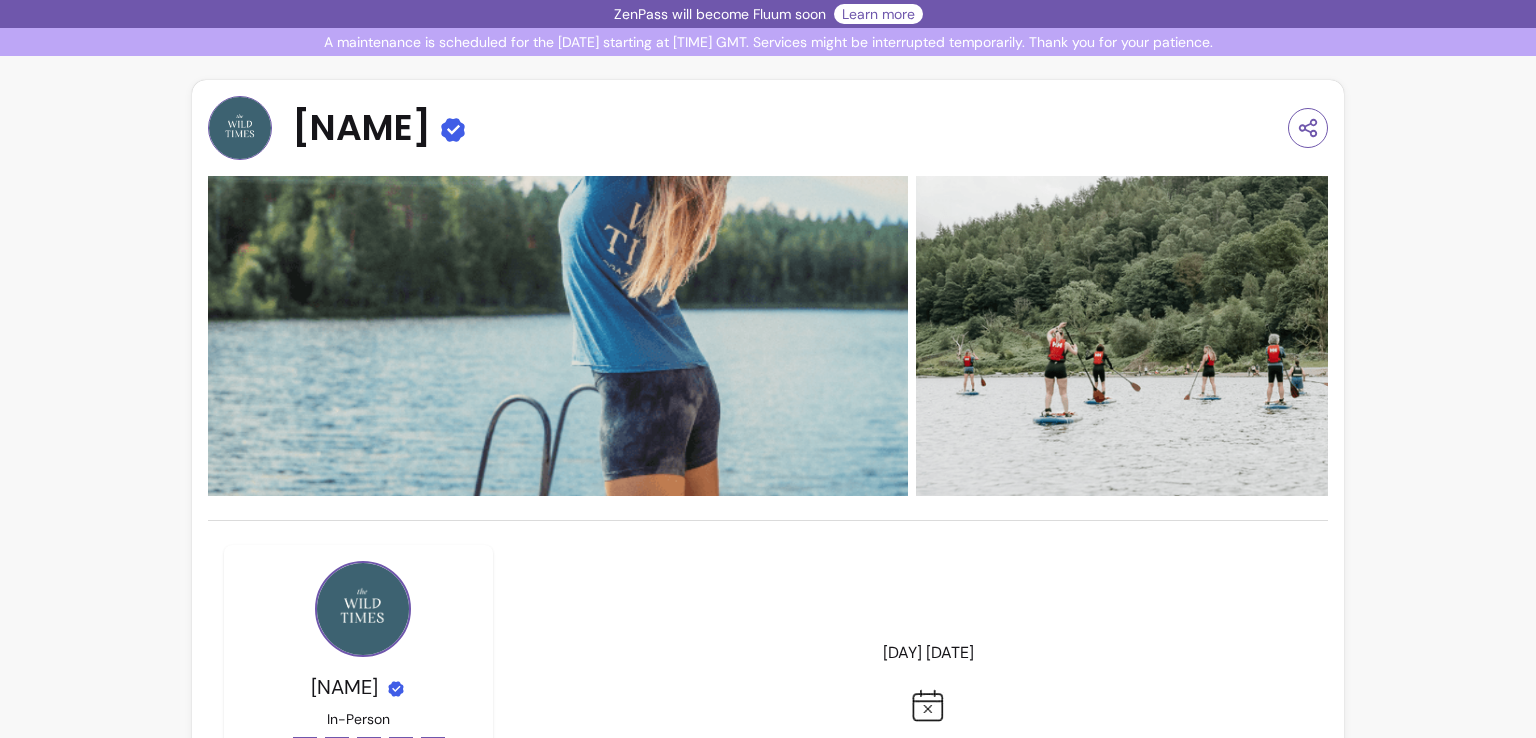 scroll, scrollTop: 0, scrollLeft: 0, axis: both 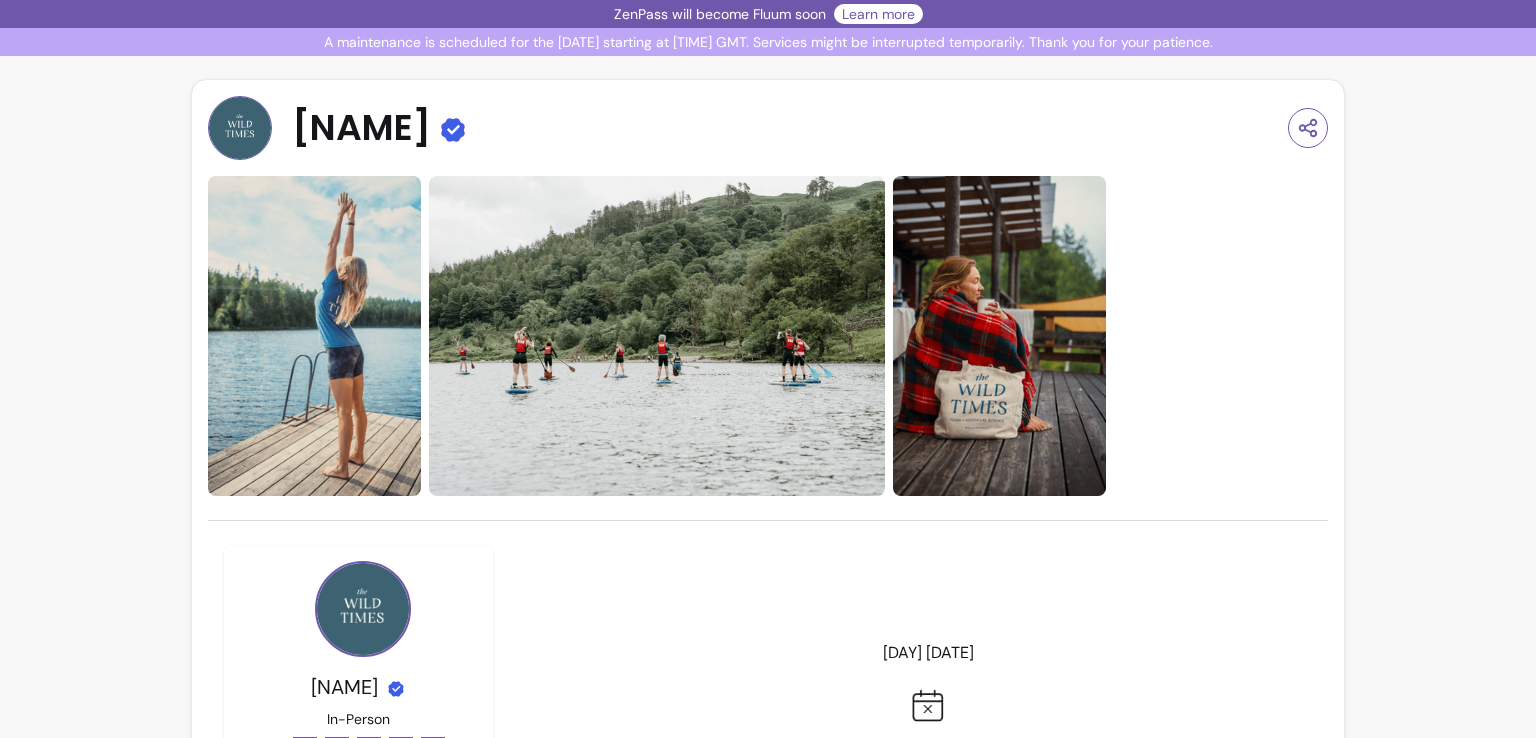 click on "Jenny Clark" at bounding box center [361, 128] 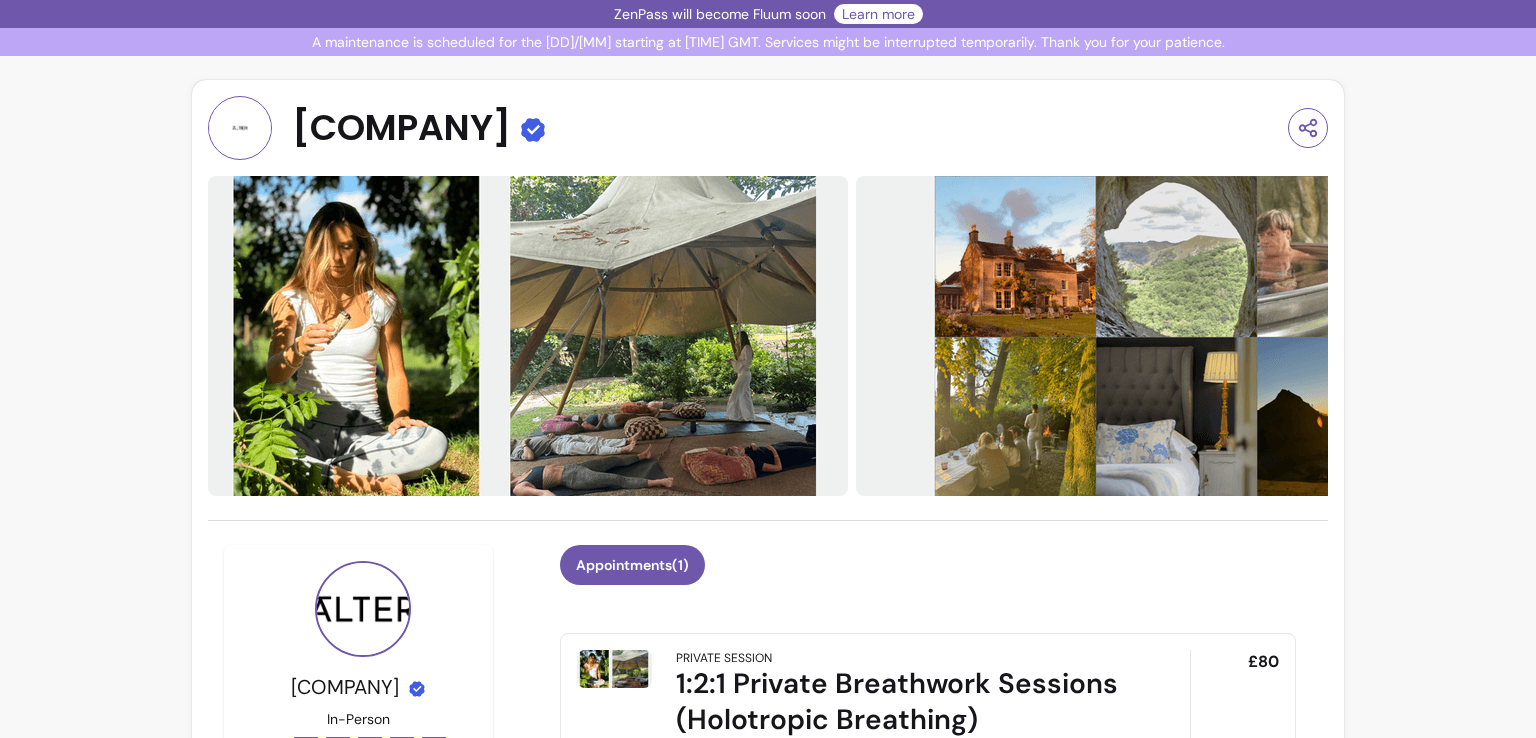 scroll, scrollTop: 0, scrollLeft: 0, axis: both 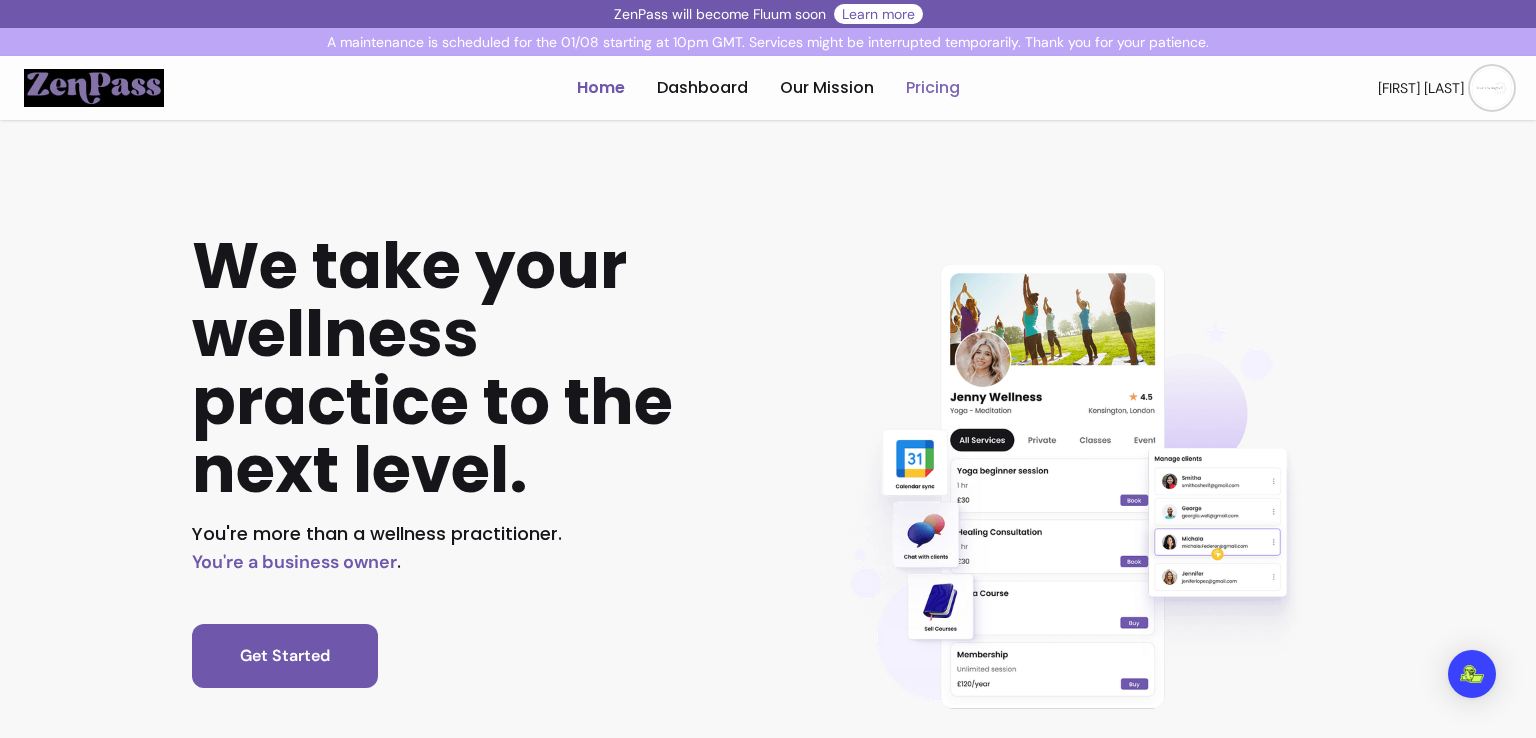 click on "Pricing" at bounding box center (933, 88) 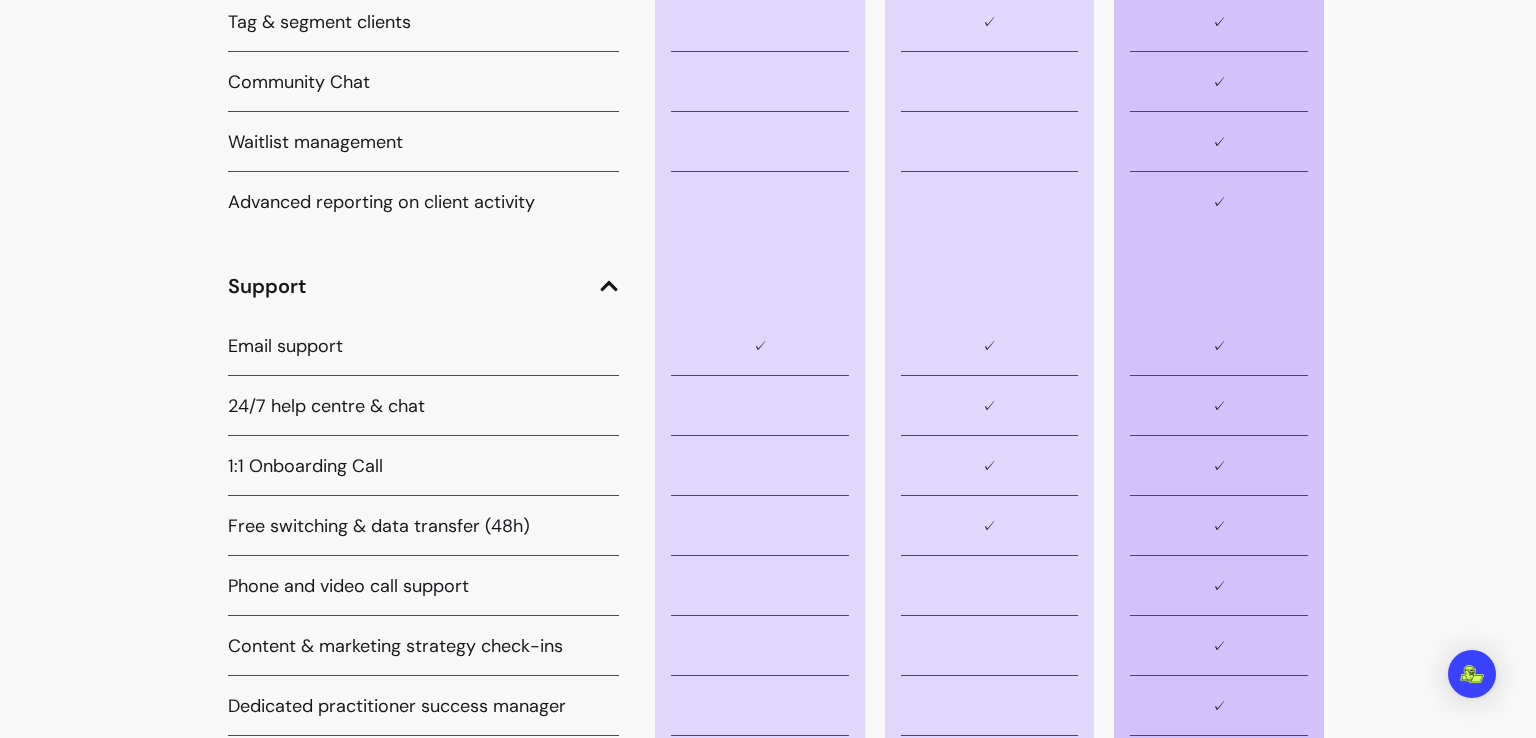 scroll, scrollTop: 6656, scrollLeft: 0, axis: vertical 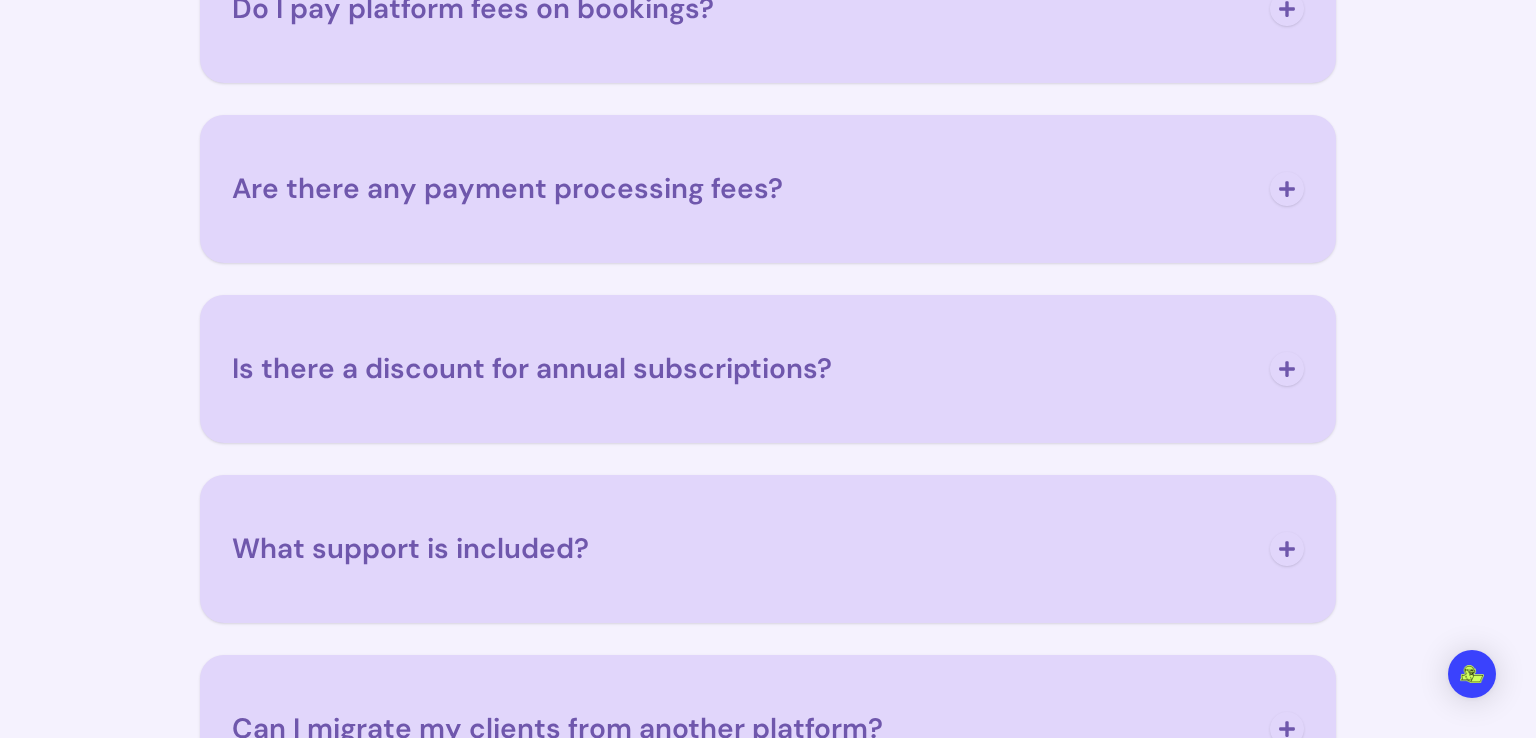 click at bounding box center [1287, 189] 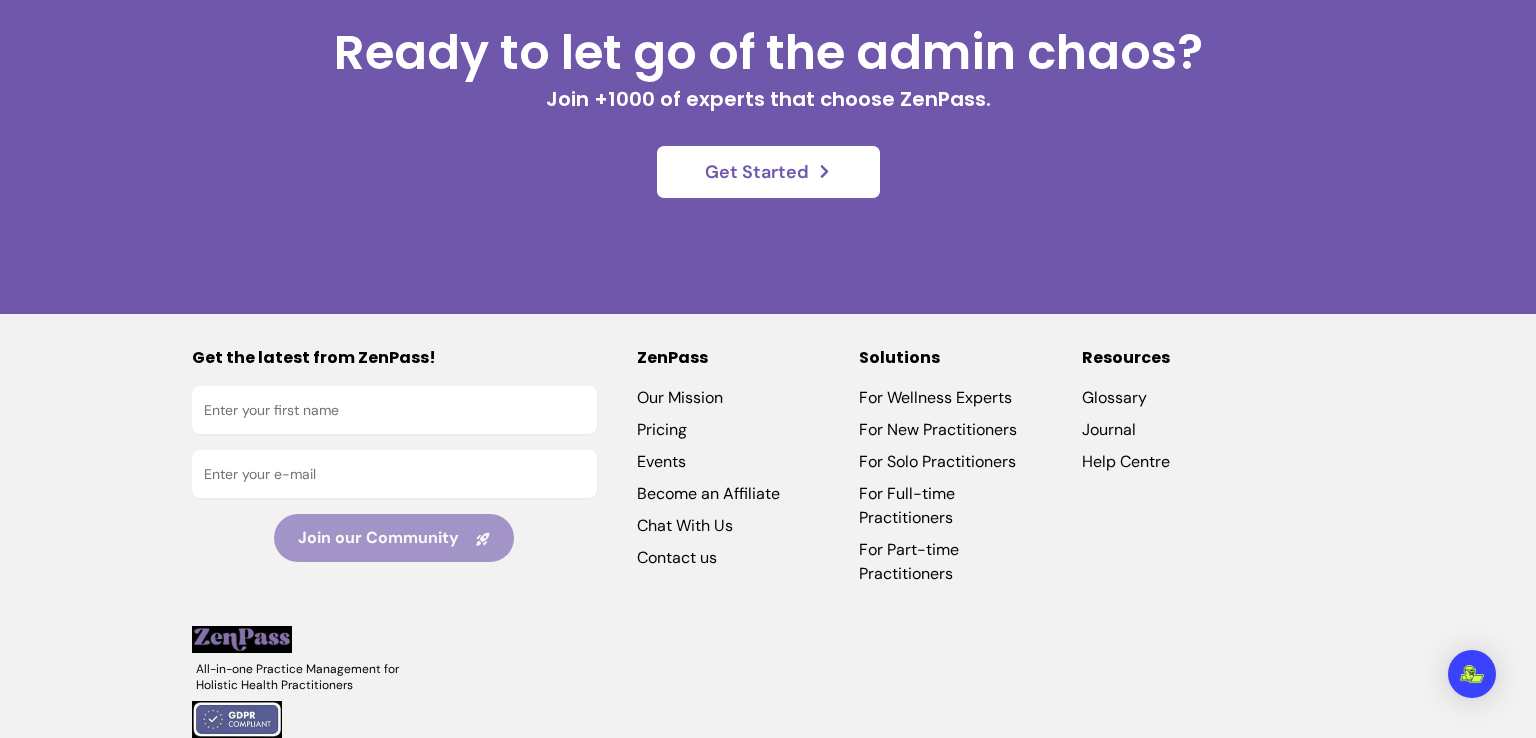 scroll, scrollTop: 9796, scrollLeft: 0, axis: vertical 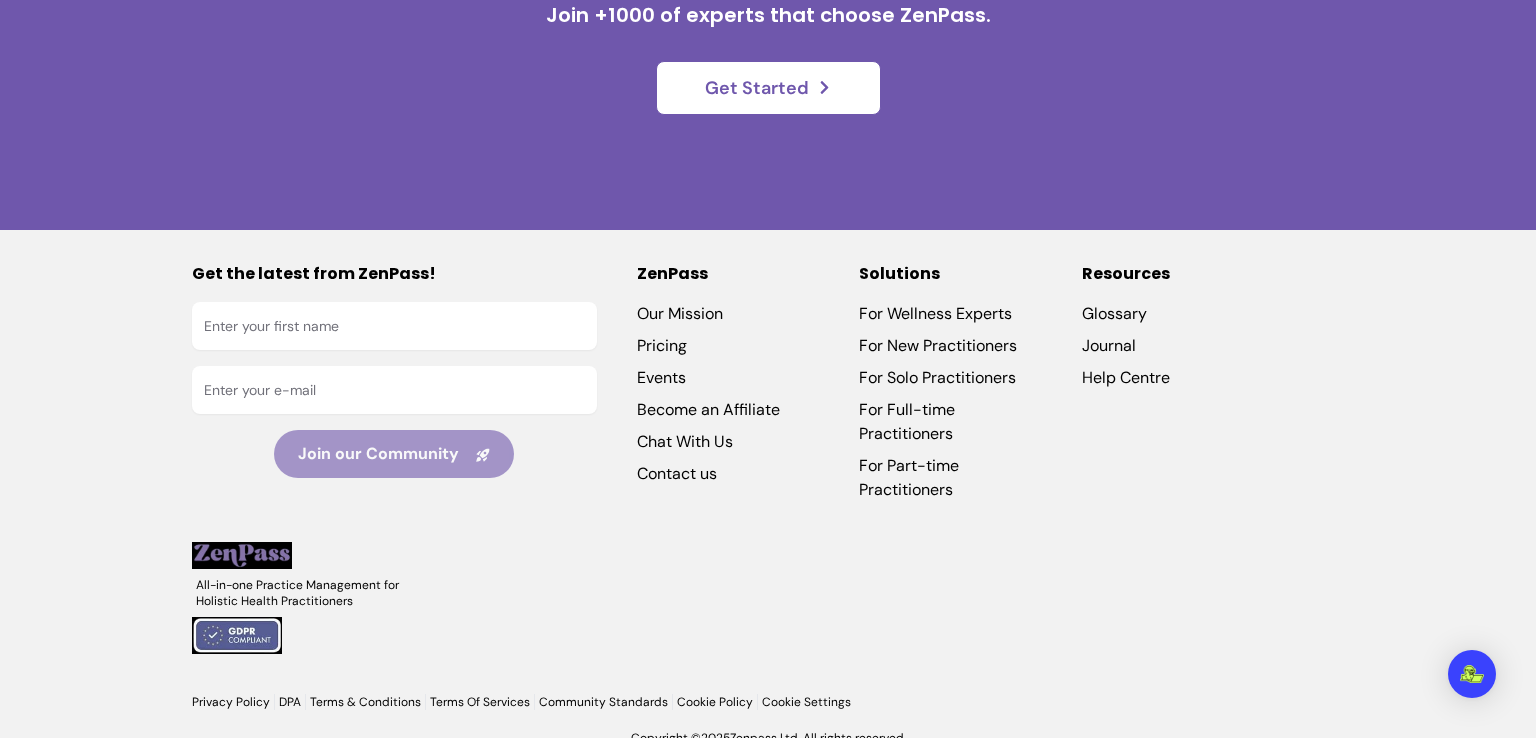 click on "For Part-time Practitioners" at bounding box center (950, 478) 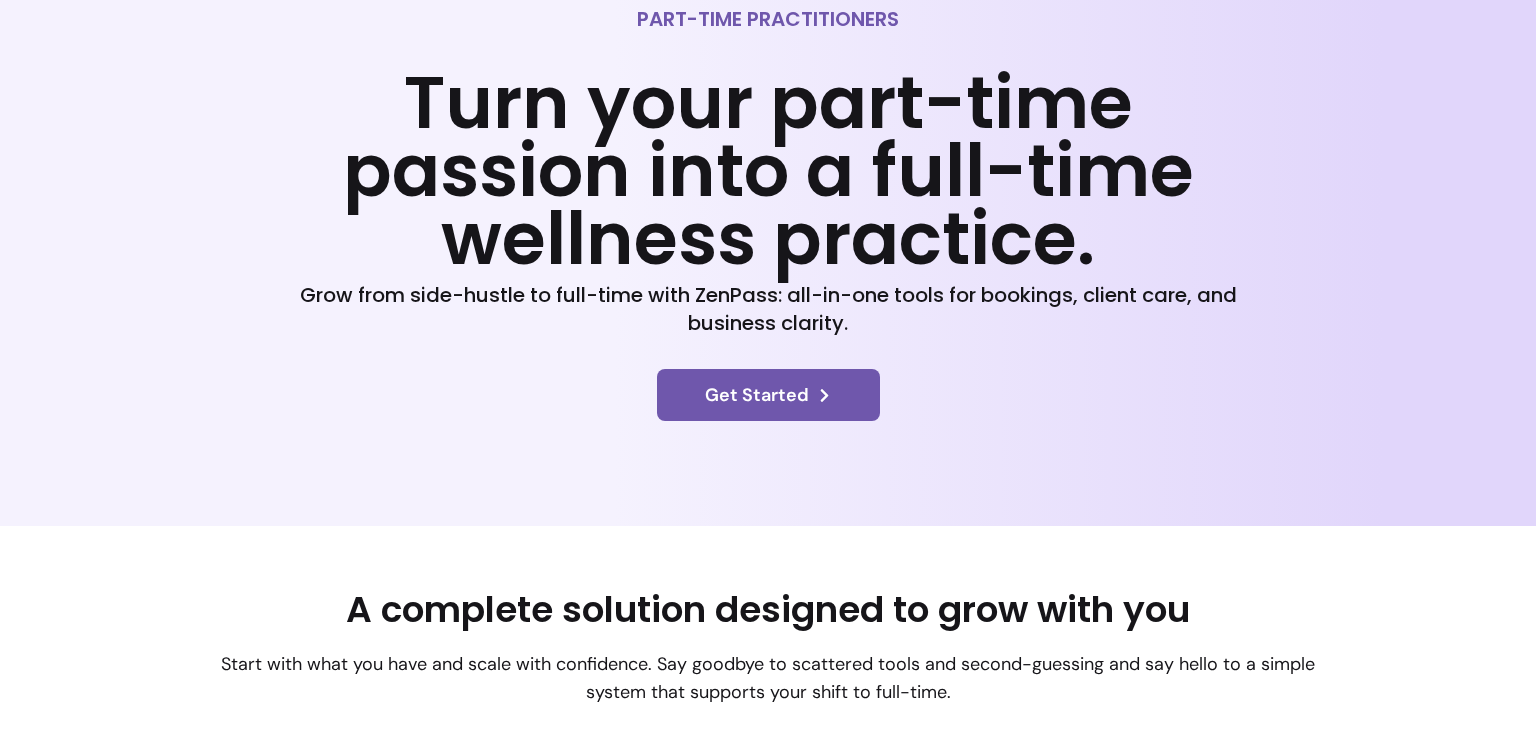 scroll, scrollTop: 120, scrollLeft: 0, axis: vertical 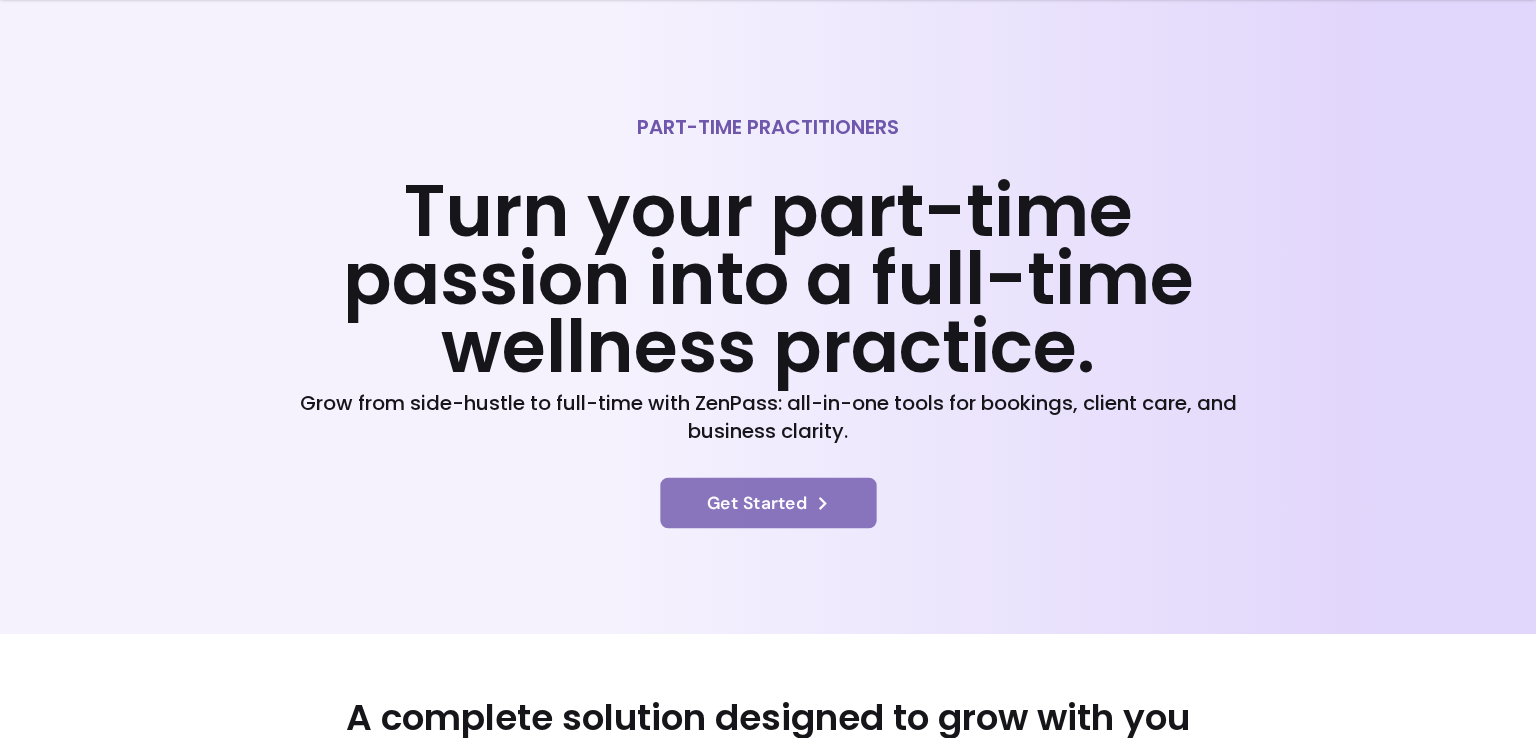 click on "Get Started" at bounding box center (768, 503) 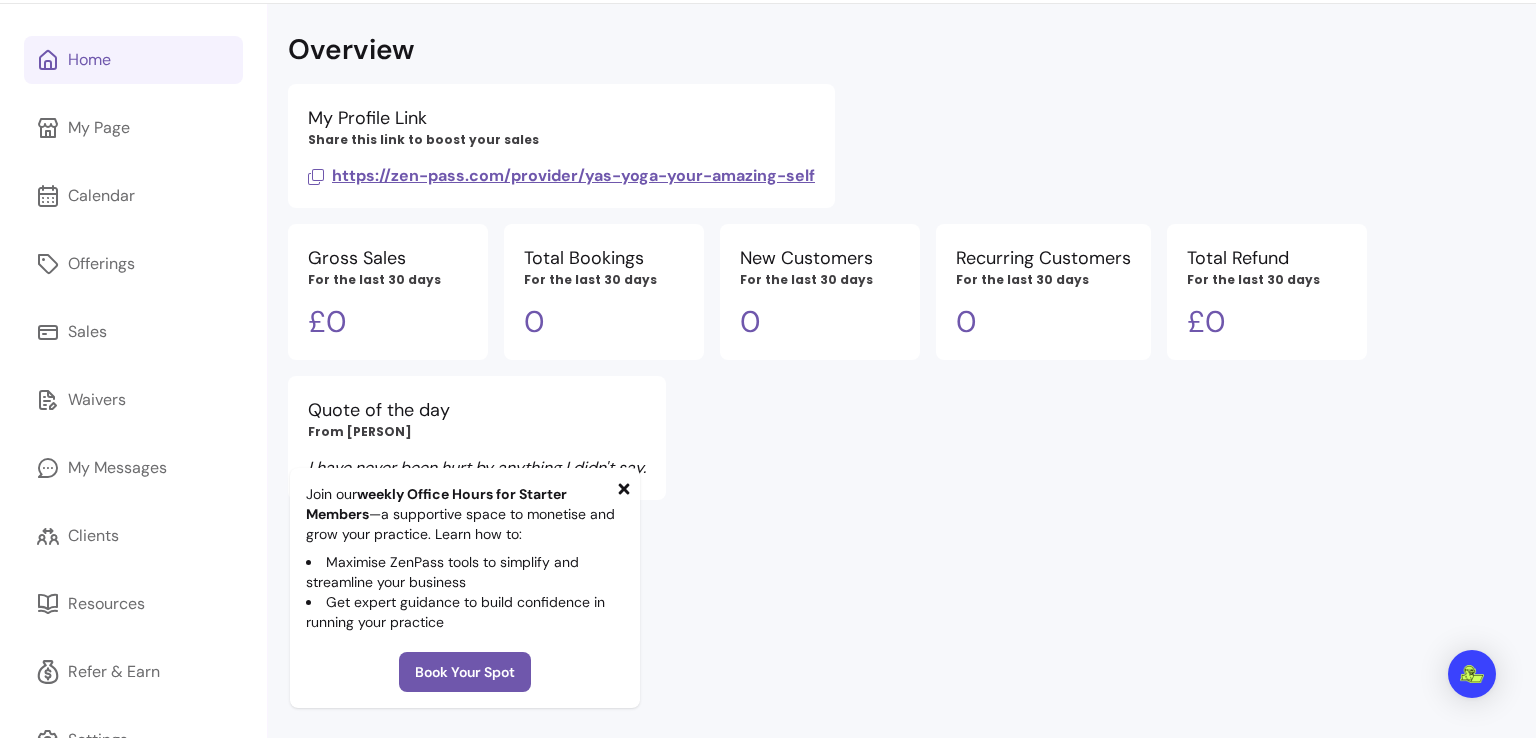 click 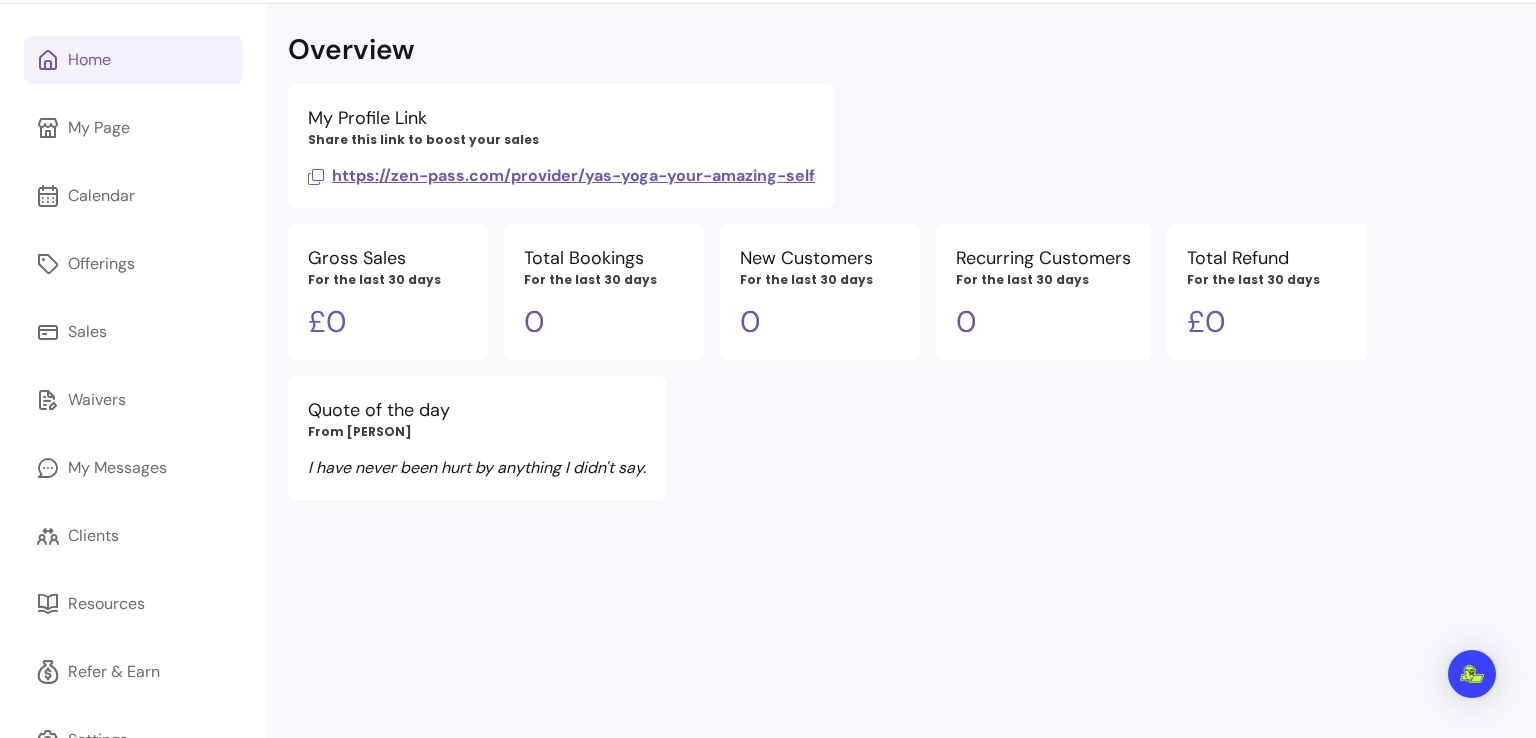 click on "Home" at bounding box center (133, 60) 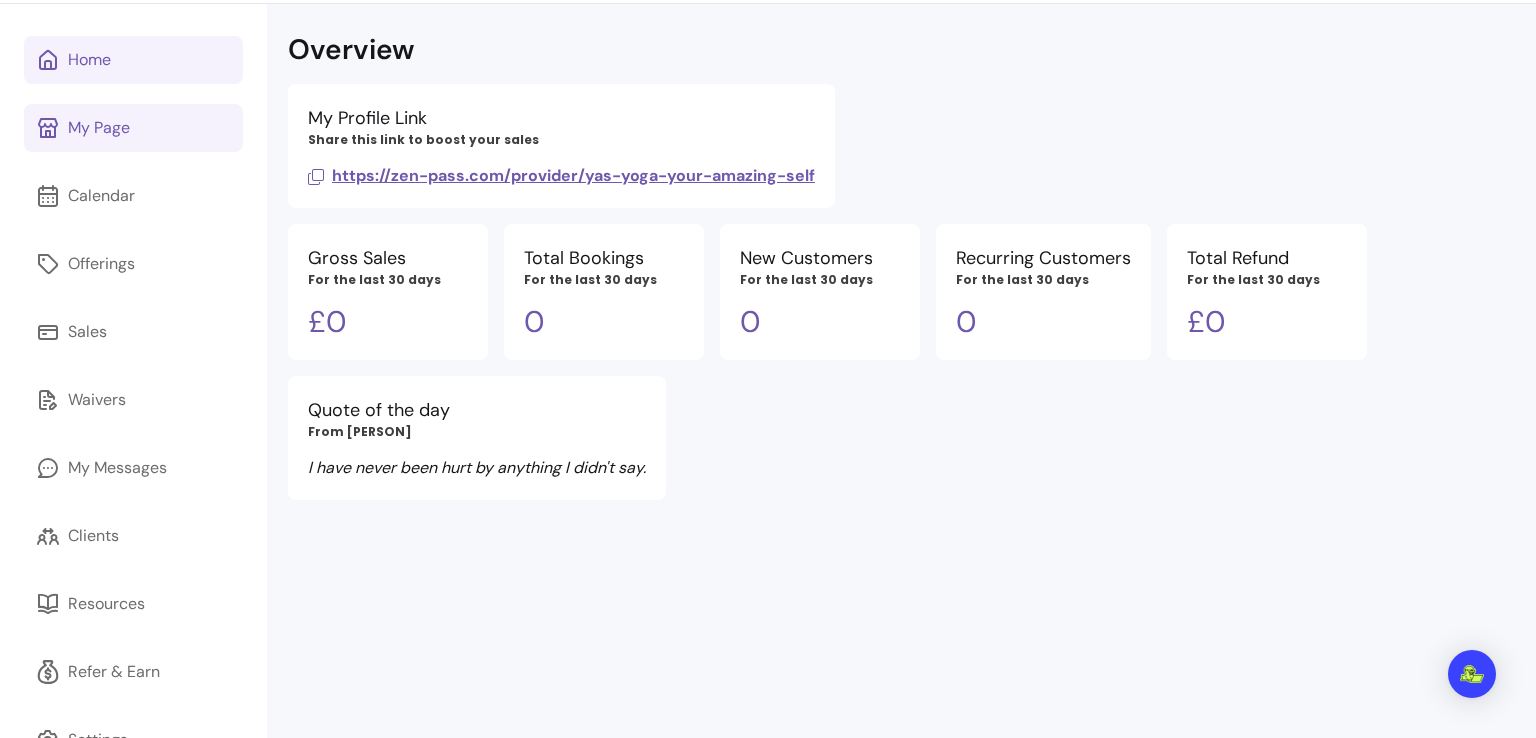 click on "My Page" at bounding box center (99, 128) 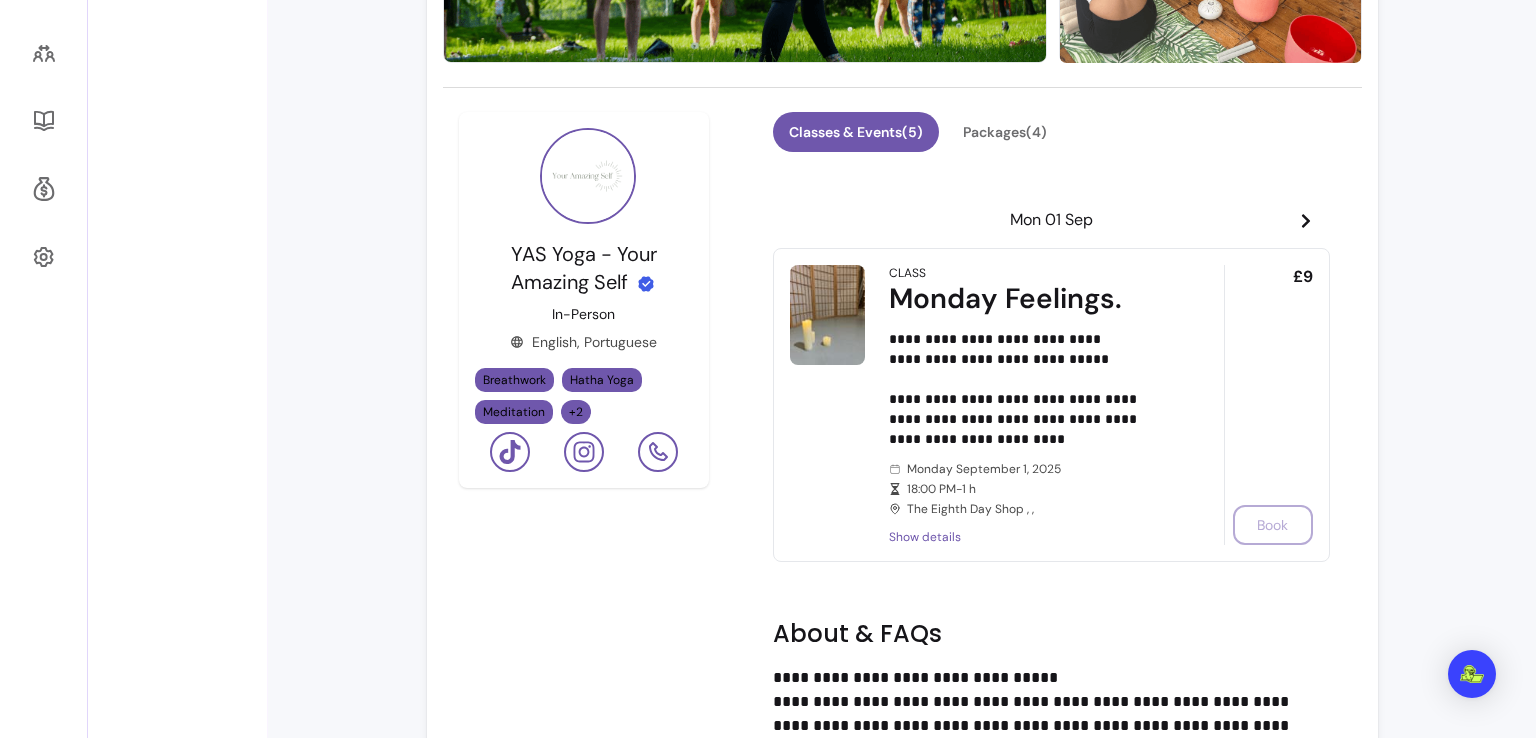 scroll, scrollTop: 608, scrollLeft: 0, axis: vertical 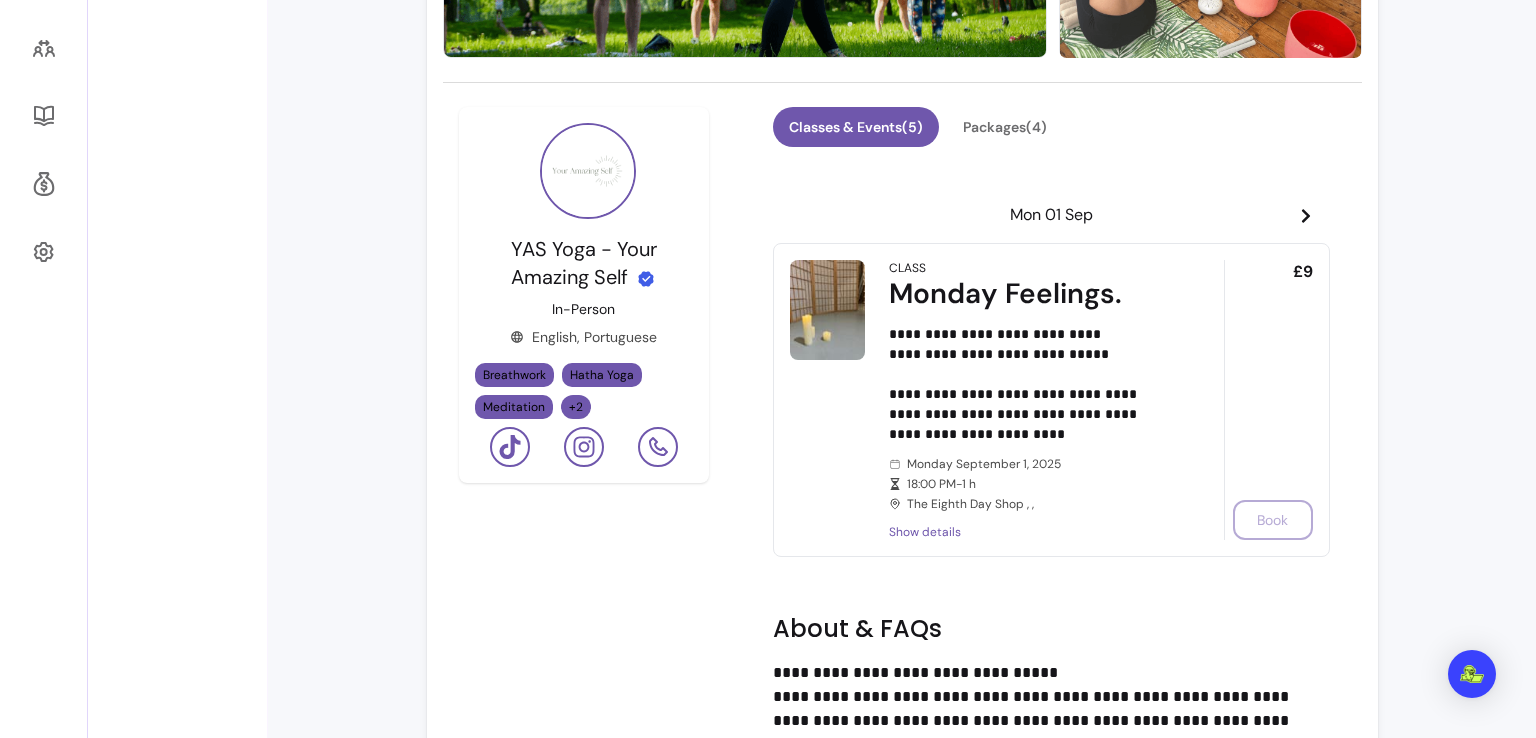 click 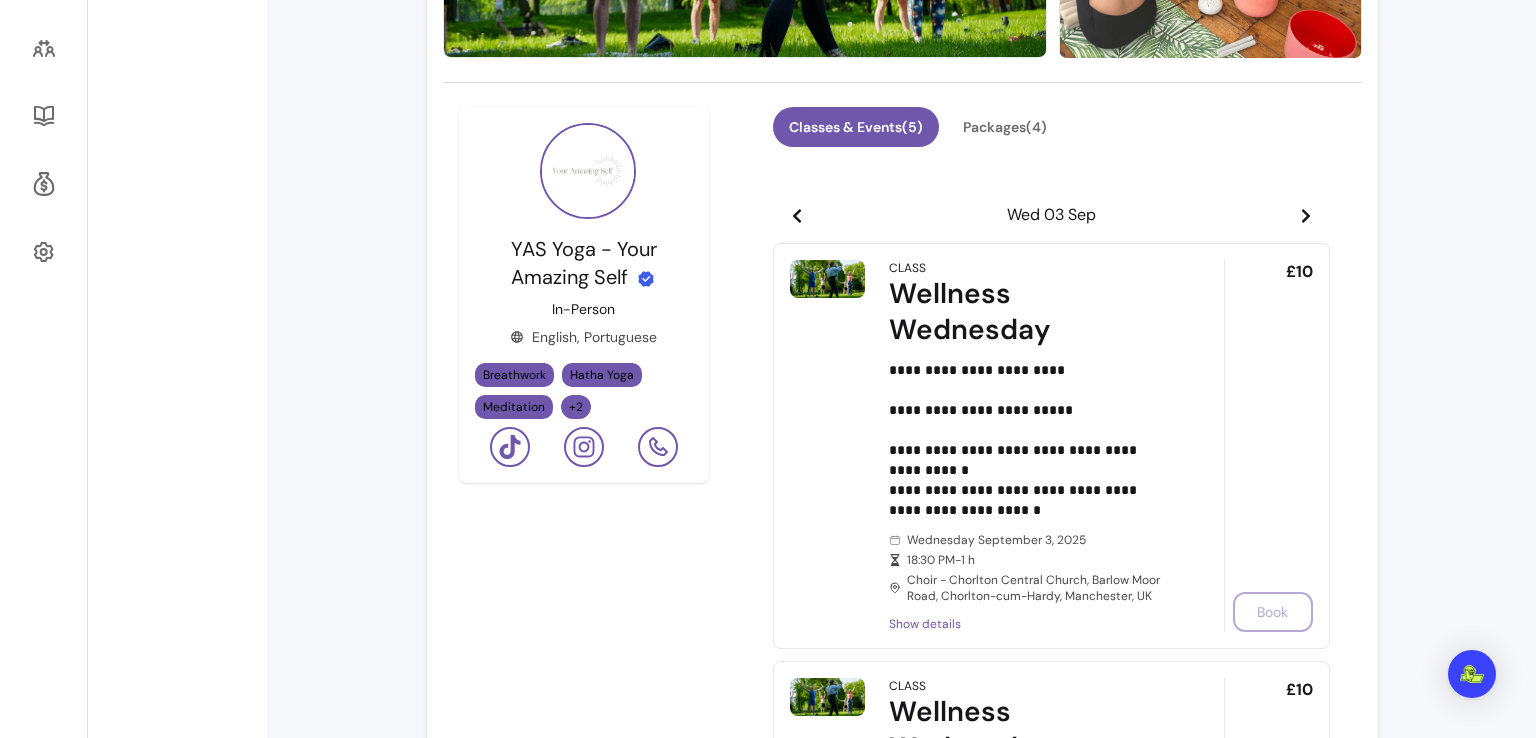 click 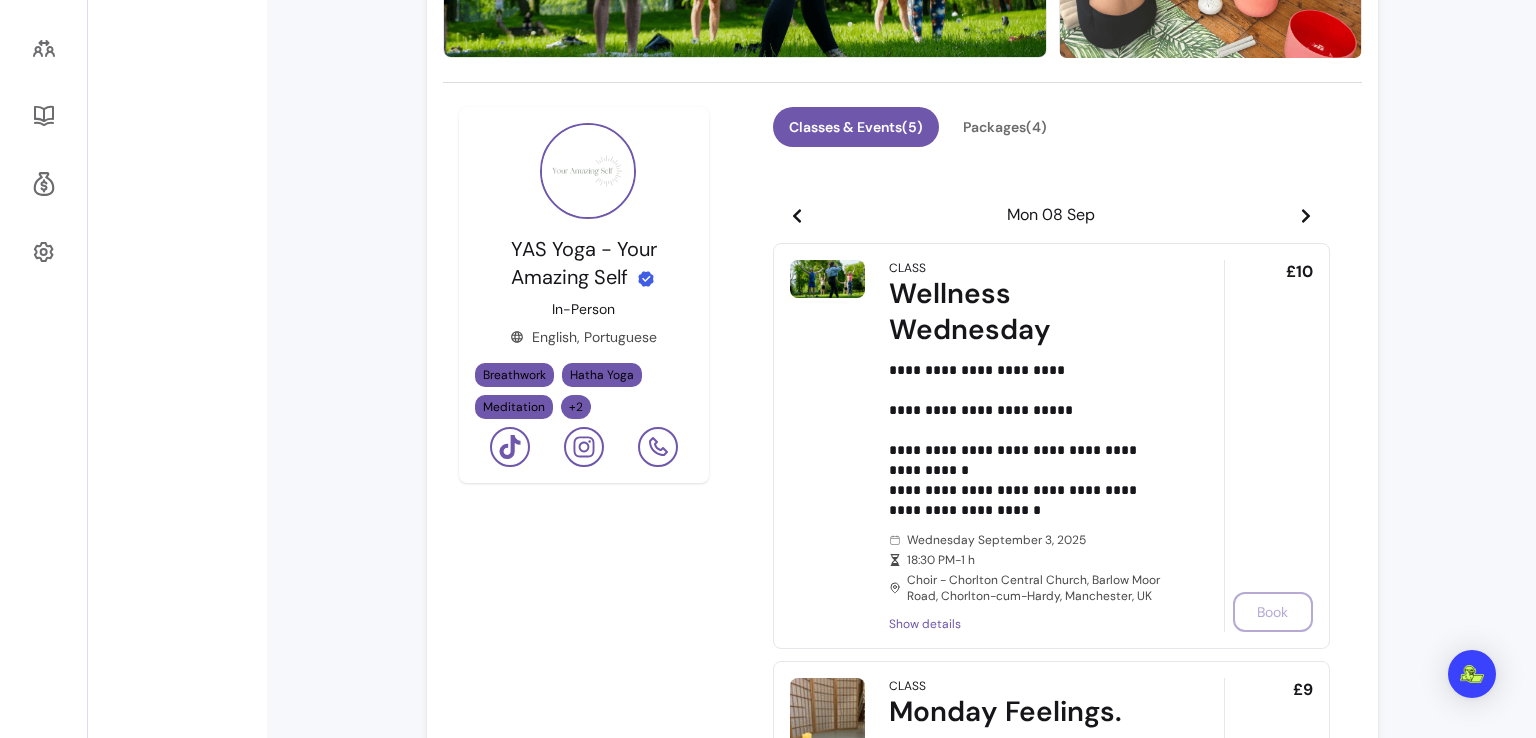 click 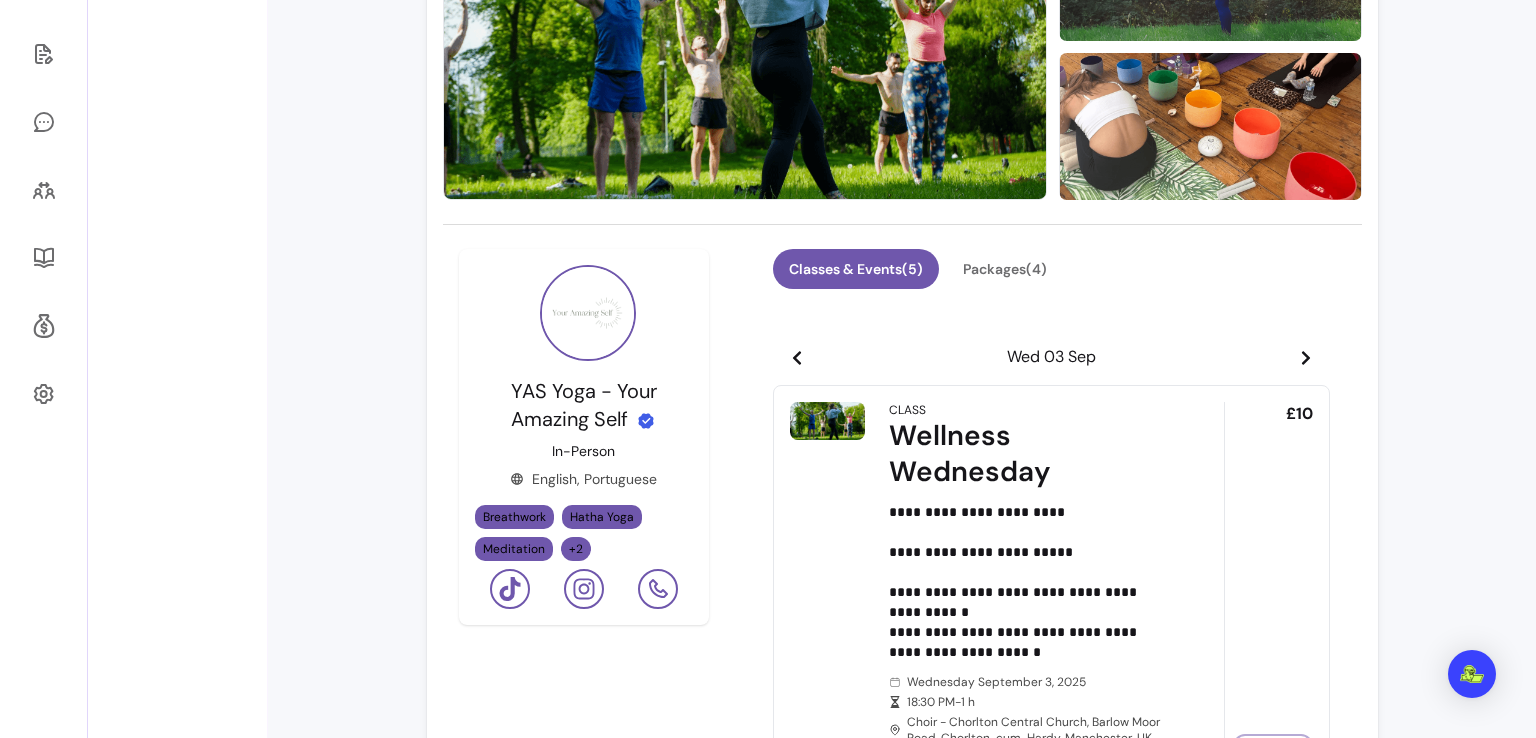 scroll, scrollTop: 432, scrollLeft: 0, axis: vertical 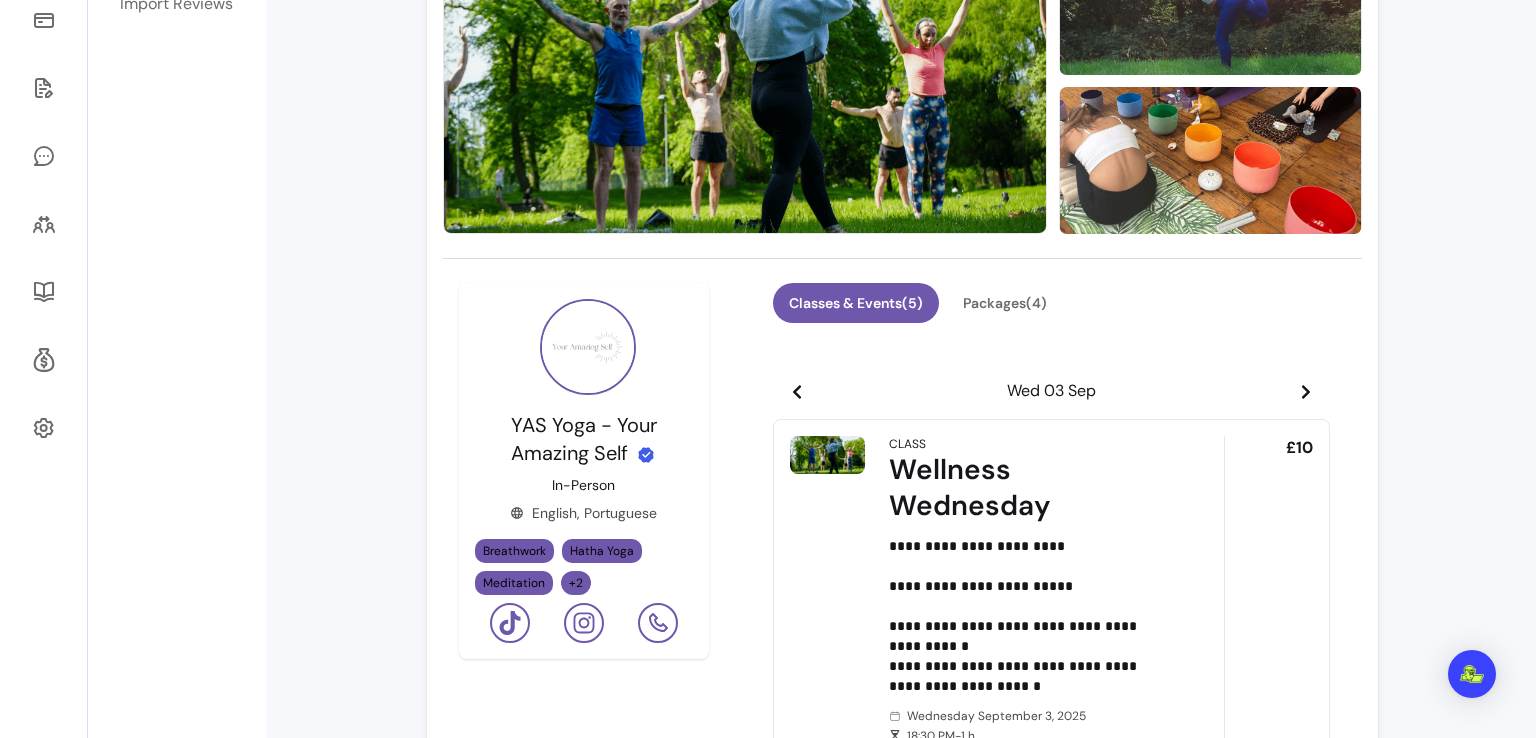 click 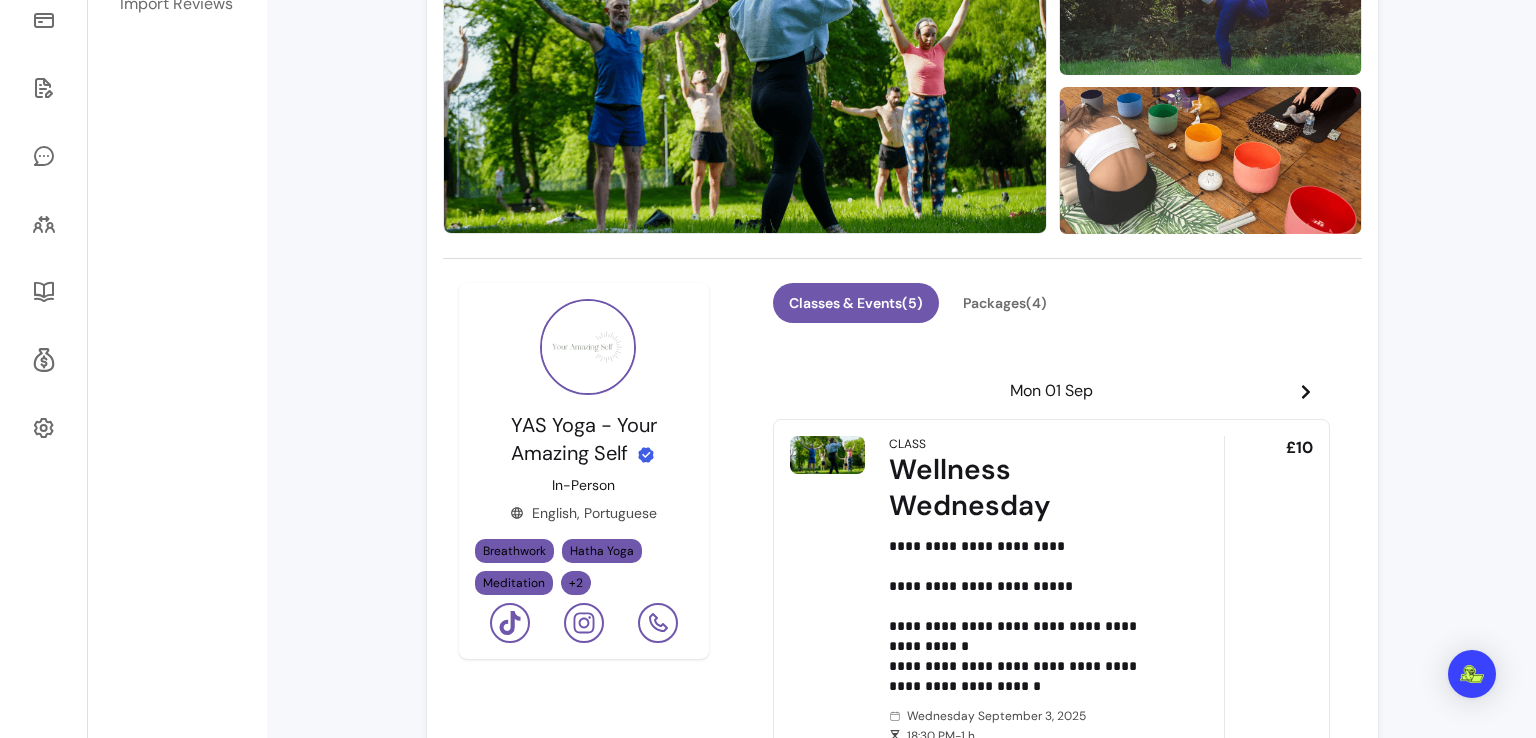 click 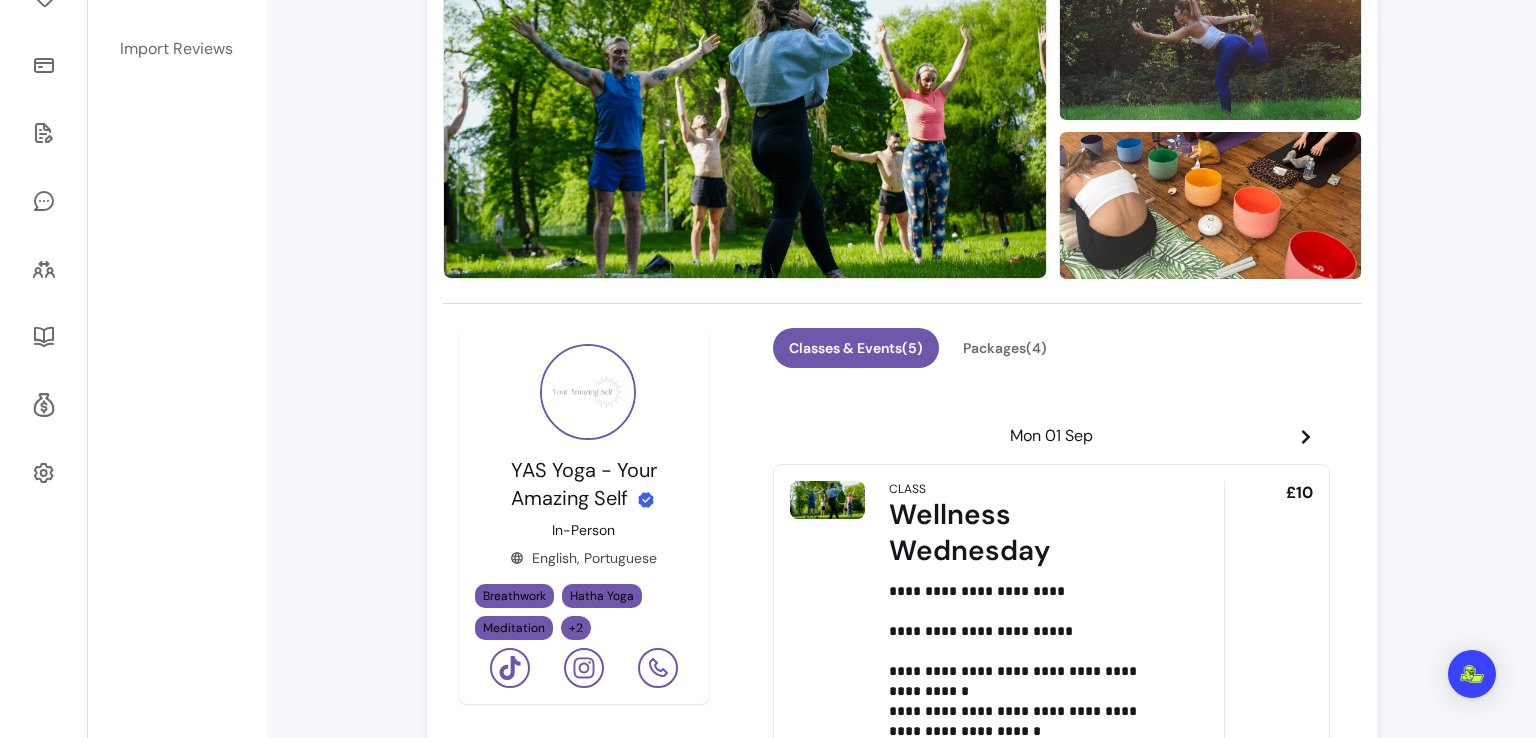 scroll, scrollTop: 0, scrollLeft: 0, axis: both 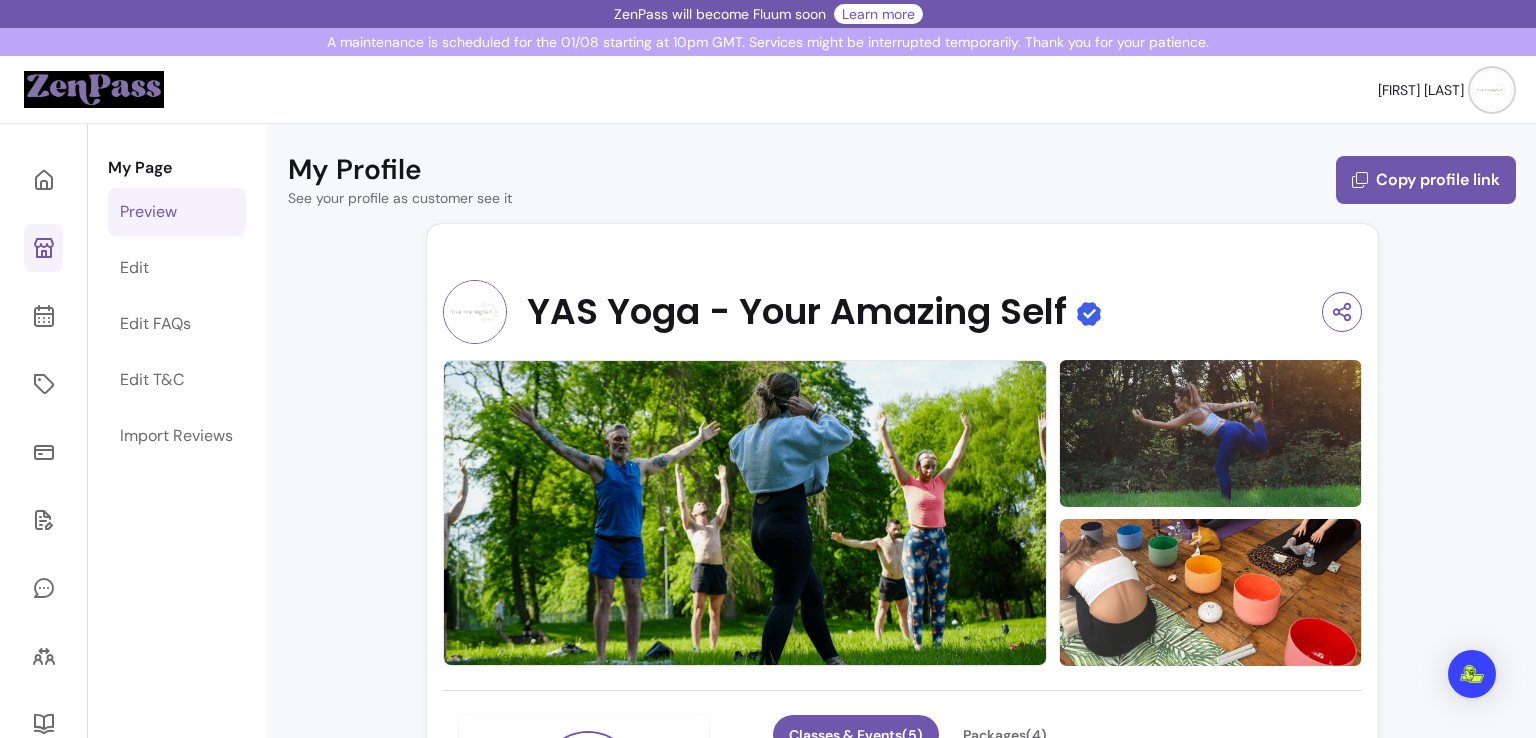 click on "Preview" at bounding box center (177, 212) 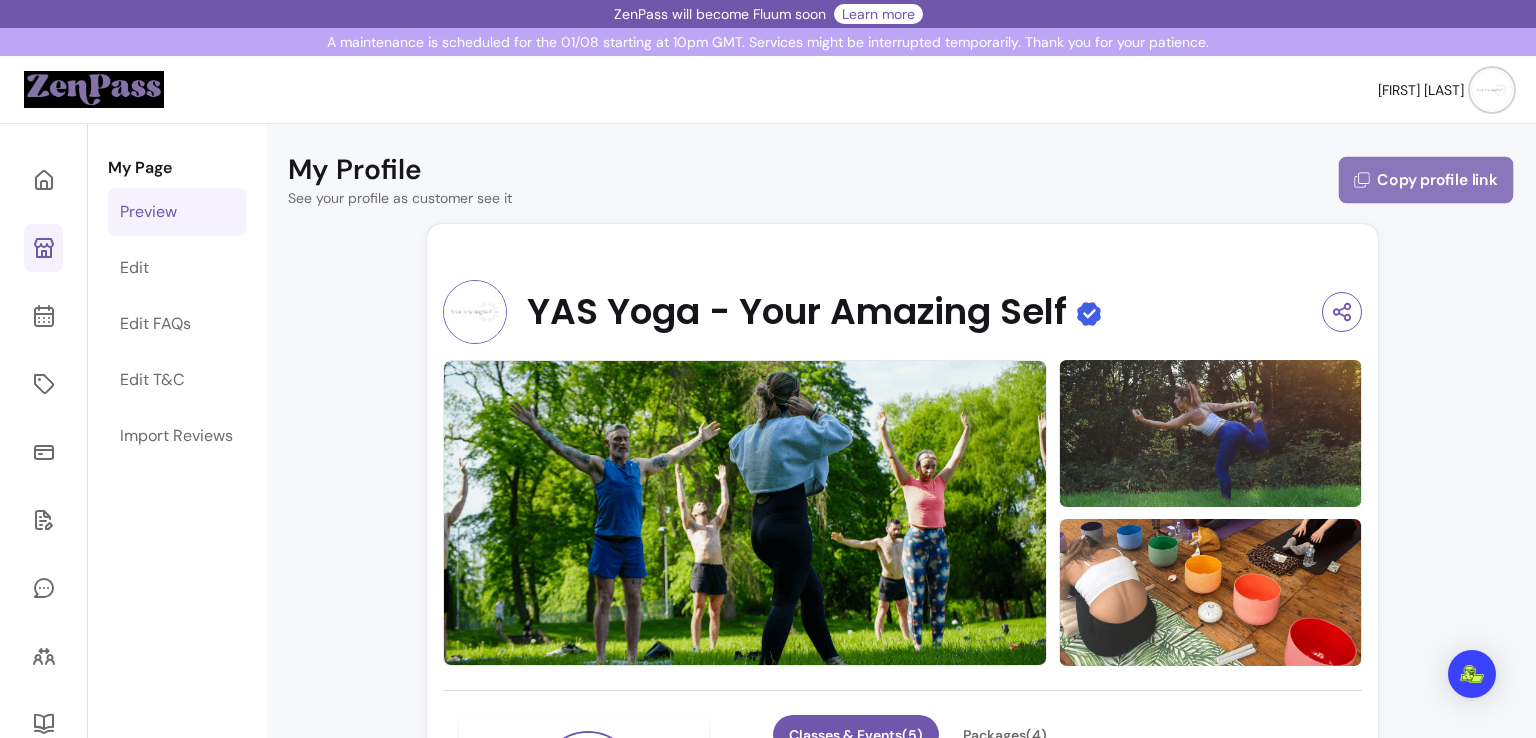 click on "Copy profile link" at bounding box center (1426, 180) 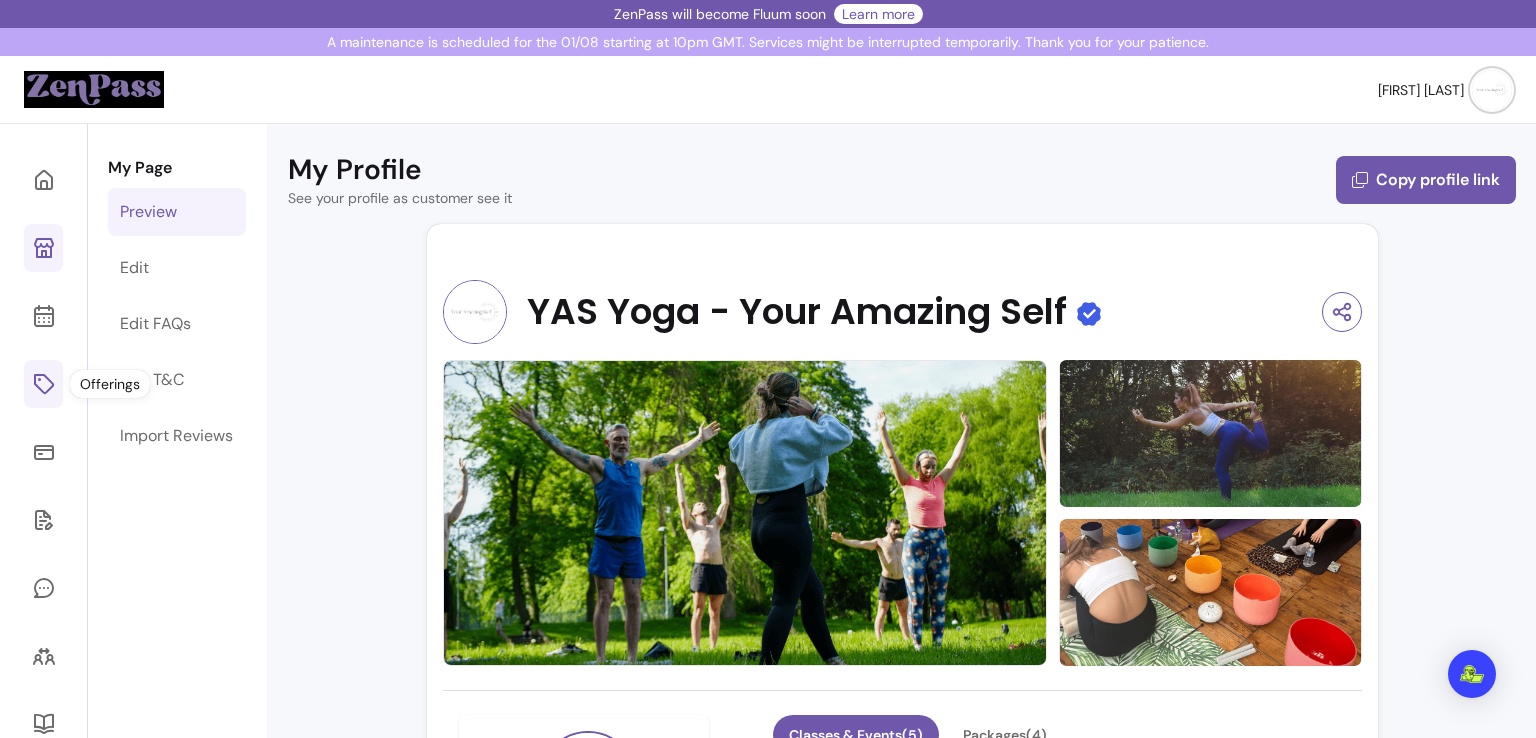 click 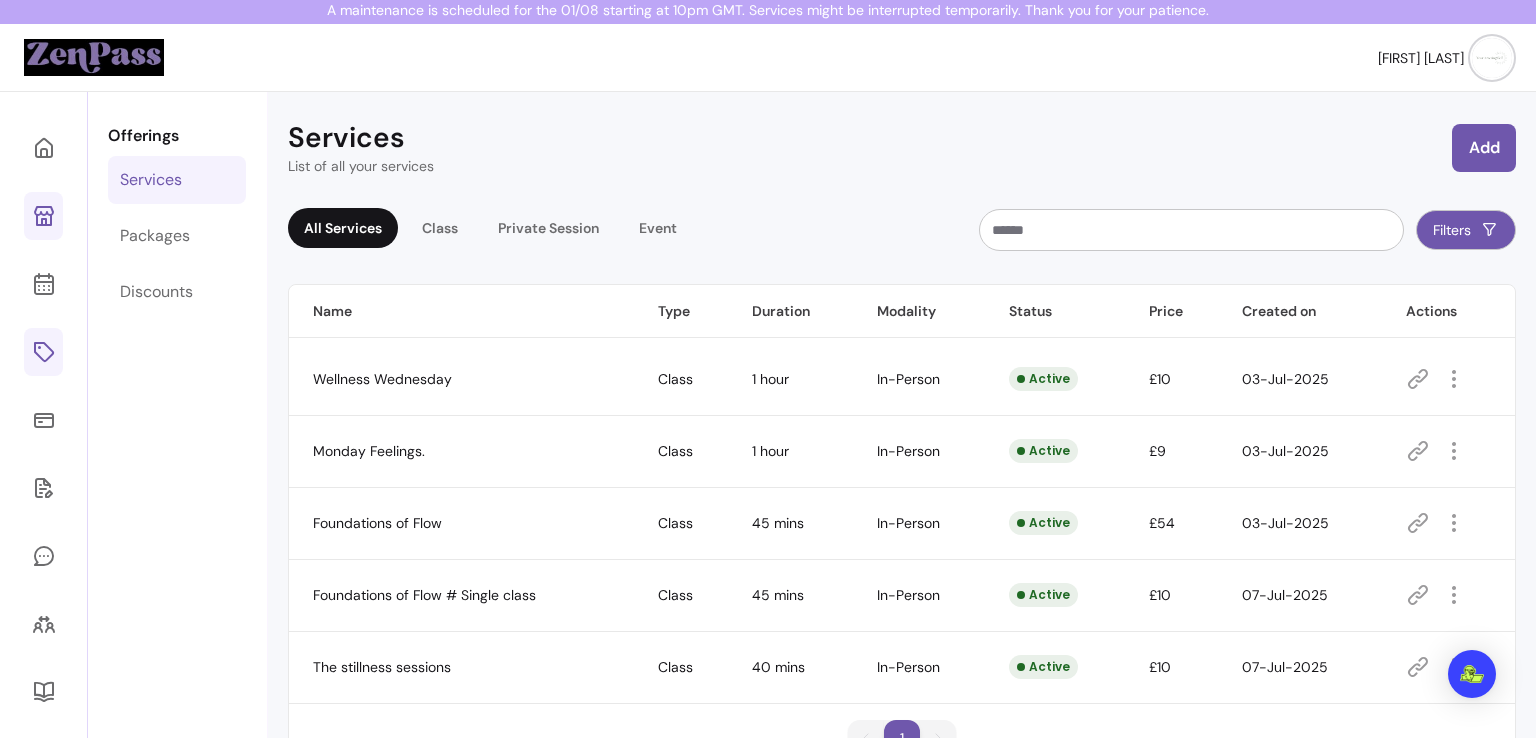 scroll, scrollTop: 0, scrollLeft: 0, axis: both 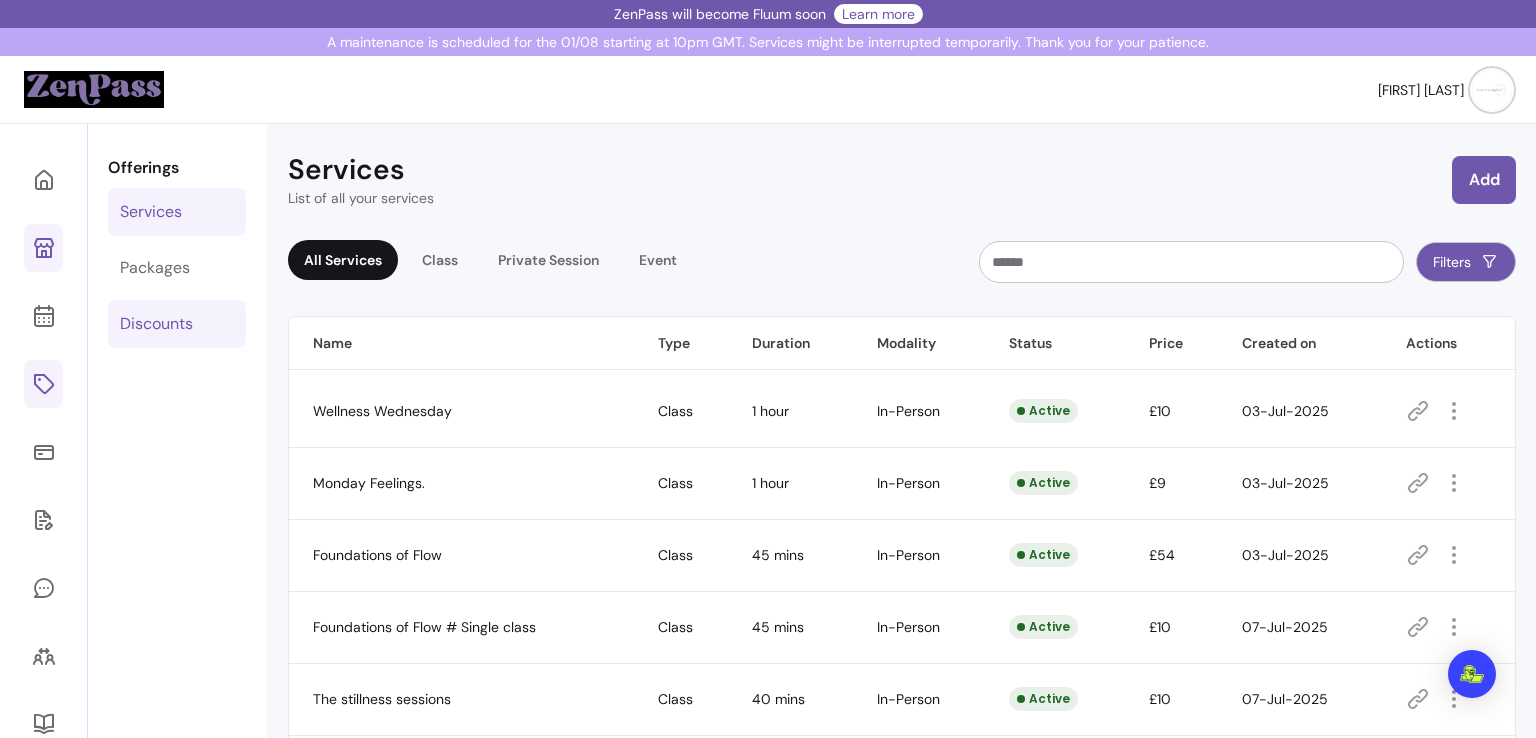 click on "Discounts" at bounding box center [156, 324] 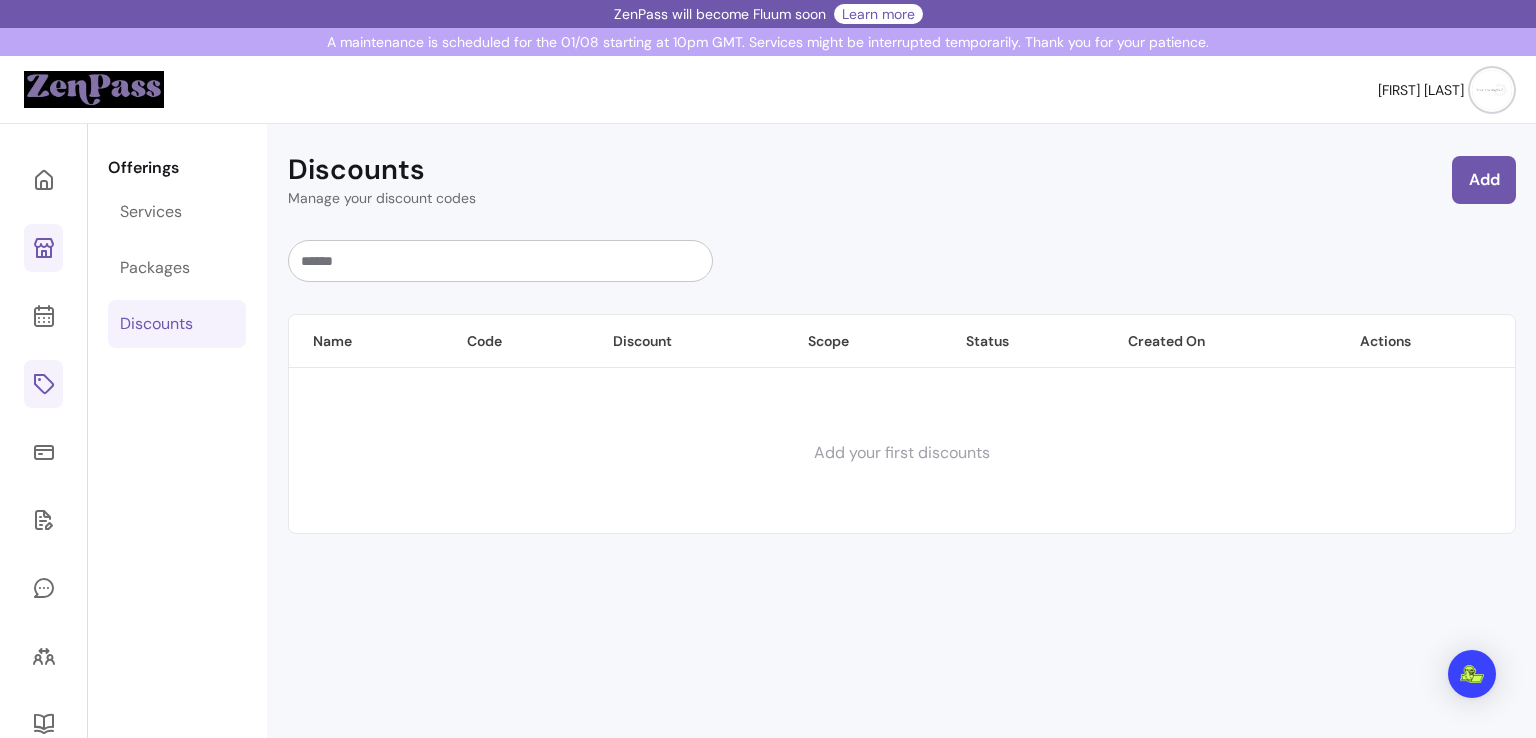 click at bounding box center (44, 520) 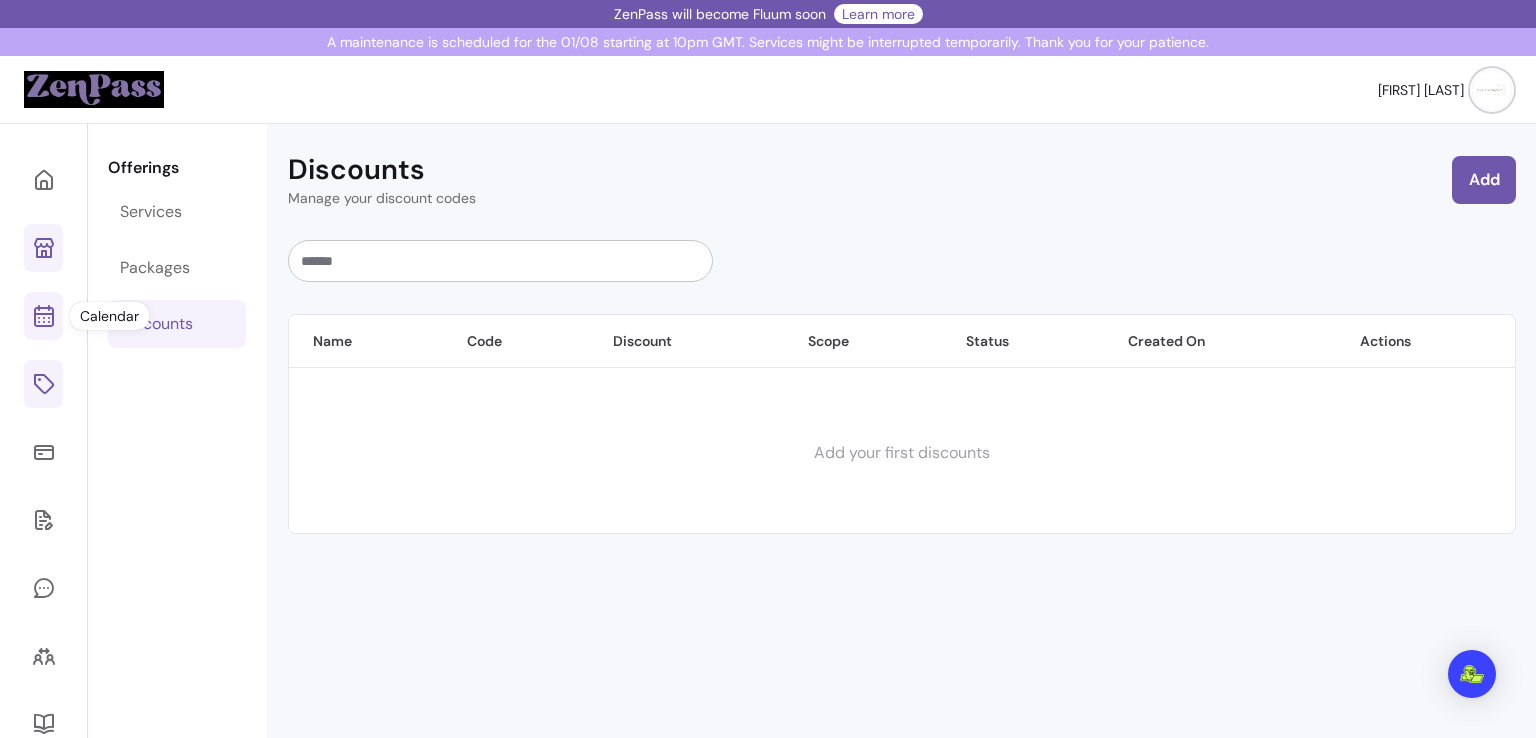click 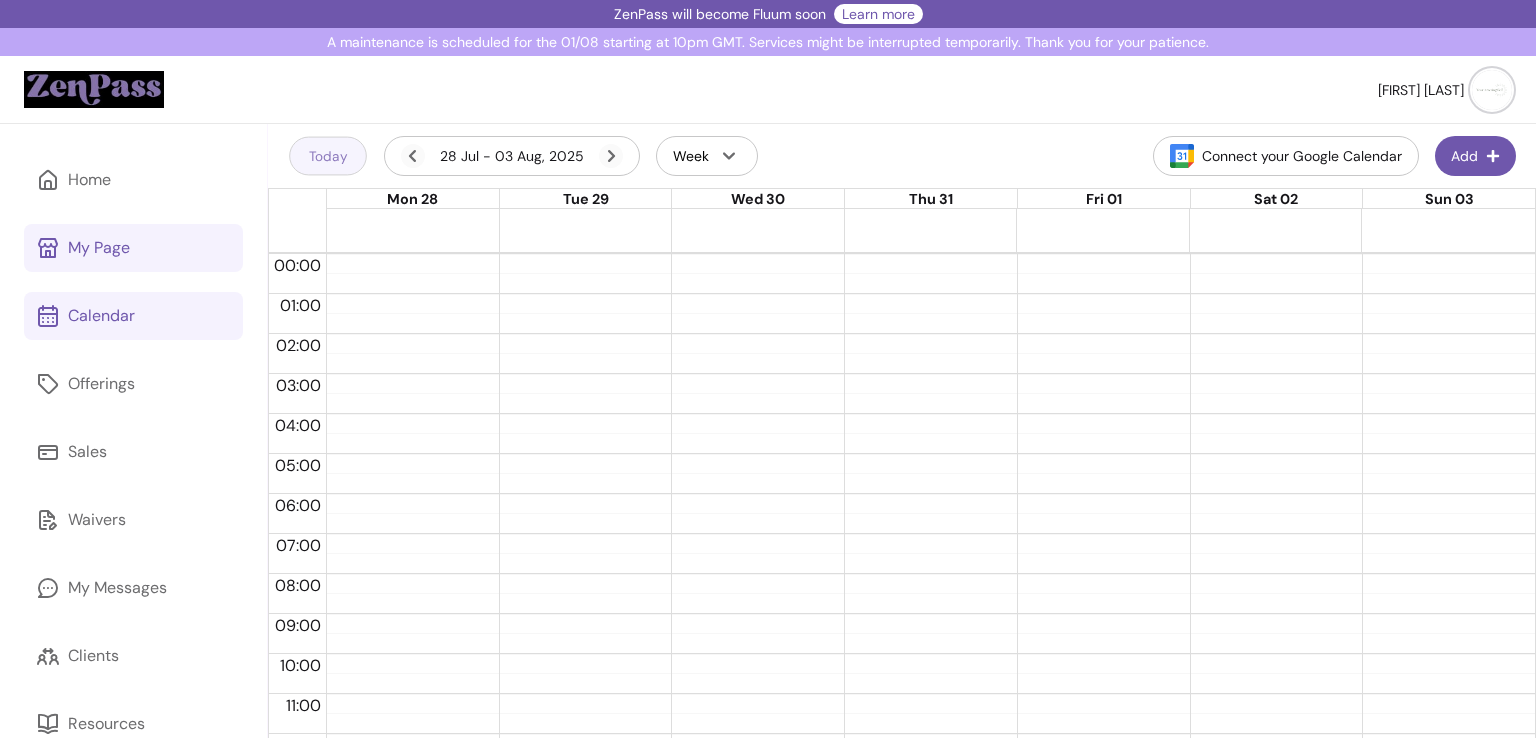 click on "Today" at bounding box center [328, 156] 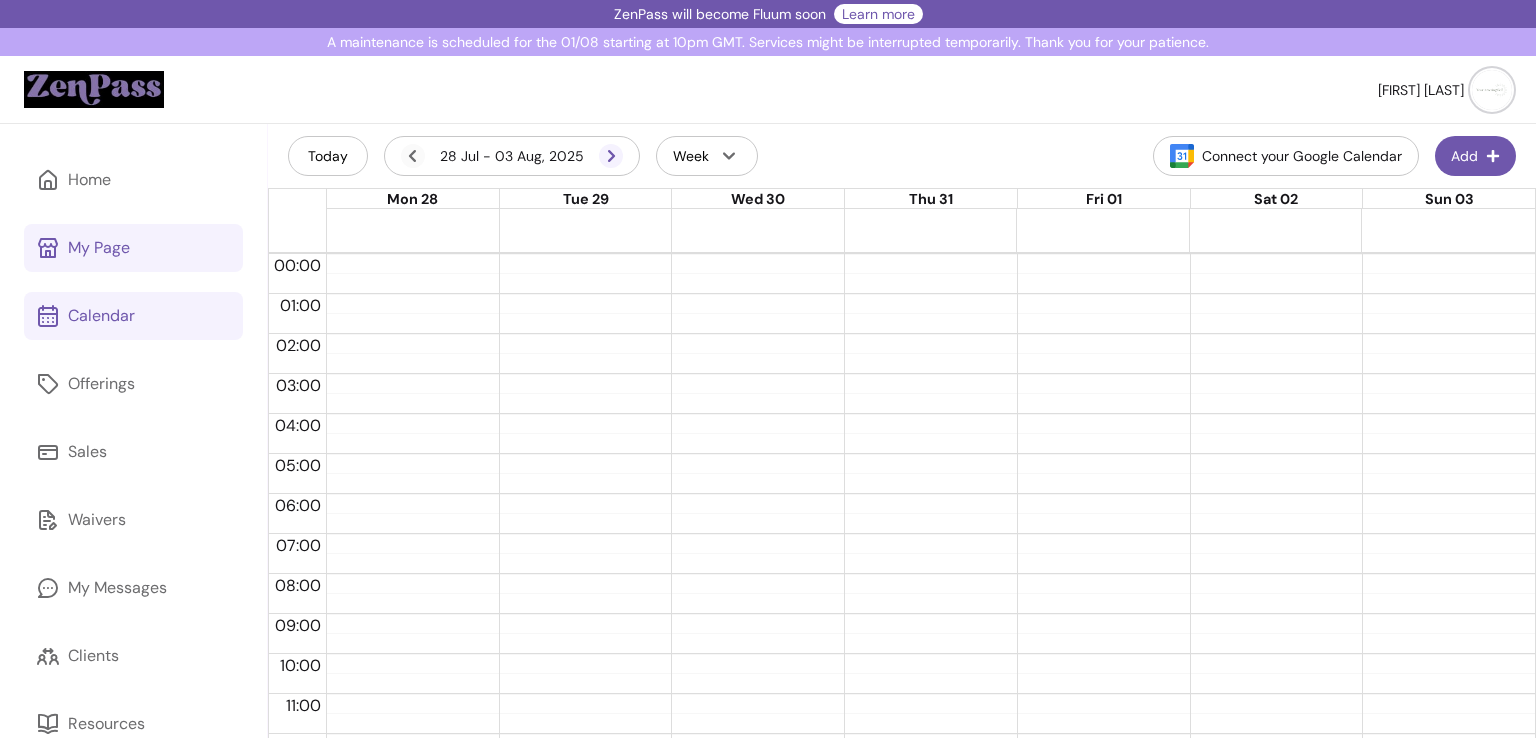 click 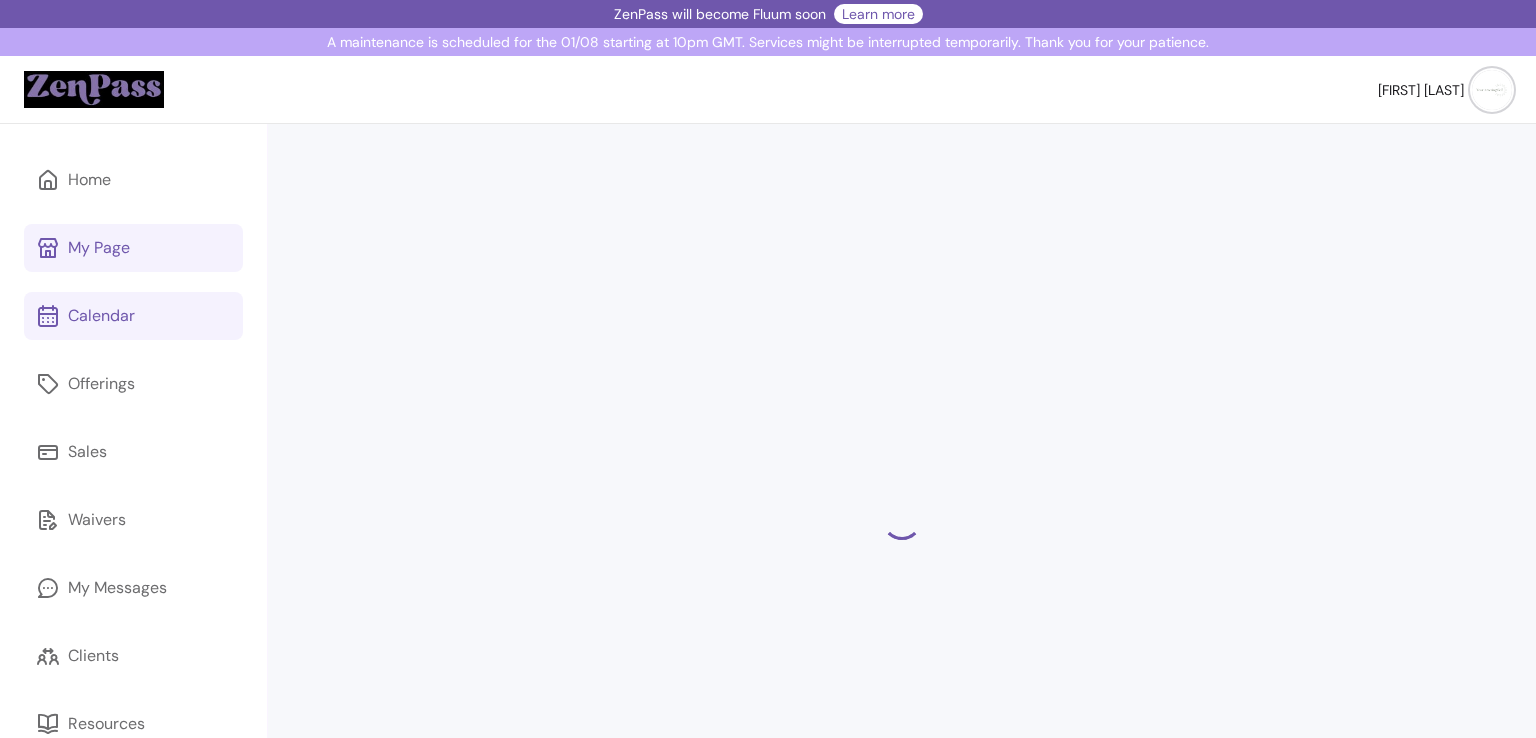 click at bounding box center (902, 520) 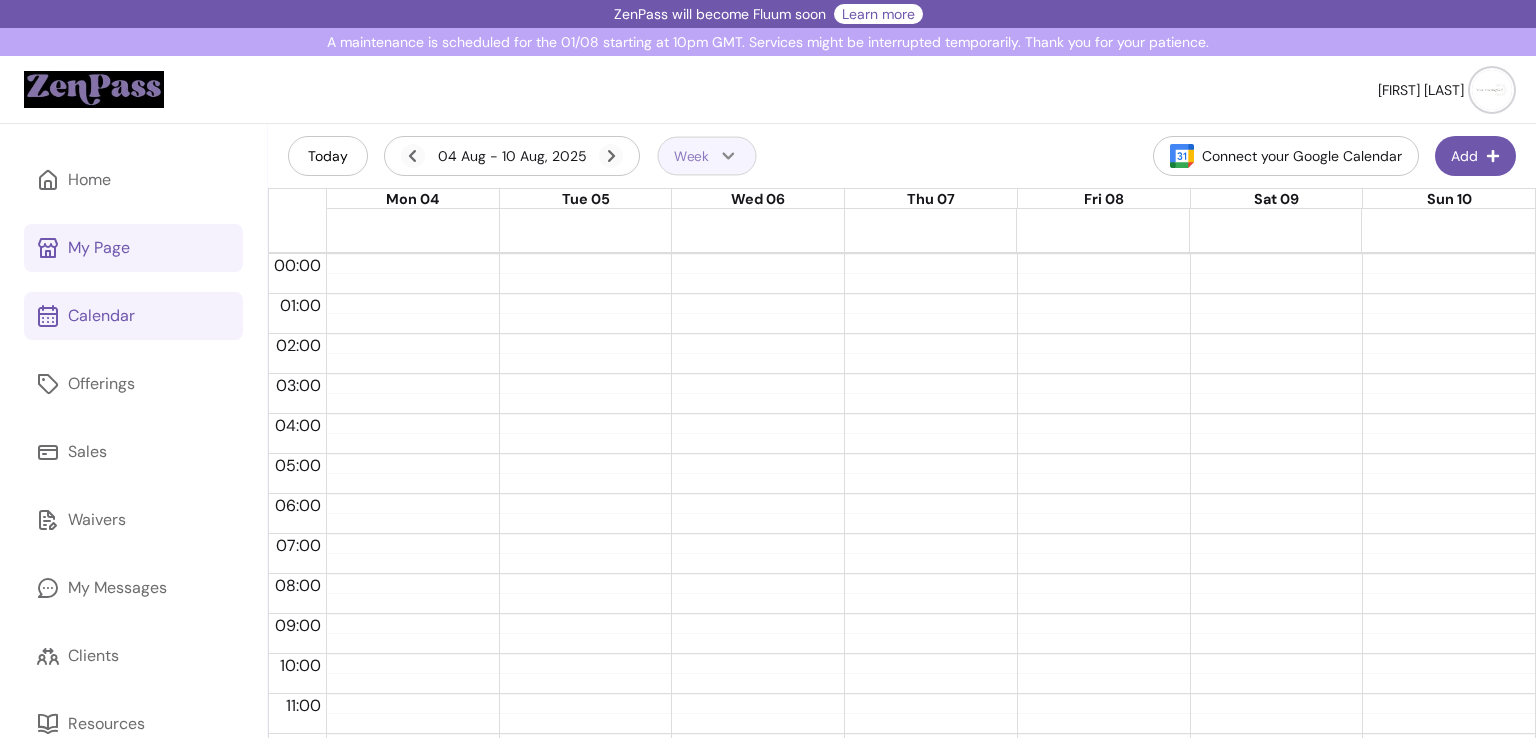 click 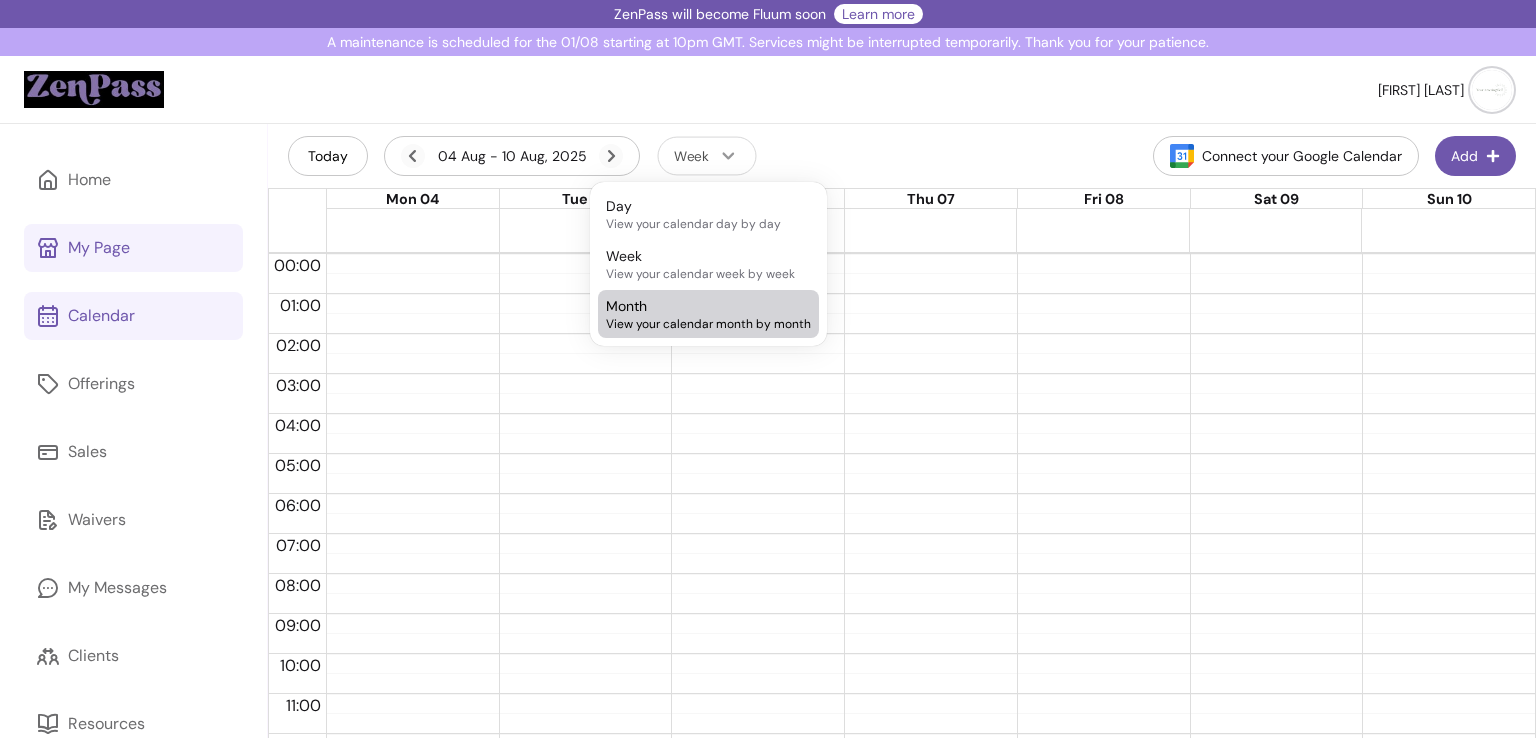 click on "Month View your calendar month by month" at bounding box center [708, 314] 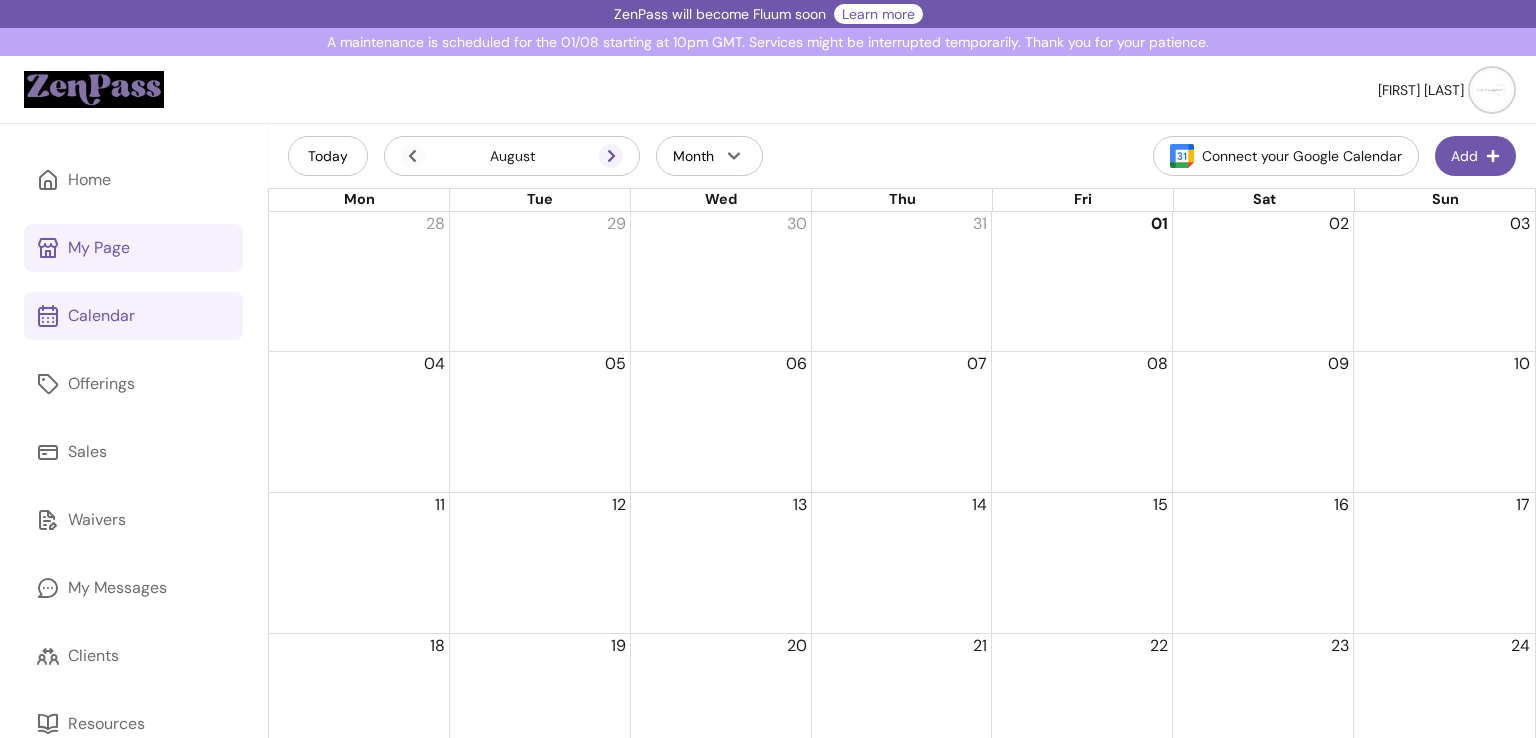 click 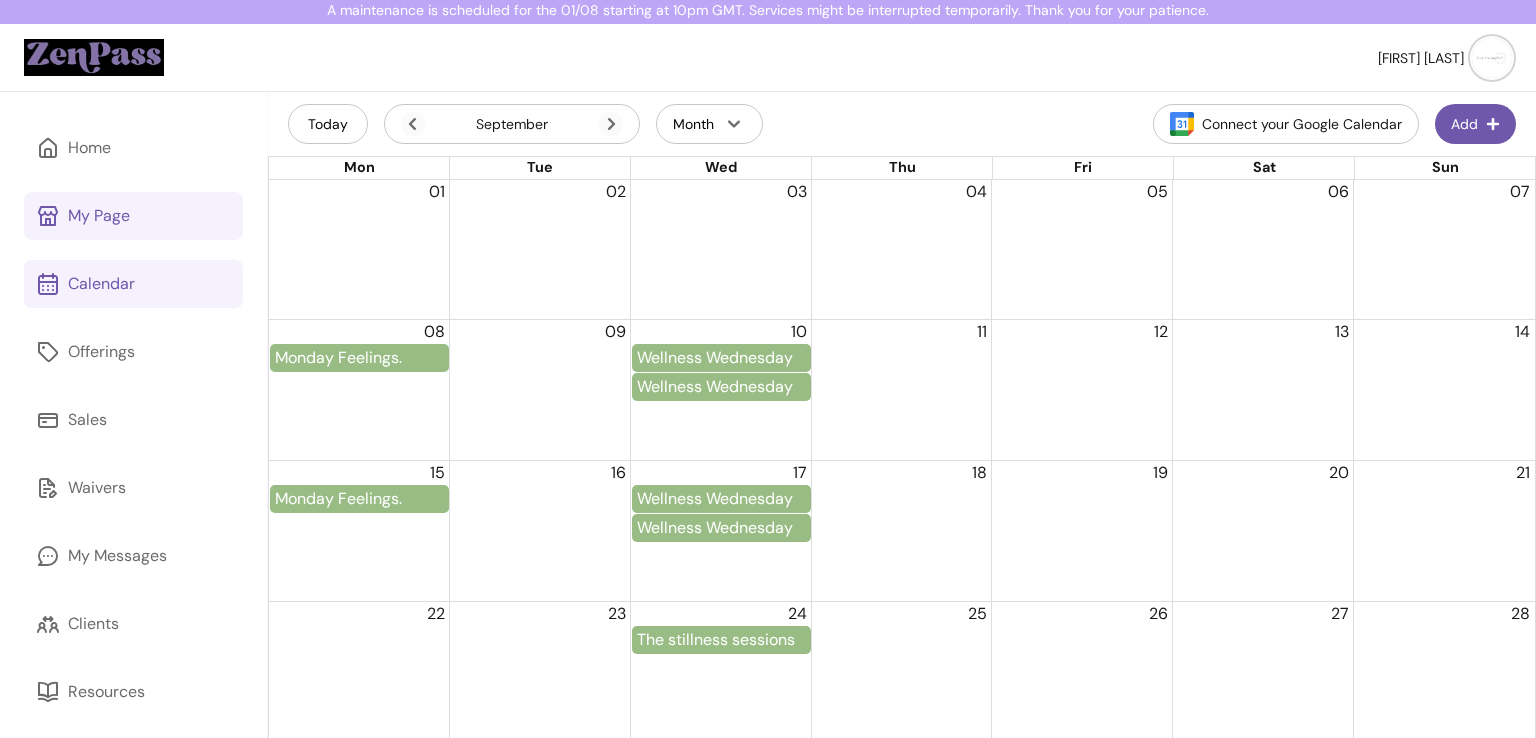 scroll, scrollTop: 0, scrollLeft: 0, axis: both 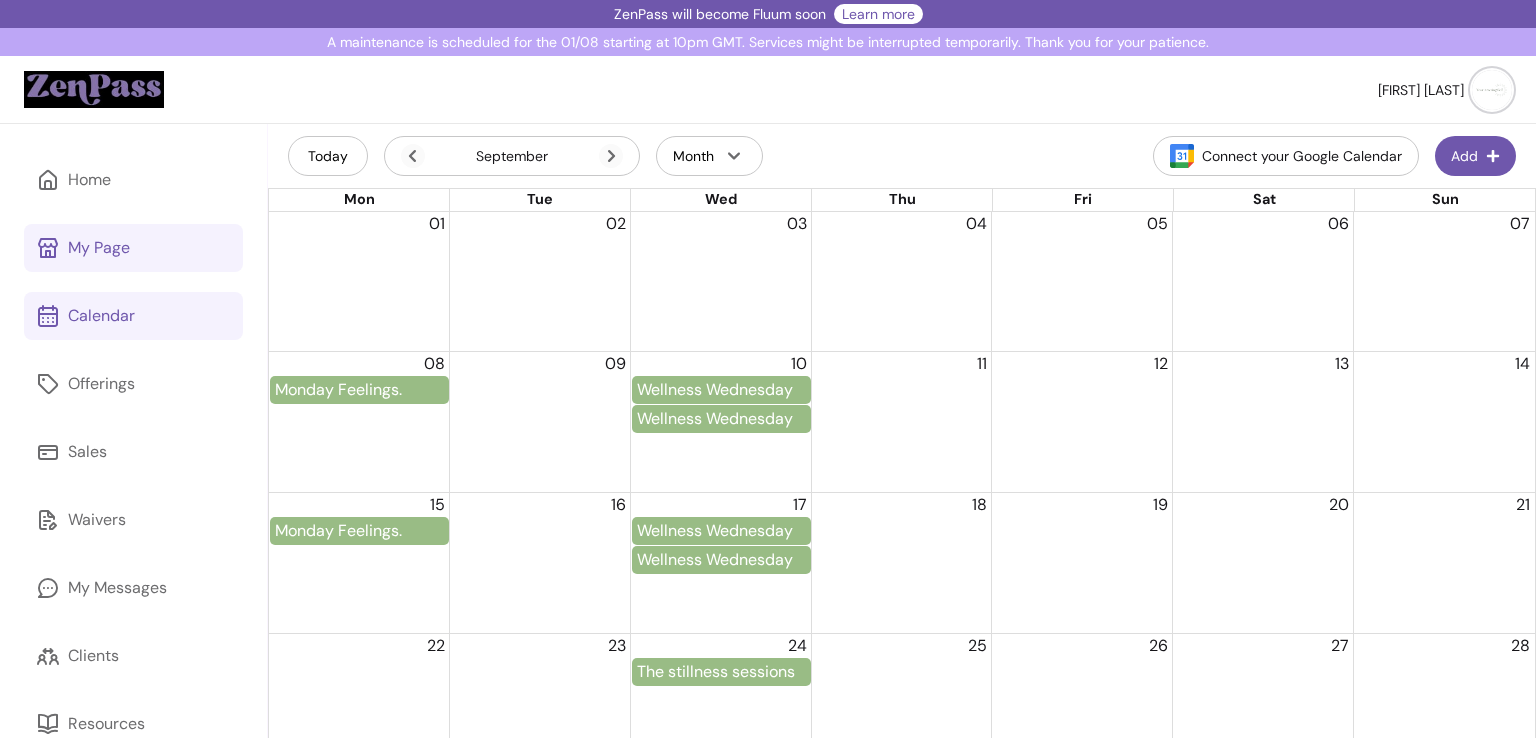 click on "Wellness Wednesday" at bounding box center [721, 531] 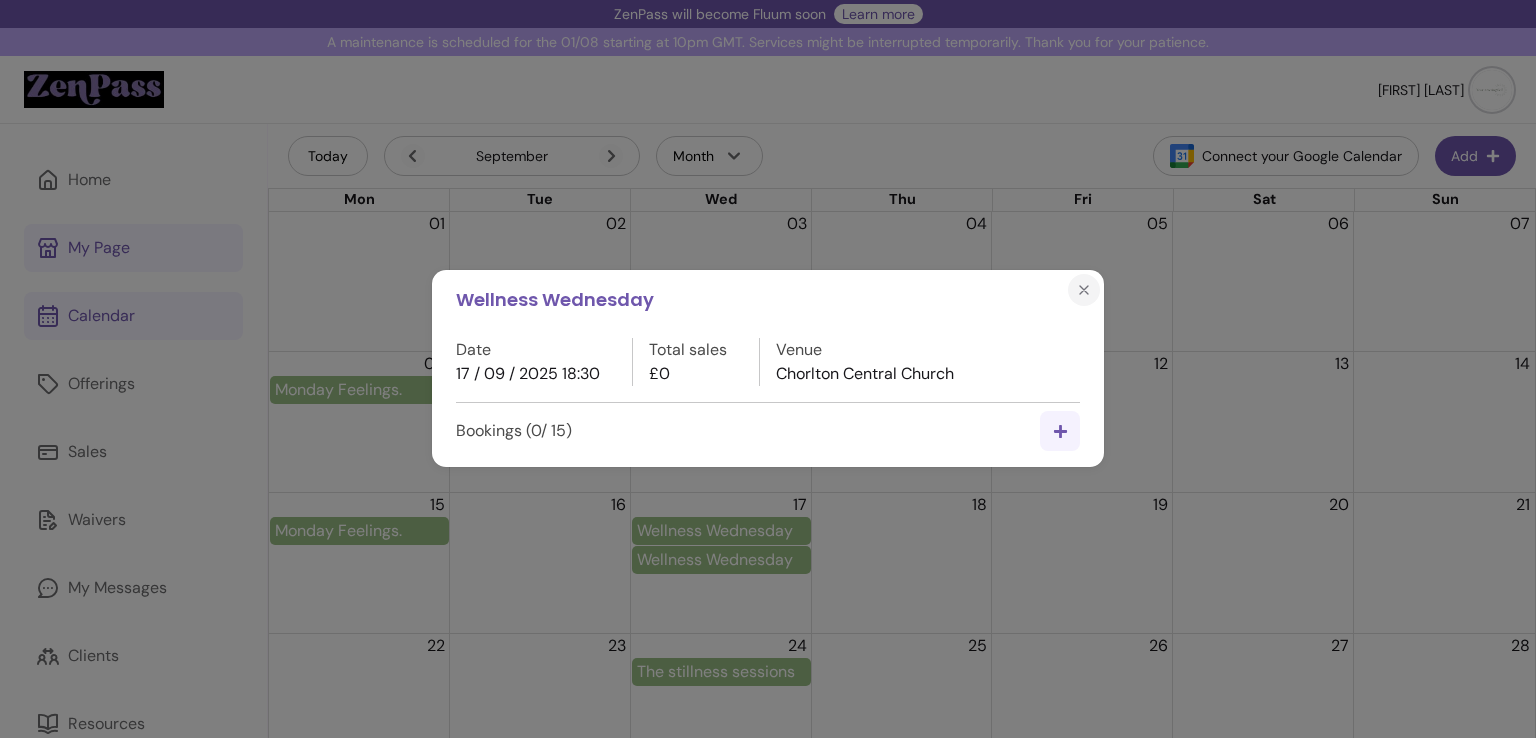 click at bounding box center [1084, 290] 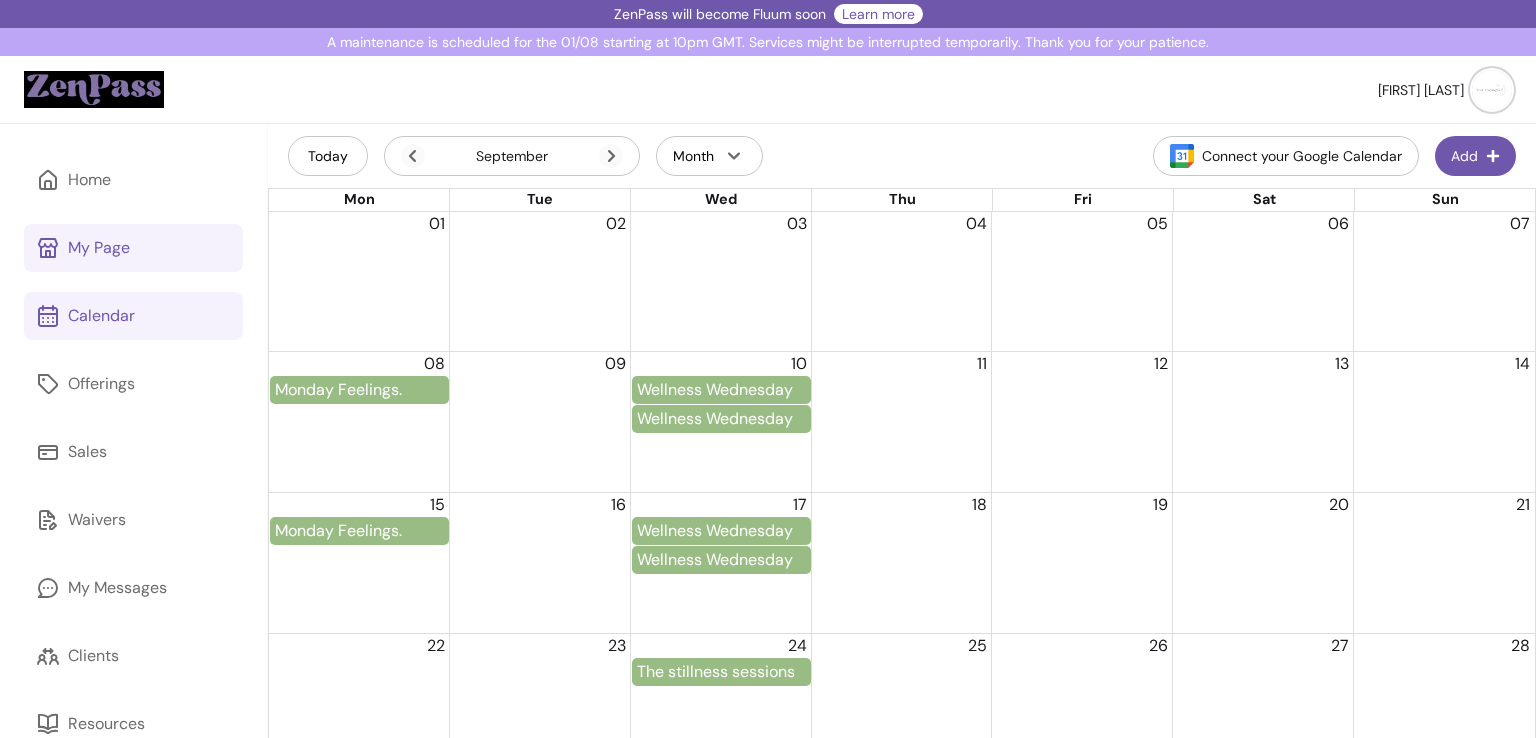 click on "My Page" at bounding box center (99, 248) 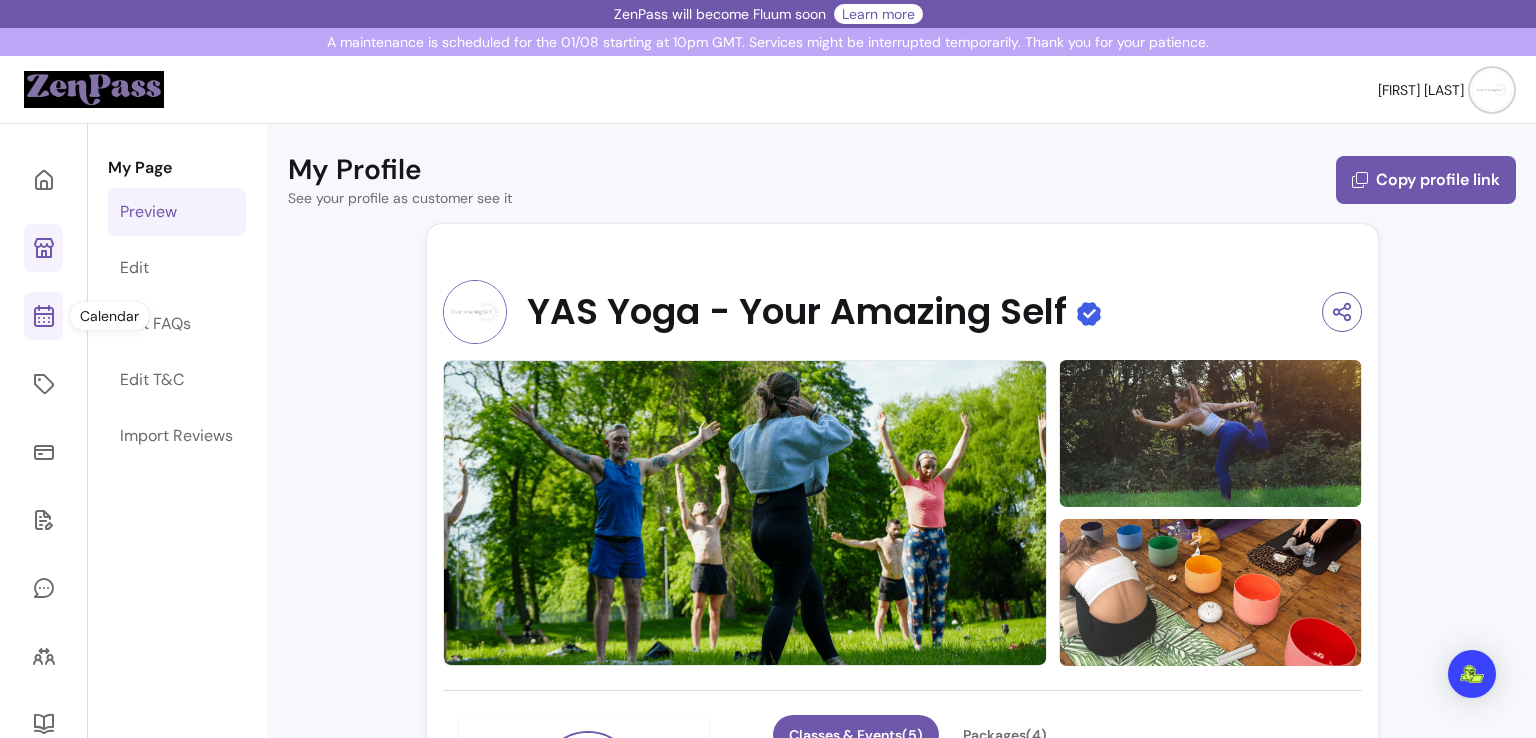 click 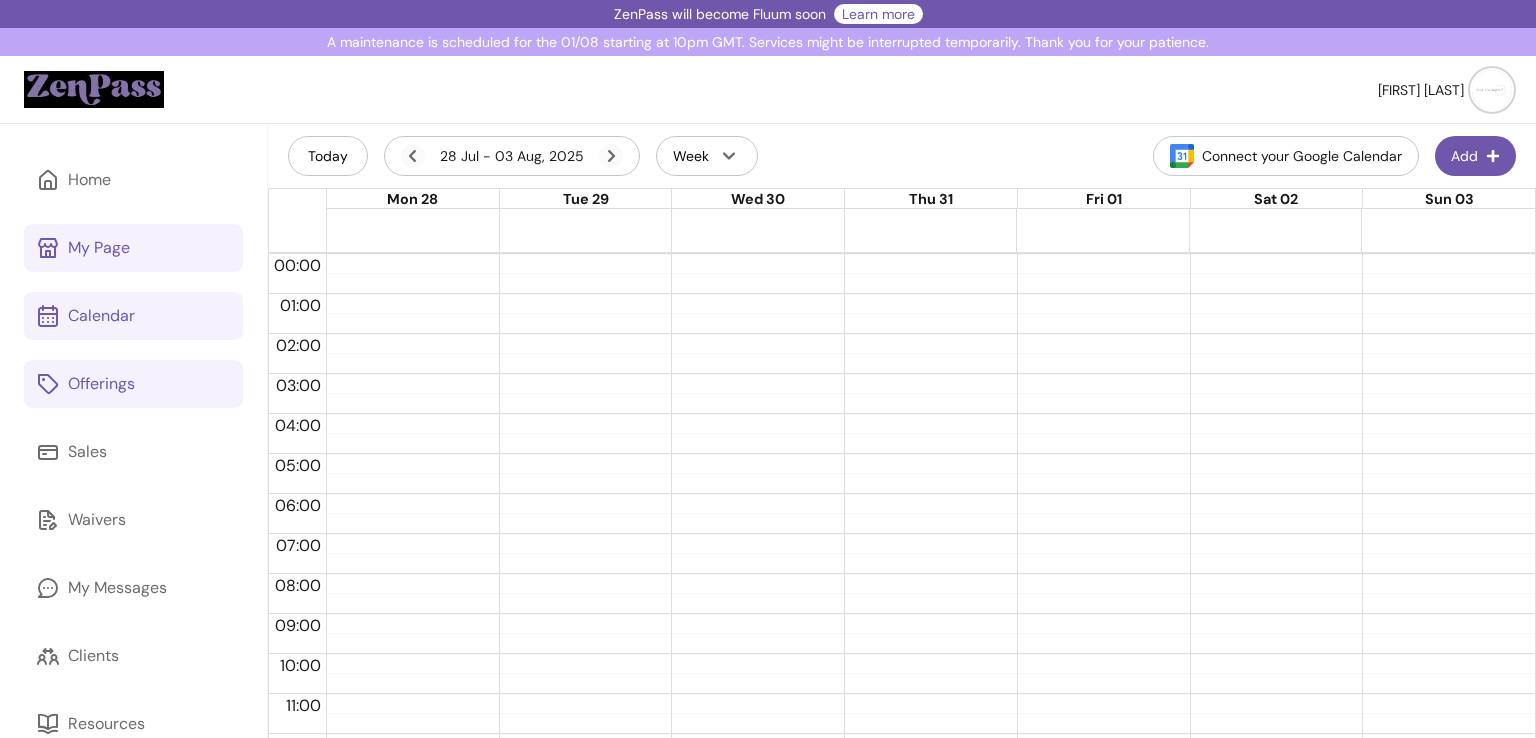 click on "Offerings" at bounding box center [133, 384] 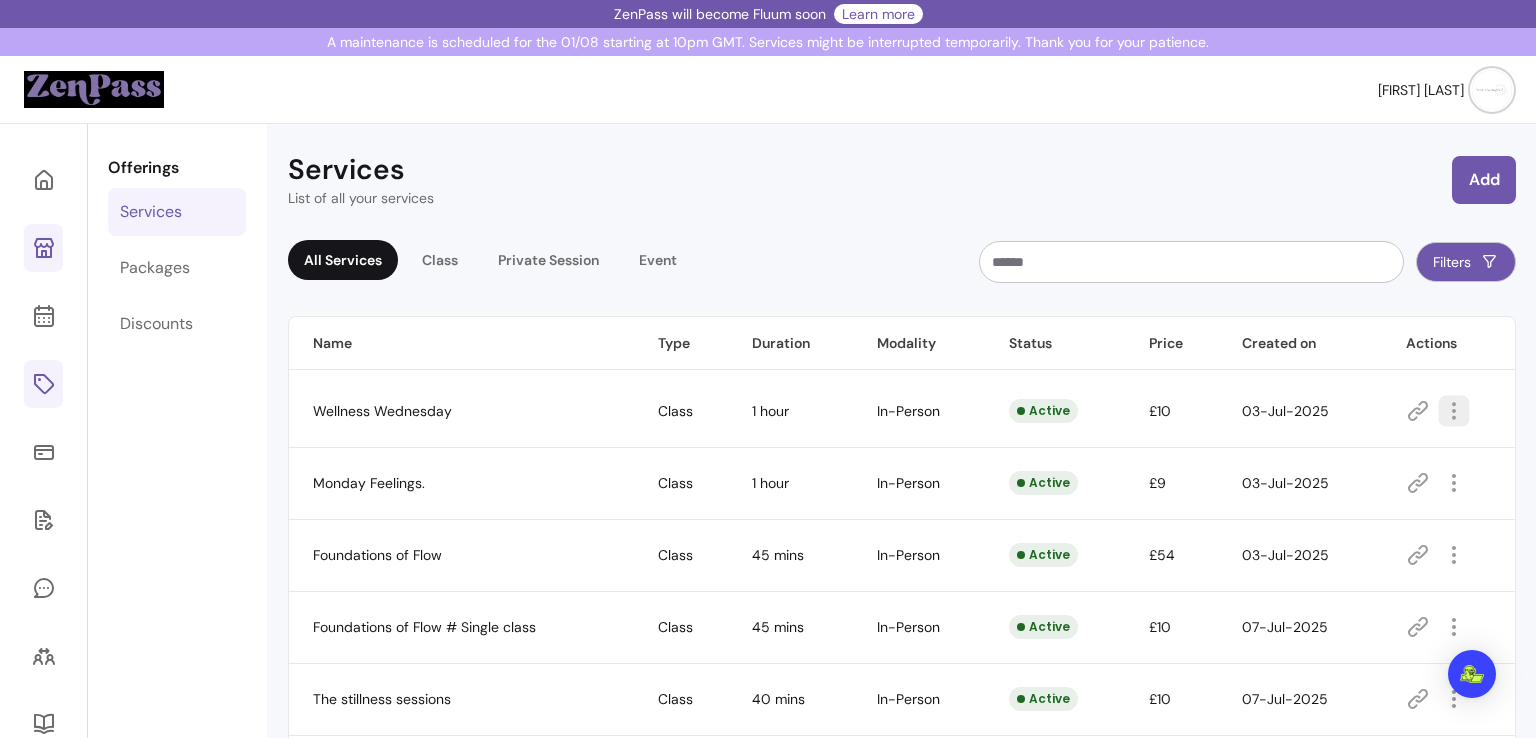 click 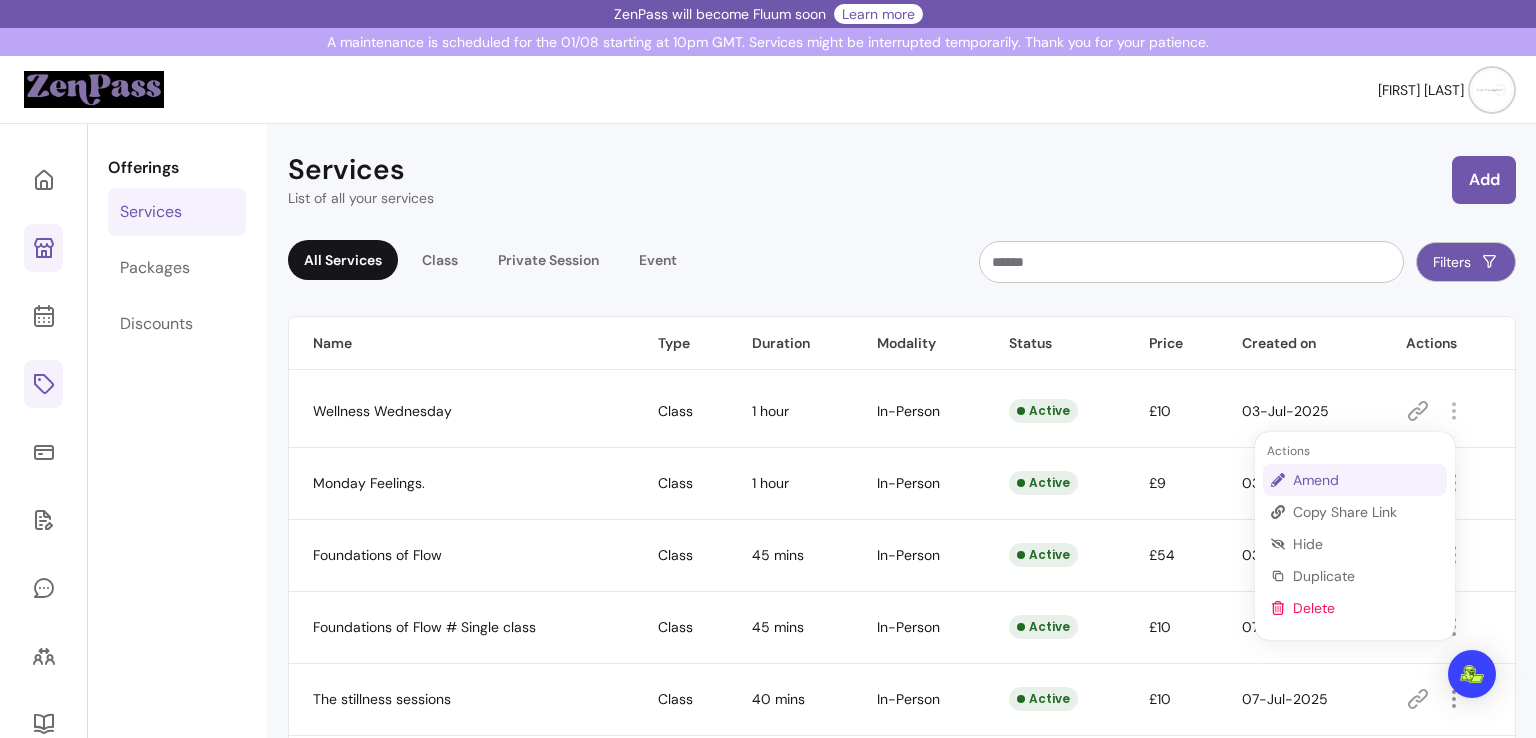 click on "Amend" at bounding box center [1366, 480] 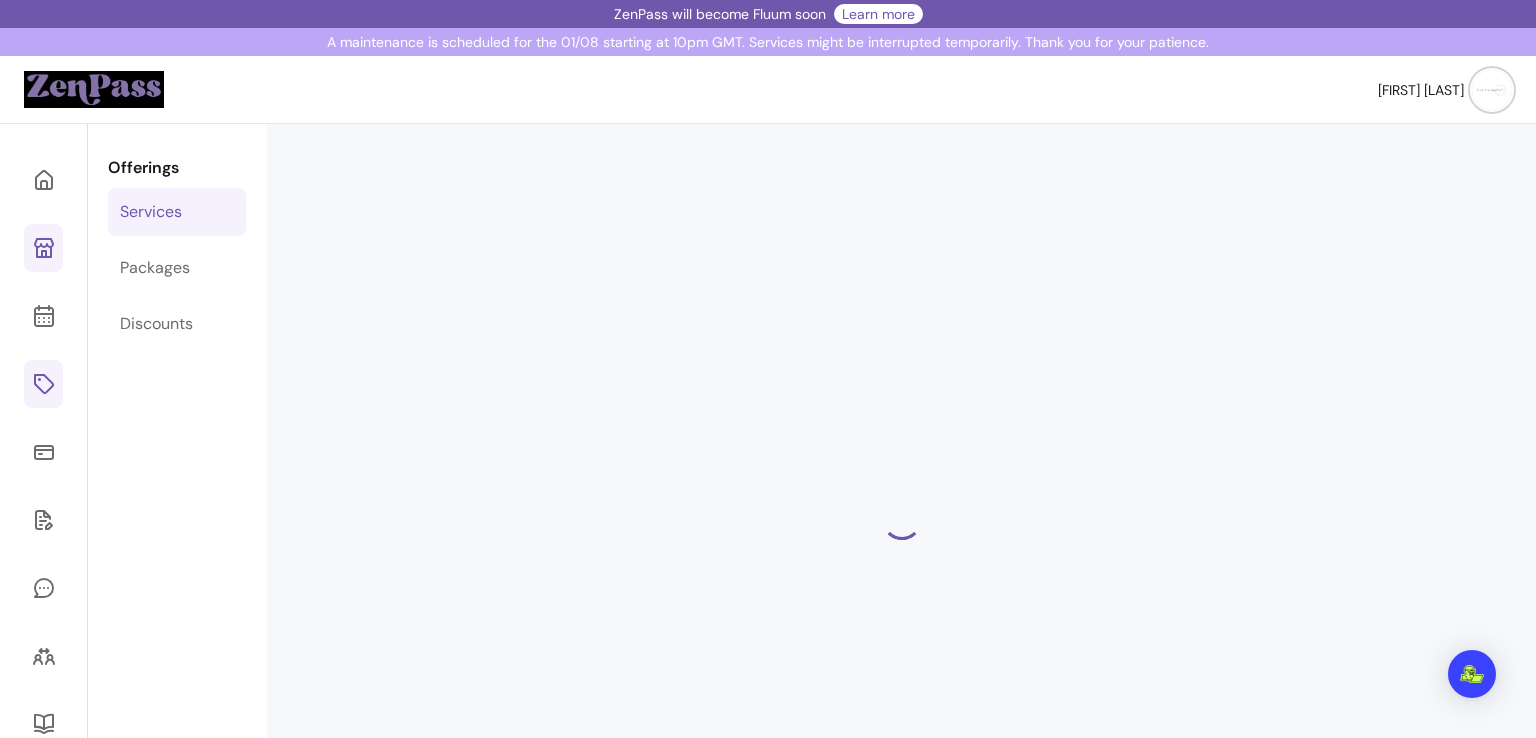 select on "**" 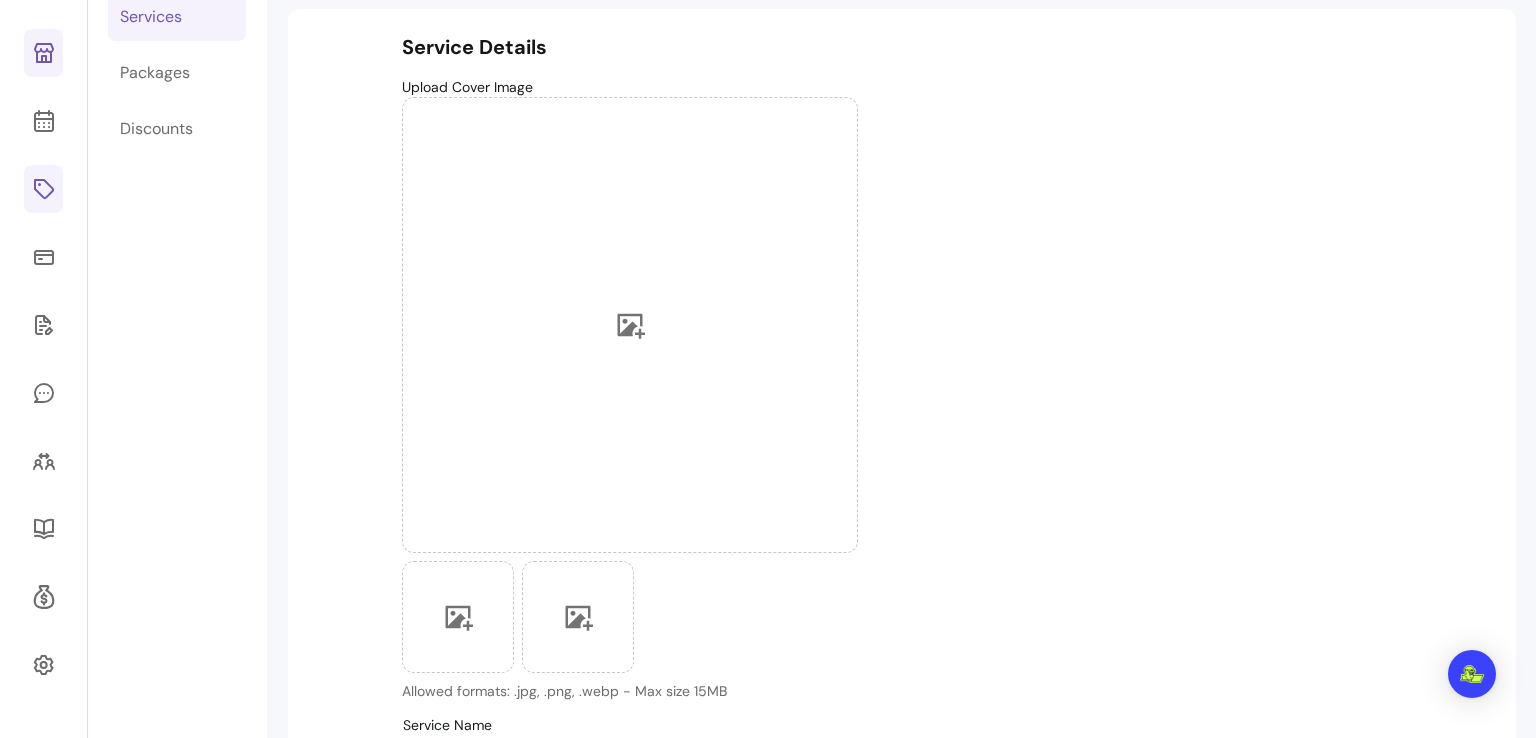 scroll, scrollTop: 266, scrollLeft: 0, axis: vertical 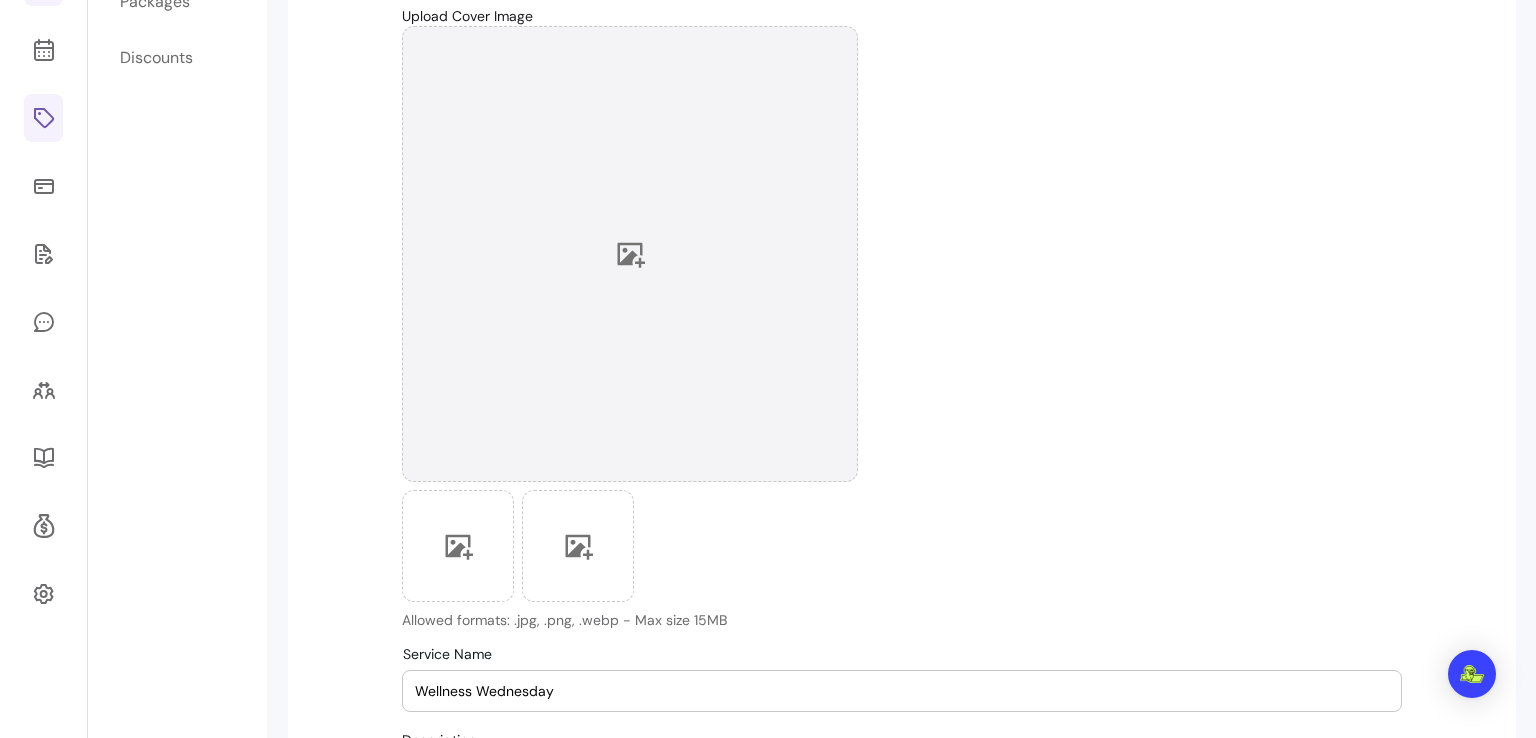 click at bounding box center [630, 254] 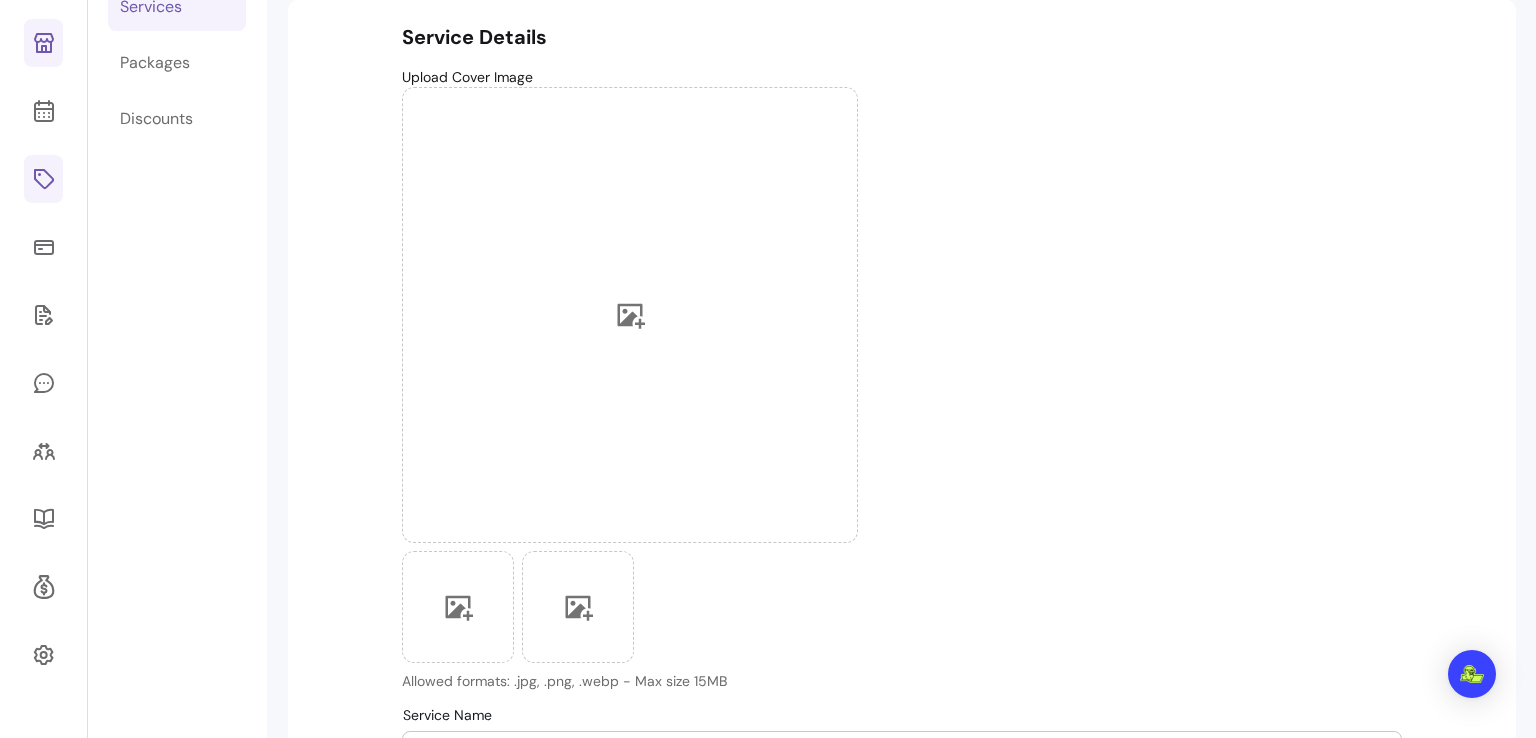 scroll, scrollTop: 213, scrollLeft: 0, axis: vertical 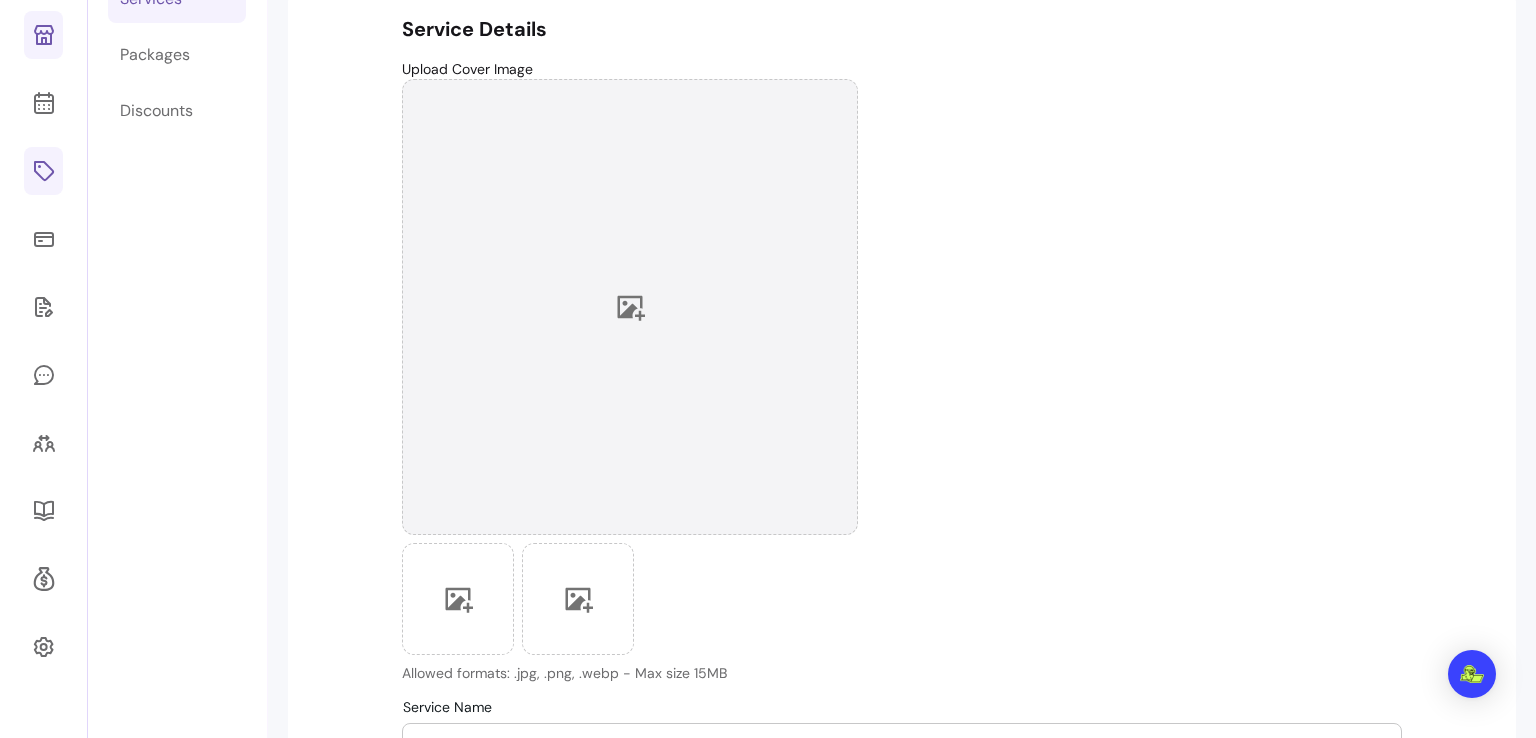 click 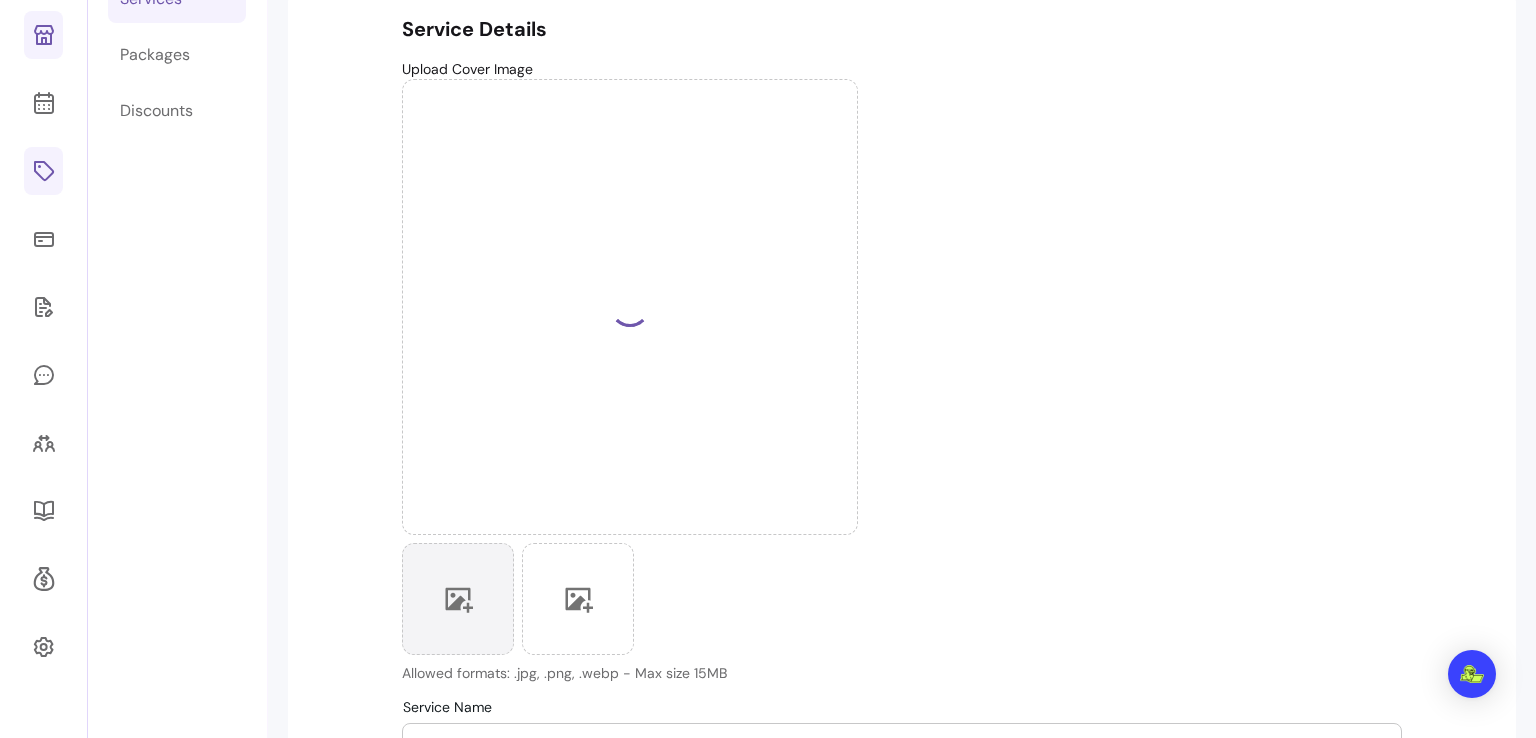 click at bounding box center (458, 599) 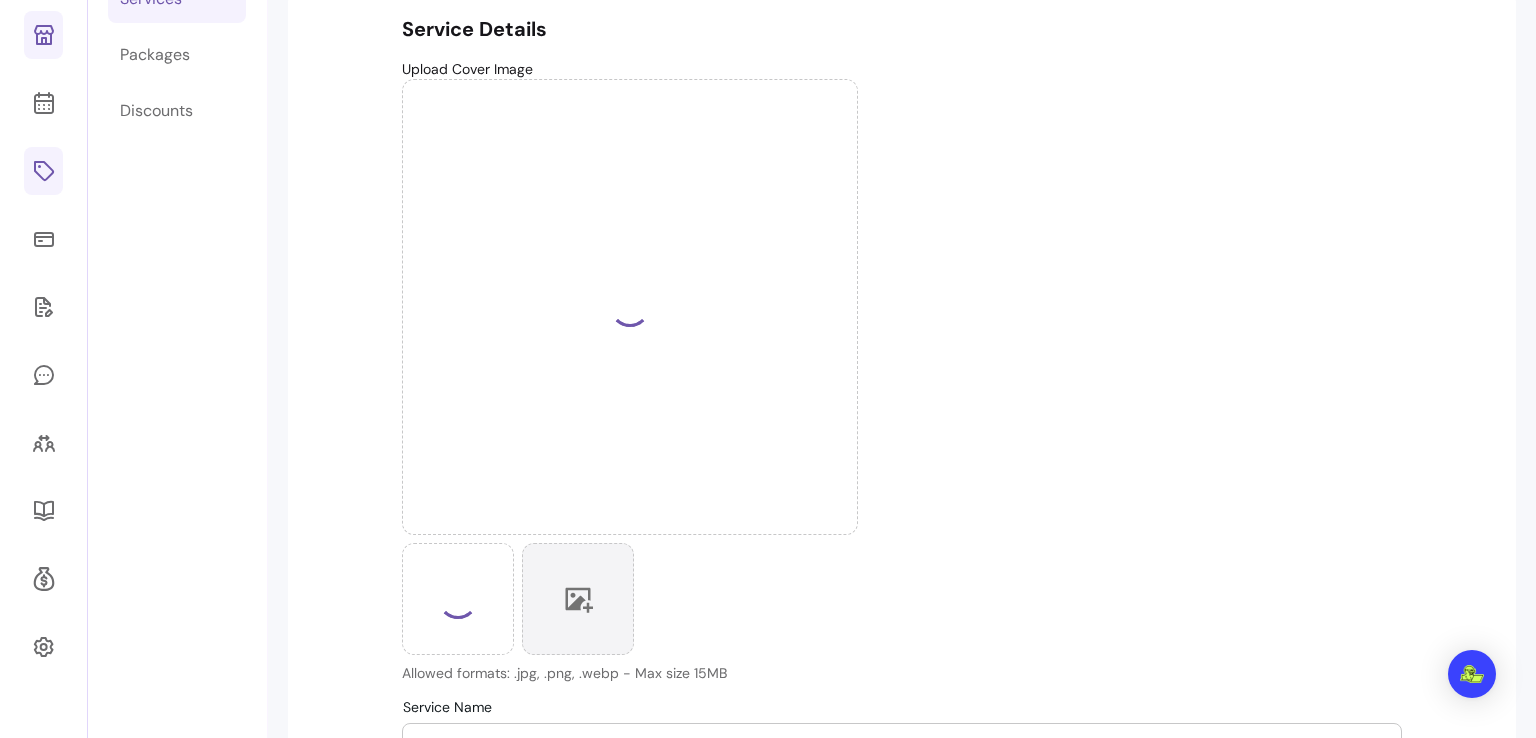 click at bounding box center (578, 599) 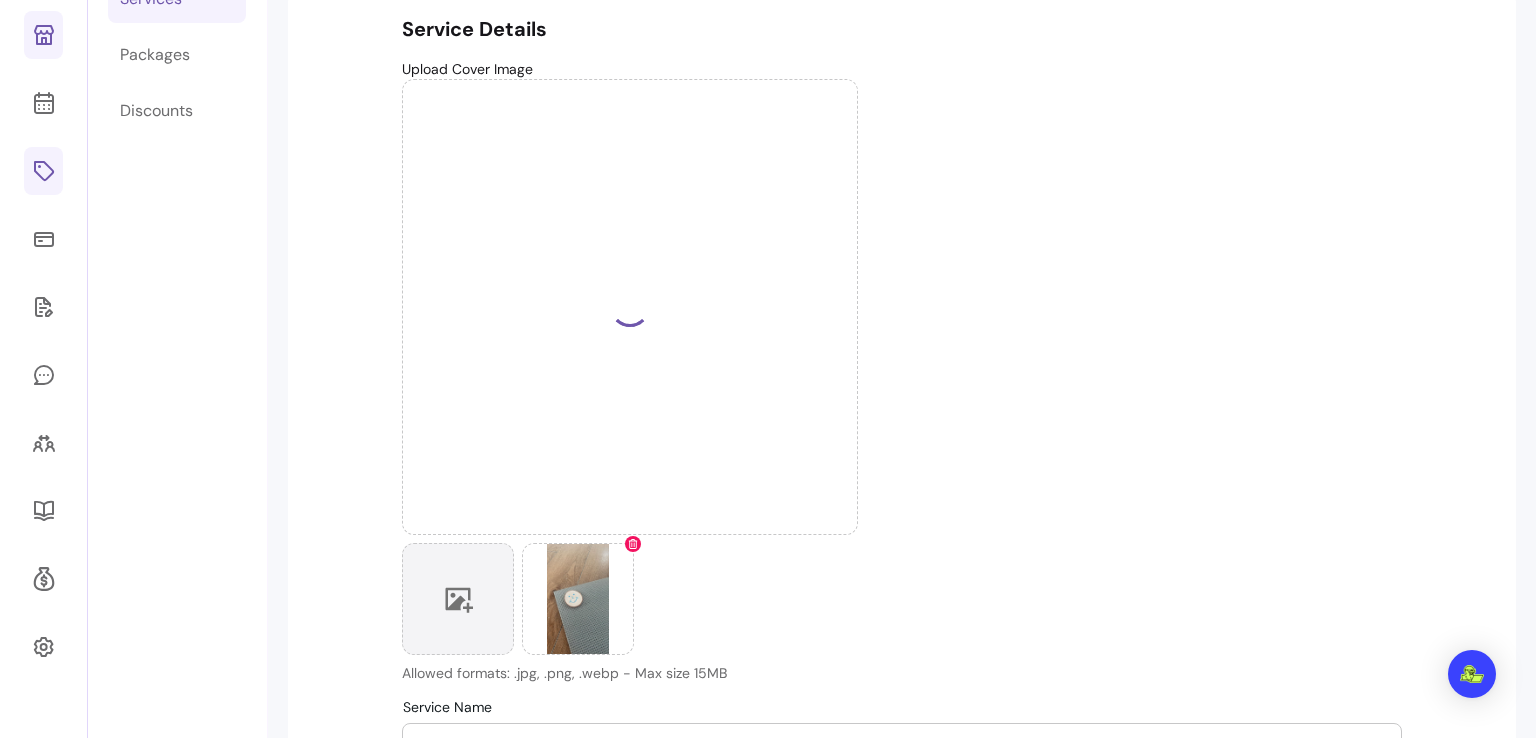 click at bounding box center [458, 599] 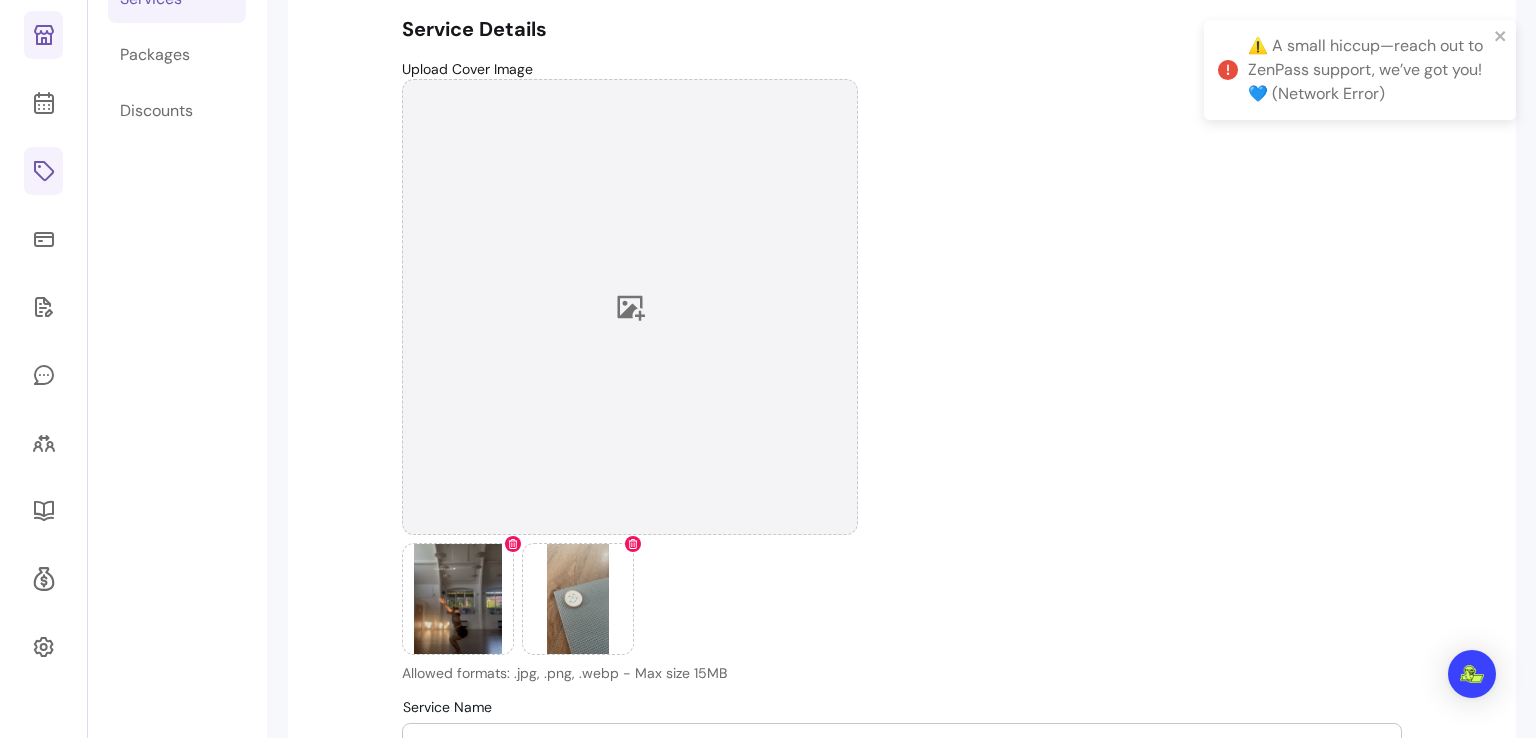 scroll, scrollTop: 228, scrollLeft: 0, axis: vertical 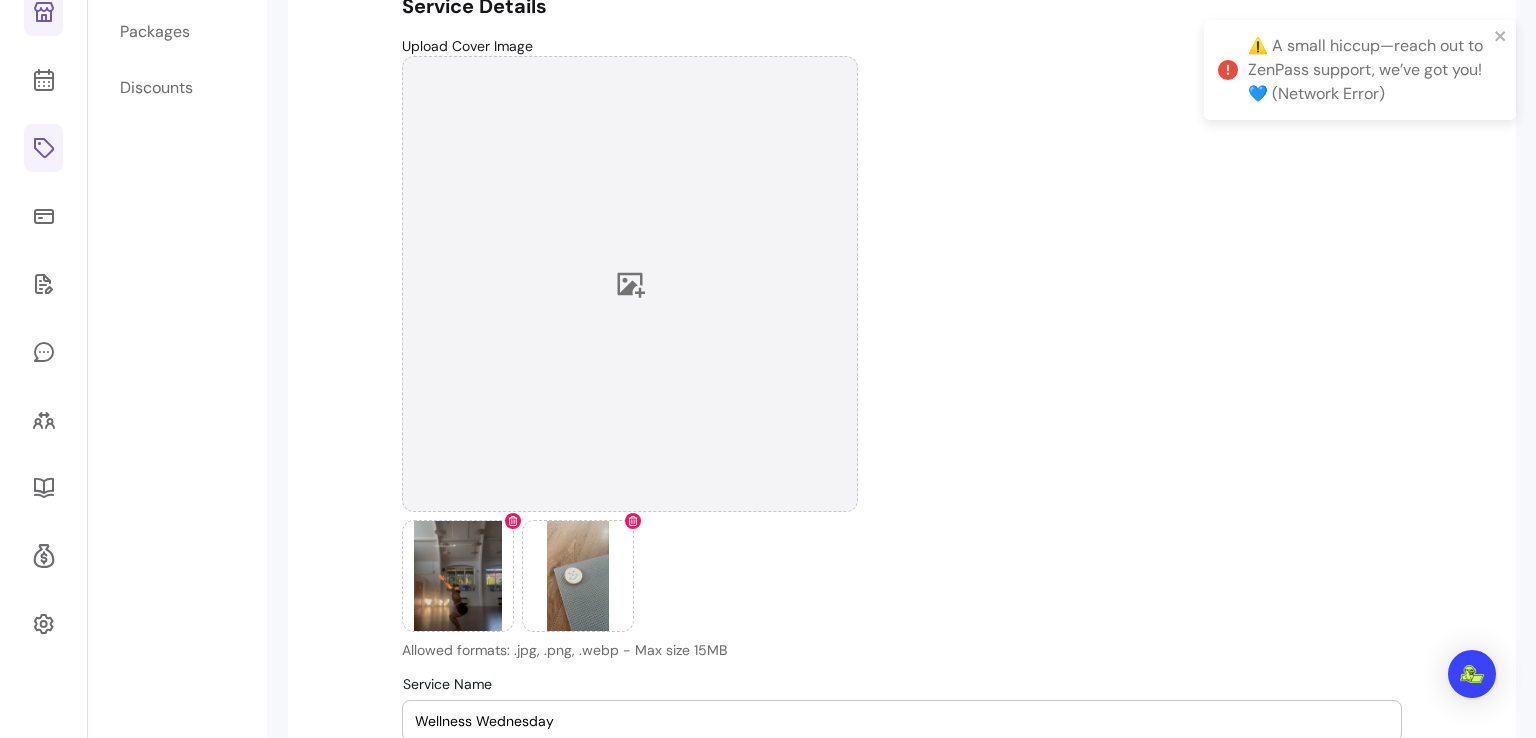 click at bounding box center (630, 284) 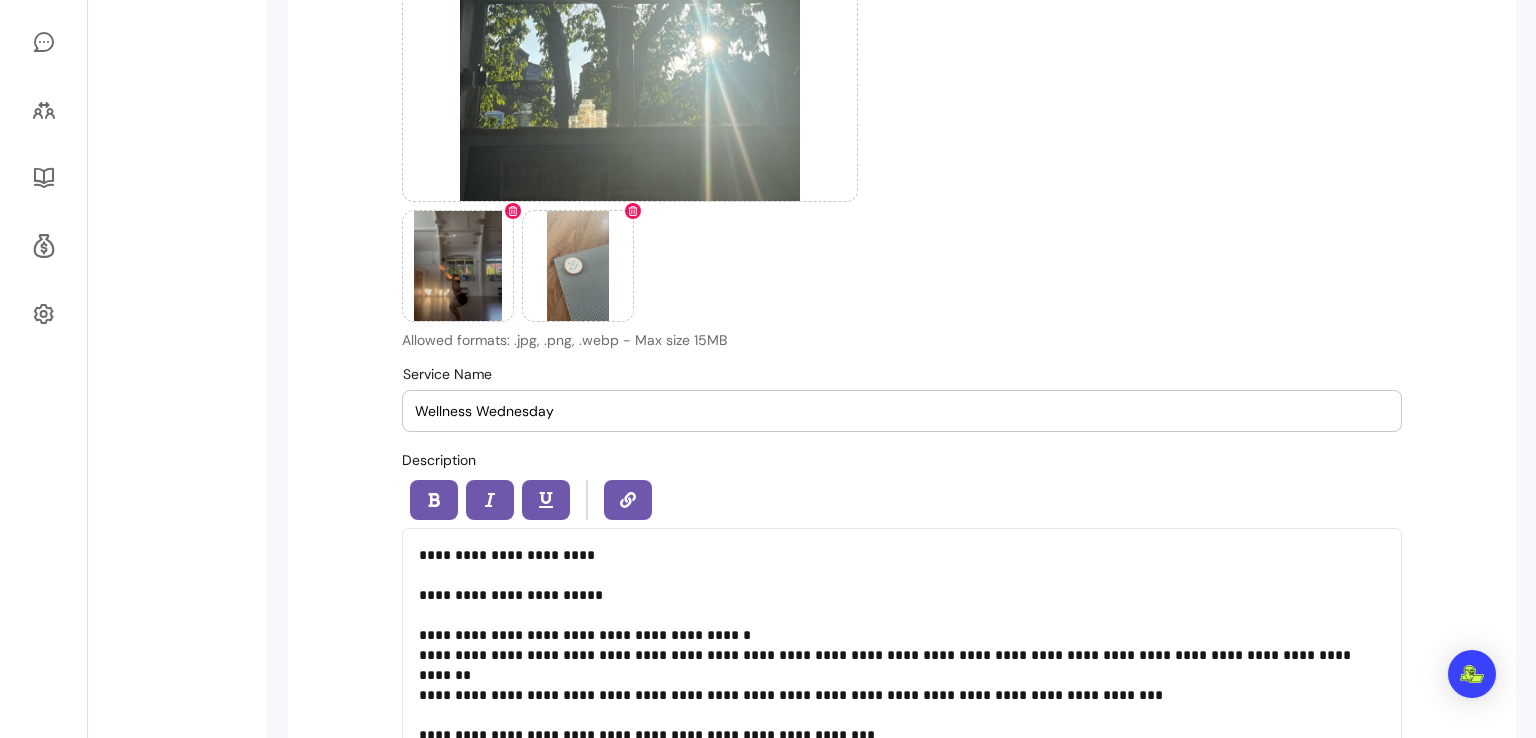 scroll, scrollTop: 558, scrollLeft: 0, axis: vertical 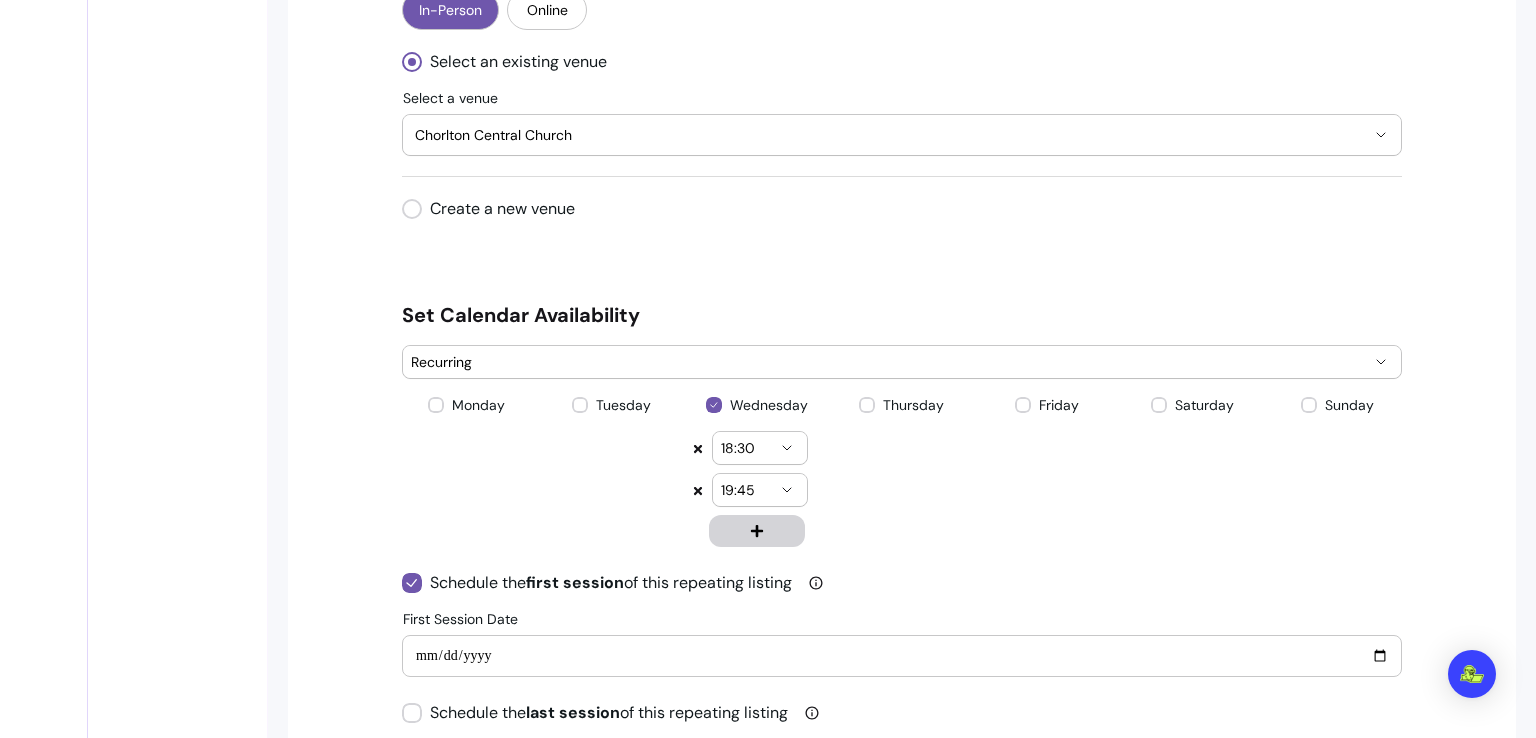 click 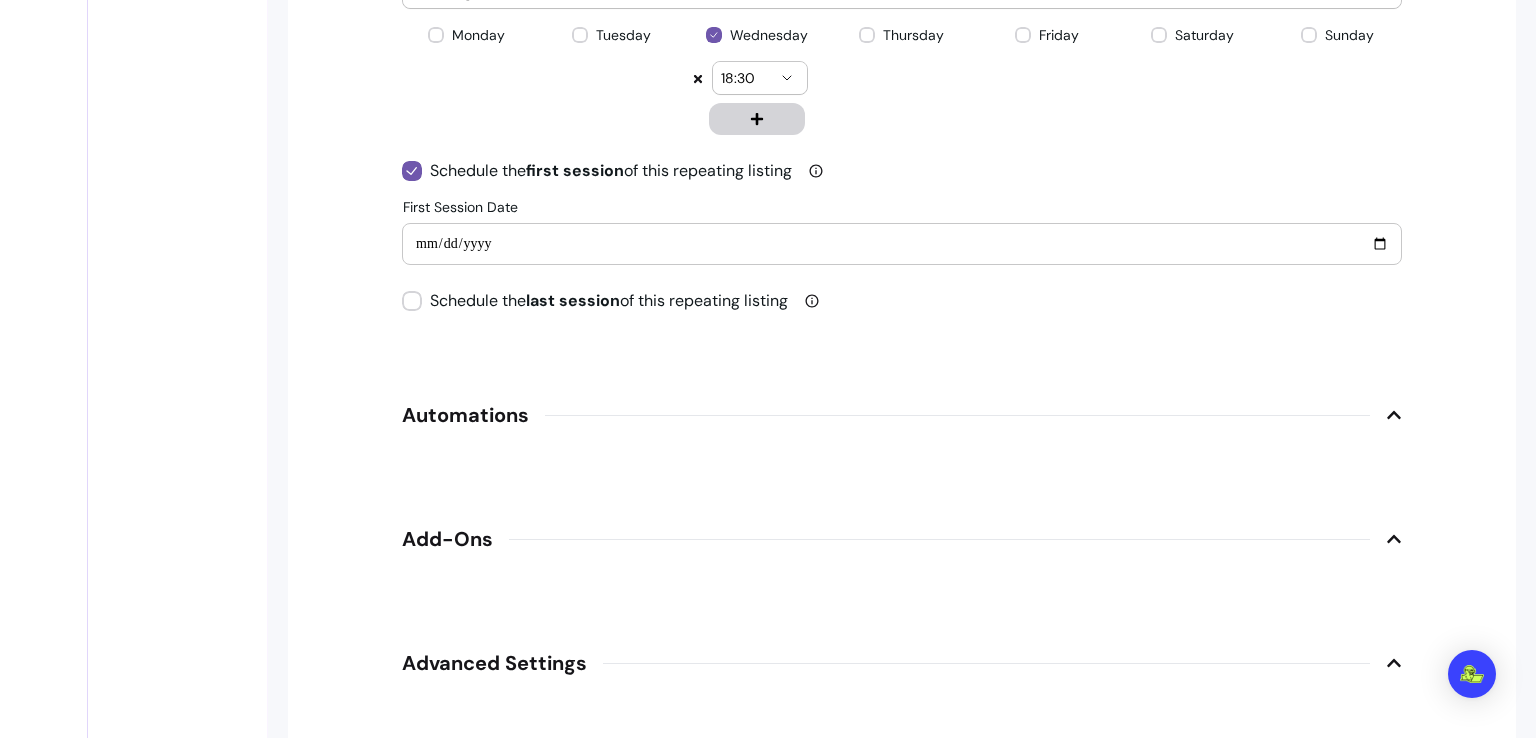 scroll, scrollTop: 2362, scrollLeft: 0, axis: vertical 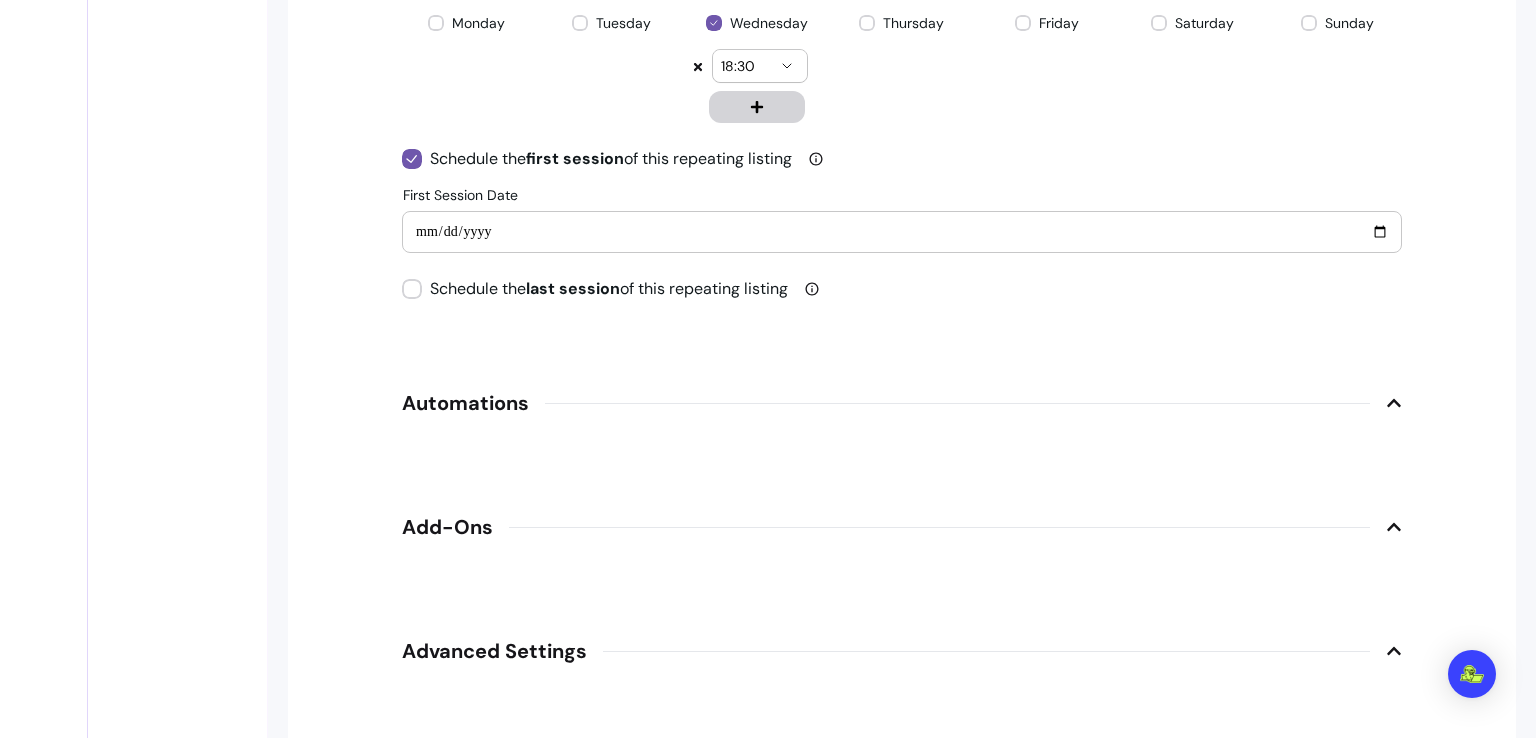 click 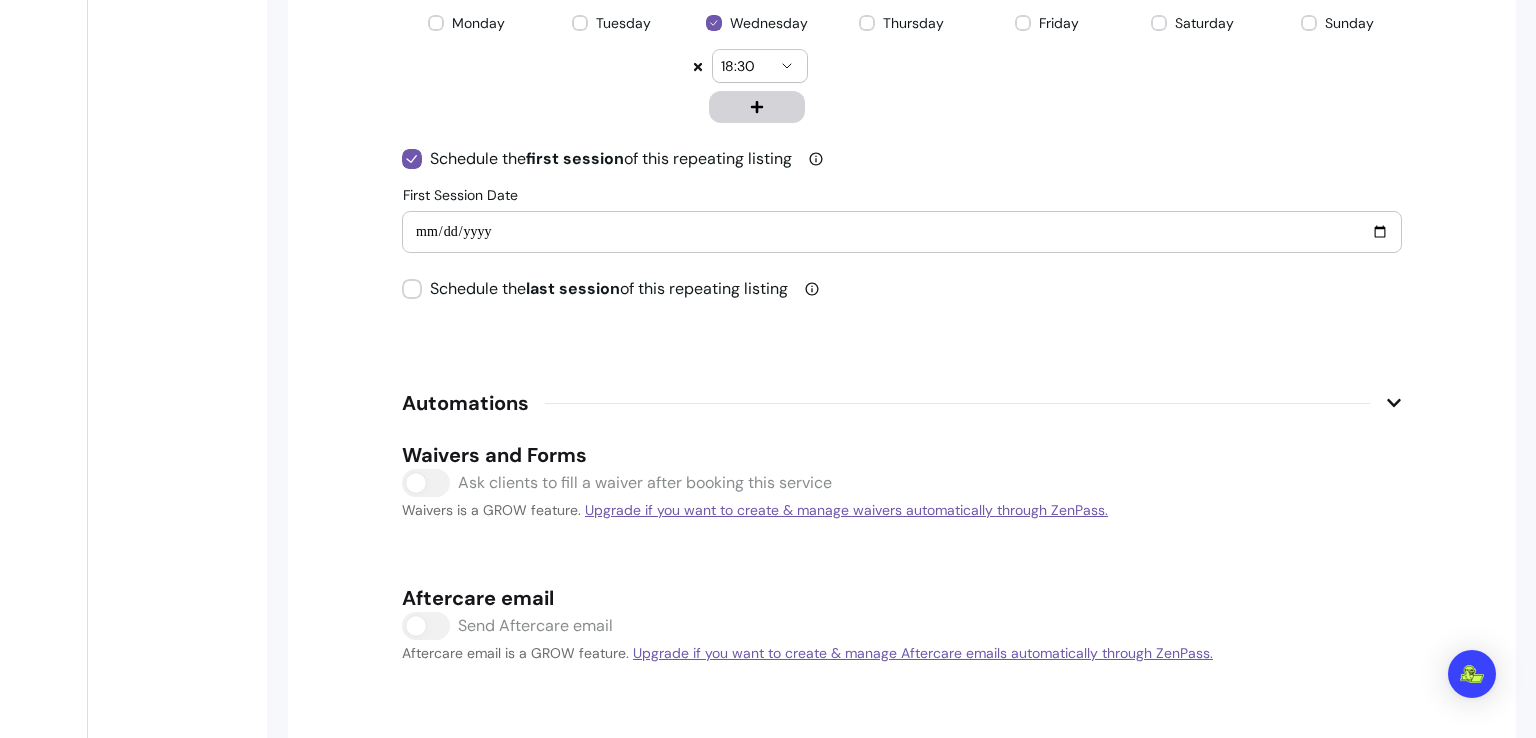 click 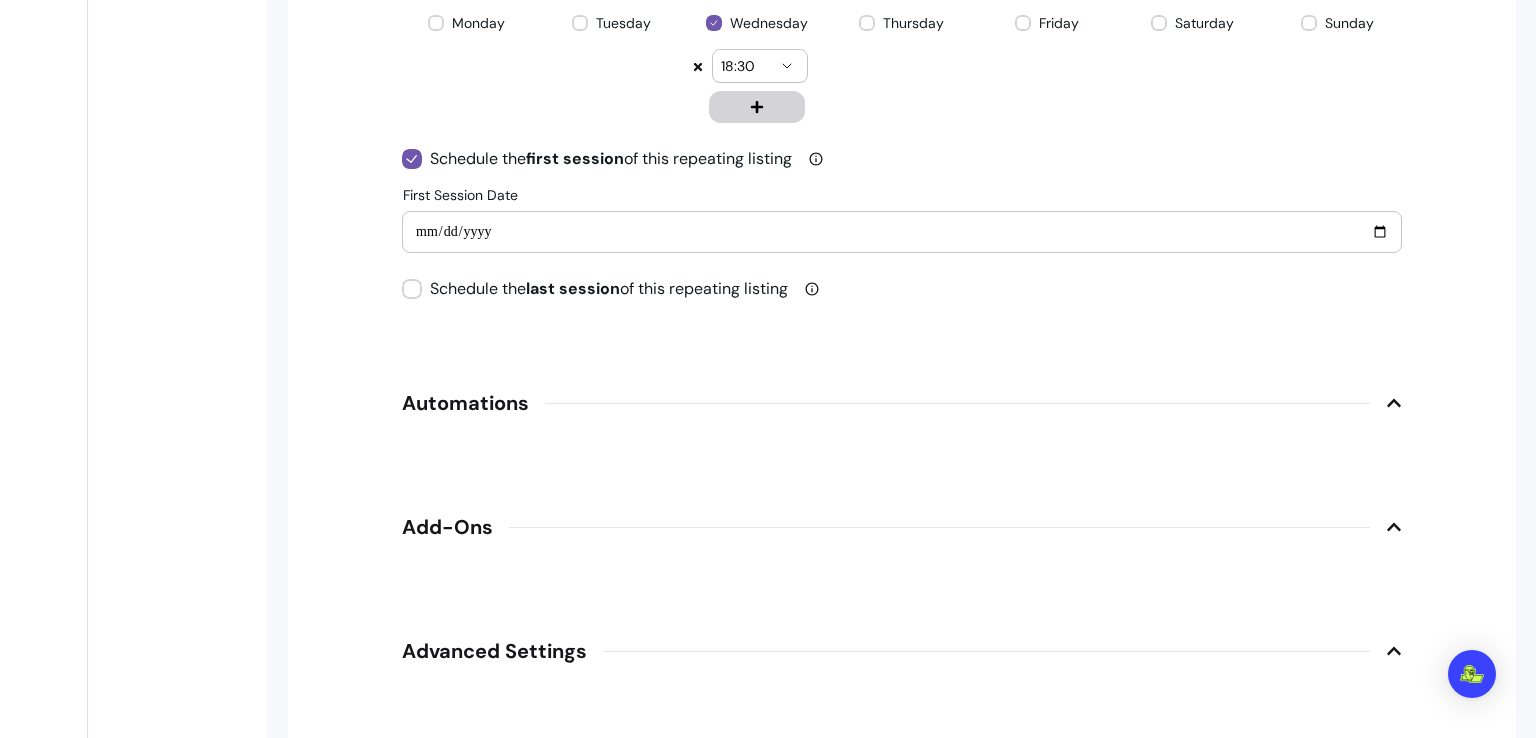 click 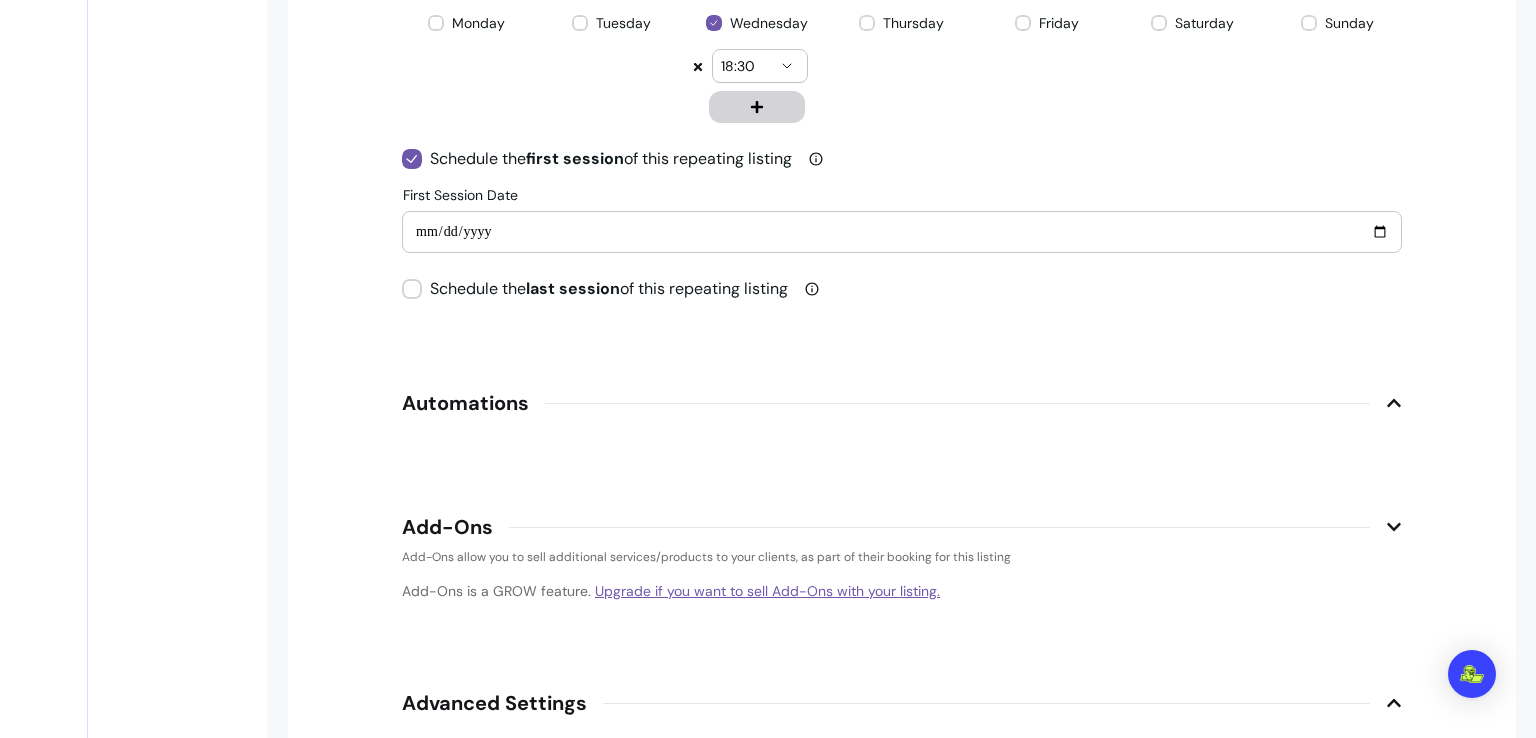 click 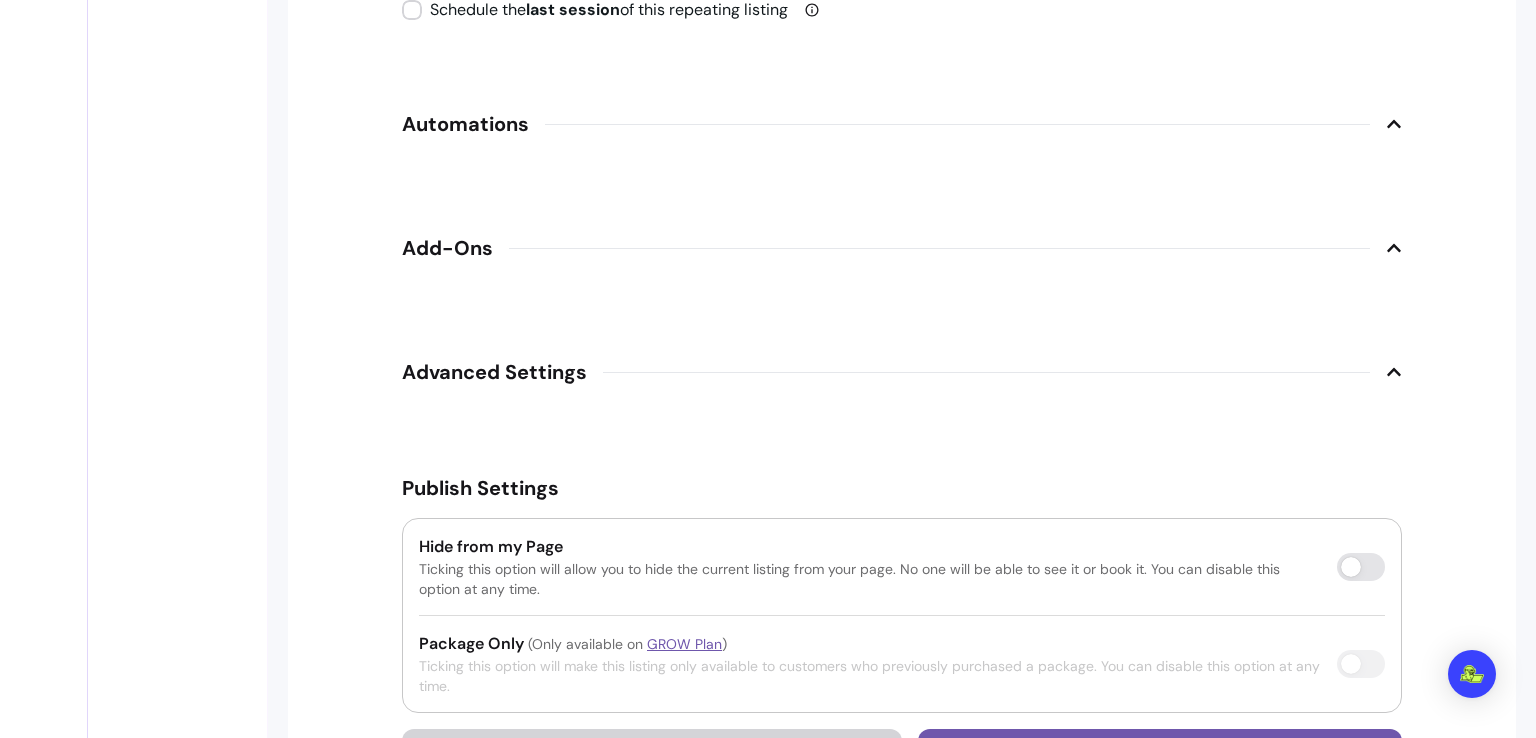 scroll, scrollTop: 2720, scrollLeft: 0, axis: vertical 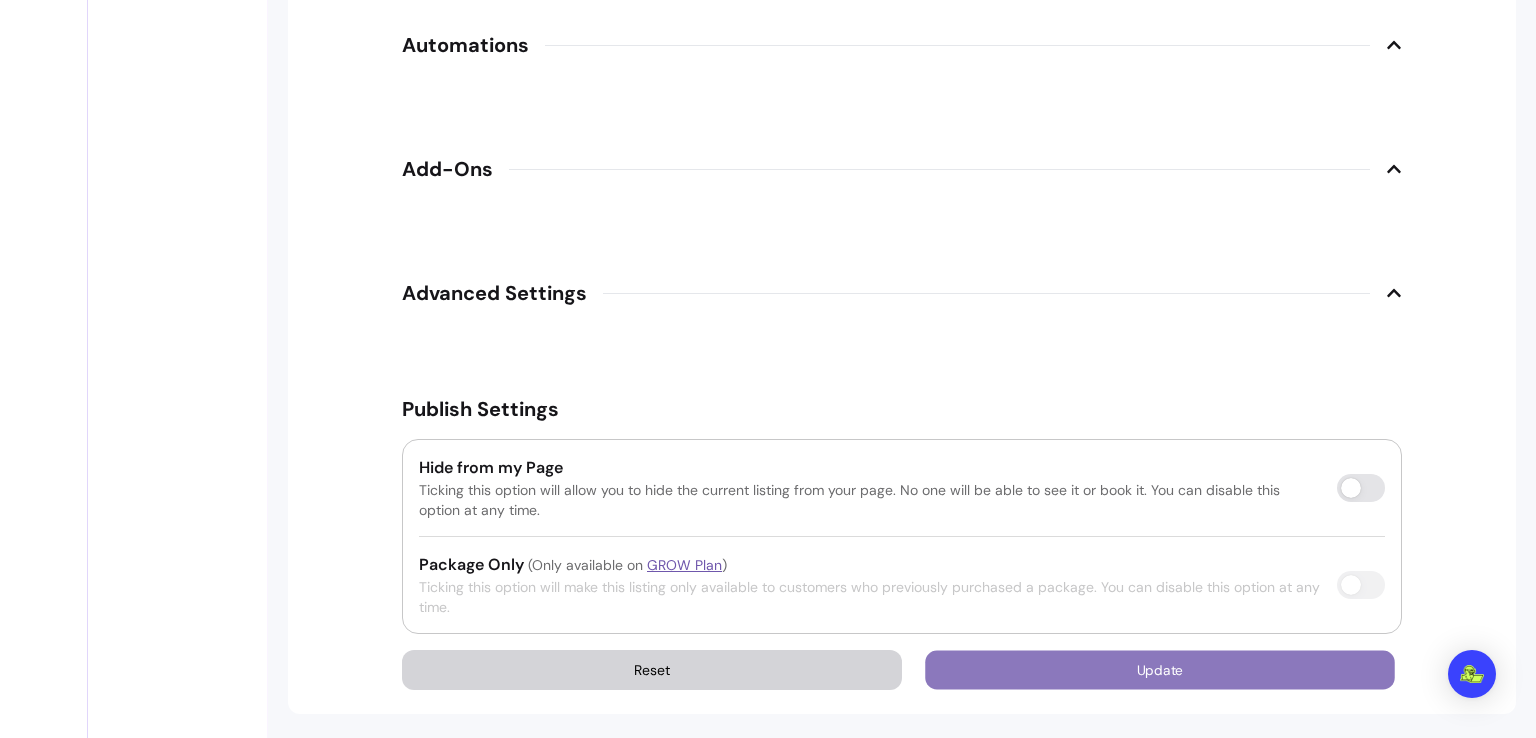 click on "Update" at bounding box center (1160, 670) 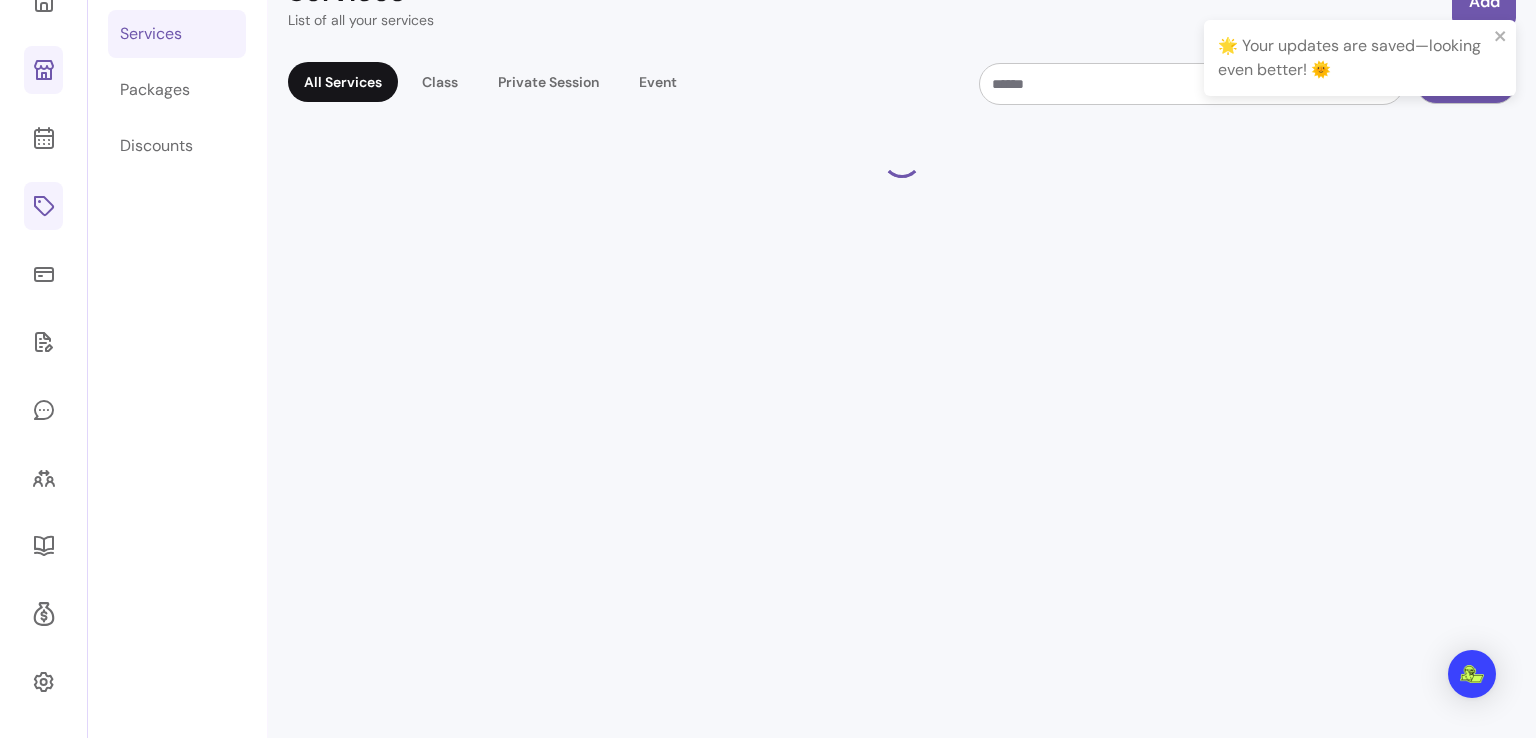 scroll, scrollTop: 124, scrollLeft: 0, axis: vertical 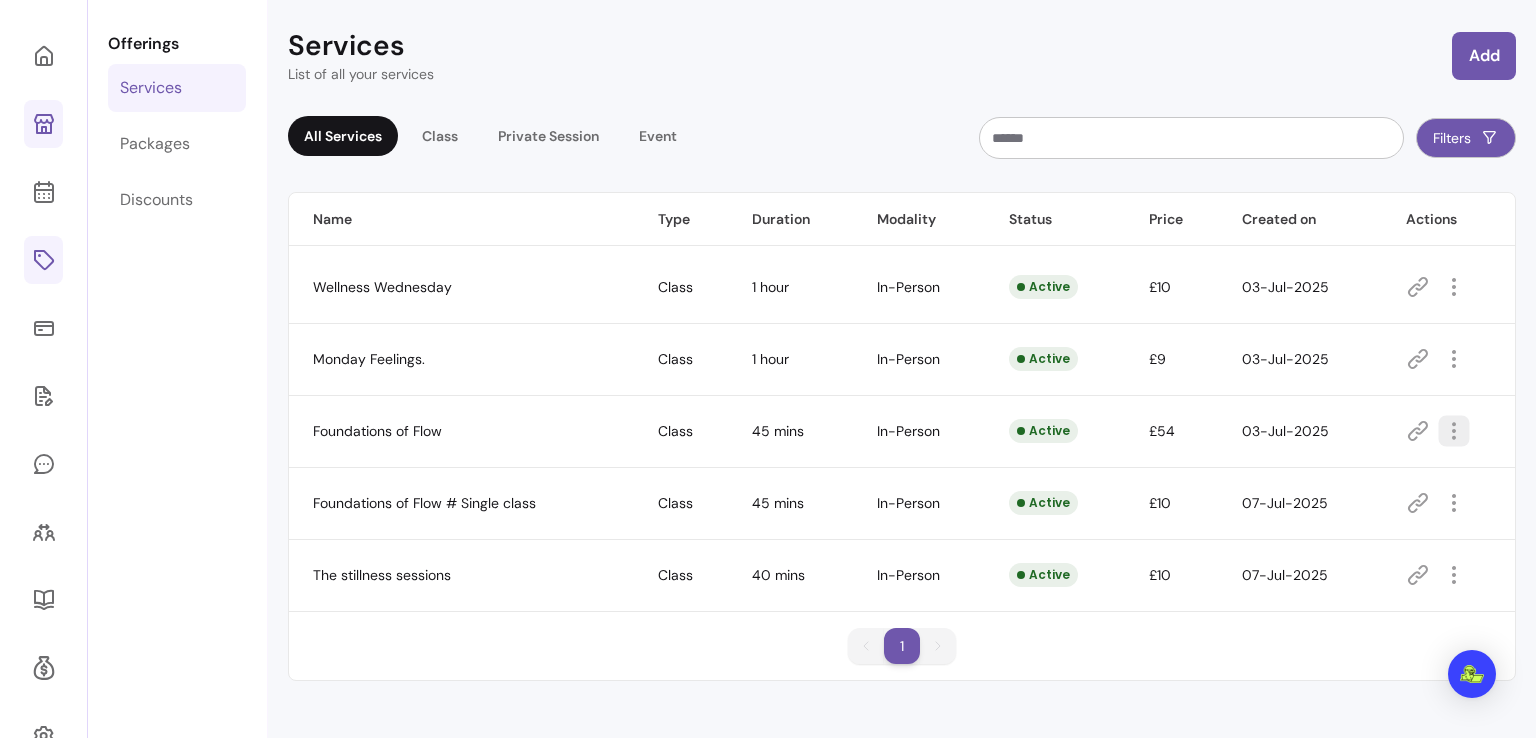 click 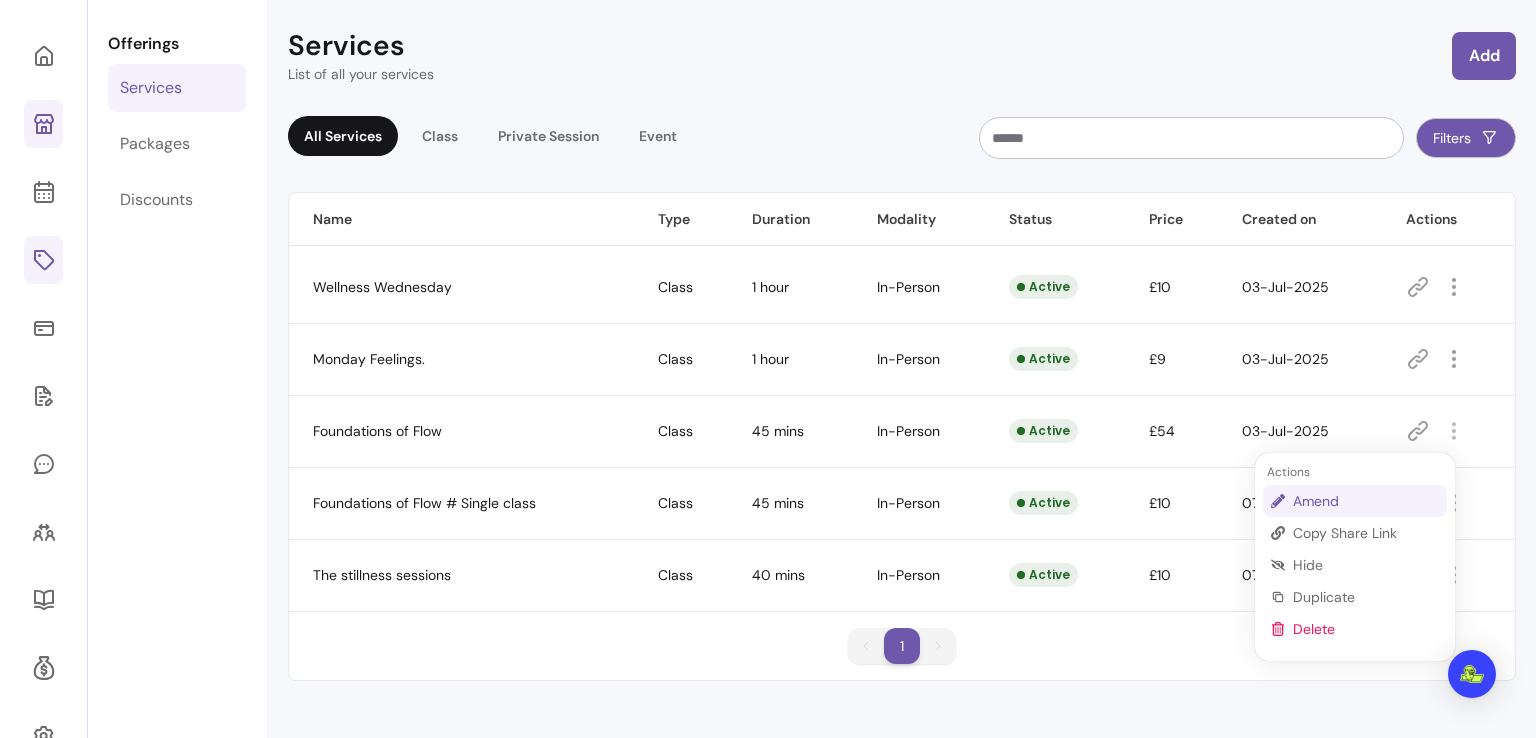 click on "Amend" at bounding box center [1366, 501] 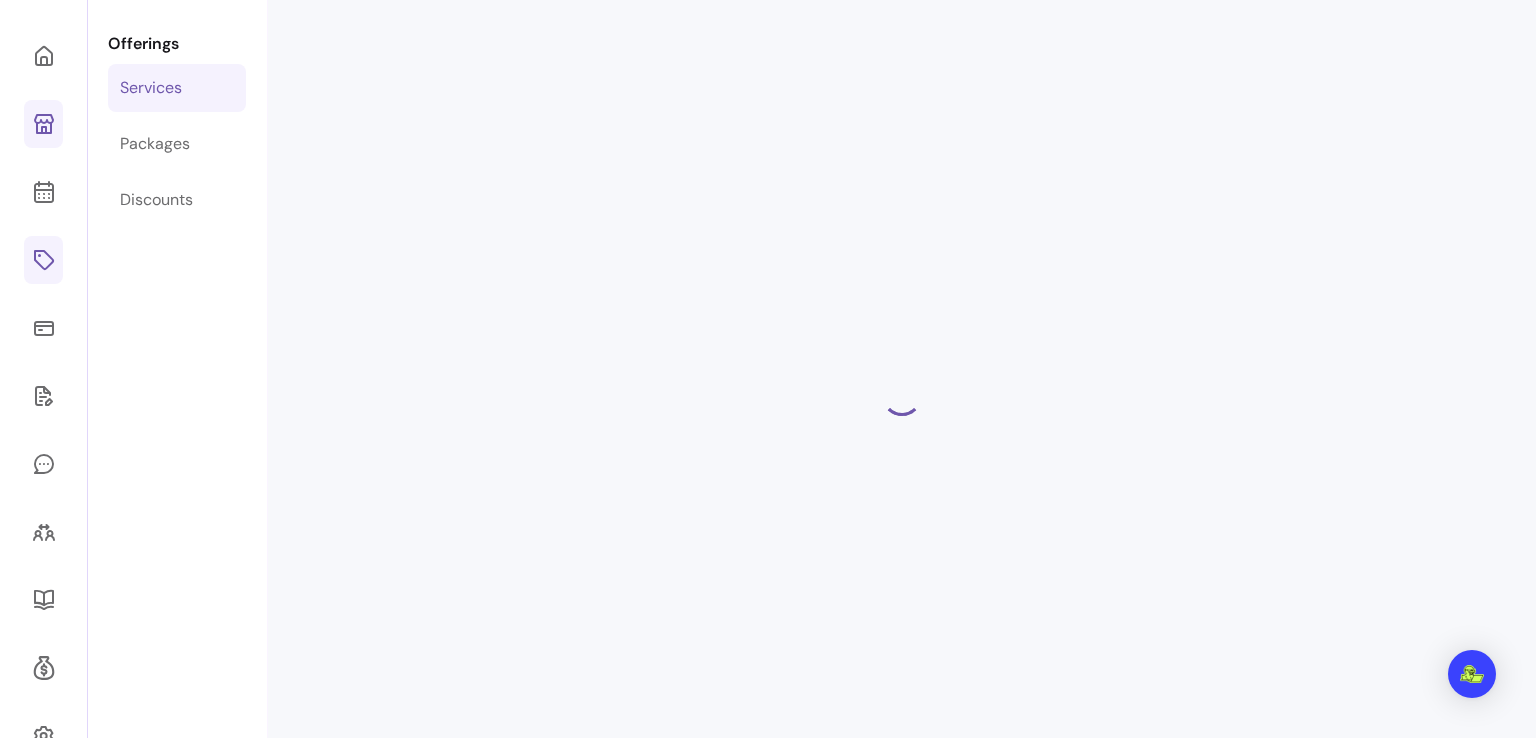 select on "**" 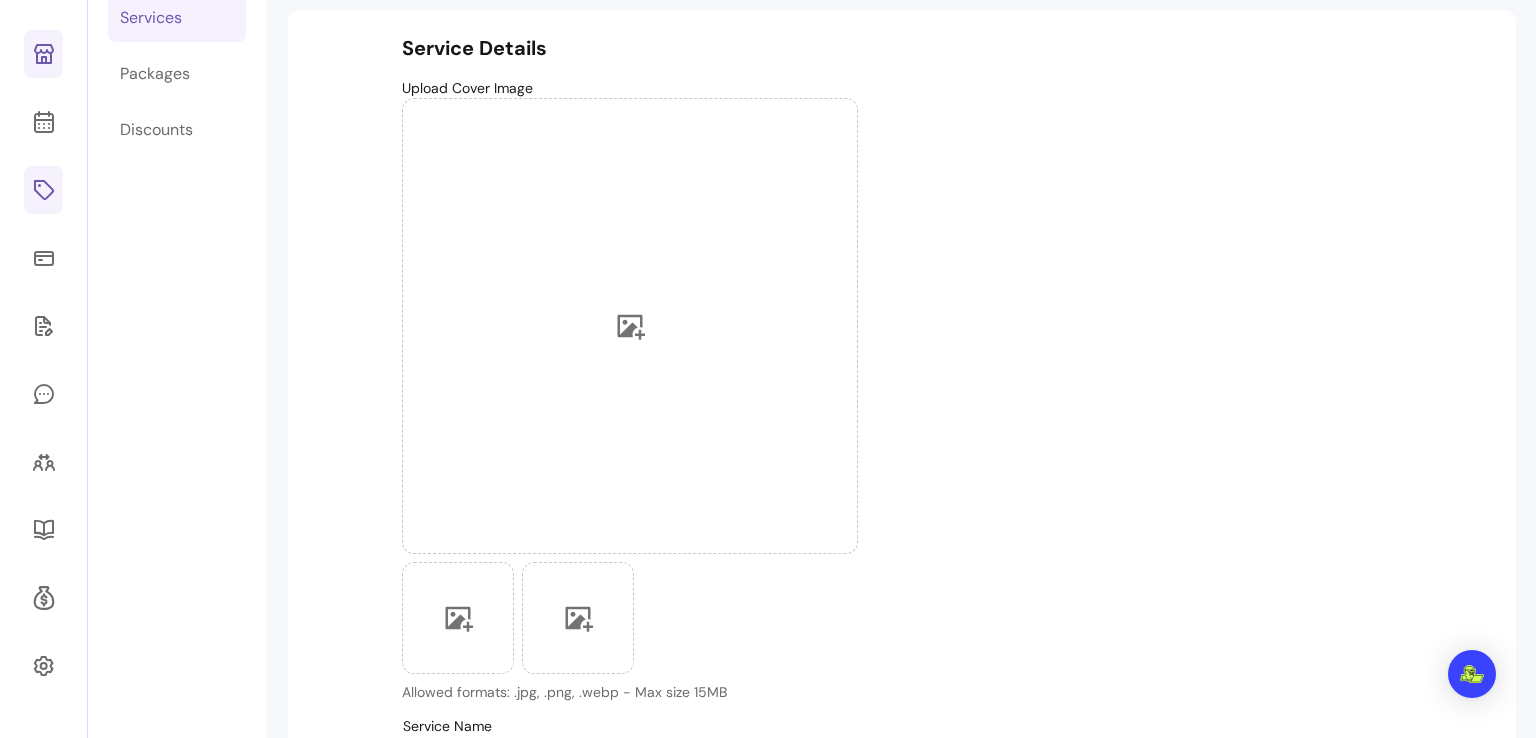 scroll, scrollTop: 186, scrollLeft: 0, axis: vertical 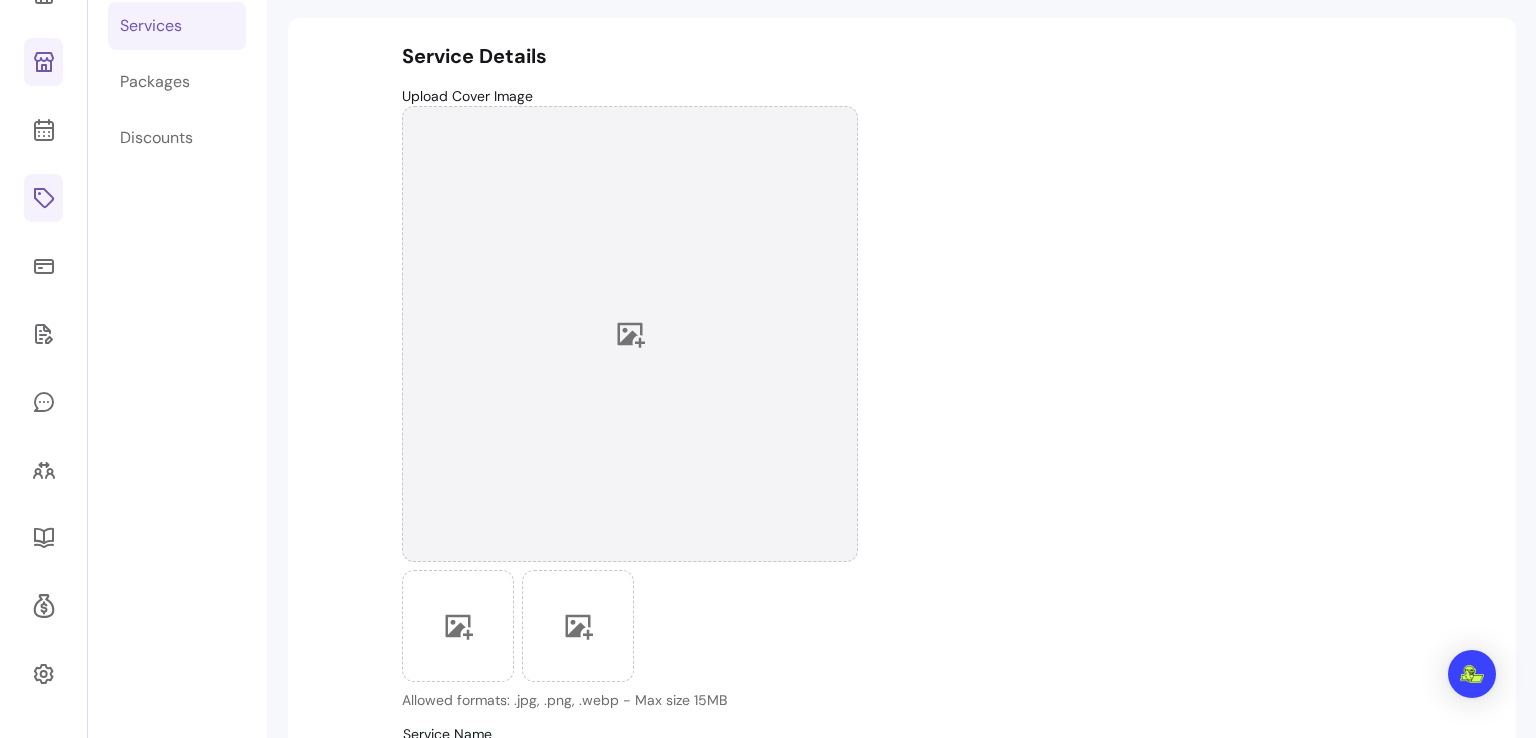 click 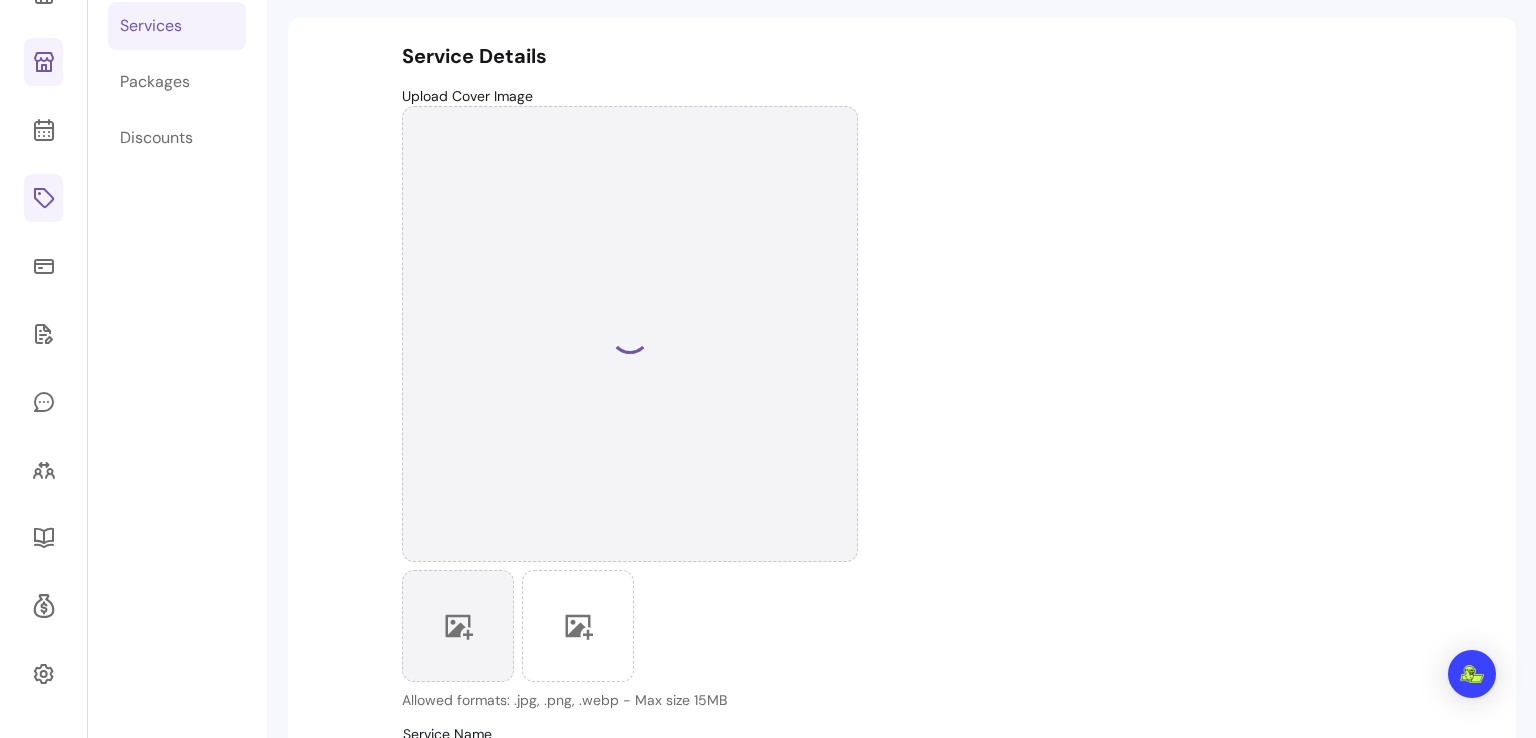 click at bounding box center (458, 626) 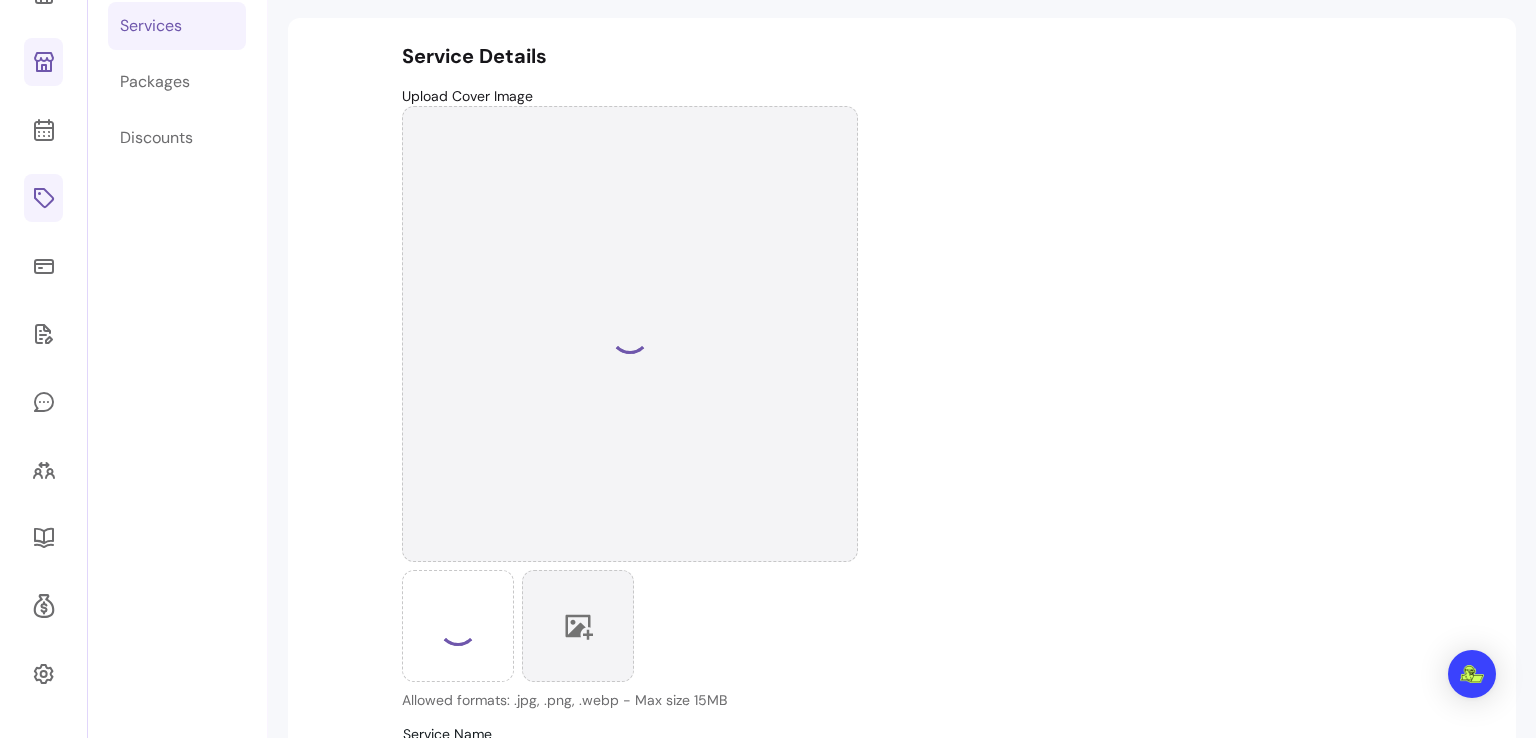 click at bounding box center (578, 626) 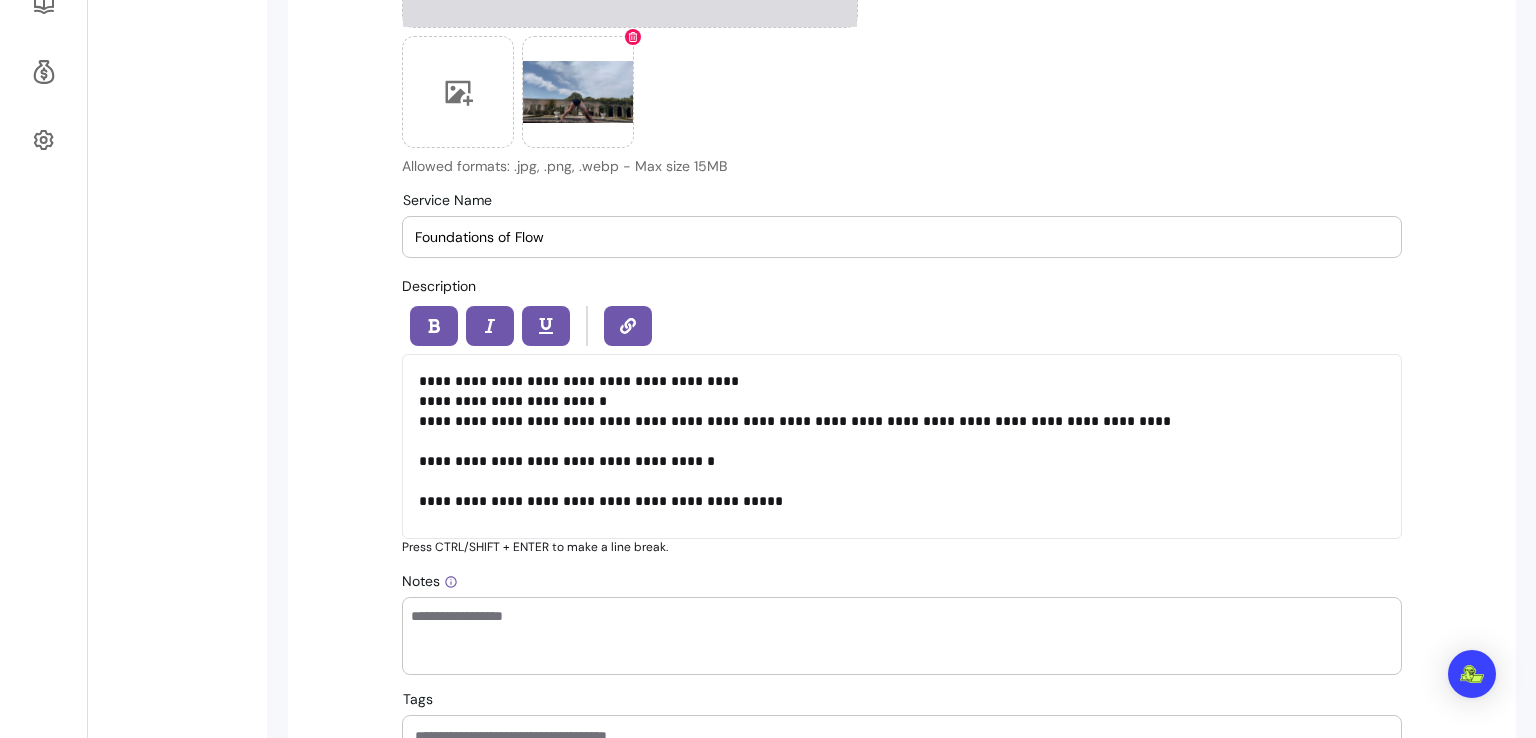scroll, scrollTop: 724, scrollLeft: 0, axis: vertical 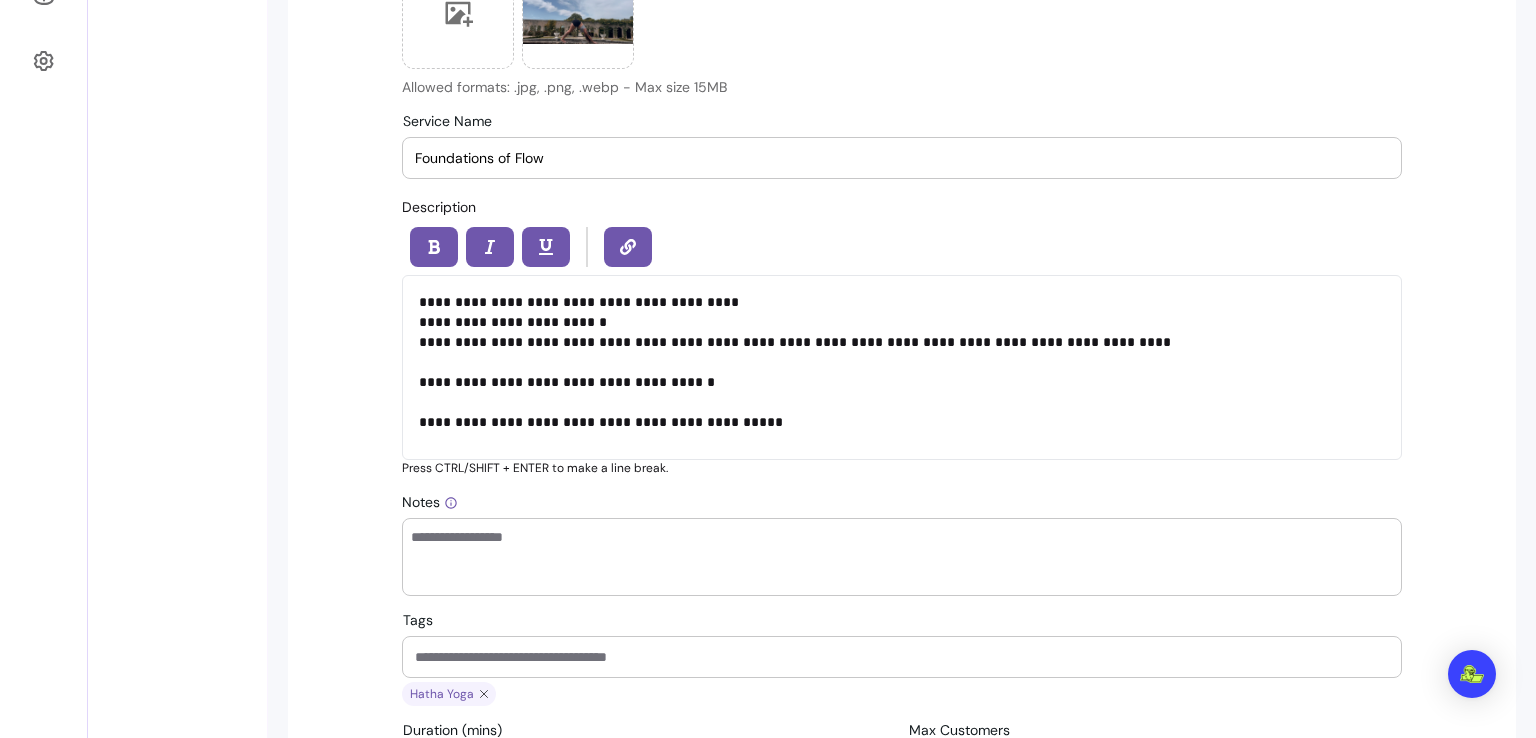 click on "**********" at bounding box center [902, 362] 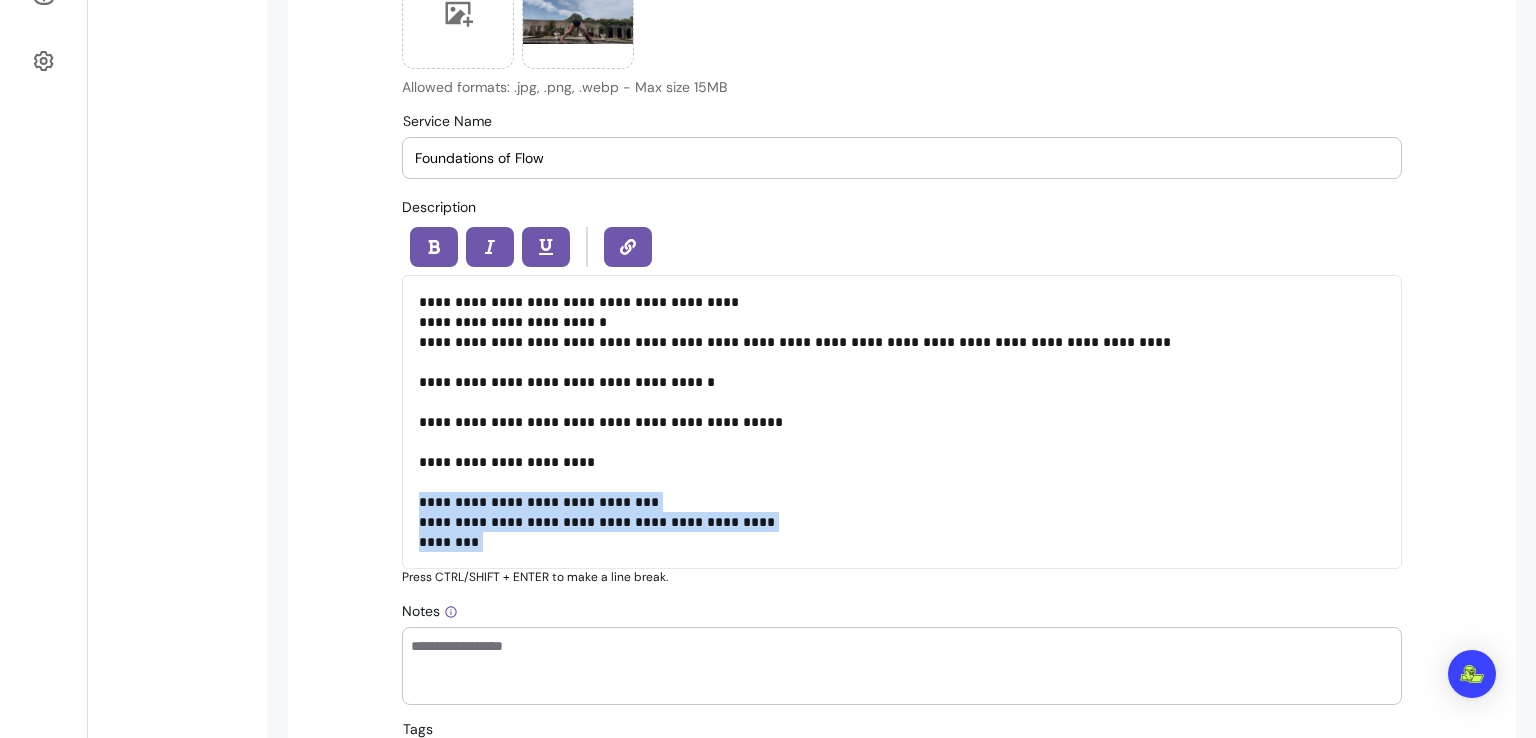 drag, startPoint x: 416, startPoint y: 500, endPoint x: 487, endPoint y: 547, distance: 85.146935 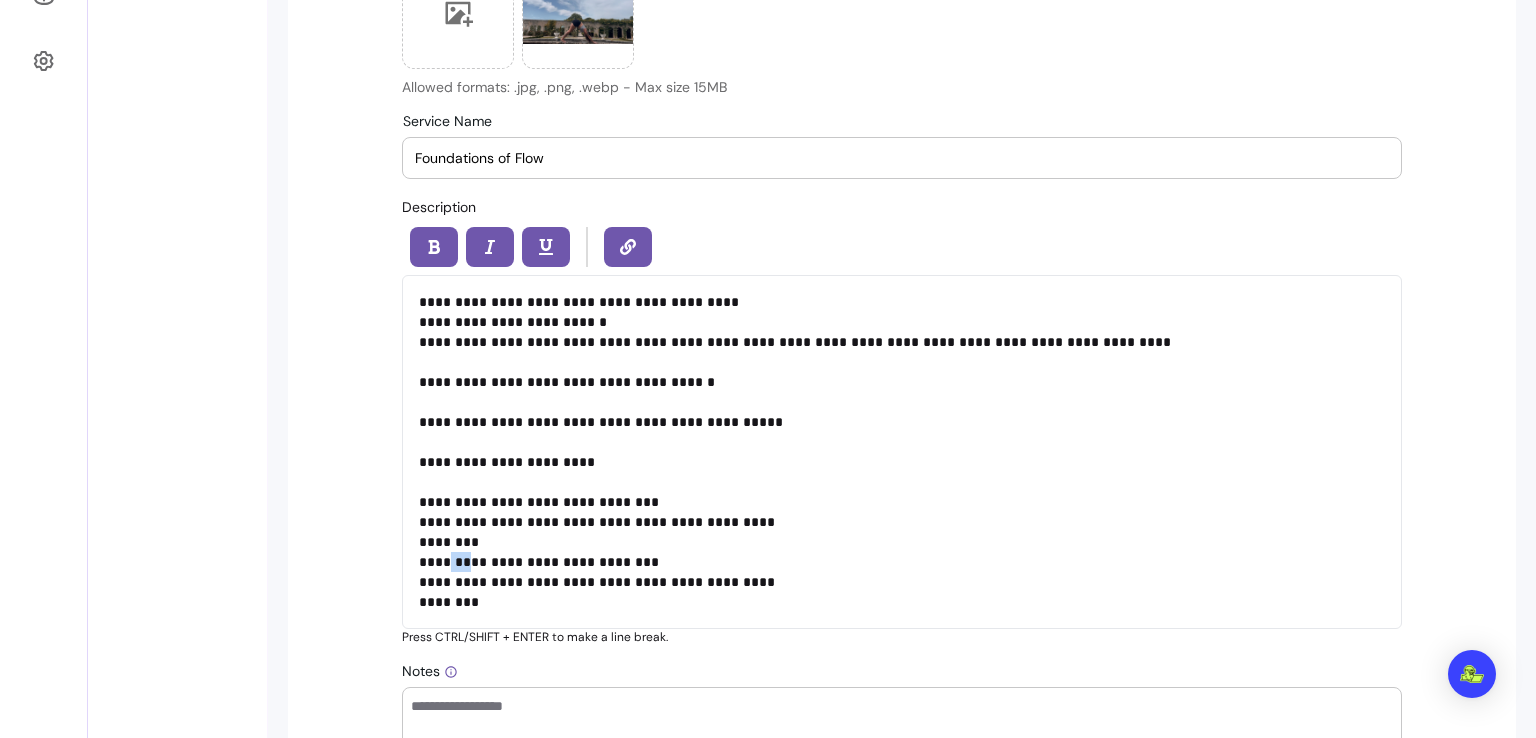 drag, startPoint x: 448, startPoint y: 564, endPoint x: 459, endPoint y: 565, distance: 11.045361 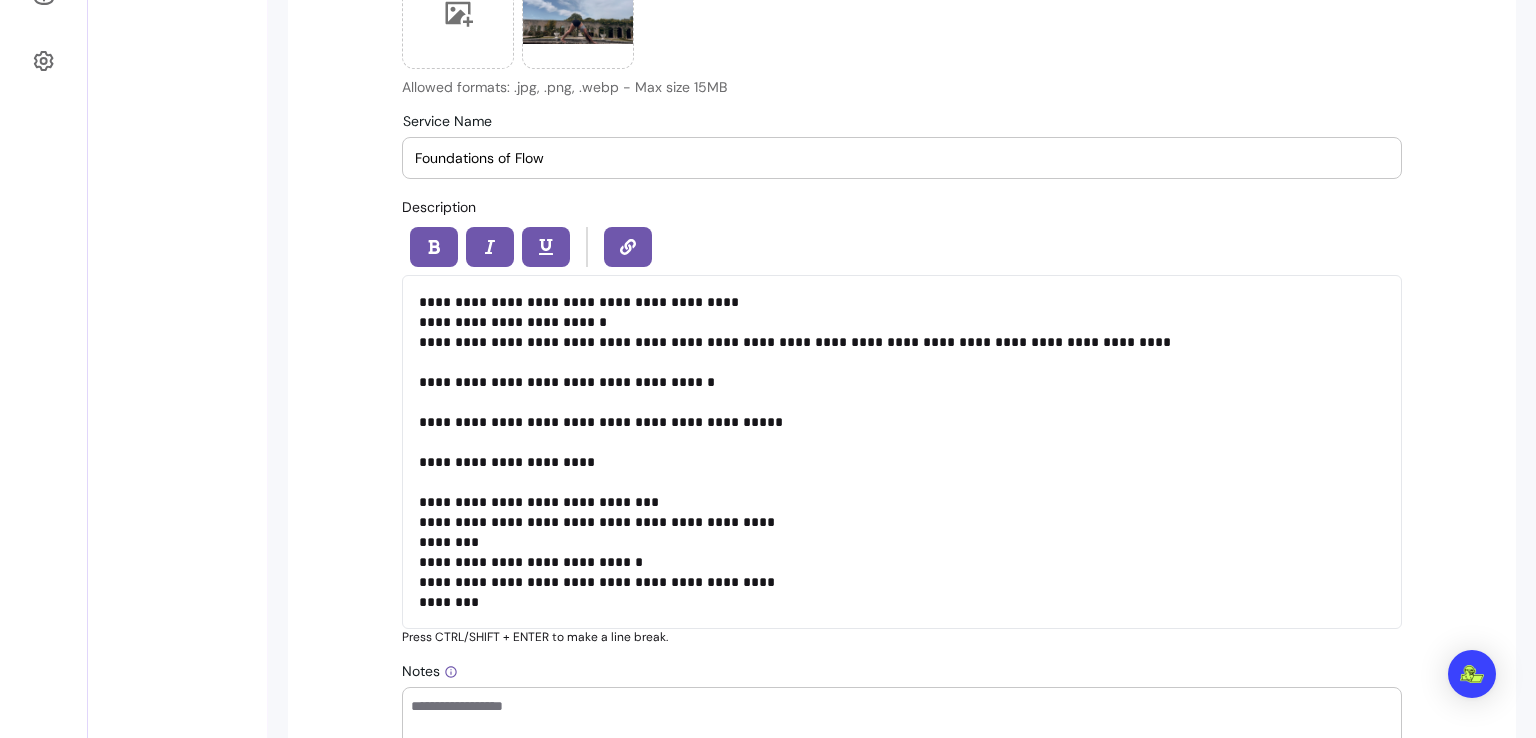 click on "**********" at bounding box center [902, 452] 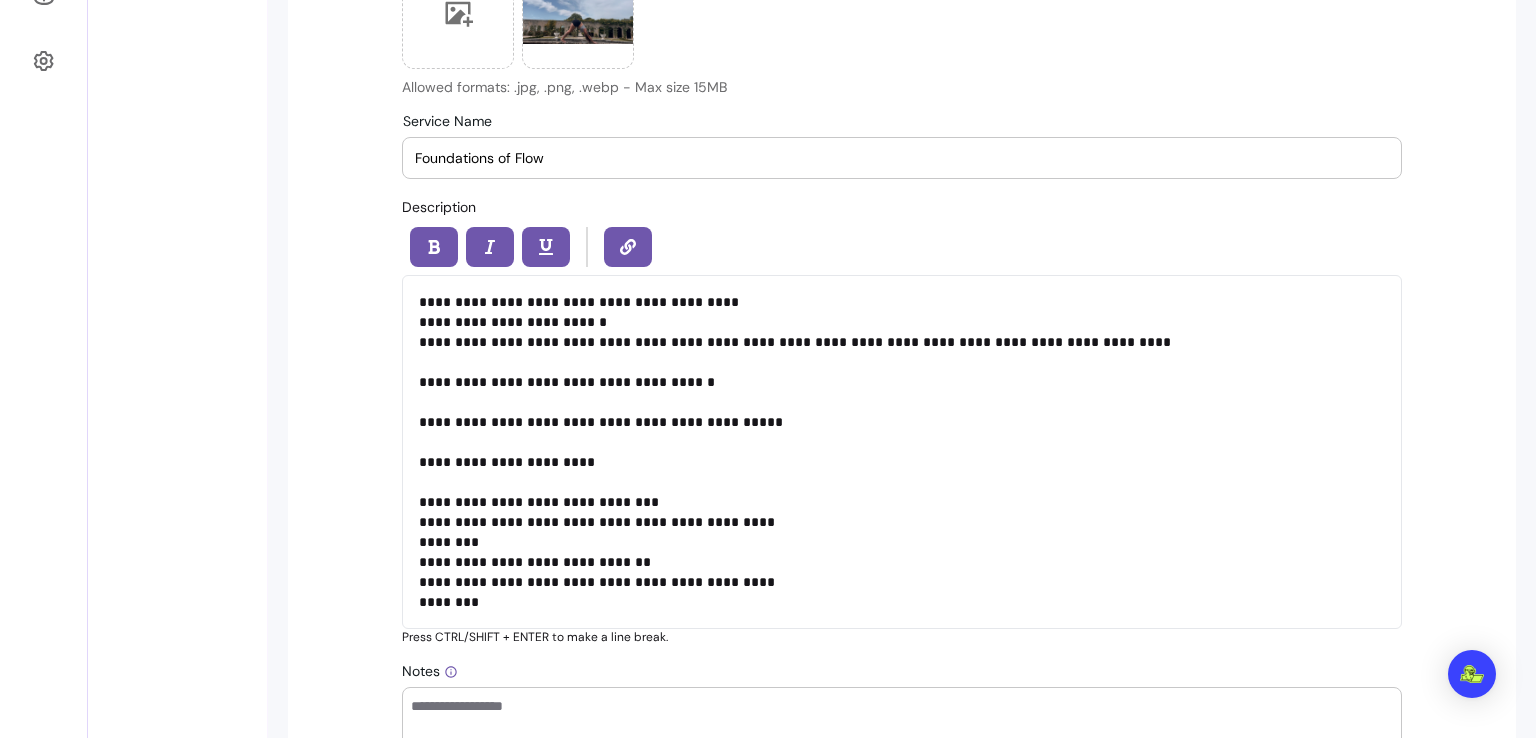 click on "**********" at bounding box center (902, 452) 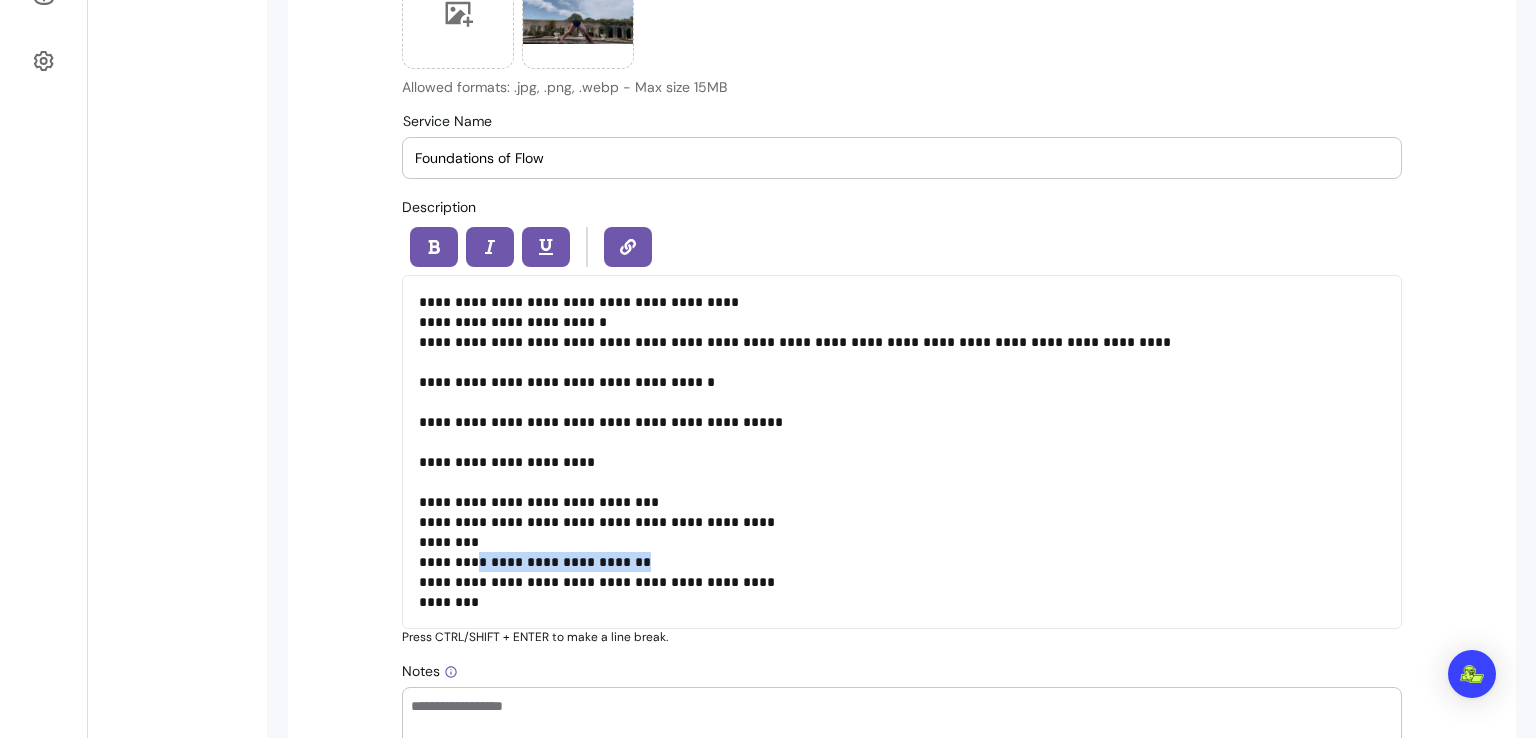 drag, startPoint x: 469, startPoint y: 564, endPoint x: 627, endPoint y: 569, distance: 158.0791 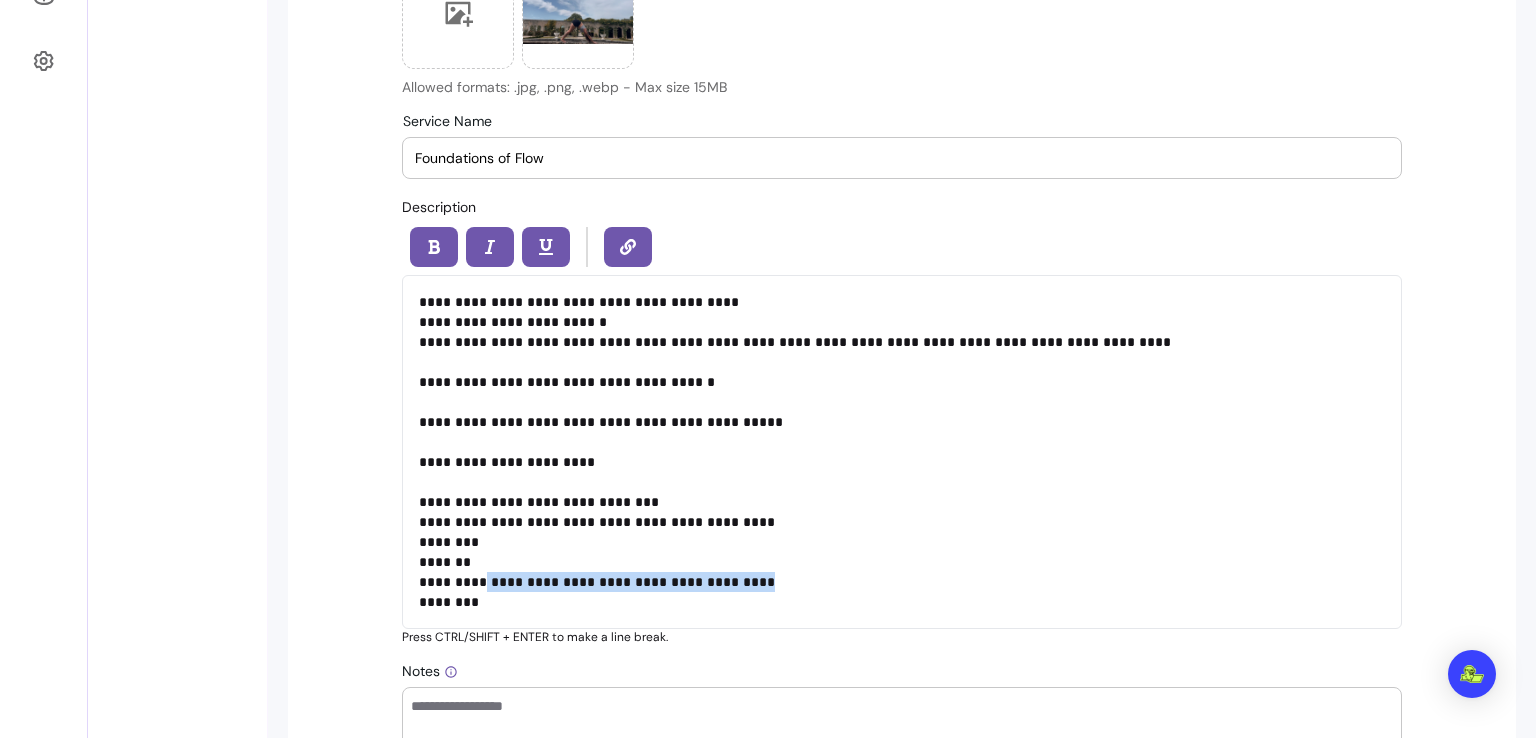 drag, startPoint x: 478, startPoint y: 581, endPoint x: 738, endPoint y: 587, distance: 260.0692 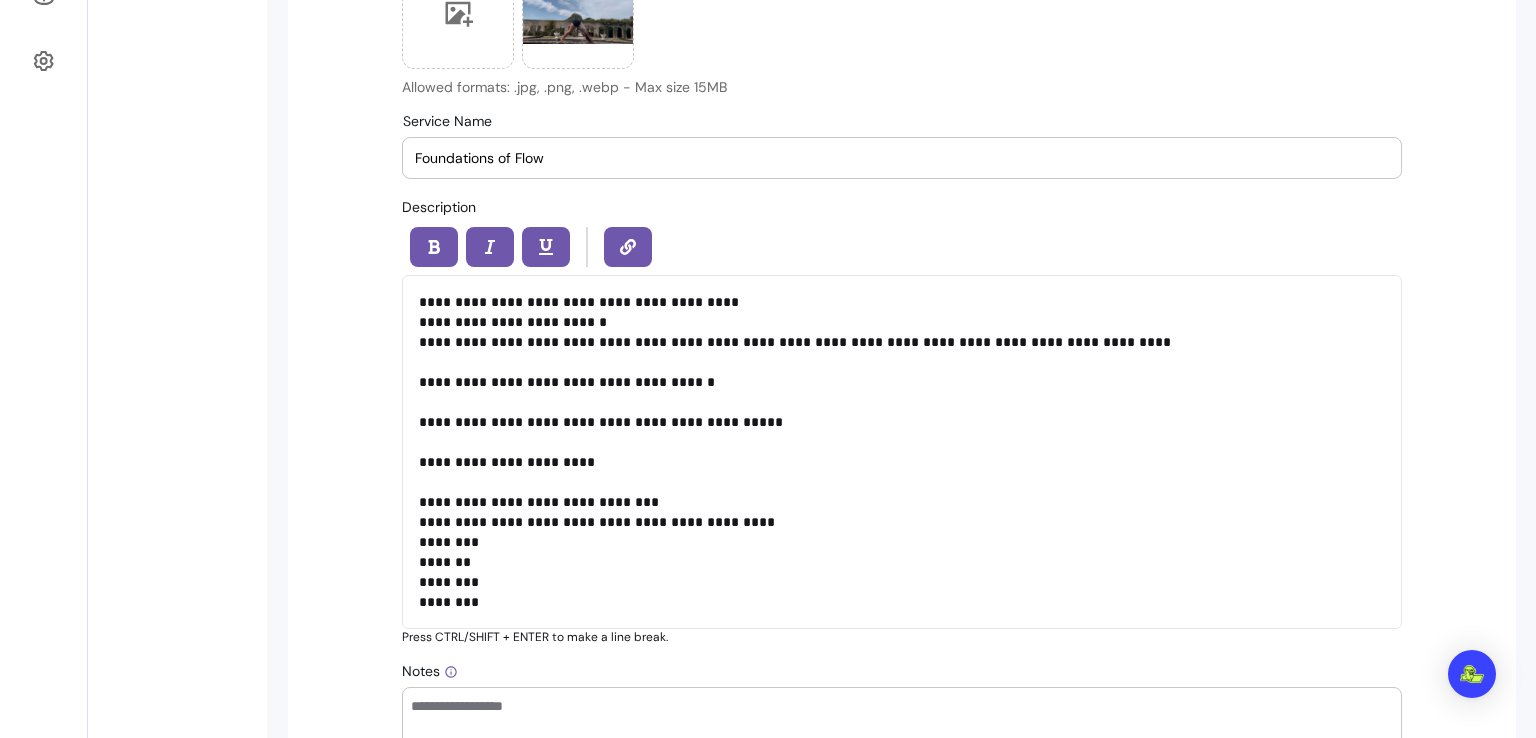 click on "**********" at bounding box center (902, 452) 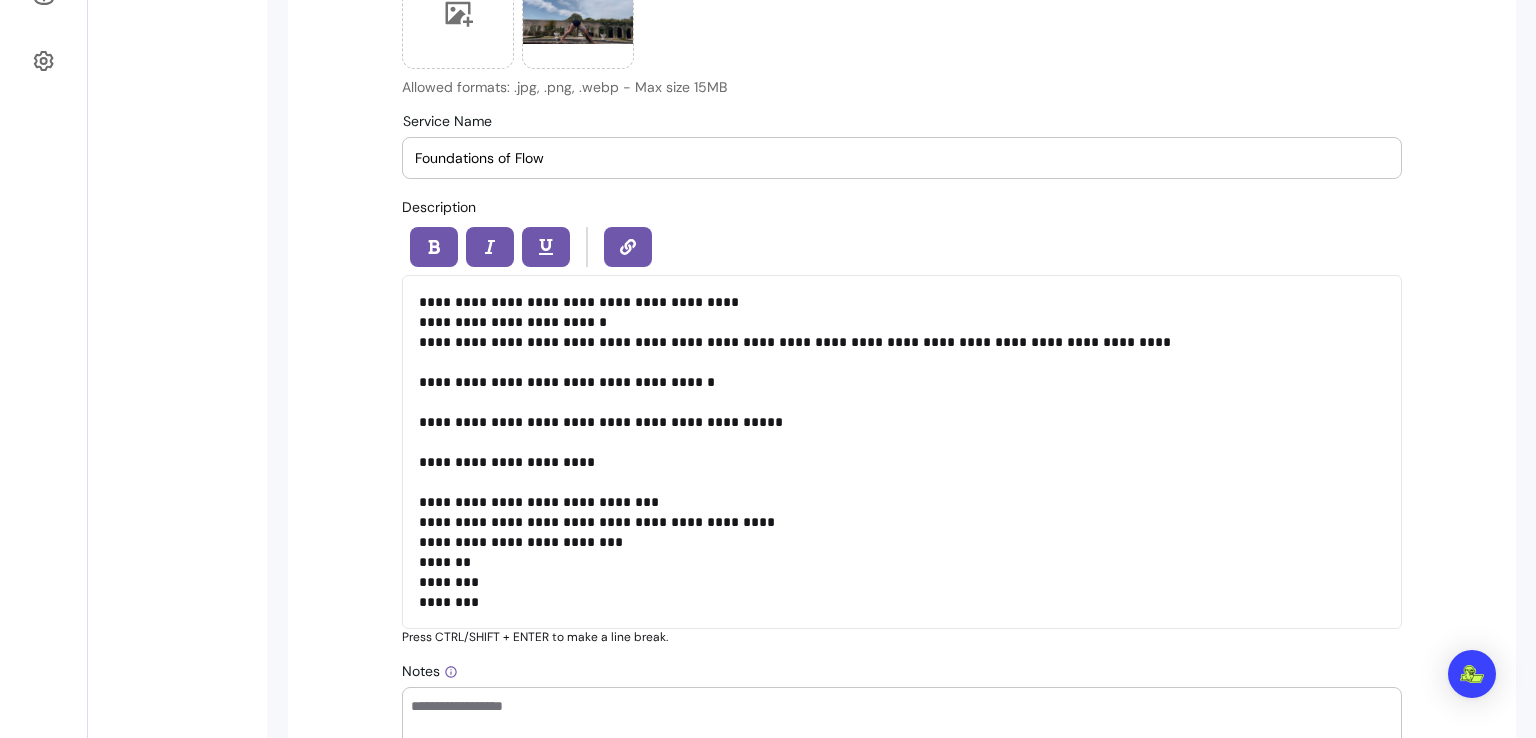 click on "**********" at bounding box center (902, 452) 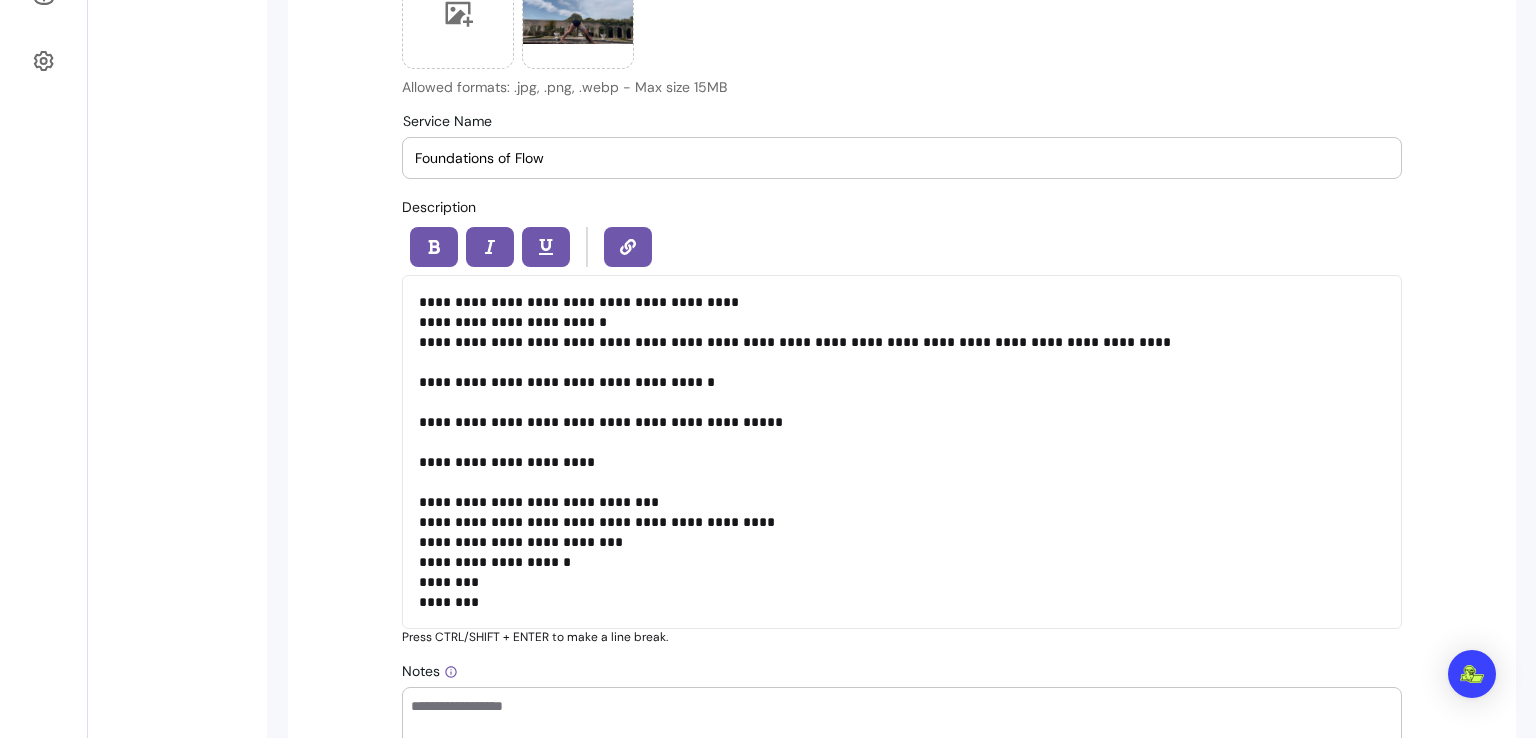 click on "**********" at bounding box center [902, 452] 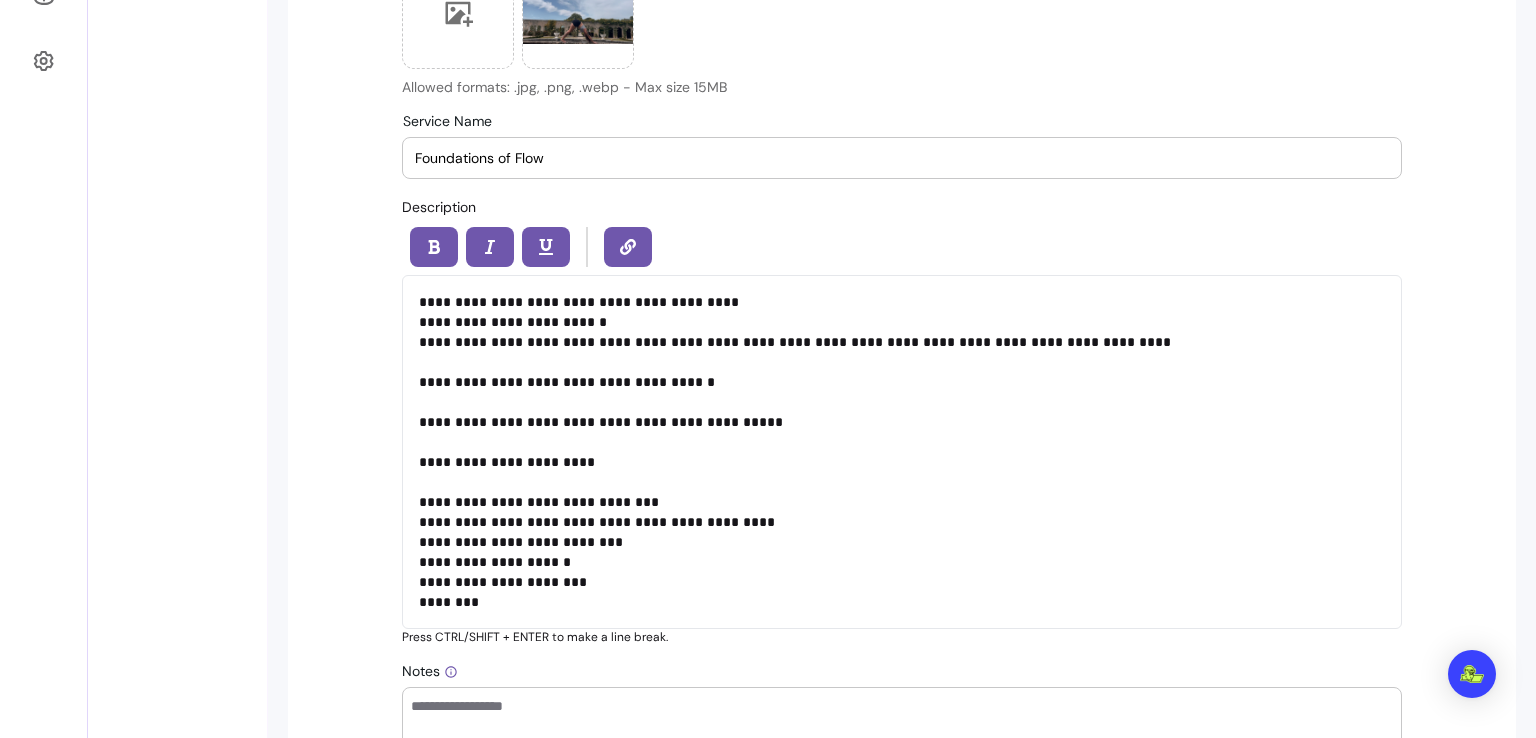 click on "**********" at bounding box center (902, 452) 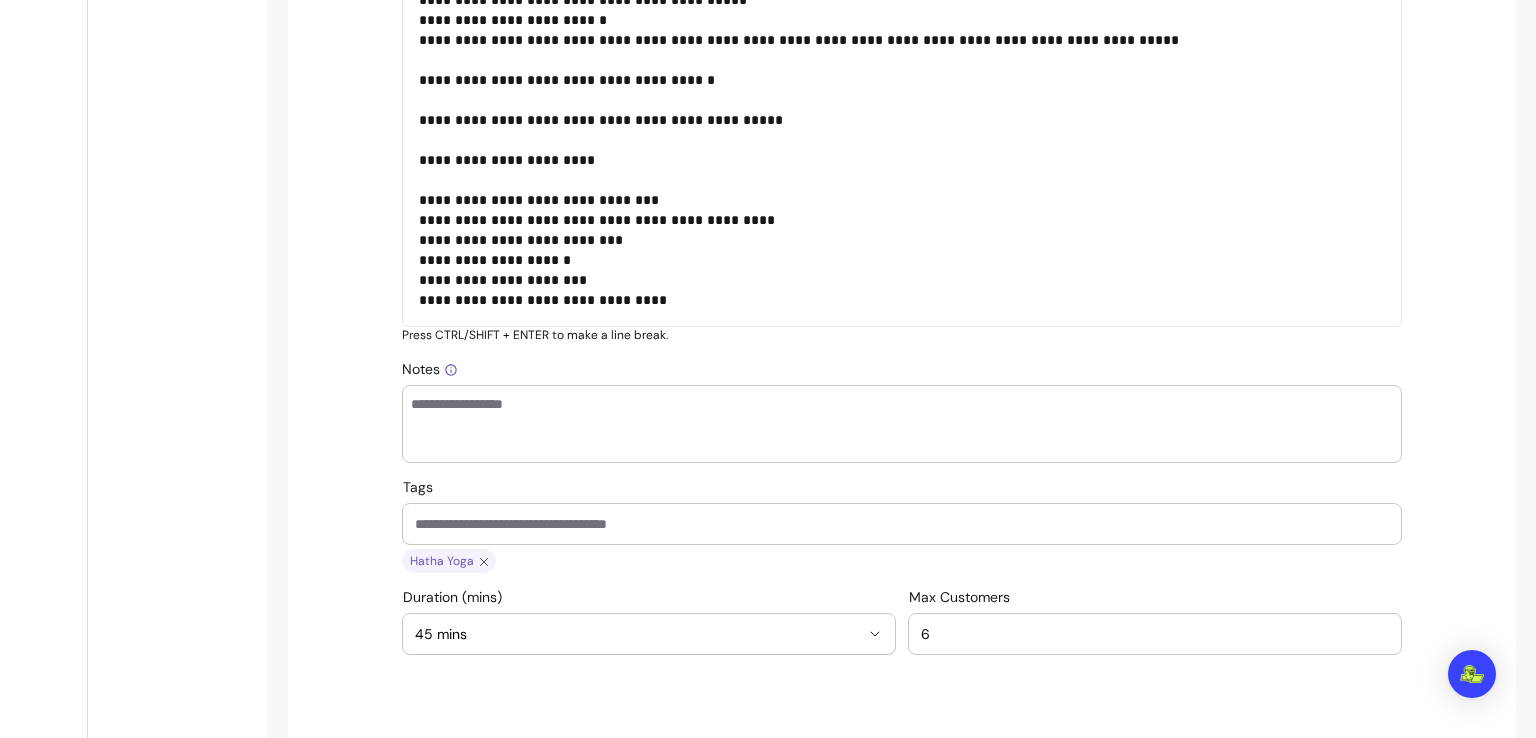 scroll, scrollTop: 1105, scrollLeft: 0, axis: vertical 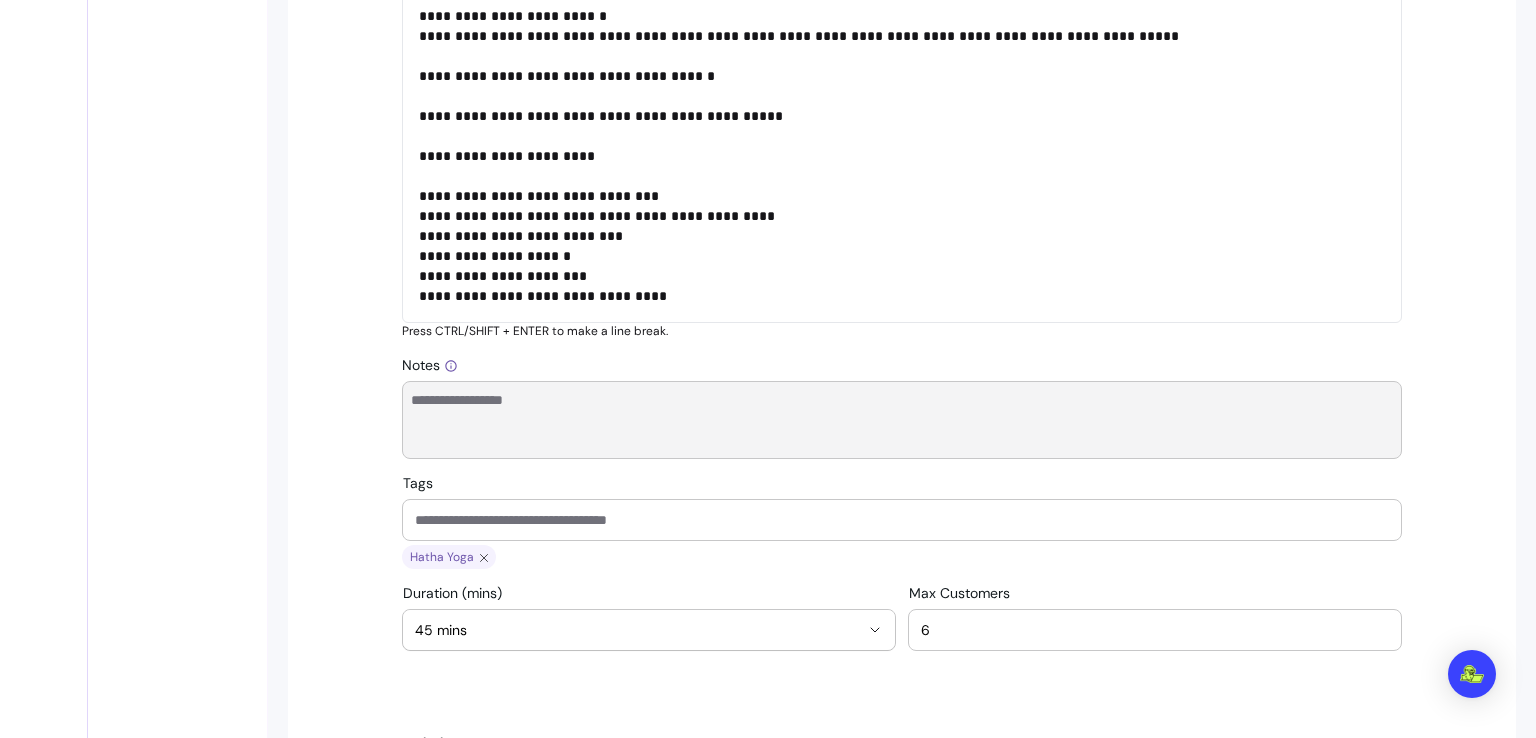 click on "Notes" at bounding box center [902, 420] 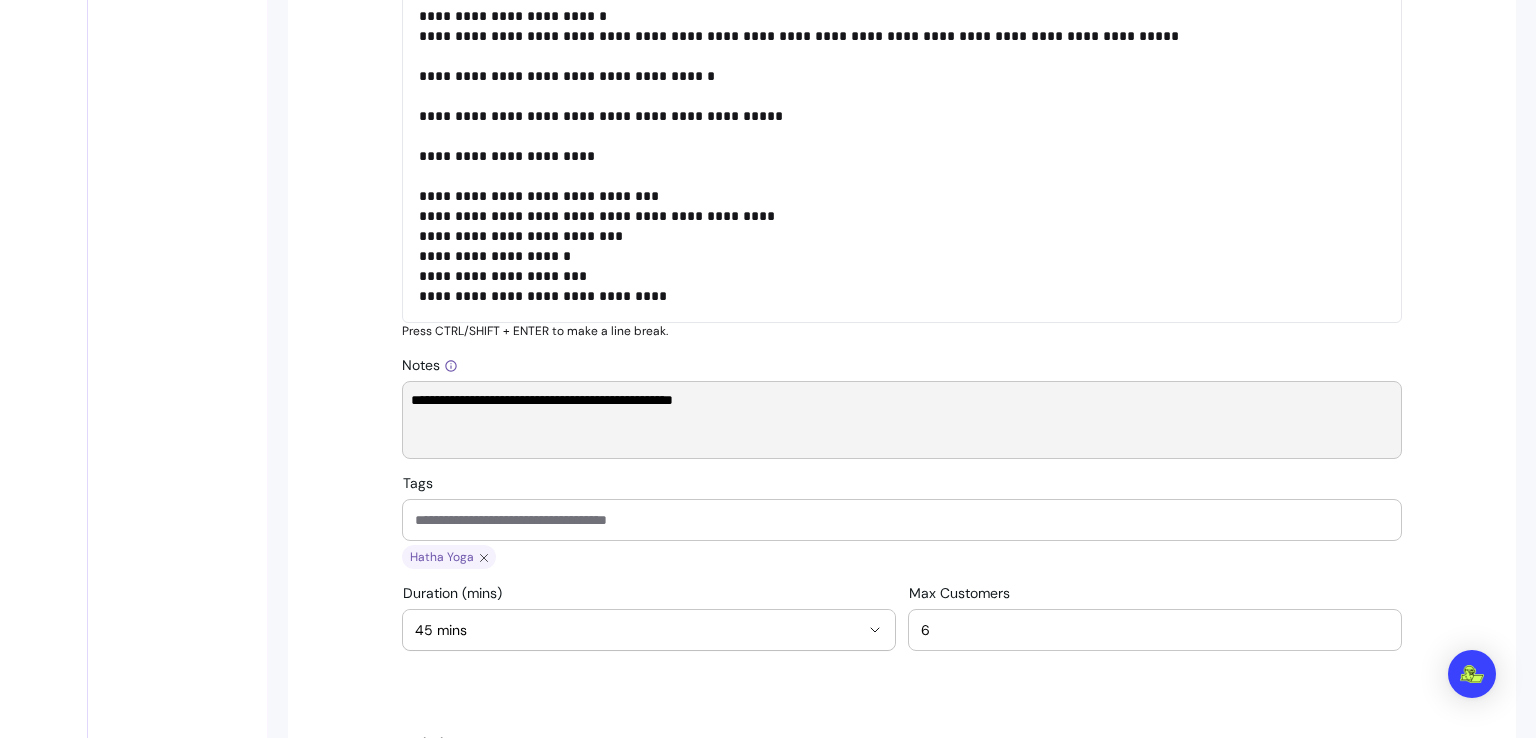 click on "**********" at bounding box center (902, 420) 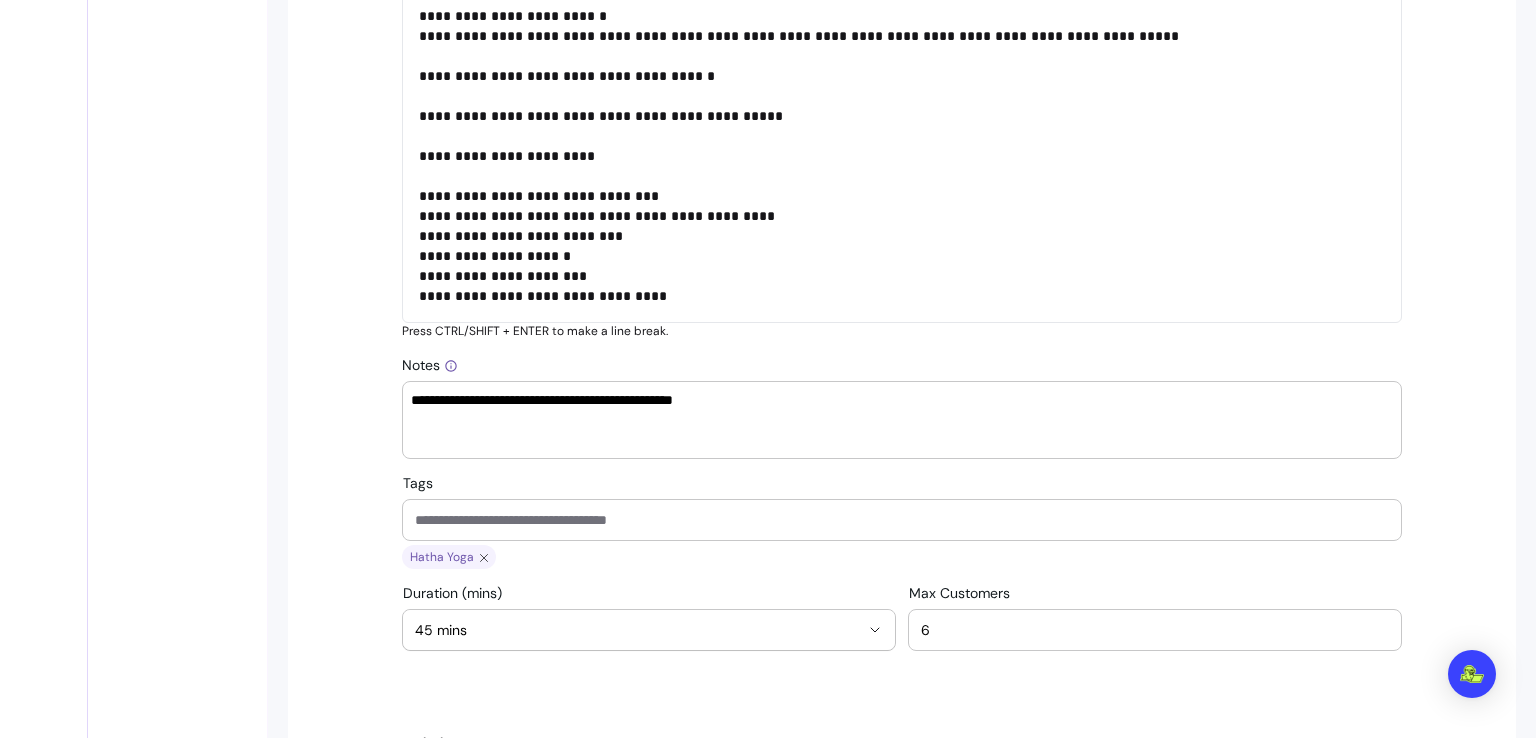 click on "Tags" at bounding box center [902, 520] 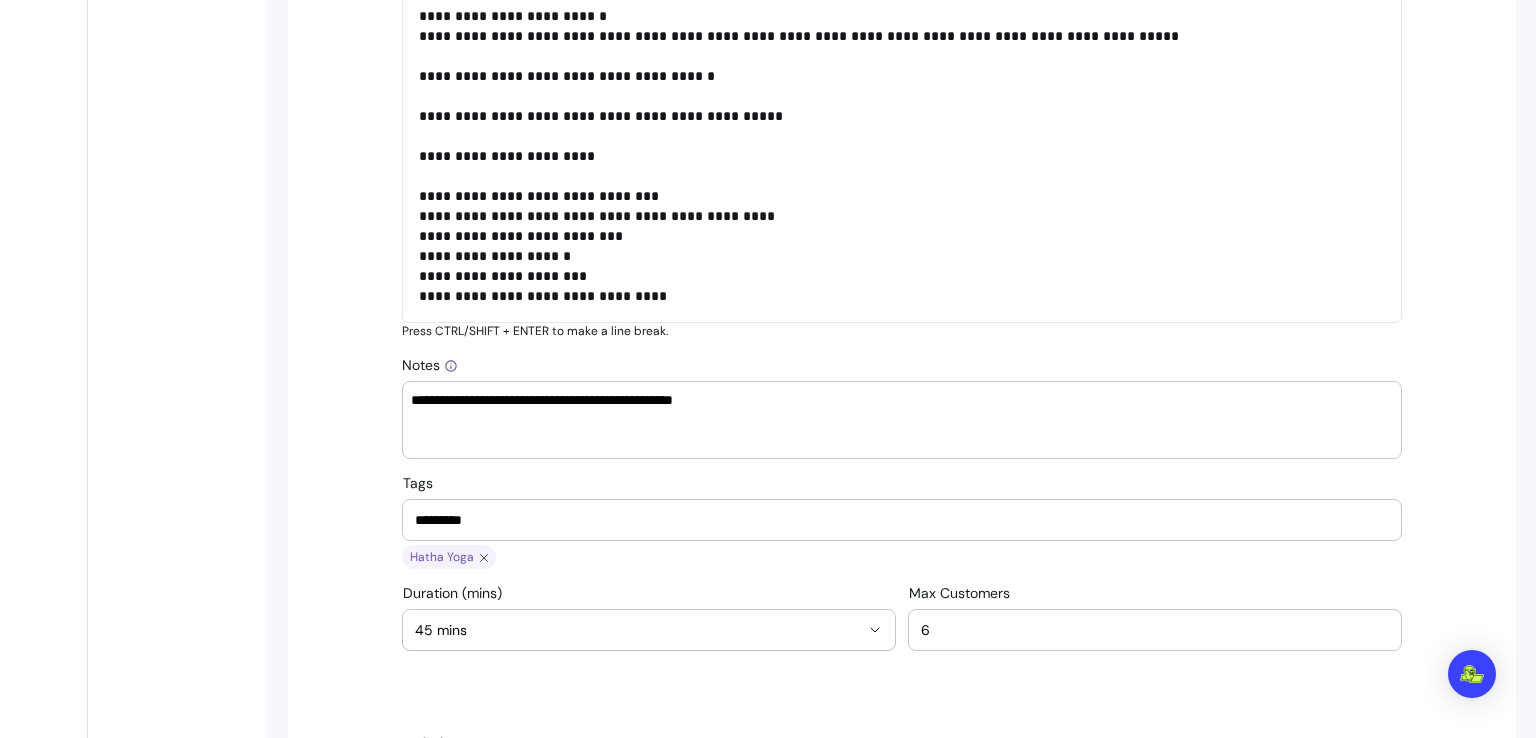 type on "*********" 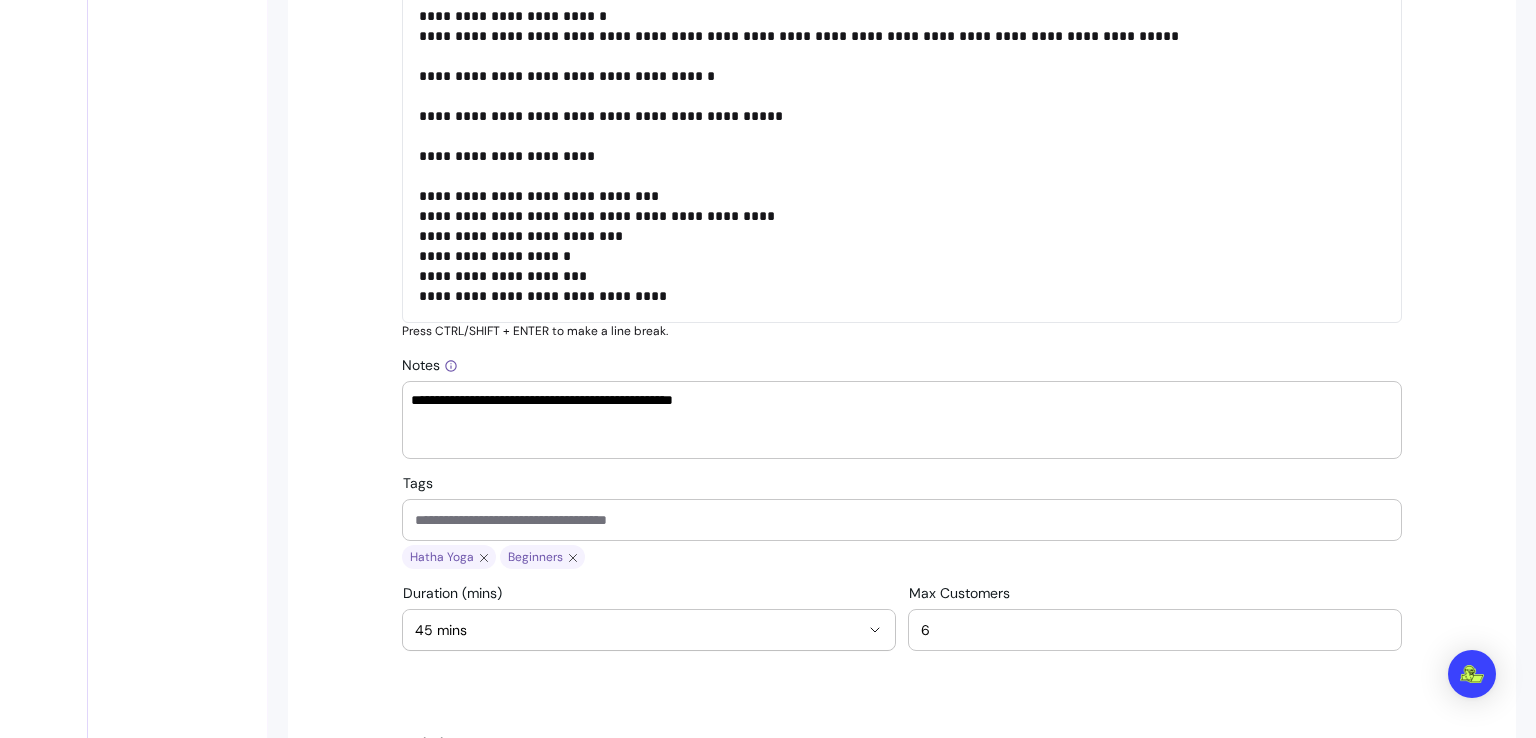 click on "Tags" at bounding box center (902, 520) 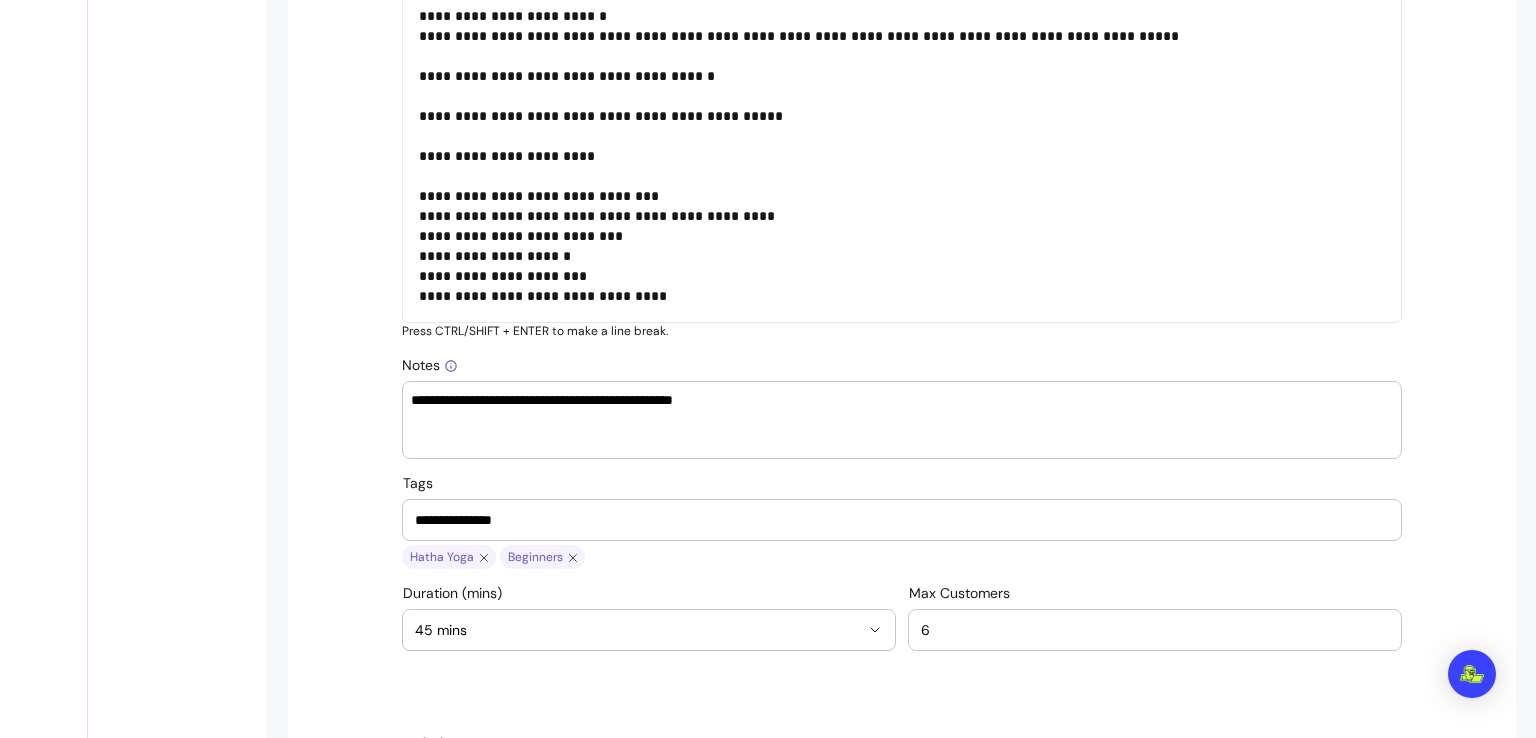 type on "**********" 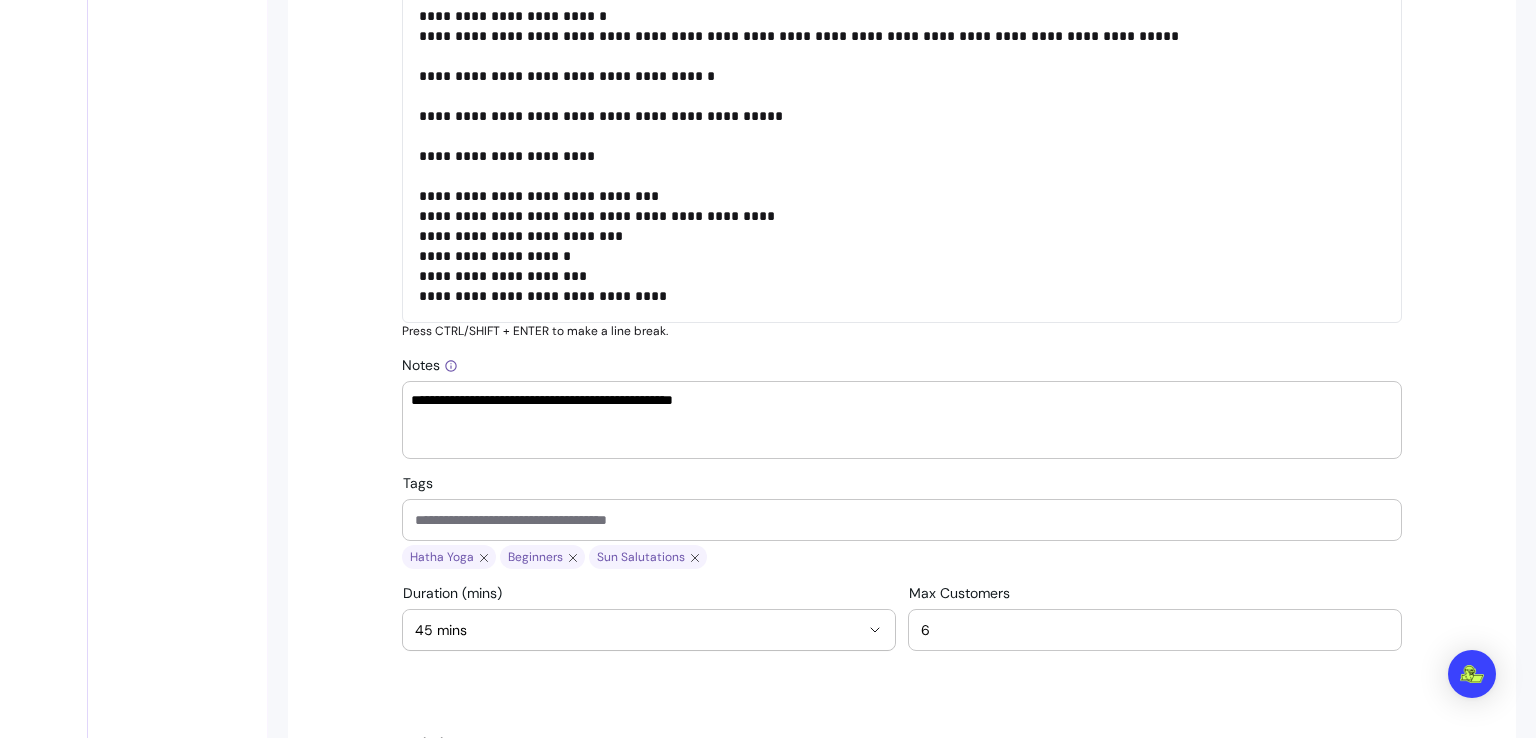 click on "Tags" at bounding box center (902, 520) 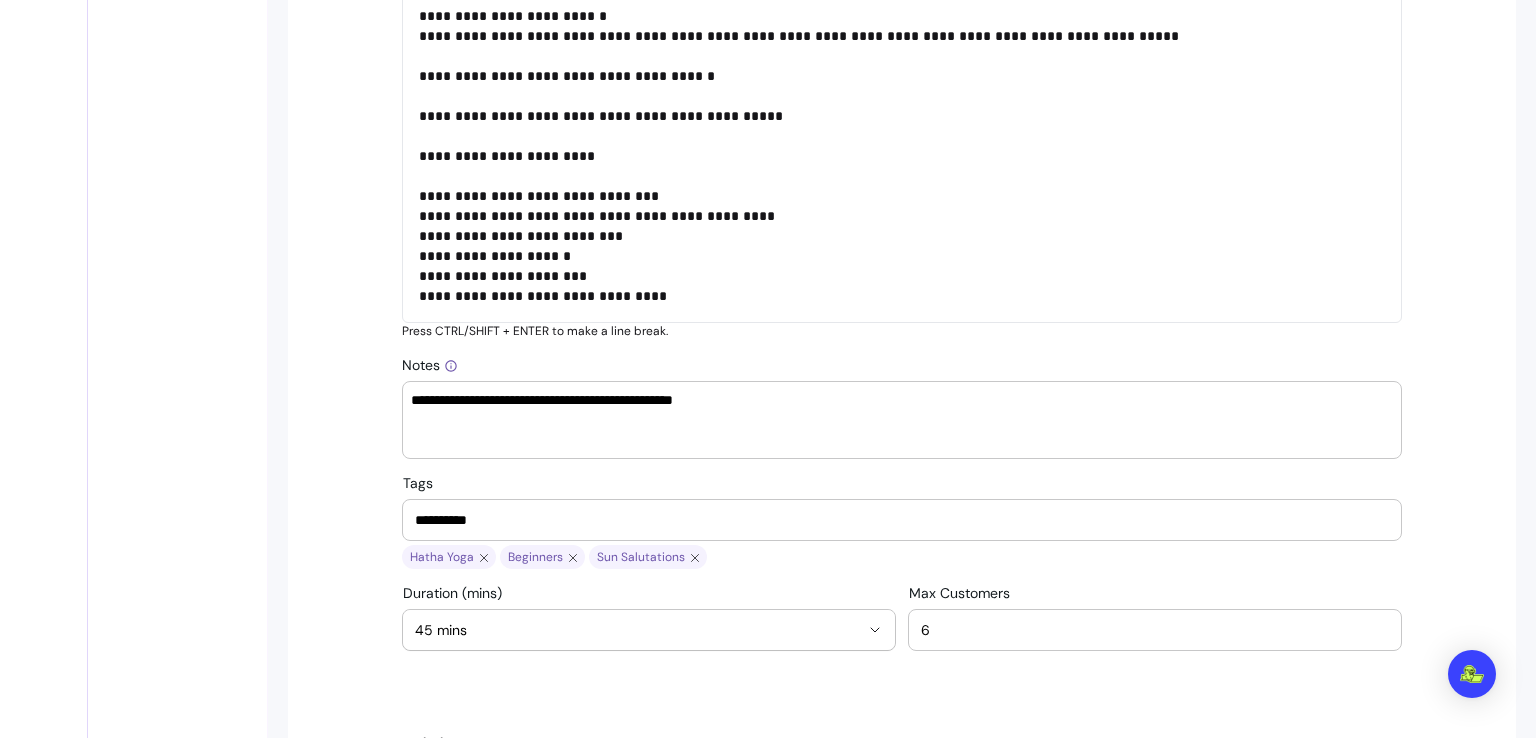 type on "**********" 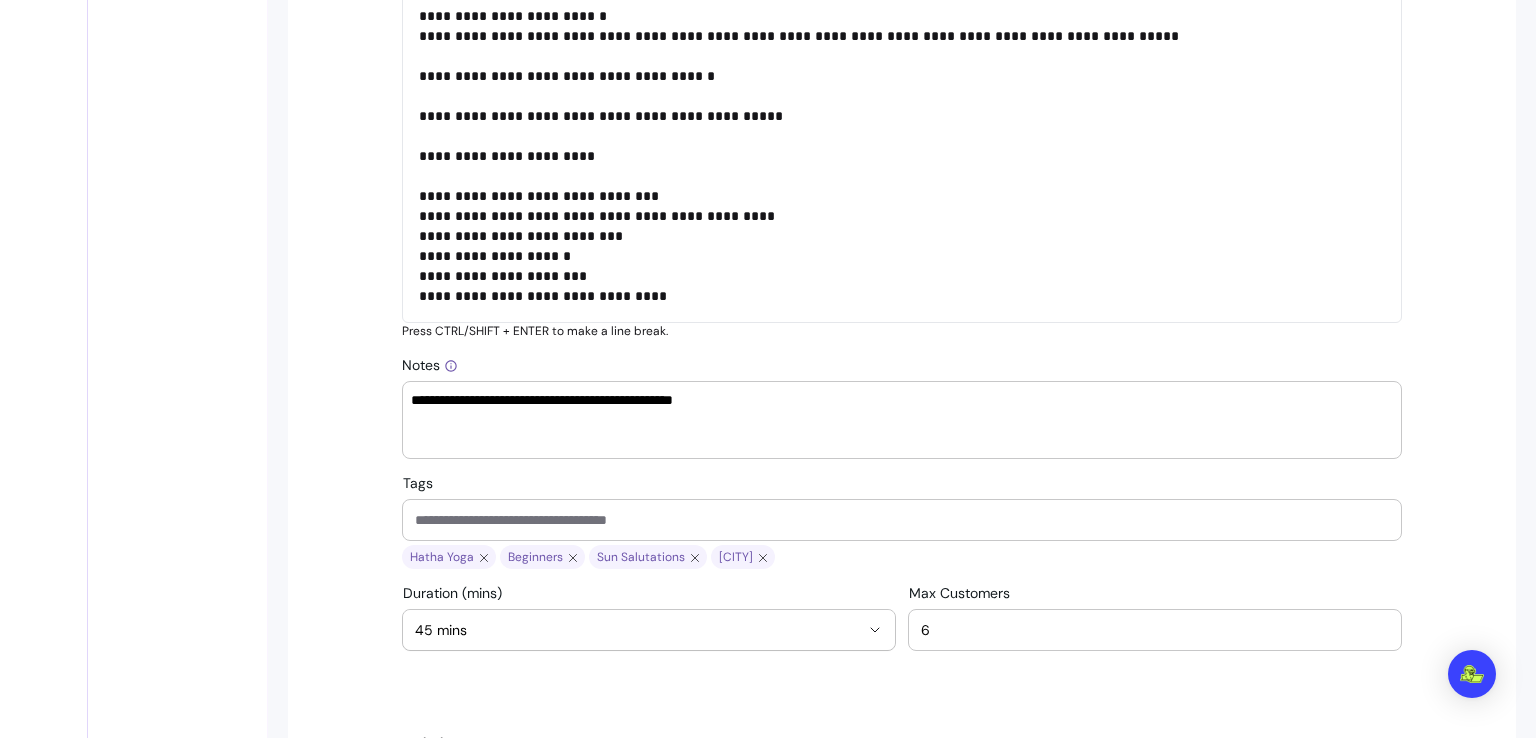 click on "Tags" at bounding box center [902, 520] 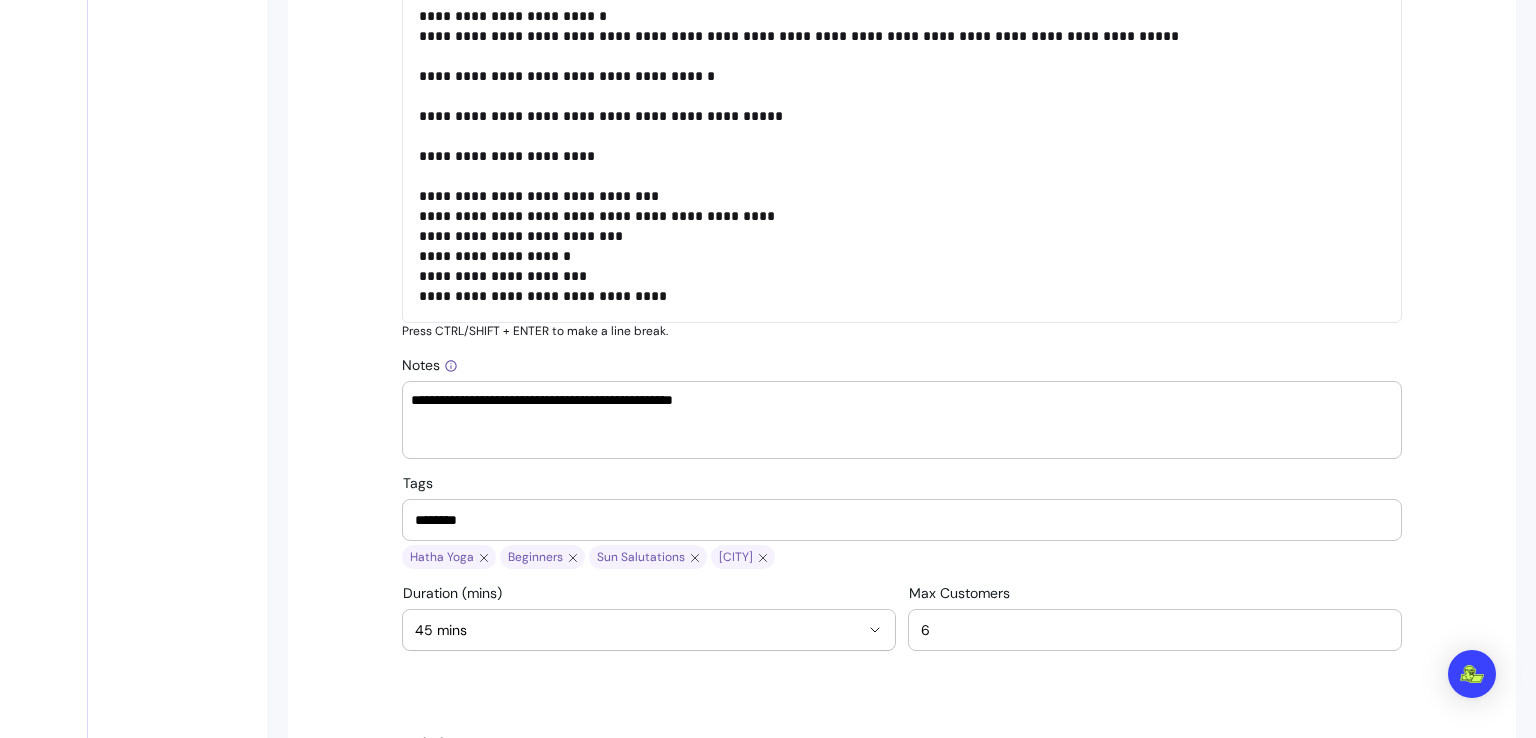 type on "********" 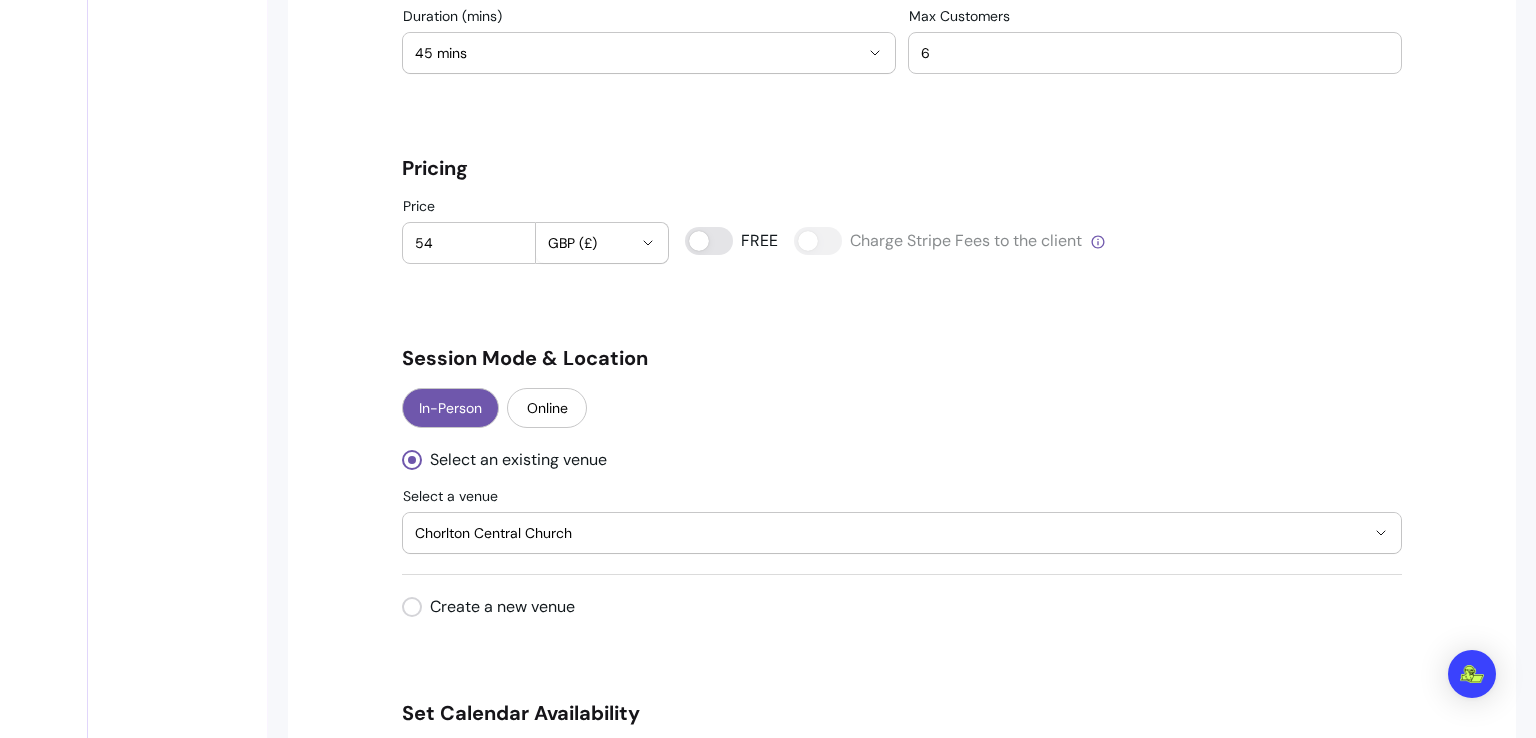 scroll, scrollTop: 1687, scrollLeft: 0, axis: vertical 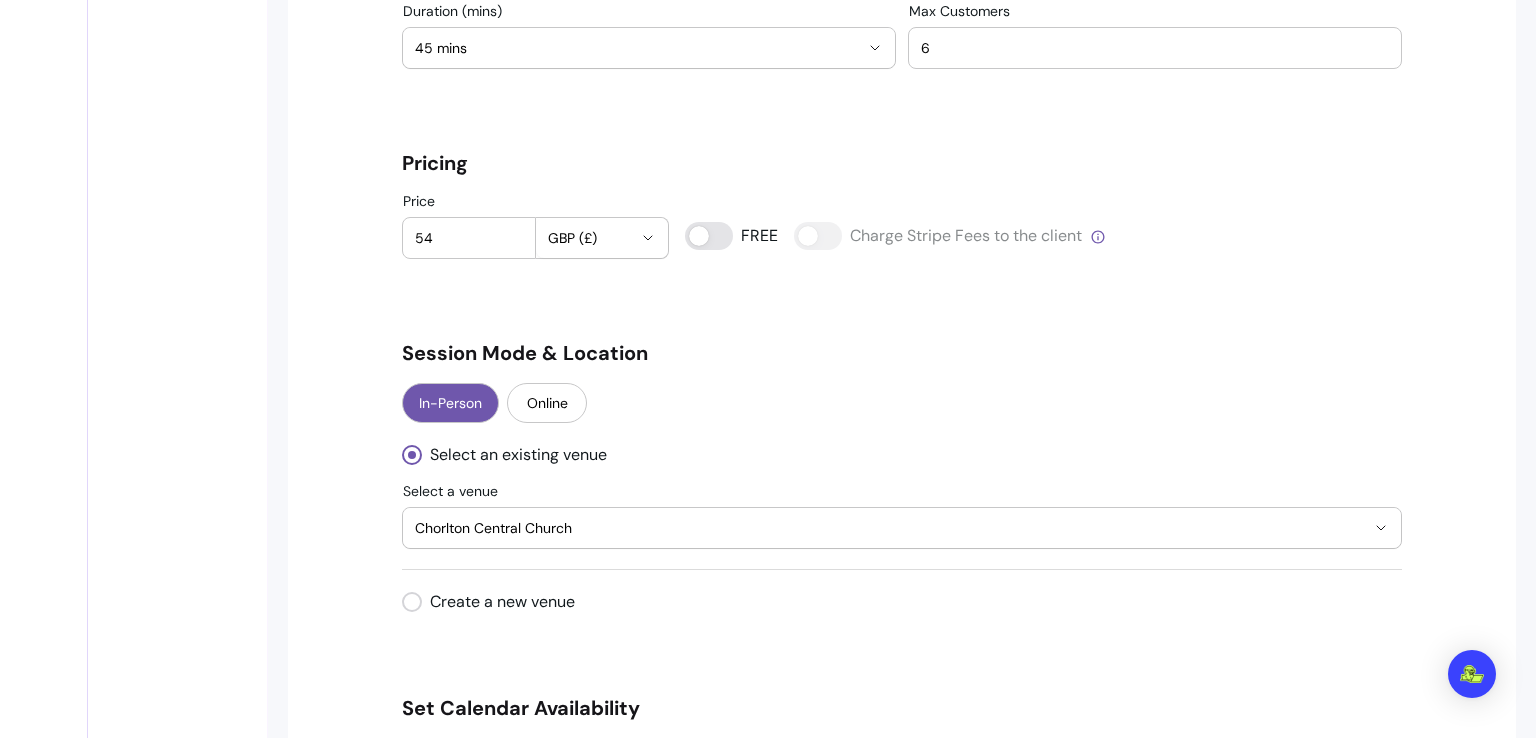 click on "54" at bounding box center (469, 238) 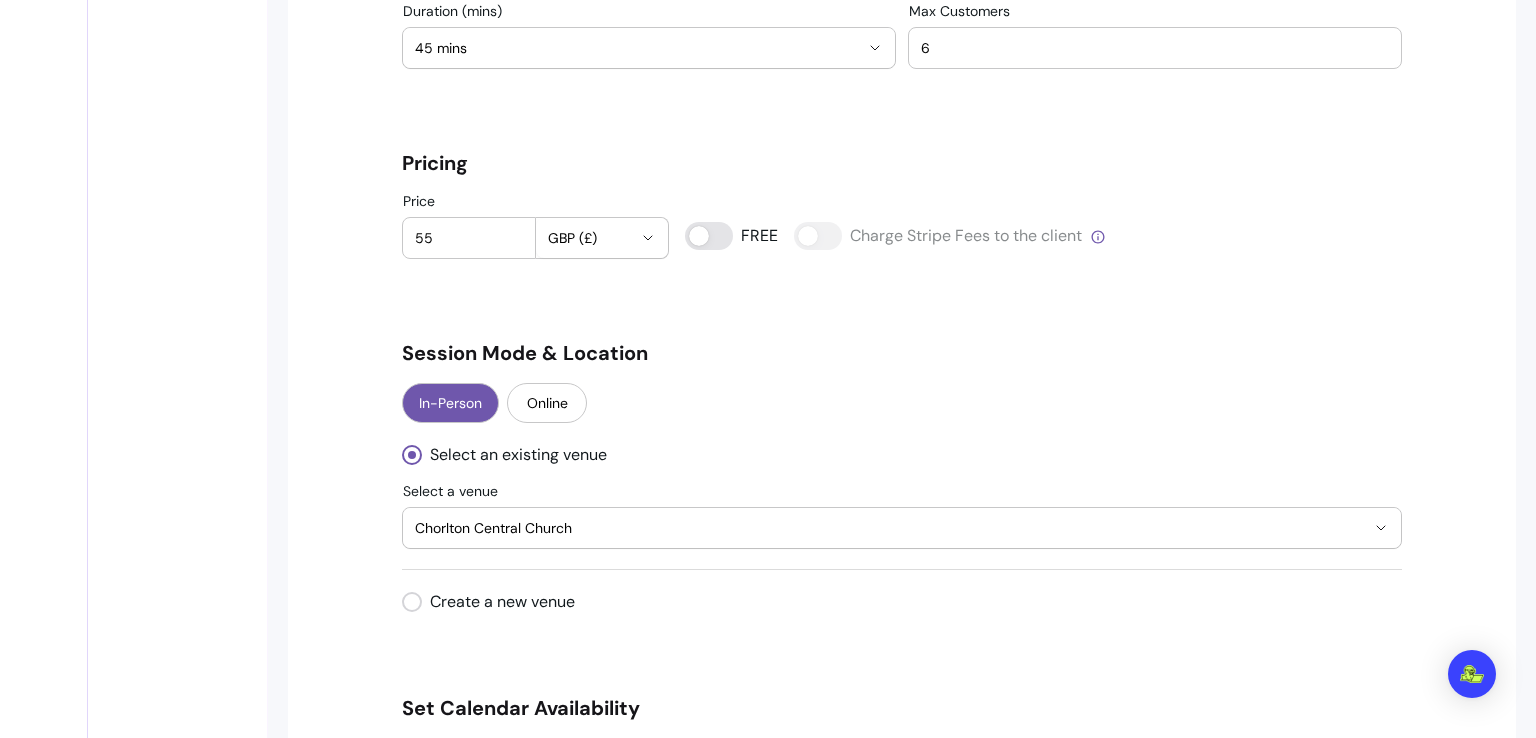 type on "55" 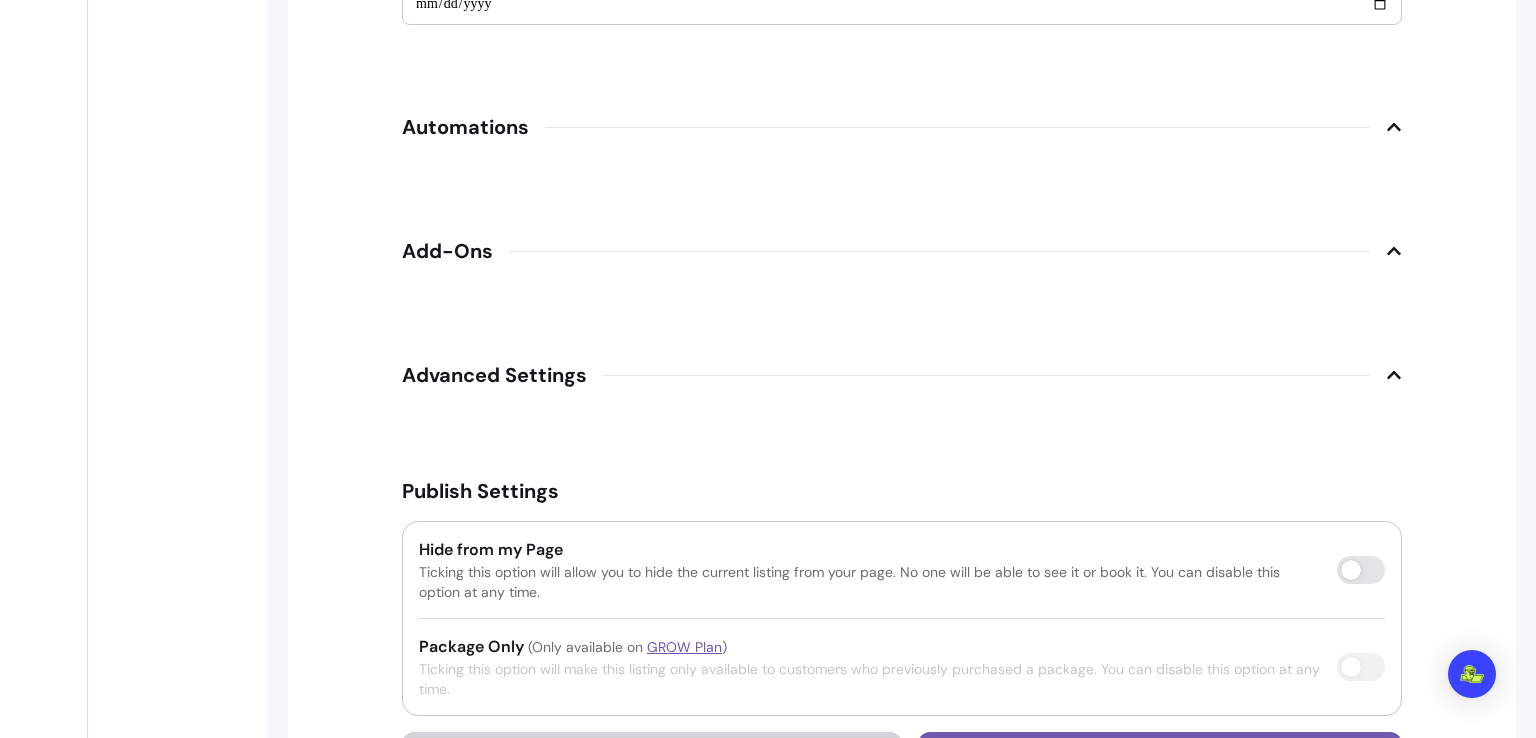 scroll, scrollTop: 2901, scrollLeft: 0, axis: vertical 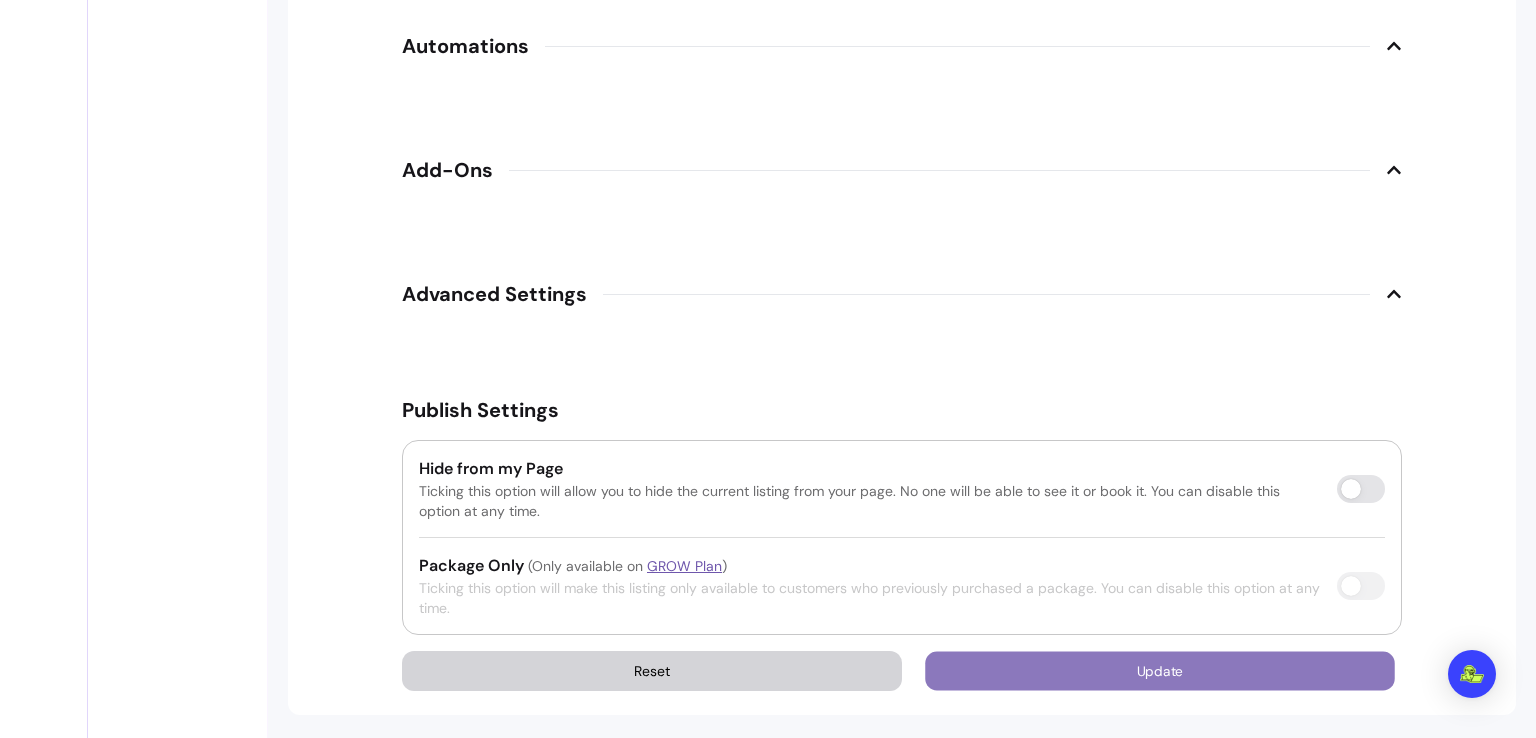 click on "Update" at bounding box center [1160, 671] 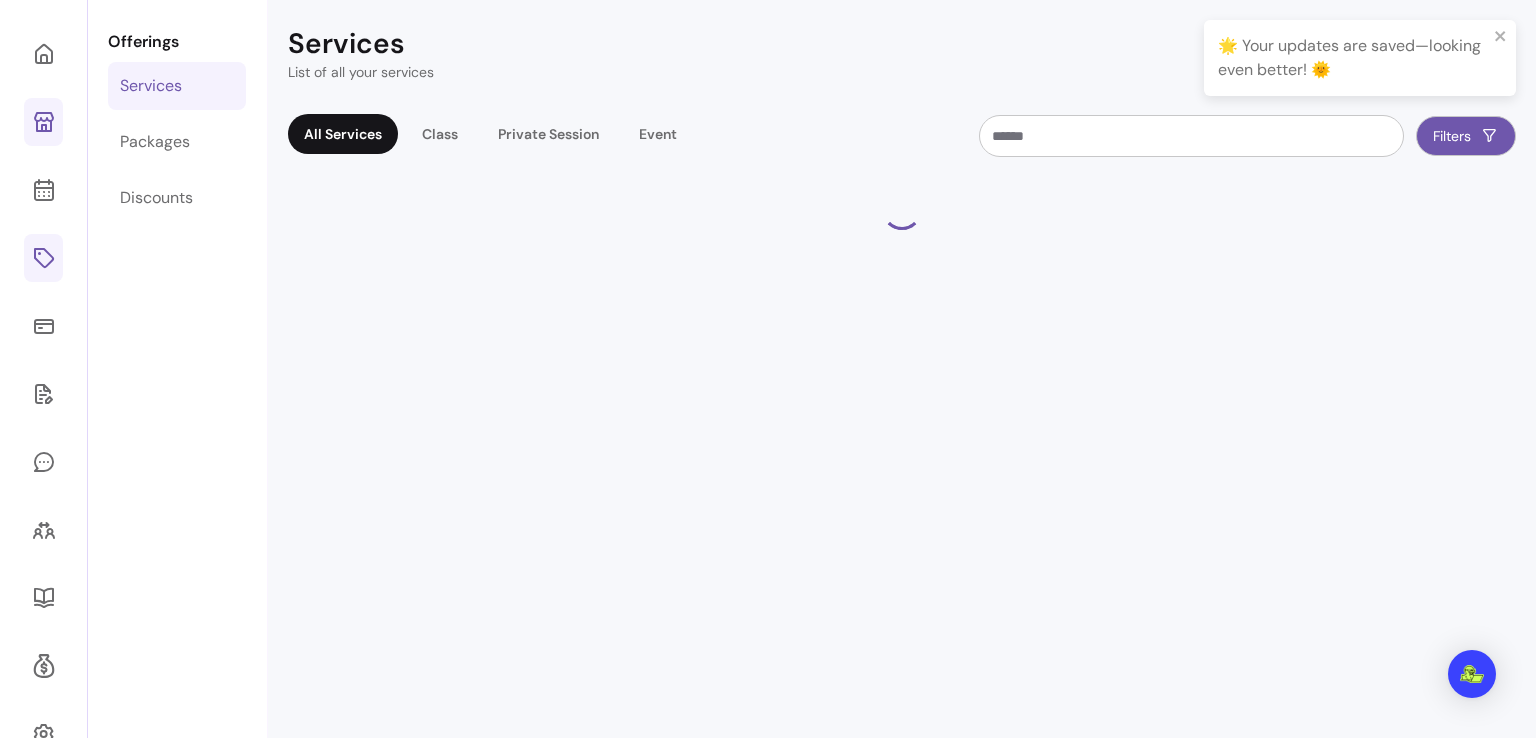 scroll, scrollTop: 124, scrollLeft: 0, axis: vertical 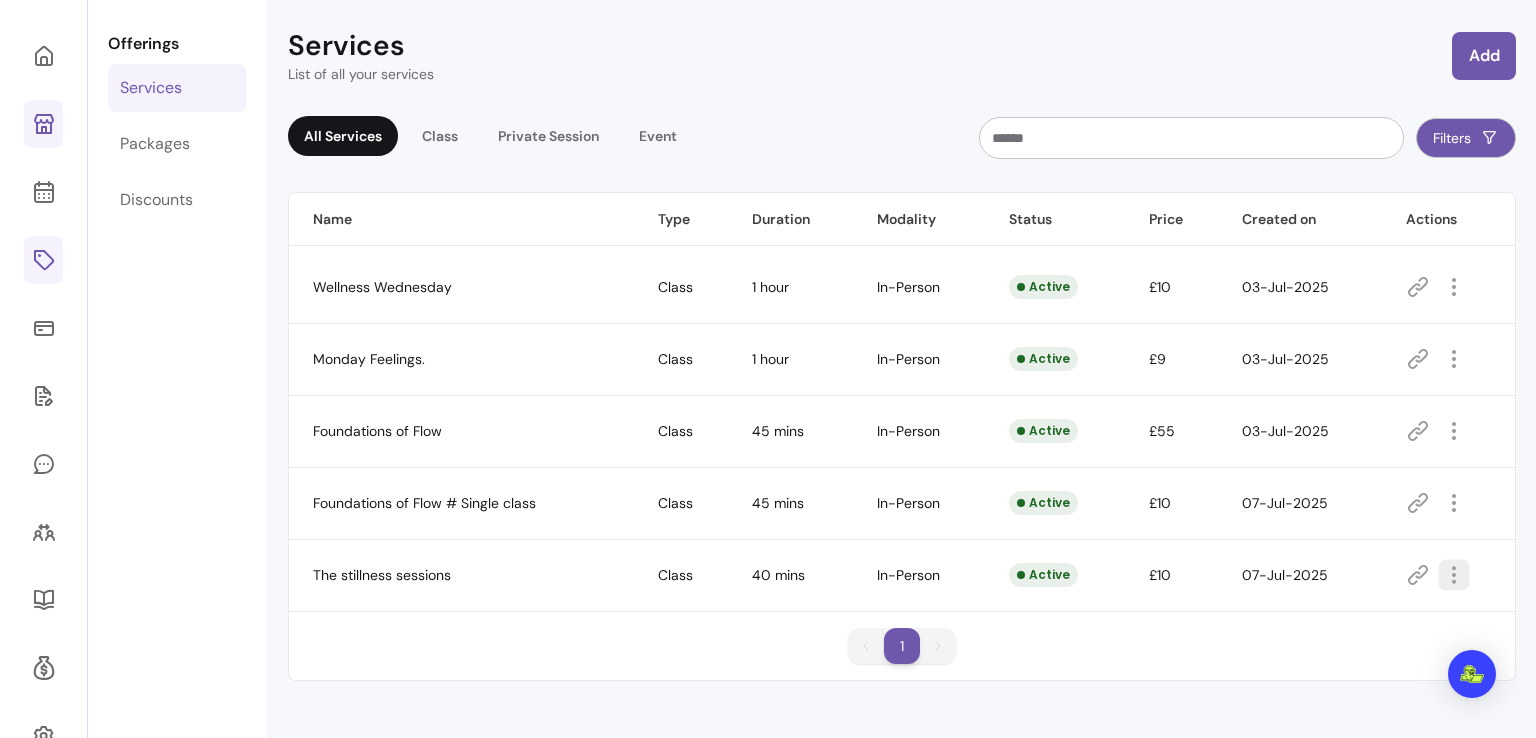 click 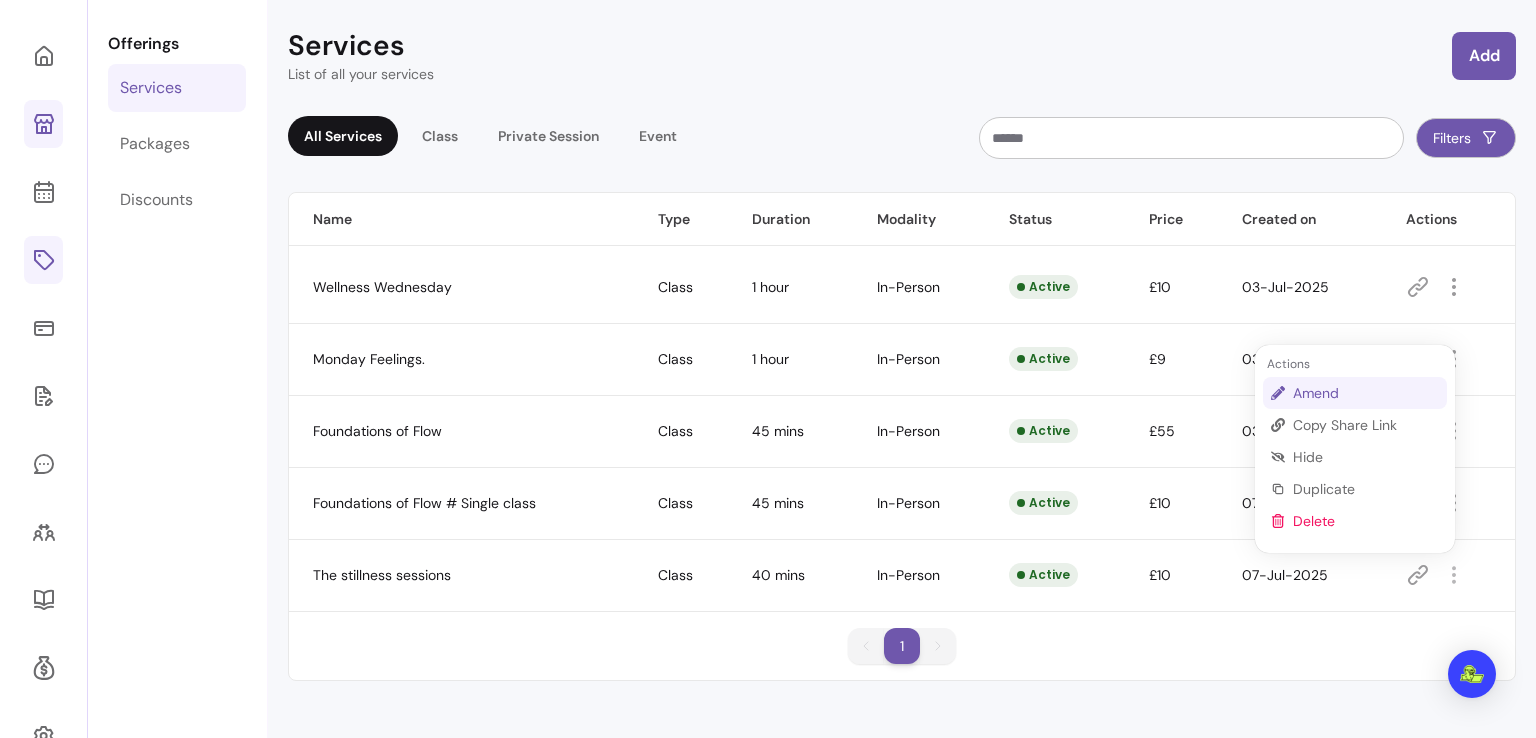 click on "Amend" at bounding box center [1366, 393] 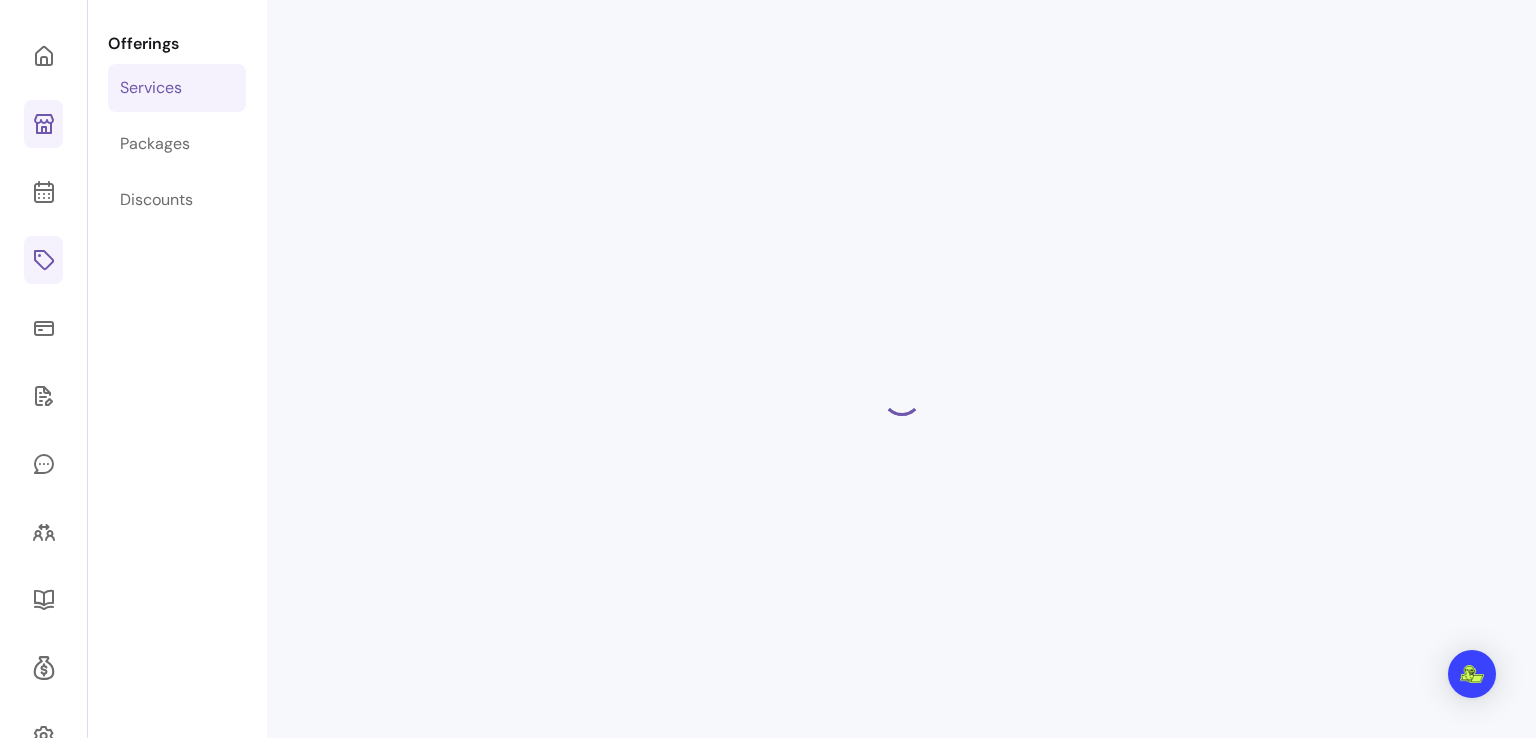 select on "**" 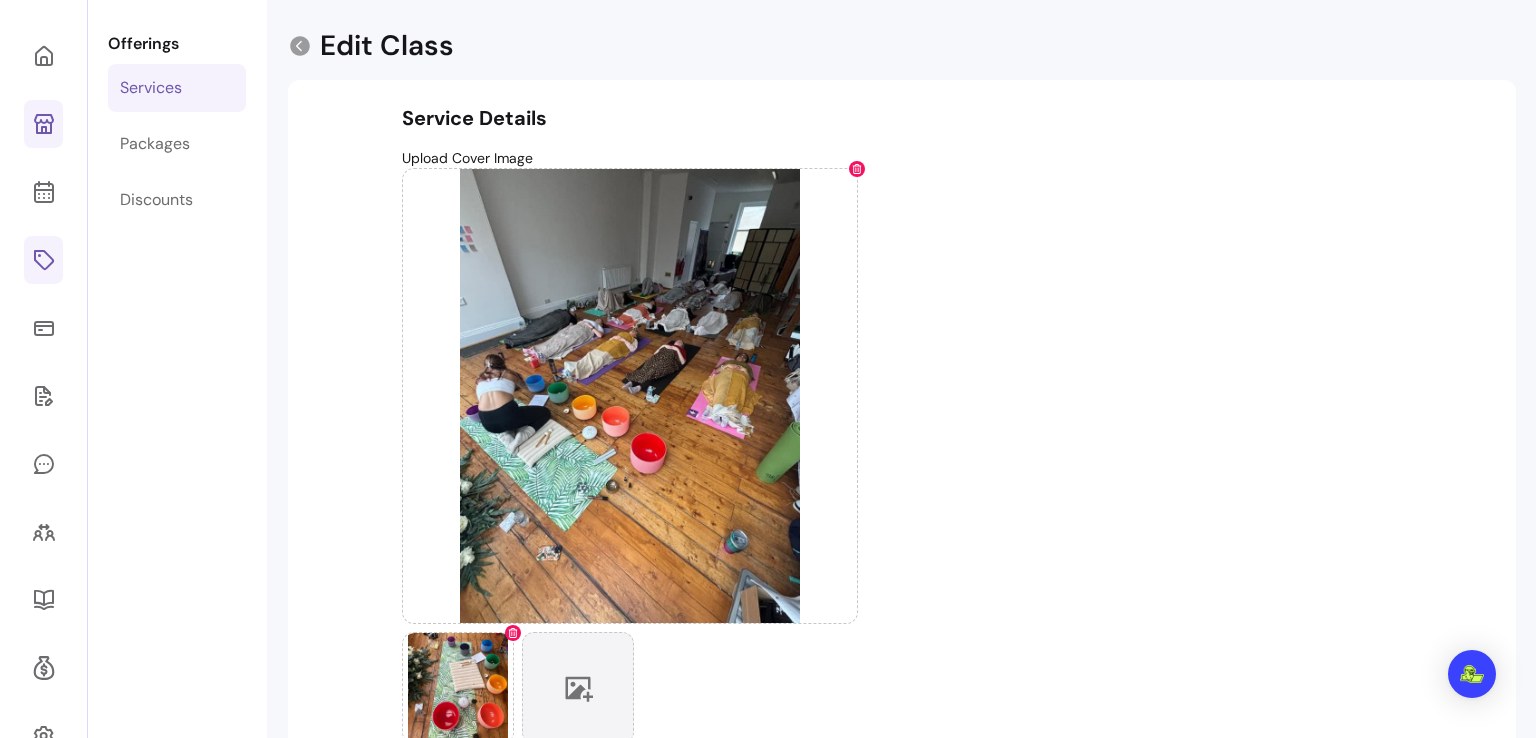 click 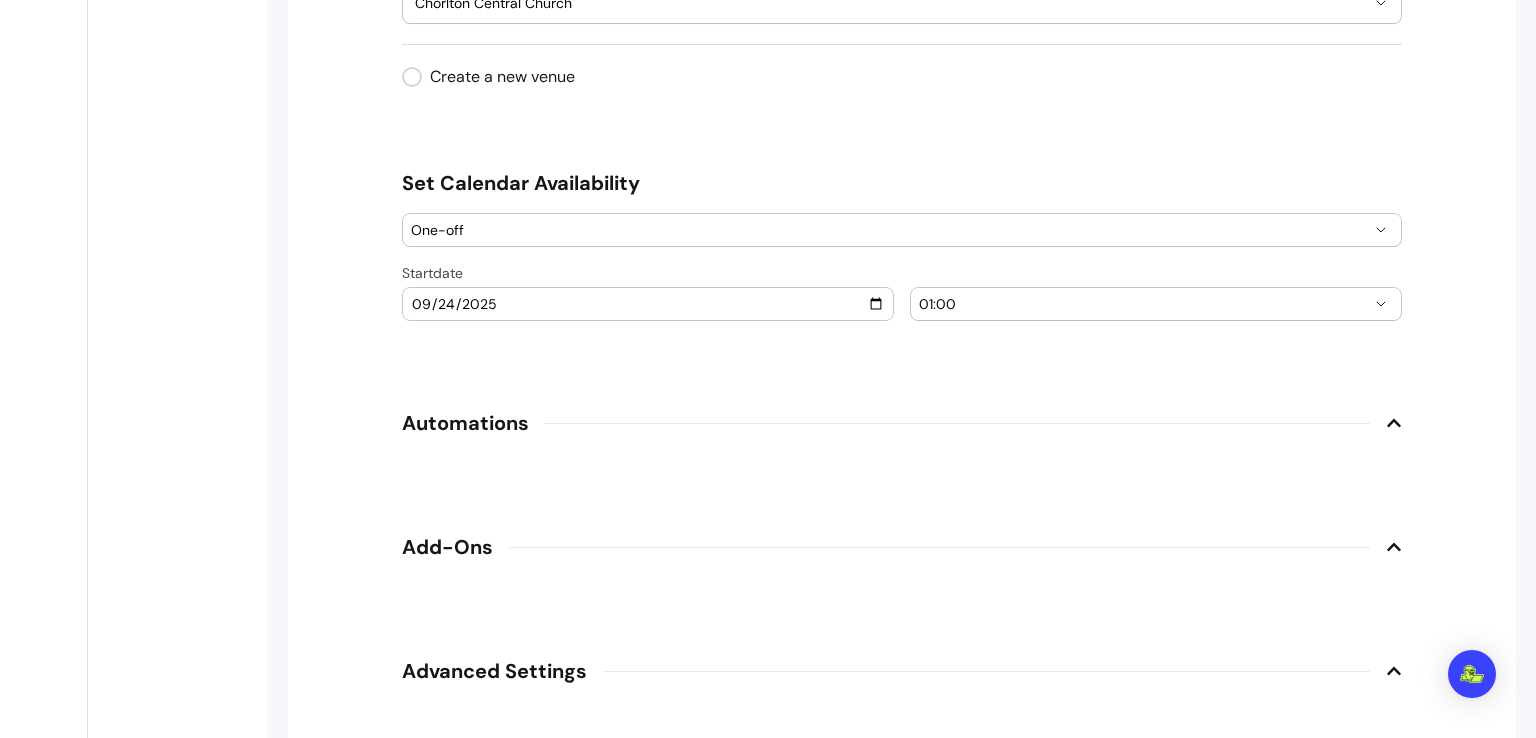 scroll, scrollTop: 2088, scrollLeft: 0, axis: vertical 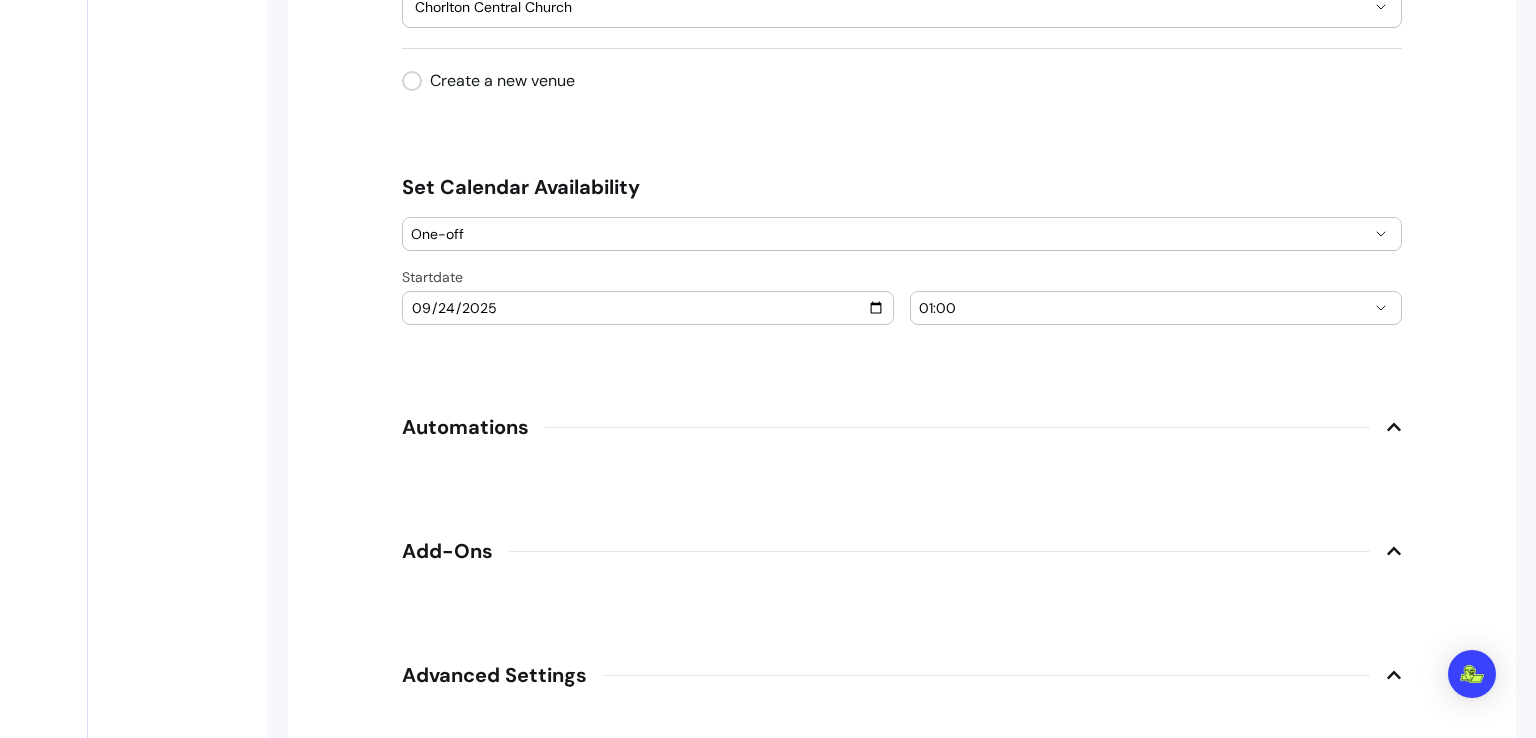 click on "2025-09-24" at bounding box center (648, 308) 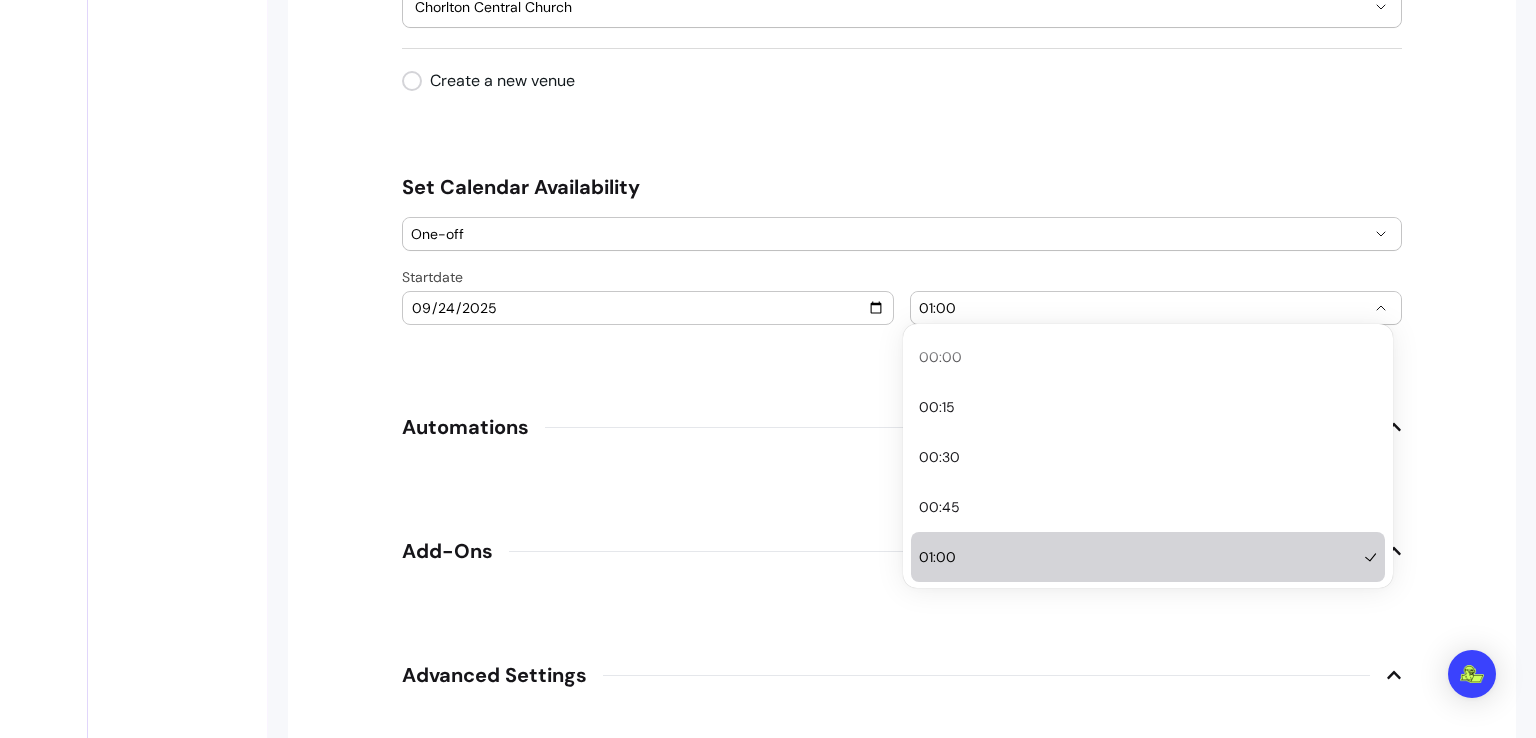 click on "01:00" at bounding box center (1156, 308) 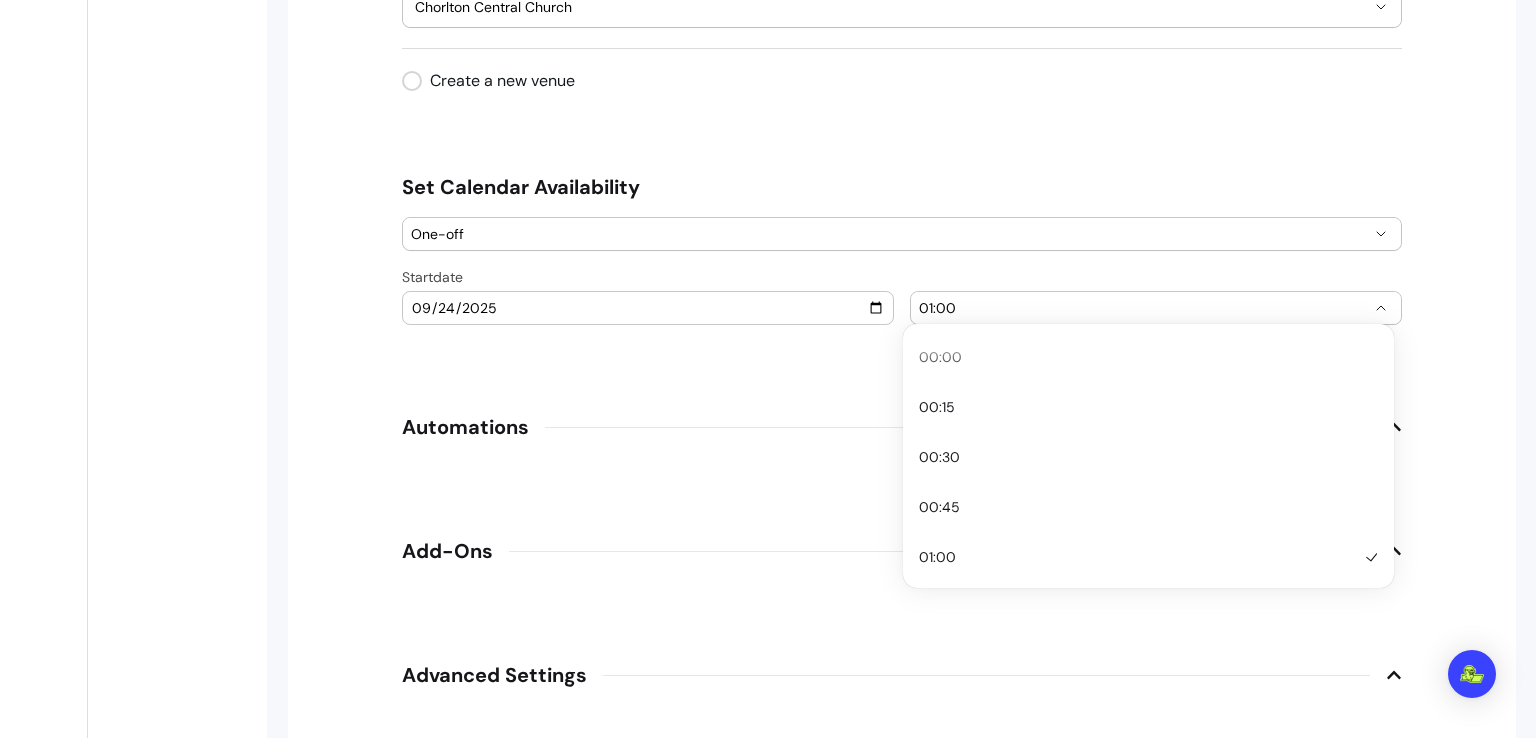 click on "01:00" at bounding box center [1144, 308] 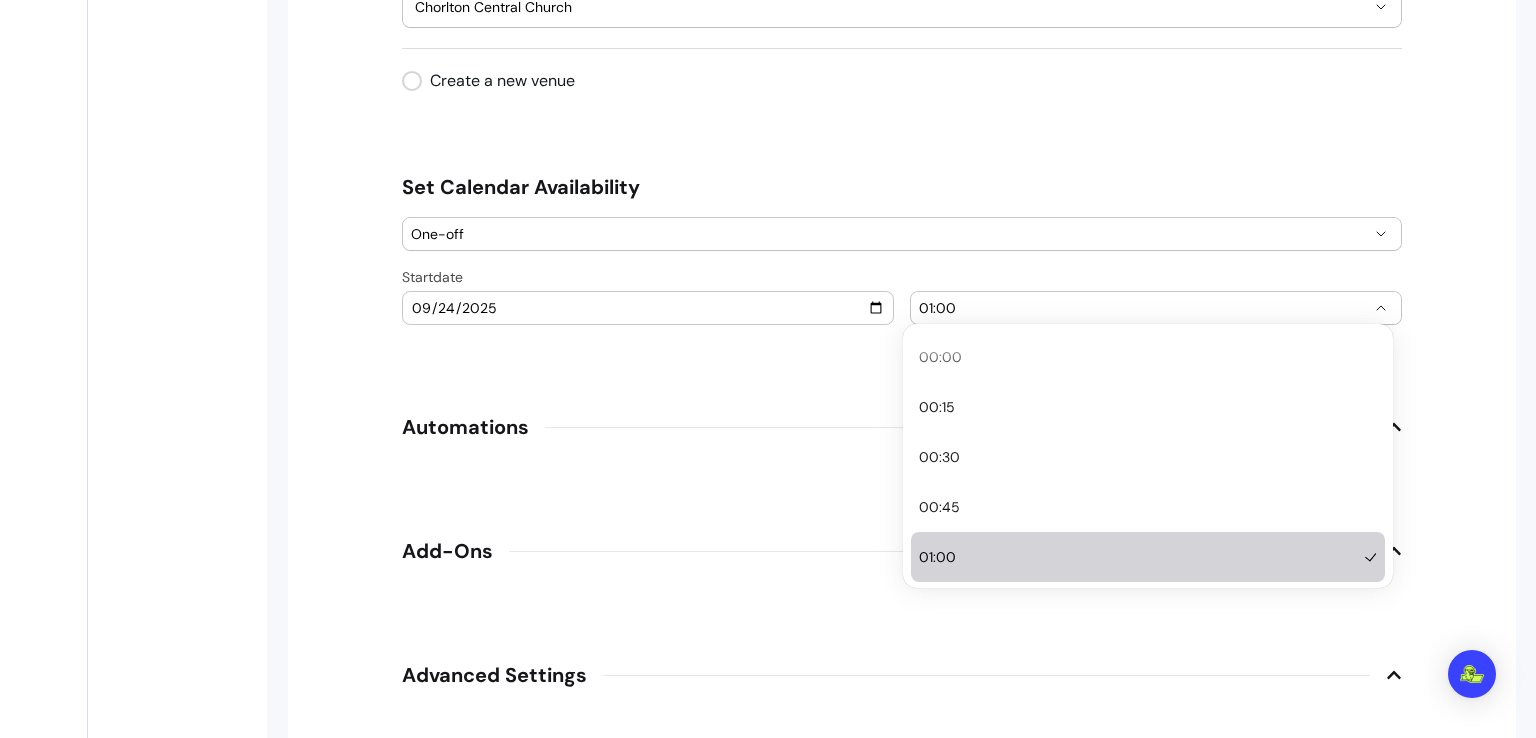 click on "01:00" at bounding box center (1144, 308) 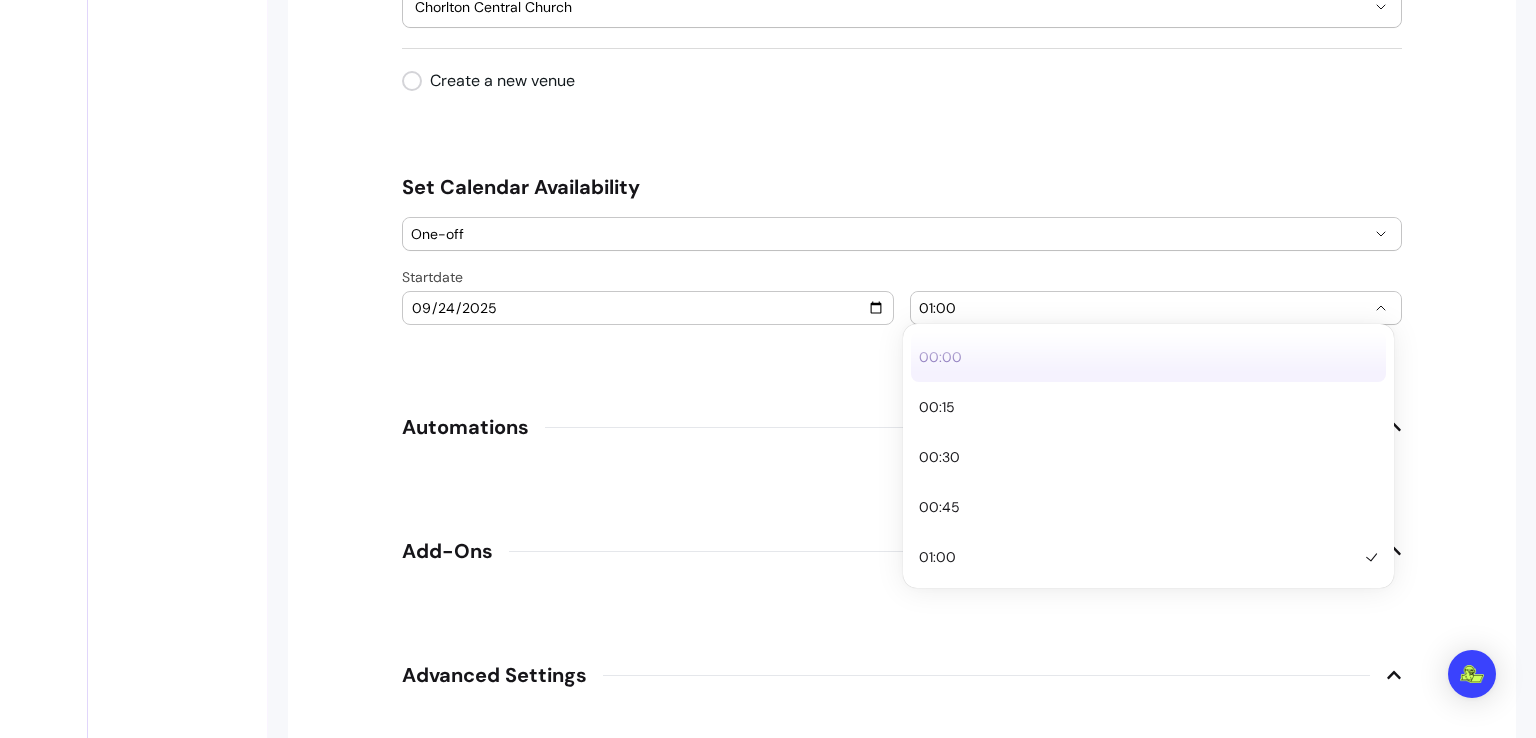 click on "00:00" at bounding box center (1148, 357) 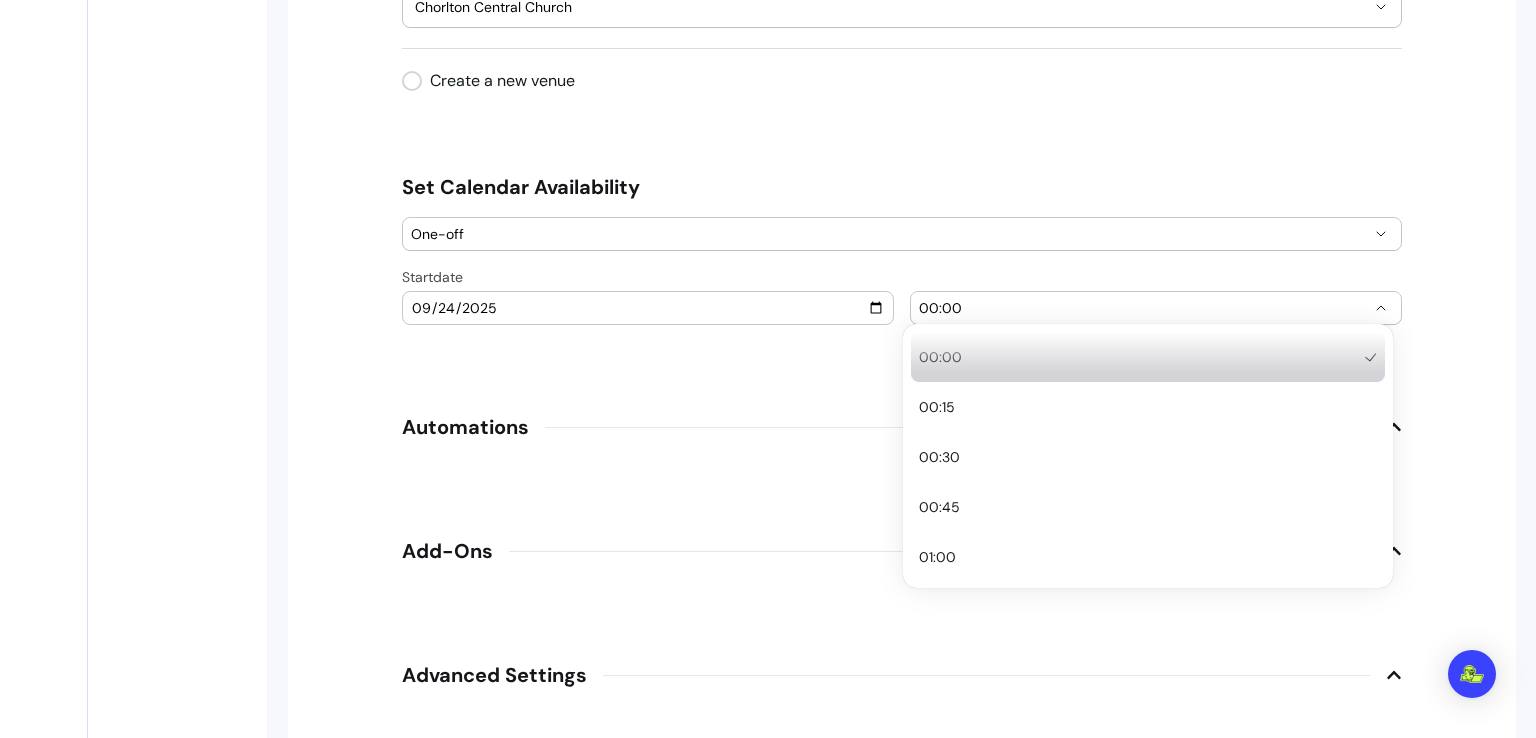click on "00:00" at bounding box center [1144, 308] 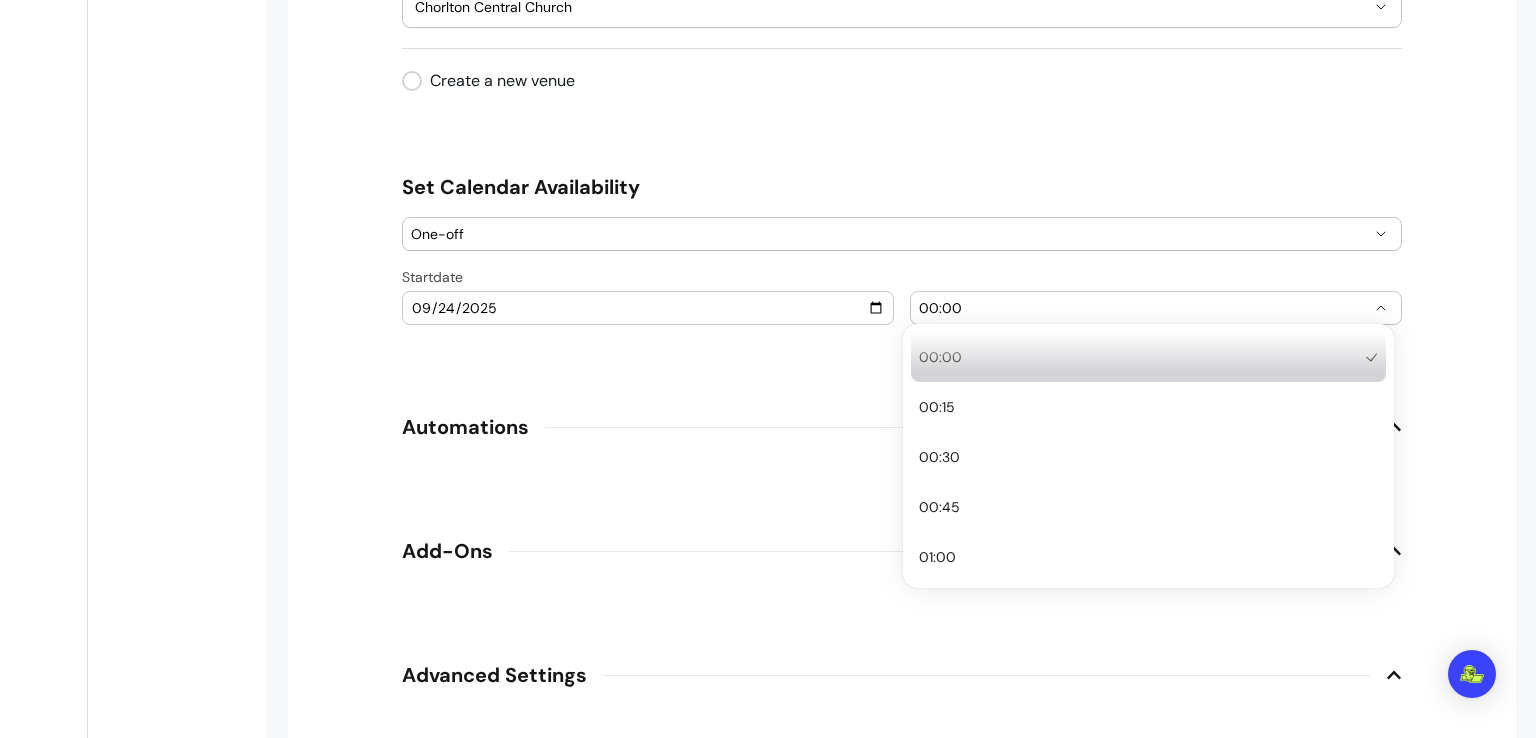 type 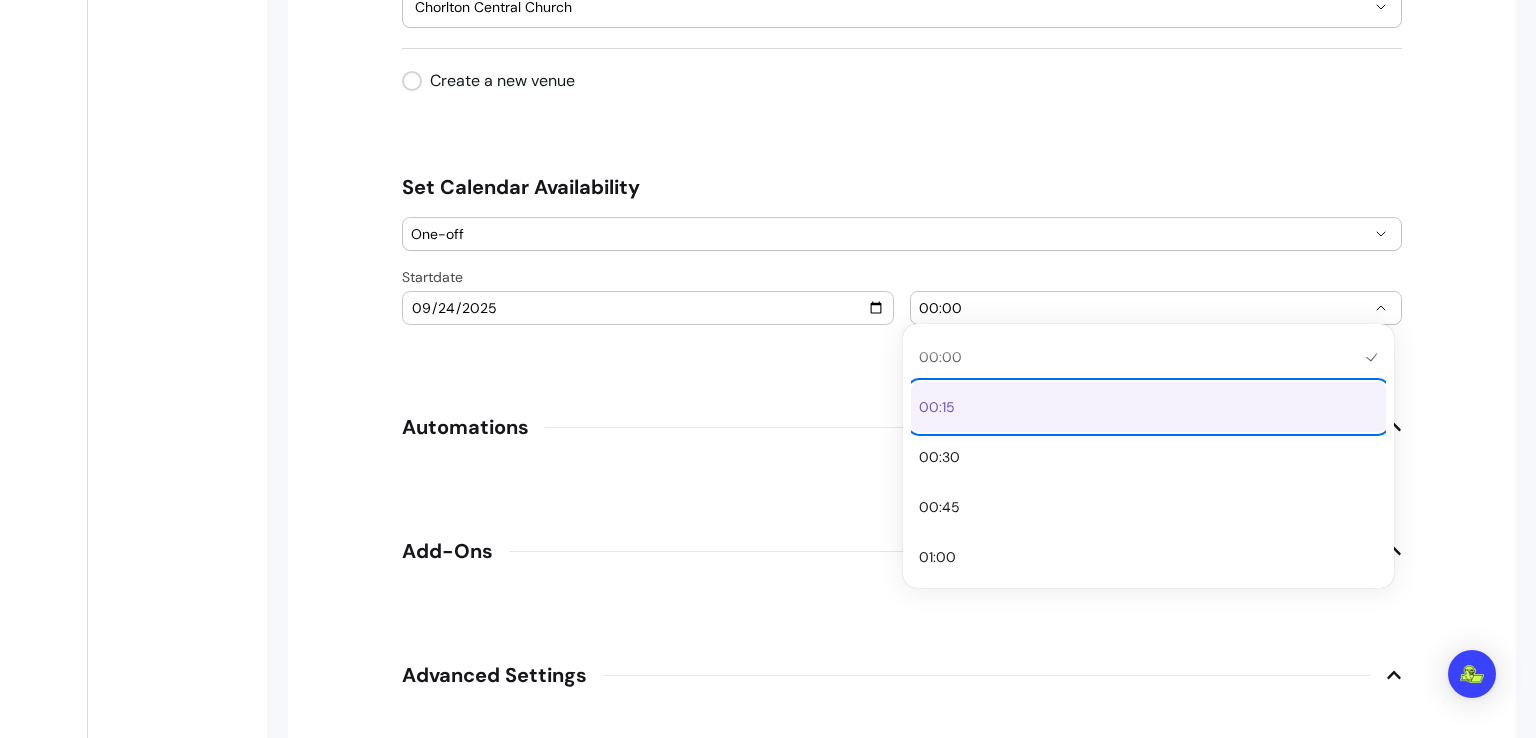 type 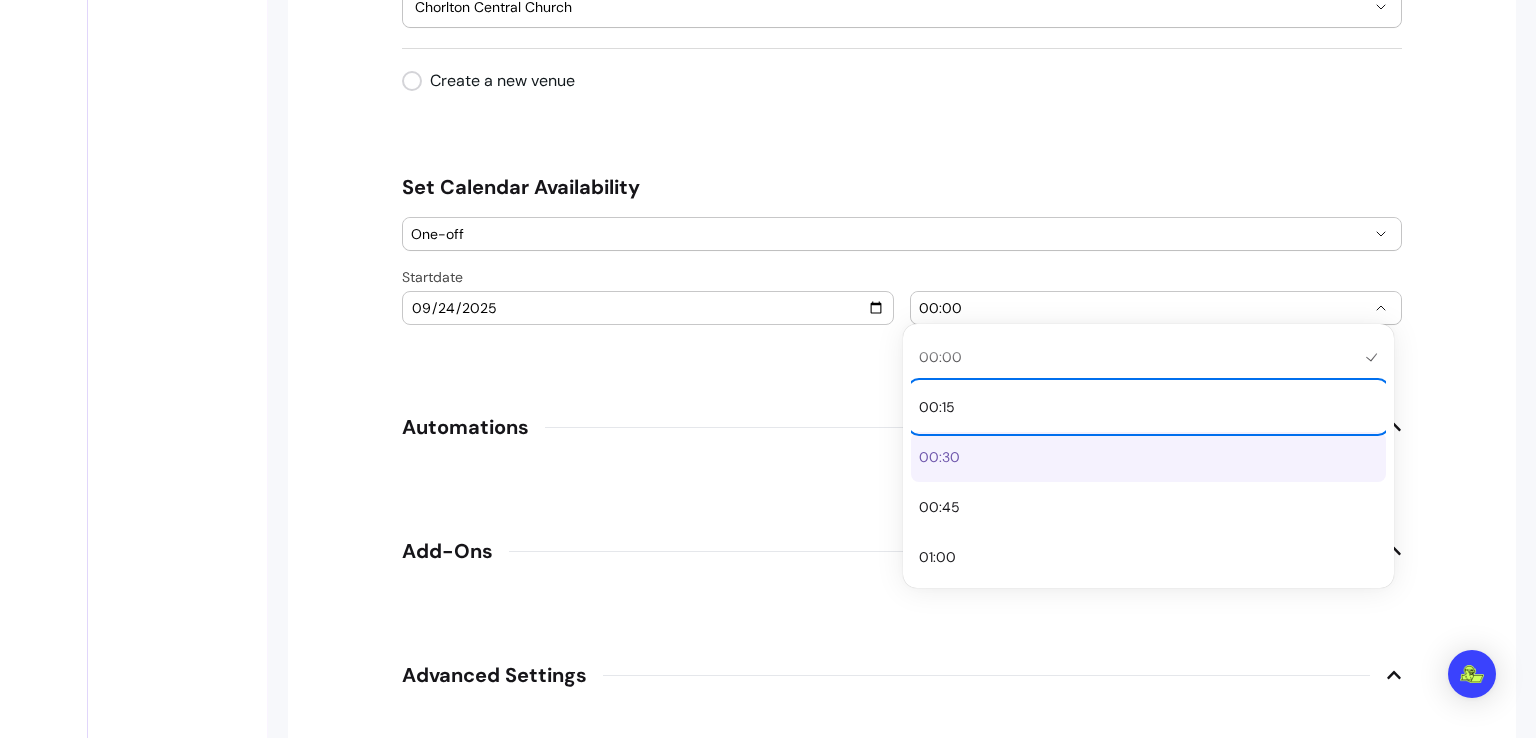 type 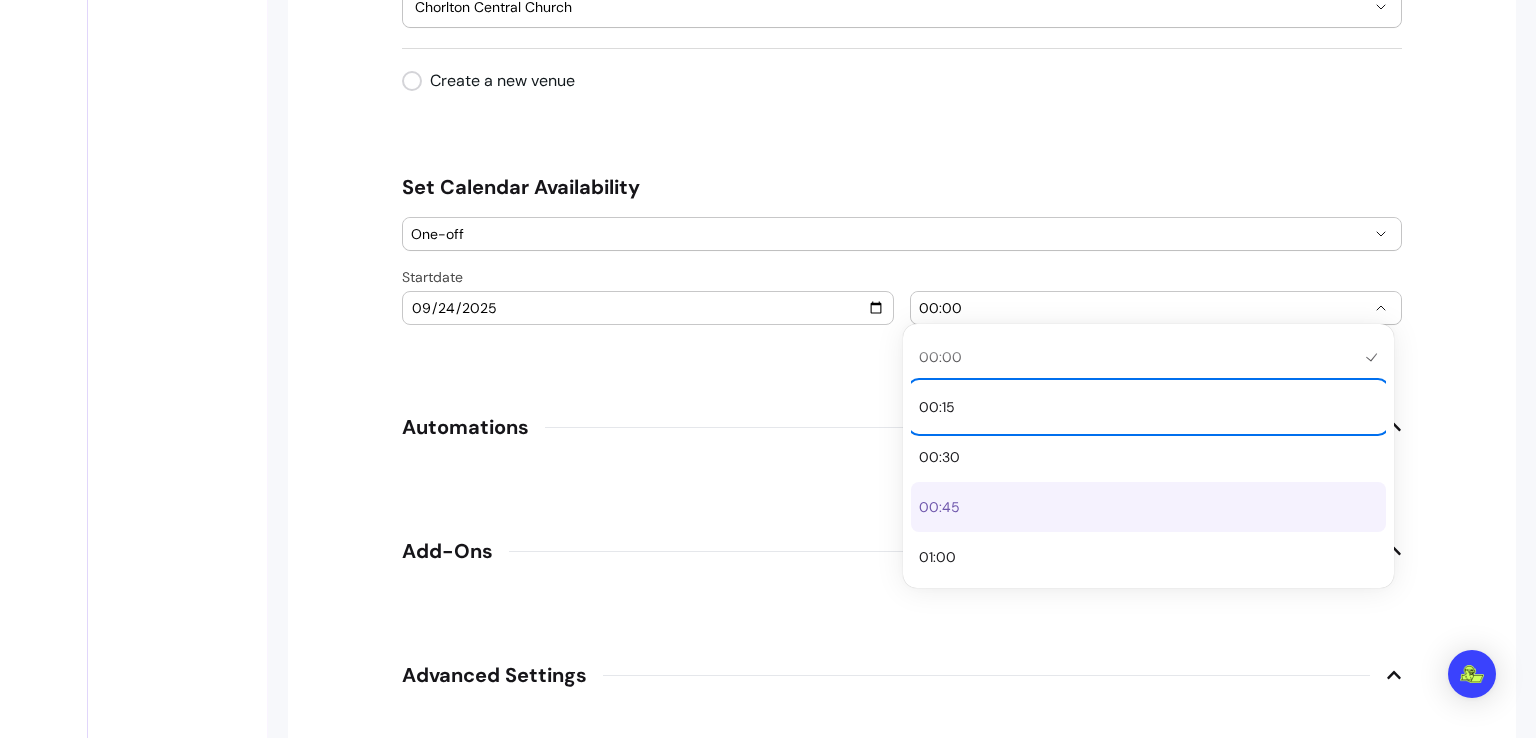 type 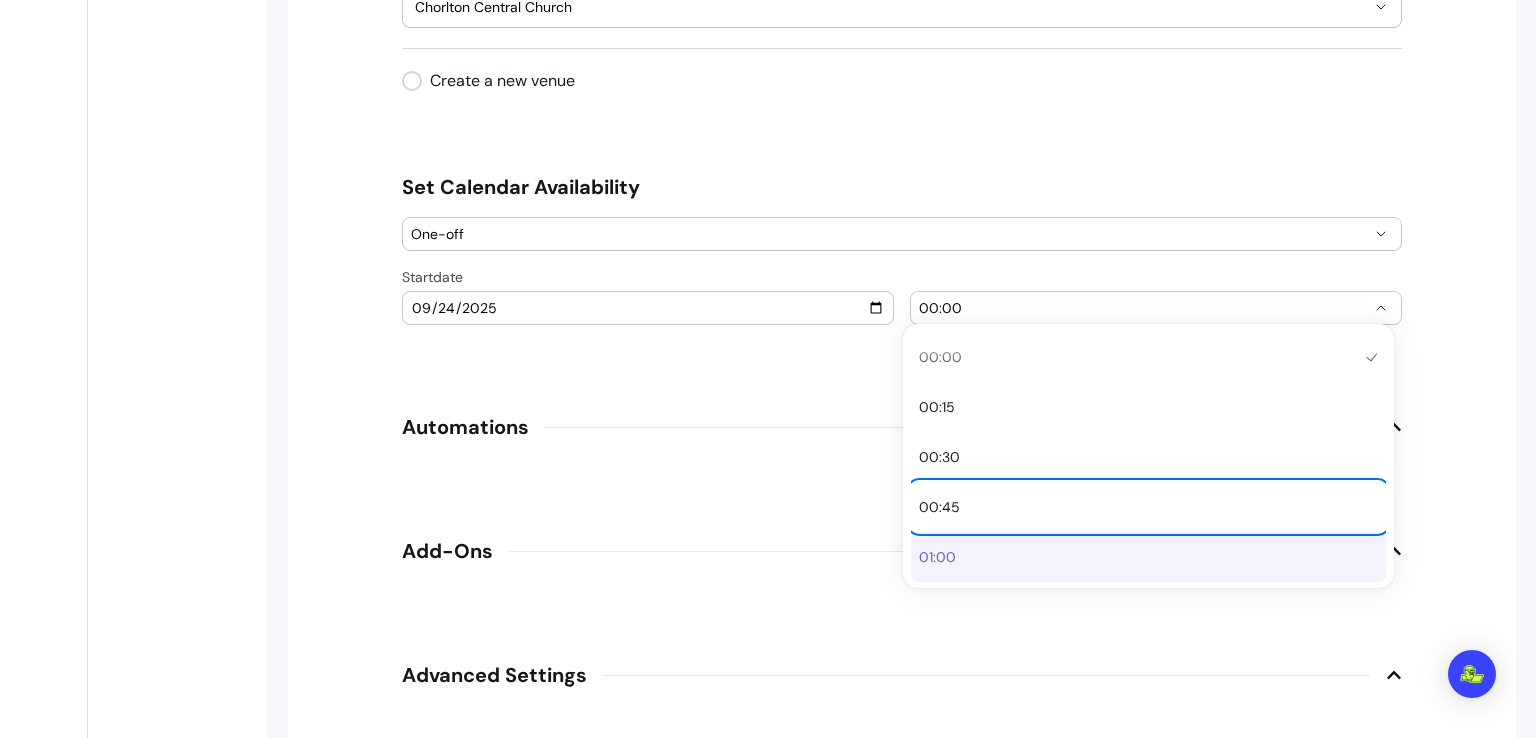 type 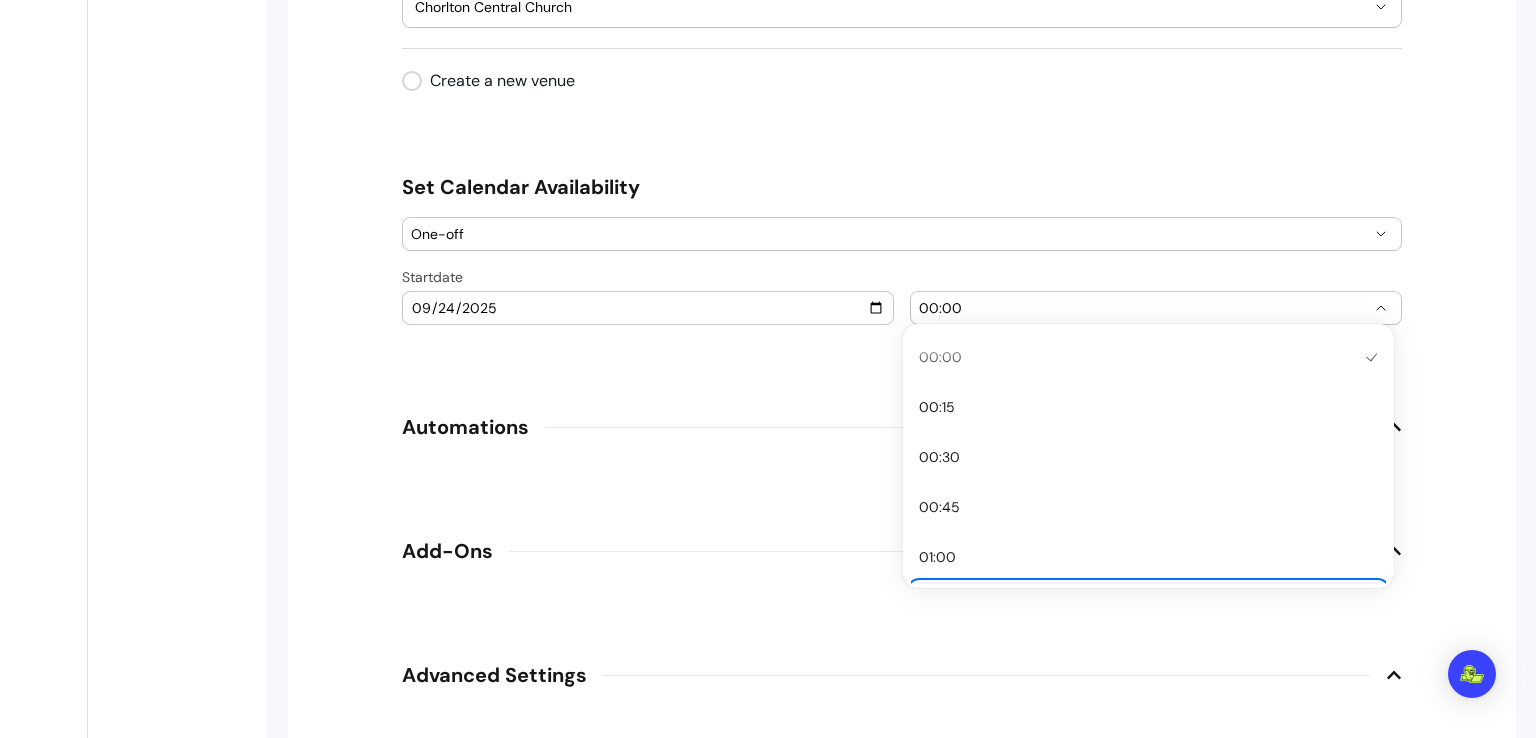 type 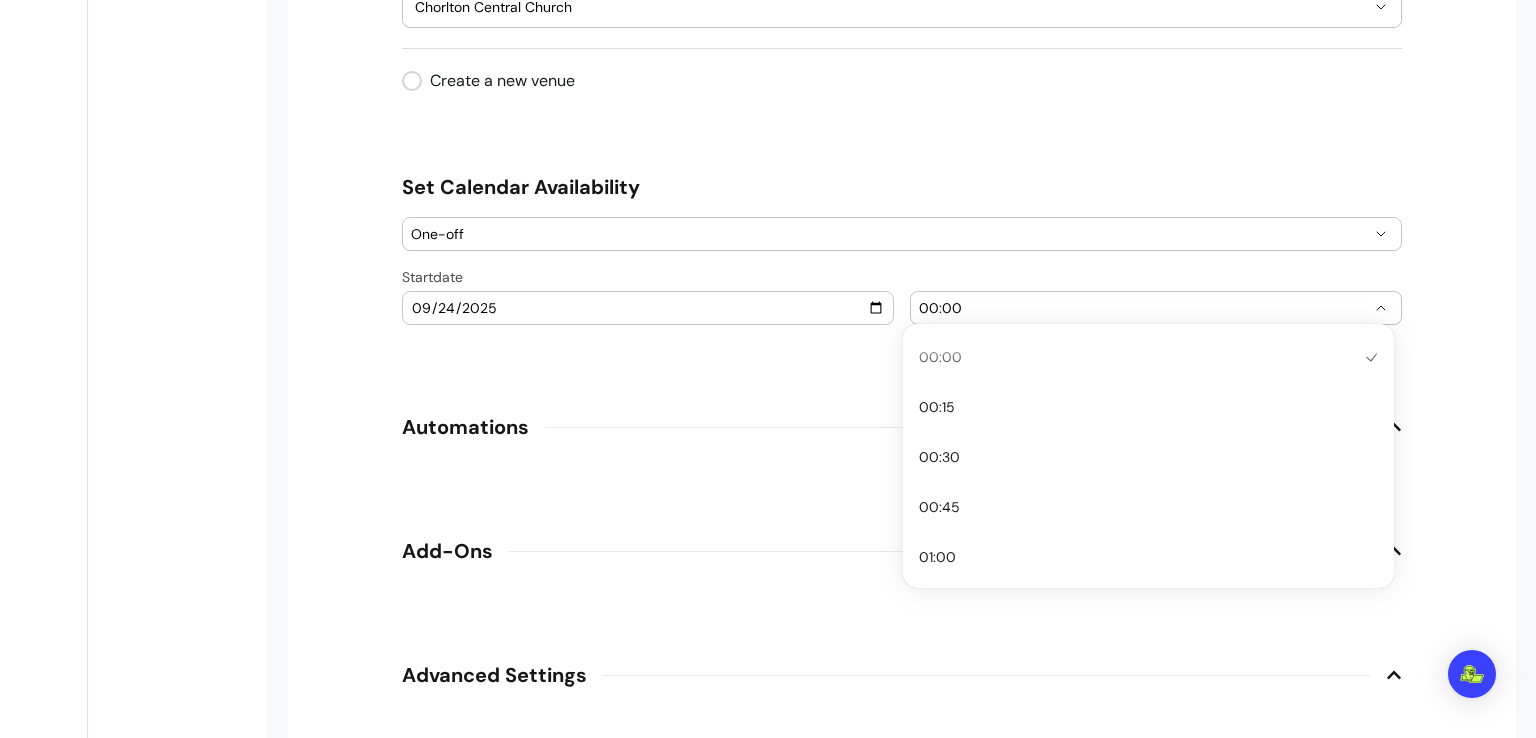 type 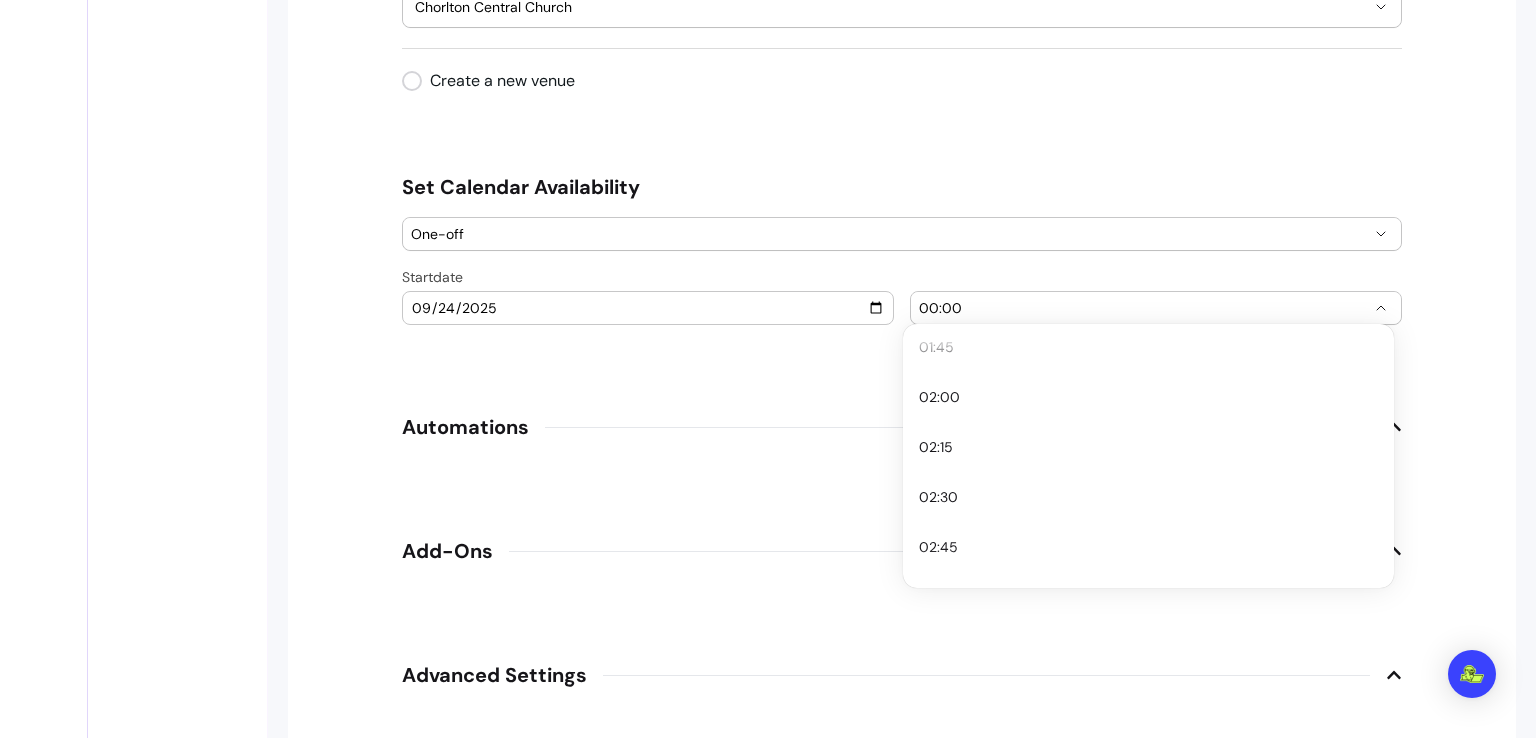 scroll, scrollTop: 444, scrollLeft: 0, axis: vertical 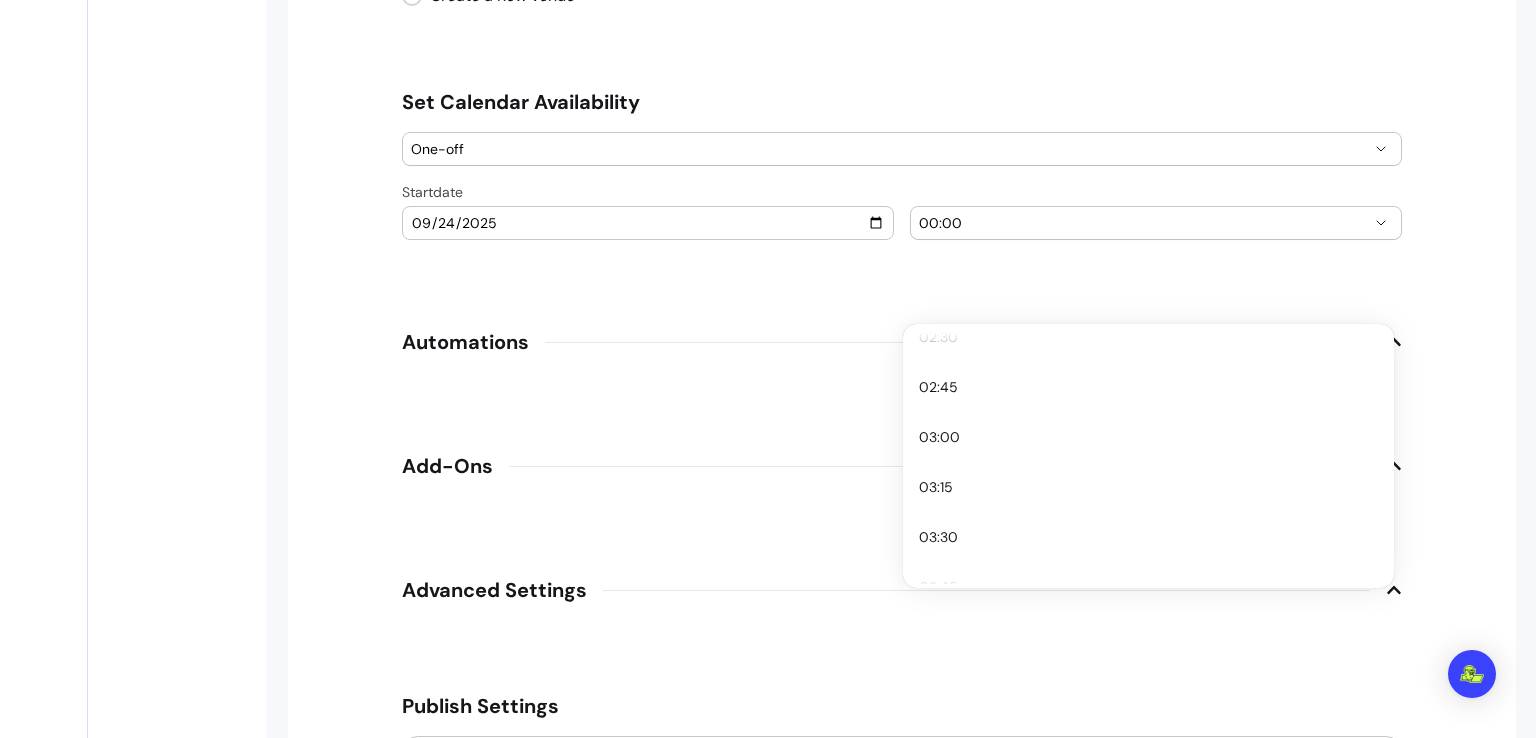 type 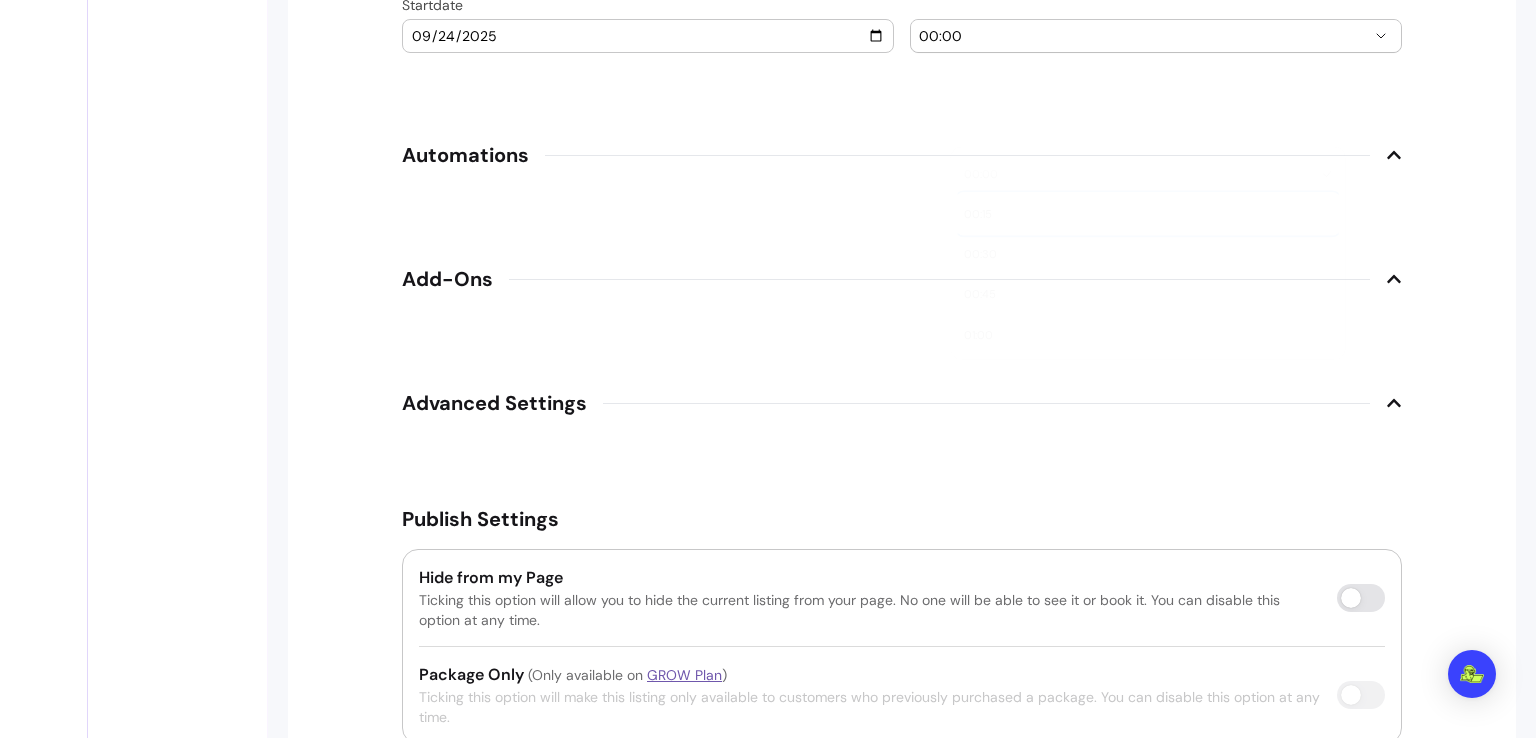 type 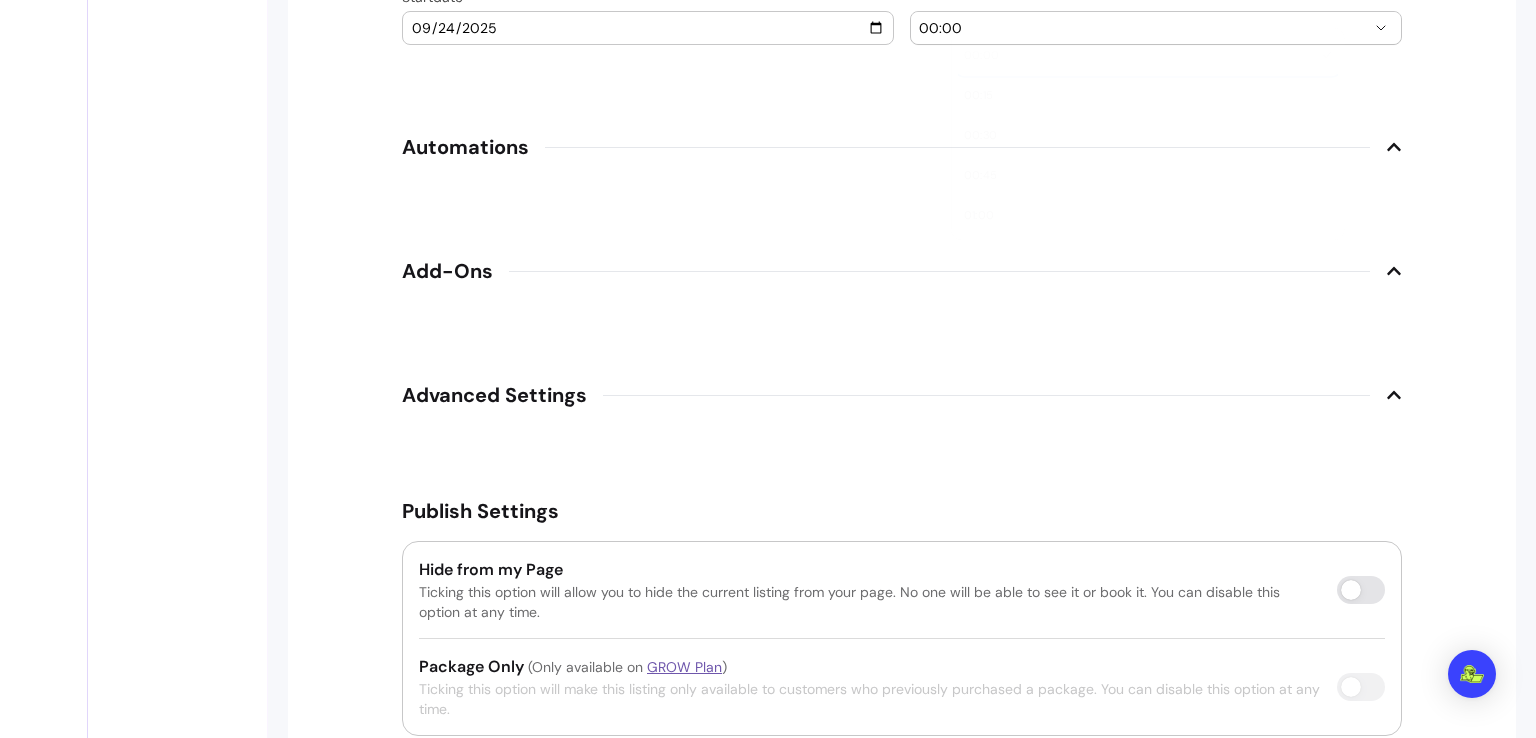 scroll, scrollTop: 2408, scrollLeft: 0, axis: vertical 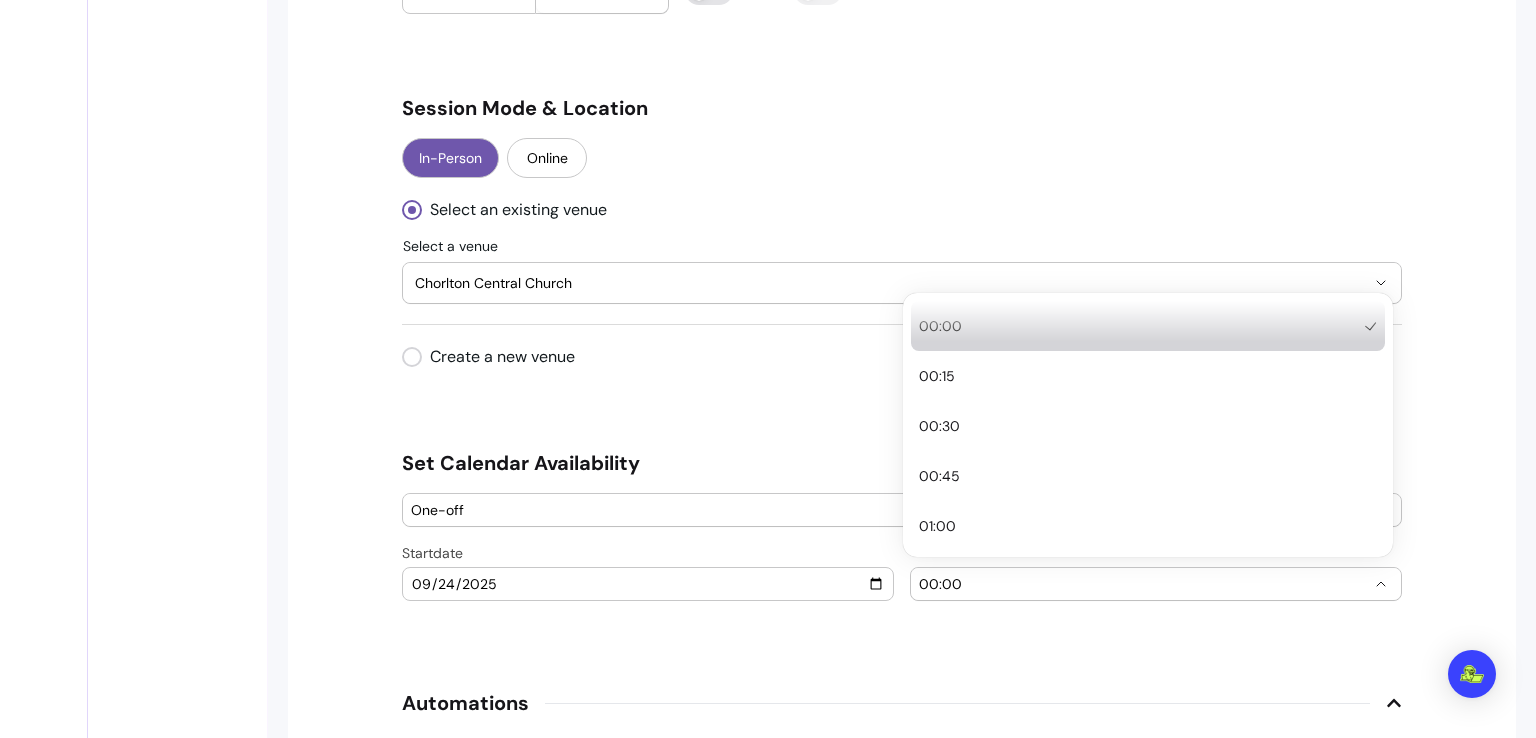 click on "00:00" at bounding box center [1144, 584] 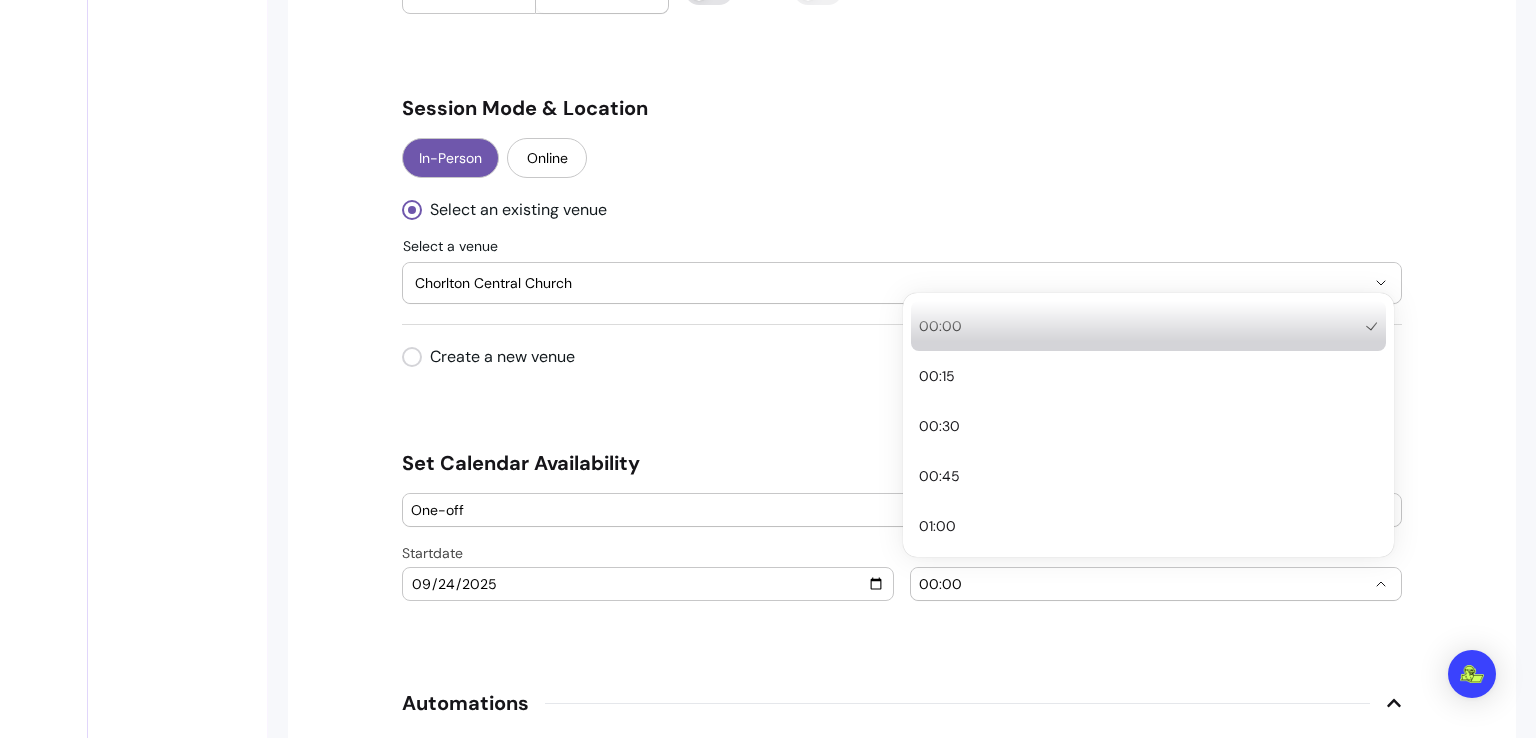 type 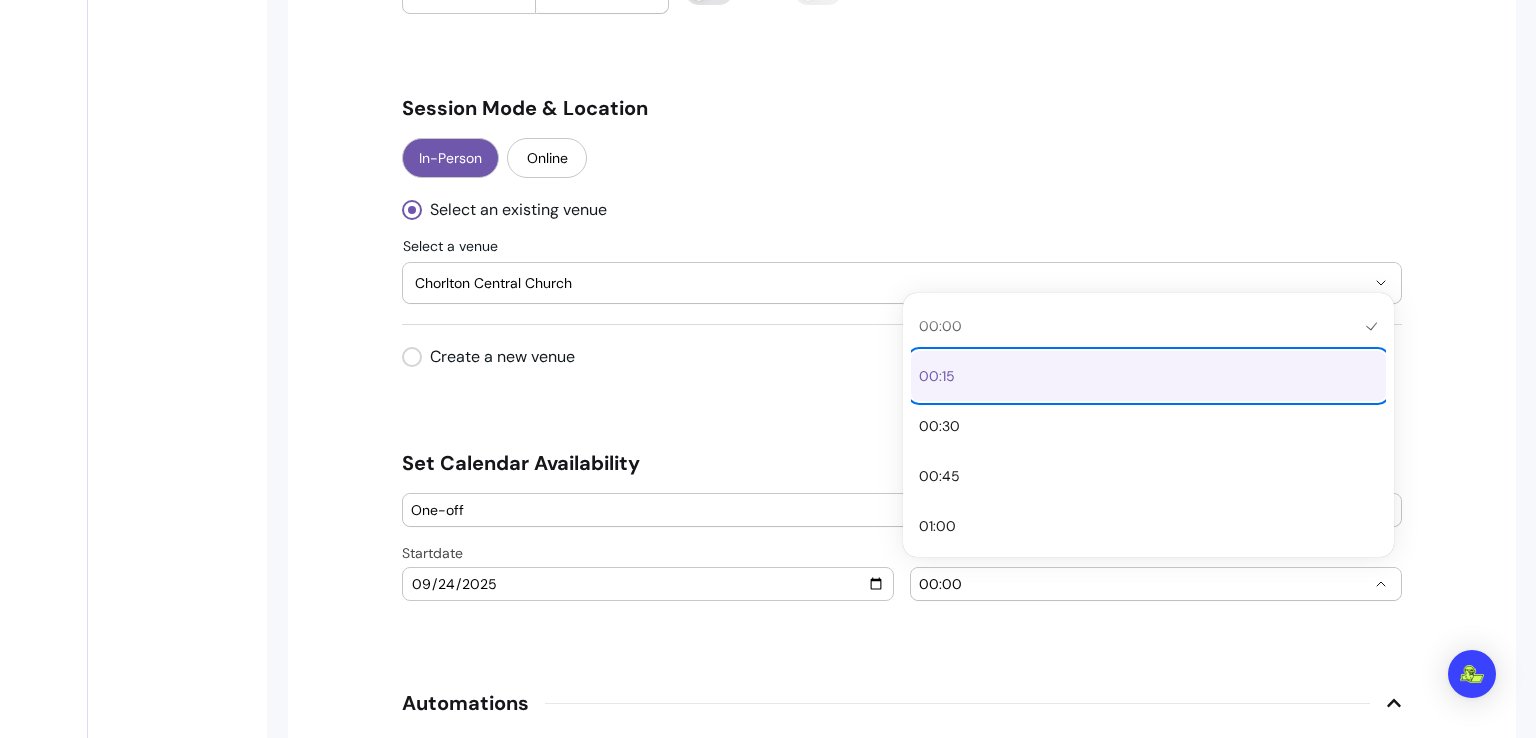 type 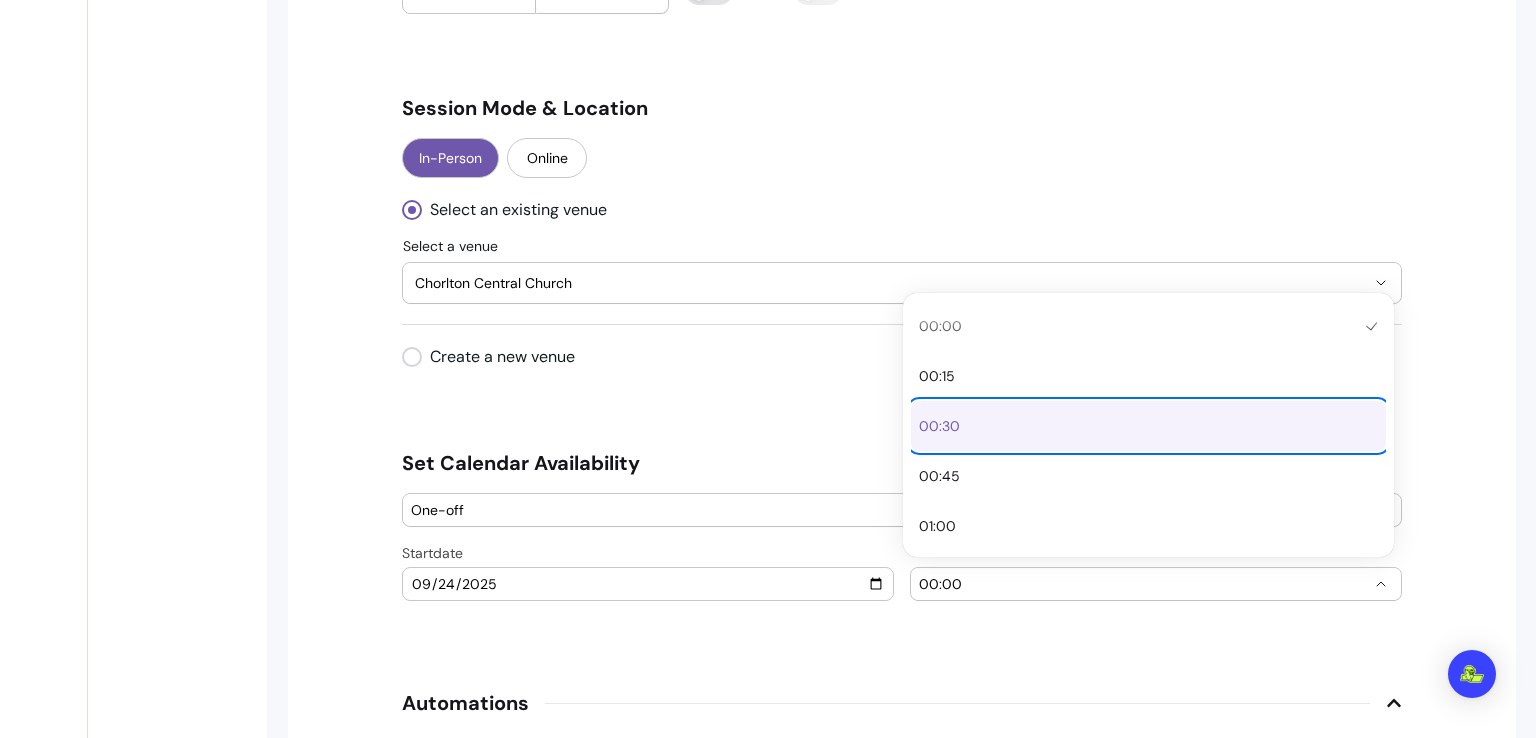 type 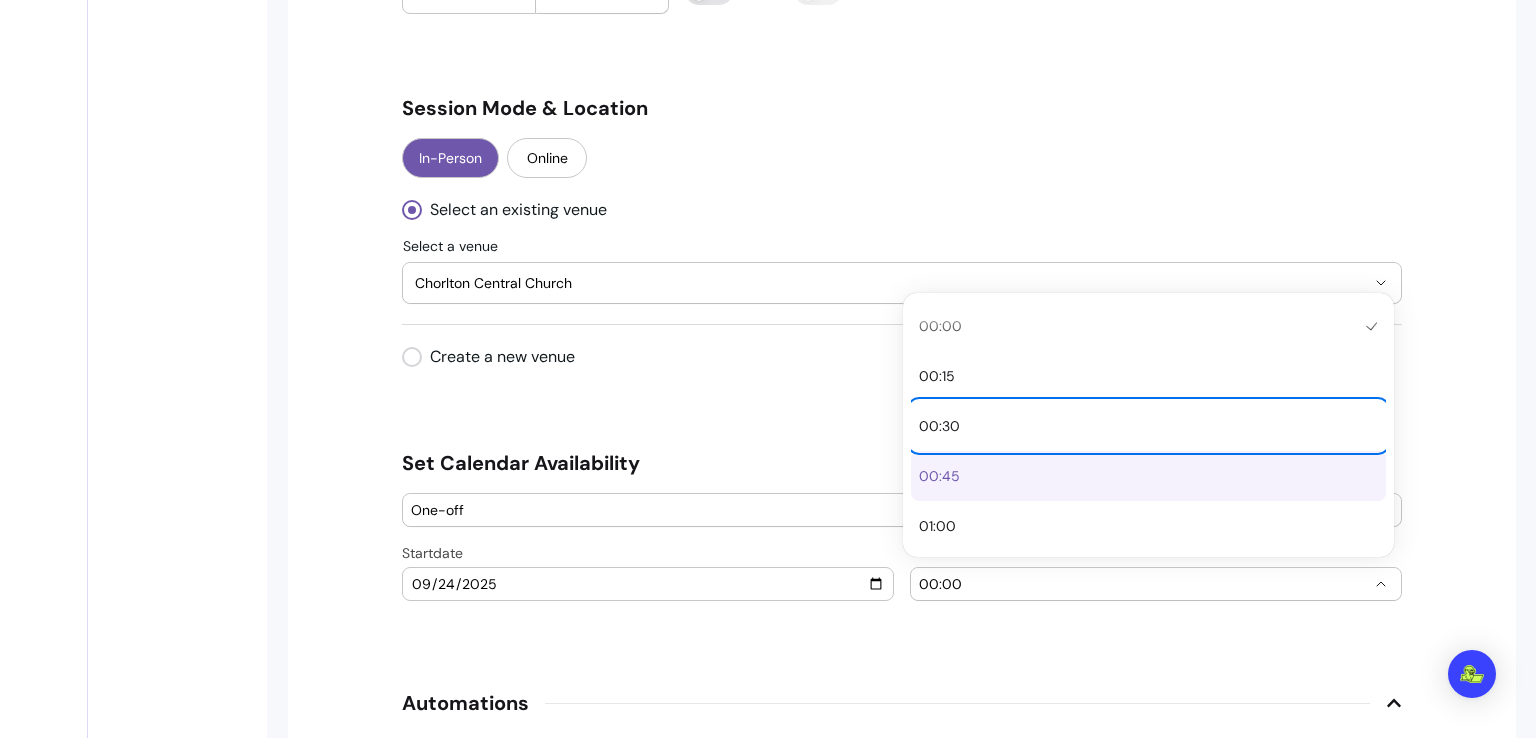 type 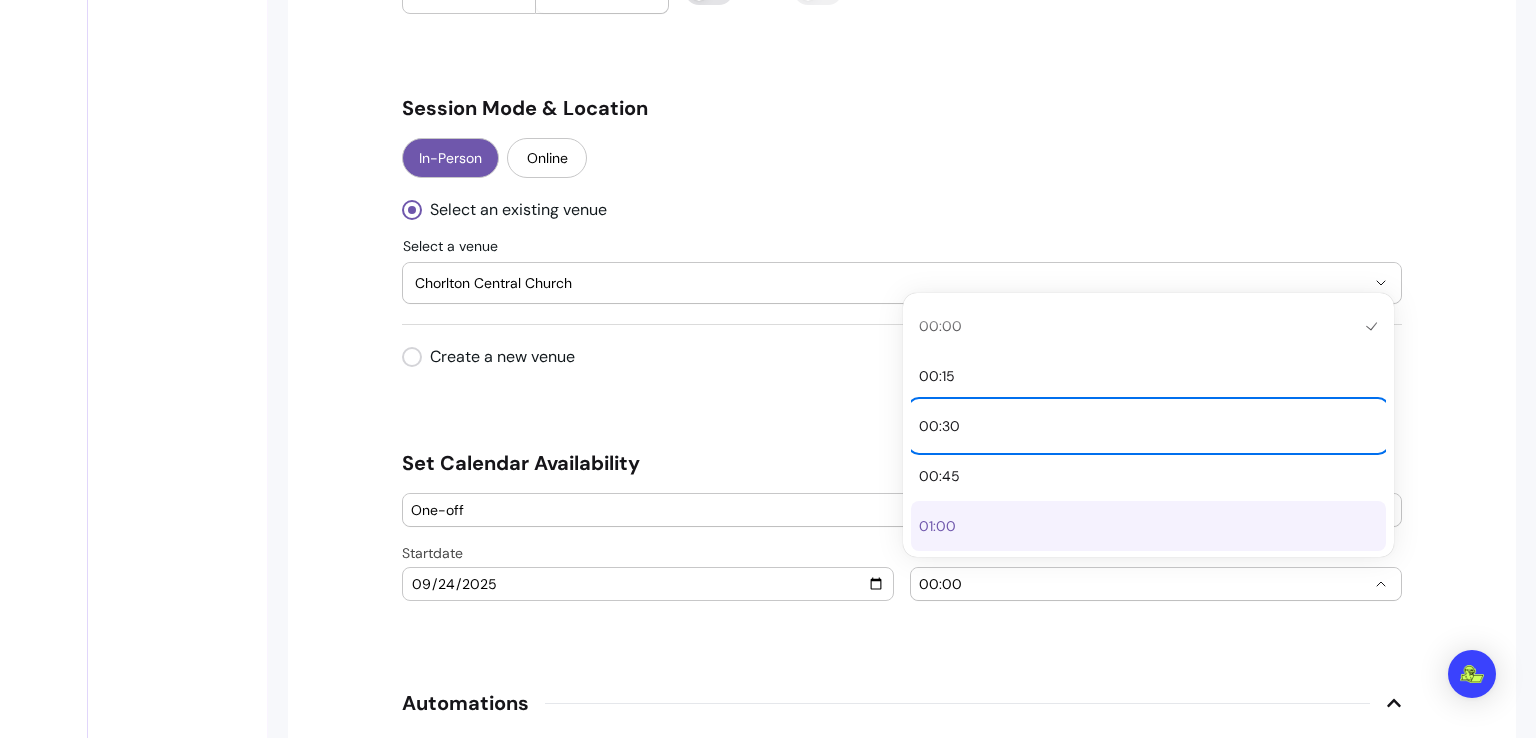 type 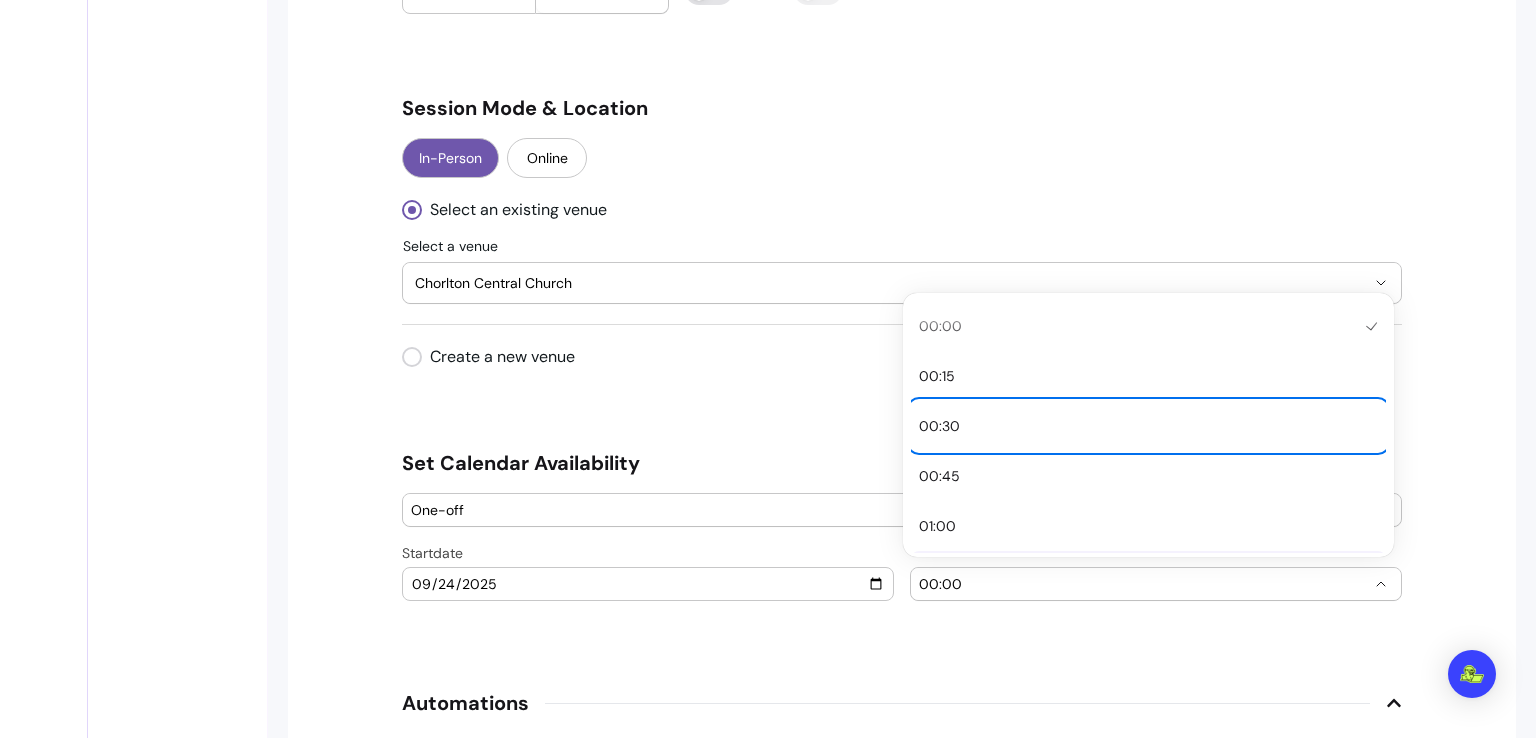 type 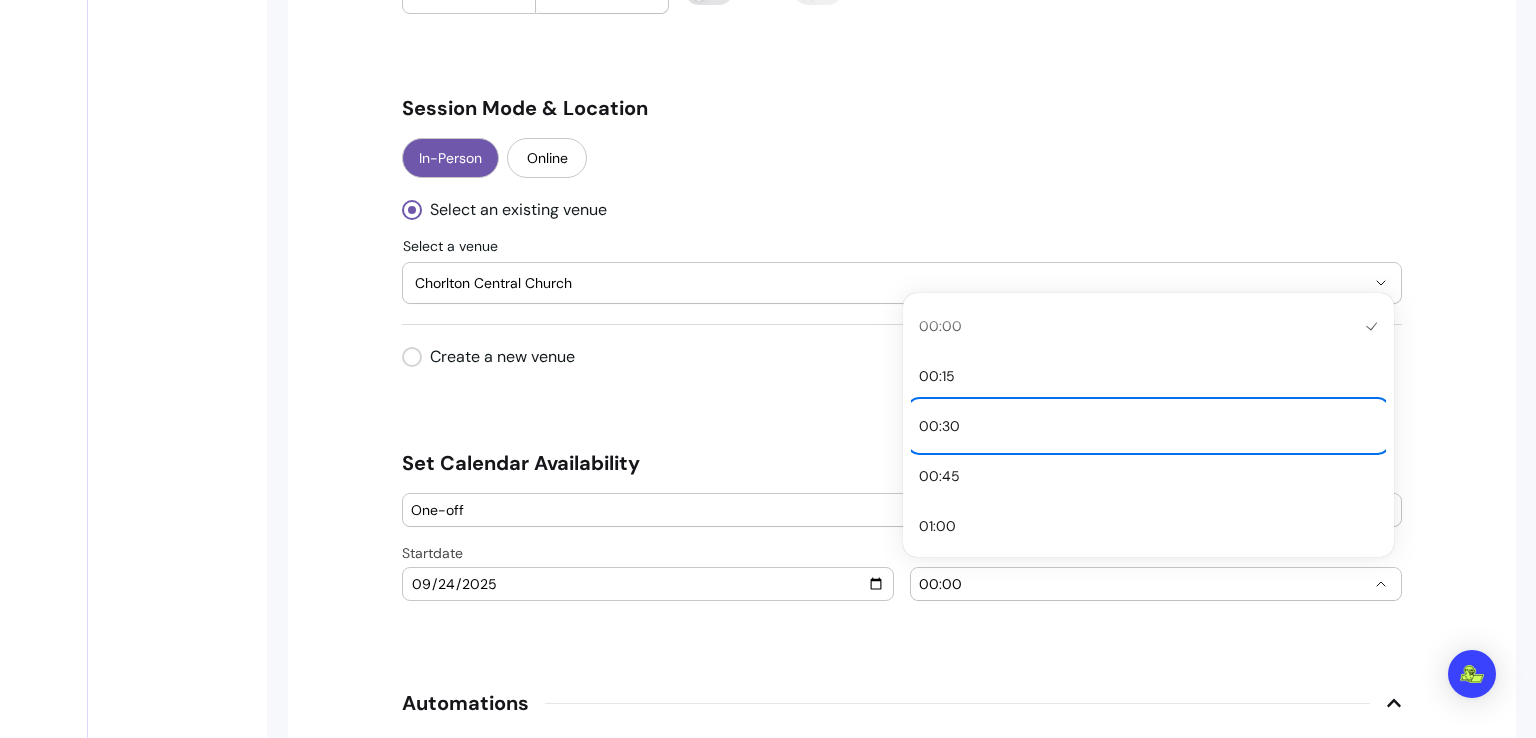 type 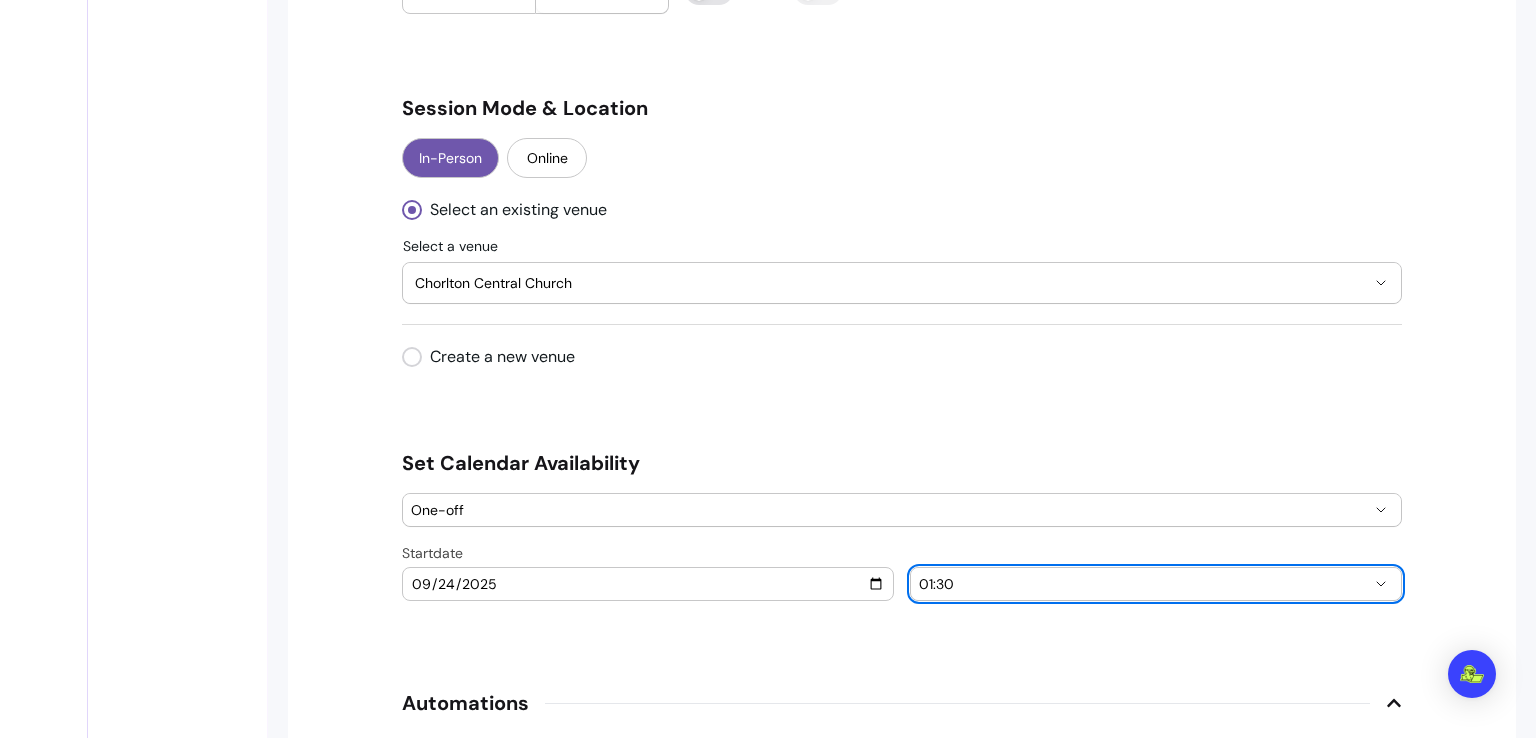 click on "01:30" at bounding box center (1144, 584) 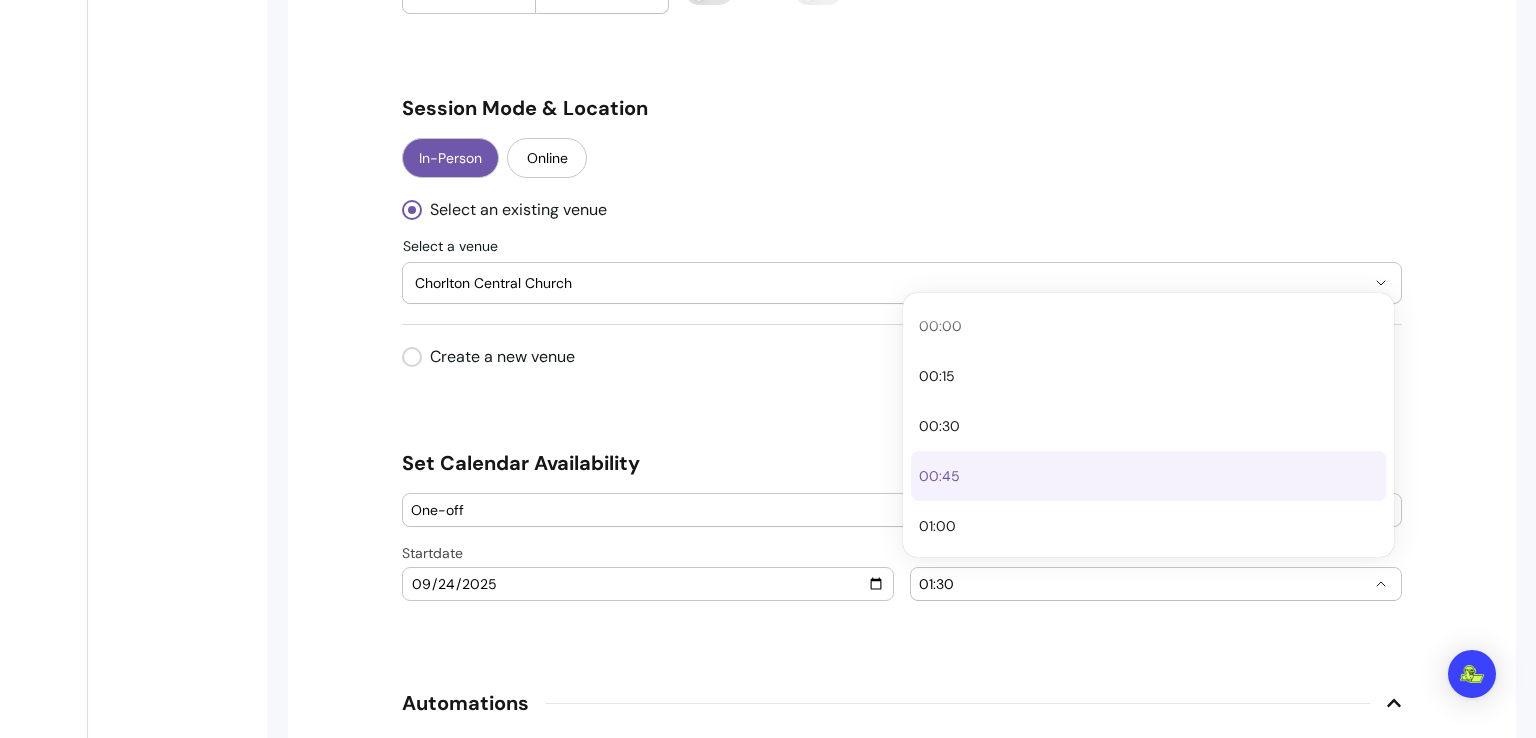 type 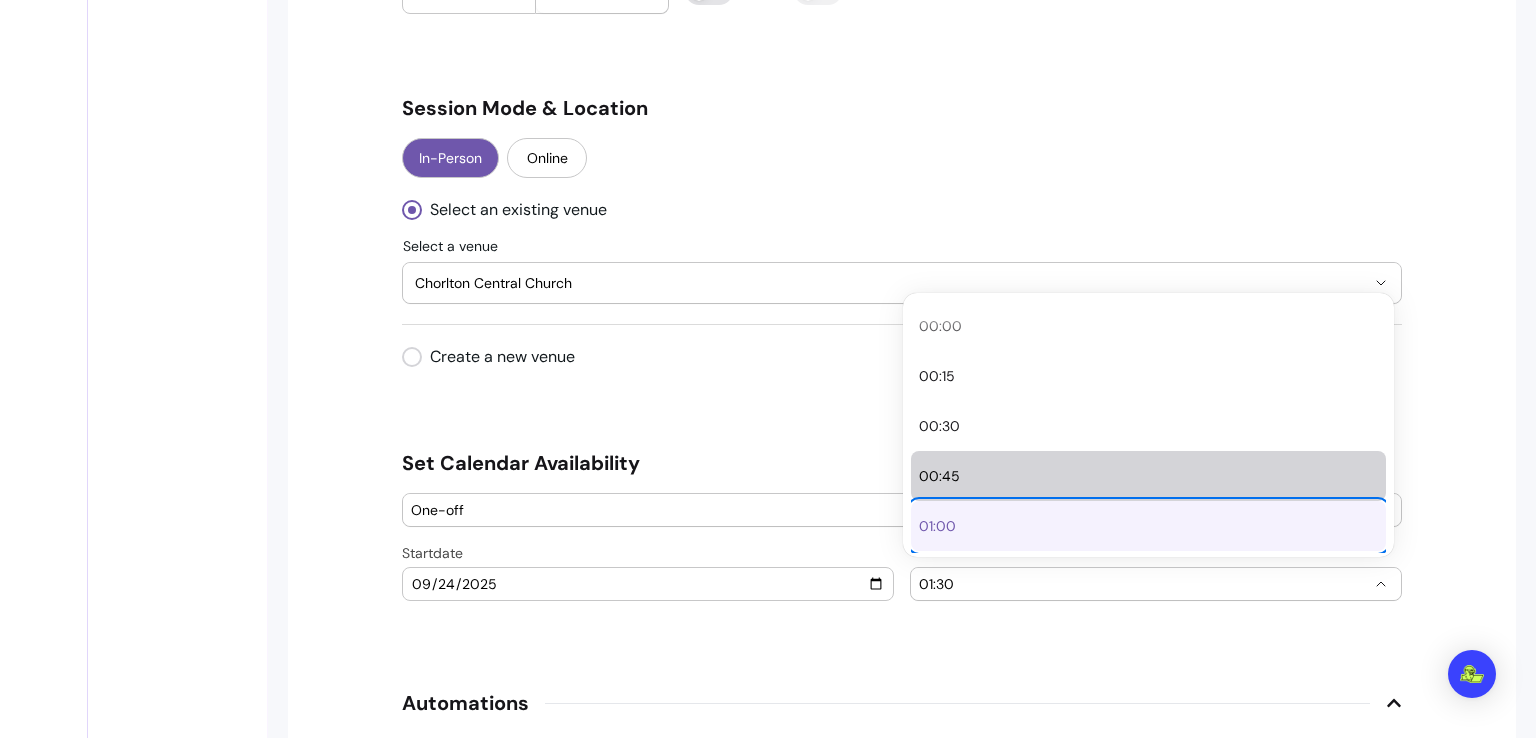 type 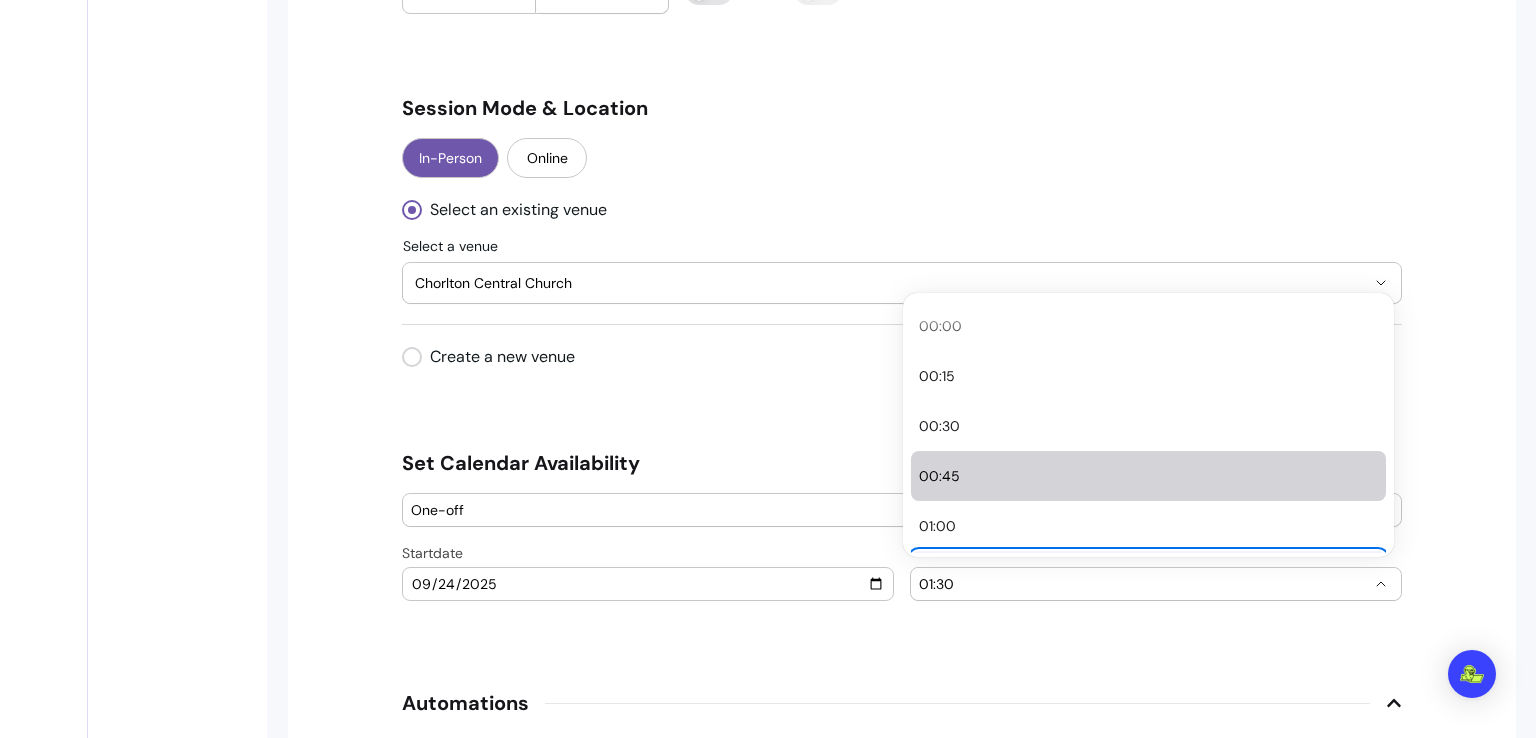 type 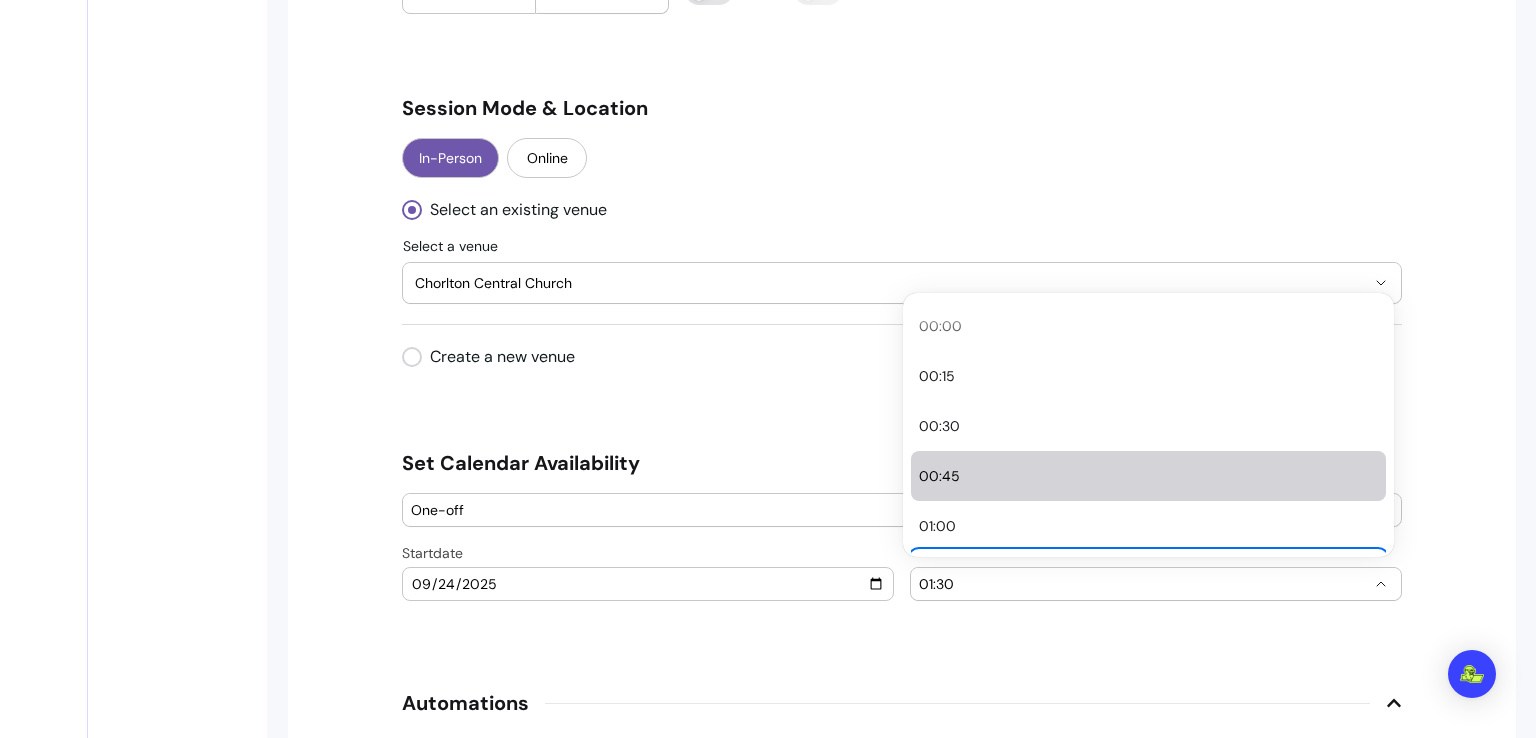 type 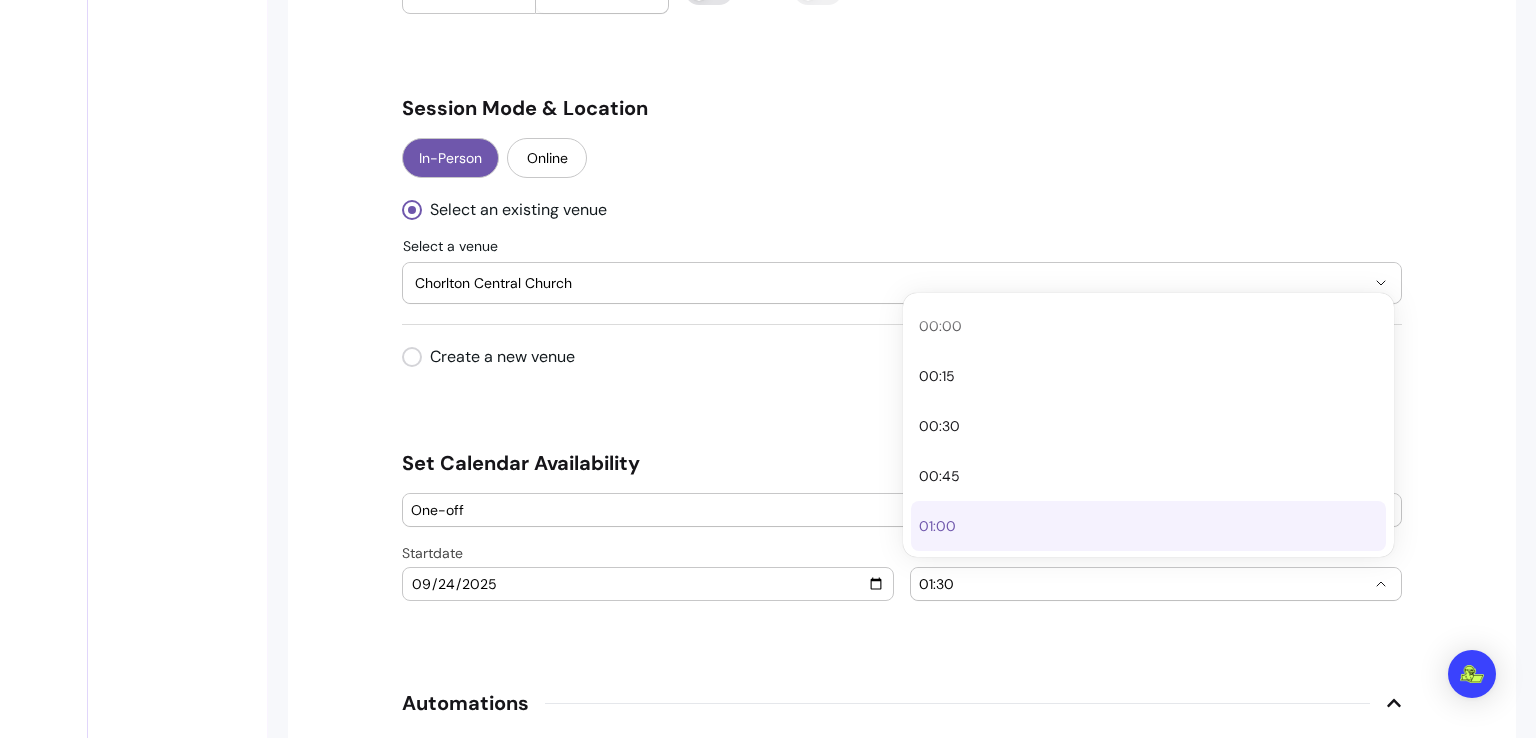 click on "01:00" at bounding box center [1148, 526] 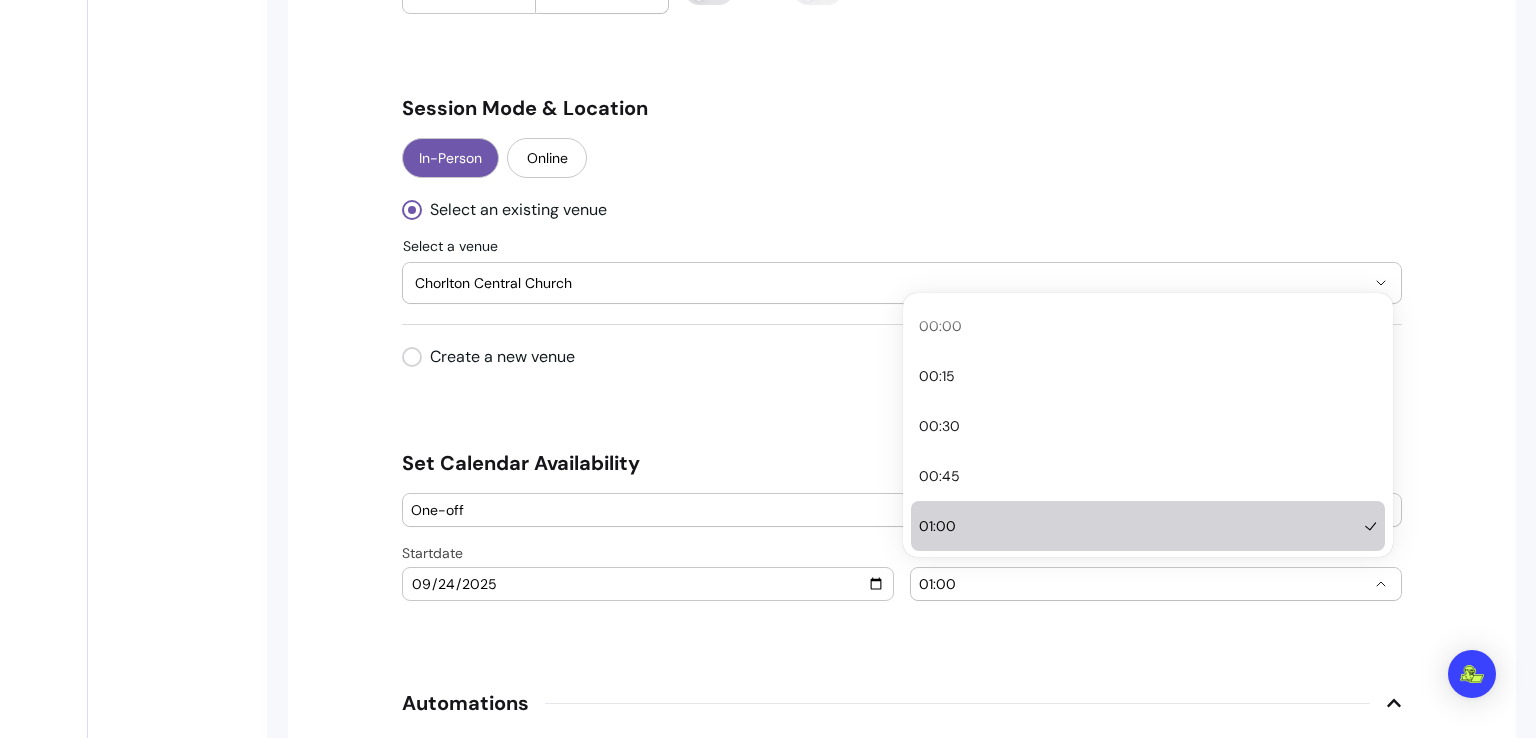 click on "01:00" at bounding box center (1144, 584) 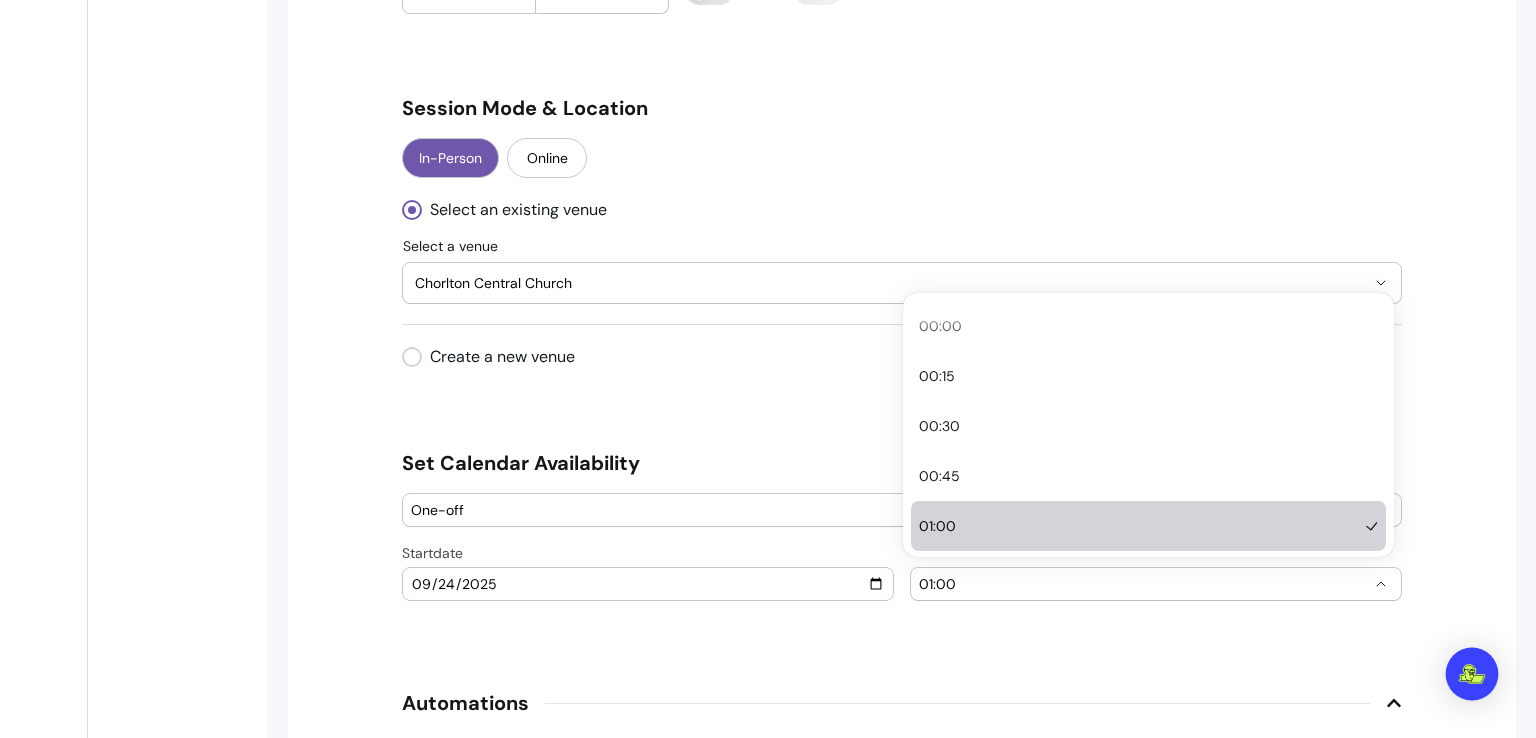 click at bounding box center [1472, 674] 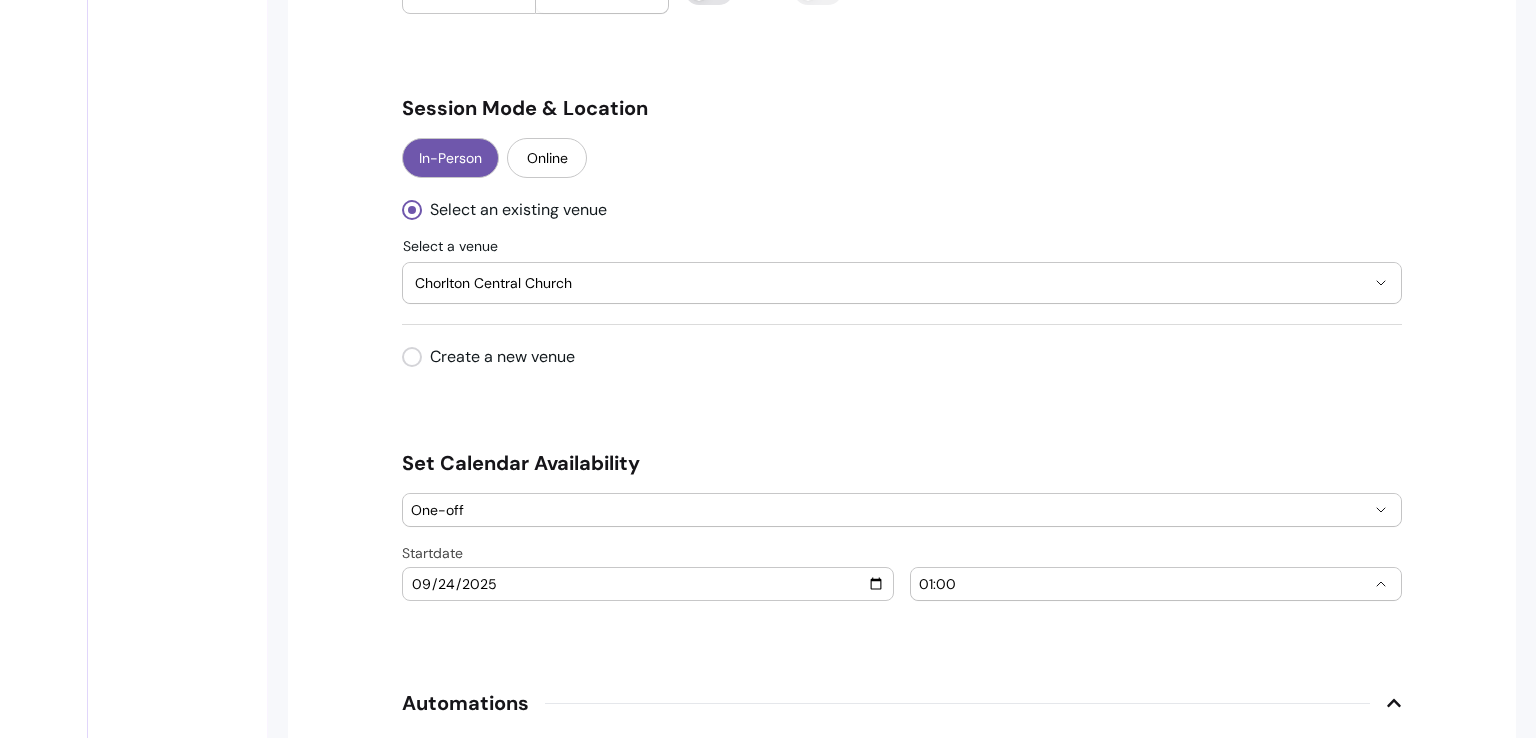 click 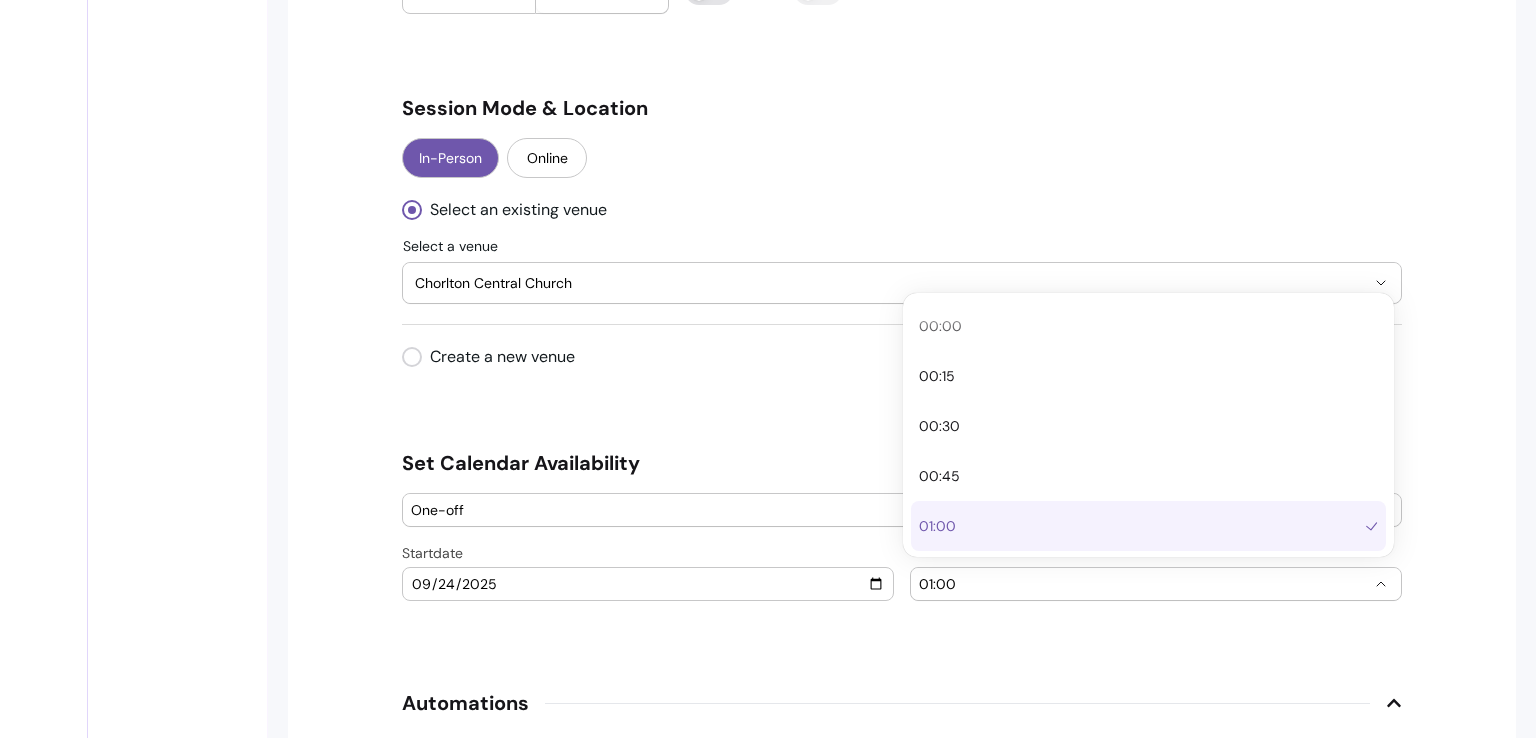 type 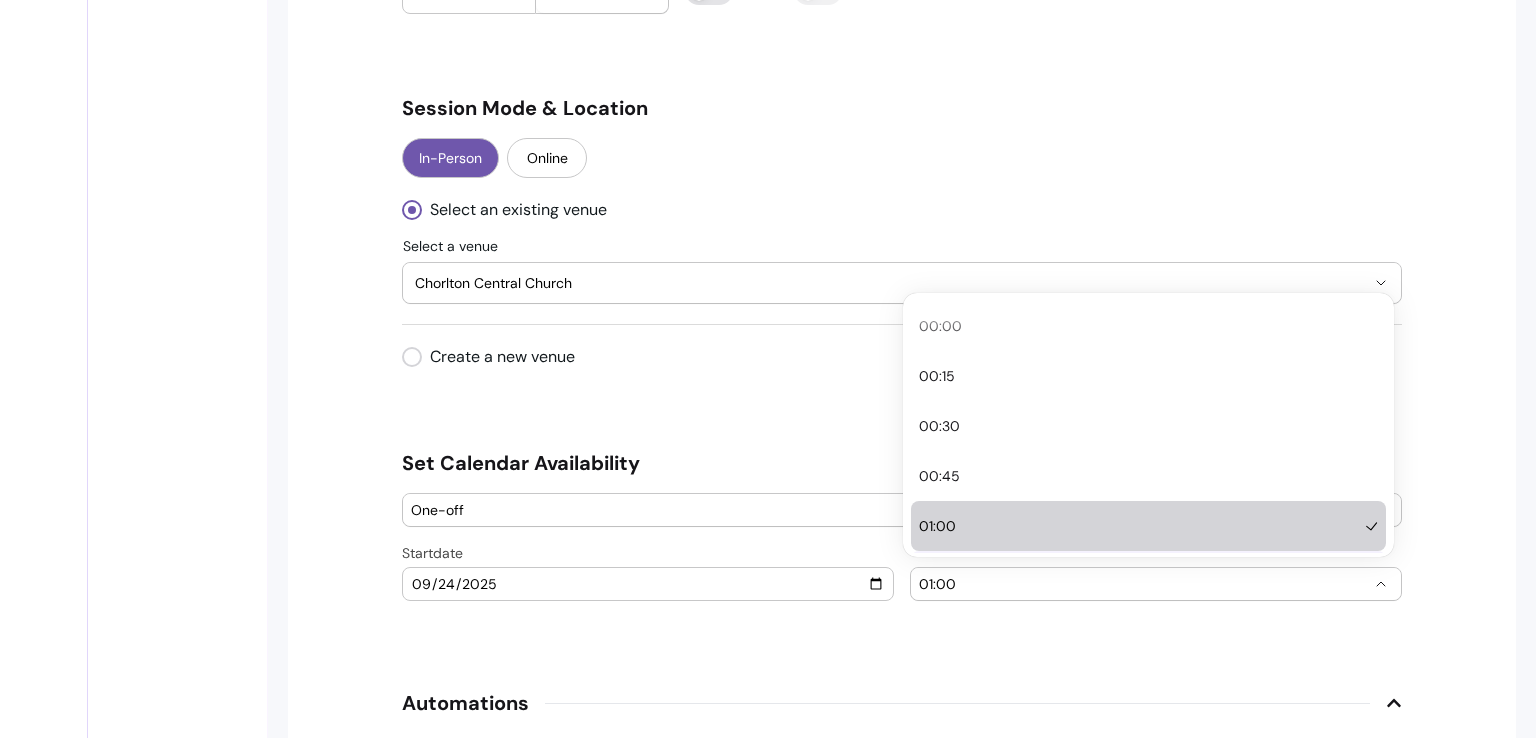 type 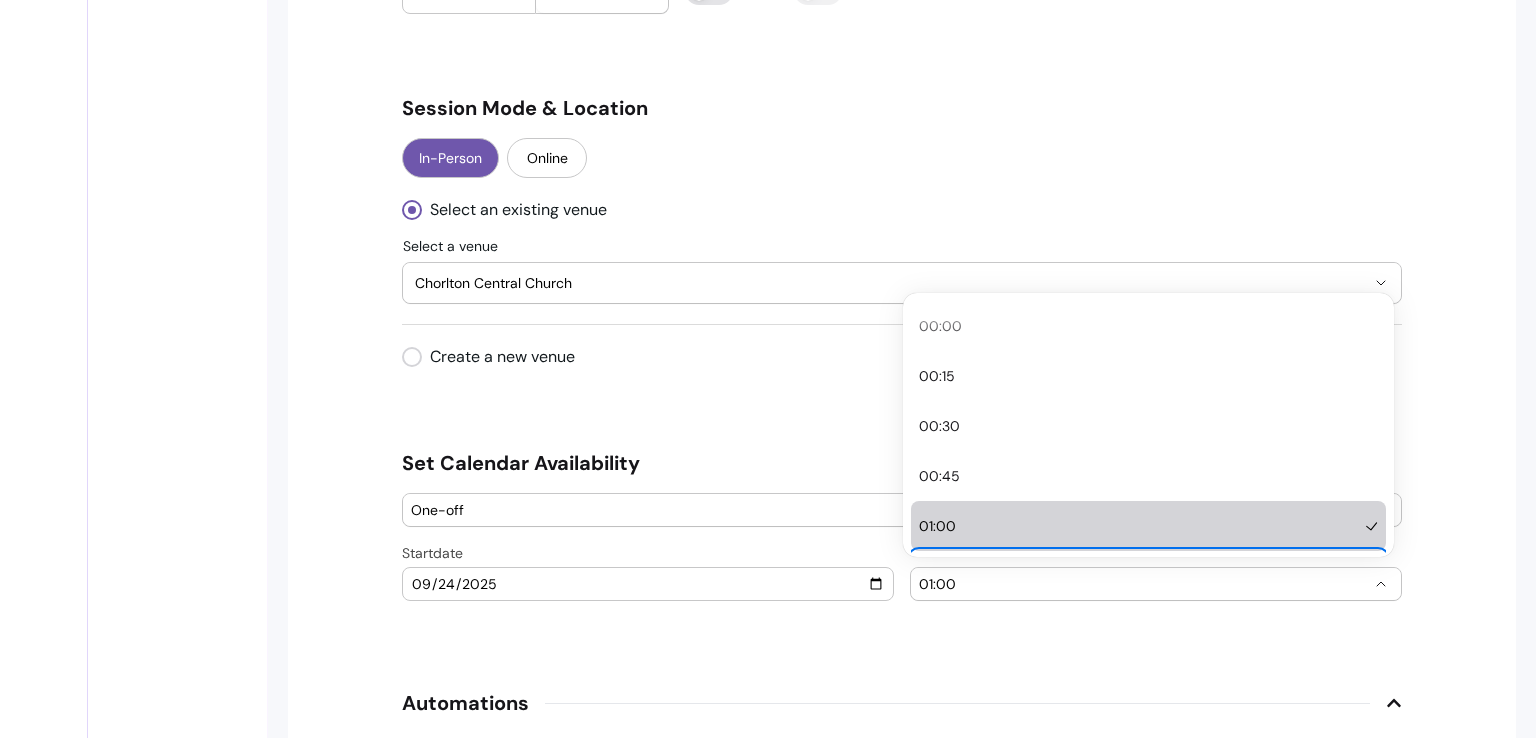 type 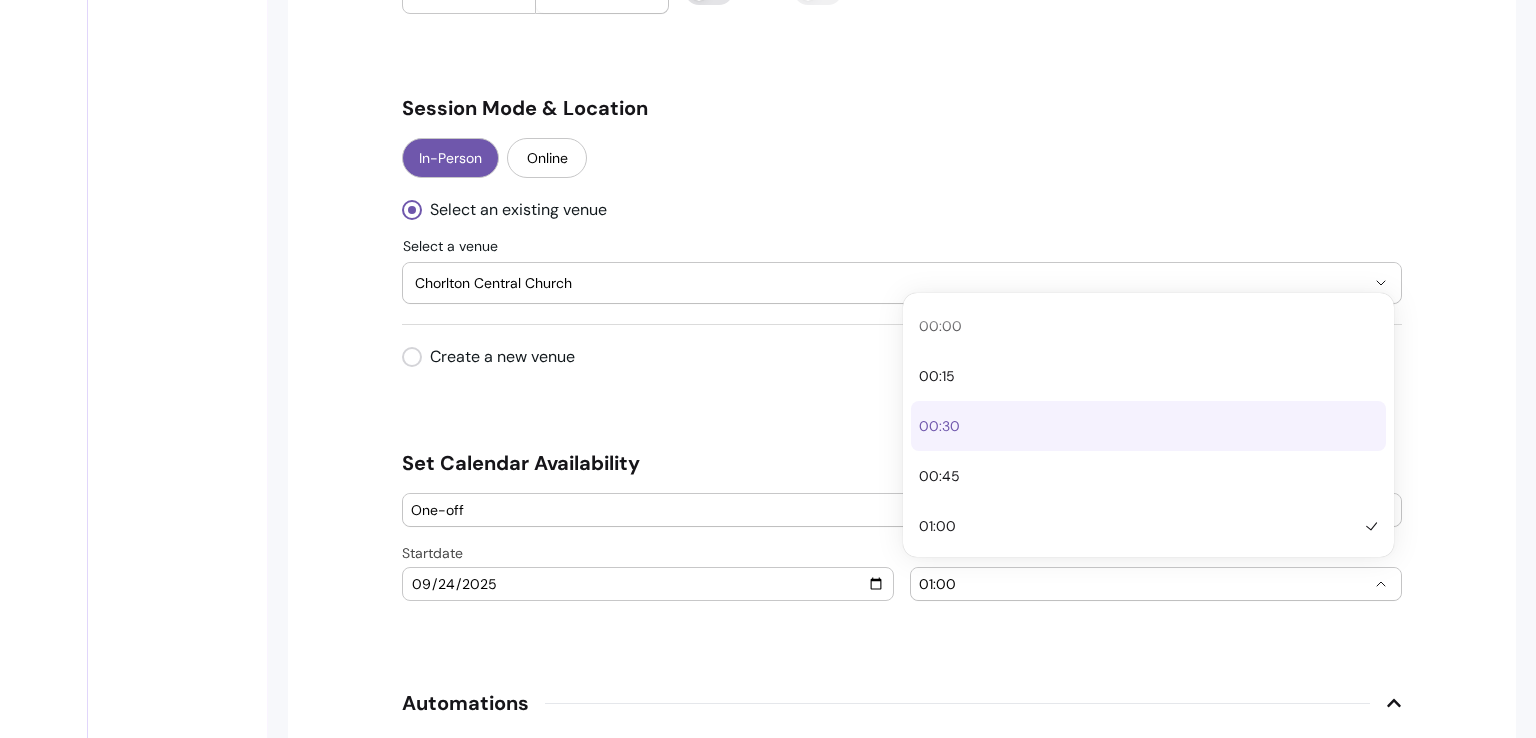 click on "00:30" at bounding box center [1148, 426] 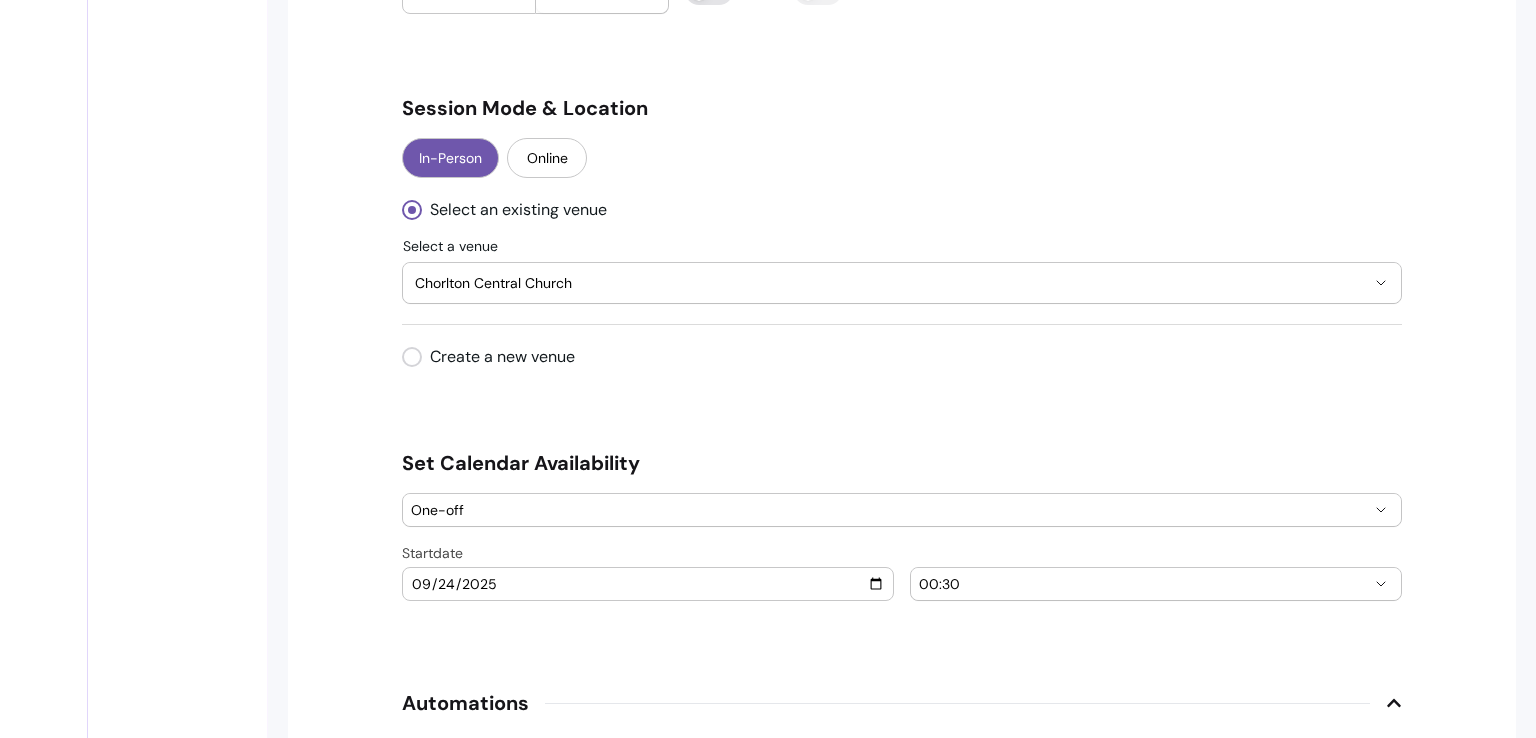 click on "00:30" at bounding box center [1144, 584] 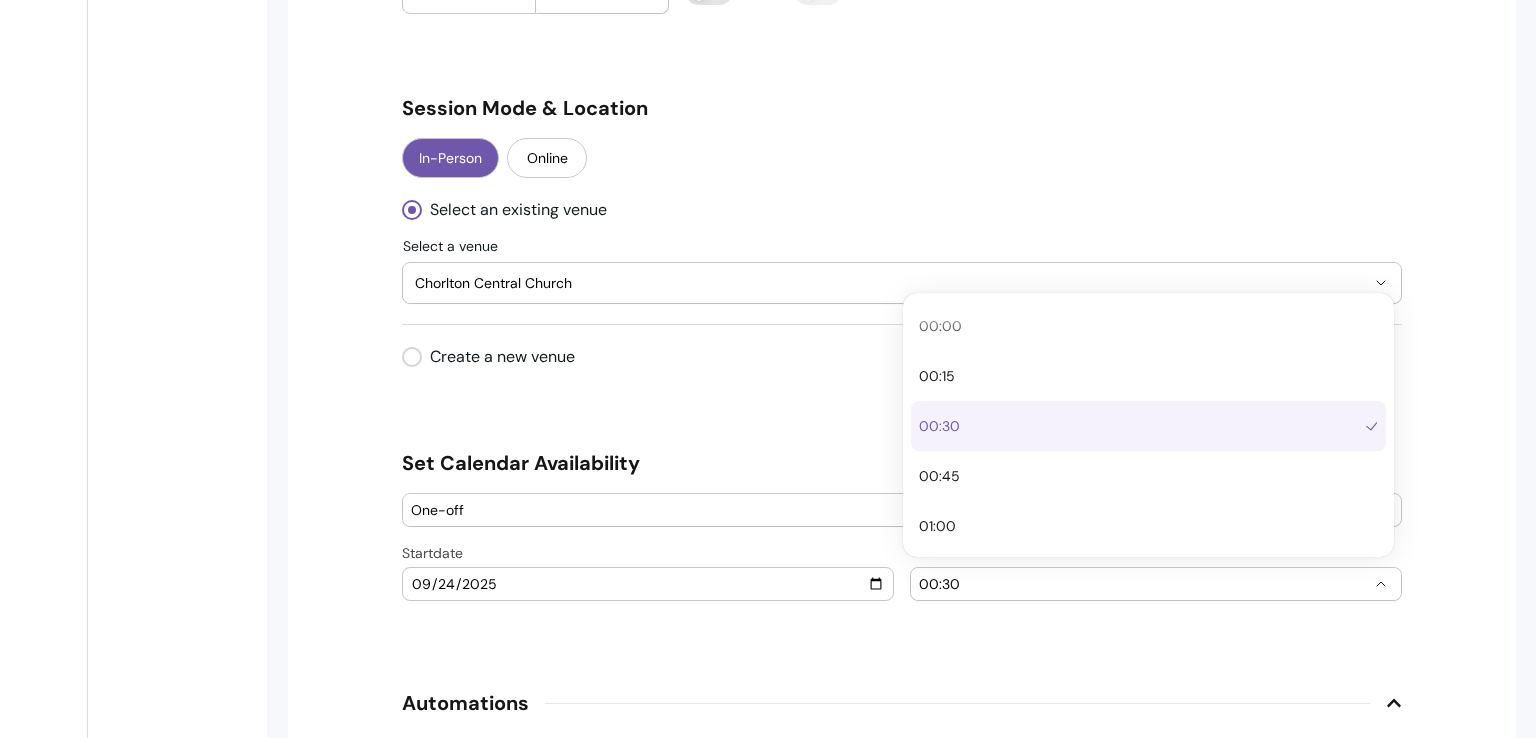 type 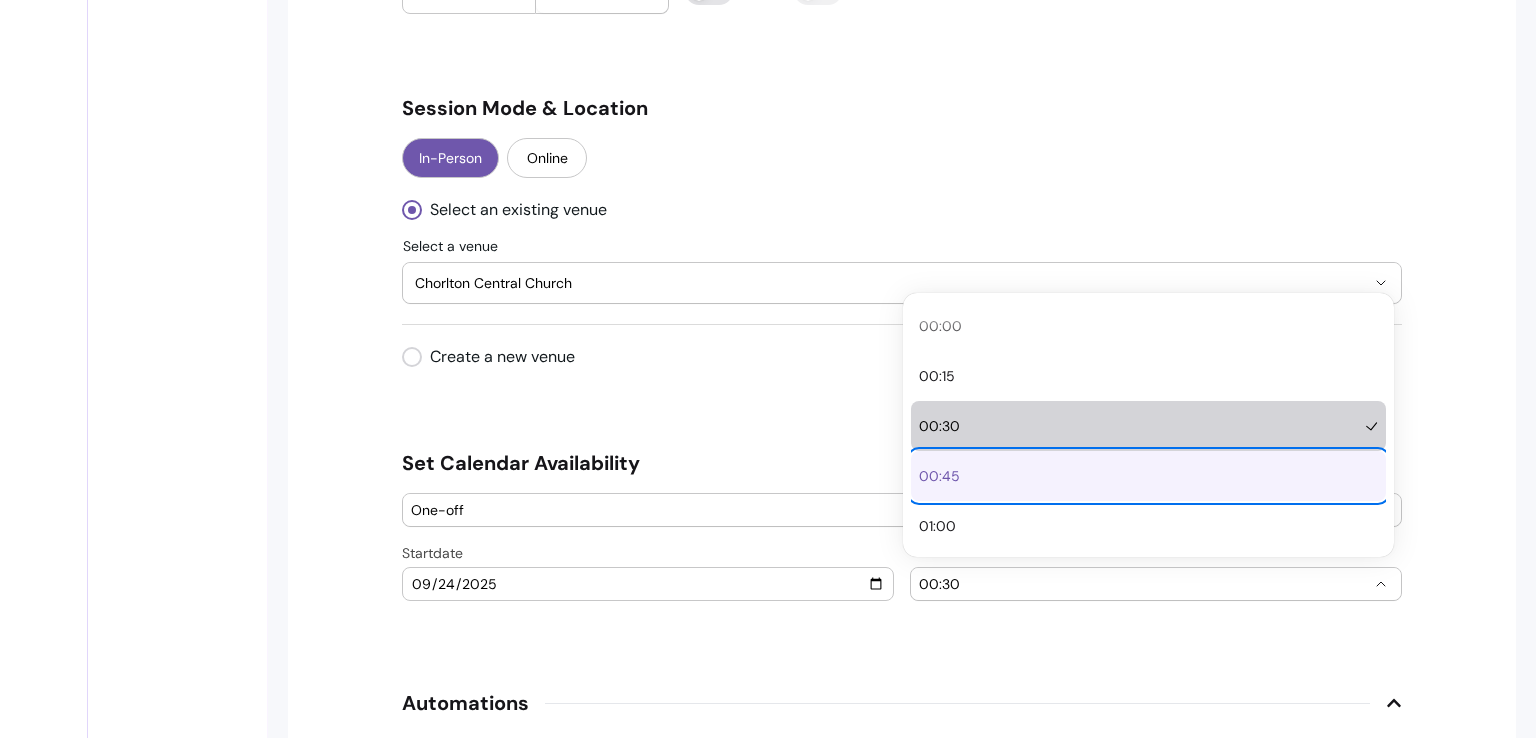 type 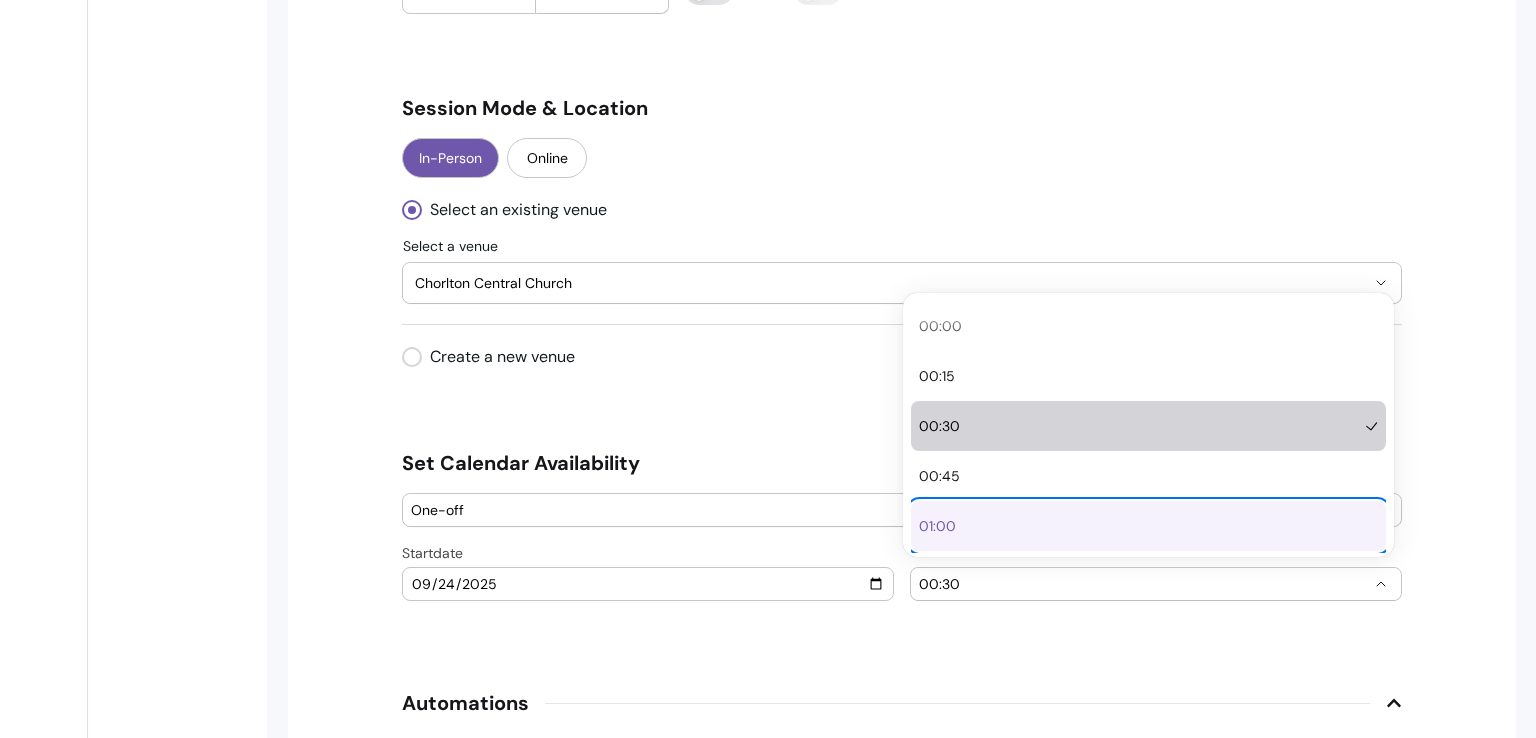 type 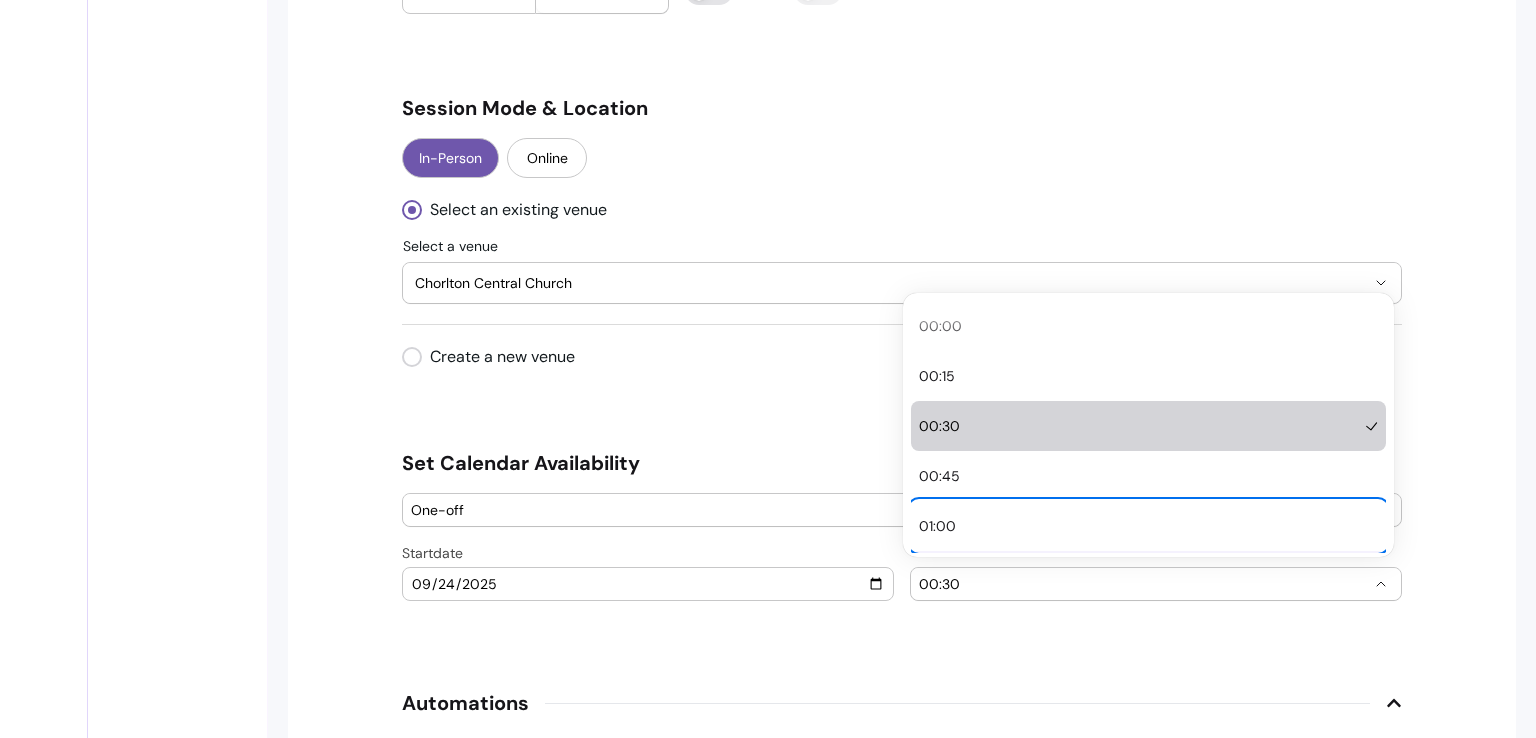 type 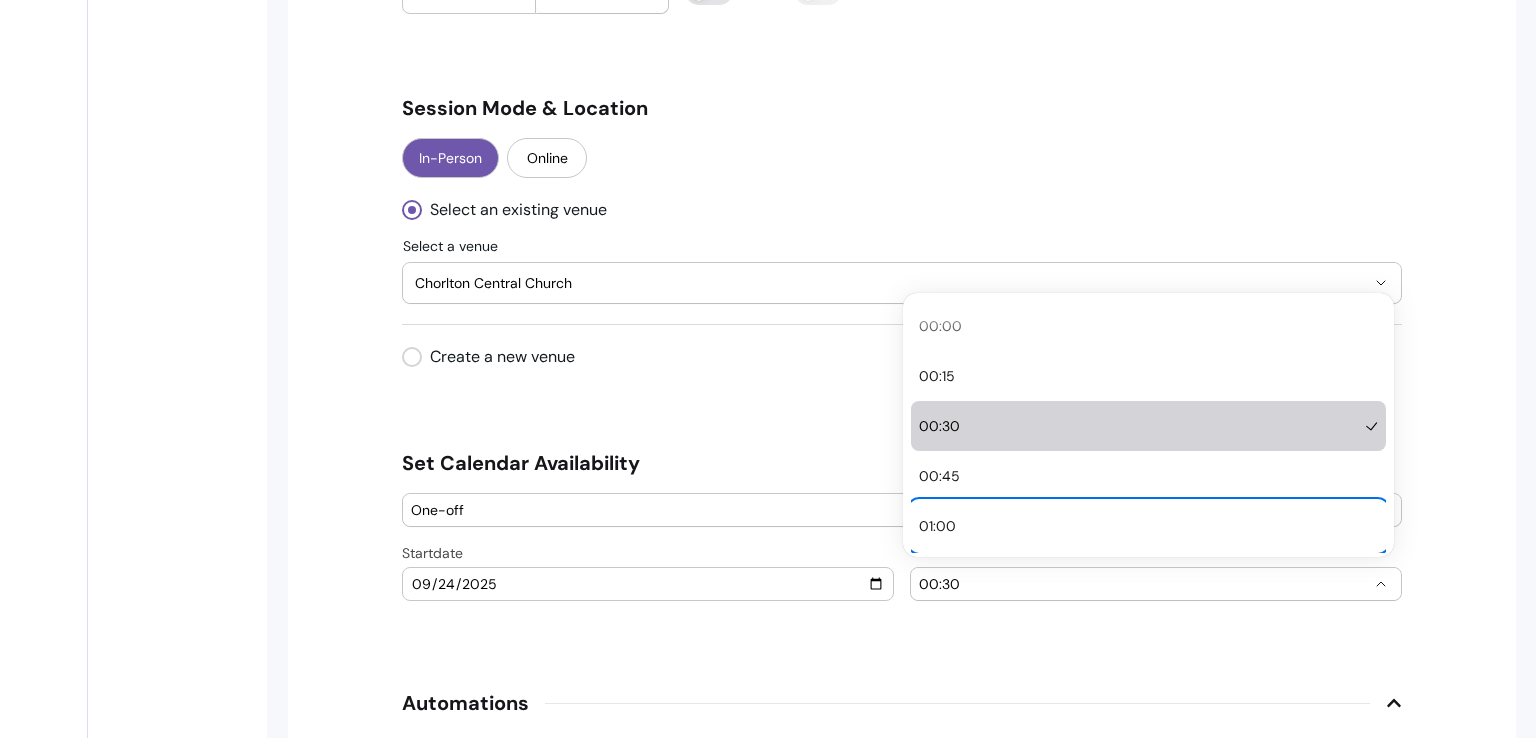 type 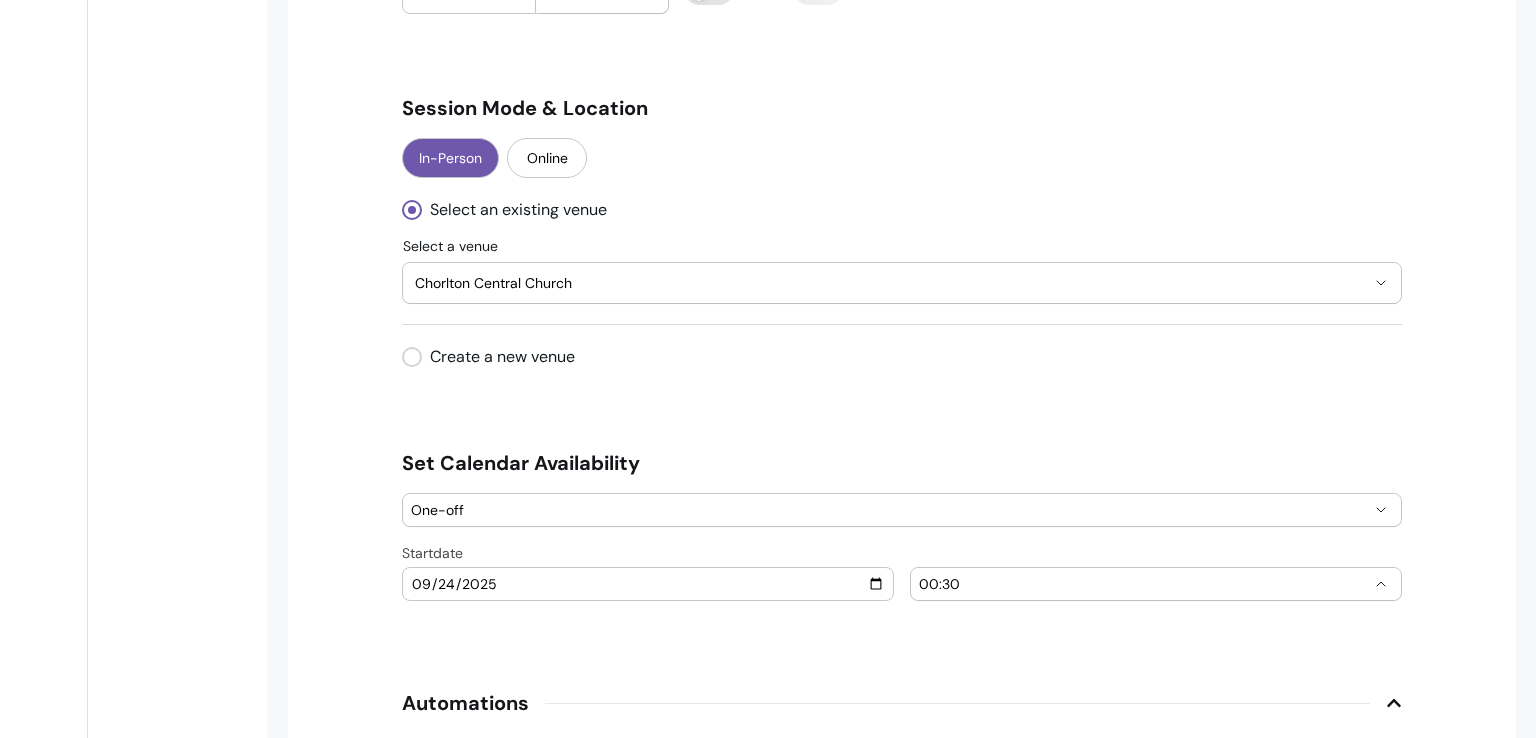 scroll, scrollTop: 474, scrollLeft: 0, axis: vertical 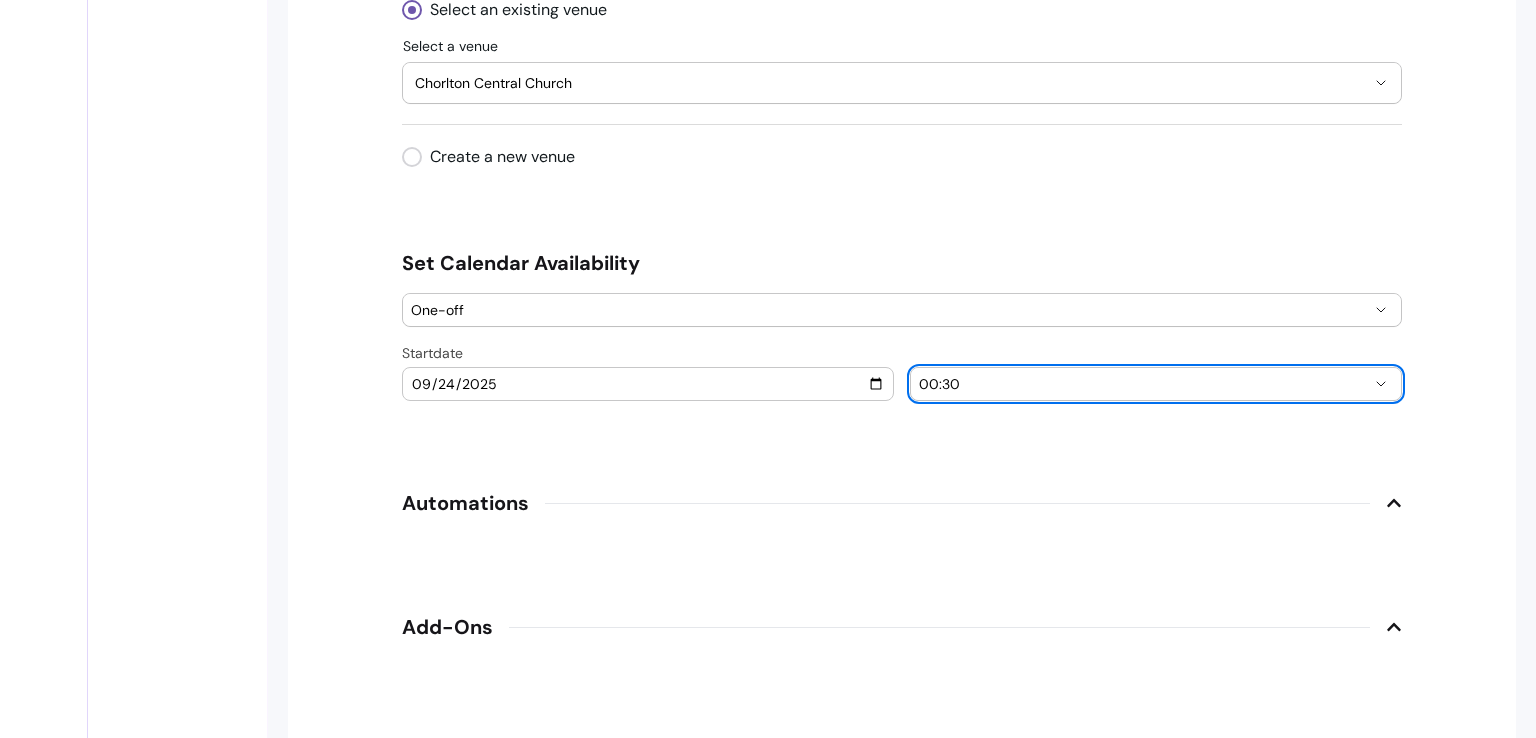 click on "00:30" at bounding box center [1144, 384] 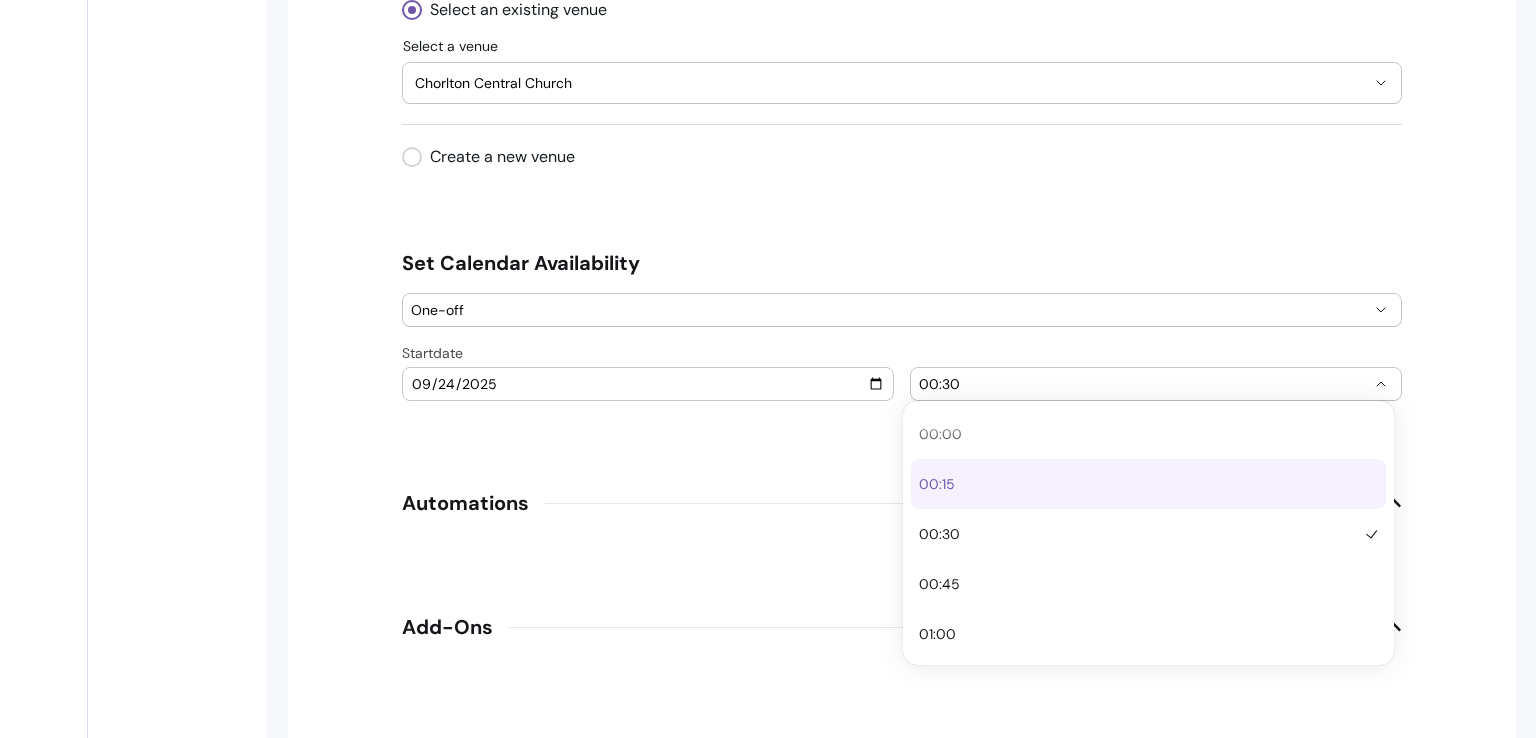 type 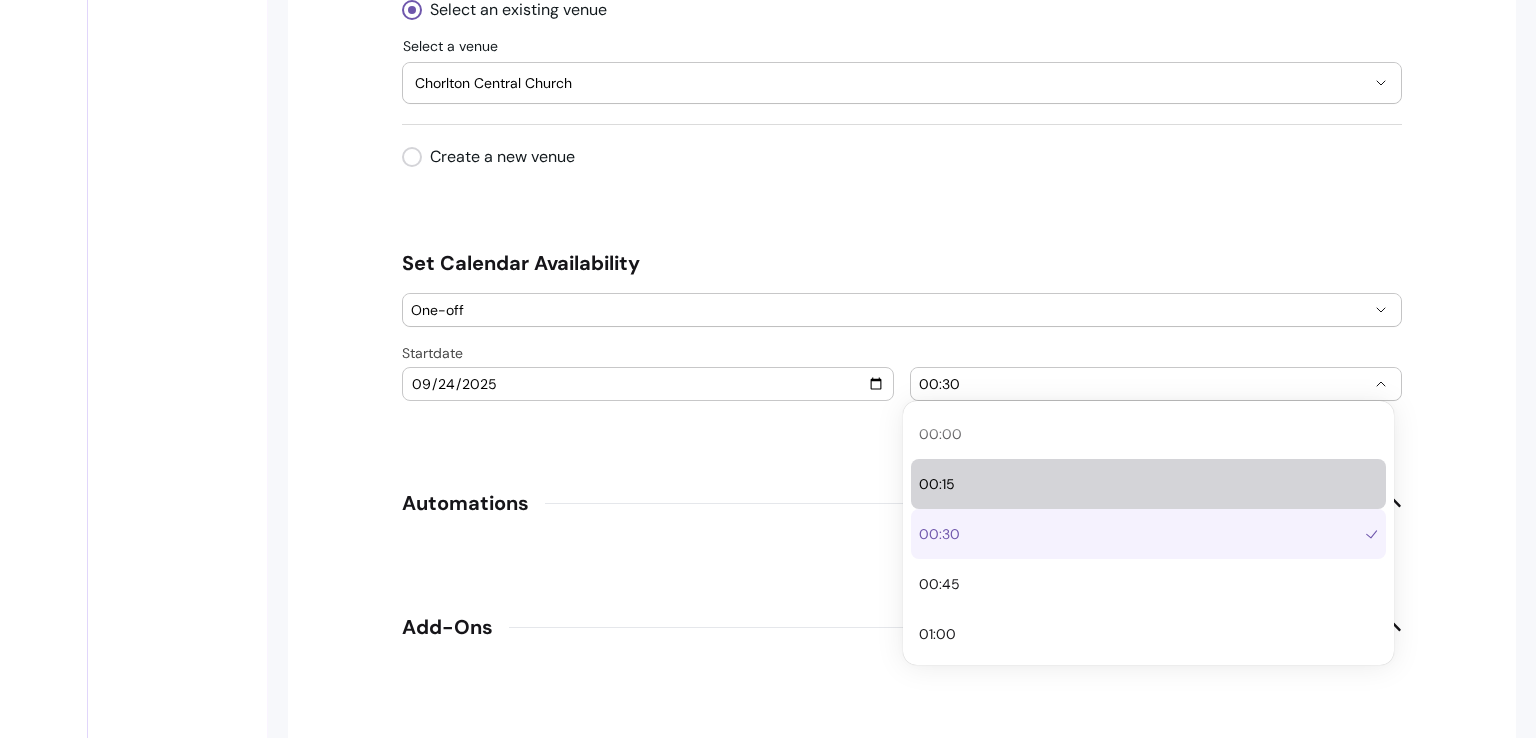 type 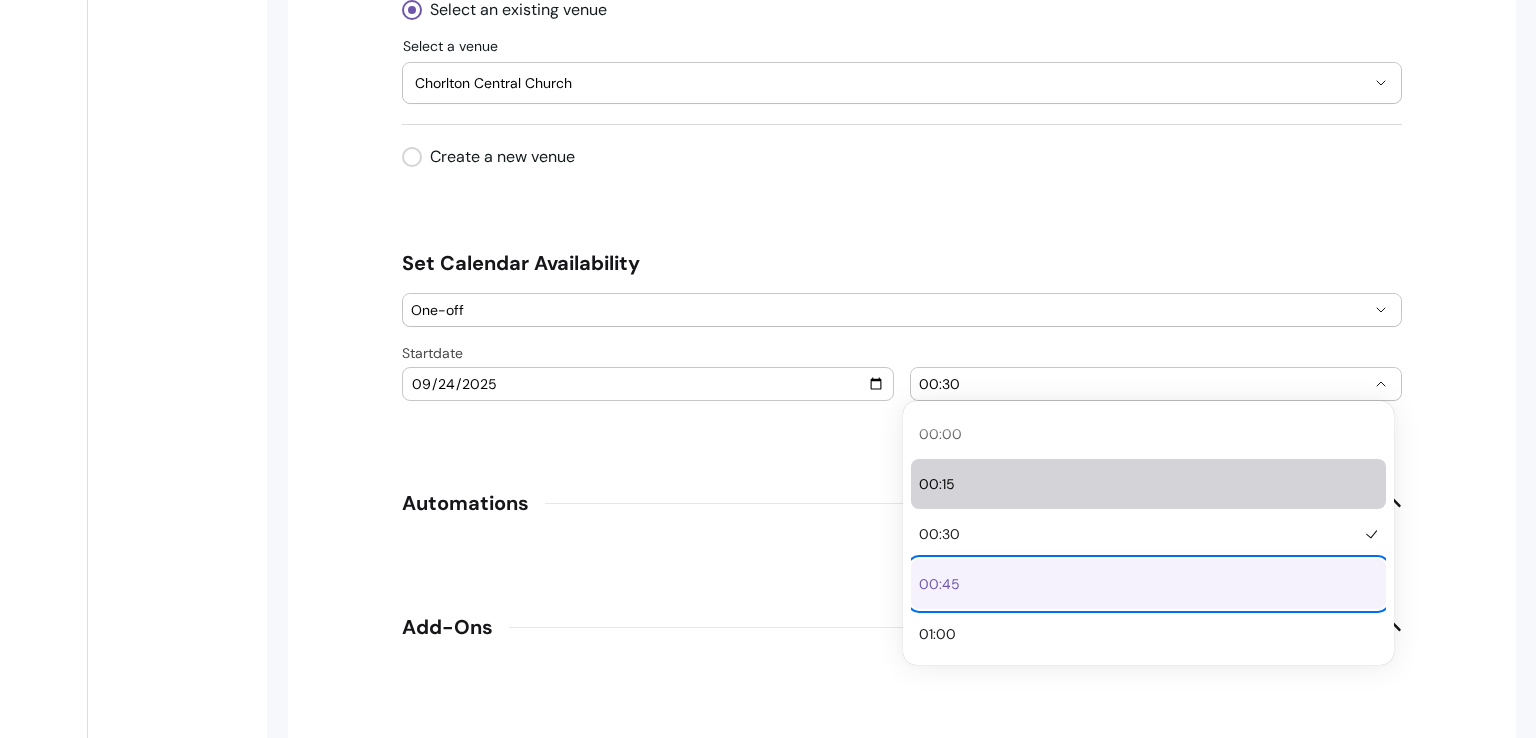 type 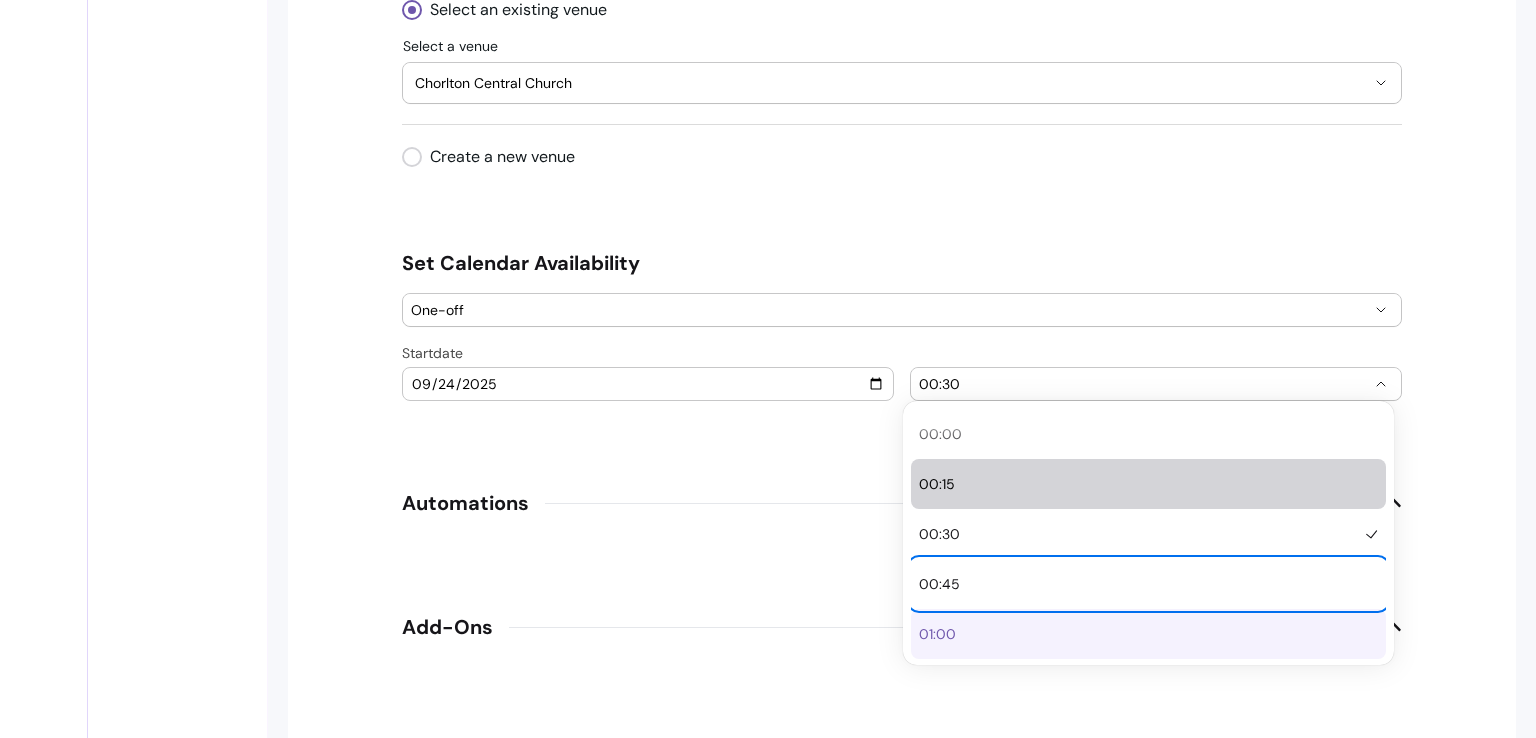 type 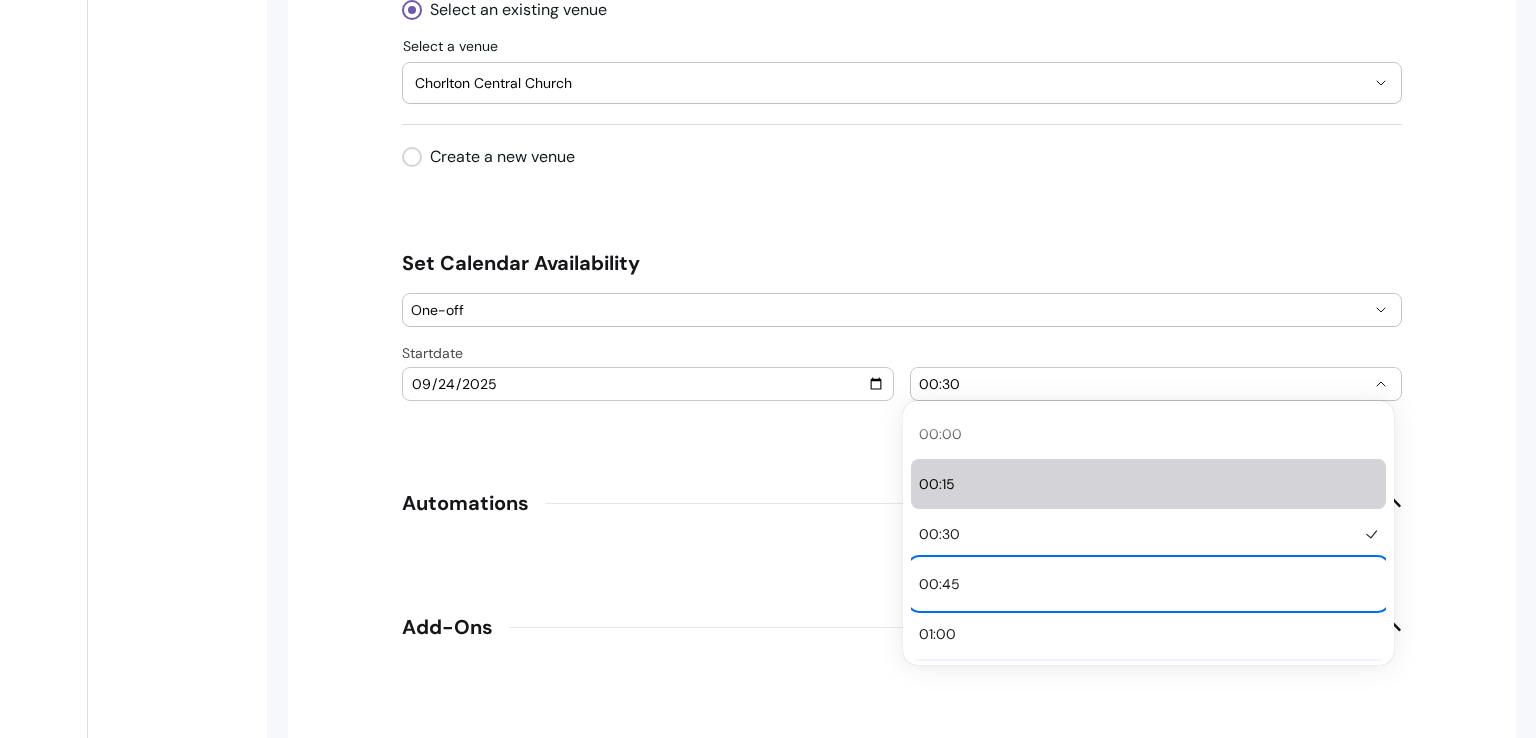 type 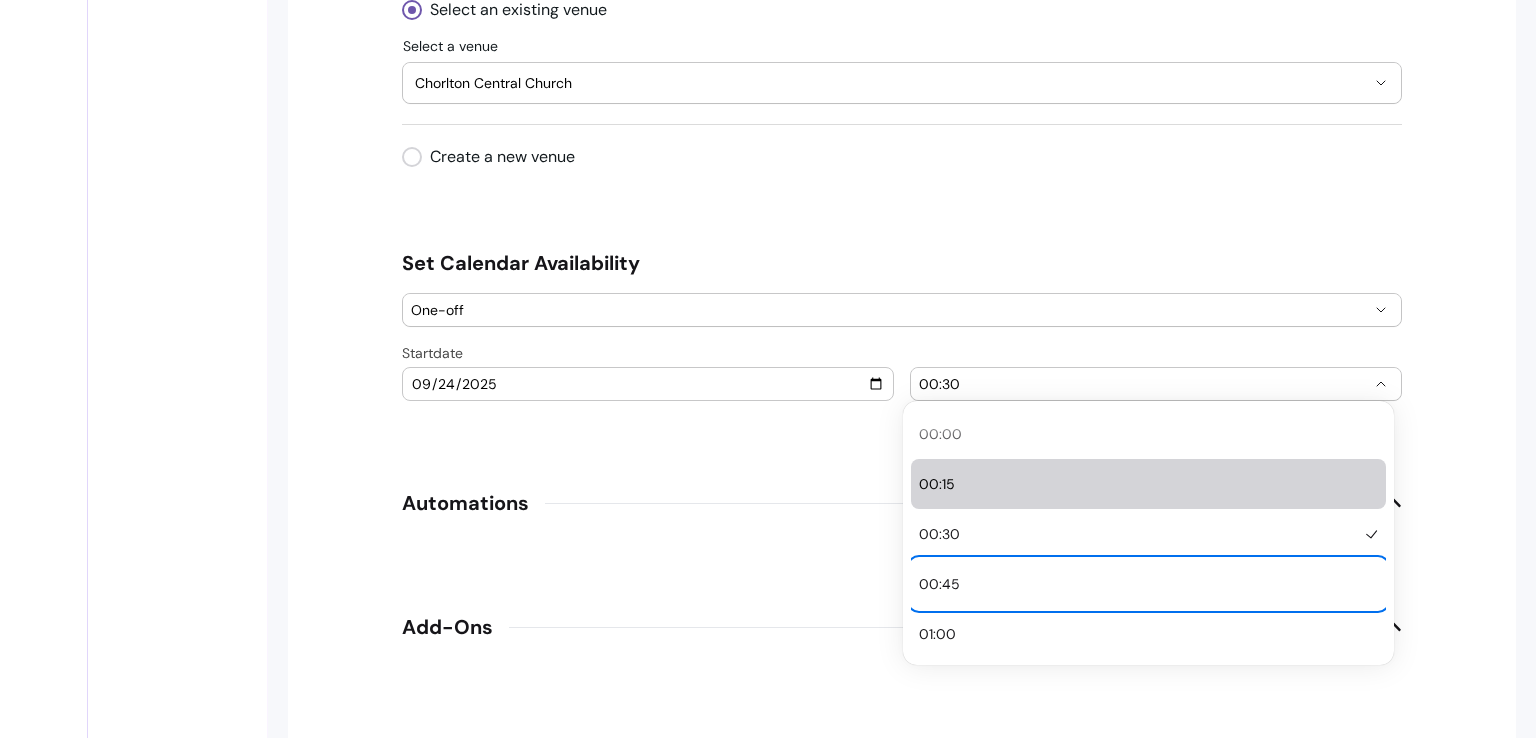 type 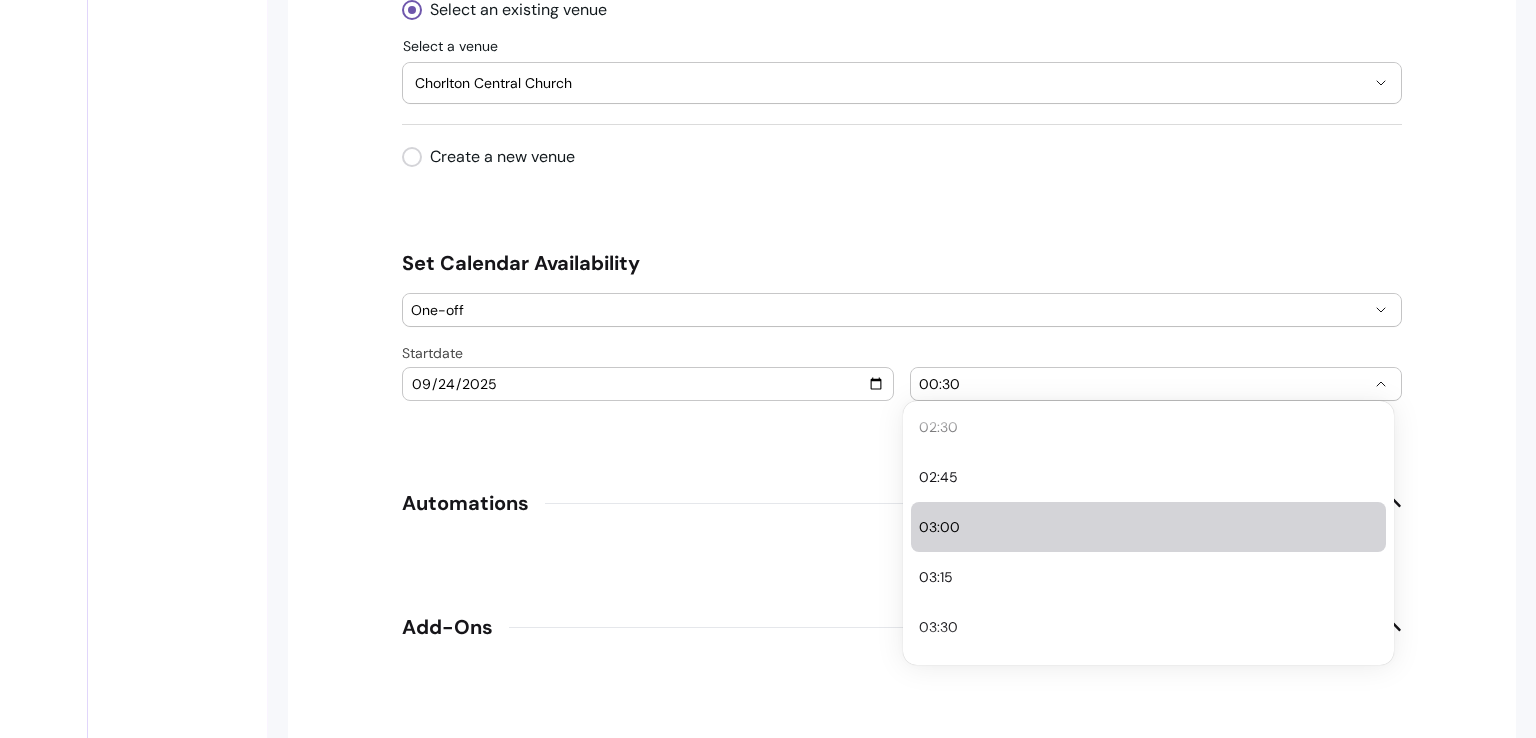 scroll, scrollTop: 520, scrollLeft: 0, axis: vertical 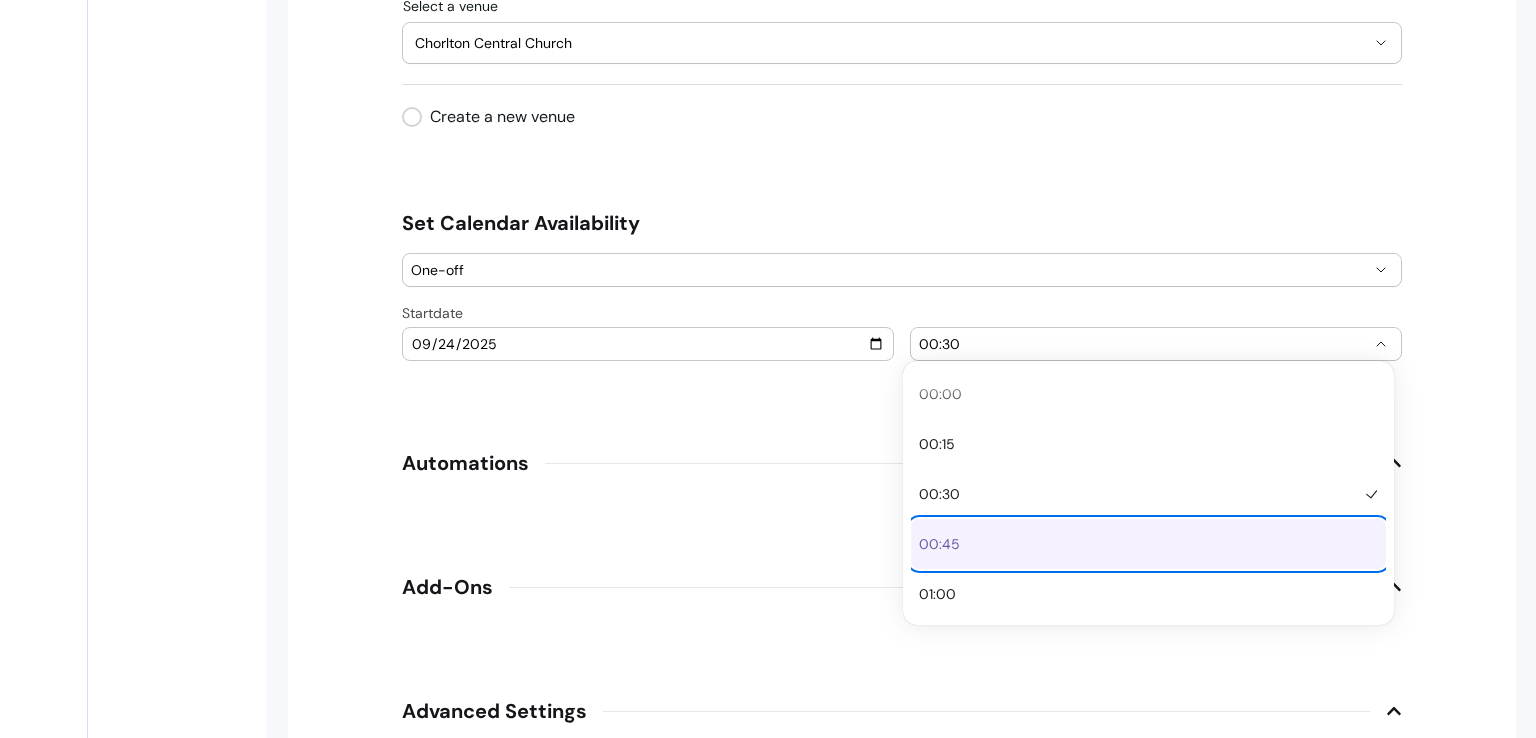 type 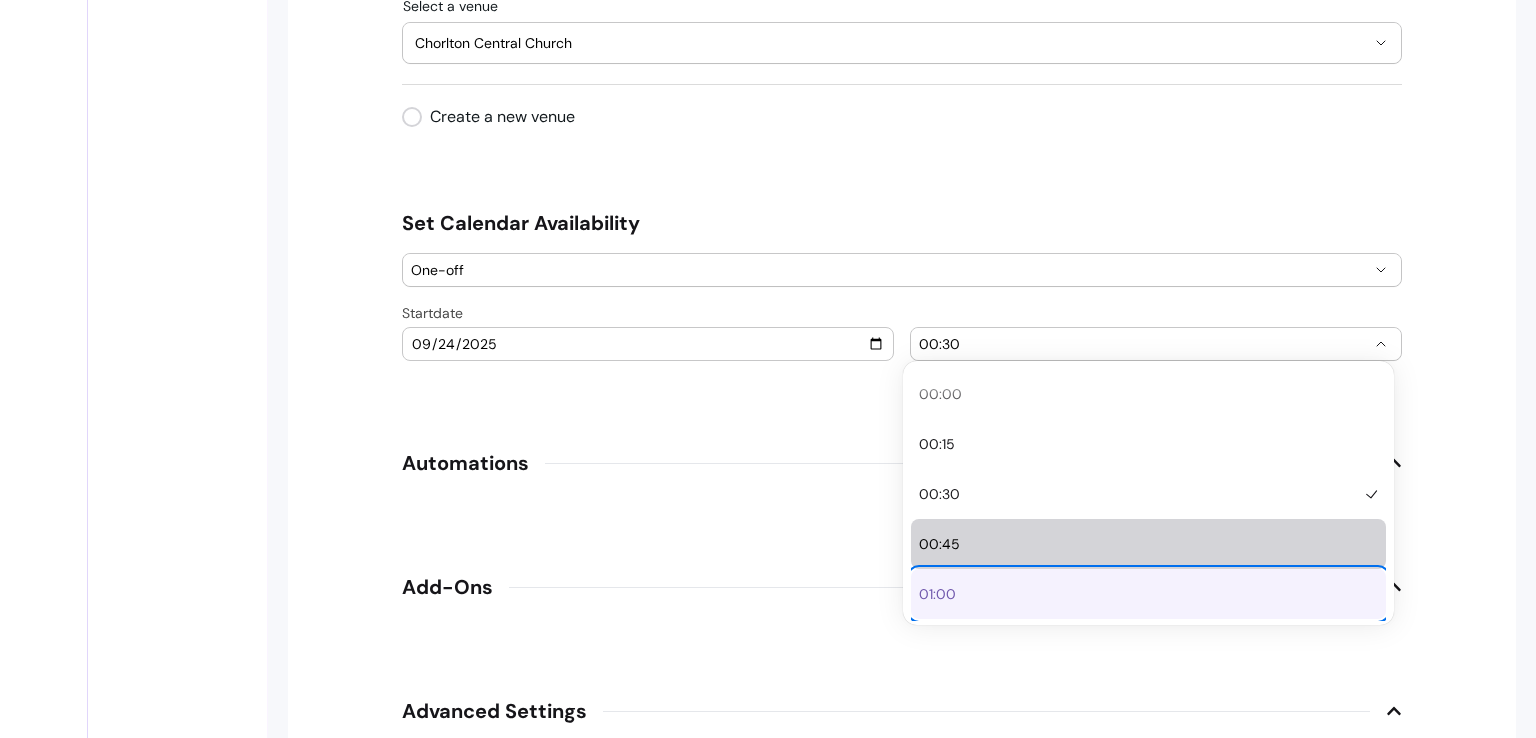 type 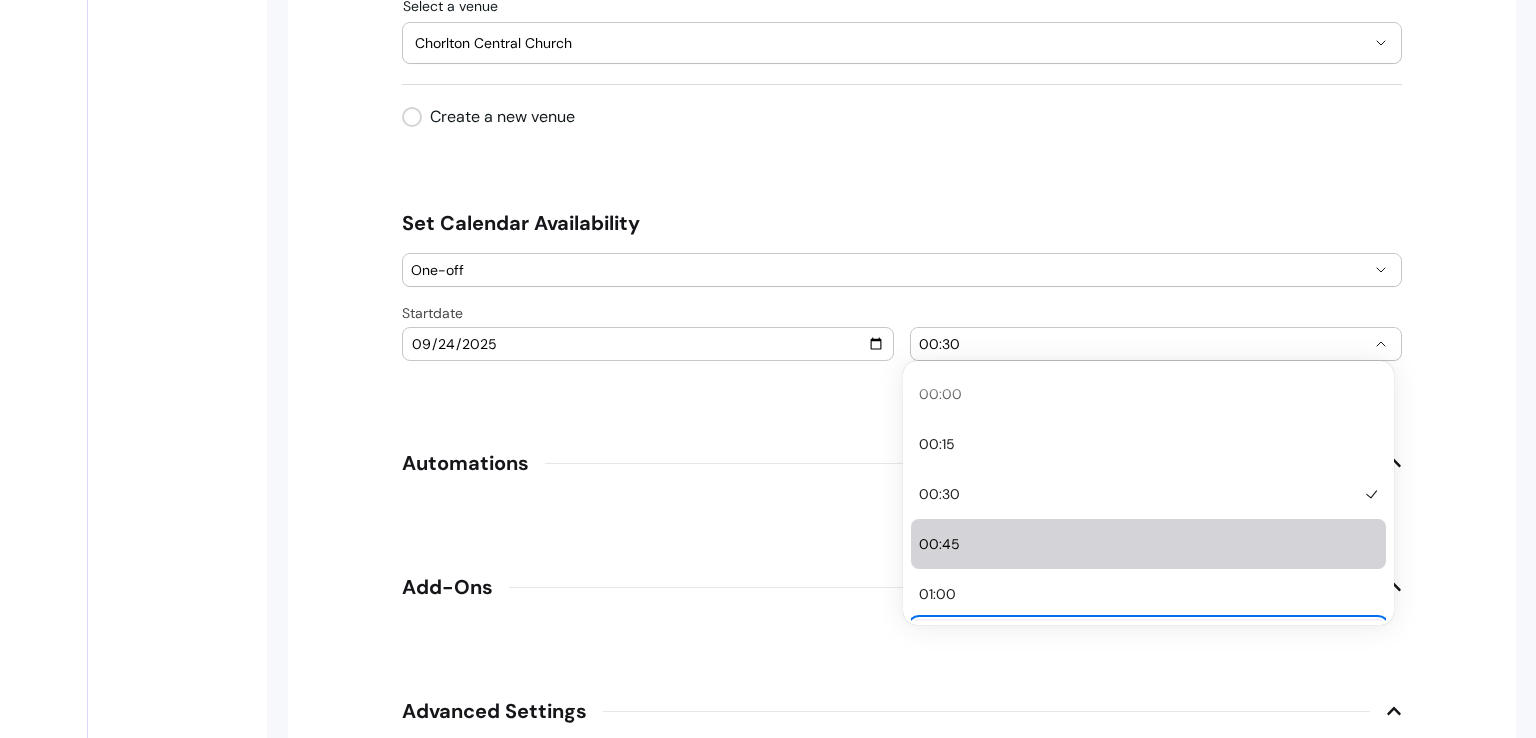 type 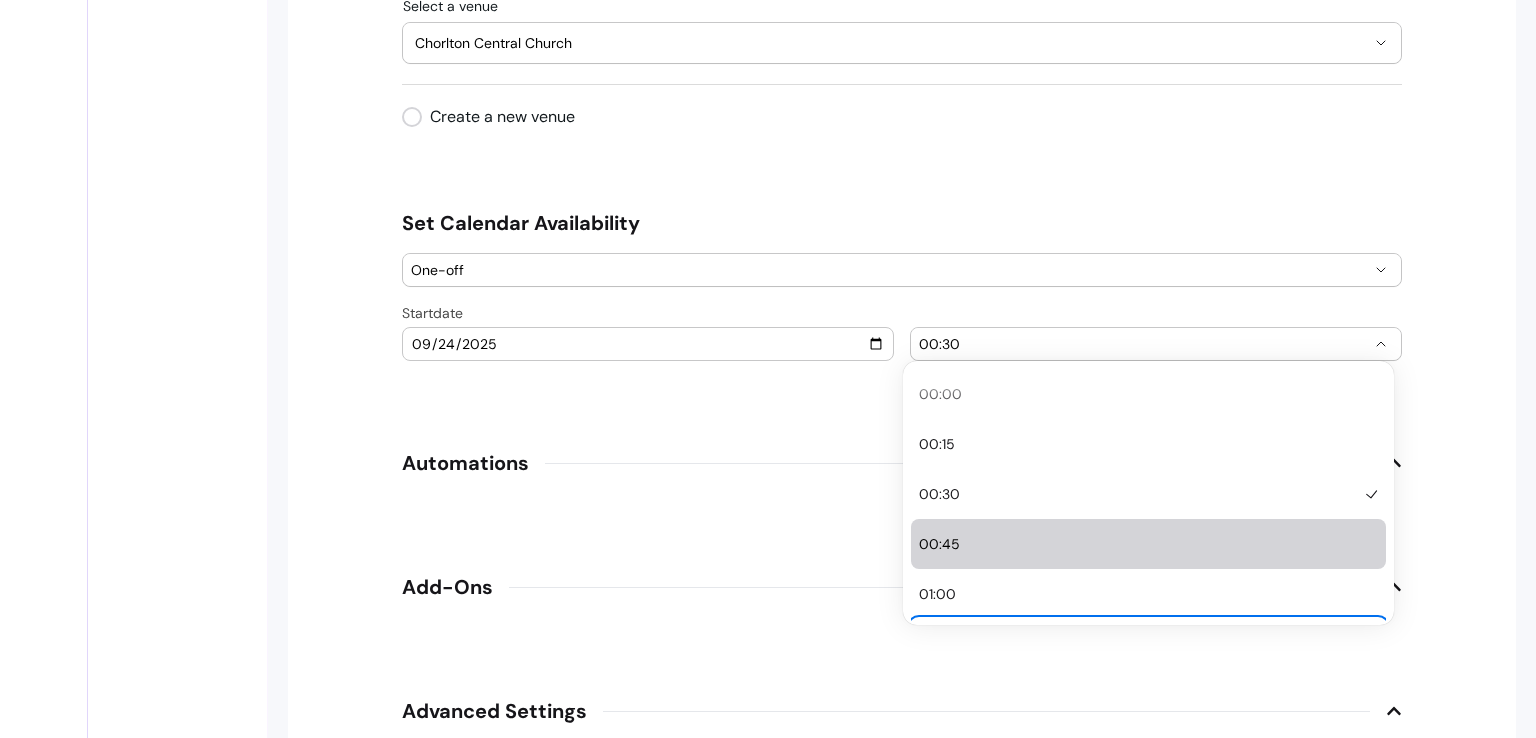 type 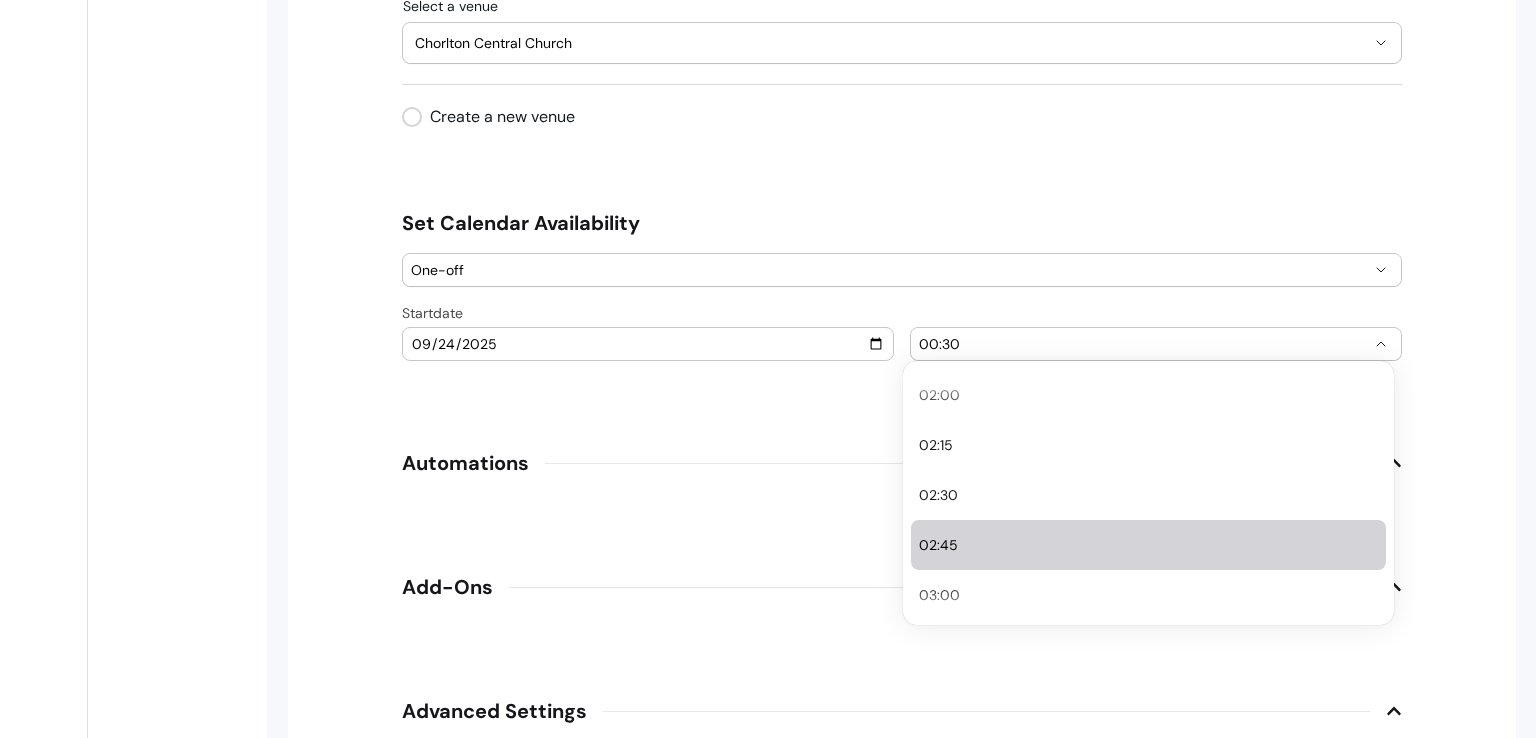 scroll, scrollTop: 400, scrollLeft: 0, axis: vertical 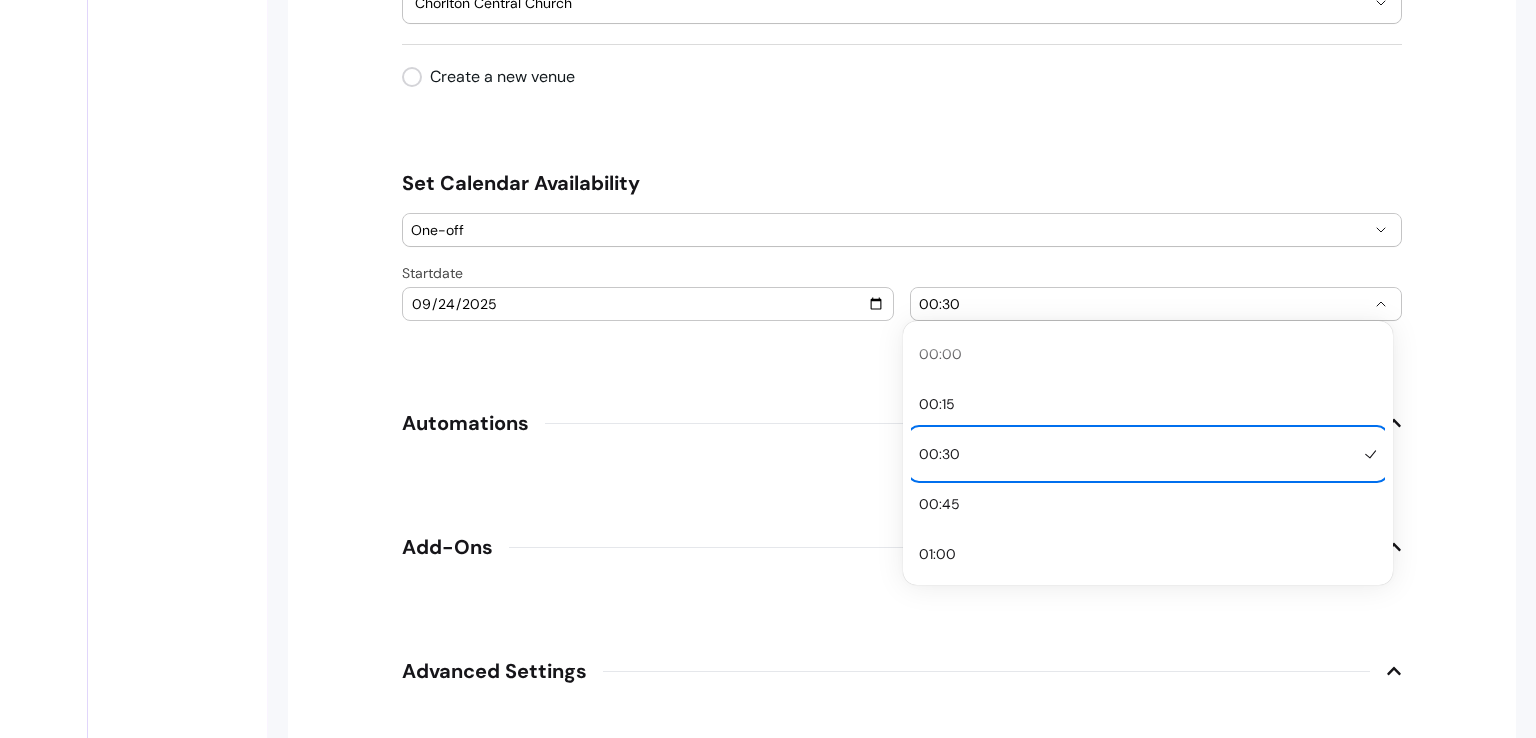 type 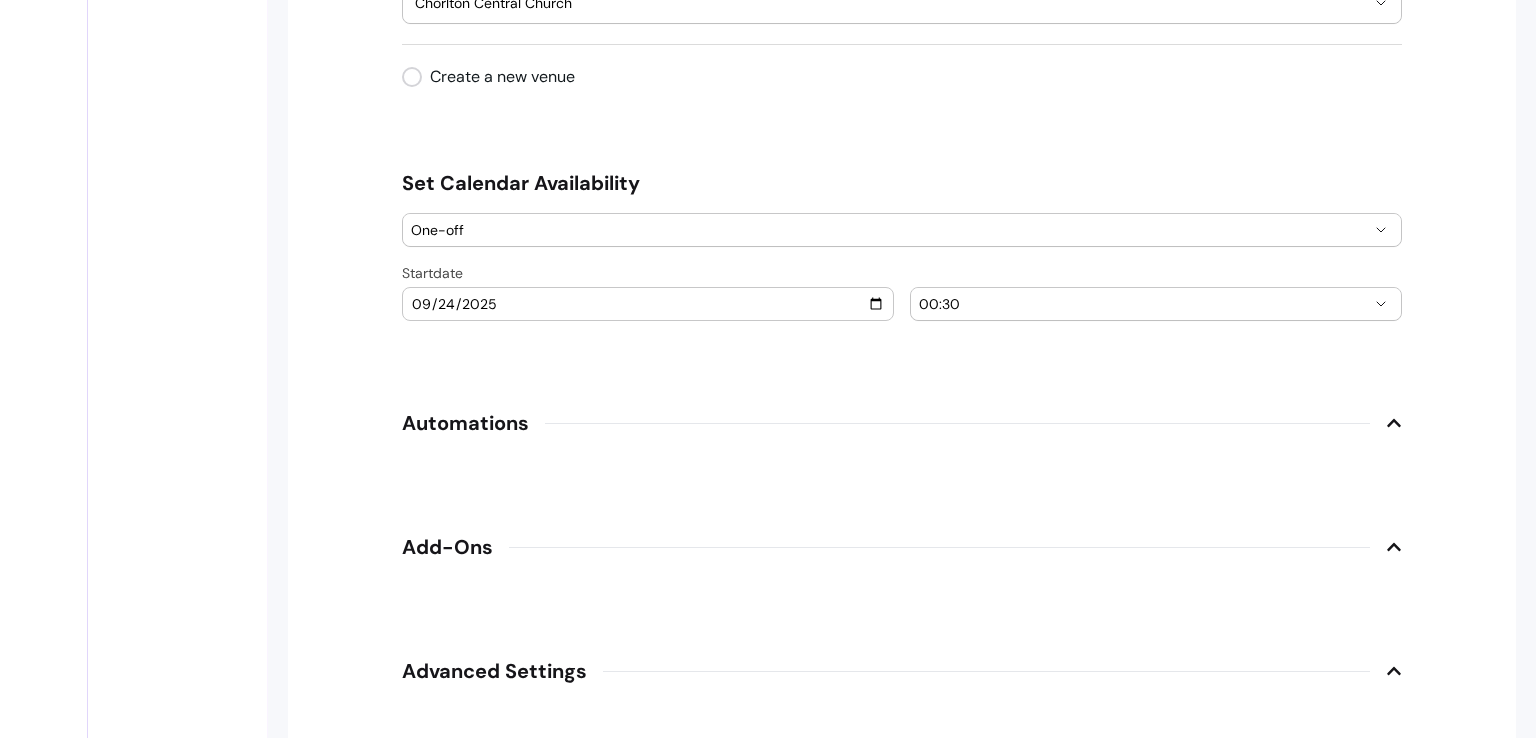 click on "**********" at bounding box center (902, -398) 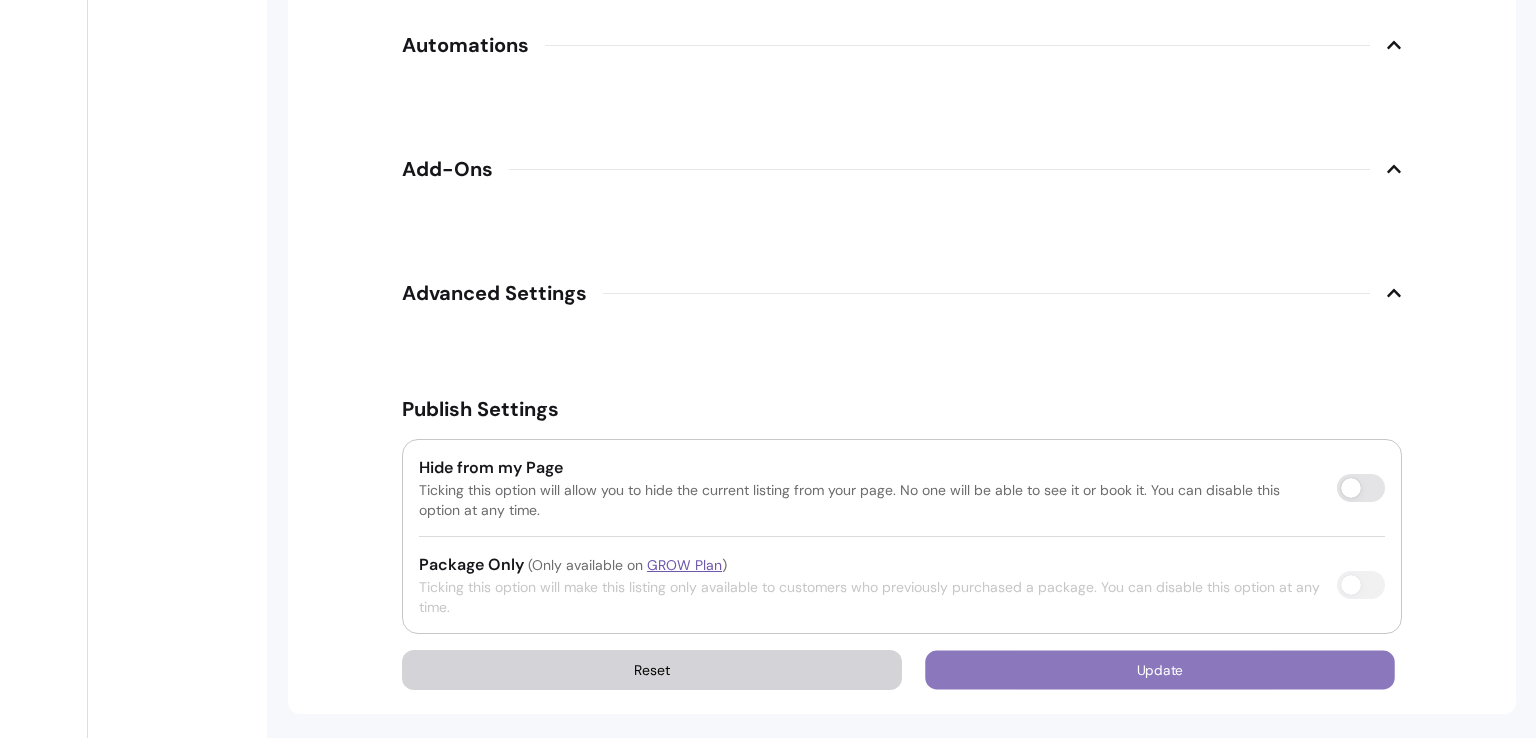 click on "Update" at bounding box center [1160, 670] 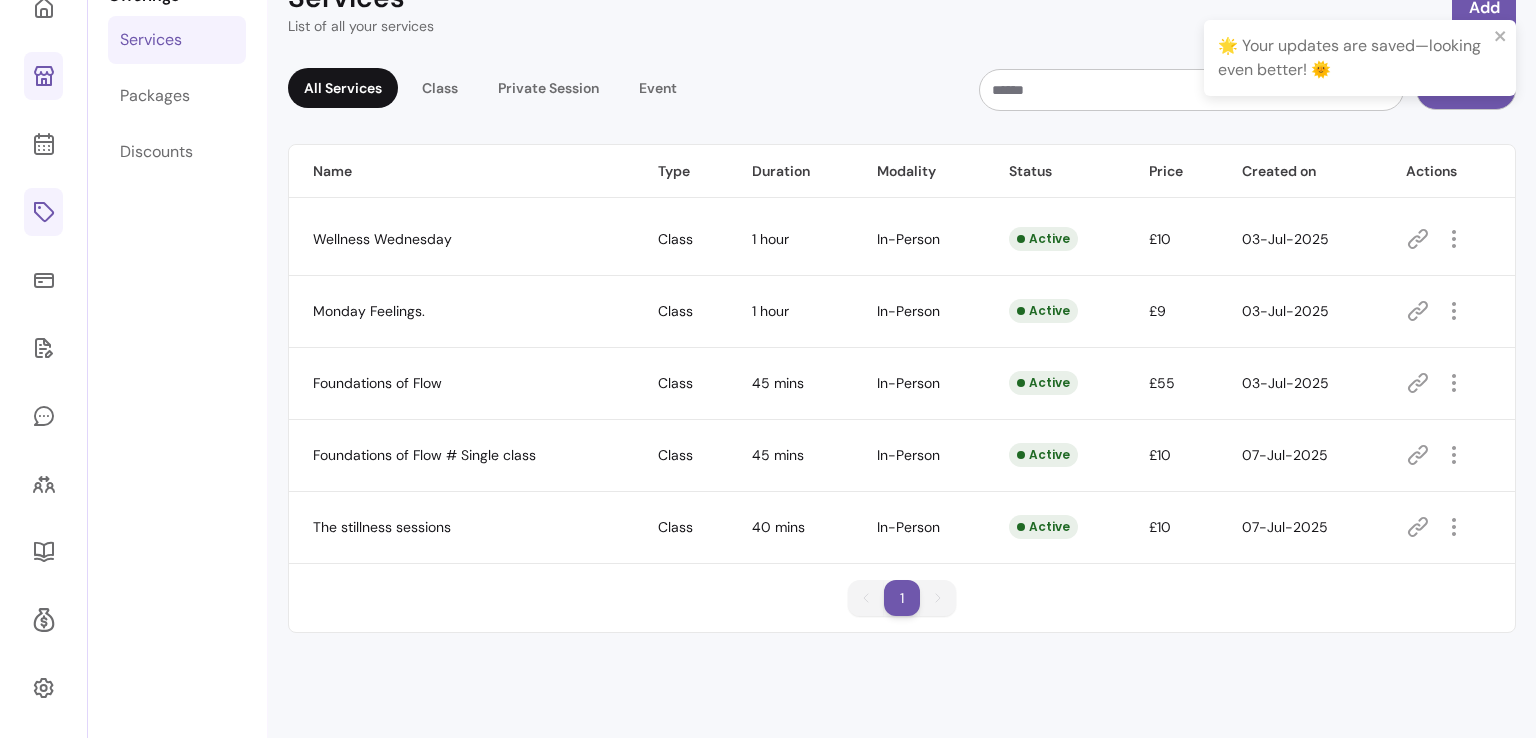 scroll, scrollTop: 124, scrollLeft: 0, axis: vertical 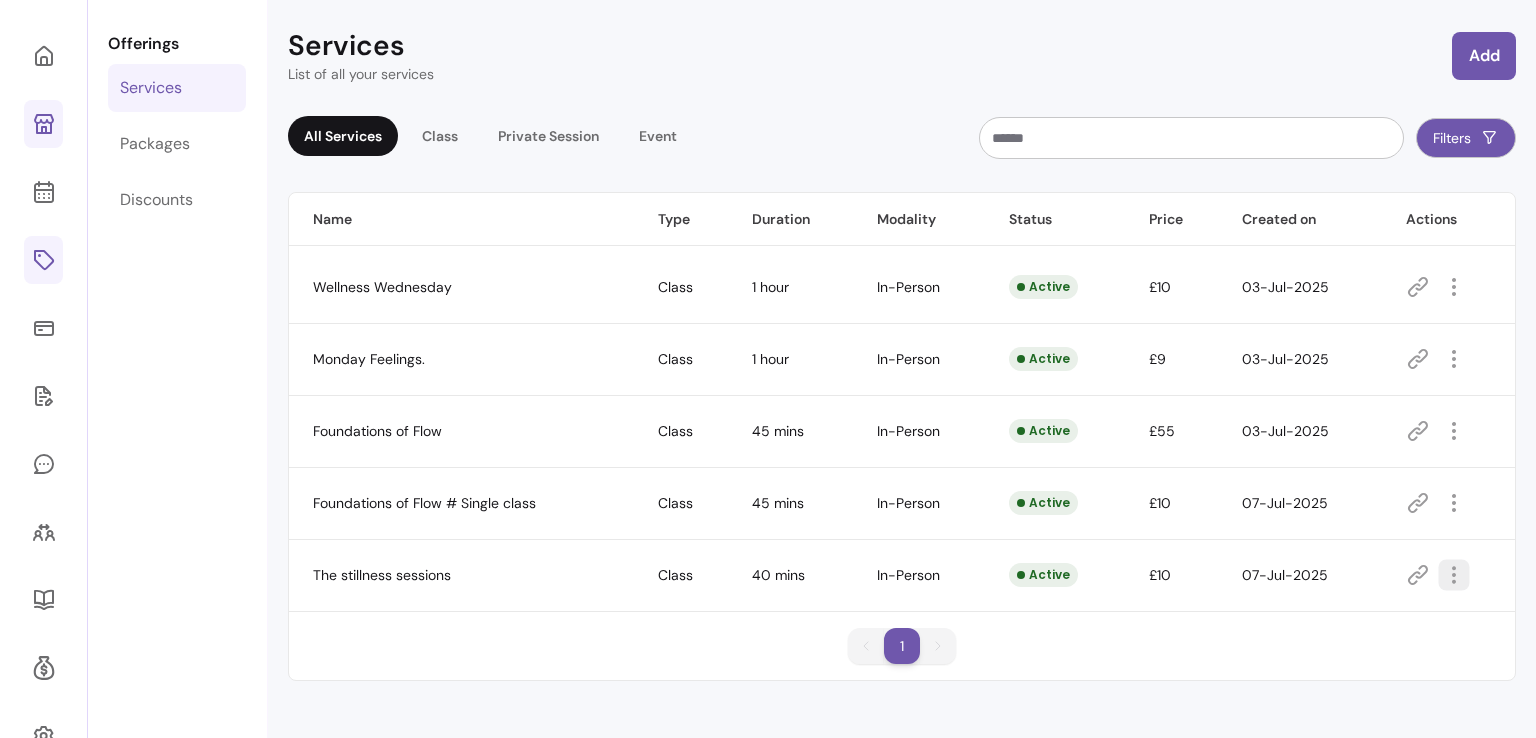 click 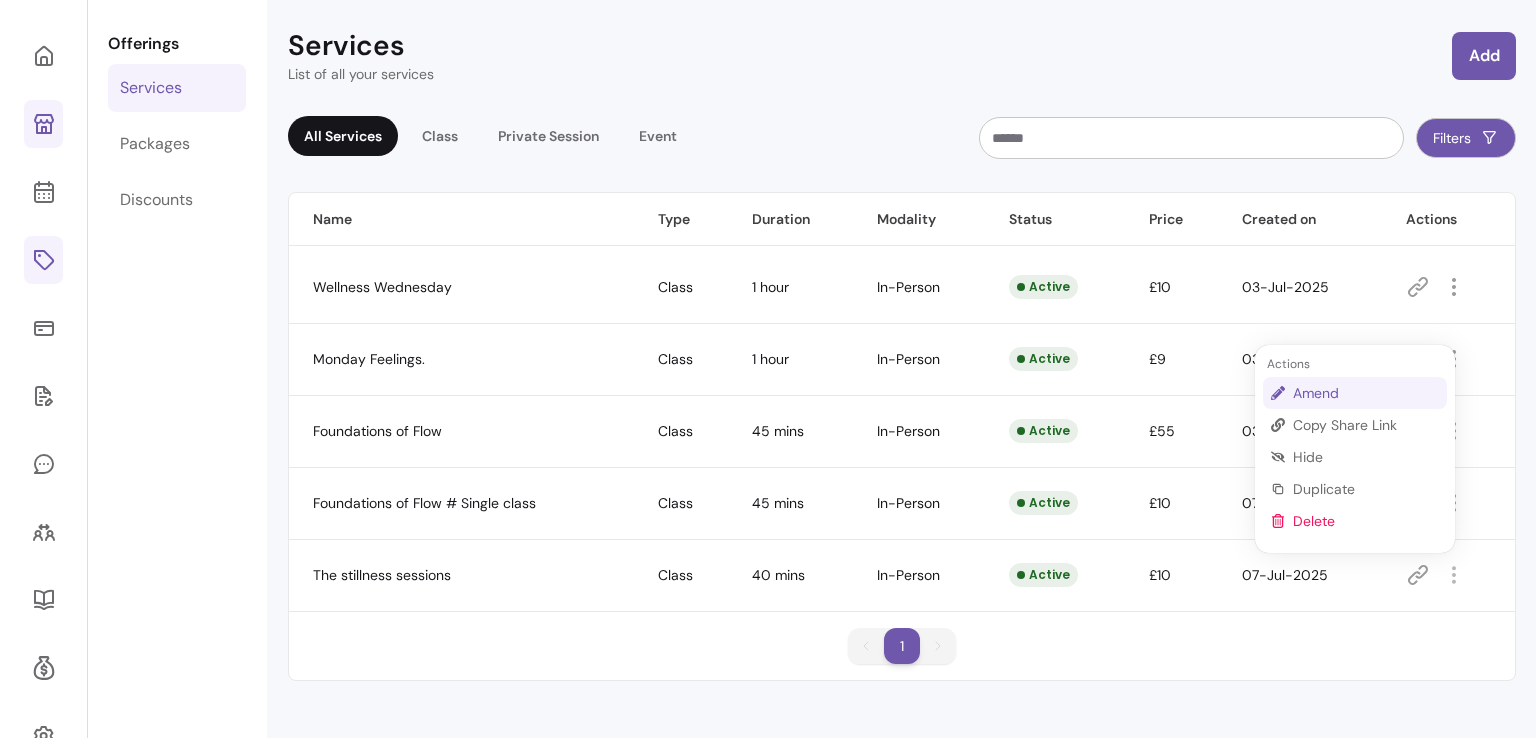 click on "Amend" at bounding box center [1366, 393] 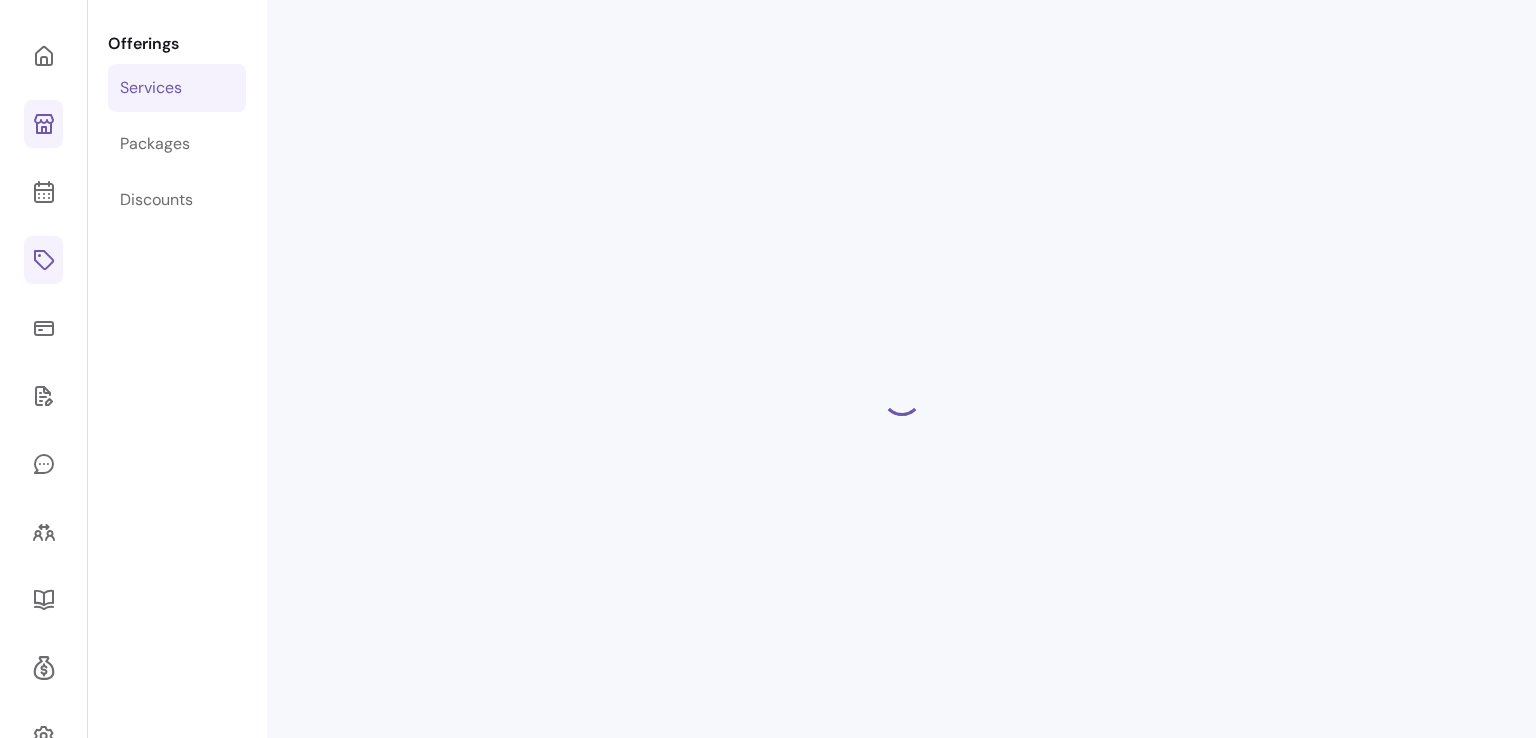 select on "**" 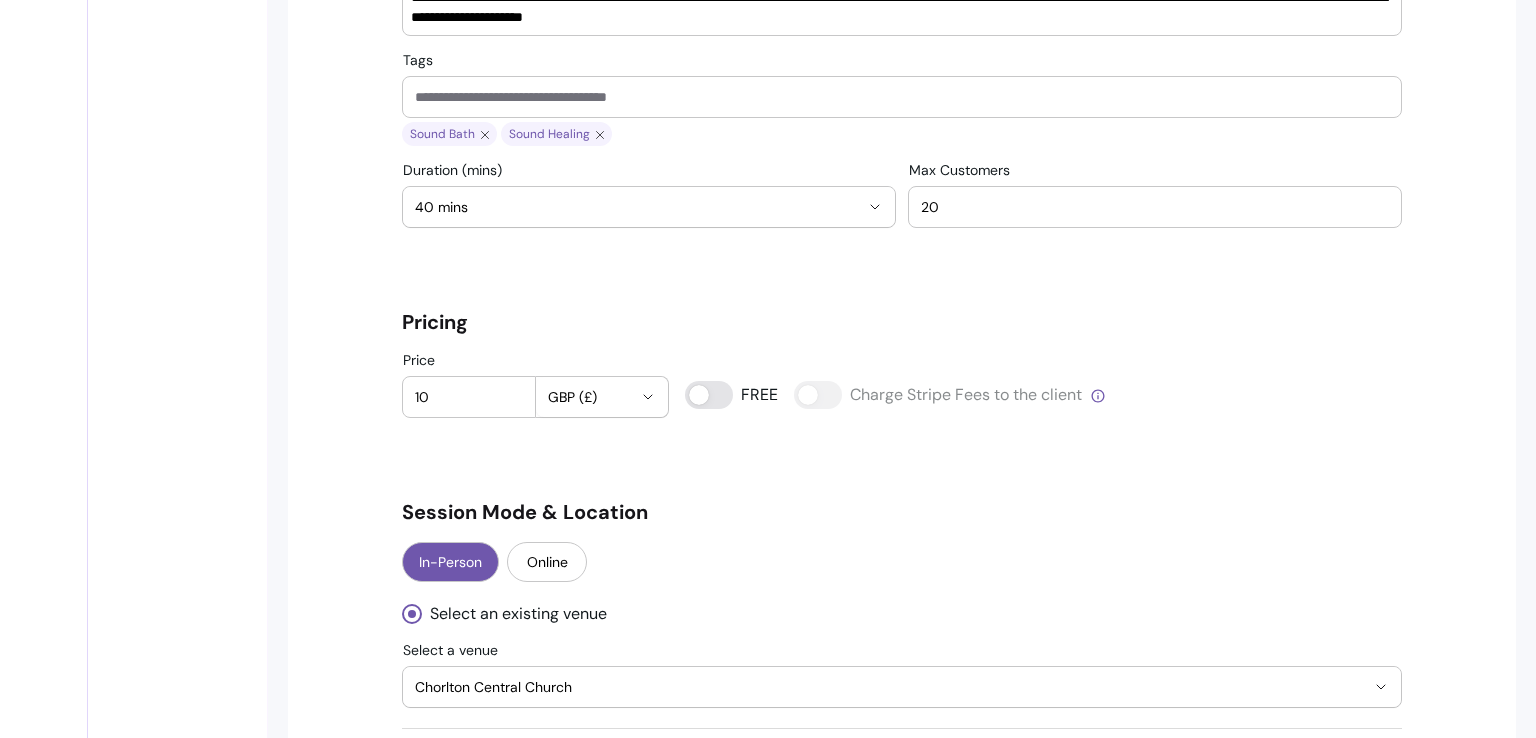 scroll, scrollTop: 1415, scrollLeft: 0, axis: vertical 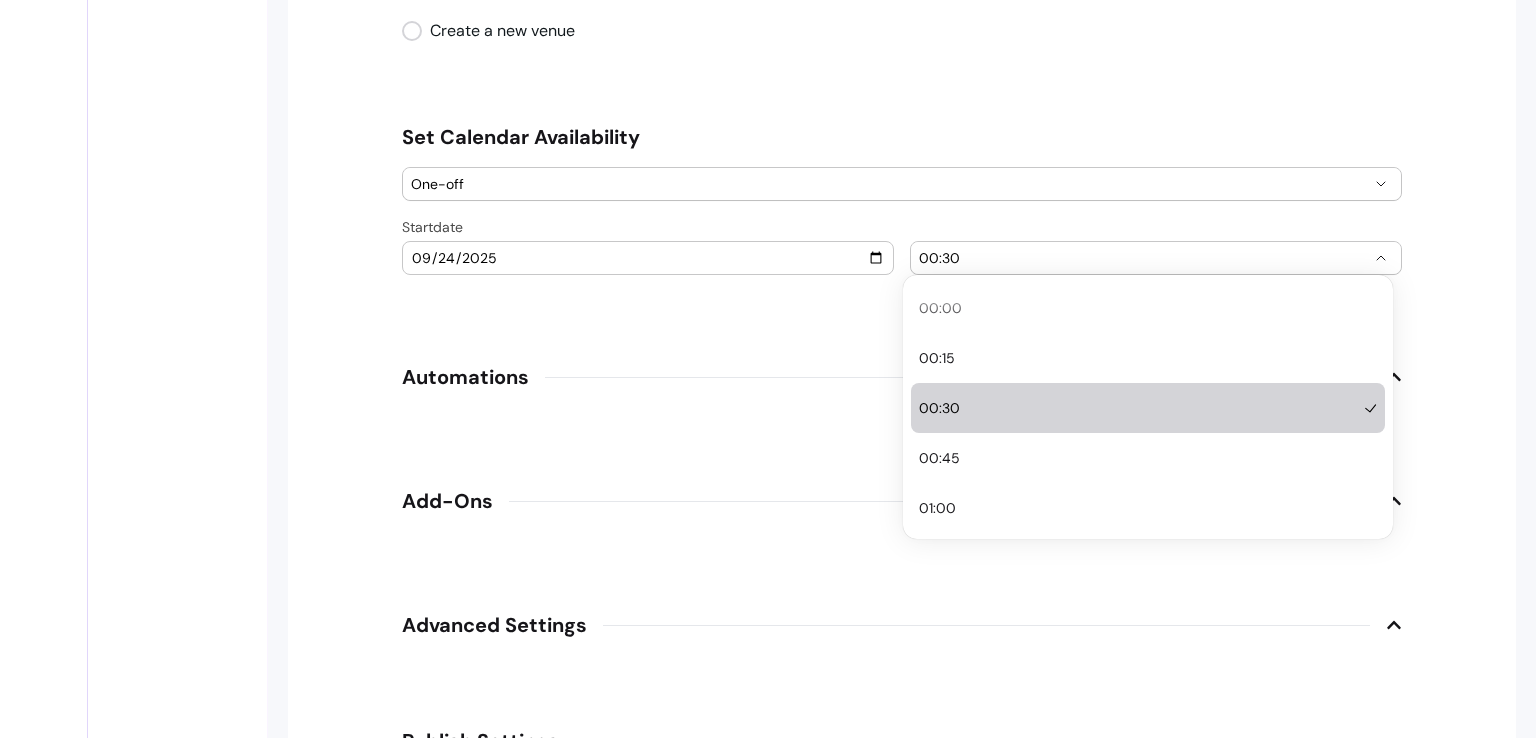 click on "00:30" at bounding box center [1144, 258] 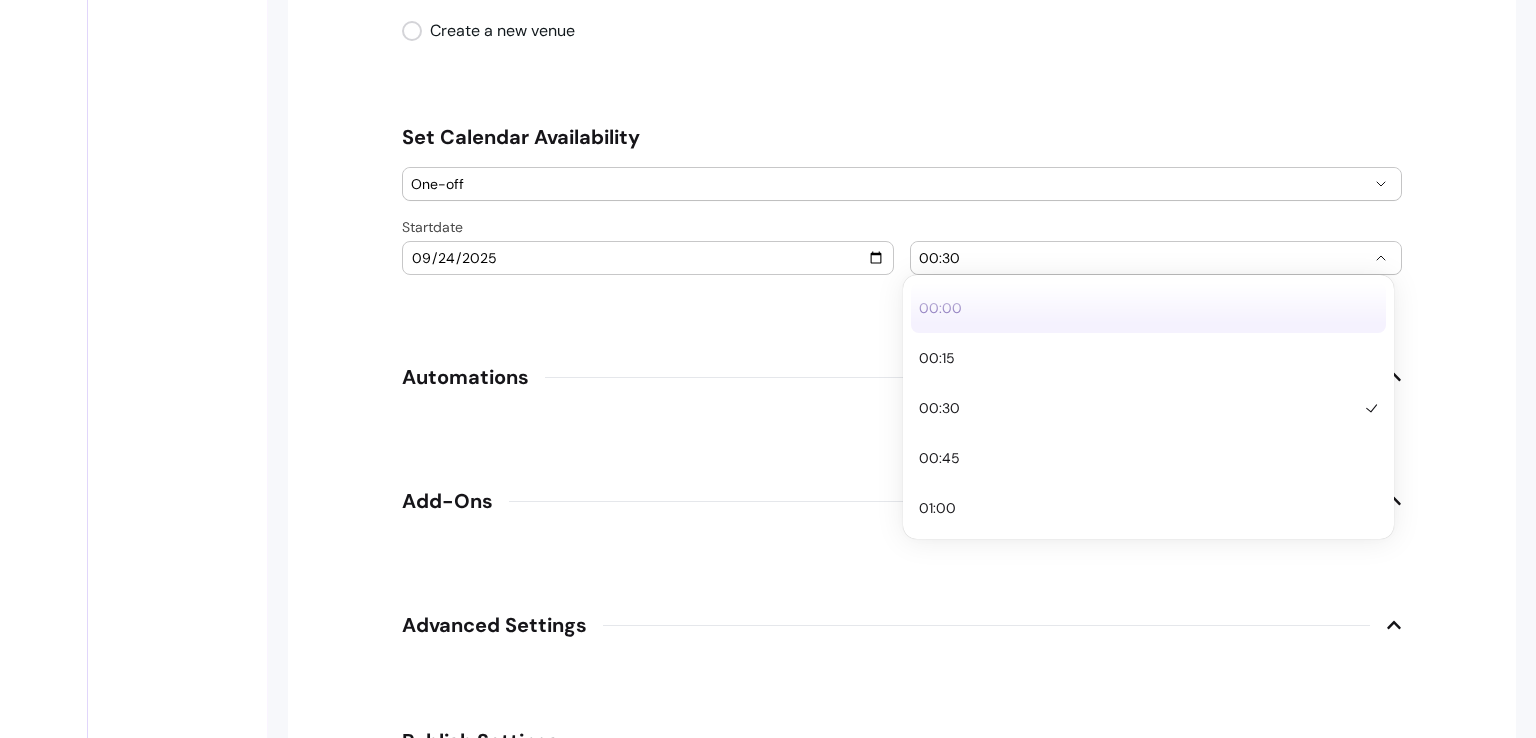 click on "00:00 00:15 00:30 00:45 01:00 01:15 01:30" at bounding box center (1148, 2683) 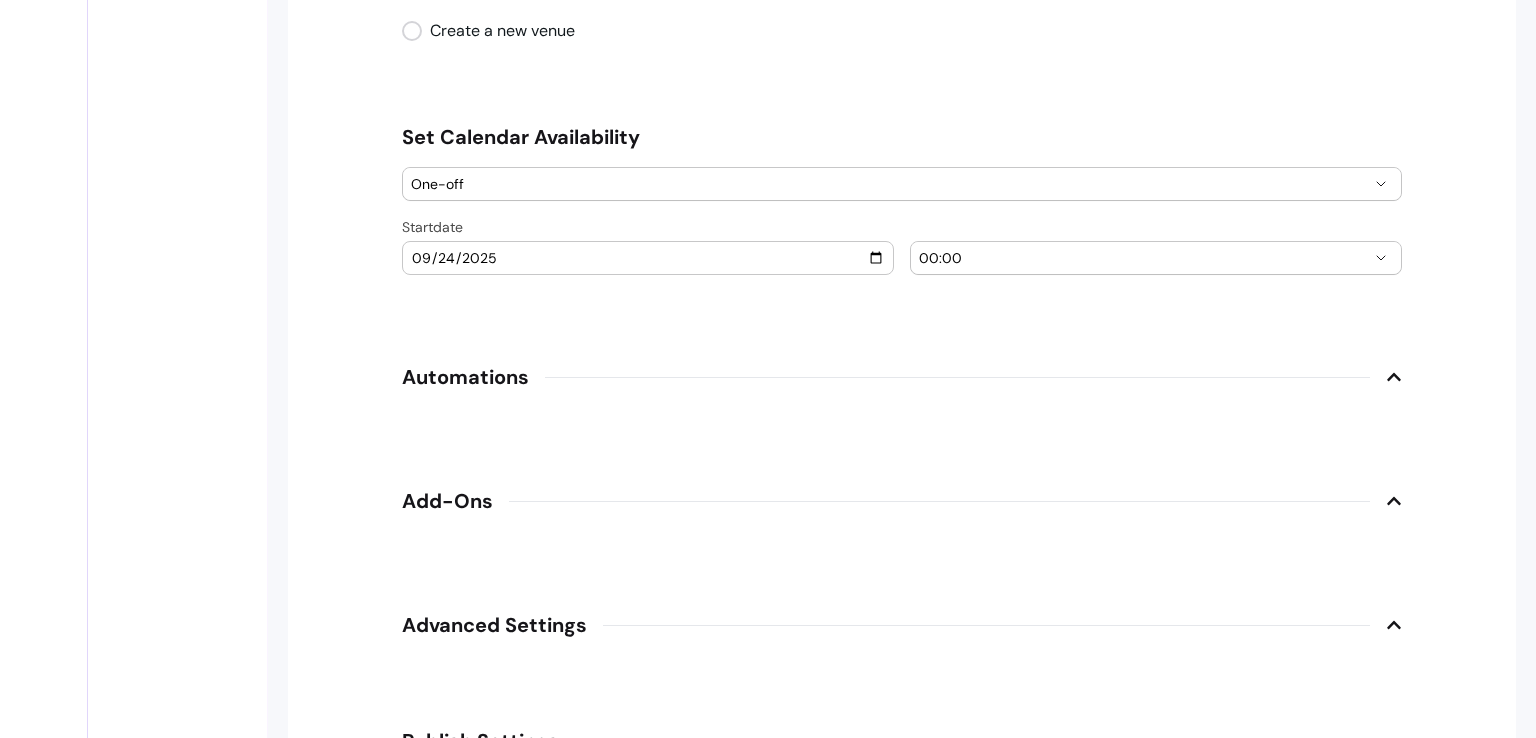 click on "00:00" at bounding box center (1144, 258) 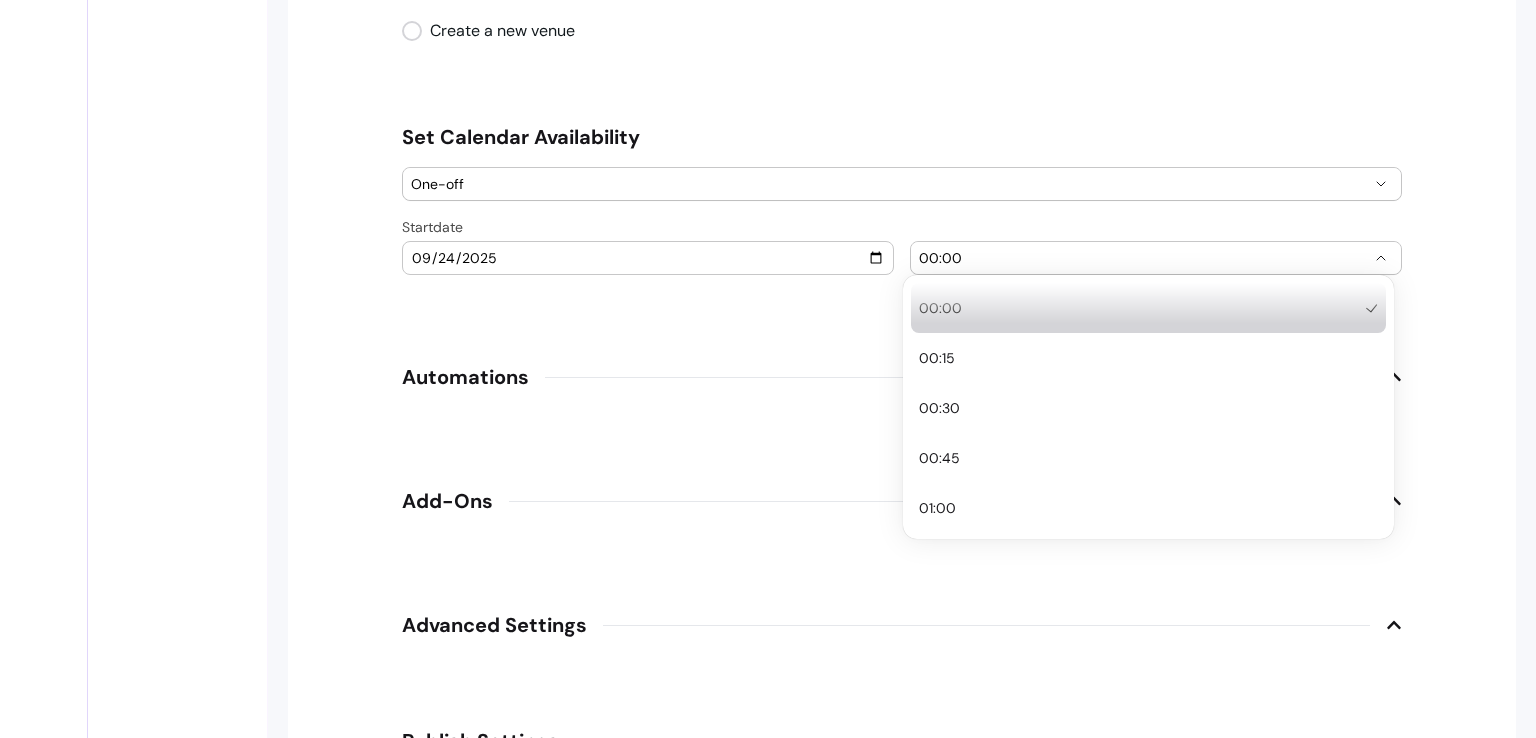 type 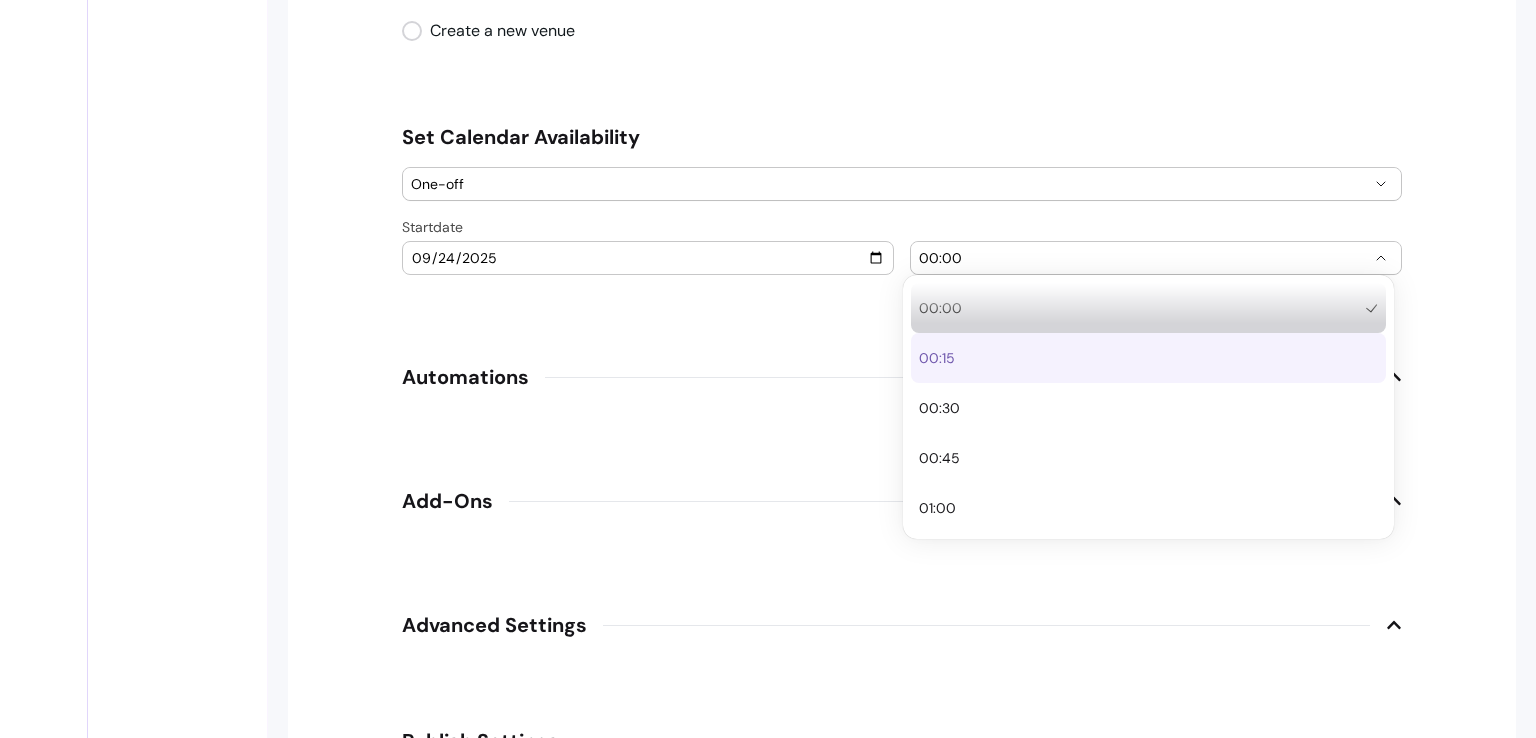 type 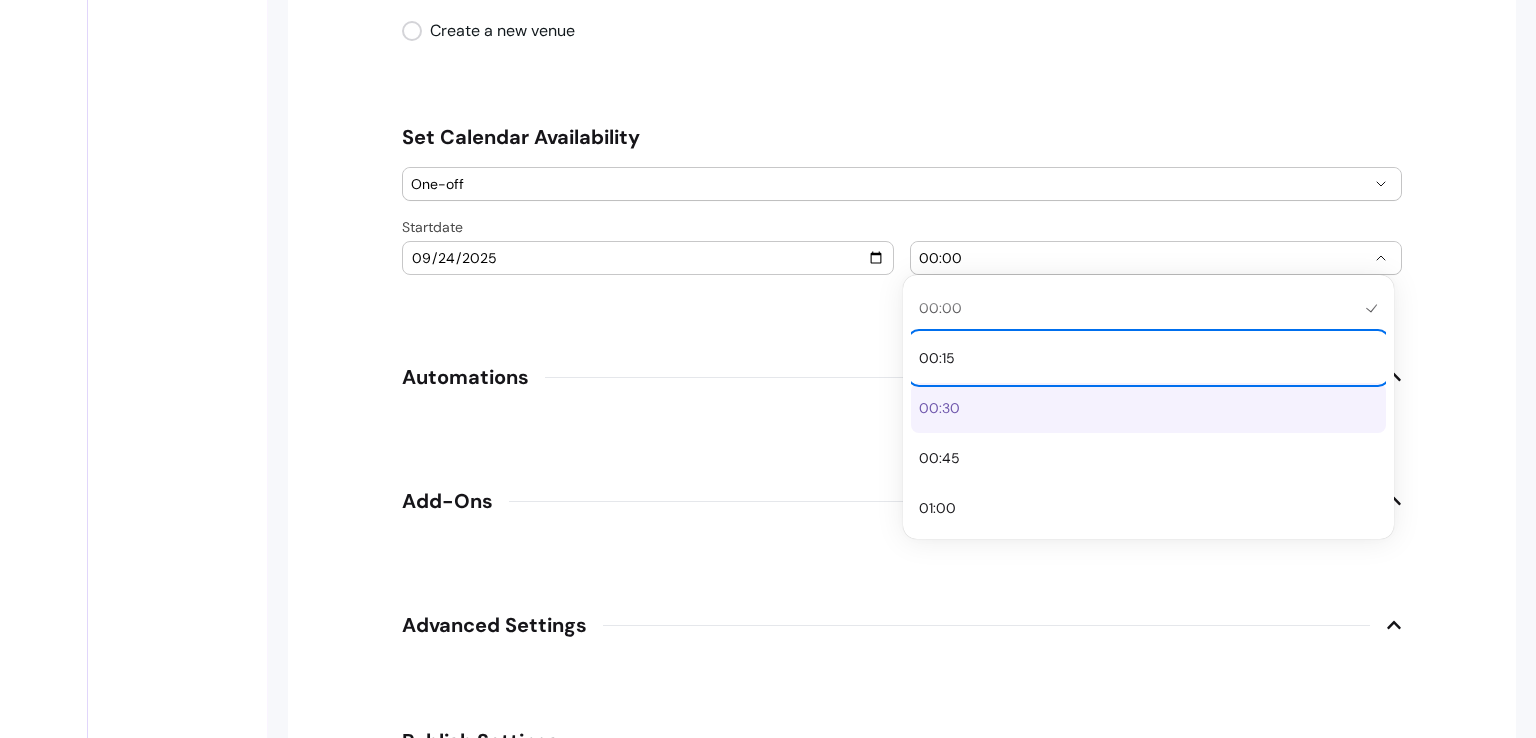 type 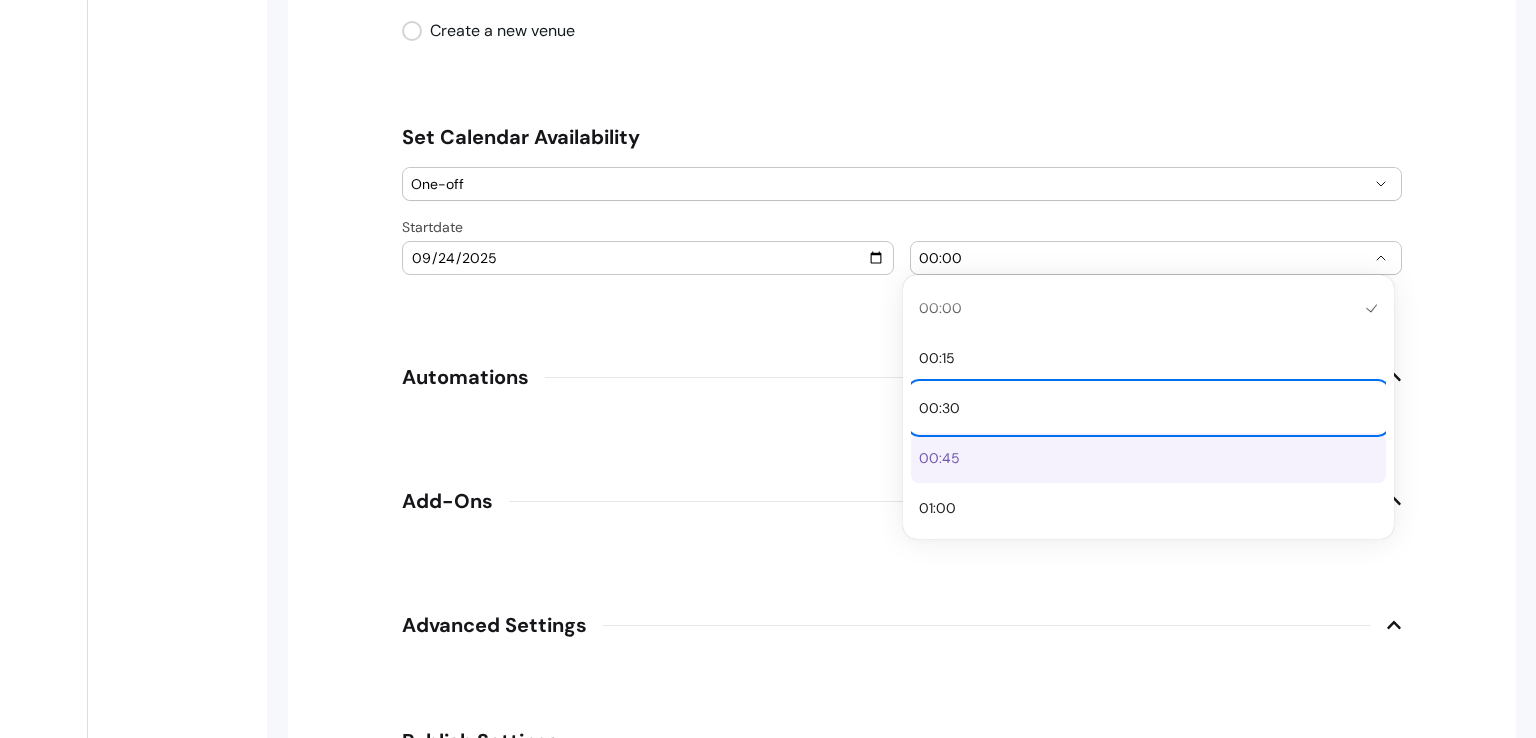 type 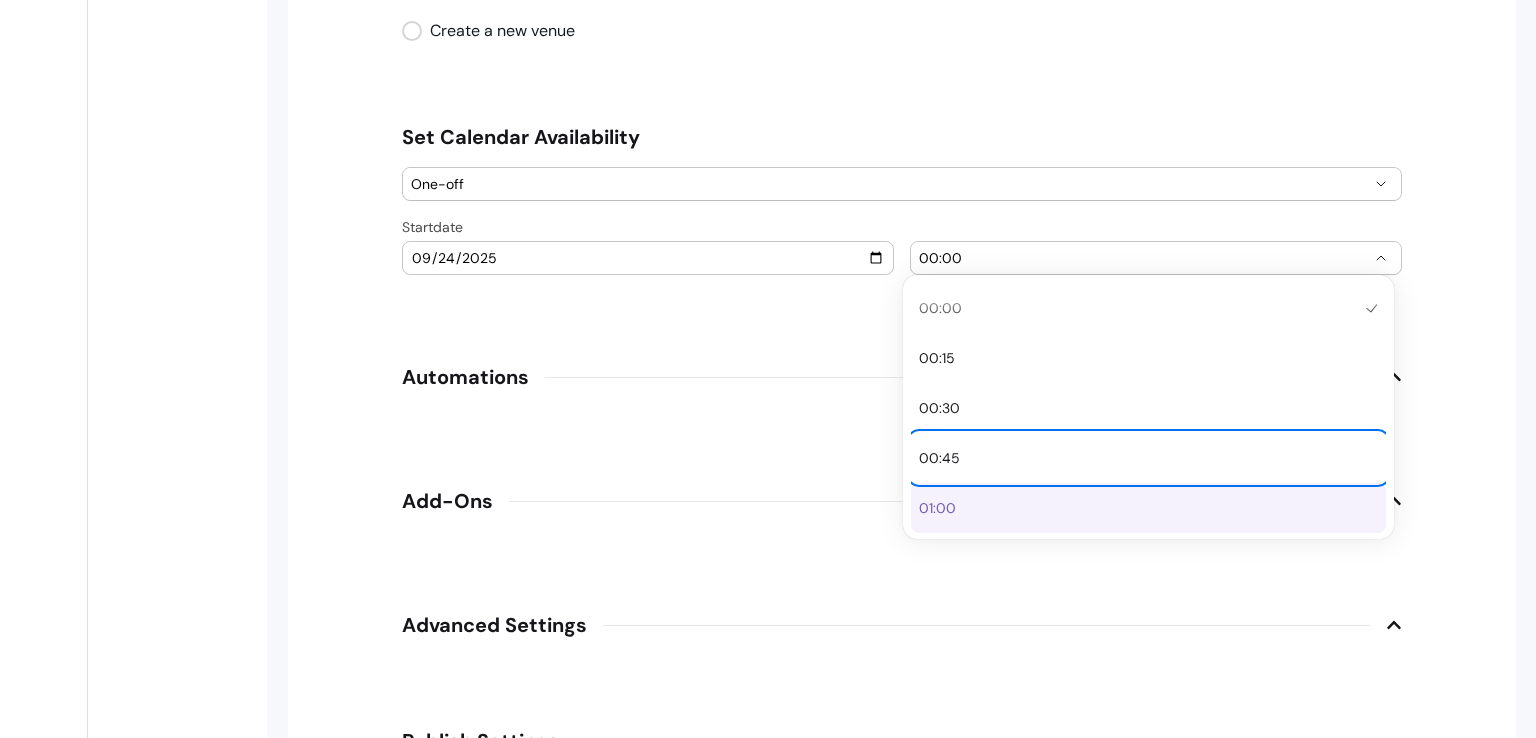 type 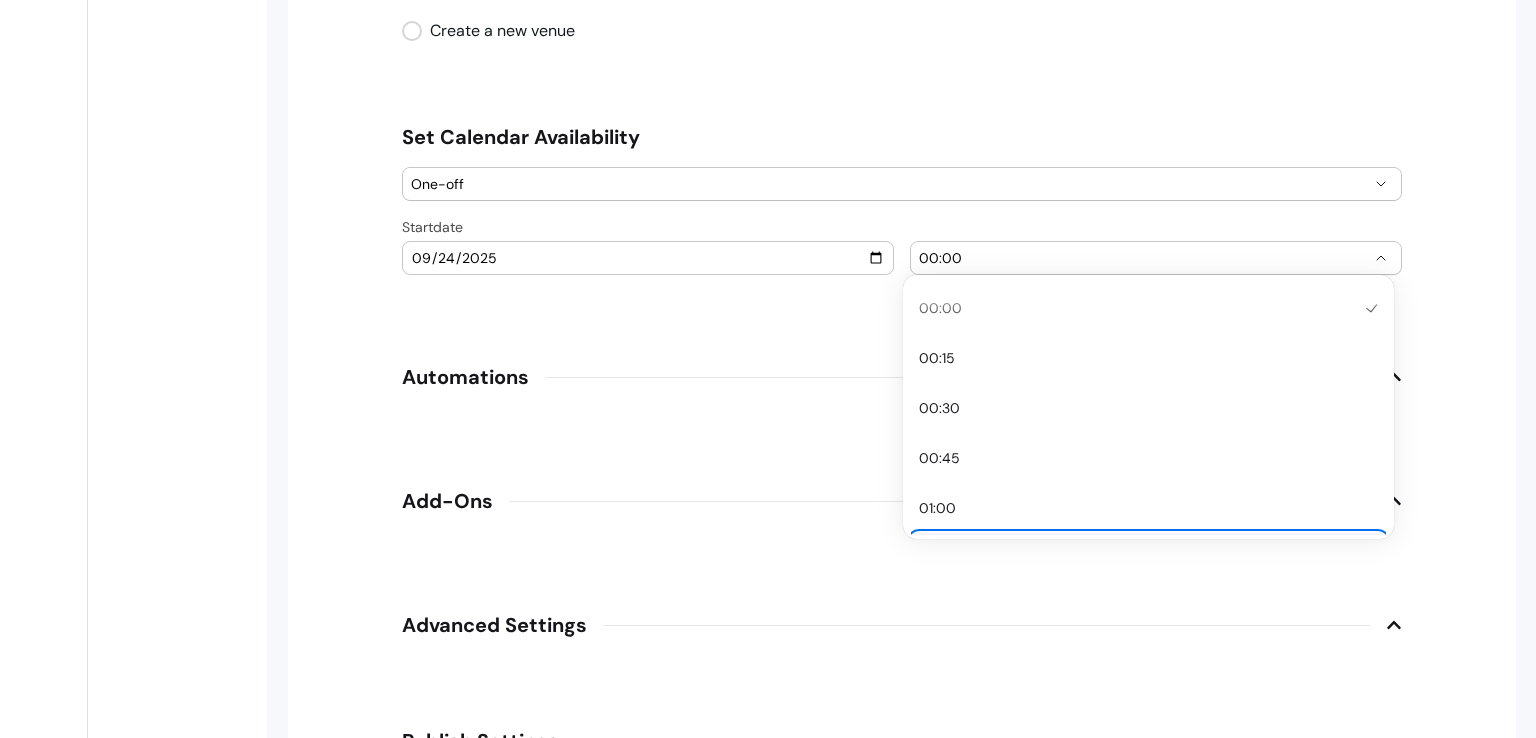 type 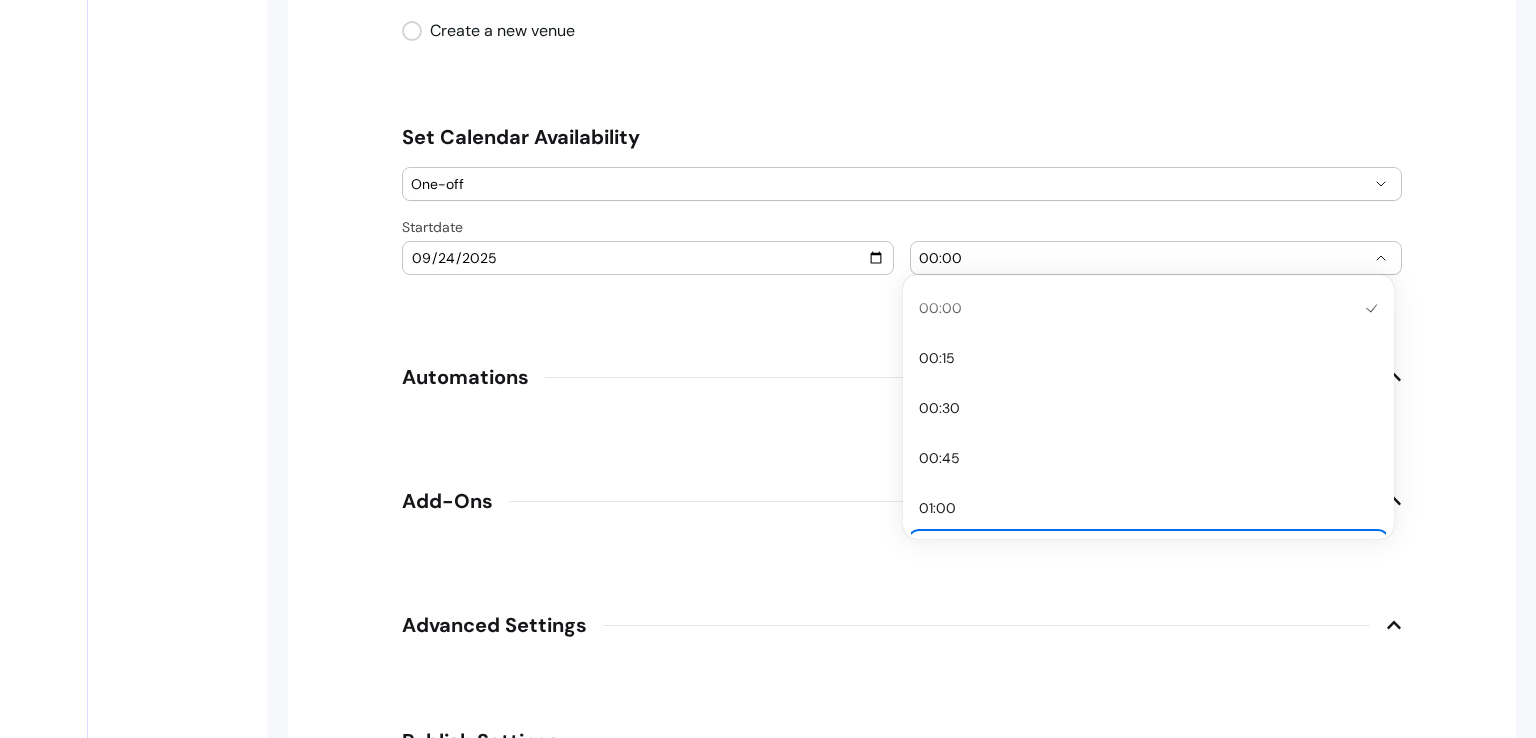 type 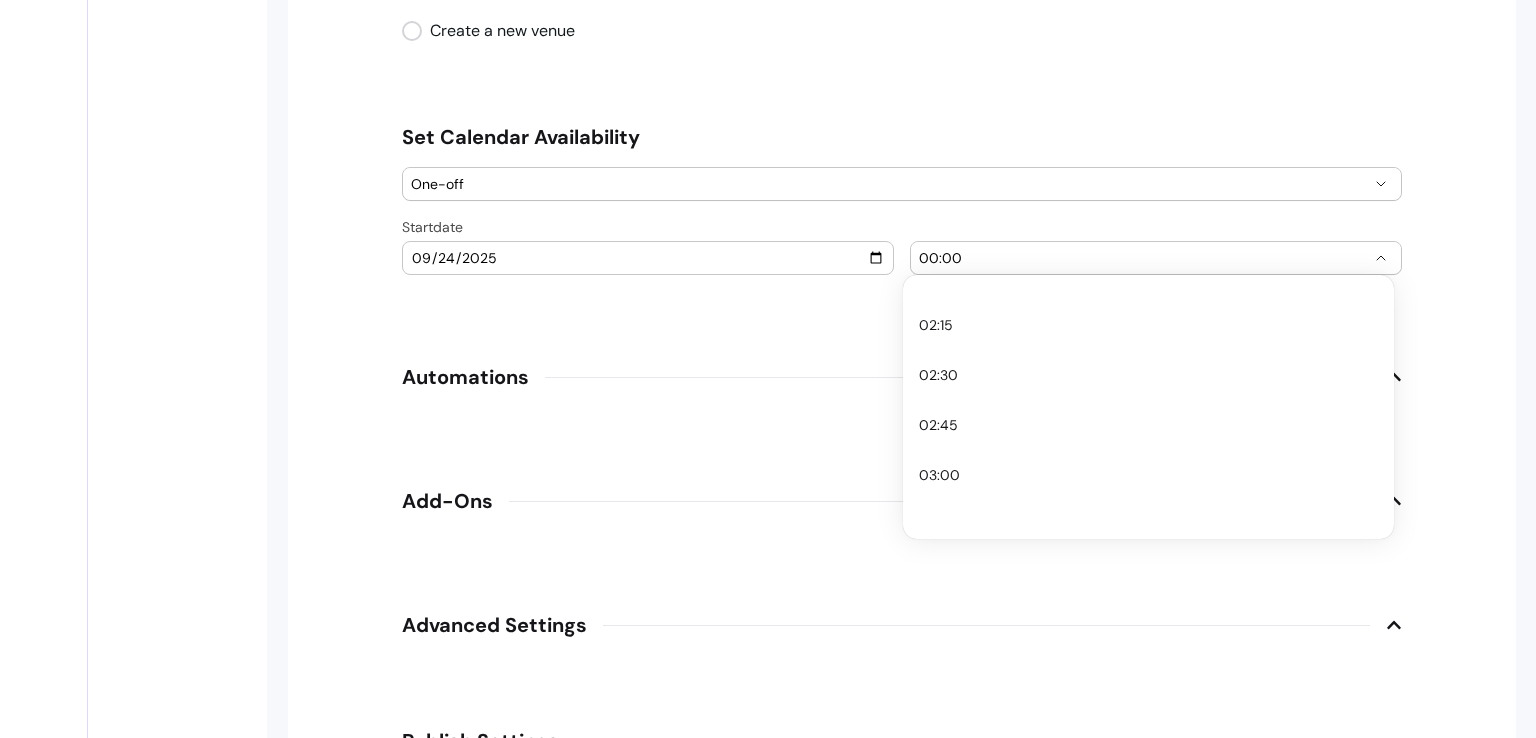 scroll, scrollTop: 520, scrollLeft: 0, axis: vertical 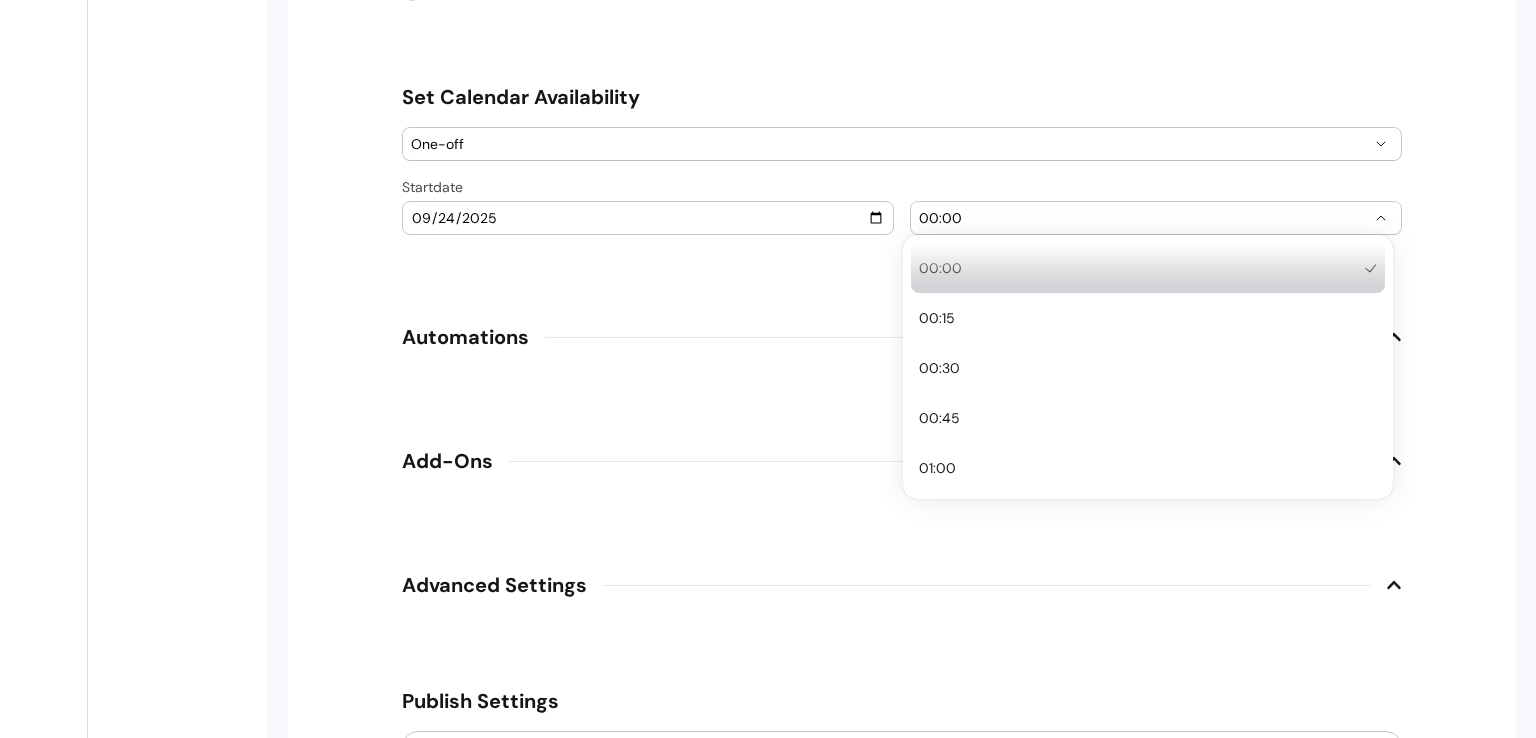click on "00:00" at bounding box center [1144, 218] 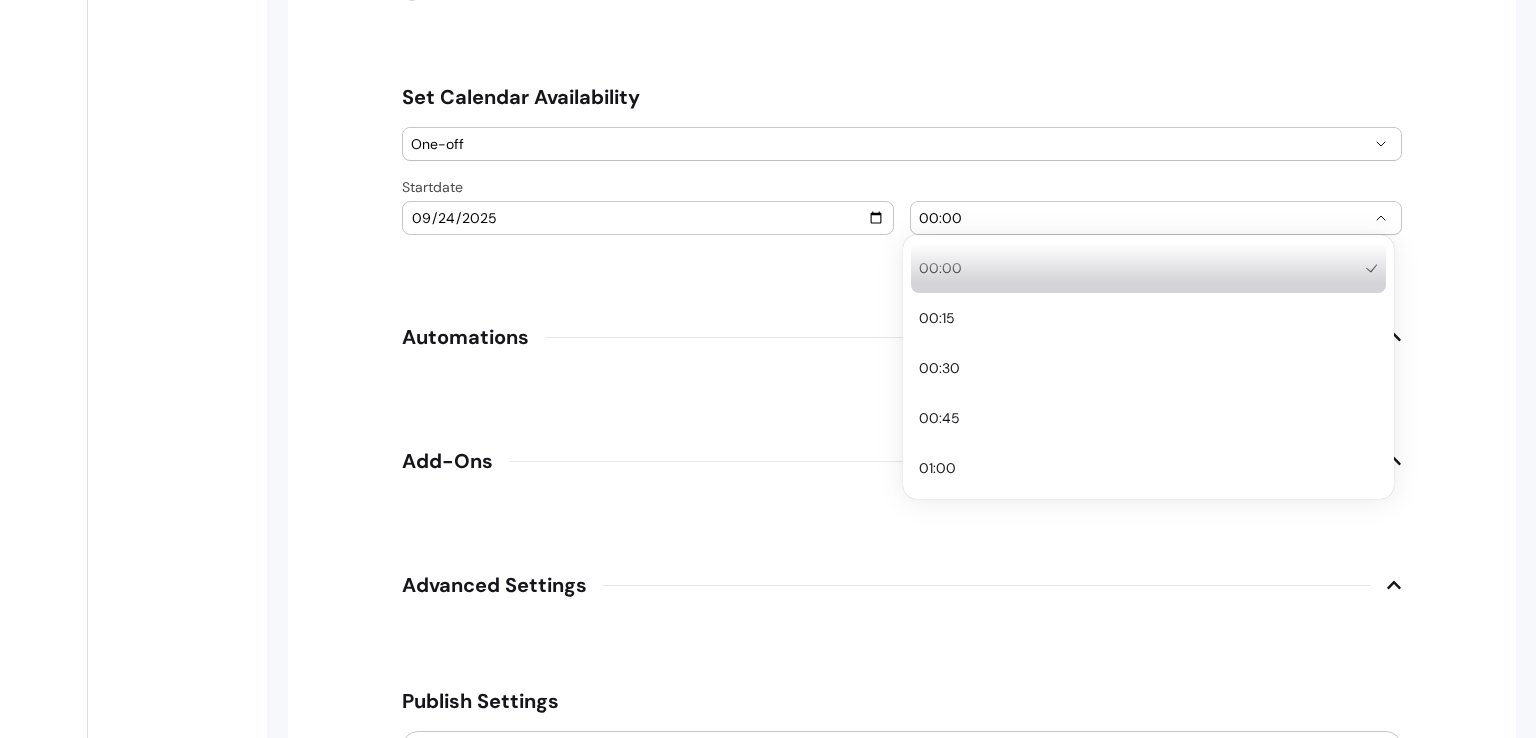 type 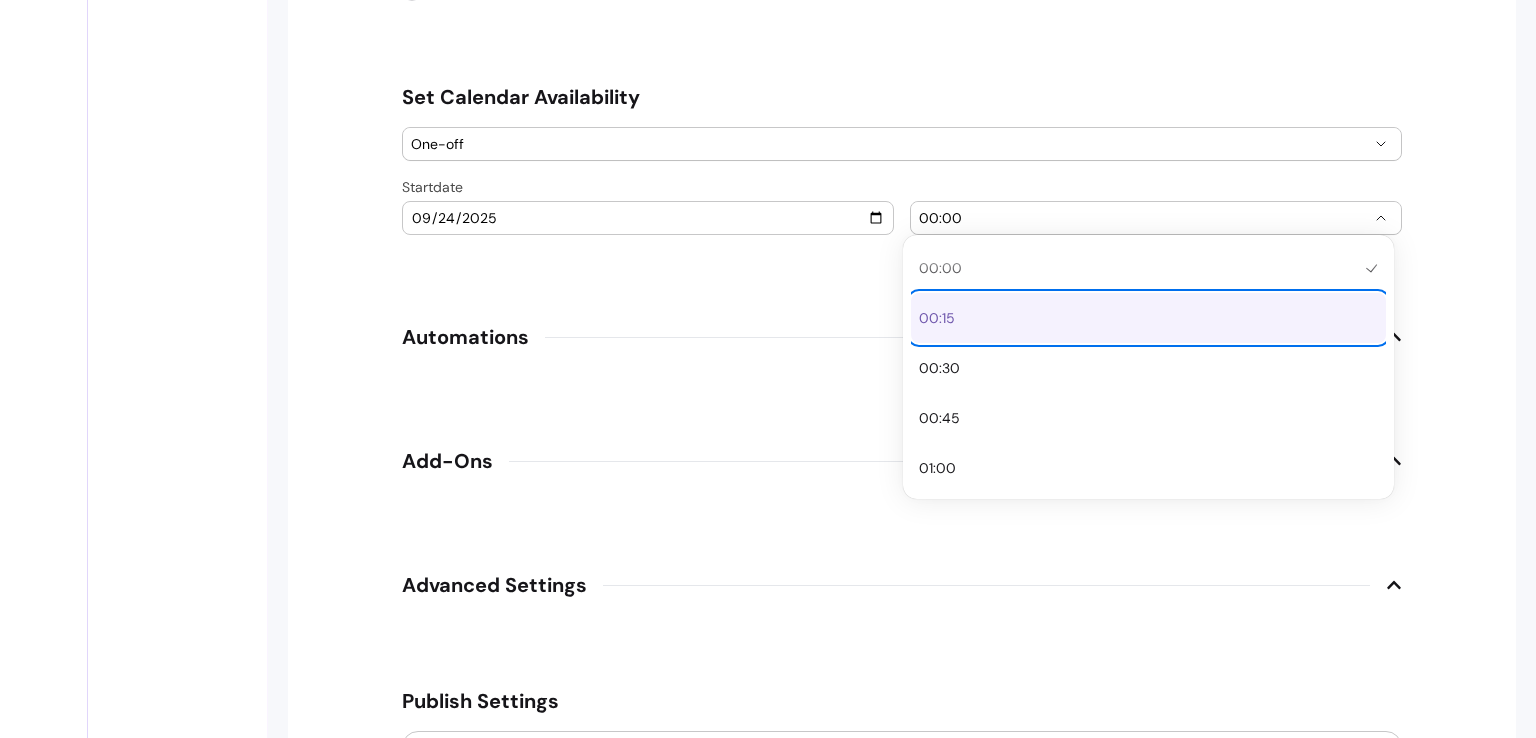 type 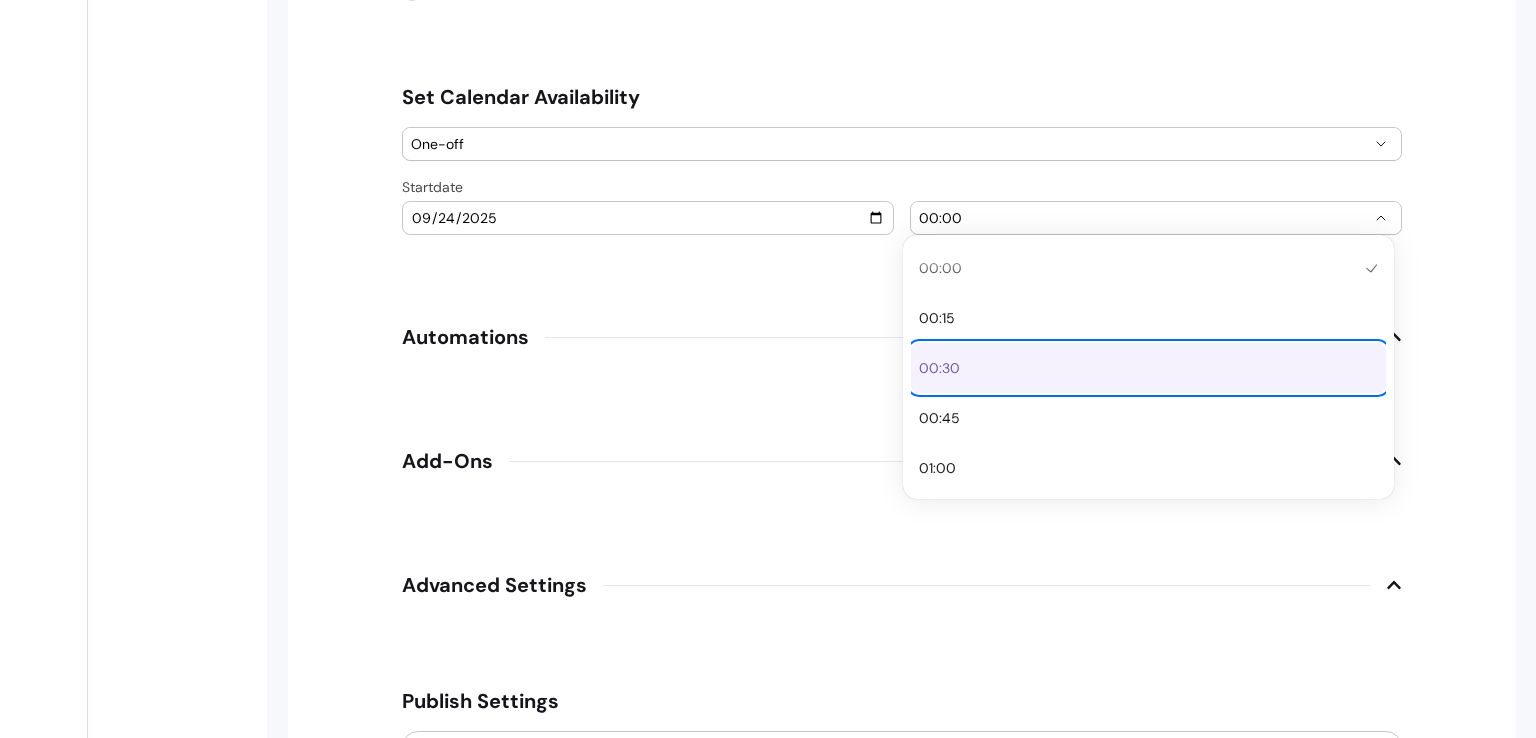 type 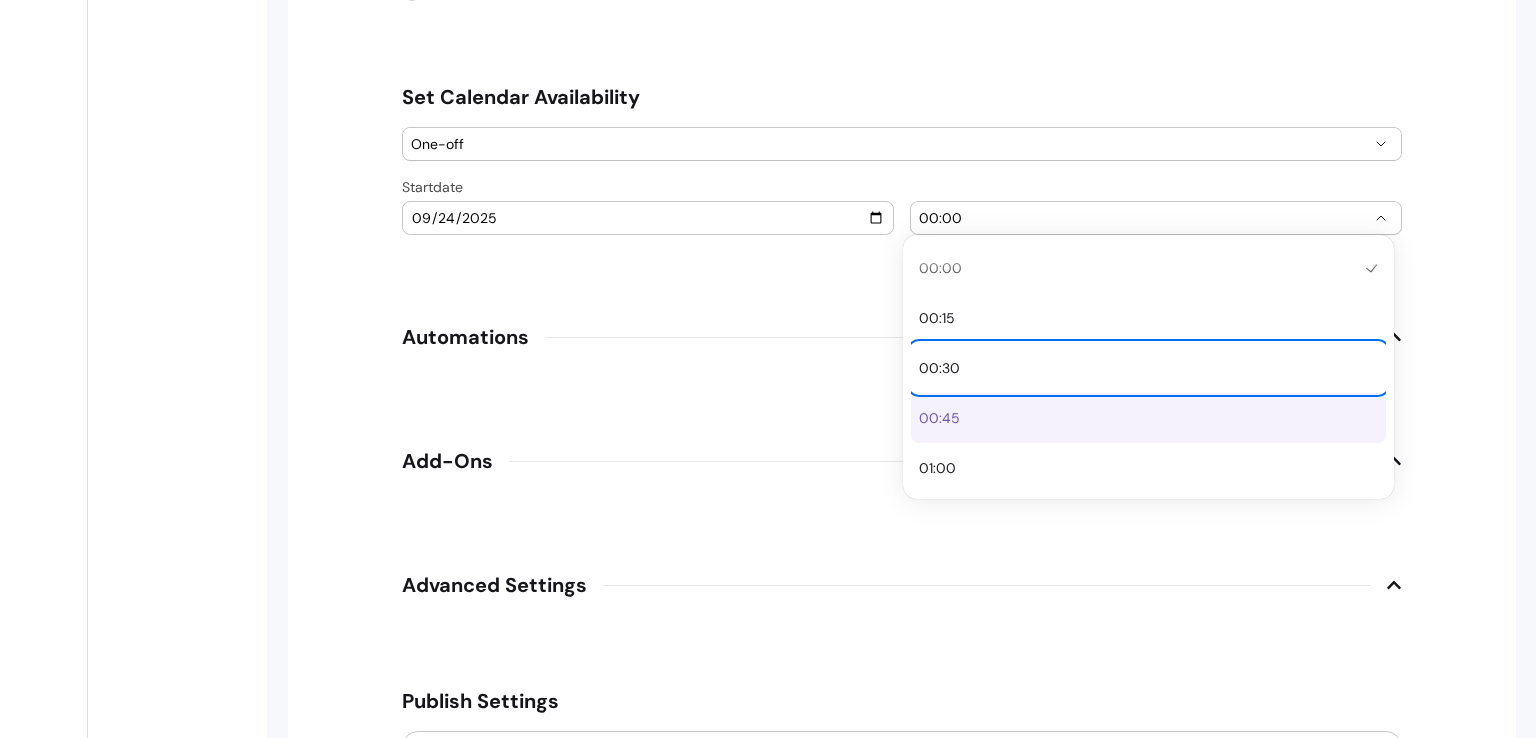 type 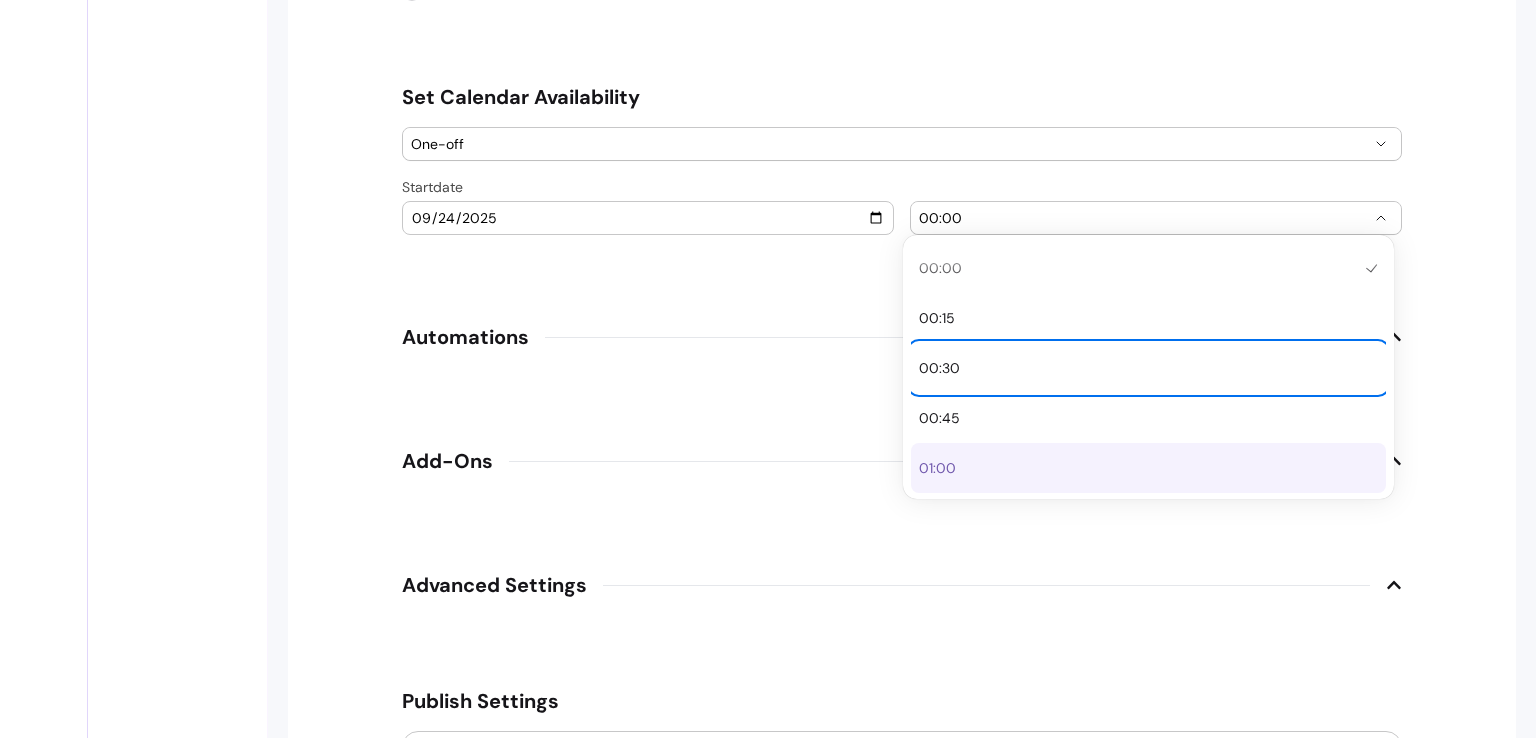 type 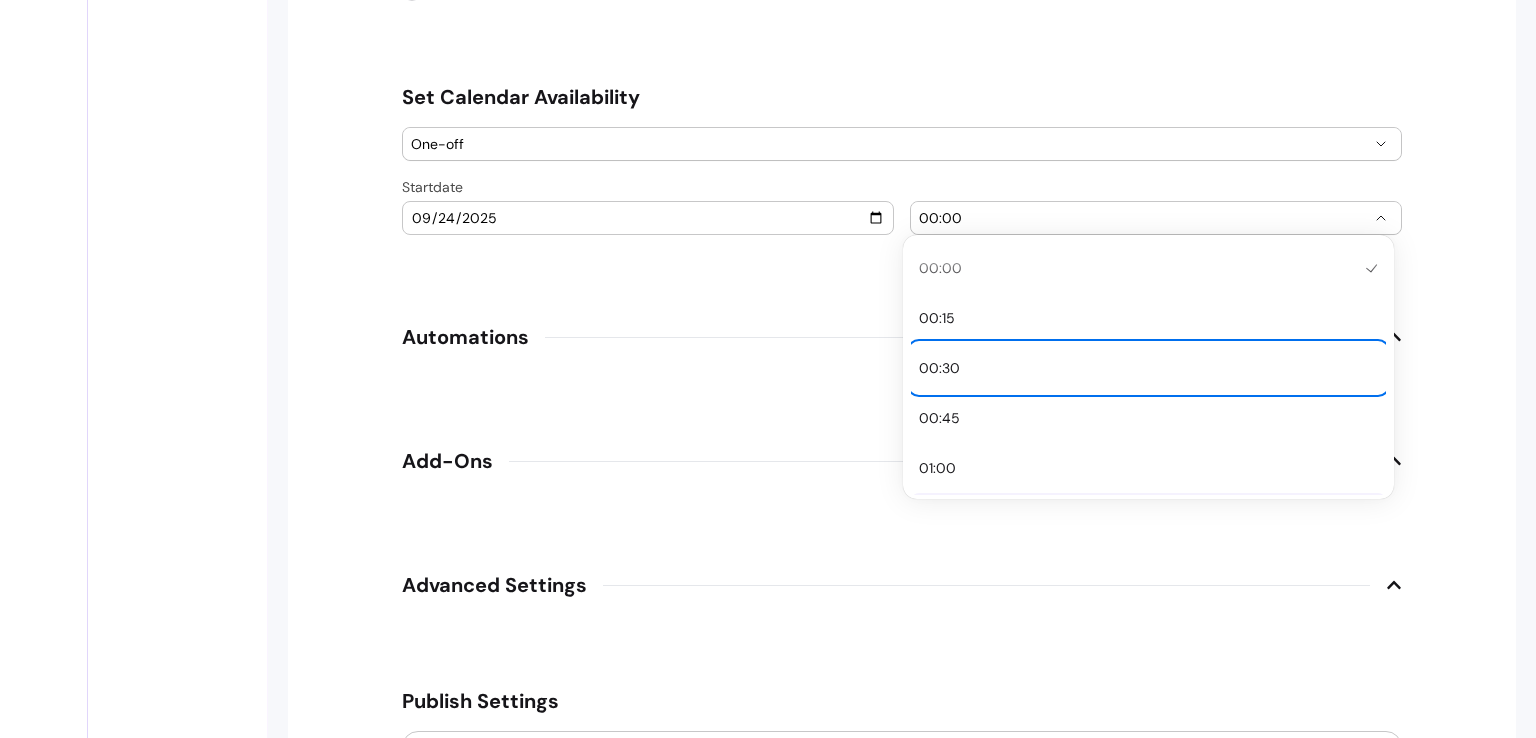 type 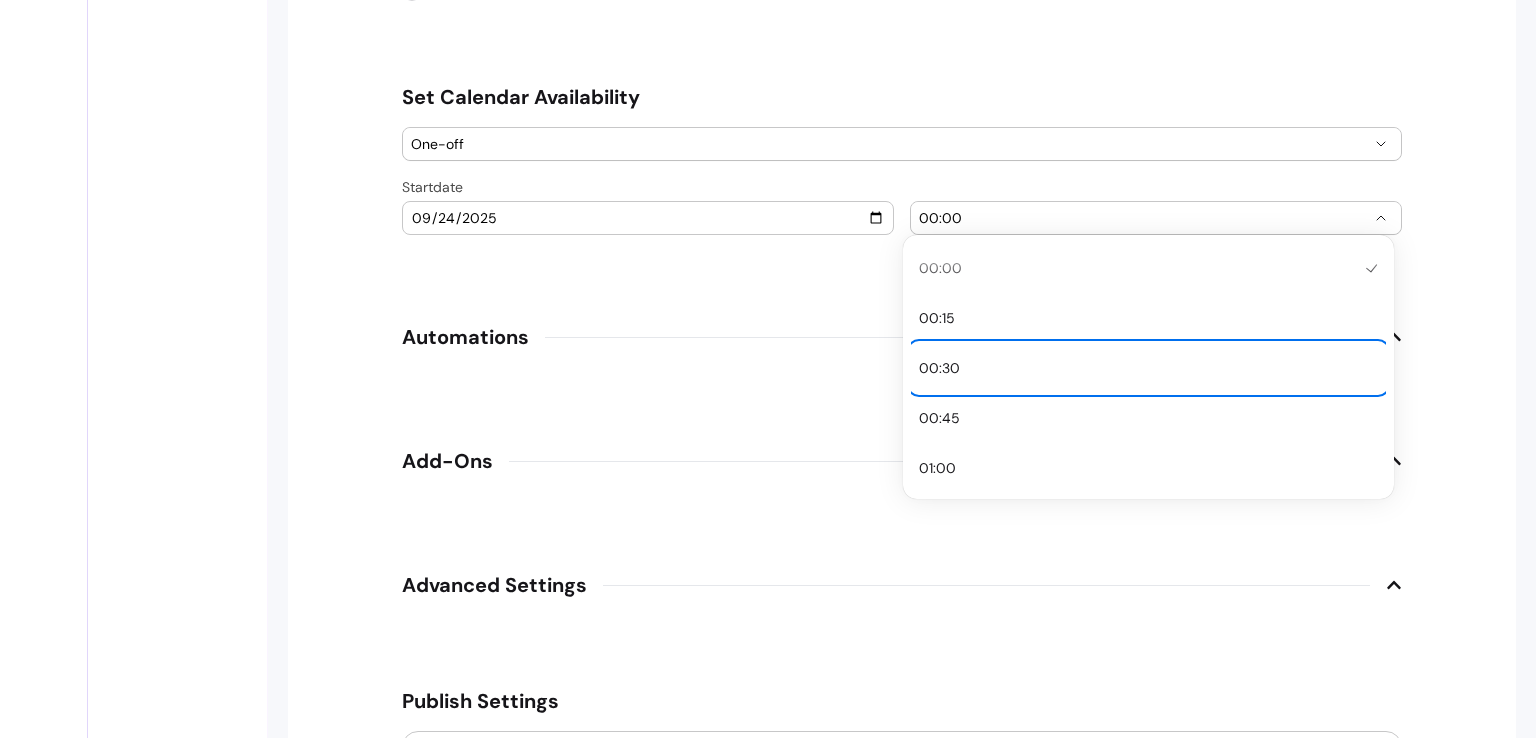 type 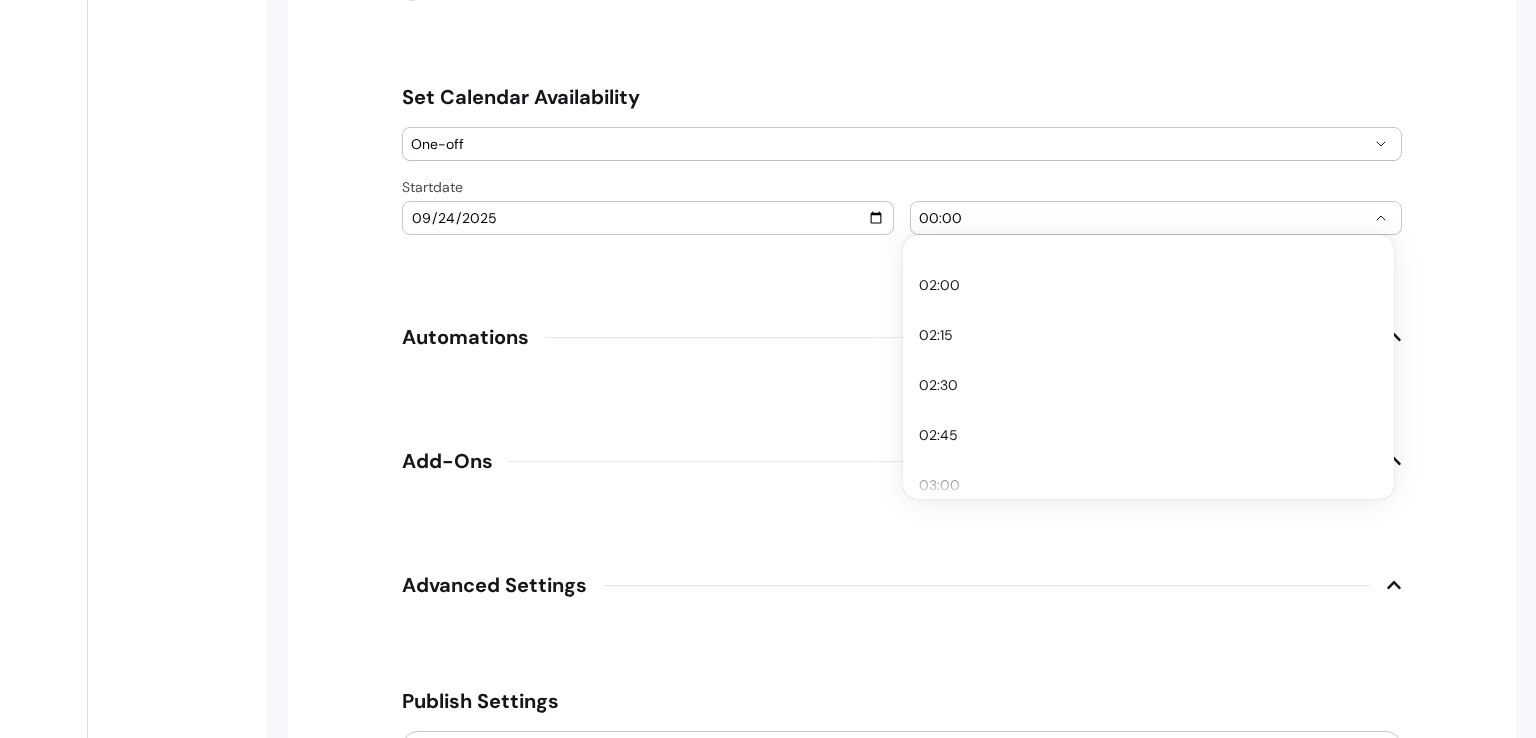 scroll, scrollTop: 400, scrollLeft: 0, axis: vertical 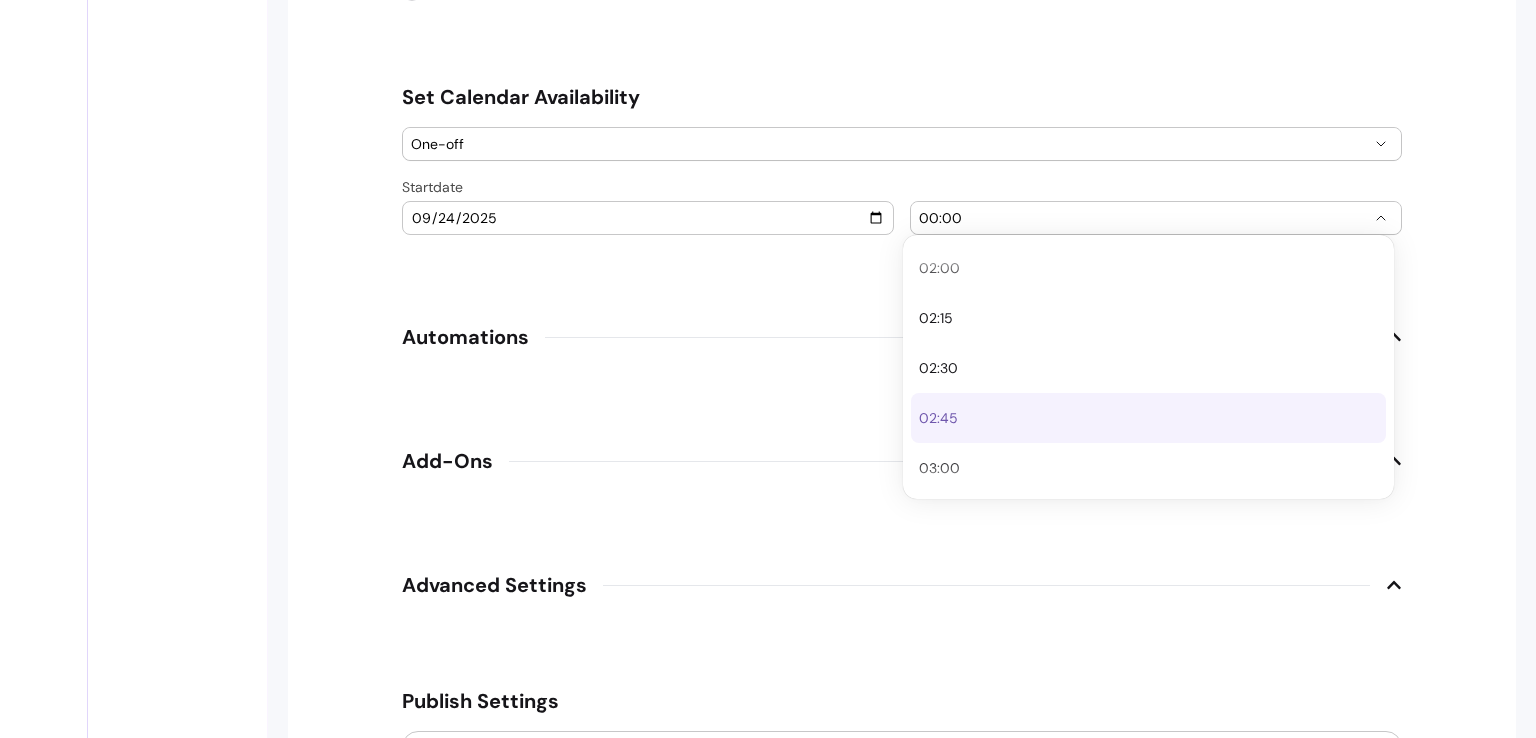 click on "02:45" at bounding box center (1138, 418) 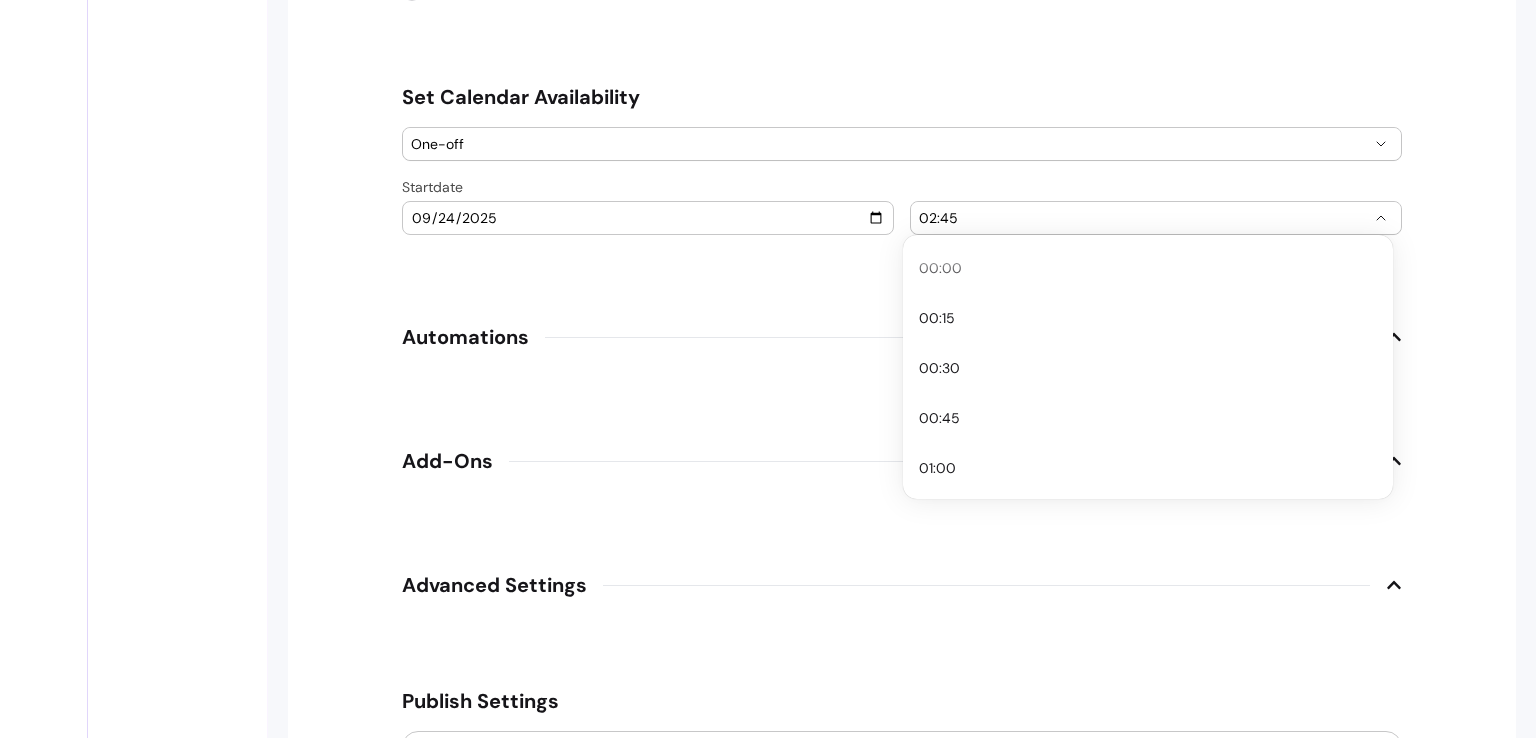click on "02:45" at bounding box center (1144, 218) 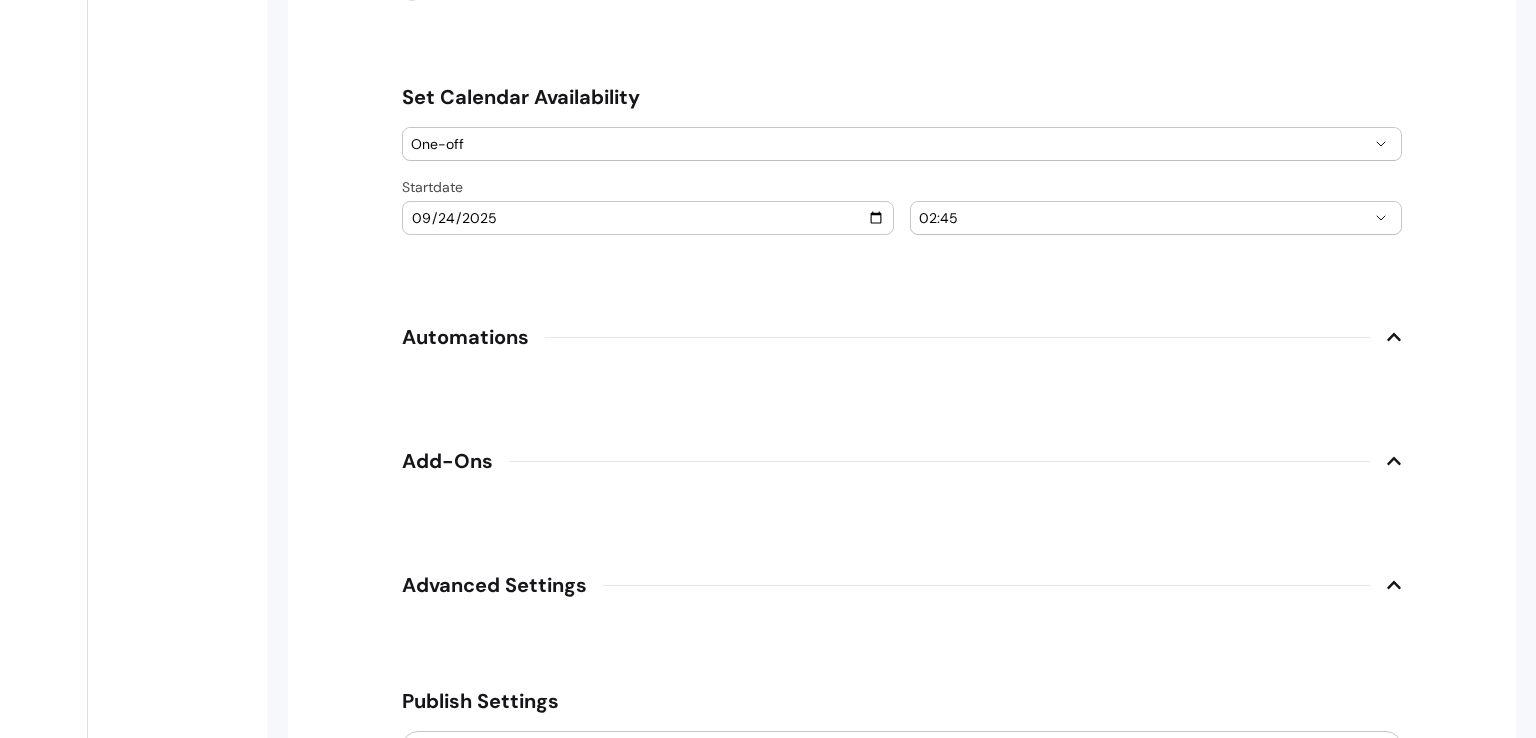 scroll, scrollTop: 2470, scrollLeft: 0, axis: vertical 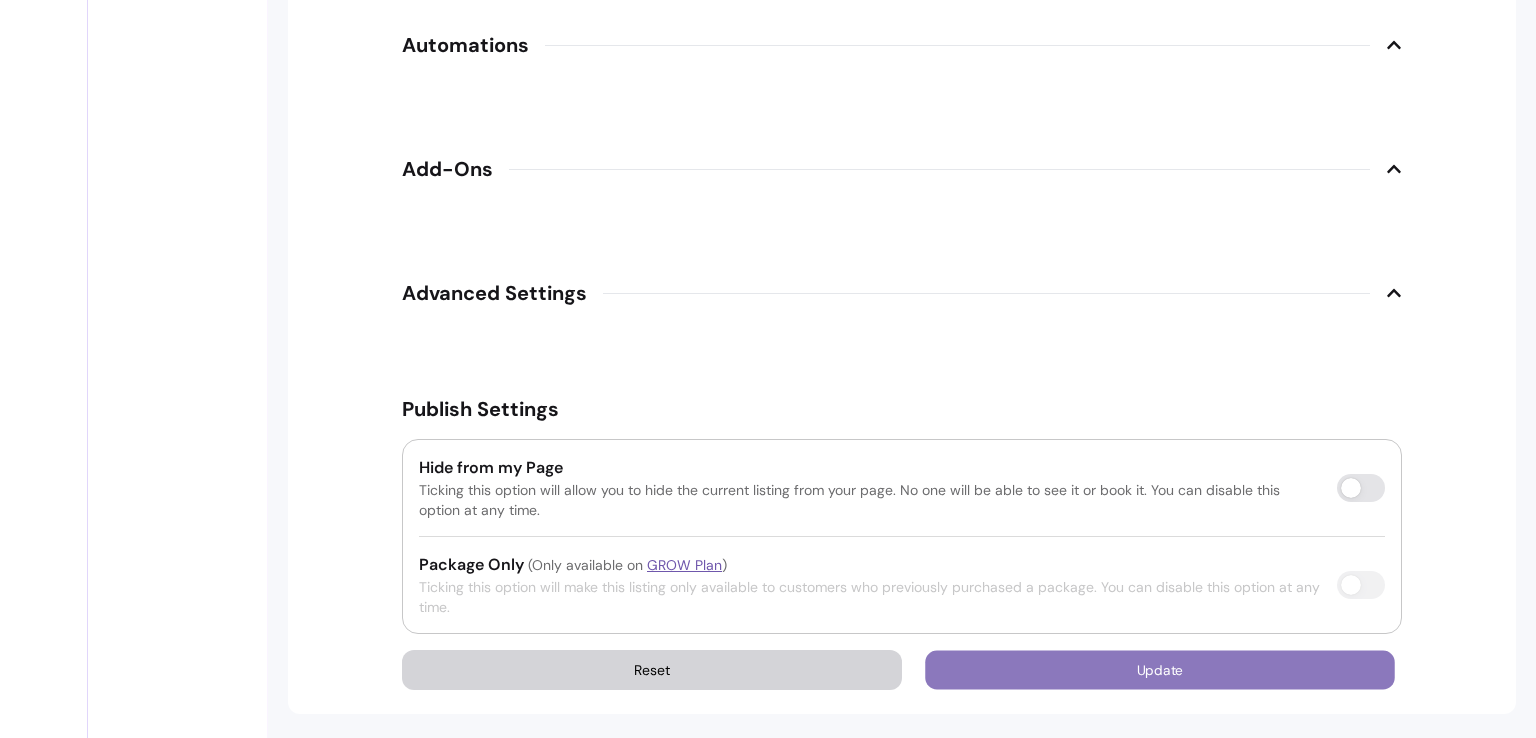 click on "Update" at bounding box center (1160, 670) 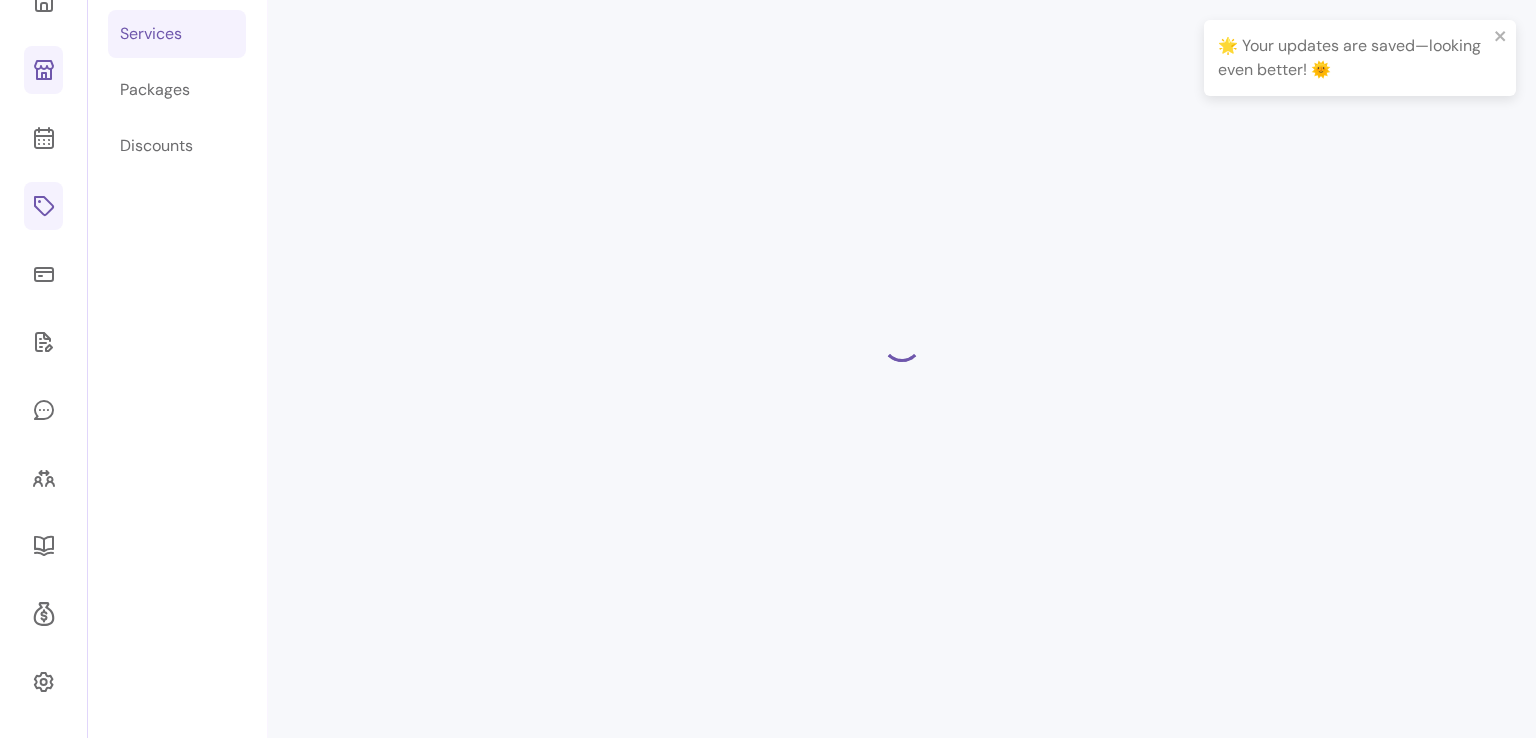 scroll, scrollTop: 124, scrollLeft: 0, axis: vertical 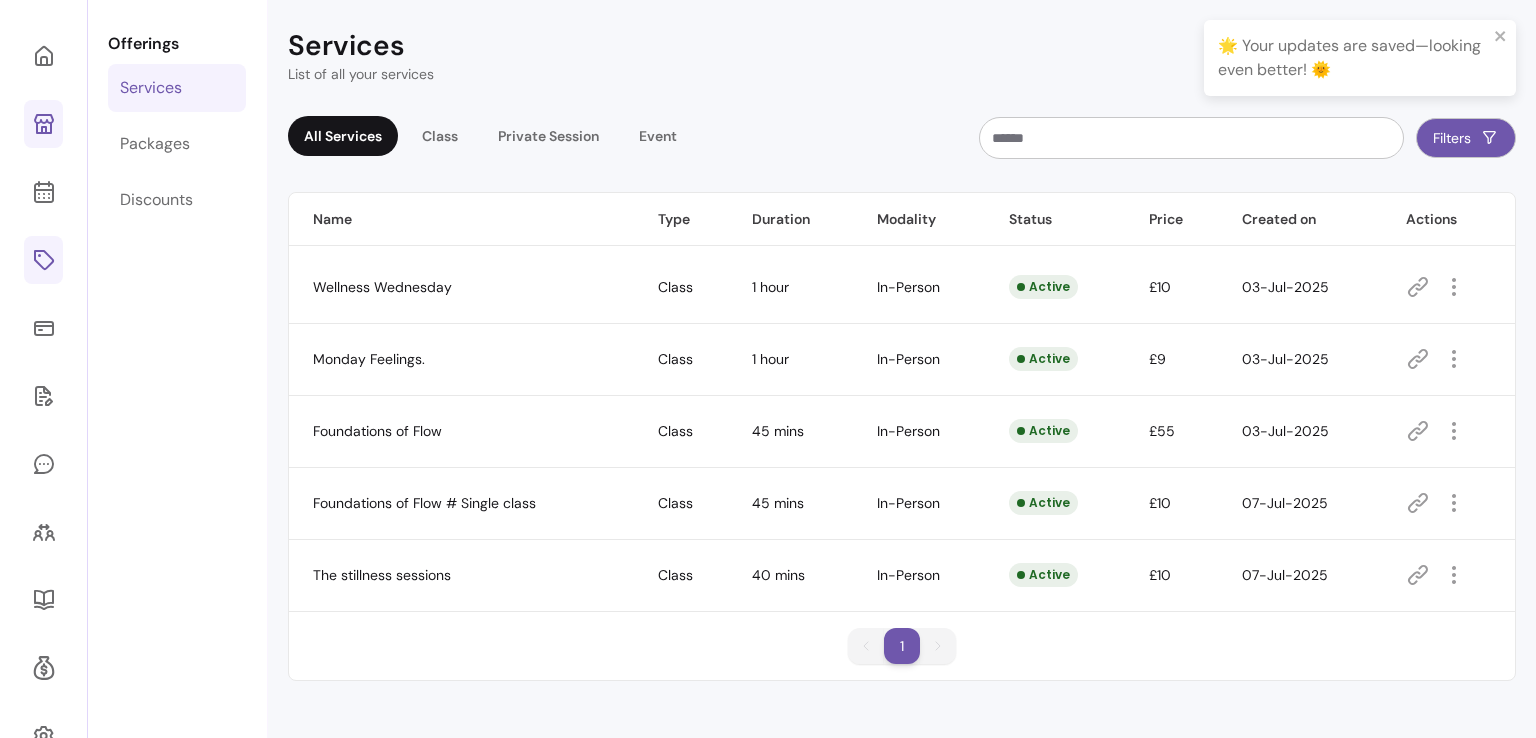 click on "🌟 Your updates are saved—looking even better! 🌞" at bounding box center (1360, 58) 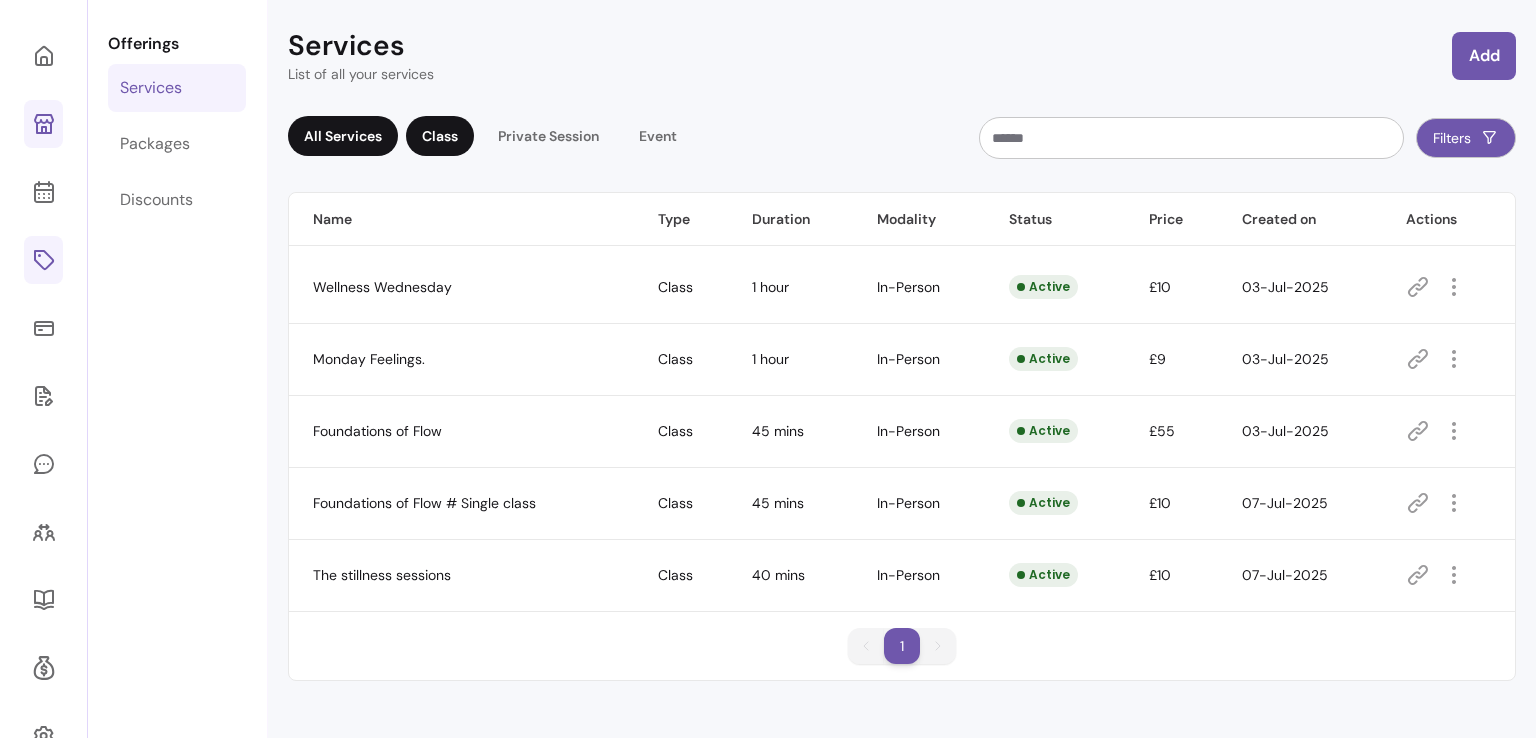 click on "Class" at bounding box center [440, 136] 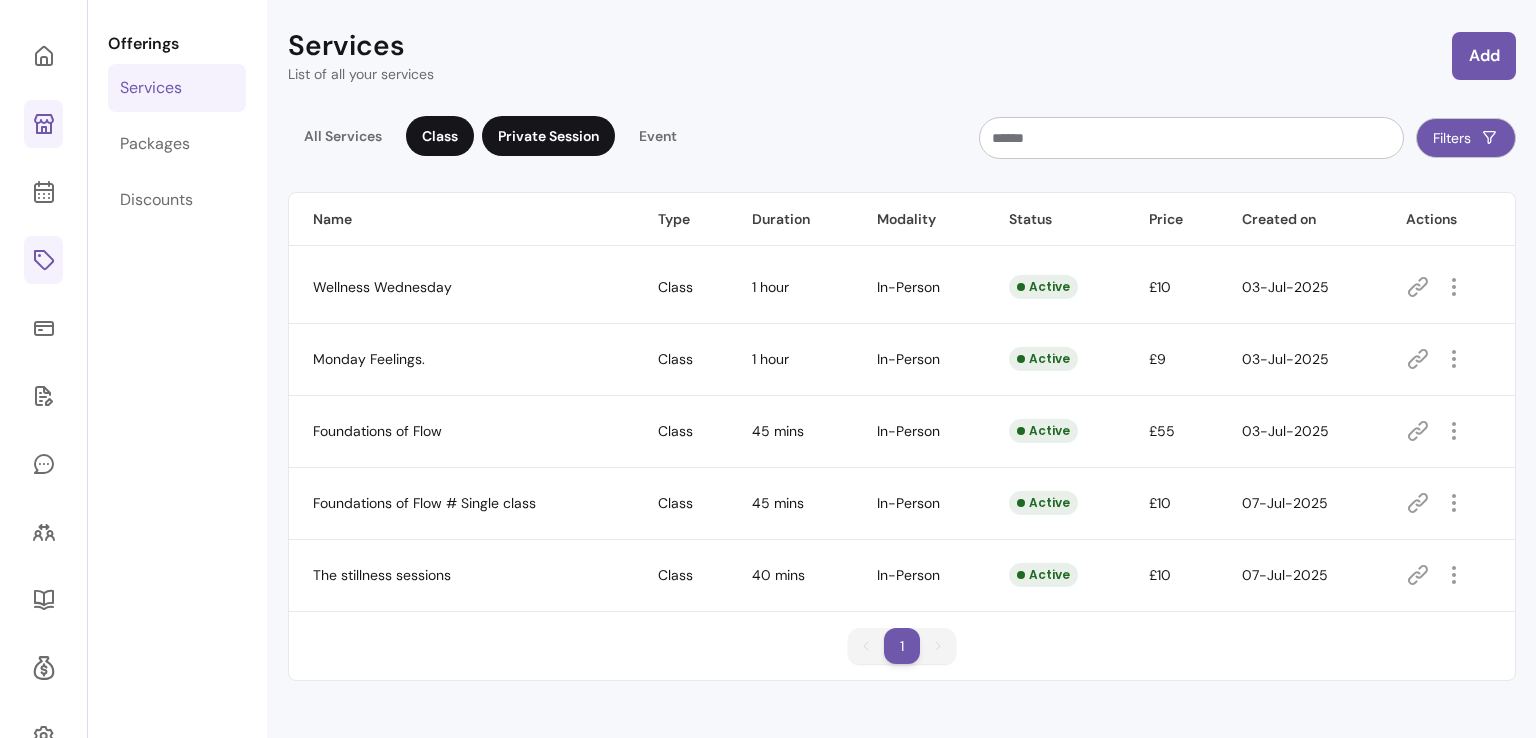 click on "Private Session" at bounding box center [548, 136] 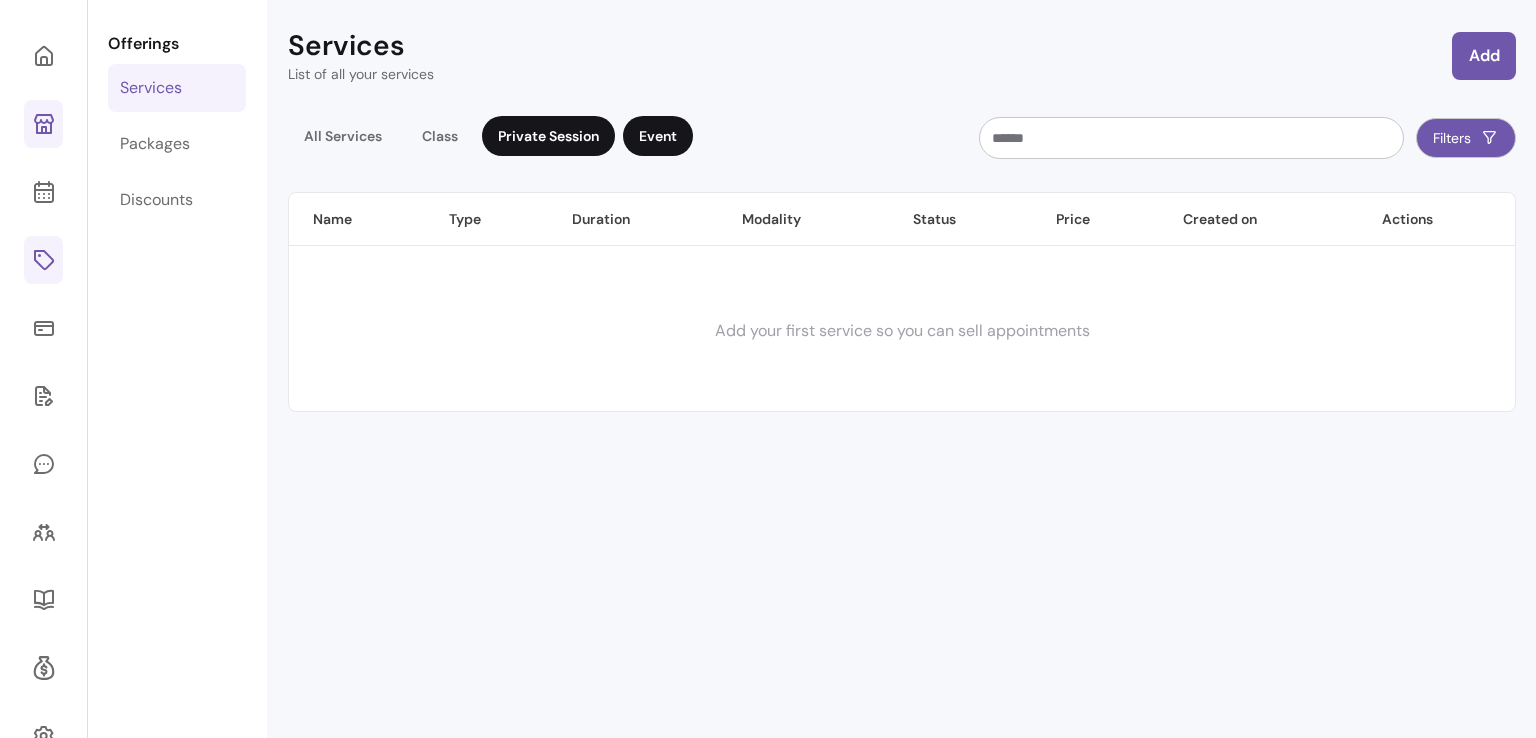 click on "Event" at bounding box center [658, 136] 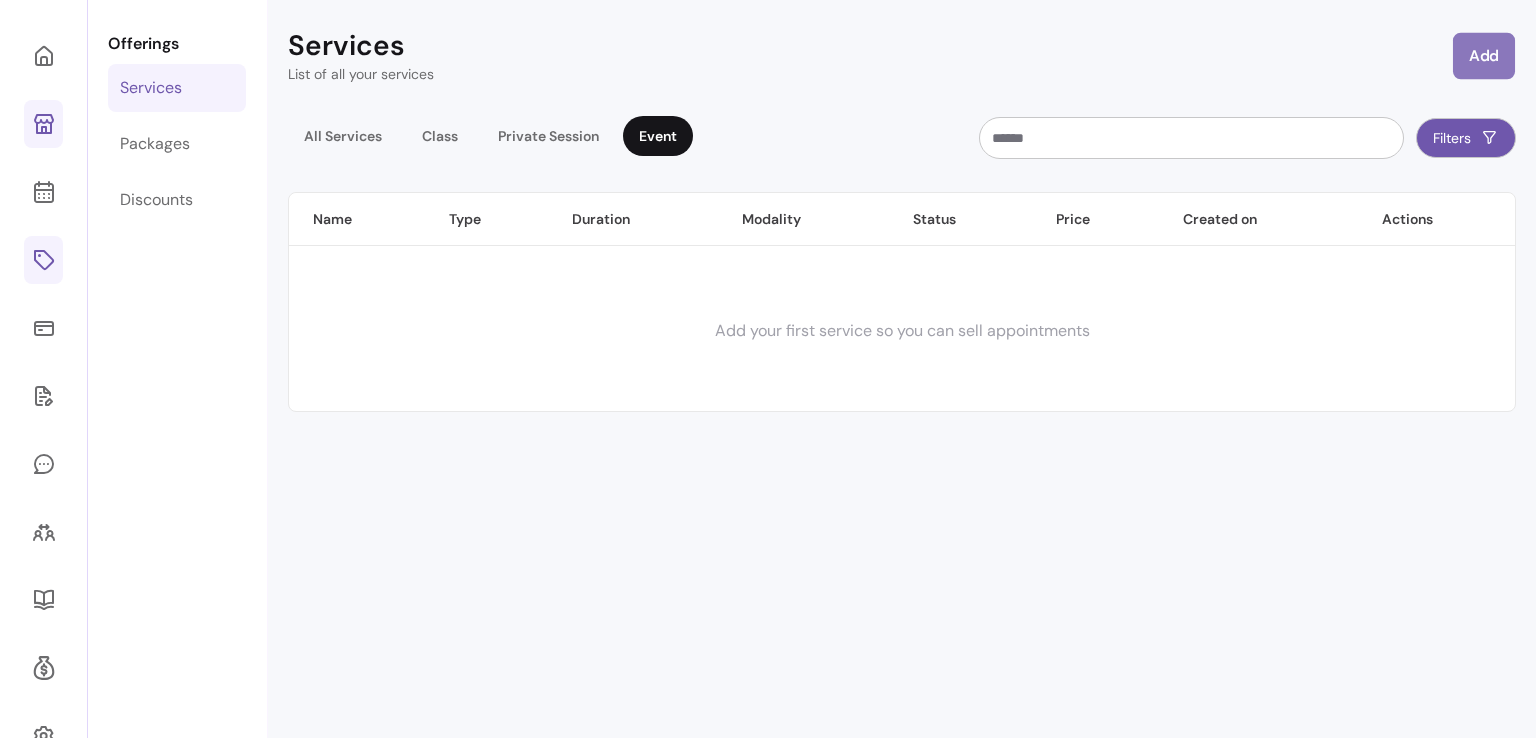 click on "Add" at bounding box center (1484, 56) 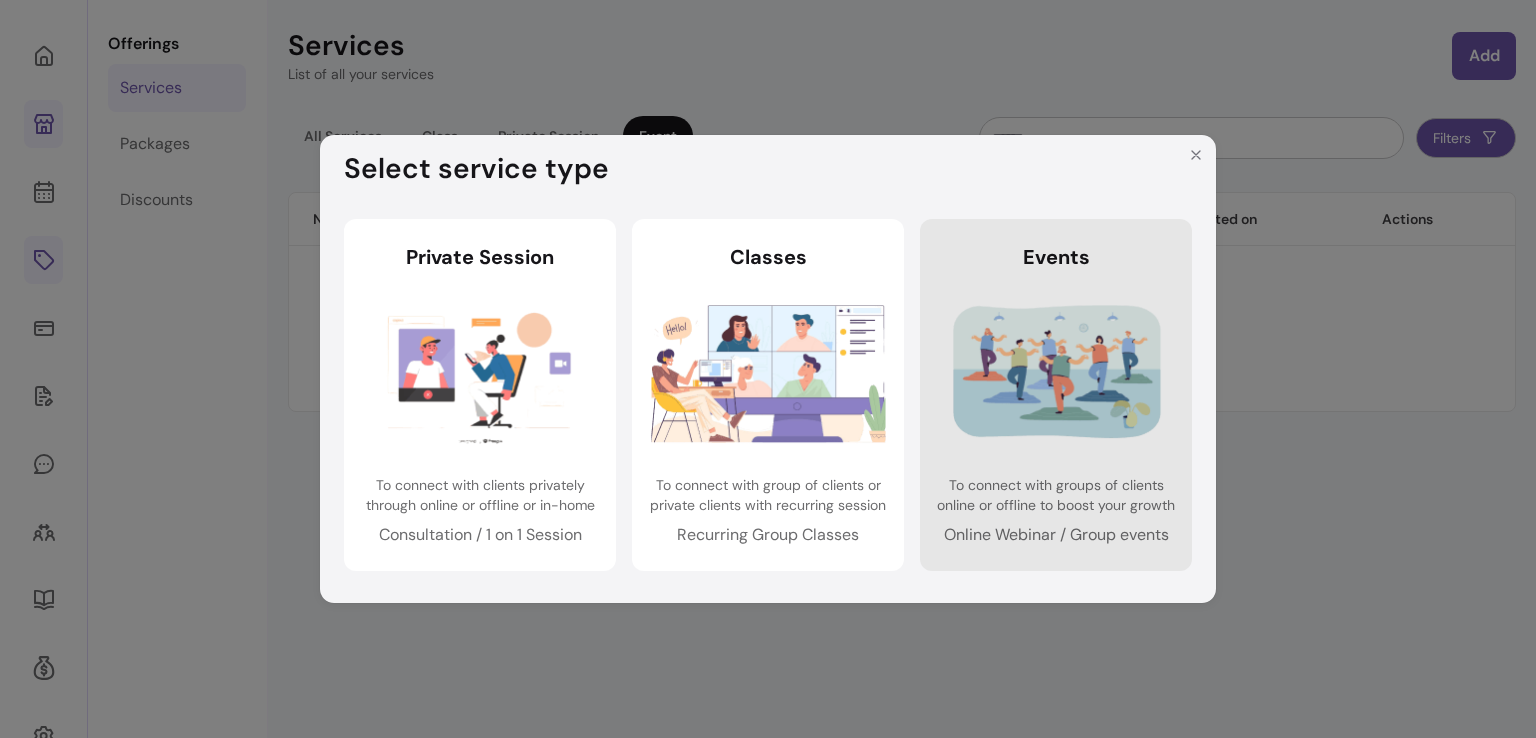 click at bounding box center (1056, 373) 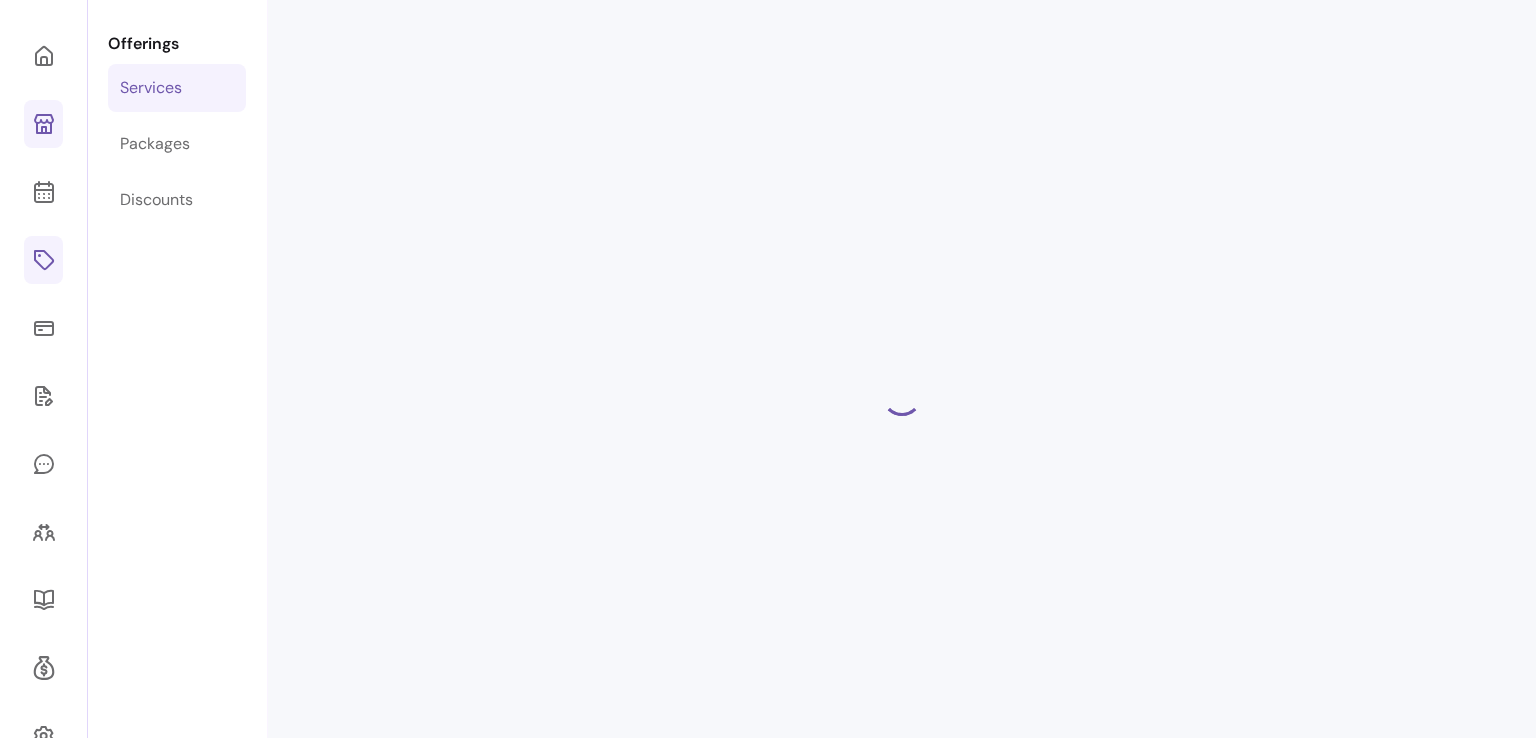 select on "***" 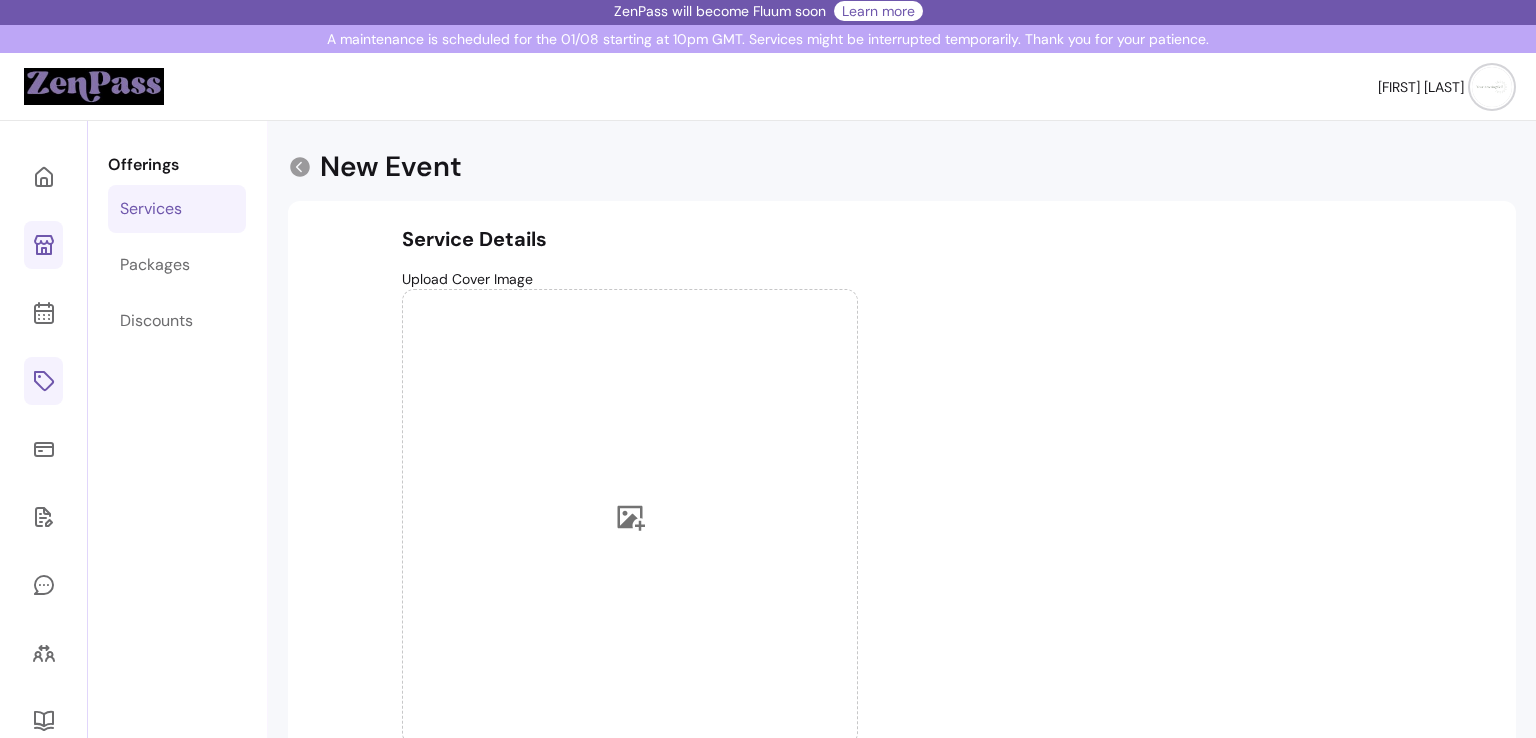 scroll, scrollTop: 0, scrollLeft: 0, axis: both 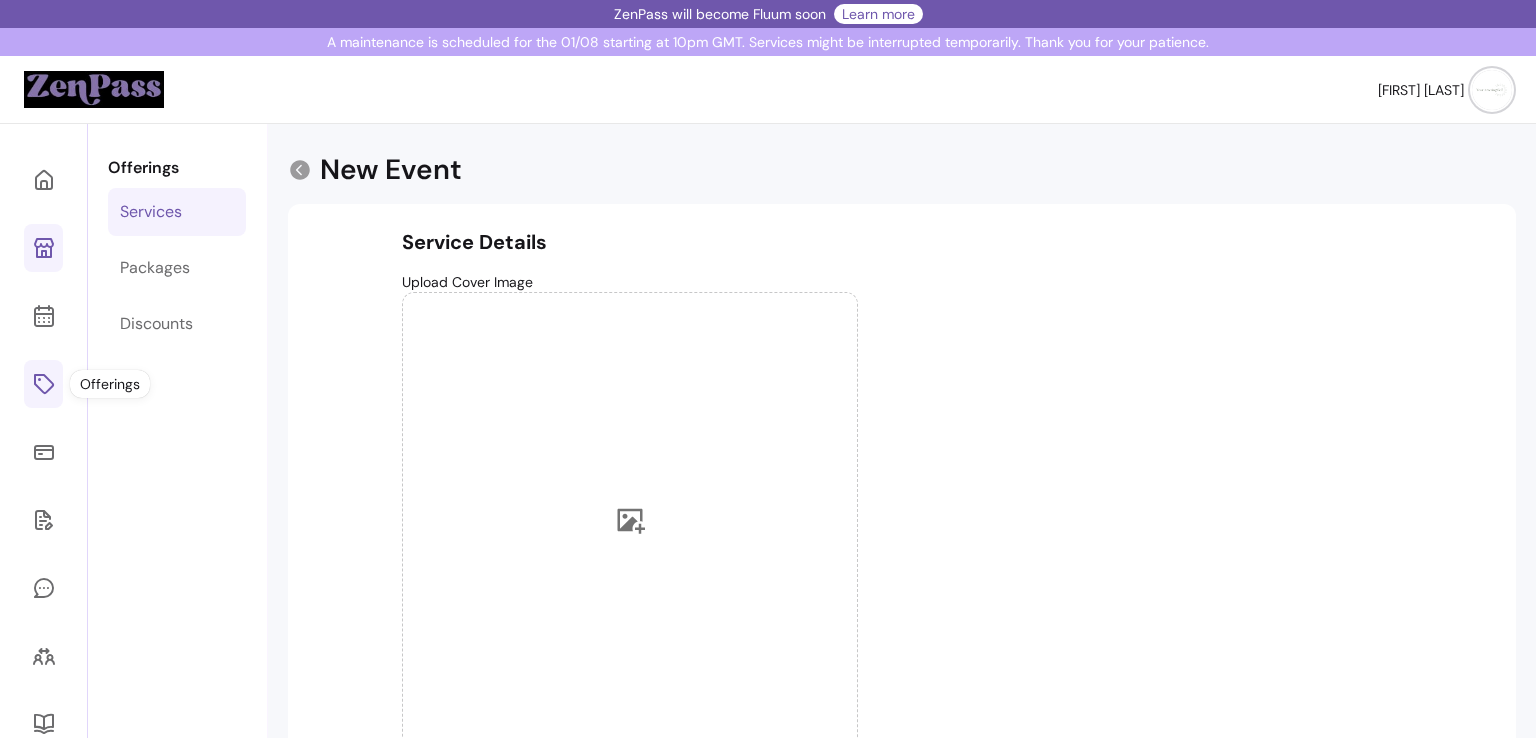 click 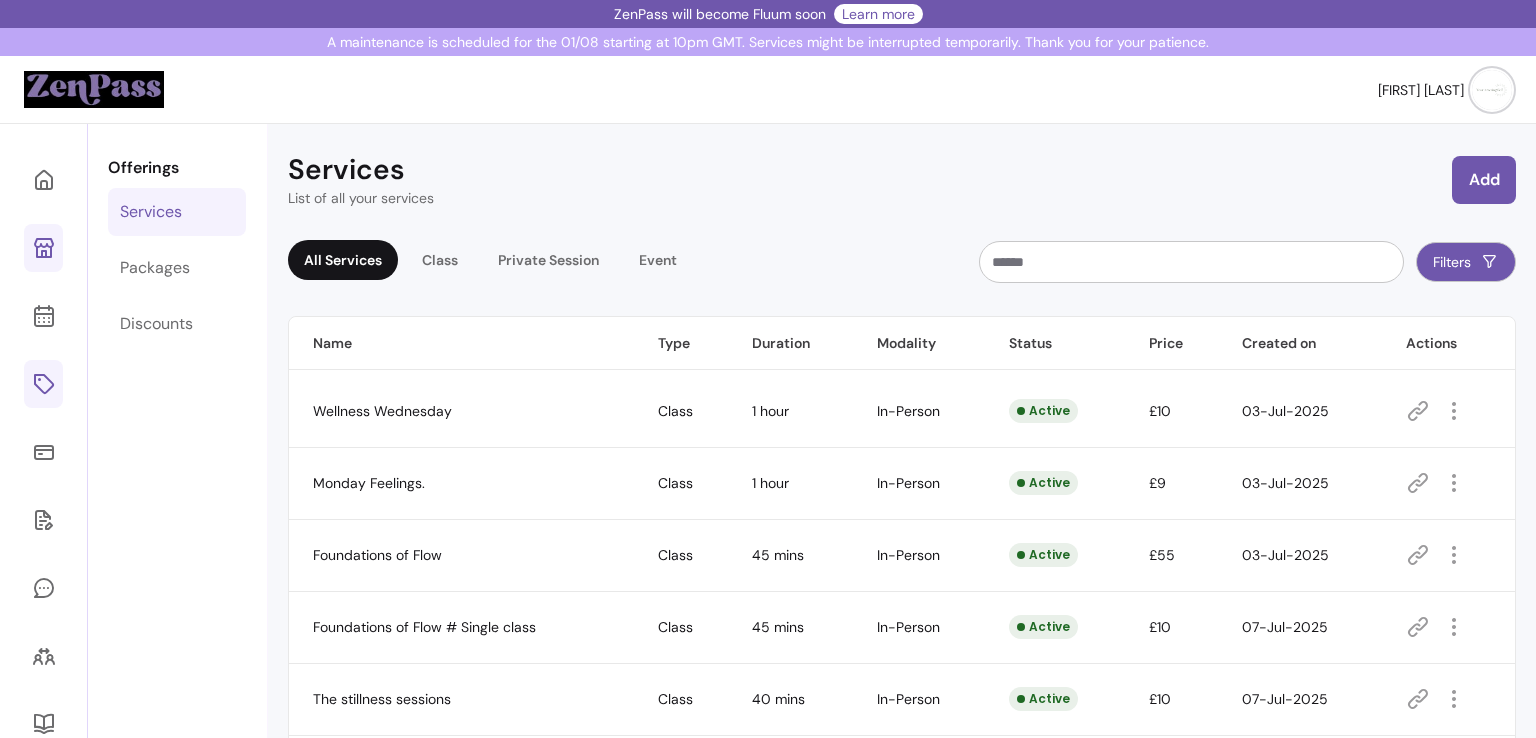 click on "Filters" at bounding box center (1110, 262) 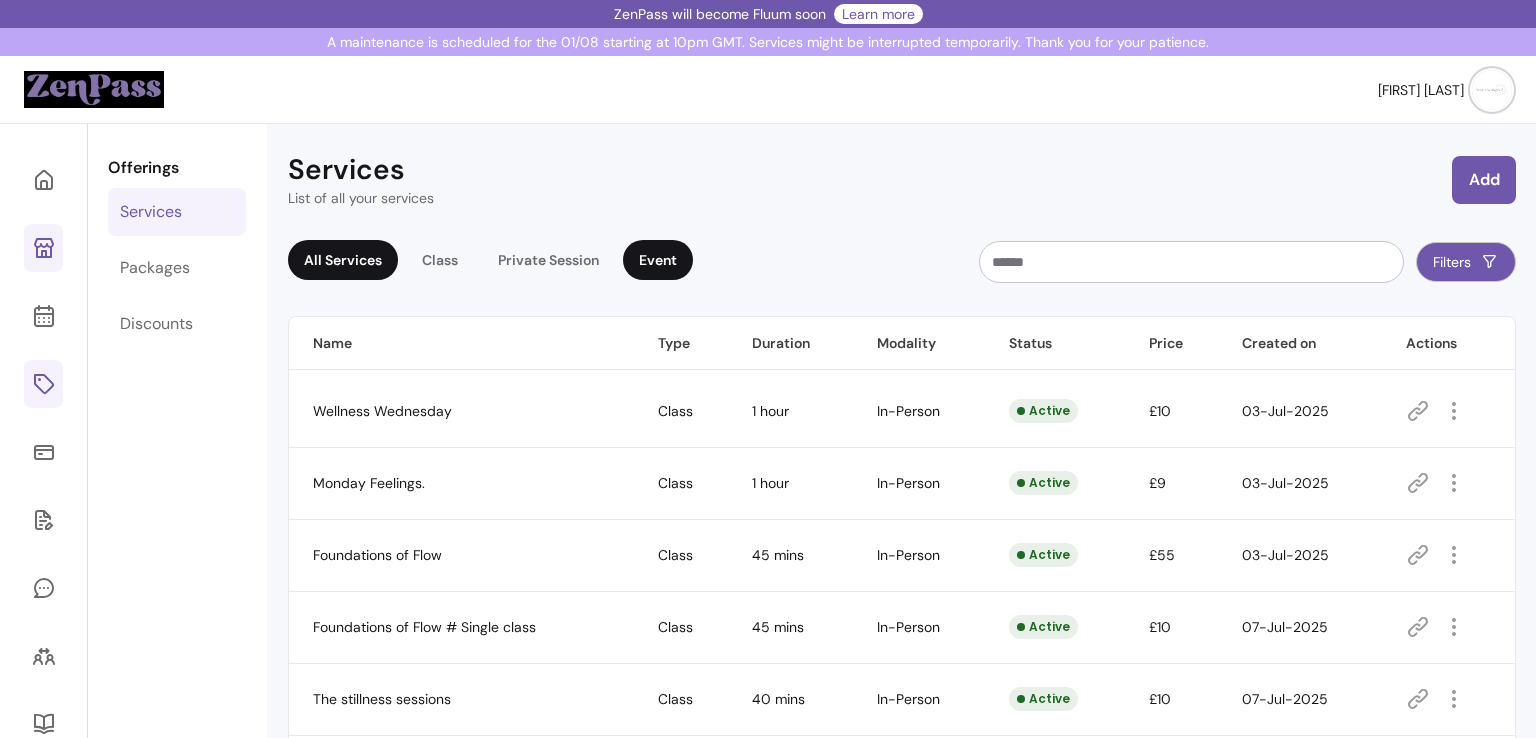 click on "Event" at bounding box center (658, 260) 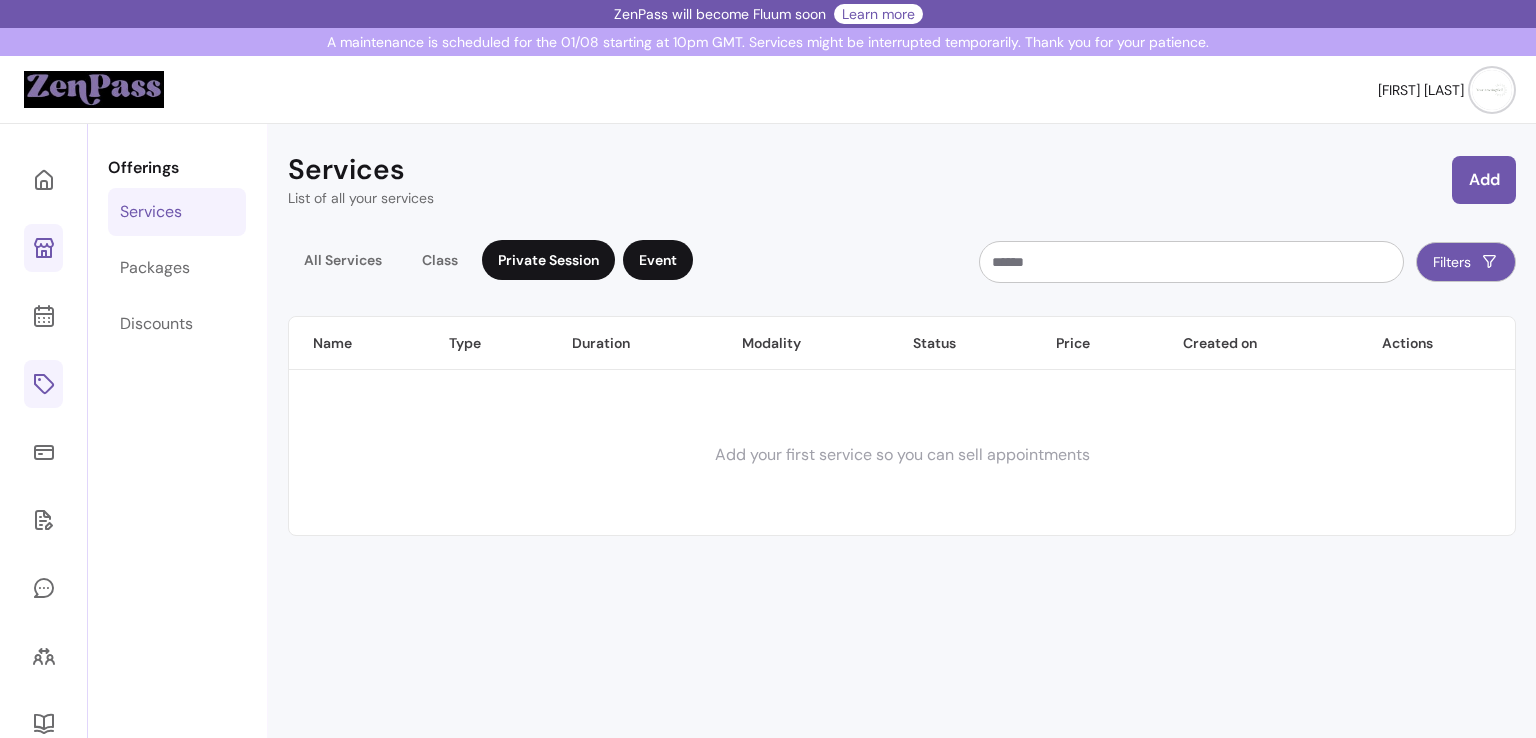 click on "Private Session" at bounding box center [548, 260] 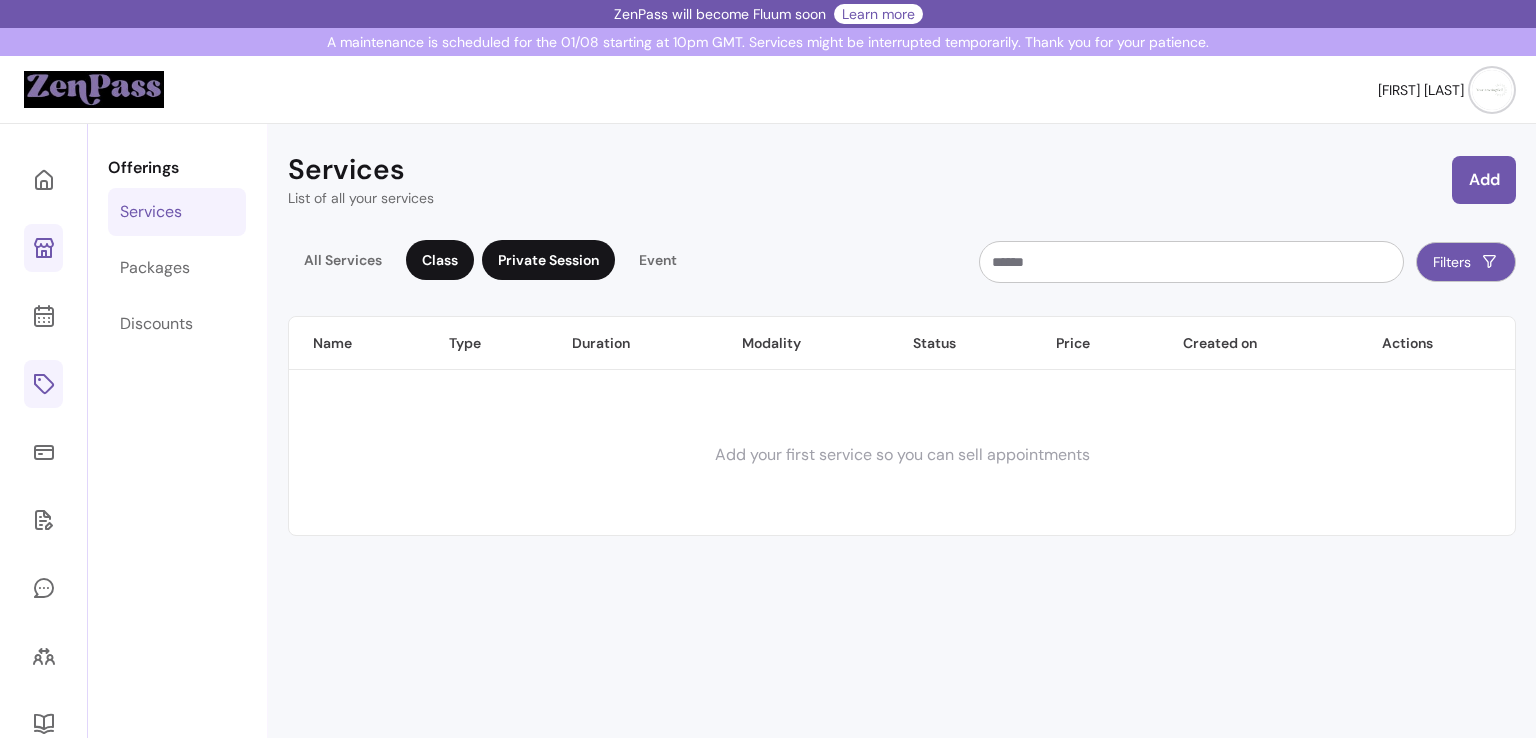 click on "Class" at bounding box center (440, 260) 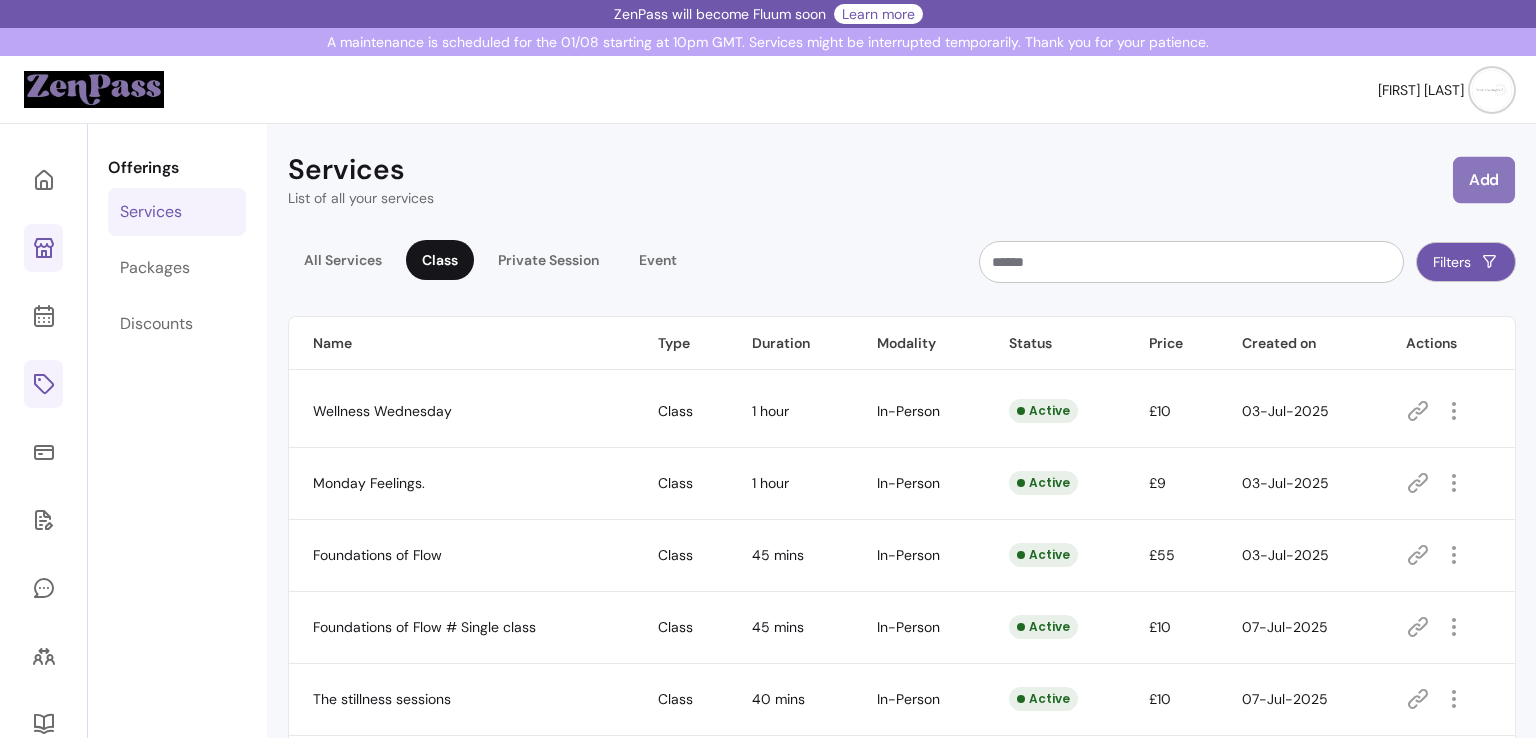 click on "Add" at bounding box center [1484, 180] 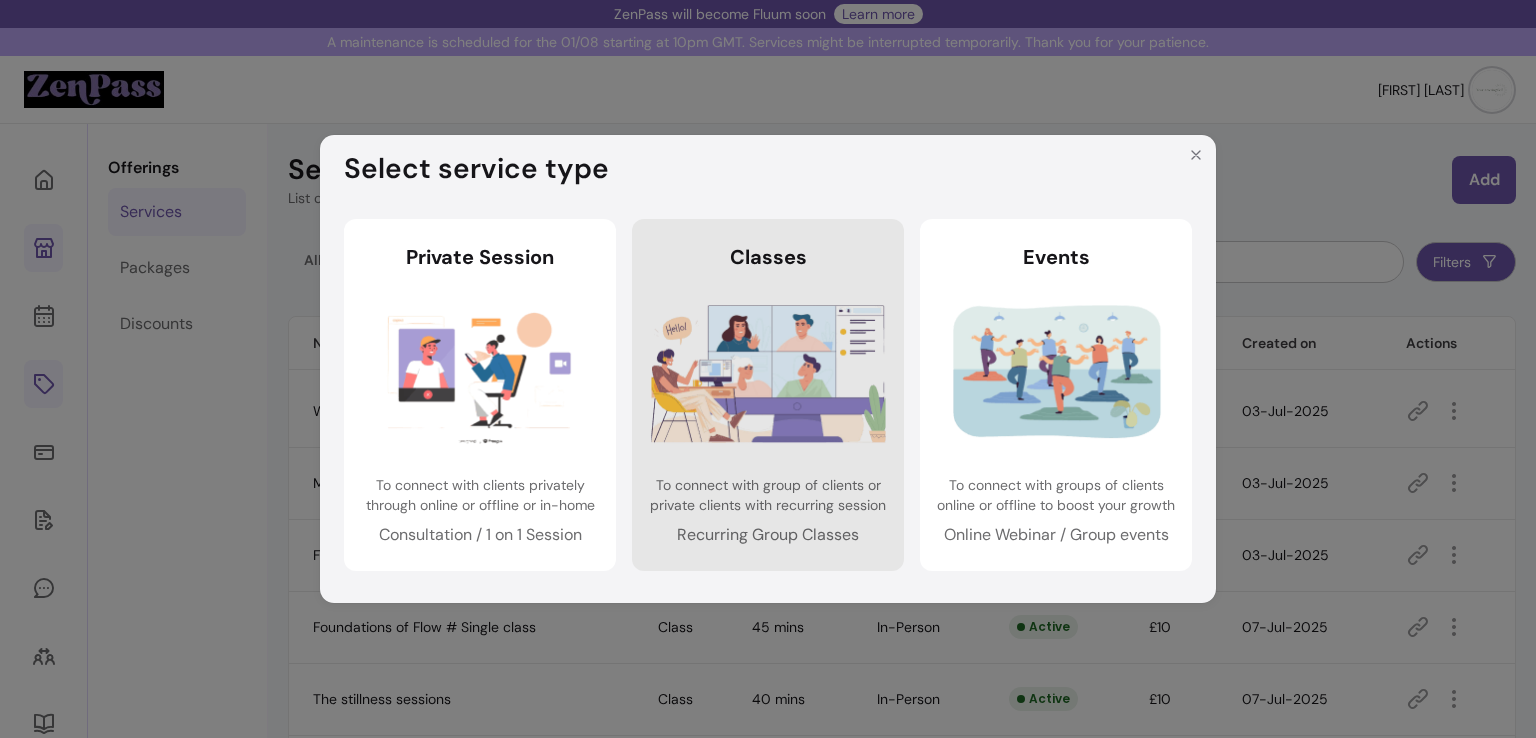 click at bounding box center [768, 373] 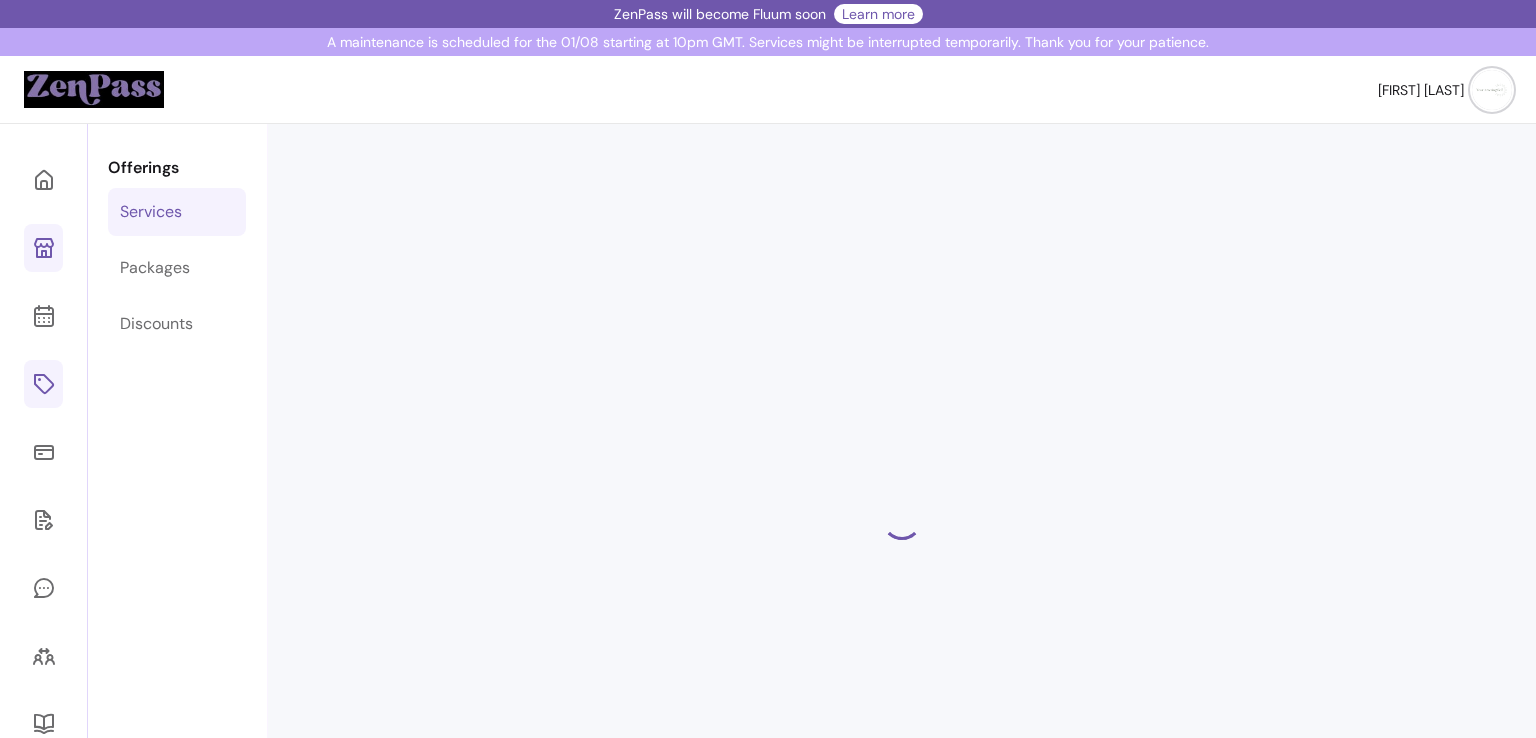 select on "***" 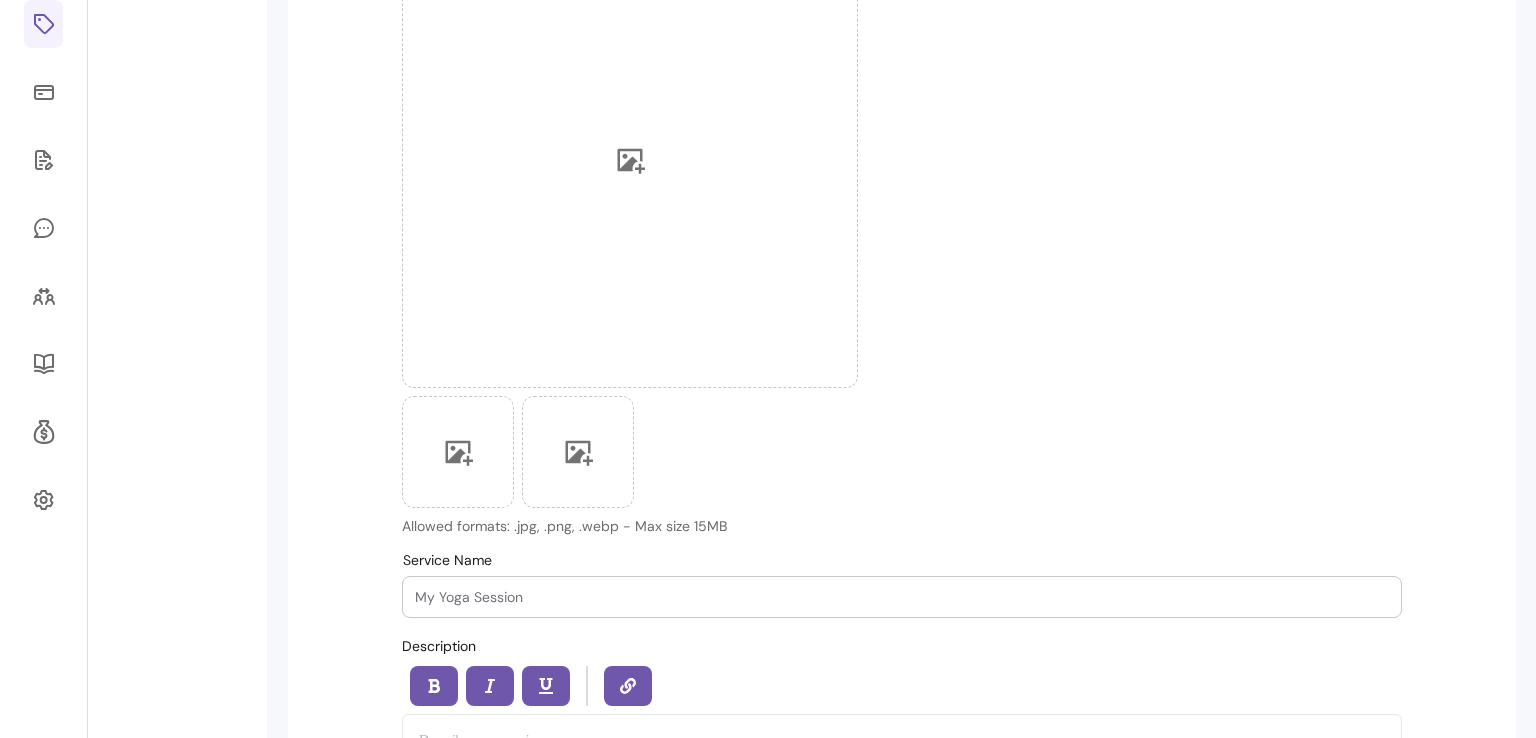 scroll, scrollTop: 320, scrollLeft: 0, axis: vertical 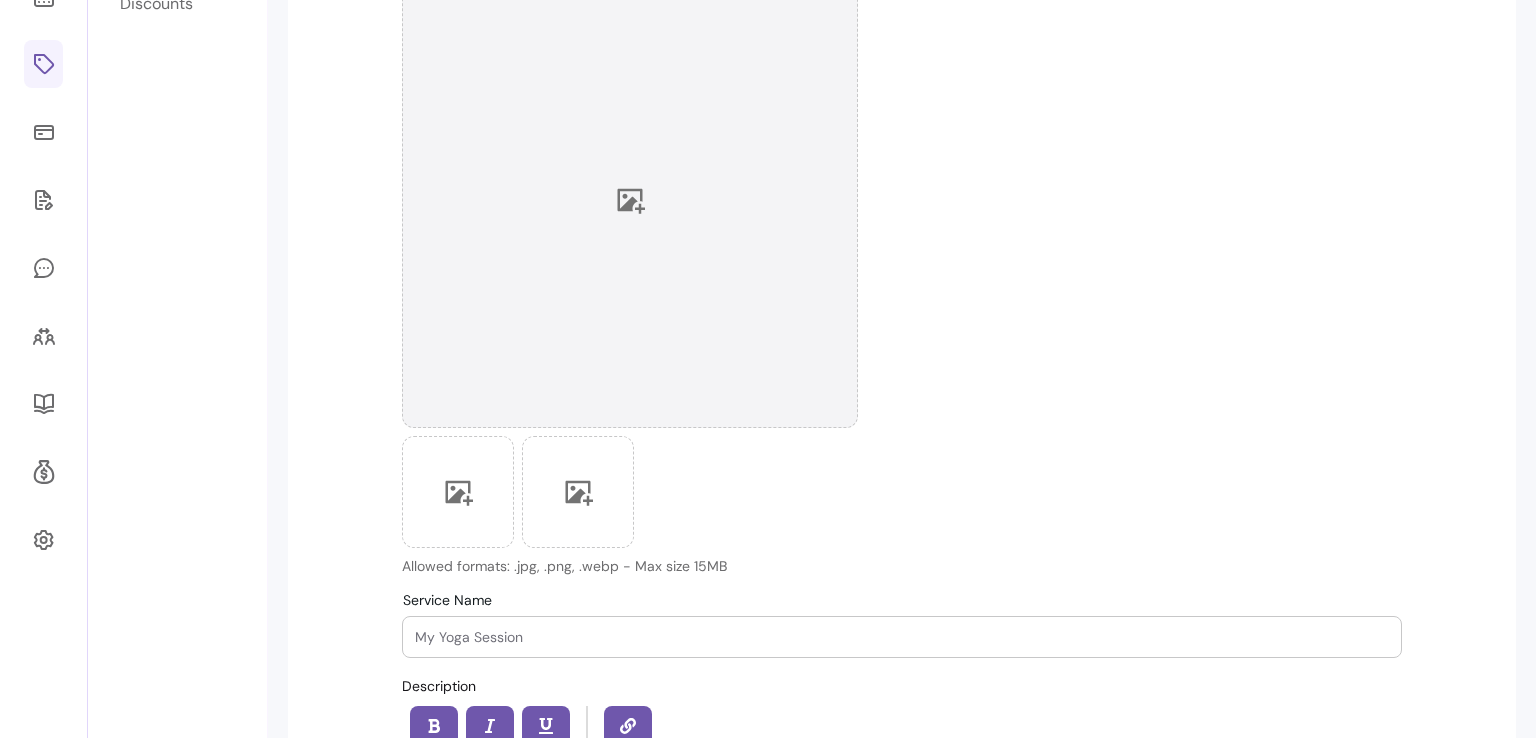 click at bounding box center (630, 200) 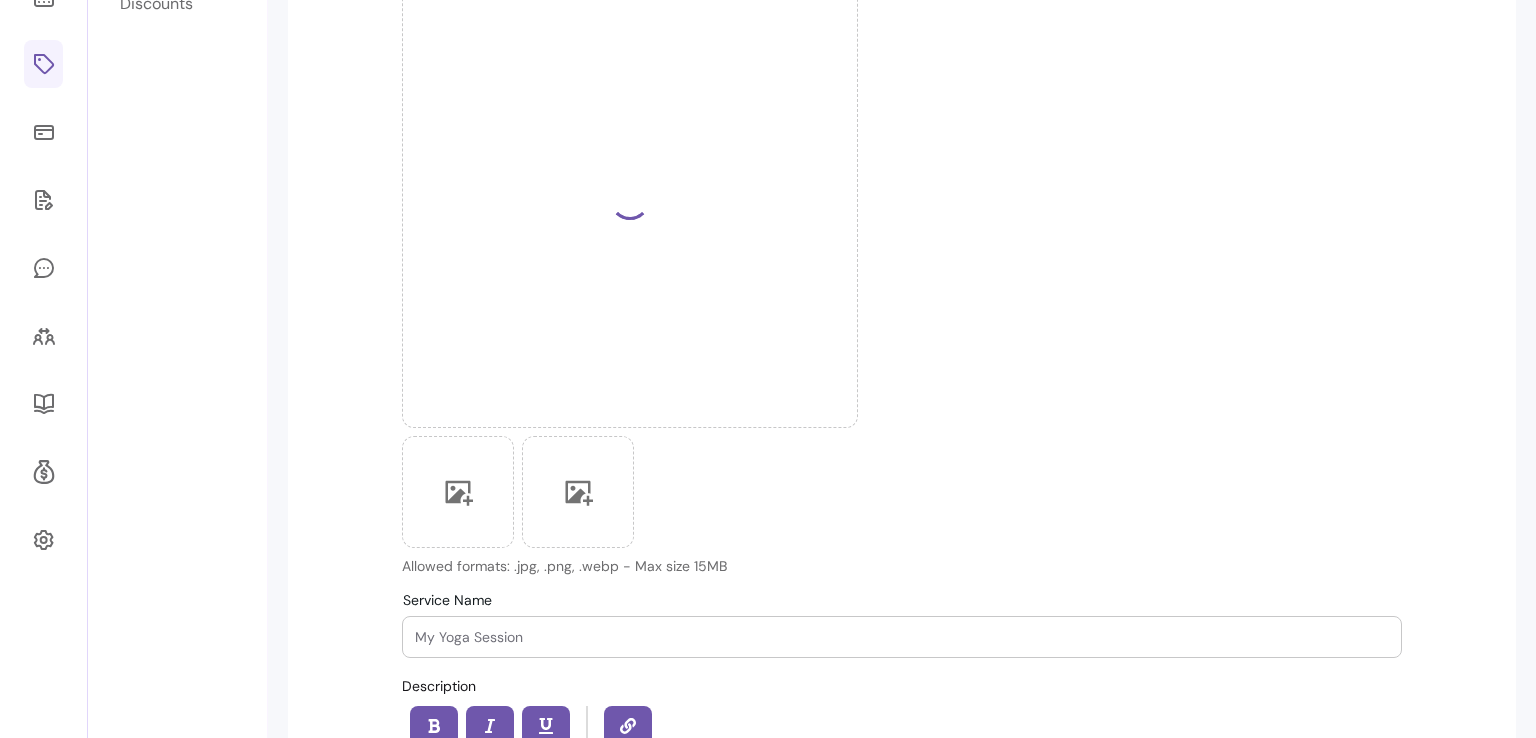 click at bounding box center [902, 637] 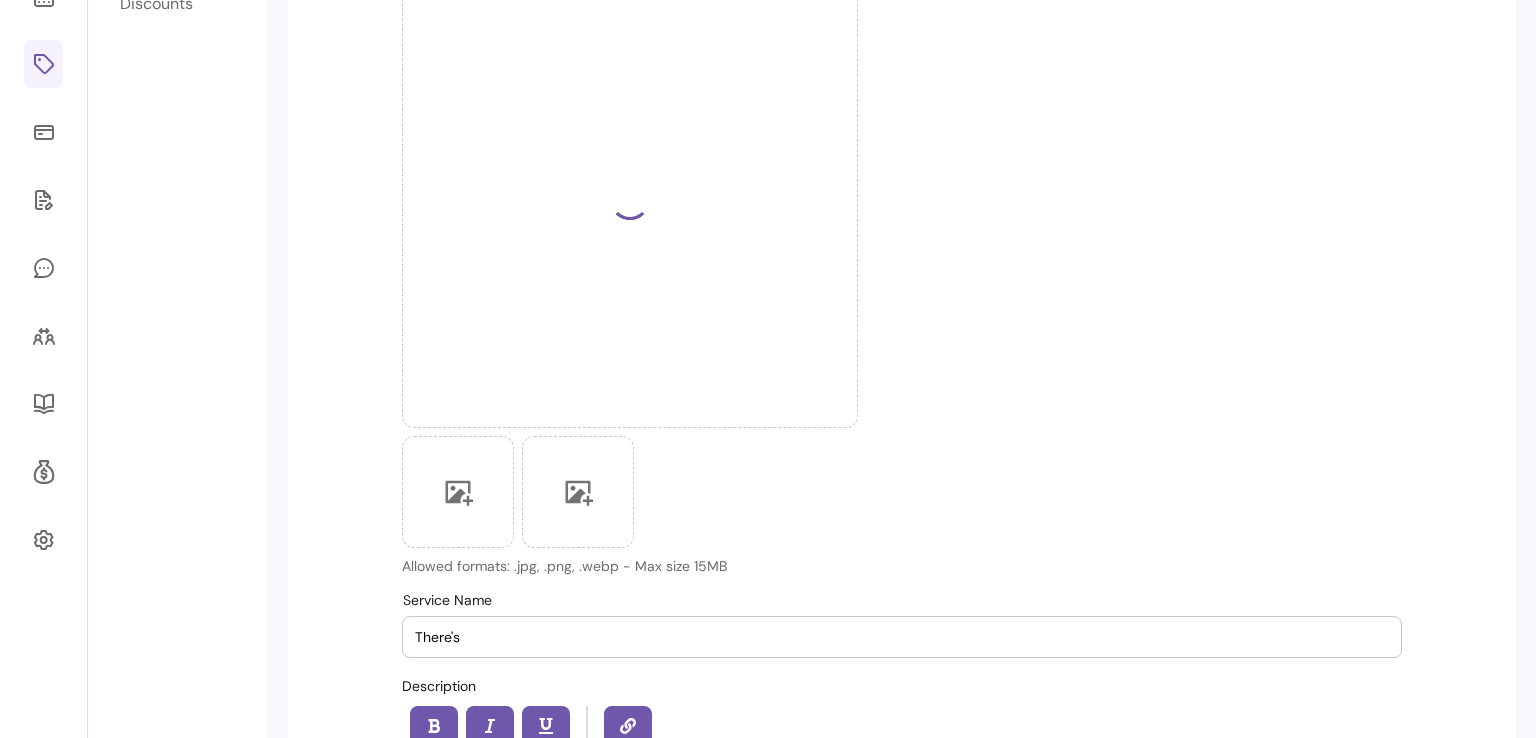 type on "There's n" 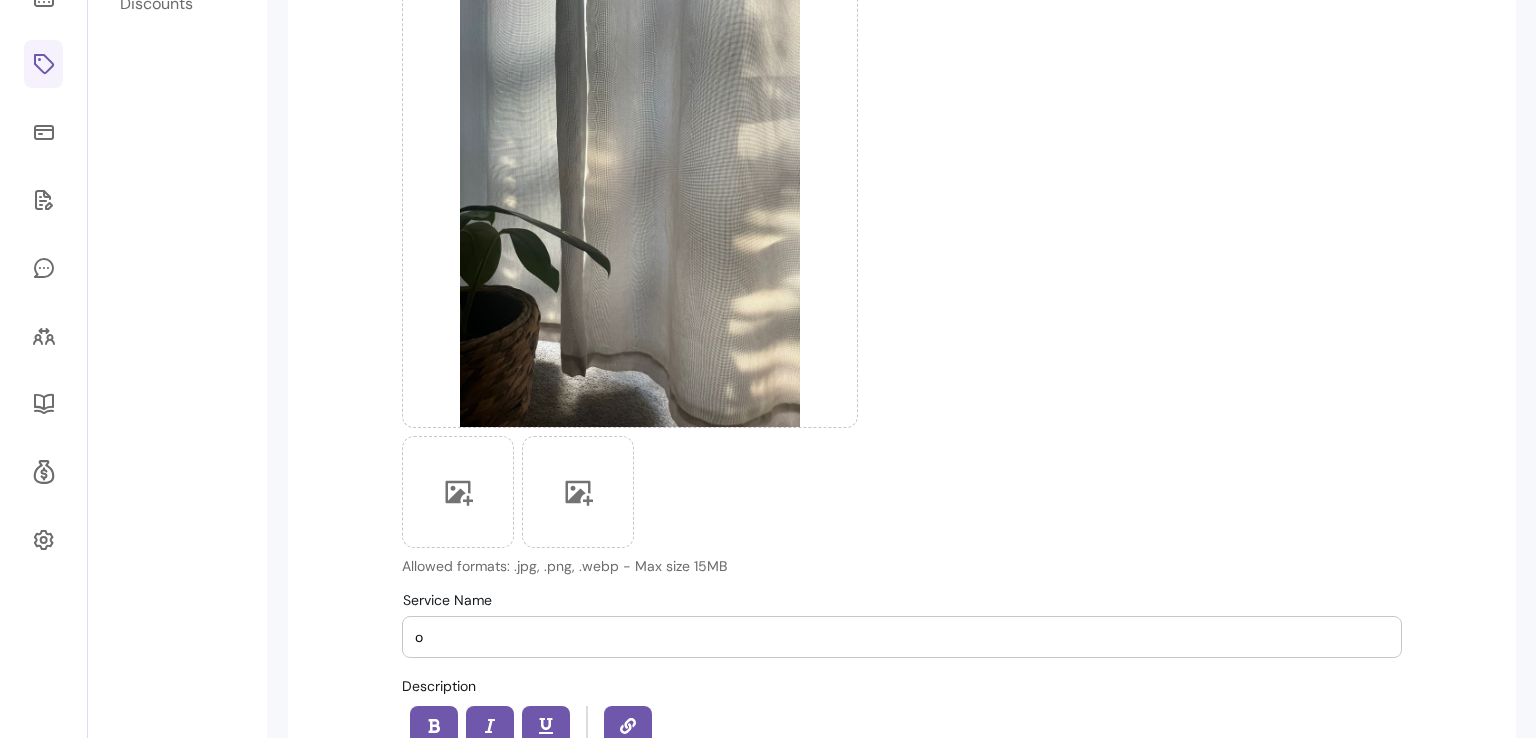 type on "o" 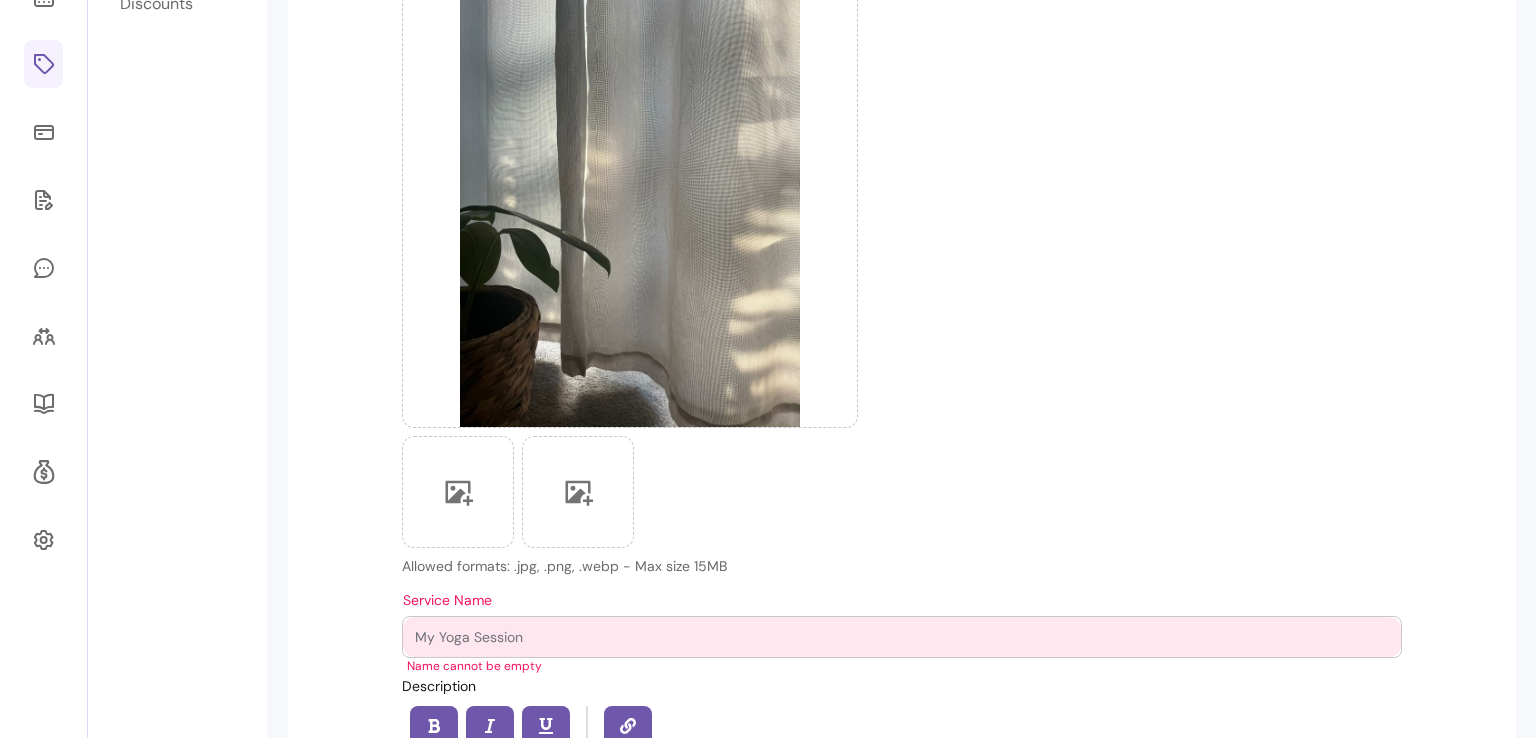 type on "n" 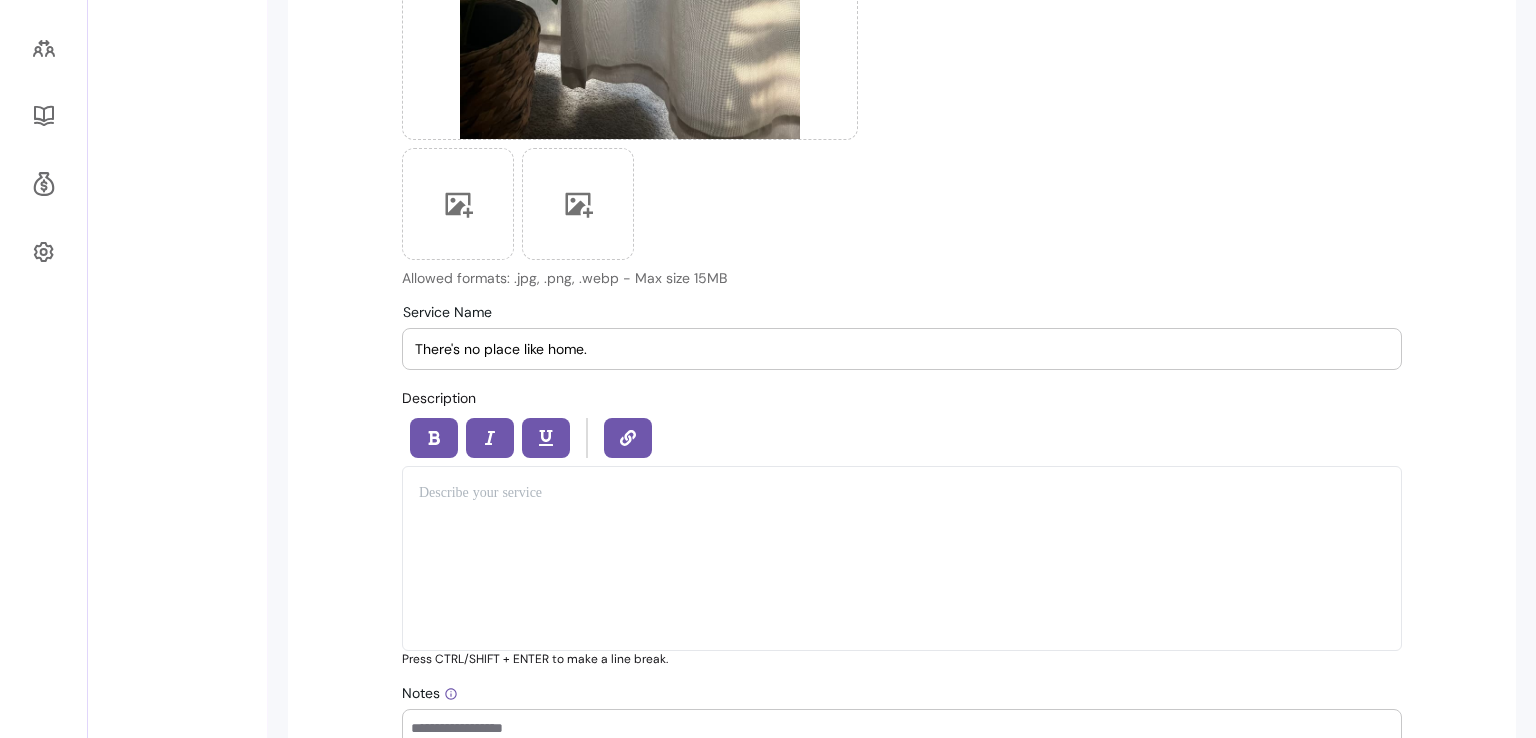 scroll, scrollTop: 688, scrollLeft: 0, axis: vertical 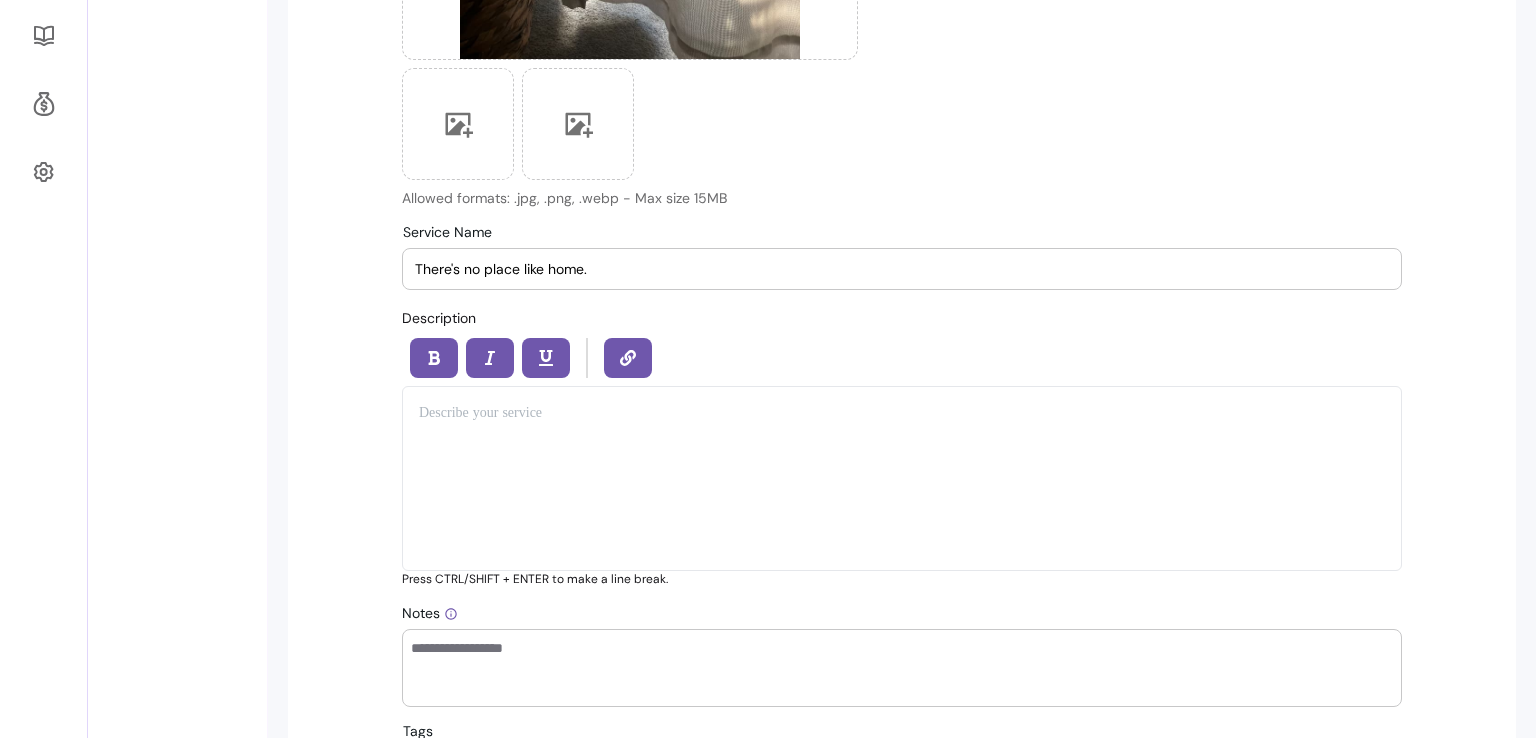 click on "There's no place like home." at bounding box center (902, 269) 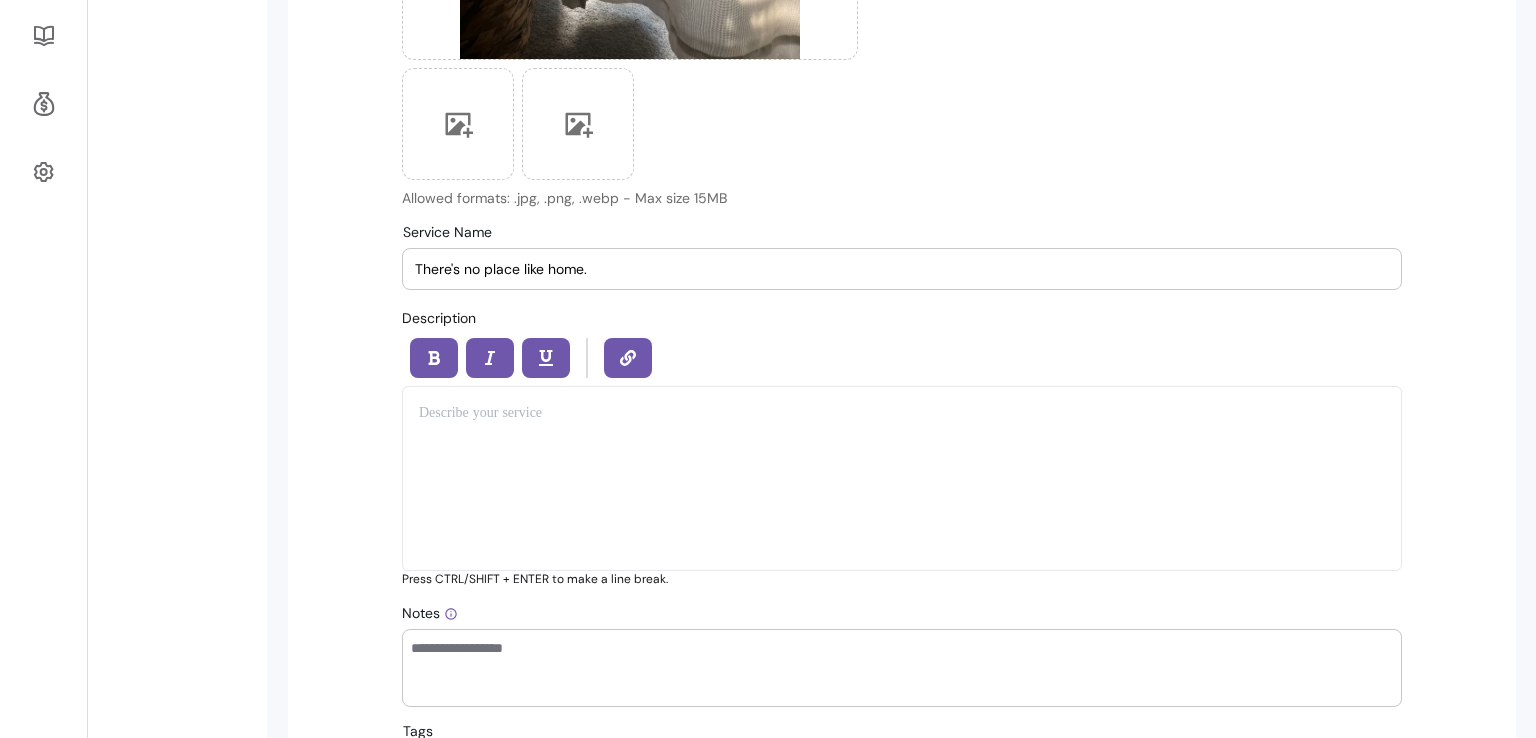 drag, startPoint x: 1217, startPoint y: 270, endPoint x: 0, endPoint y: 349, distance: 1219.5614 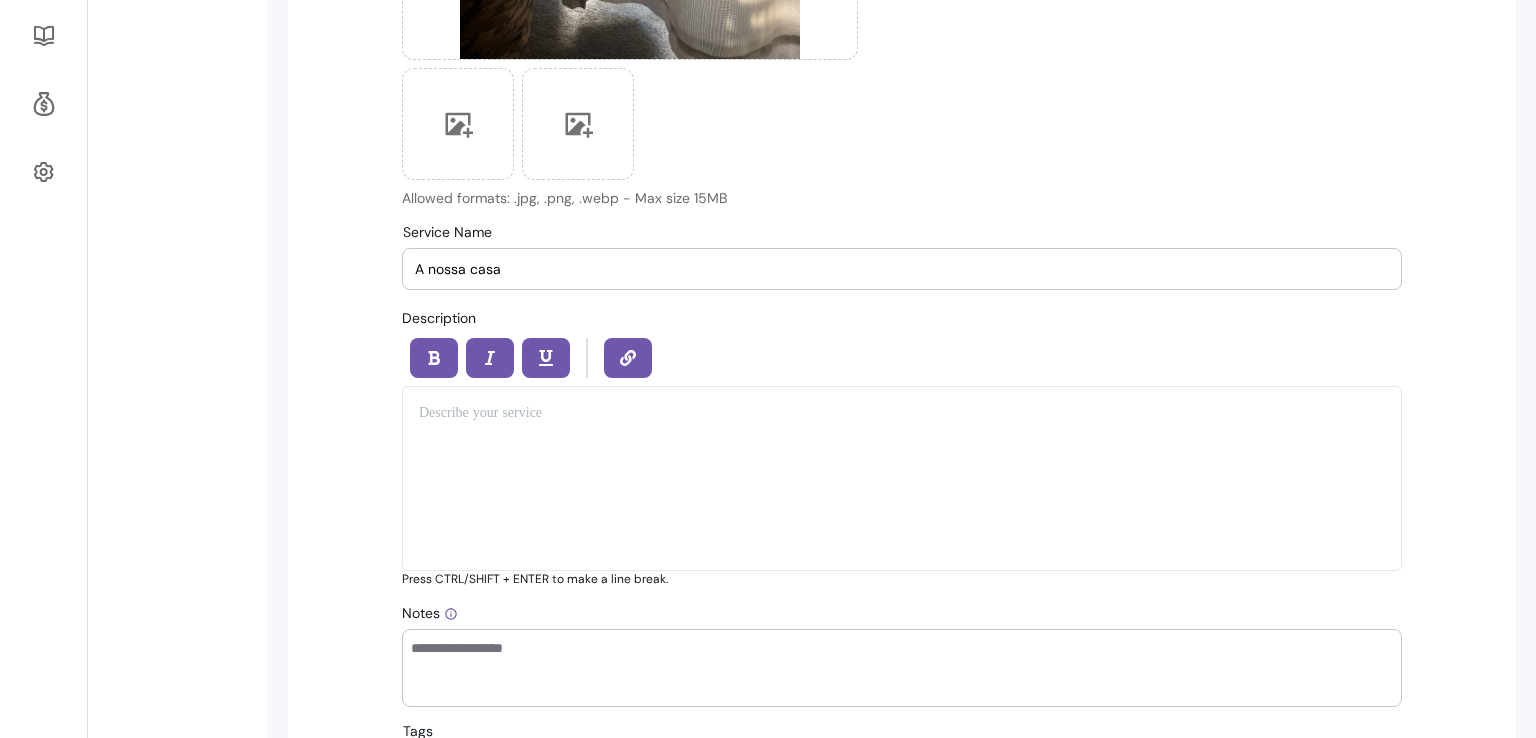 type on "A nossa casa" 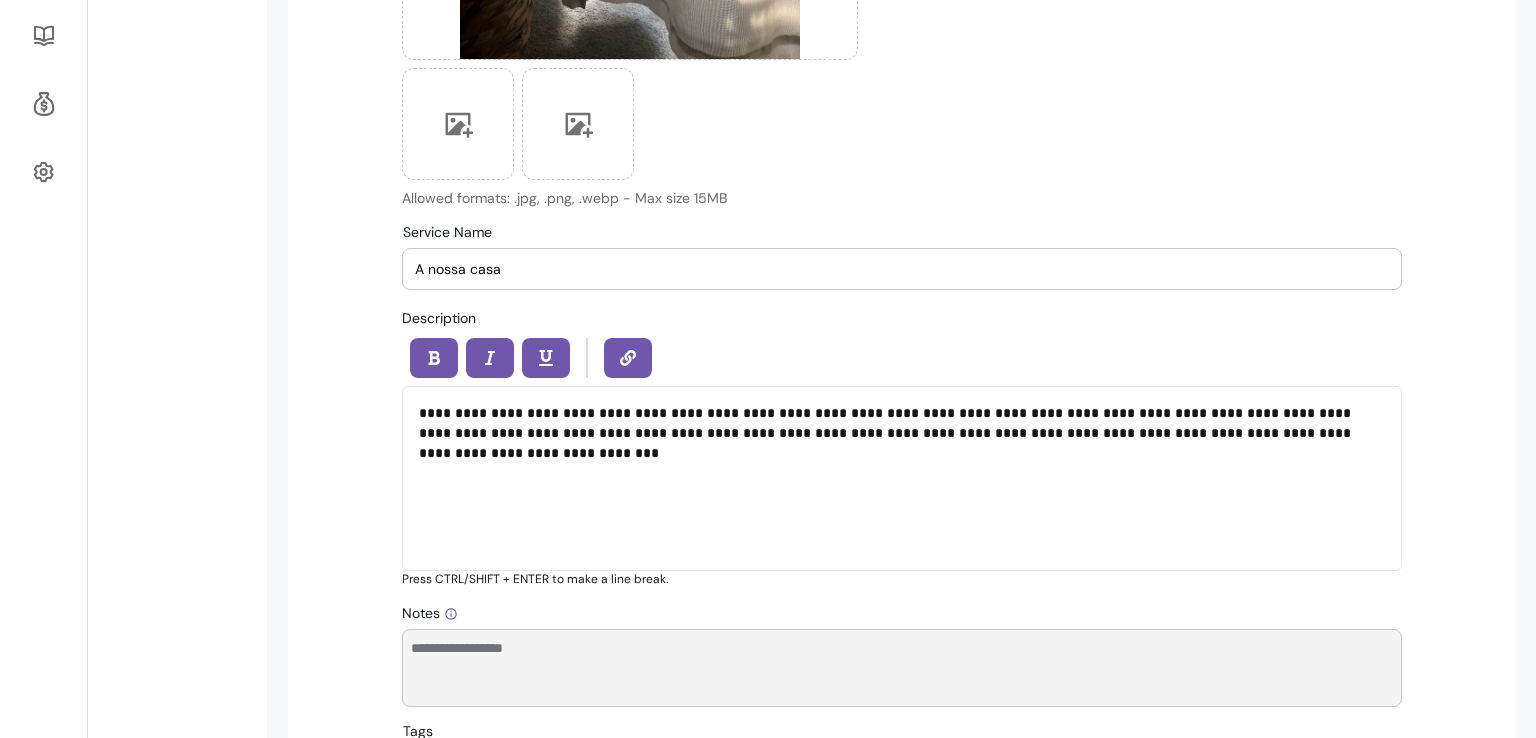 click on "Notes" at bounding box center [902, 668] 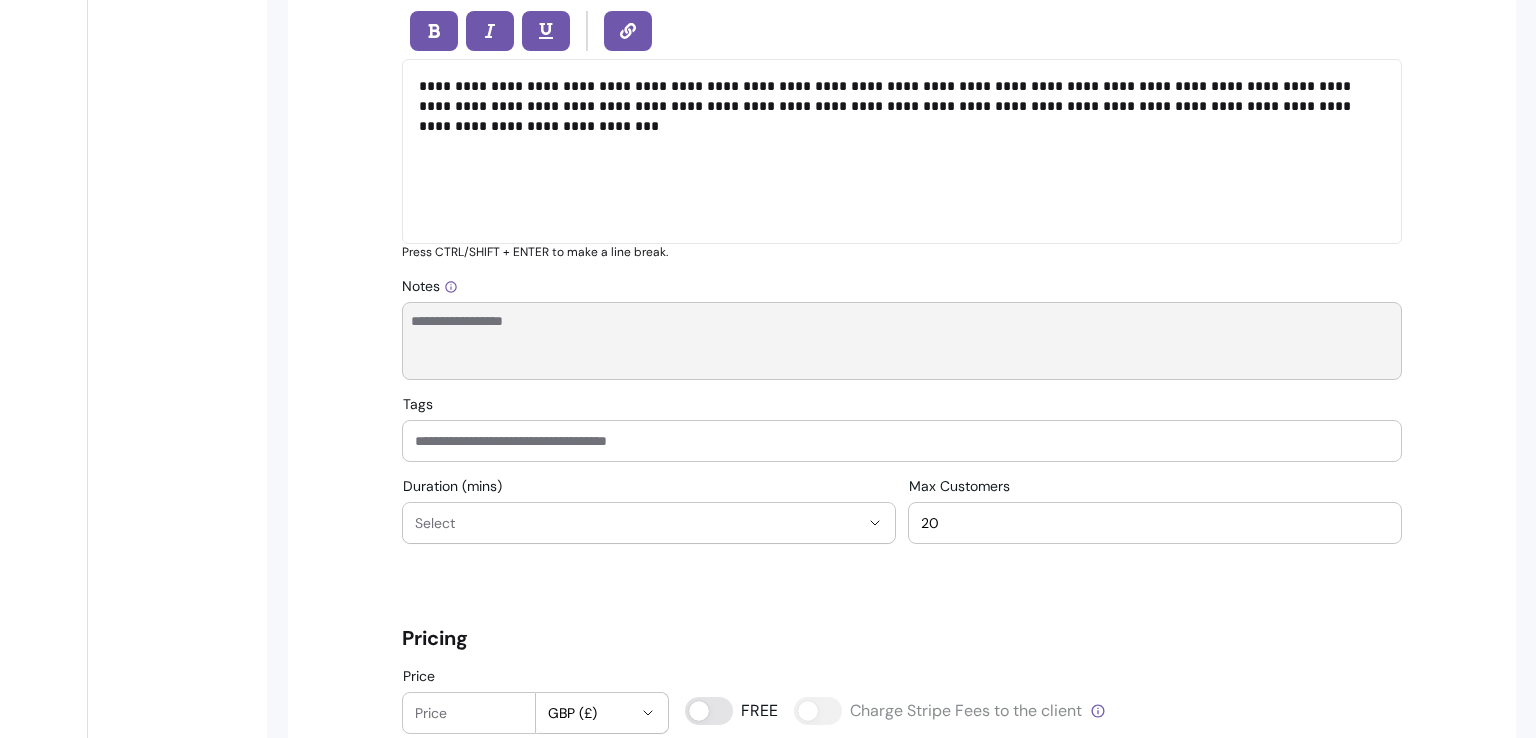 scroll, scrollTop: 1019, scrollLeft: 0, axis: vertical 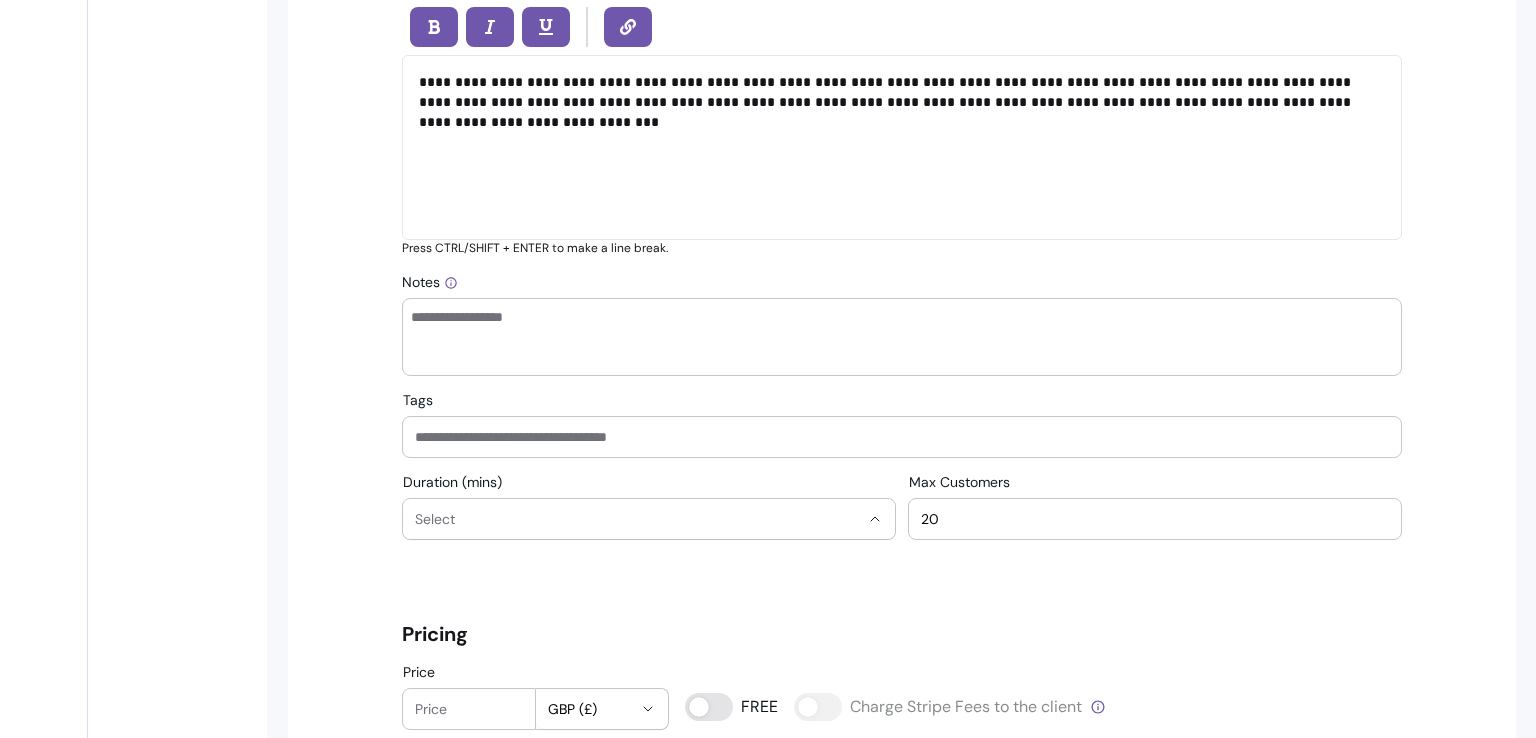 click on "Select" at bounding box center [637, 519] 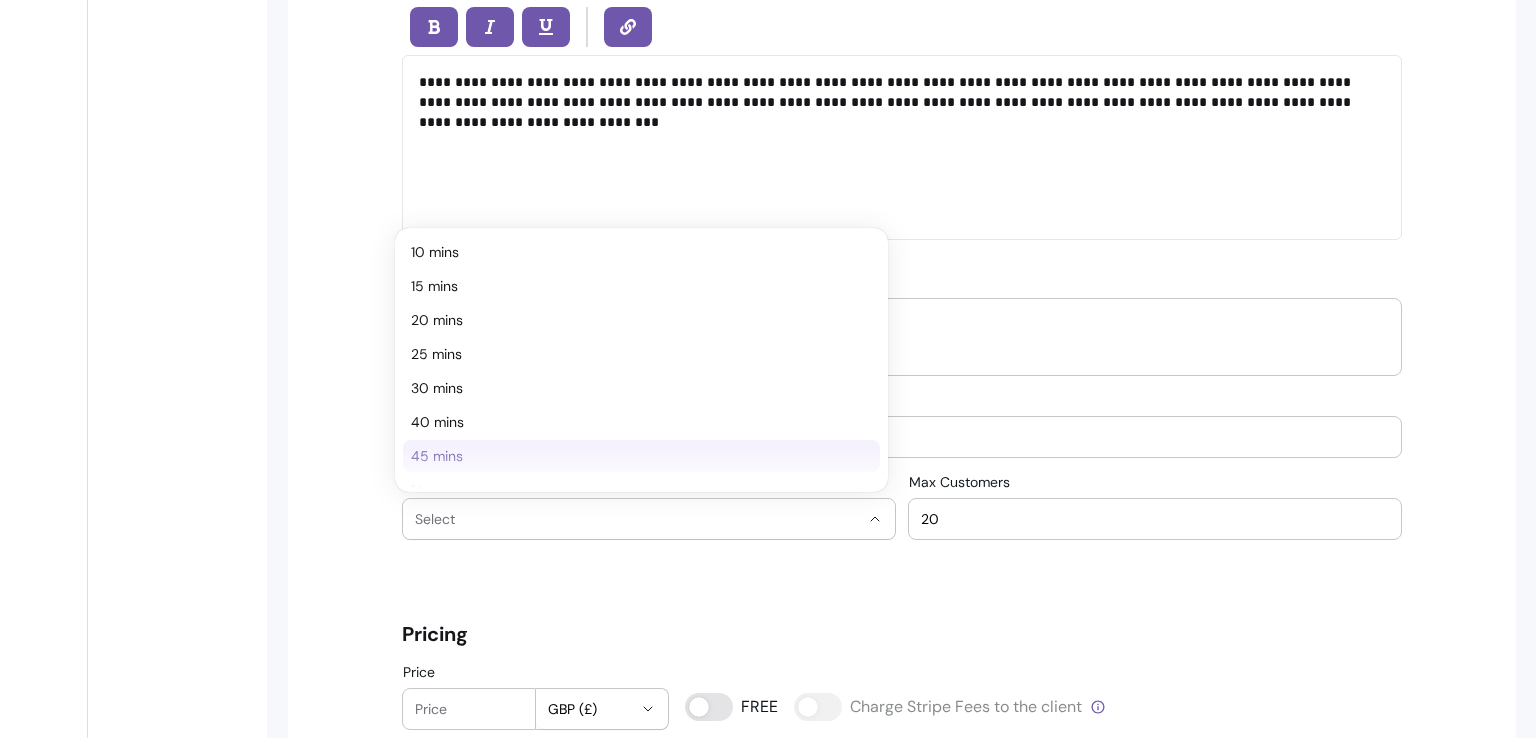 click on "45 mins" at bounding box center (631, 456) 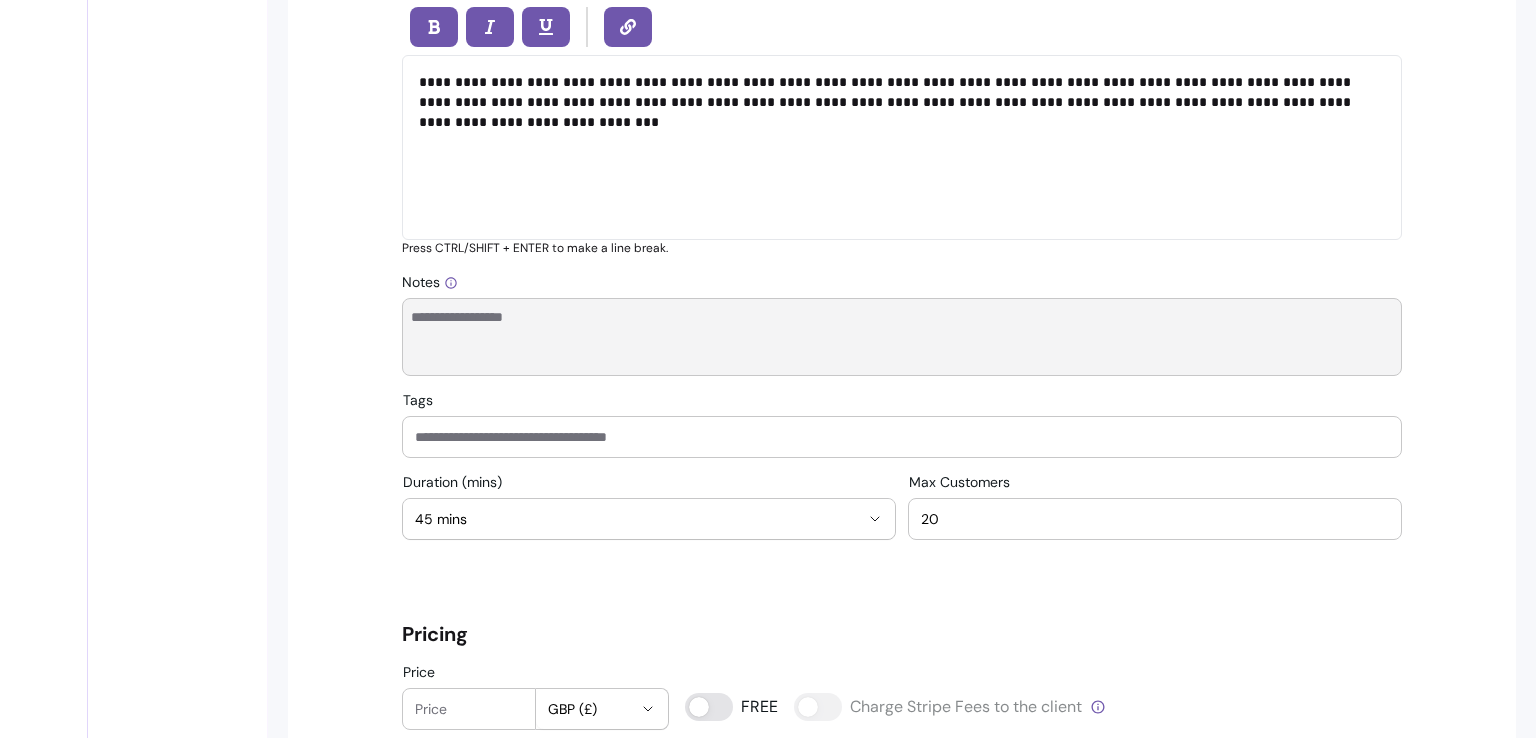 click on "Notes" at bounding box center [902, 337] 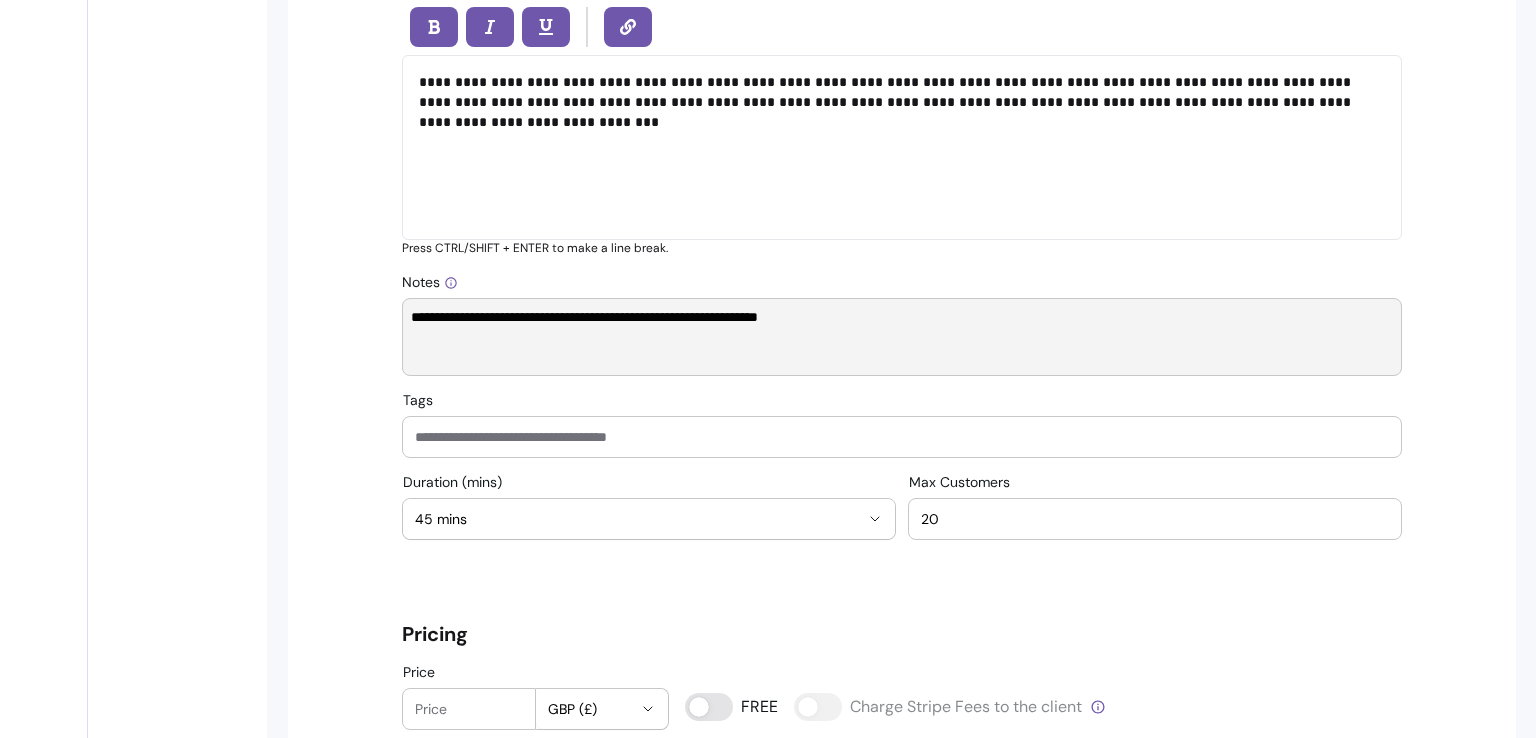 type on "**********" 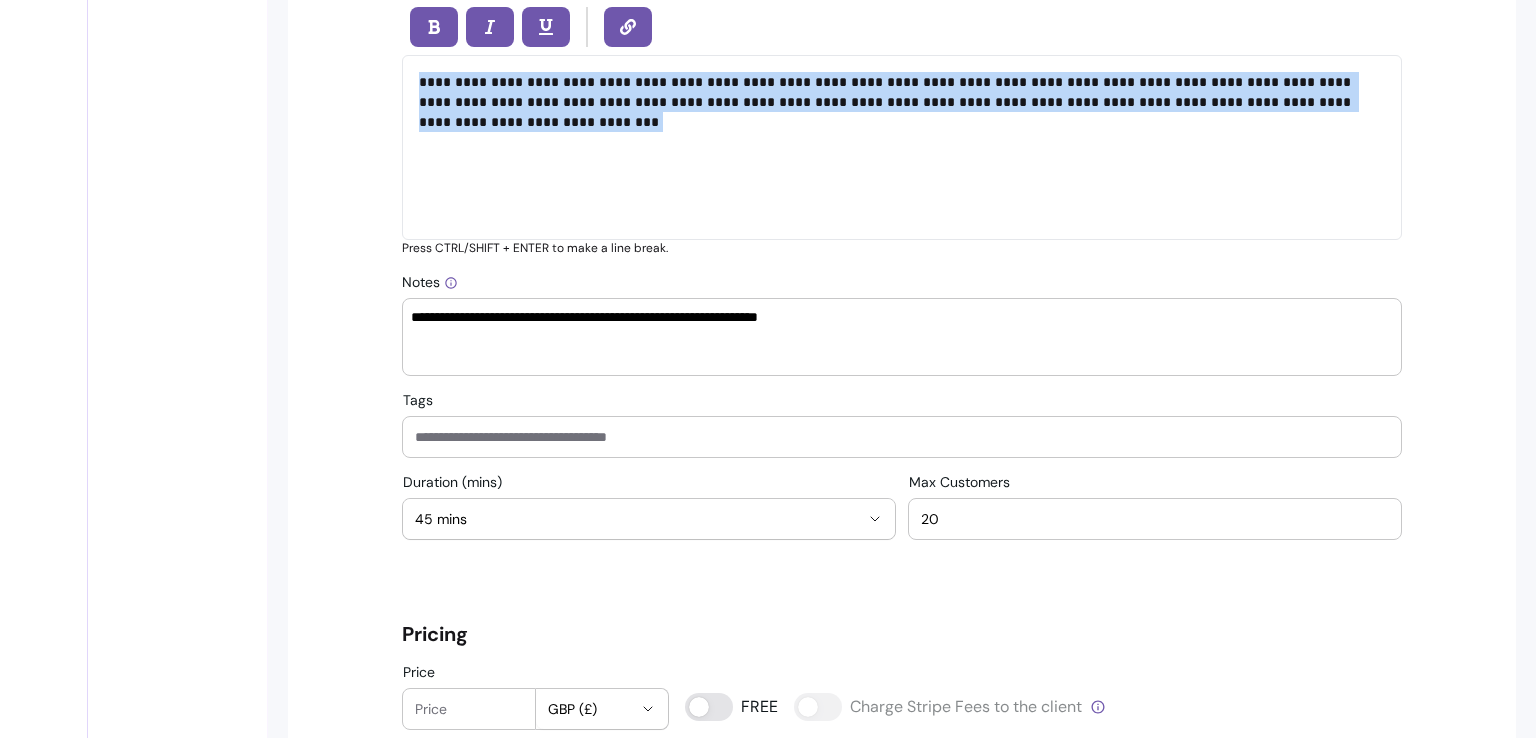drag, startPoint x: 1373, startPoint y: 125, endPoint x: 328, endPoint y: 21, distance: 1050.1624 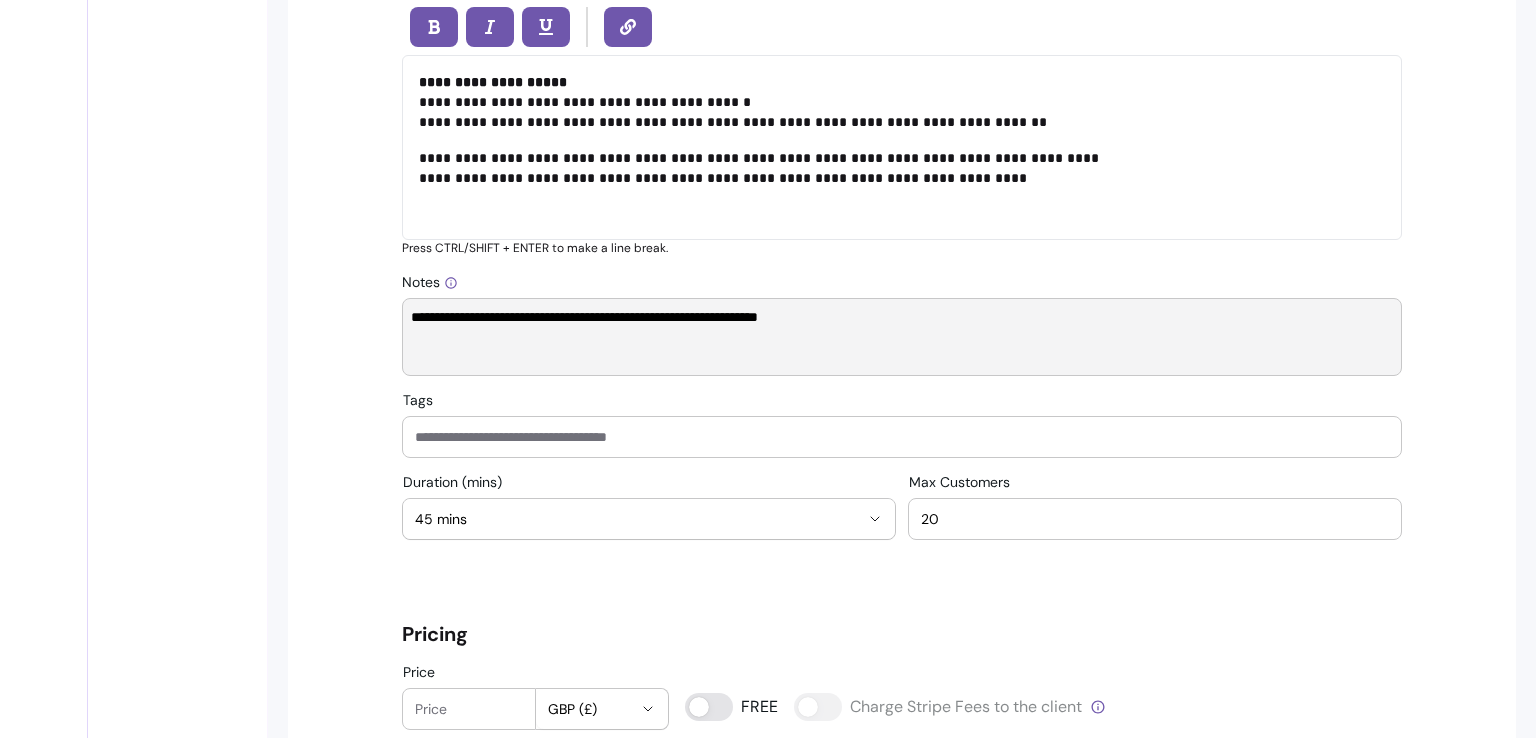 drag, startPoint x: 858, startPoint y: 322, endPoint x: 317, endPoint y: 305, distance: 541.267 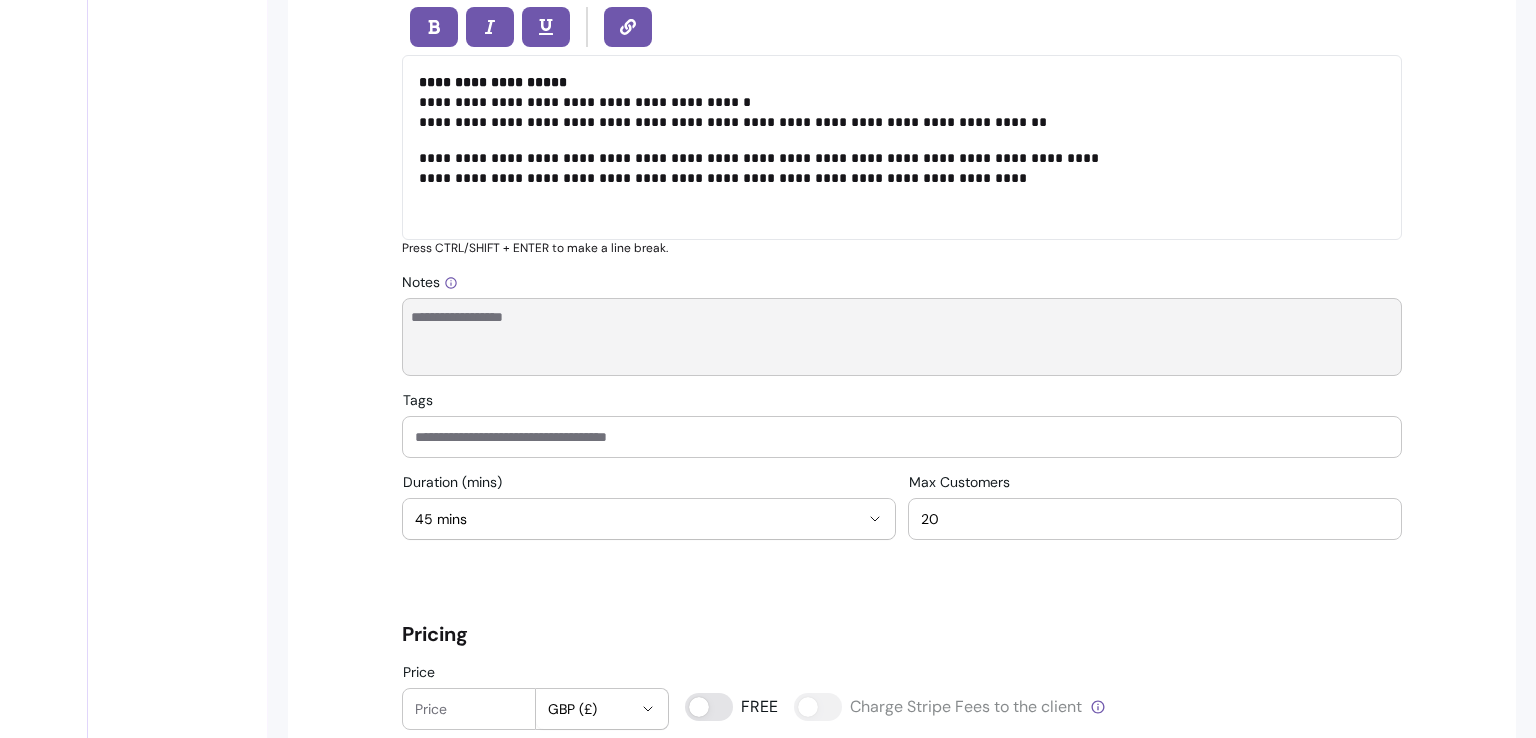 paste on "**********" 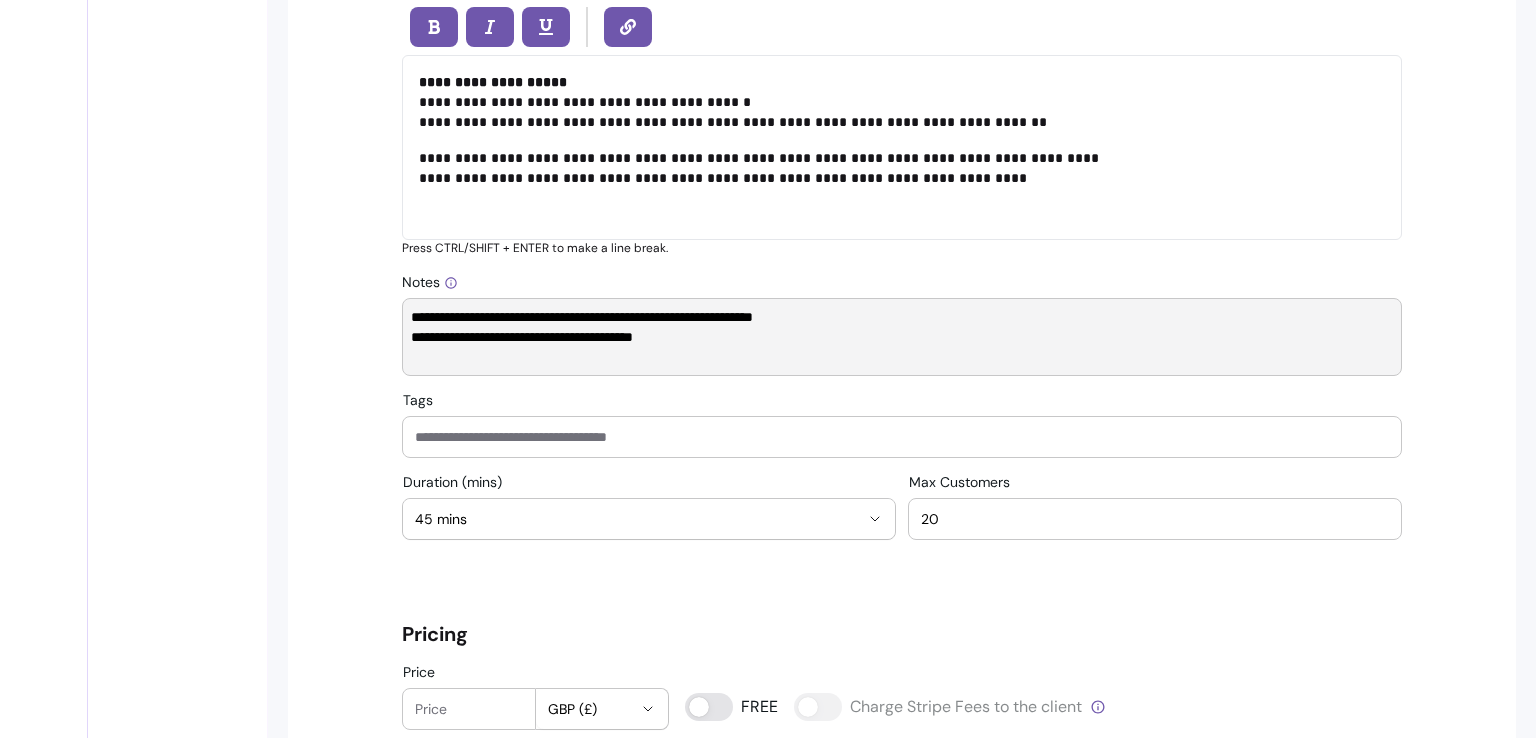 type on "**********" 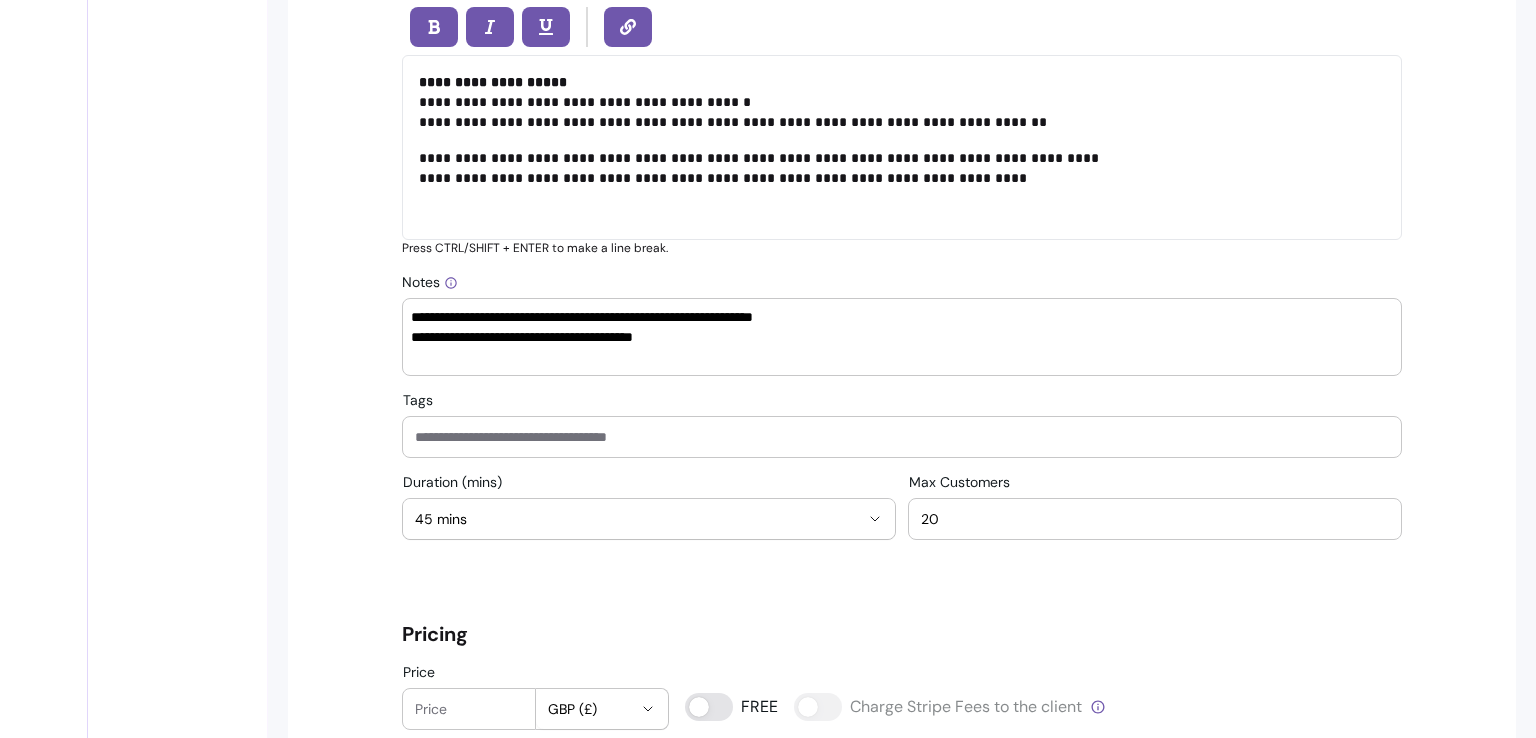 click on "Tags" at bounding box center [902, 425] 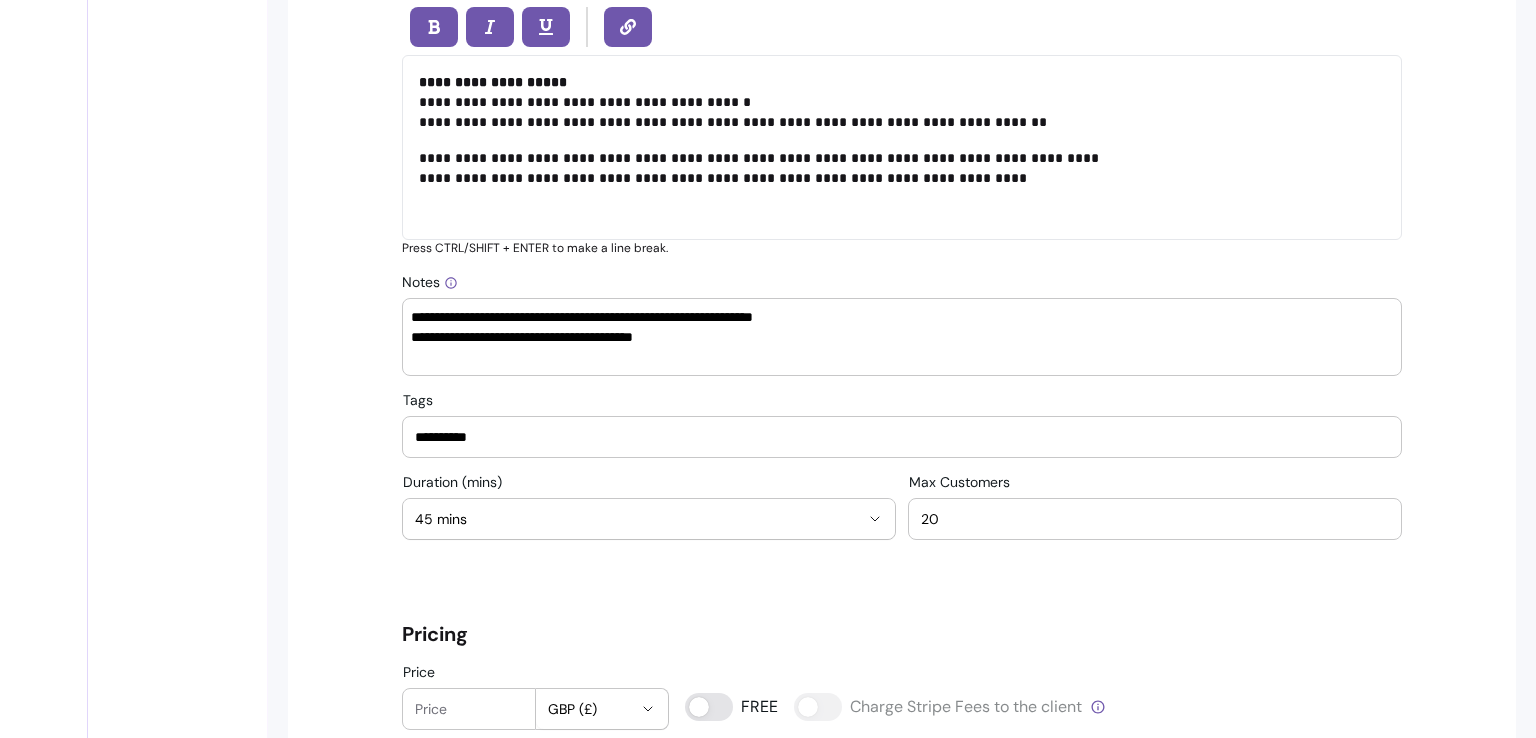 type on "**********" 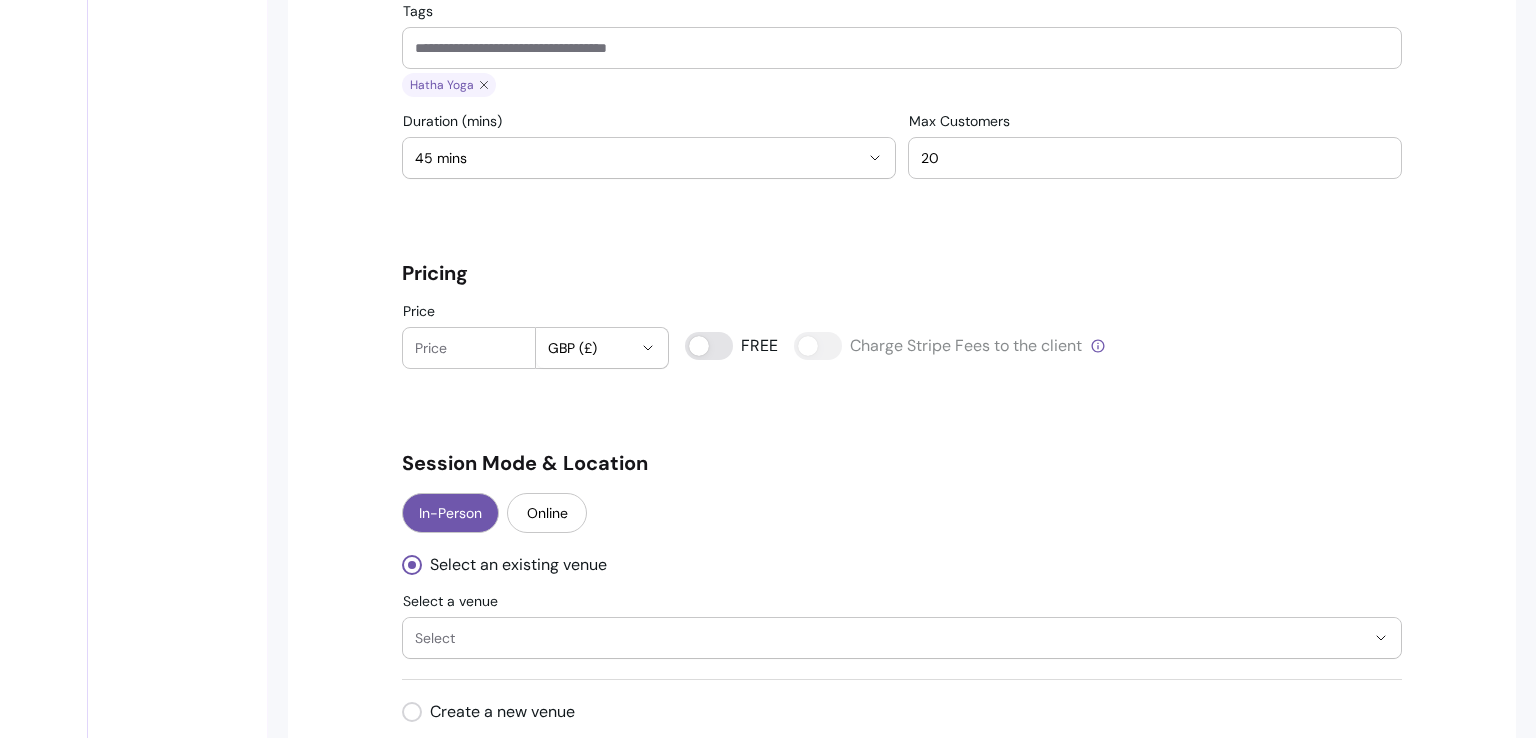 scroll, scrollTop: 1411, scrollLeft: 0, axis: vertical 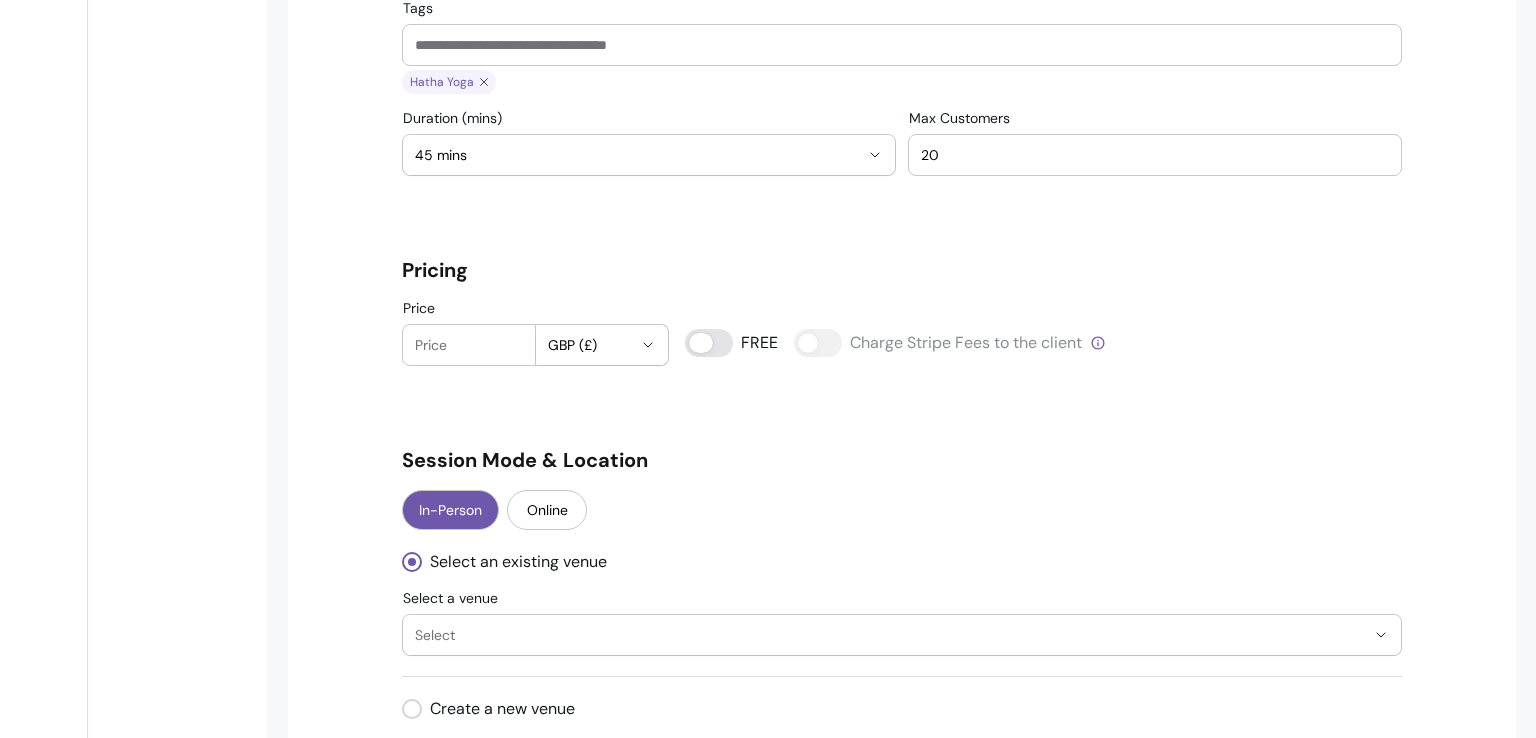 type on "0" 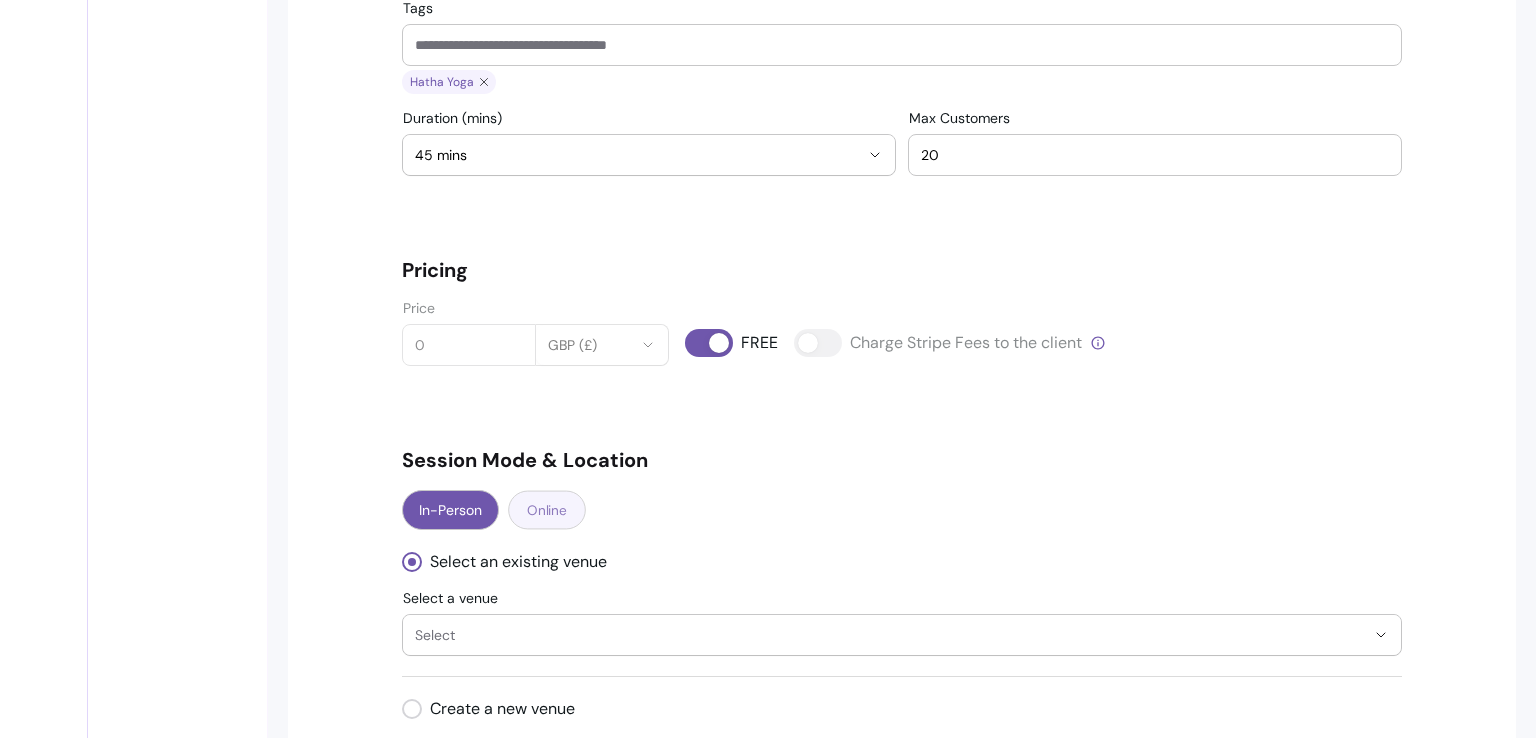 click on "Online" at bounding box center (547, 509) 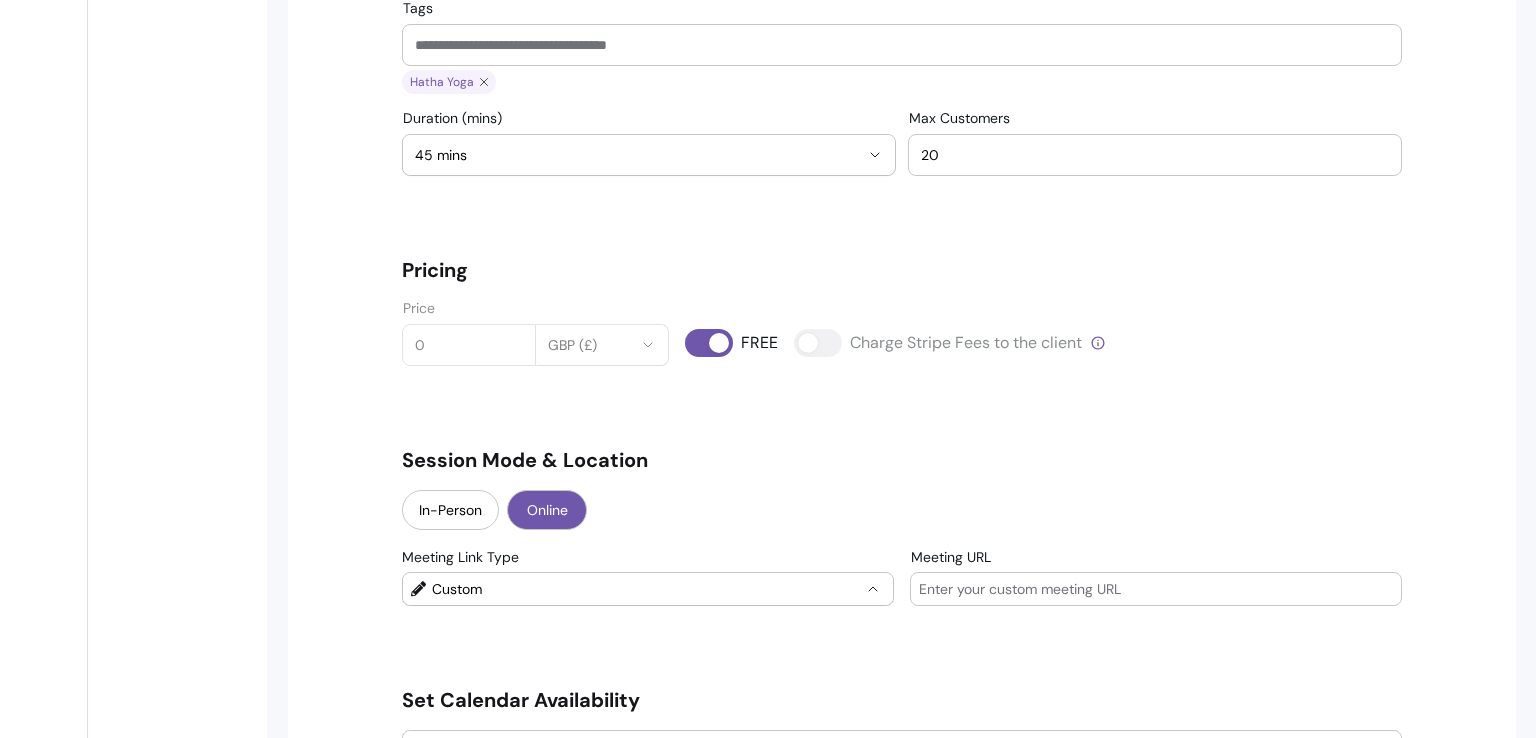 click on "Custom" at bounding box center (646, 589) 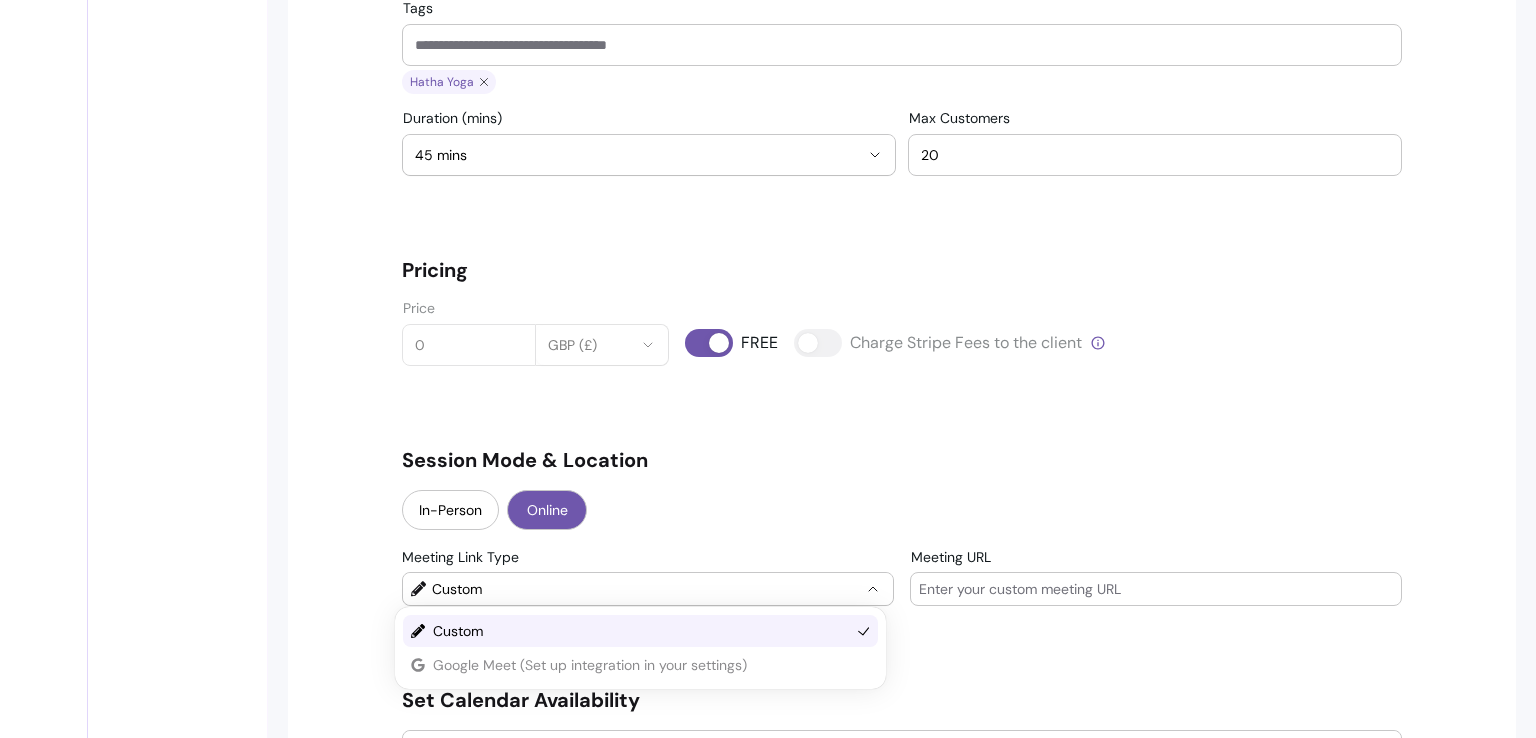 click on "Custom Google Meet (Set up integration in your settings)" at bounding box center (640, 648) 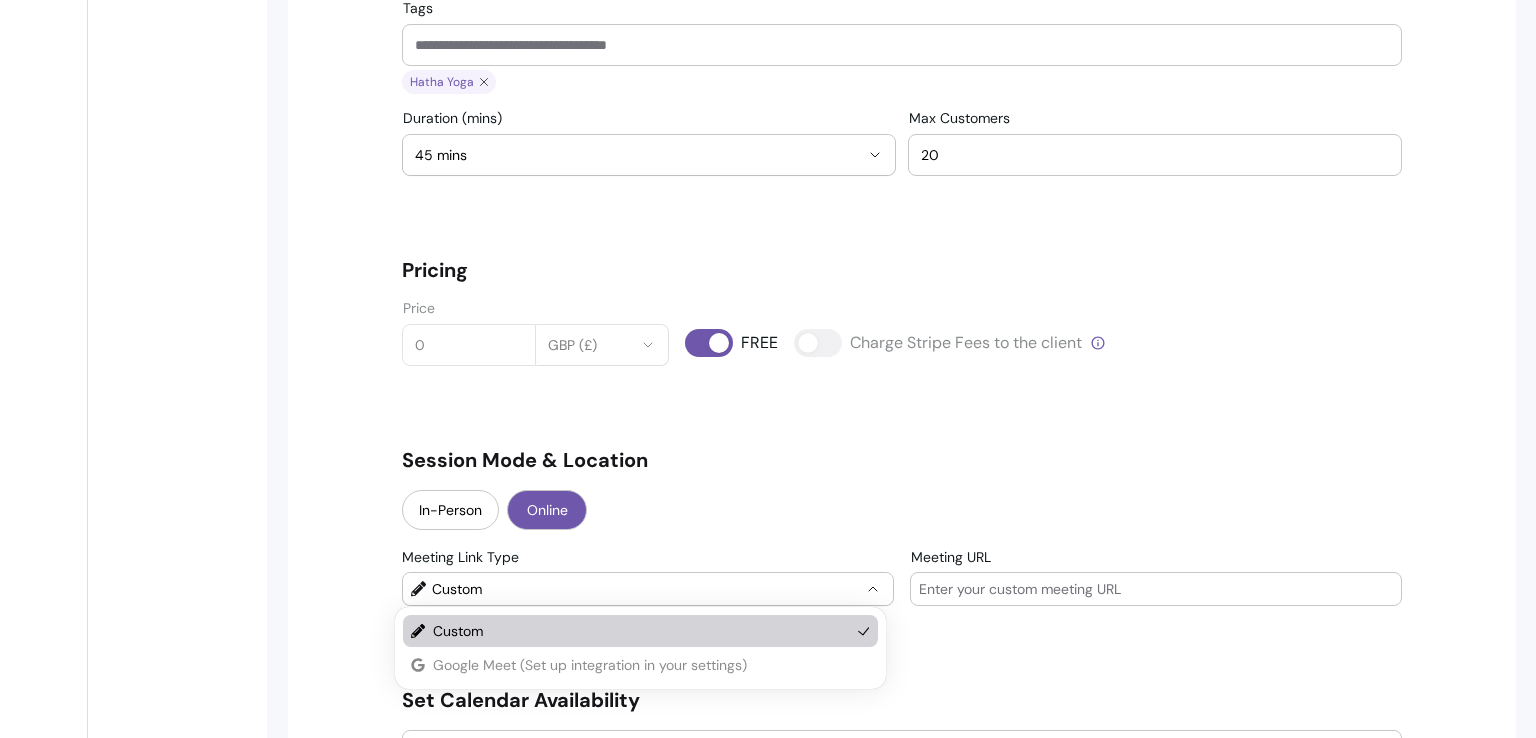 click on "Custom" at bounding box center (641, 631) 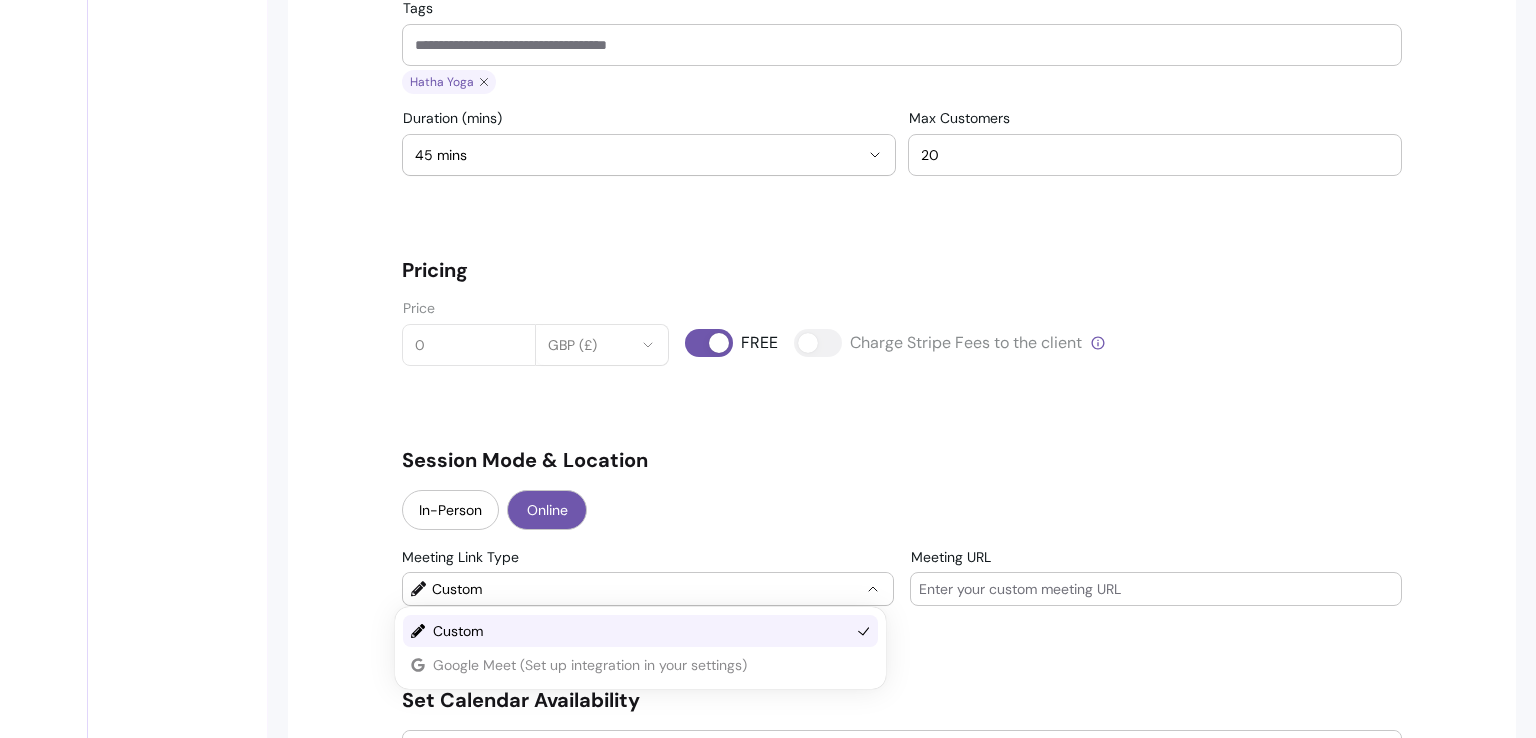 click on "In-Person Online" at bounding box center [902, 512] 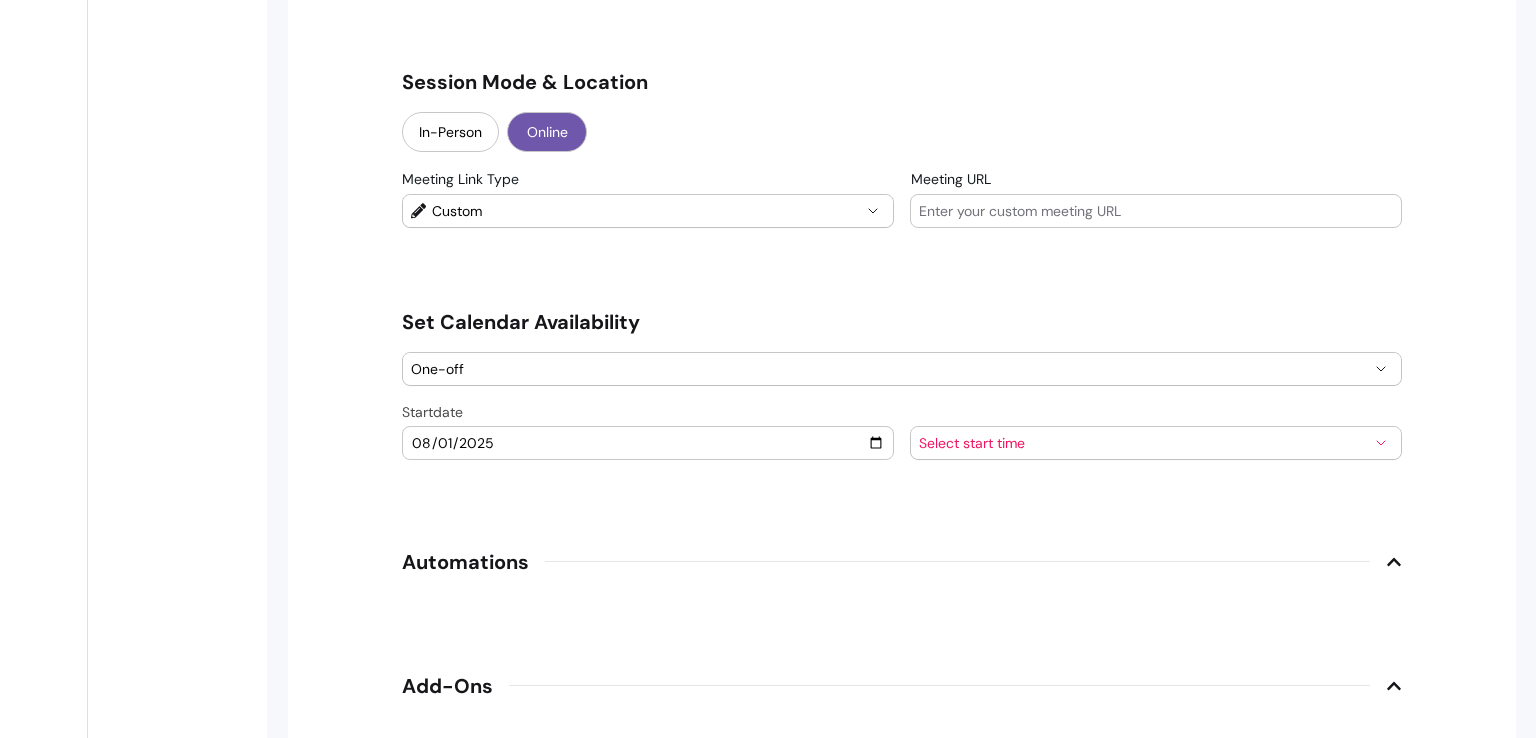 scroll, scrollTop: 1796, scrollLeft: 0, axis: vertical 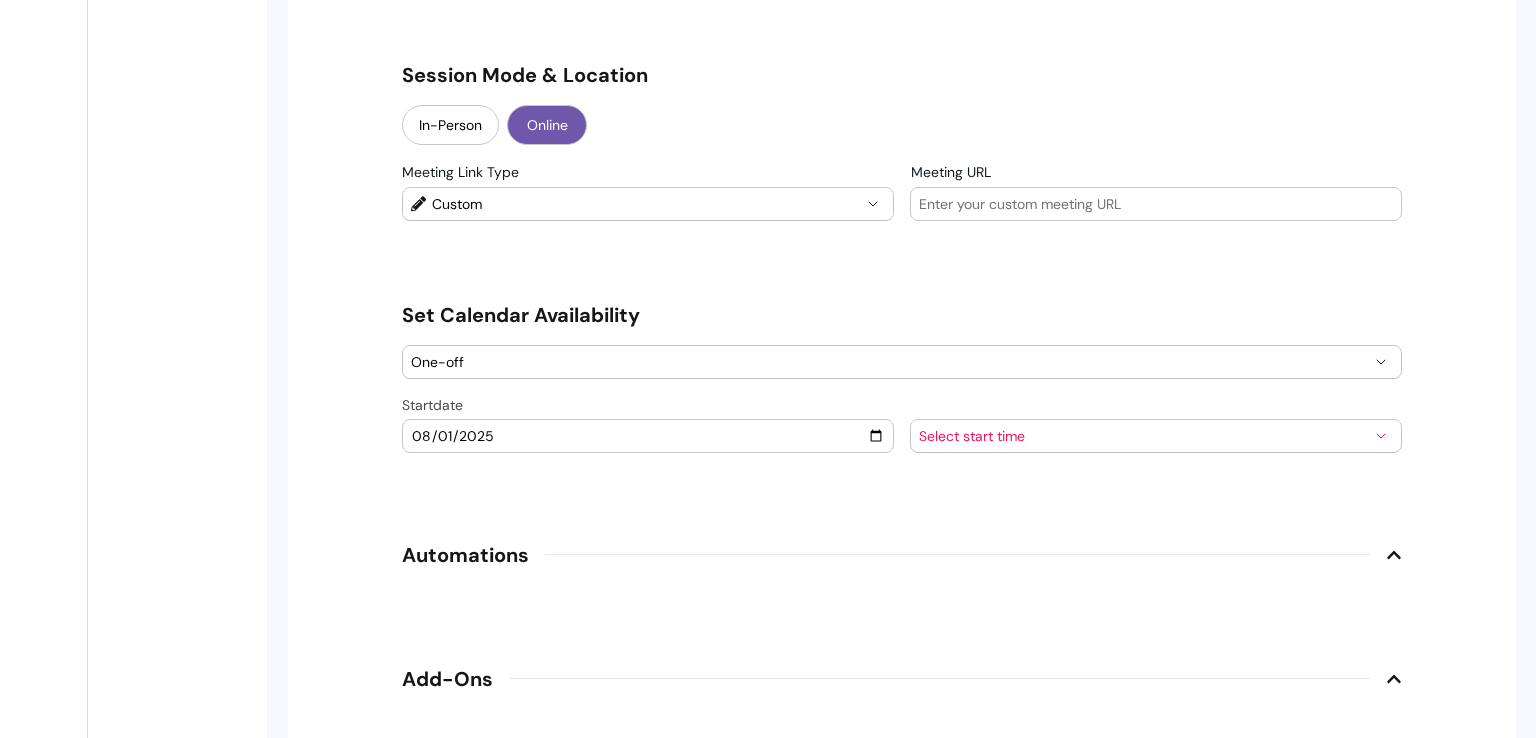 click on "2025-08-01" at bounding box center (648, 436) 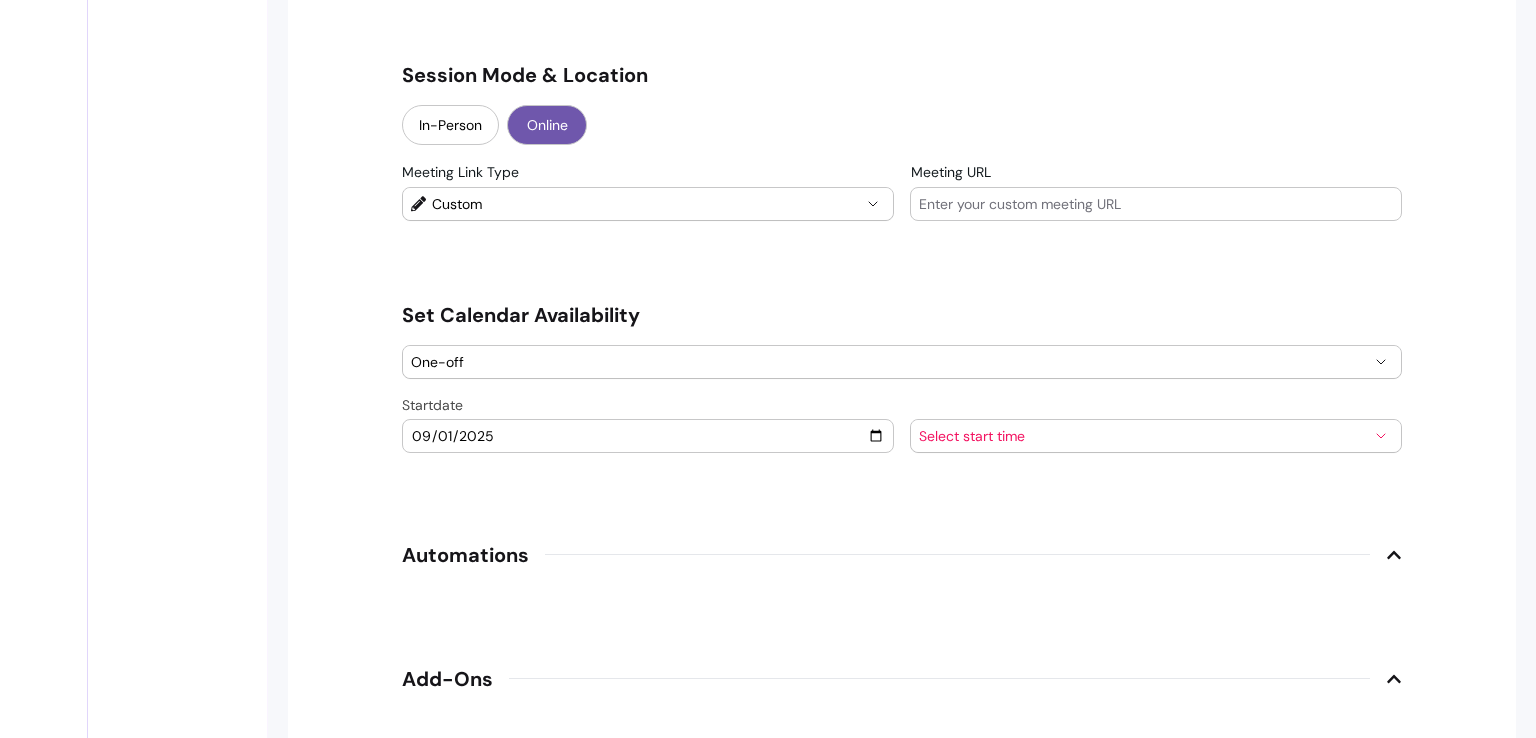 type on "2025-09-28" 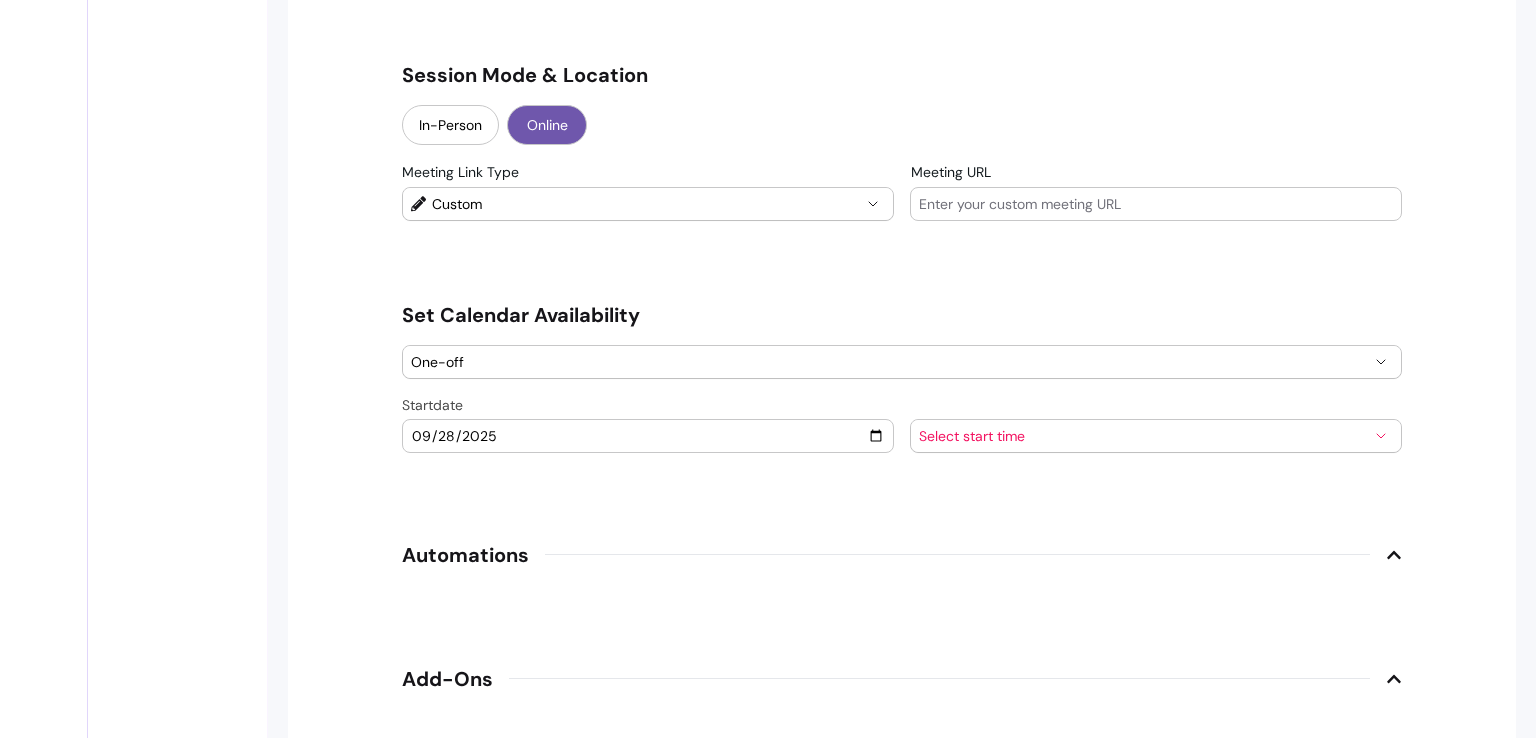 drag, startPoint x: 1044, startPoint y: 453, endPoint x: 1038, endPoint y: 433, distance: 20.880613 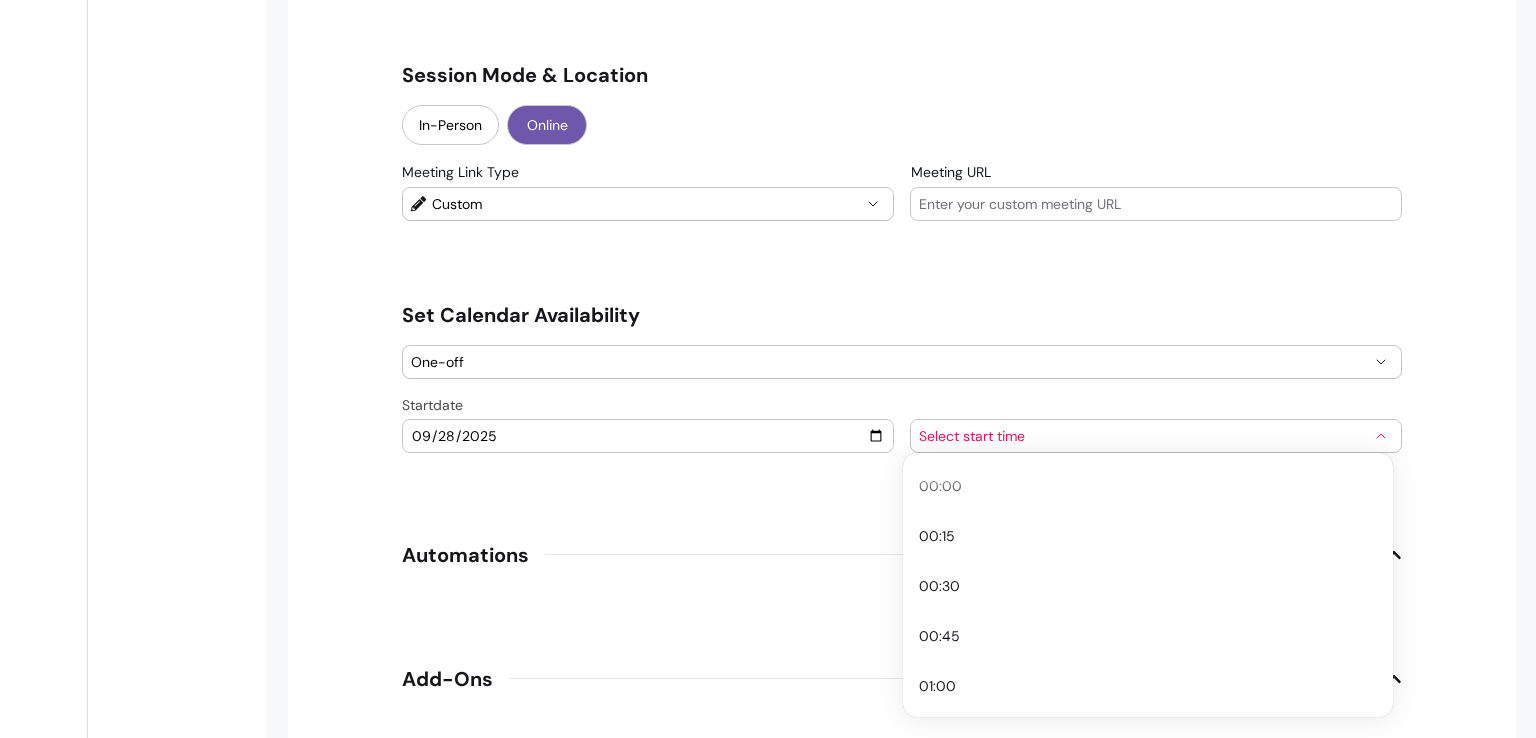 click on "Select start time" at bounding box center (1144, 436) 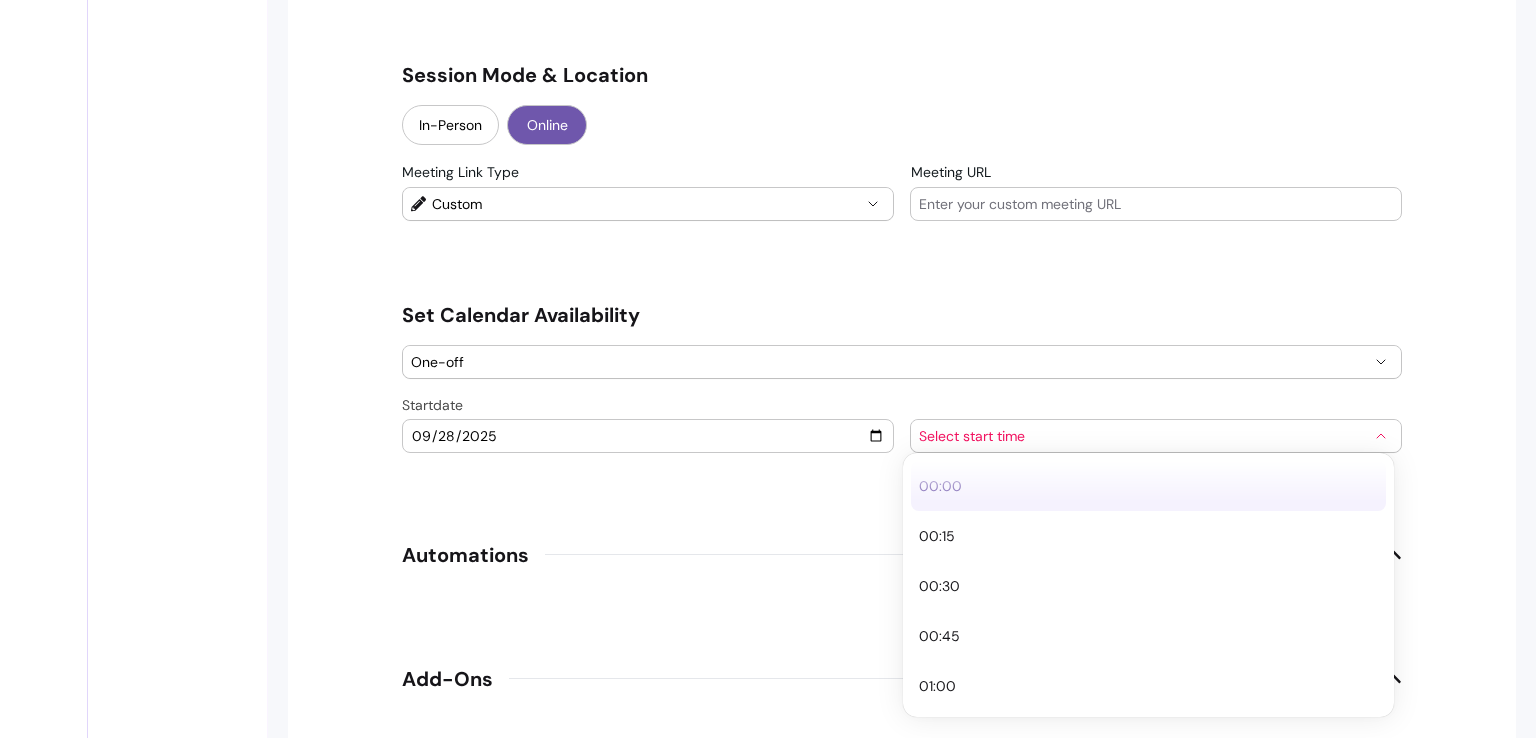 type 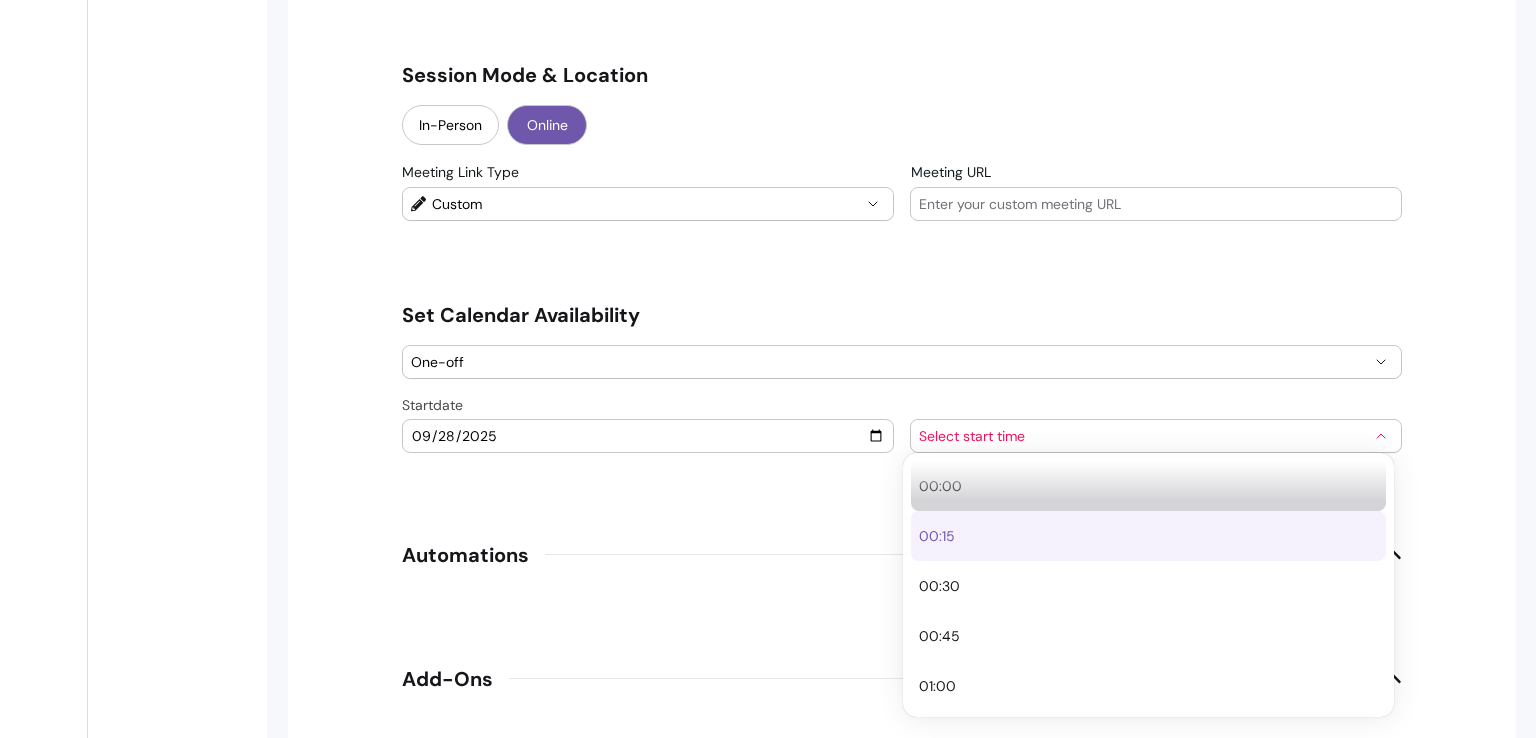 type 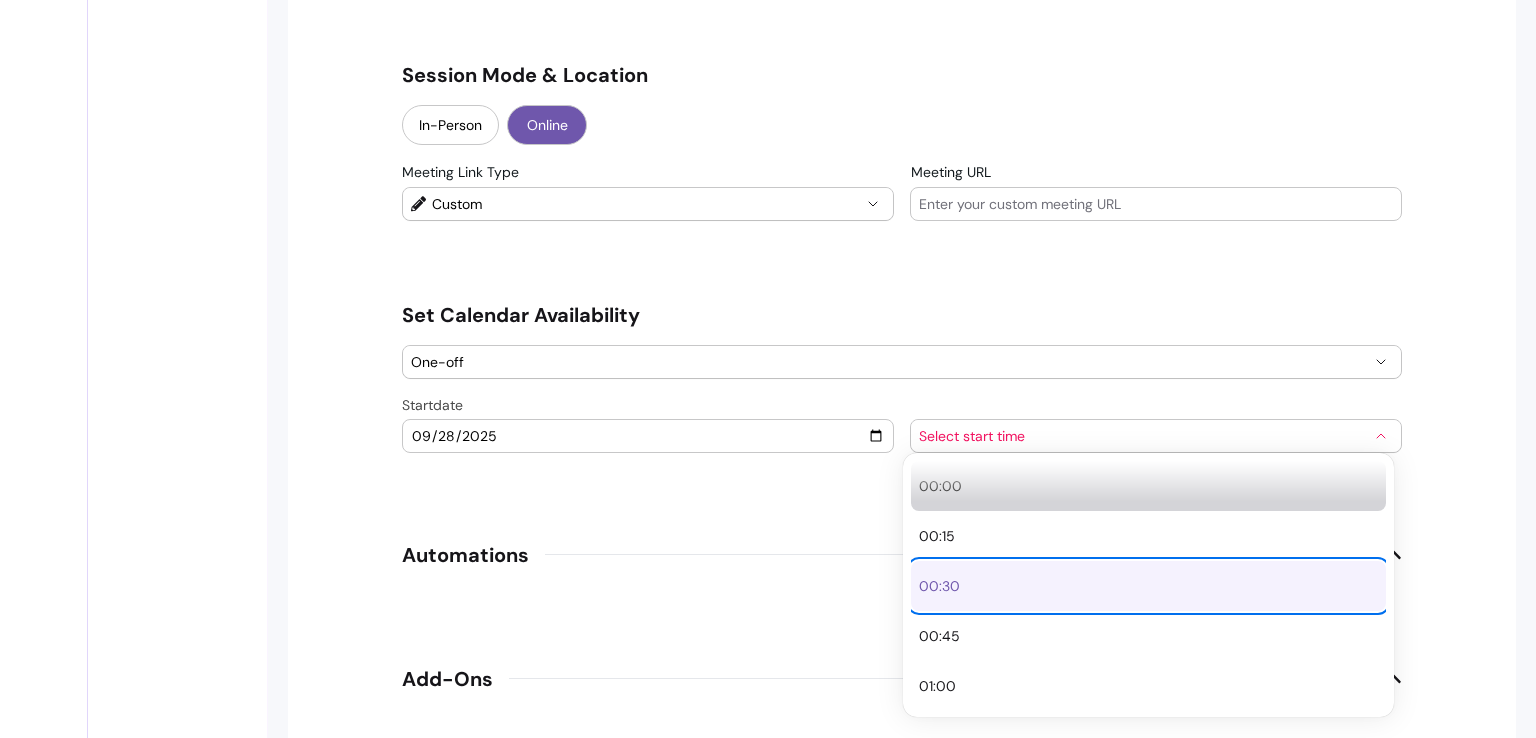 type 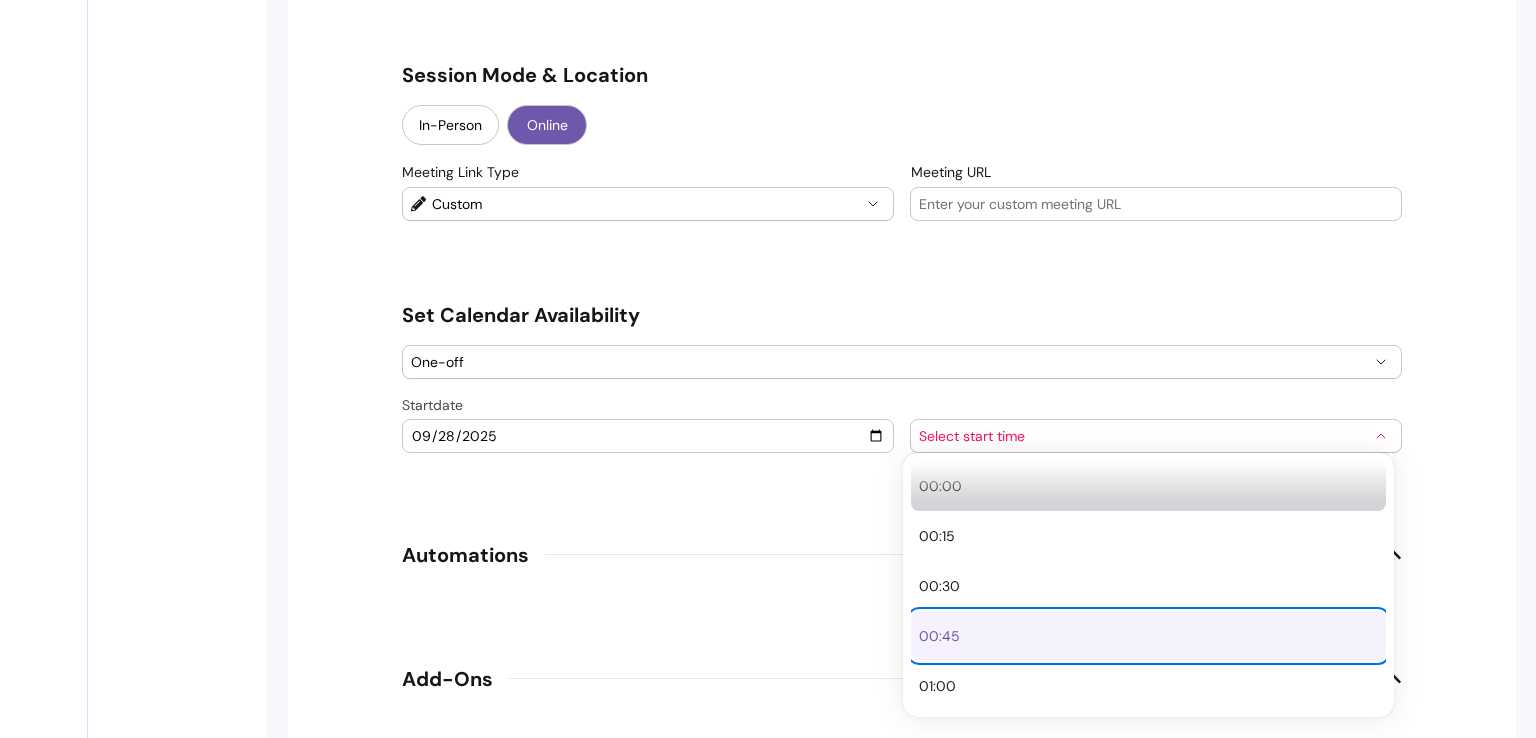 type 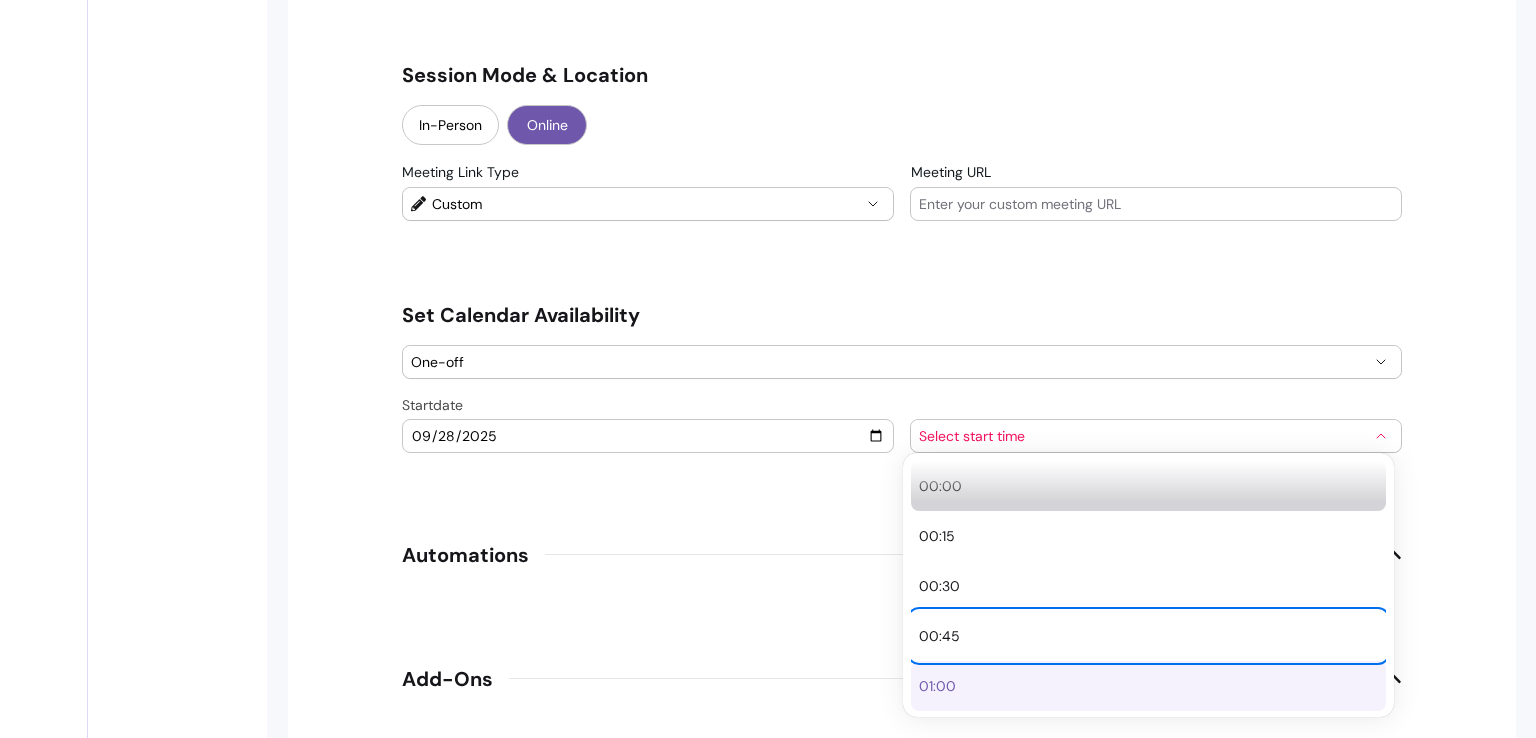 type 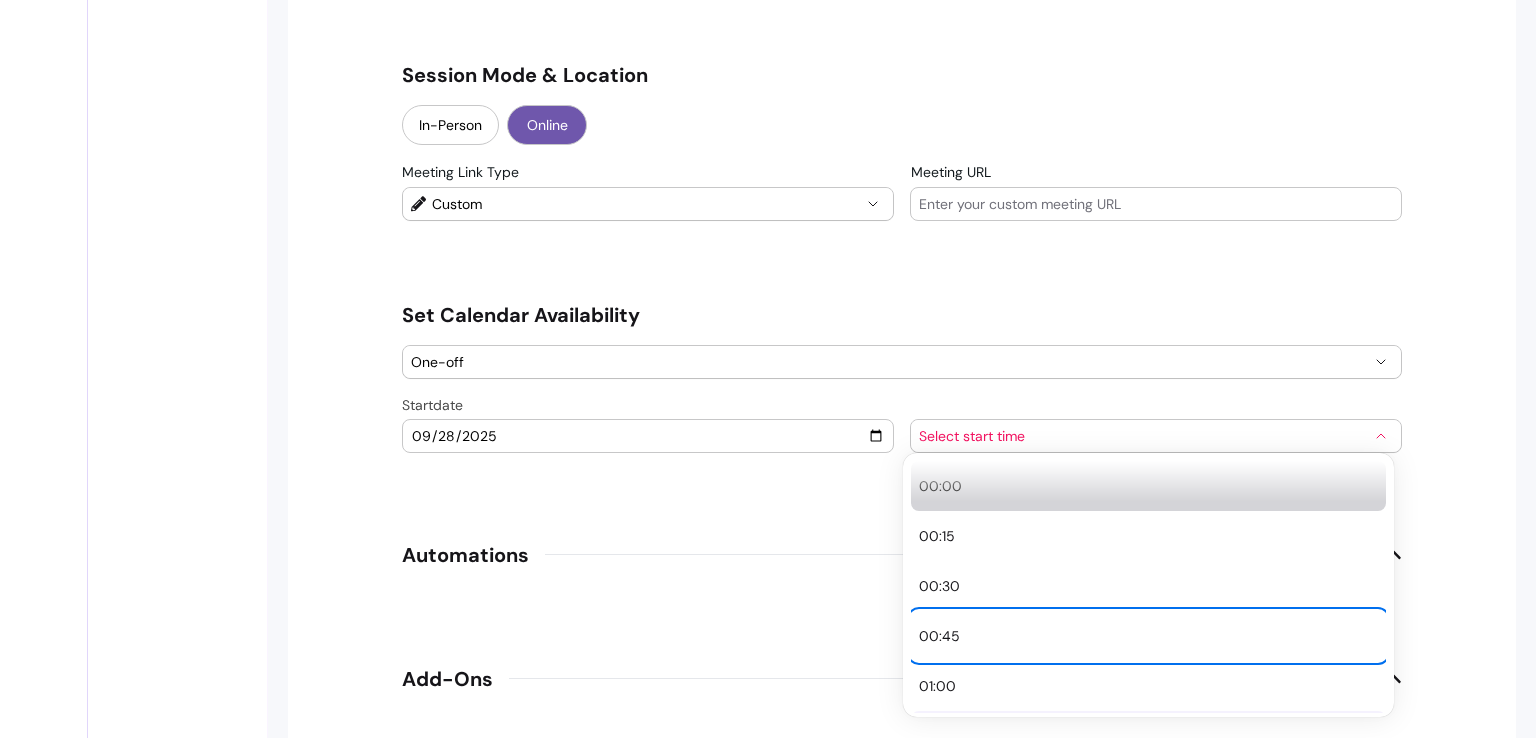 type 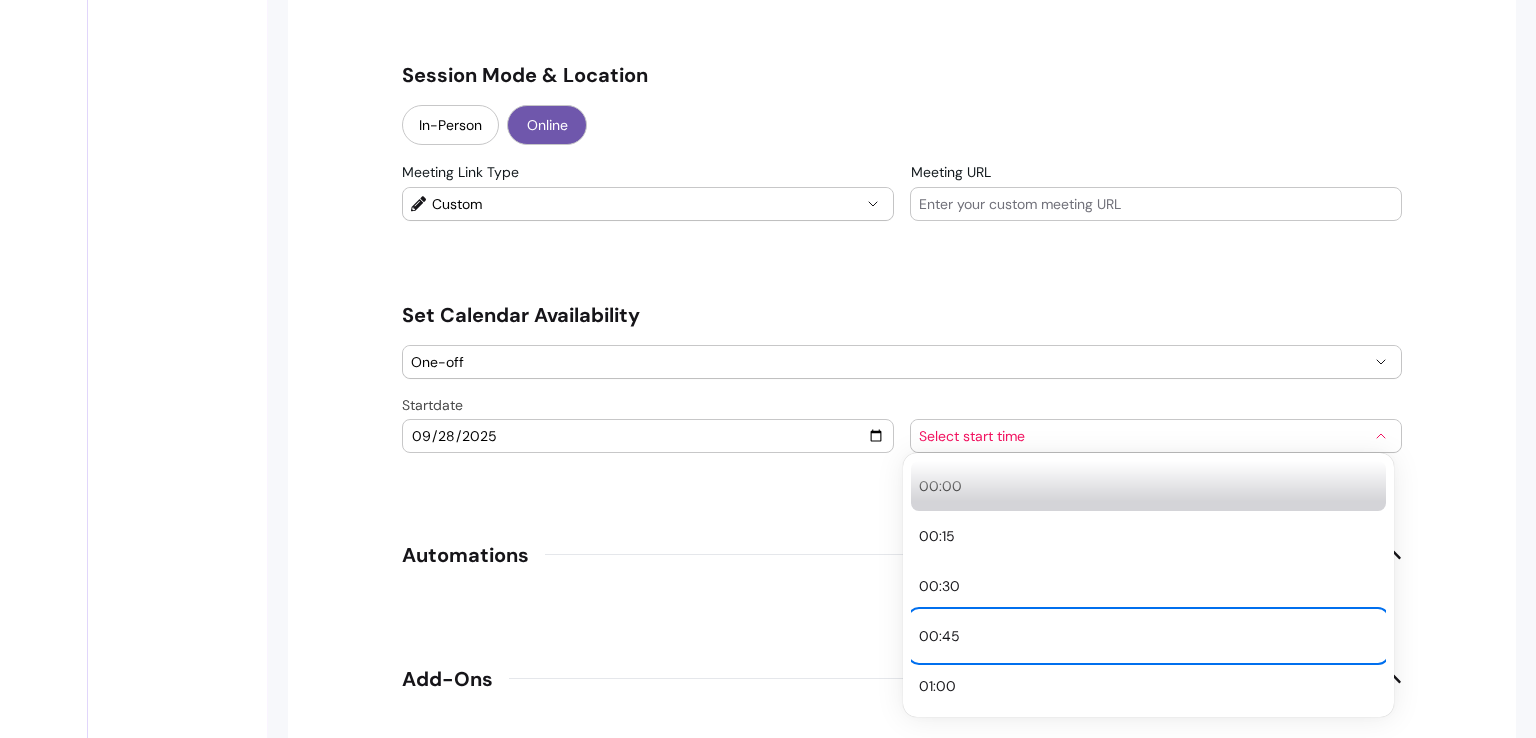 type 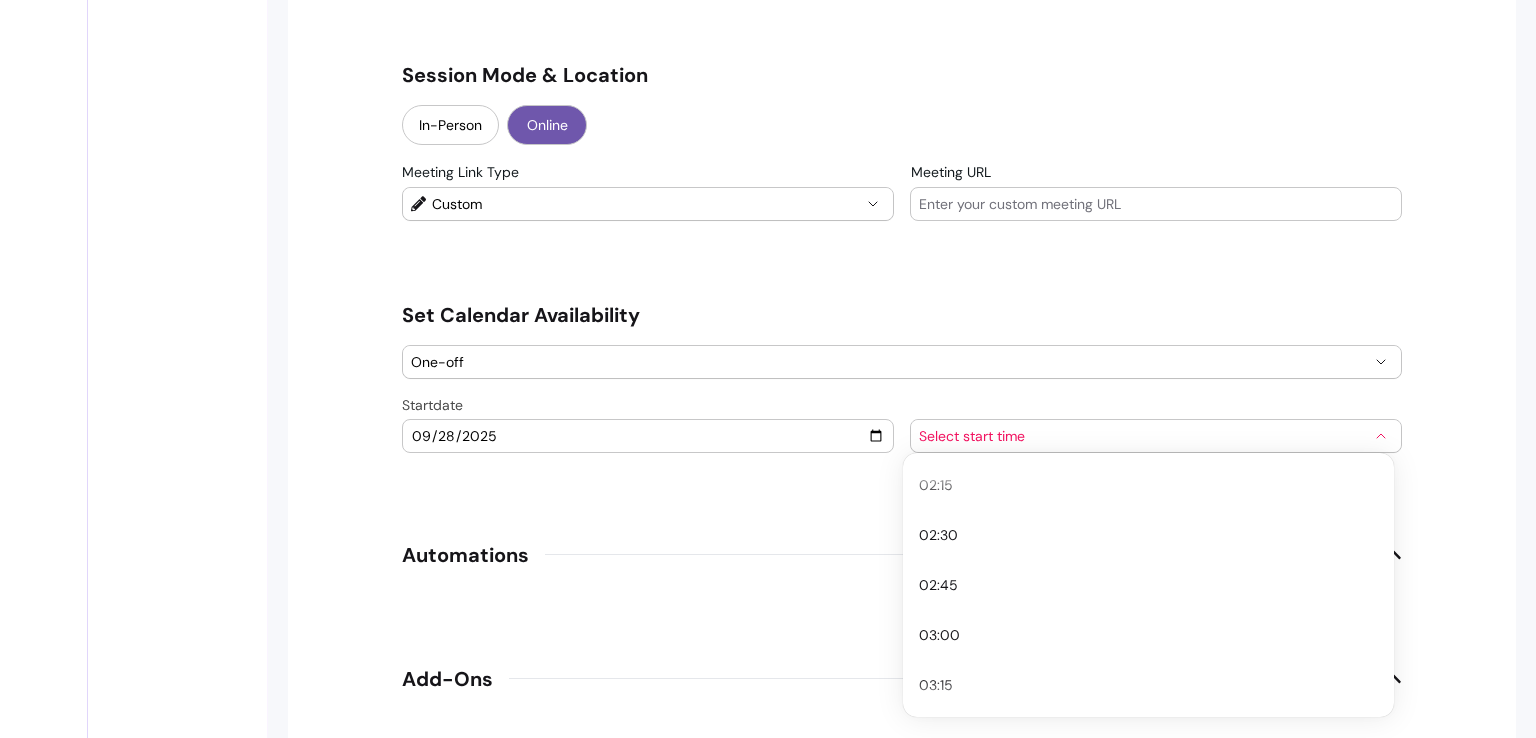scroll, scrollTop: 480, scrollLeft: 0, axis: vertical 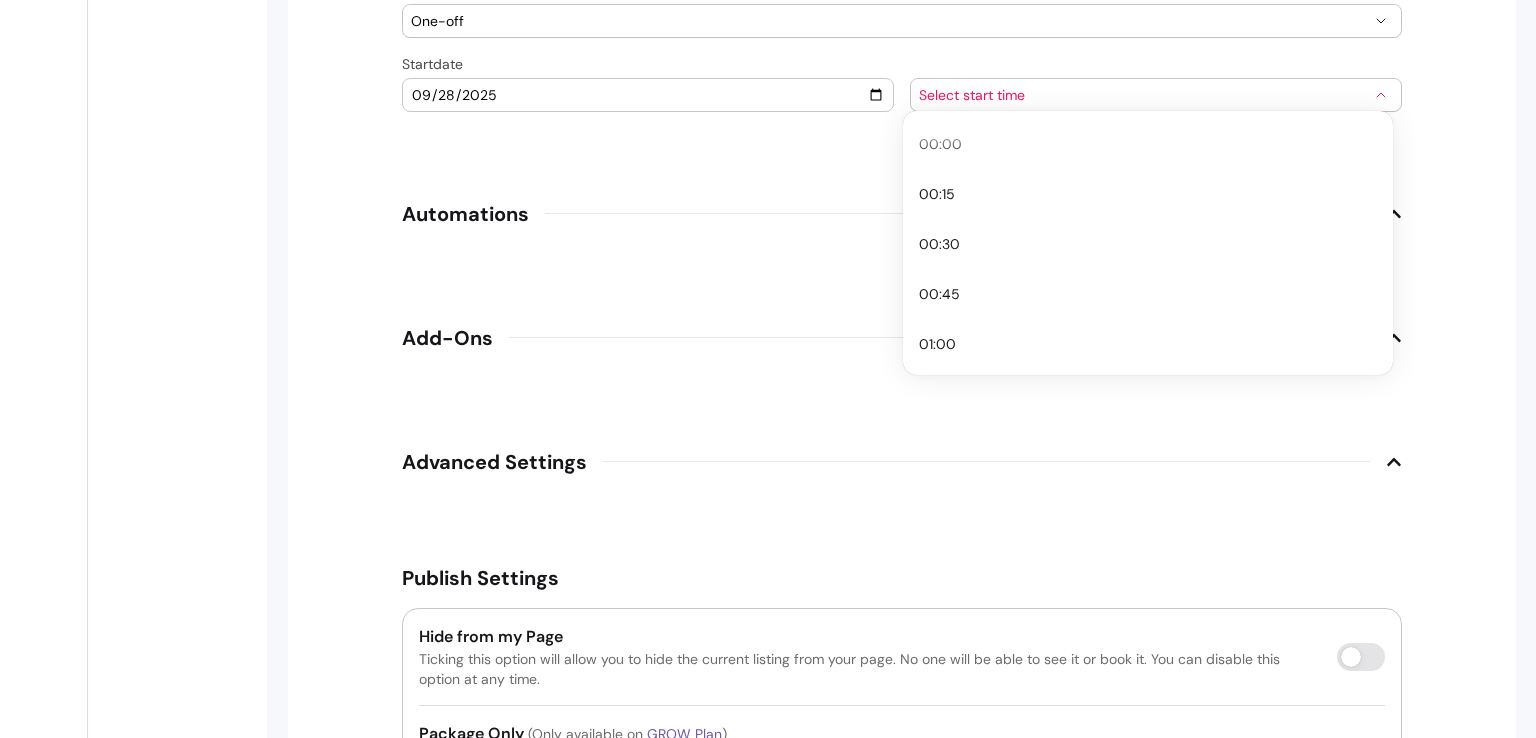 click on "Select start time" at bounding box center [1144, 95] 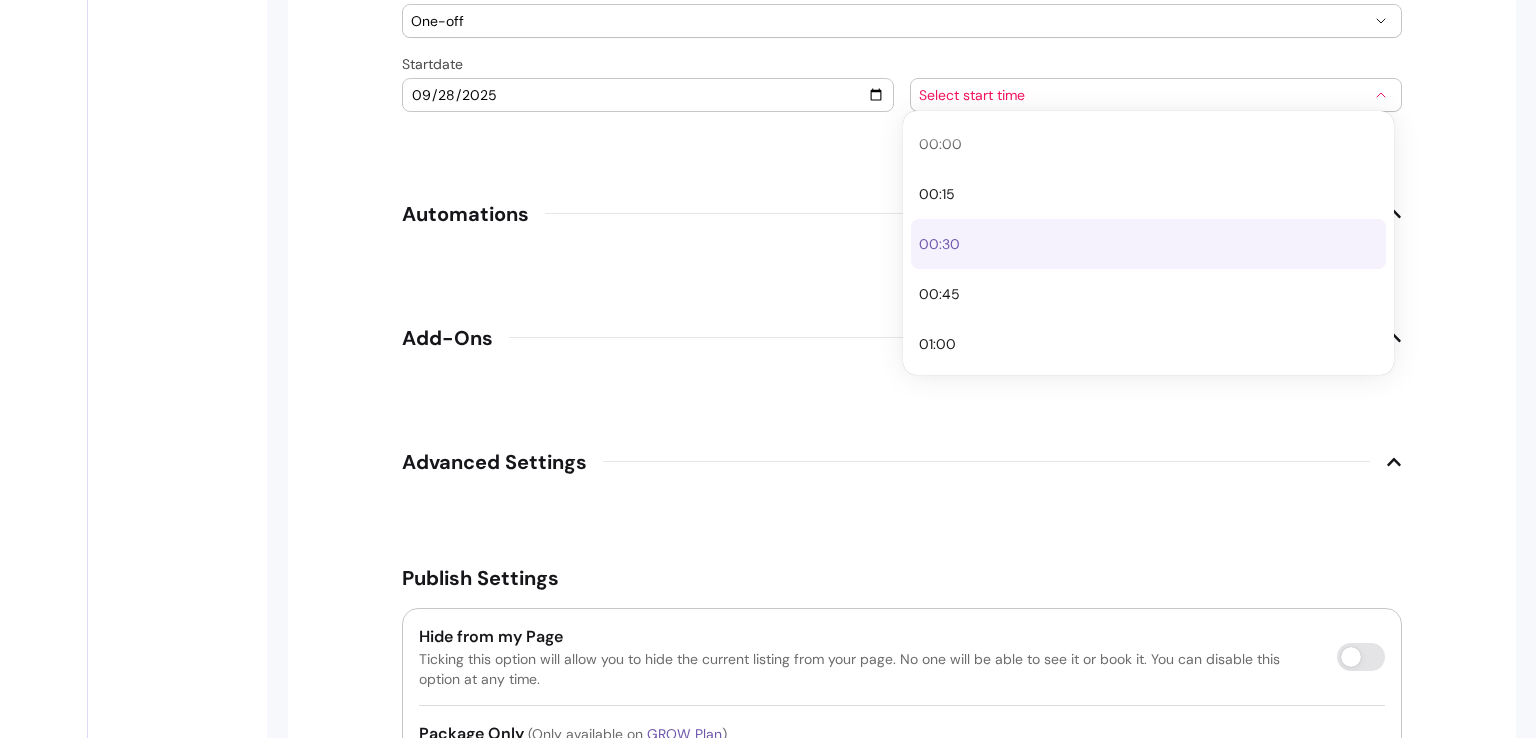 type 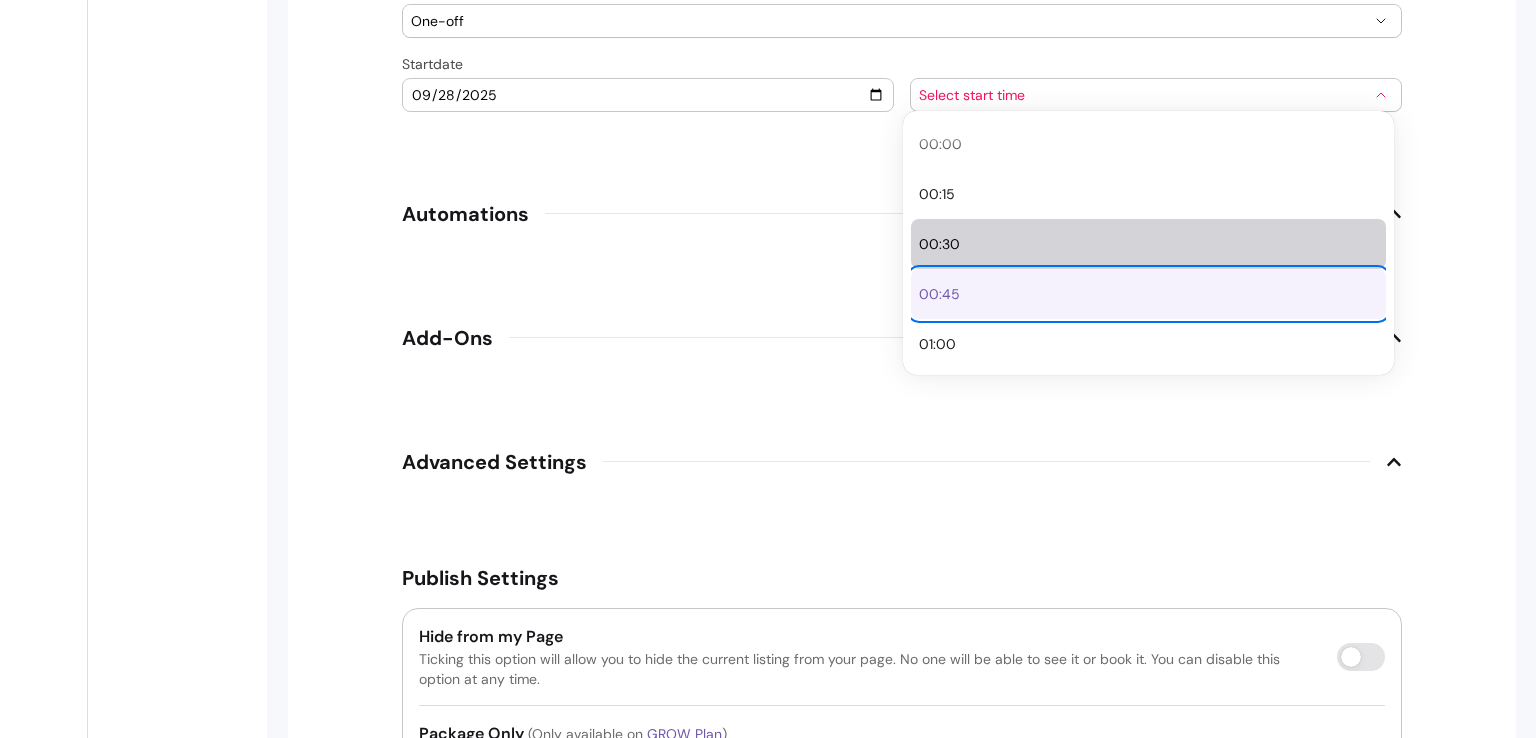 type 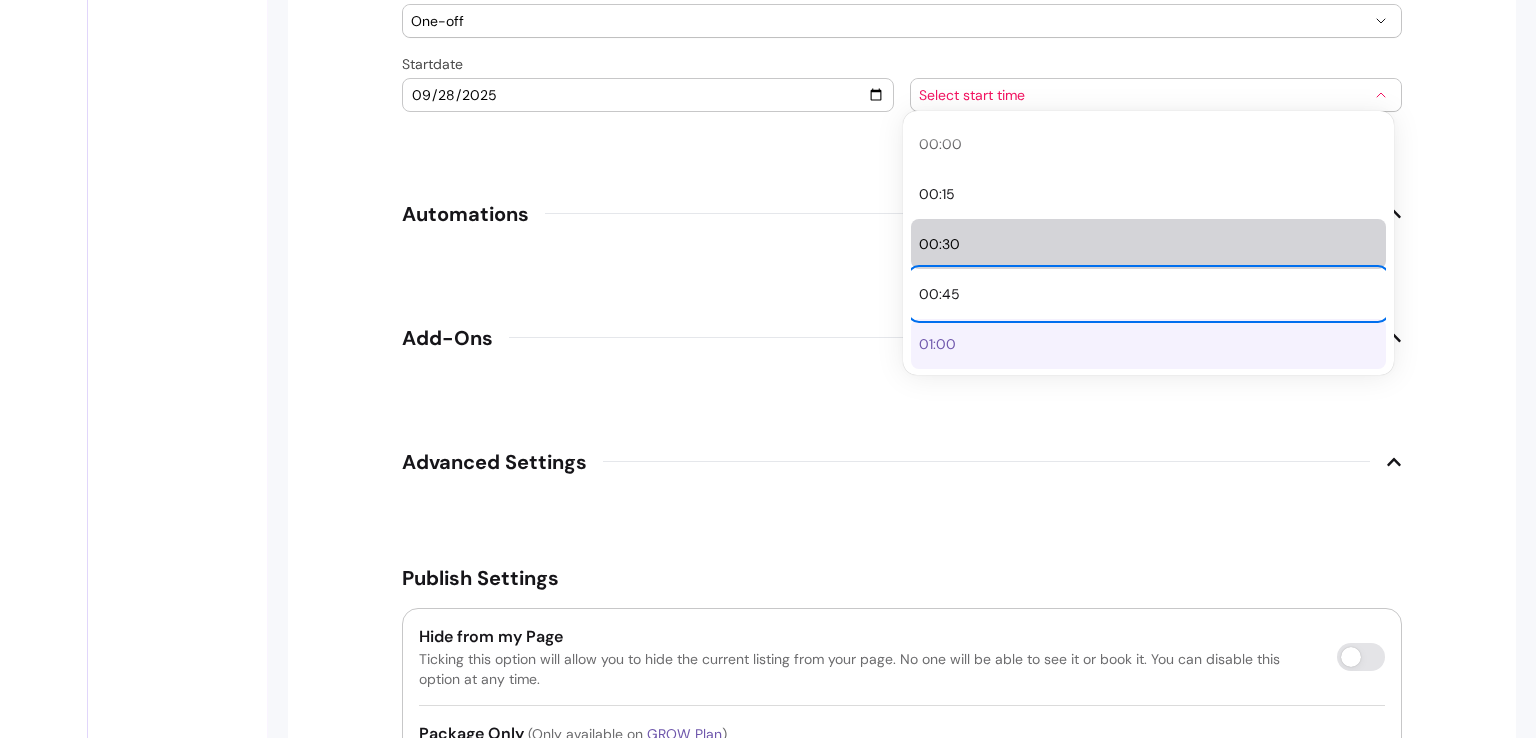 type 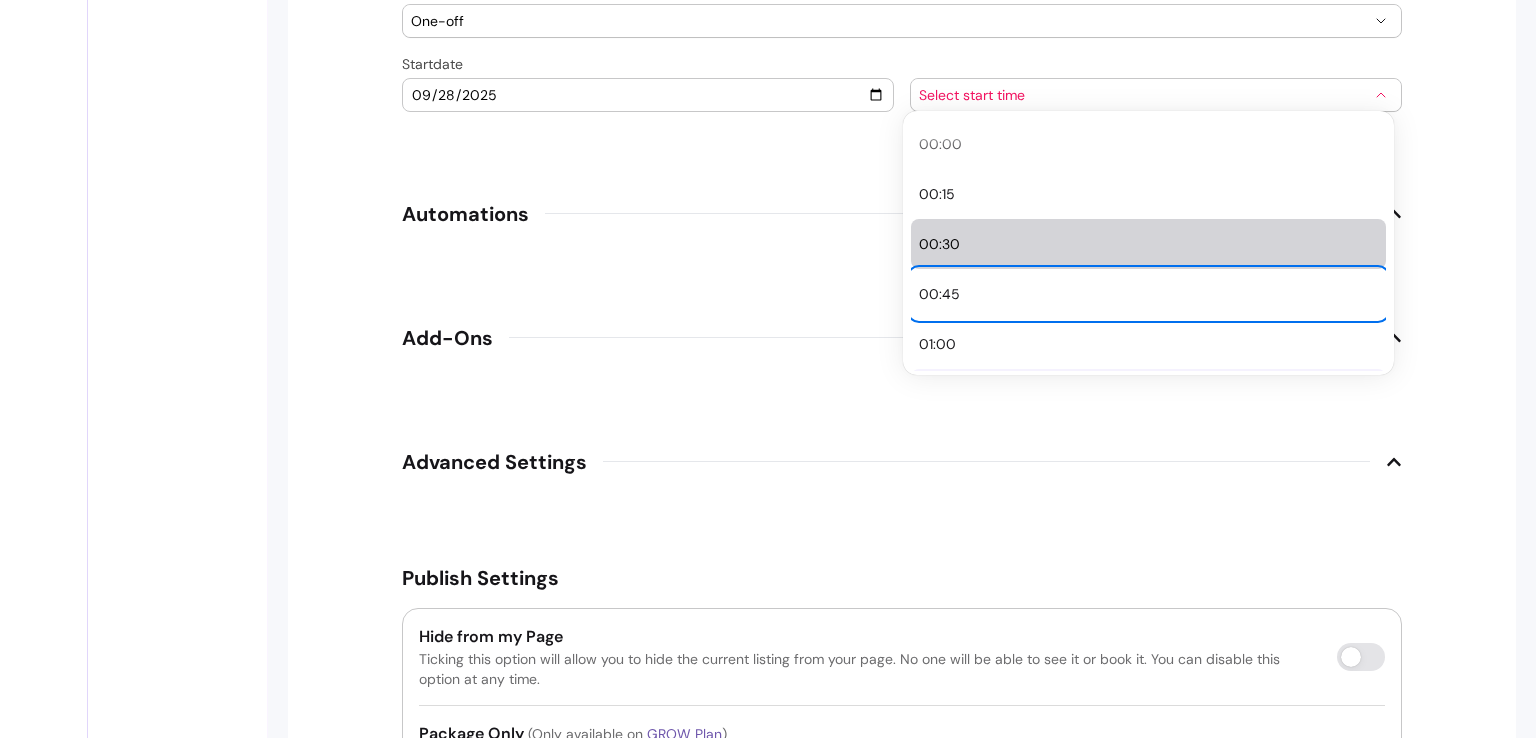 type 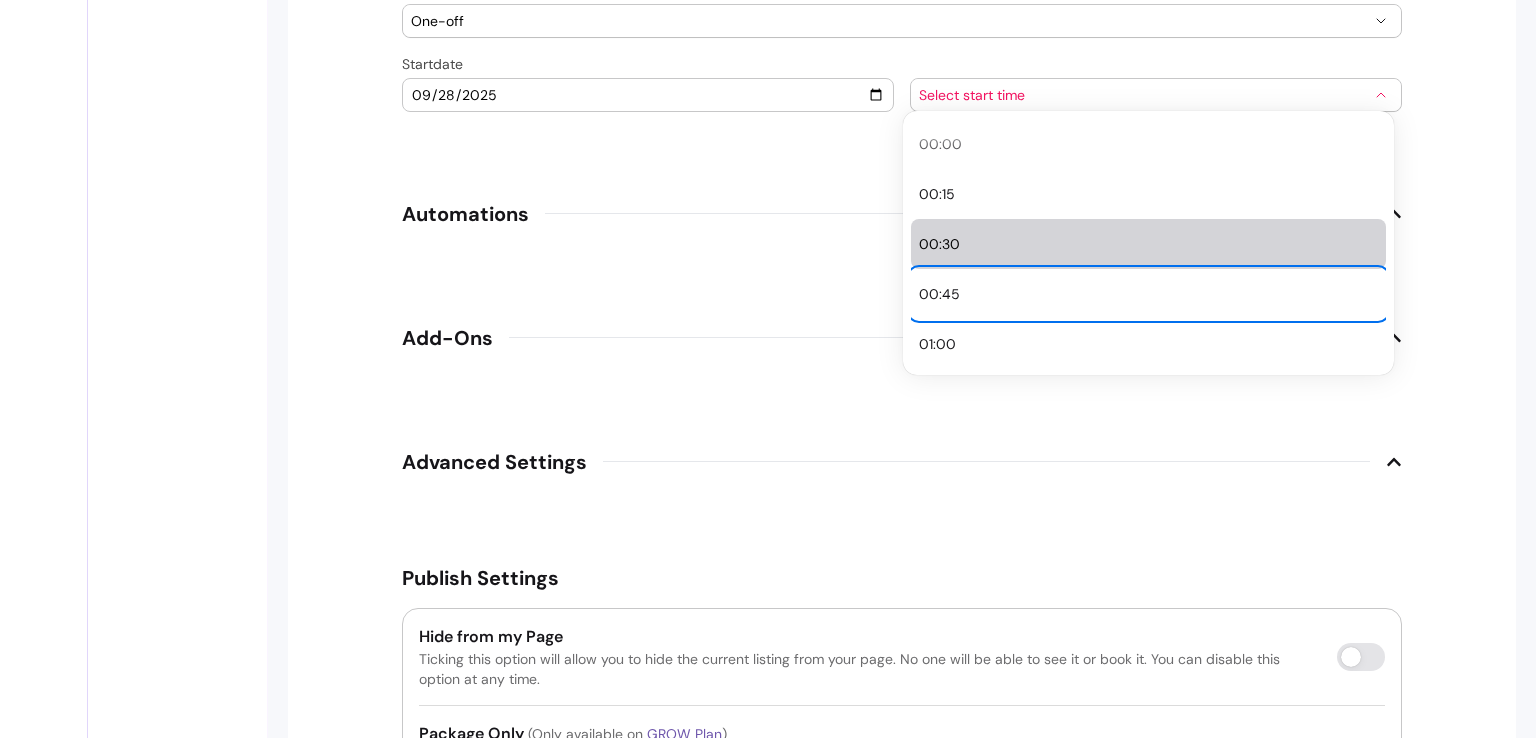 type 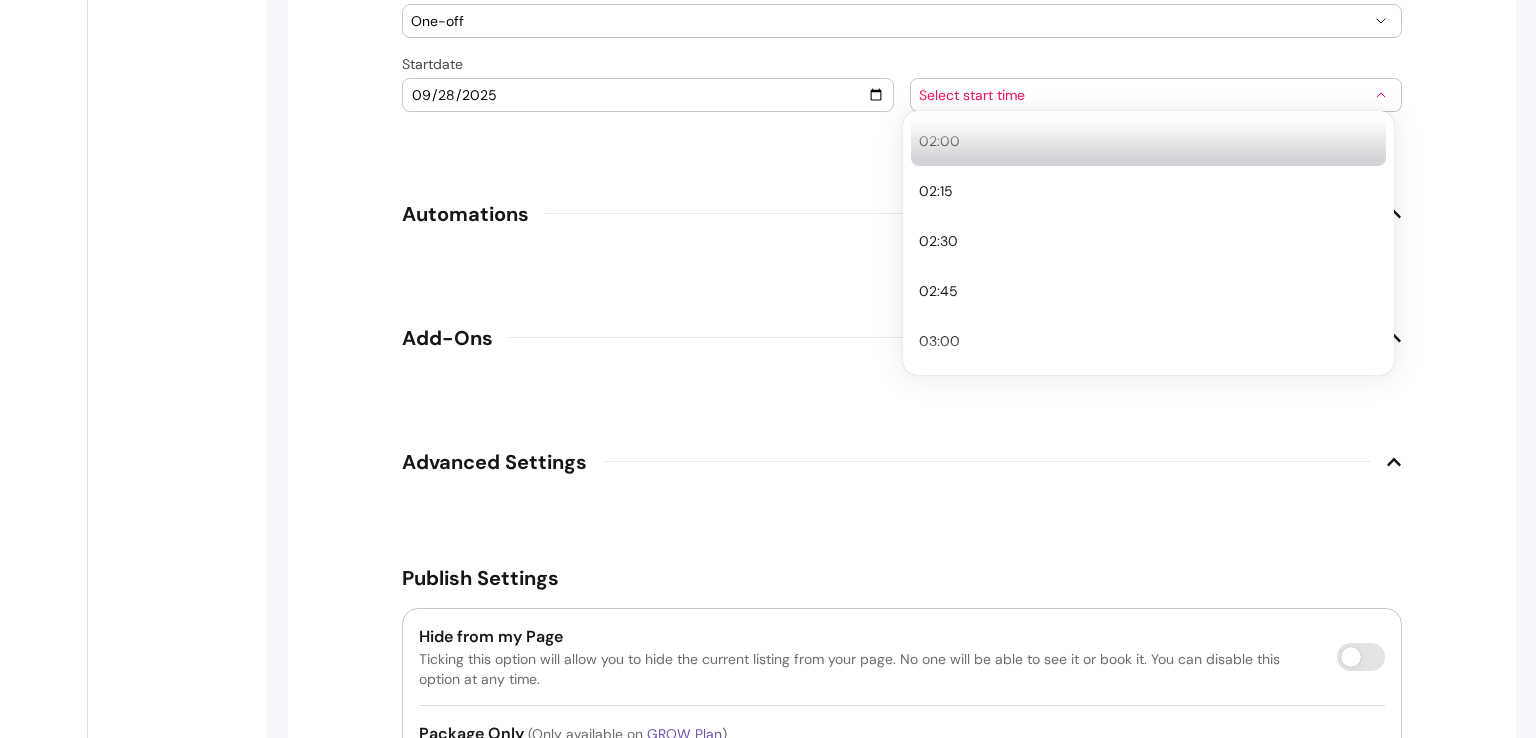 scroll, scrollTop: 440, scrollLeft: 0, axis: vertical 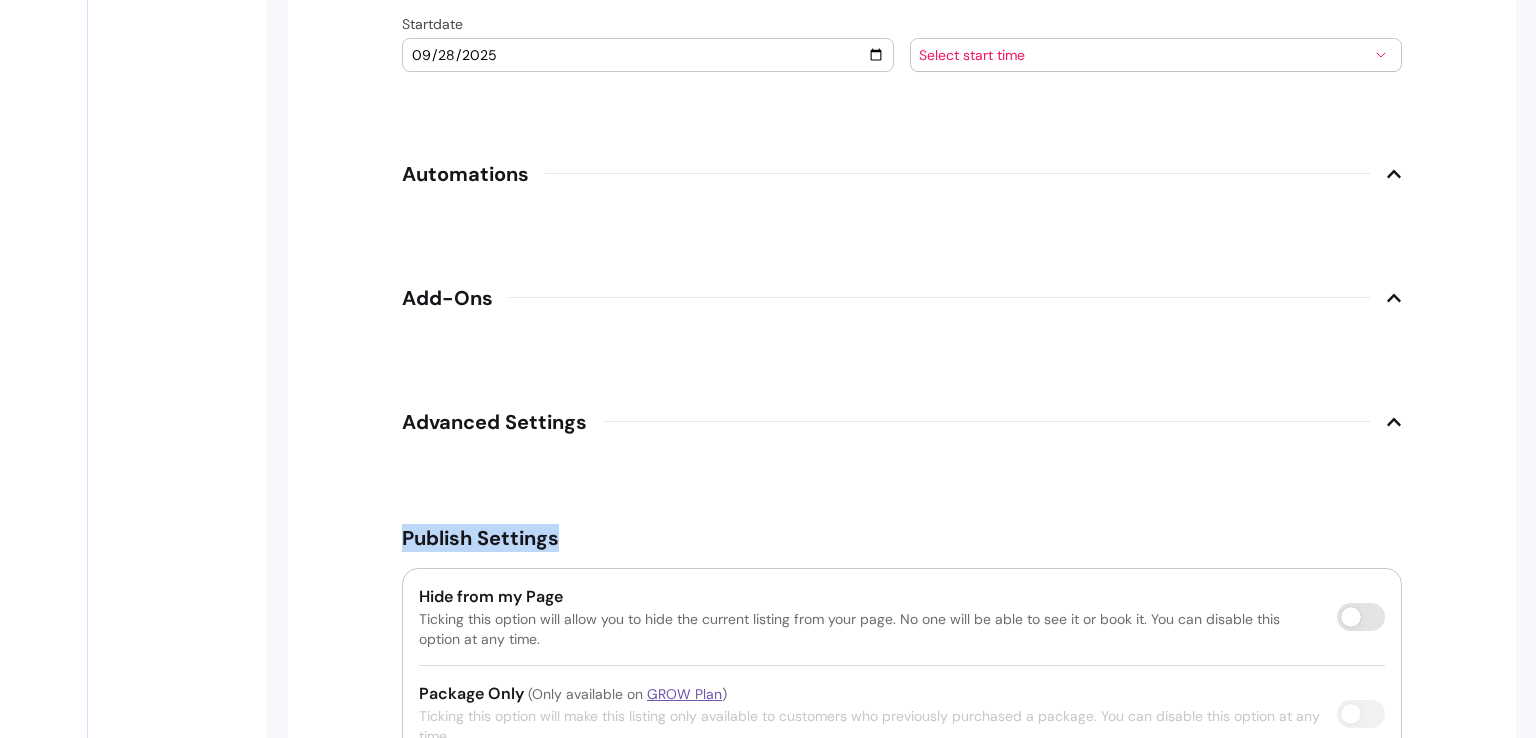drag, startPoint x: 1514, startPoint y: 588, endPoint x: 1432, endPoint y: 259, distance: 339.06488 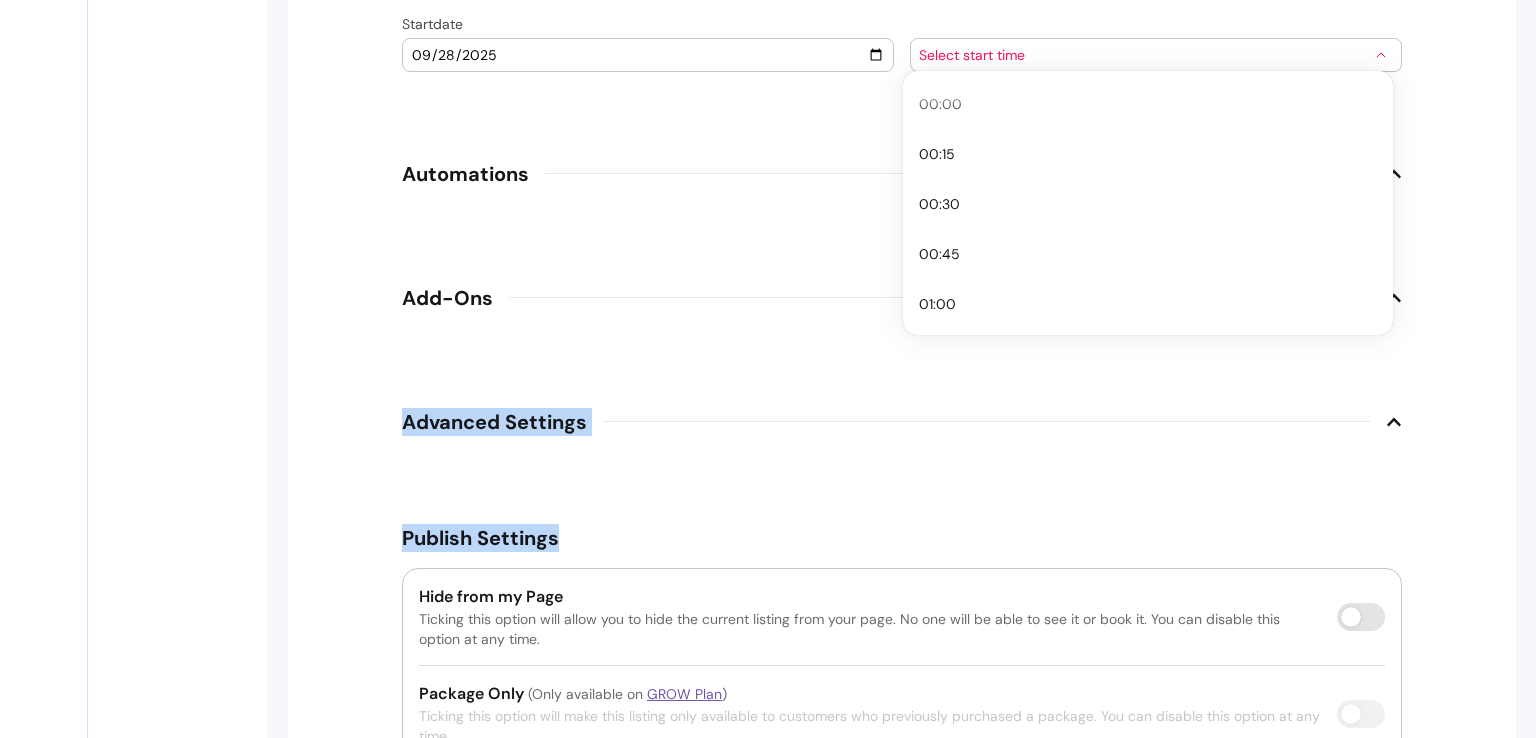 click on "Select start time" at bounding box center [1156, 55] 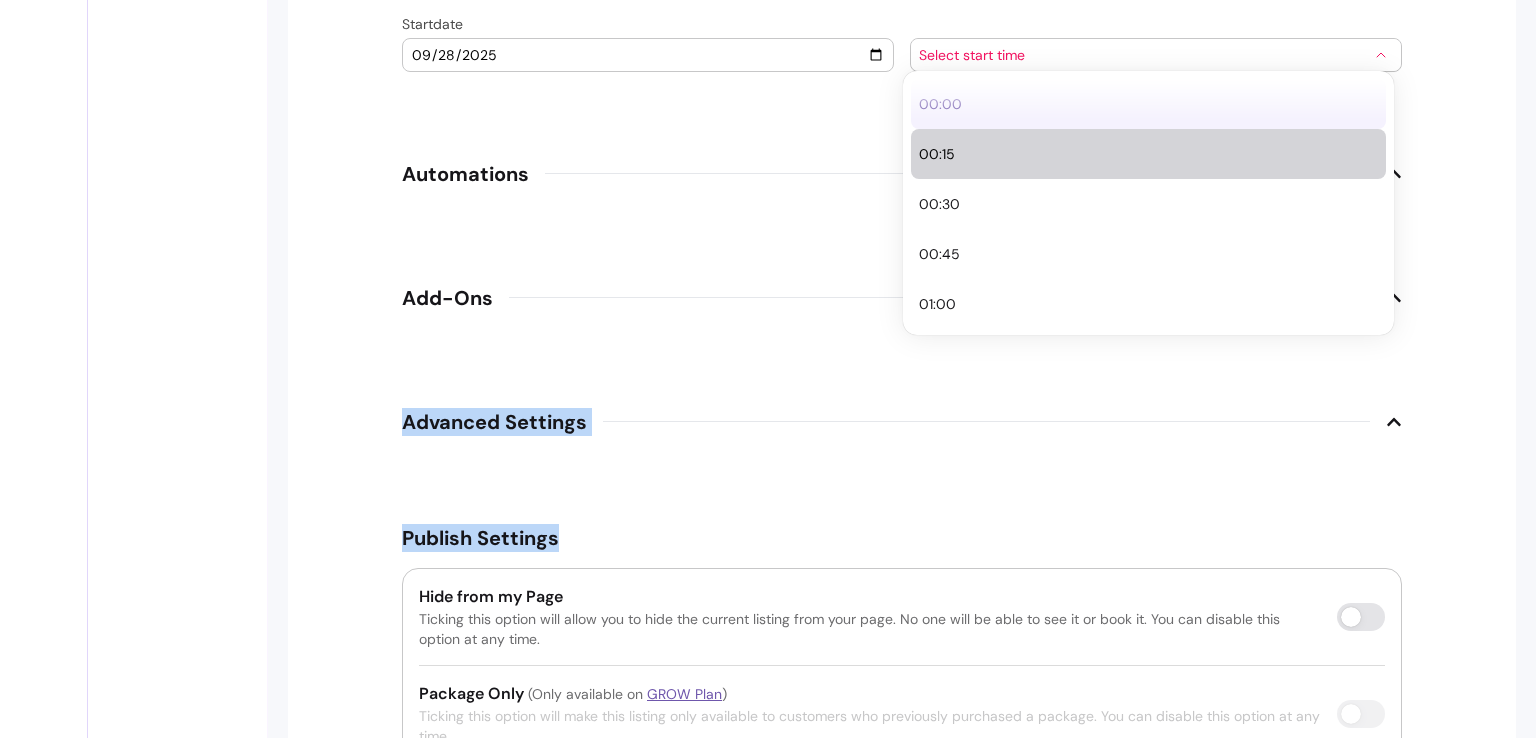 click on "00:00 00:15 00:30 00:45 01:00 01:15 01:30" at bounding box center [1148, 2479] 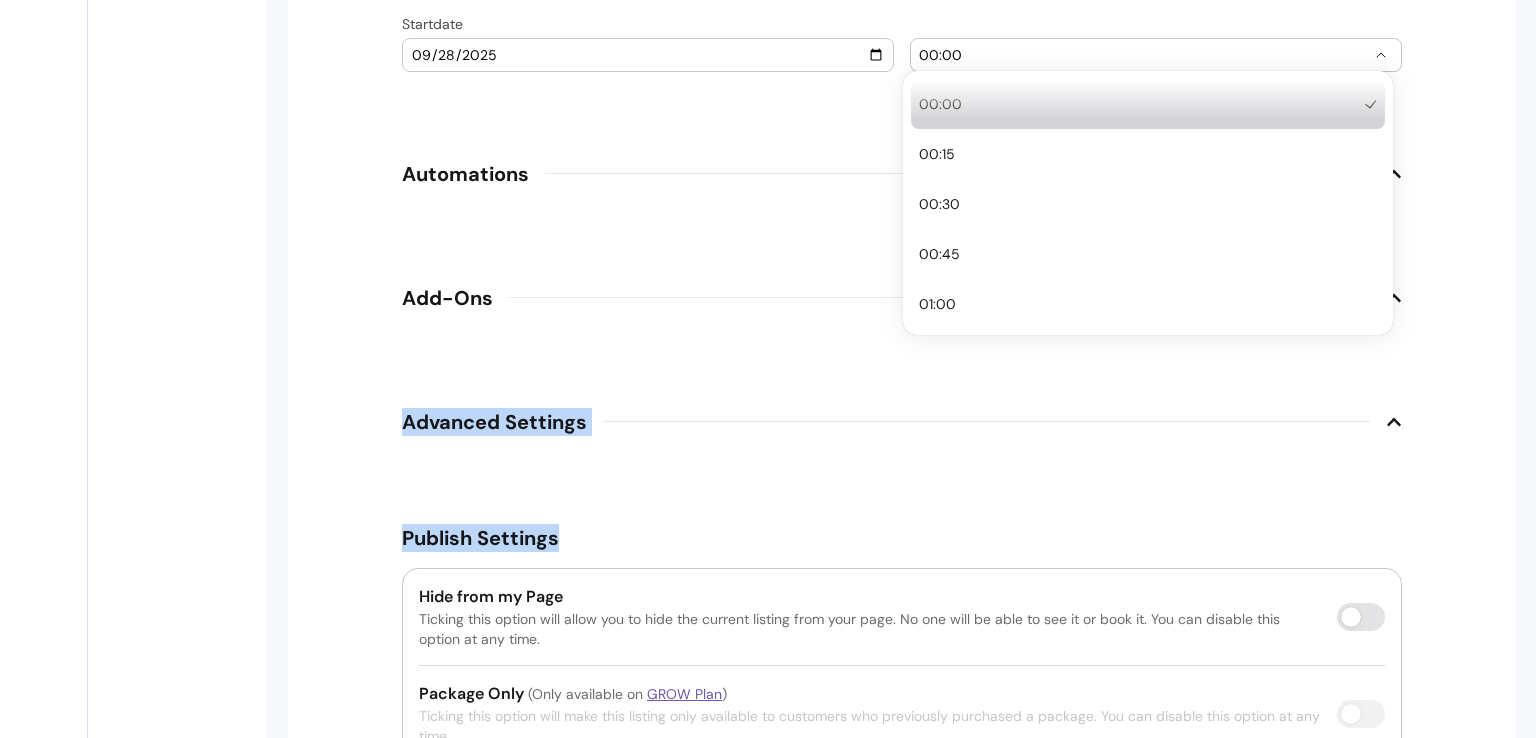 click on "00:00" at bounding box center (1144, 55) 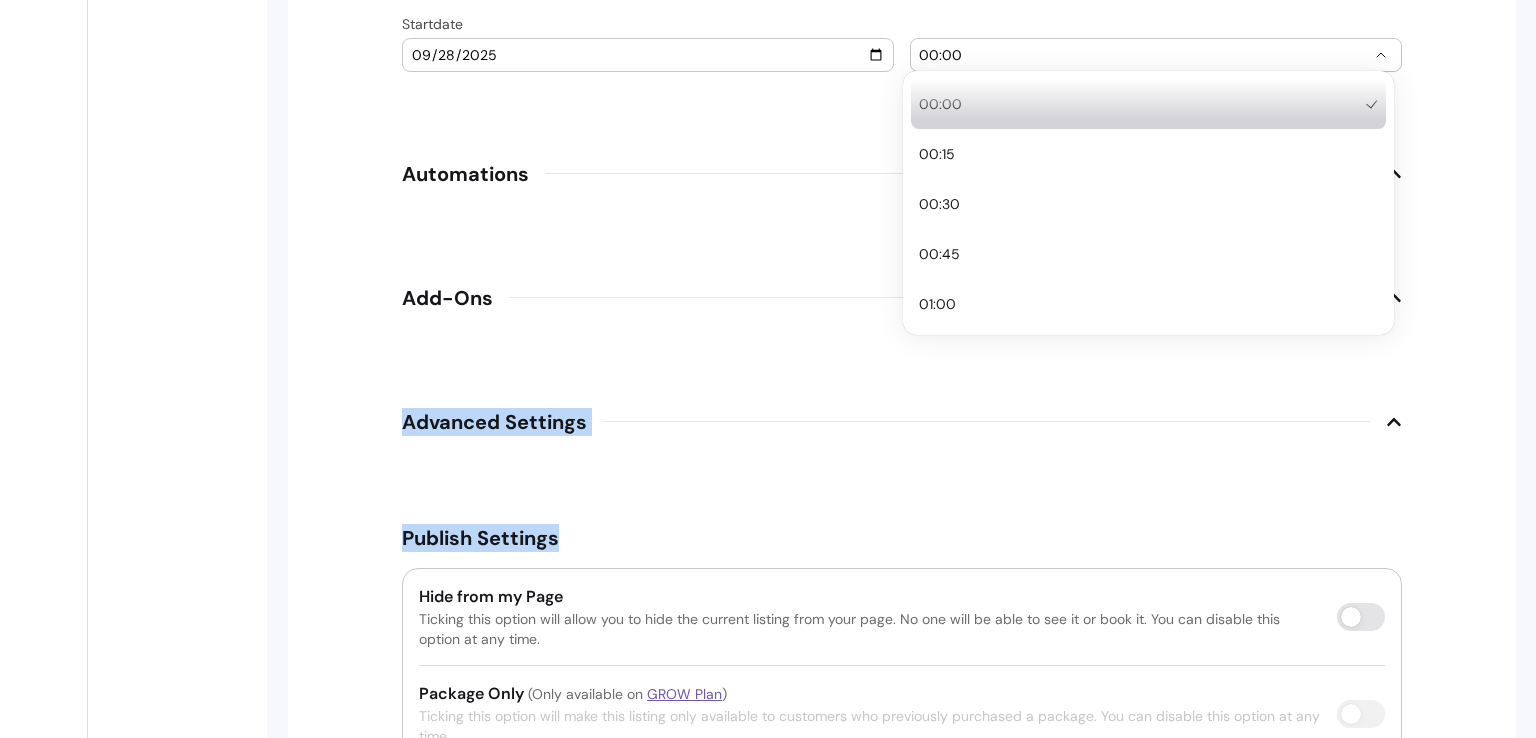 type 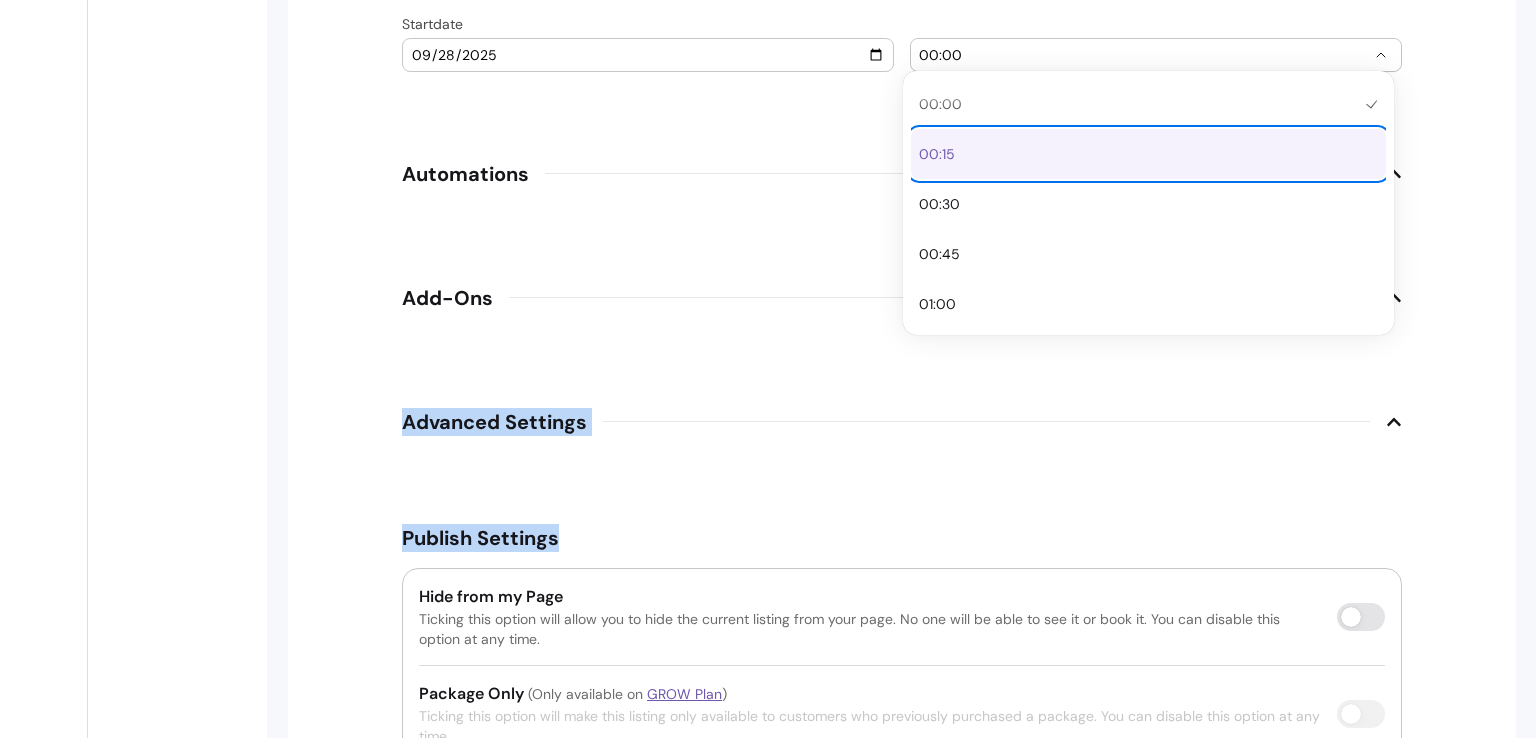 type 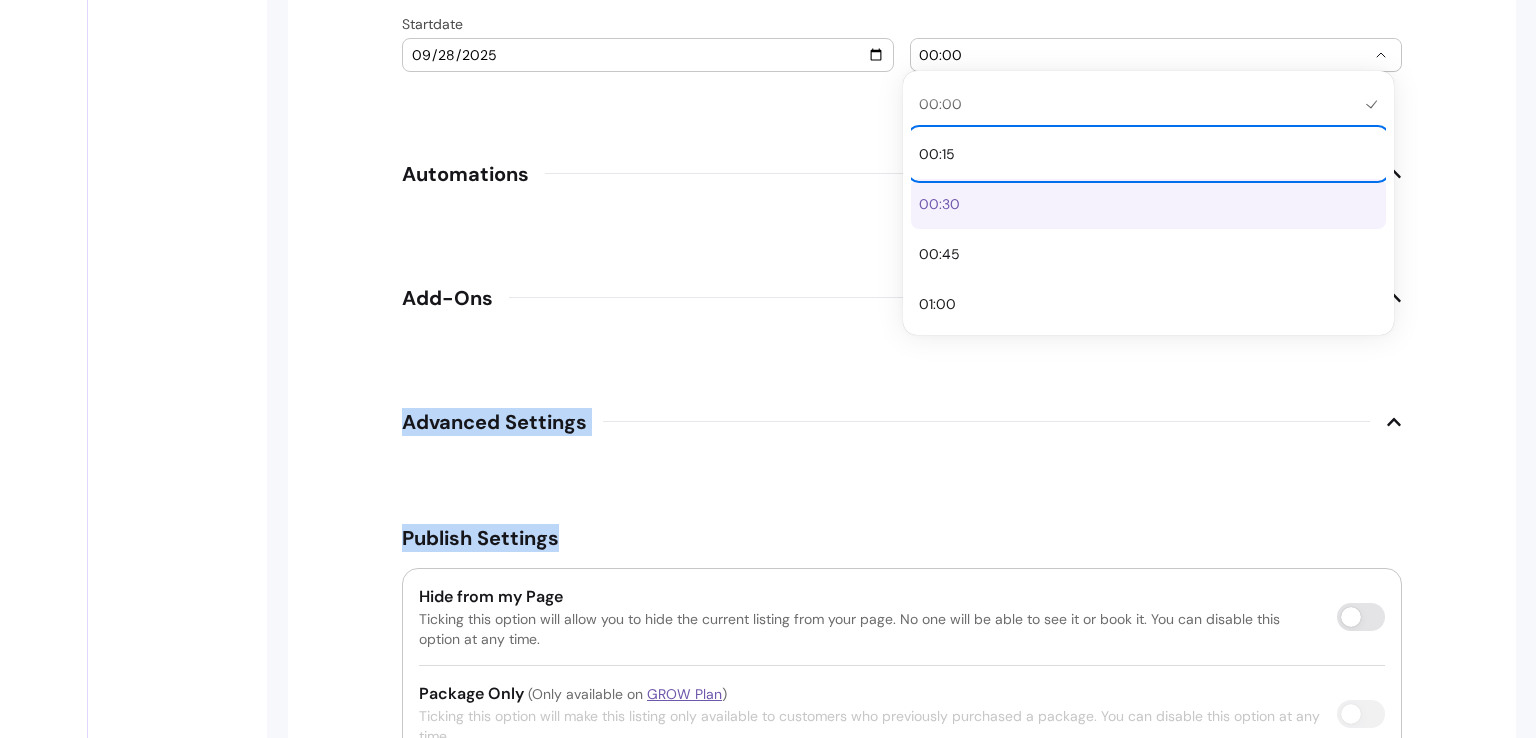 type 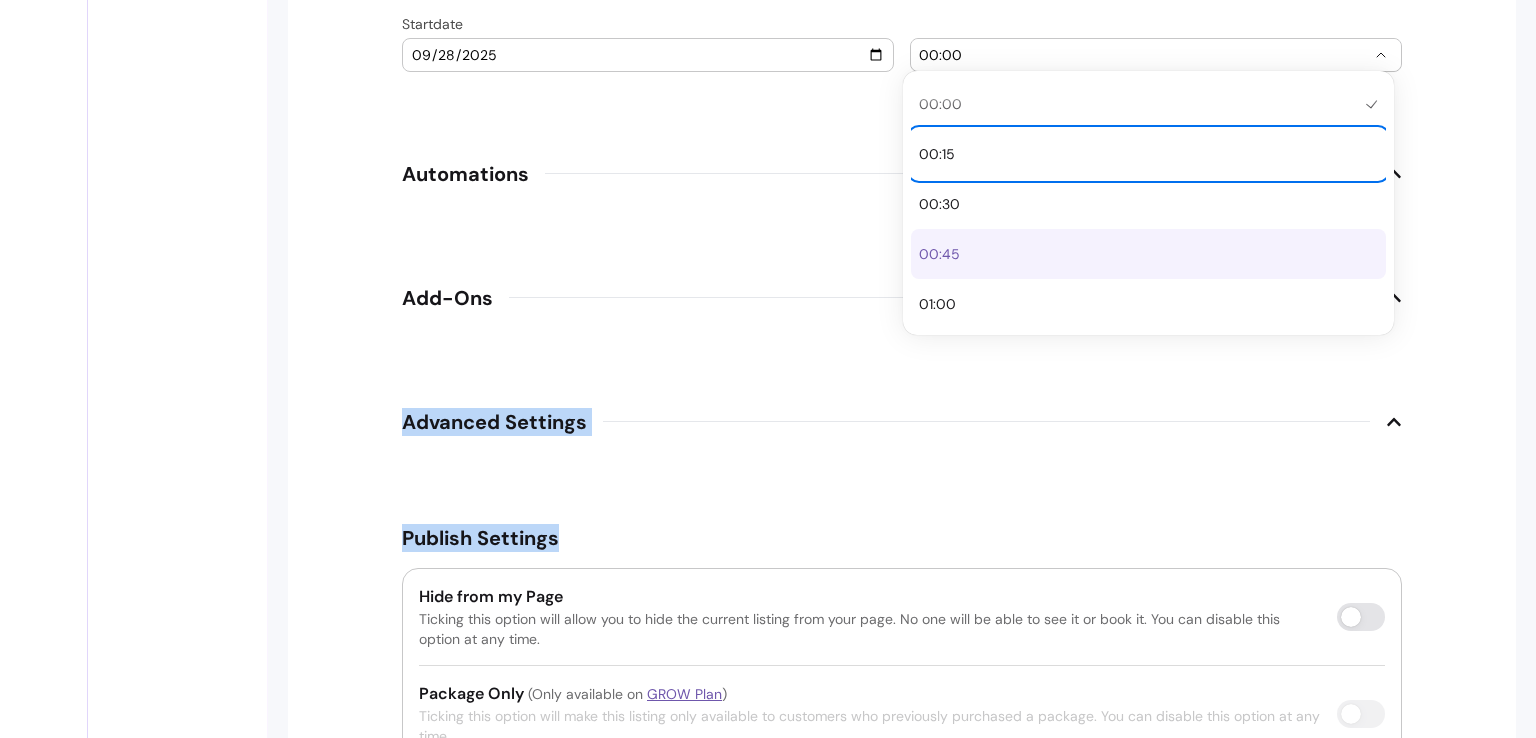 type 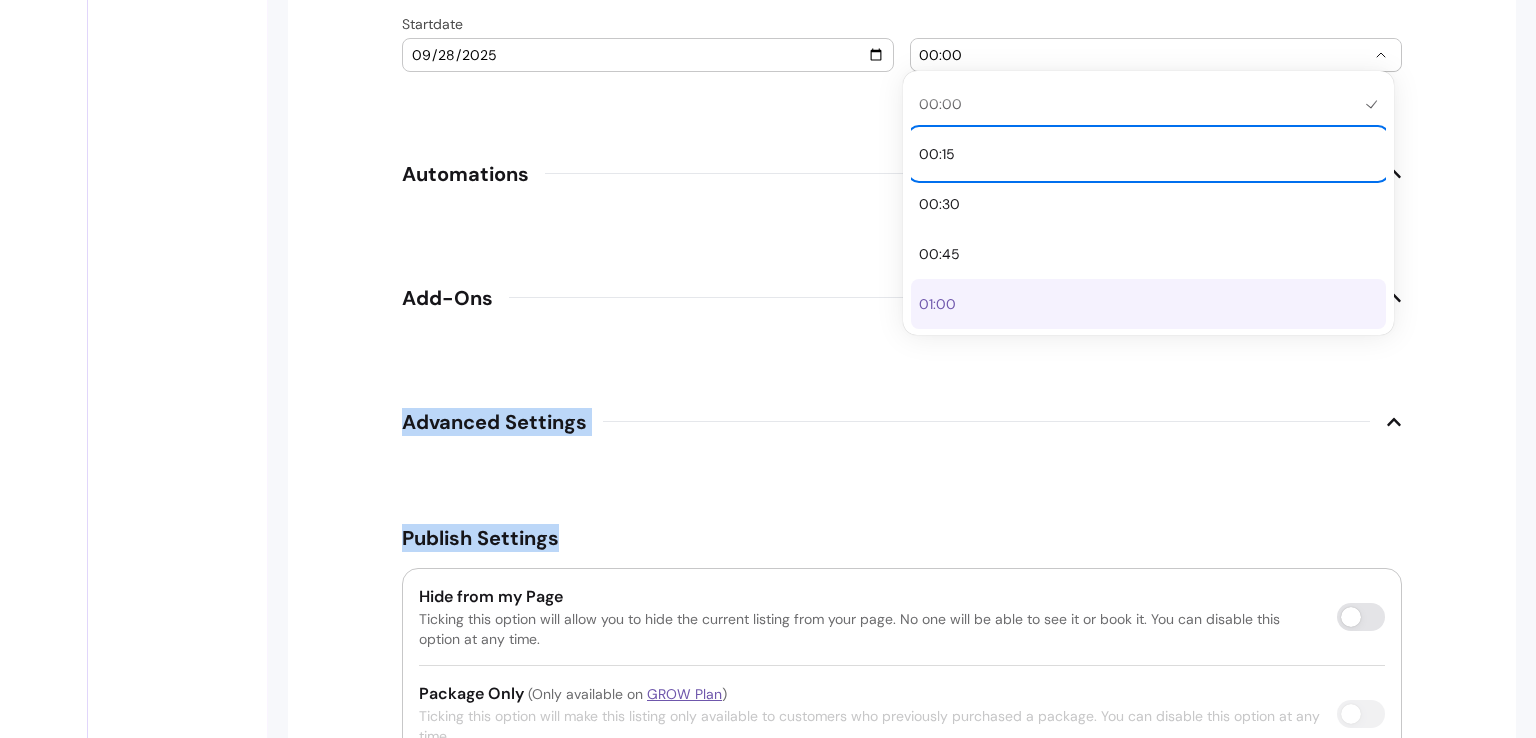 type 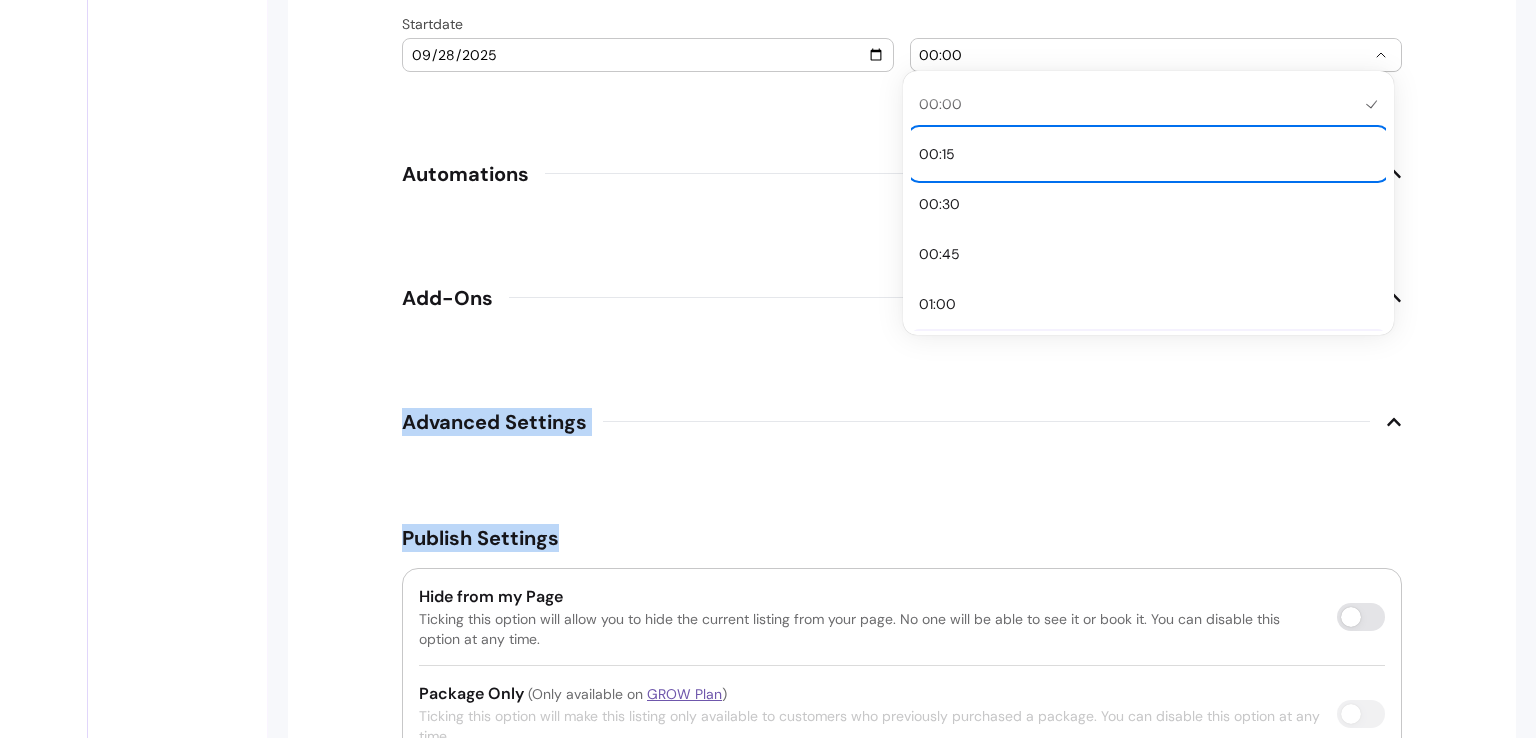 type 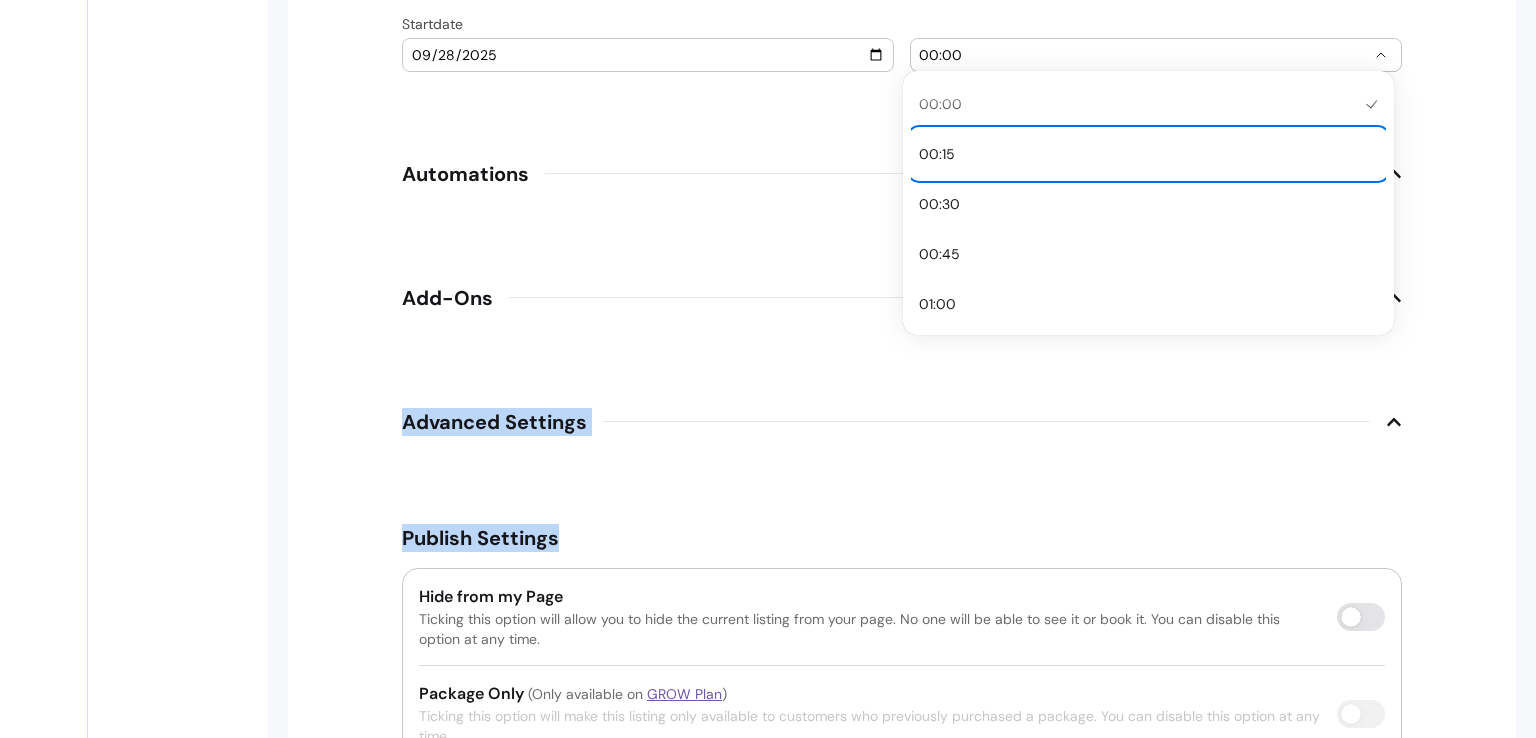 type 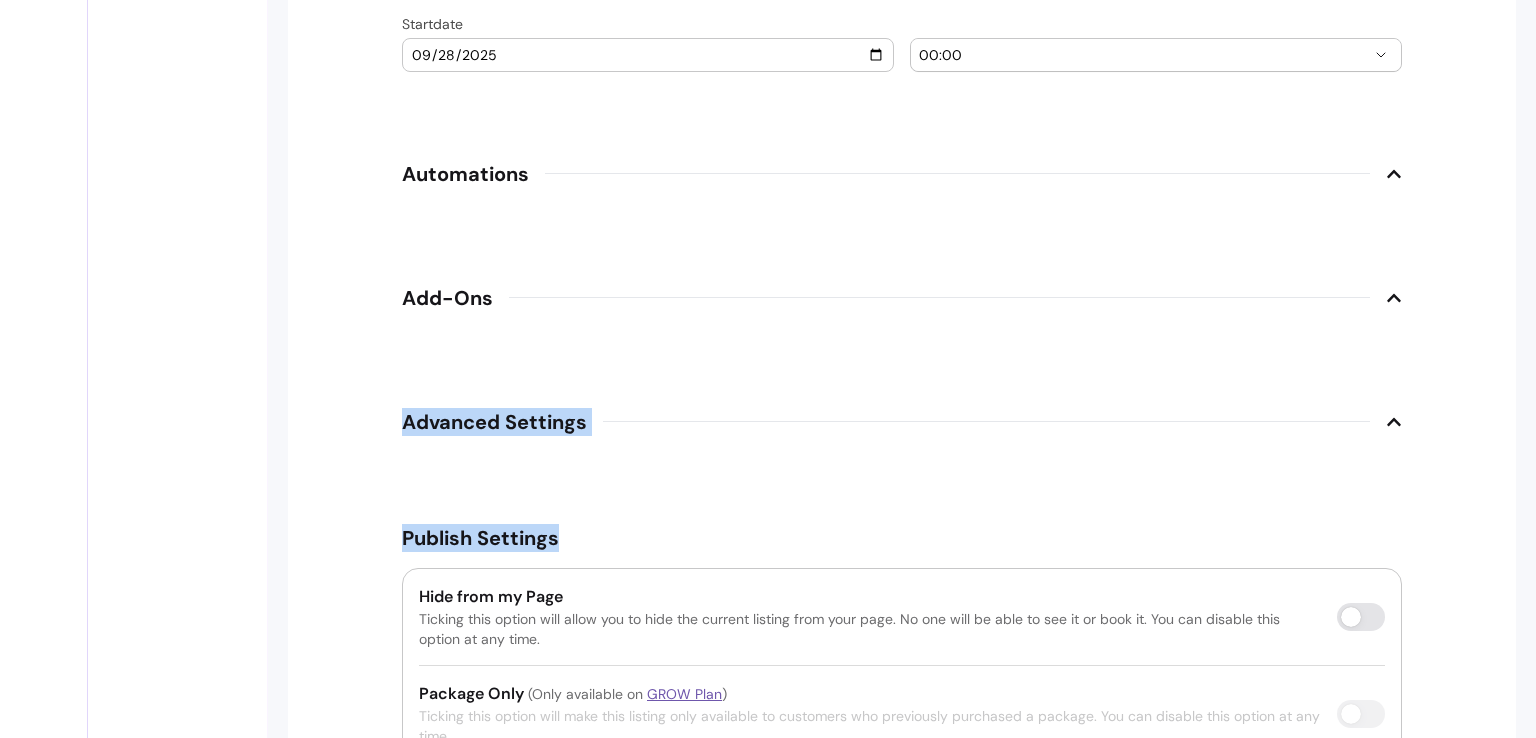 scroll, scrollTop: 511, scrollLeft: 0, axis: vertical 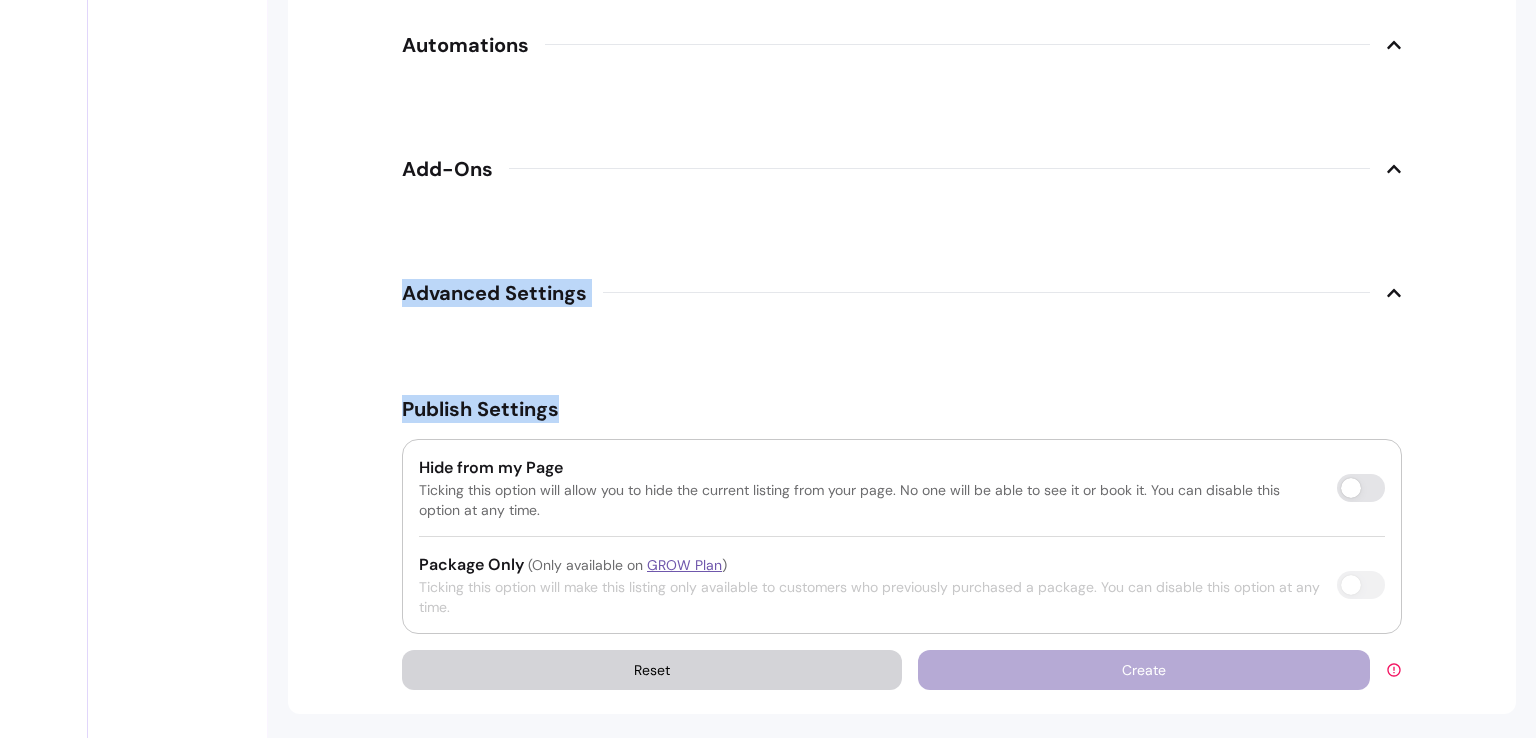 click on "**********" at bounding box center (902, -720) 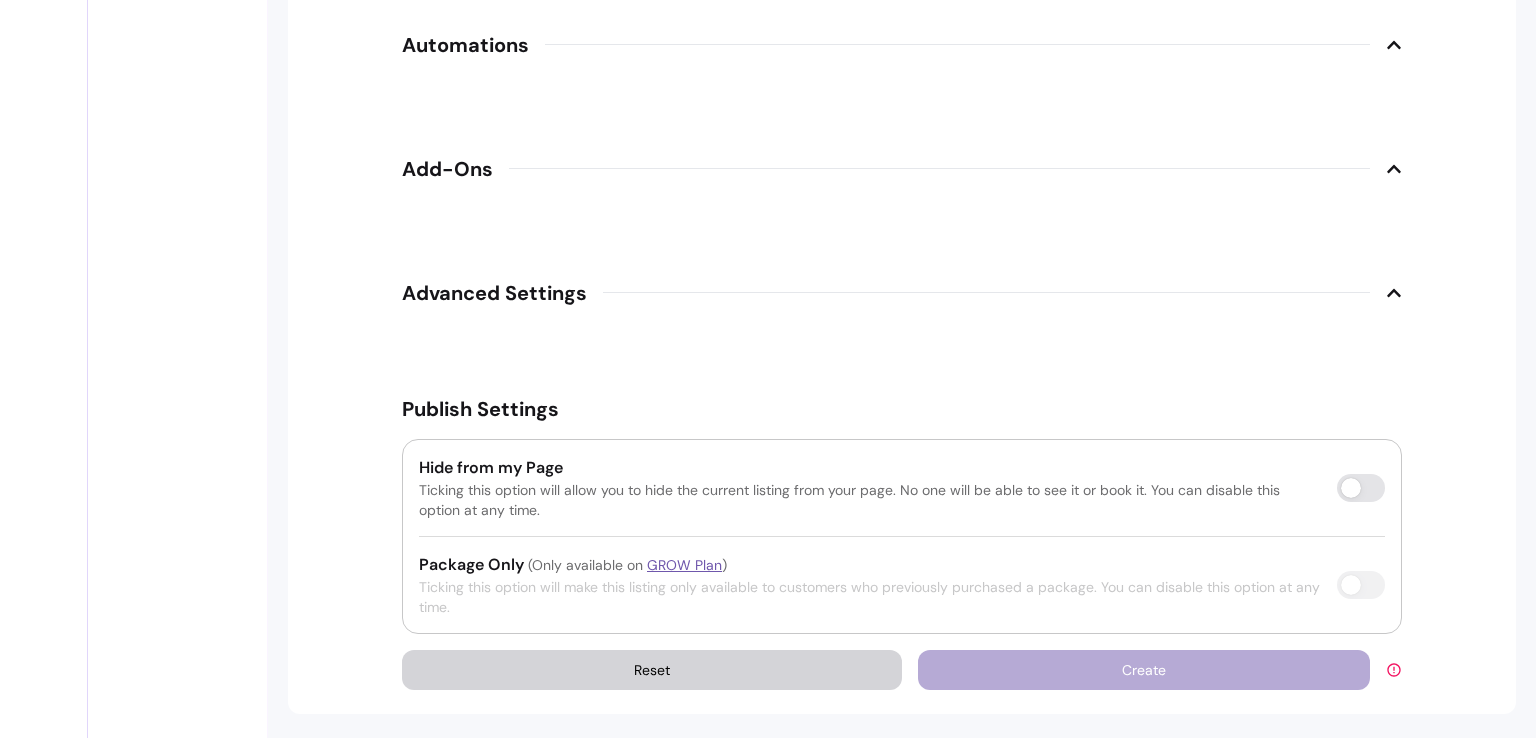 click on "**********" at bounding box center (902, -720) 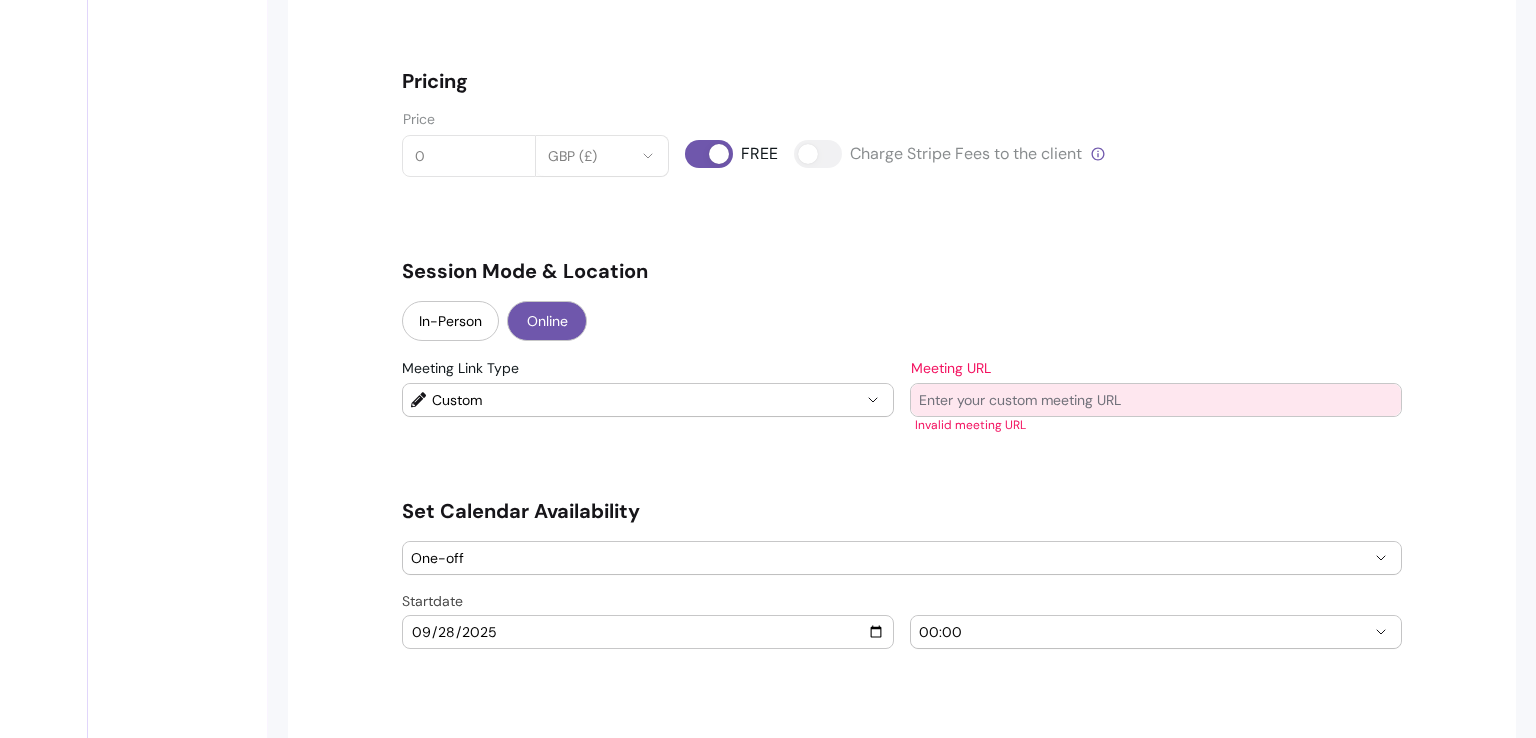 scroll, scrollTop: 1524, scrollLeft: 0, axis: vertical 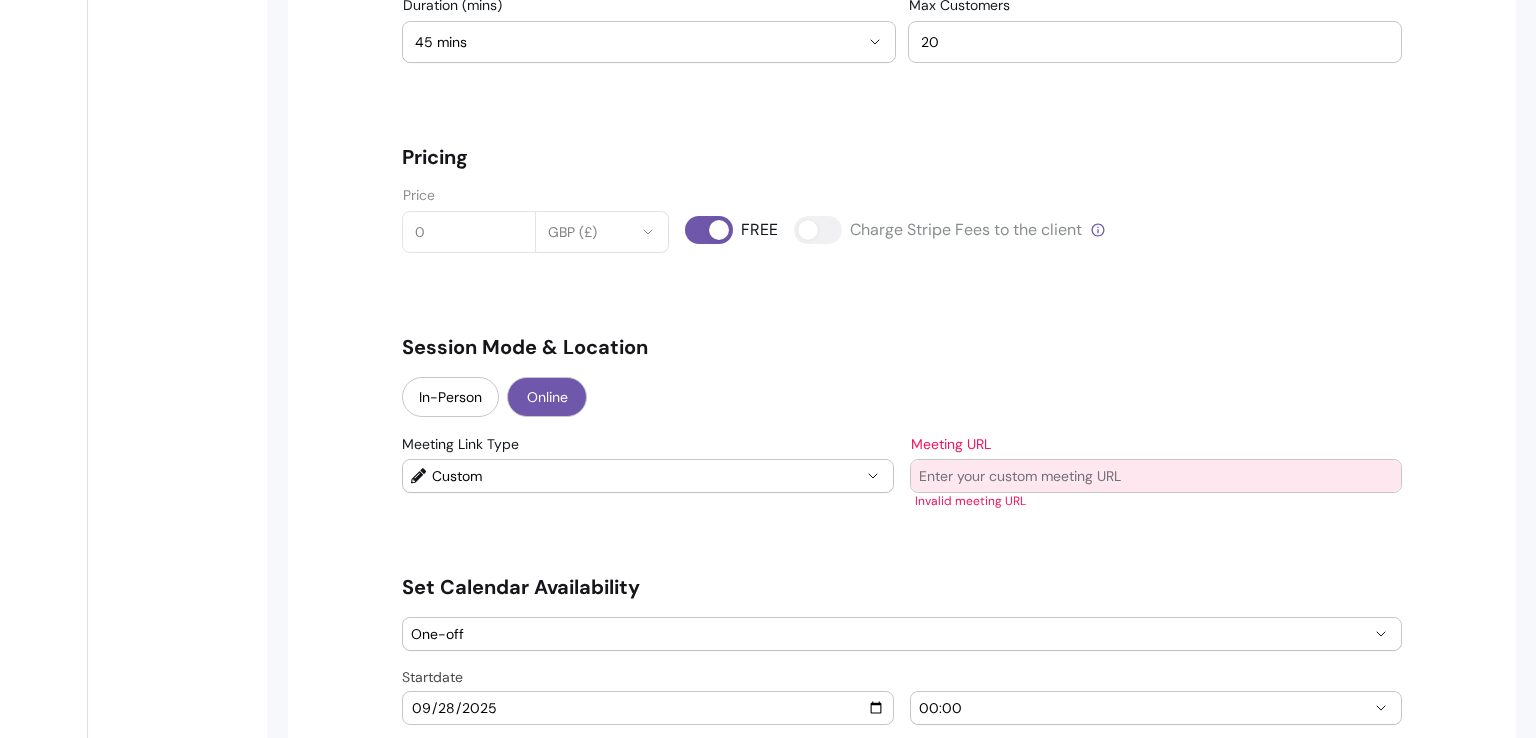 click on "Meeting URL" at bounding box center [1156, 476] 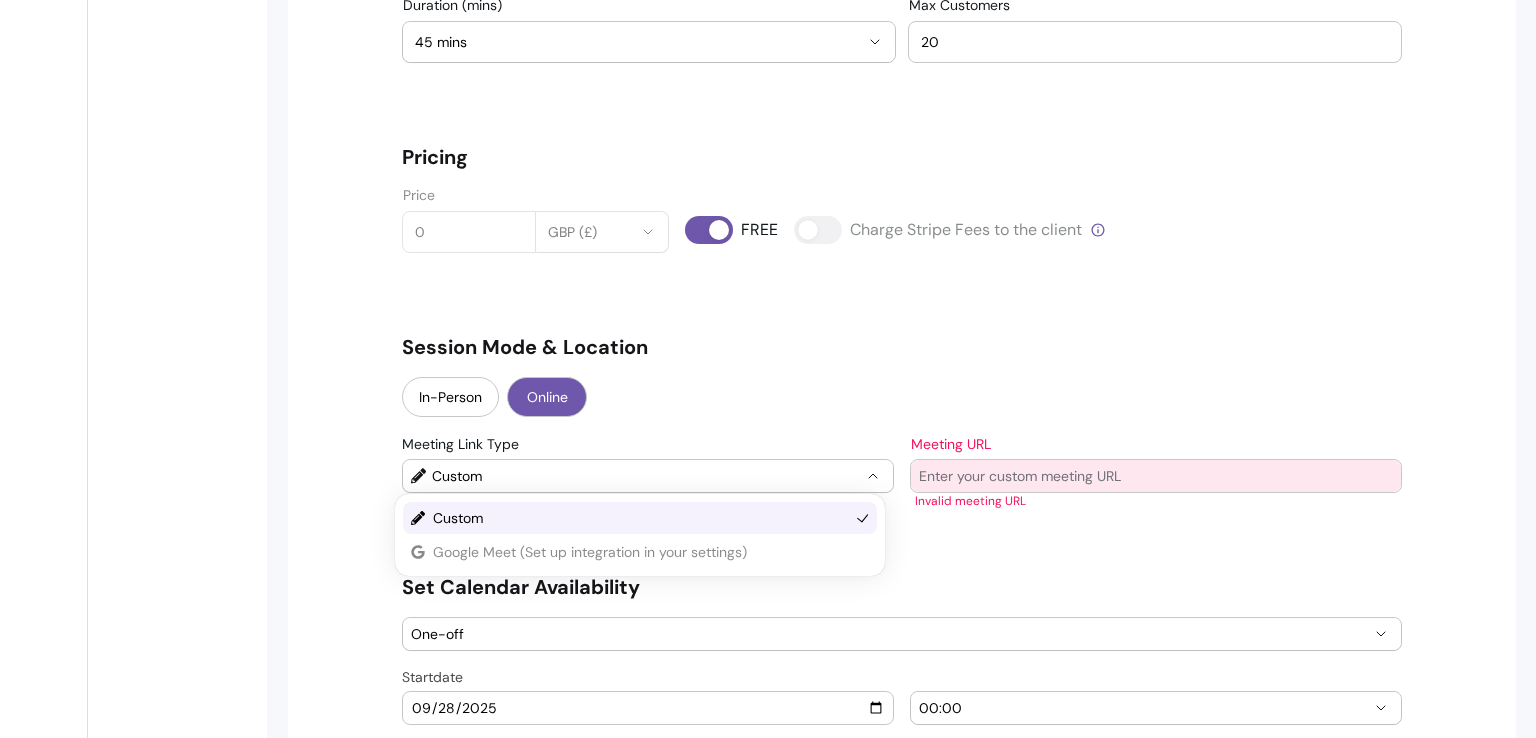 click on "Custom" at bounding box center [646, 476] 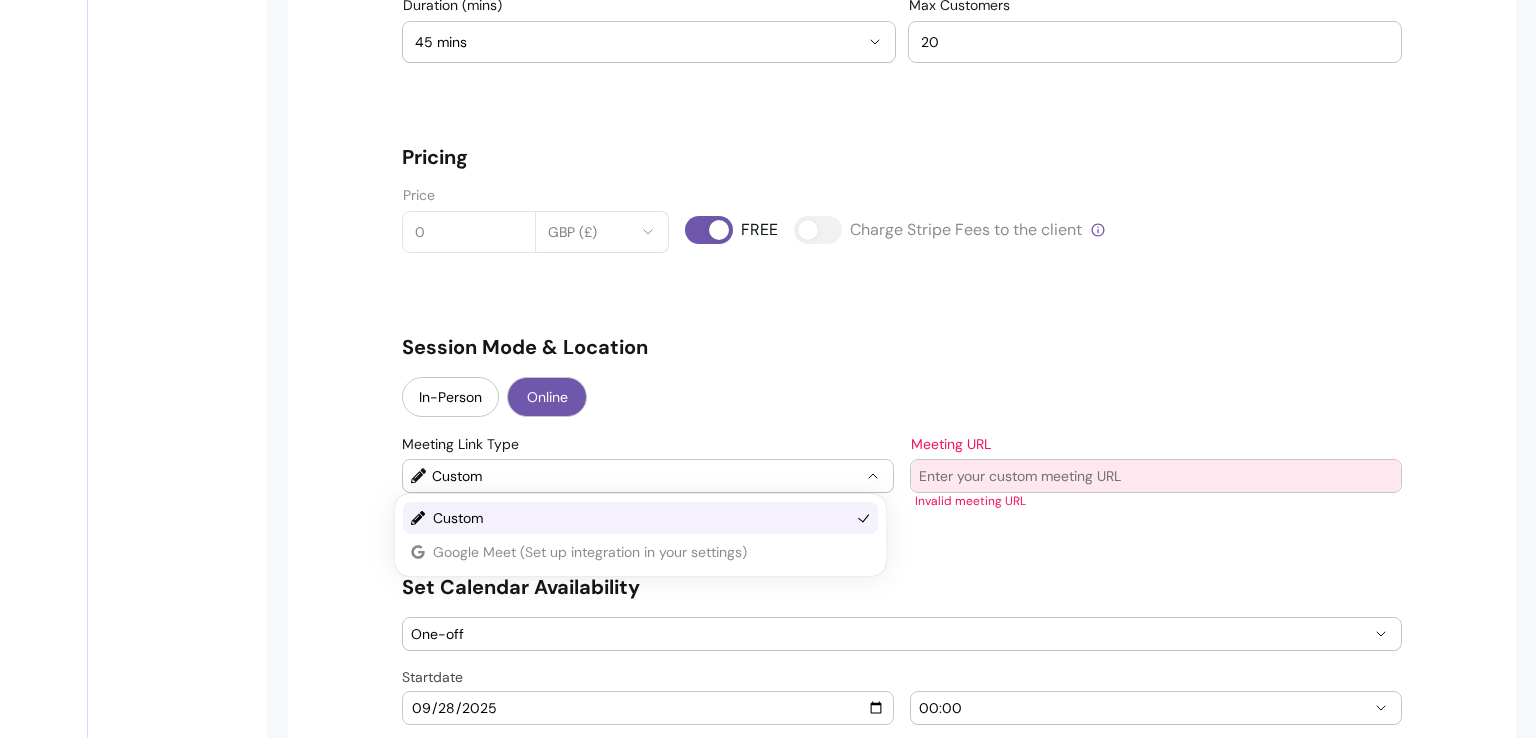 click on "Custom Google Meet (Set up integration in your settings)" at bounding box center (640, 535) 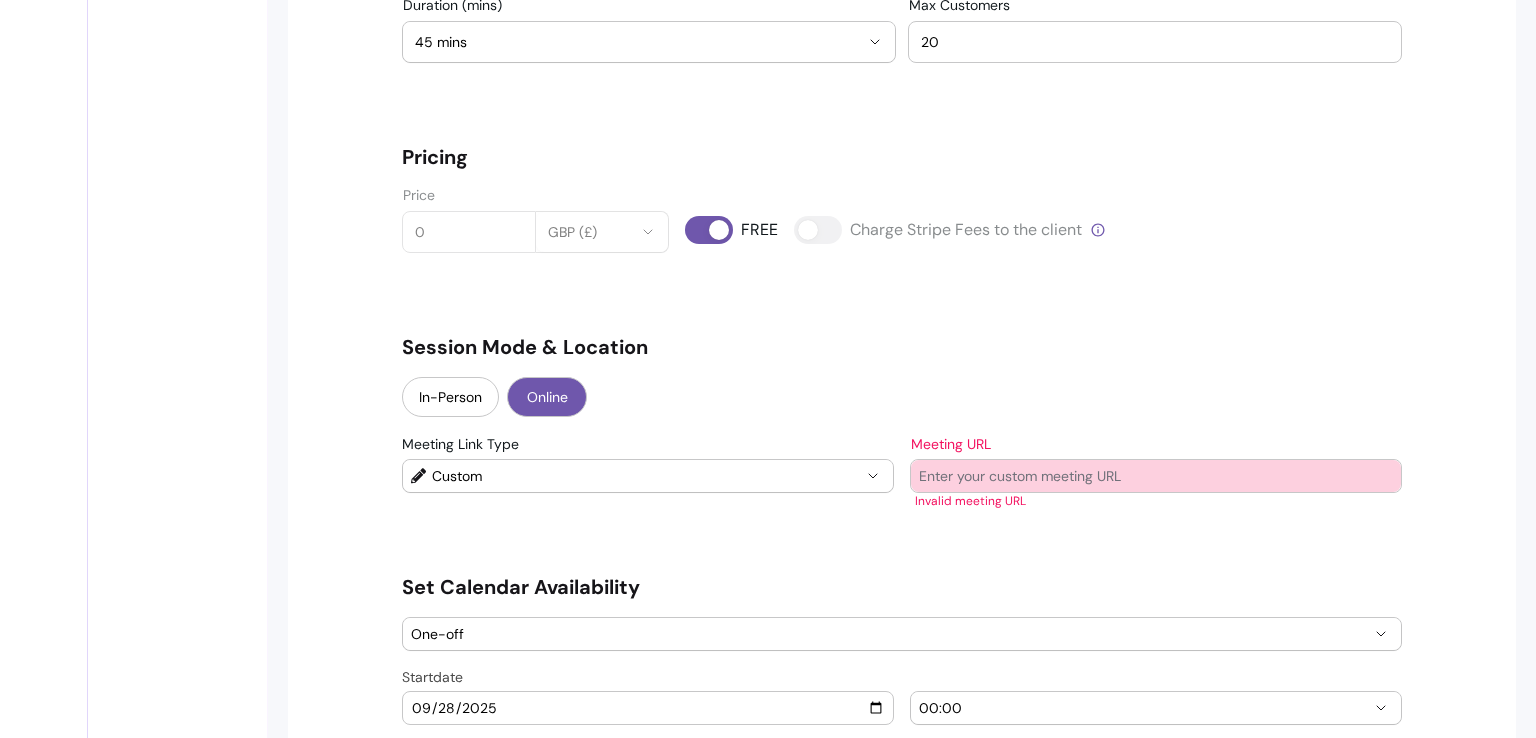click at bounding box center (1156, 476) 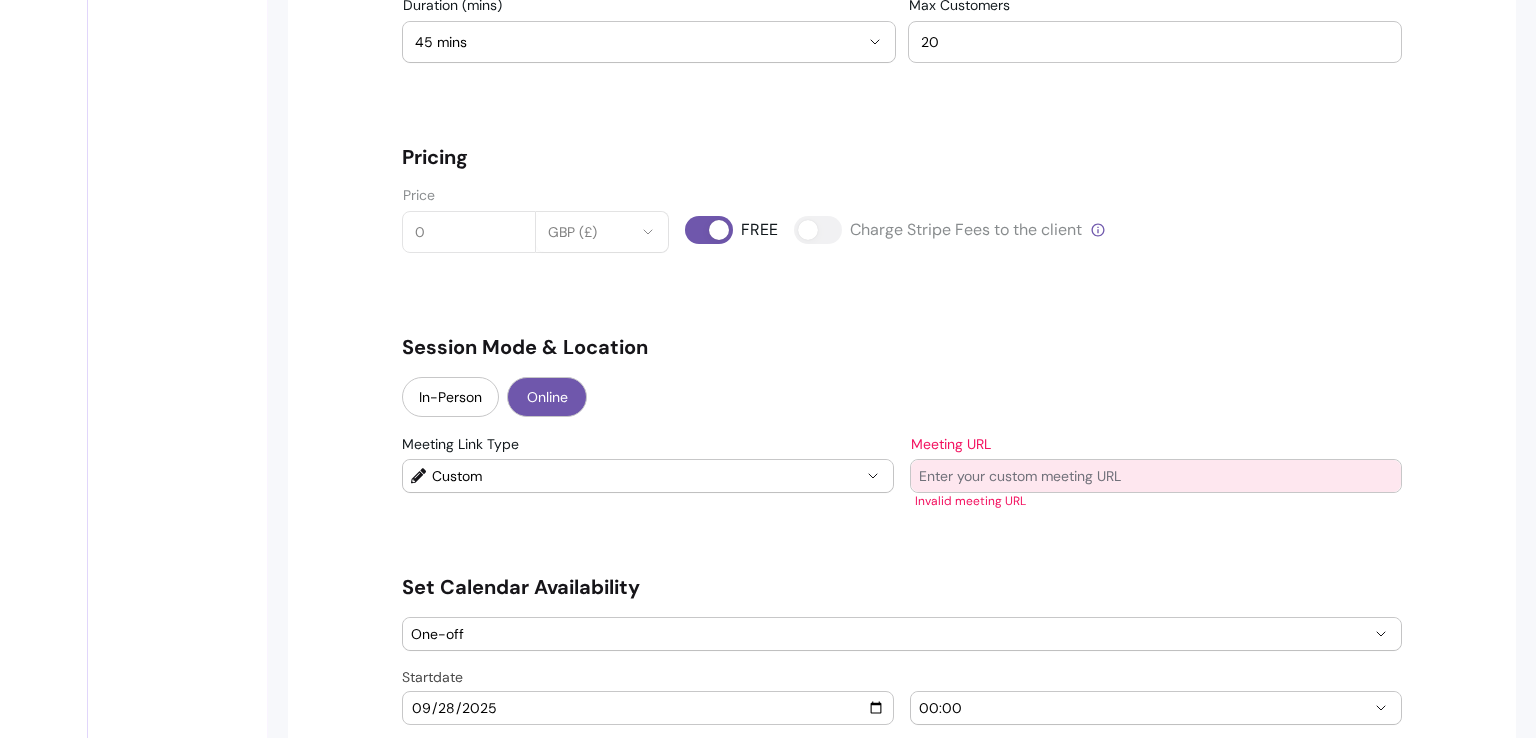paste on "(Sem título) Sábado, 27 de setembro · 6:45 – 7:45pm Fuso horário: Europe/London Informações de participação do Google Meet Link da videochamada: https://meet.google.com/isy-xcaa-fks" 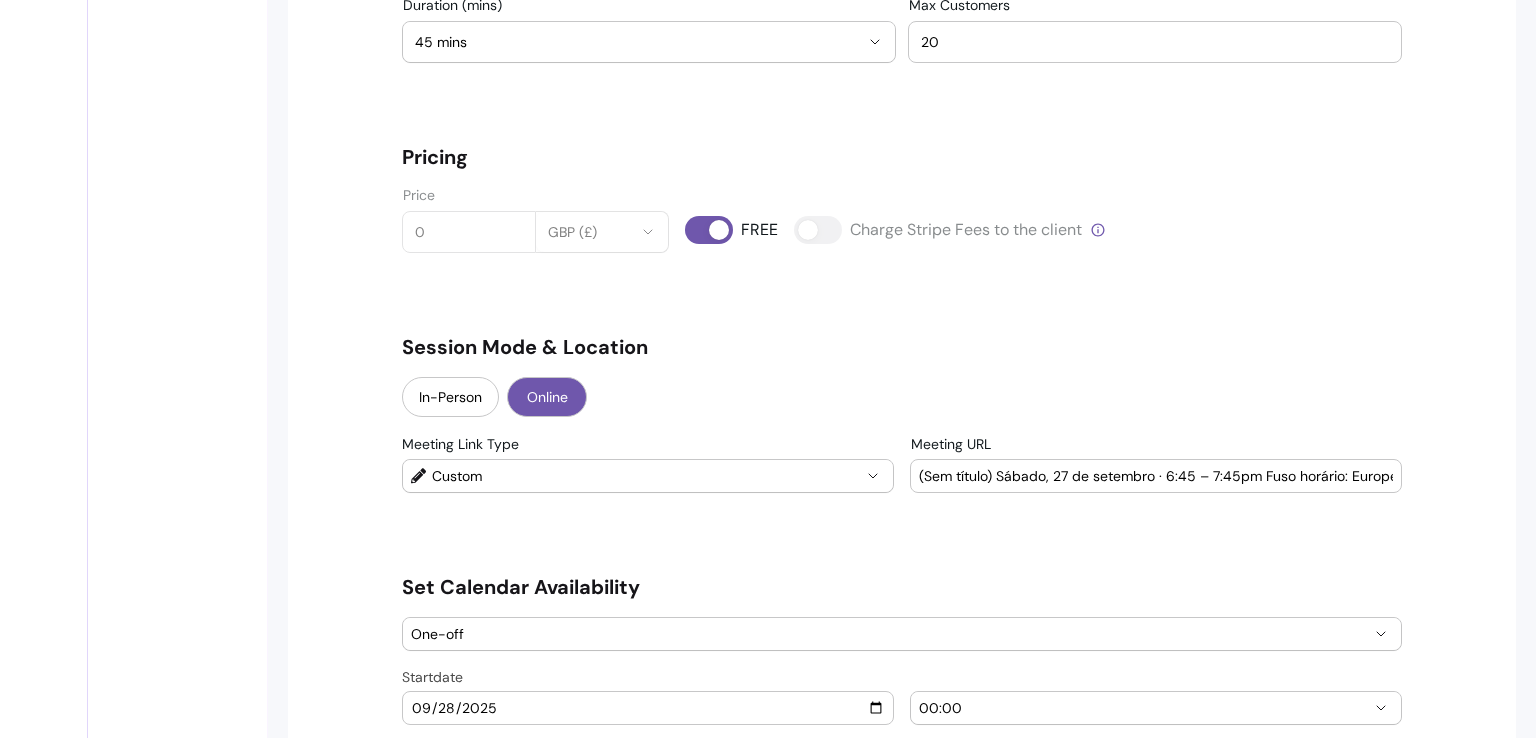 scroll, scrollTop: 0, scrollLeft: 756, axis: horizontal 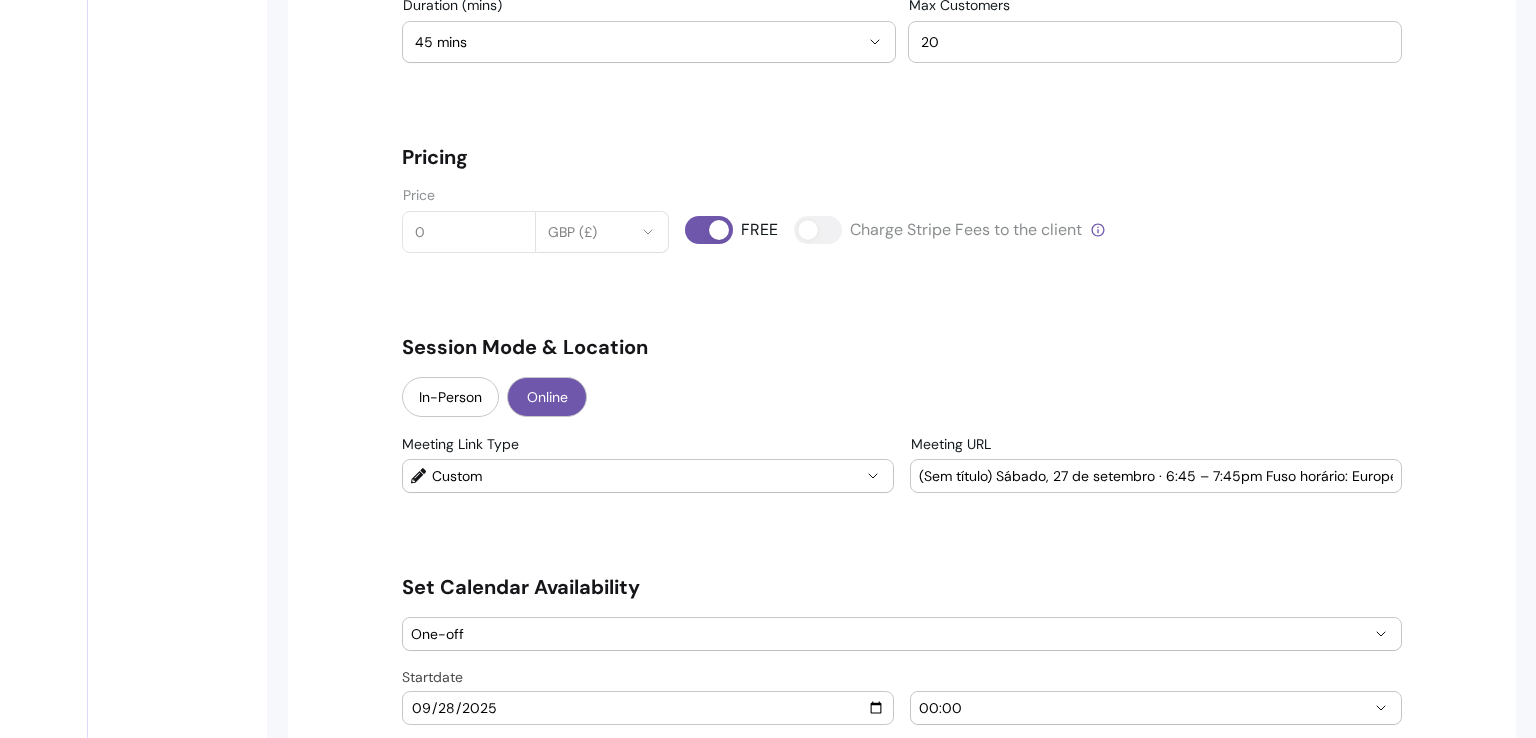 drag, startPoint x: 1142, startPoint y: 475, endPoint x: 630, endPoint y: 514, distance: 513.4832 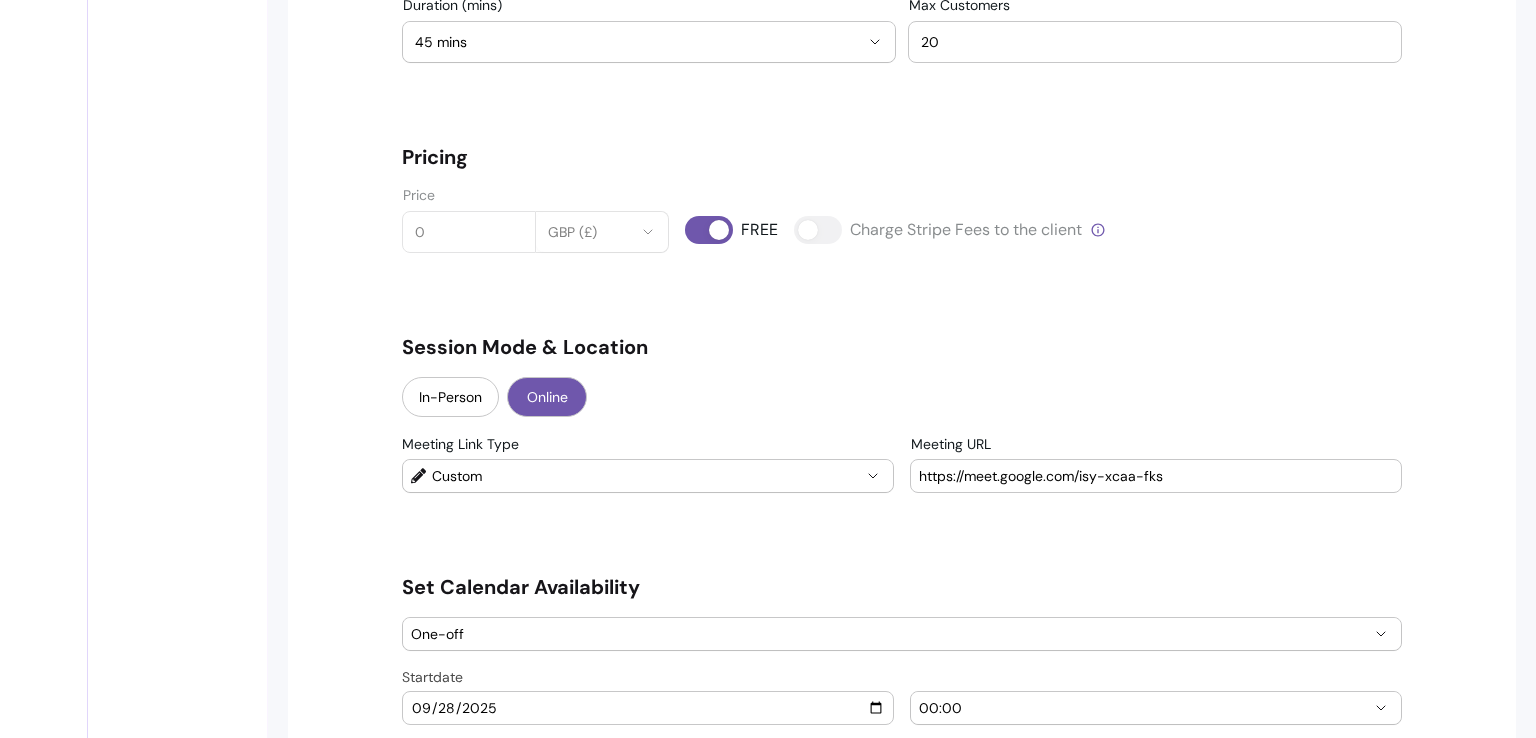 type on "https://meet.google.com/isy-xcaa-fks" 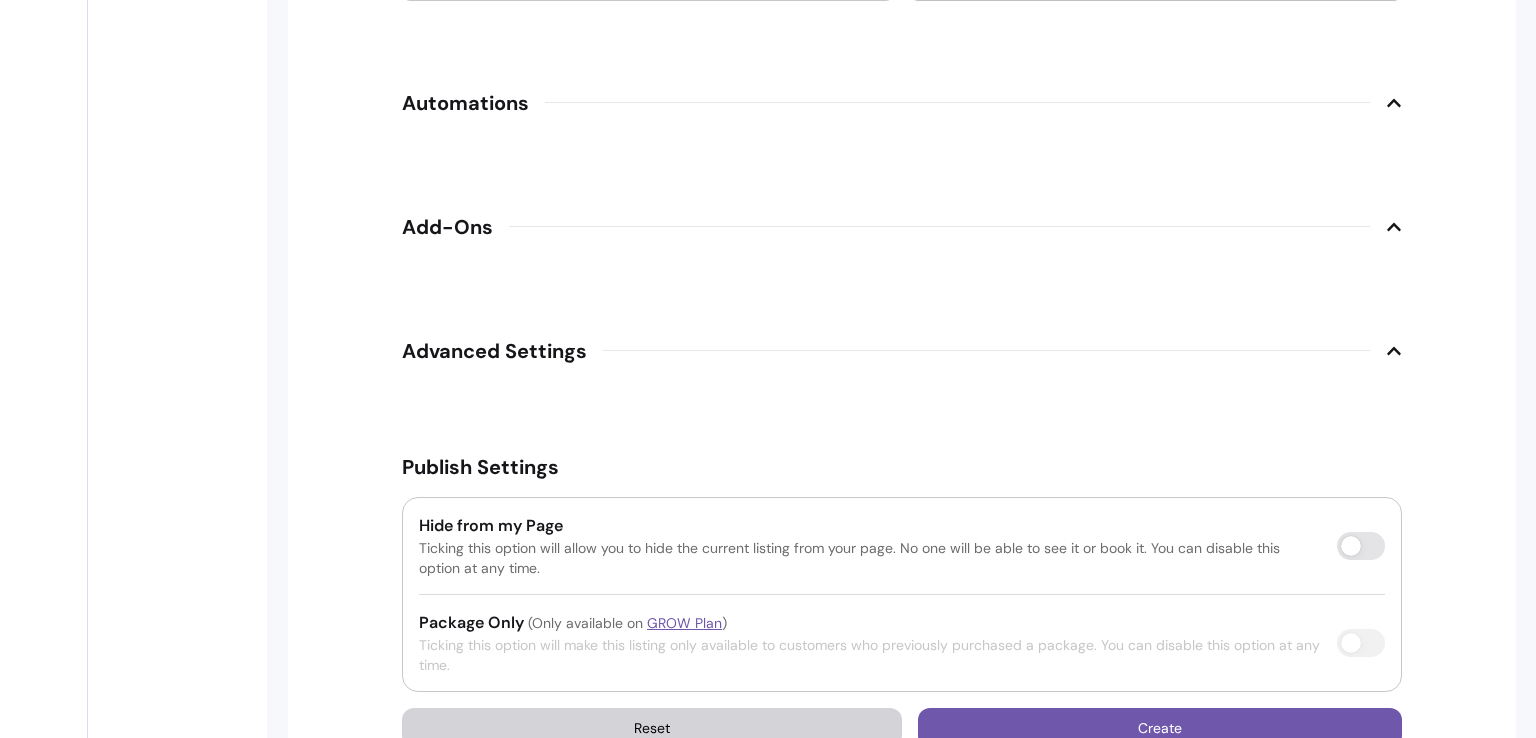 scroll, scrollTop: 2252, scrollLeft: 0, axis: vertical 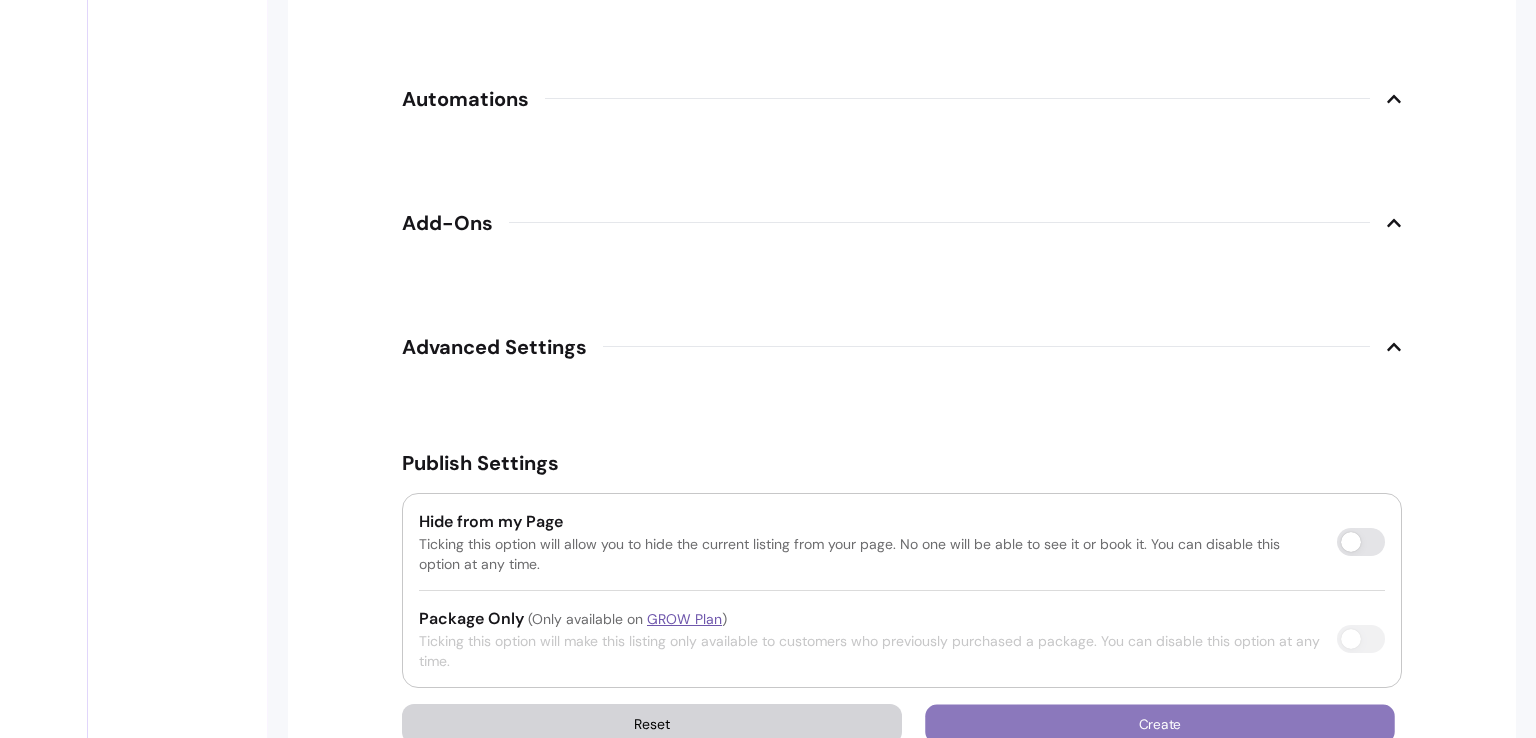 click on "Create" at bounding box center [1160, 723] 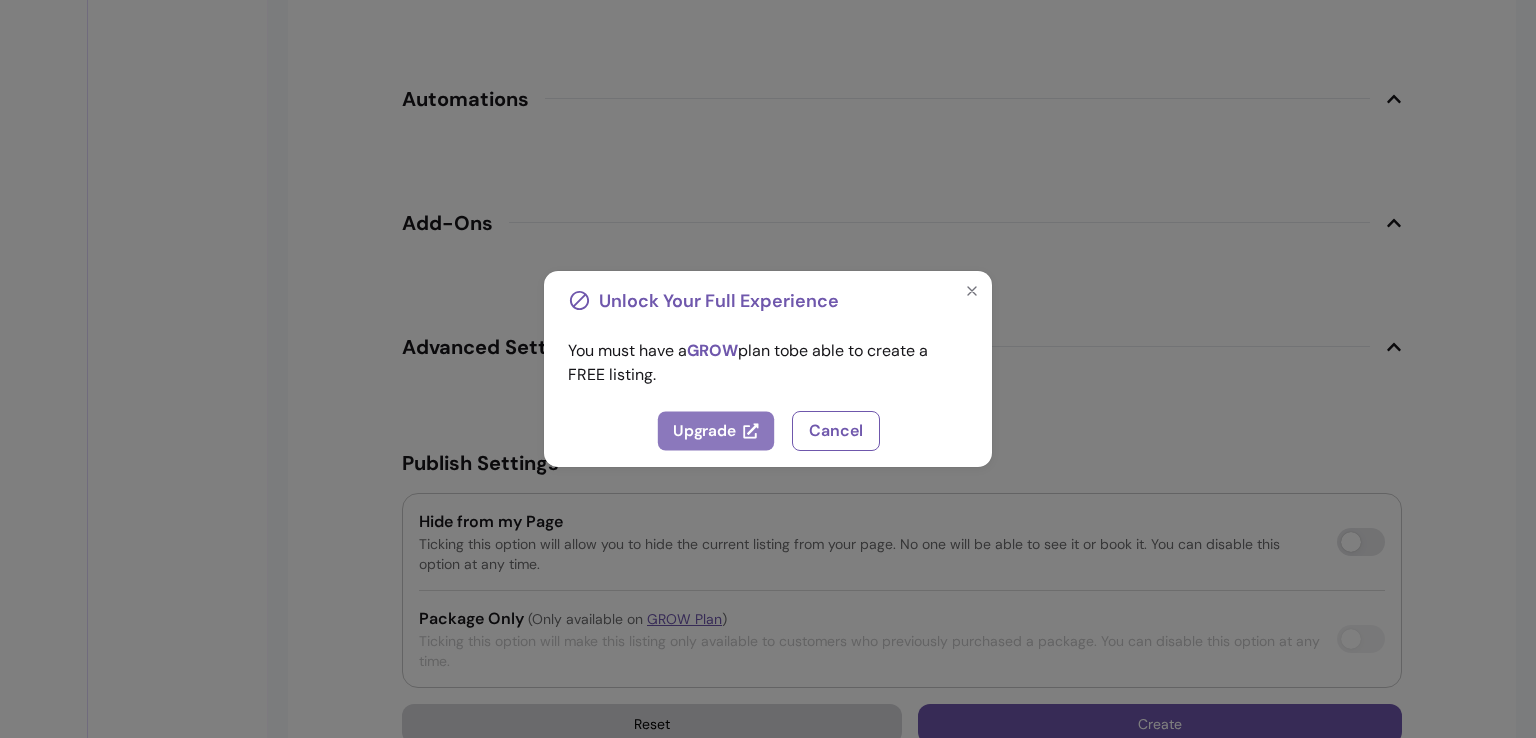 click on "Upgrade" at bounding box center [716, 430] 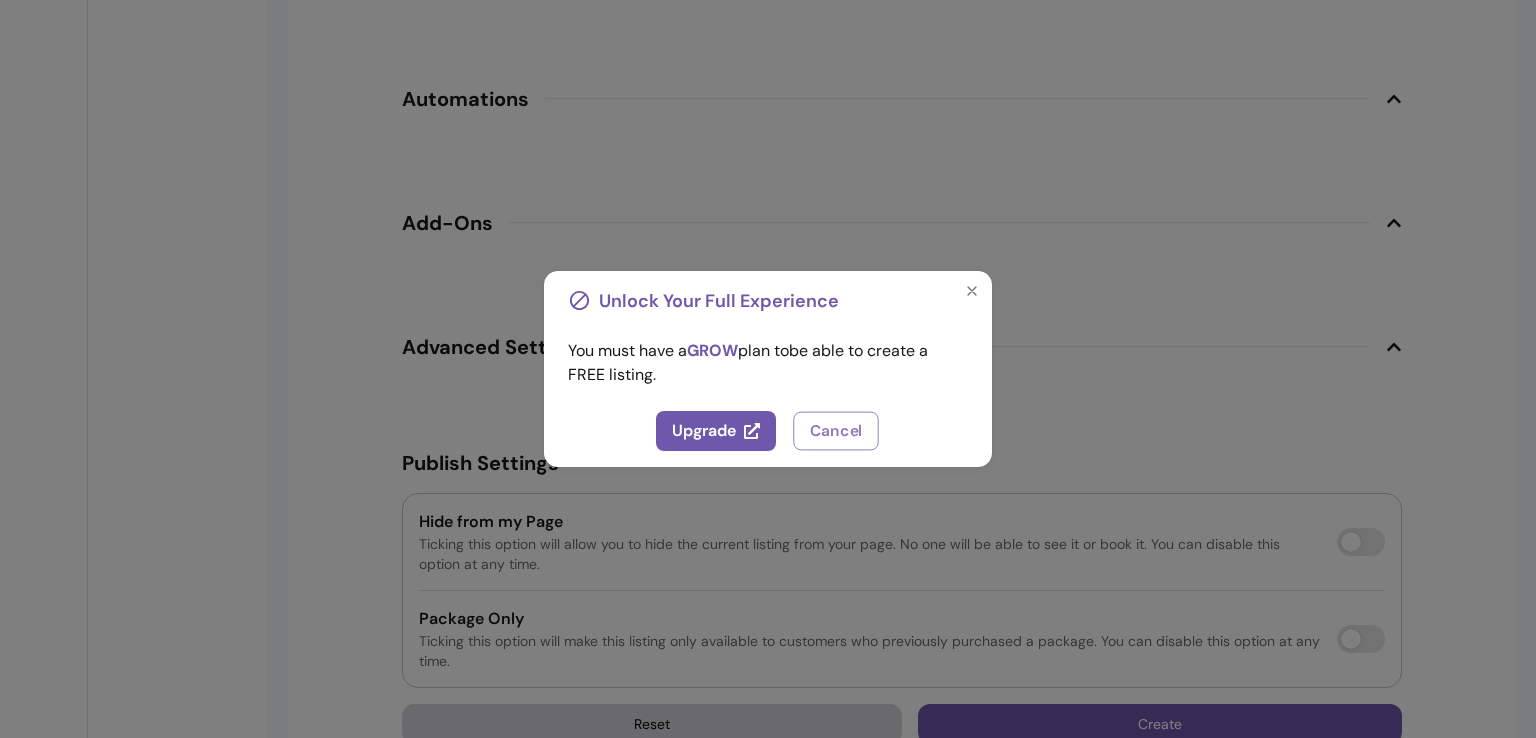 click on "Cancel" at bounding box center [835, 430] 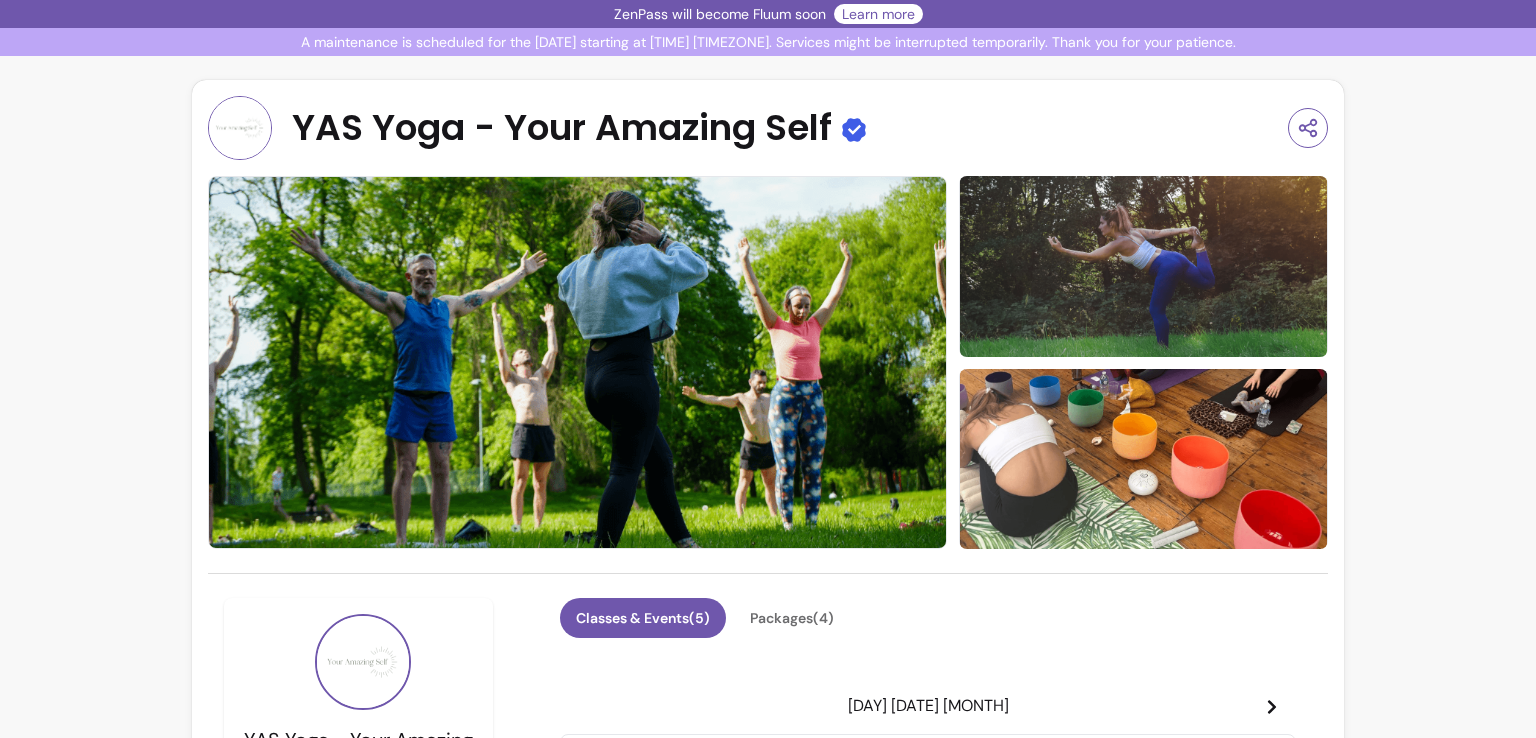 scroll, scrollTop: 0, scrollLeft: 0, axis: both 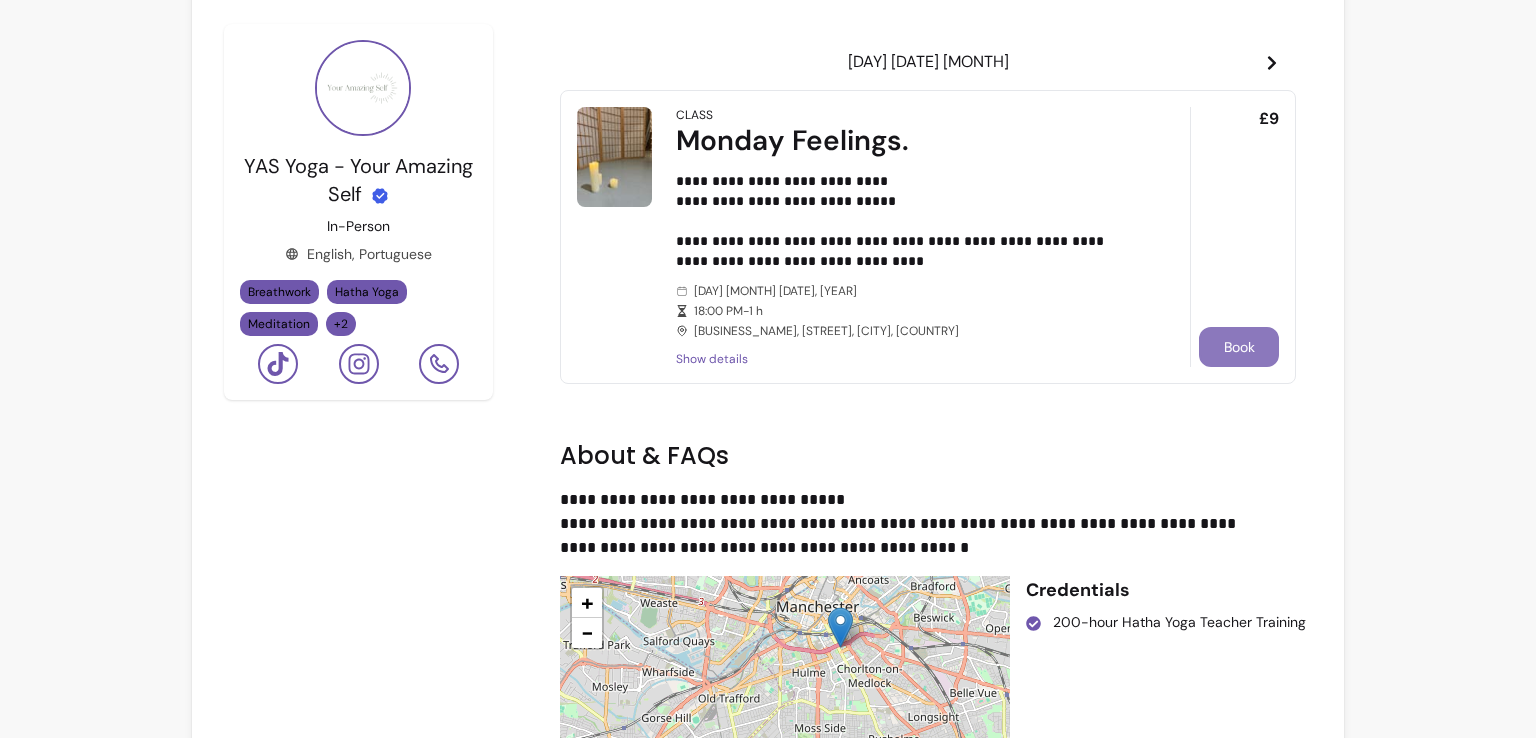 click on "Book" at bounding box center [1239, 347] 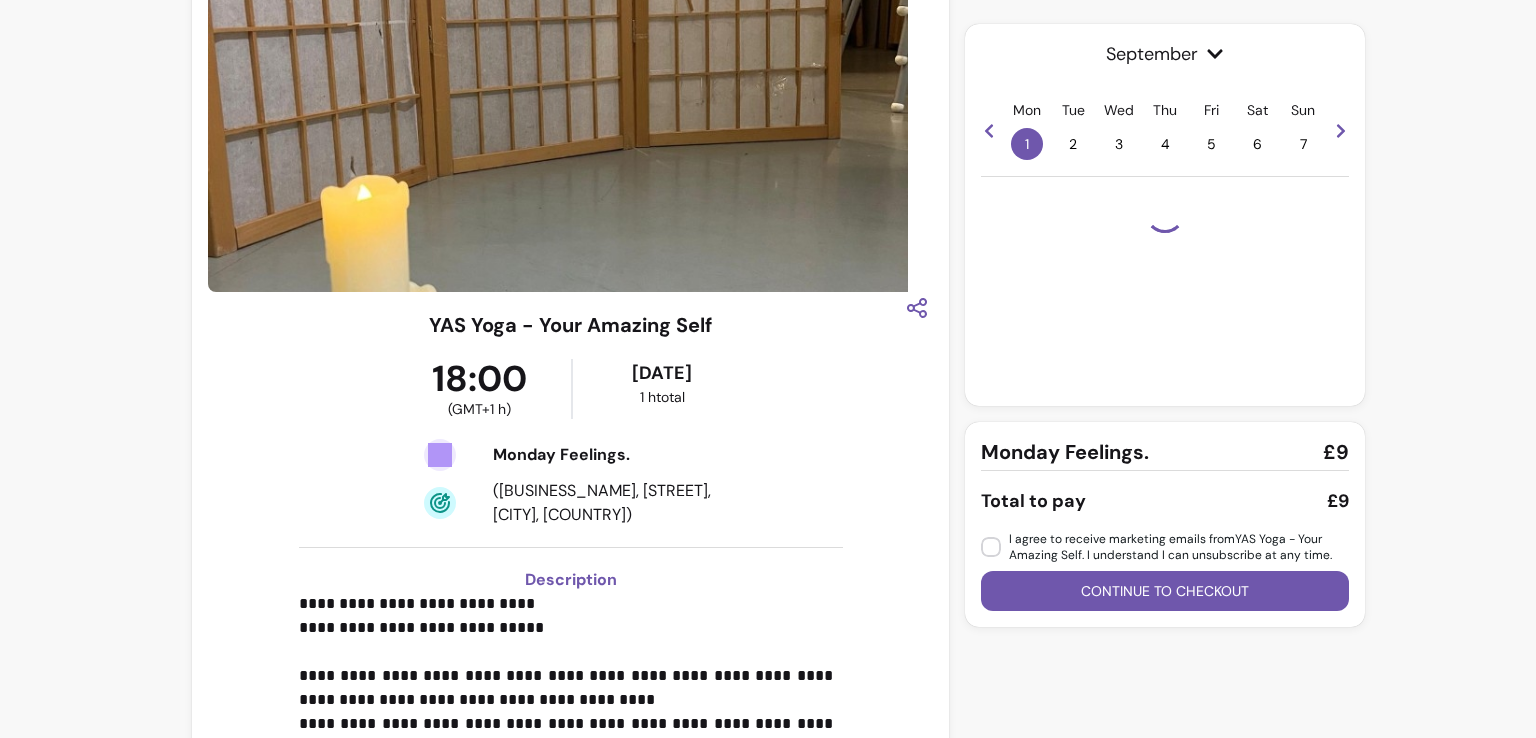 scroll, scrollTop: 80, scrollLeft: 0, axis: vertical 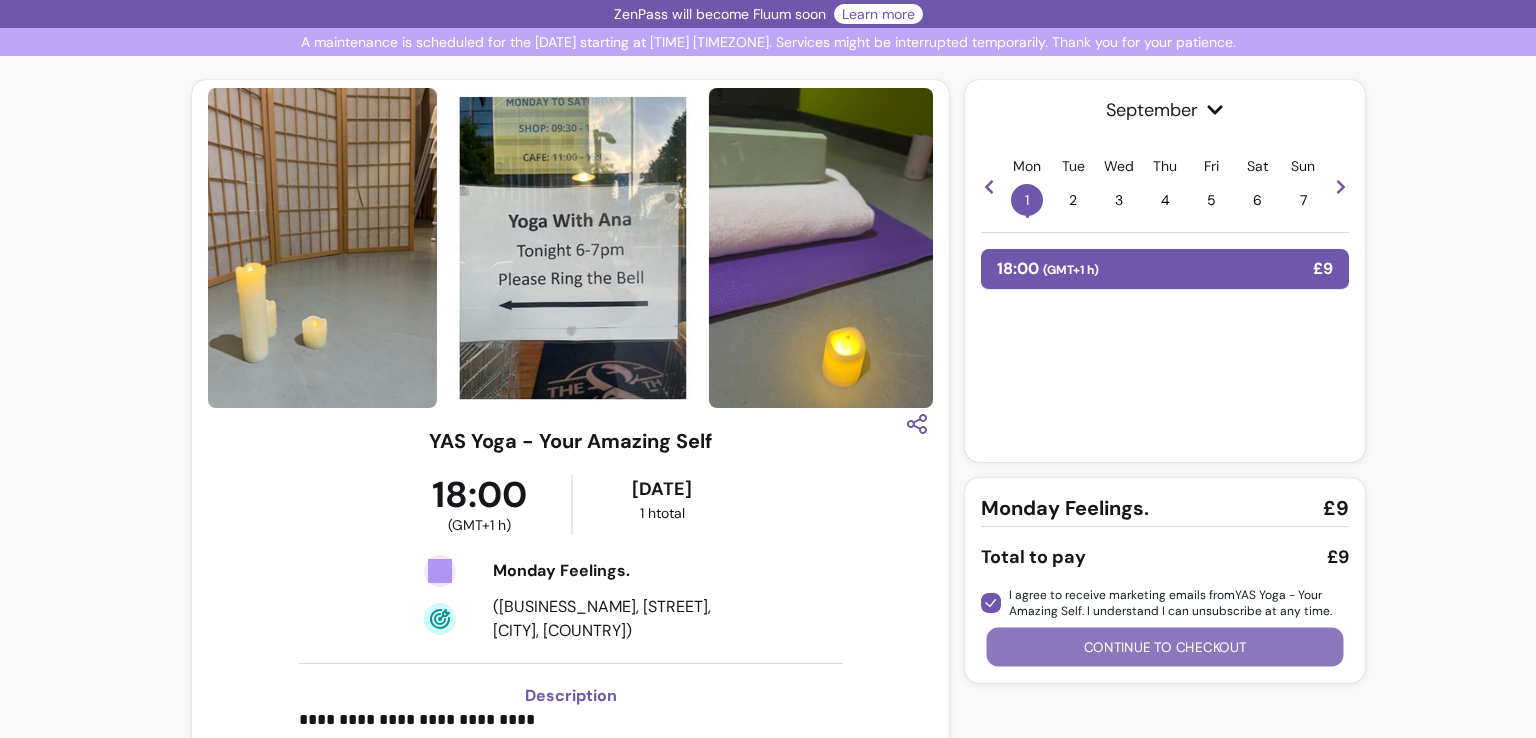 click on "Continue to checkout" at bounding box center (1165, 647) 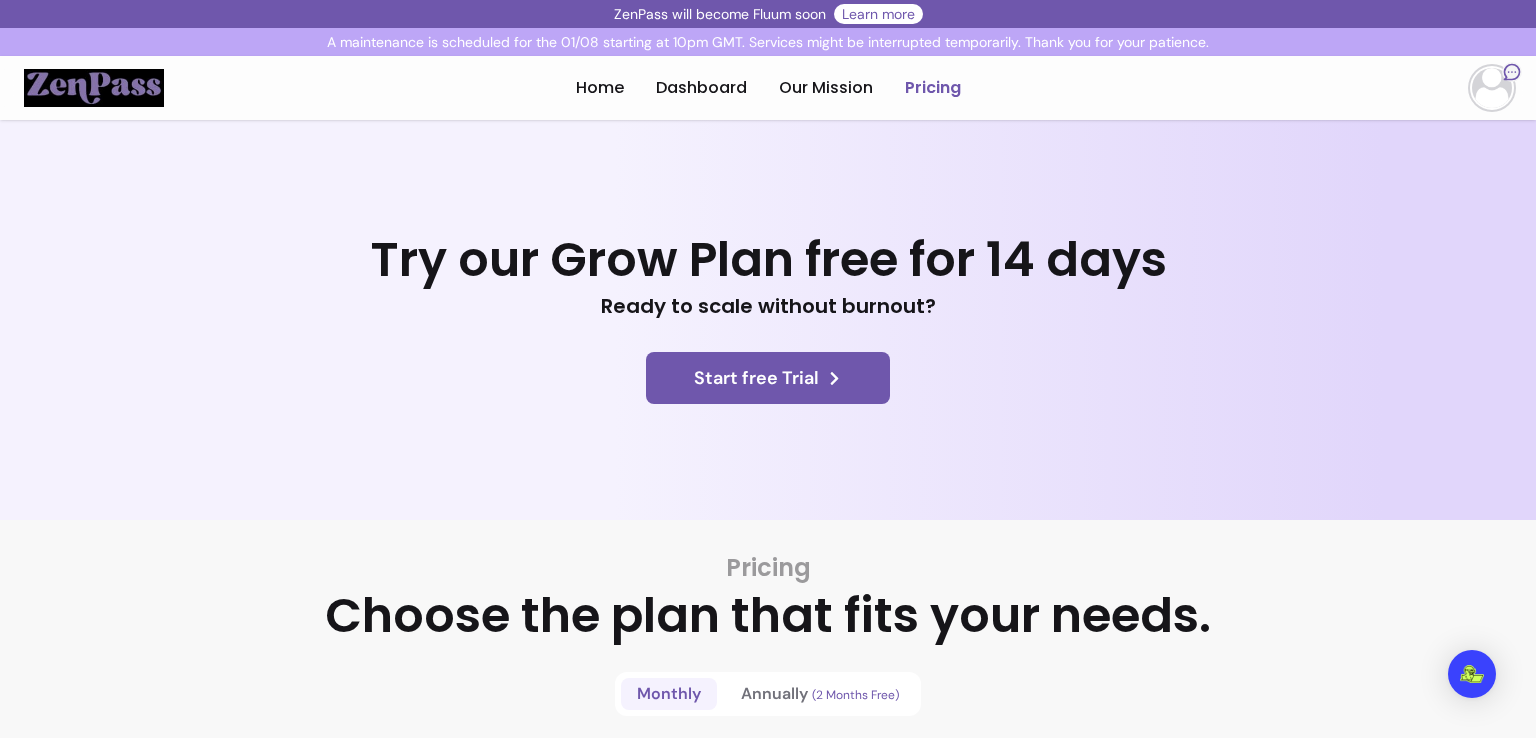 scroll, scrollTop: 0, scrollLeft: 0, axis: both 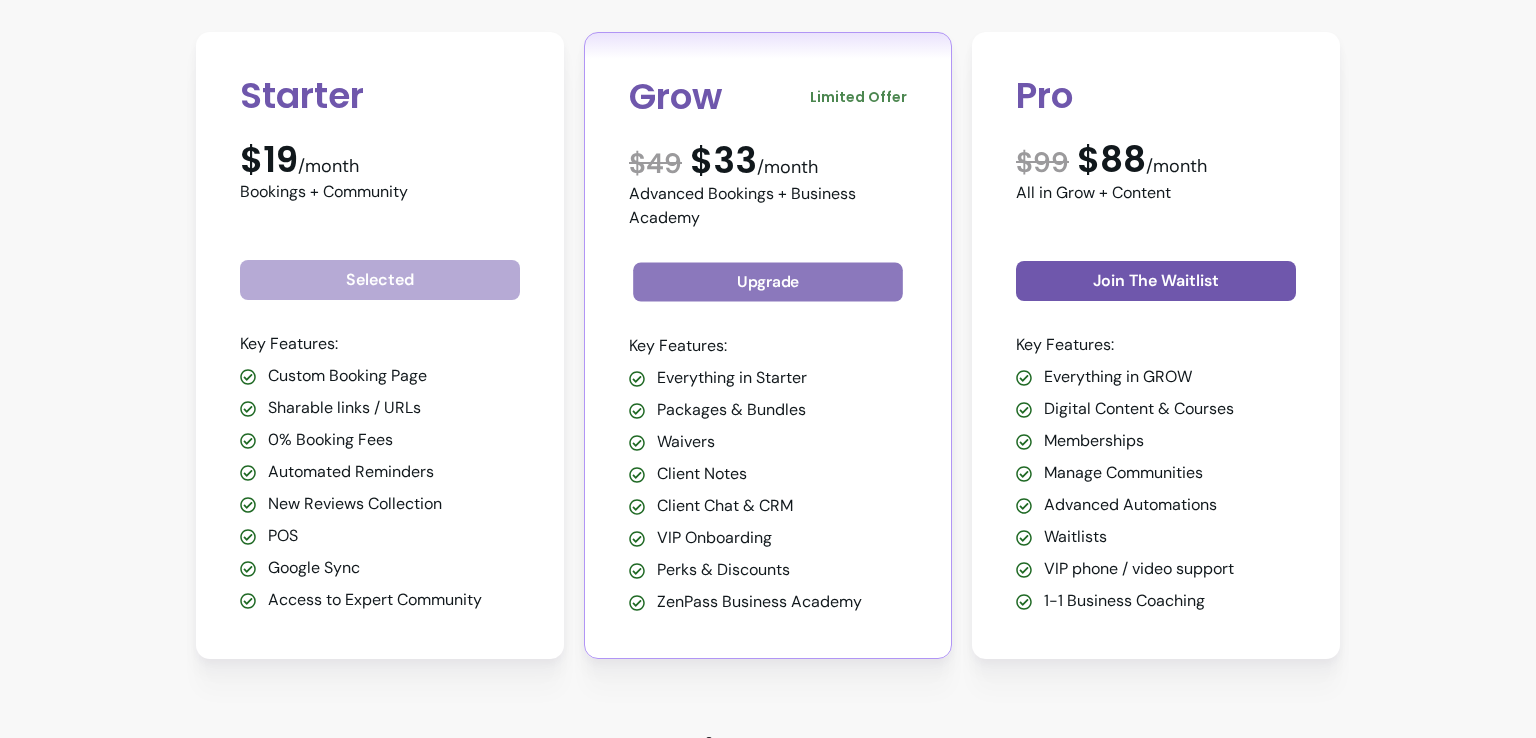 click on "Upgrade" at bounding box center [768, 282] 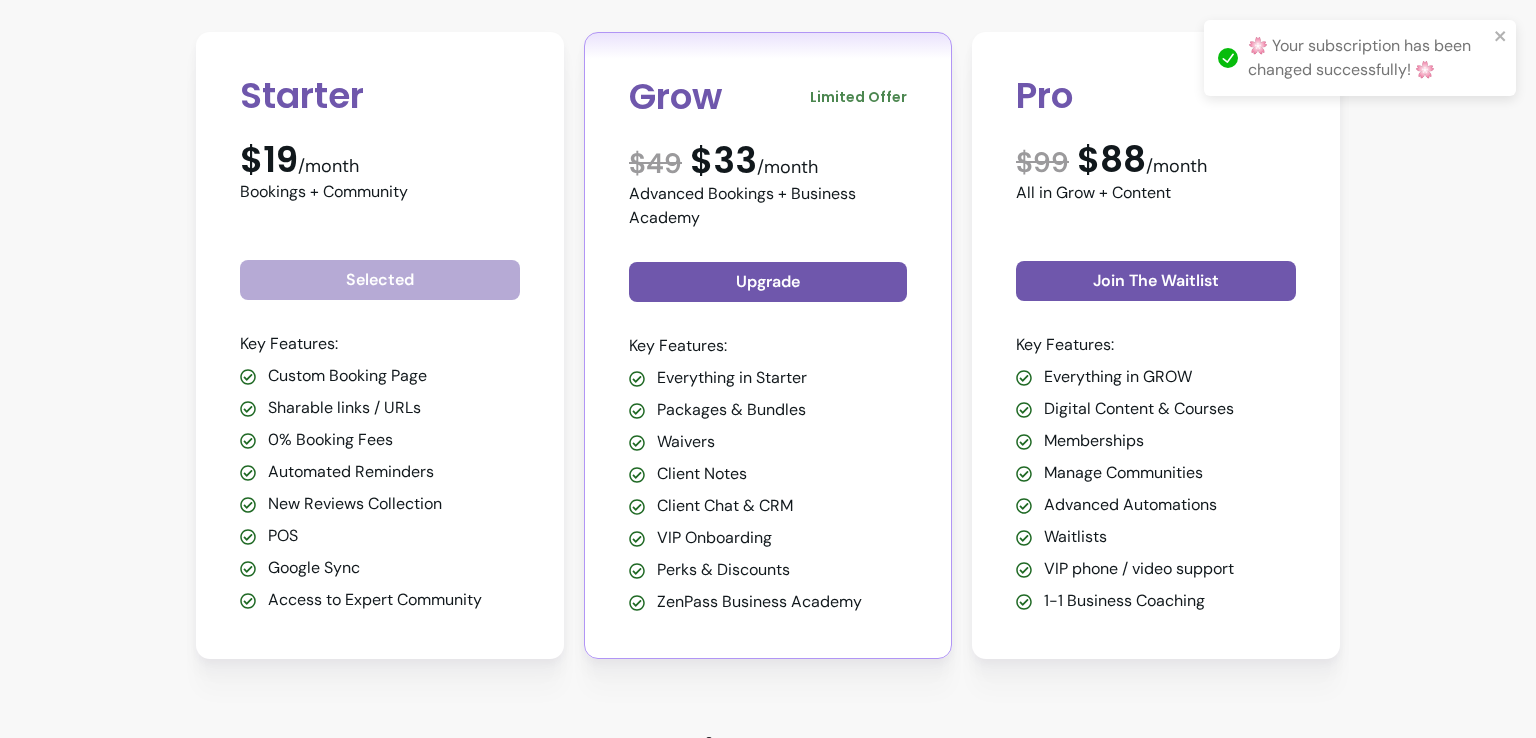 scroll, scrollTop: 973, scrollLeft: 0, axis: vertical 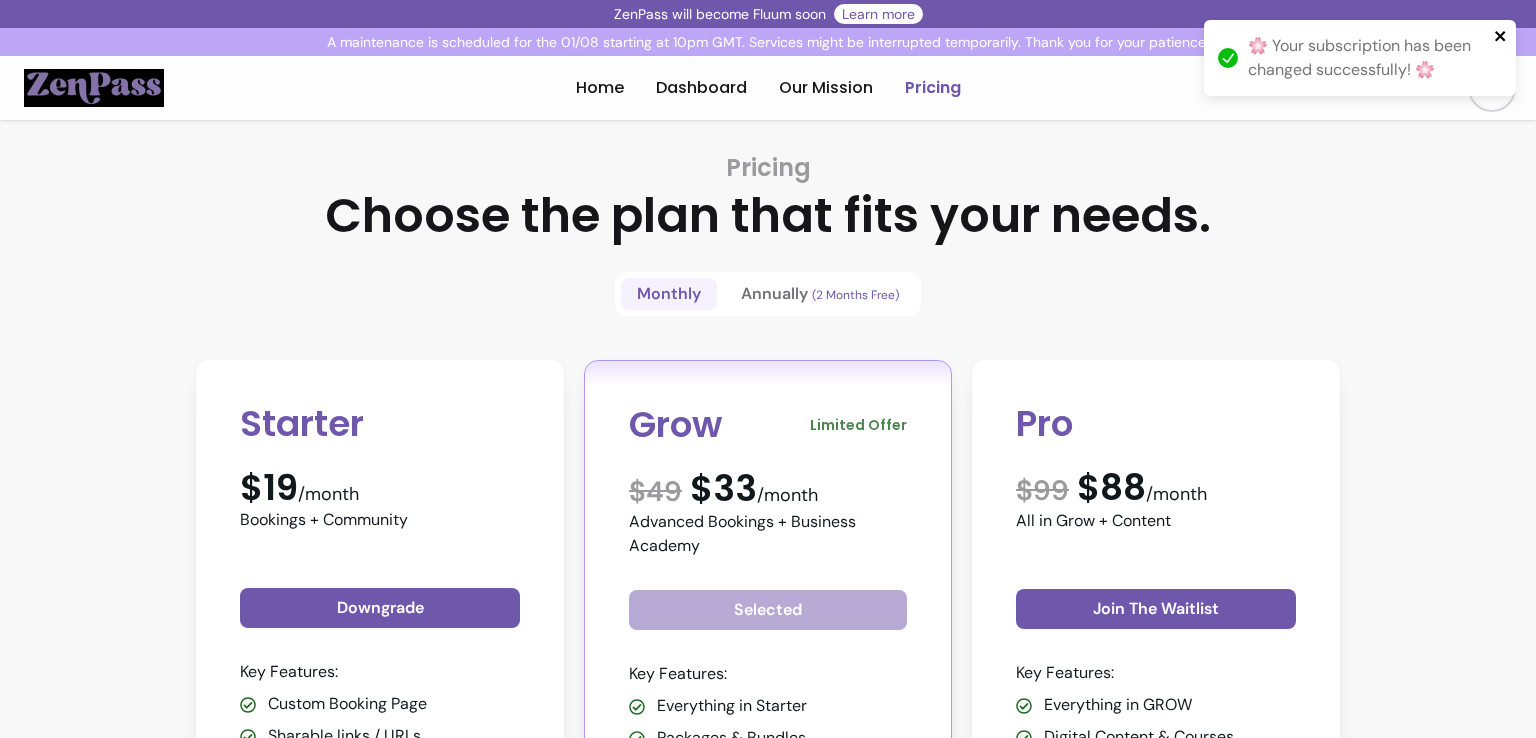 click 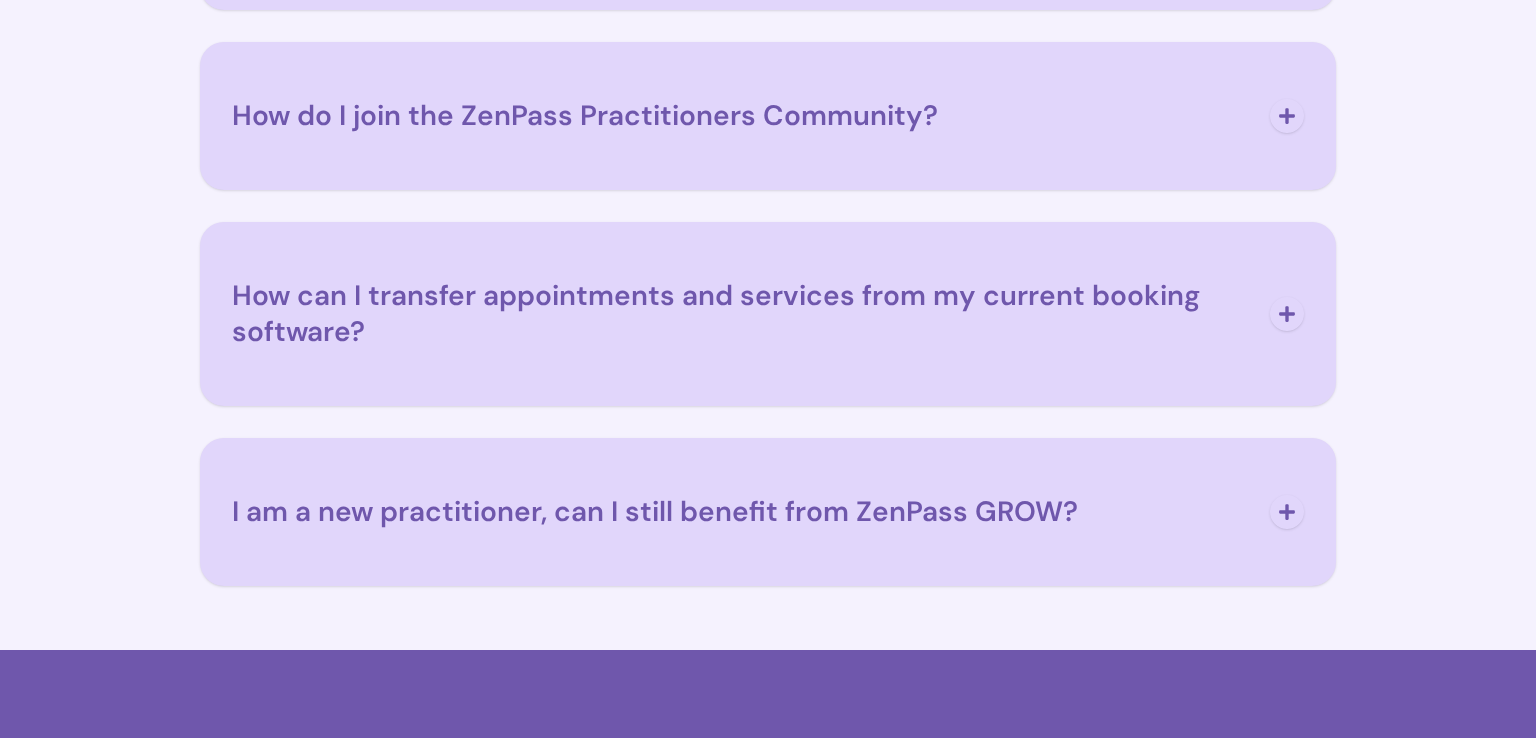 scroll, scrollTop: 9620, scrollLeft: 0, axis: vertical 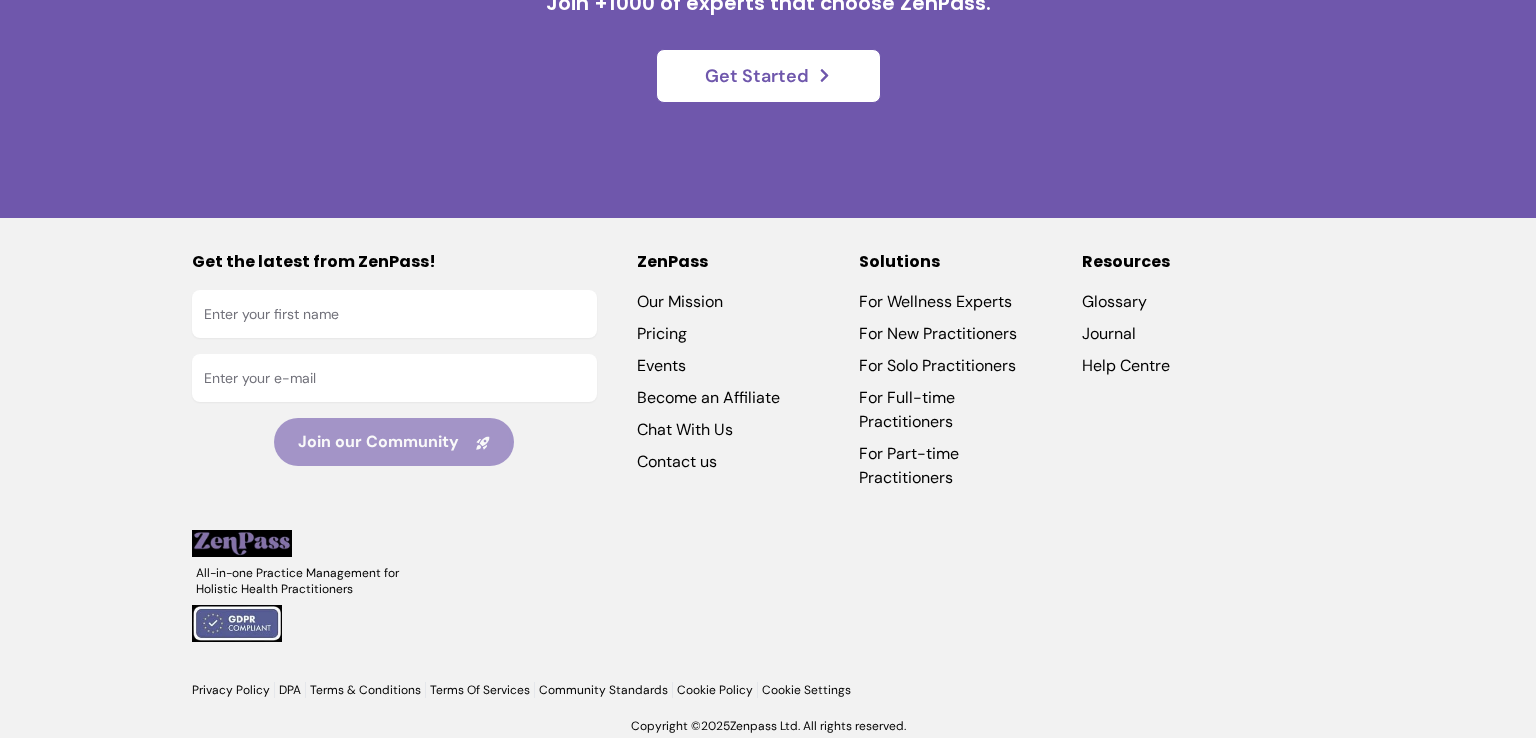 click on "Help Centre" at bounding box center [1173, 366] 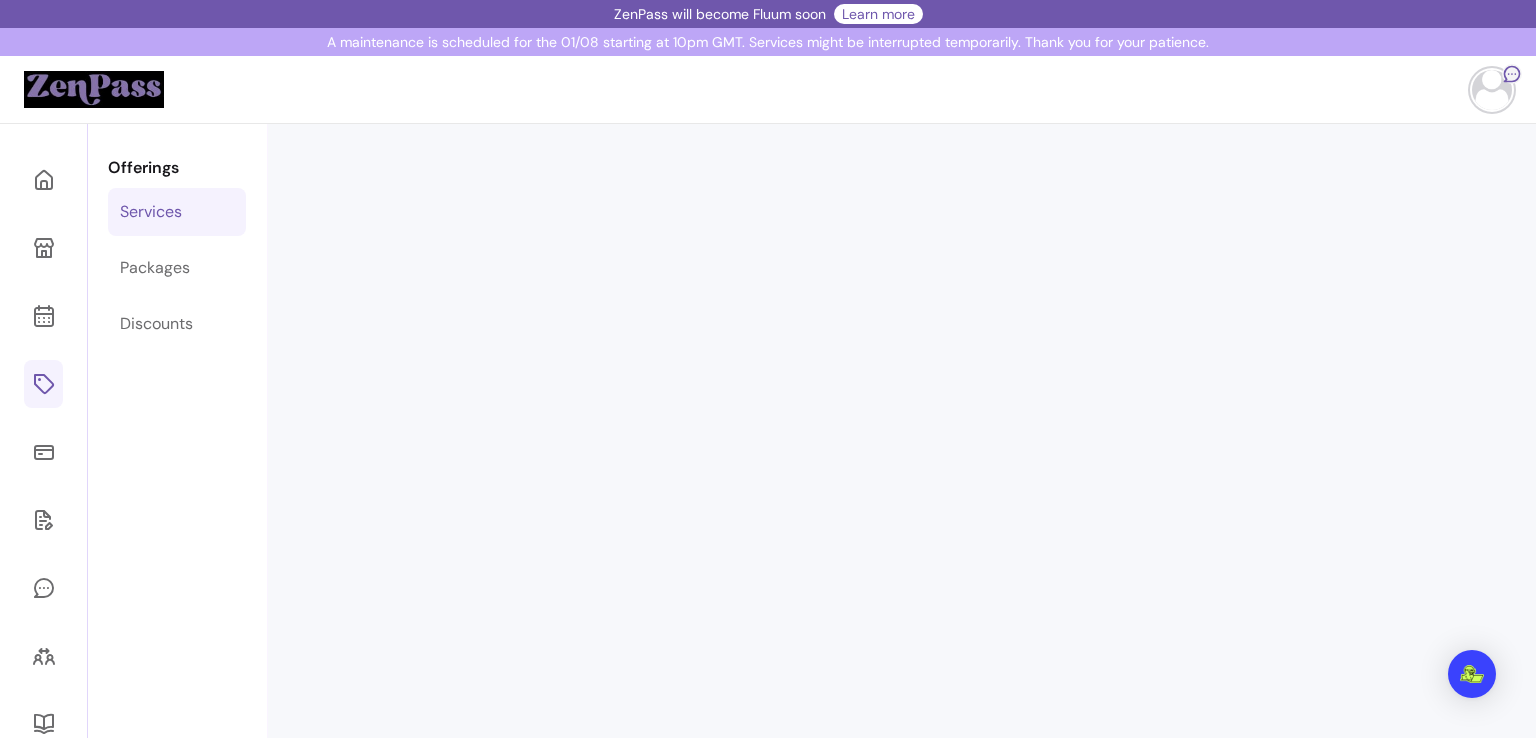 scroll, scrollTop: 0, scrollLeft: 0, axis: both 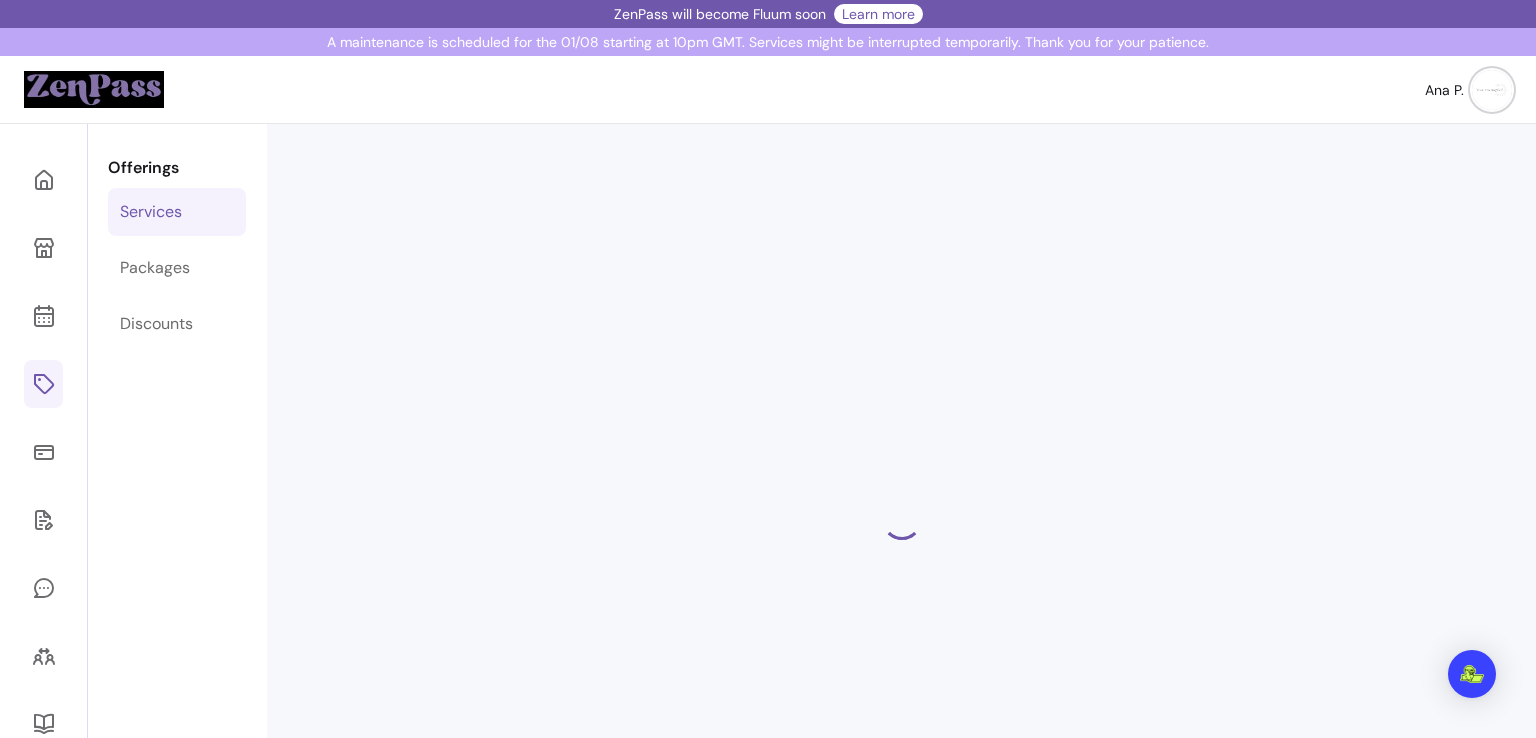 select on "***" 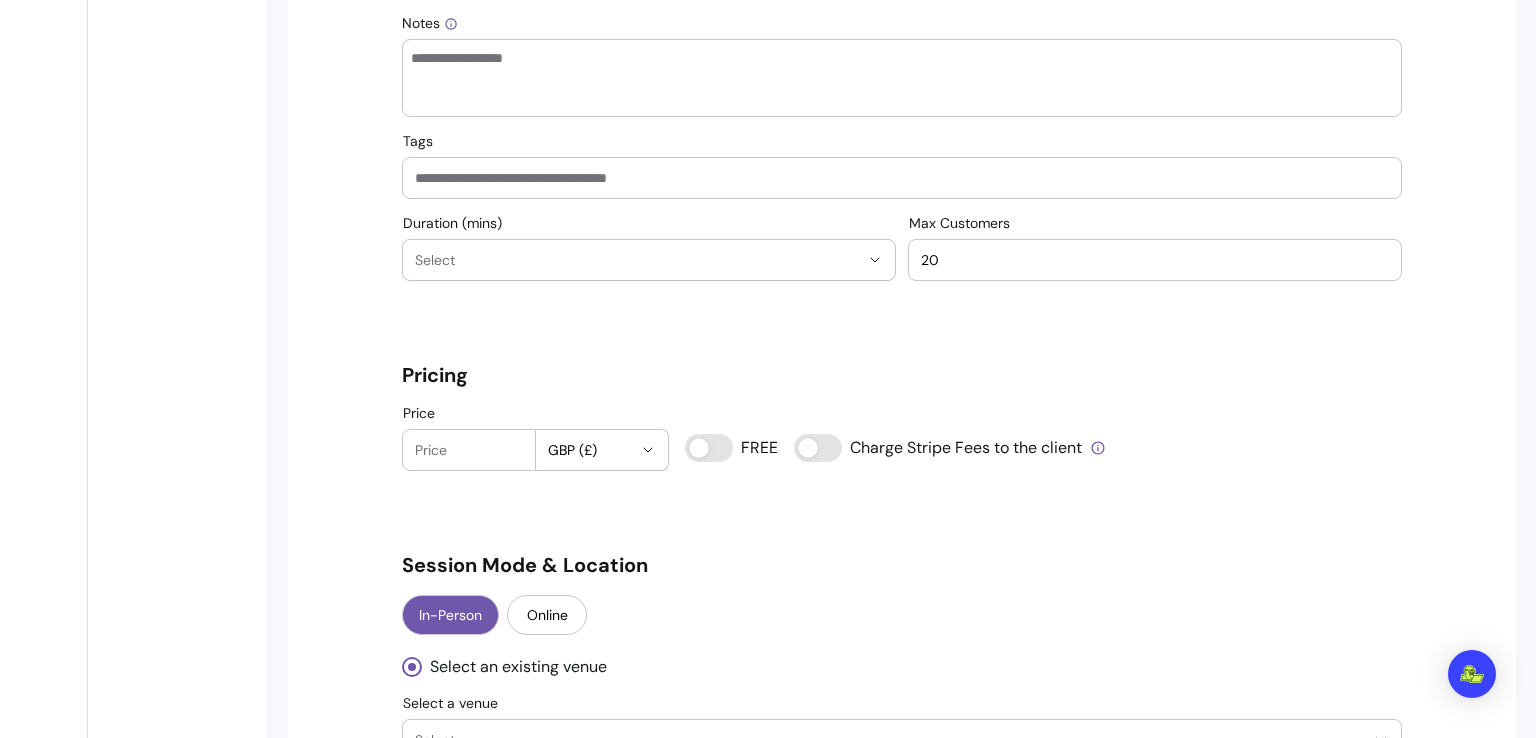 scroll, scrollTop: 1281, scrollLeft: 0, axis: vertical 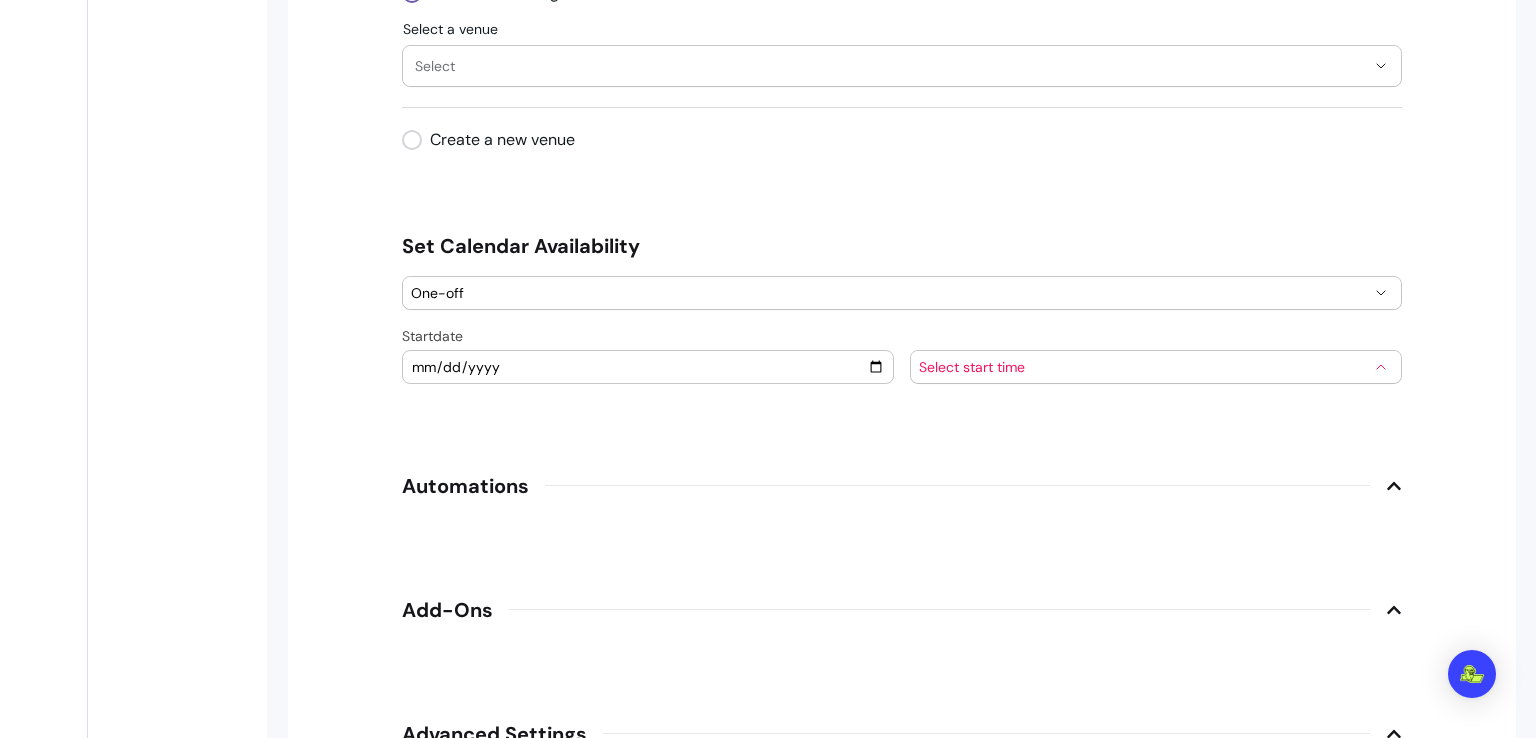 click on "Select start time" at bounding box center [1156, 367] 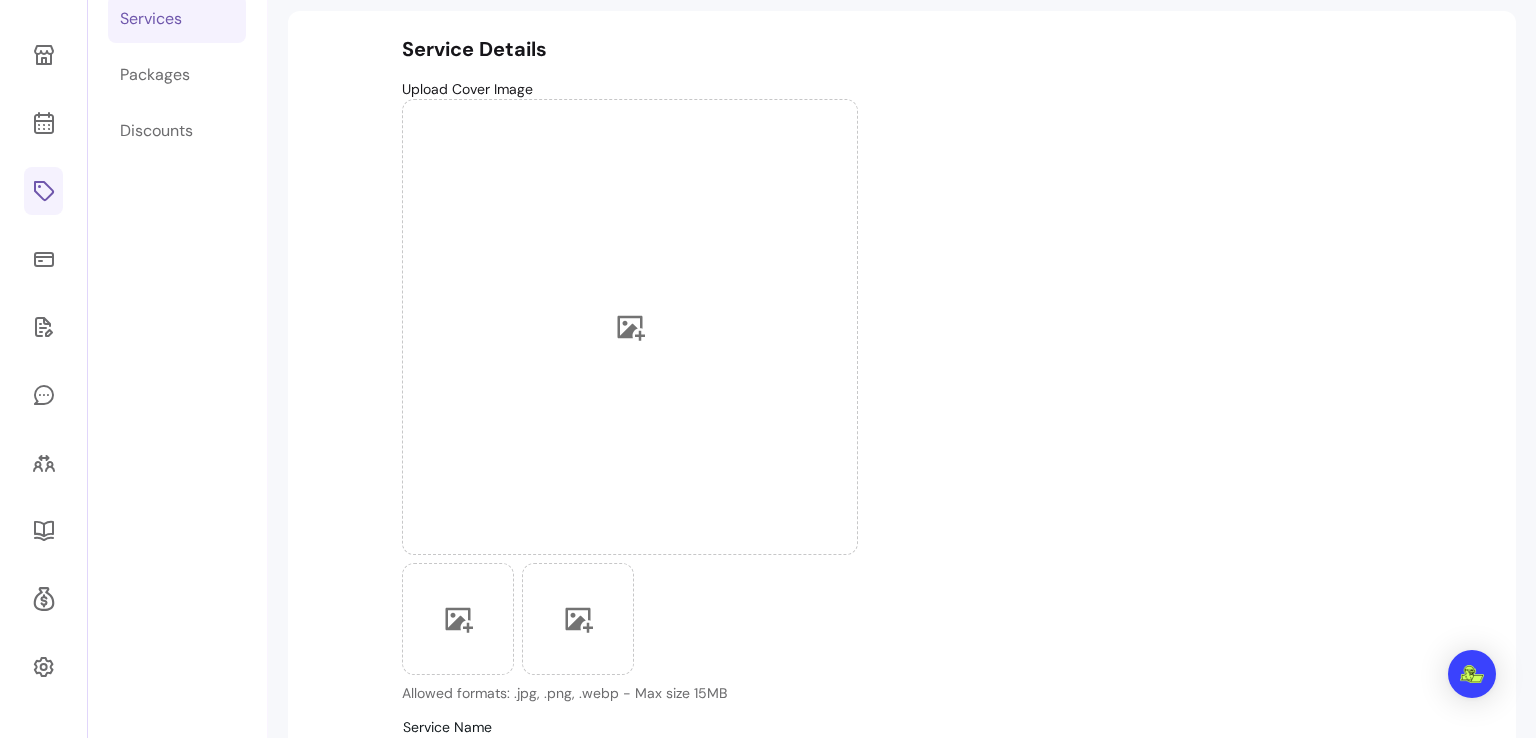 scroll, scrollTop: 0, scrollLeft: 0, axis: both 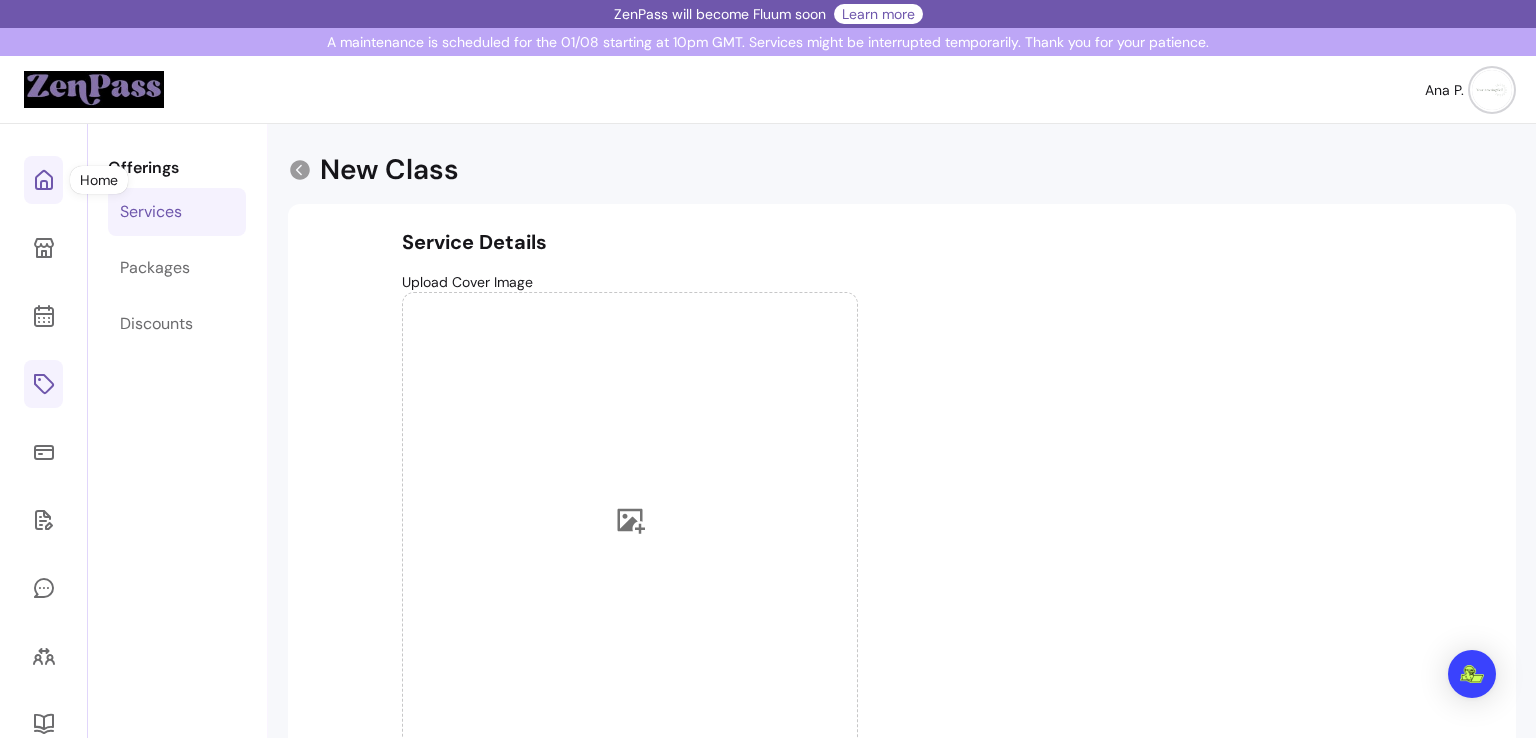 click at bounding box center (43, 180) 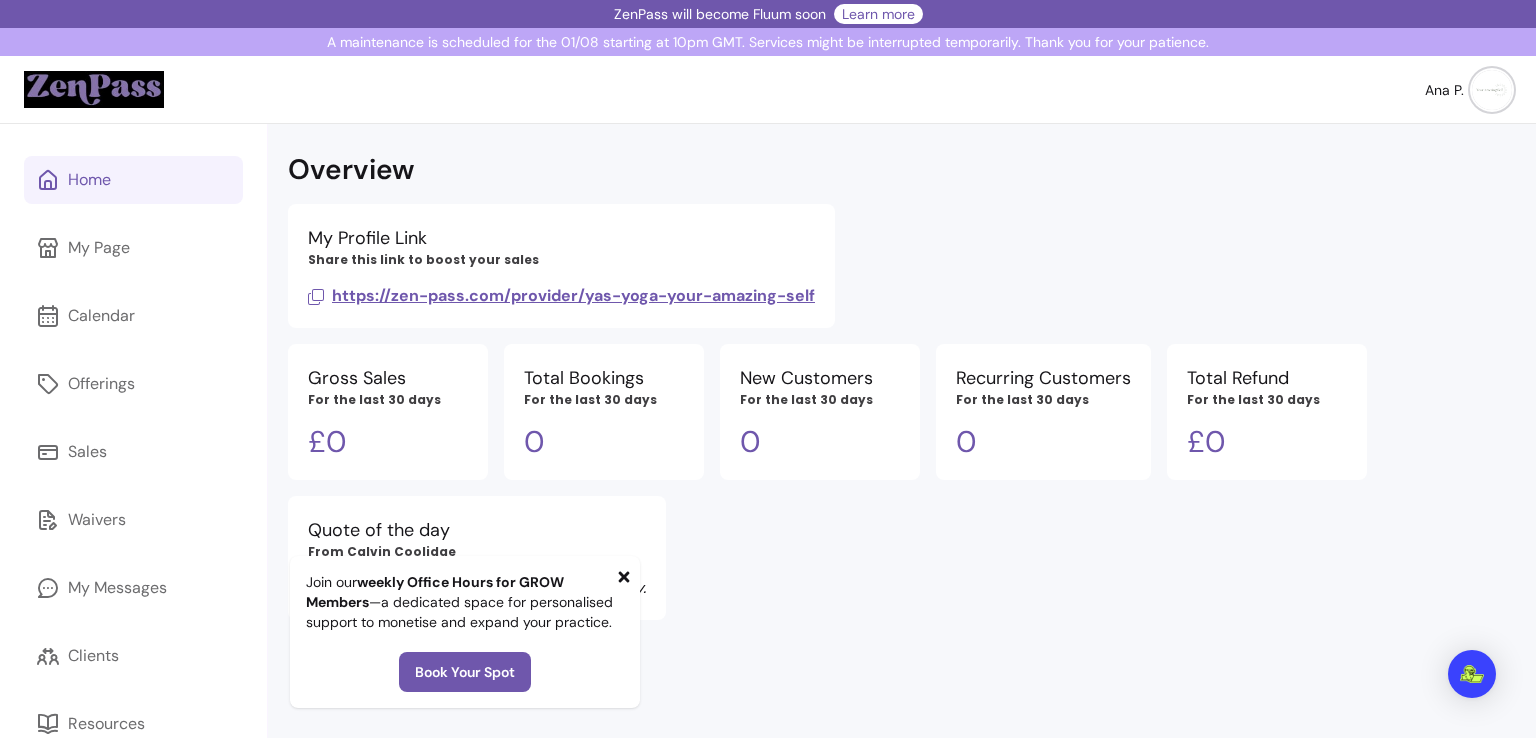 click 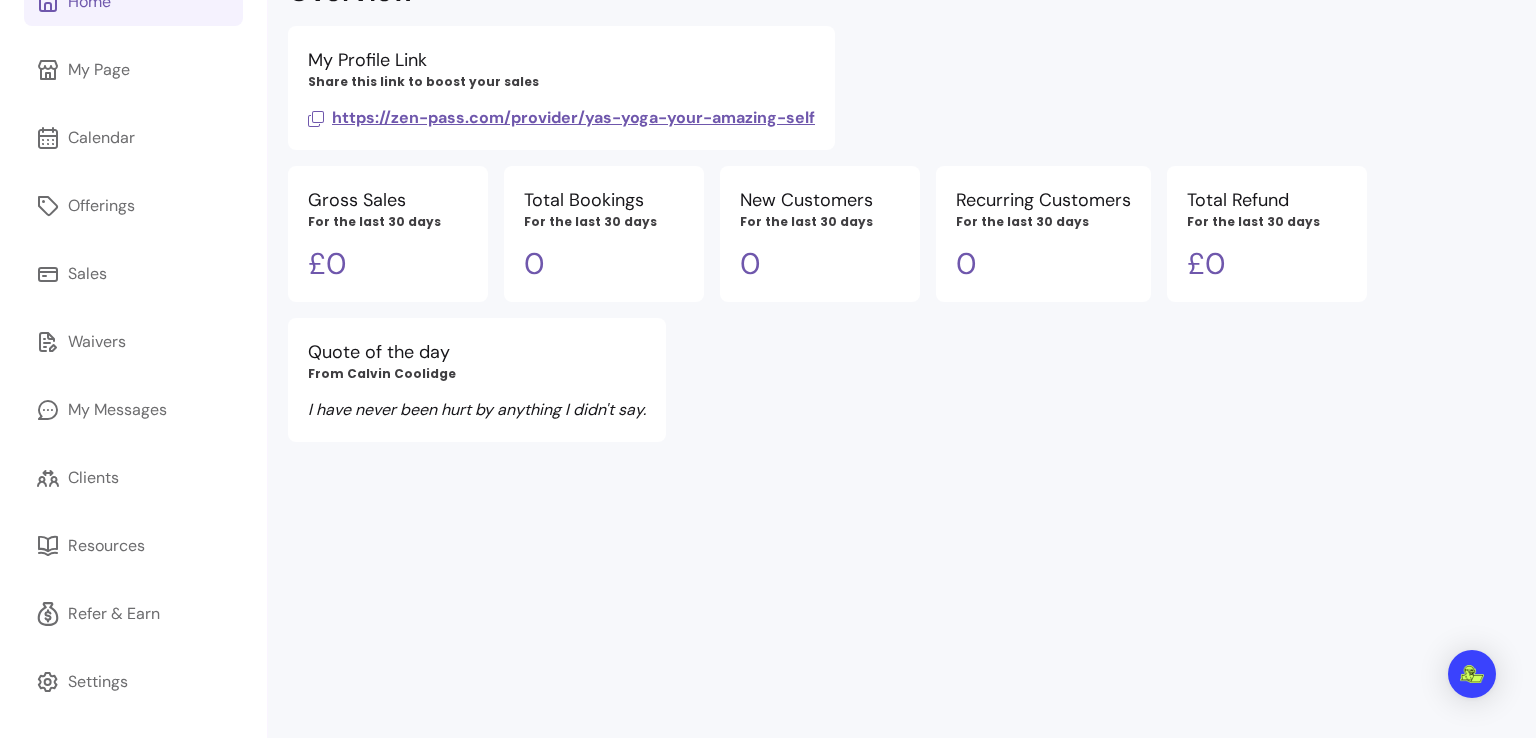 scroll, scrollTop: 0, scrollLeft: 0, axis: both 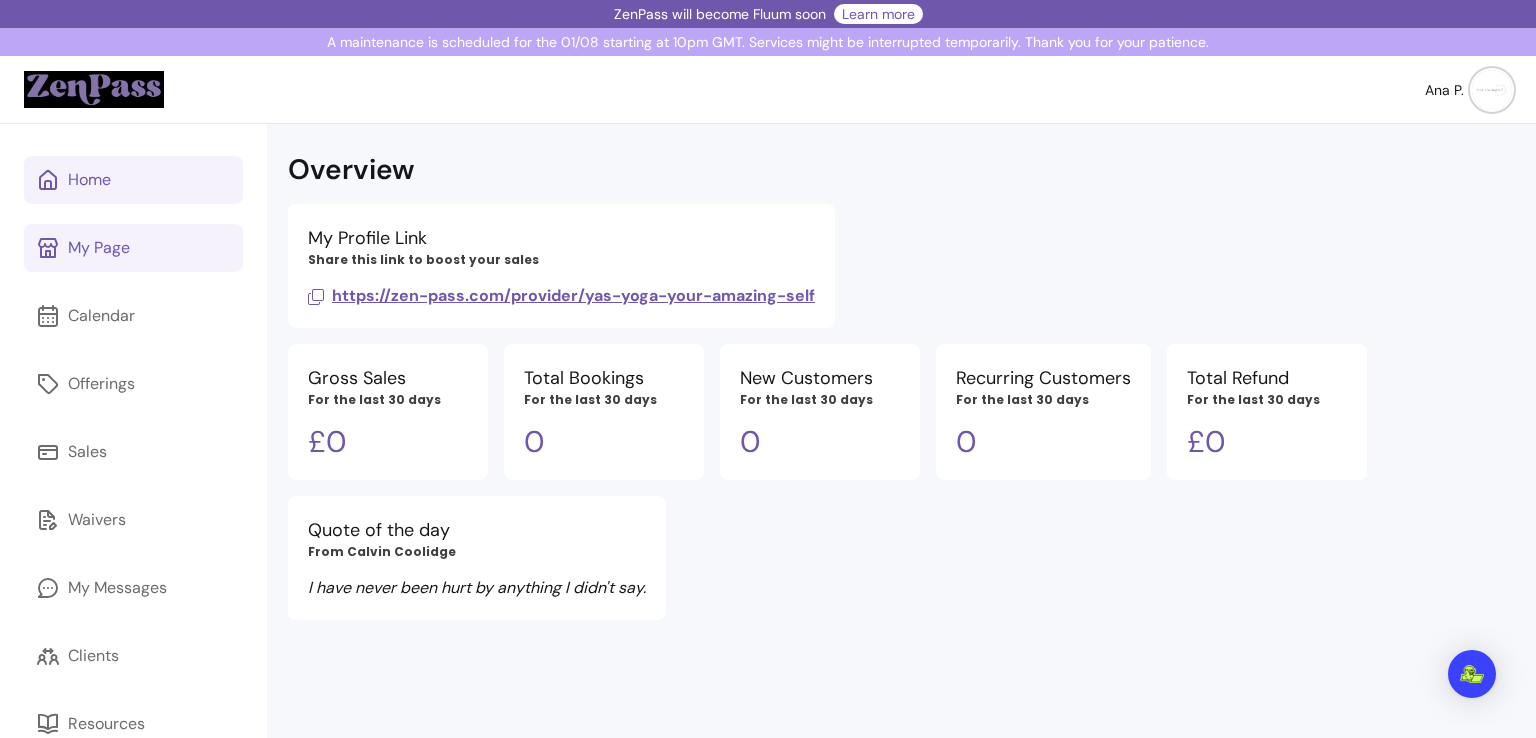 click on "My Page" at bounding box center (99, 248) 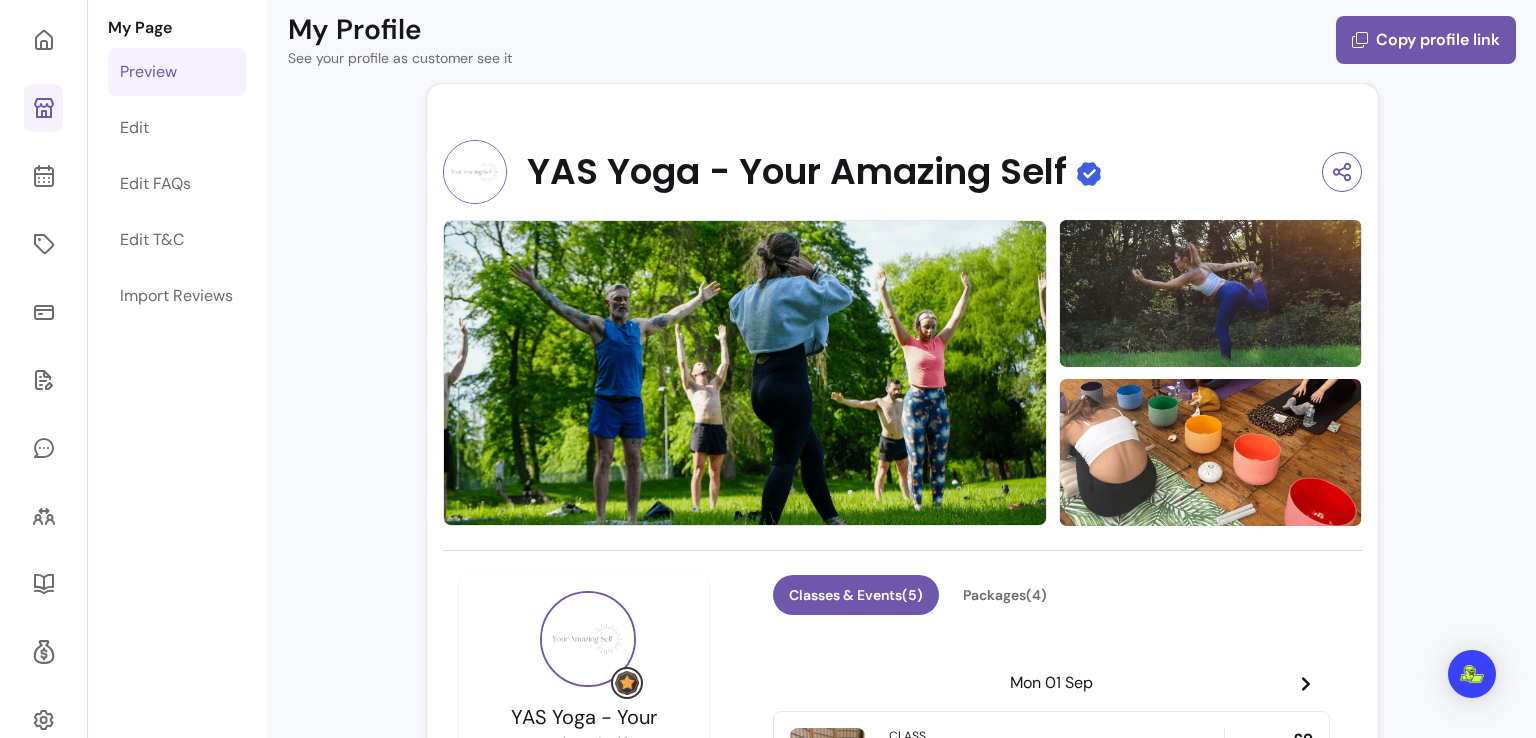 scroll, scrollTop: 134, scrollLeft: 0, axis: vertical 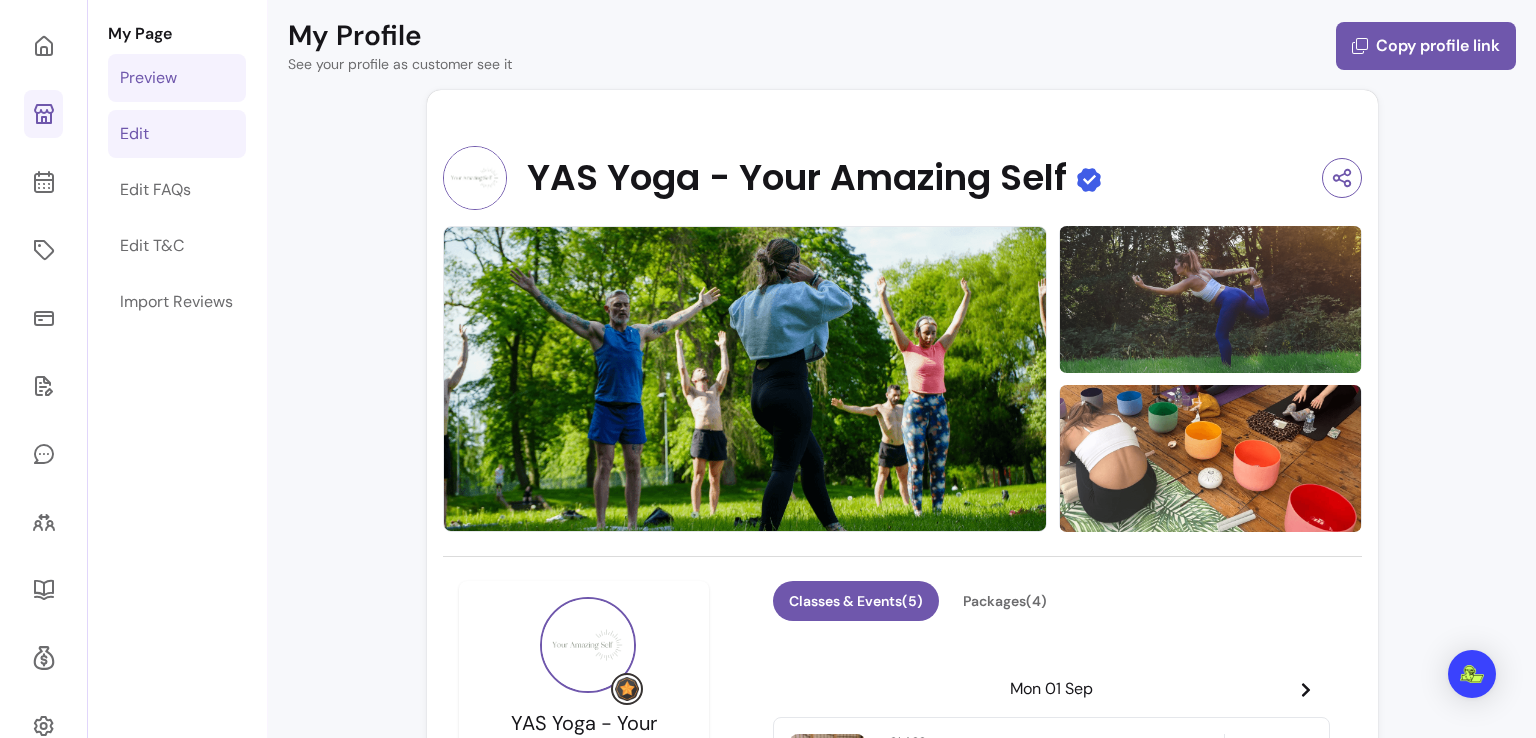 click on "Edit" at bounding box center [177, 134] 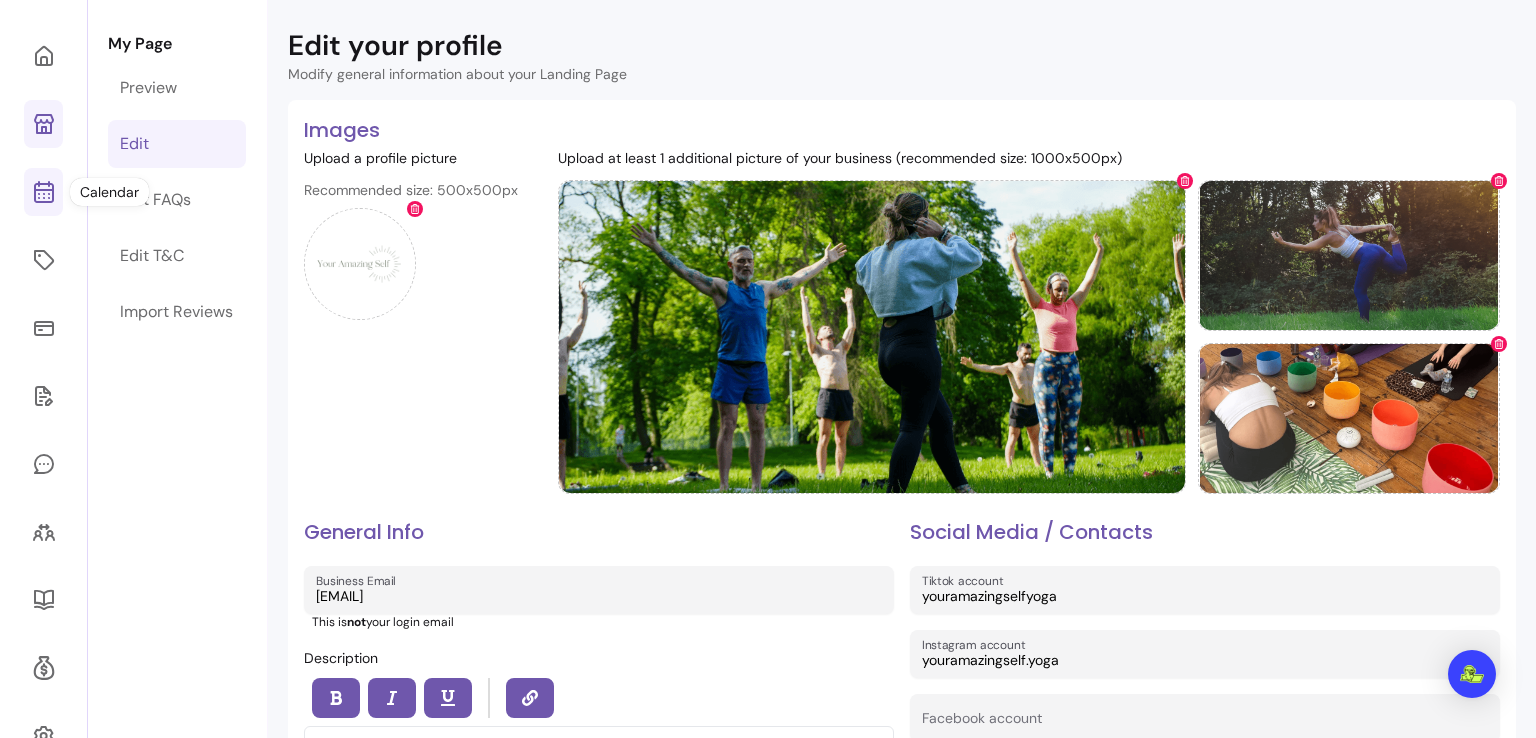 click 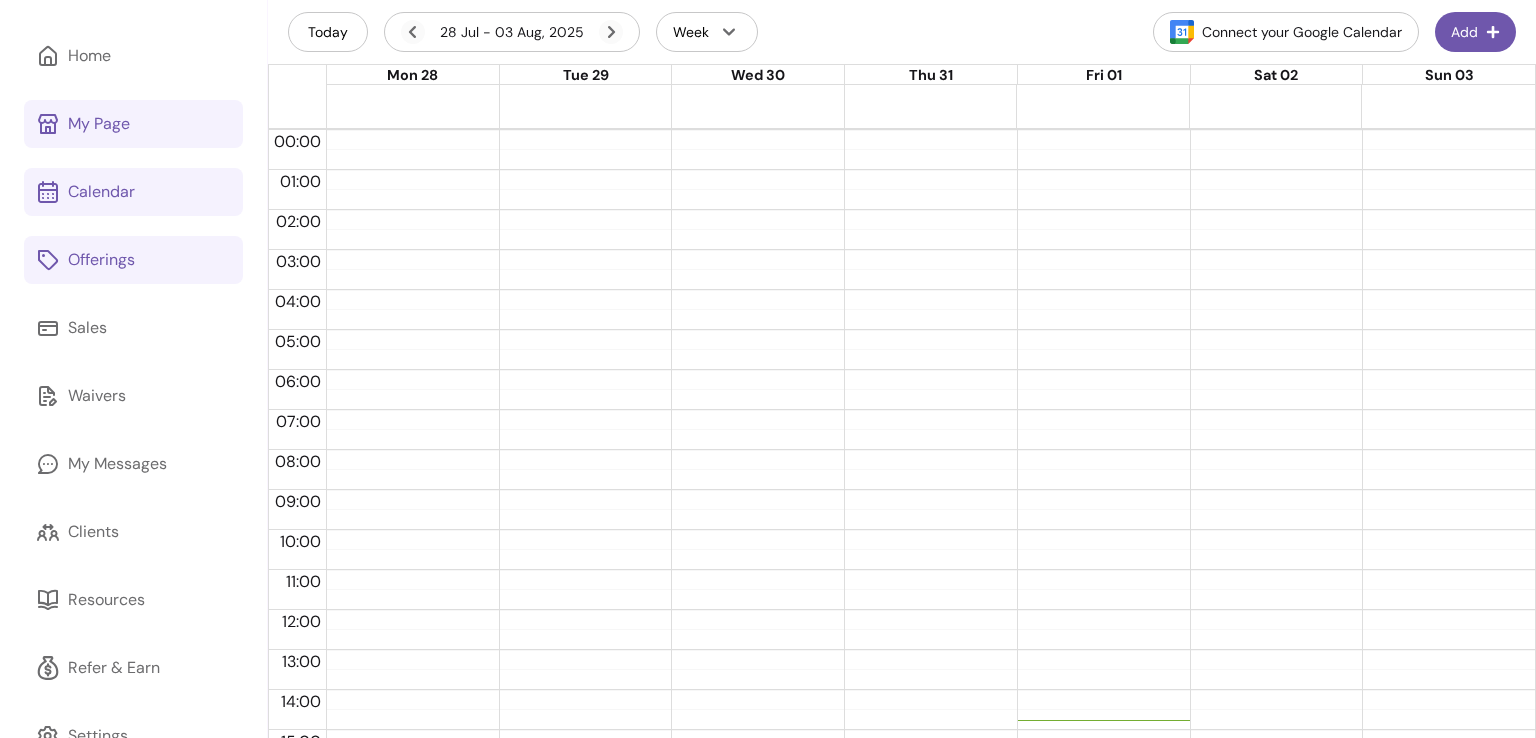 click on "Offerings" at bounding box center (101, 260) 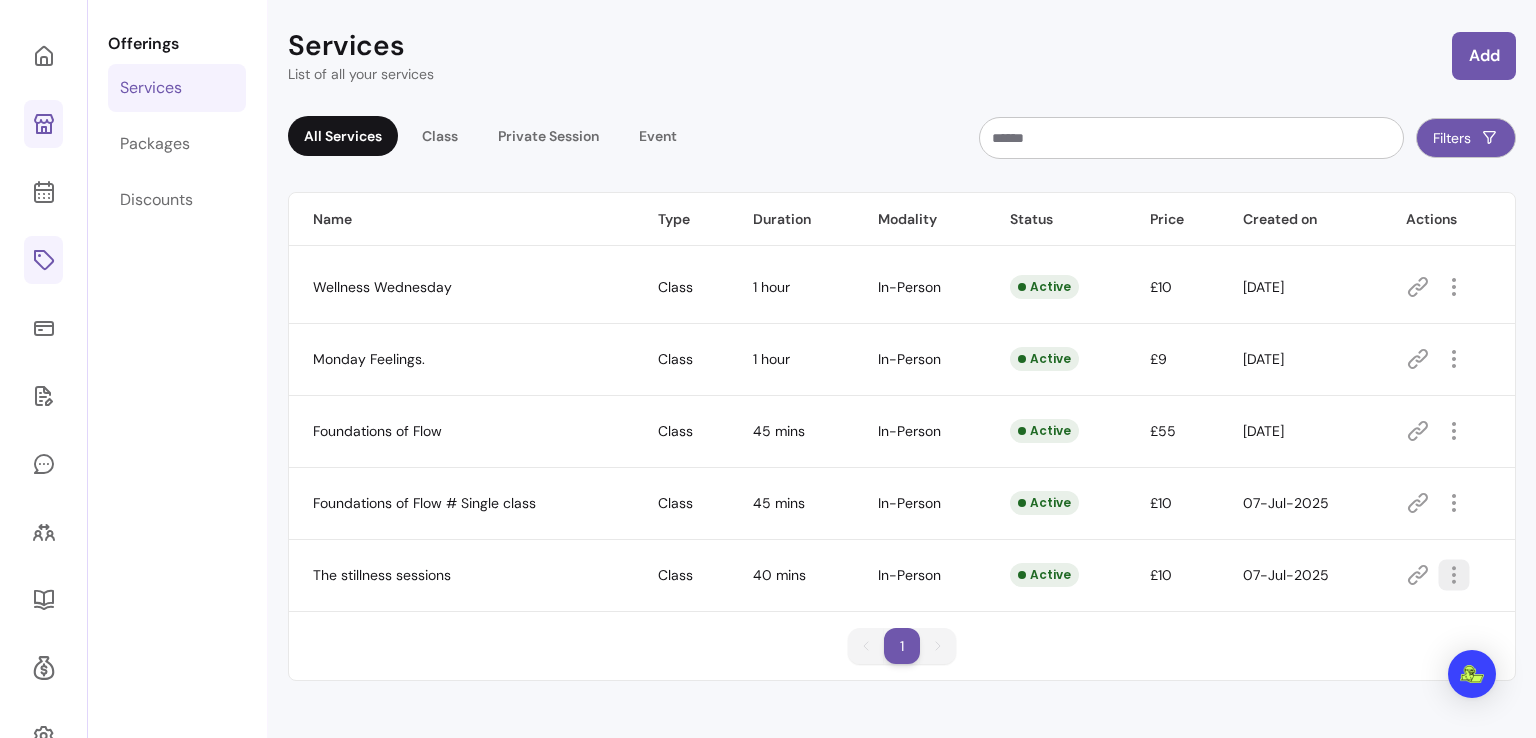 click 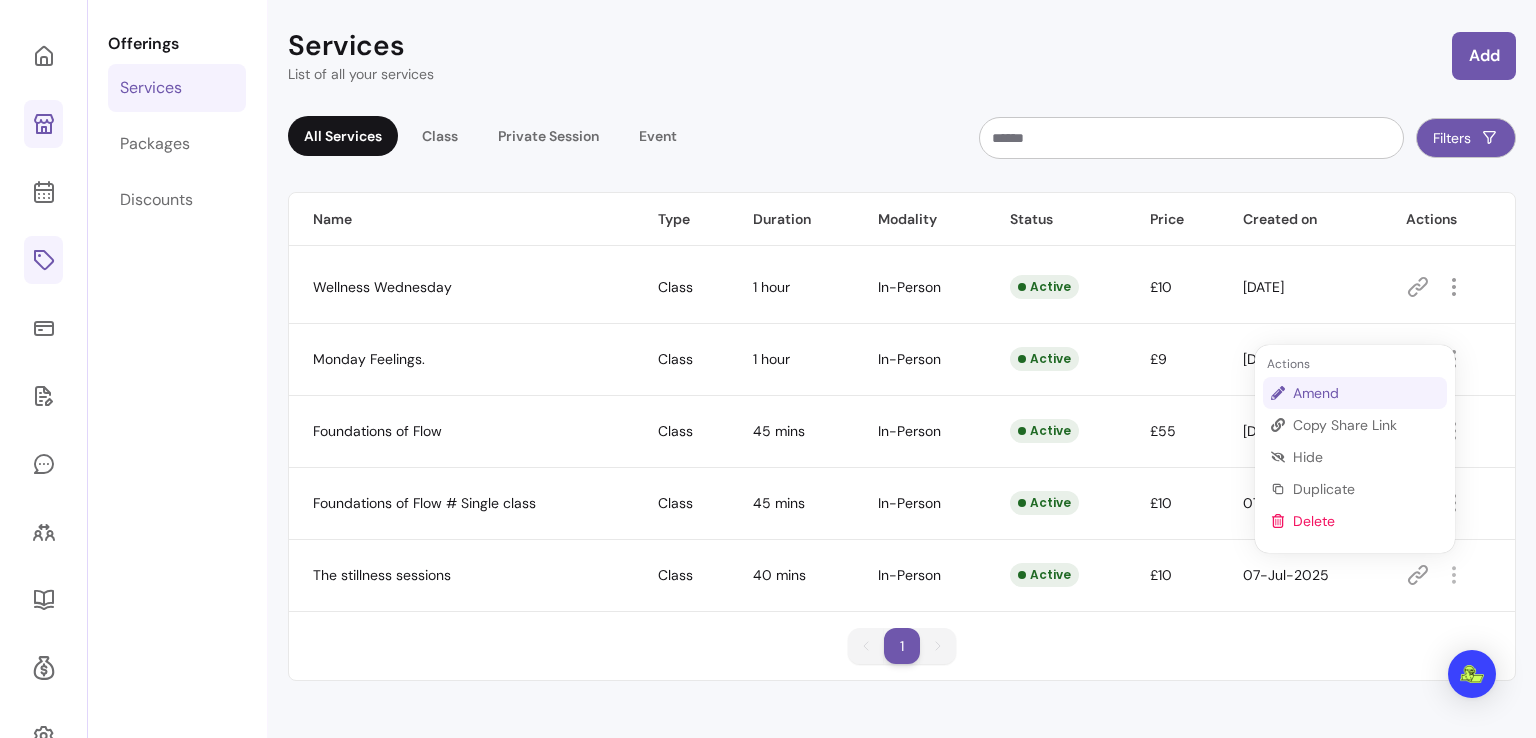 click on "Amend" at bounding box center [1366, 393] 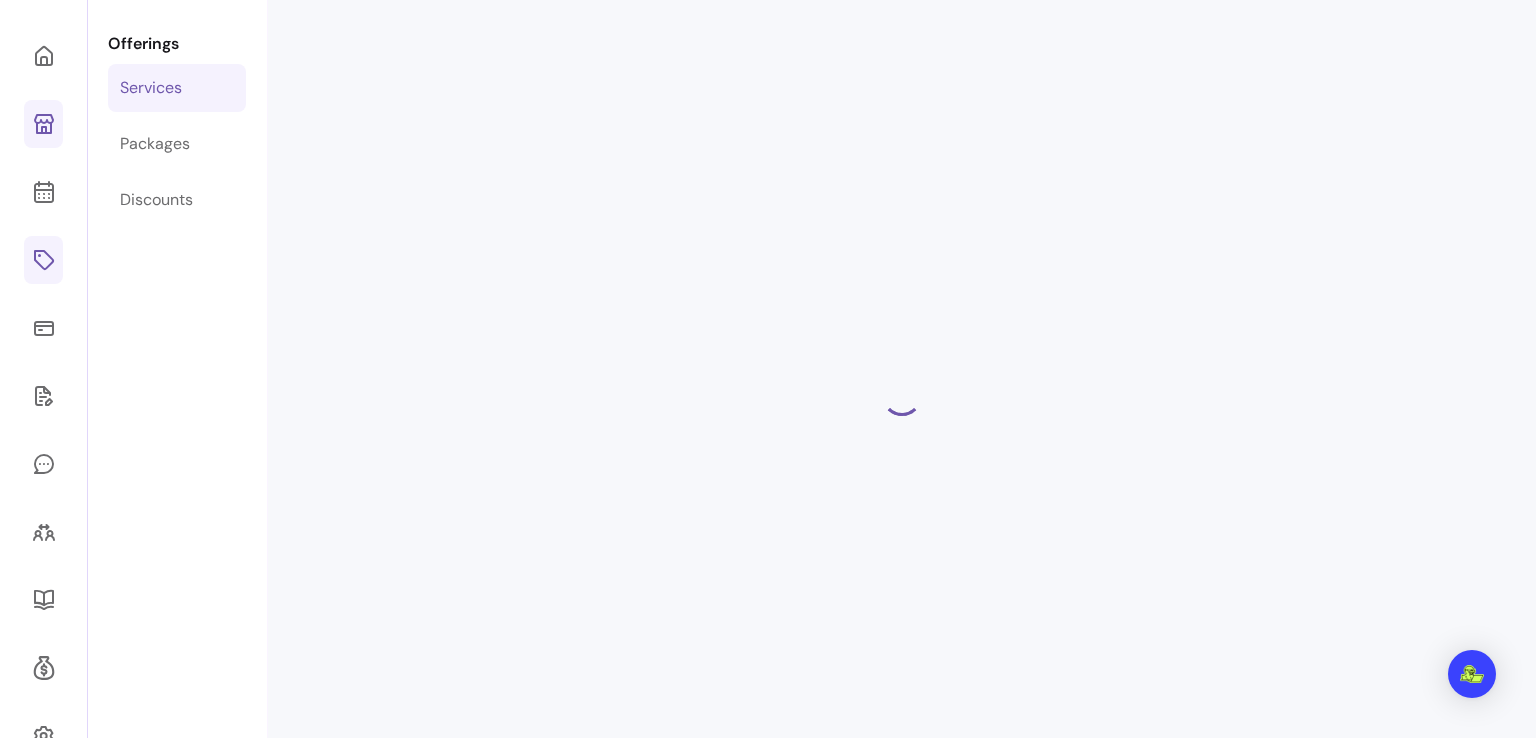 select on "**" 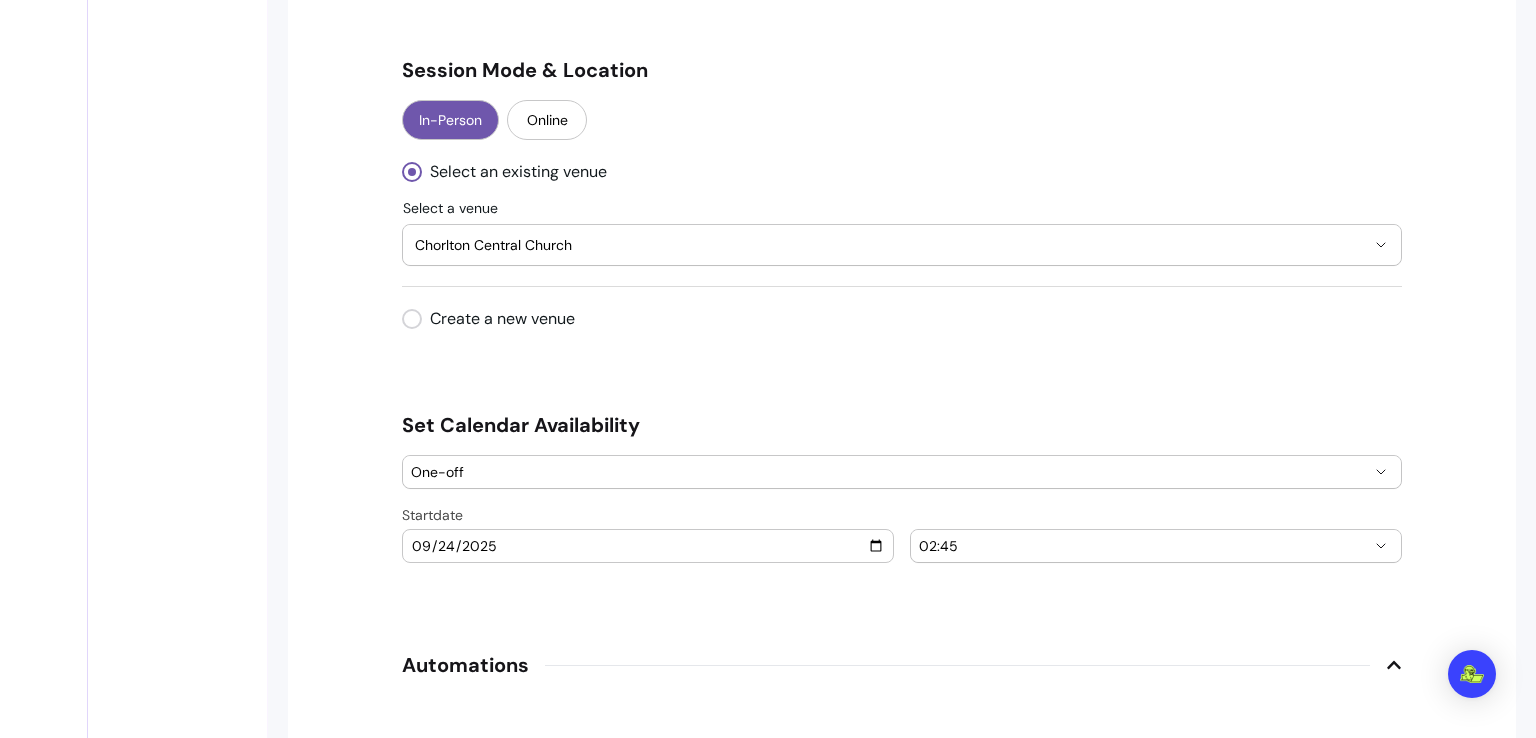 scroll, scrollTop: 1854, scrollLeft: 0, axis: vertical 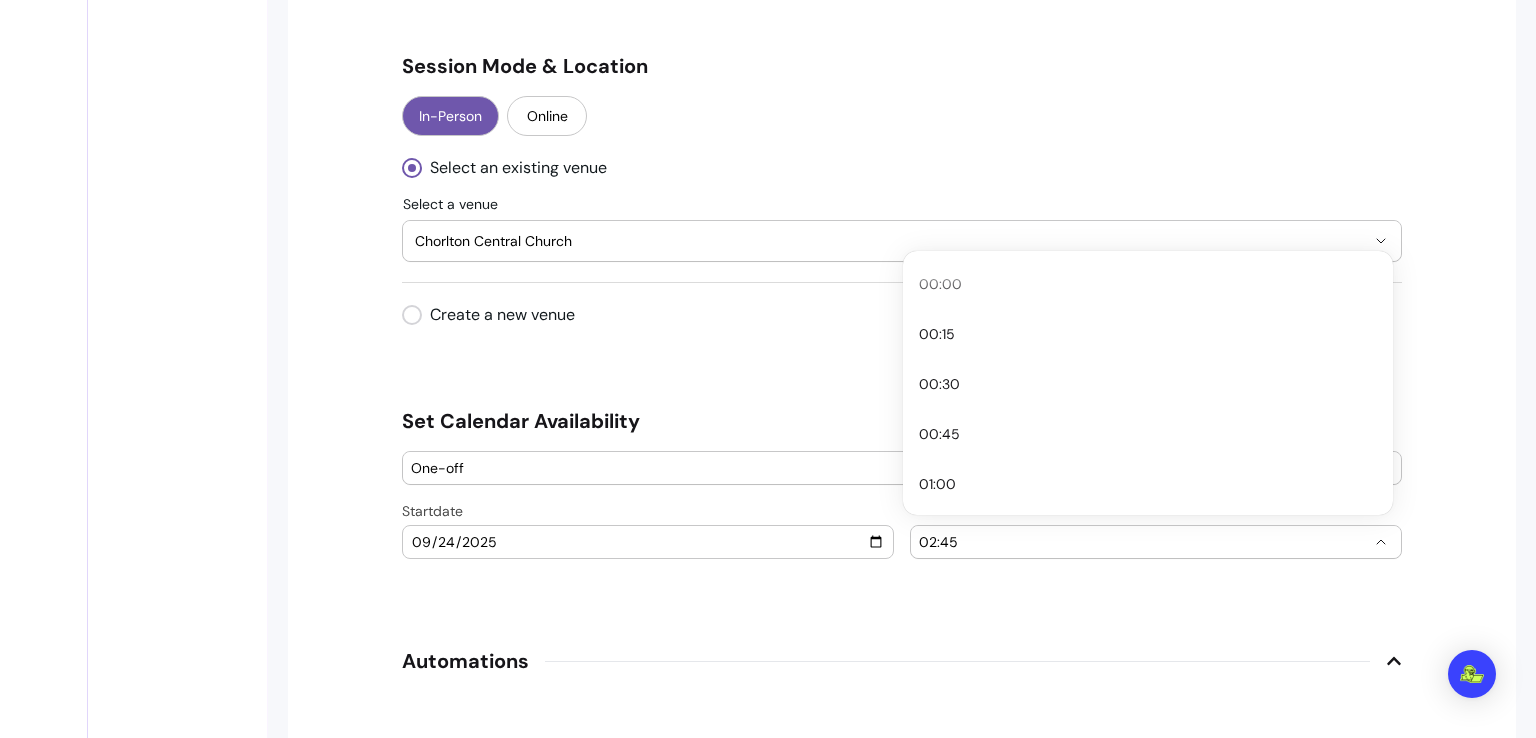 click 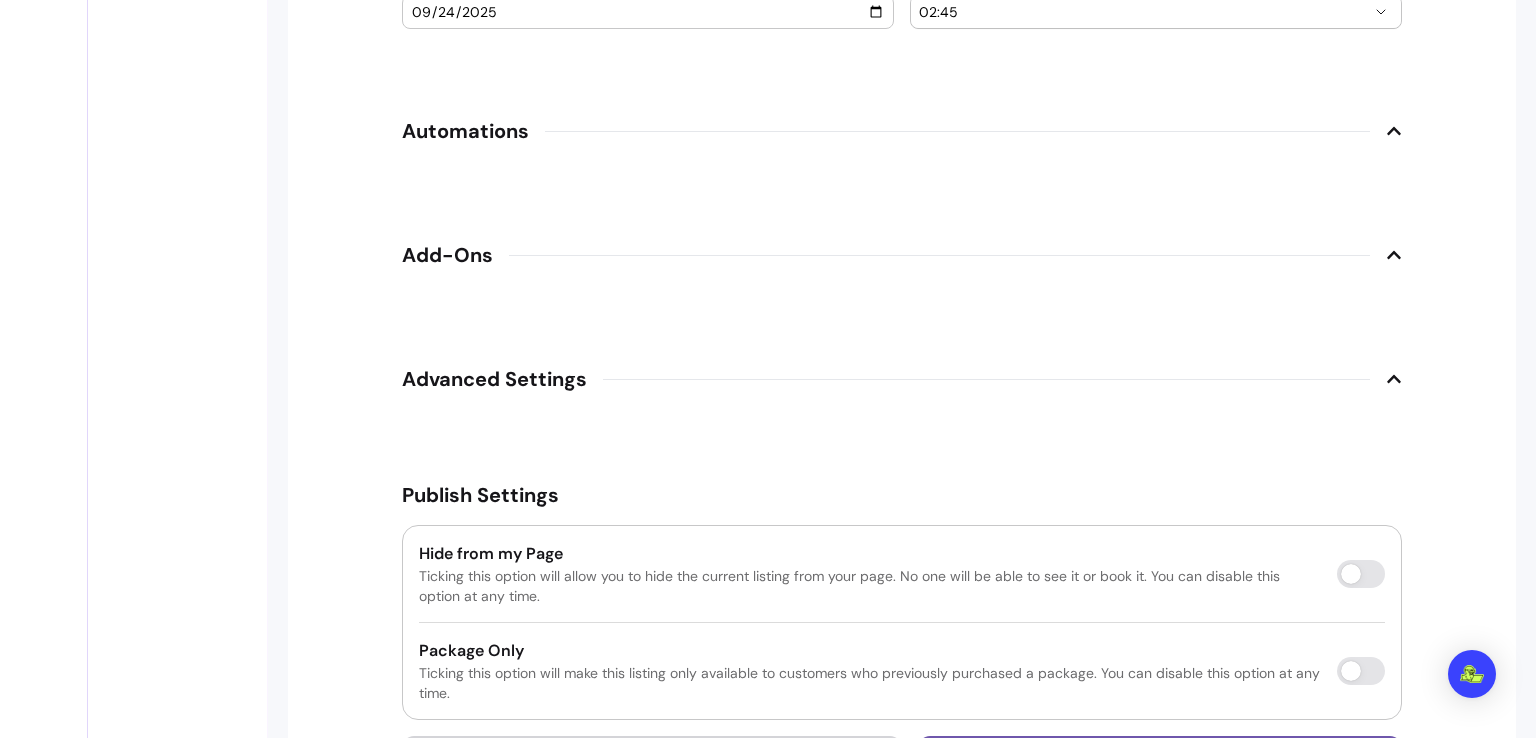 scroll, scrollTop: 2388, scrollLeft: 0, axis: vertical 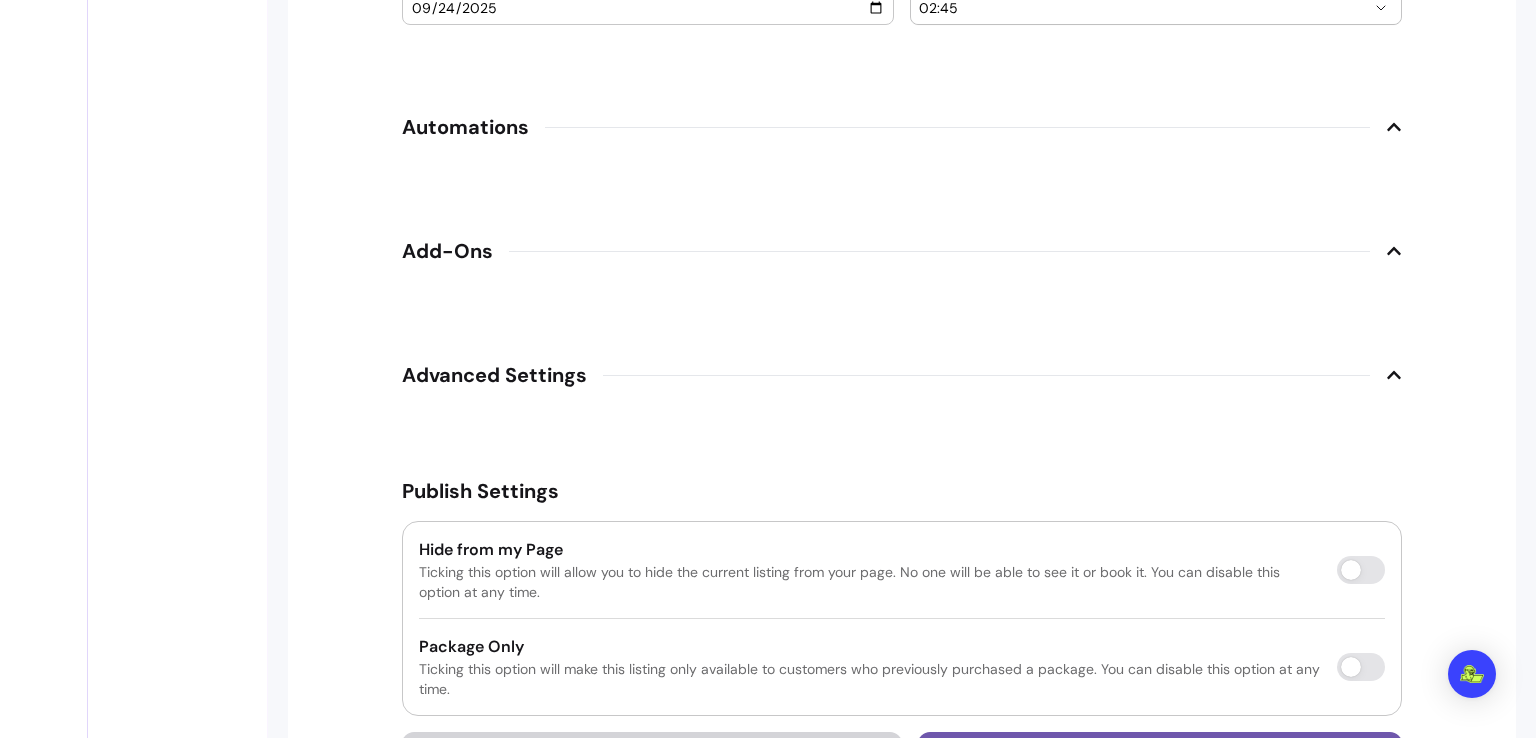 click 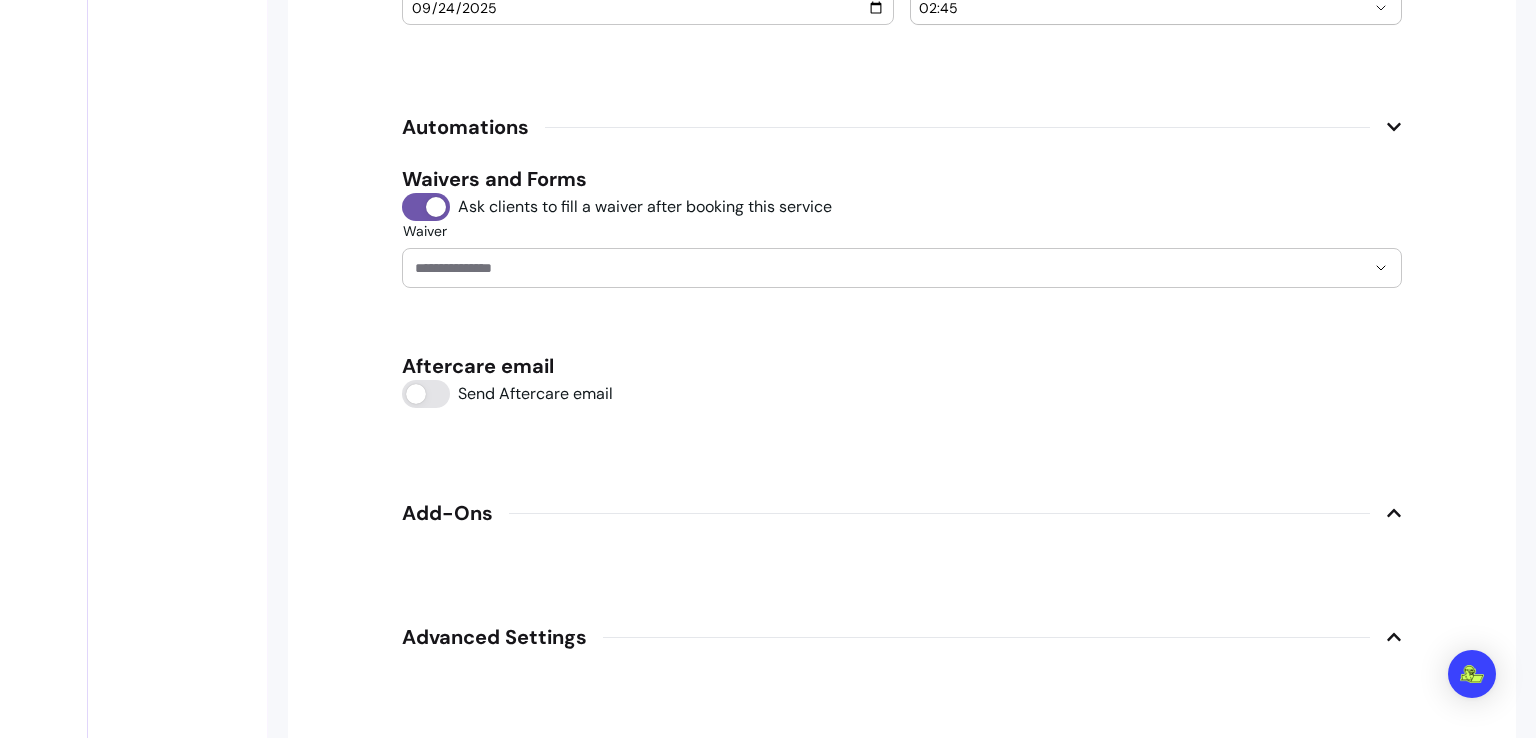click at bounding box center (902, 268) 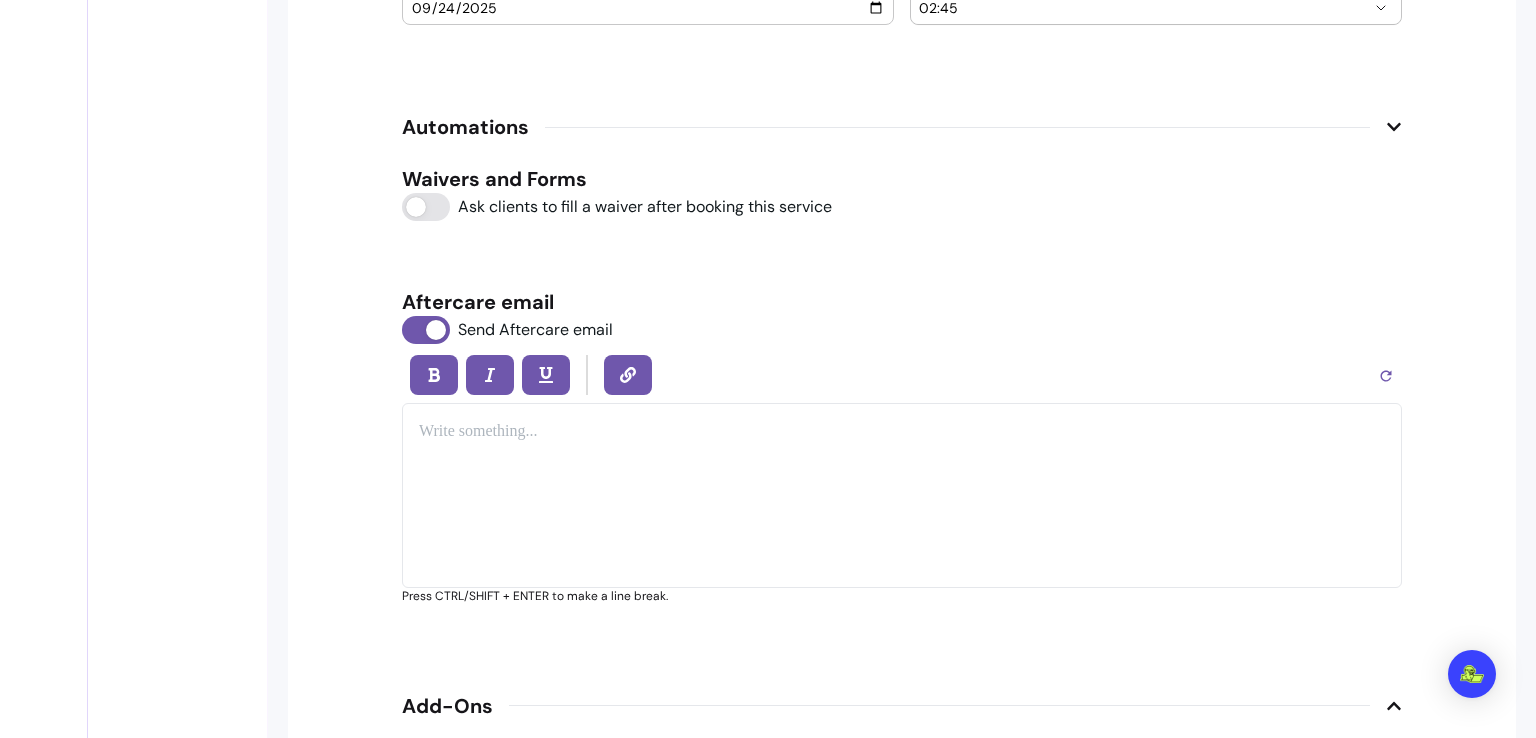 click at bounding box center [902, 495] 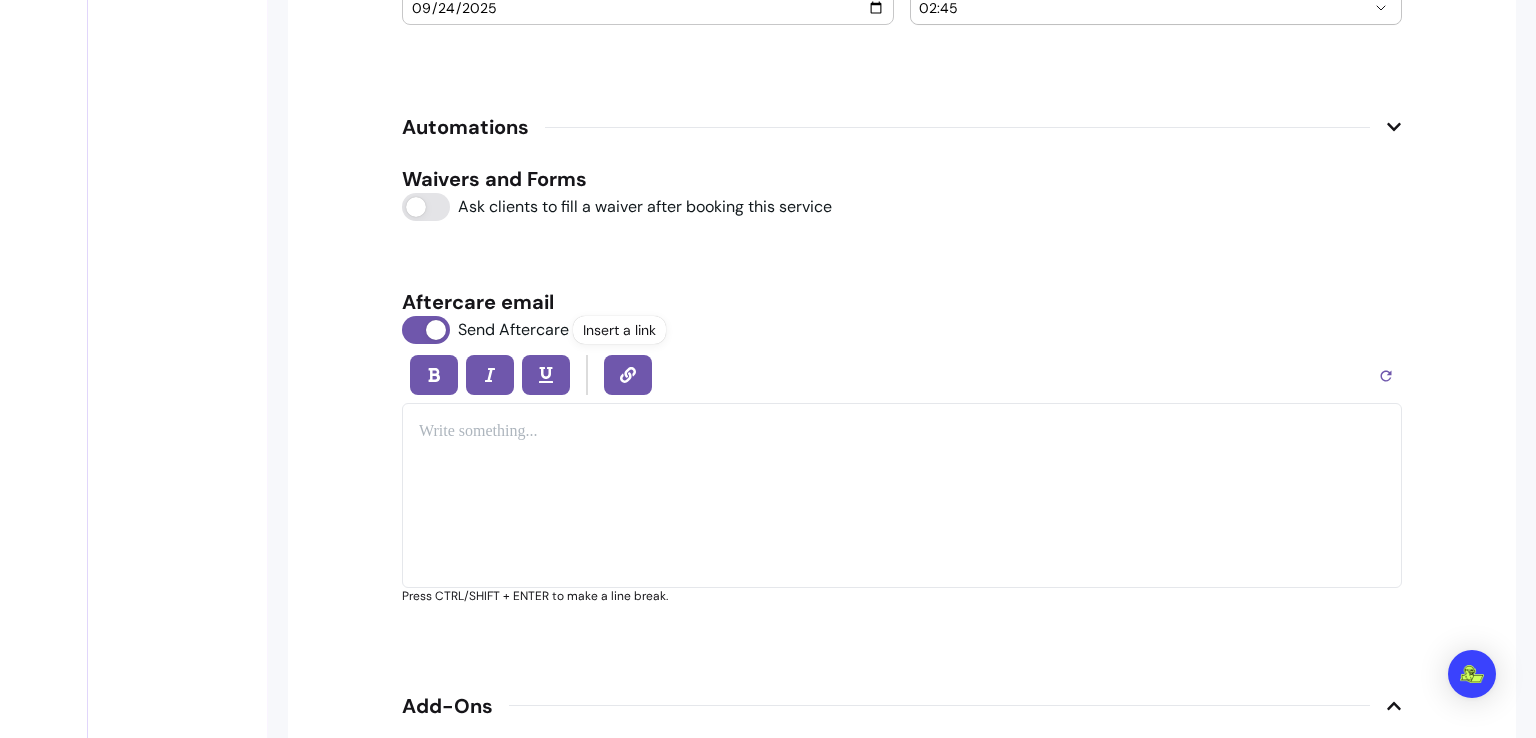 click at bounding box center [902, 495] 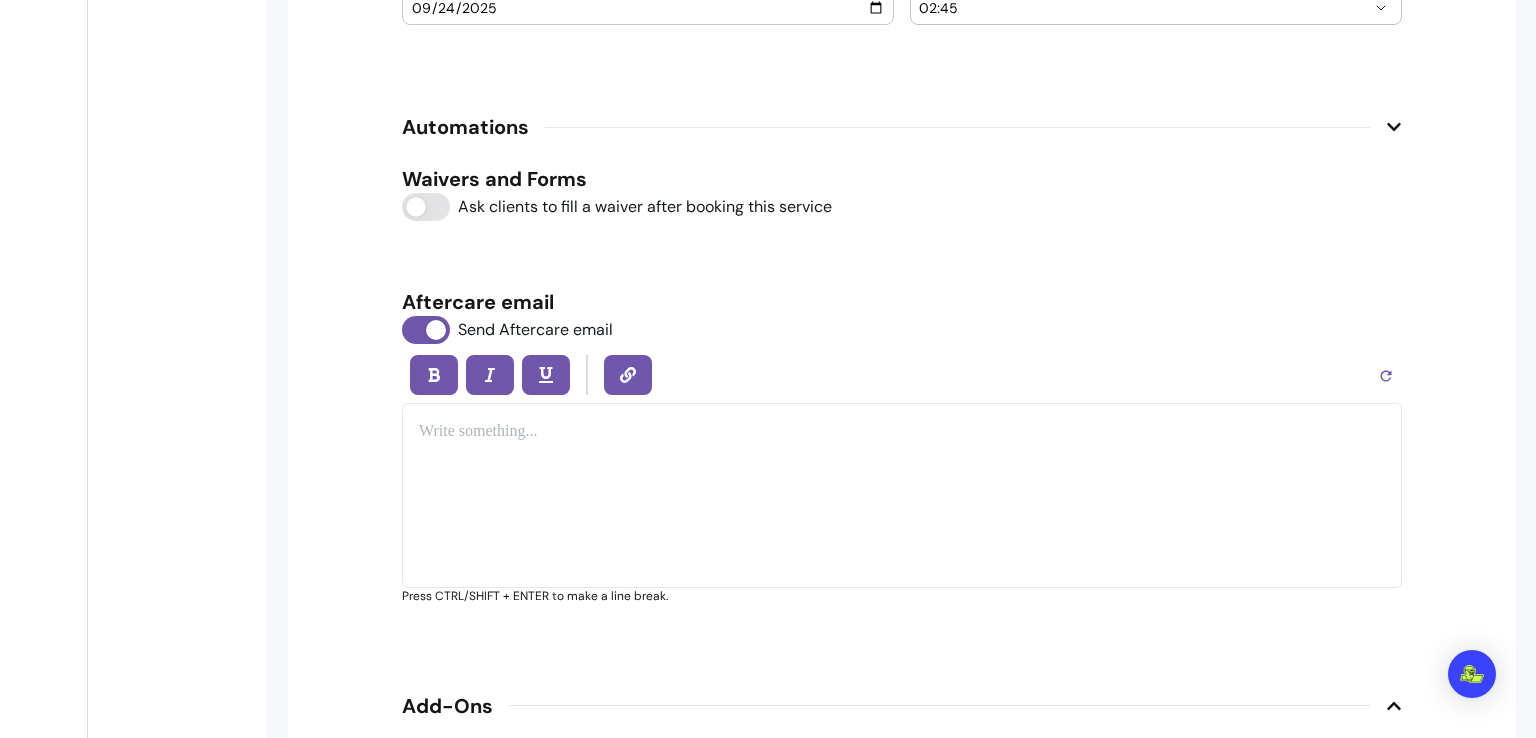 scroll, scrollTop: 2459, scrollLeft: 0, axis: vertical 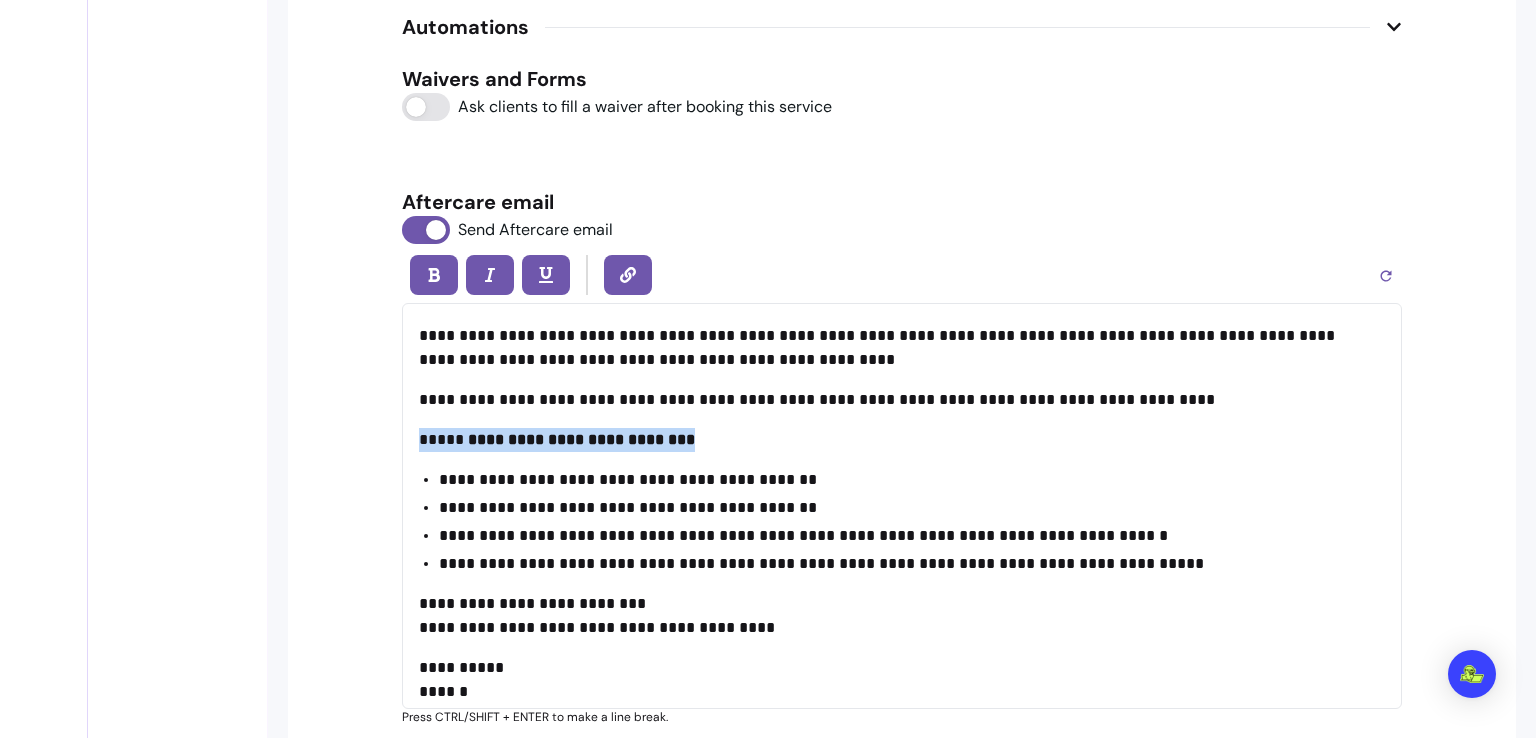 drag, startPoint x: 1393, startPoint y: 409, endPoint x: 1383, endPoint y: 403, distance: 11.661903 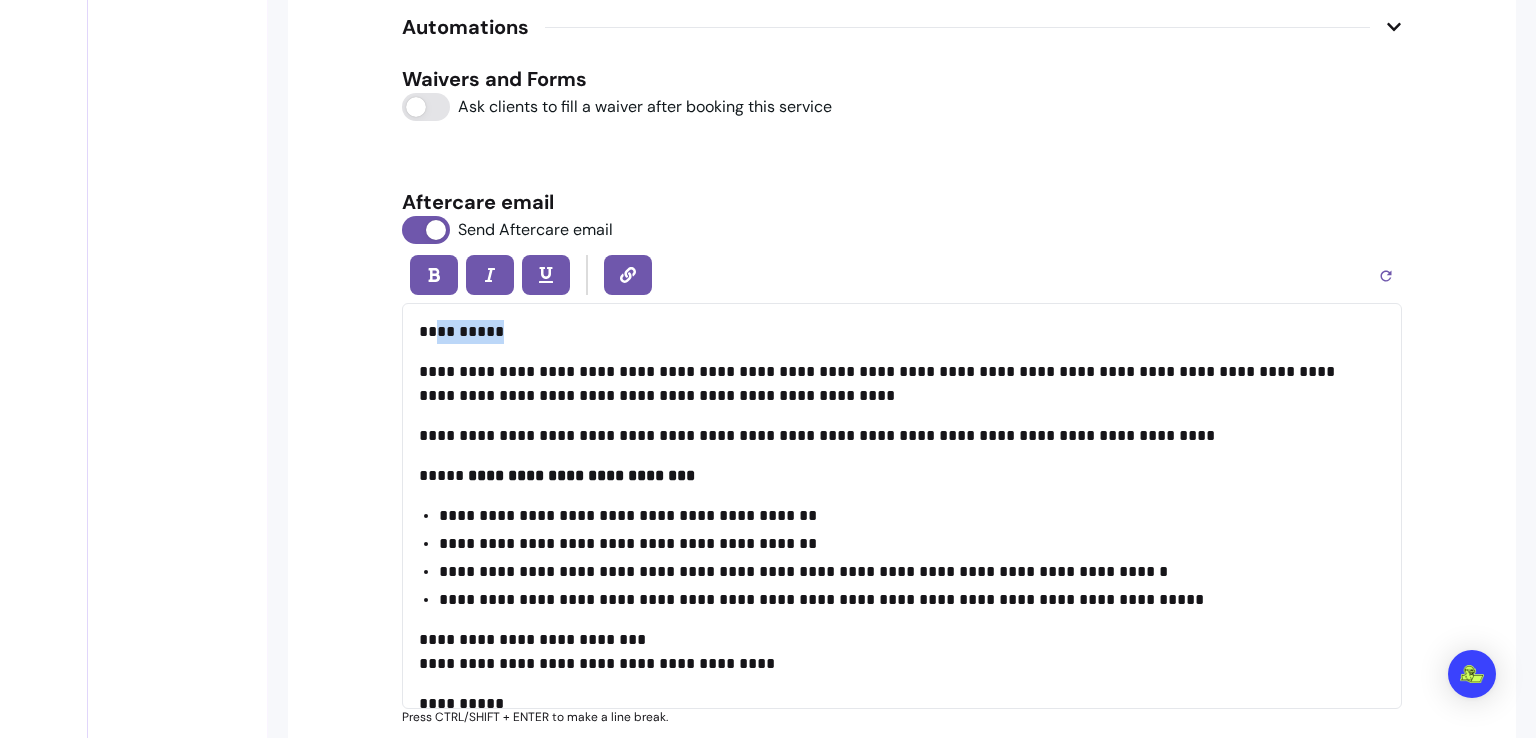 drag, startPoint x: 428, startPoint y: 335, endPoint x: 539, endPoint y: 334, distance: 111.0045 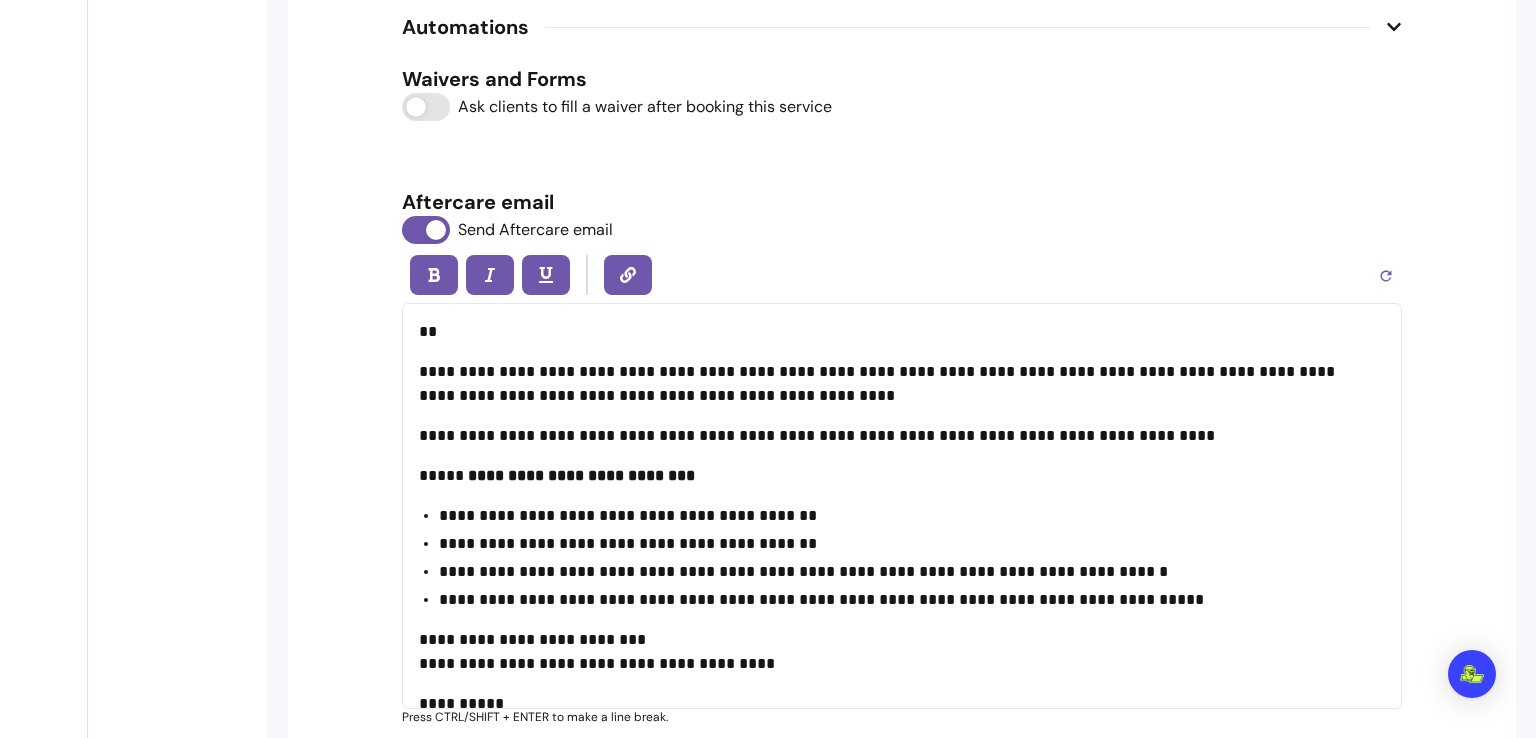 type 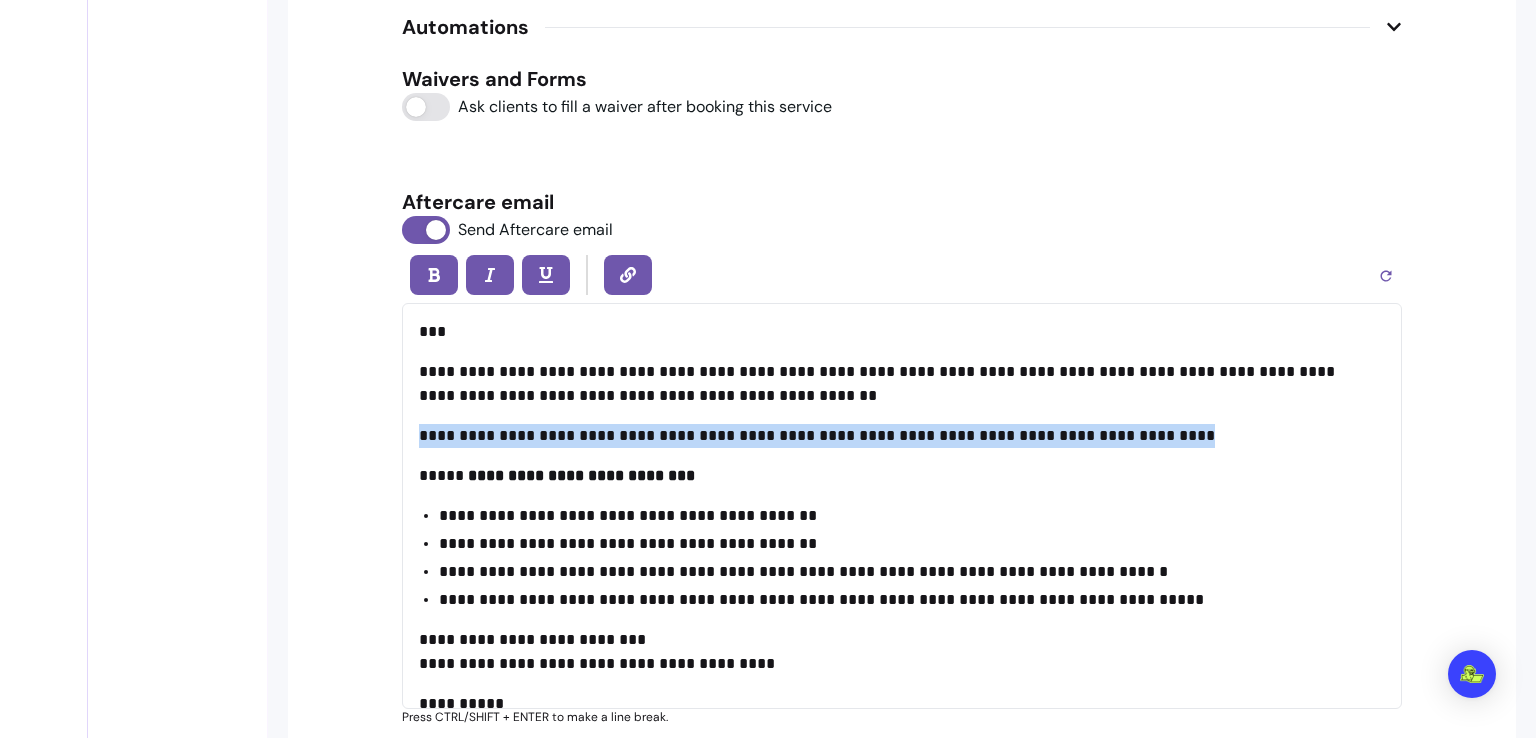 drag, startPoint x: 1140, startPoint y: 423, endPoint x: 333, endPoint y: 427, distance: 807.0099 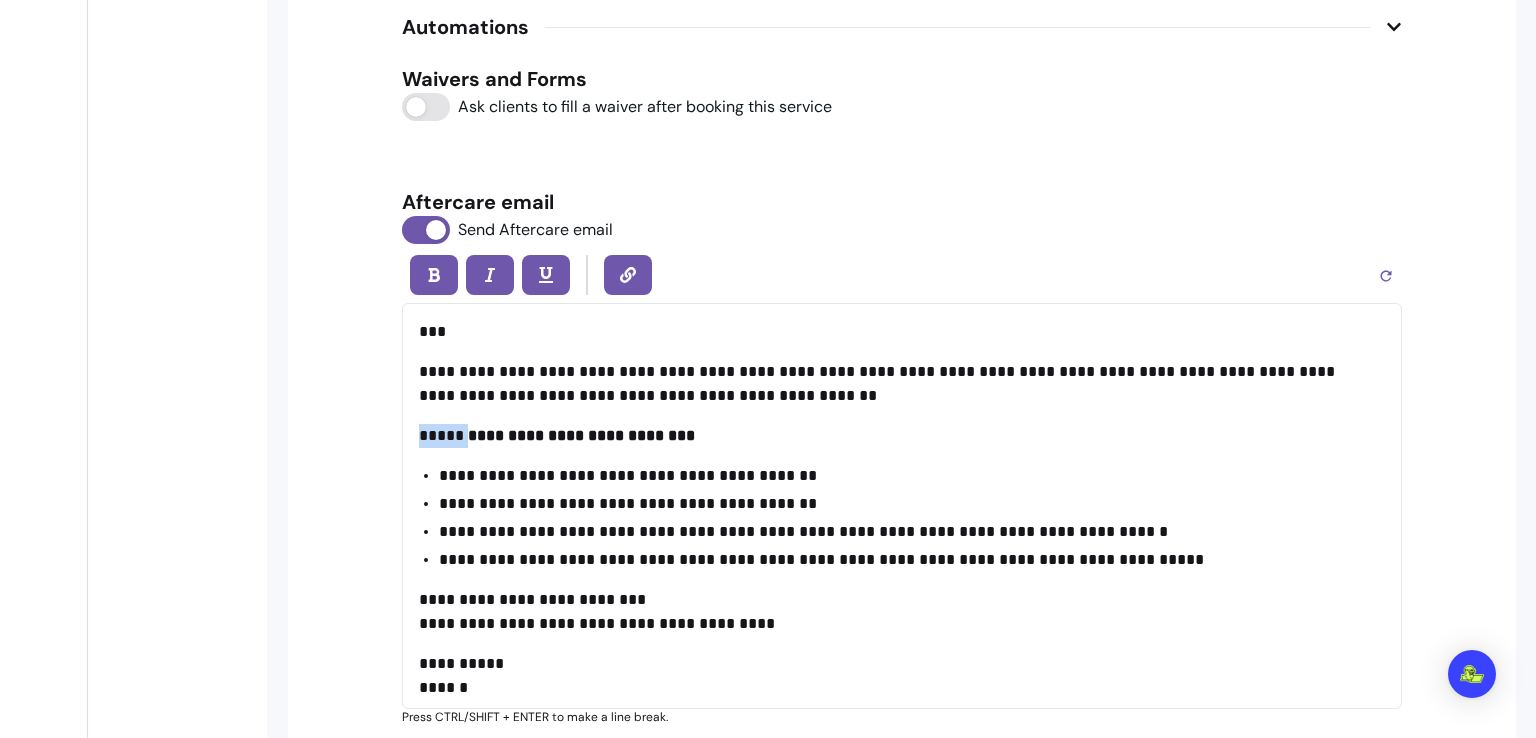 drag, startPoint x: 433, startPoint y: 432, endPoint x: 404, endPoint y: 429, distance: 29.15476 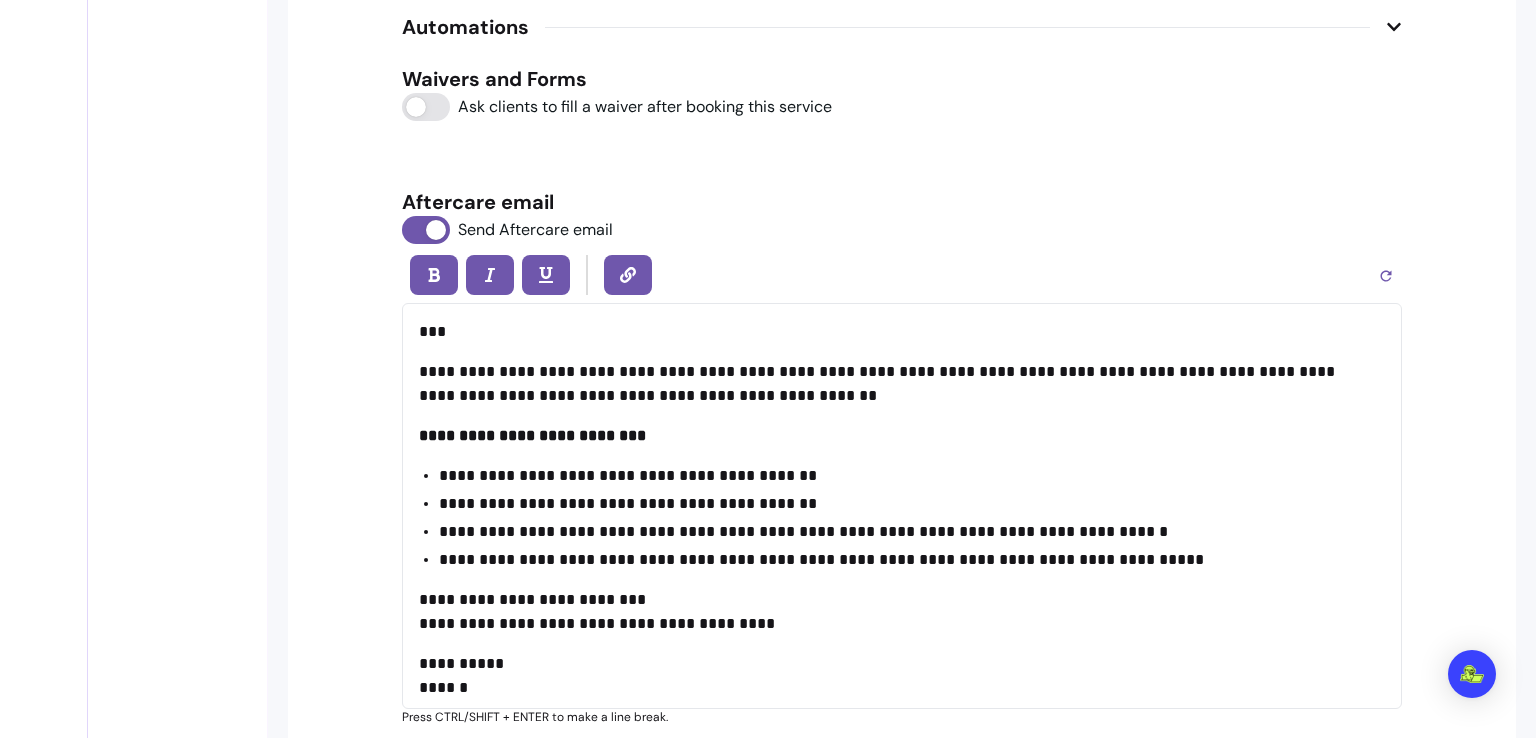 click on "**********" at bounding box center [904, 476] 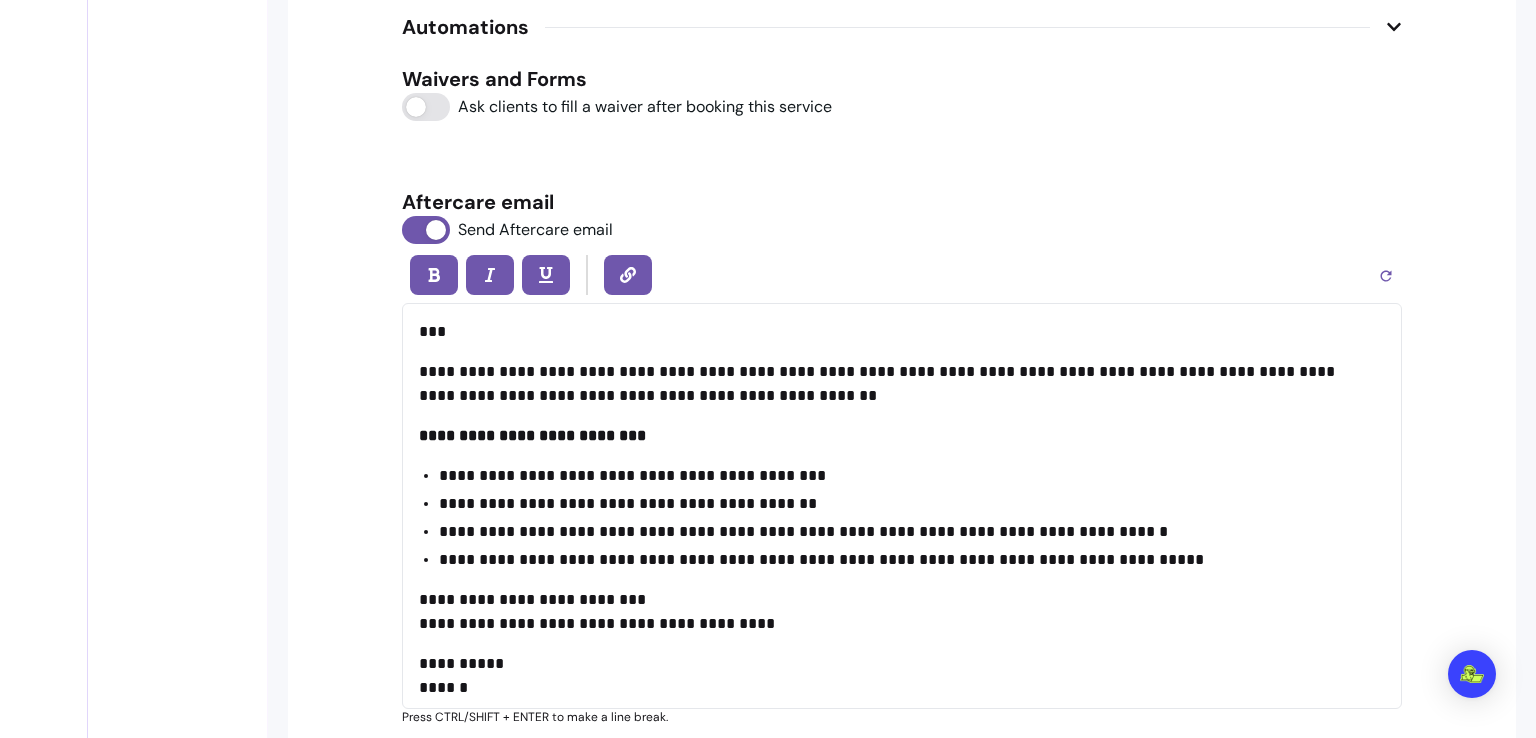 click on "**********" at bounding box center [904, 504] 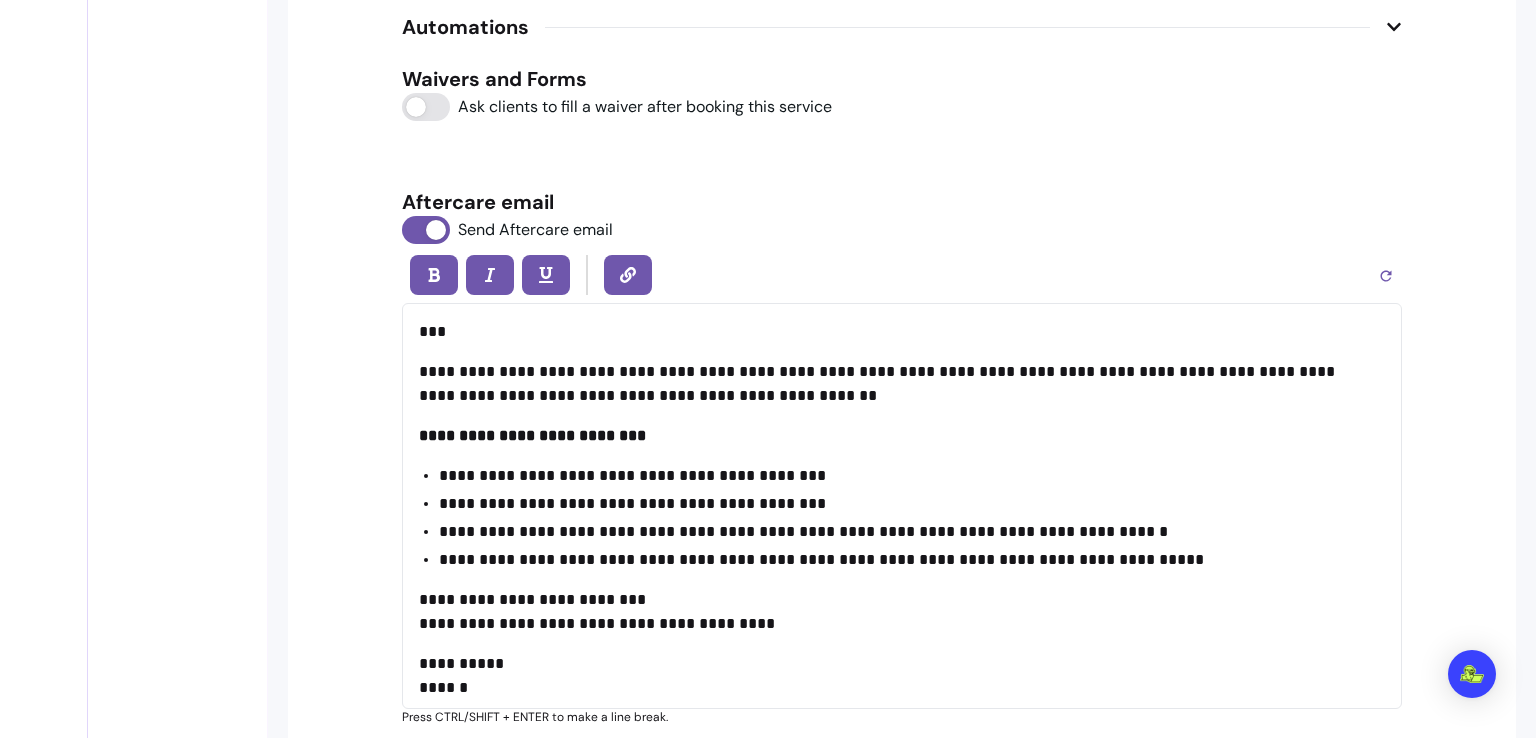 click on "**********" at bounding box center (904, 532) 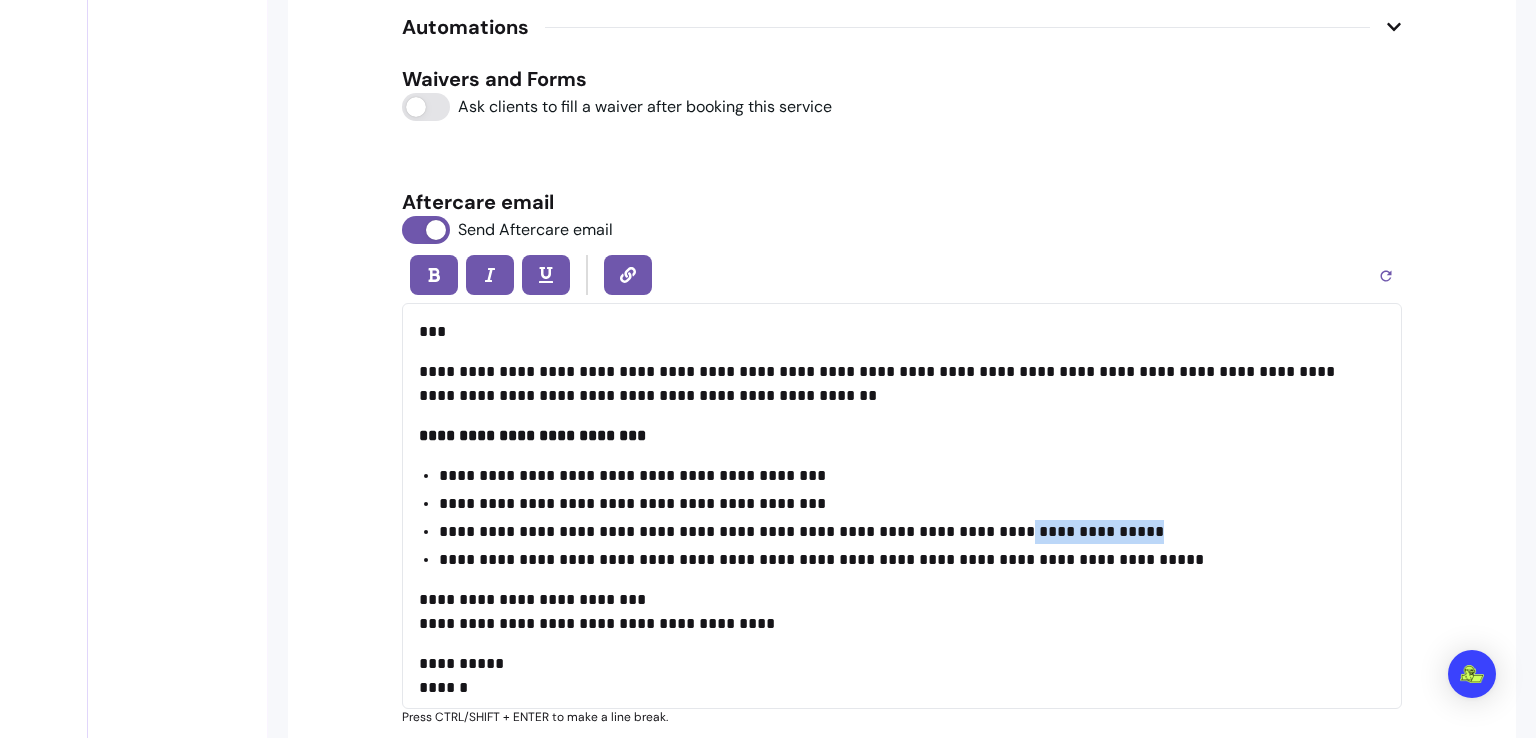 drag, startPoint x: 945, startPoint y: 524, endPoint x: 1049, endPoint y: 532, distance: 104.307236 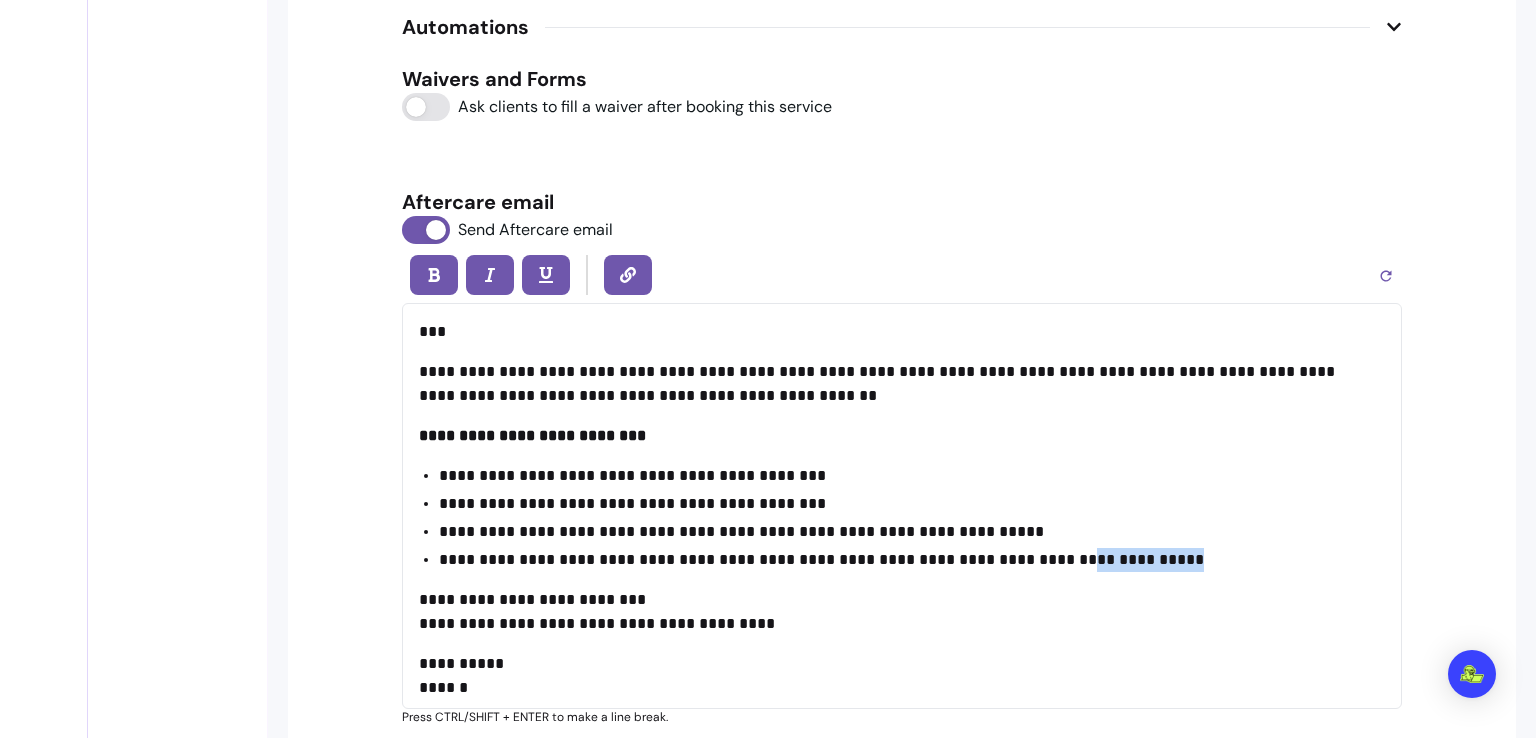 drag, startPoint x: 1028, startPoint y: 553, endPoint x: 1109, endPoint y: 555, distance: 81.02469 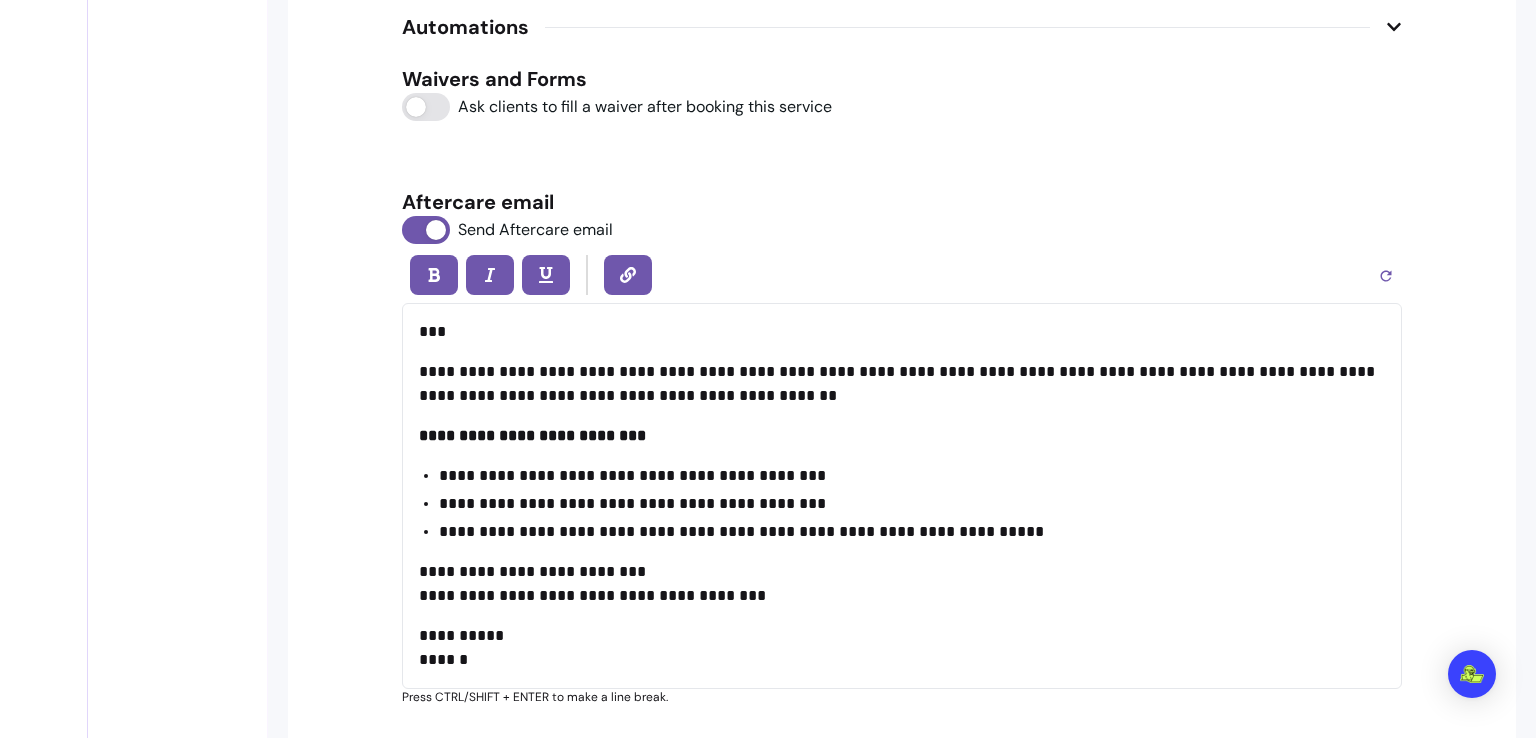 click on "**********" at bounding box center [902, 584] 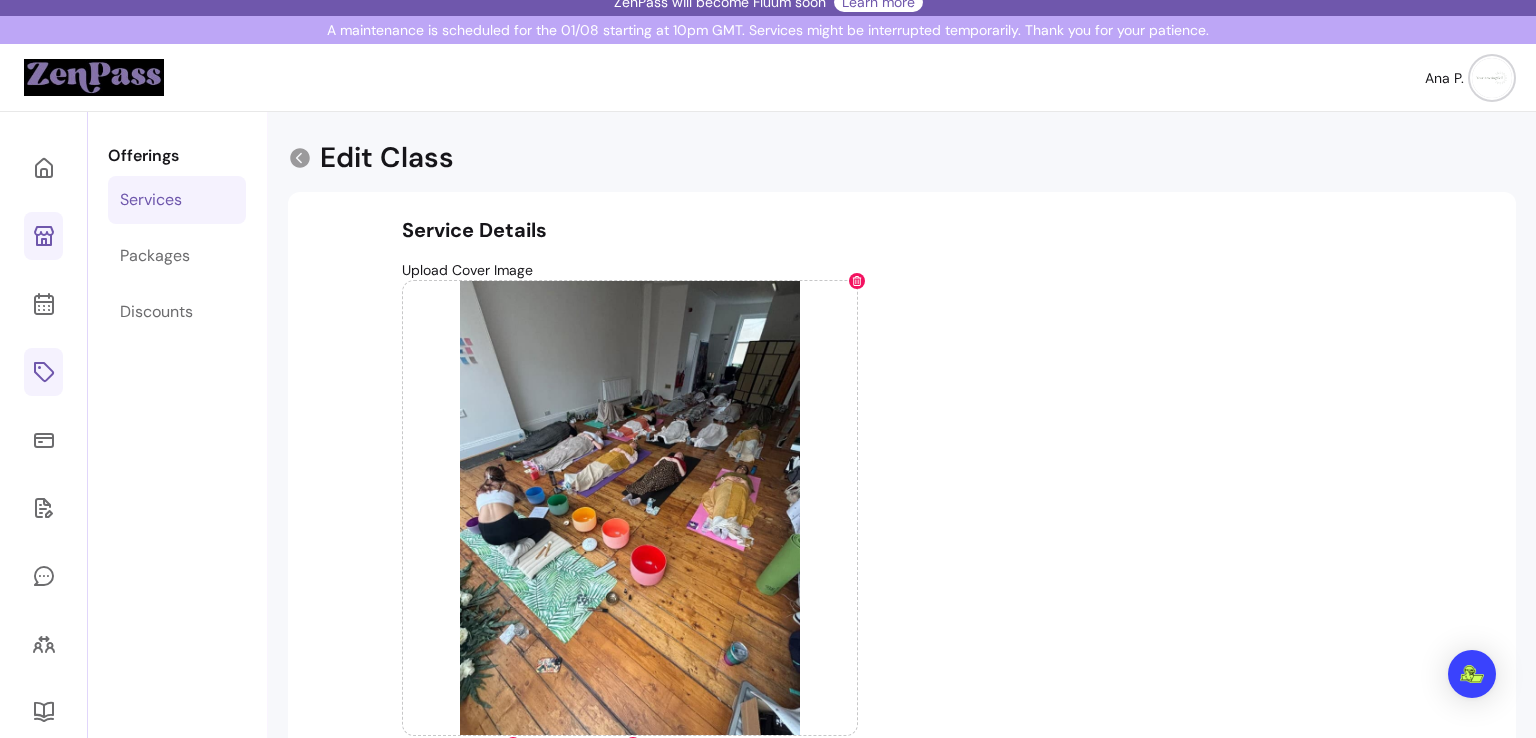 scroll, scrollTop: 0, scrollLeft: 0, axis: both 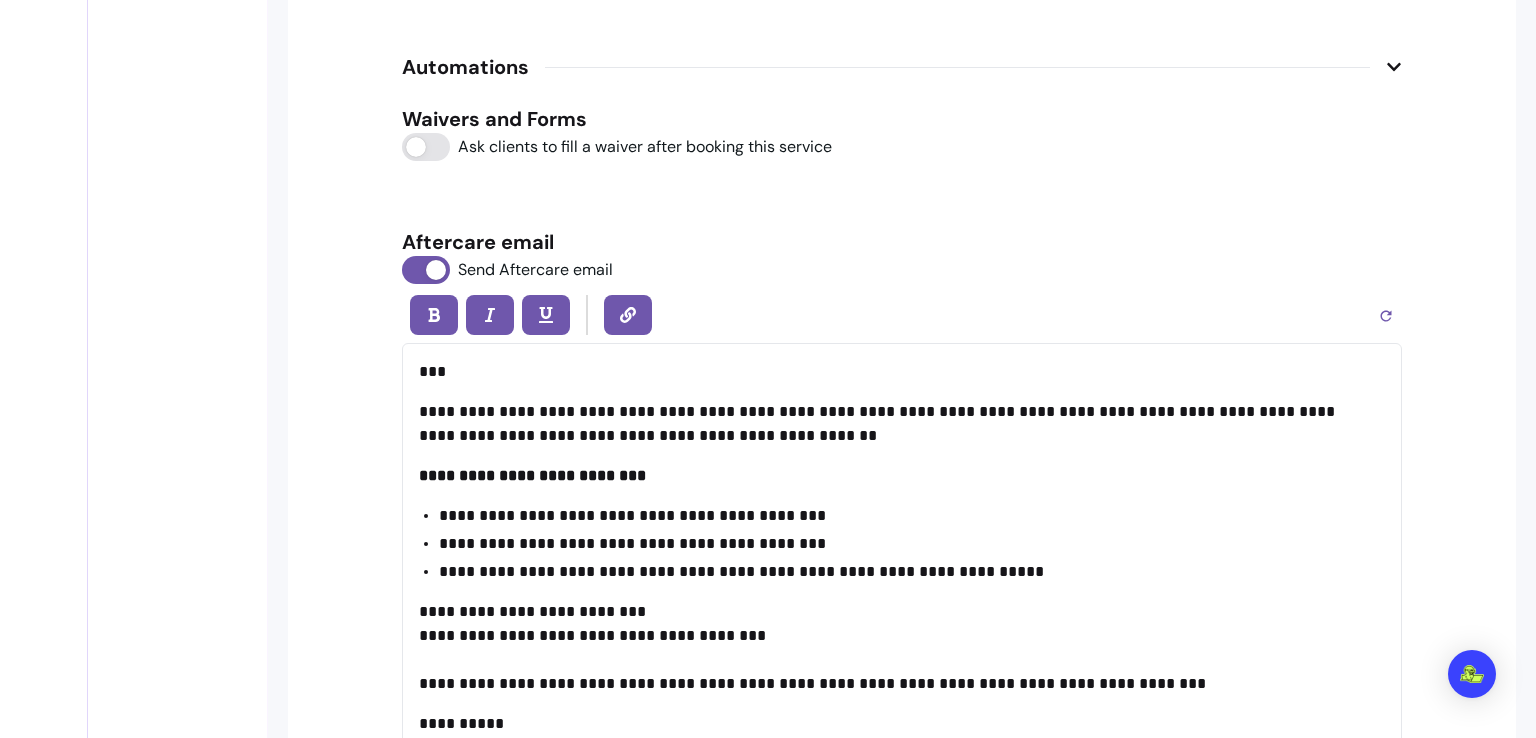click on "**********" at bounding box center [894, 424] 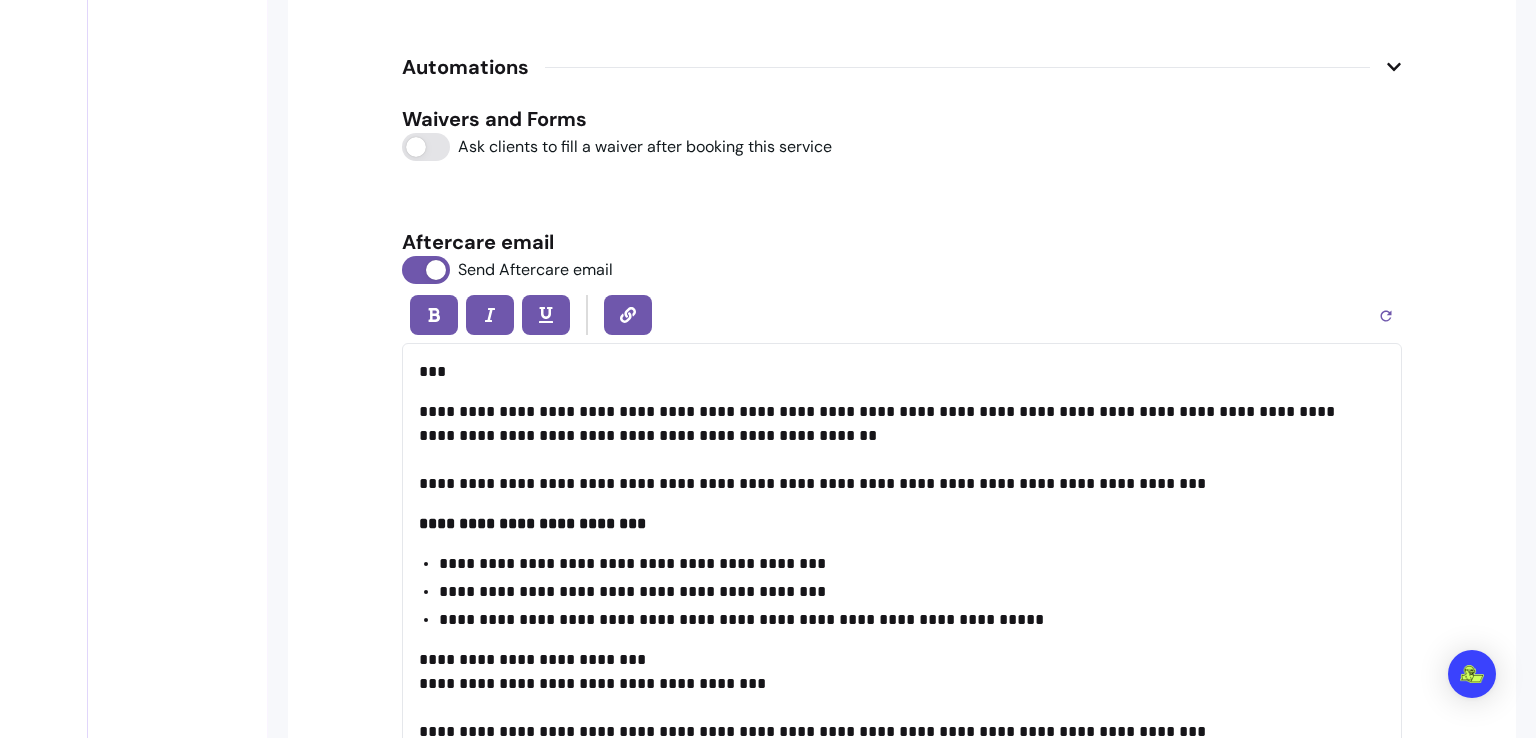 click on "**********" at bounding box center [894, 524] 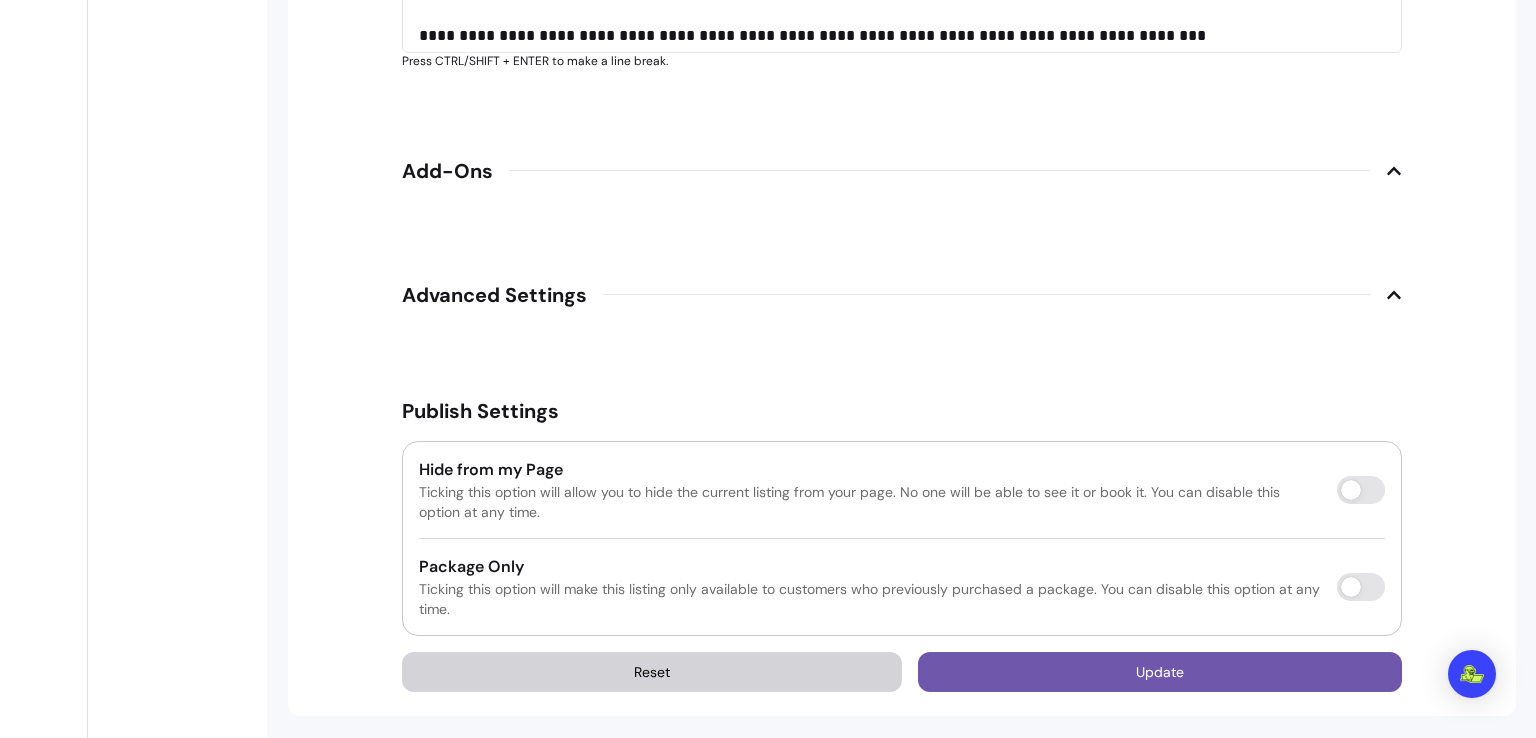 click 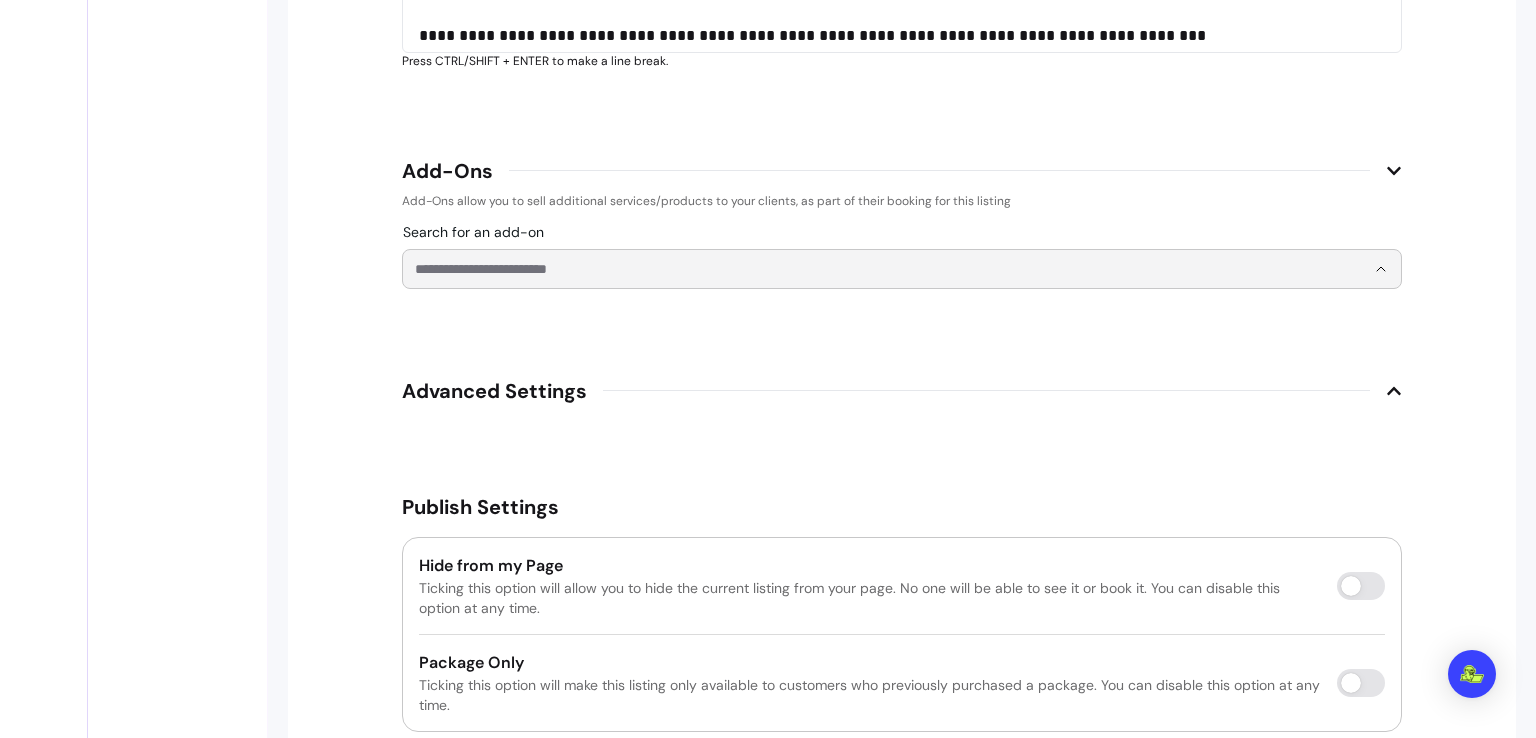 click on "Search for an add-on" at bounding box center [890, 269] 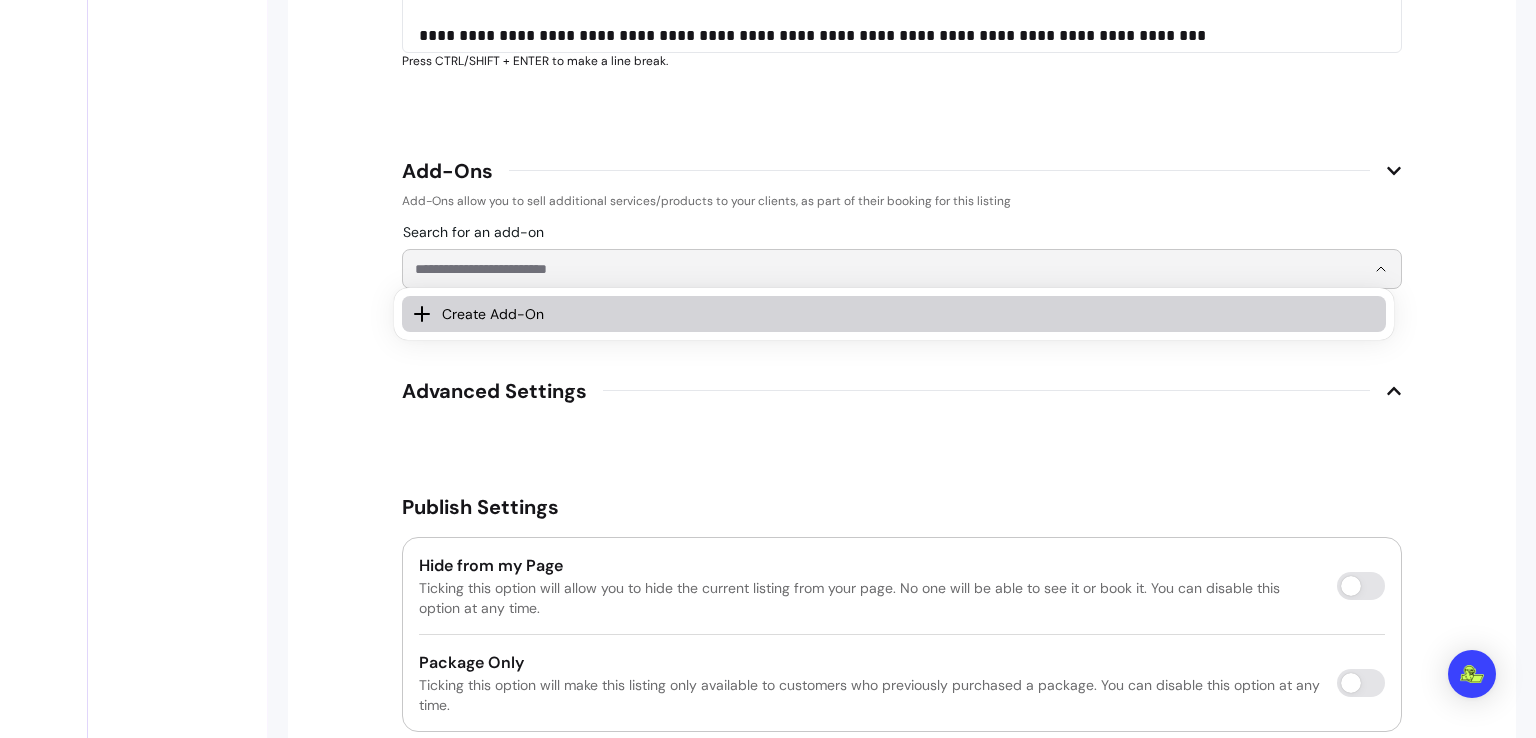 click on "Create Add-On" at bounding box center [900, 314] 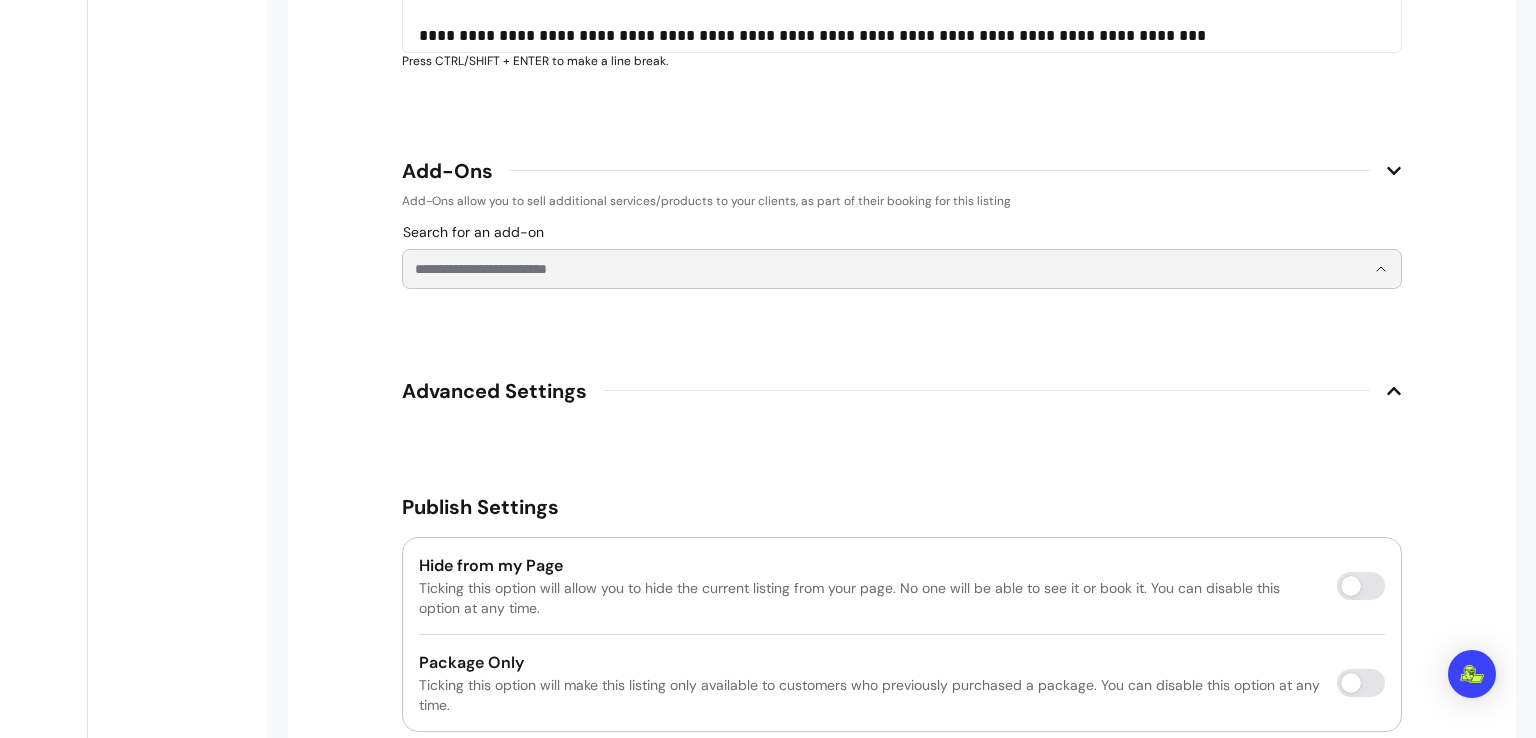 select on "***" 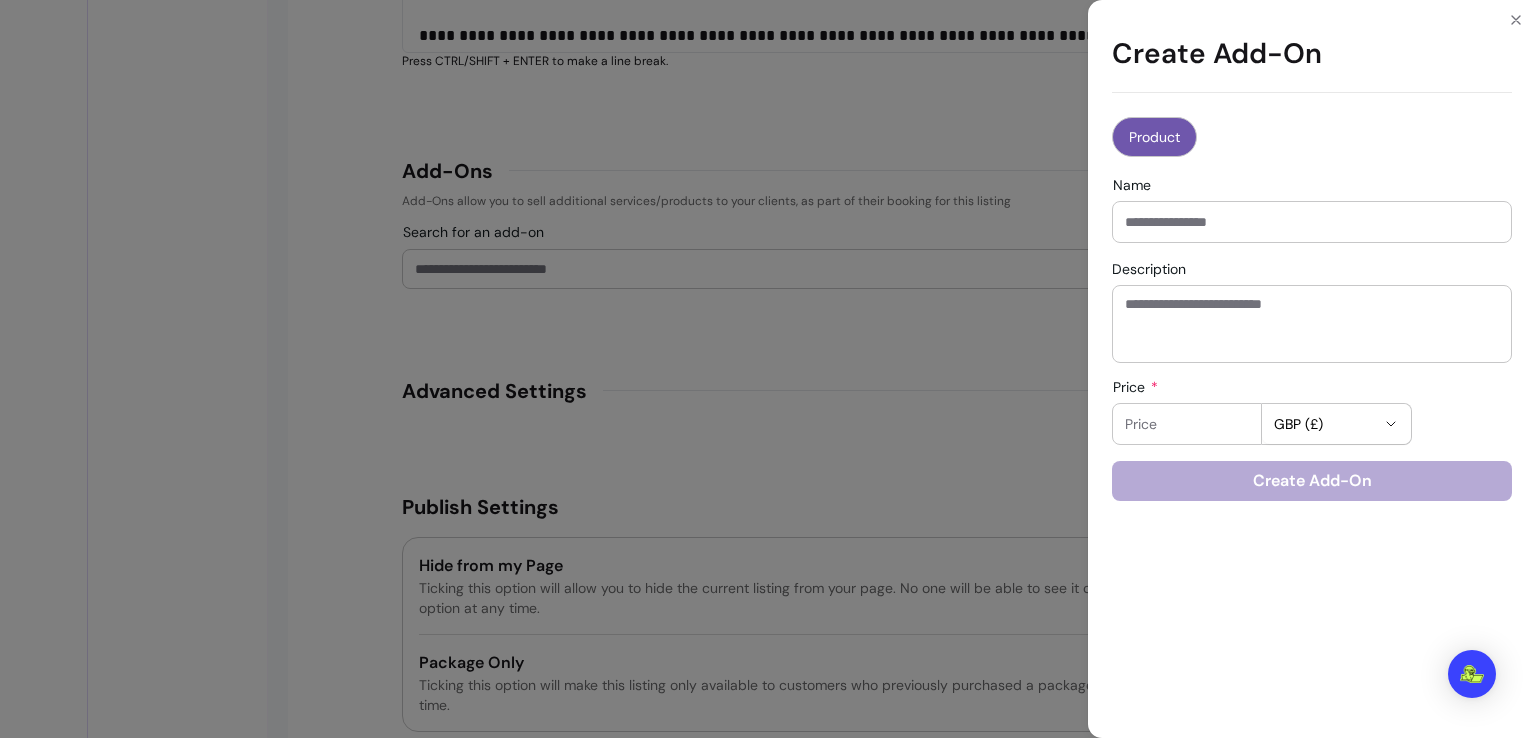 click on "Name" at bounding box center [1312, 222] 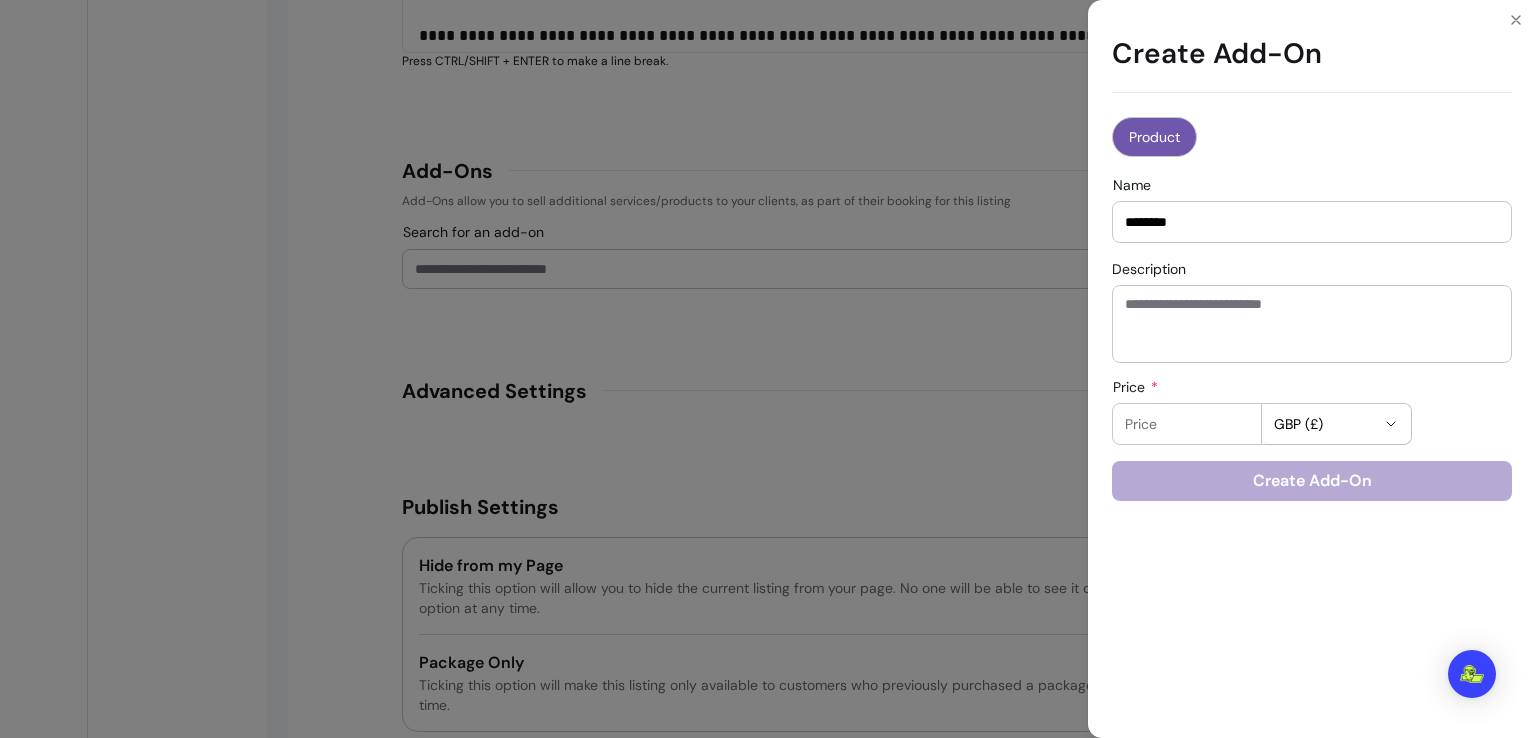 type on "********" 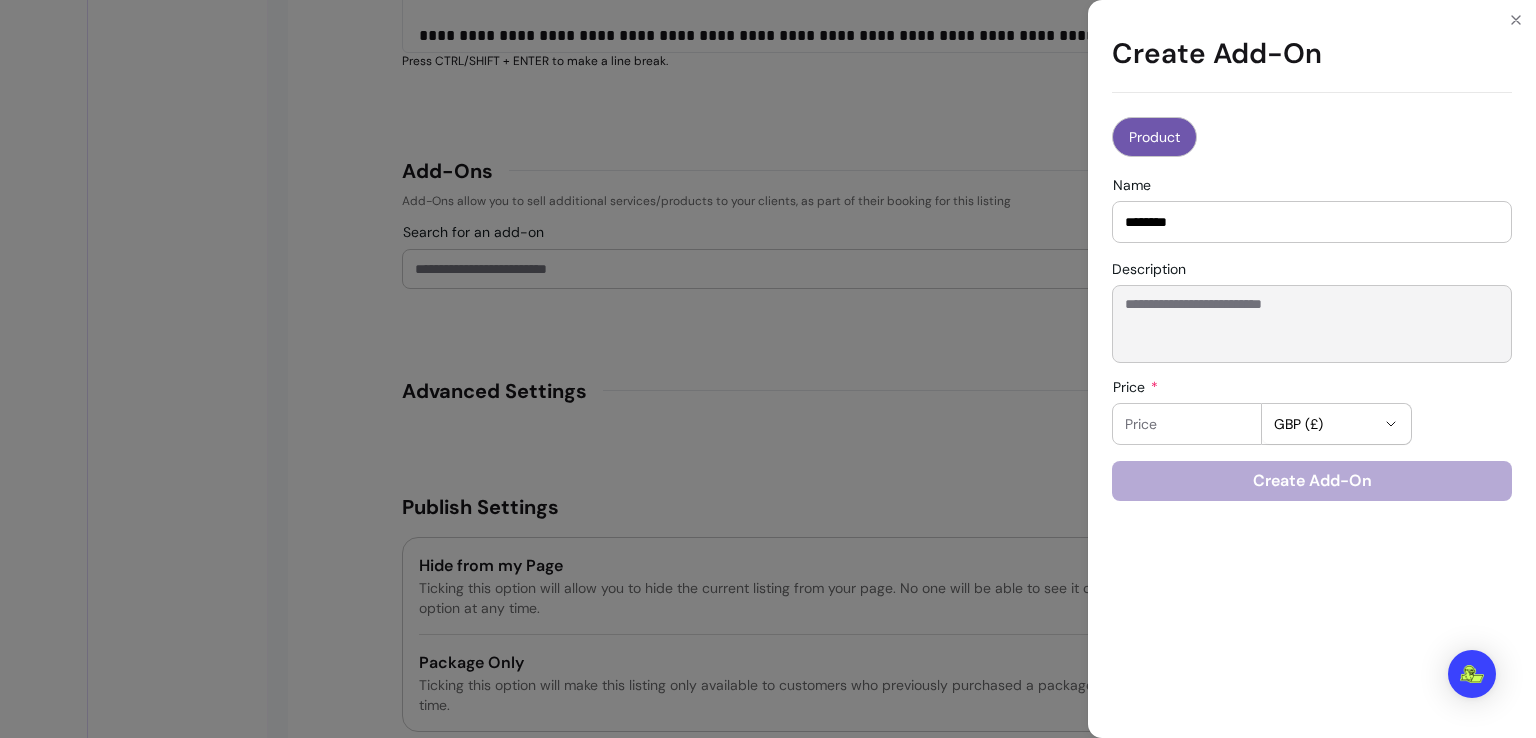 click on "Description" at bounding box center [1312, 324] 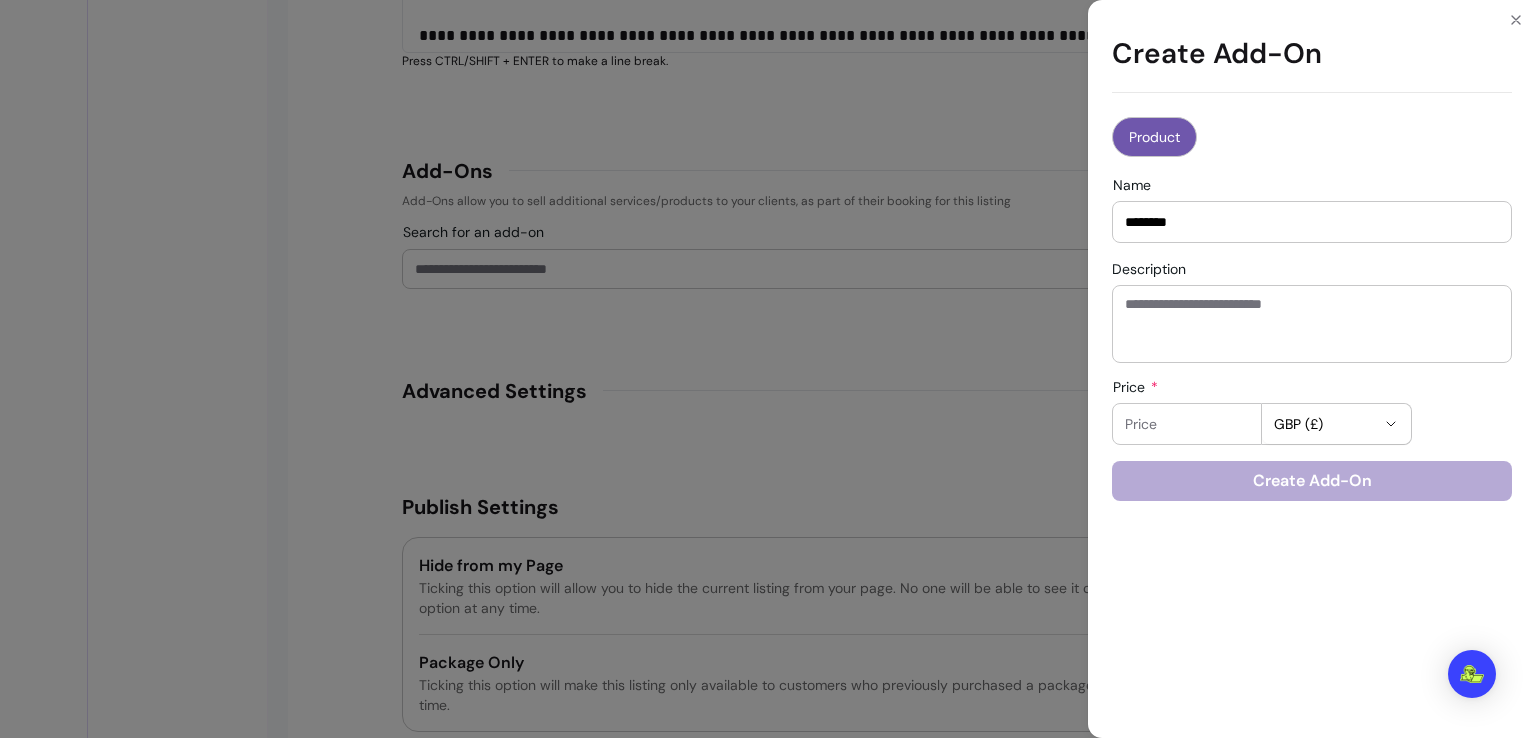 click on "Price" at bounding box center [1187, 424] 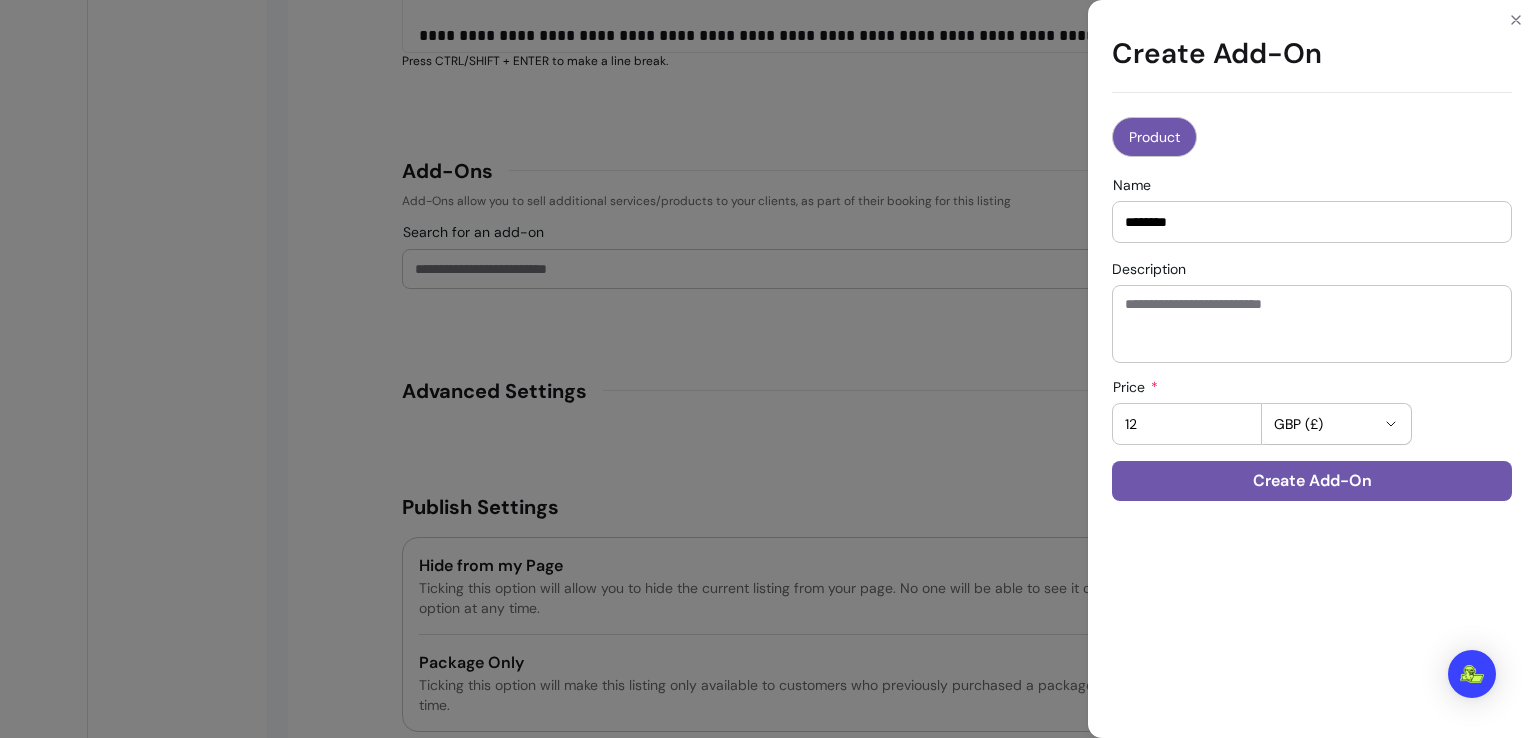 type on "12" 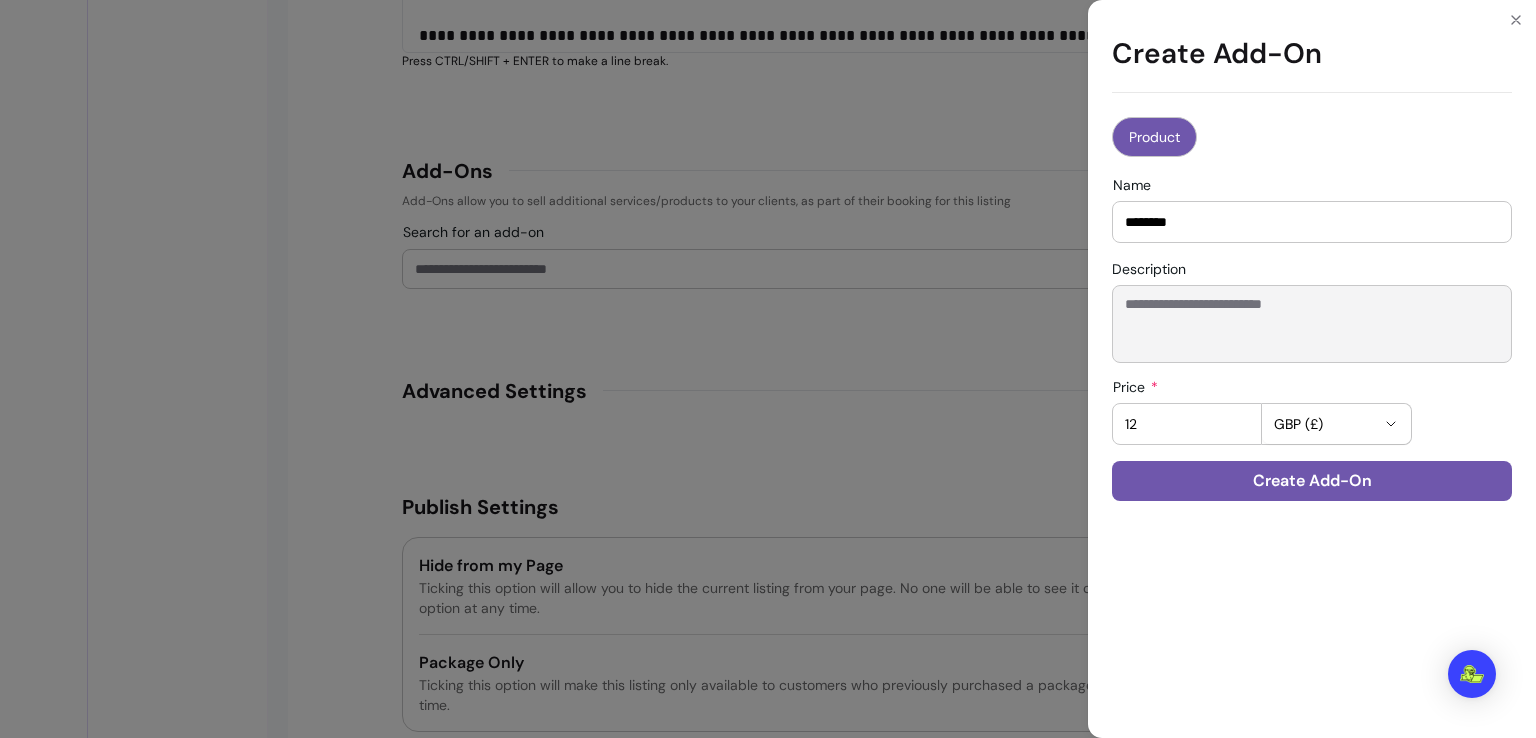 click on "Description" at bounding box center (1312, 324) 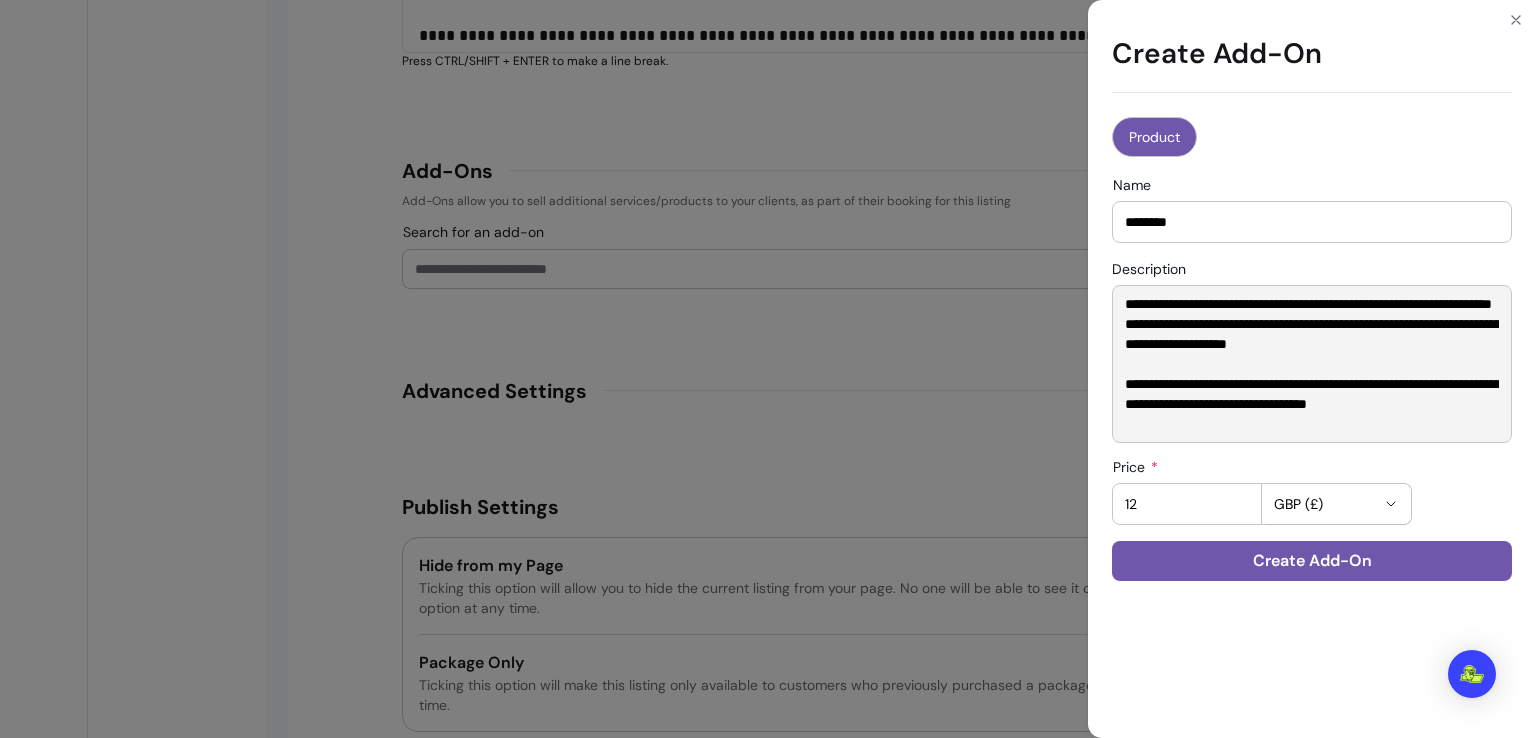 scroll, scrollTop: 0, scrollLeft: 0, axis: both 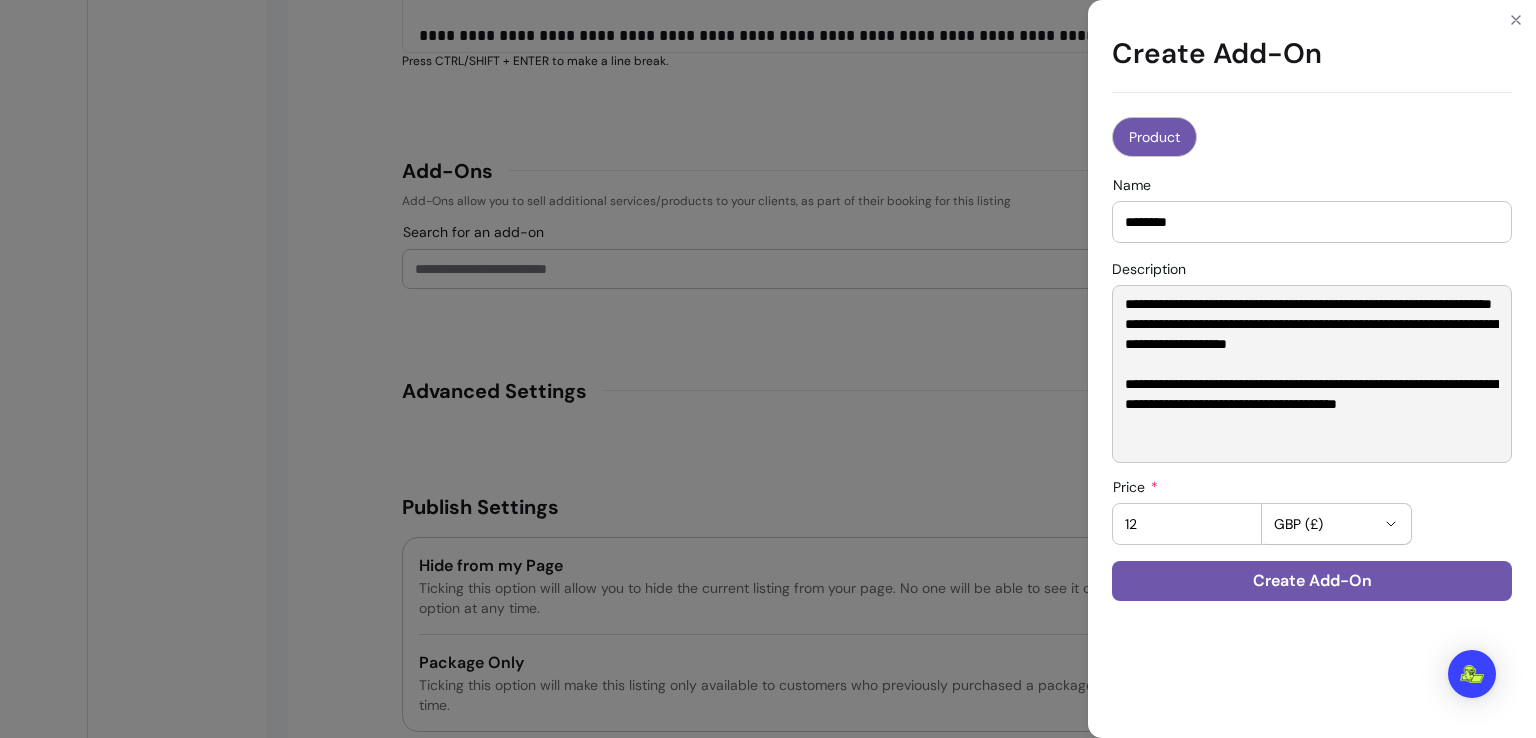 type on "**********" 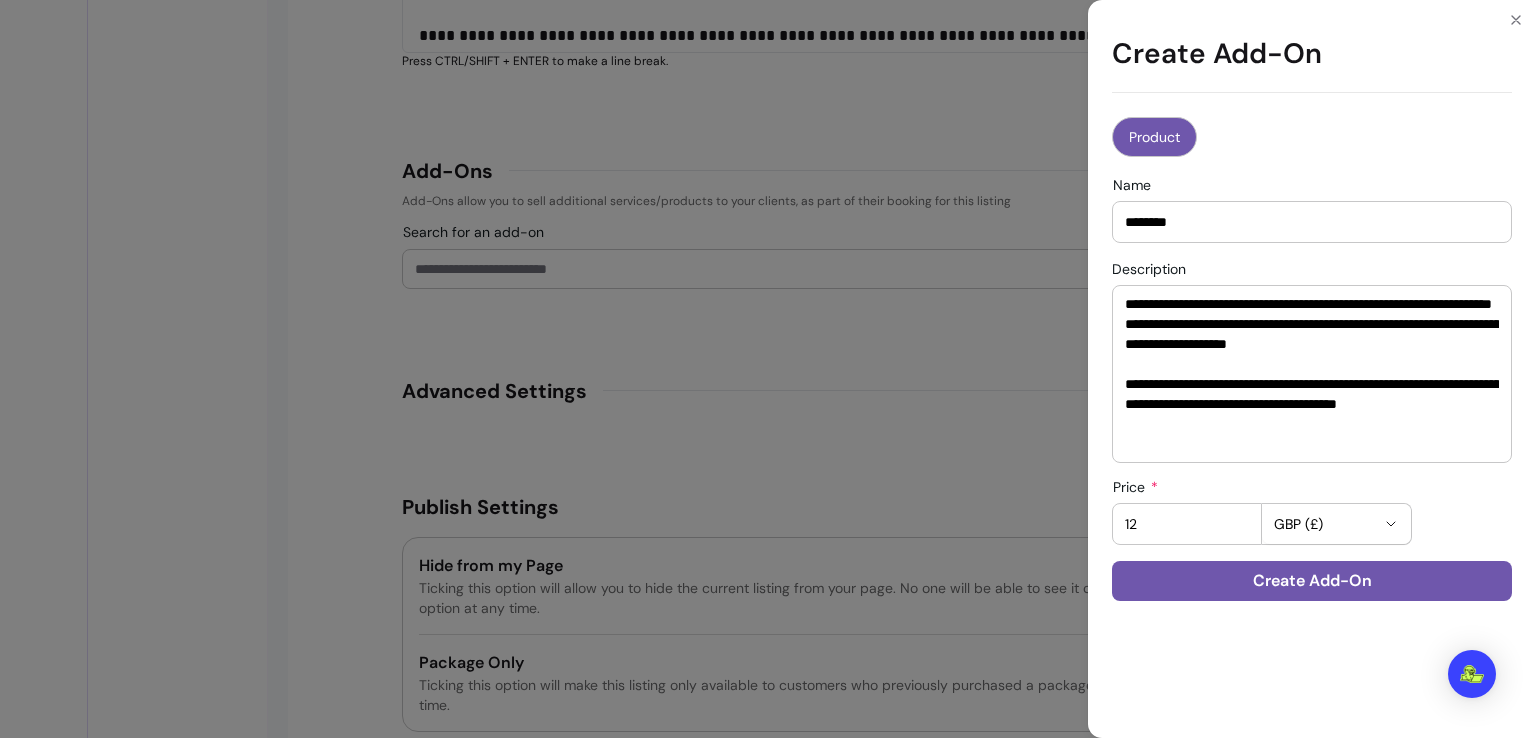 drag, startPoint x: 1200, startPoint y: 230, endPoint x: 1036, endPoint y: 207, distance: 165.60495 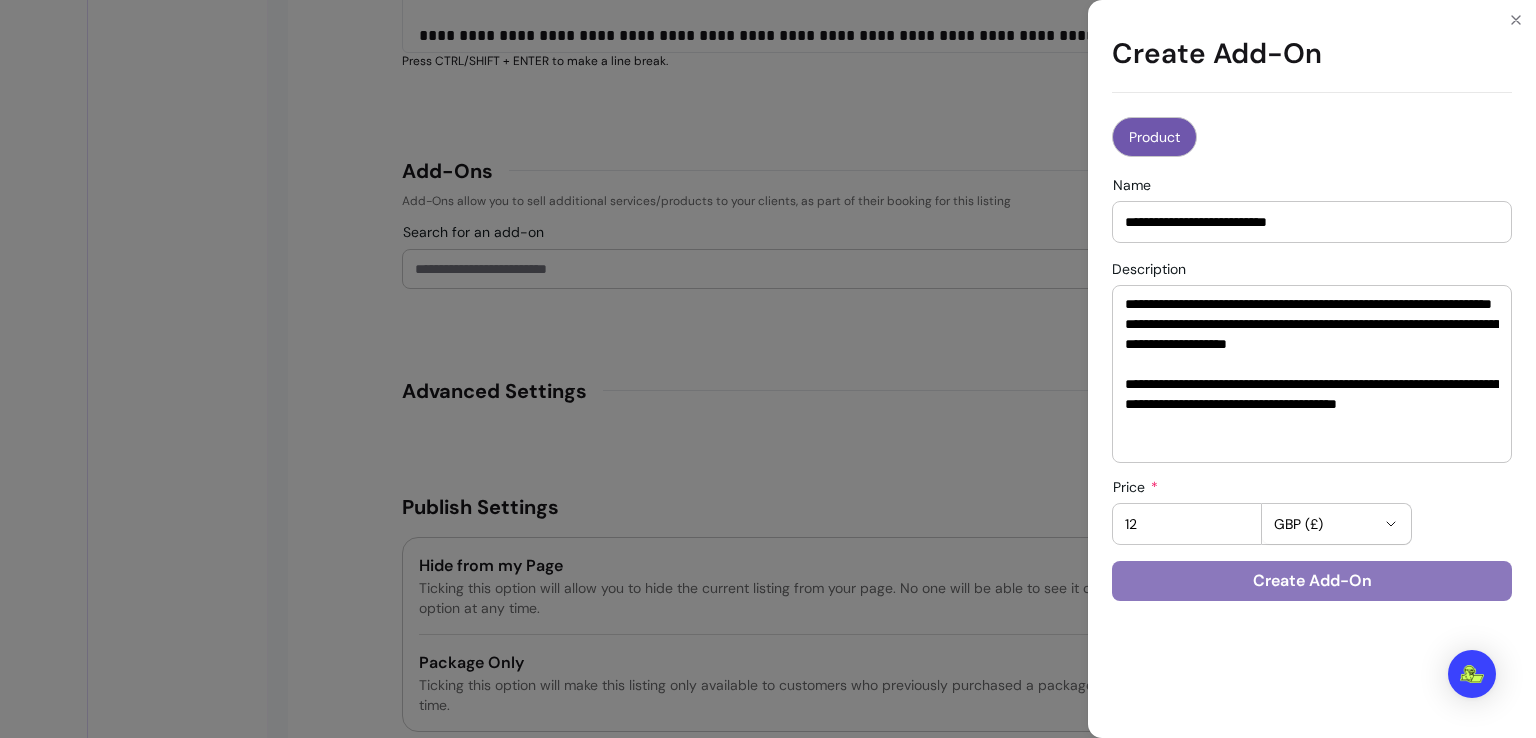 type on "**********" 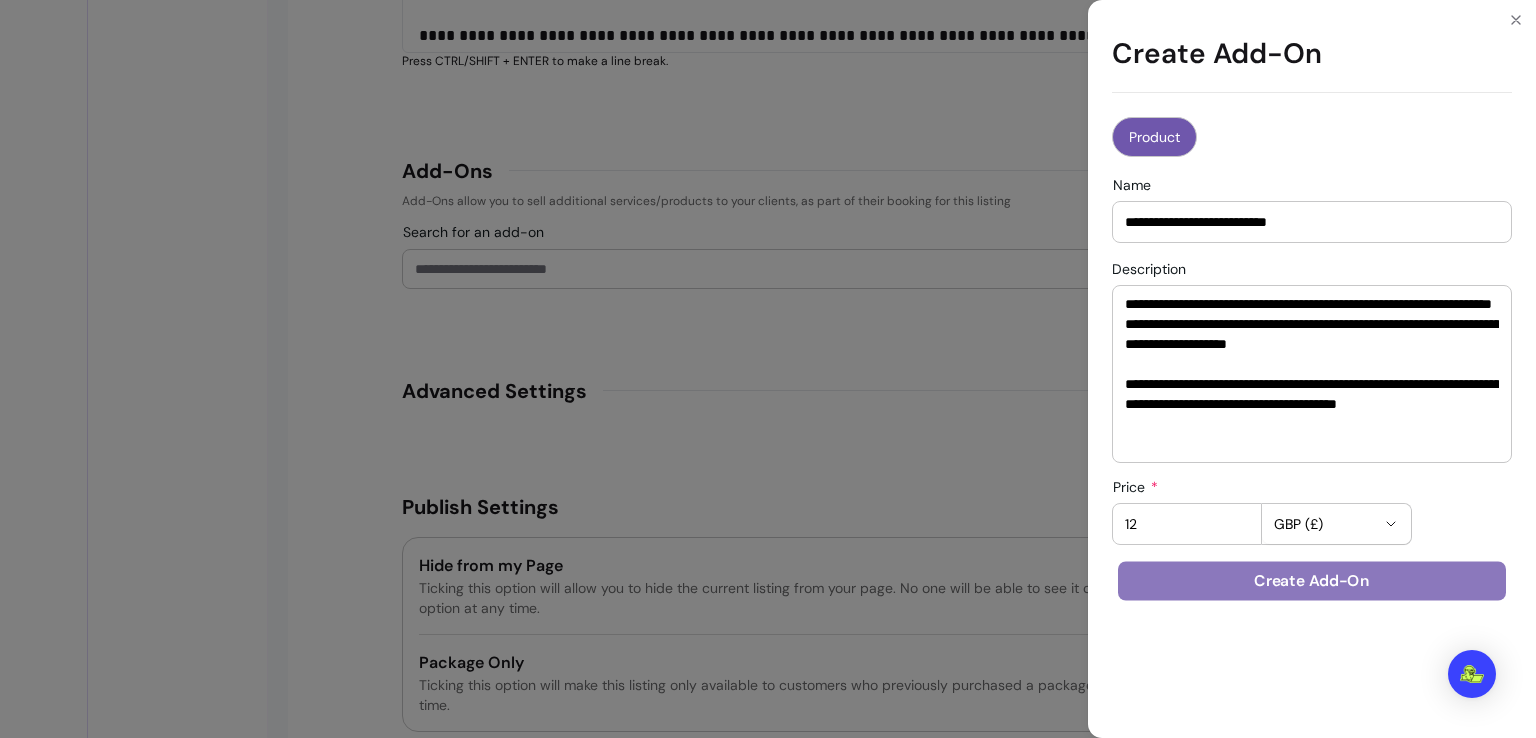 click on "Create Add-On" at bounding box center (1312, 581) 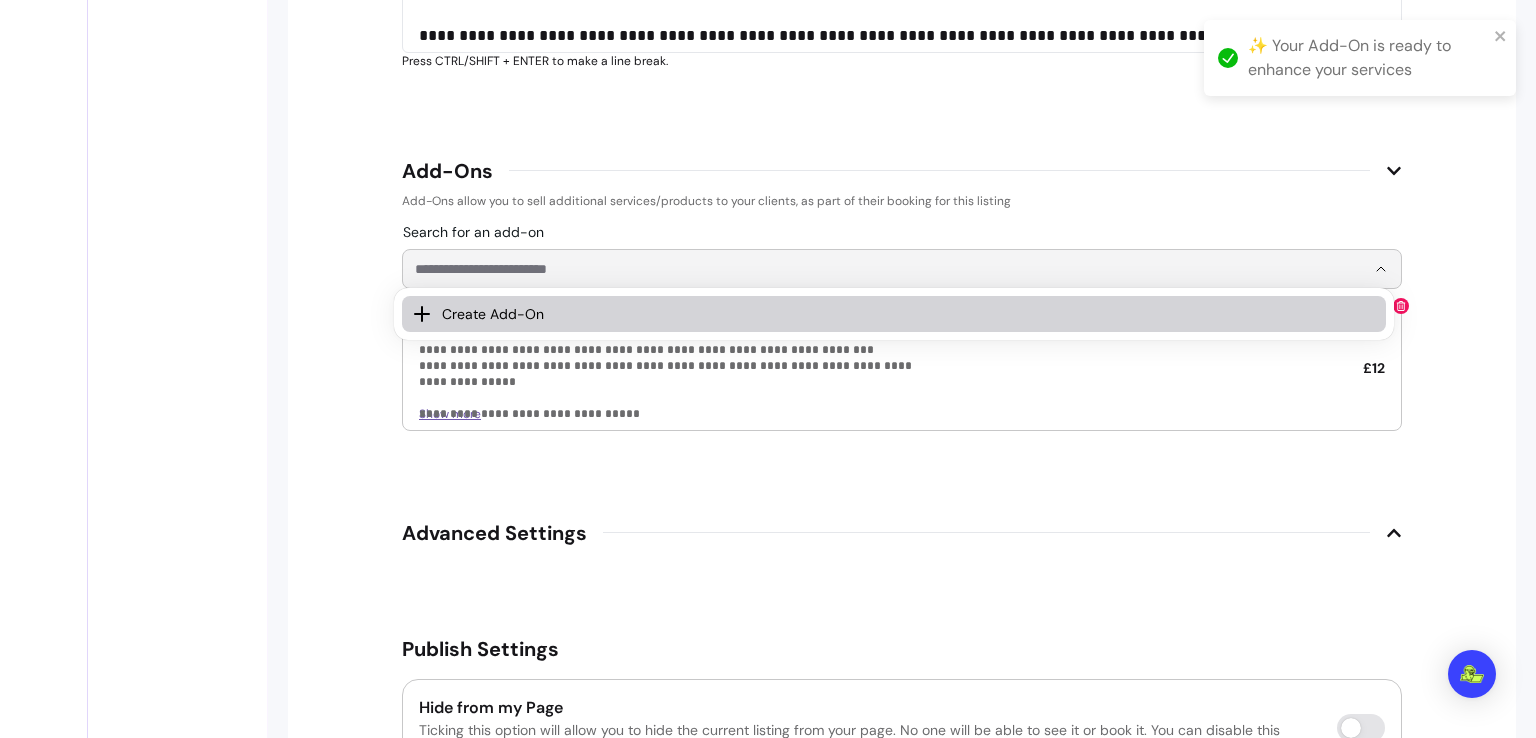 click on "Search for an add-on" at bounding box center [890, 269] 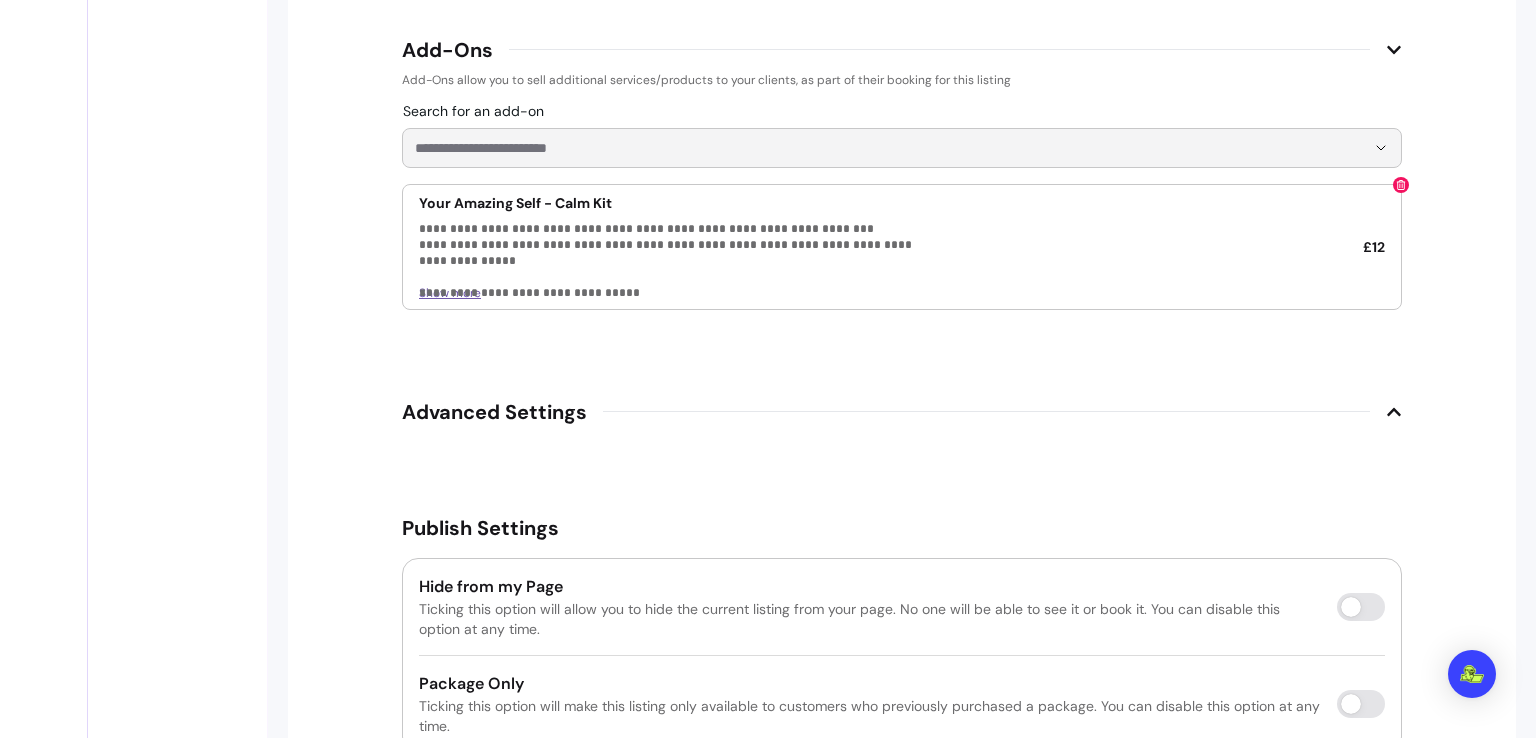 scroll, scrollTop: 3270, scrollLeft: 0, axis: vertical 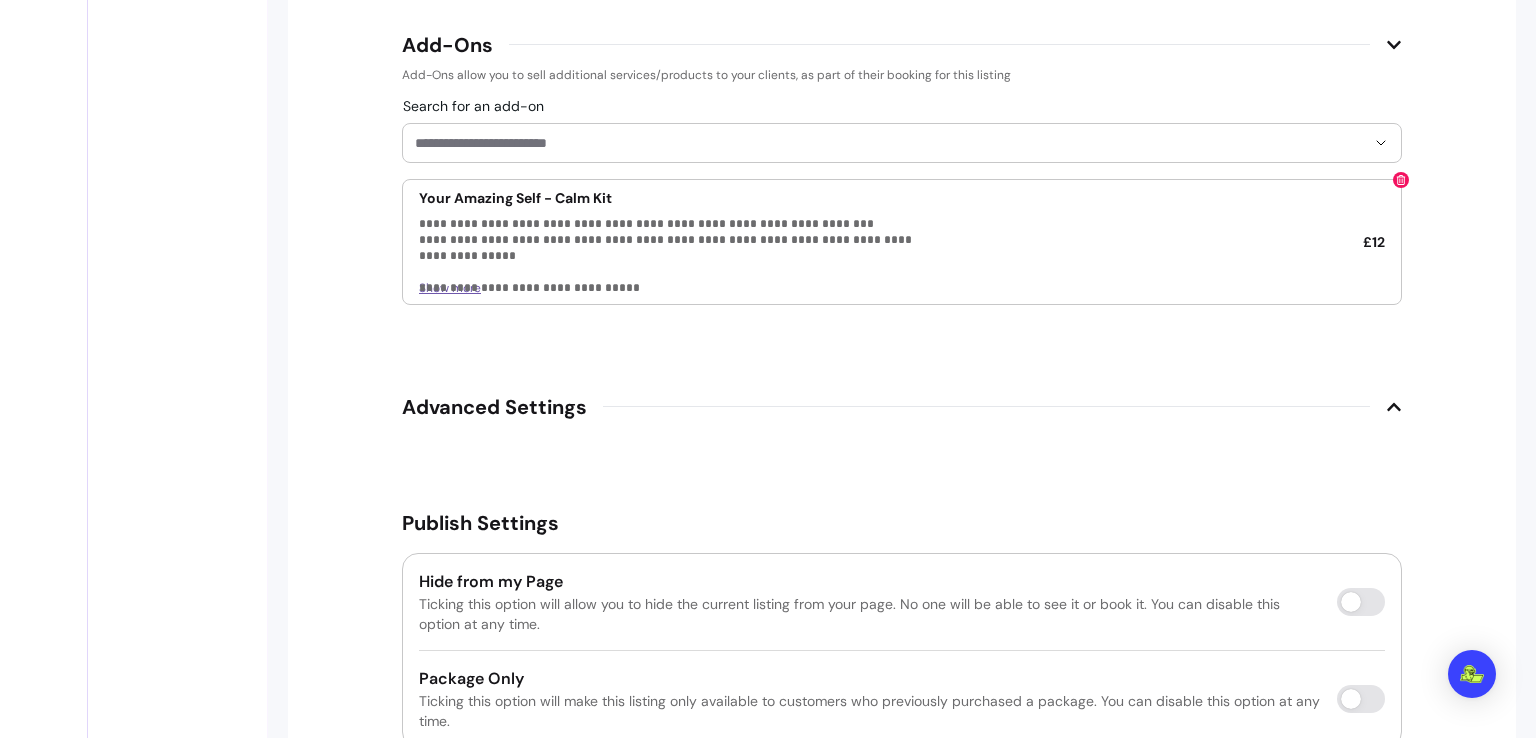 click 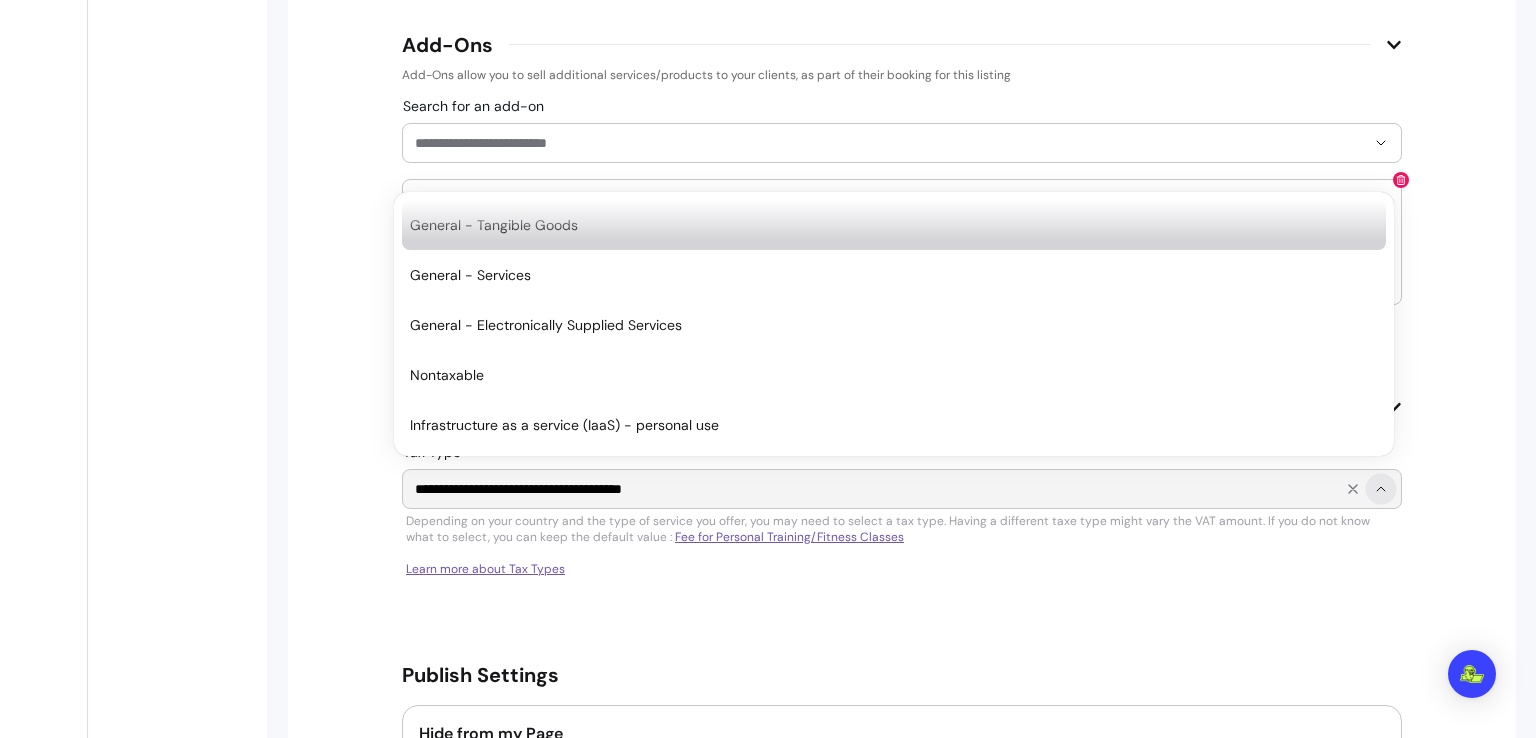 click at bounding box center (1380, 488) 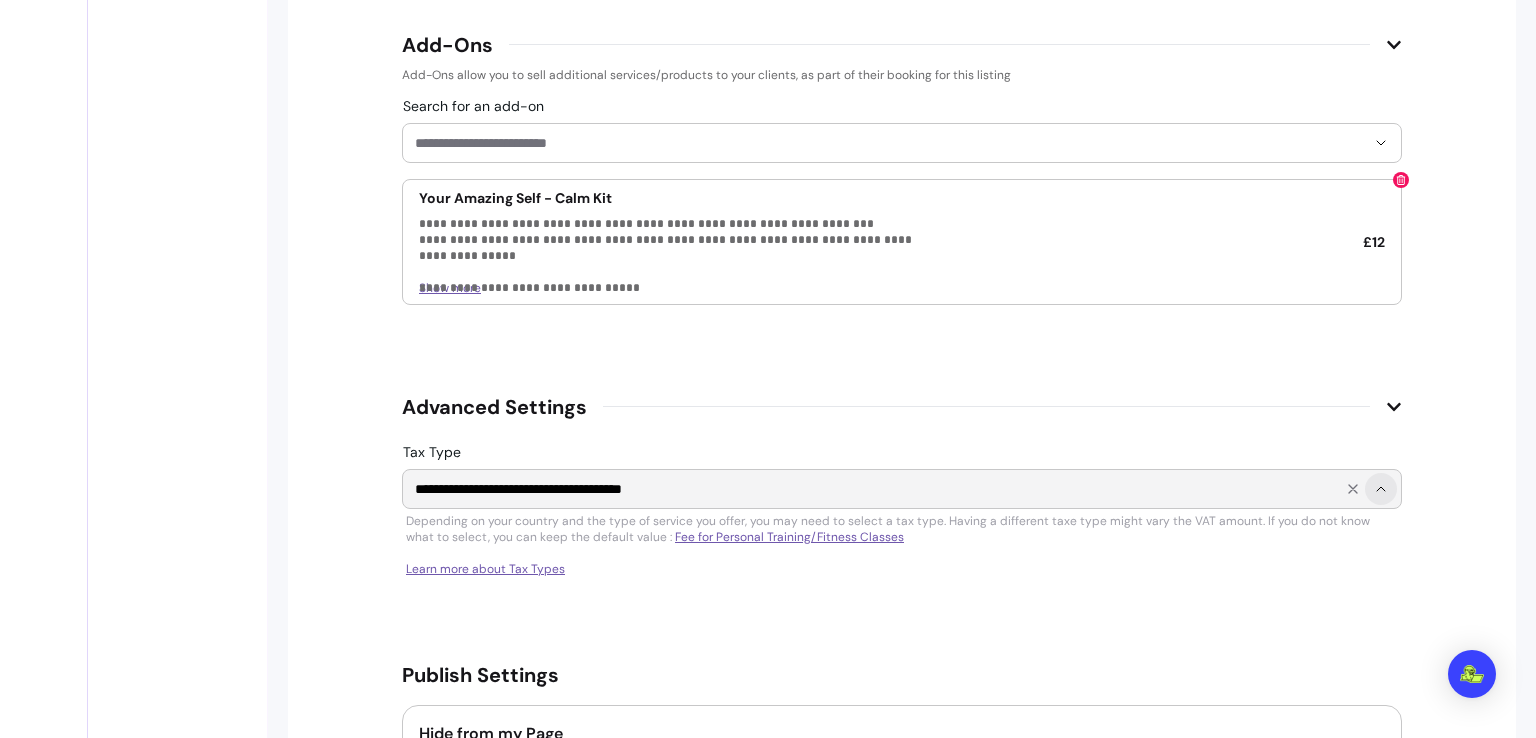 click at bounding box center (1381, 489) 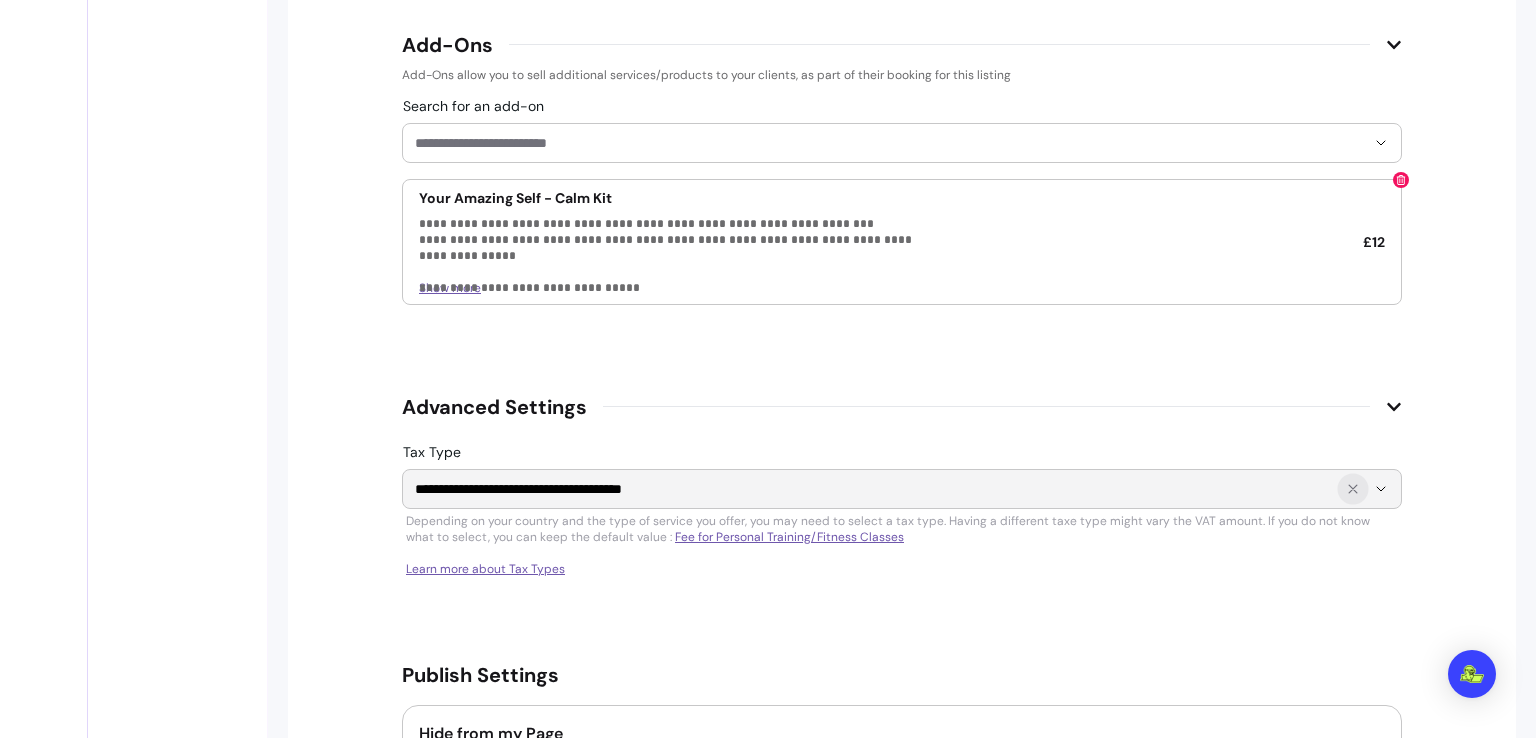click at bounding box center [1352, 488] 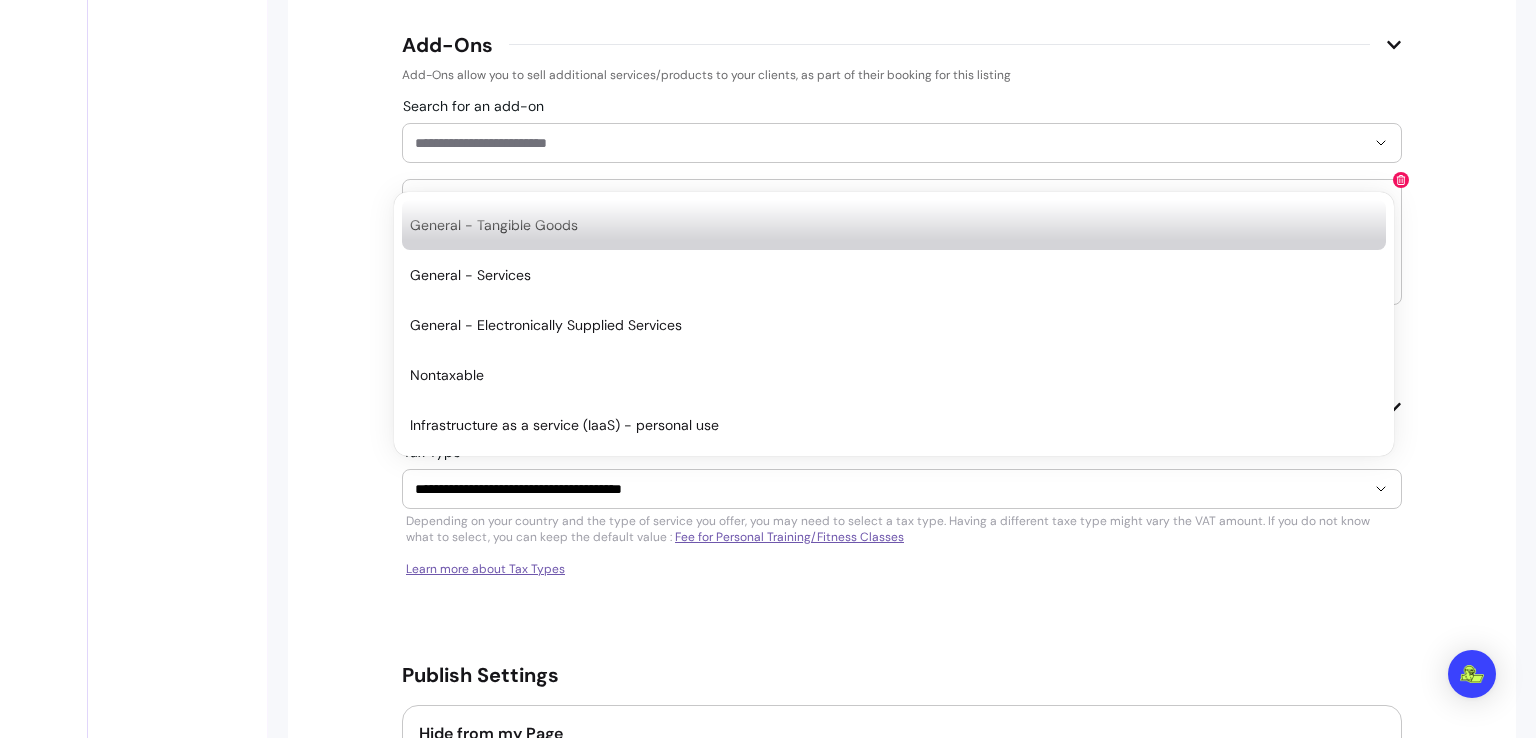 click on "**********" at bounding box center (902, -1043) 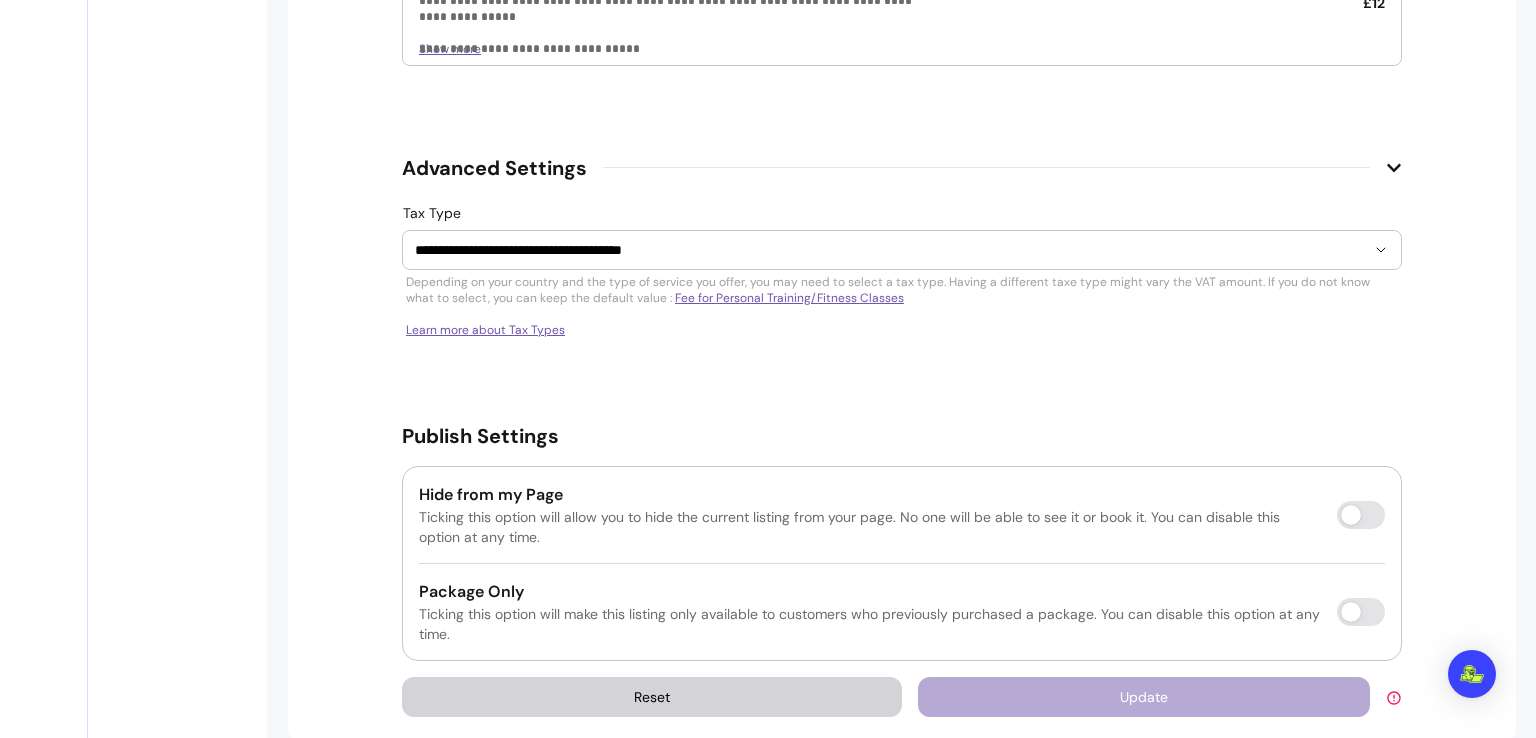 scroll, scrollTop: 3534, scrollLeft: 0, axis: vertical 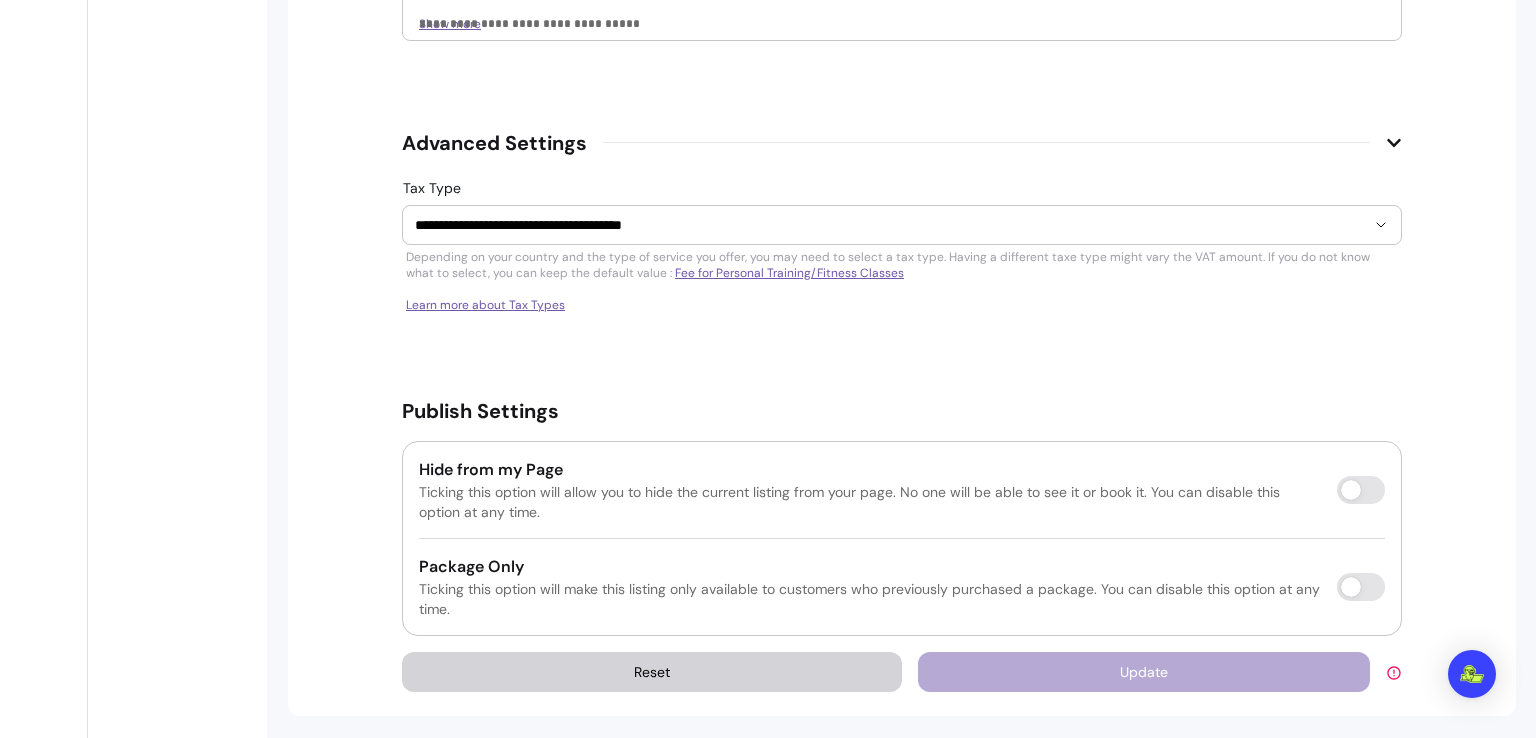 click on "**********" at bounding box center [902, 249] 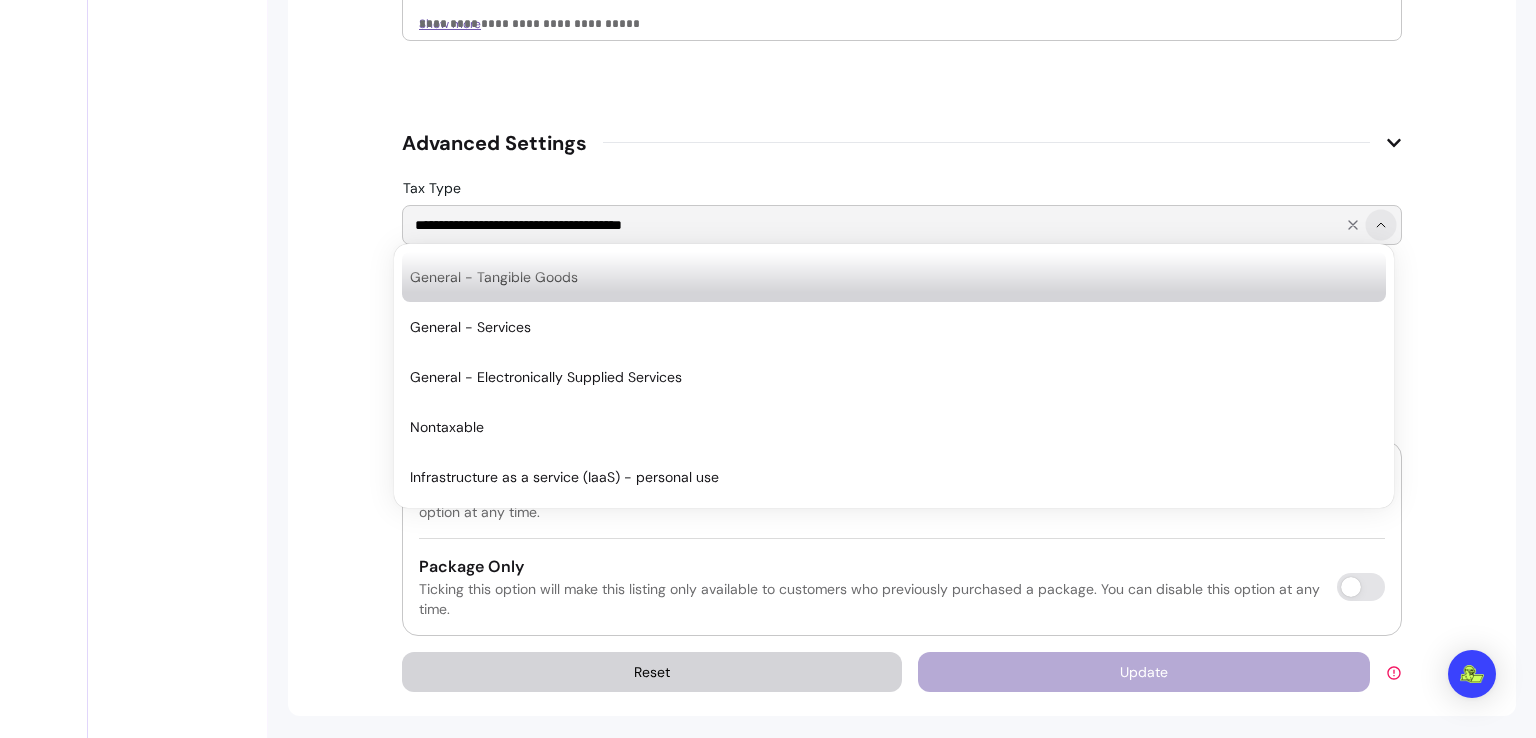click at bounding box center (1365, 225) 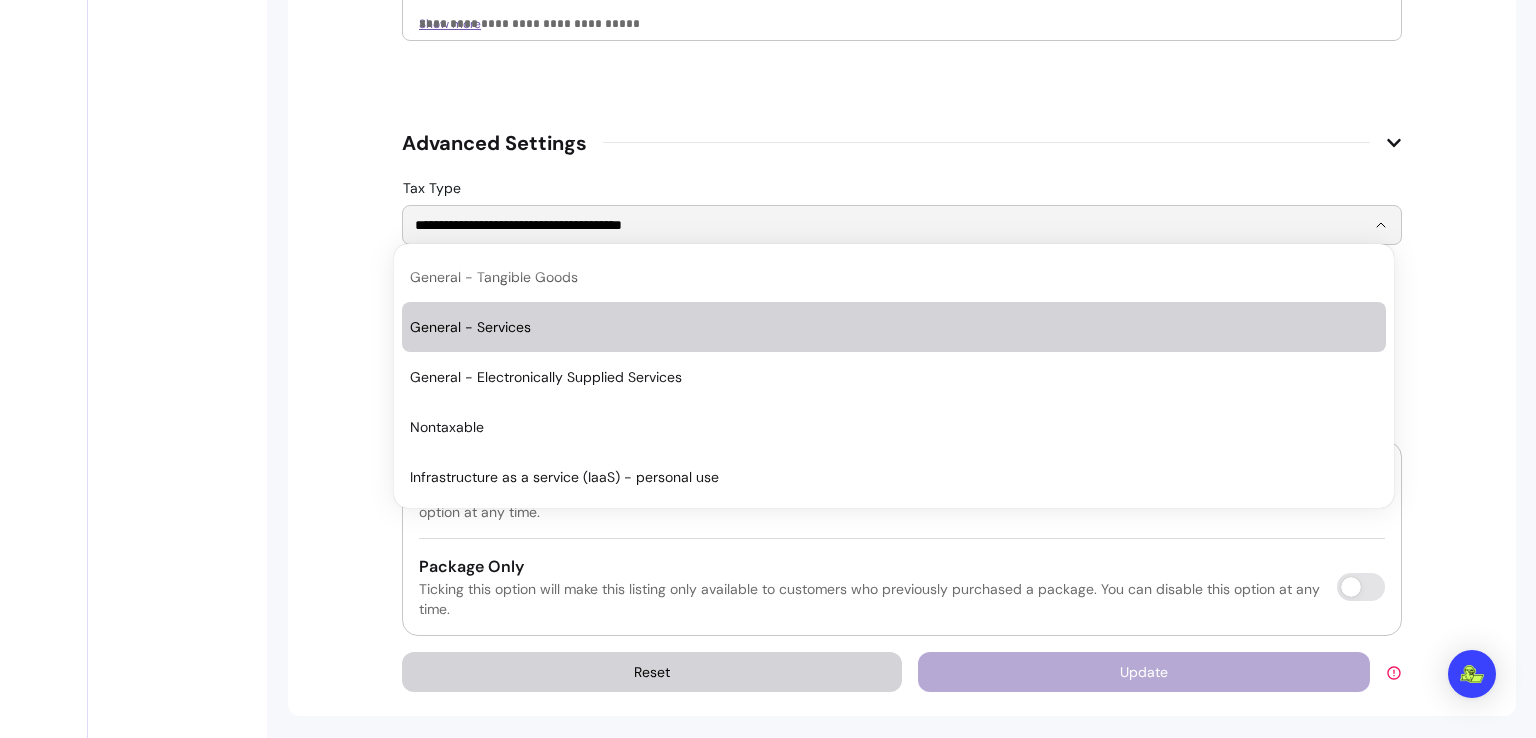 click on "General - Services" at bounding box center (894, 327) 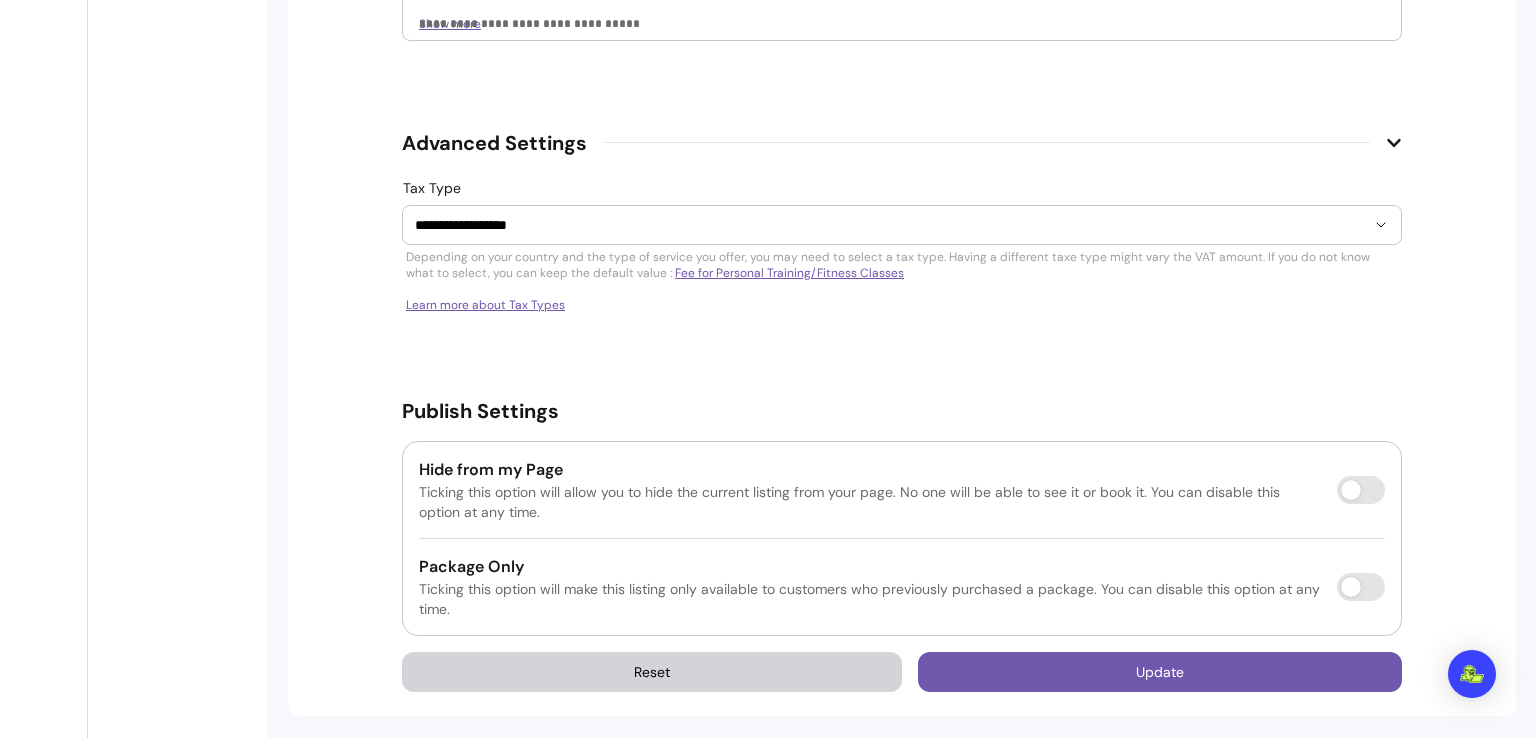 click on "Fee for Personal Training/Fitness Classes" at bounding box center [789, 273] 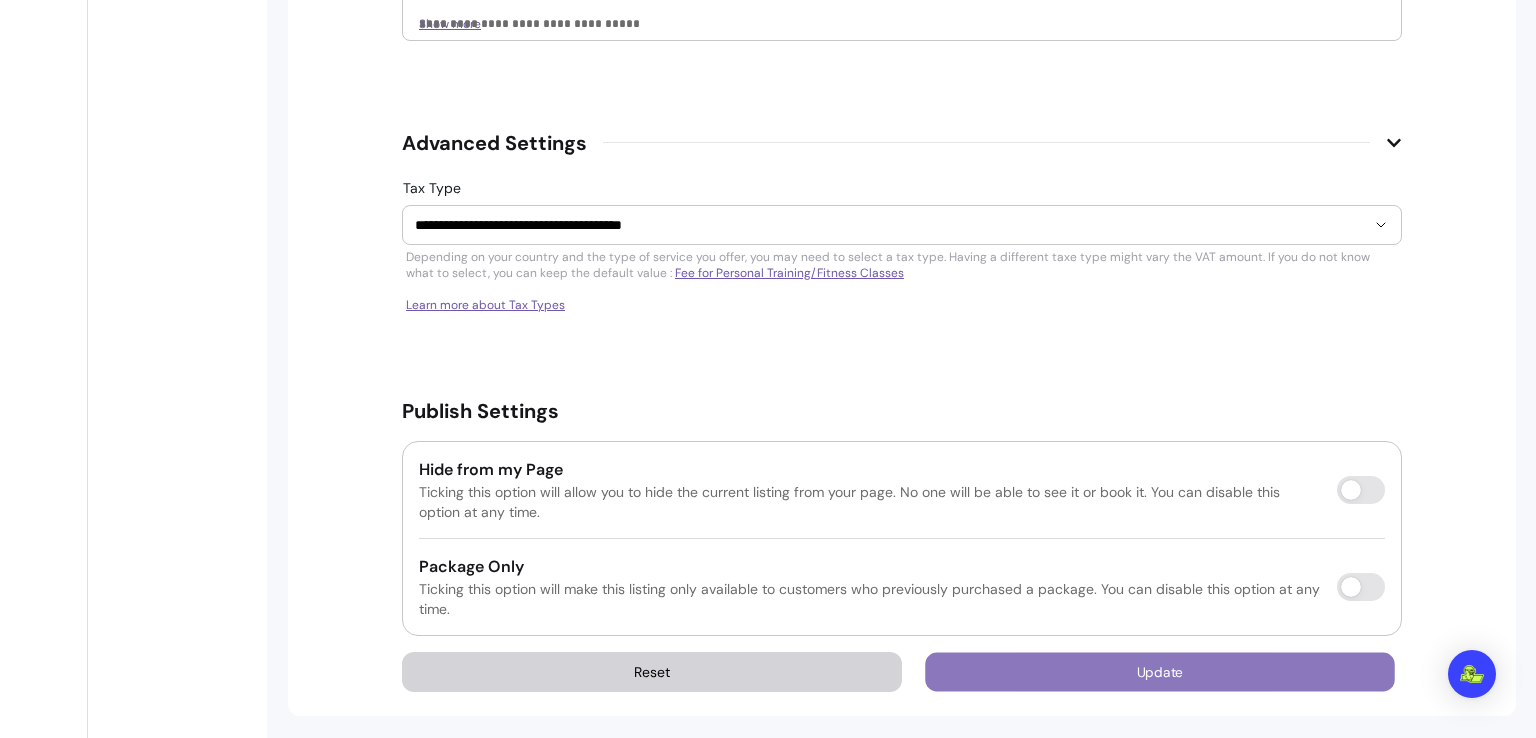 click on "Update" at bounding box center (1160, 671) 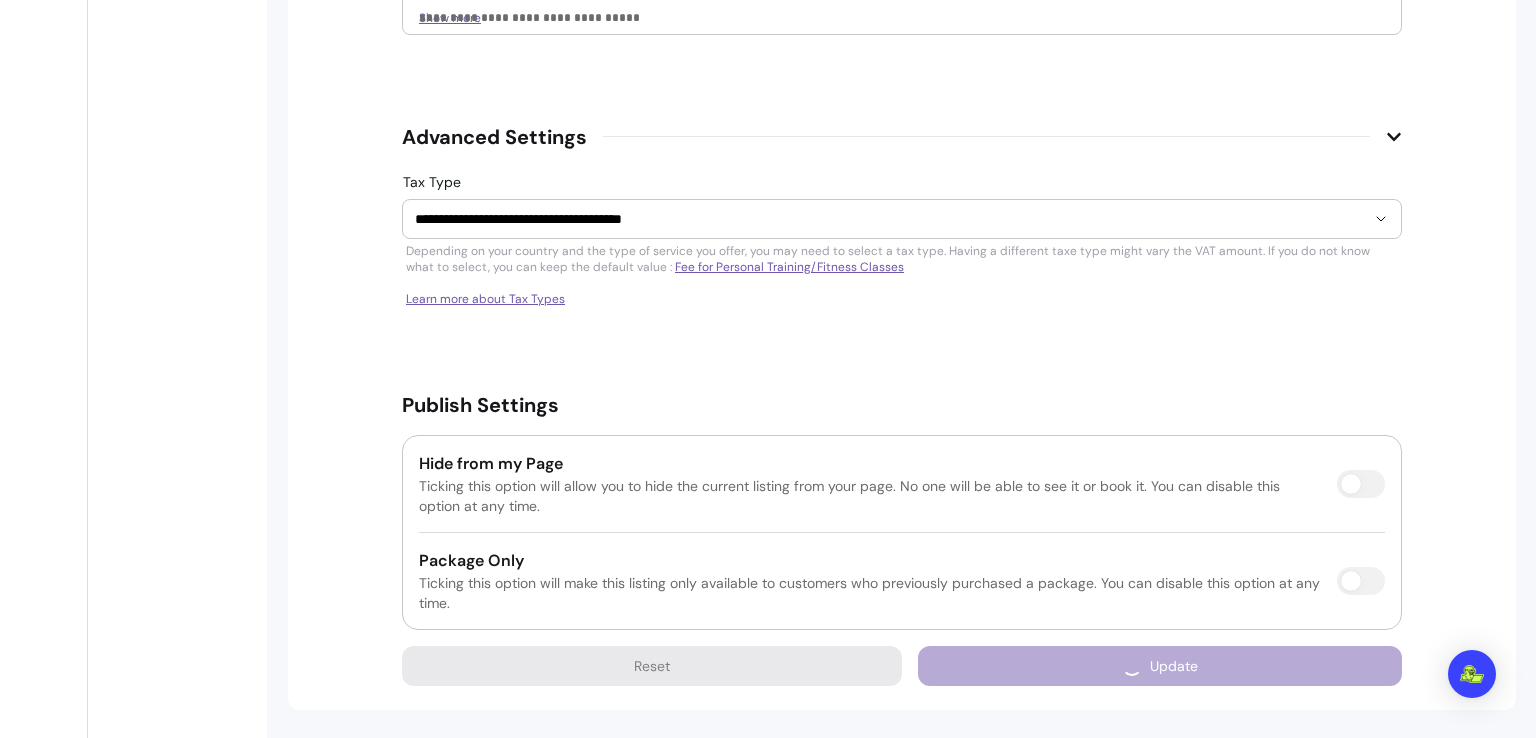 scroll, scrollTop: 3514, scrollLeft: 0, axis: vertical 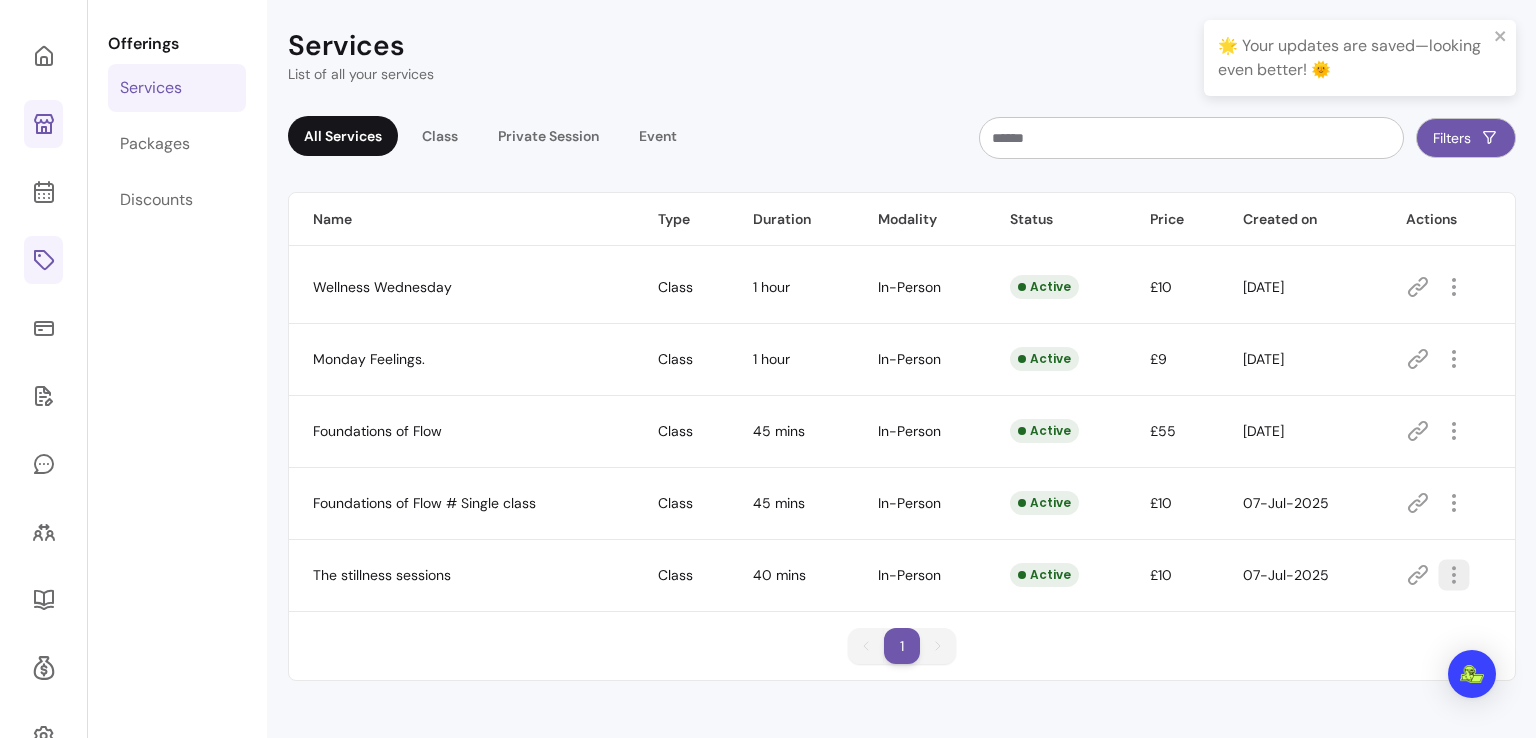 click 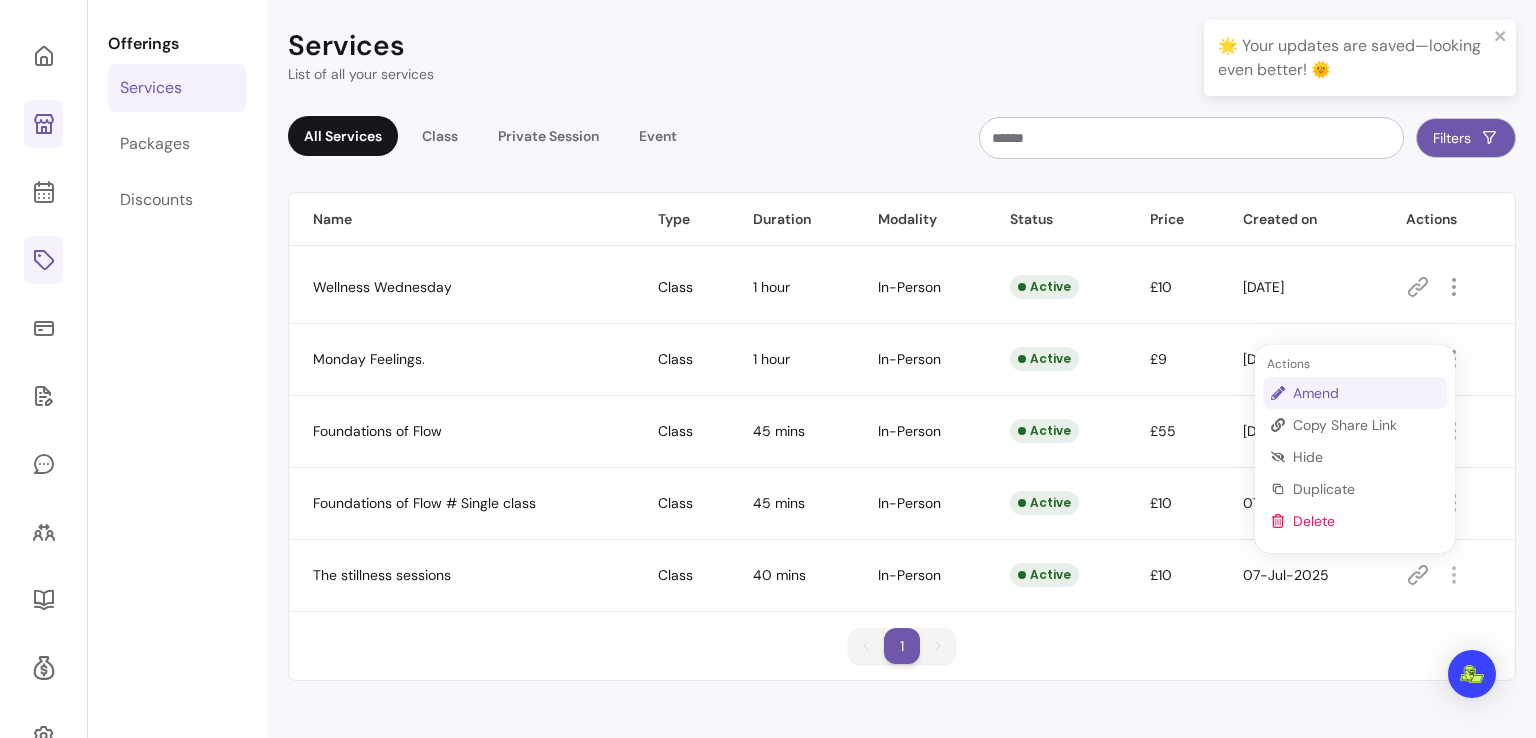 click on "Amend" at bounding box center [1366, 393] 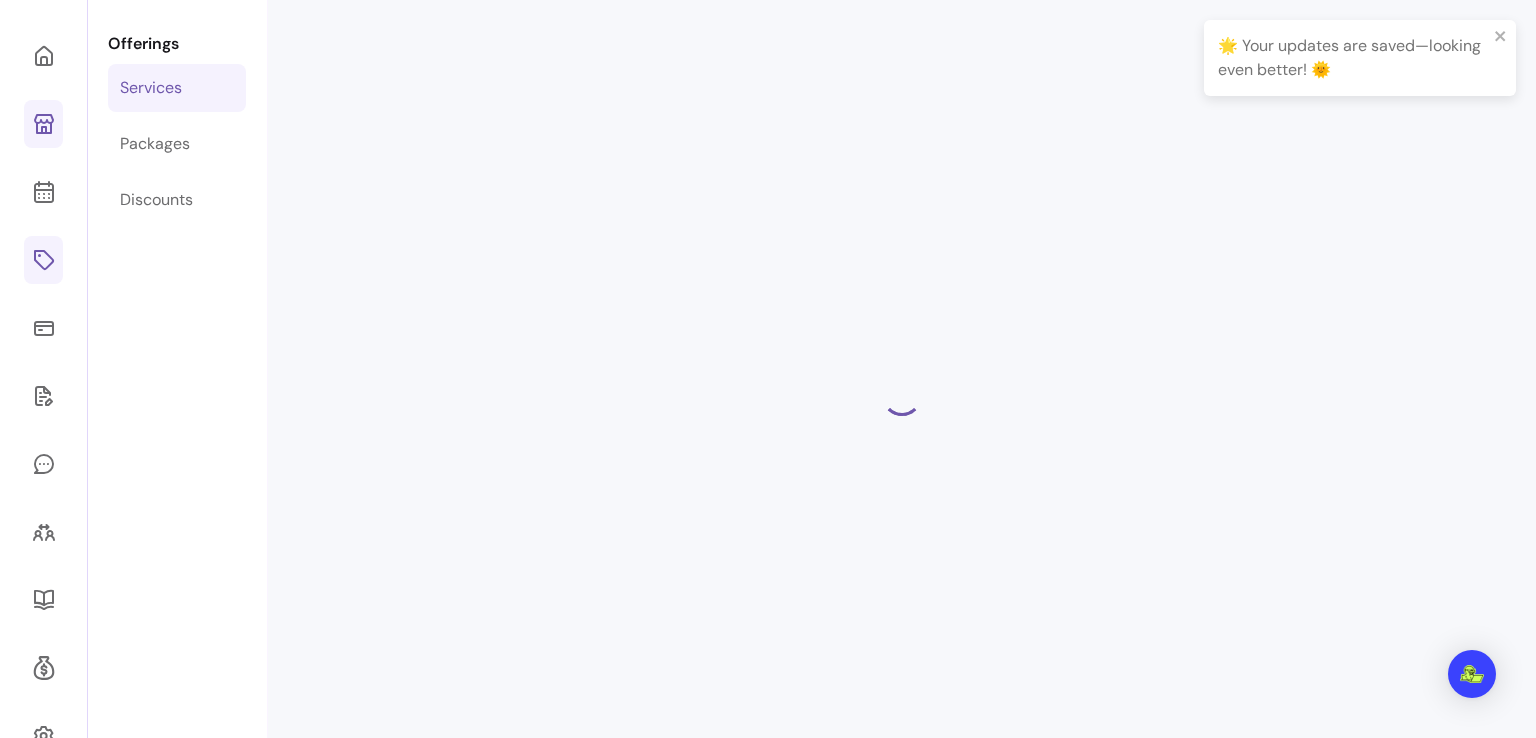 select on "**" 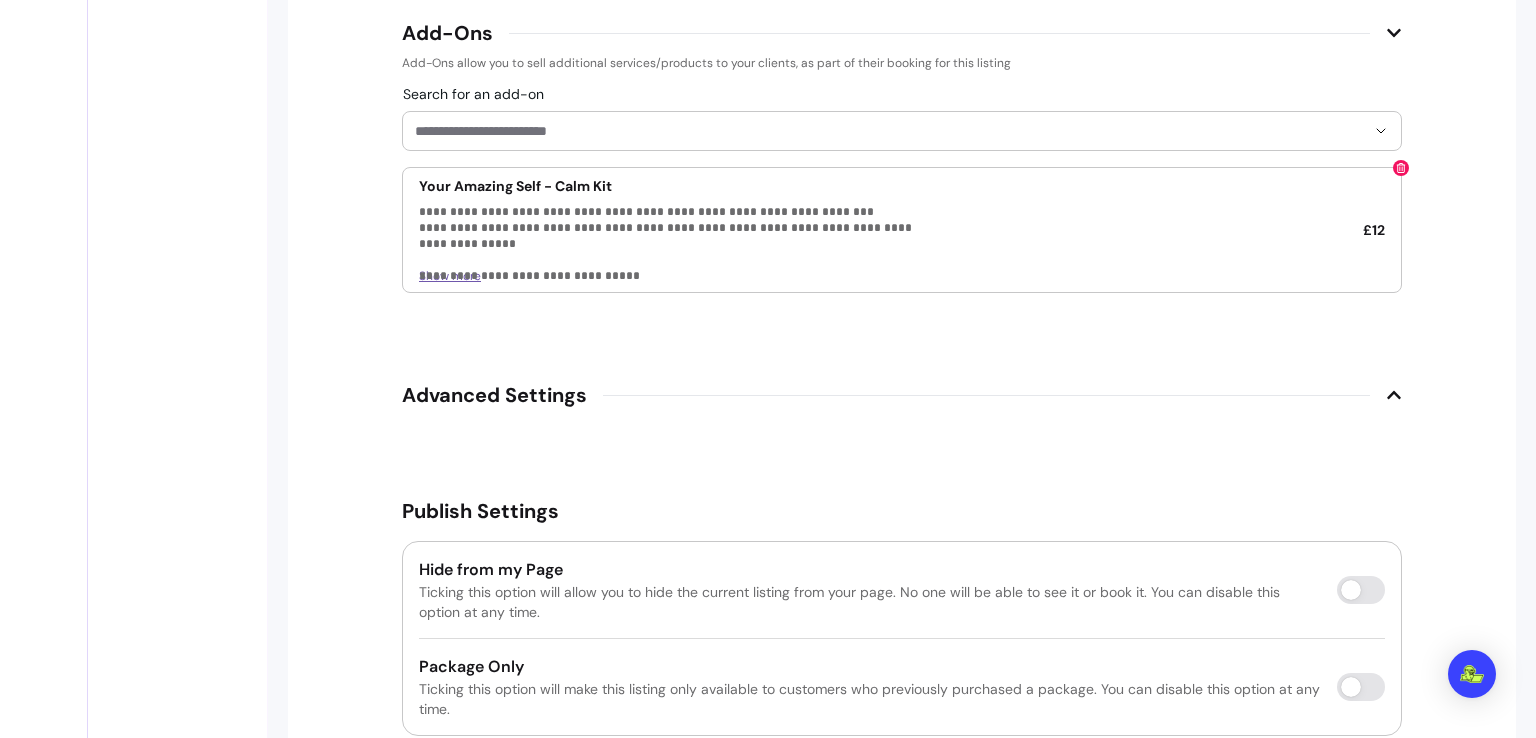 scroll, scrollTop: 2708, scrollLeft: 0, axis: vertical 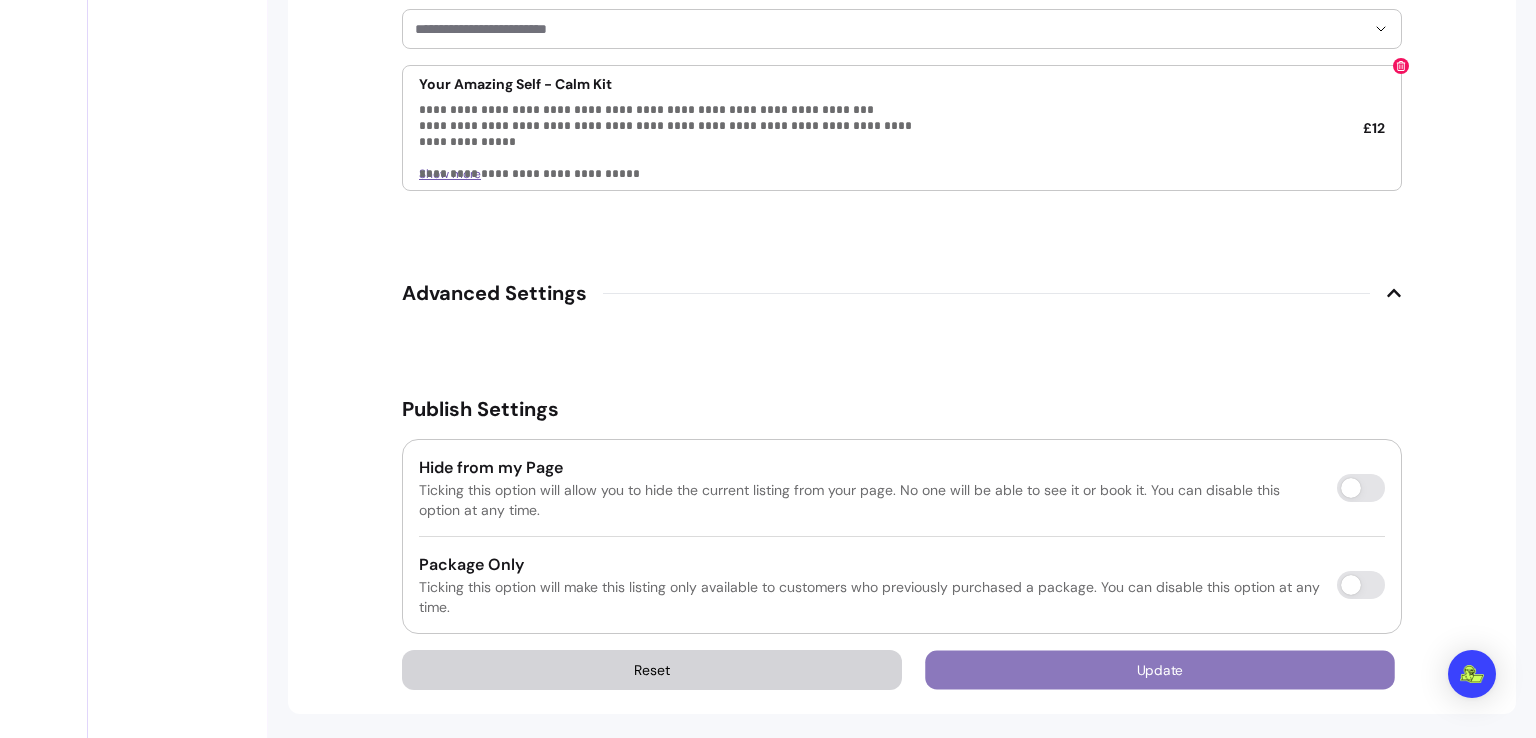 click on "Update" at bounding box center (1160, 670) 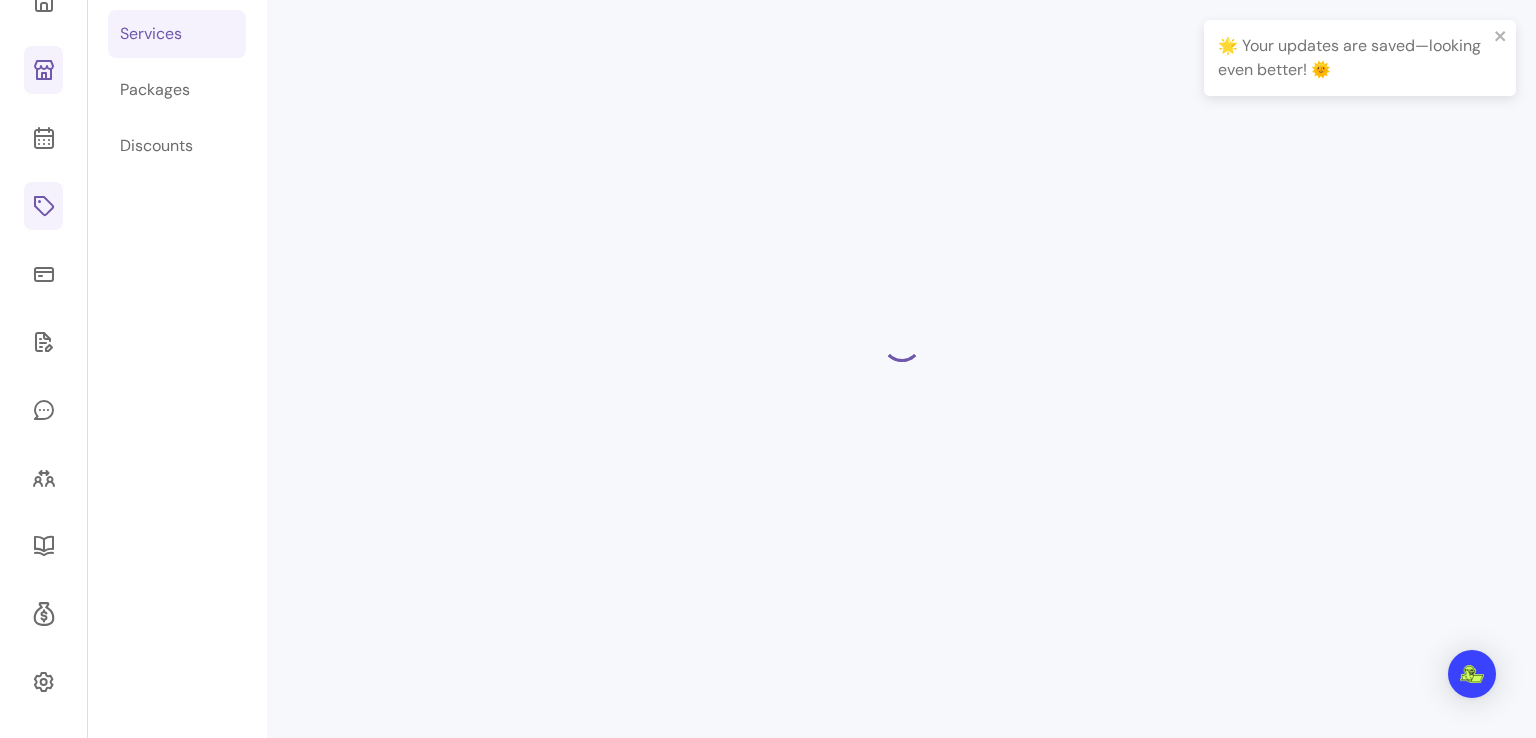 scroll, scrollTop: 124, scrollLeft: 0, axis: vertical 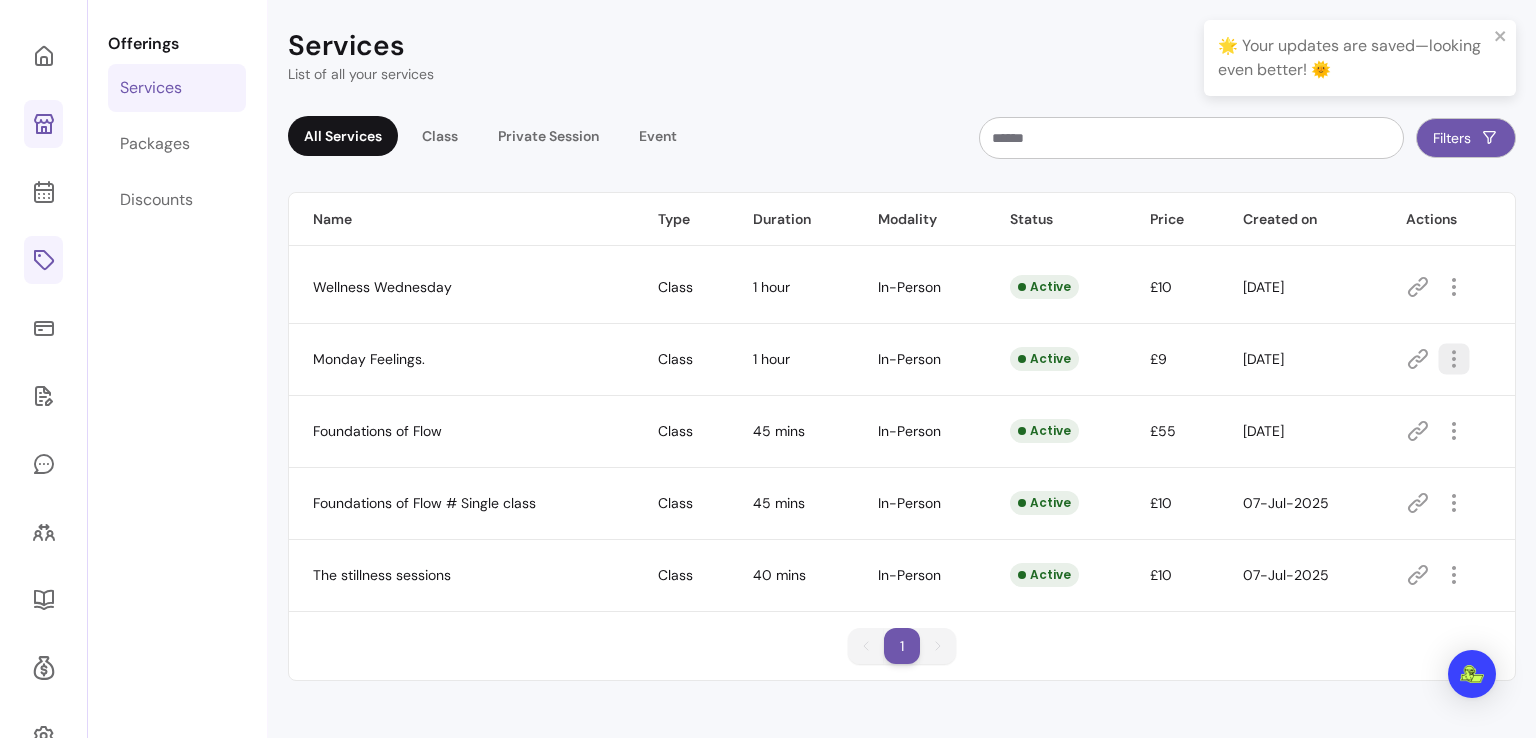click 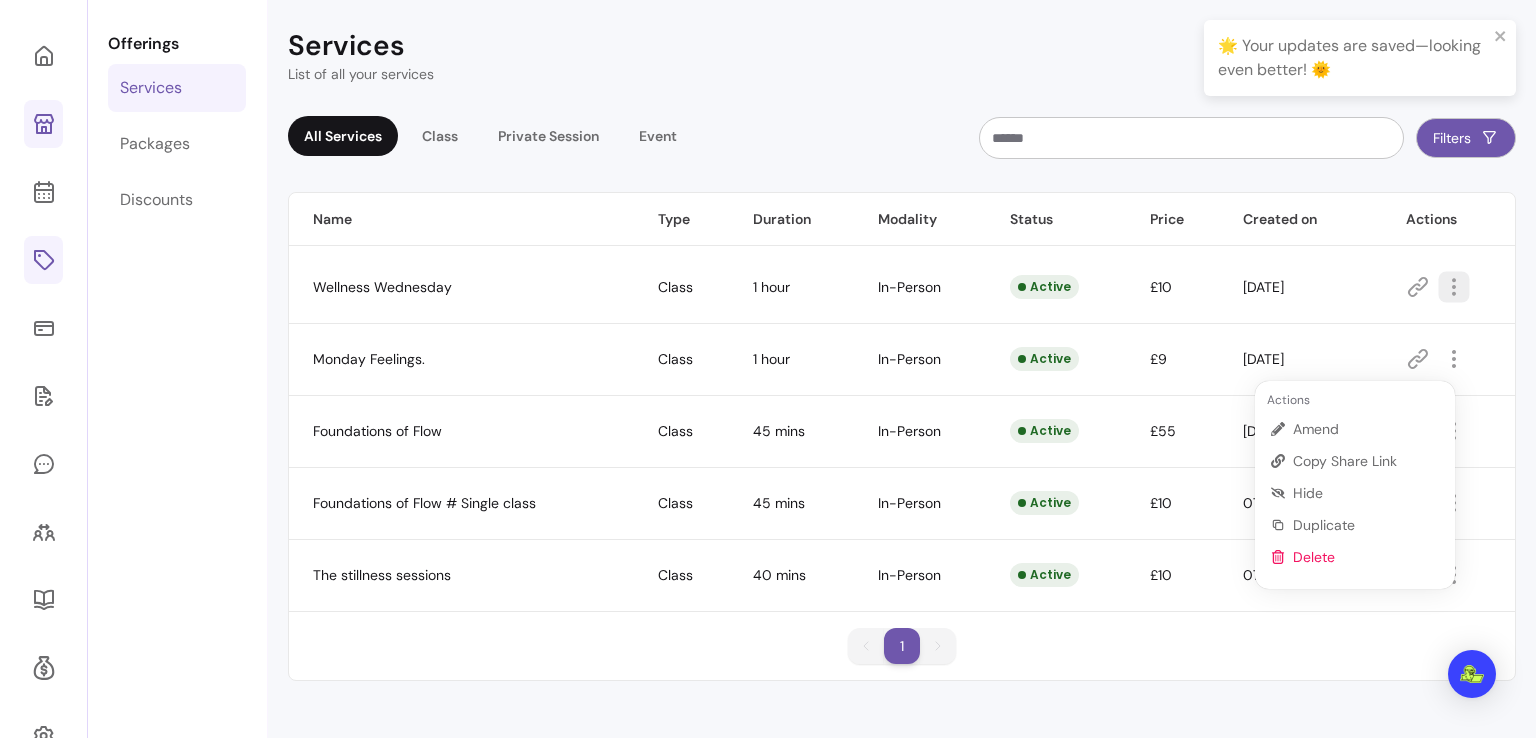 click 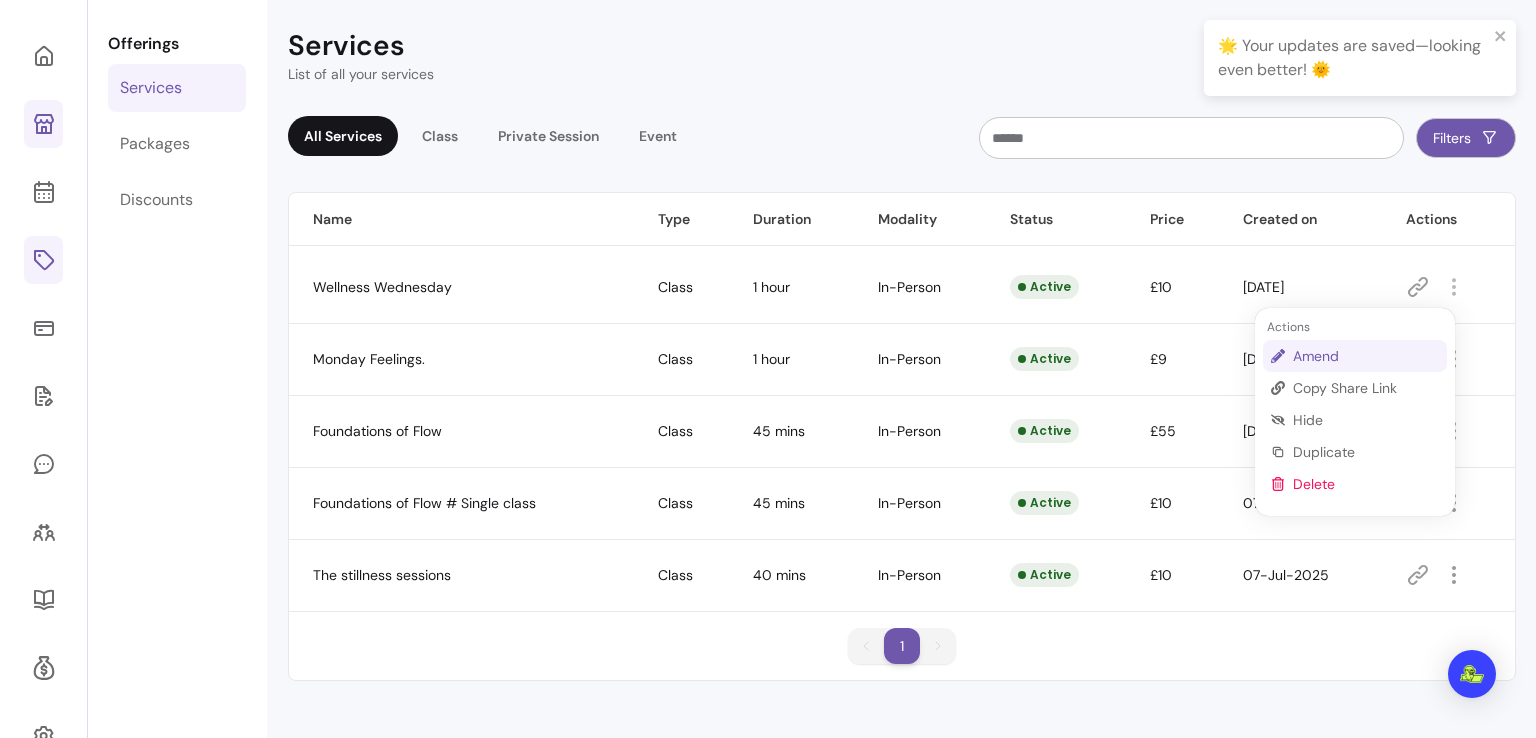 click on "Amend" at bounding box center (1366, 356) 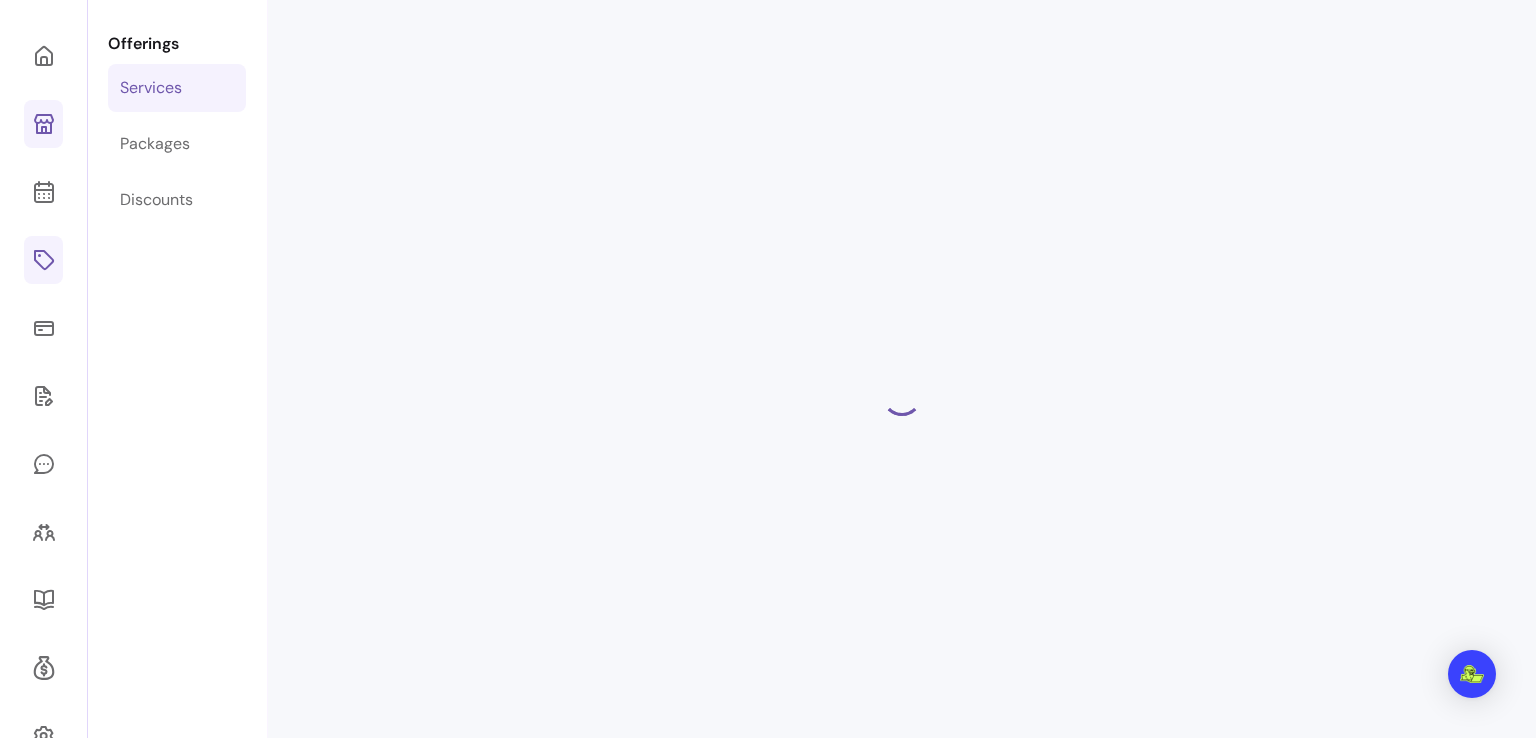 select on "**" 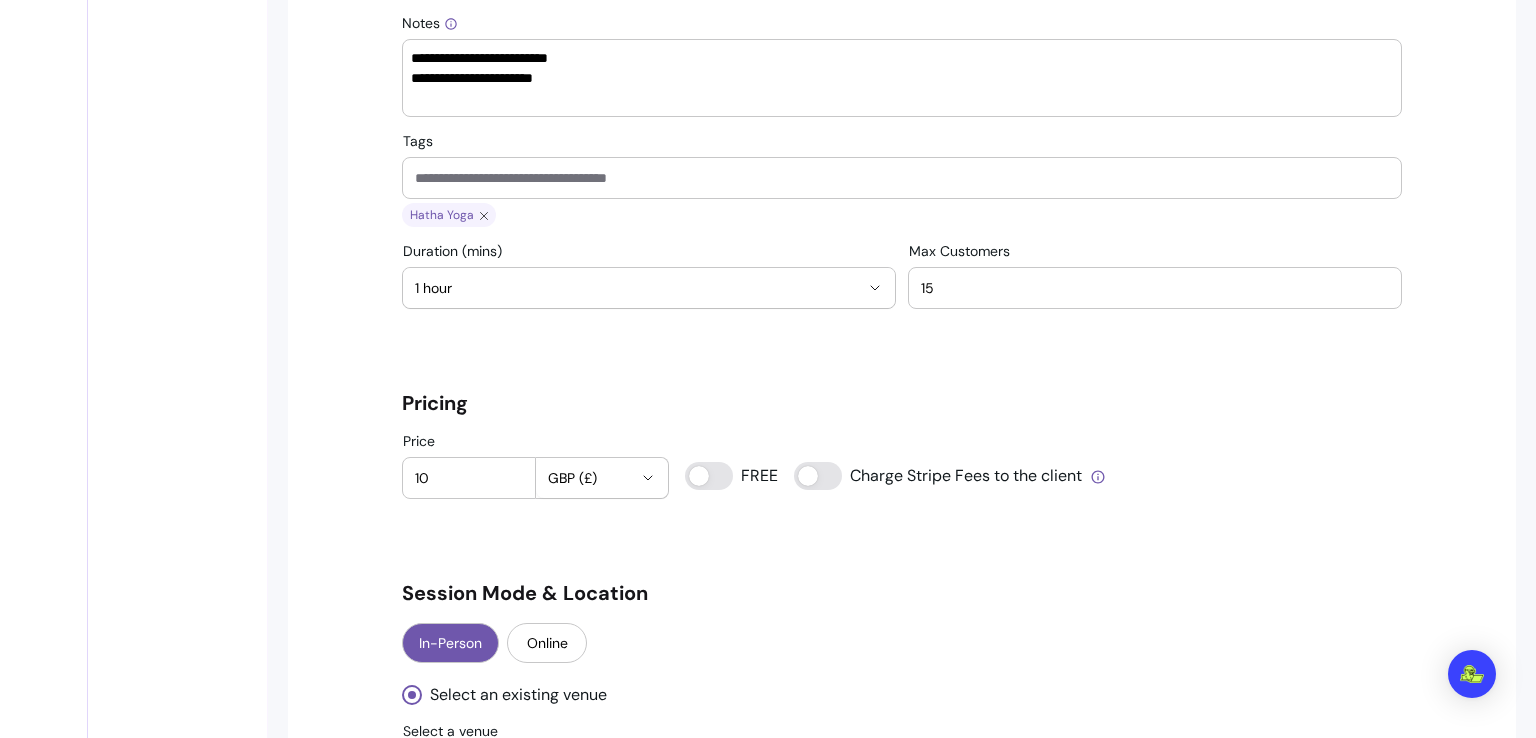 scroll, scrollTop: 1488, scrollLeft: 0, axis: vertical 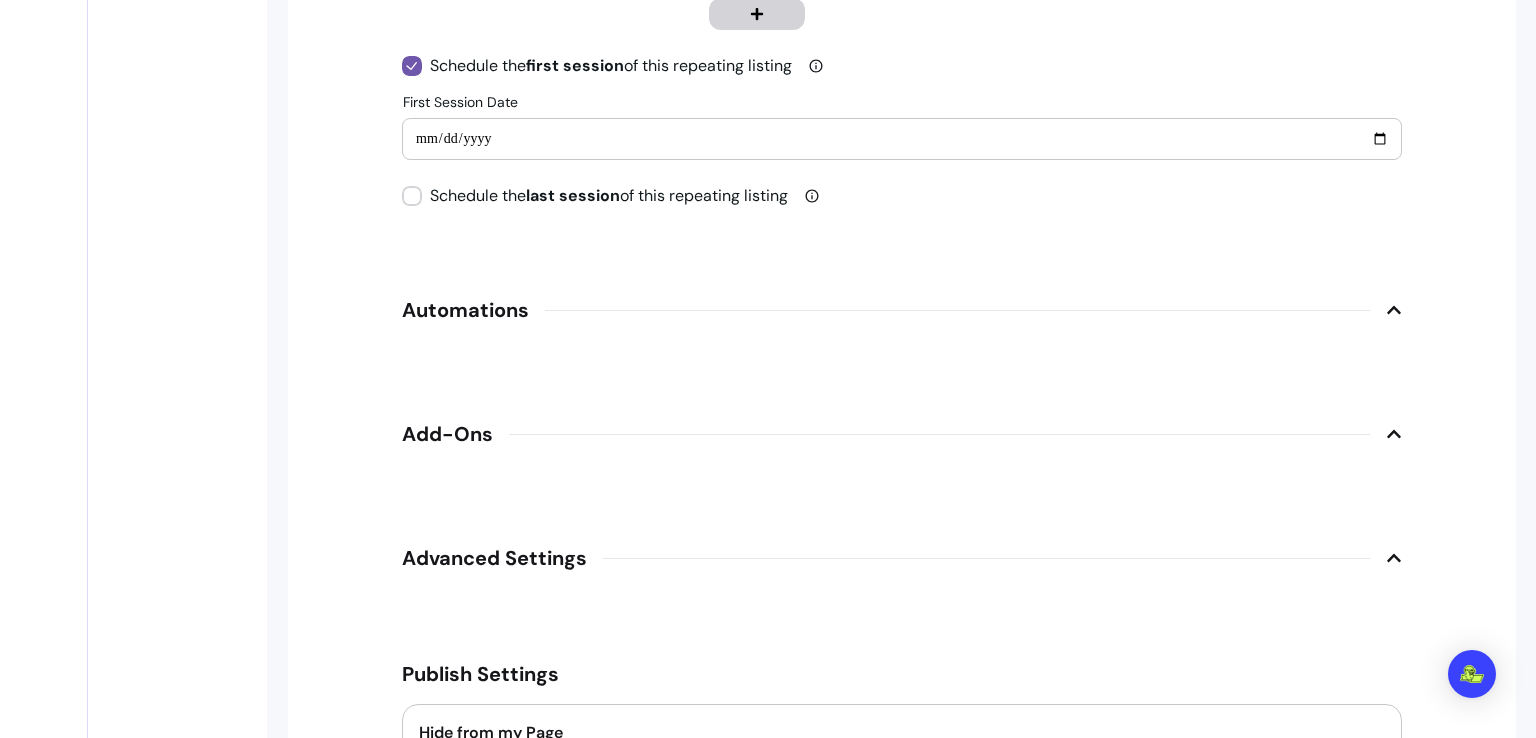 click on "Automations" at bounding box center (902, 310) 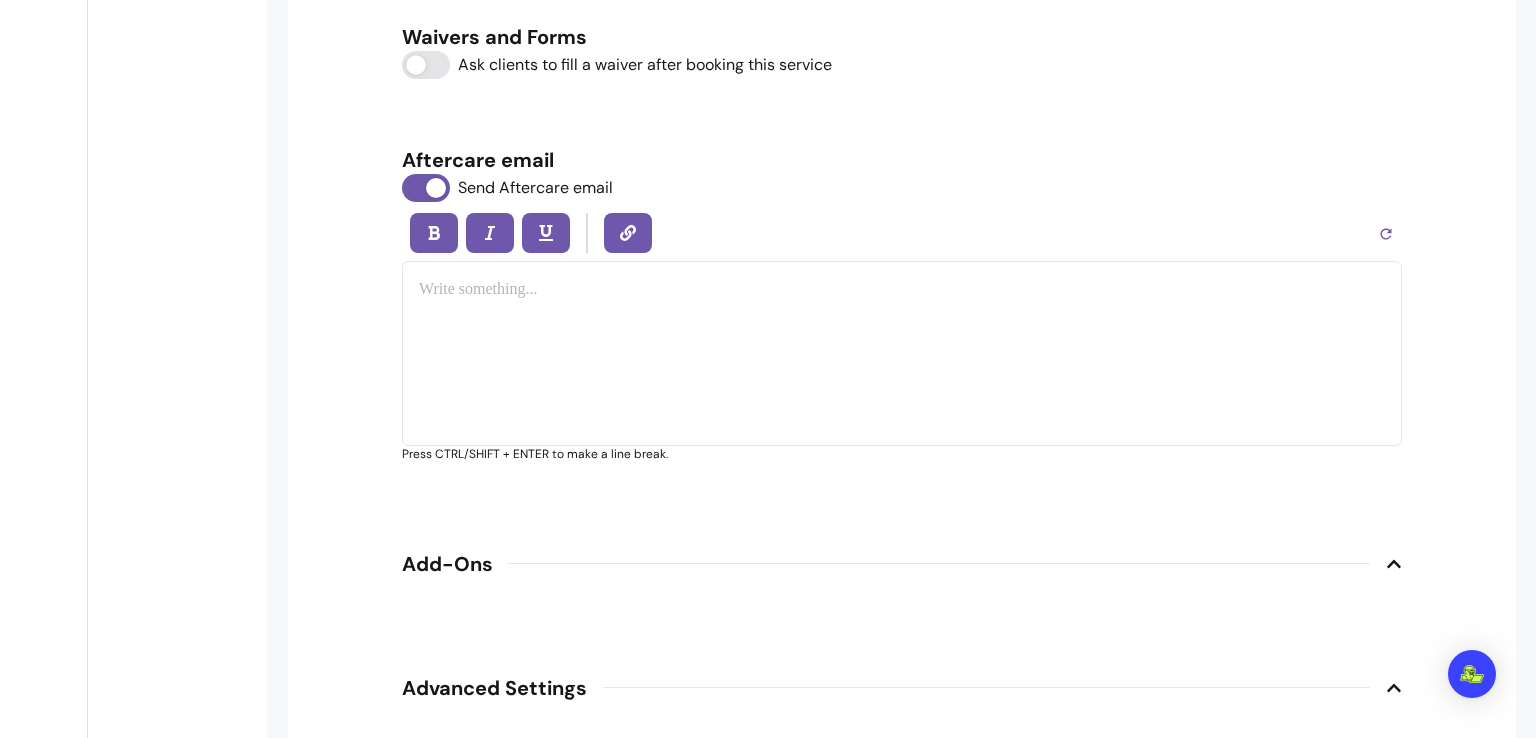 scroll, scrollTop: 2784, scrollLeft: 0, axis: vertical 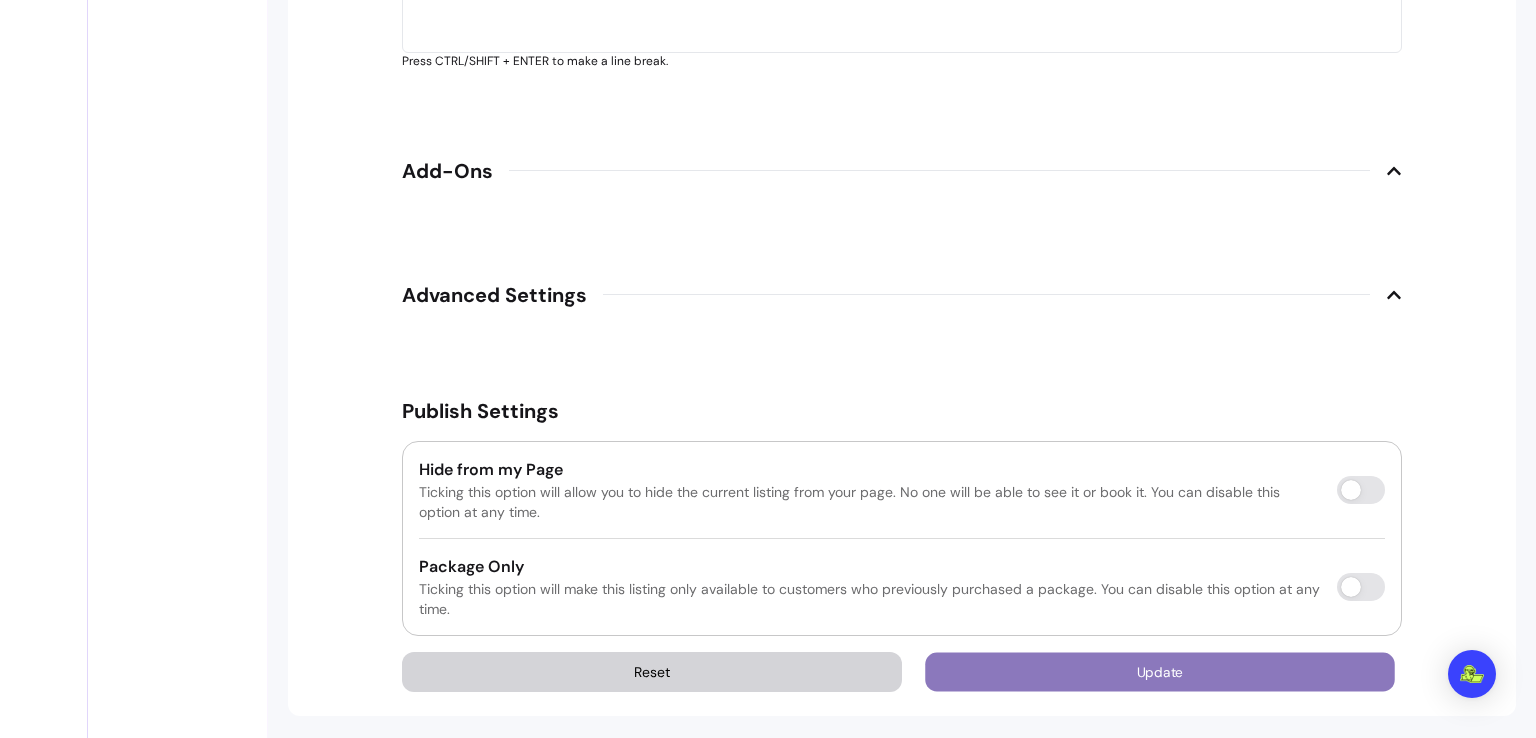 click on "Update" at bounding box center [1160, 671] 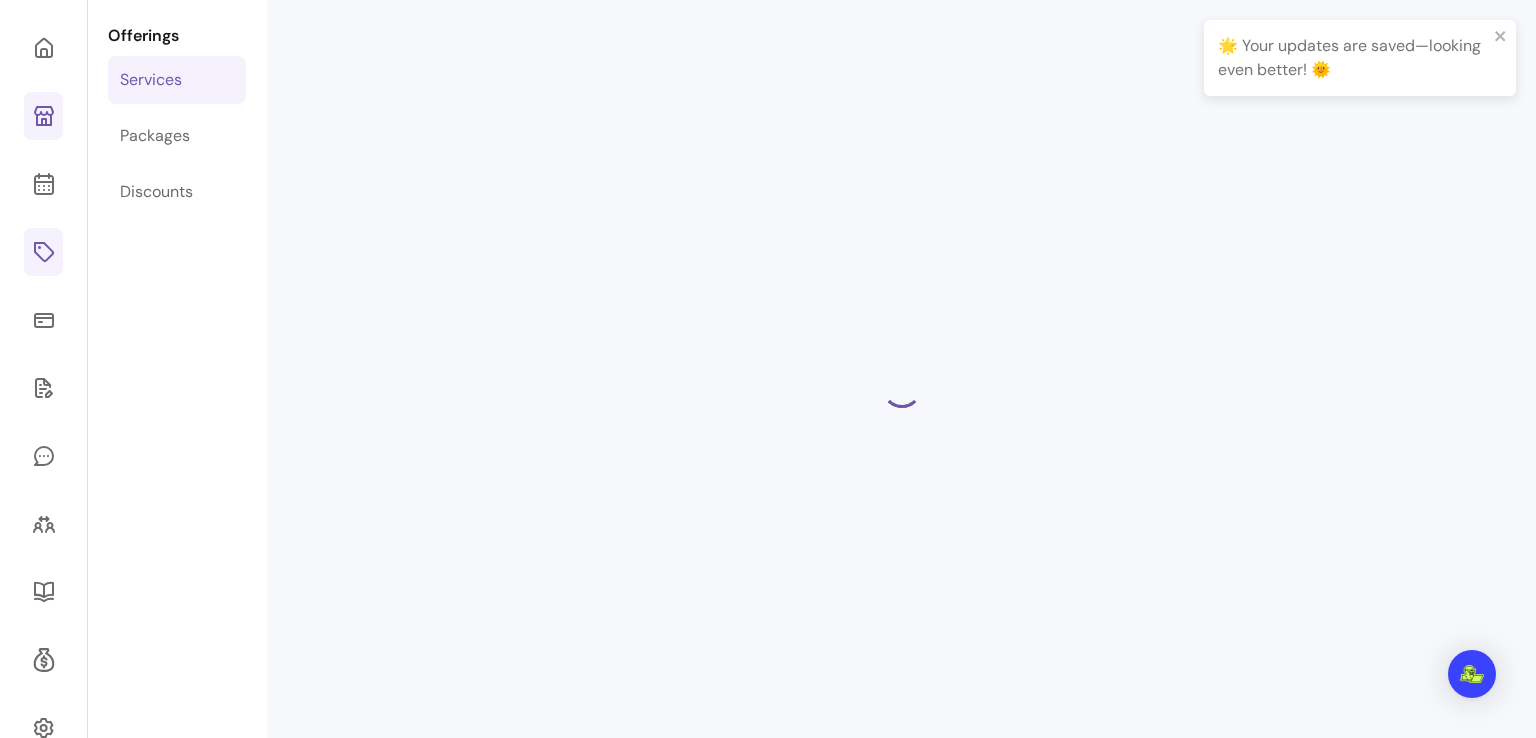 scroll, scrollTop: 124, scrollLeft: 0, axis: vertical 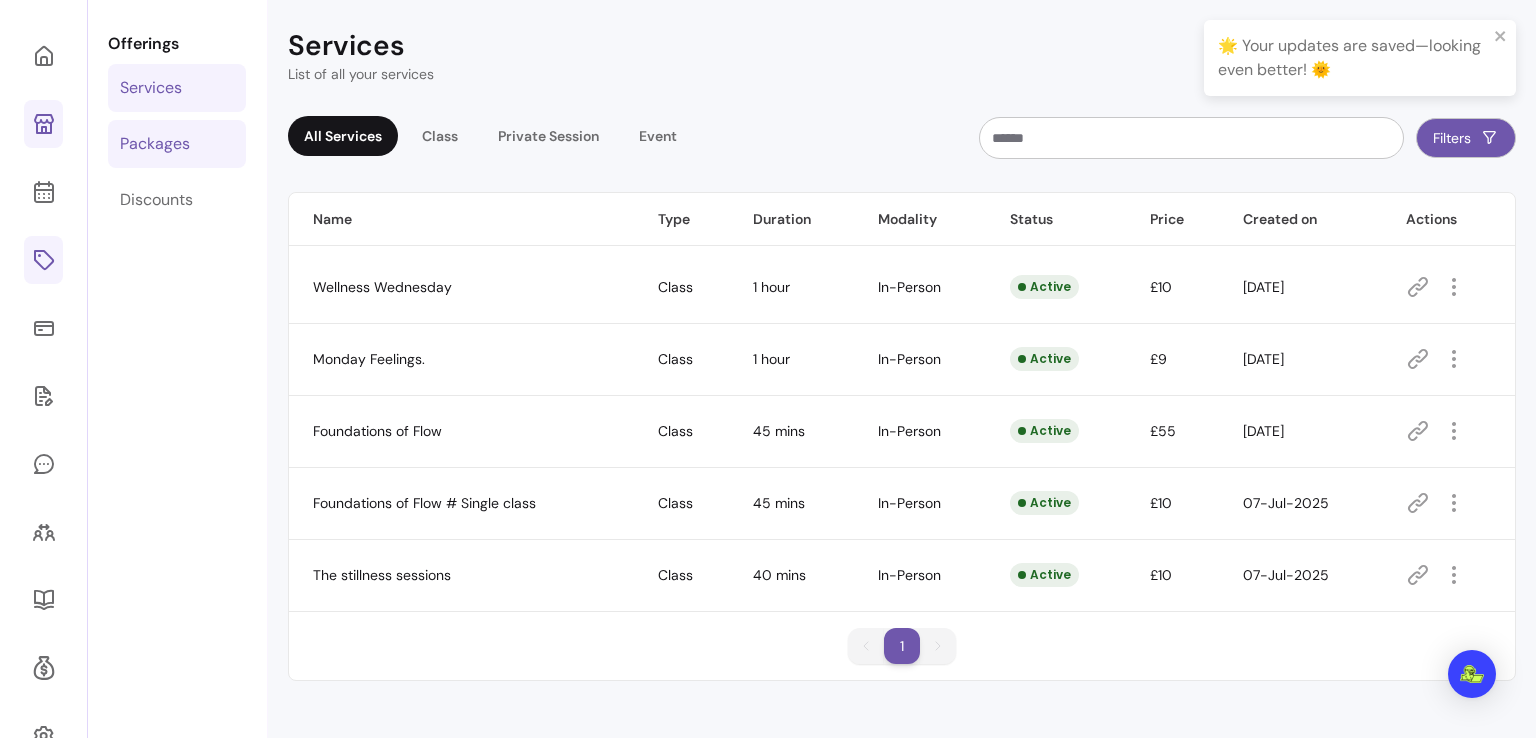 click on "Packages" at bounding box center (177, 144) 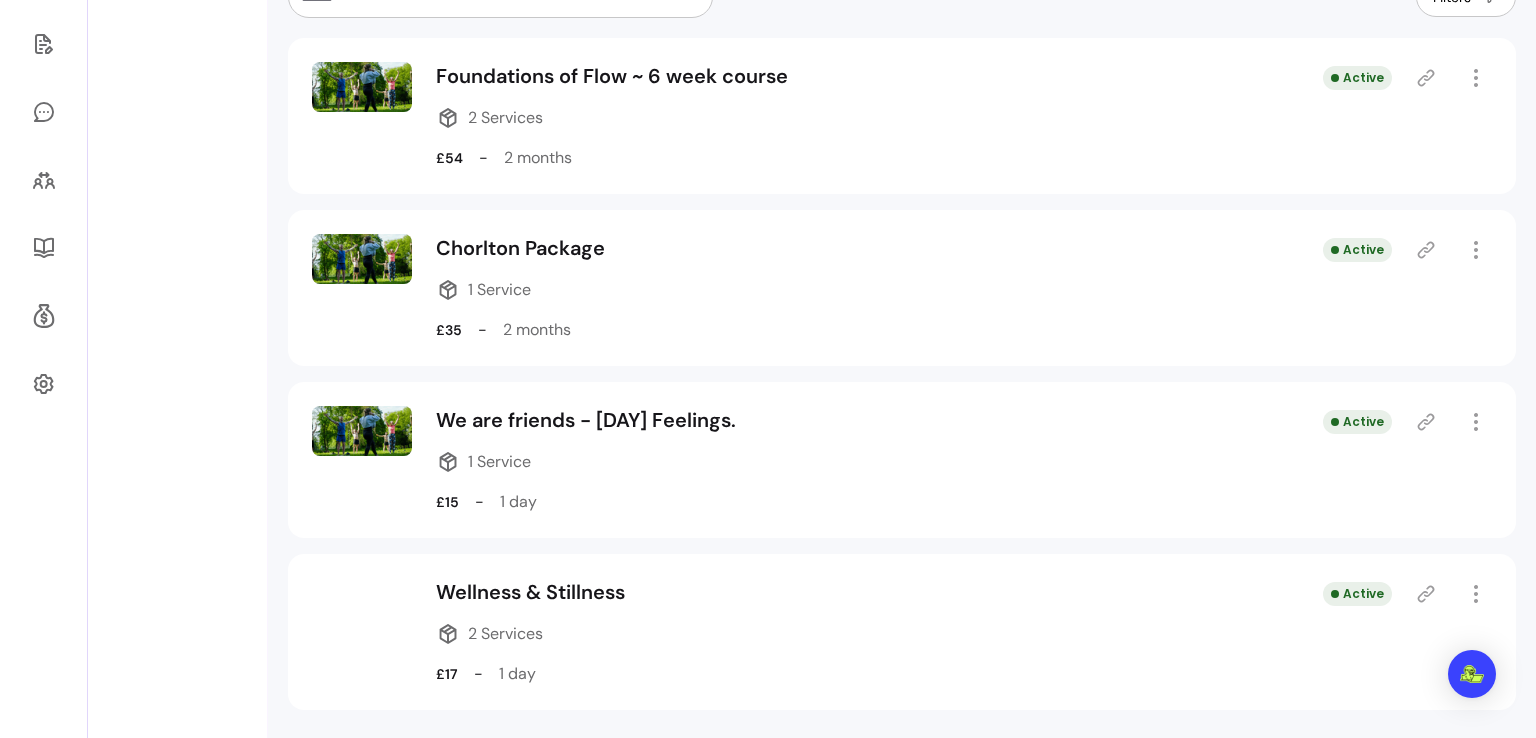 scroll, scrollTop: 501, scrollLeft: 0, axis: vertical 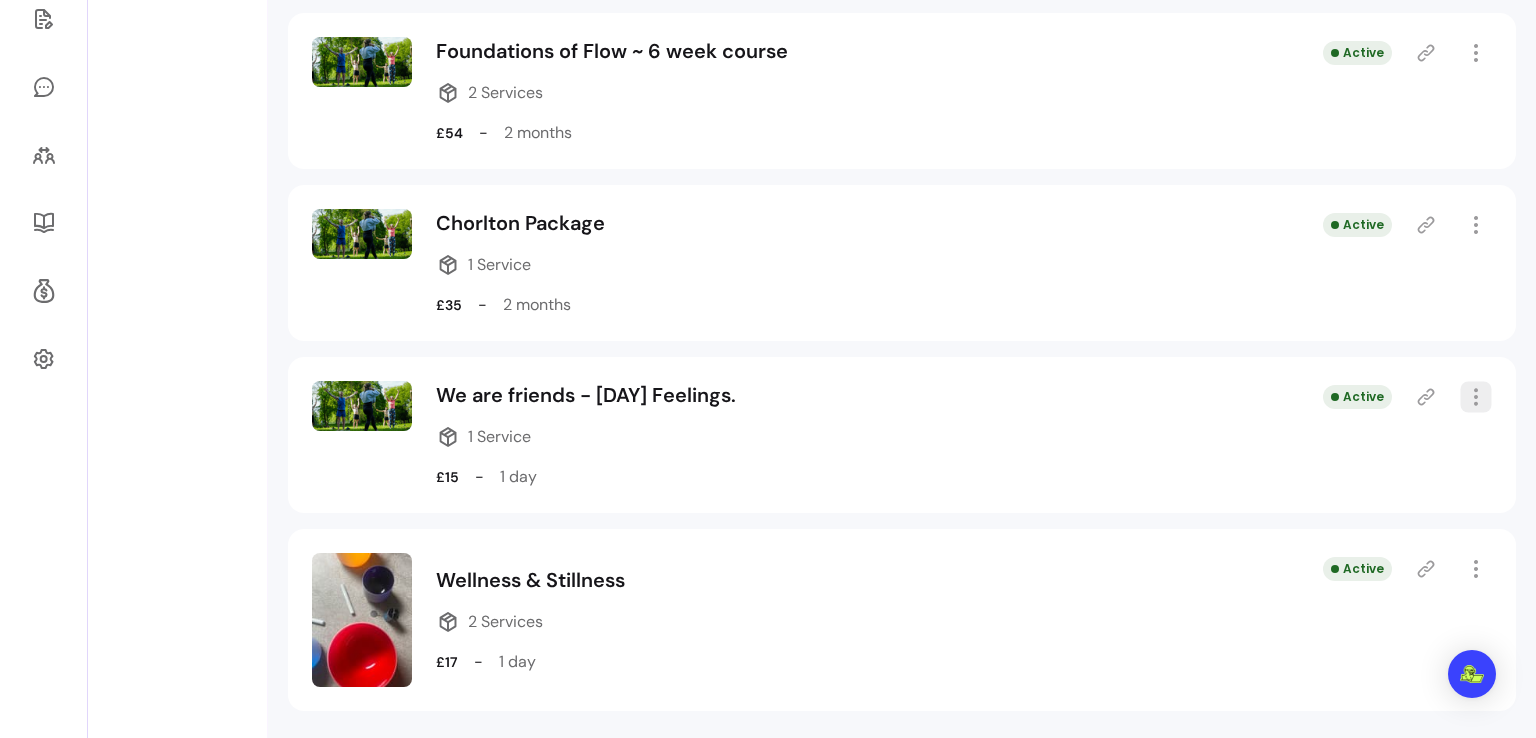 click 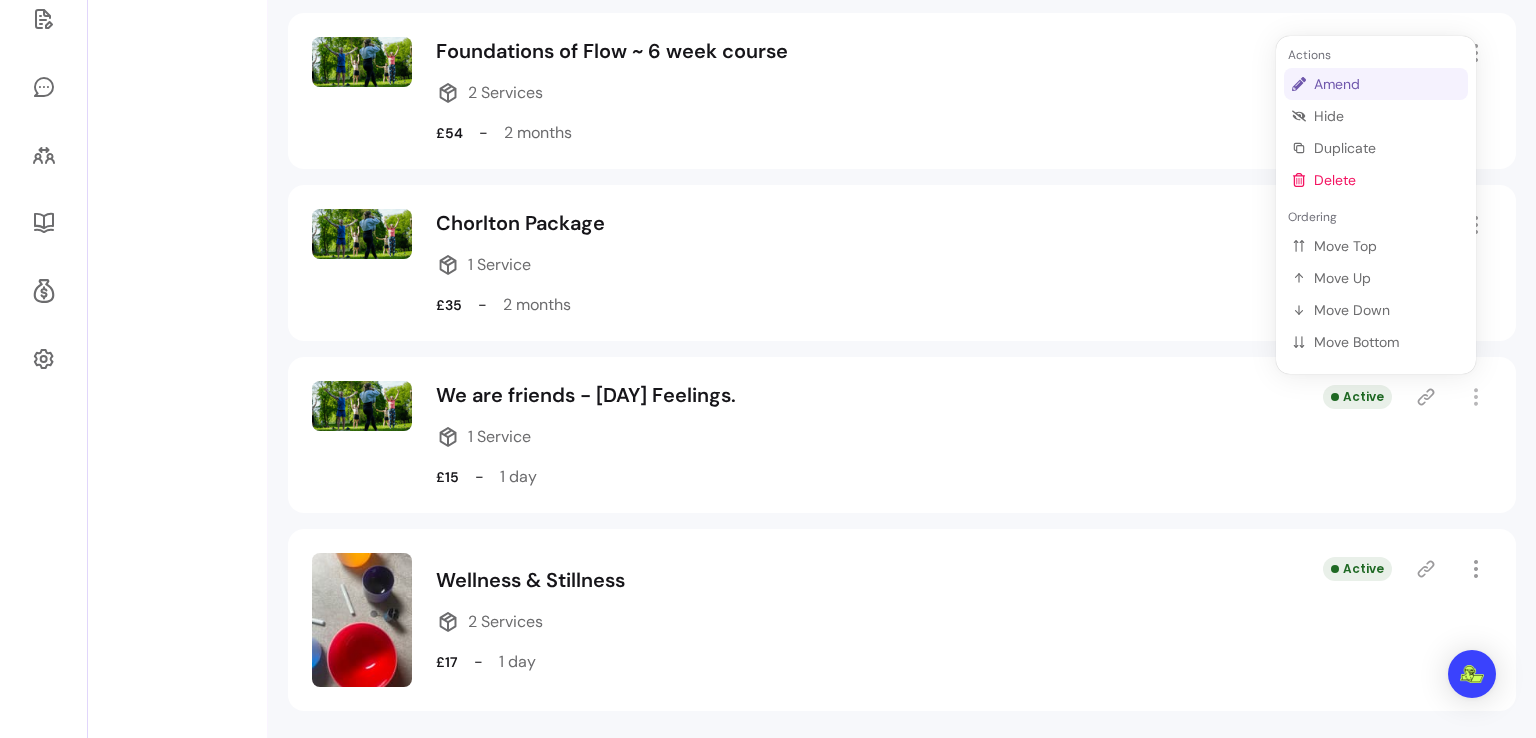 click on "Amend" at bounding box center (1387, 84) 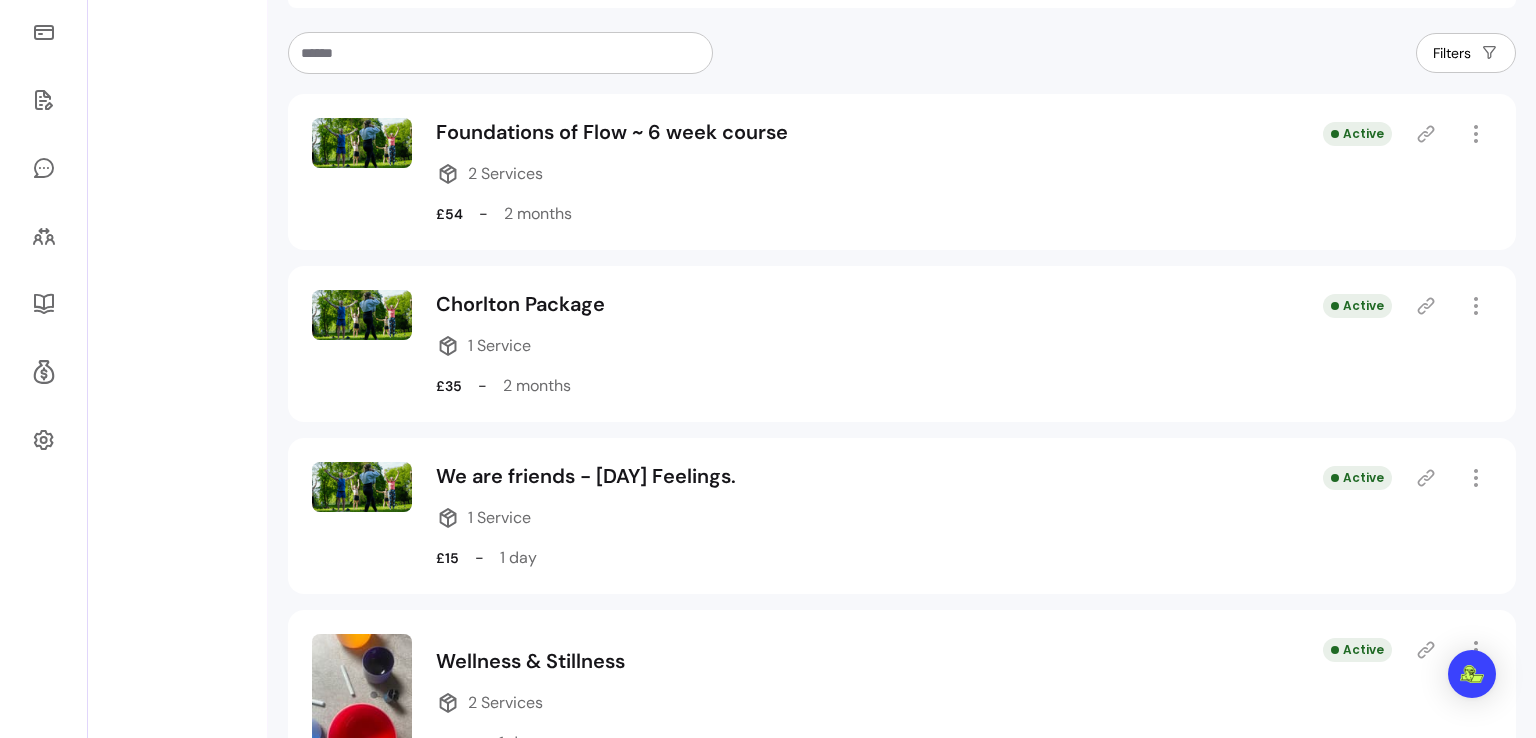 select on "***" 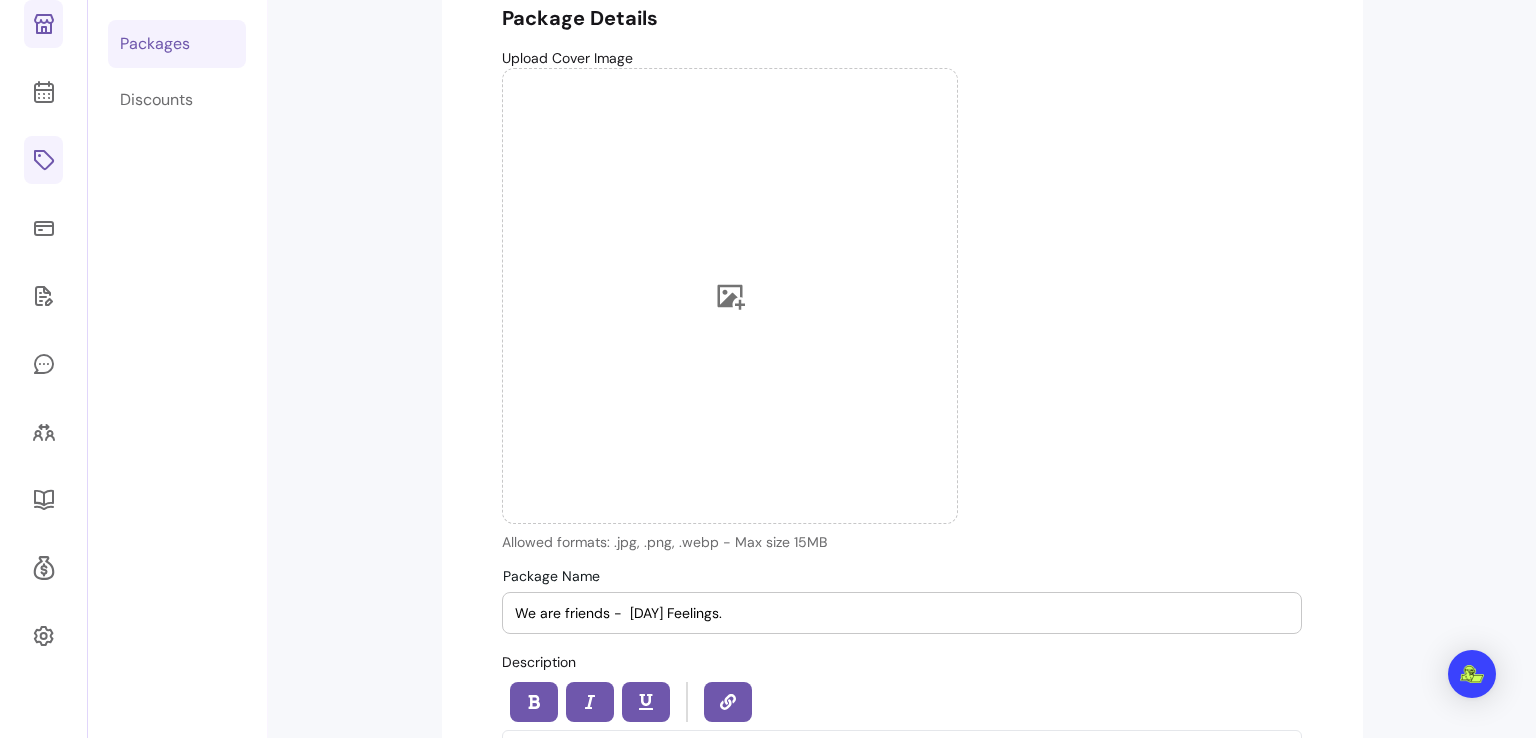 scroll, scrollTop: 124, scrollLeft: 0, axis: vertical 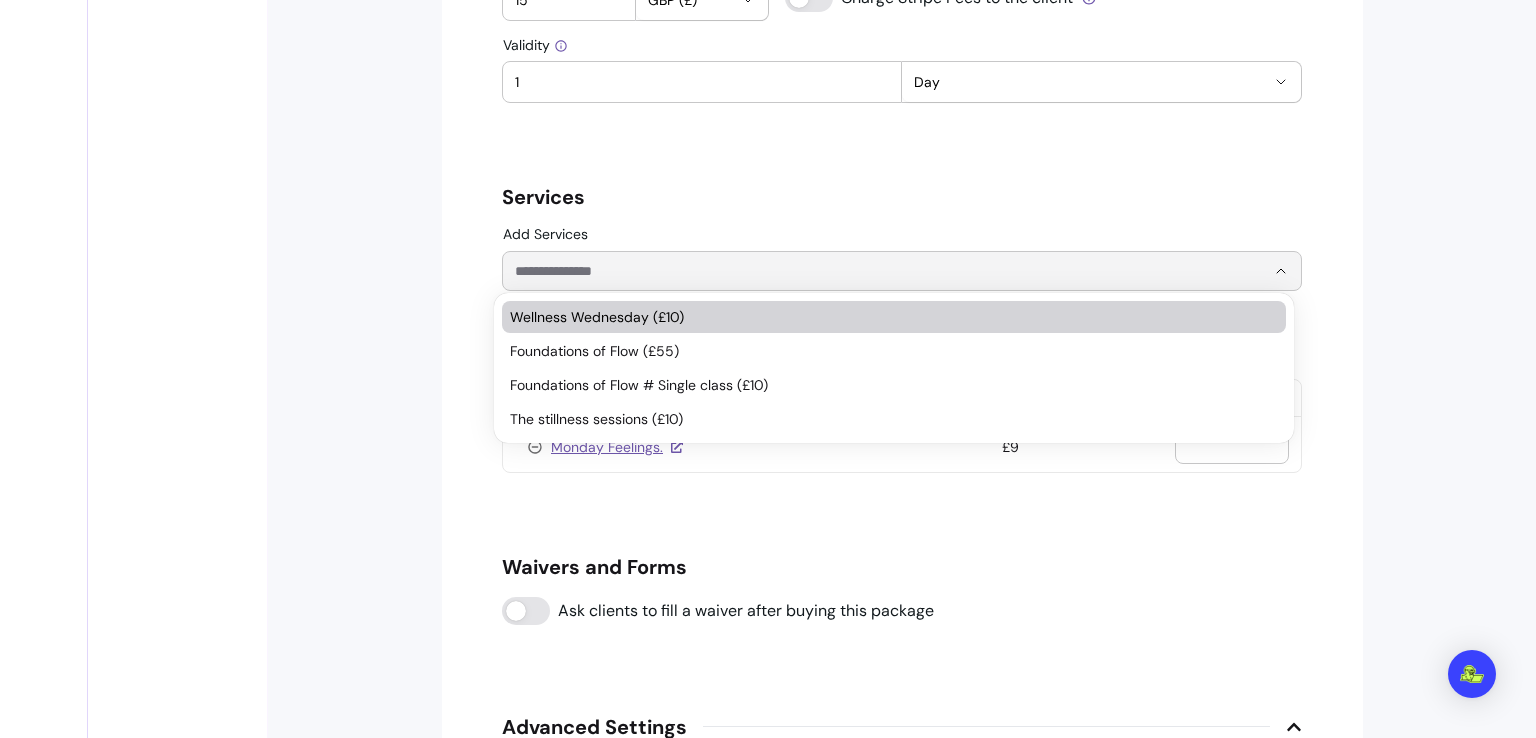 click at bounding box center [1265, 271] 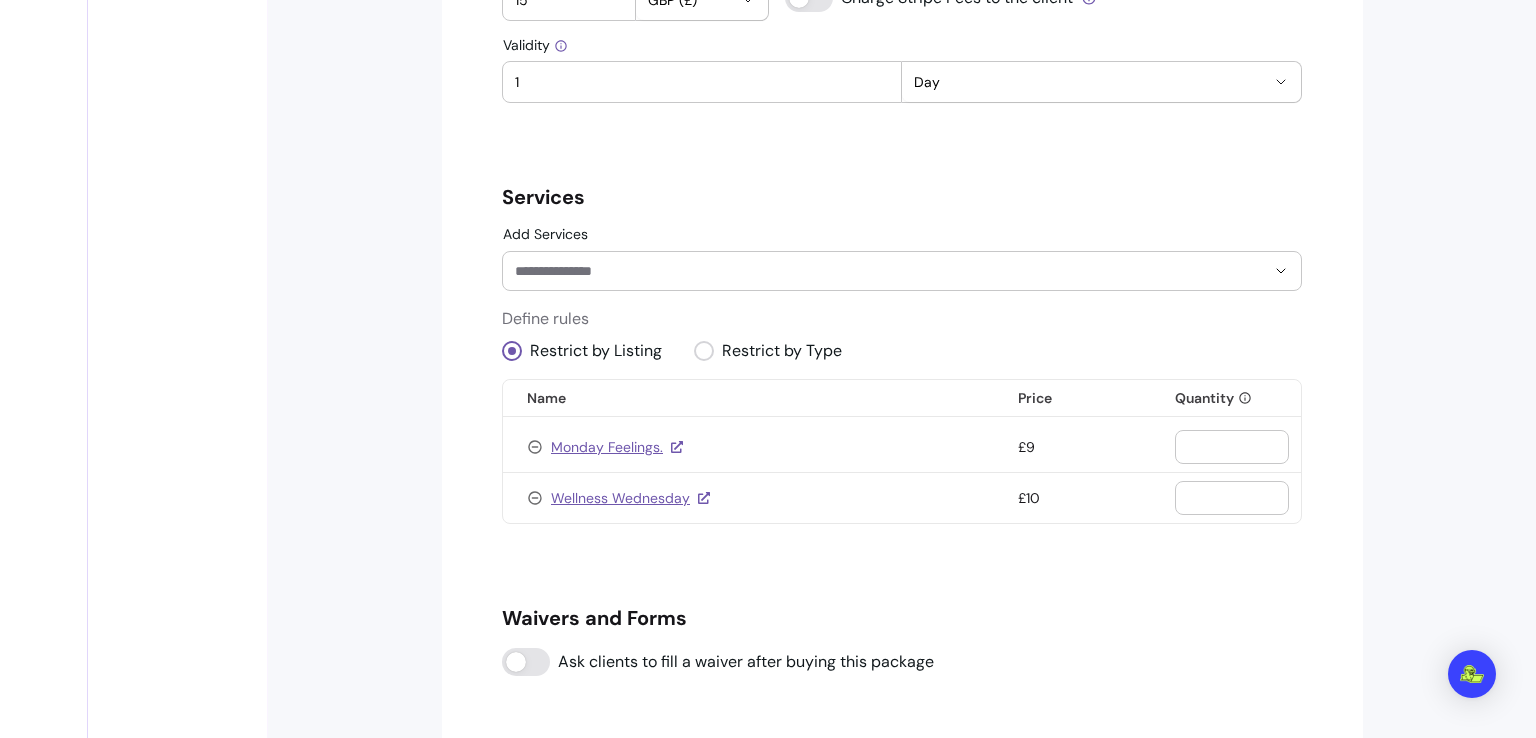 drag, startPoint x: 1520, startPoint y: 451, endPoint x: 1529, endPoint y: 520, distance: 69.58448 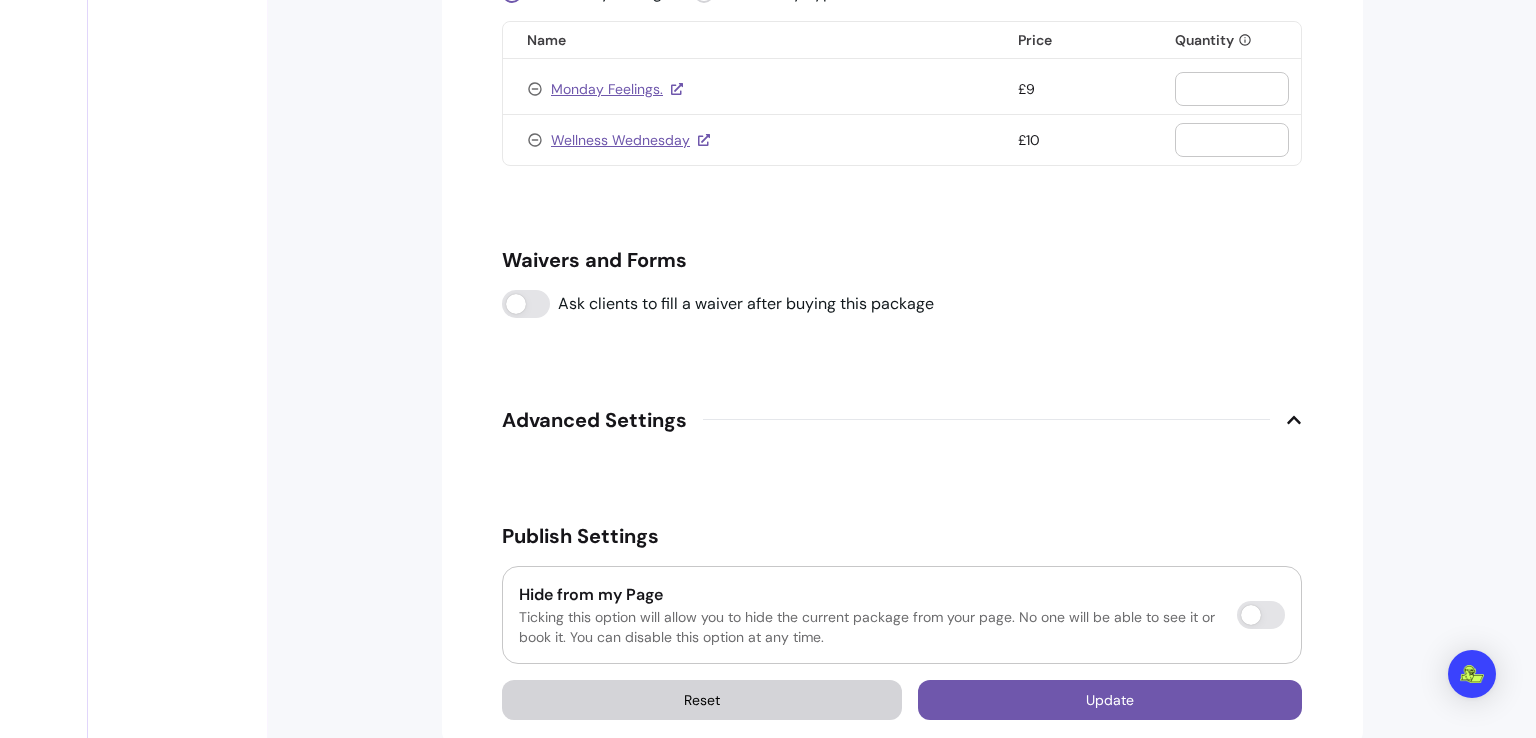 scroll, scrollTop: 1580, scrollLeft: 0, axis: vertical 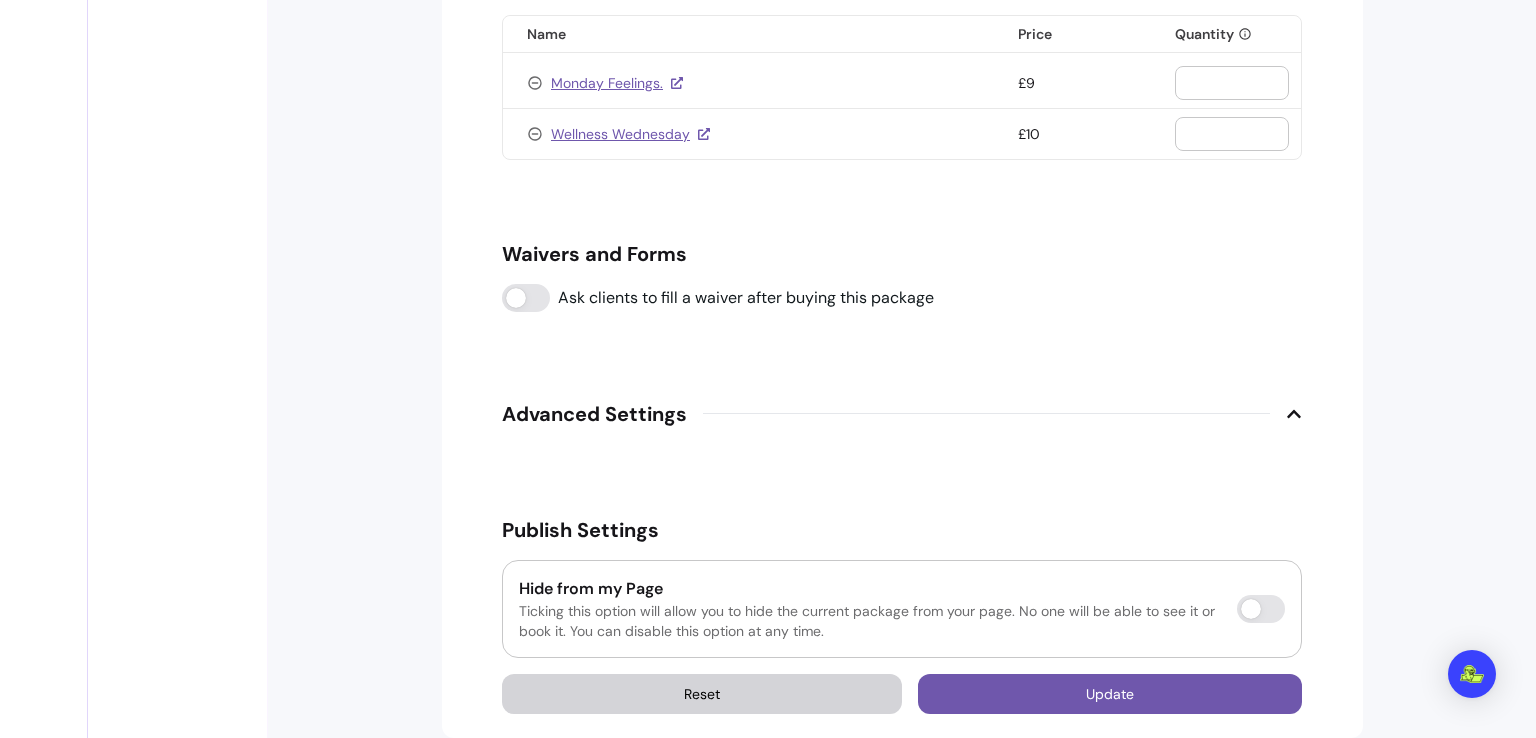 click on "**********" at bounding box center [902, -319] 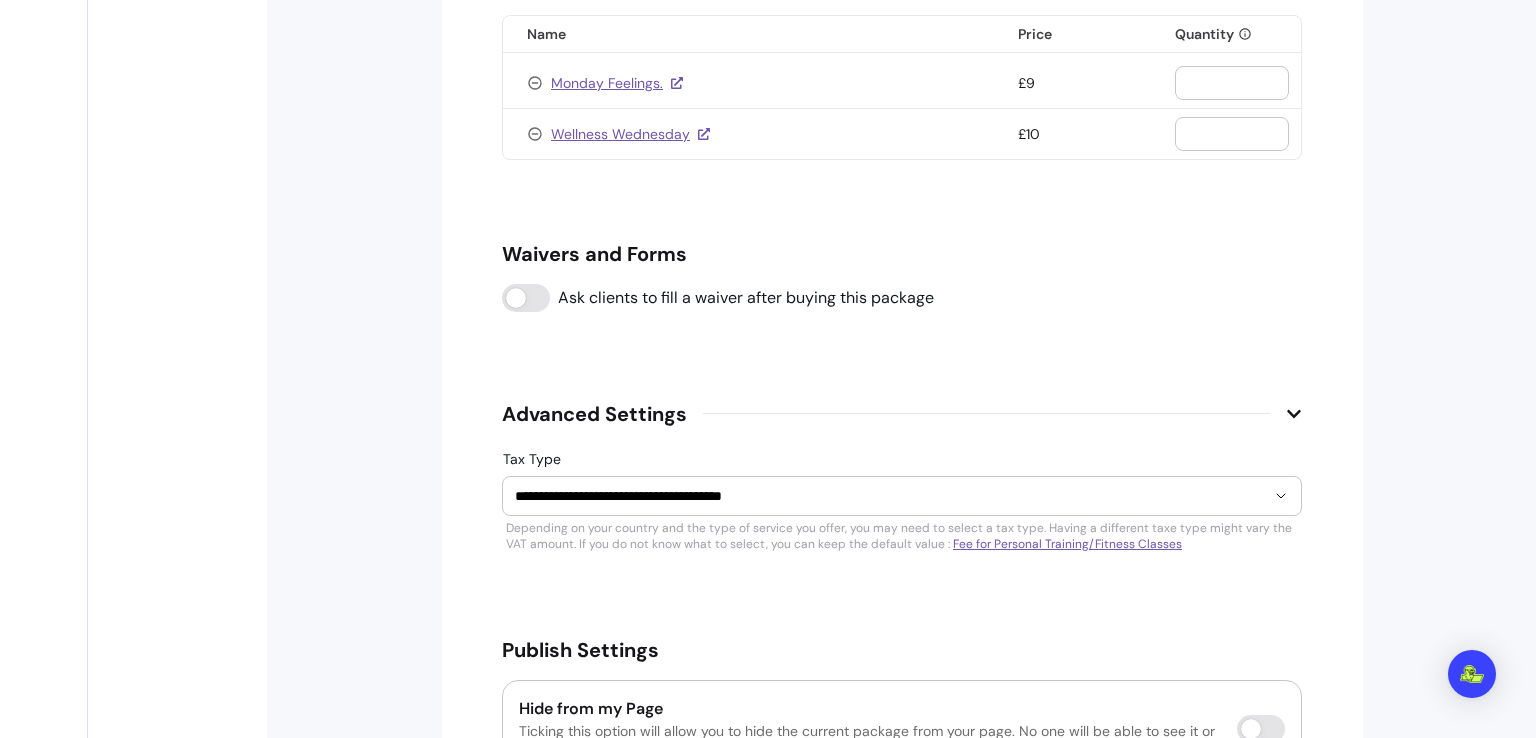 click 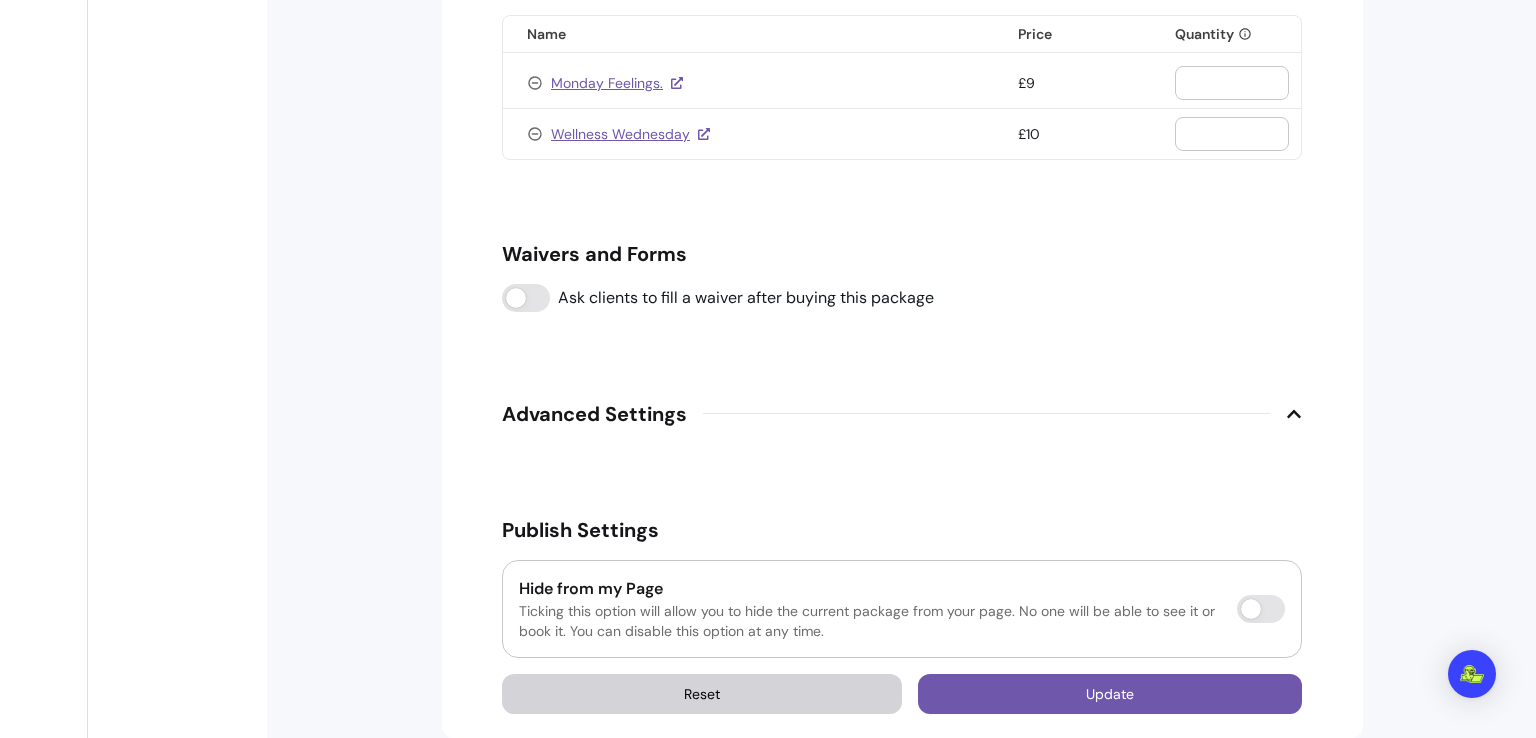 scroll, scrollTop: 1604, scrollLeft: 0, axis: vertical 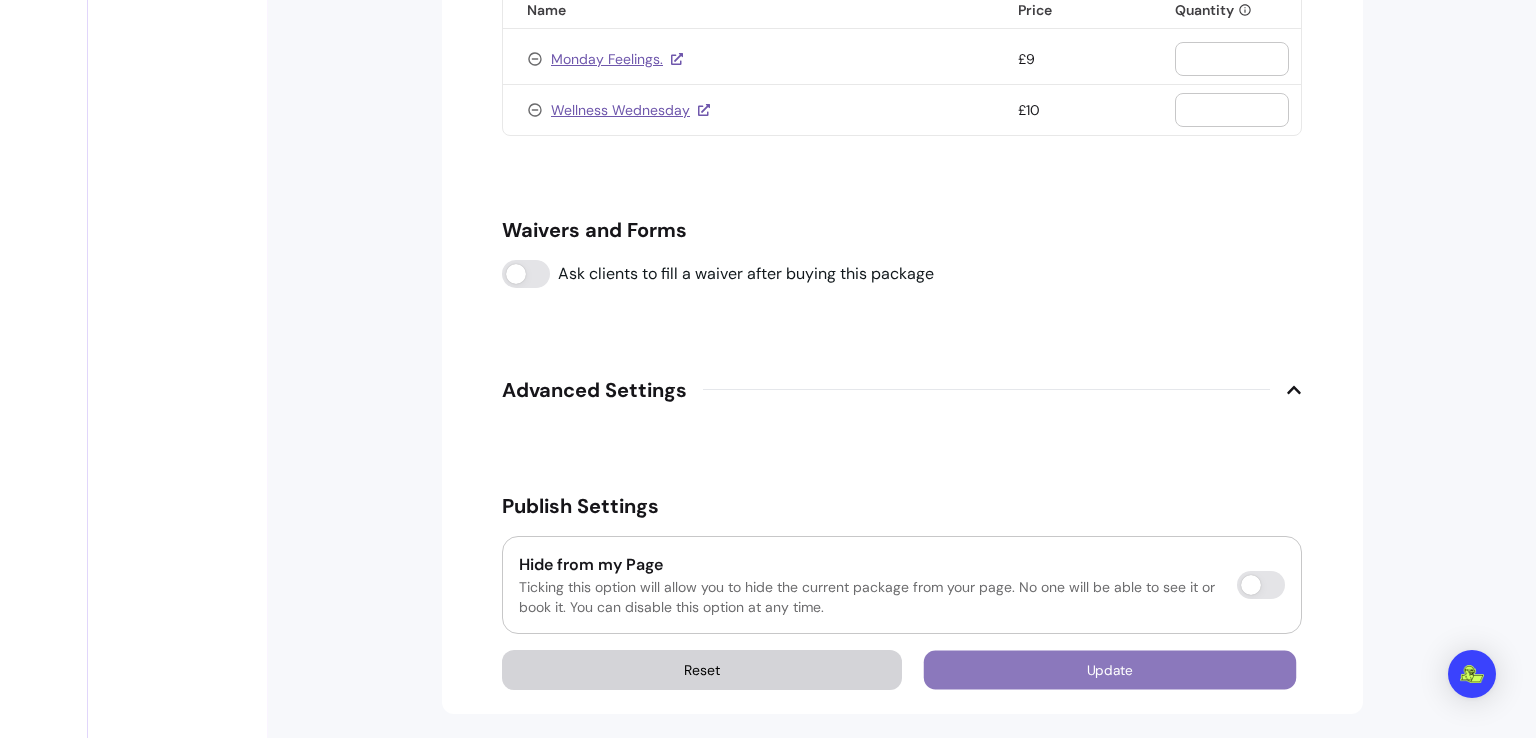 click on "Update" at bounding box center [1110, 669] 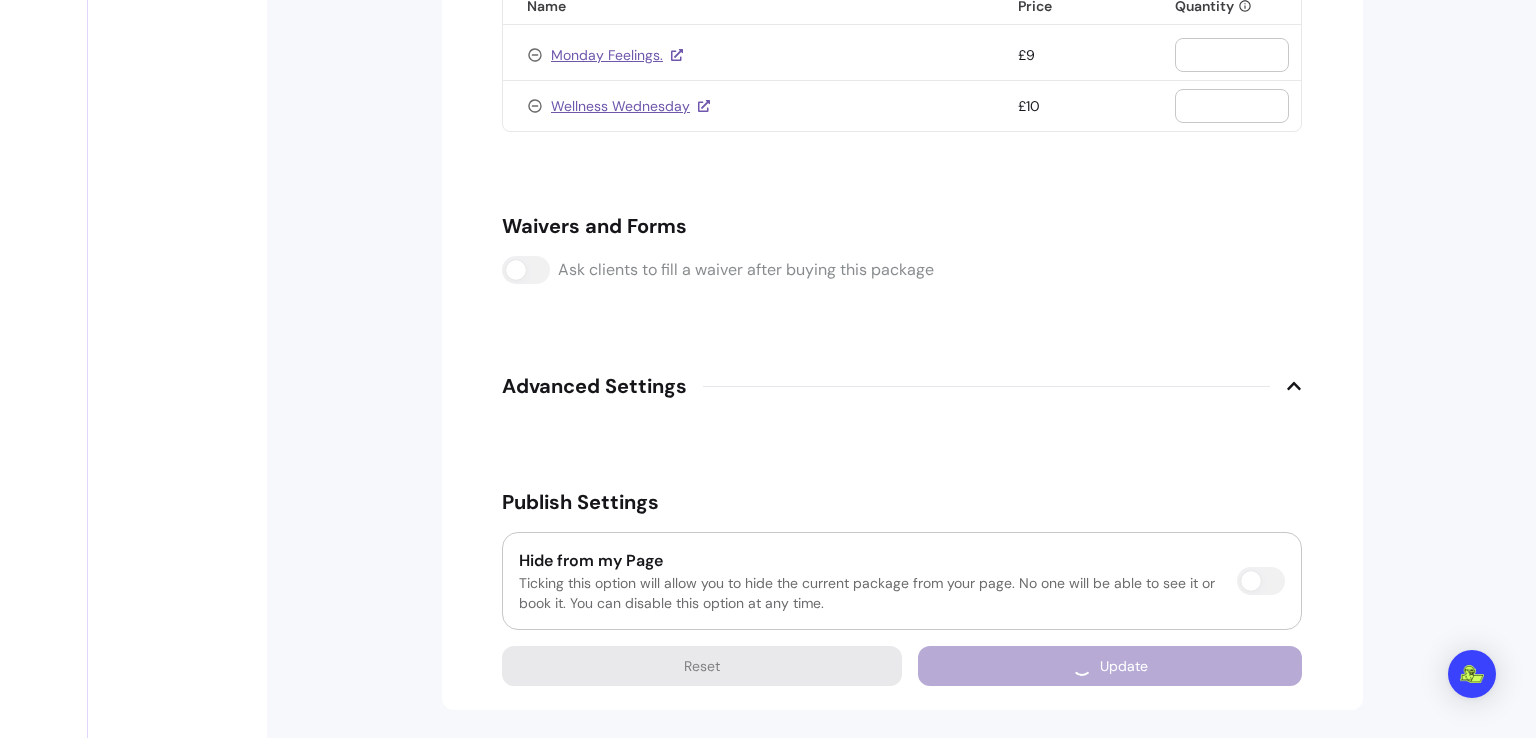 scroll, scrollTop: 1565, scrollLeft: 0, axis: vertical 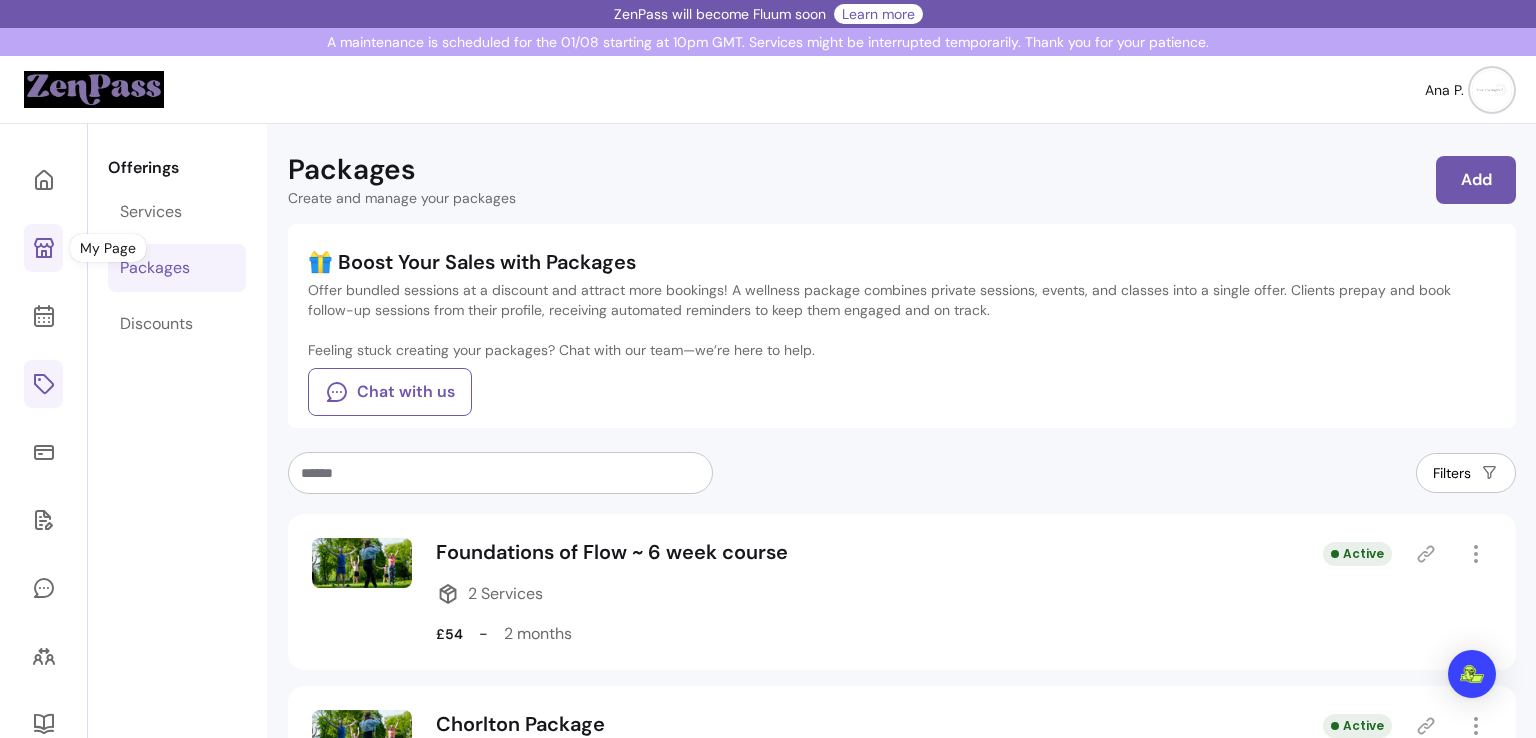 click at bounding box center [43, 248] 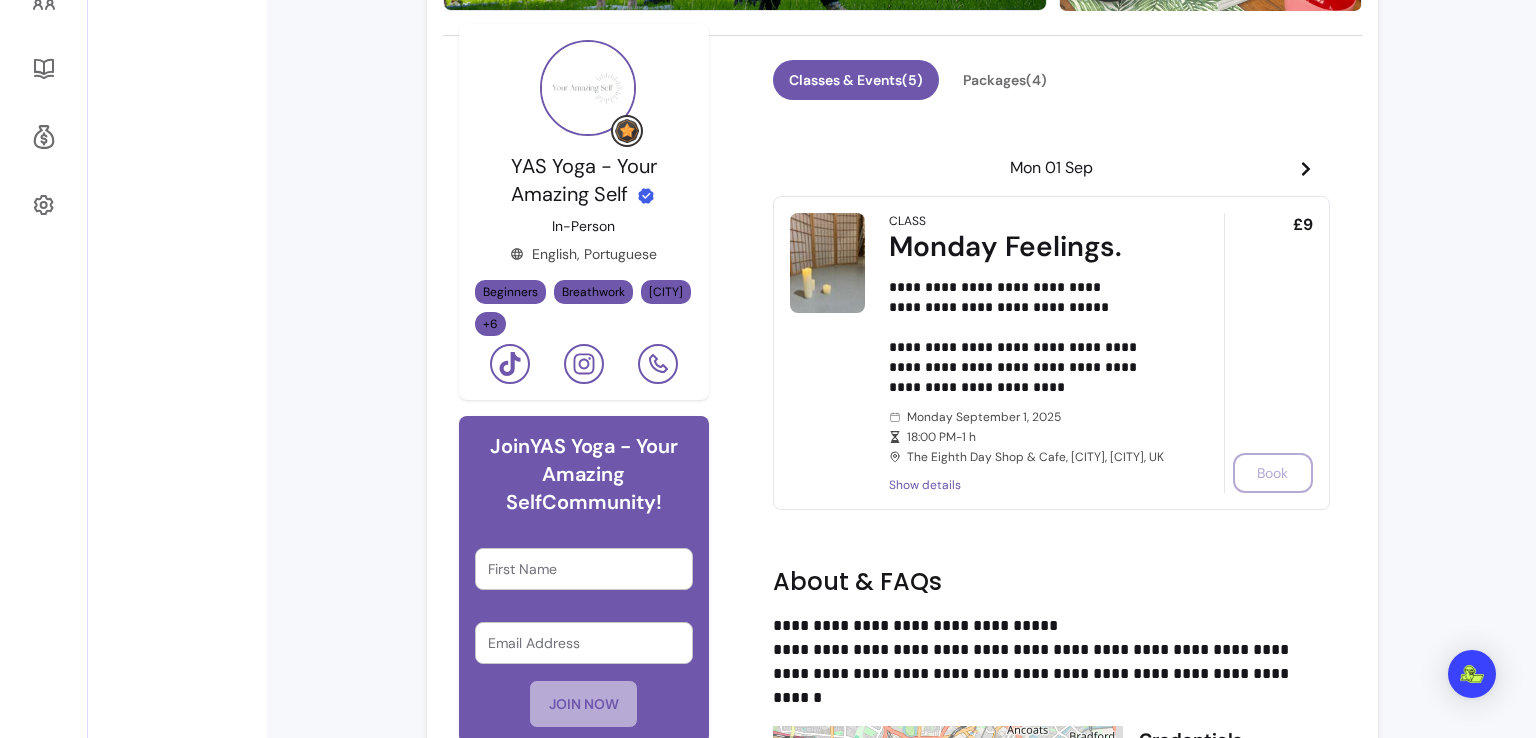 scroll, scrollTop: 716, scrollLeft: 0, axis: vertical 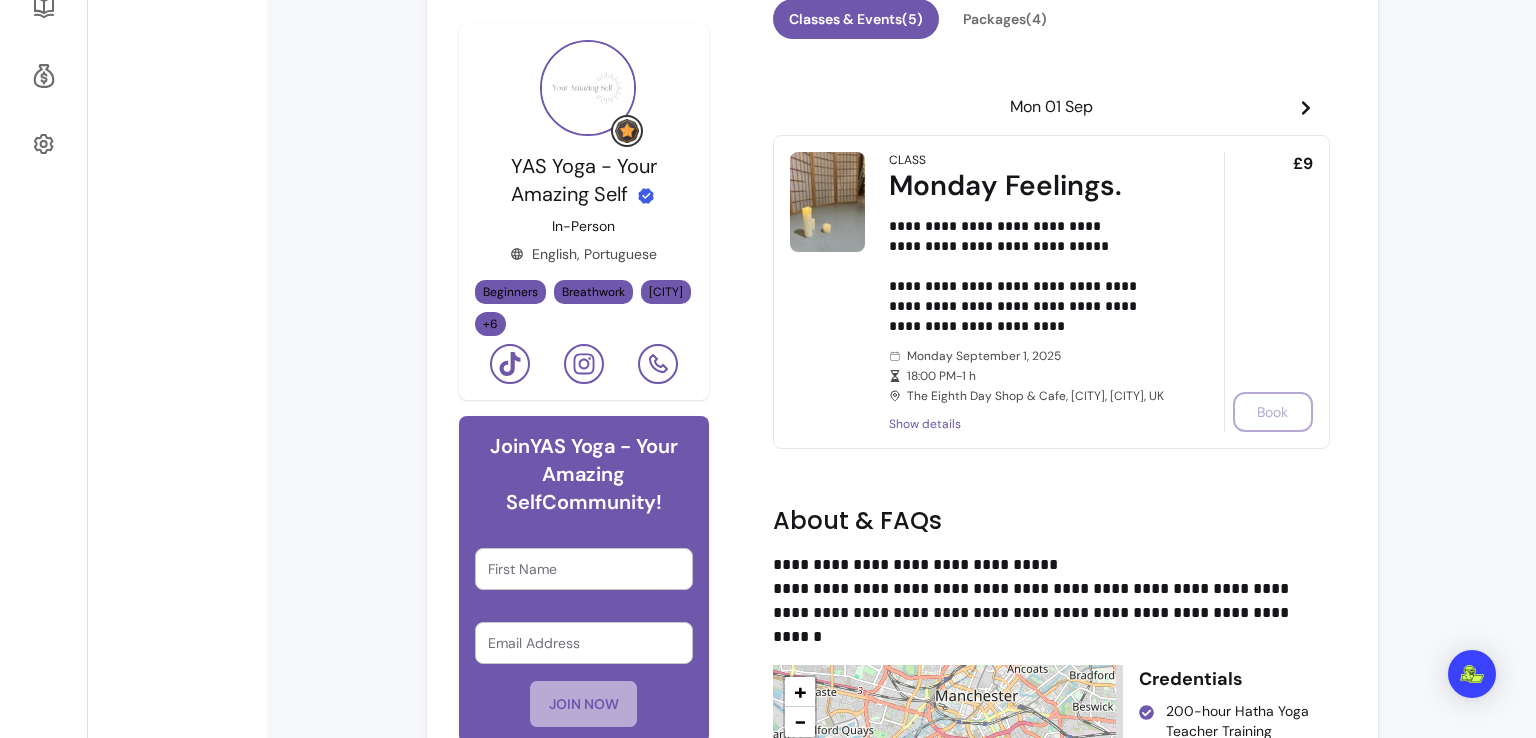 click 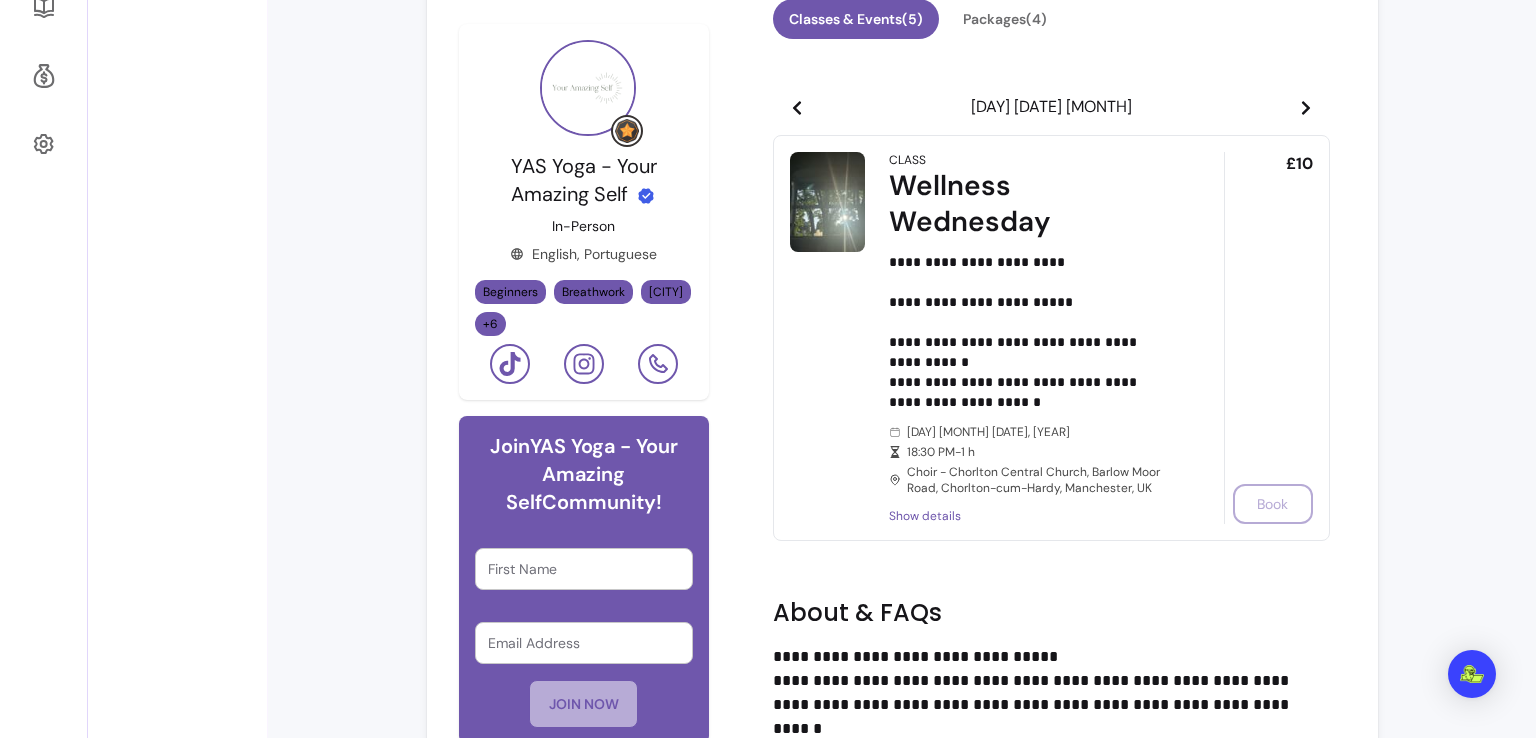 click 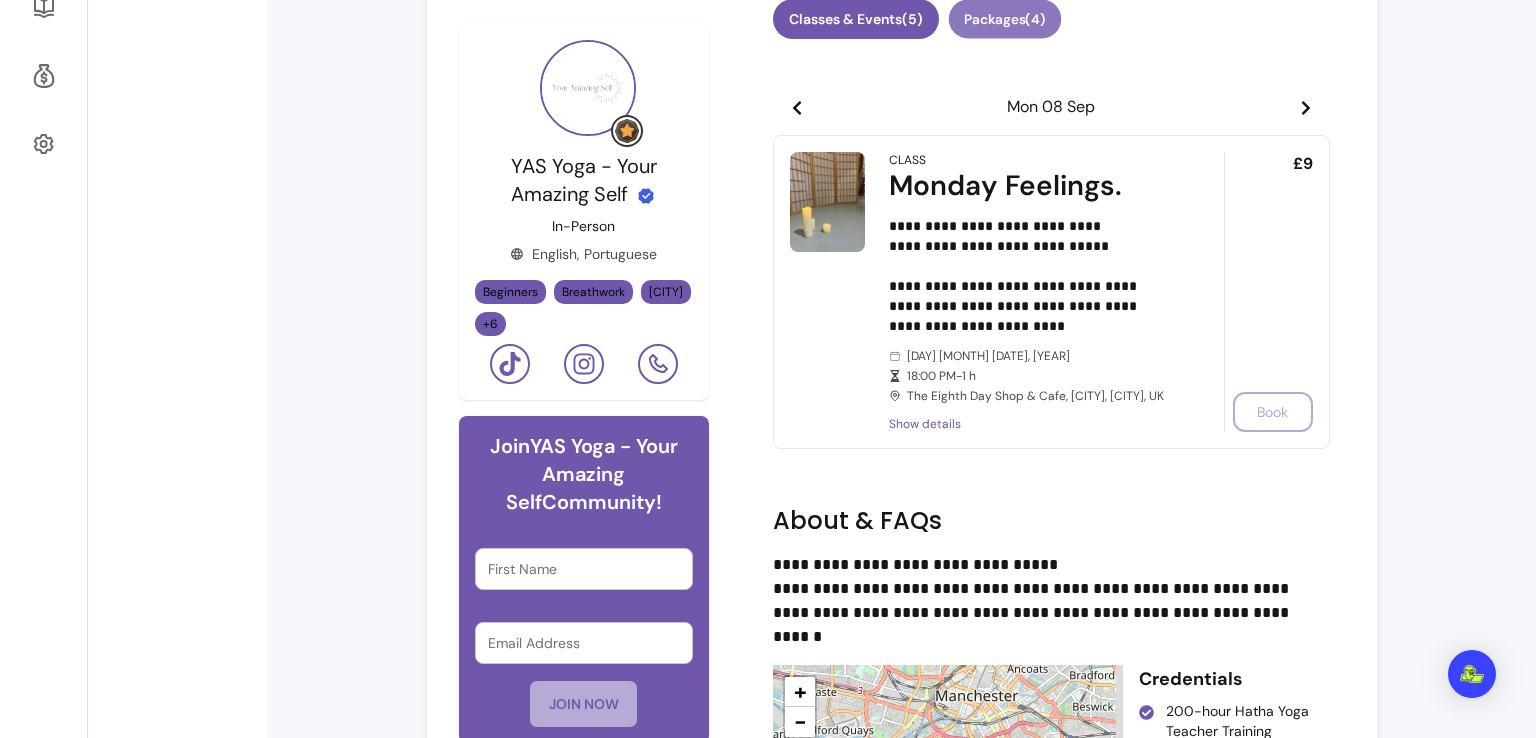 click on "Packages  ( 4 )" at bounding box center [1004, 19] 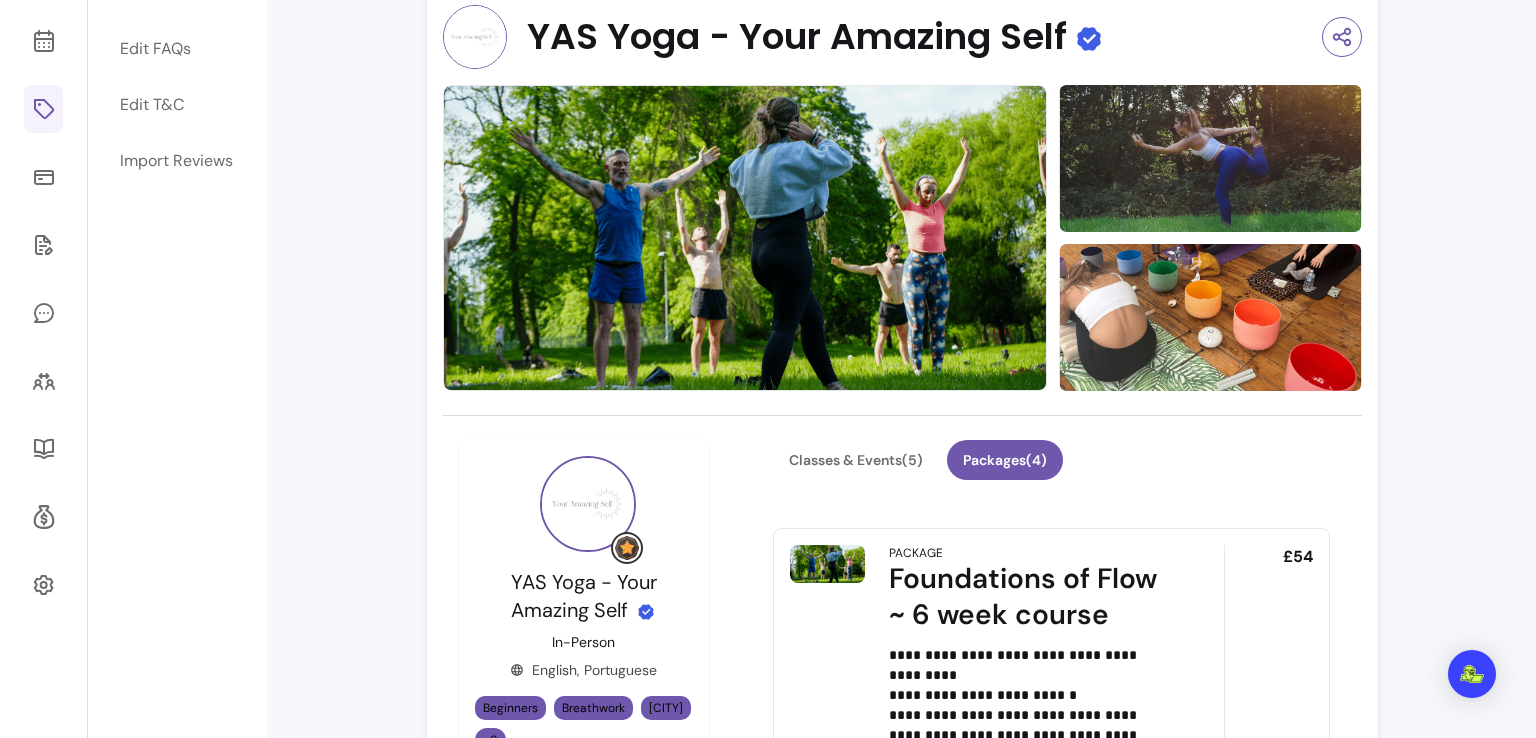 scroll, scrollTop: 0, scrollLeft: 0, axis: both 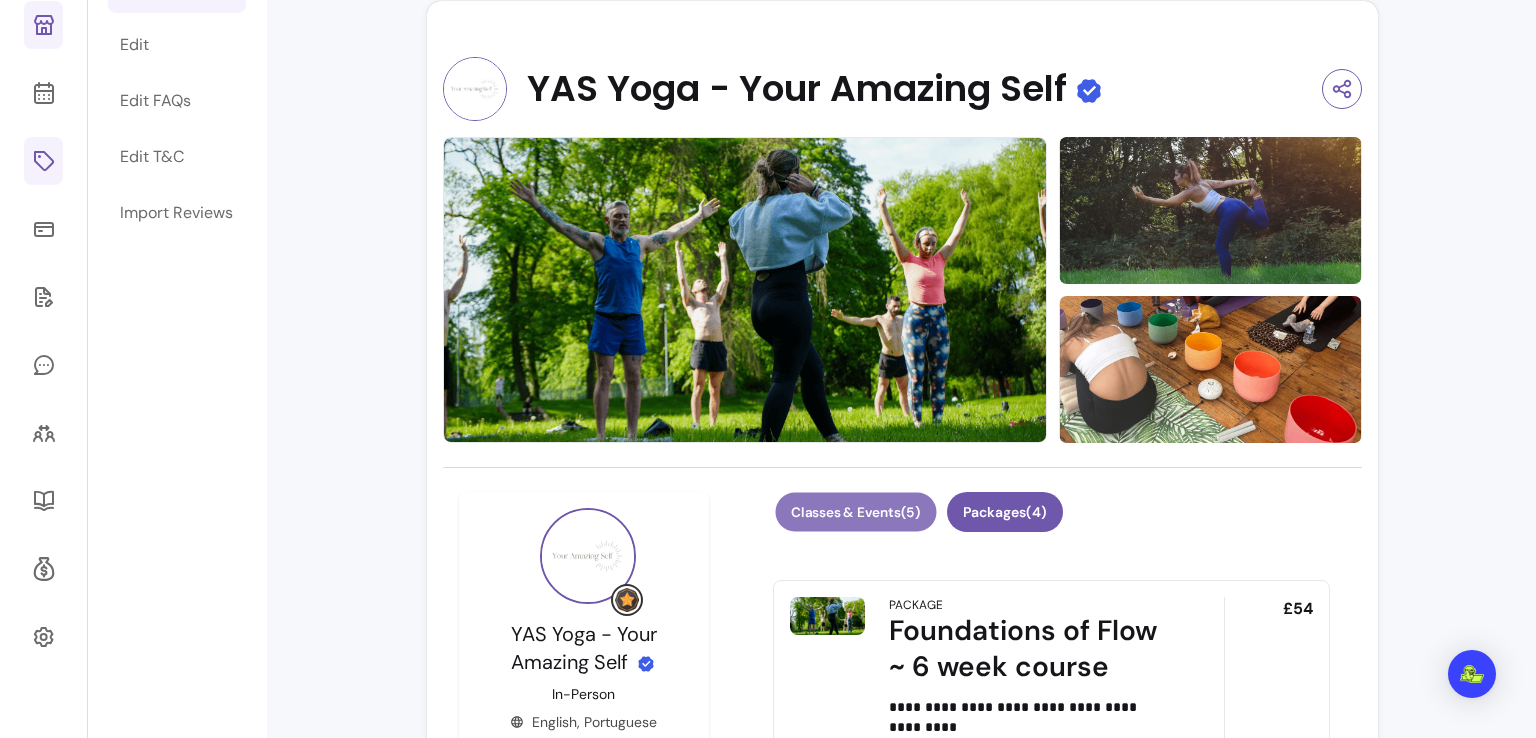 click on "Classes & Events  ( 5 )" at bounding box center [855, 512] 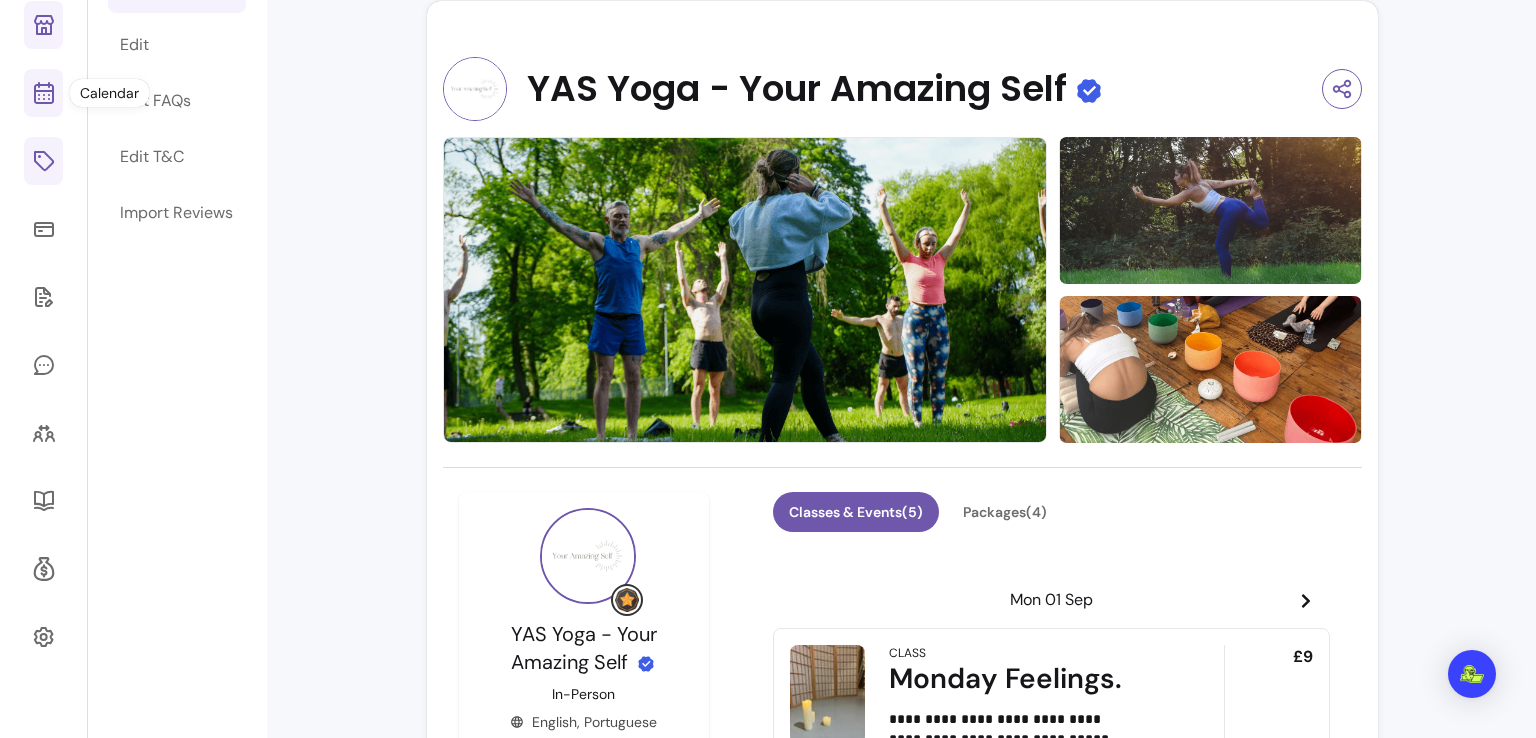 click 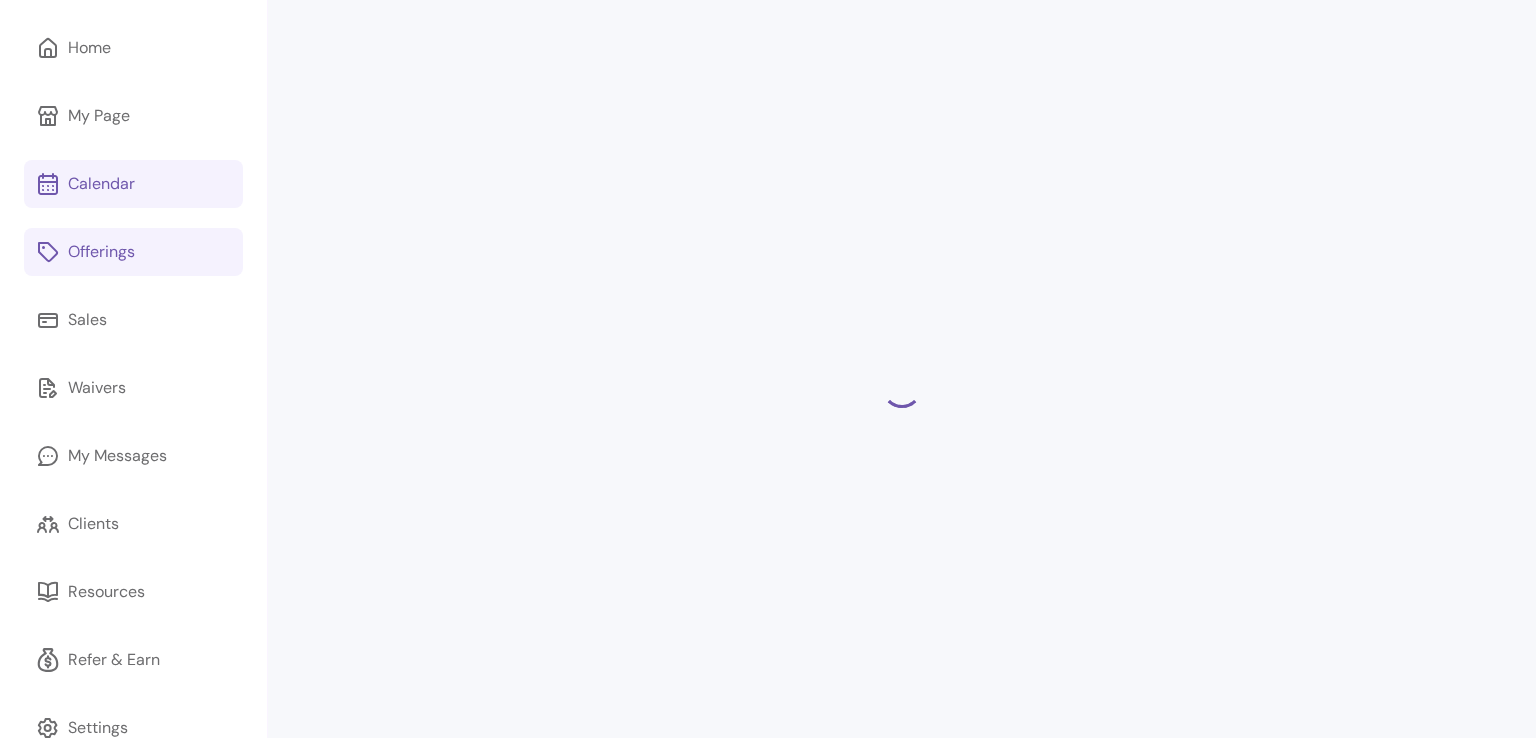 scroll, scrollTop: 124, scrollLeft: 0, axis: vertical 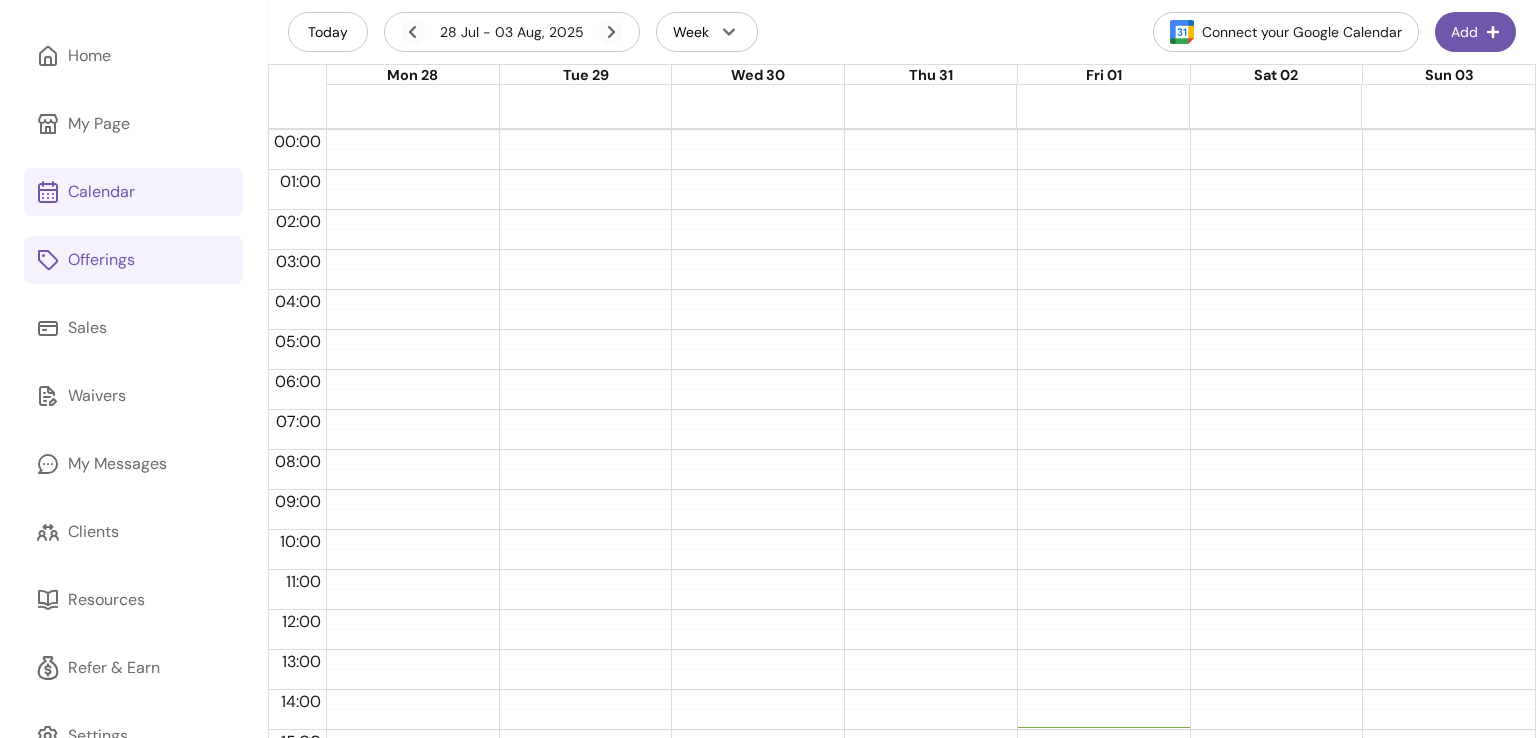 click on "Offerings" at bounding box center (101, 260) 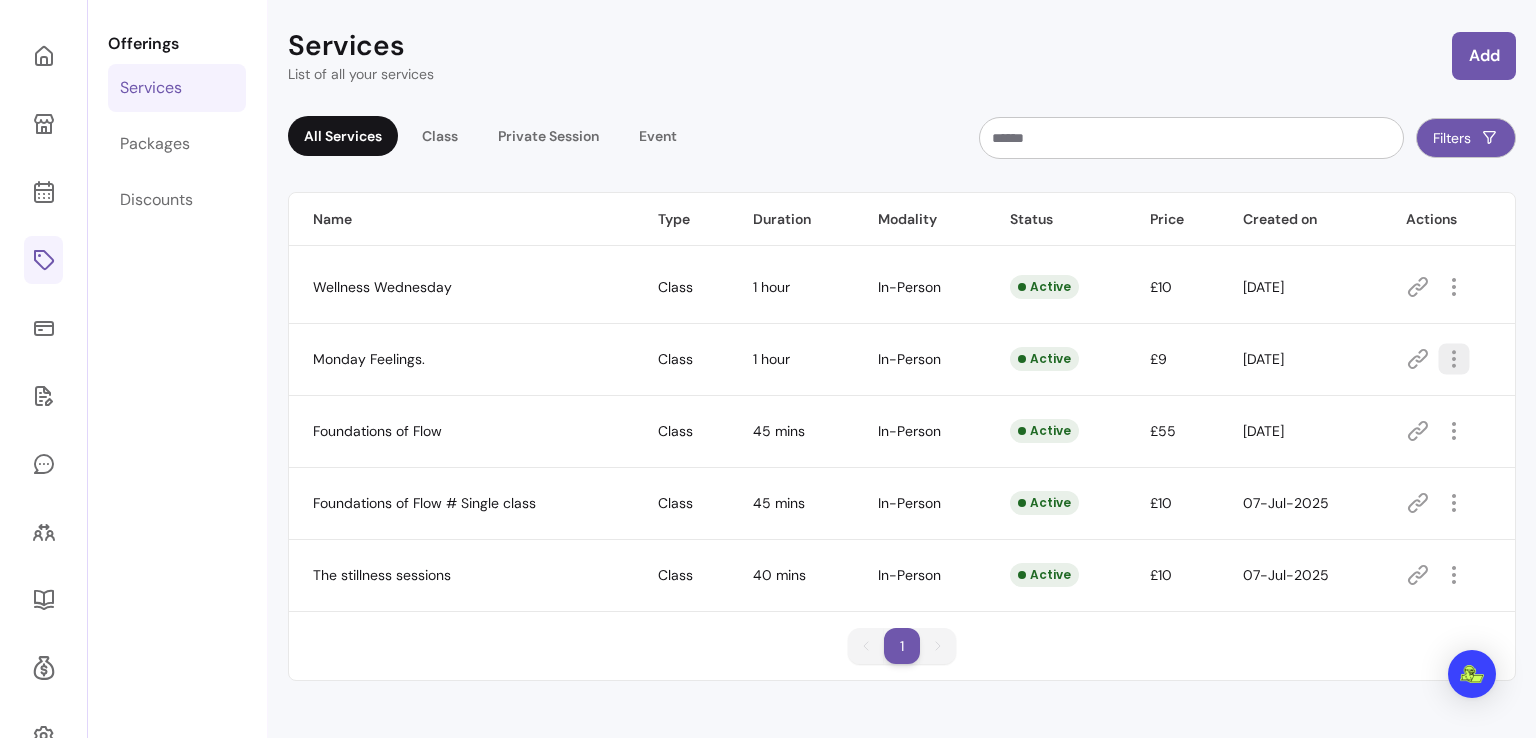 click 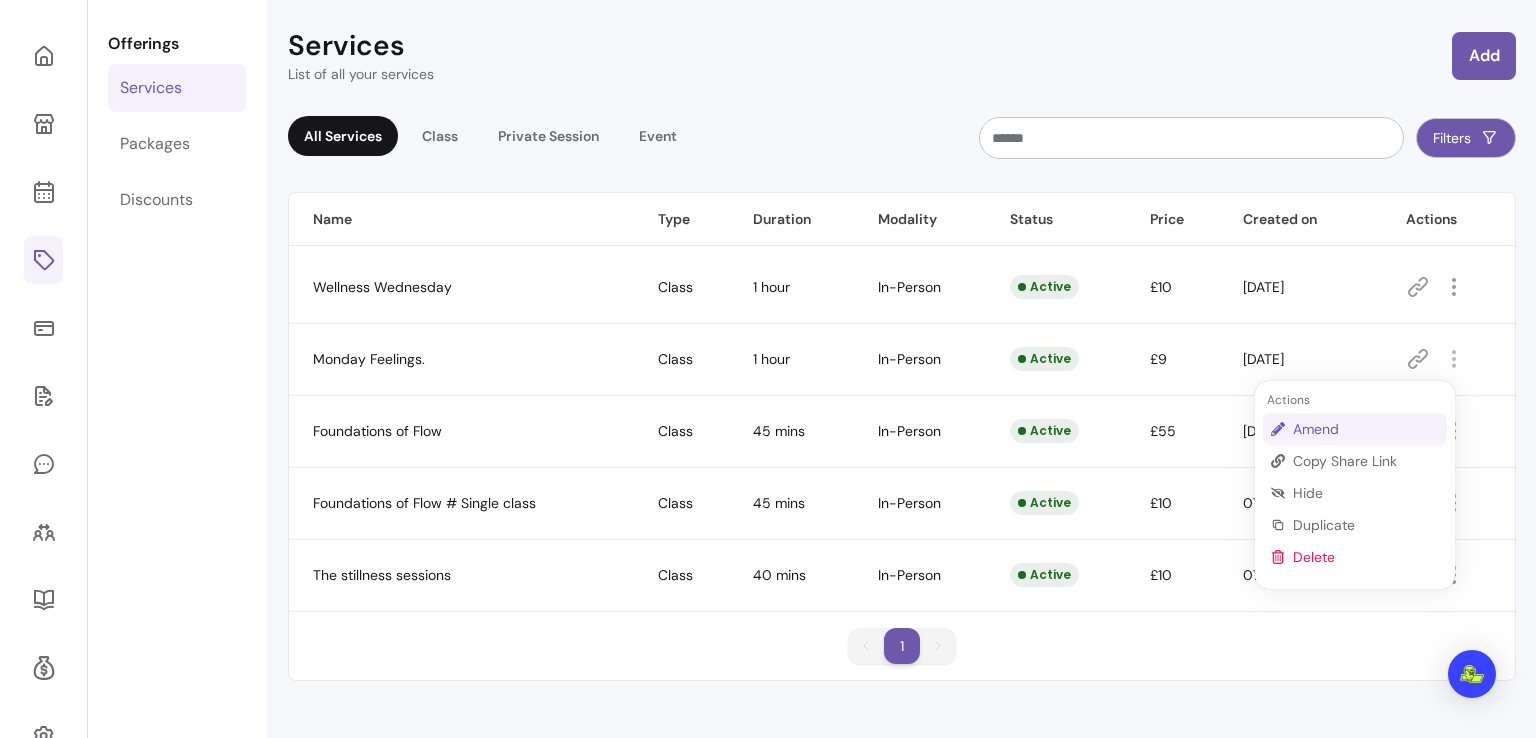 click on "Amend" at bounding box center [1366, 429] 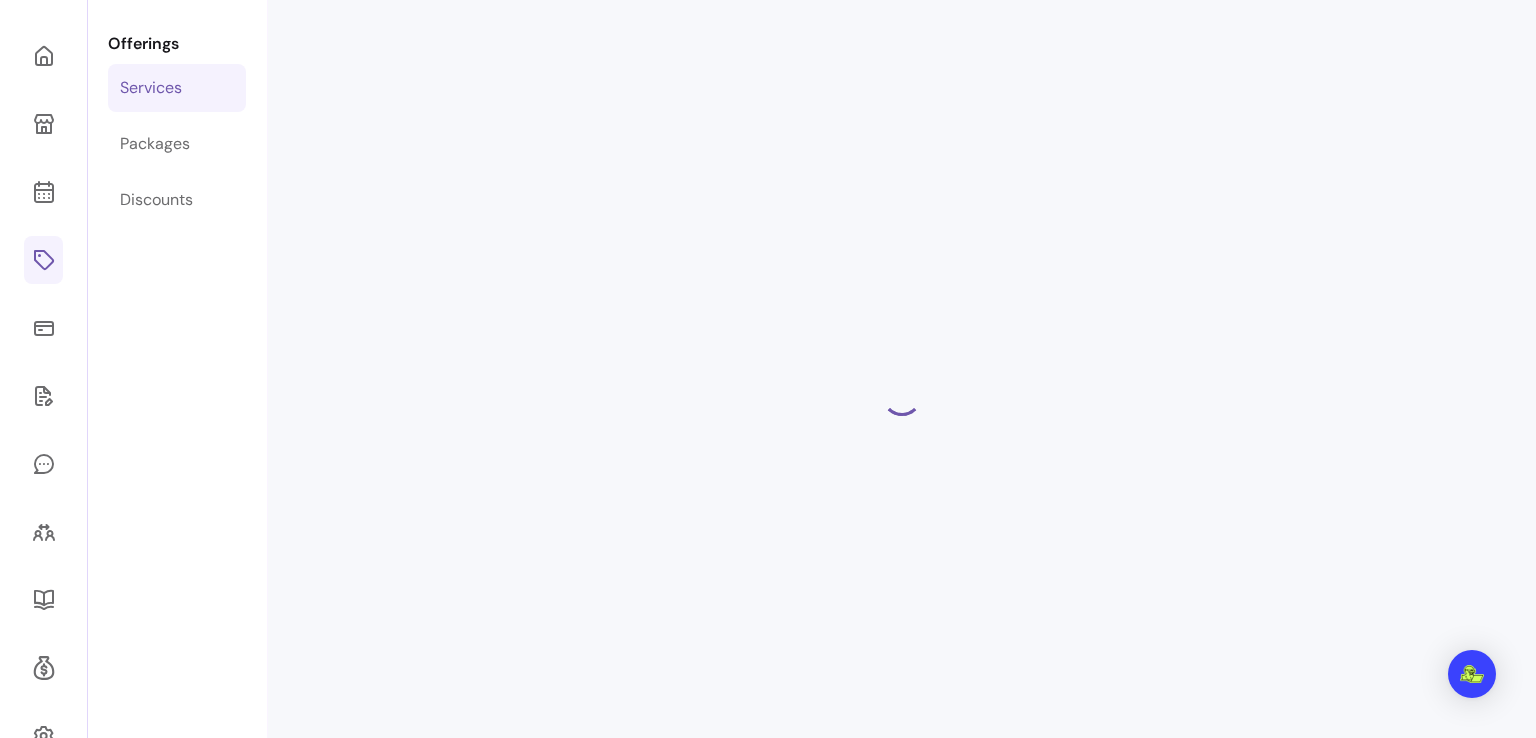select on "**" 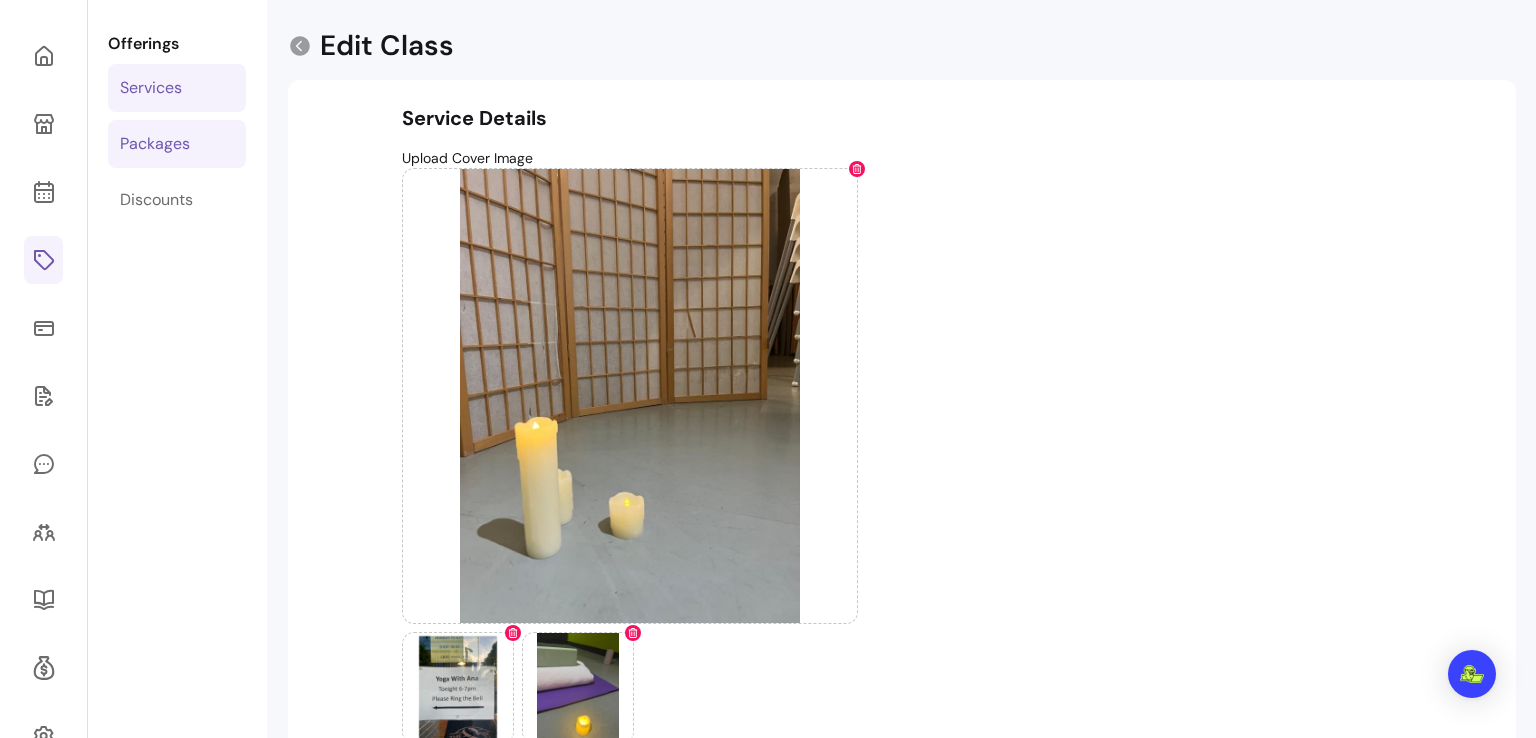 click on "Packages" at bounding box center [177, 144] 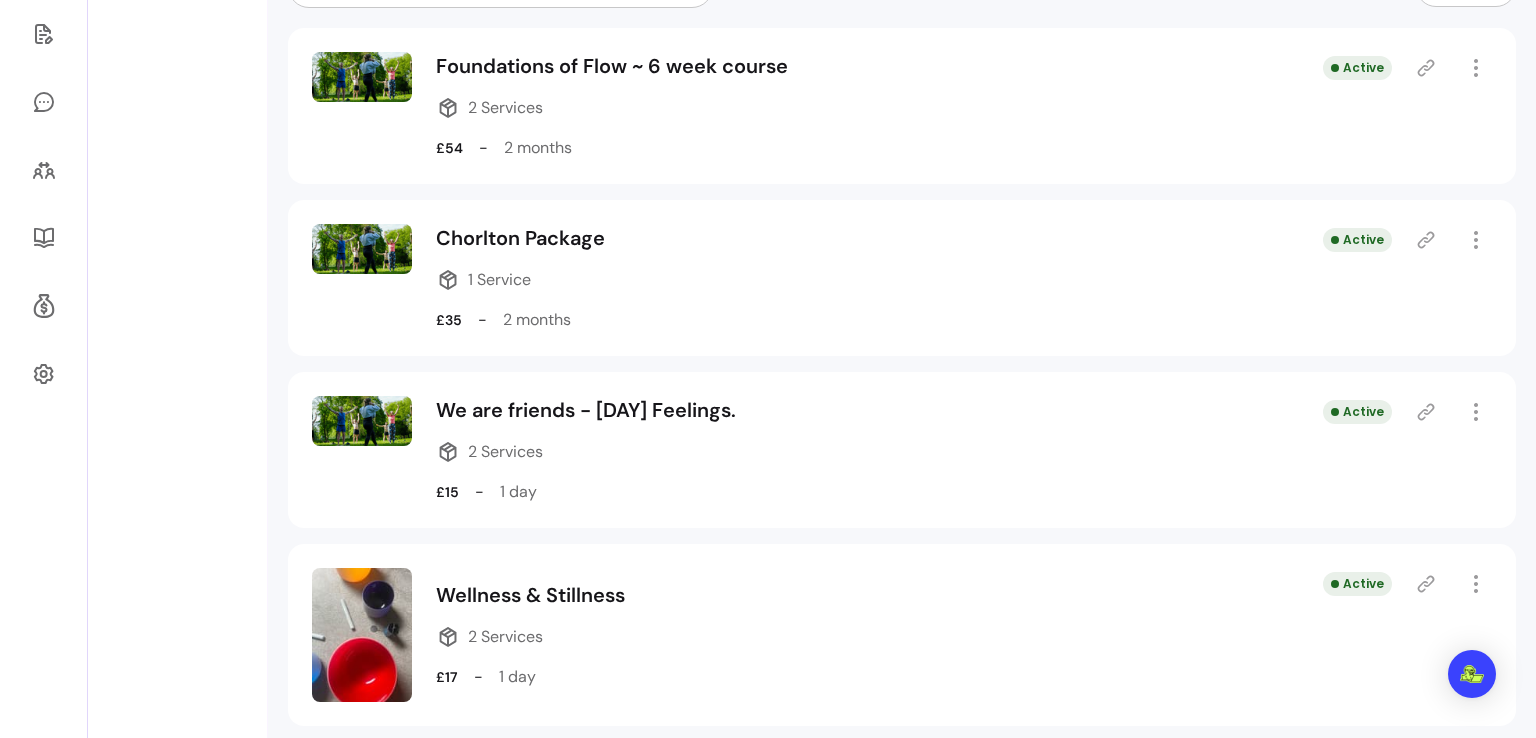 scroll, scrollTop: 496, scrollLeft: 0, axis: vertical 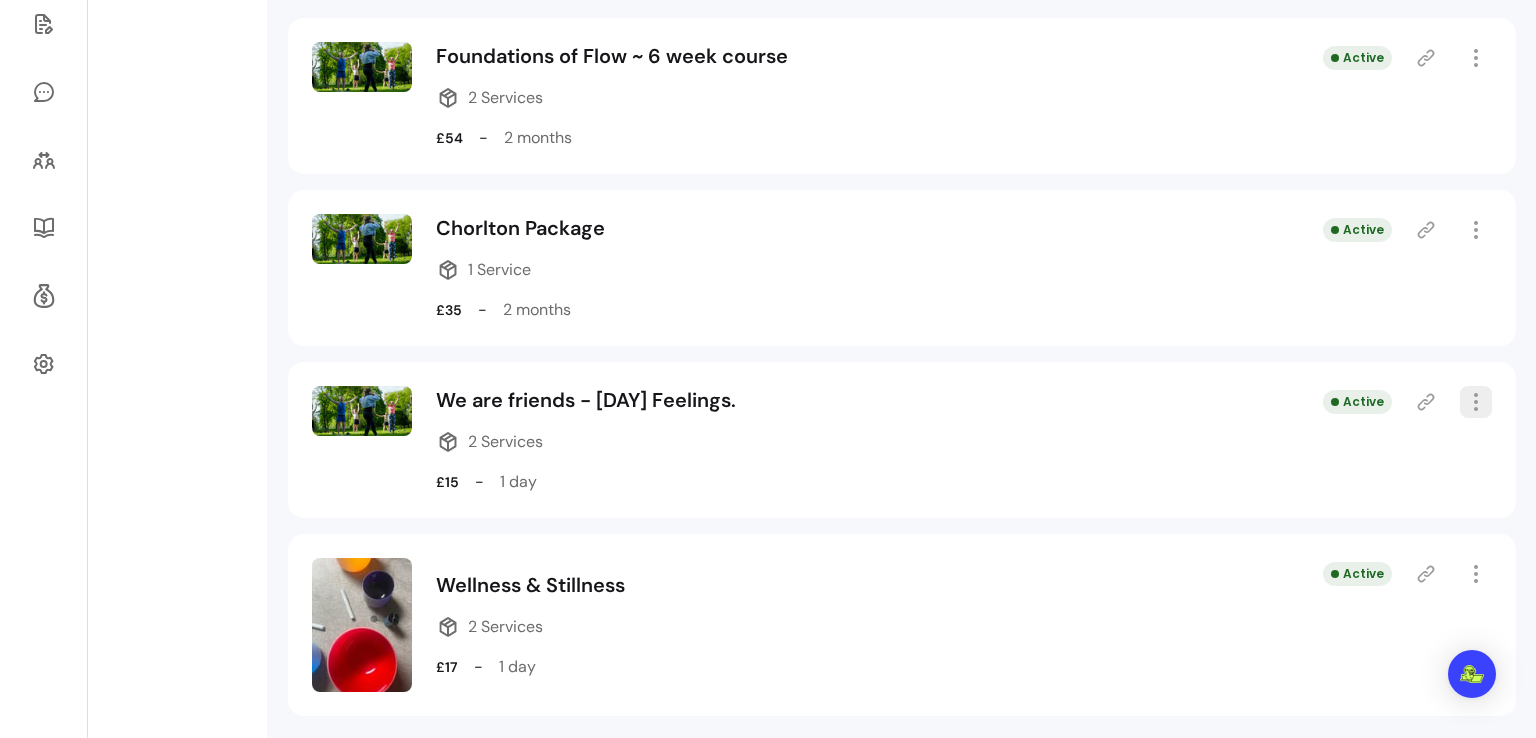 click 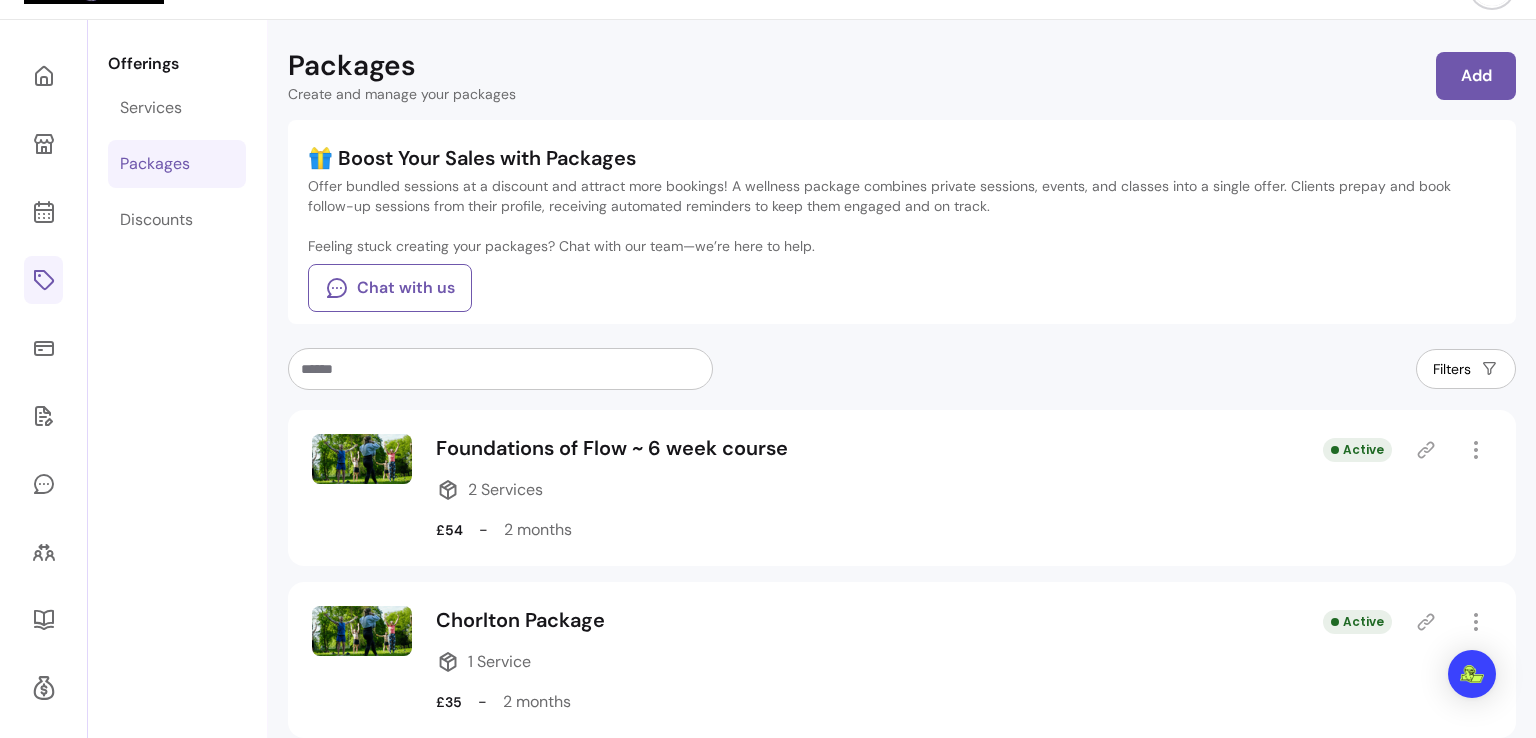 scroll, scrollTop: 75, scrollLeft: 0, axis: vertical 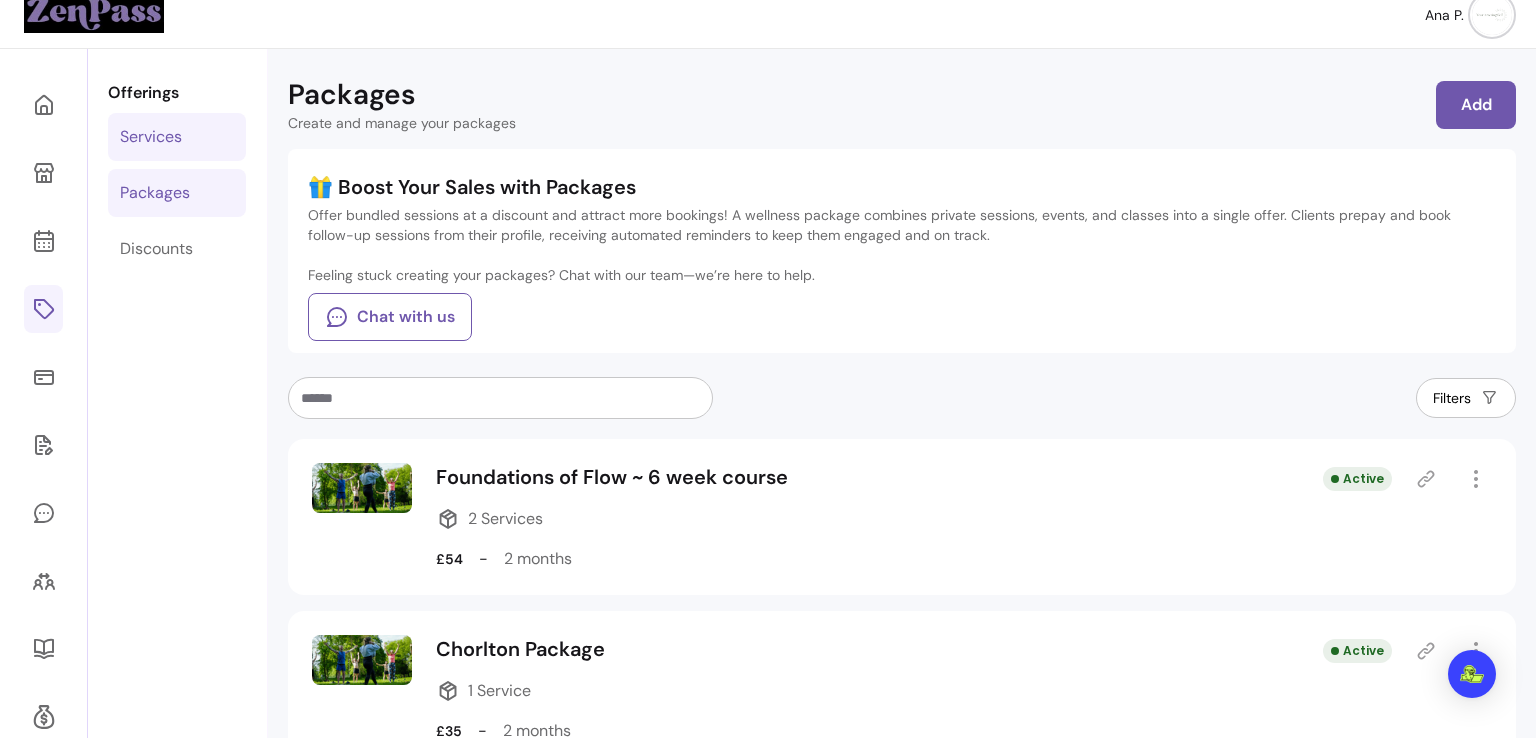 click on "Services" at bounding box center [151, 137] 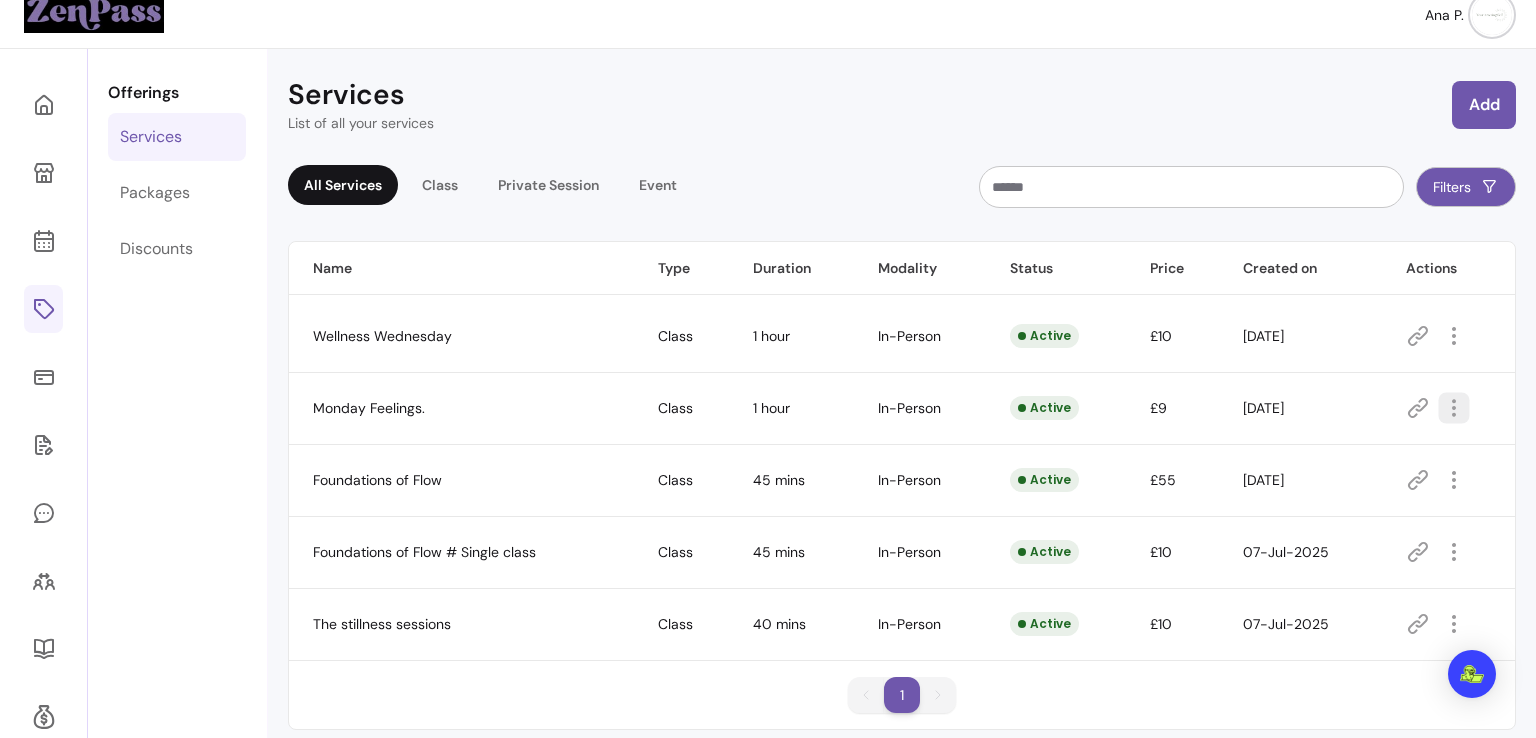 click 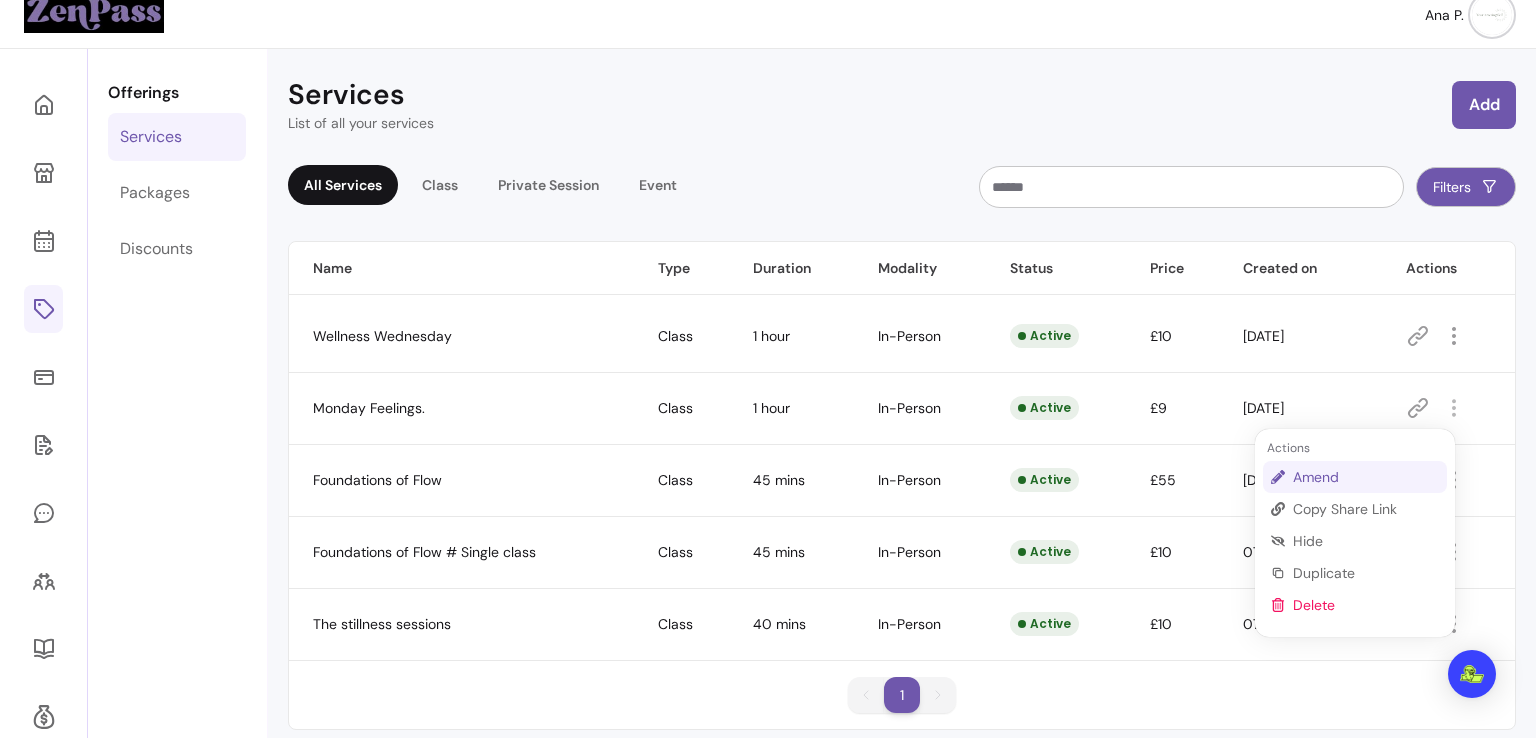 click on "Amend" at bounding box center [1366, 477] 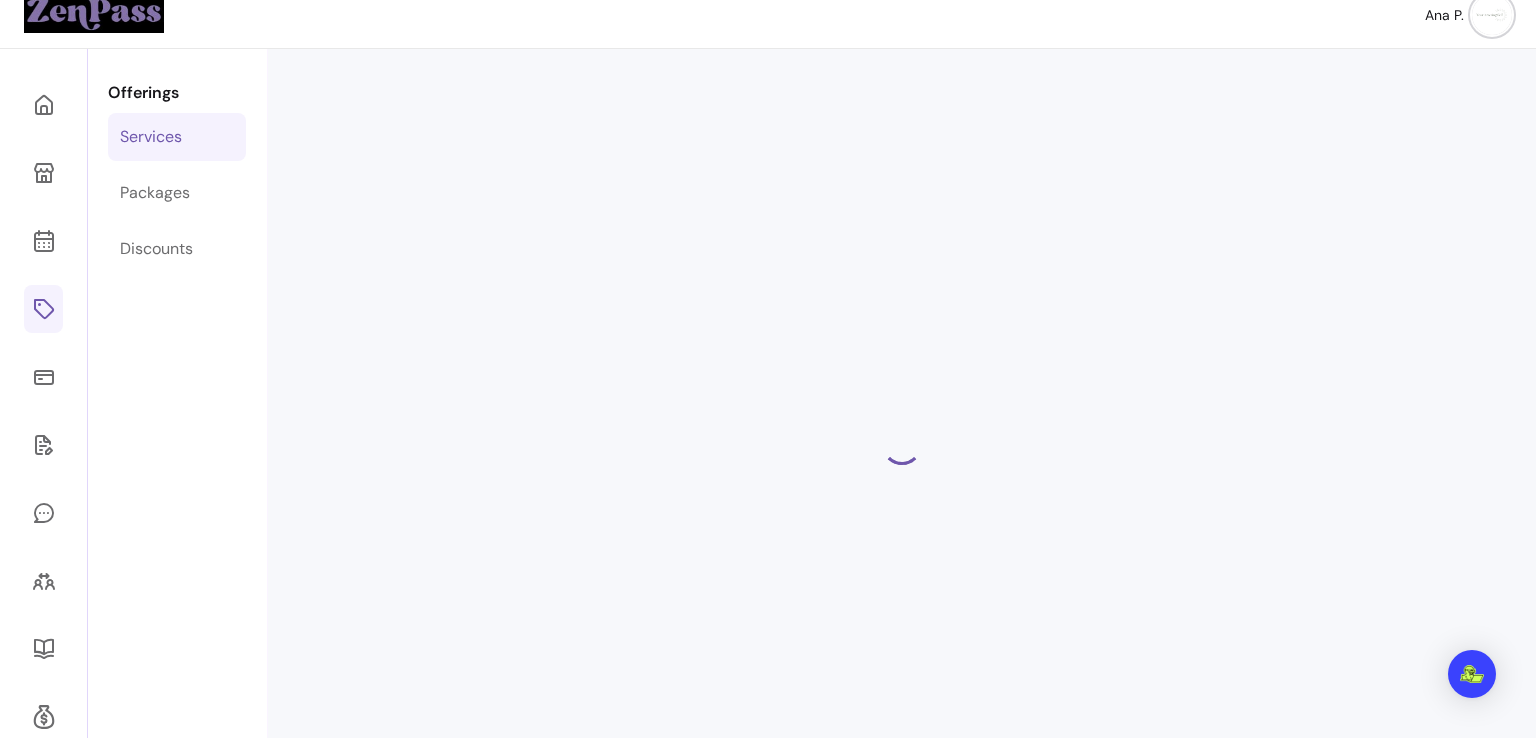 select on "**" 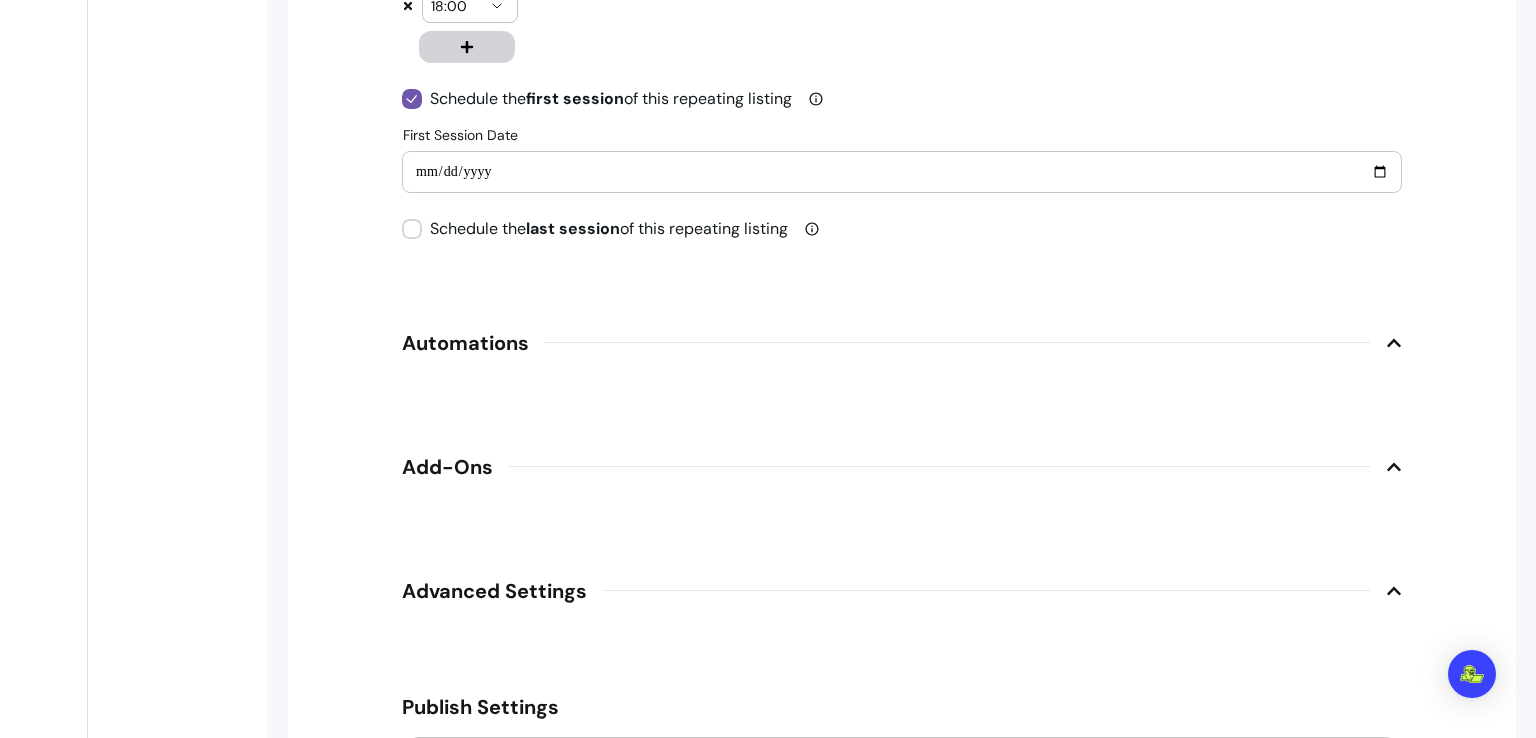 scroll, scrollTop: 2350, scrollLeft: 0, axis: vertical 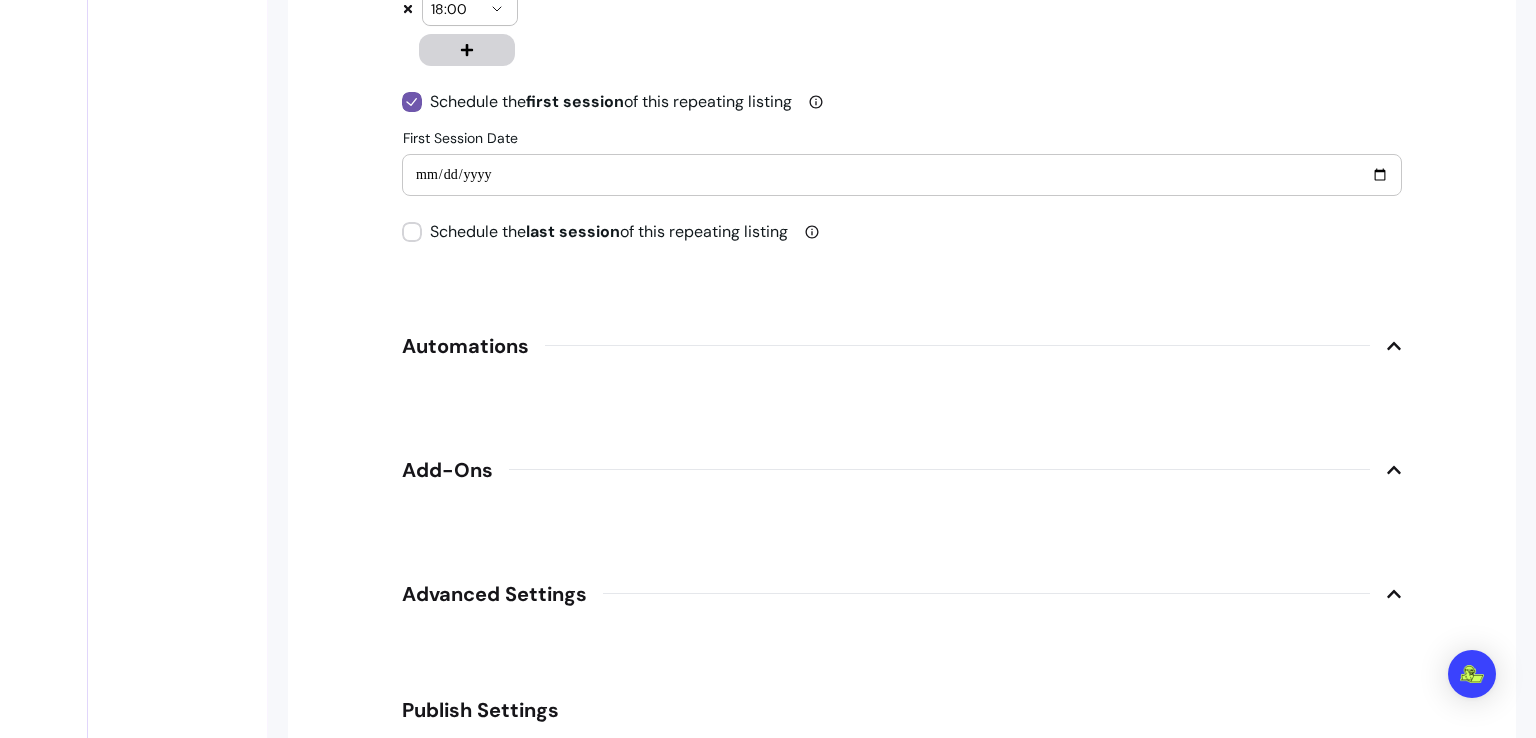 click on "Automations" at bounding box center (902, 346) 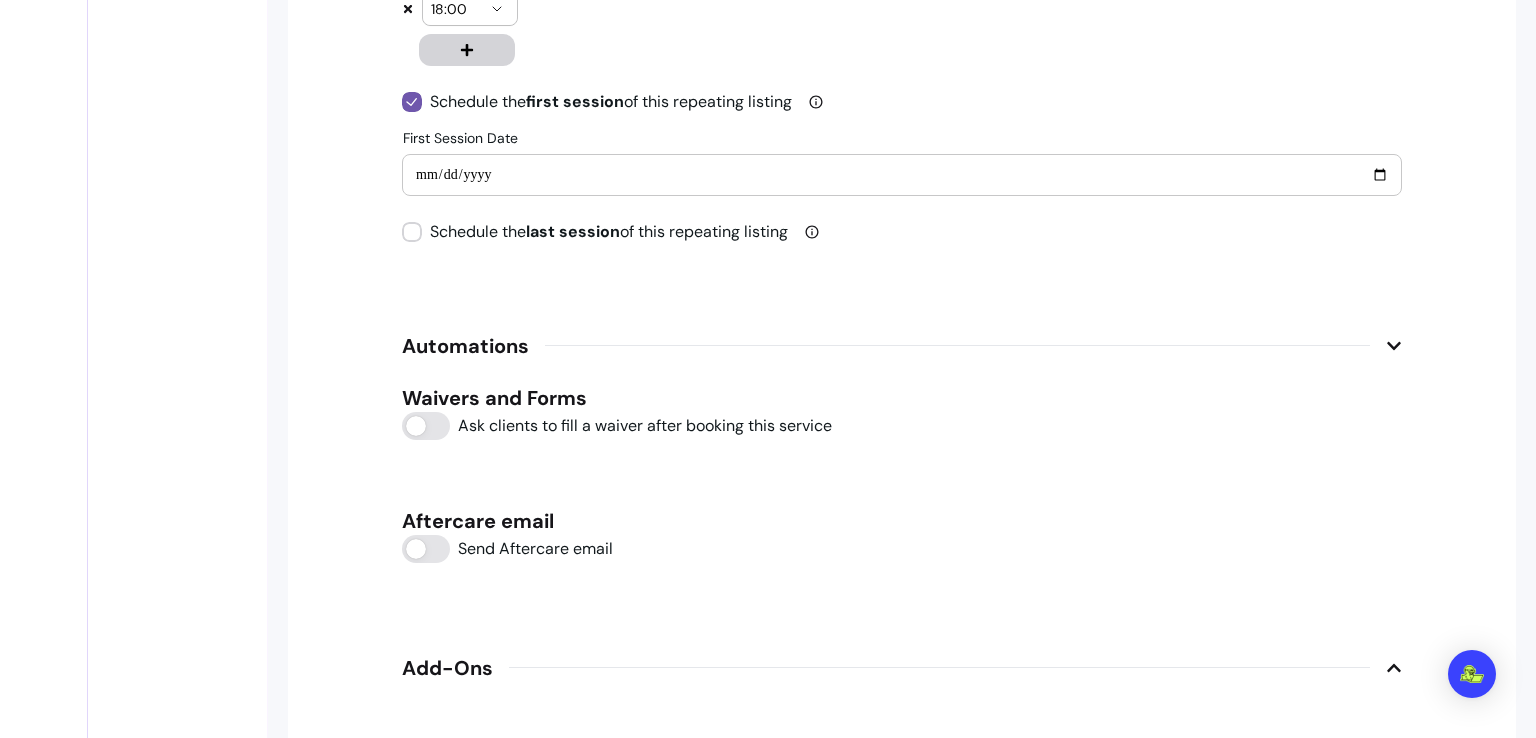 click on "Automations" at bounding box center (902, 346) 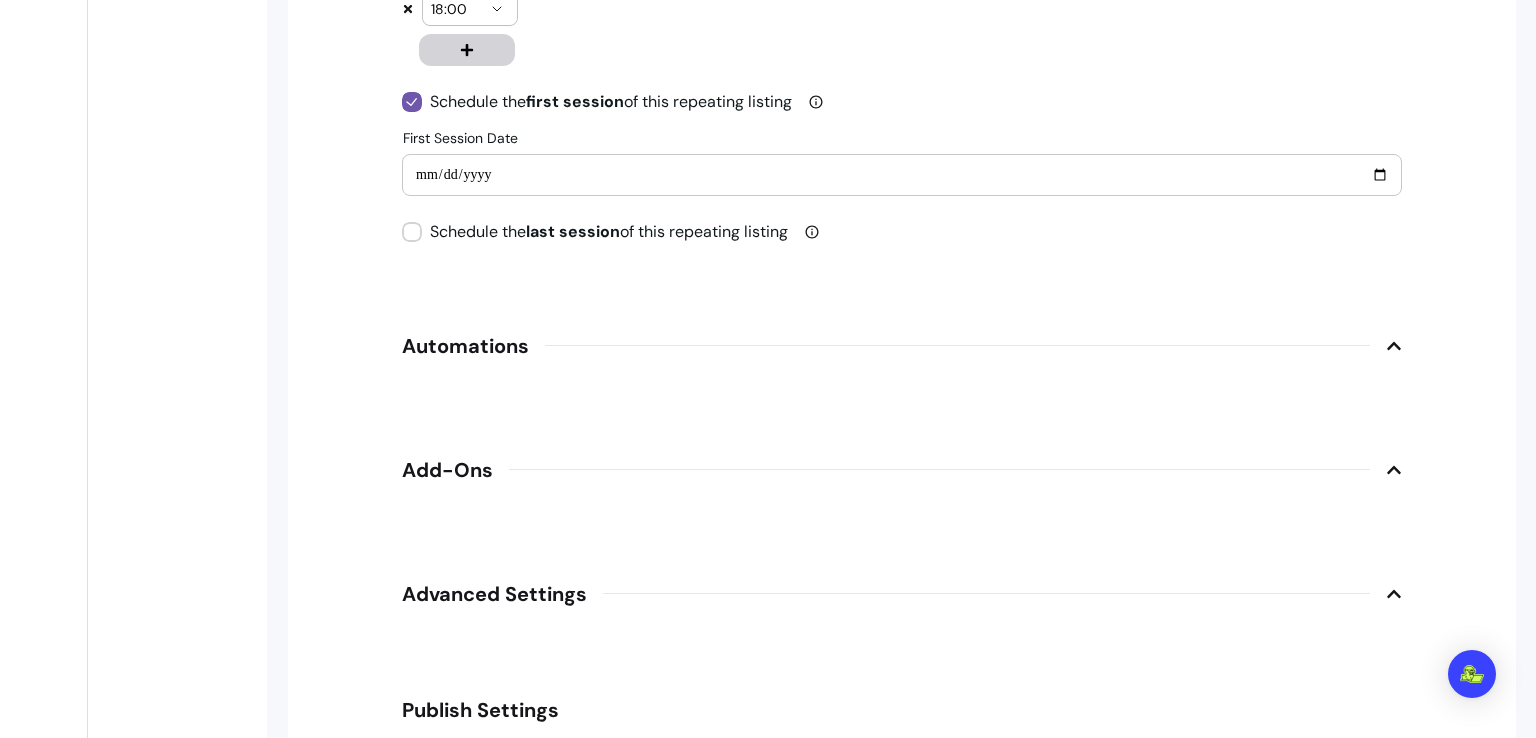 click 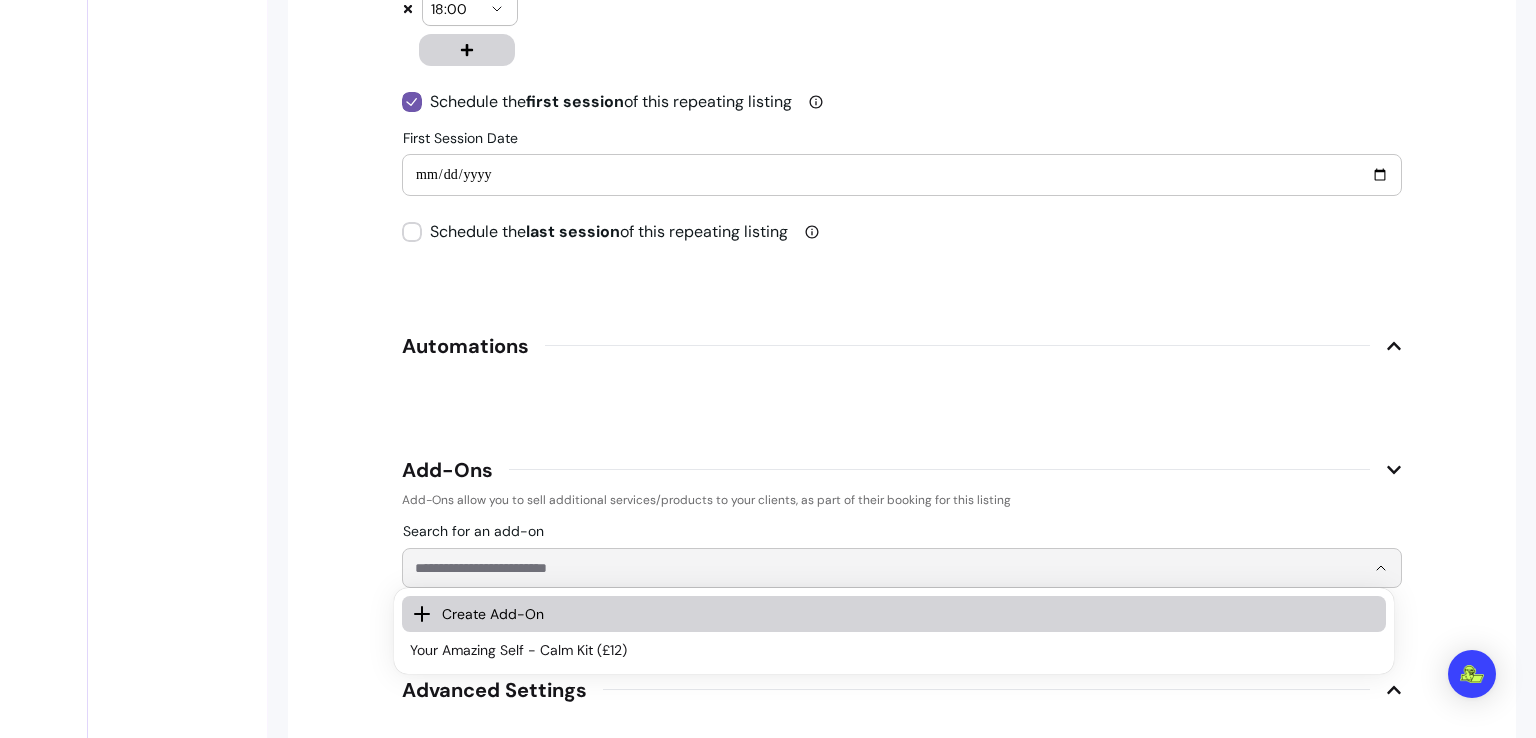 click on "Search for an add-on" at bounding box center [890, 568] 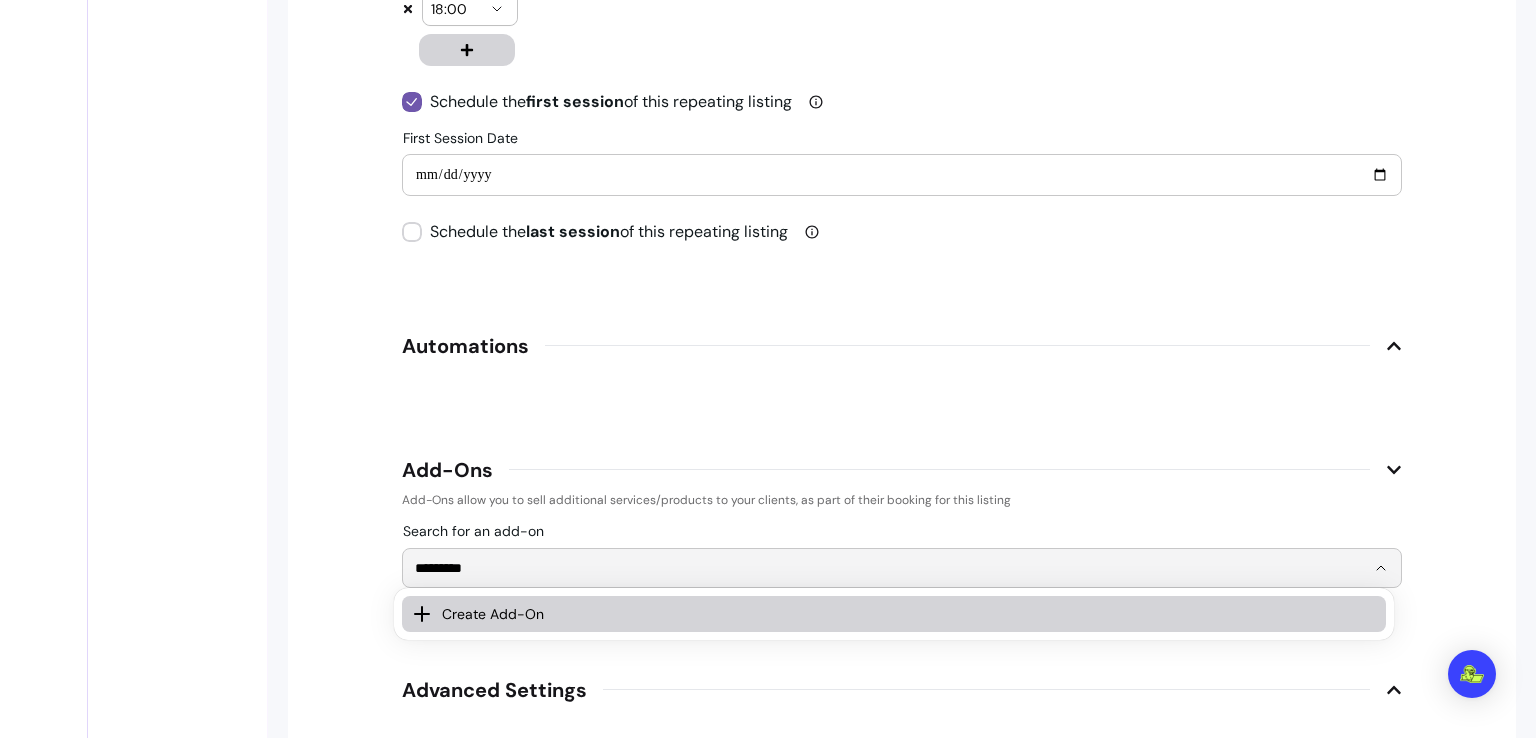 type on "*********" 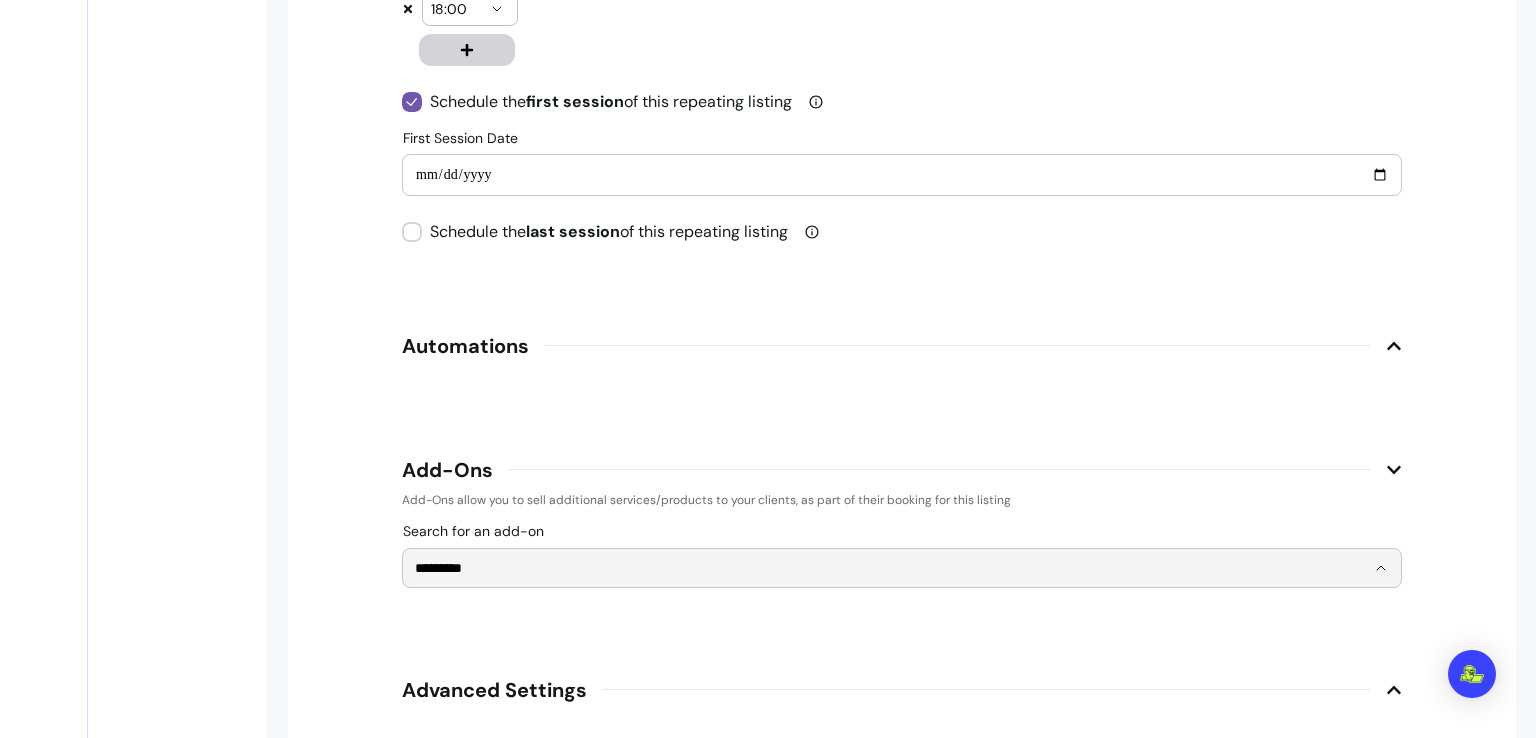 type 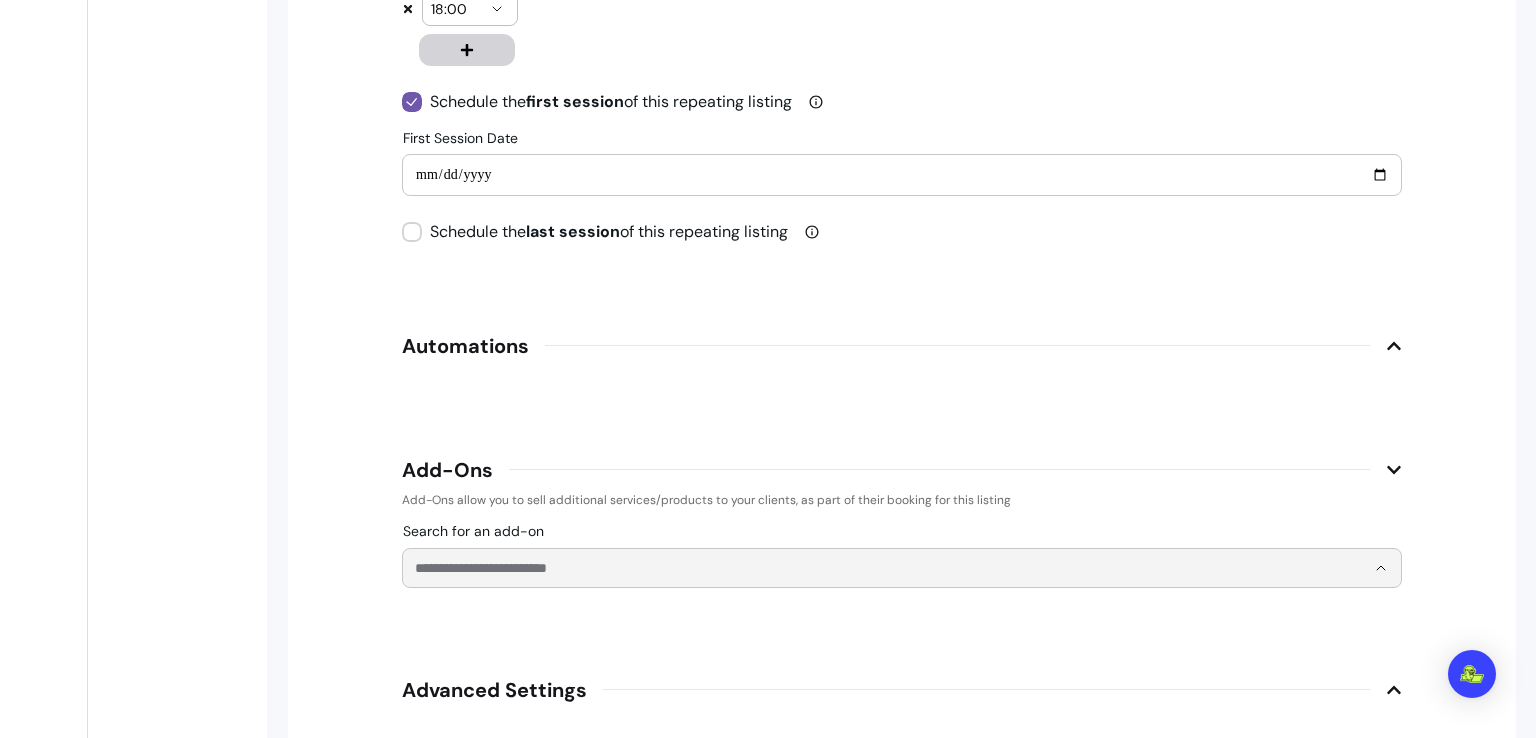 select on "***" 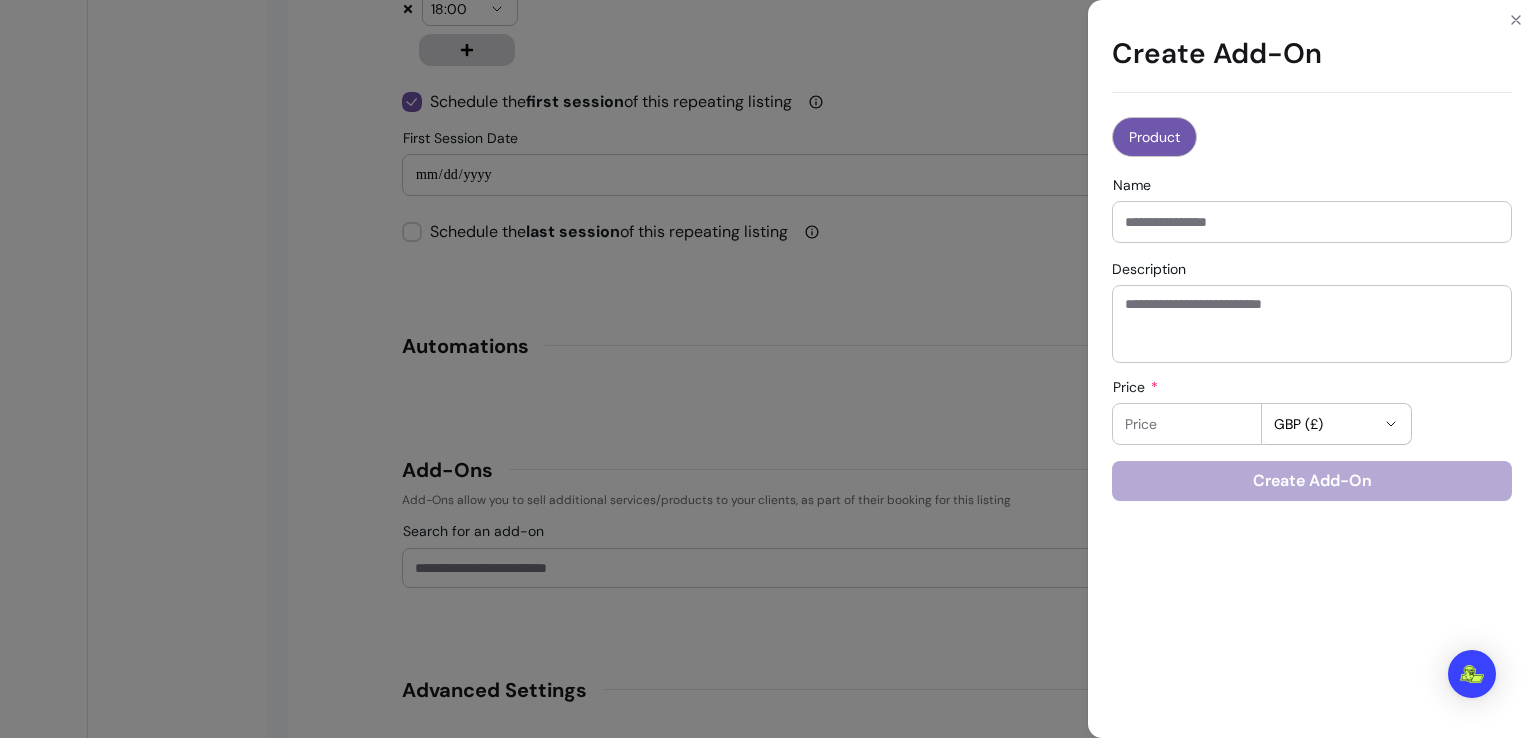 click at bounding box center [1312, 222] 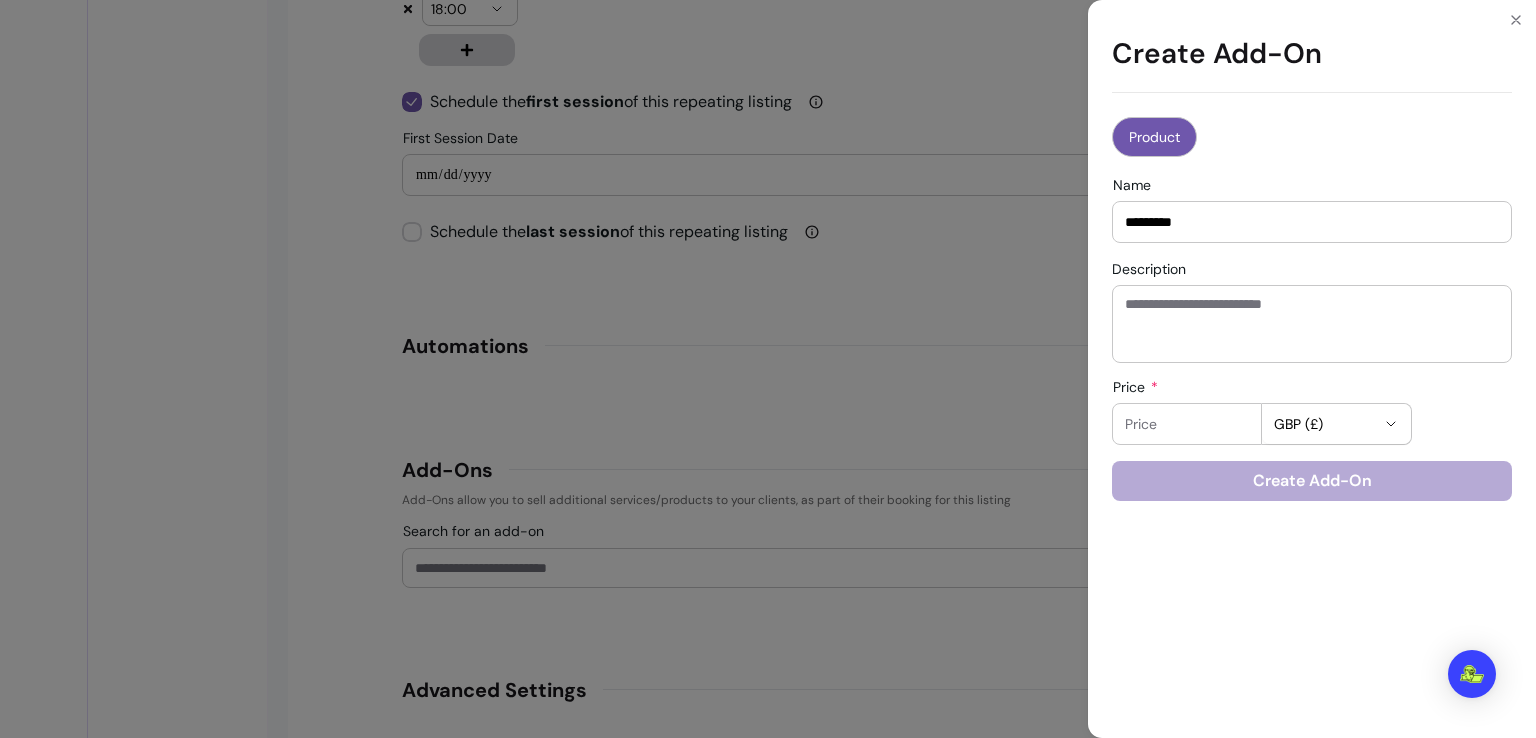 type on "*********" 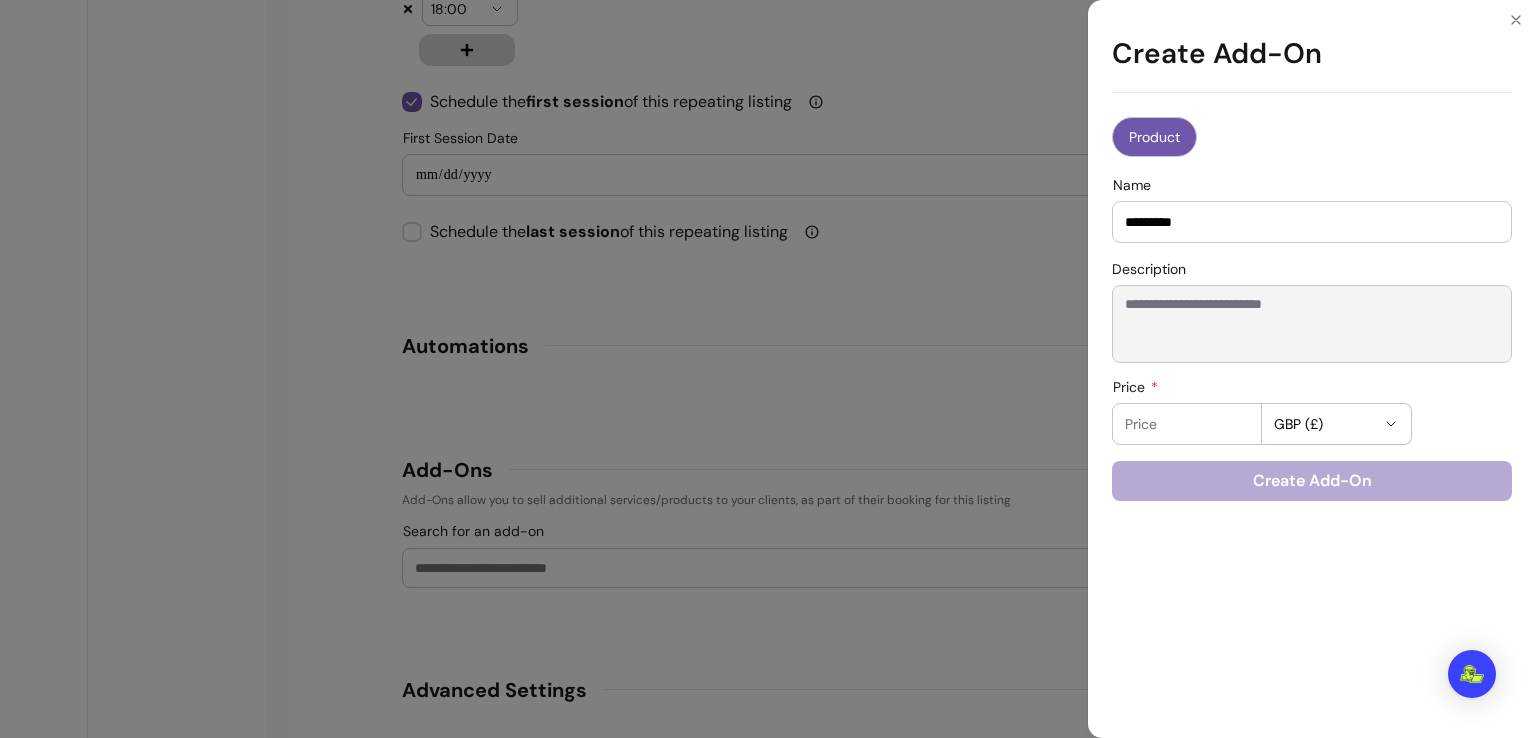 click on "Description" at bounding box center [1312, 324] 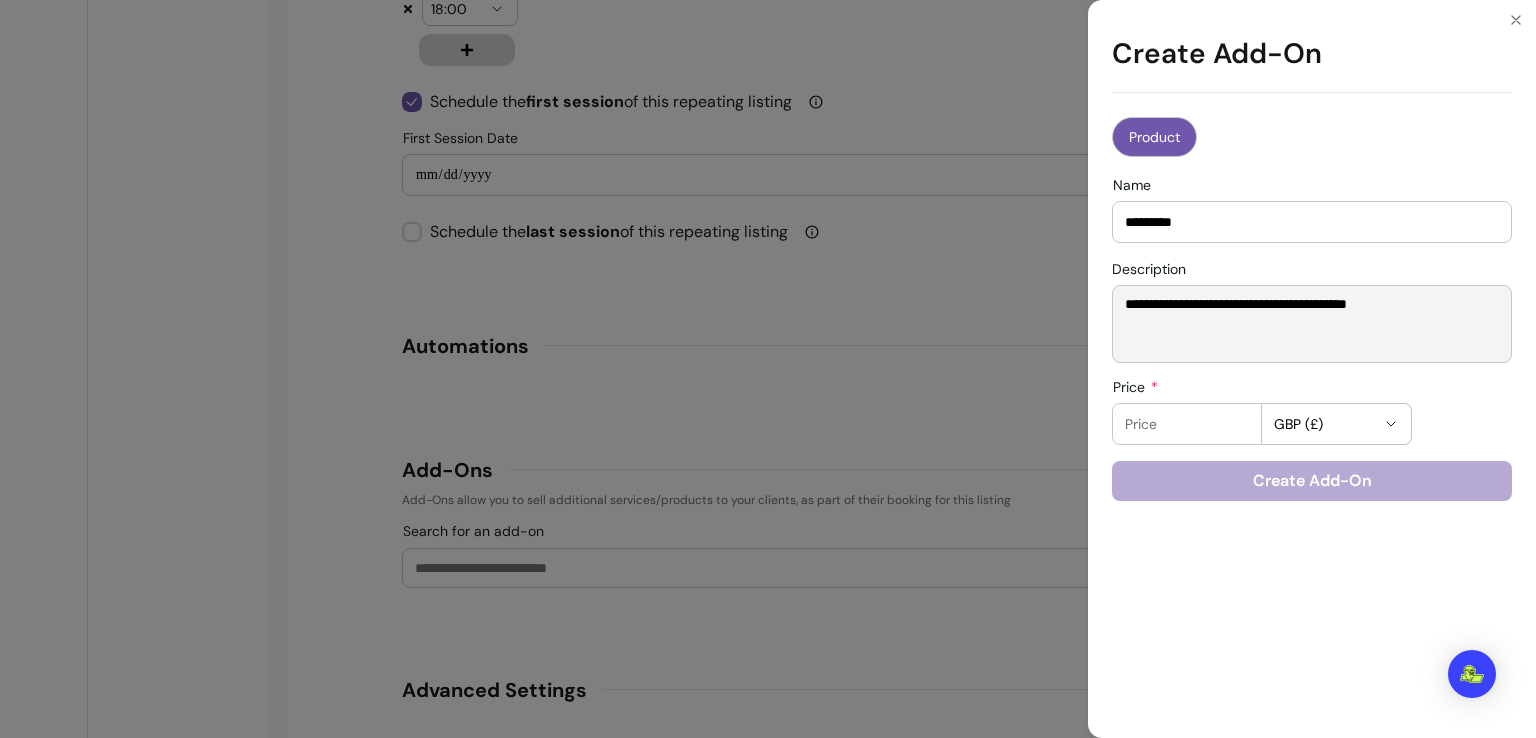 type on "**********" 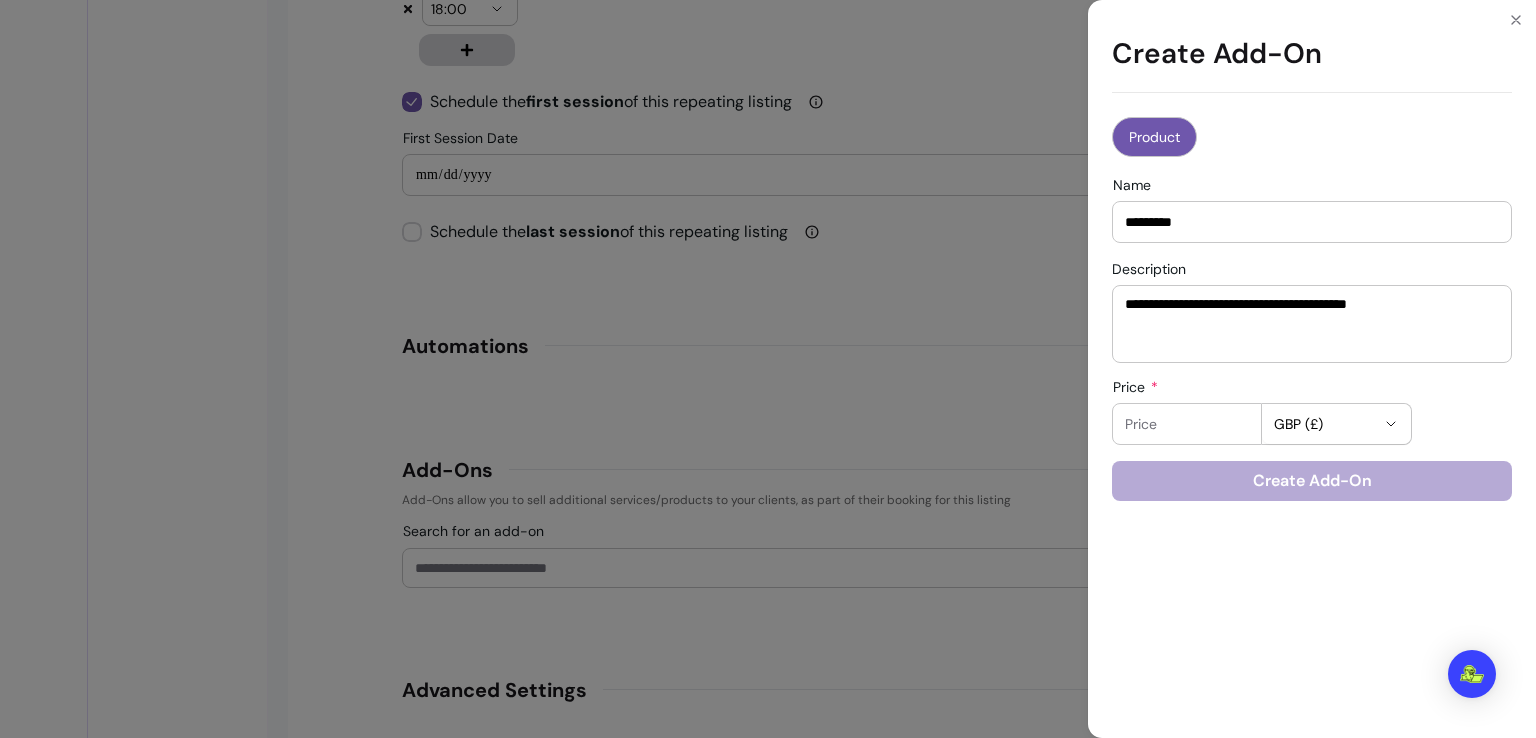 click on "Price" at bounding box center (1187, 424) 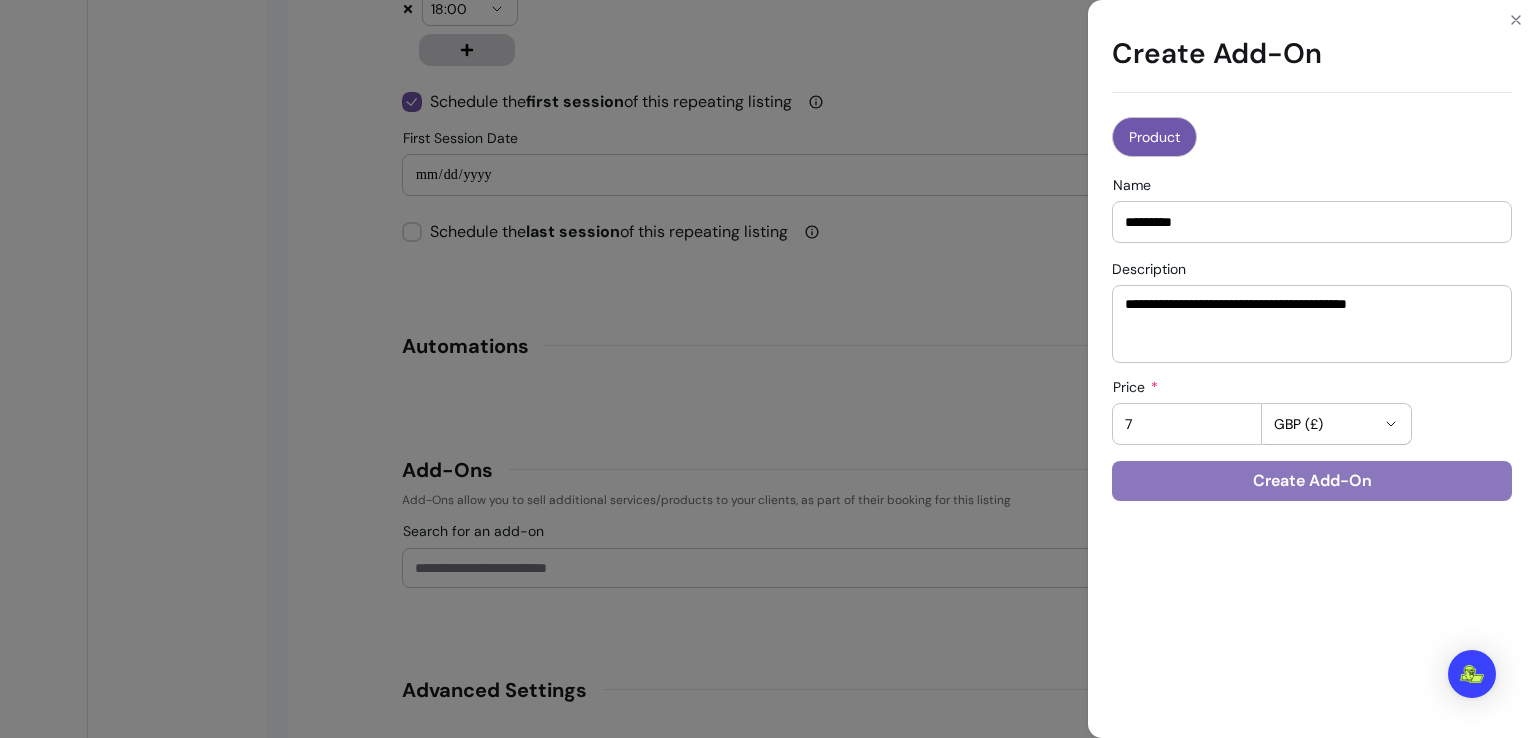 type on "7" 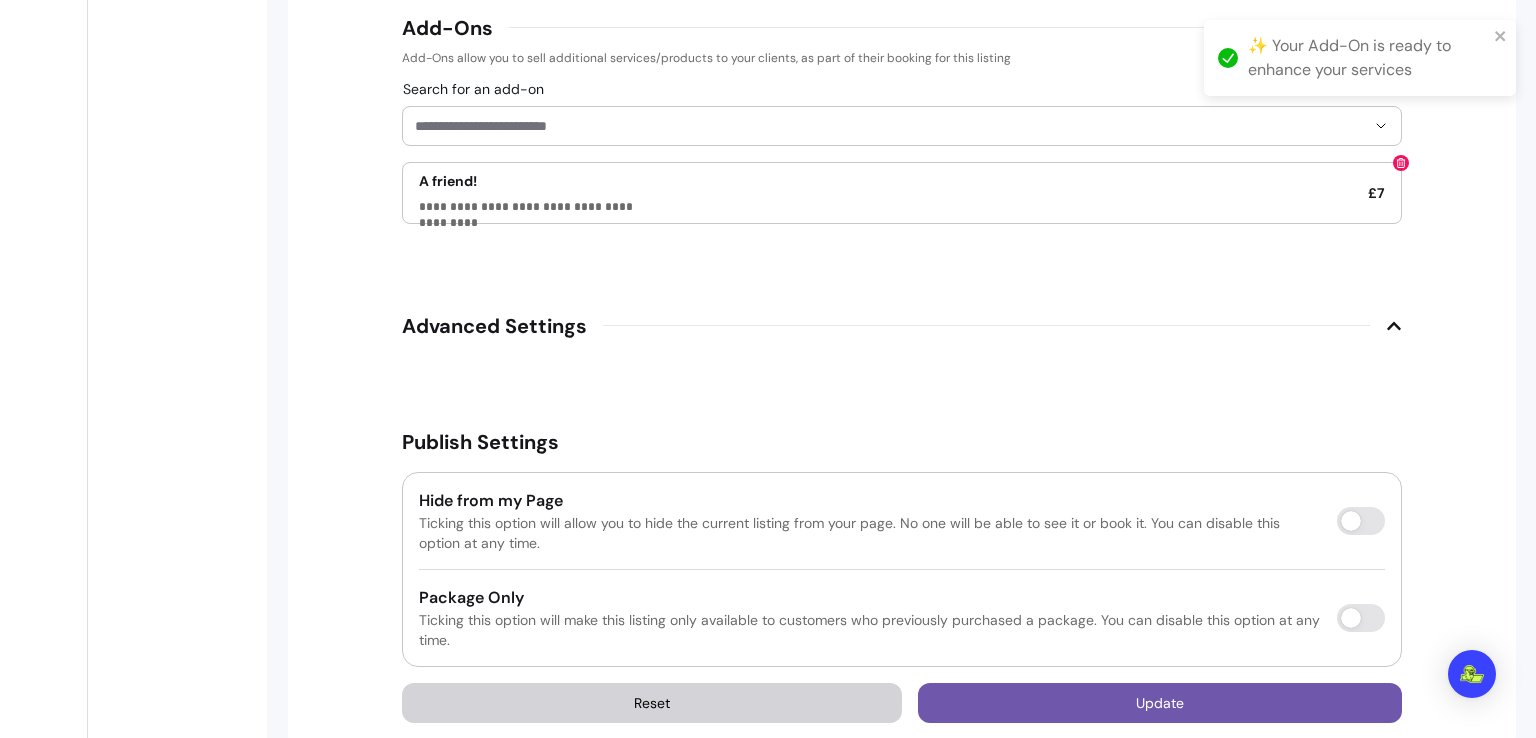 scroll, scrollTop: 2824, scrollLeft: 0, axis: vertical 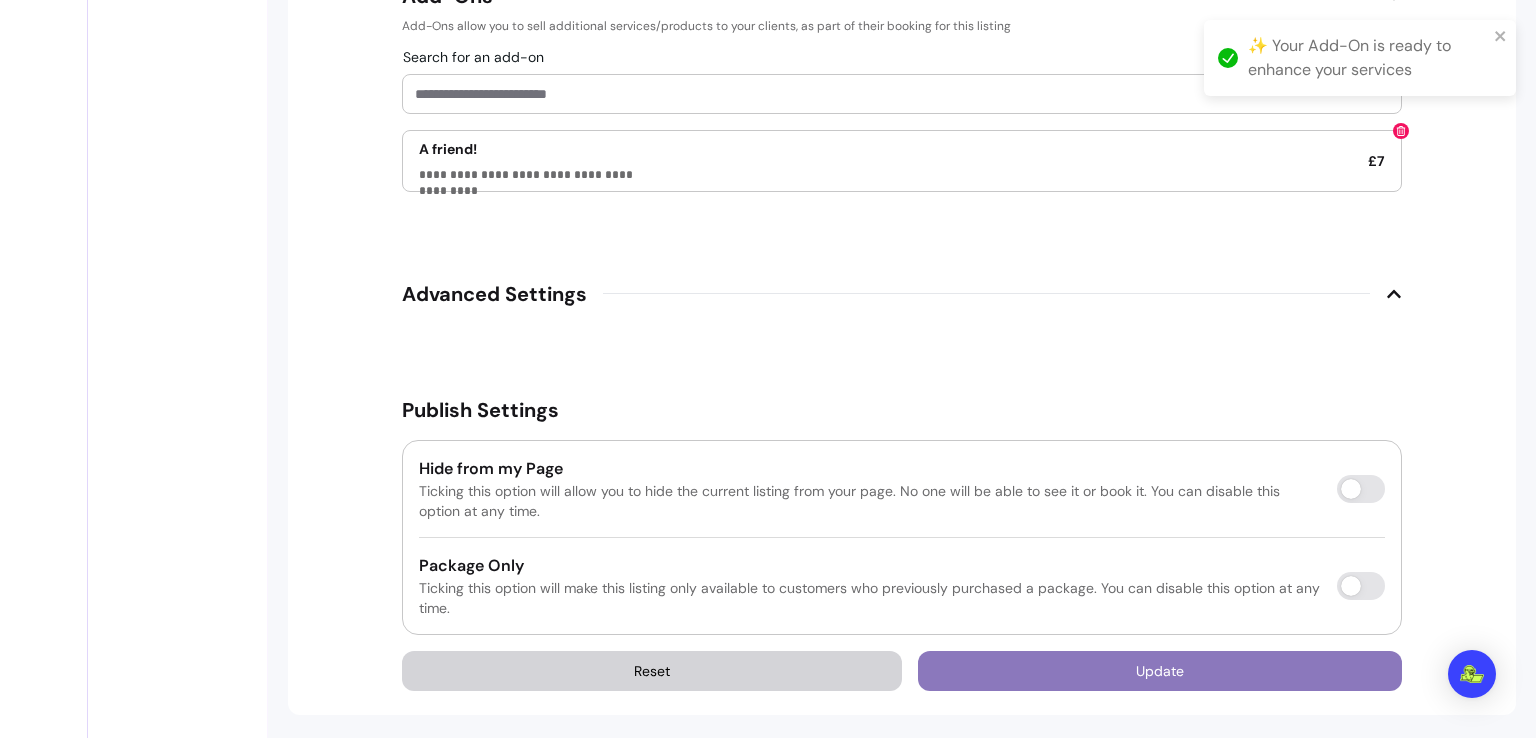 click on "Update" at bounding box center (1160, 671) 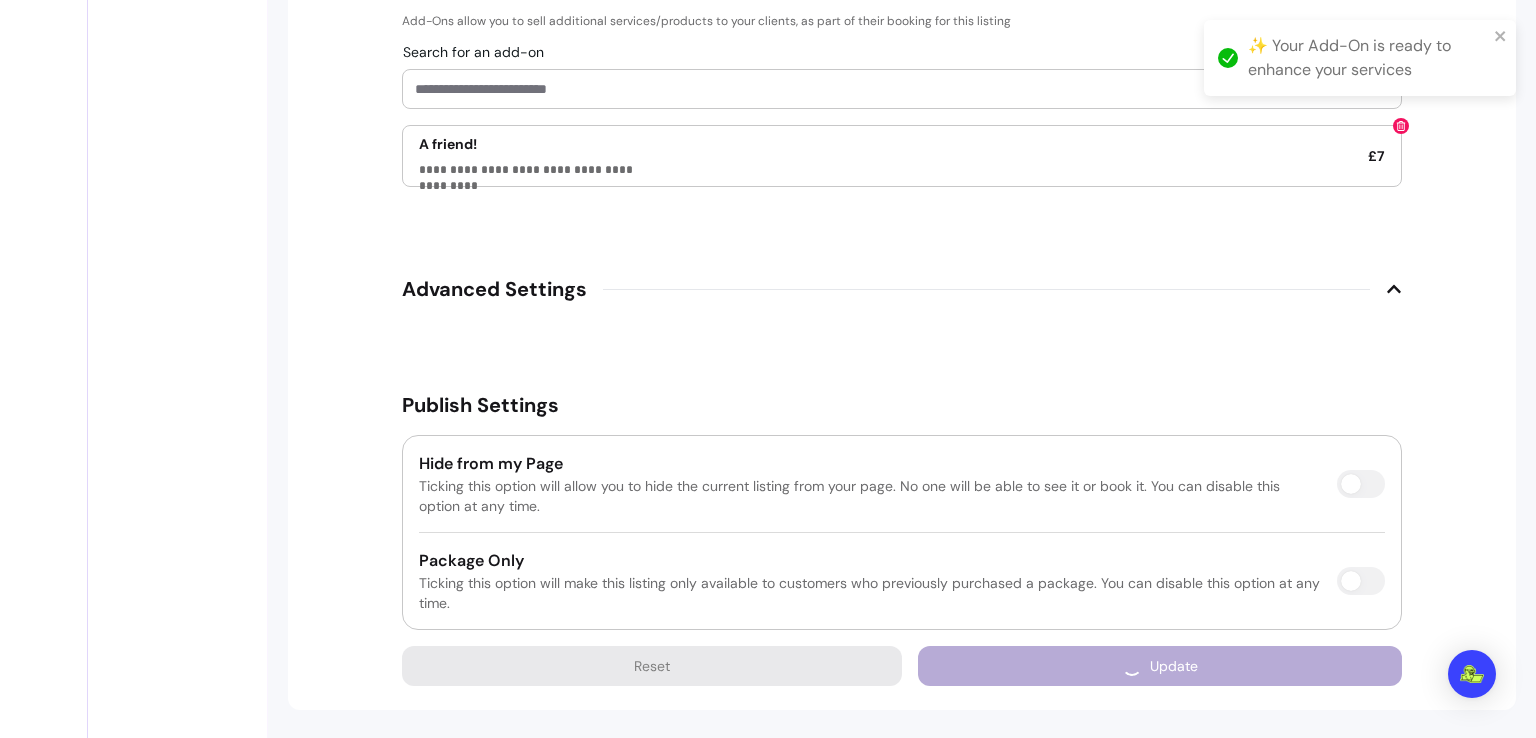 scroll, scrollTop: 2785, scrollLeft: 0, axis: vertical 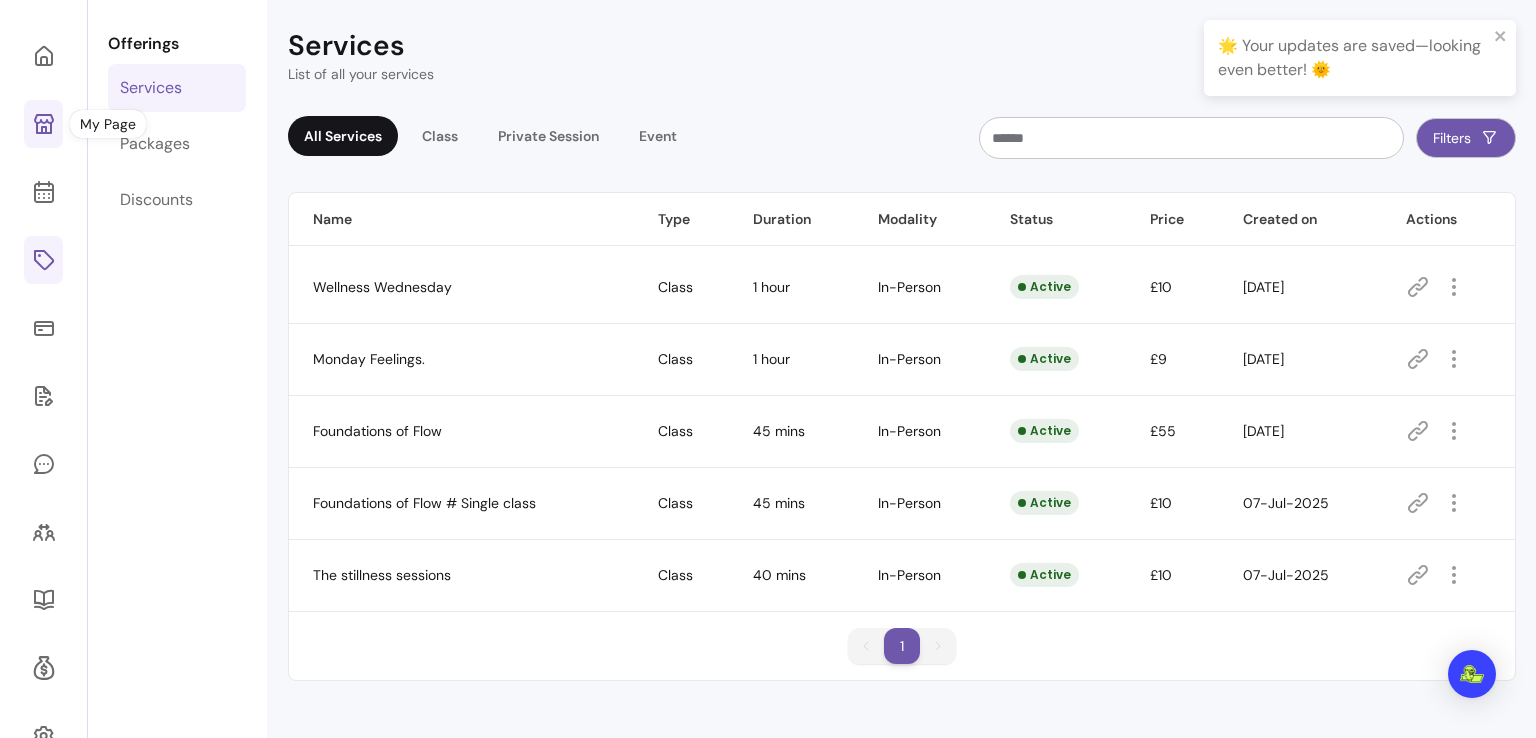click at bounding box center (43, 124) 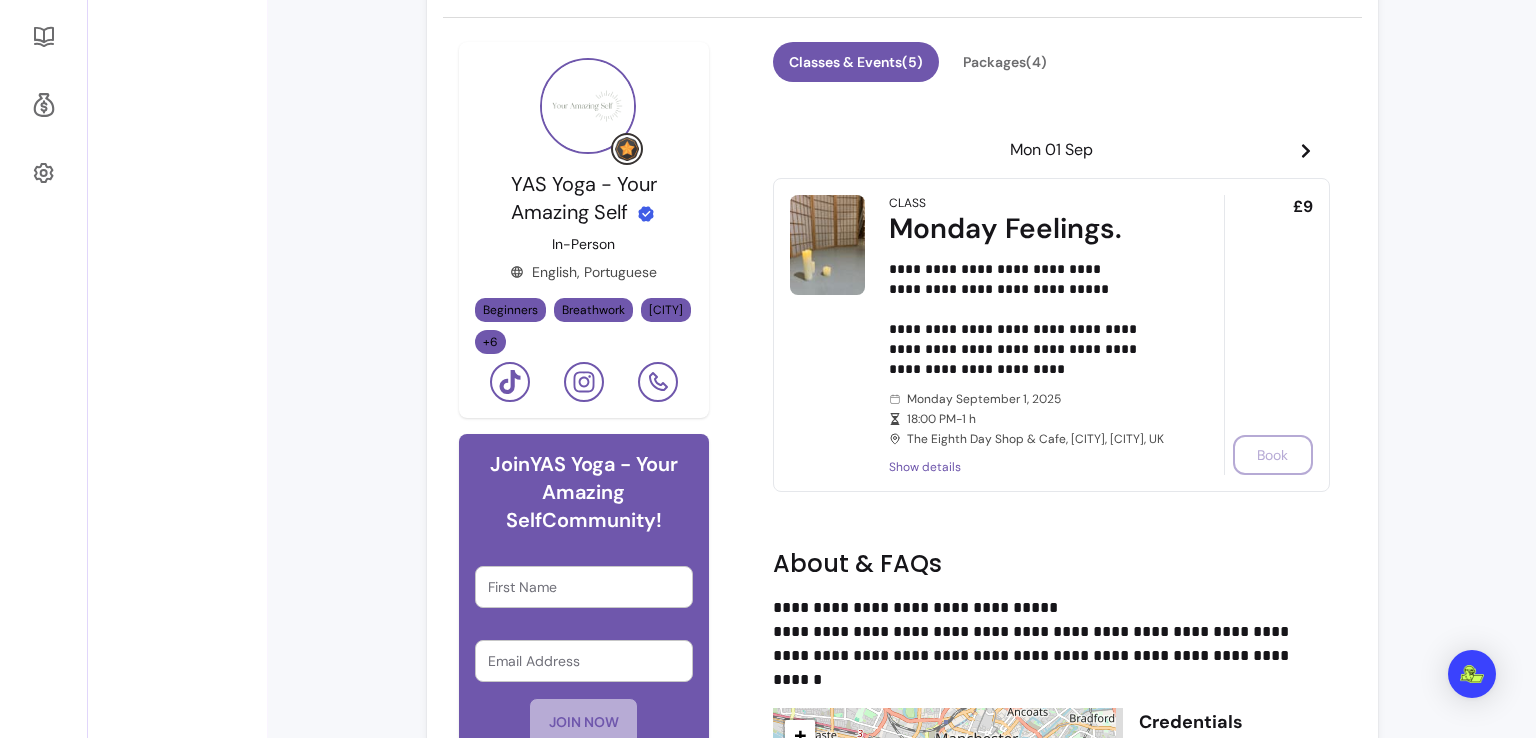 scroll, scrollTop: 699, scrollLeft: 0, axis: vertical 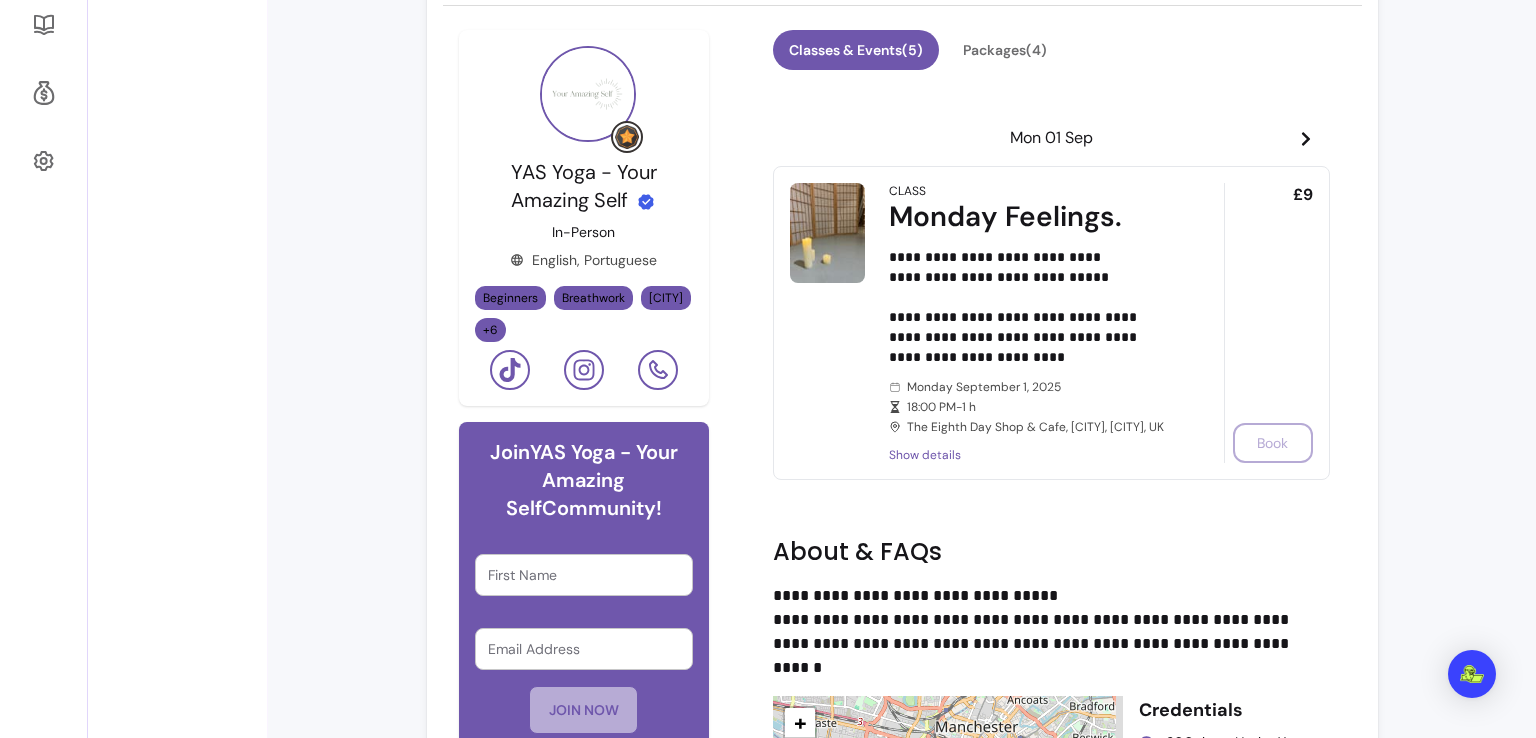click on "£9 Book" at bounding box center [1268, 323] 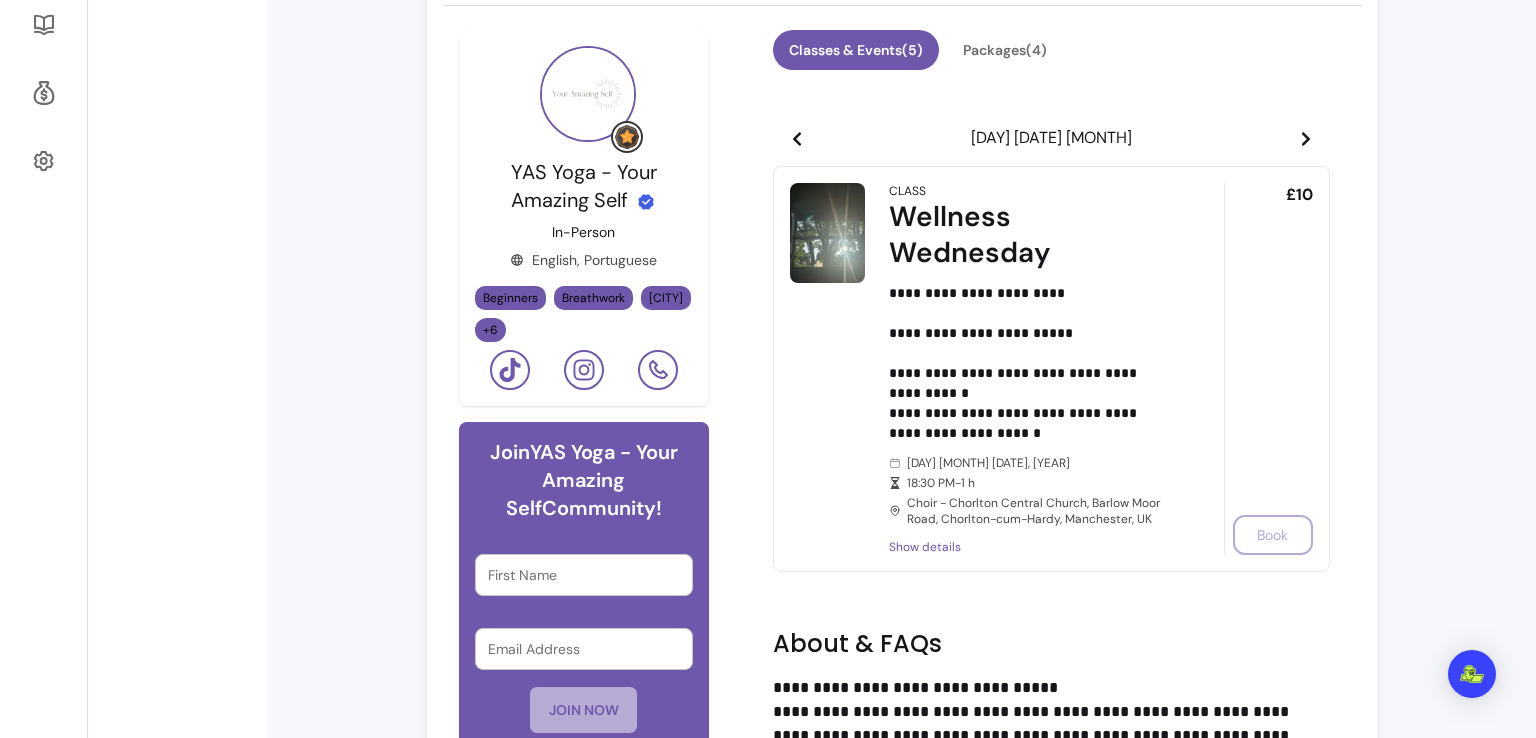 click on "£10 Book" at bounding box center (1268, 369) 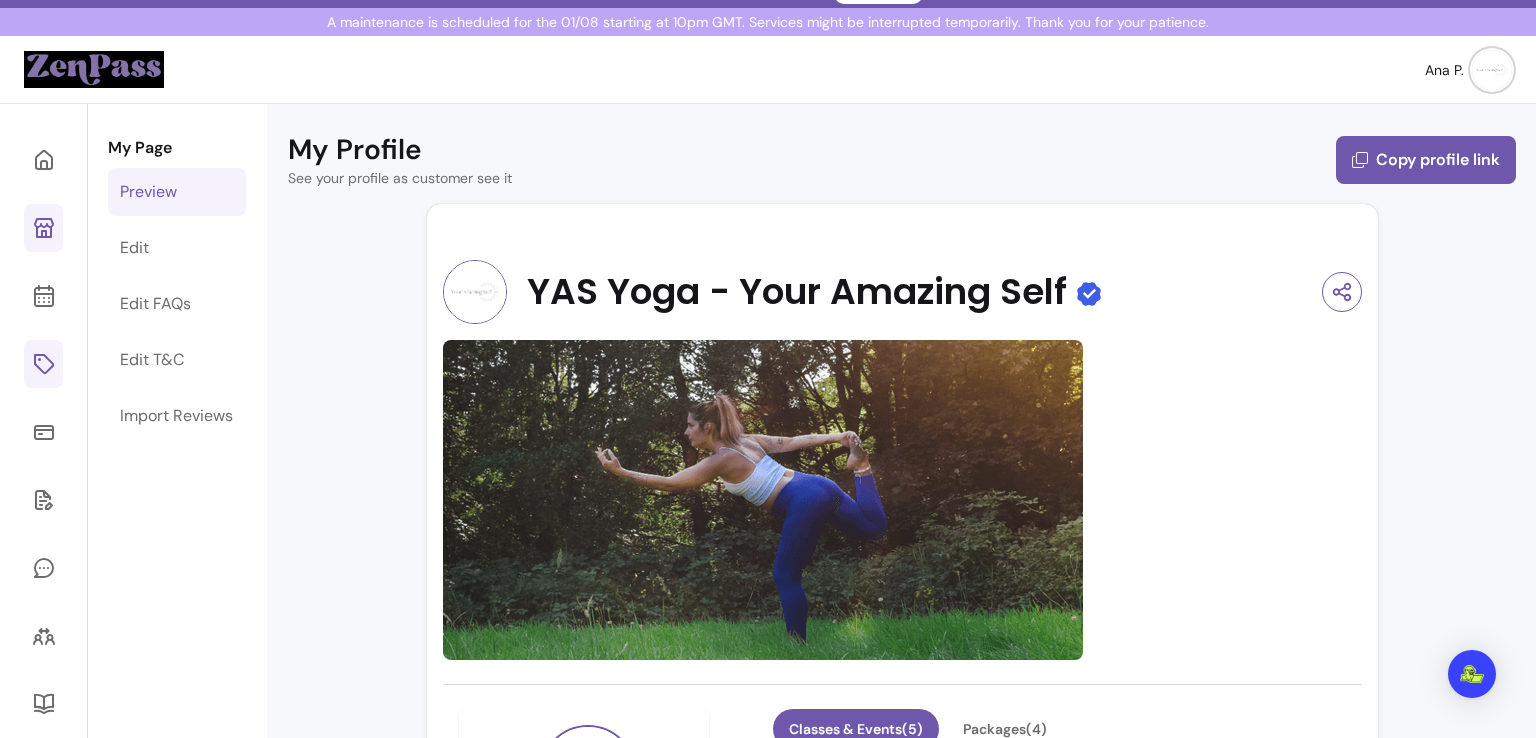 scroll, scrollTop: 0, scrollLeft: 0, axis: both 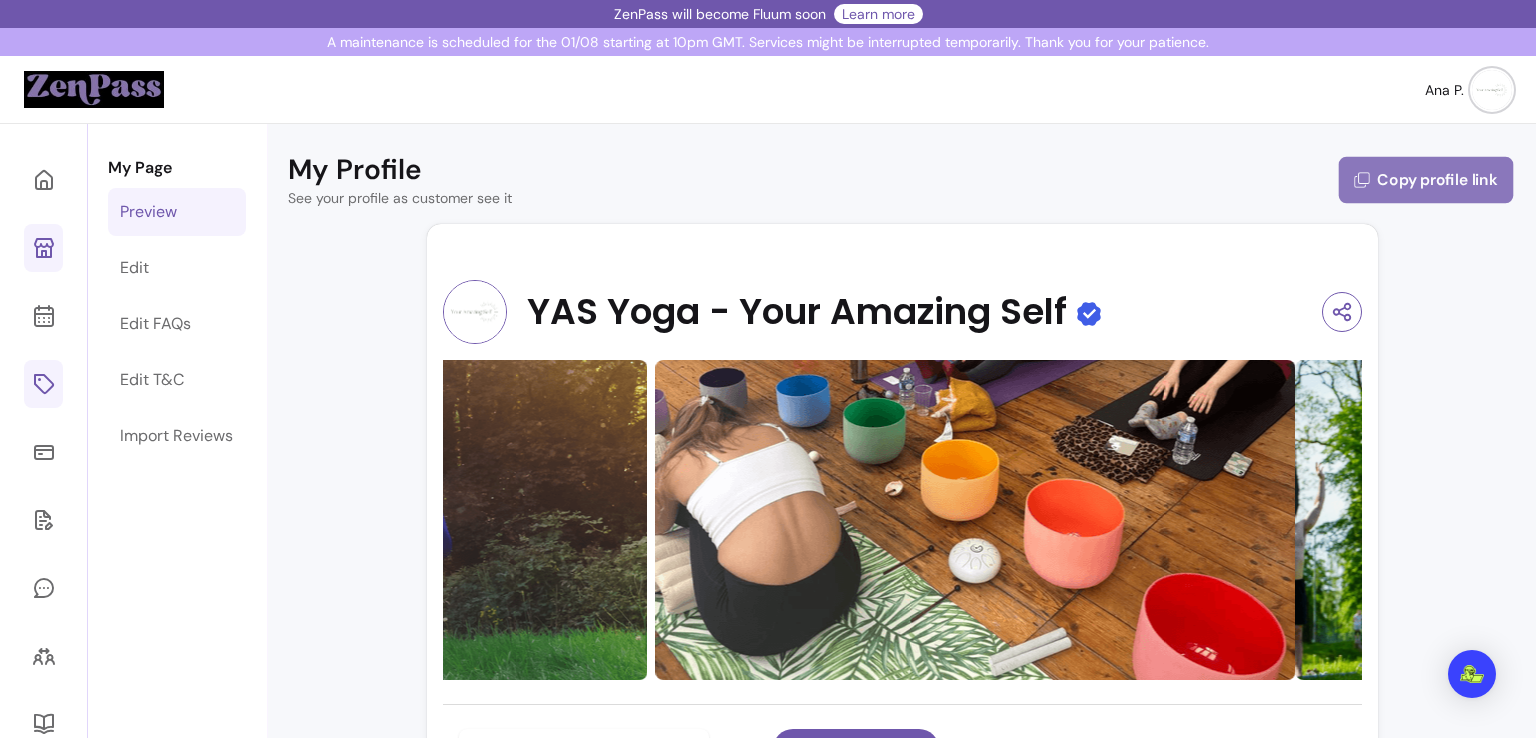 click on "Copy profile link" at bounding box center [1426, 180] 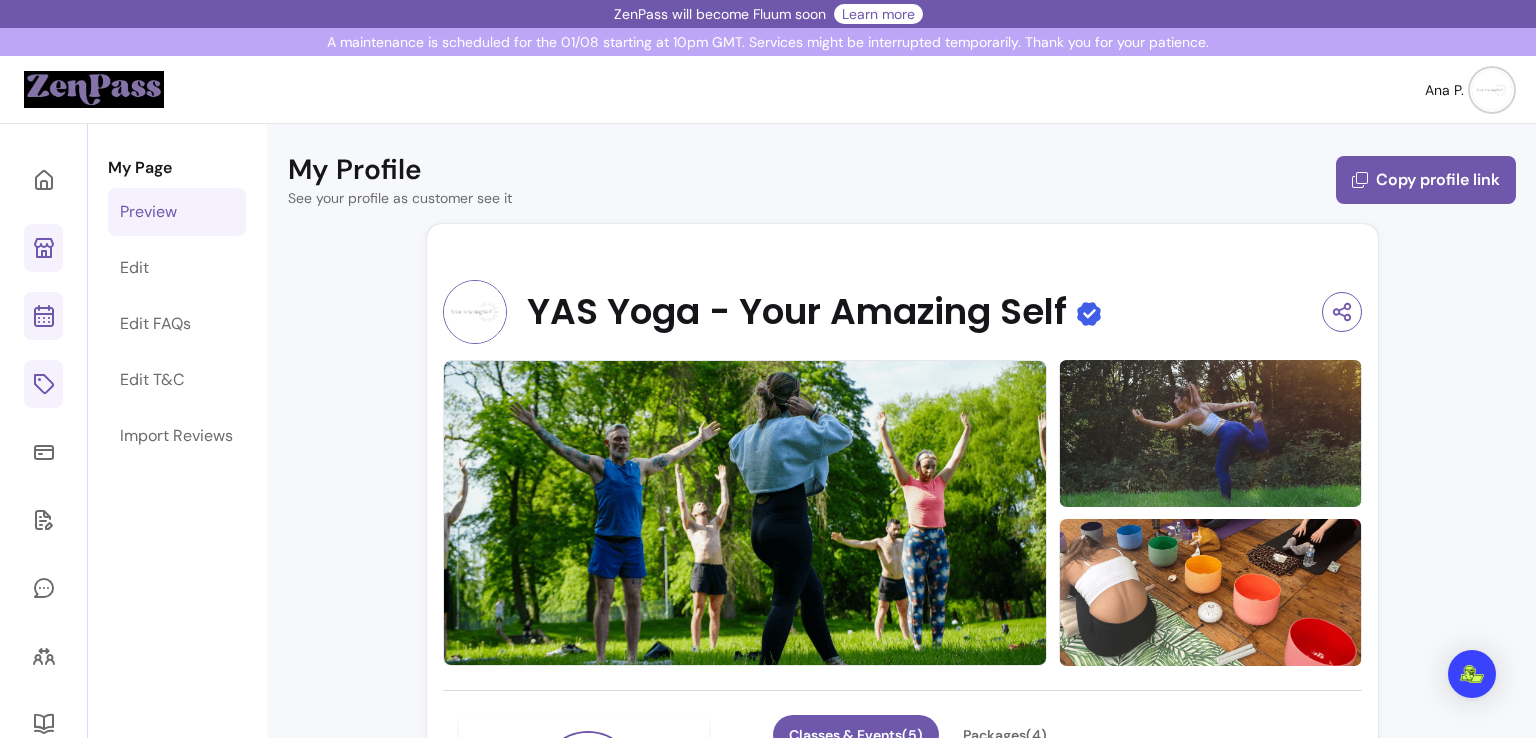 click at bounding box center (43, 316) 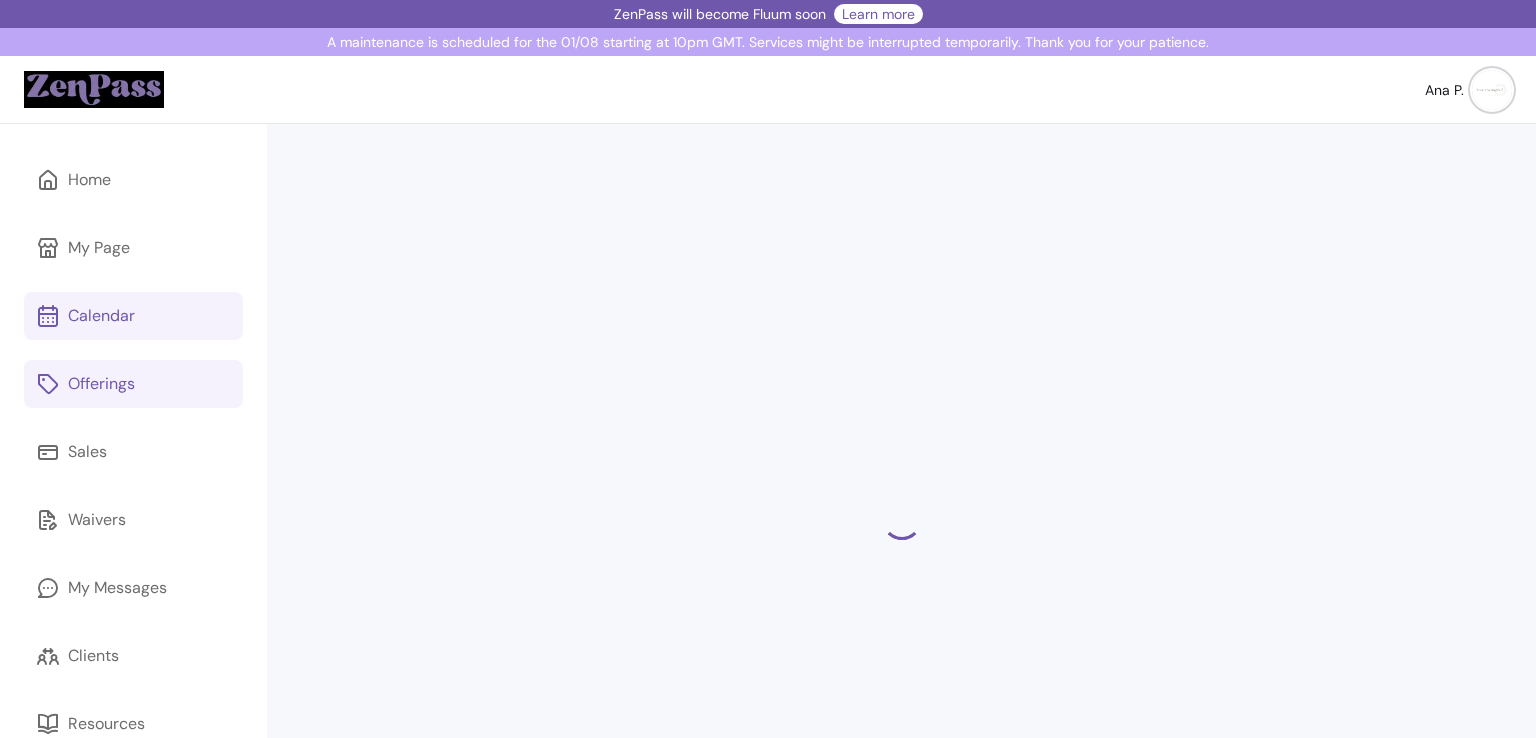 click 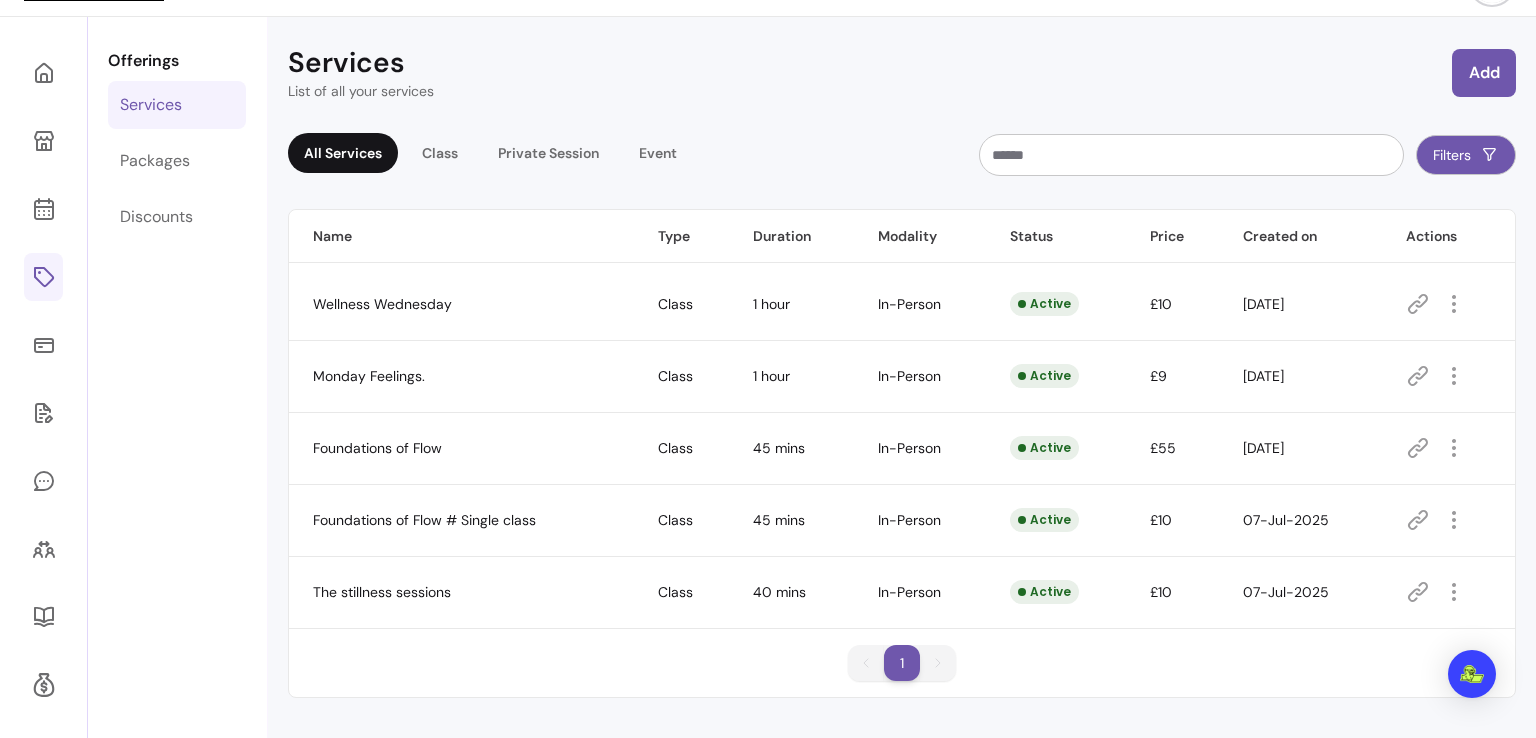 scroll, scrollTop: 137, scrollLeft: 0, axis: vertical 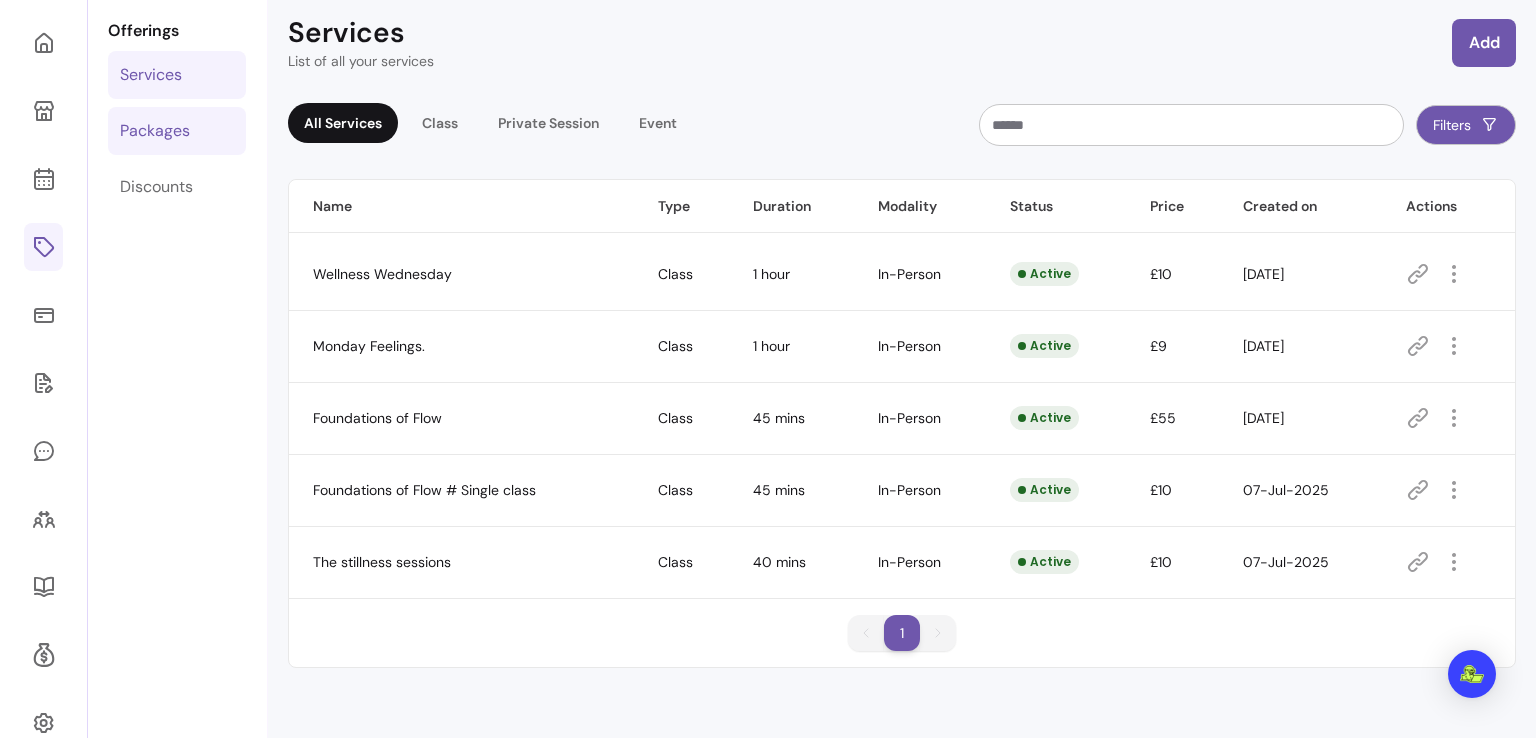 click on "Packages" at bounding box center (155, 131) 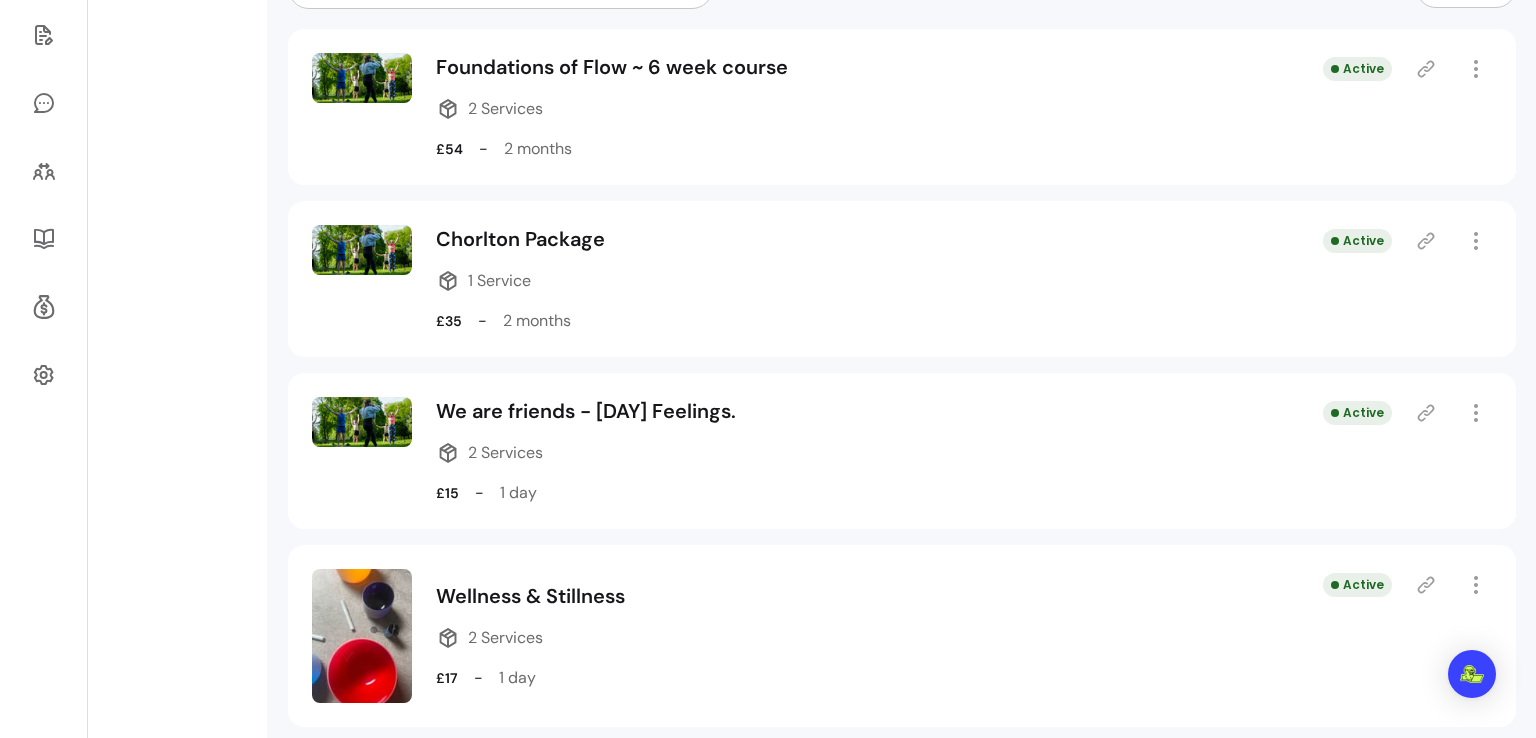 scroll, scrollTop: 501, scrollLeft: 0, axis: vertical 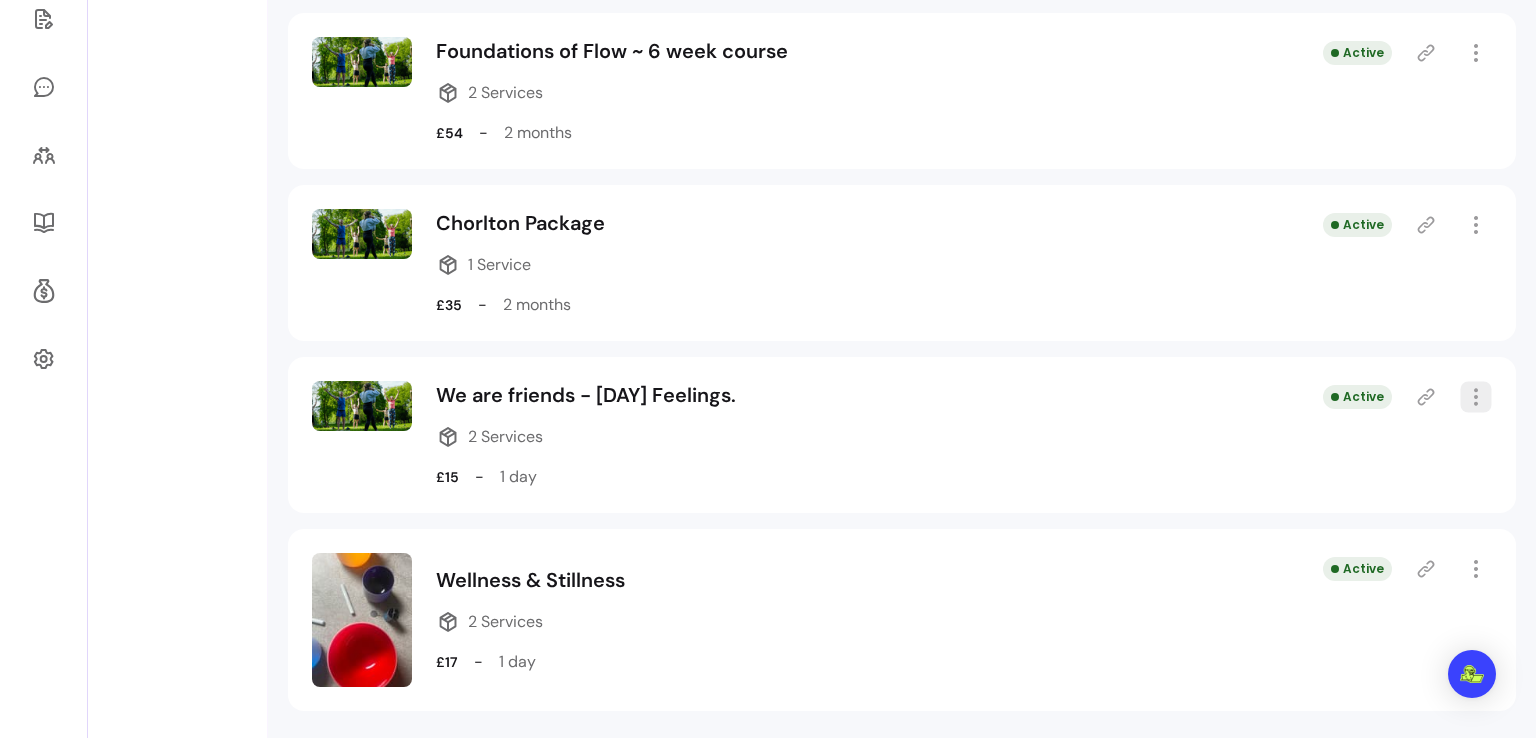 click 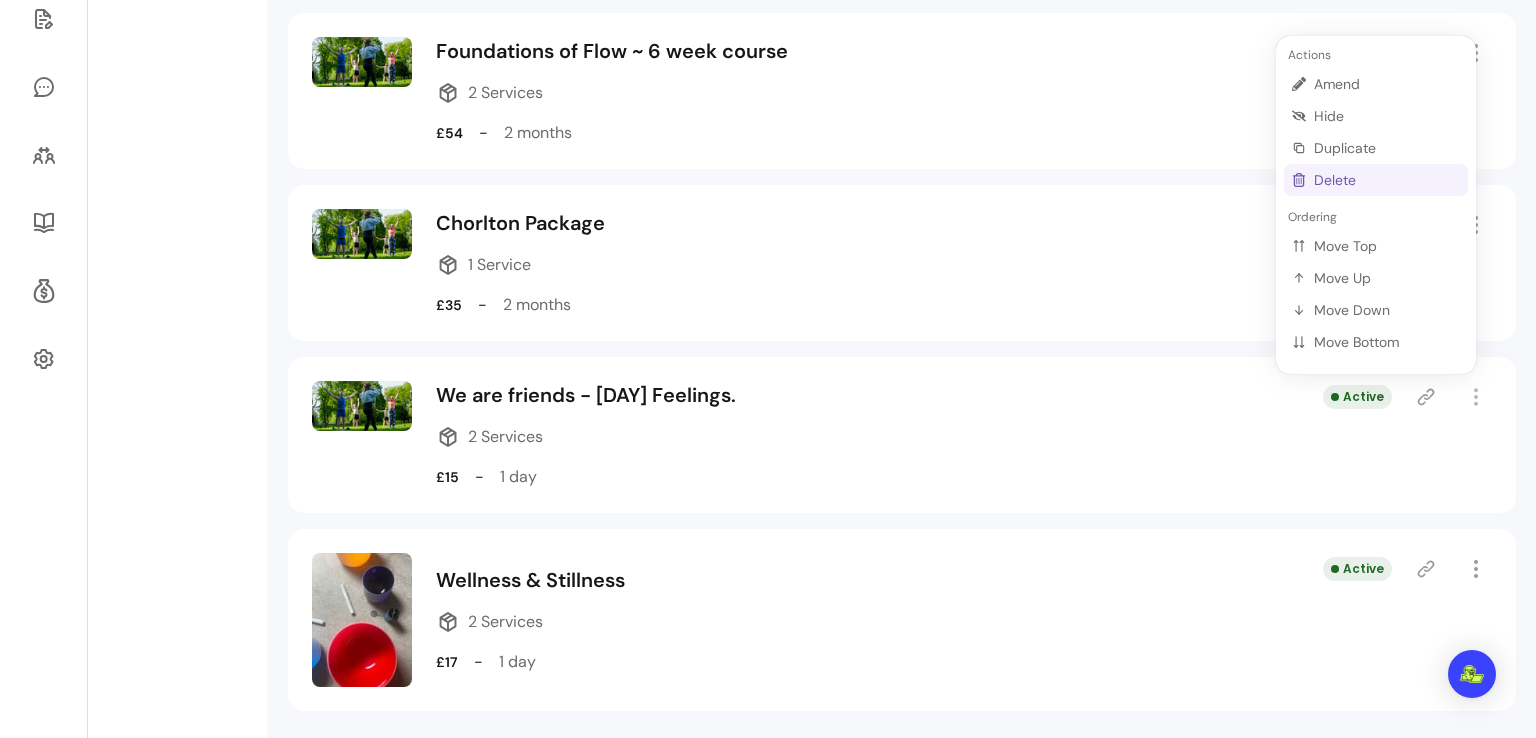 click on "Delete" at bounding box center (1387, 180) 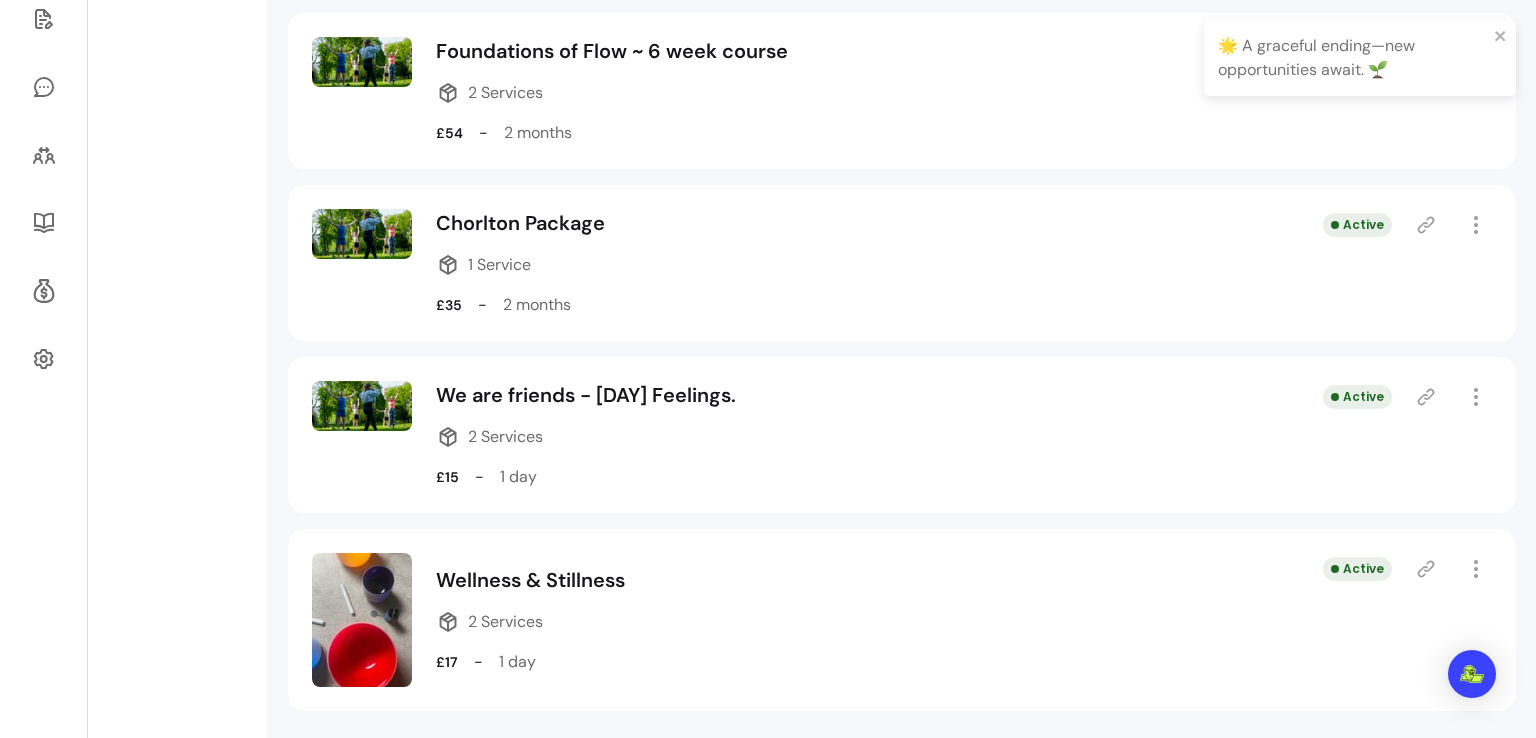 scroll, scrollTop: 329, scrollLeft: 0, axis: vertical 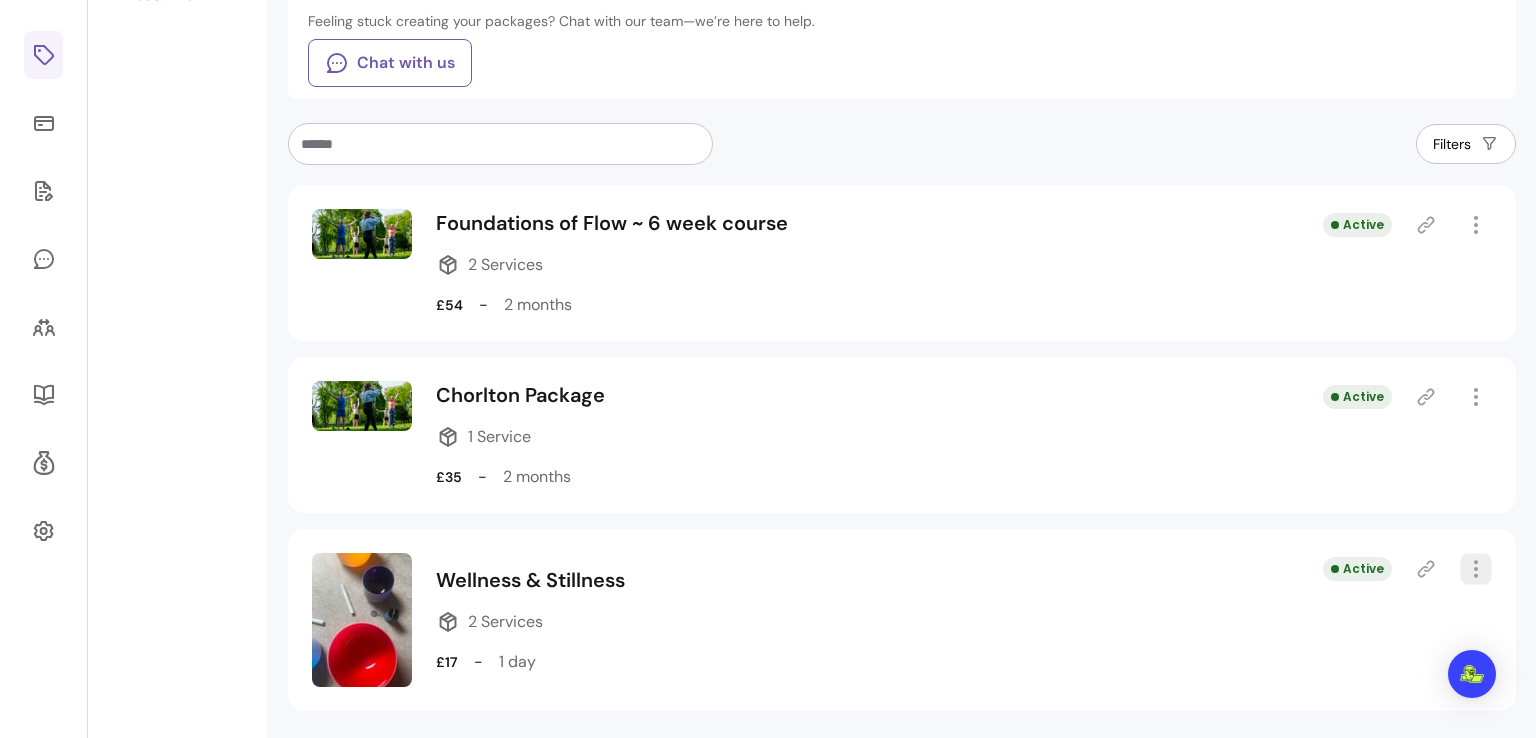 click 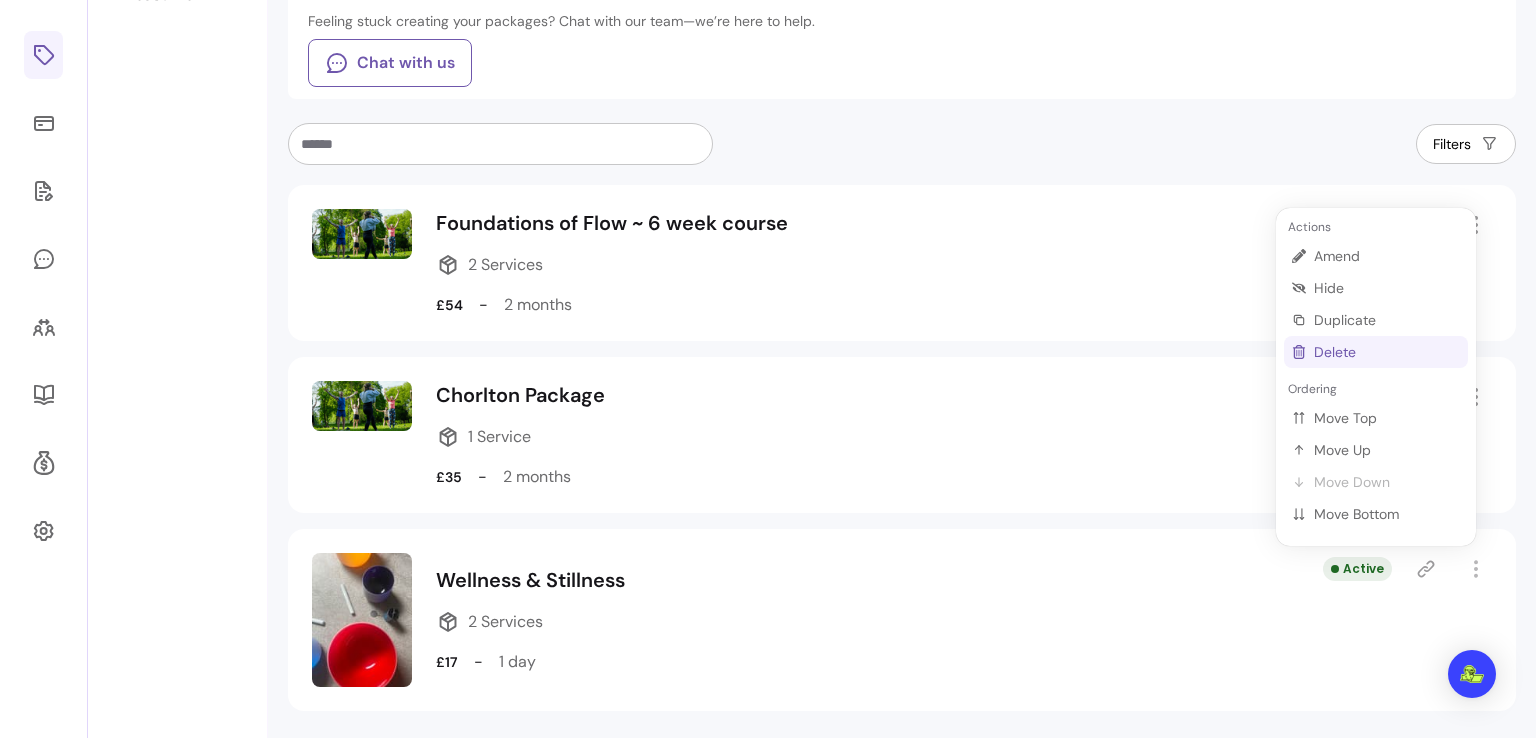 click on "Delete" at bounding box center [1387, 352] 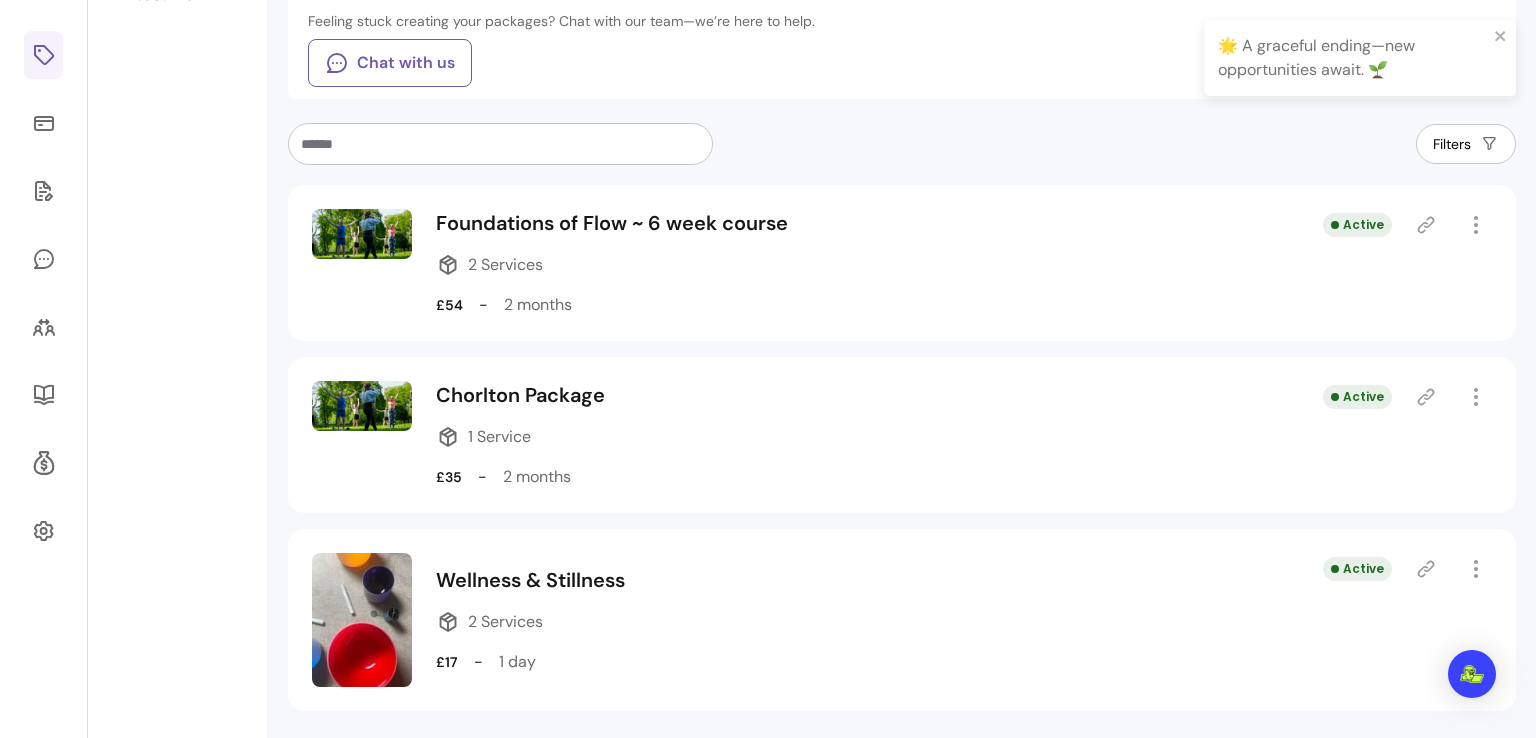 scroll, scrollTop: 178, scrollLeft: 0, axis: vertical 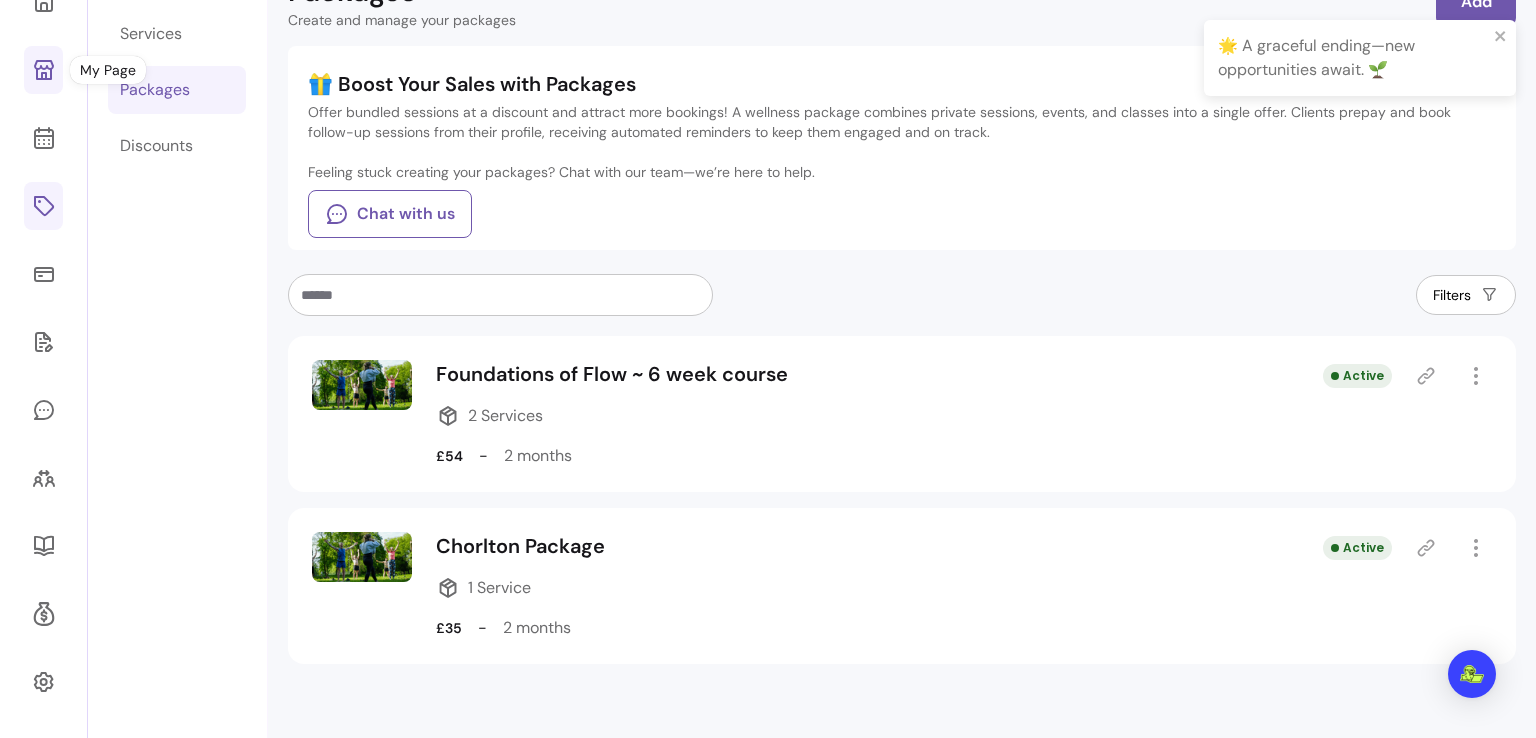 click at bounding box center (43, 70) 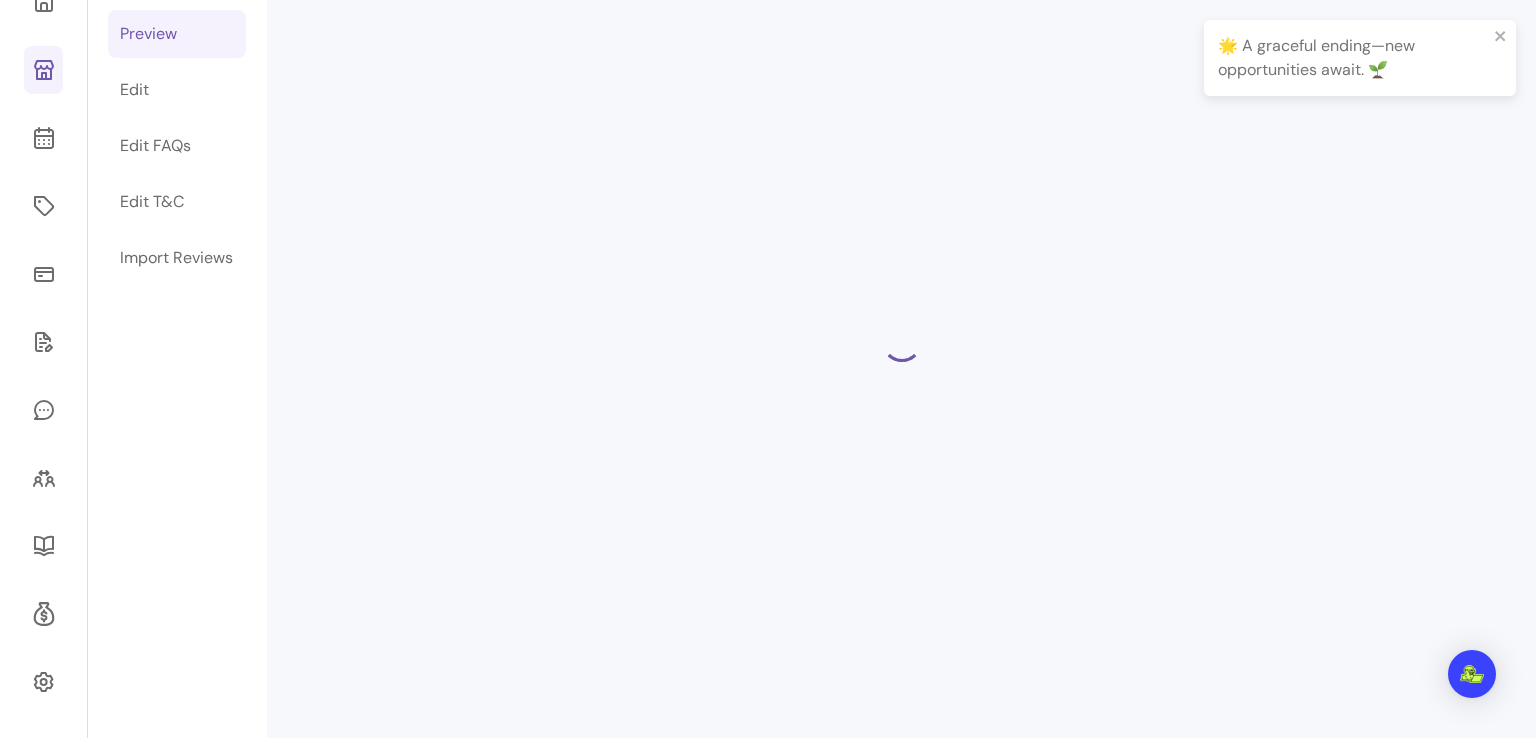 scroll, scrollTop: 124, scrollLeft: 0, axis: vertical 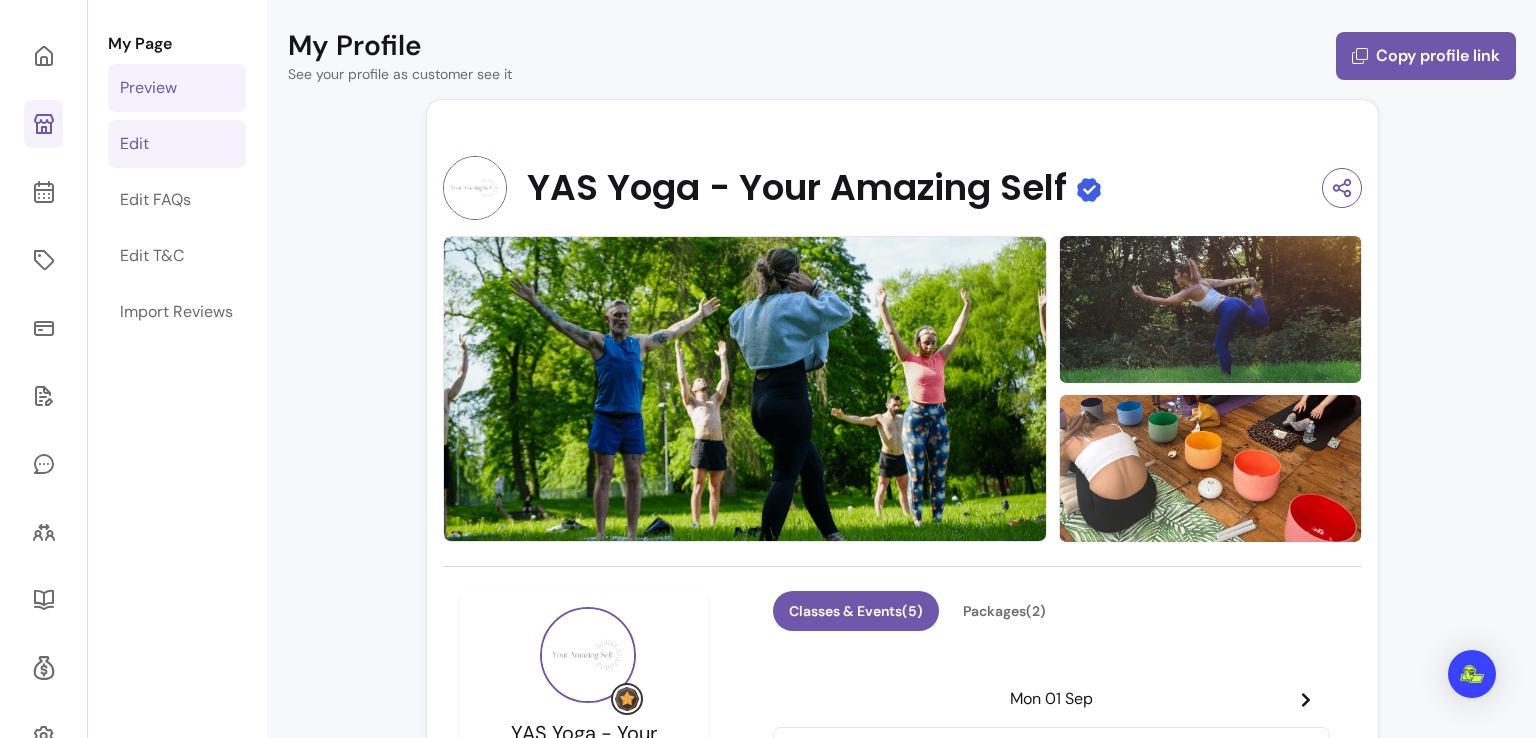 click on "Edit" at bounding box center (177, 144) 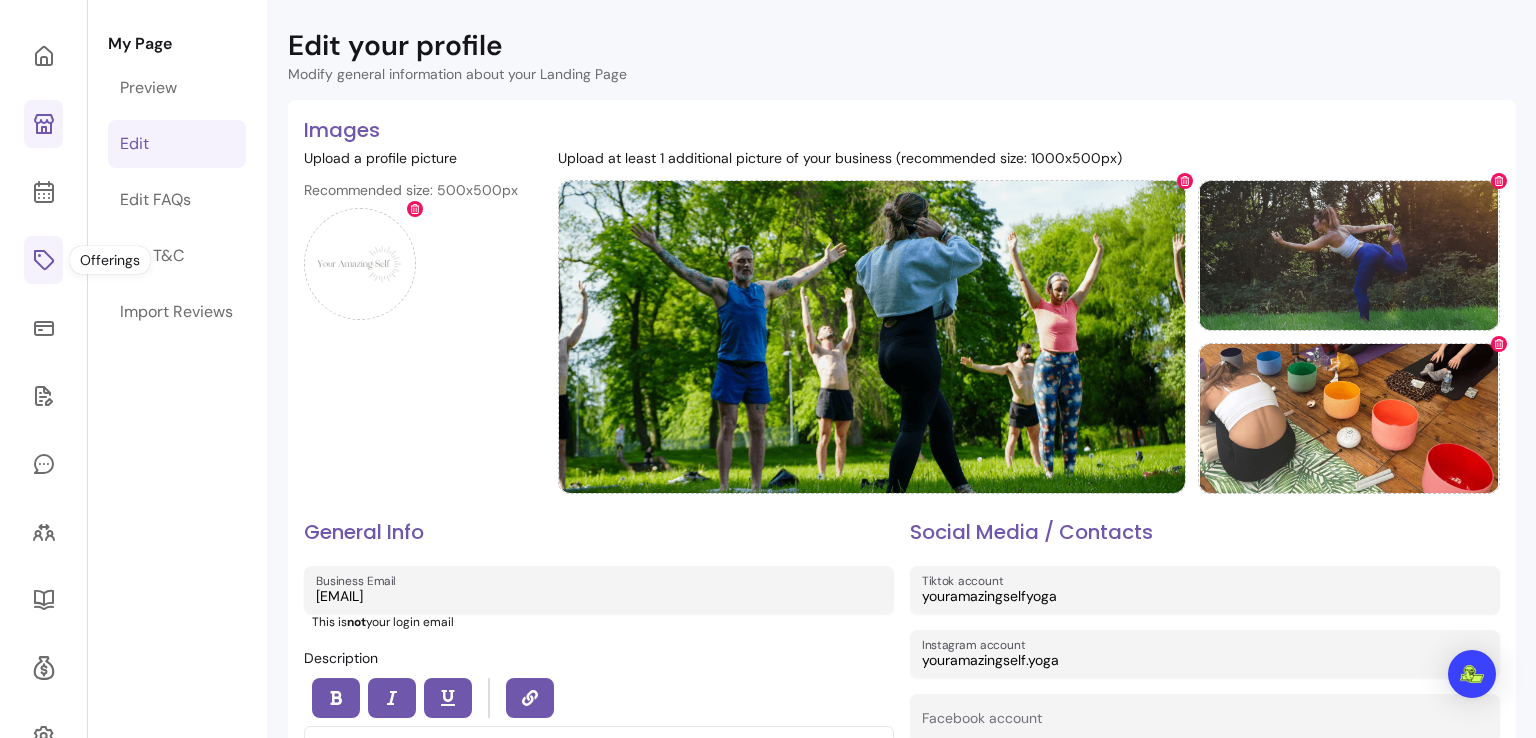 click at bounding box center [43, 260] 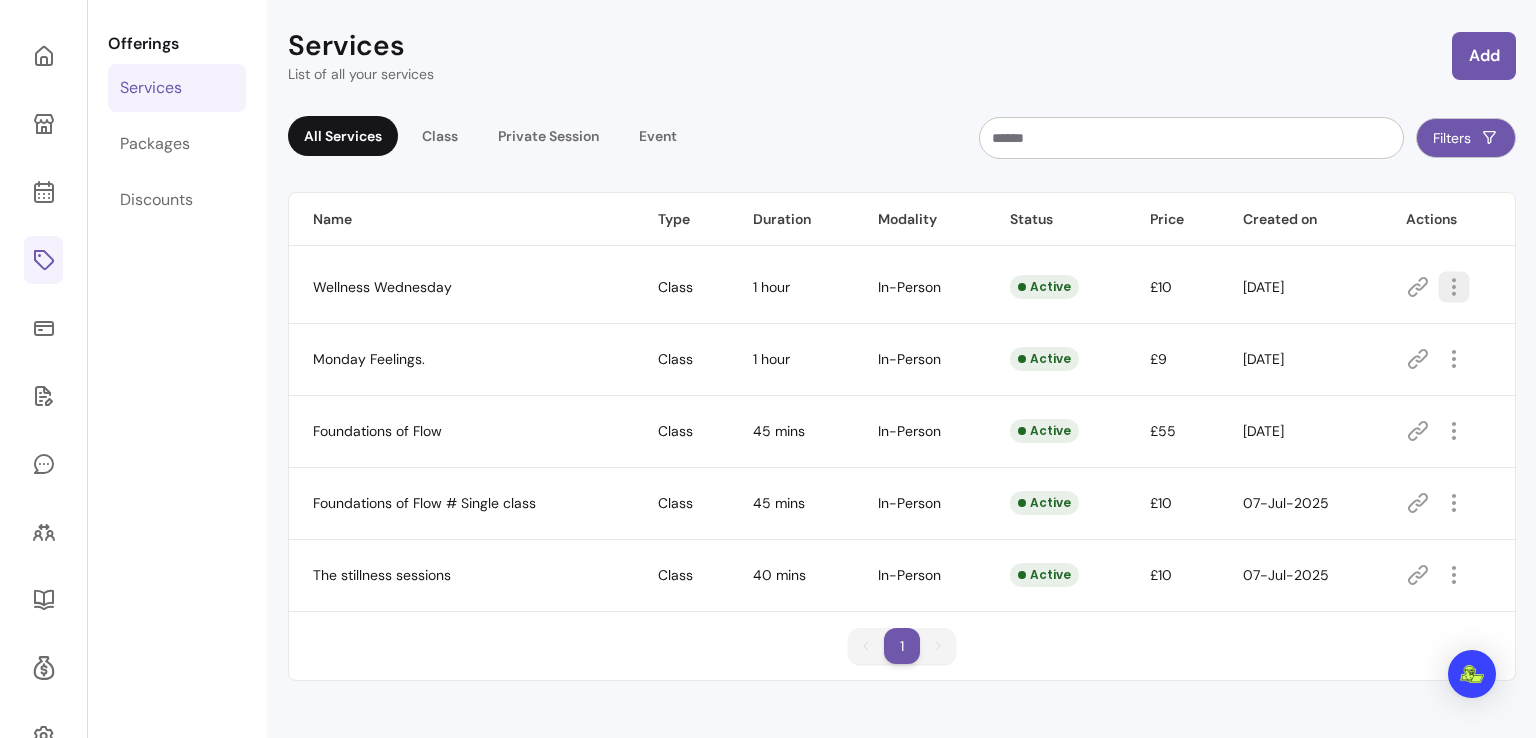 click 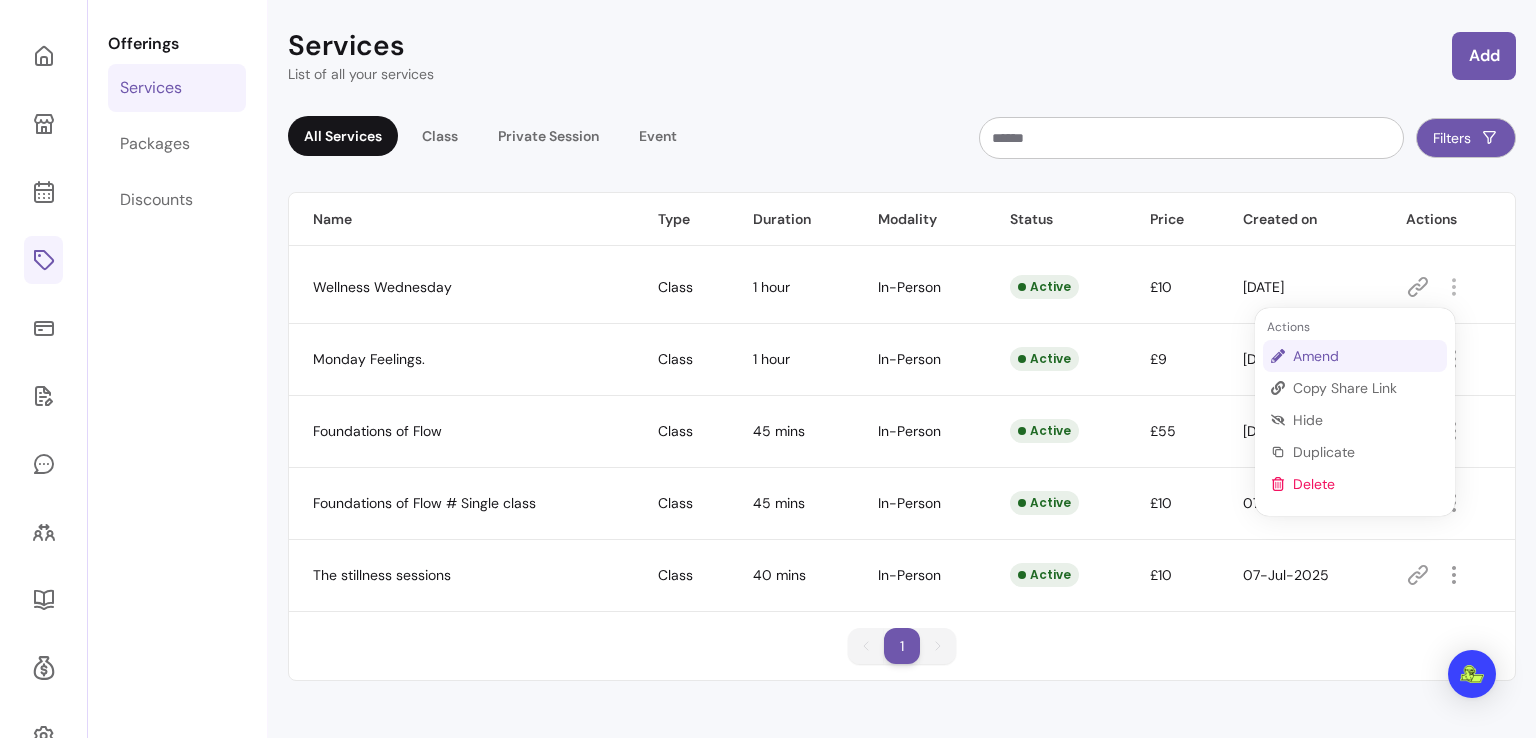 click on "Amend" at bounding box center [1366, 356] 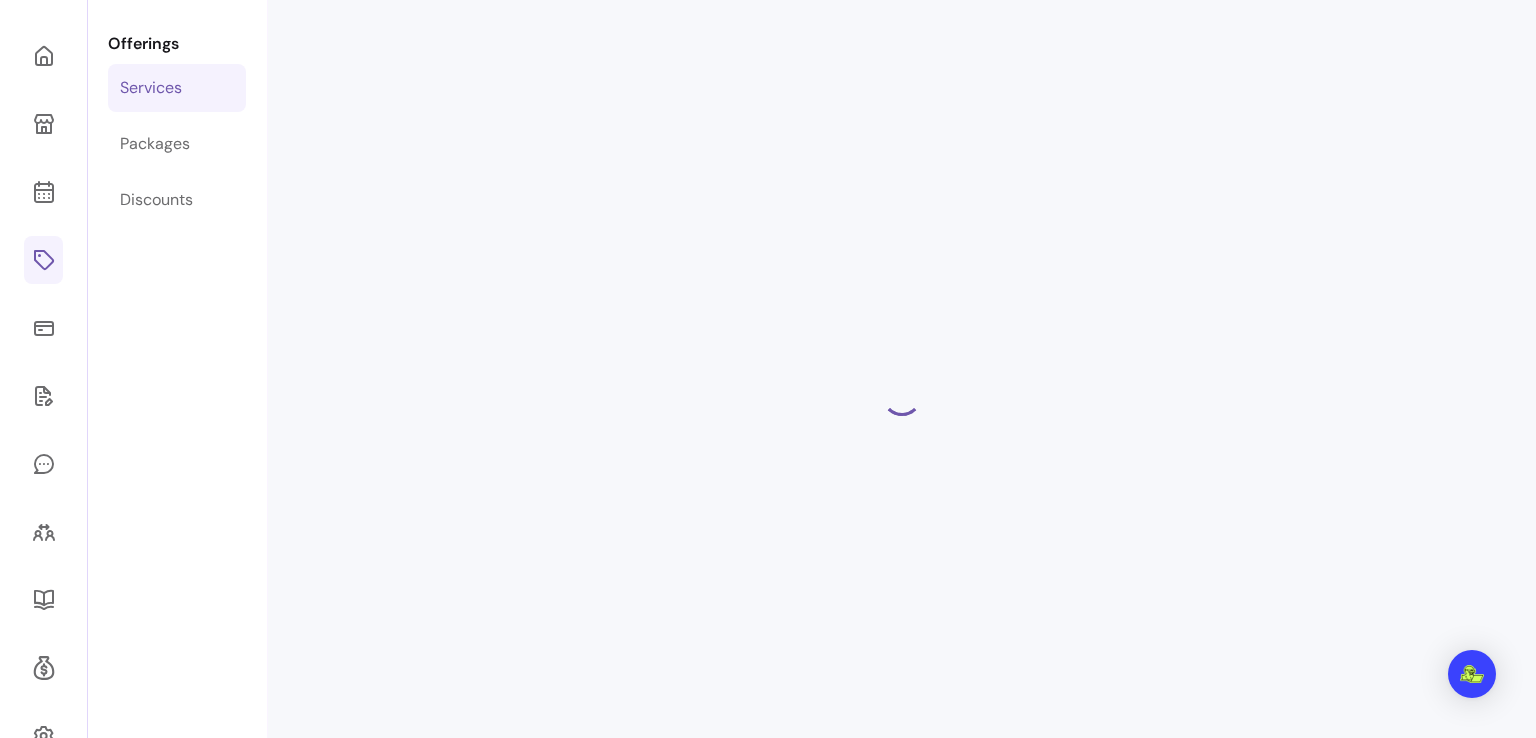 select on "**" 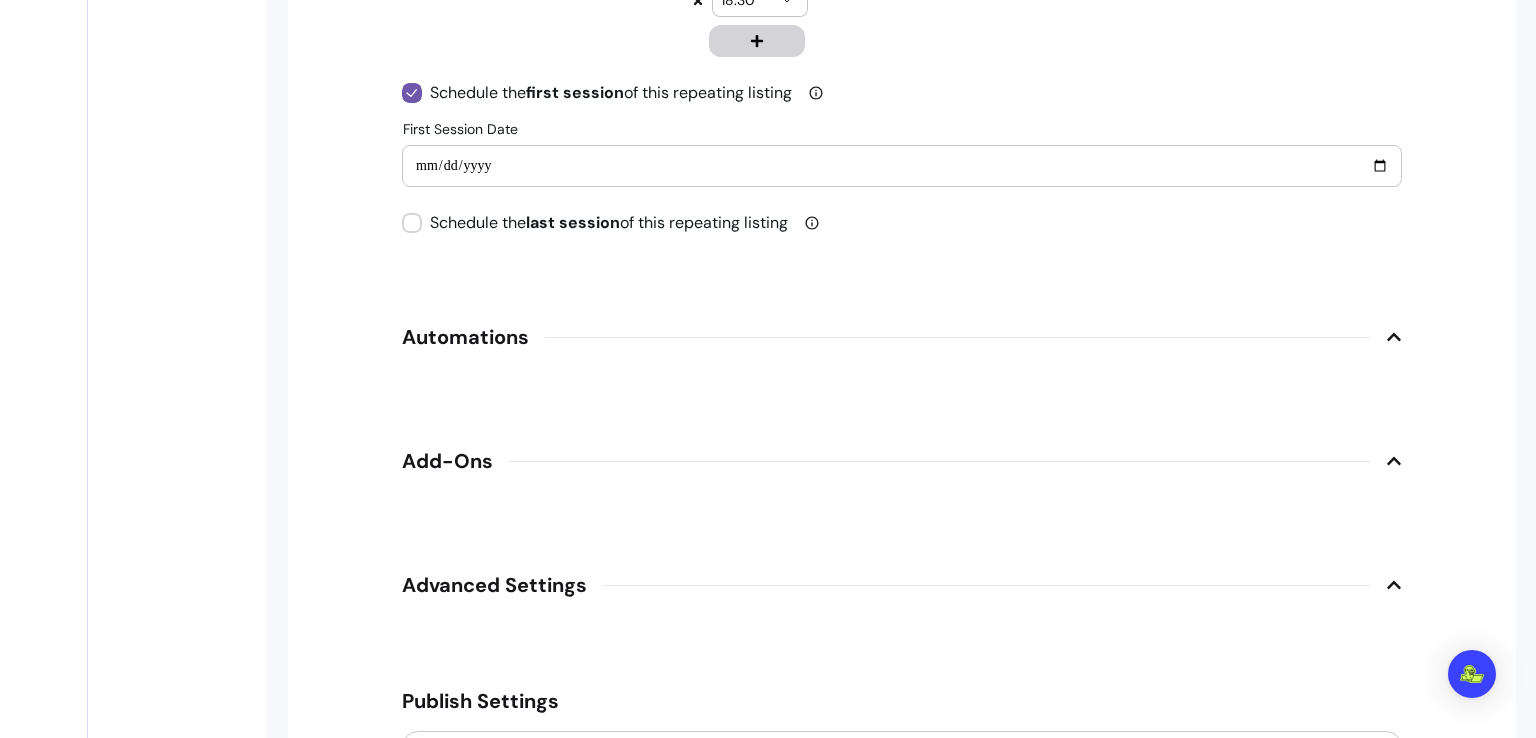 scroll, scrollTop: 2476, scrollLeft: 0, axis: vertical 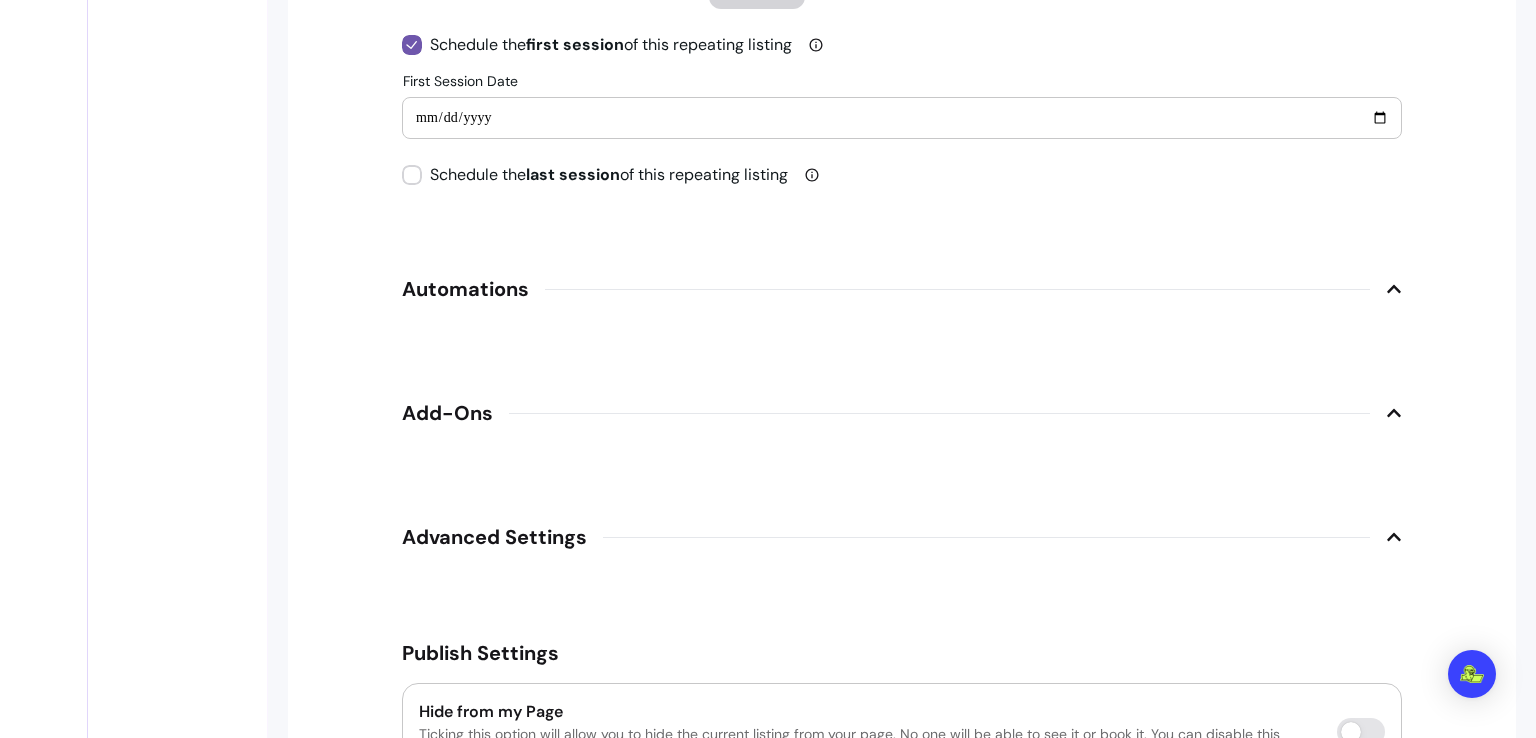 click 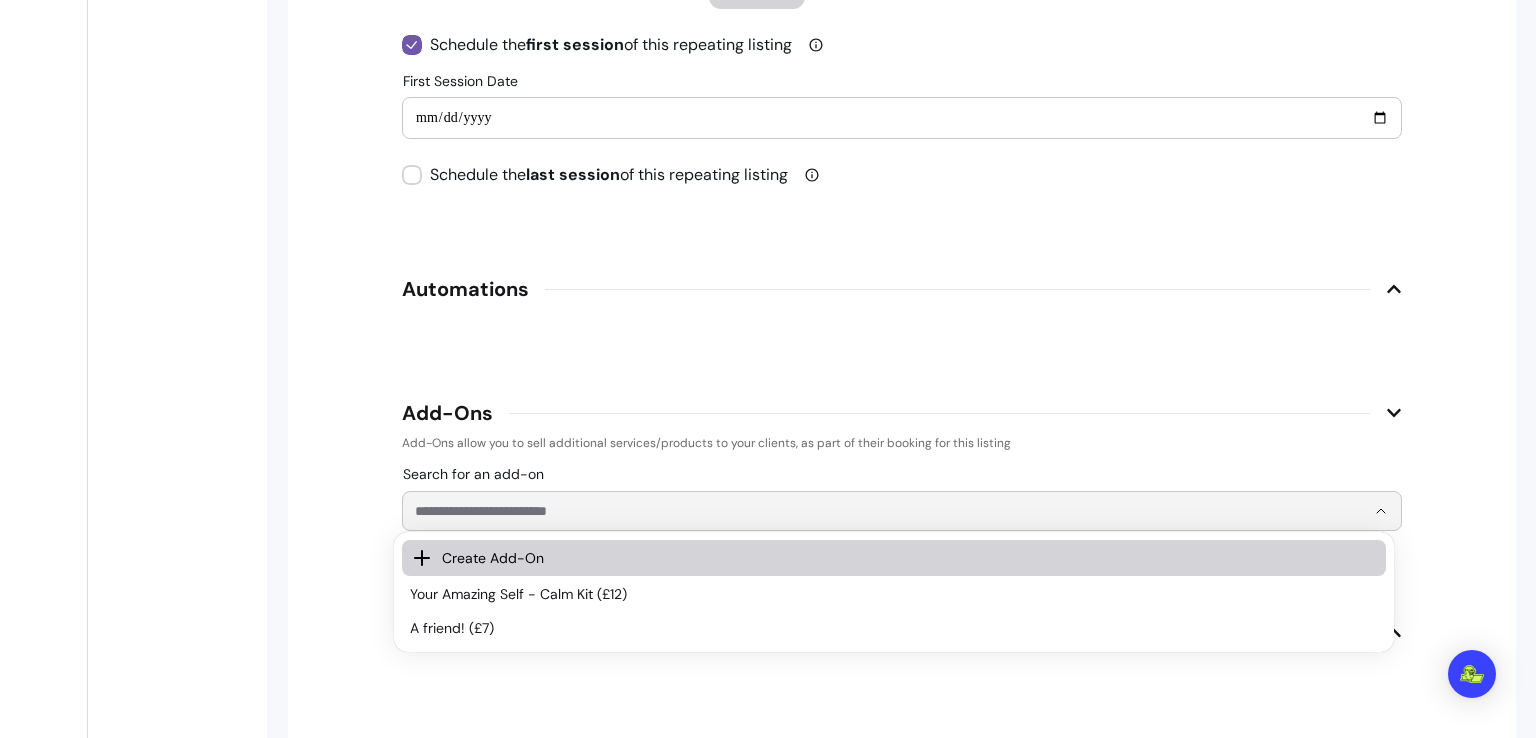 click on "Search for an add-on" at bounding box center (890, 511) 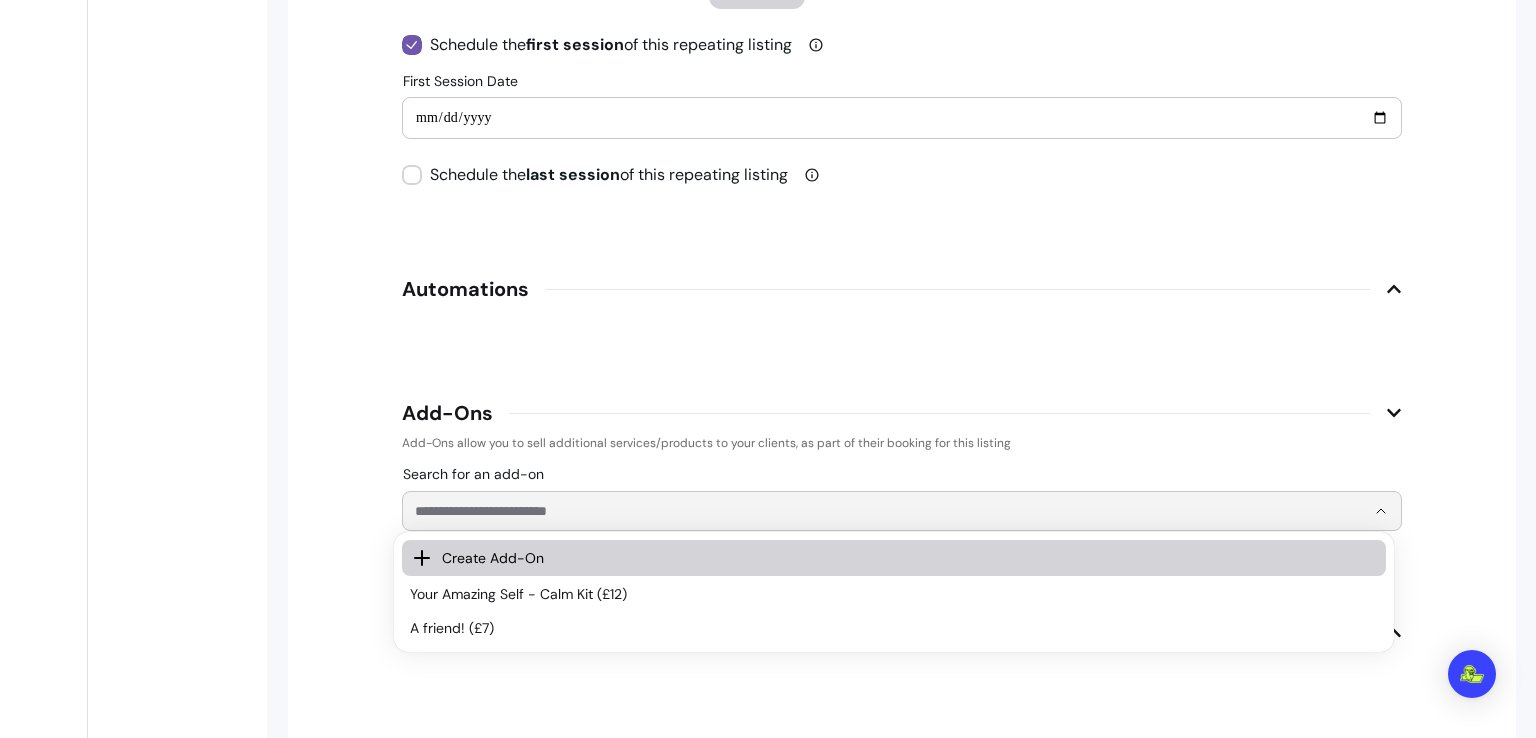 click on "Create Add-On" at bounding box center (894, 558) 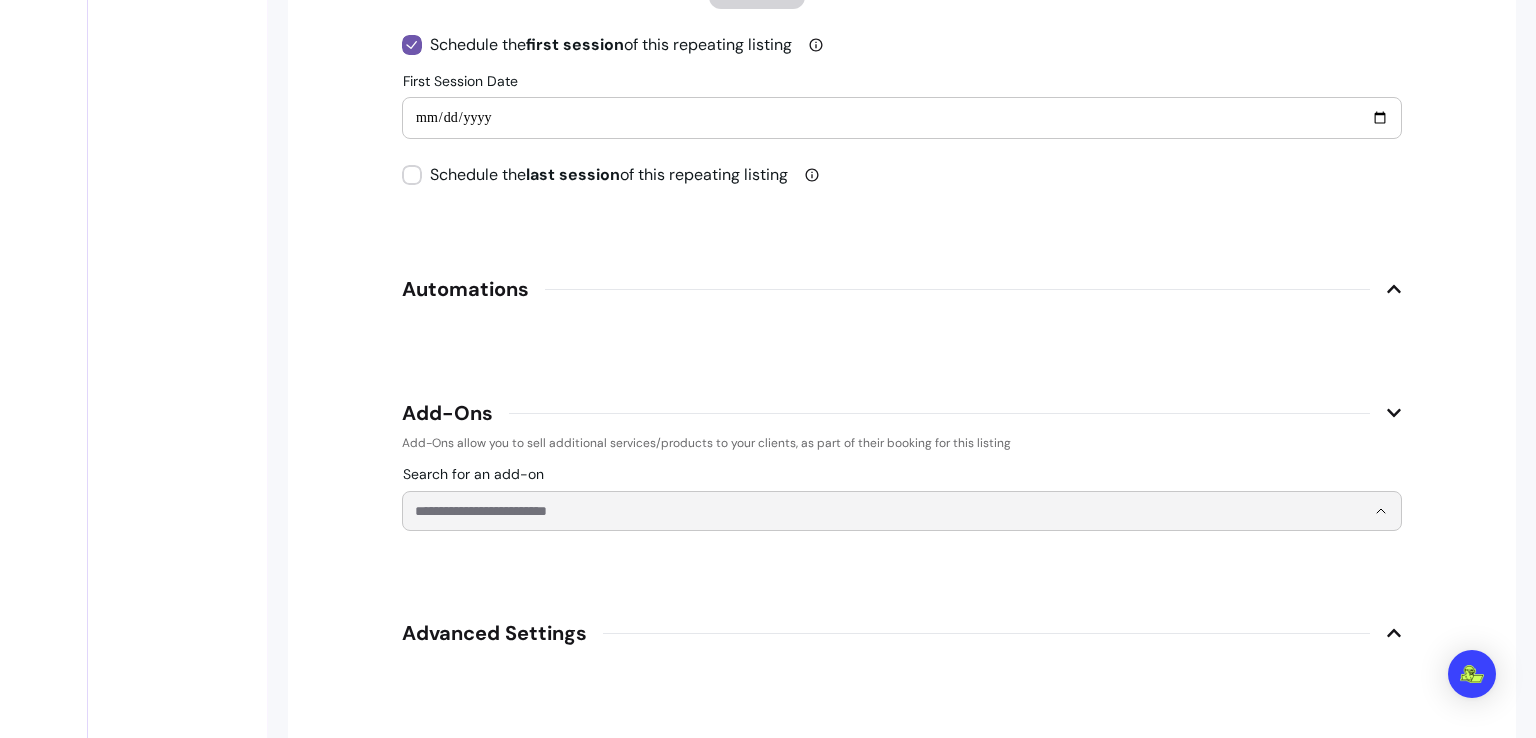select on "***" 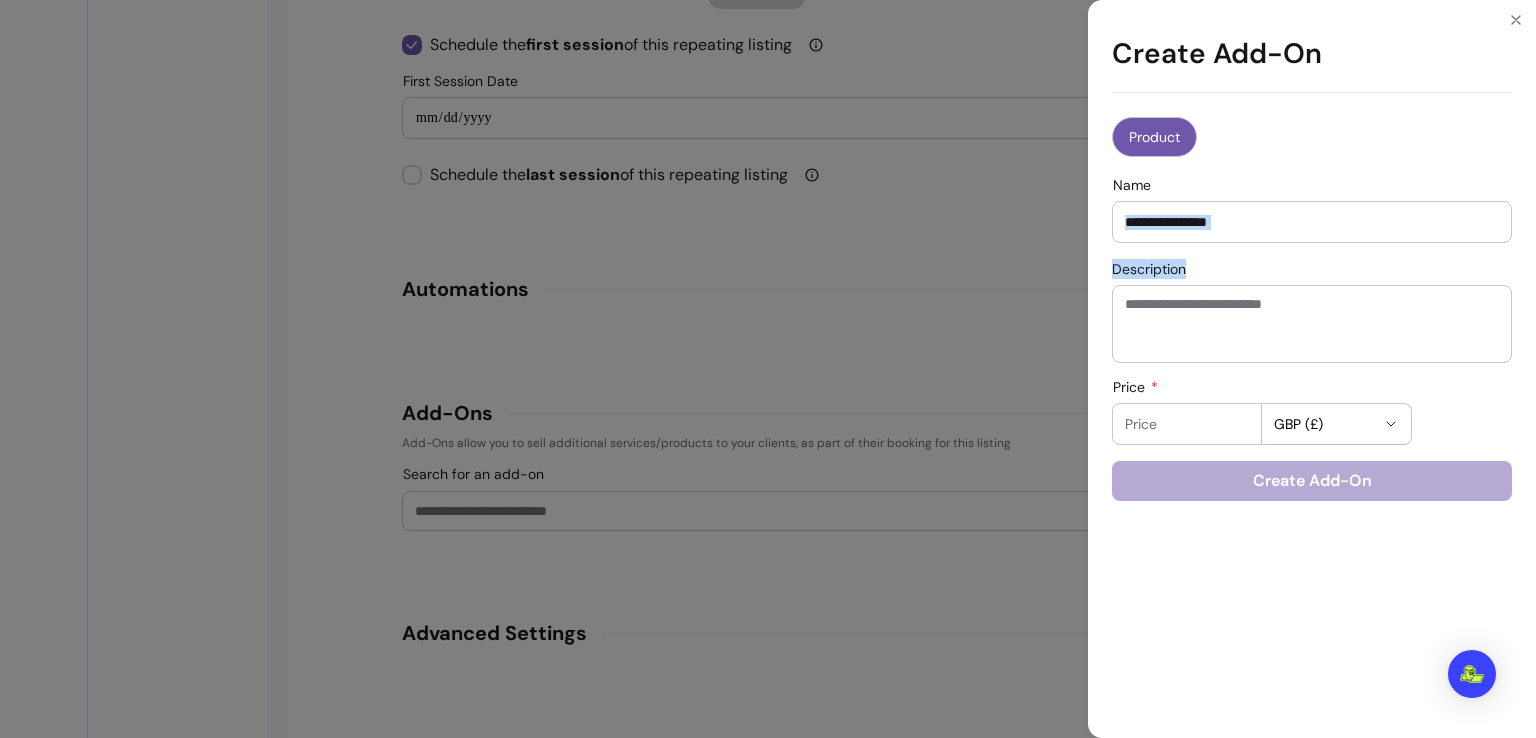 drag, startPoint x: 1308, startPoint y: 257, endPoint x: 1303, endPoint y: 224, distance: 33.37664 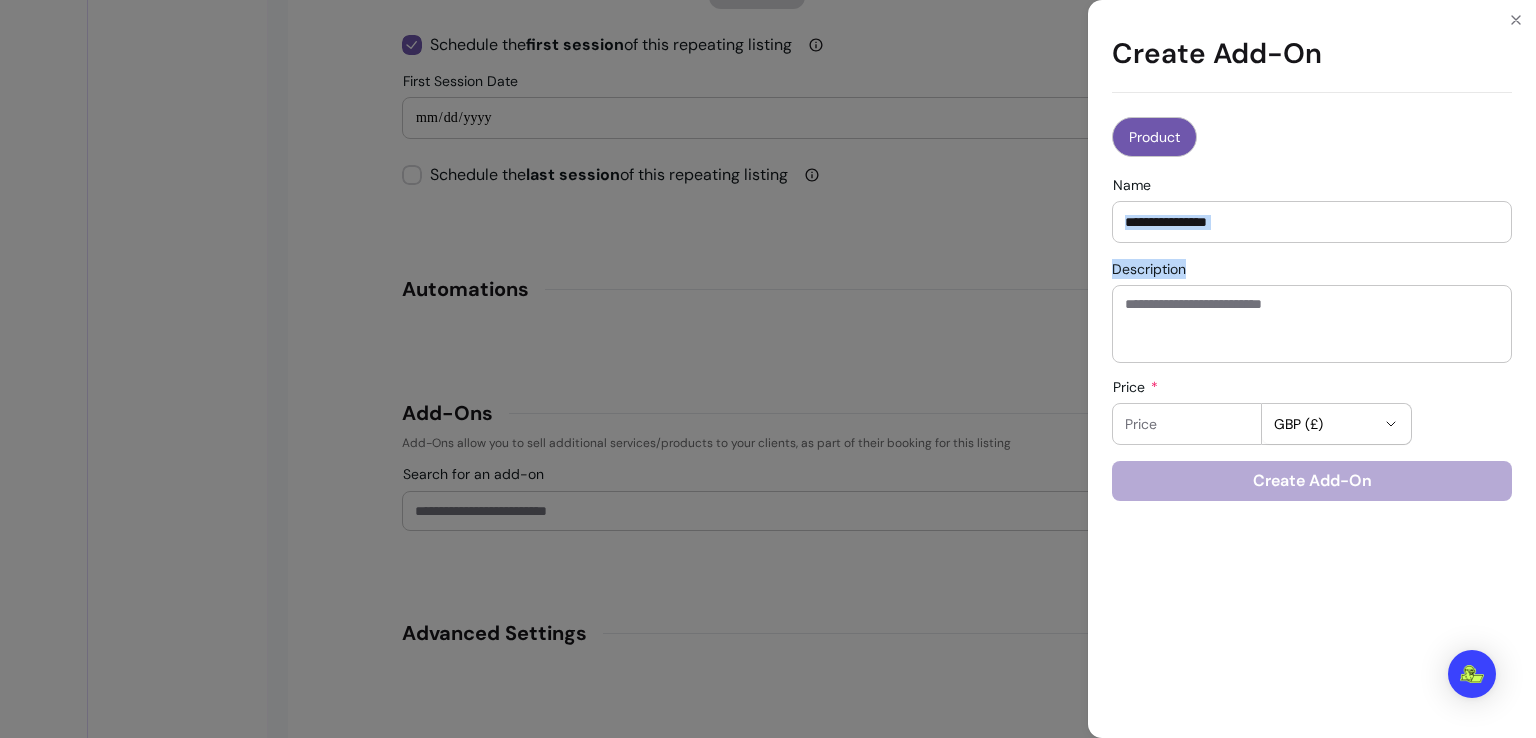 click on "Product Name   Description   Price   GBP (£) Create Add-On" at bounding box center (1312, 309) 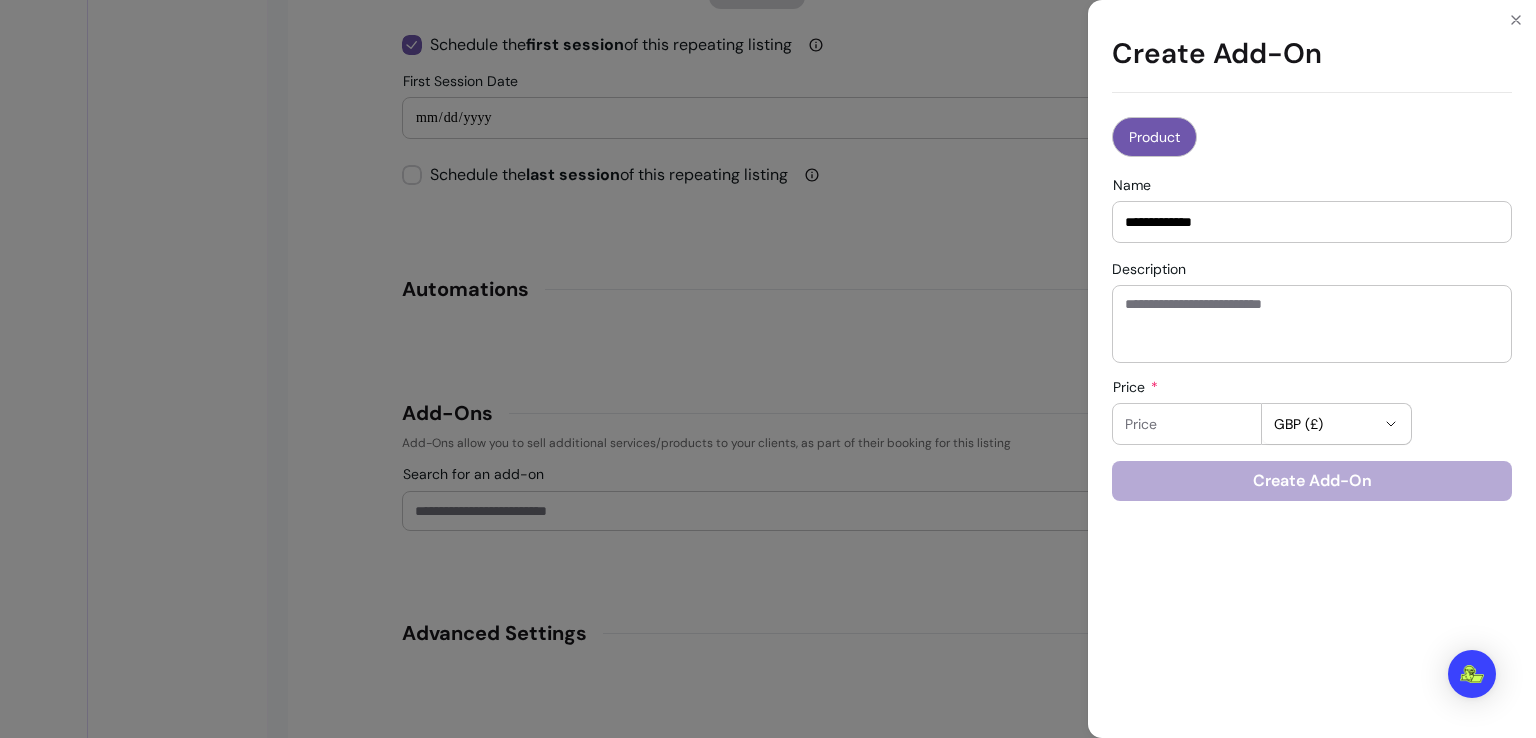 click on "Description" at bounding box center (1312, 324) 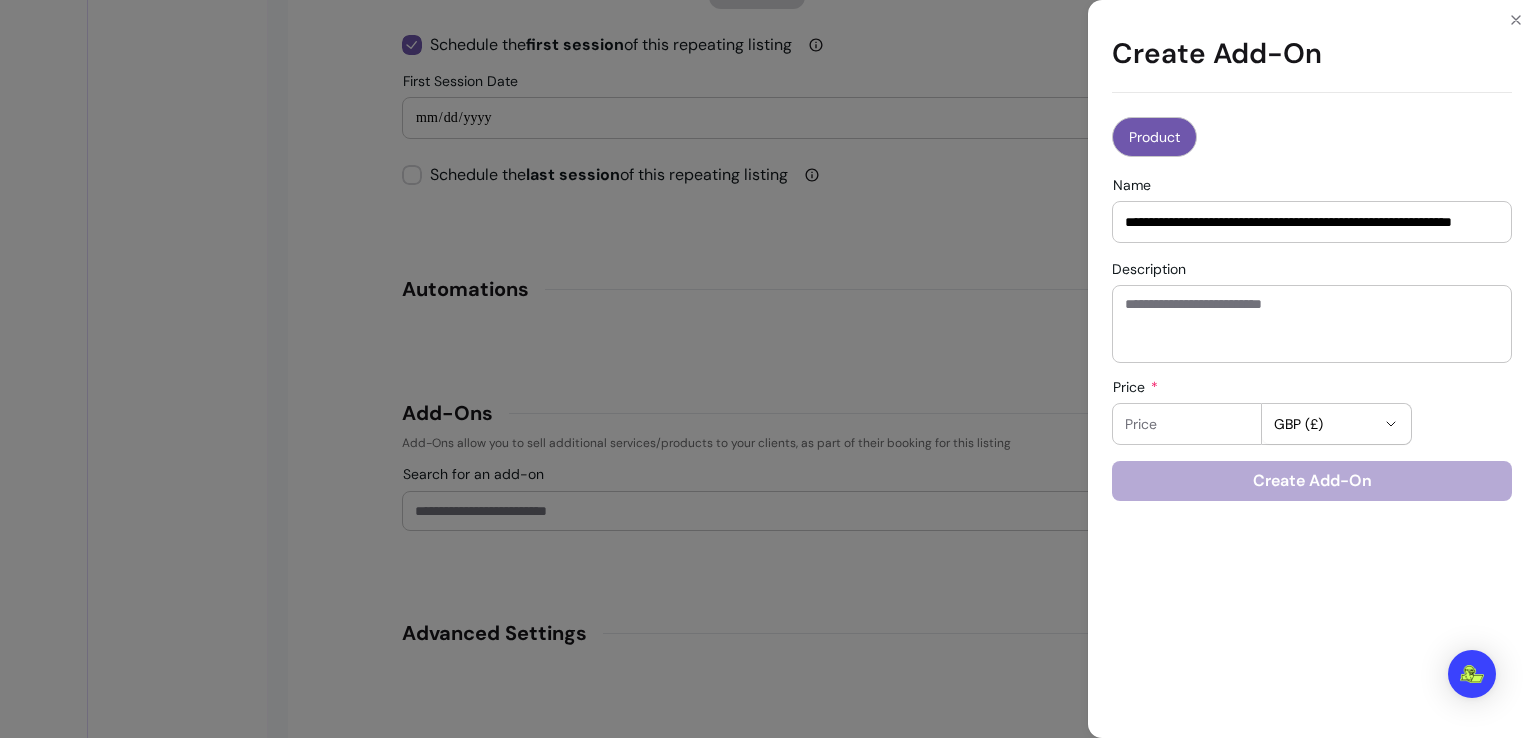 scroll, scrollTop: 0, scrollLeft: 56, axis: horizontal 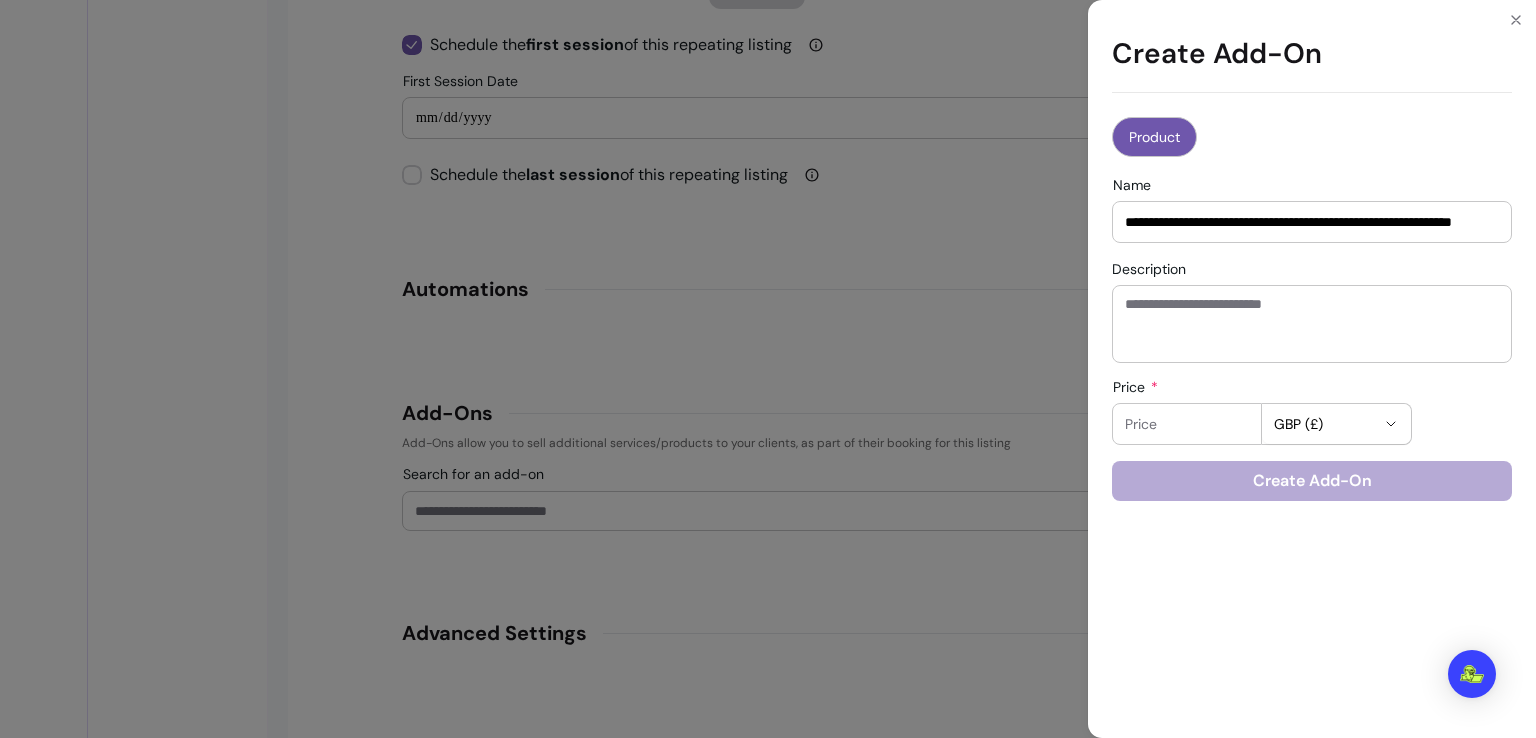 click on "**********" at bounding box center (1312, 222) 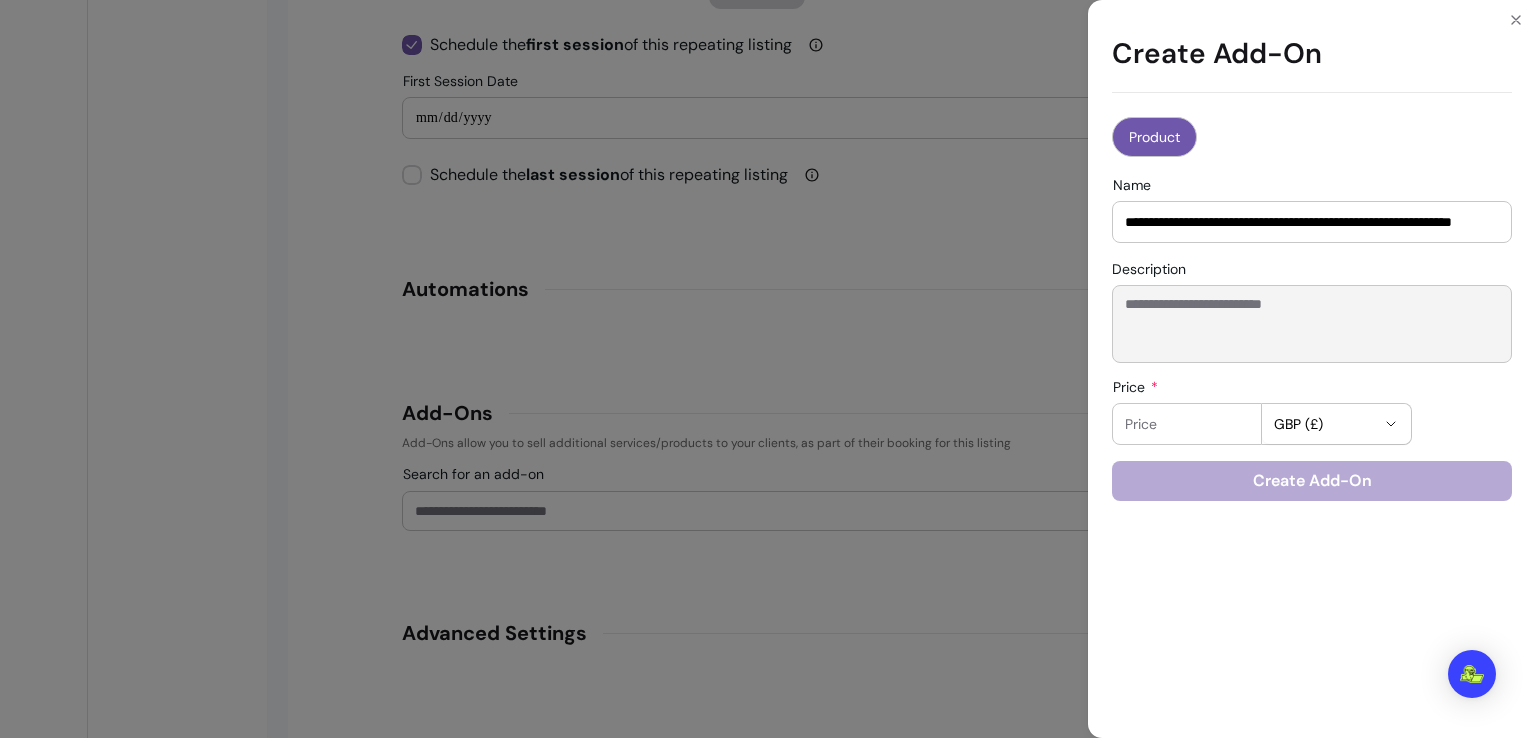 scroll, scrollTop: 0, scrollLeft: 0, axis: both 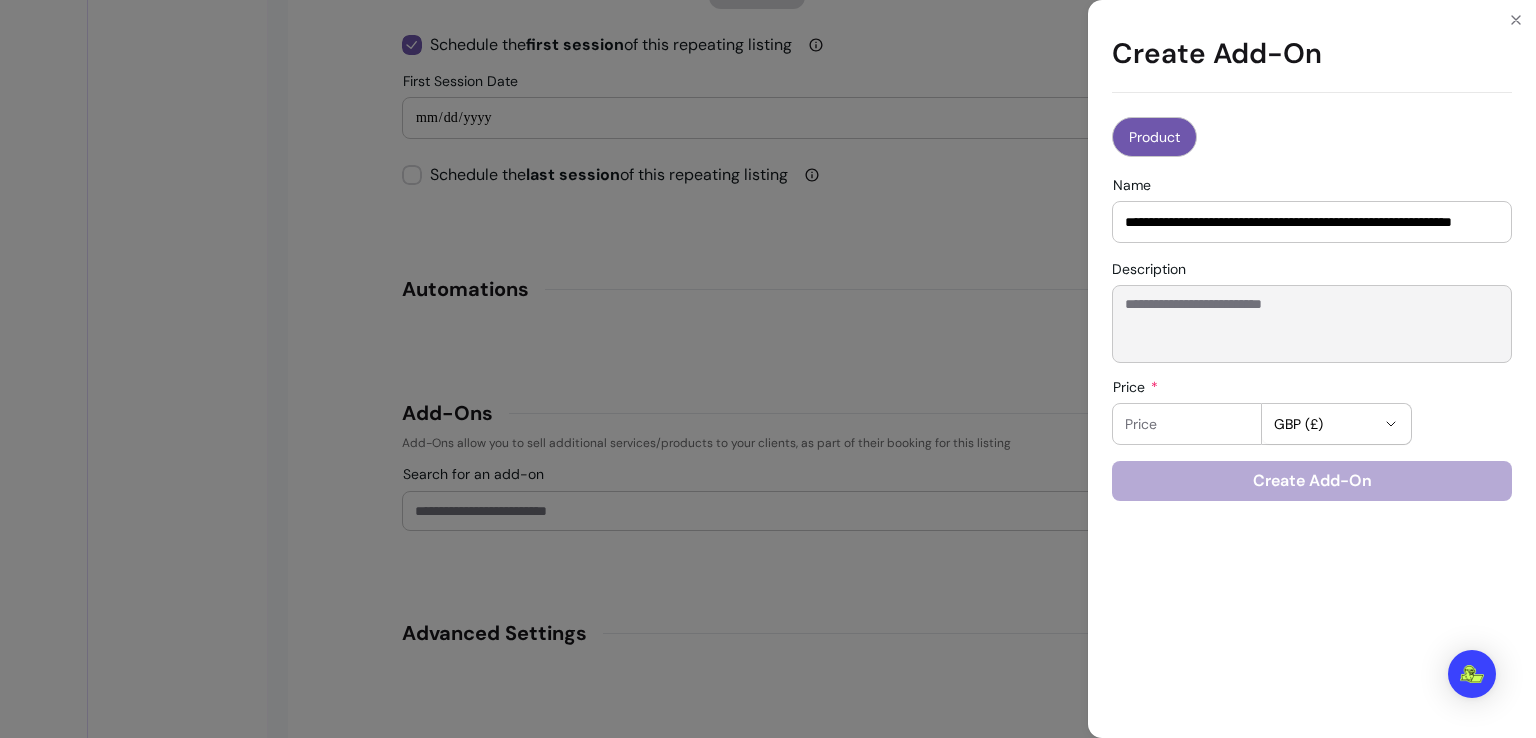 click on "Description" at bounding box center (1312, 324) 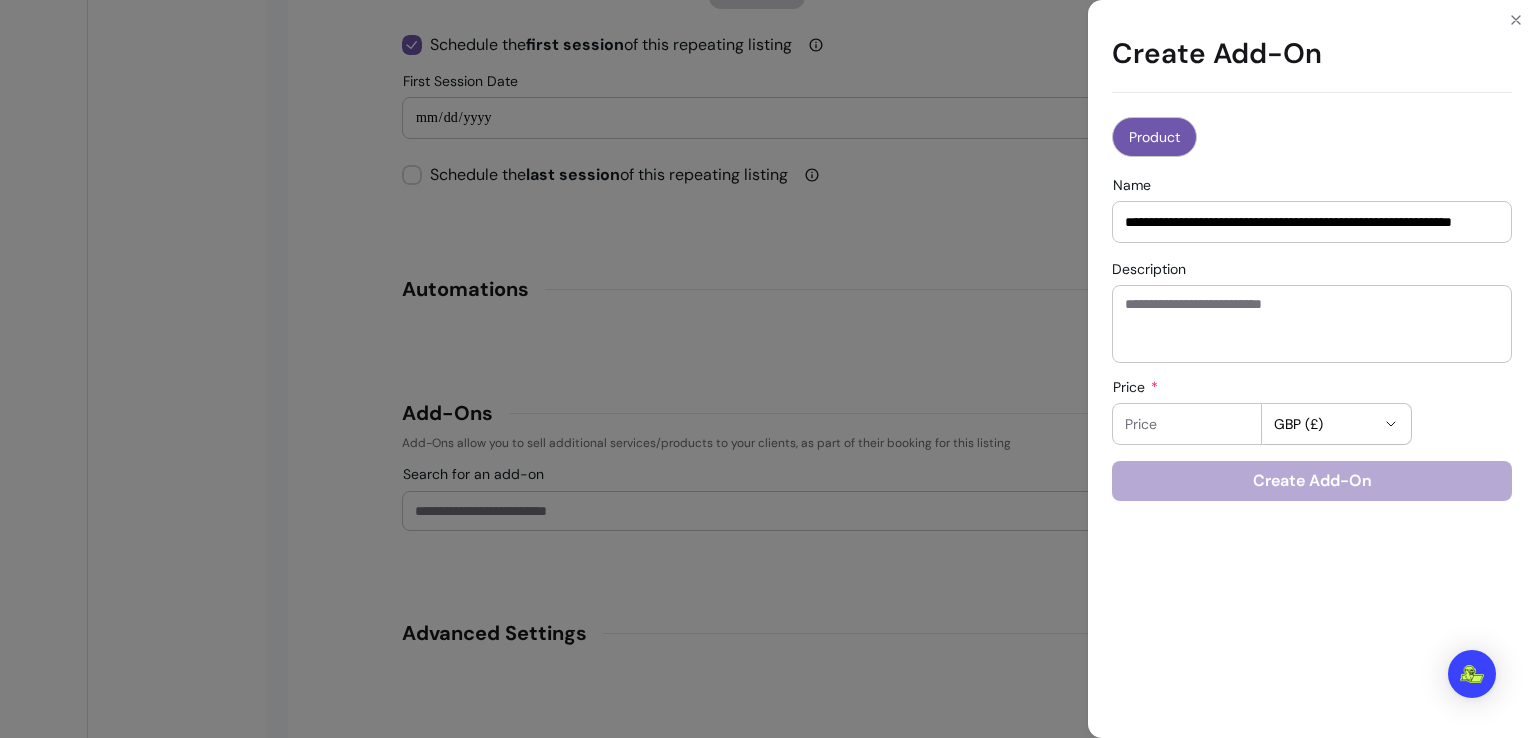 click on "**********" at bounding box center [1312, 222] 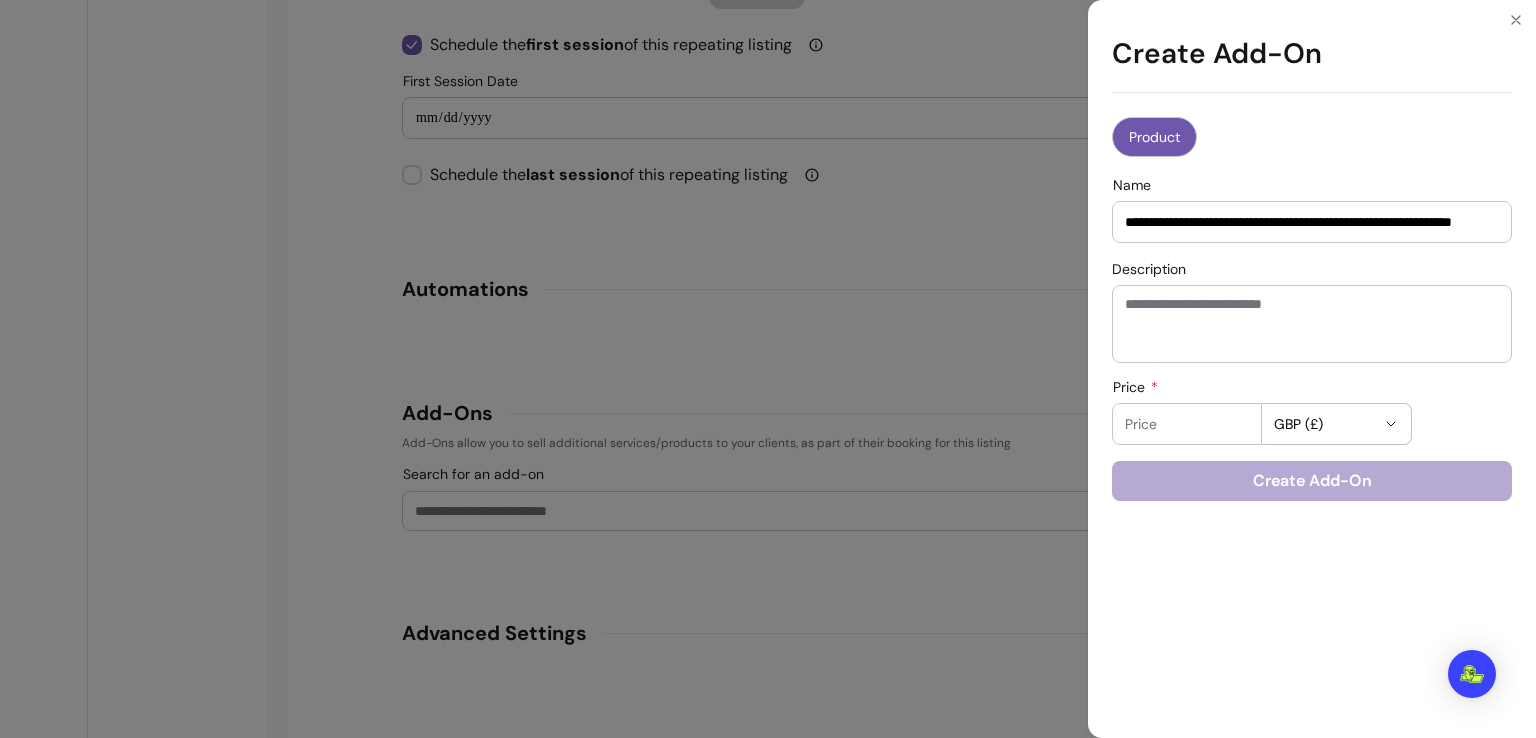 click on "**********" at bounding box center (1312, 222) 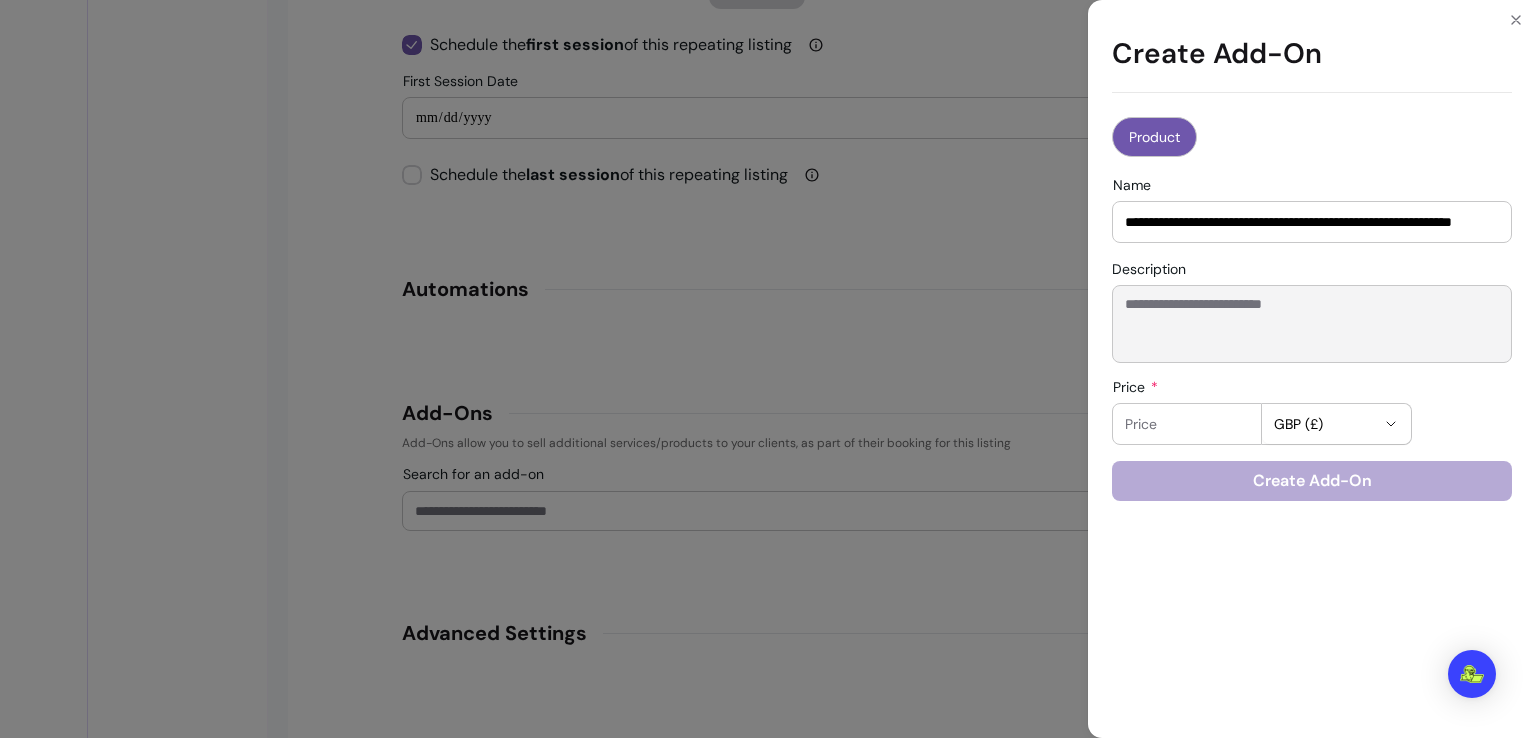 click on "Description" at bounding box center [1312, 324] 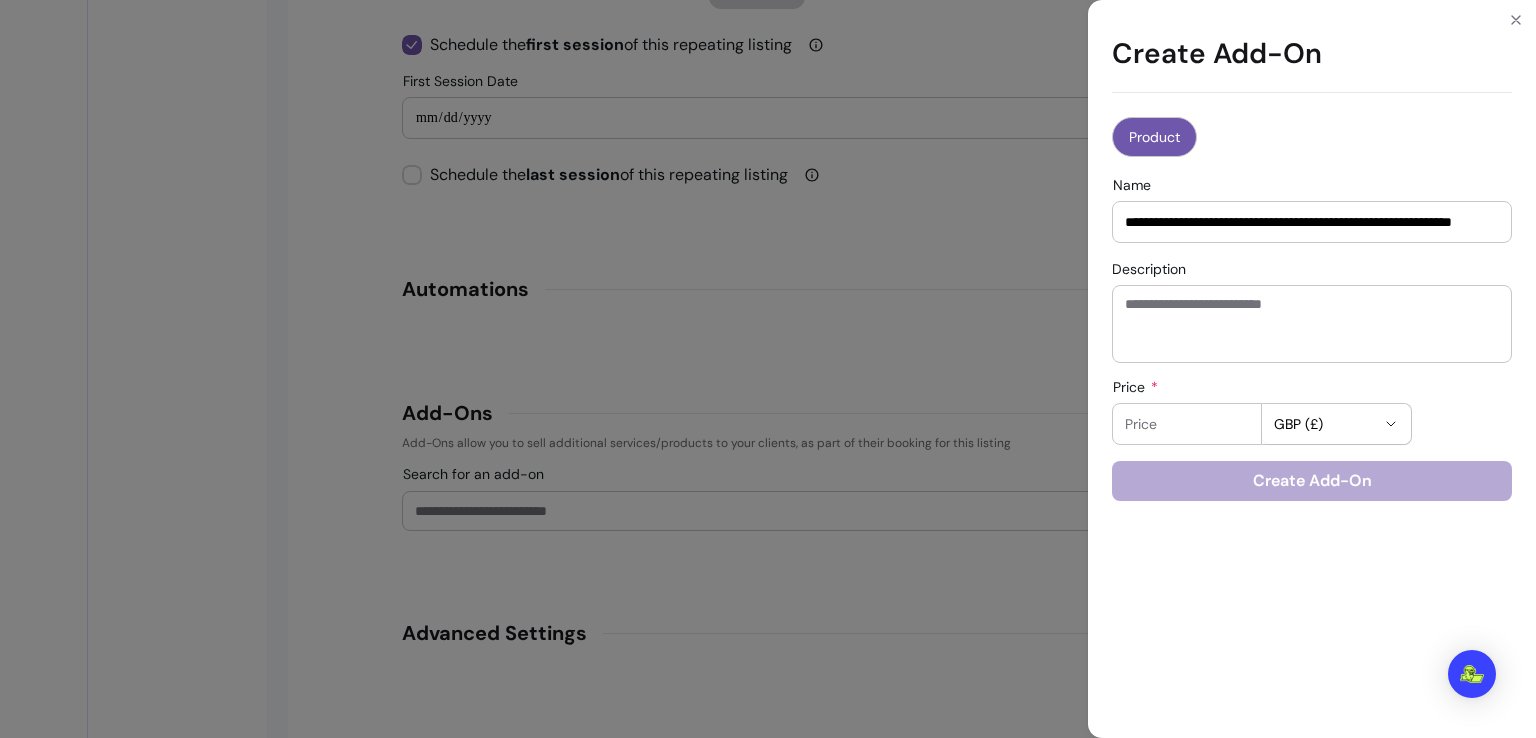 click on "**********" at bounding box center [1312, 222] 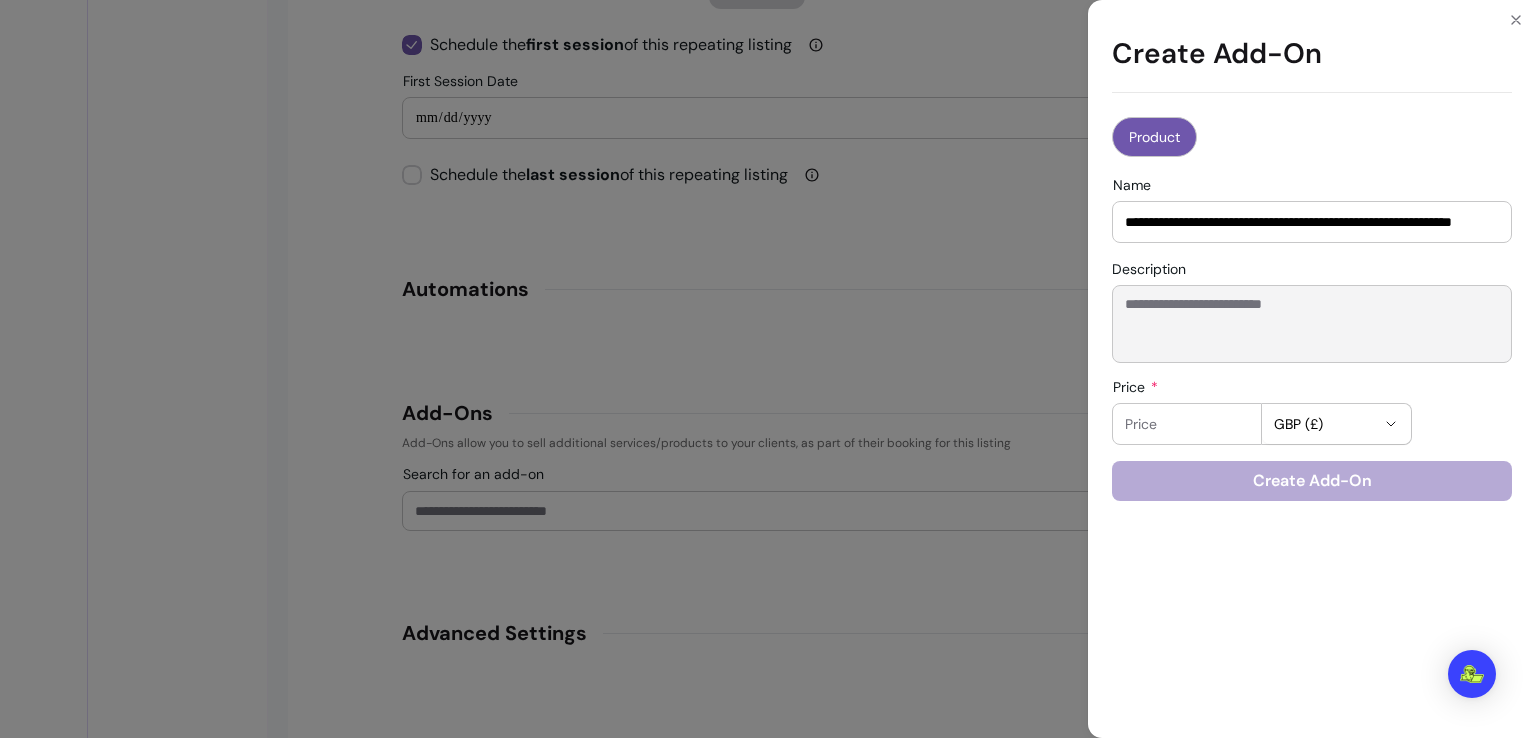 click on "Description" at bounding box center (1312, 324) 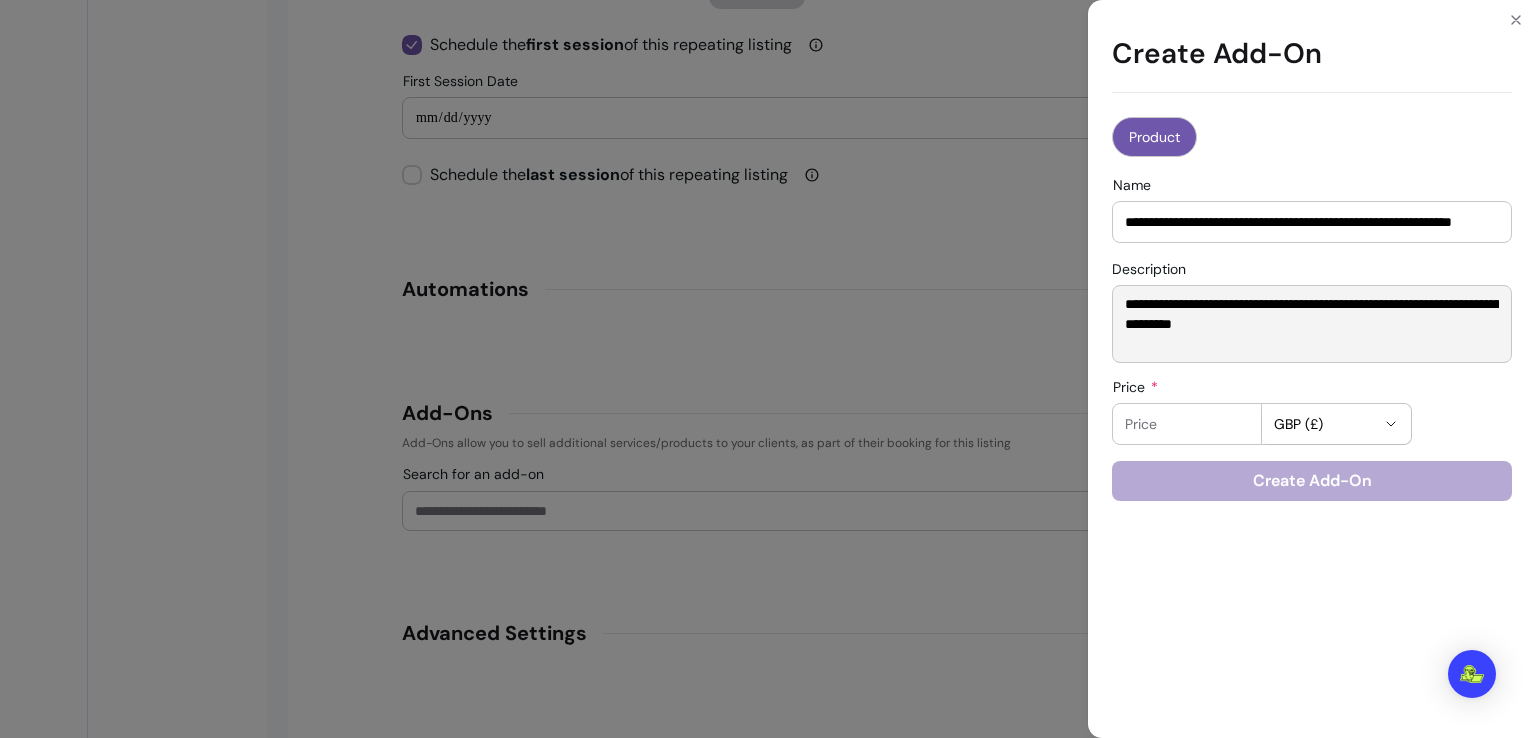 type on "**********" 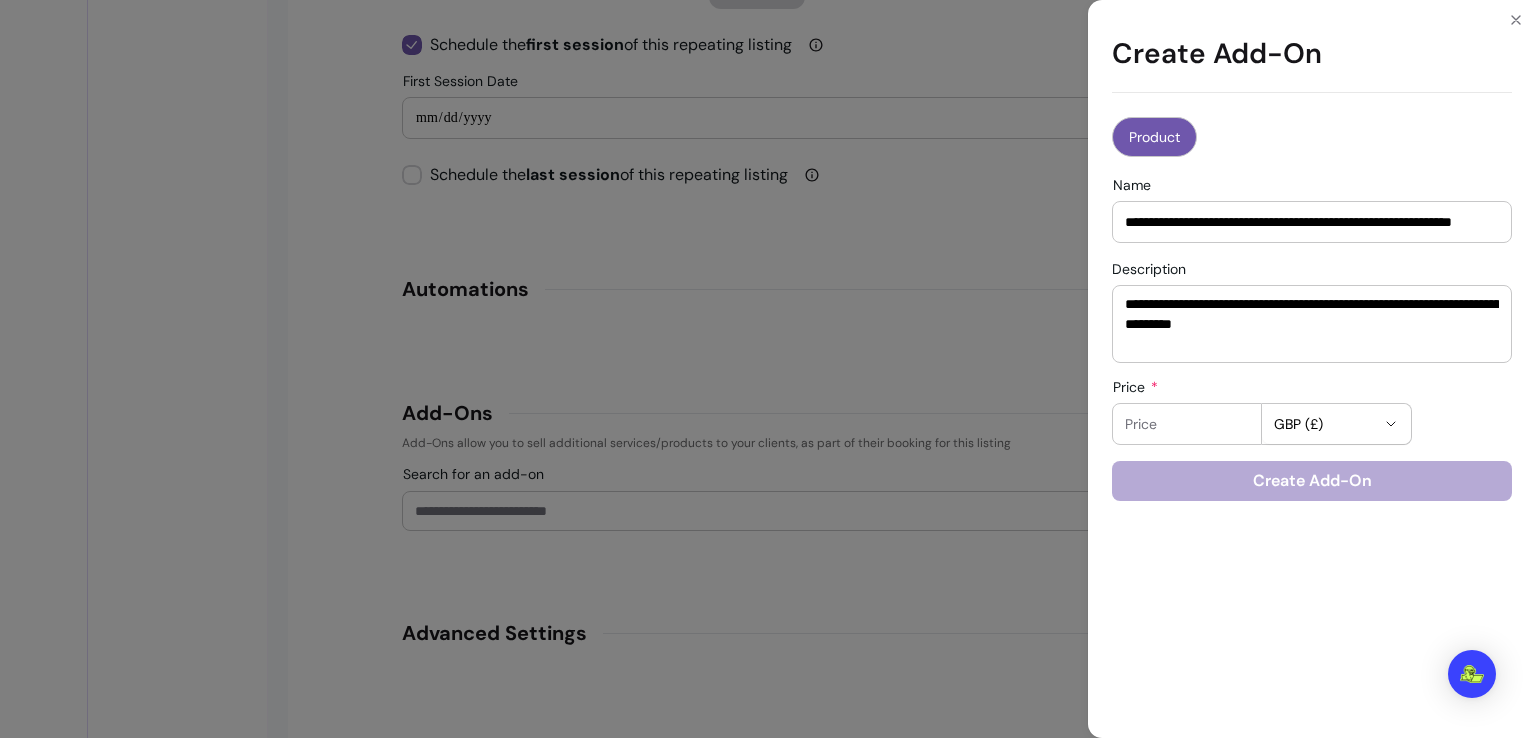 click on "Price" at bounding box center [1187, 424] 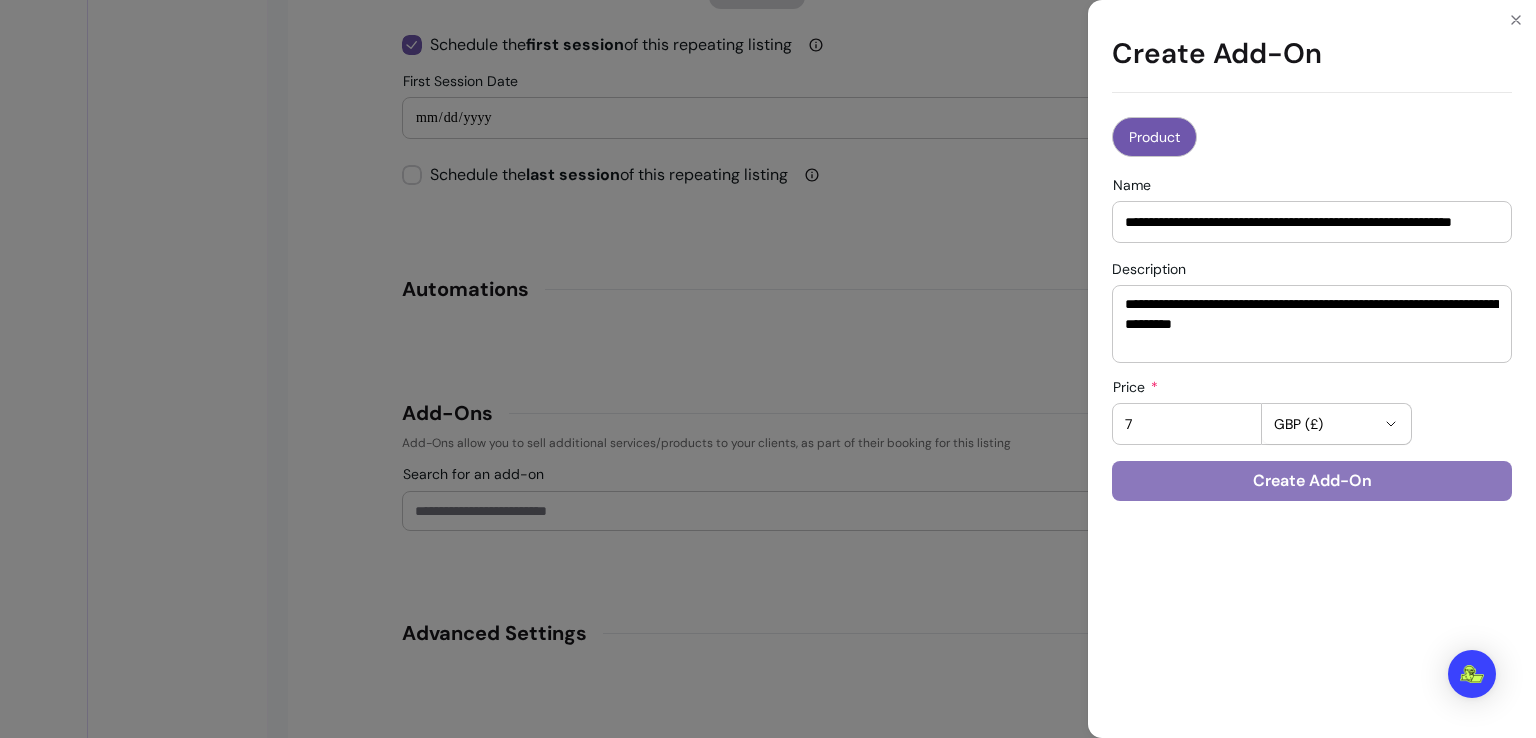 type on "7" 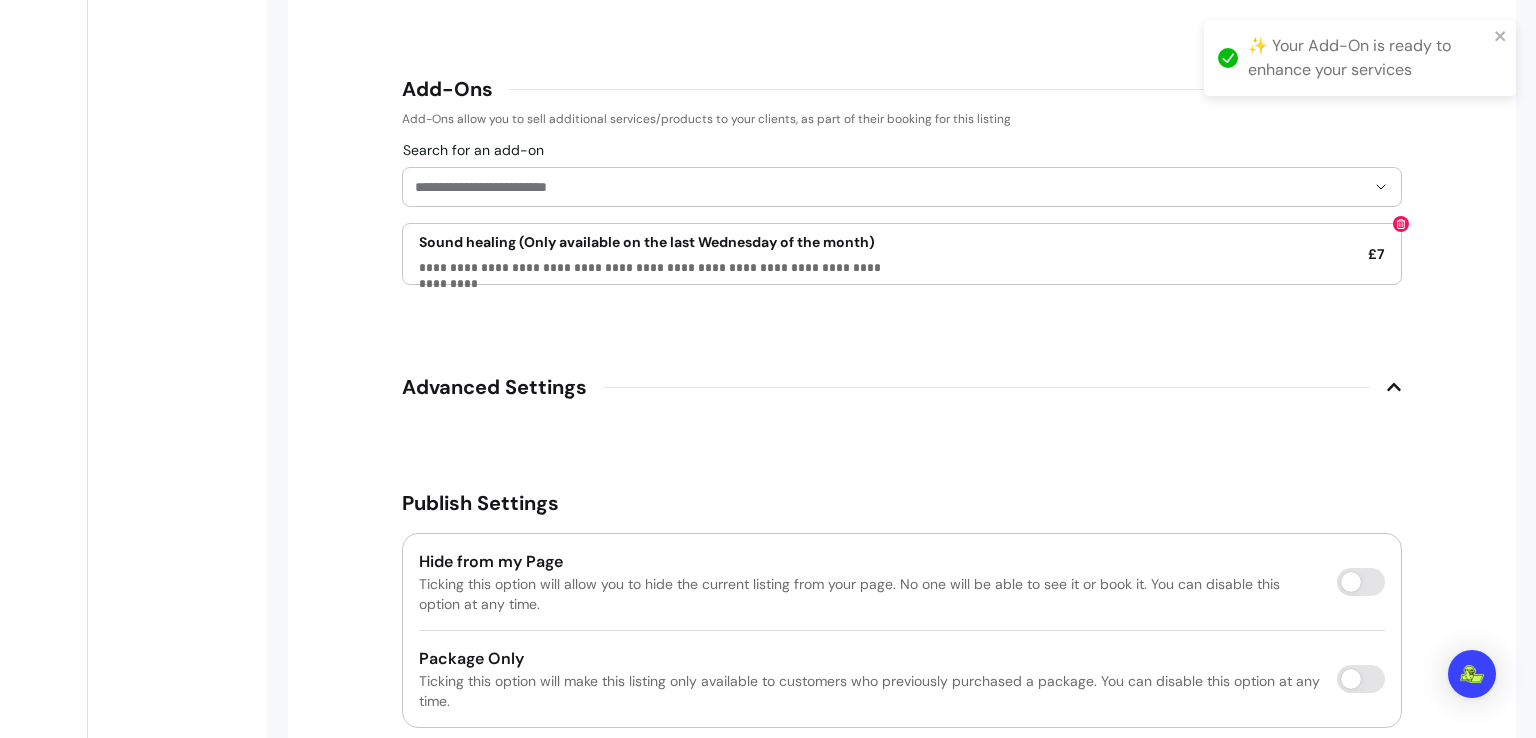 scroll, scrollTop: 2893, scrollLeft: 0, axis: vertical 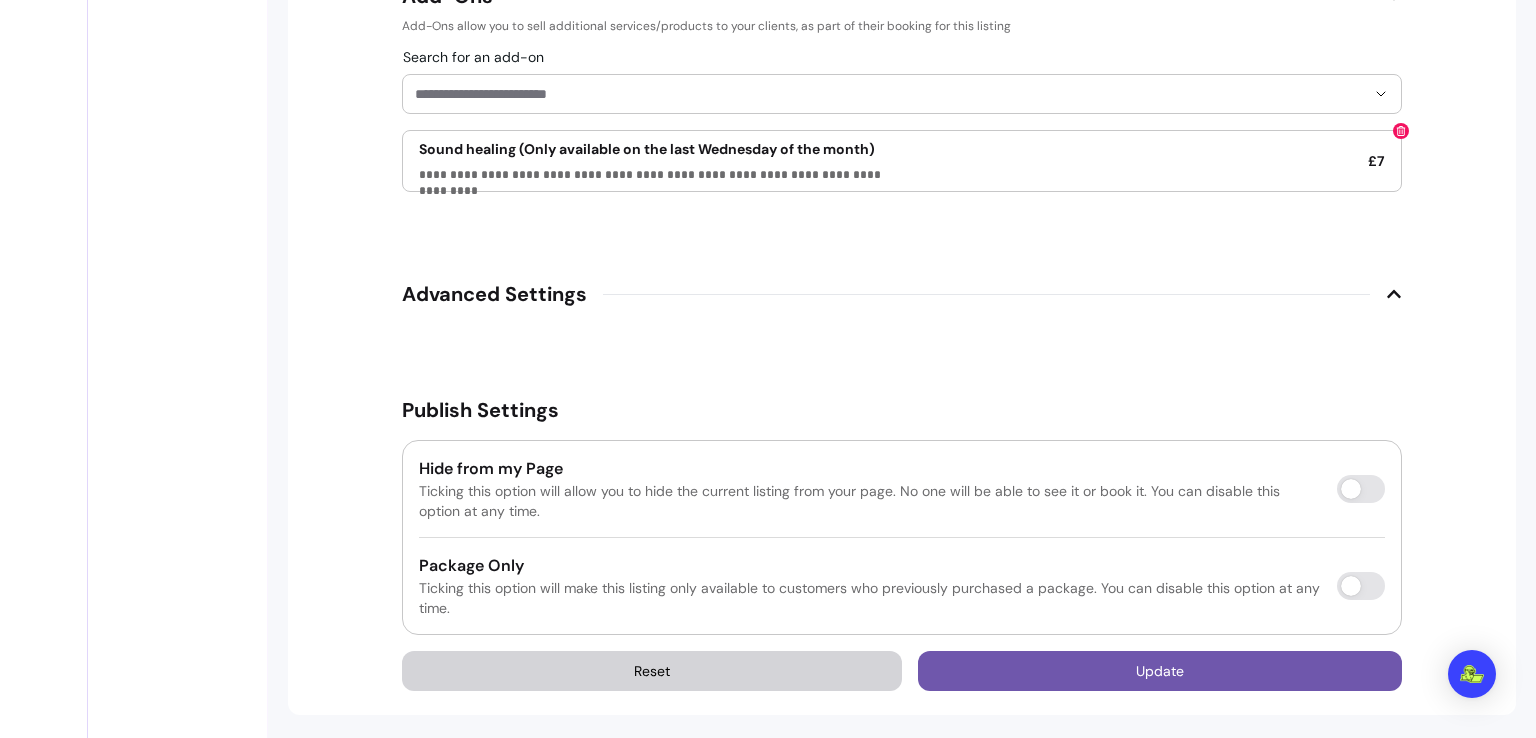 click on "Advanced Settings" at bounding box center [902, 294] 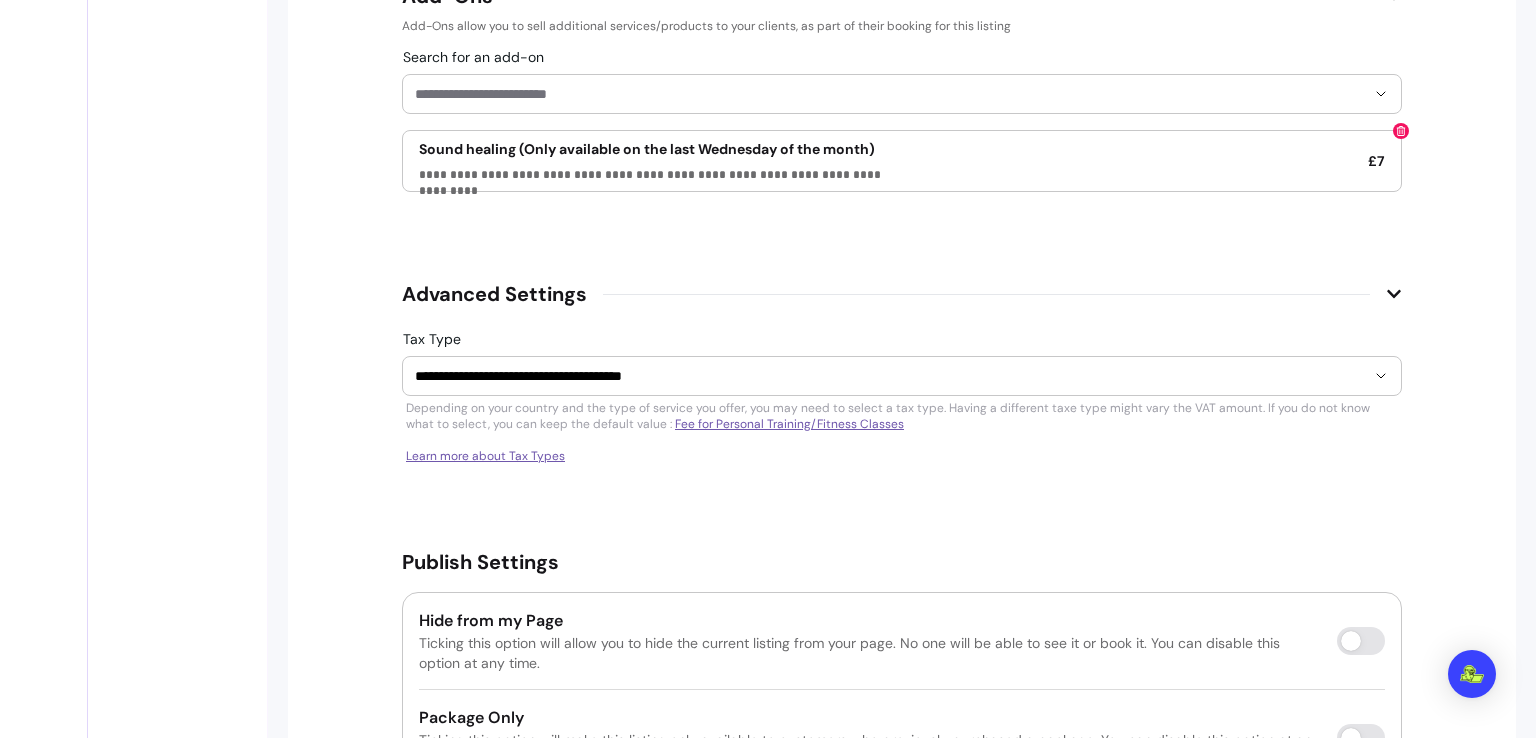 click on "Advanced Settings" at bounding box center (902, 294) 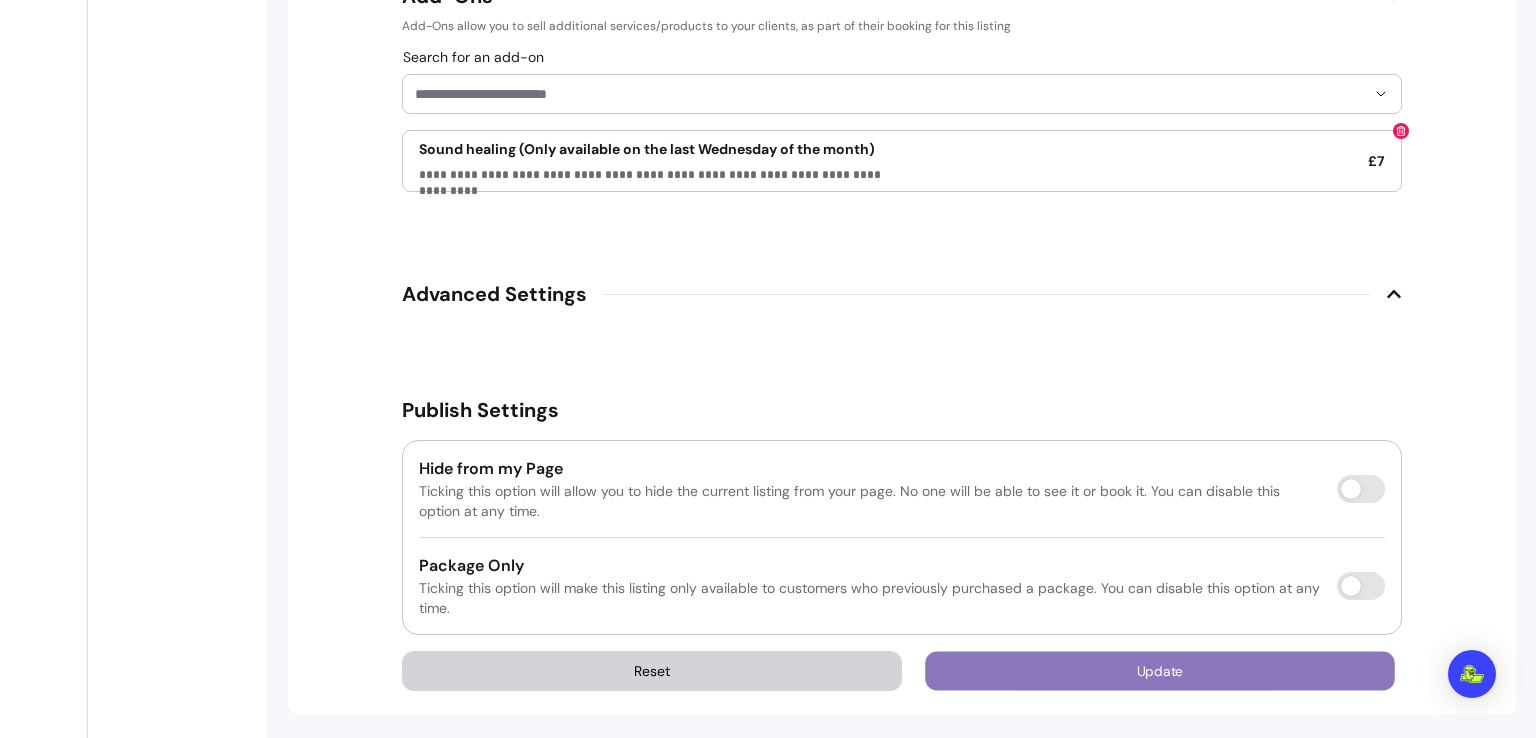 click on "Update" at bounding box center [1160, 671] 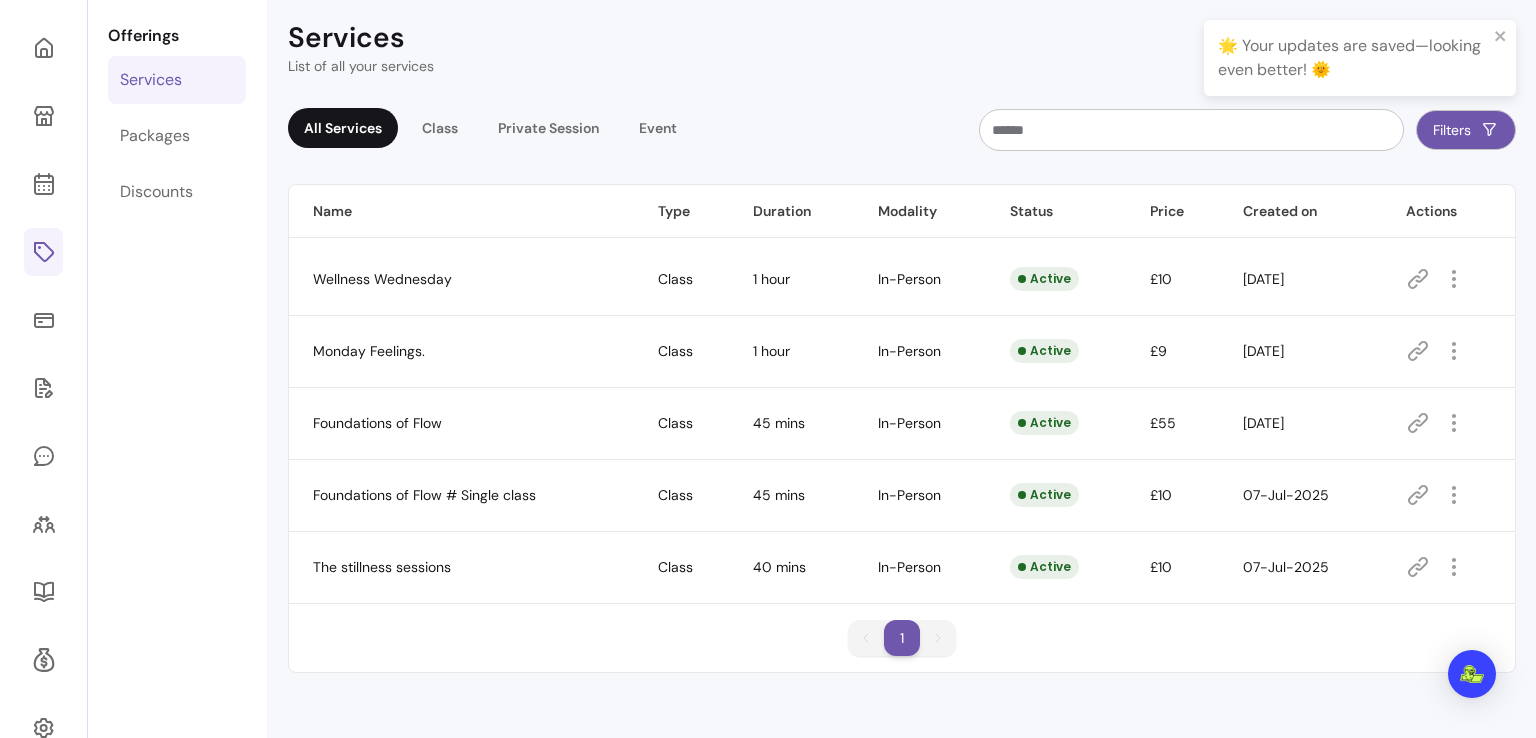 scroll, scrollTop: 124, scrollLeft: 0, axis: vertical 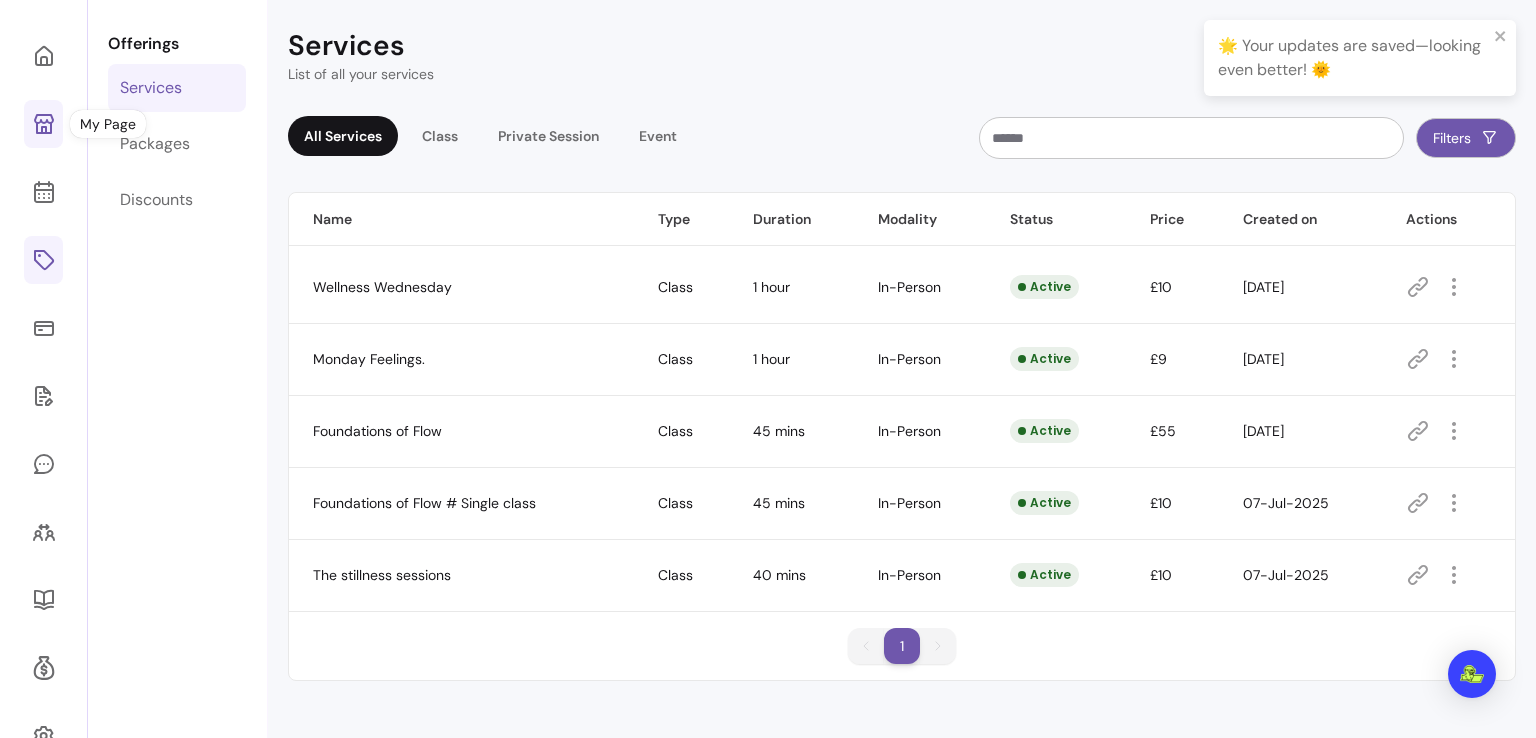 click at bounding box center (43, 124) 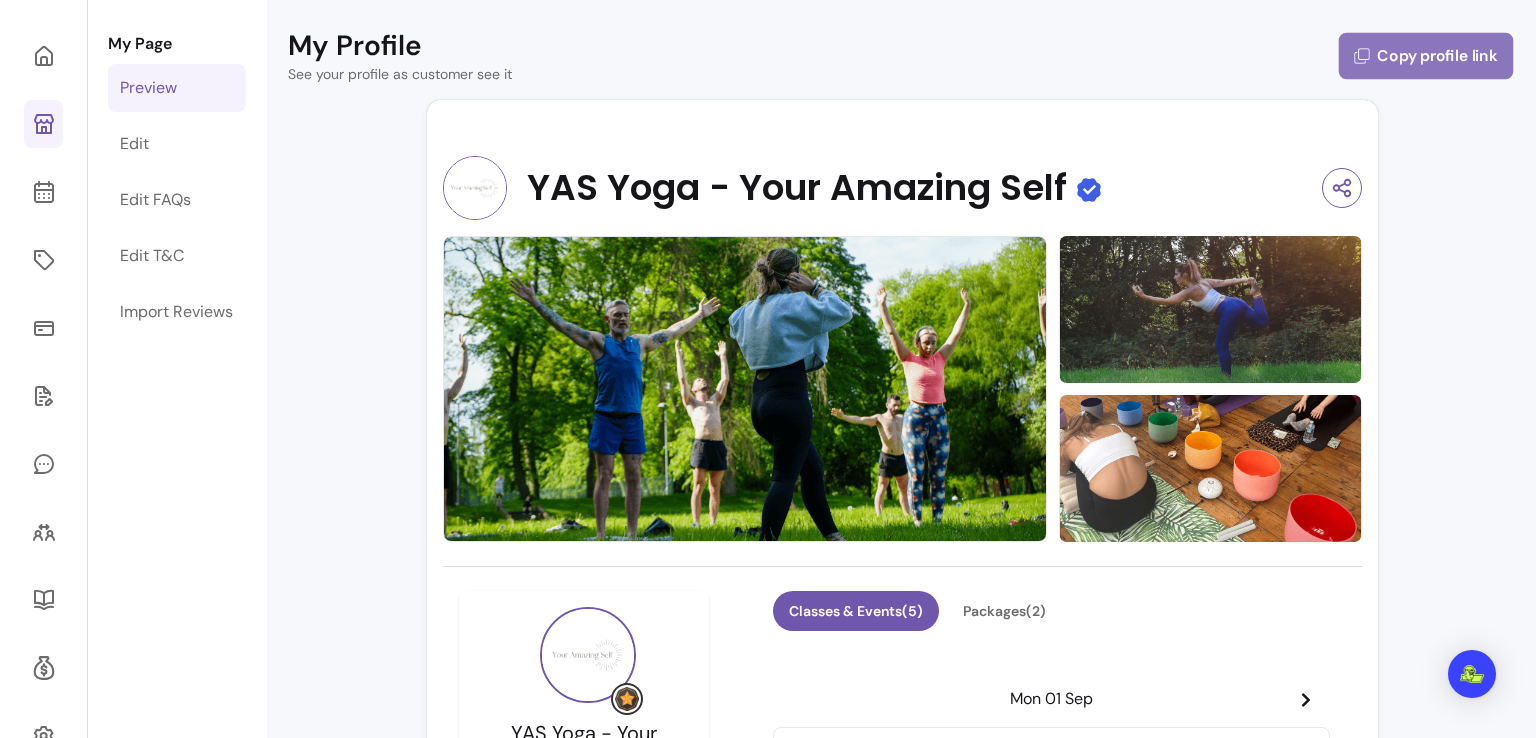click on "Copy profile link" at bounding box center (1426, 56) 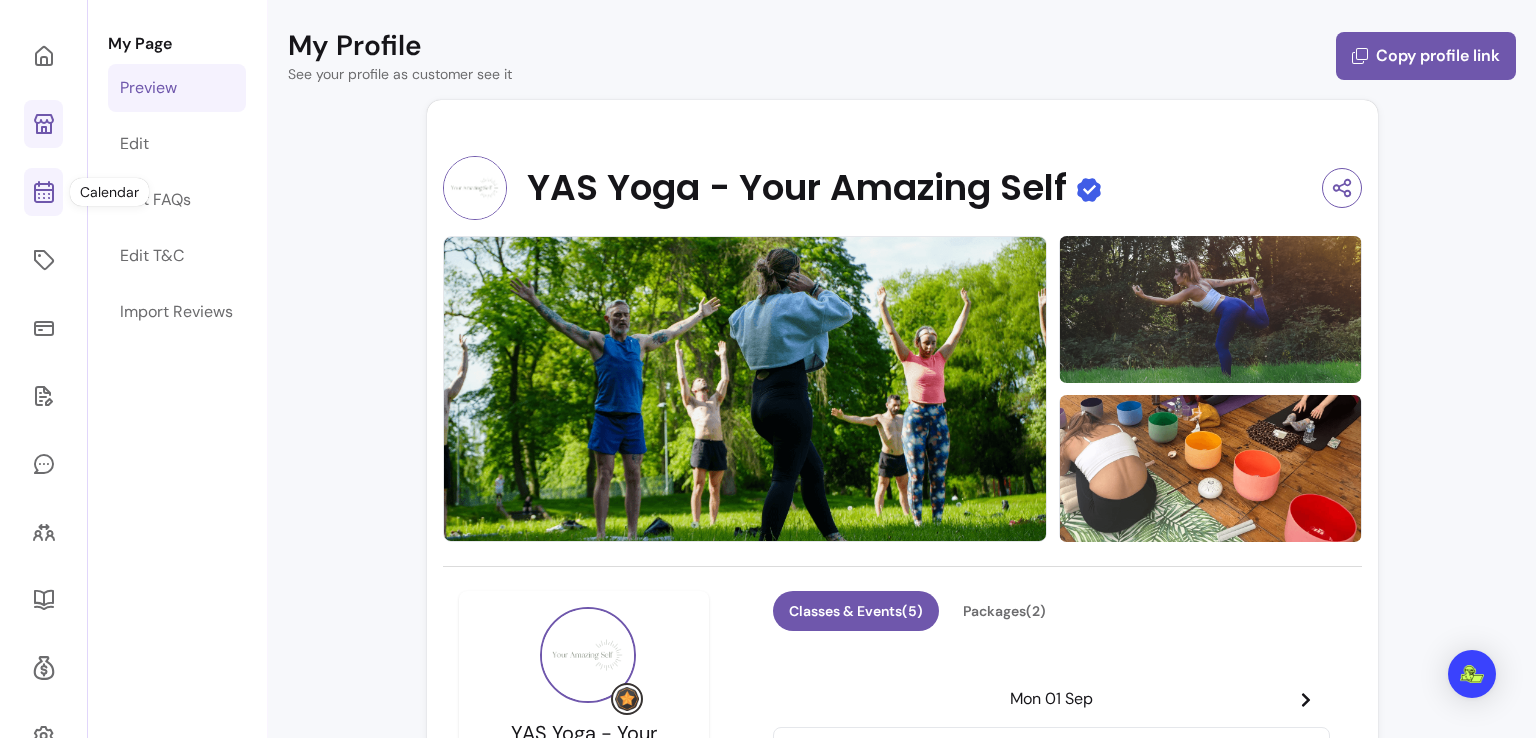 click at bounding box center [43, 192] 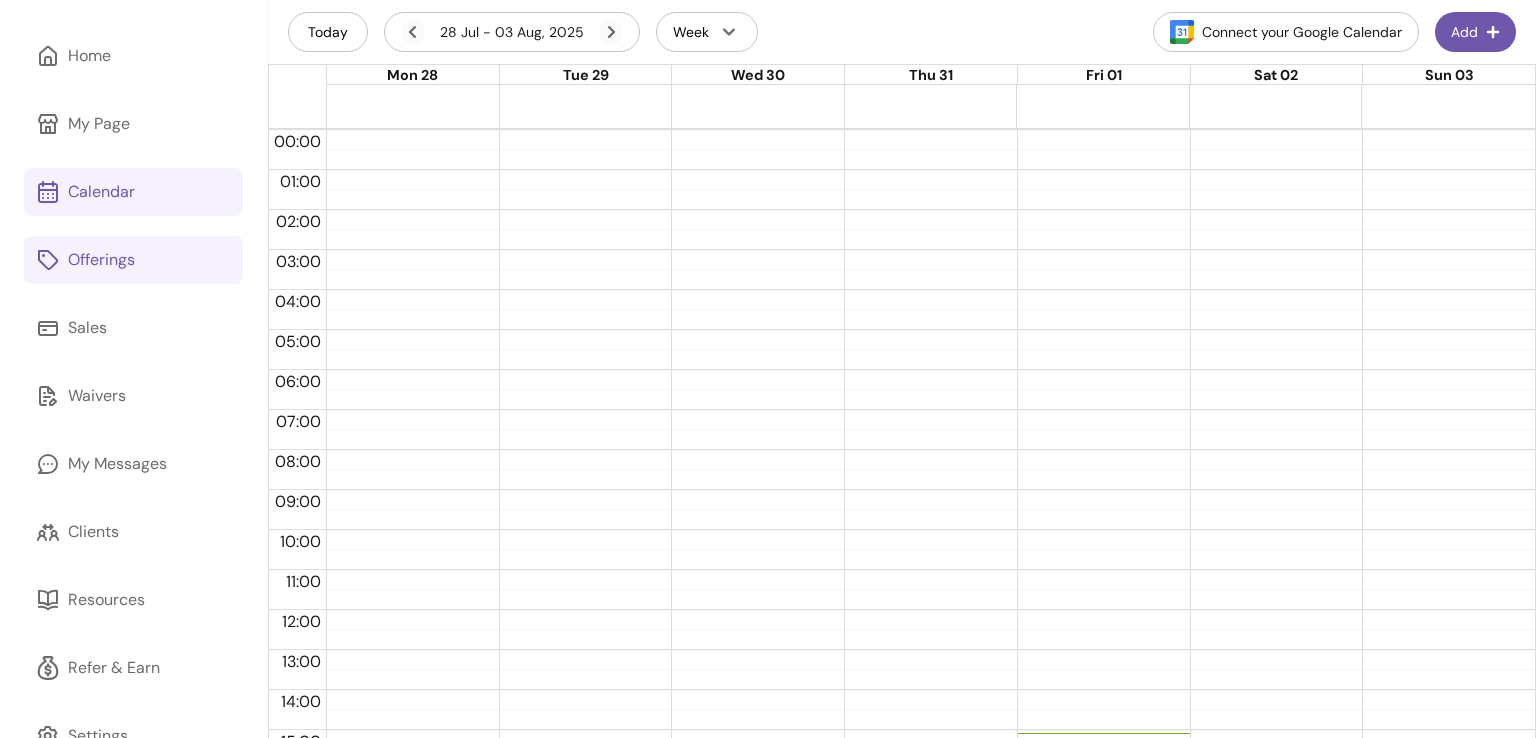 click on "Offerings" at bounding box center (133, 260) 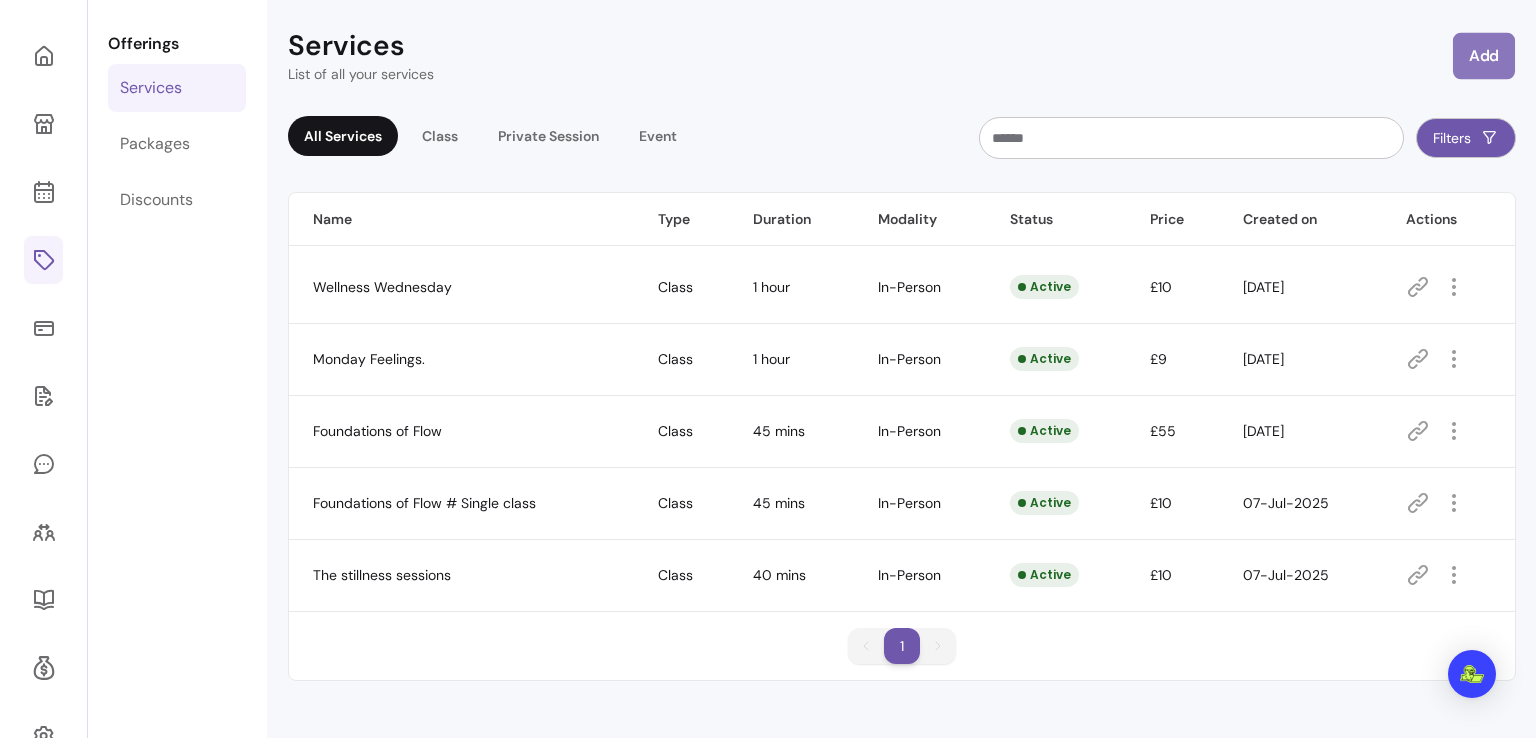 click on "Add" at bounding box center [1484, 56] 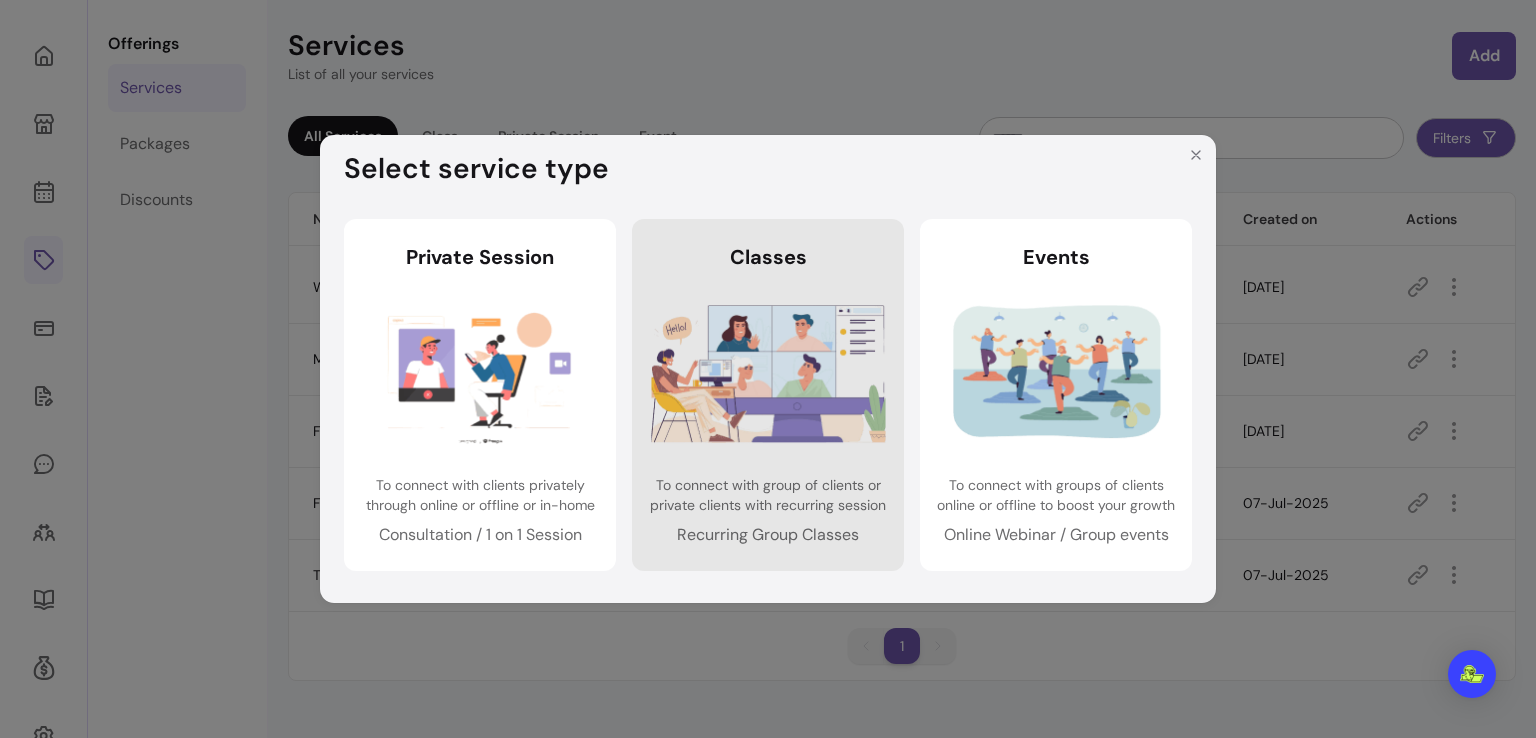 click at bounding box center [768, 373] 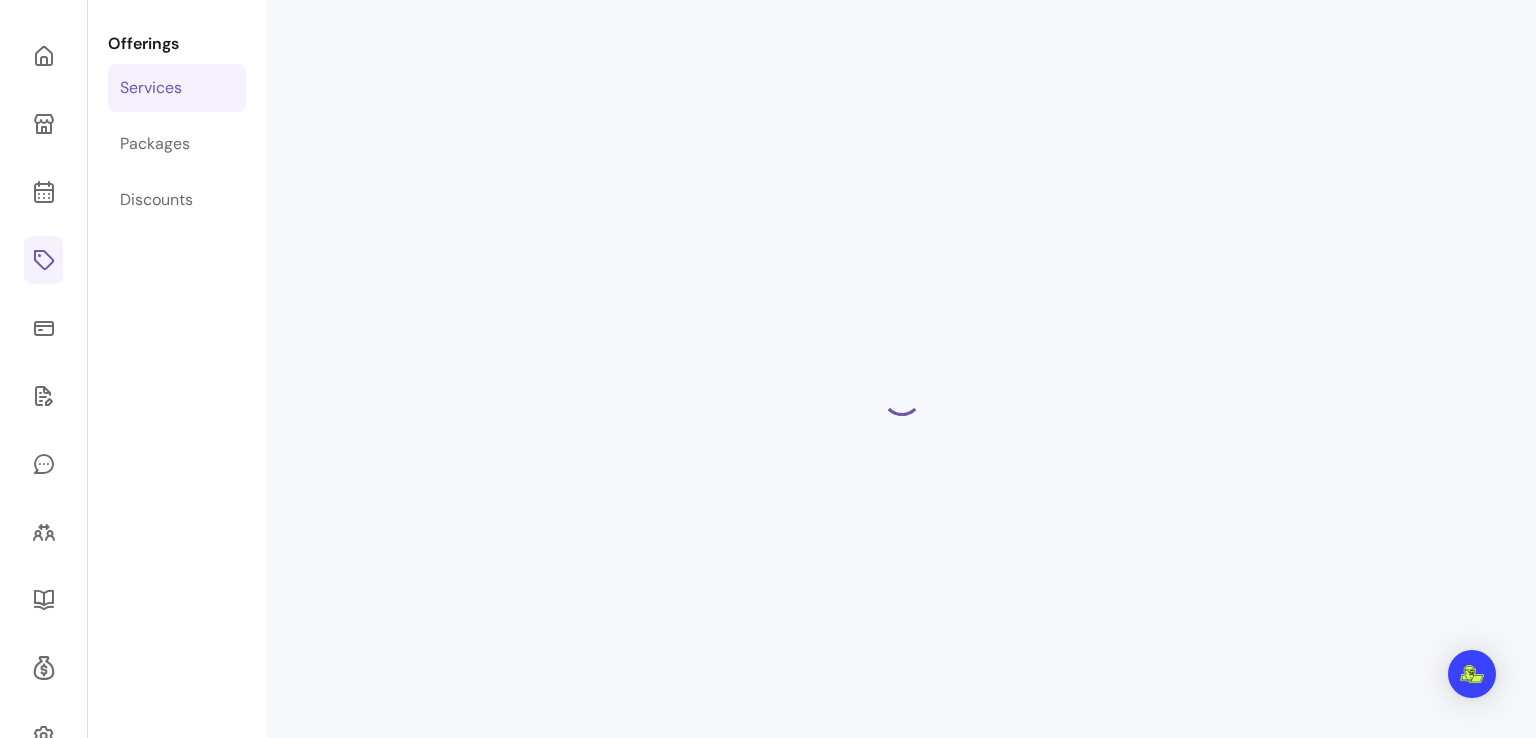 select on "***" 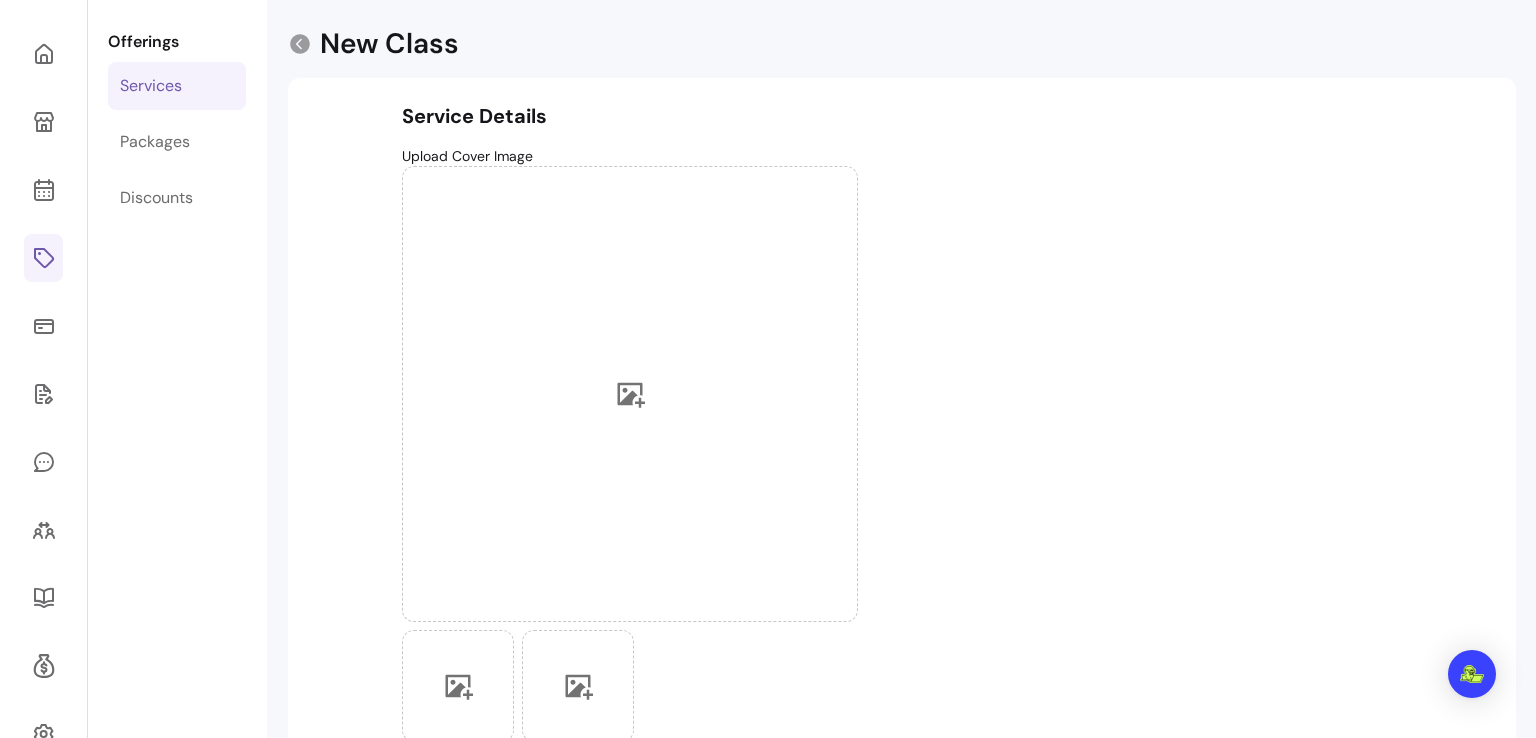 scroll, scrollTop: 0, scrollLeft: 0, axis: both 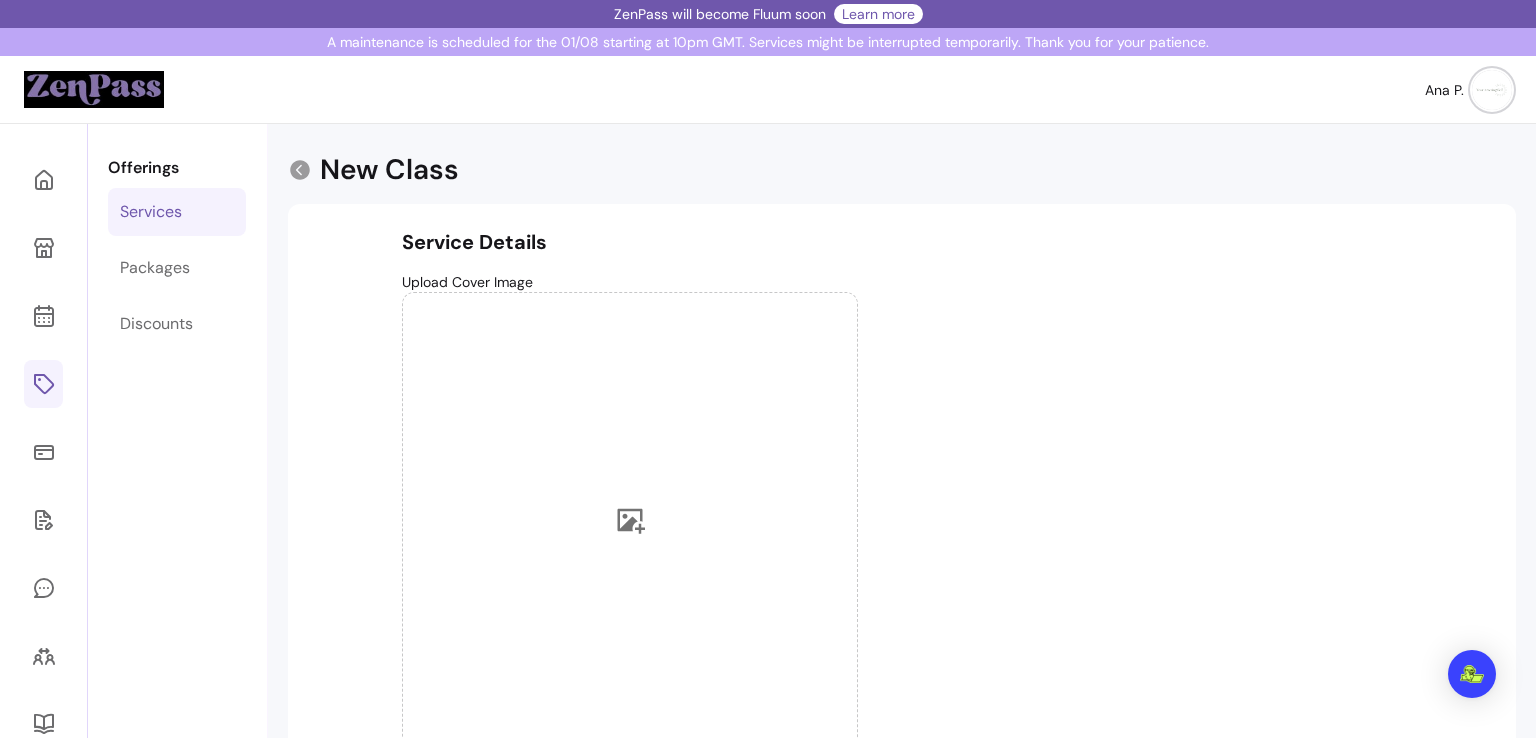 click on "New Class" at bounding box center (389, 170) 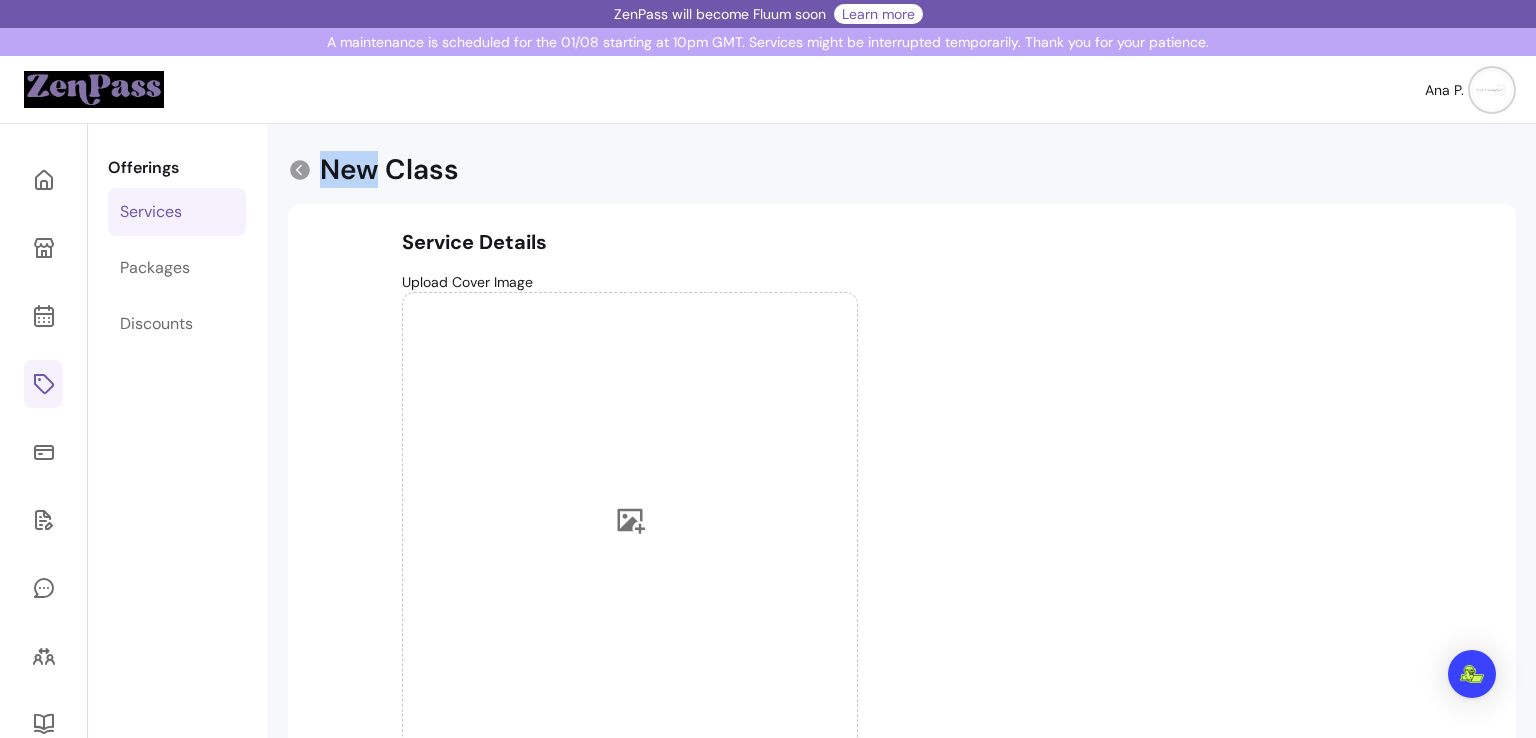 click on "New Class" at bounding box center (389, 170) 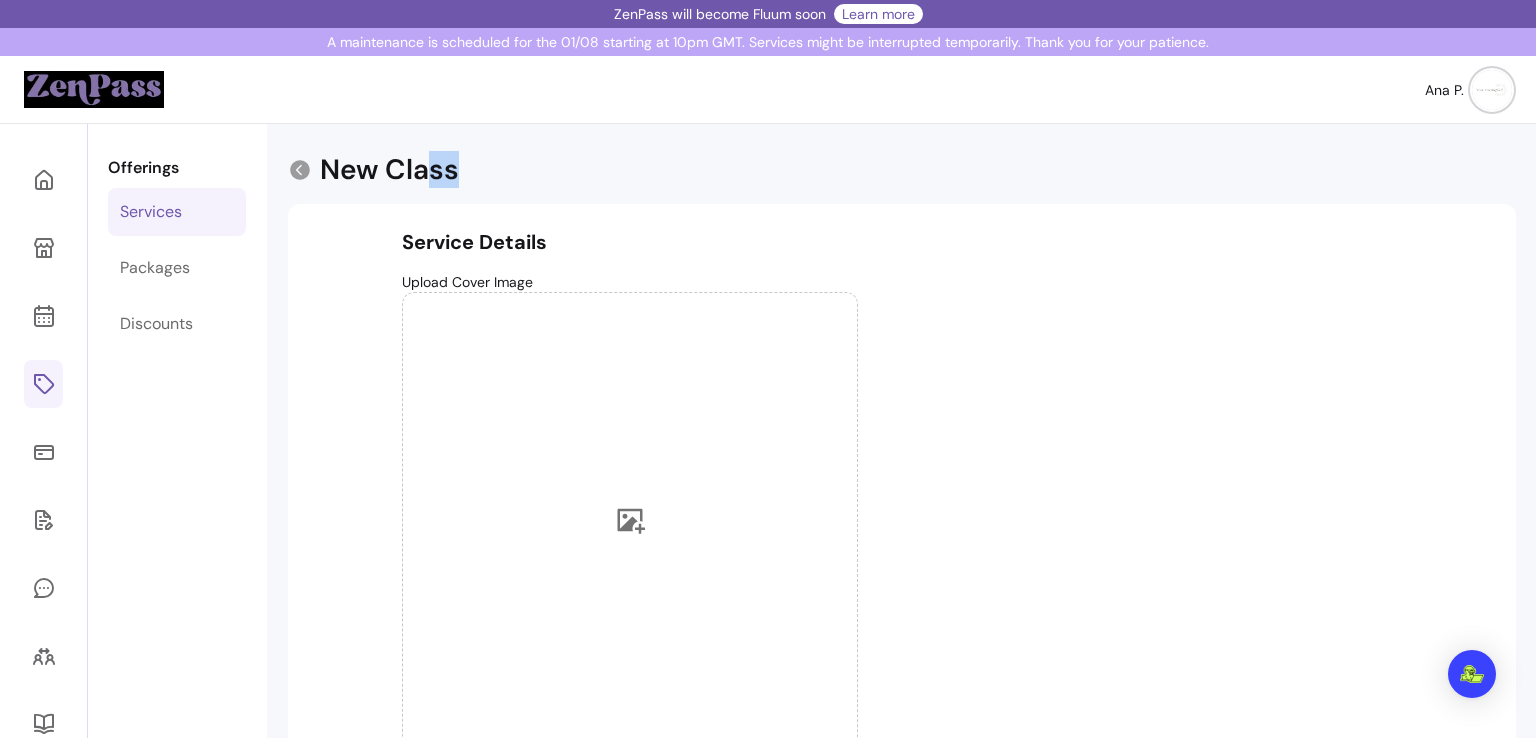 drag, startPoint x: 508, startPoint y: 145, endPoint x: 440, endPoint y: 177, distance: 75.153175 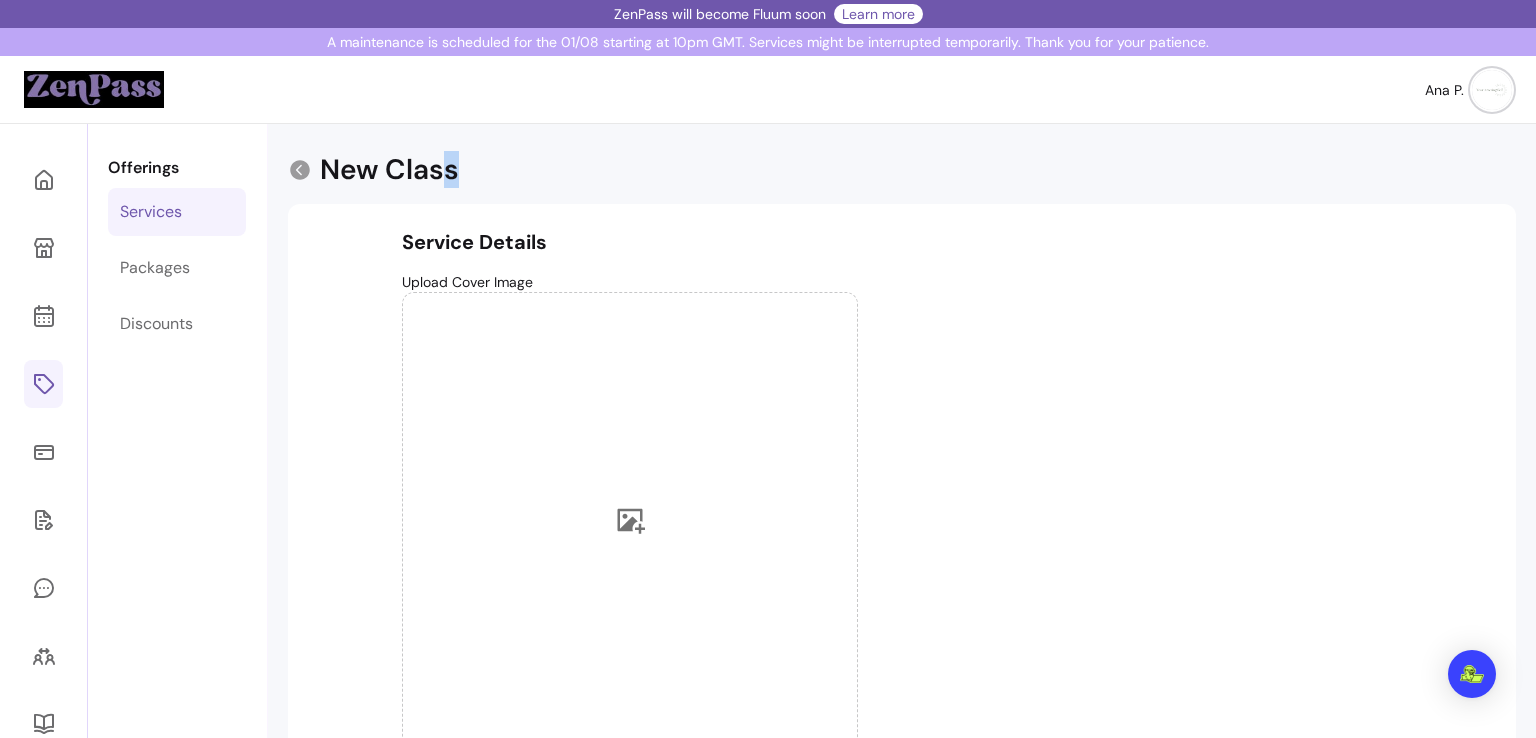 click on "New Class" at bounding box center (389, 170) 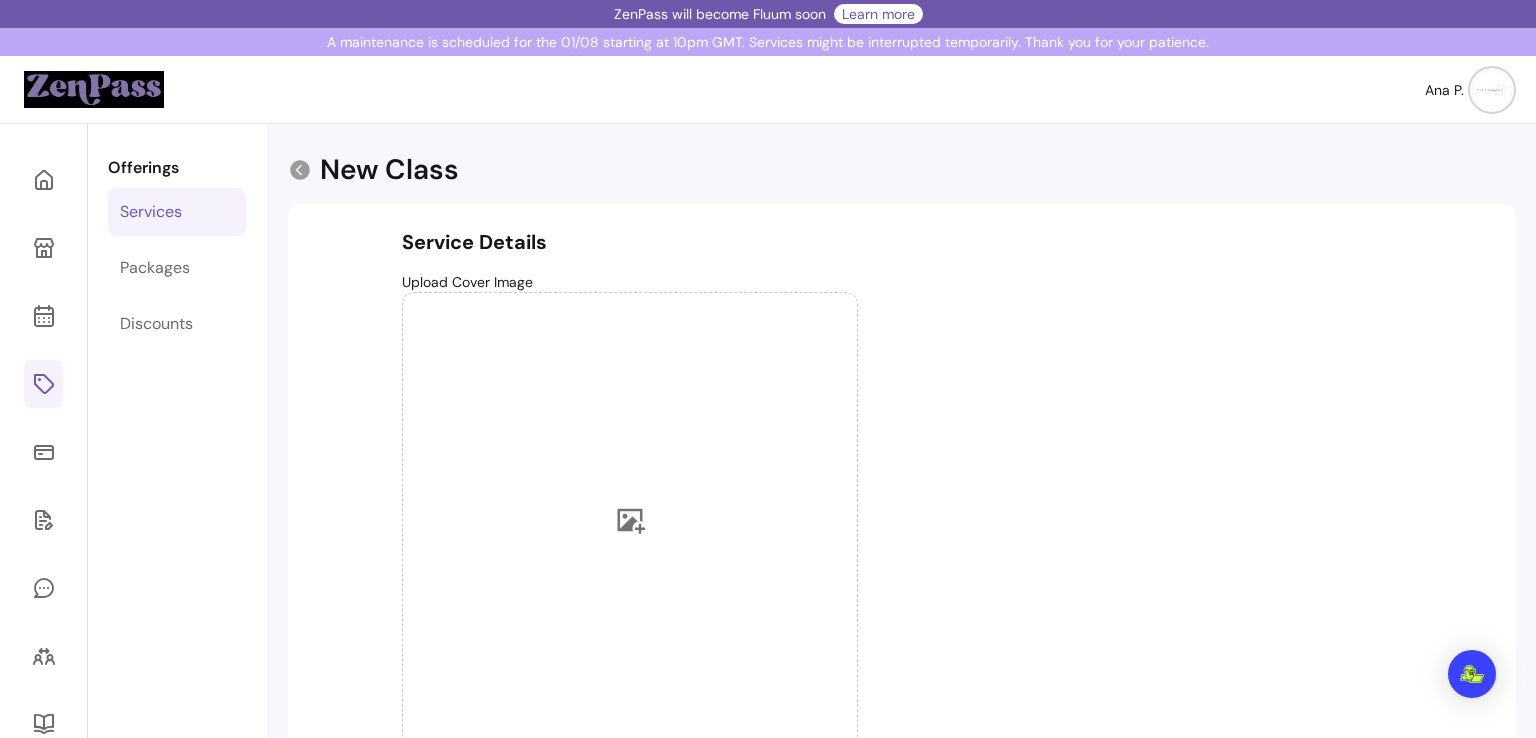 drag, startPoint x: 508, startPoint y: 156, endPoint x: 309, endPoint y: 188, distance: 201.55644 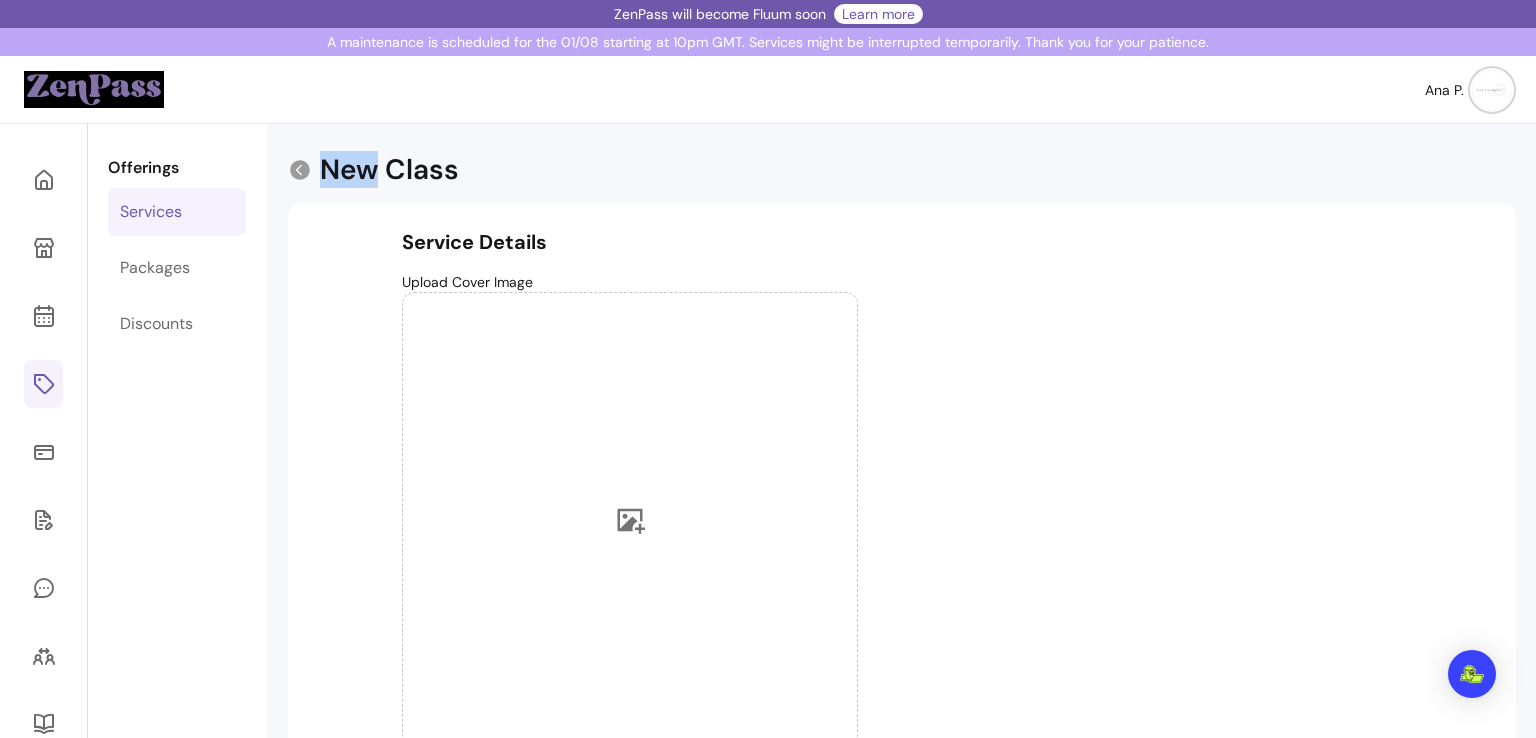 click on "New Class" at bounding box center (389, 170) 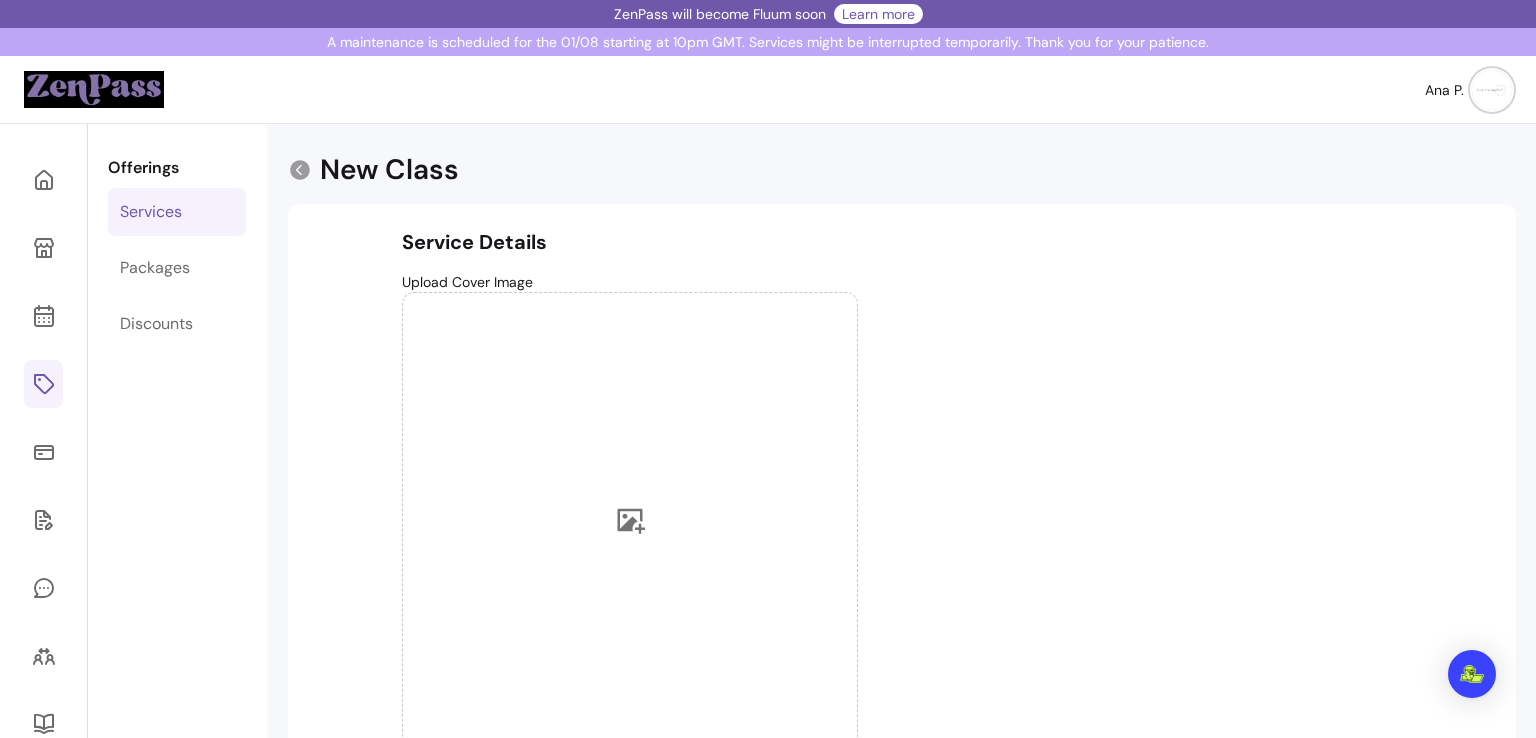 drag, startPoint x: 464, startPoint y: 148, endPoint x: 462, endPoint y: 174, distance: 26.076809 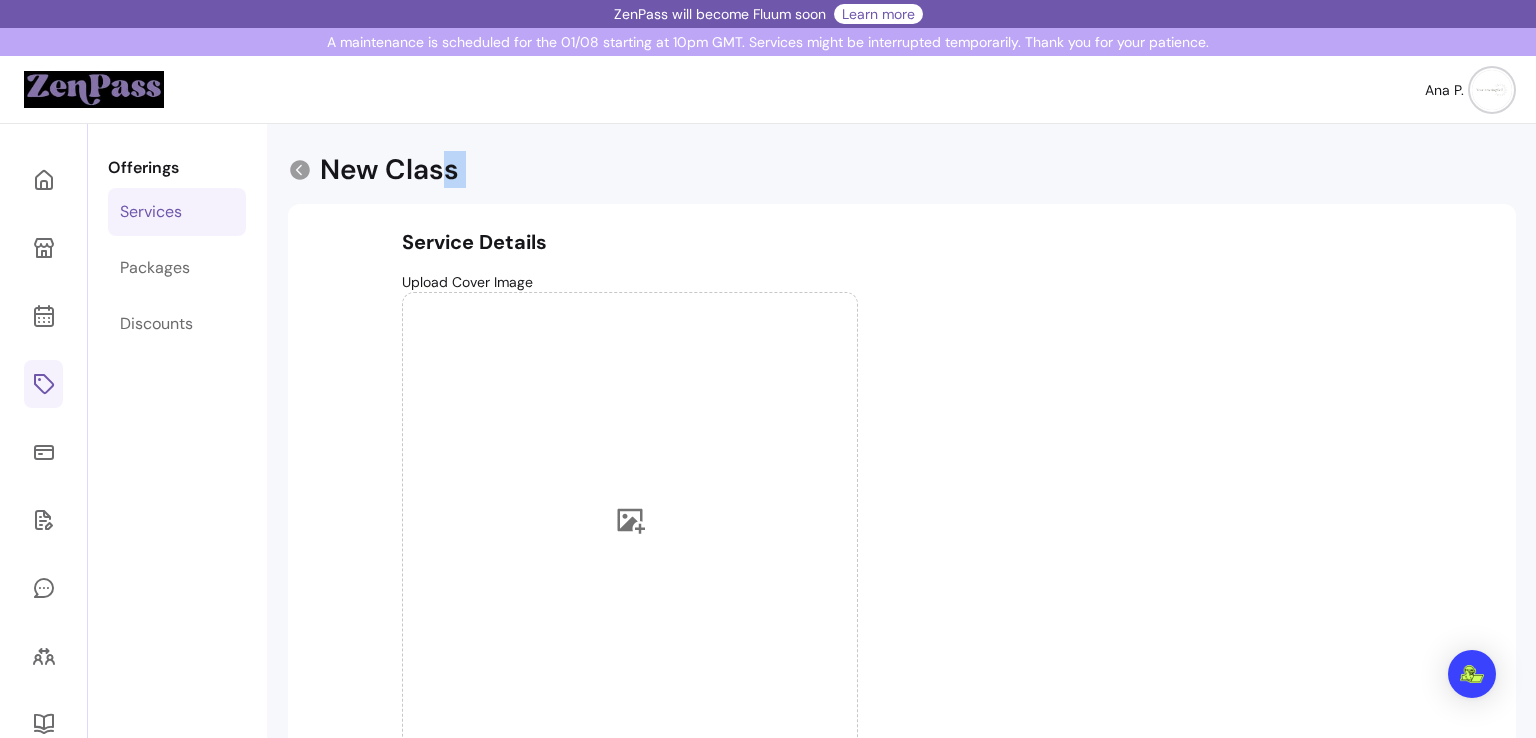 drag, startPoint x: 445, startPoint y: 173, endPoint x: 352, endPoint y: 200, distance: 96.84007 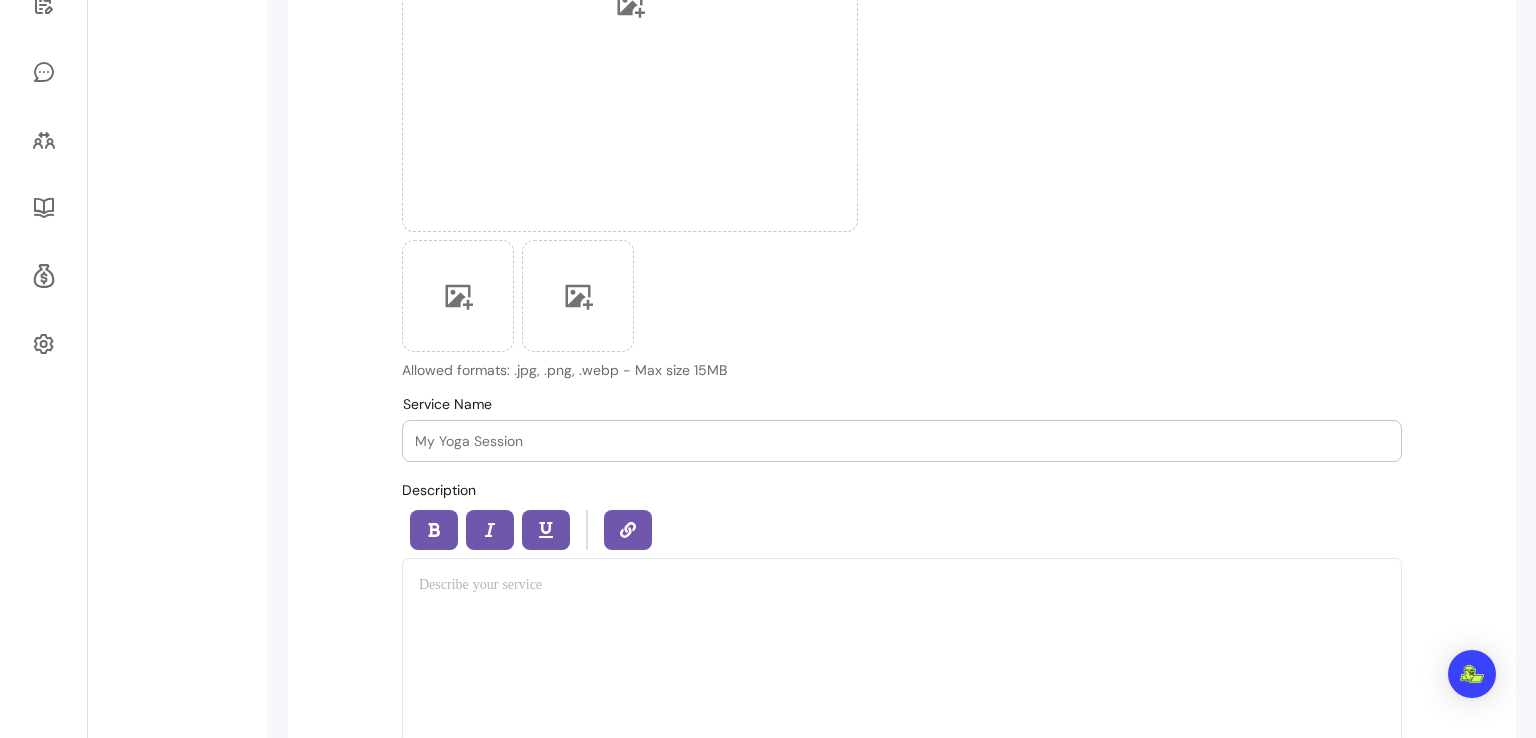 scroll, scrollTop: 513, scrollLeft: 0, axis: vertical 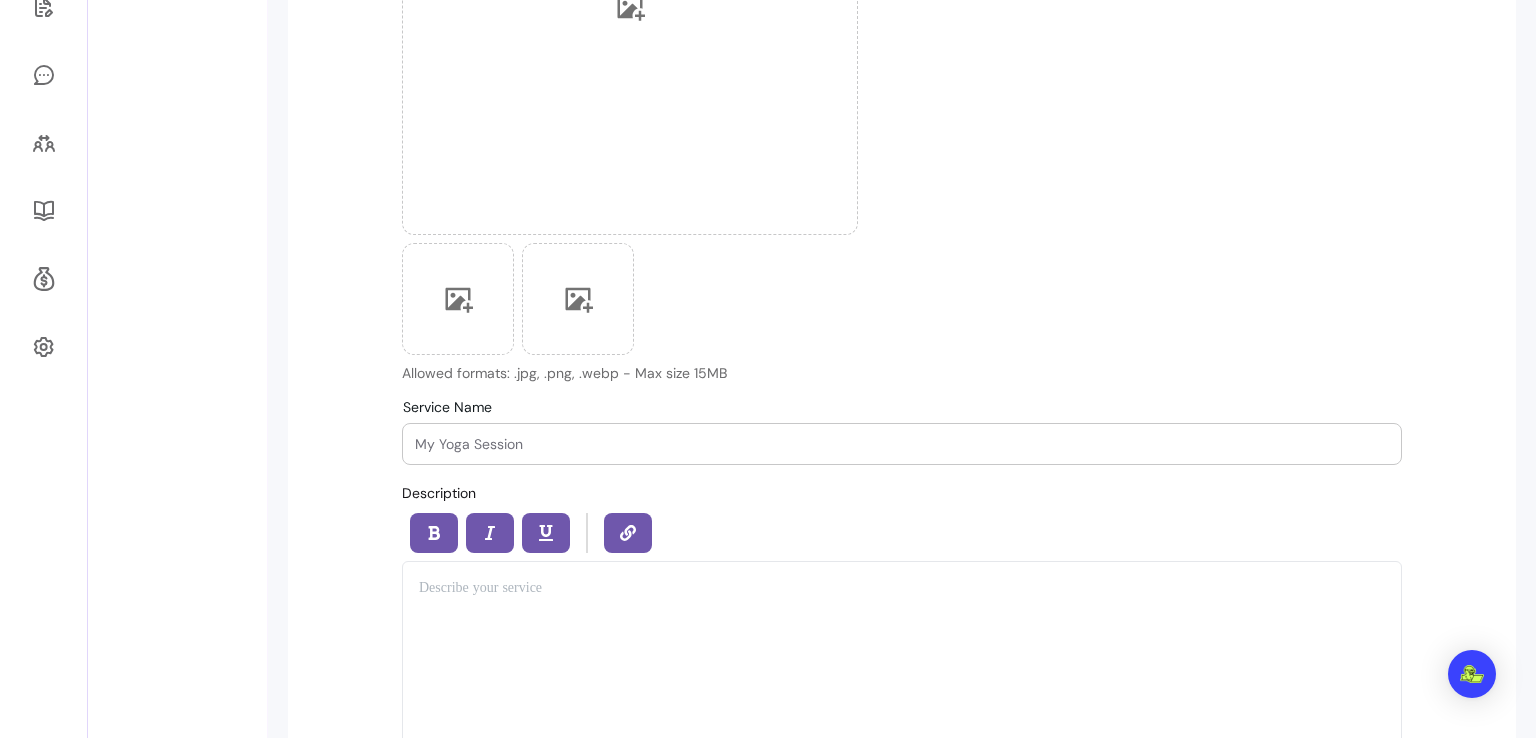 click on "Service Name" at bounding box center [902, 444] 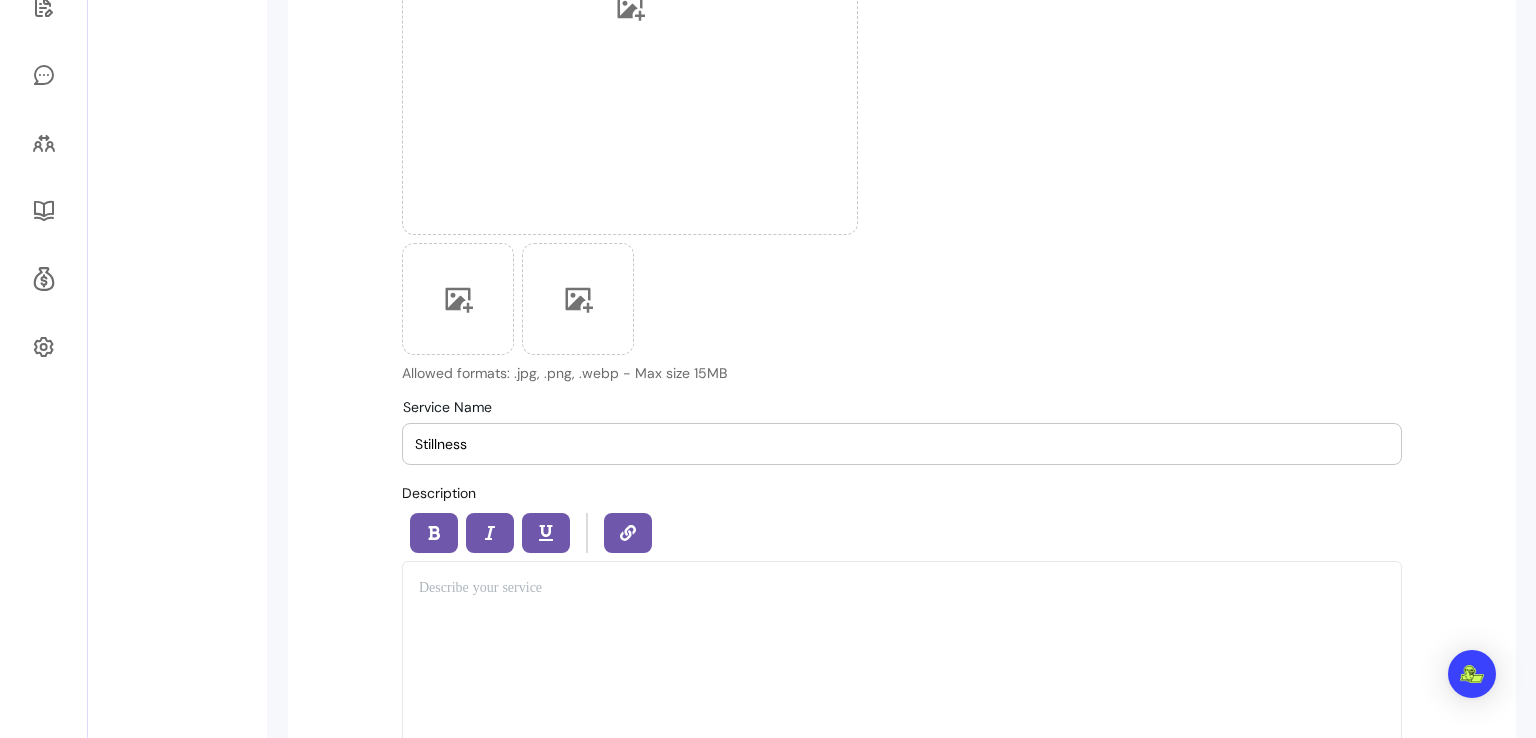 type on "Stillness" 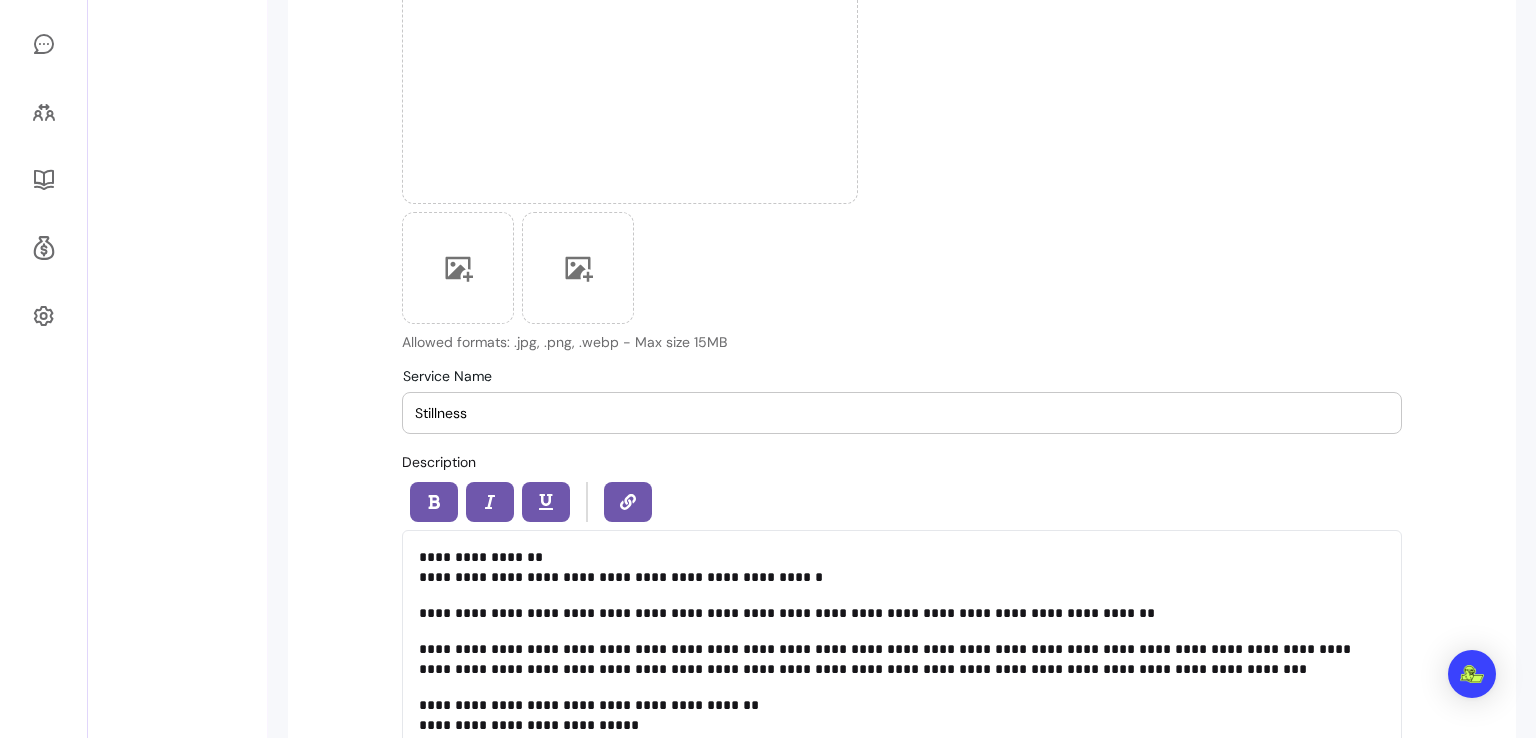 click on "**********" at bounding box center (902, 567) 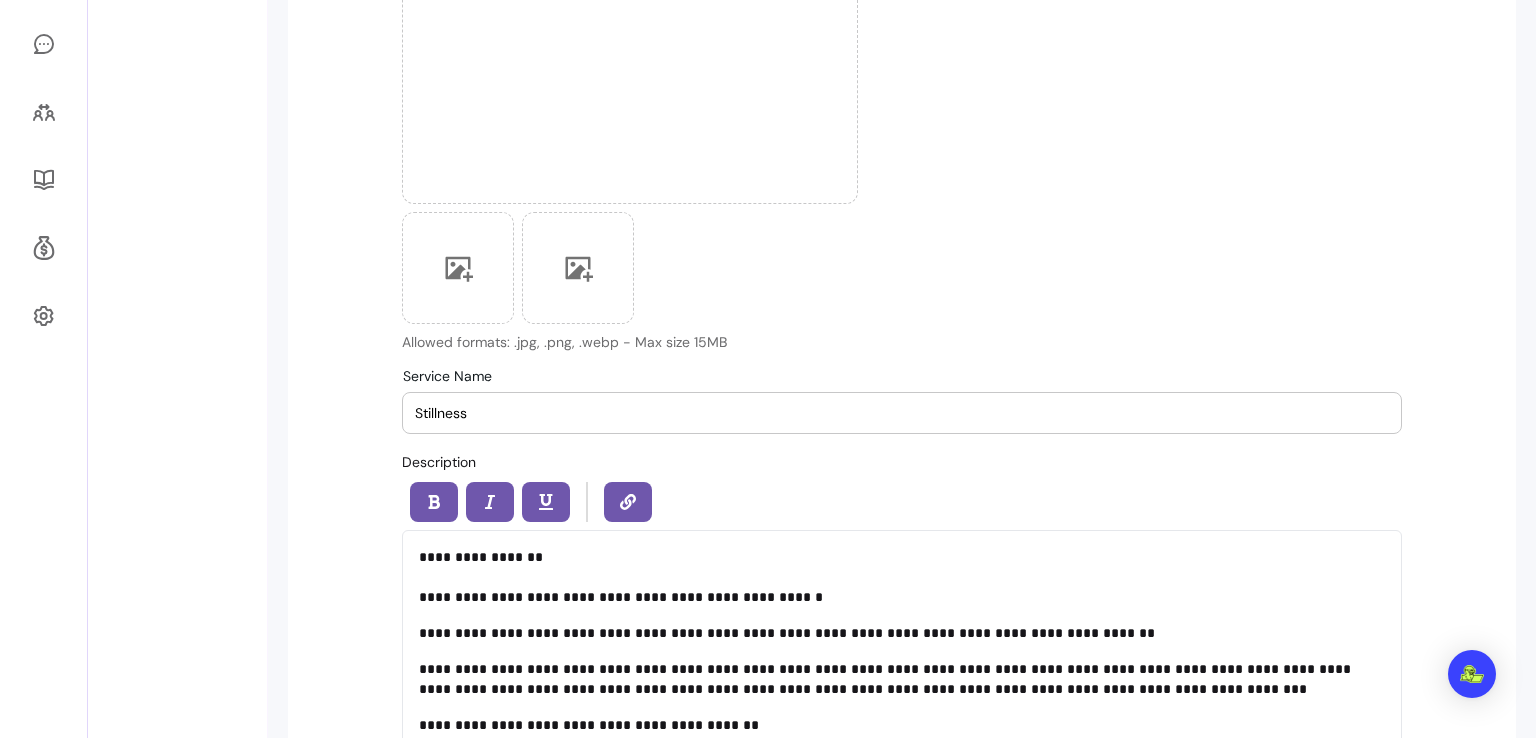 click on "**********" at bounding box center (902, 633) 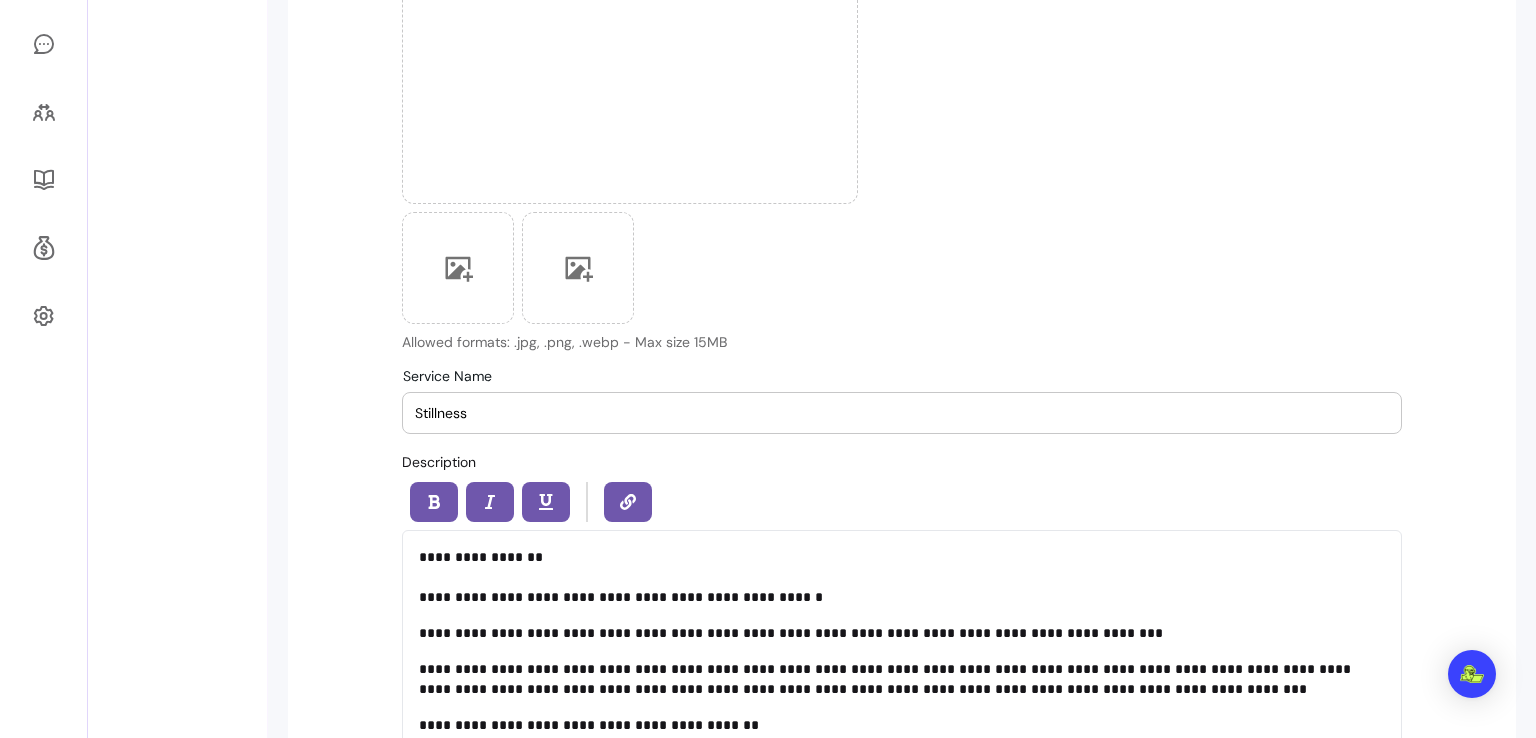 click on "**********" at bounding box center (902, 633) 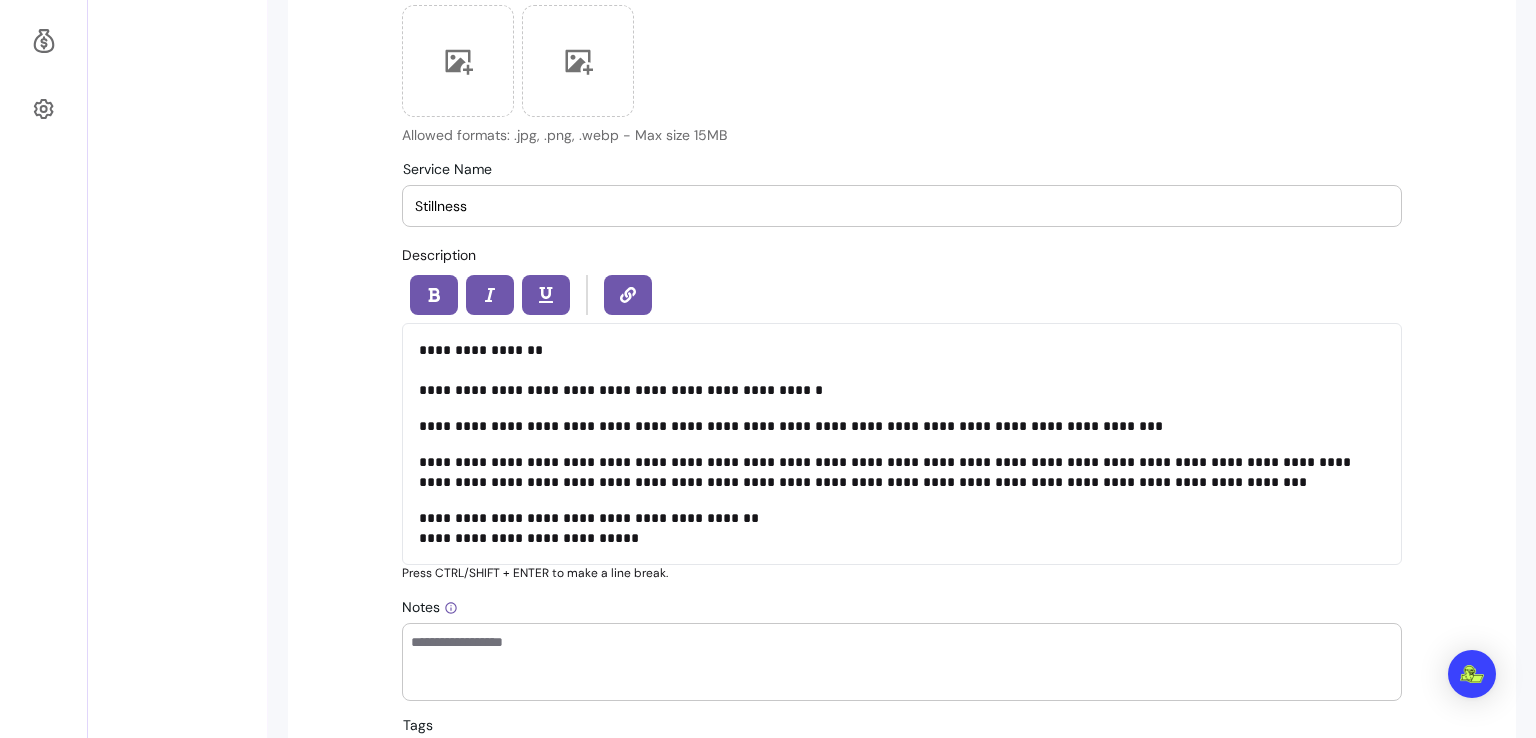 scroll, scrollTop: 761, scrollLeft: 0, axis: vertical 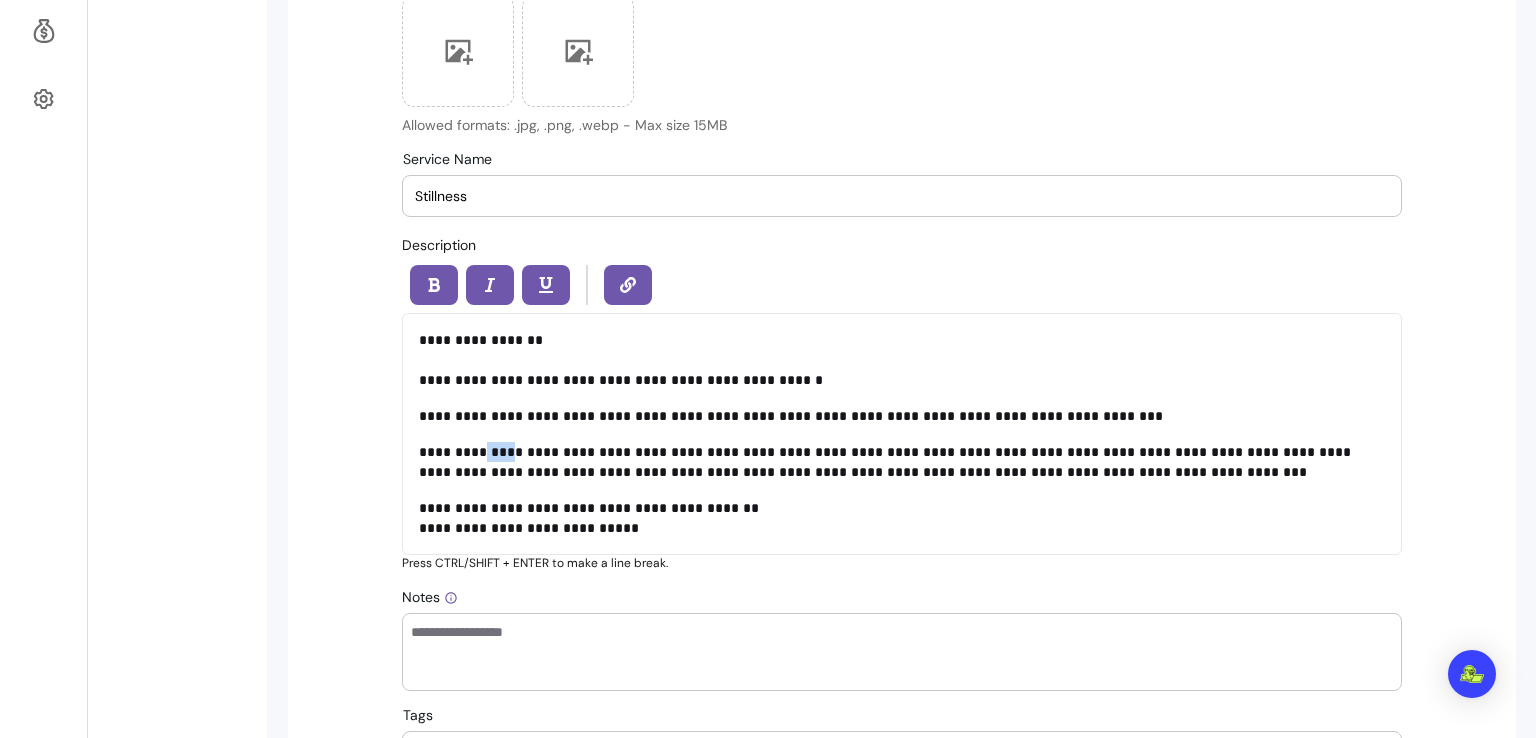 drag, startPoint x: 506, startPoint y: 455, endPoint x: 477, endPoint y: 456, distance: 29.017237 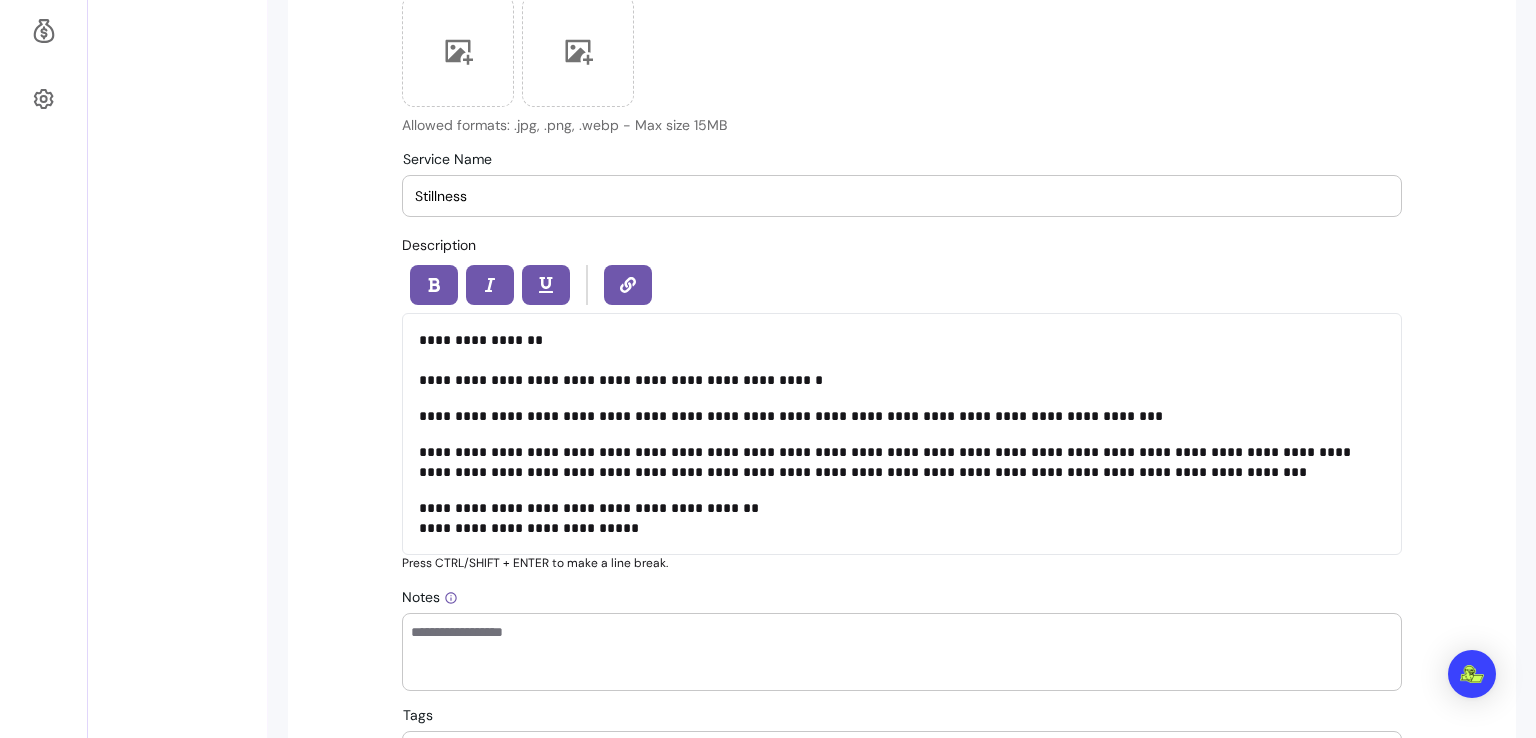 click on "**********" at bounding box center (902, 462) 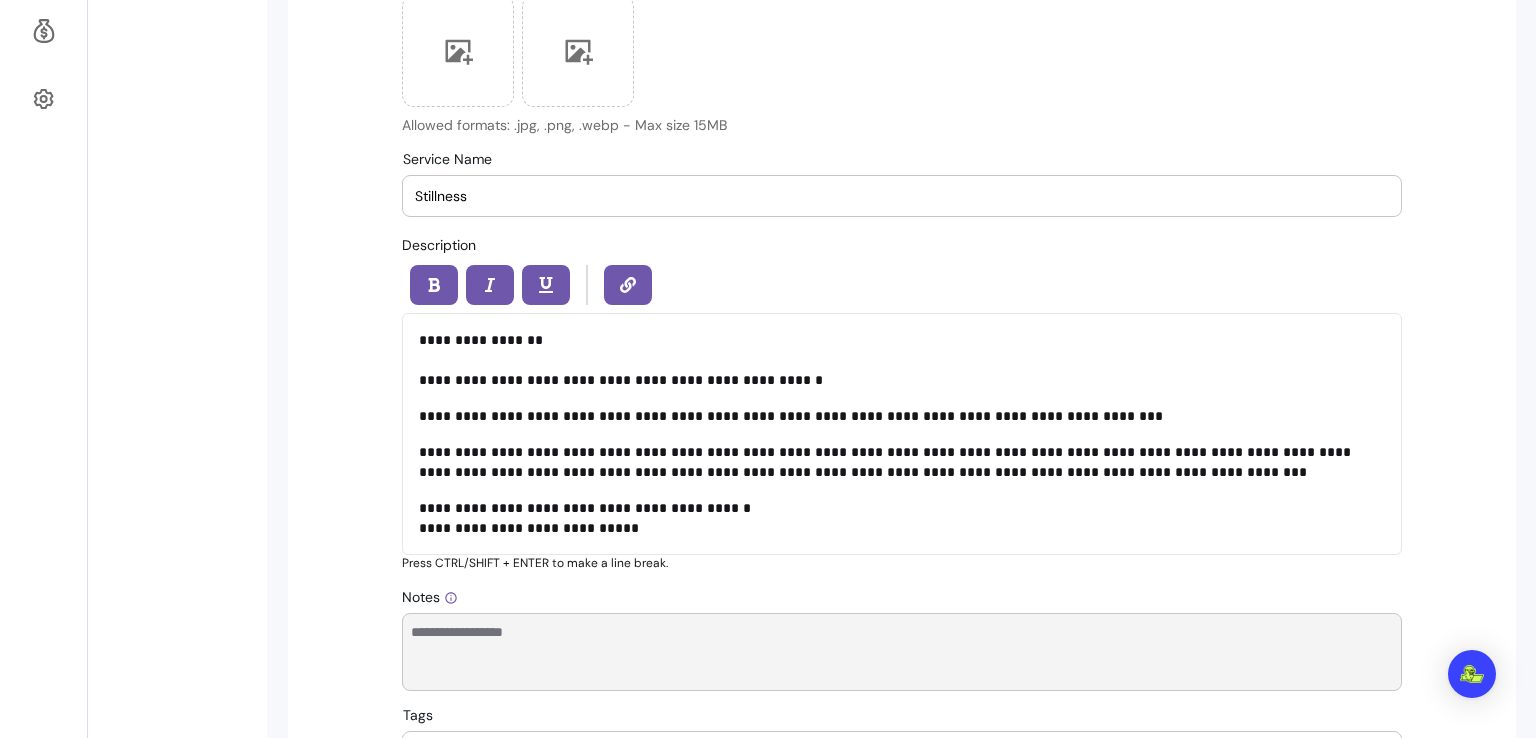 click on "Notes" at bounding box center [902, 652] 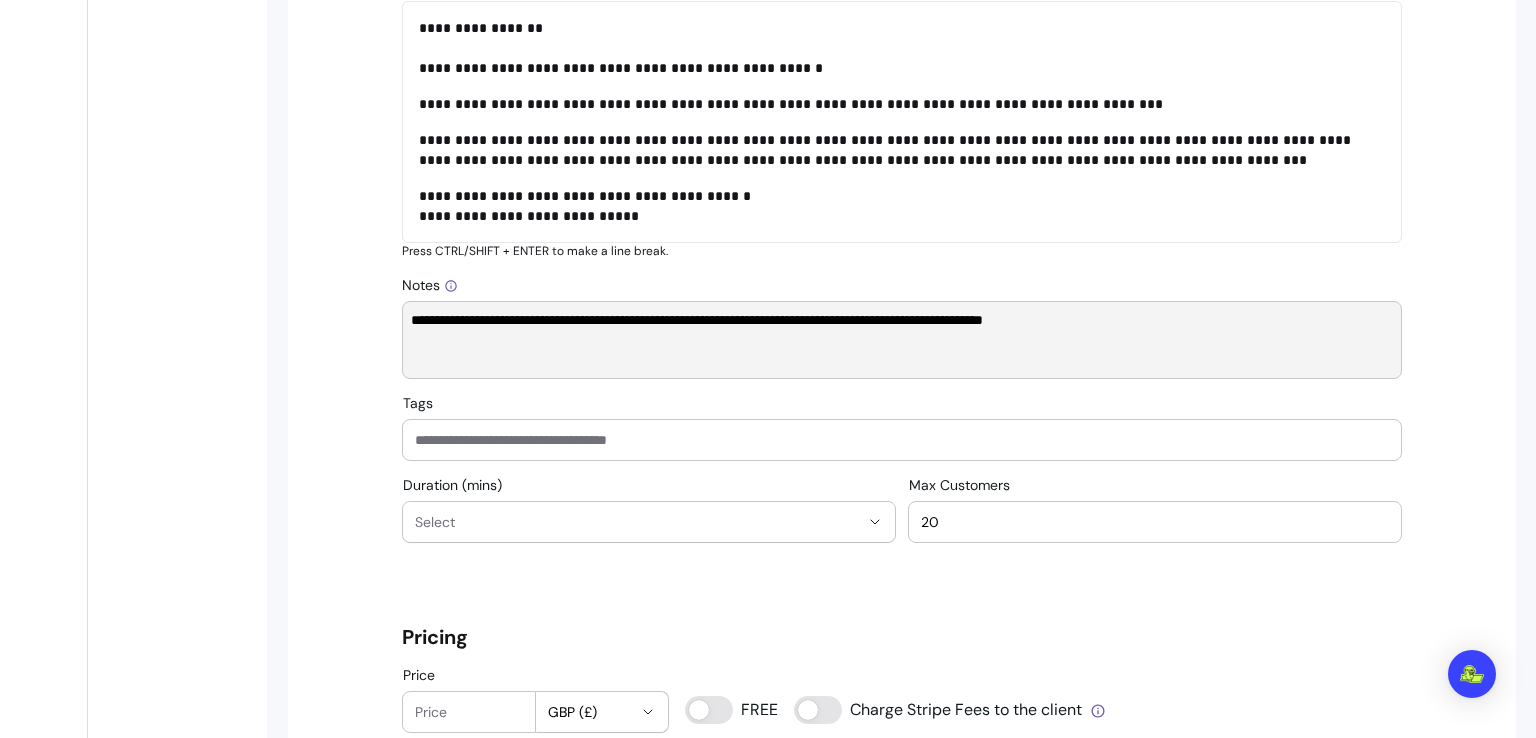 scroll, scrollTop: 1139, scrollLeft: 0, axis: vertical 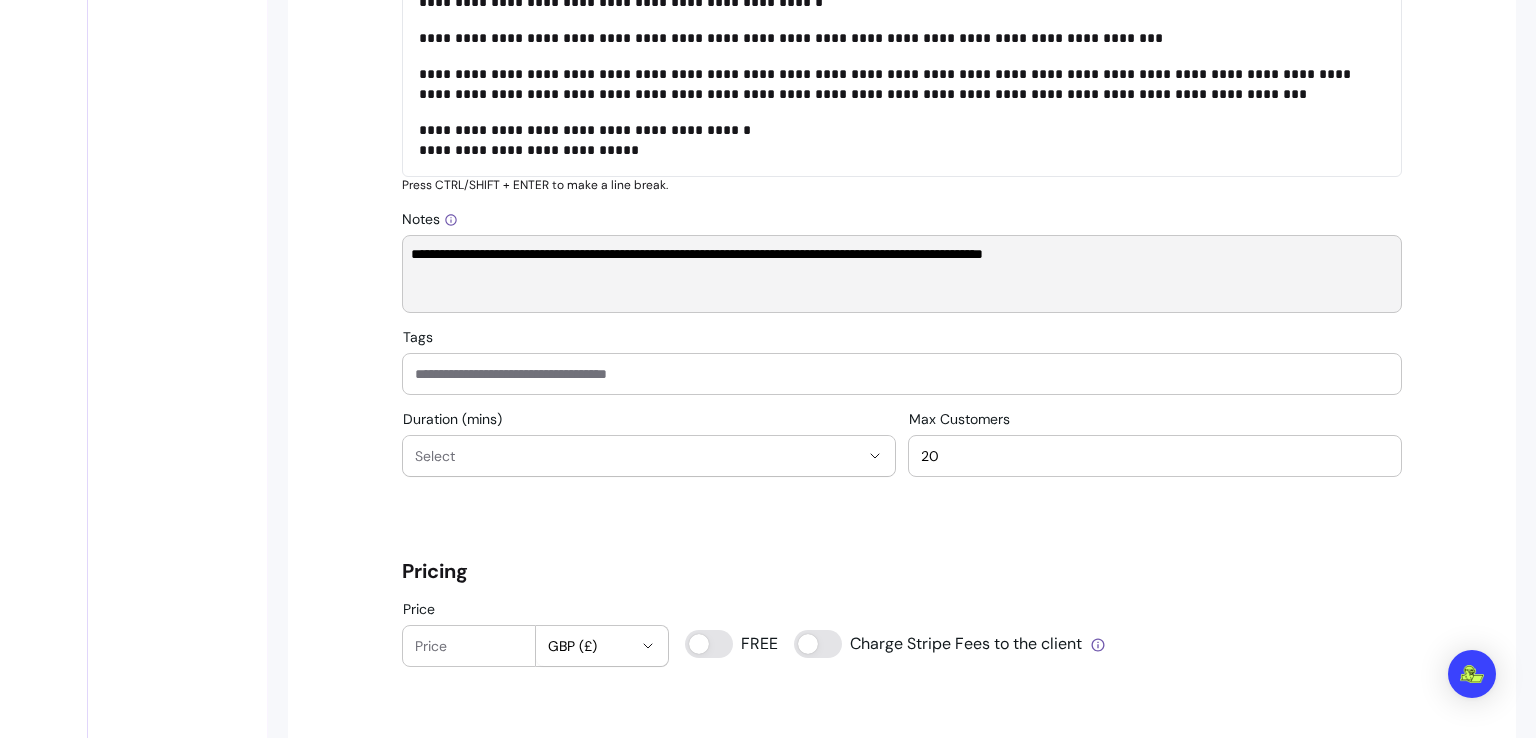type on "**********" 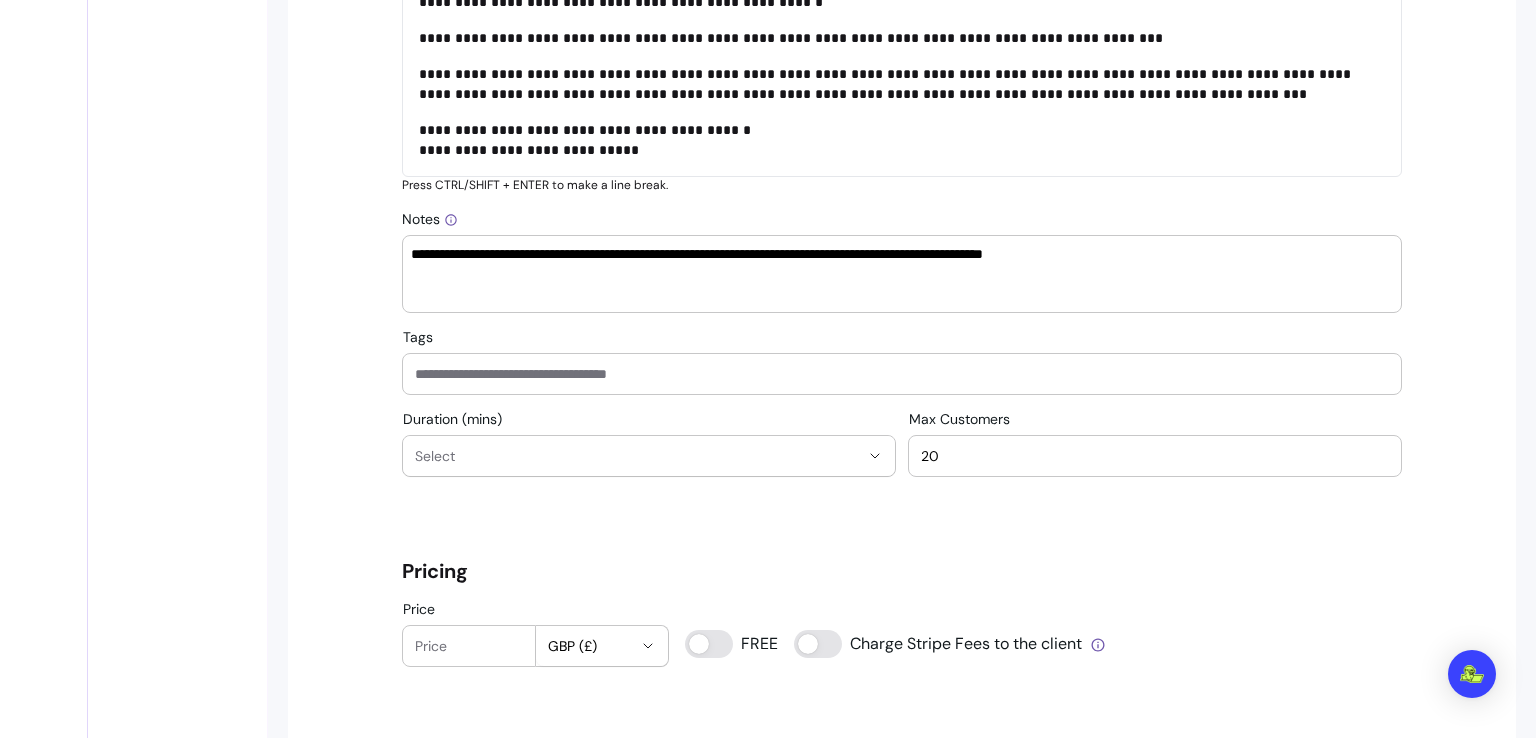 click at bounding box center [902, 374] 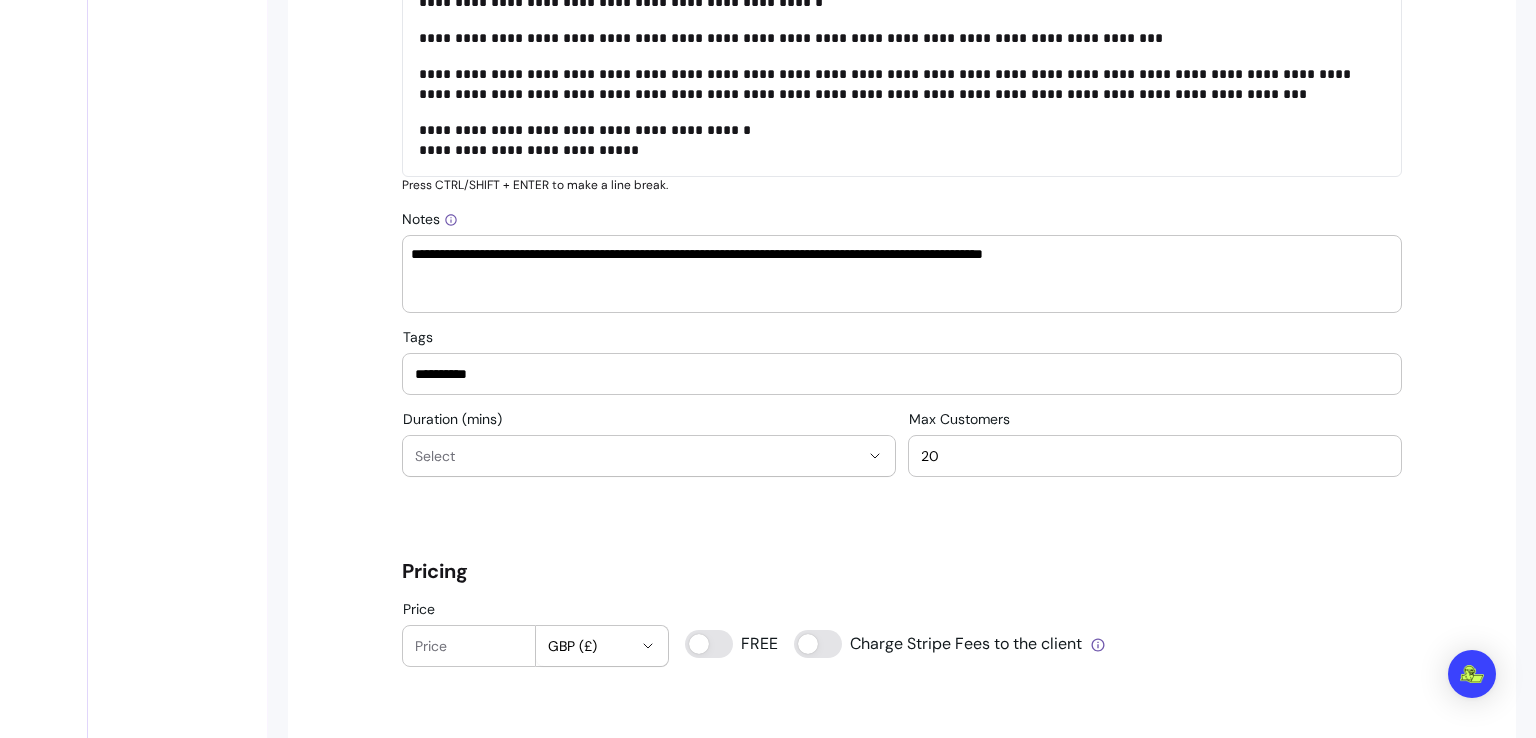type on "**********" 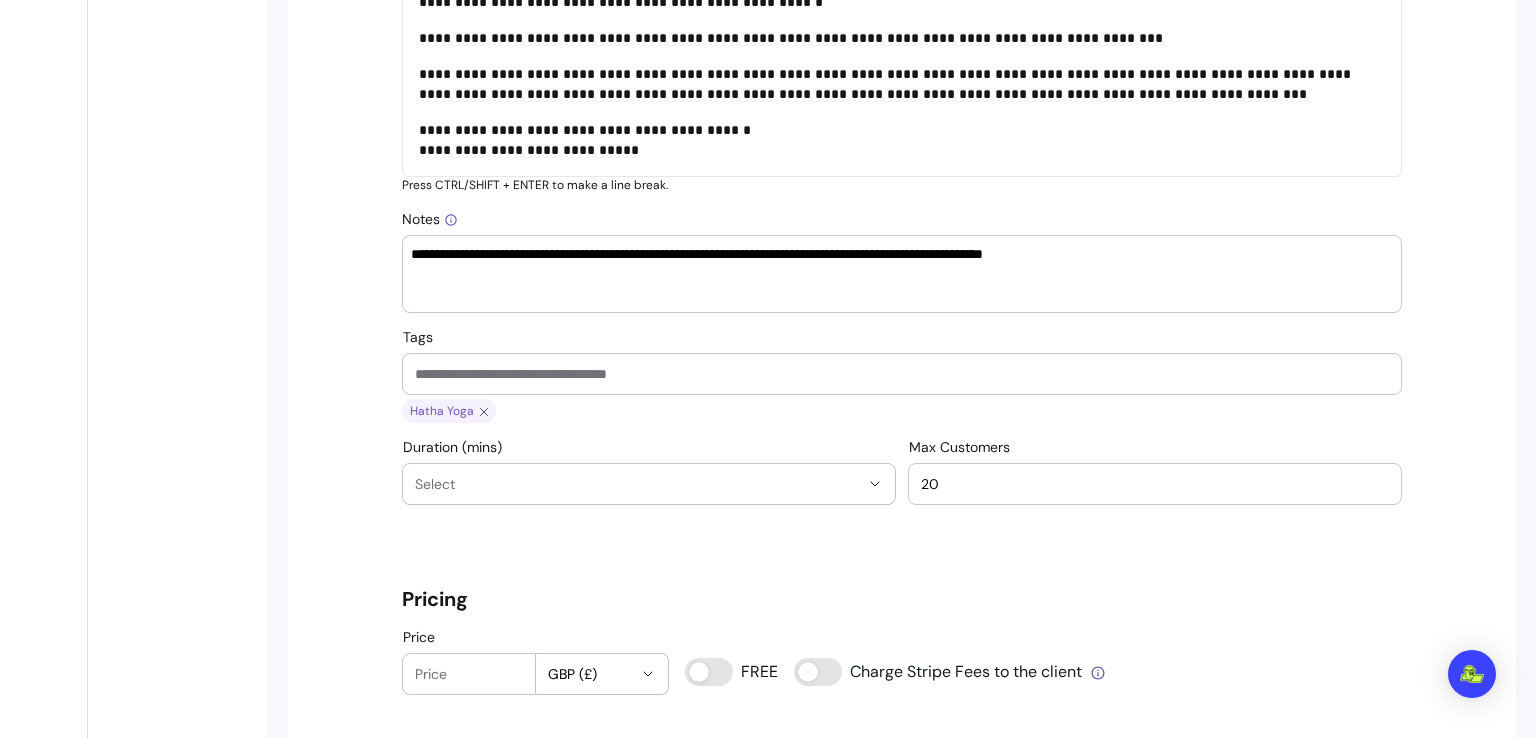 click at bounding box center (902, 374) 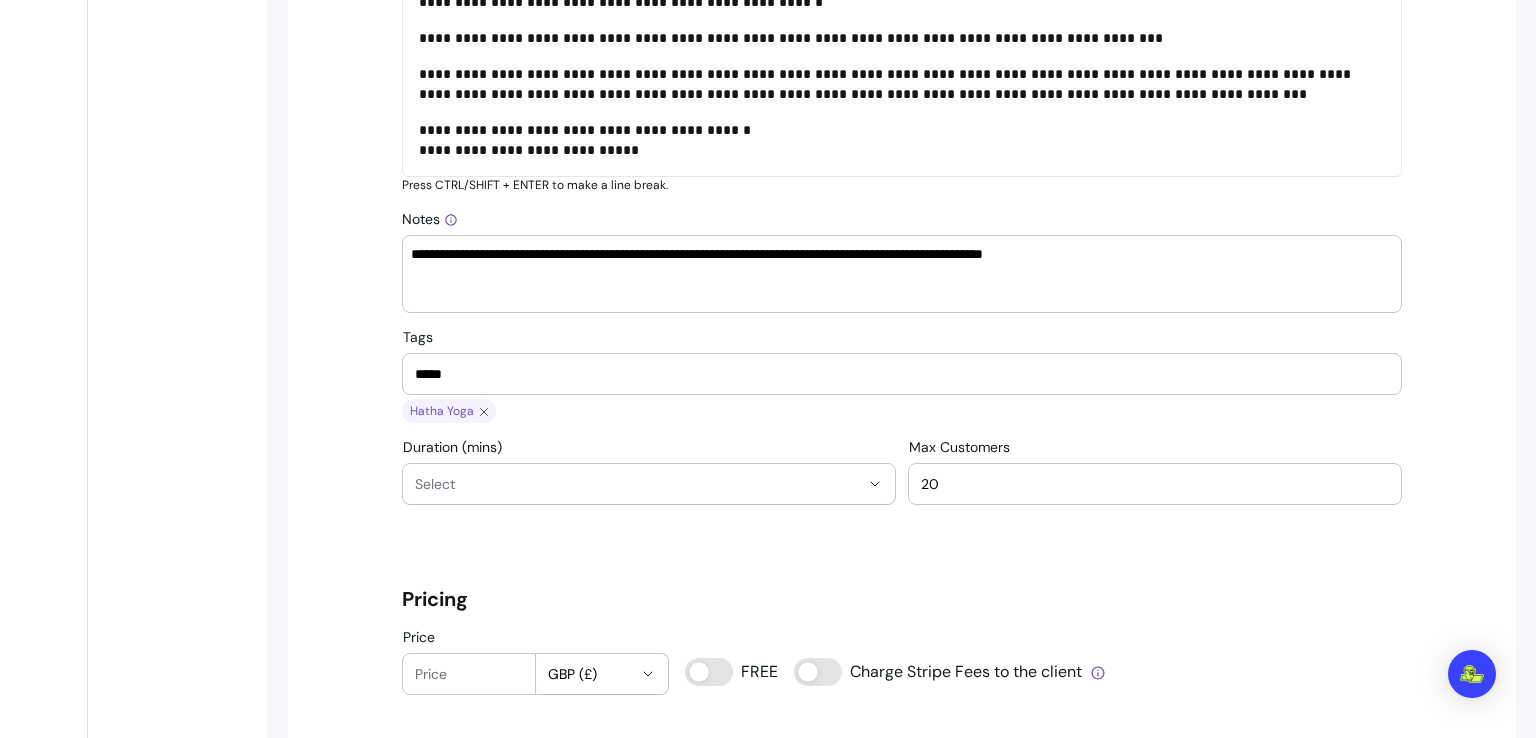 type on "*****" 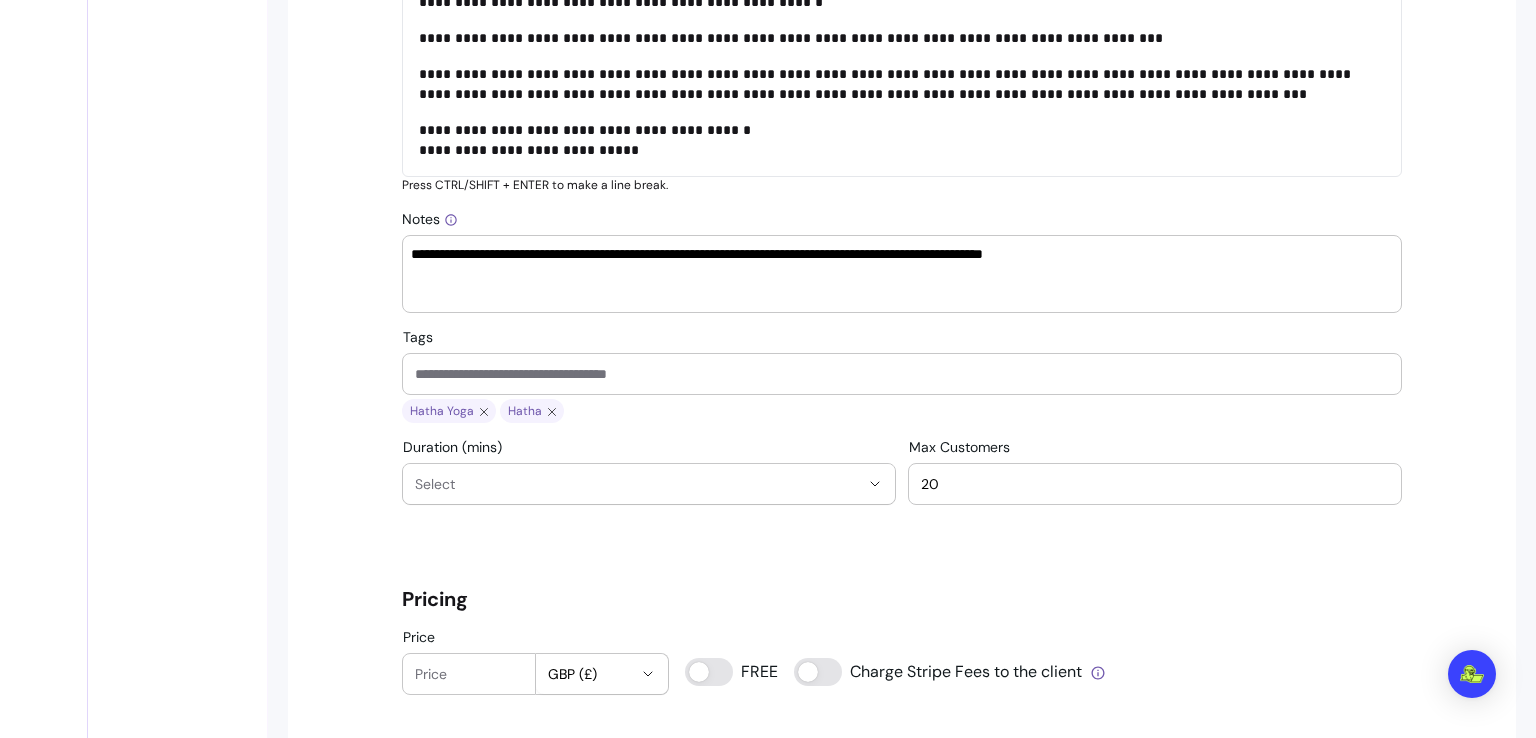 click at bounding box center (902, 374) 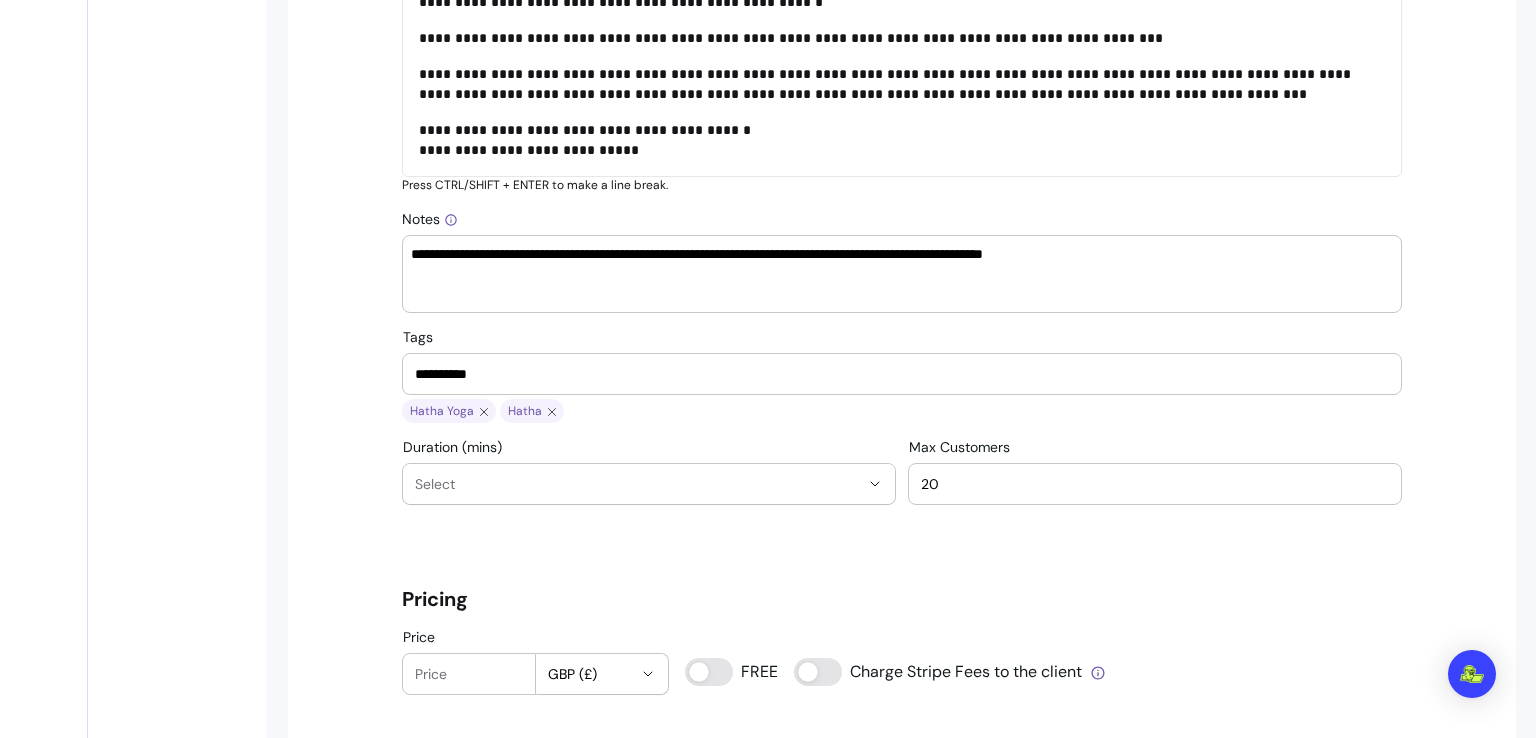 type on "**********" 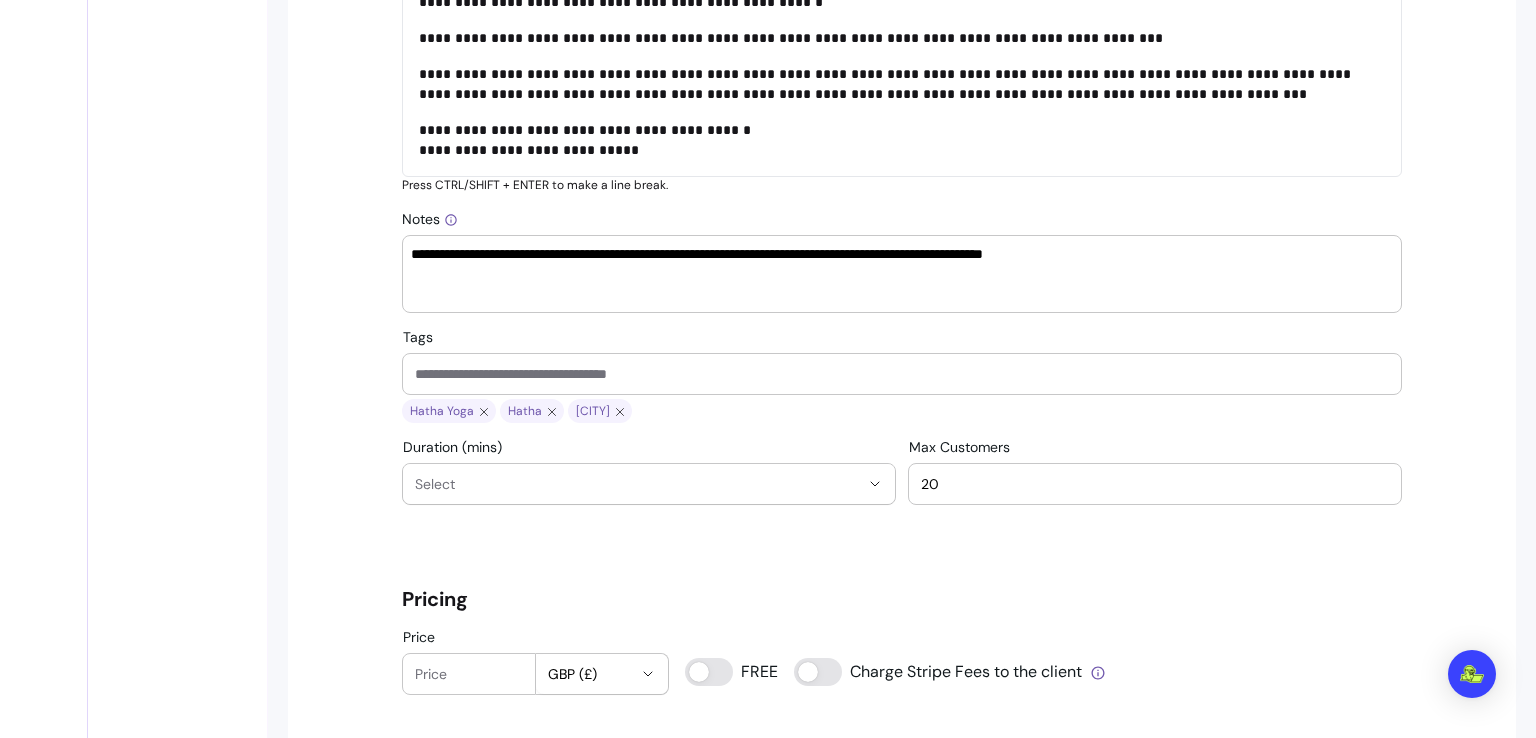 click at bounding box center [902, 374] 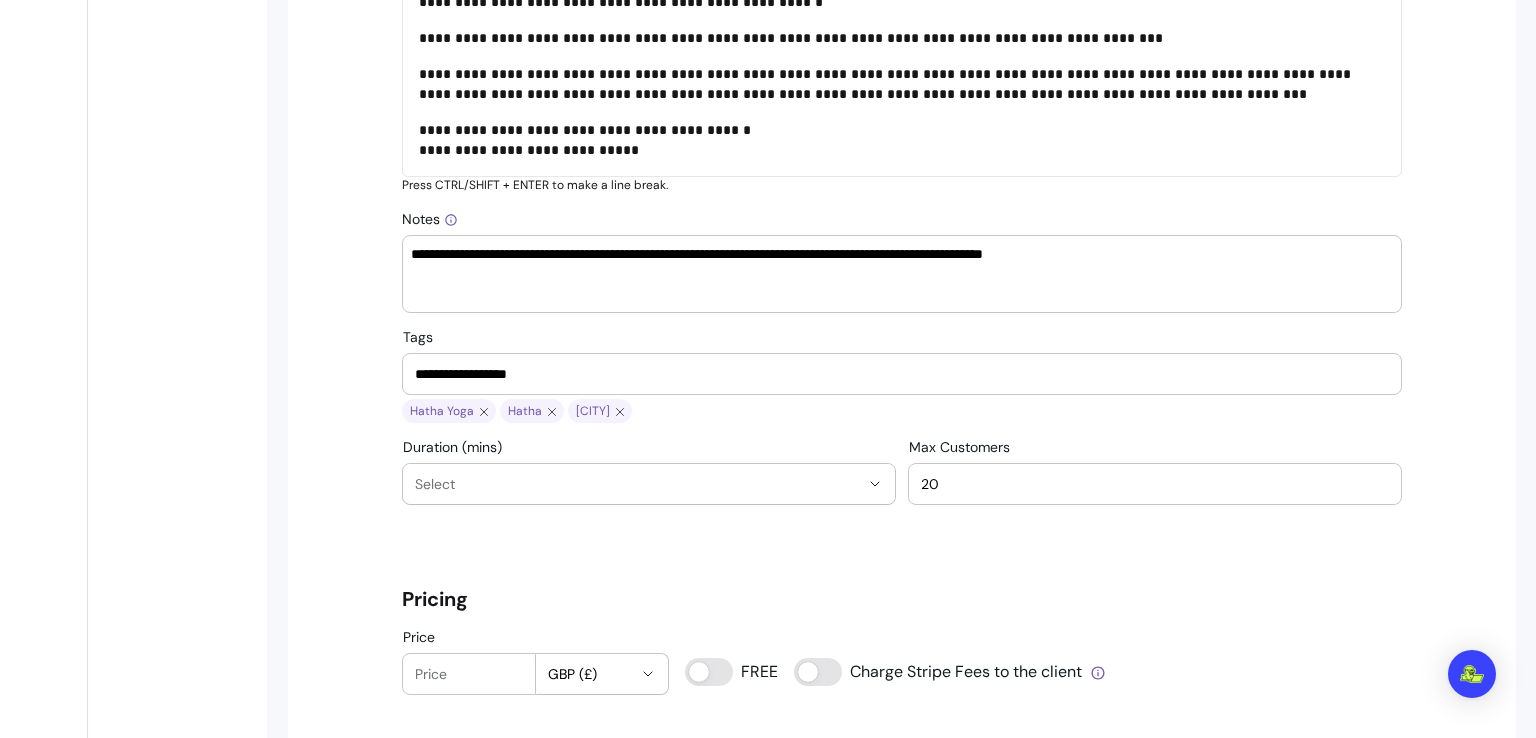 type on "**********" 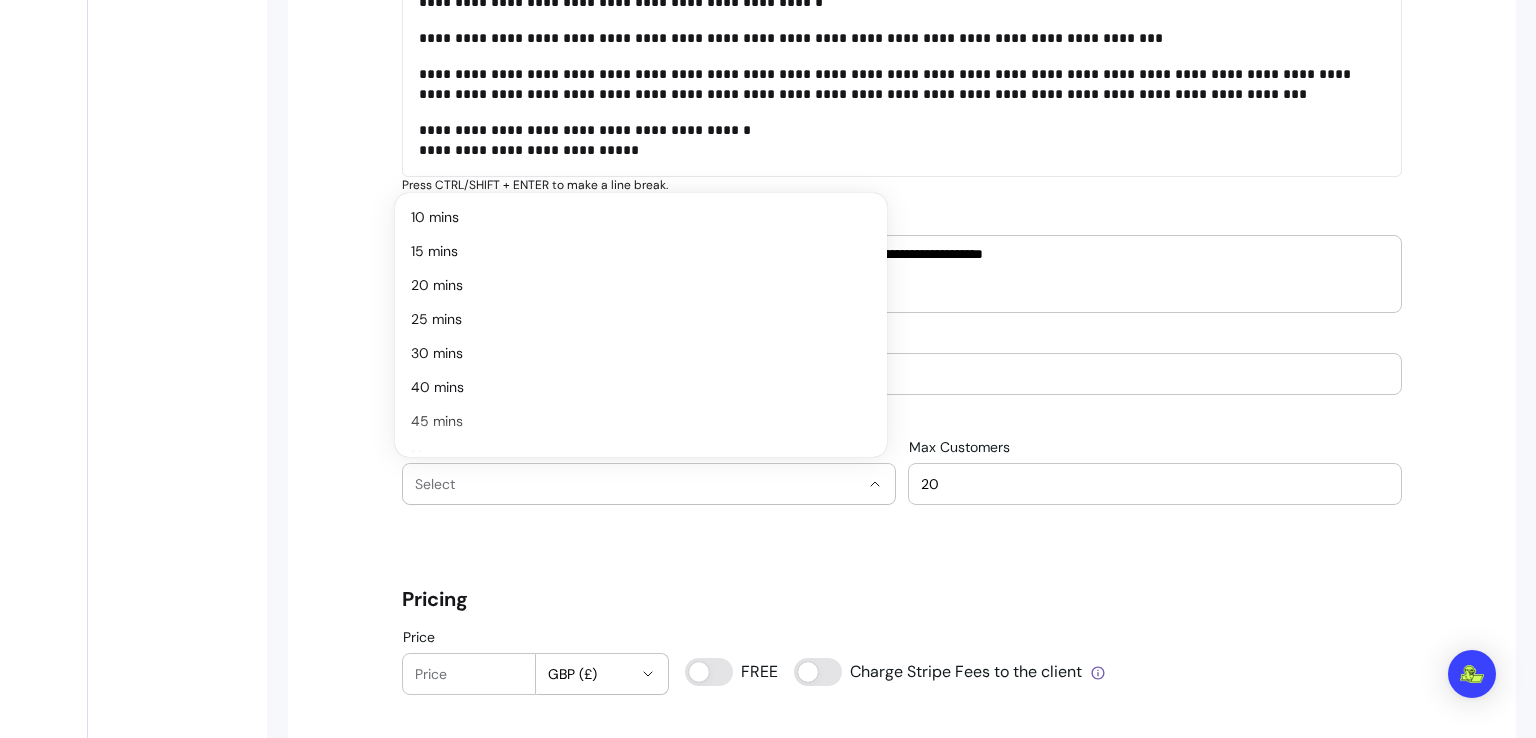 click on "Select" at bounding box center (637, 484) 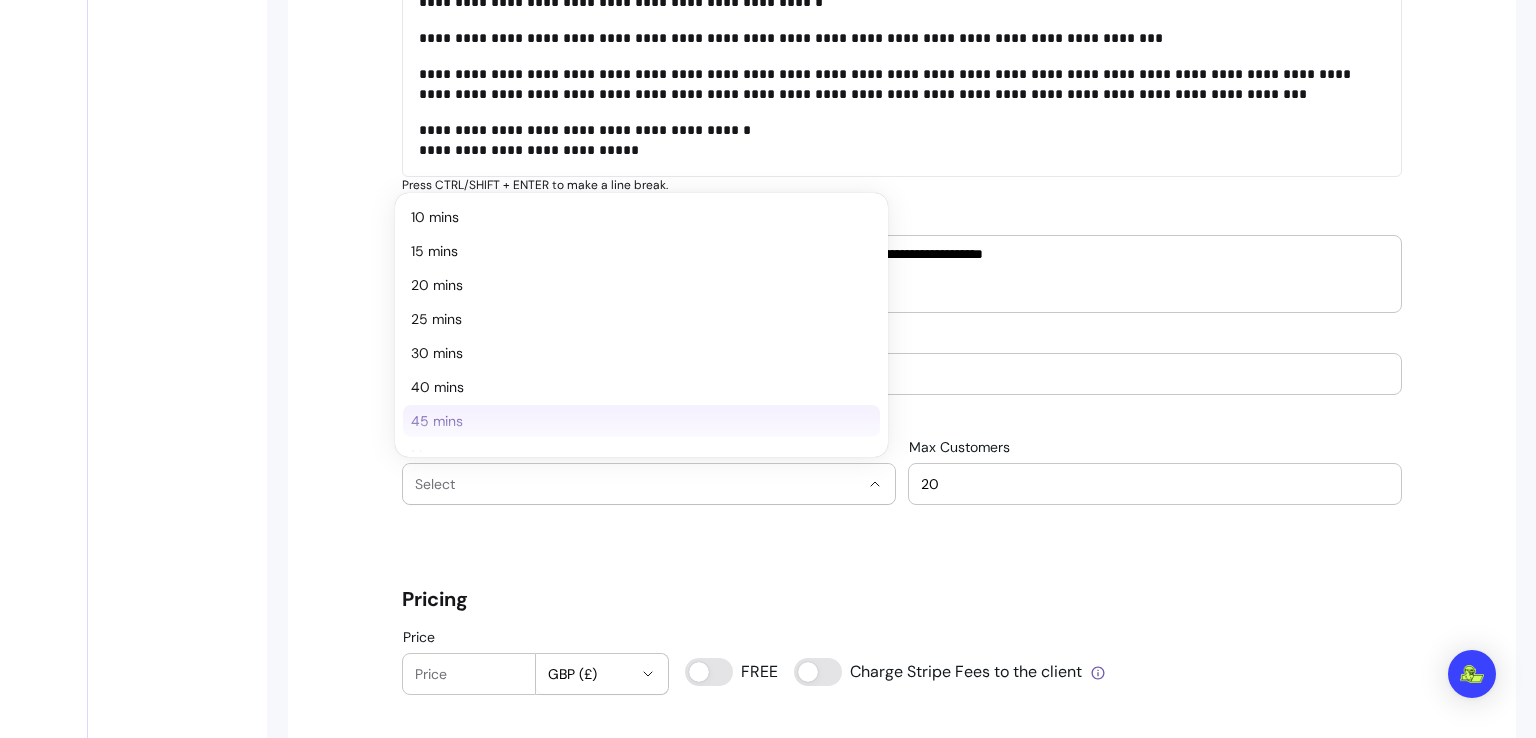 type 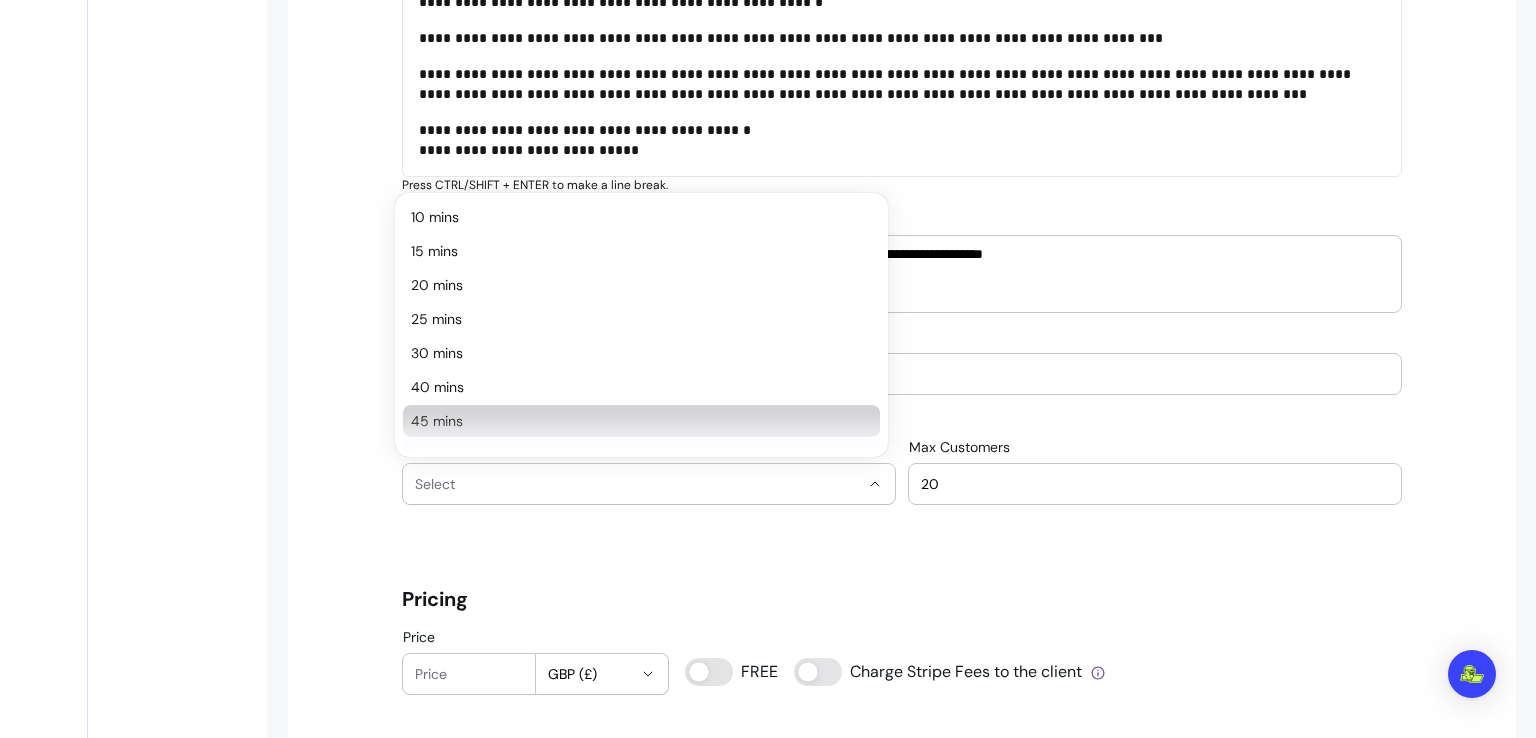 type 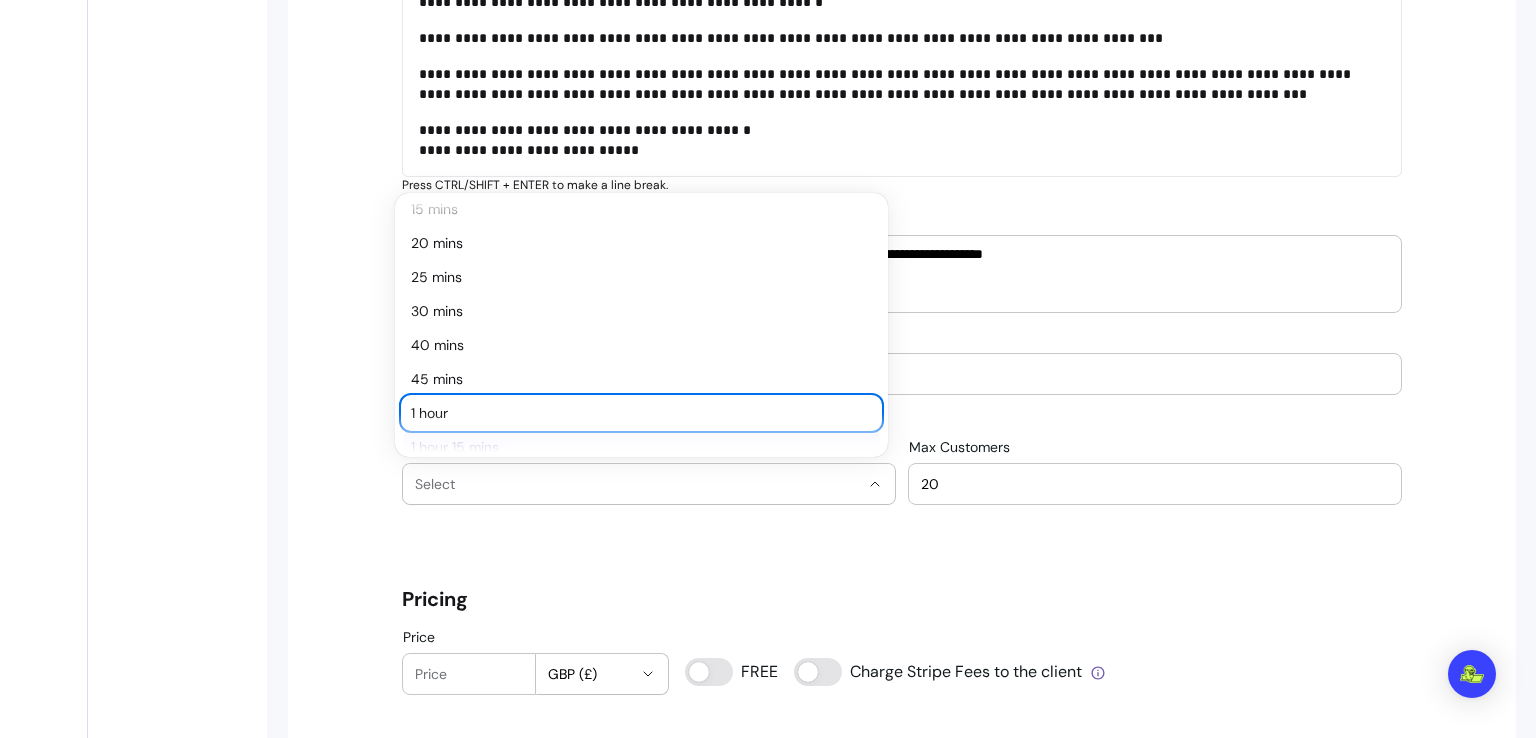 type 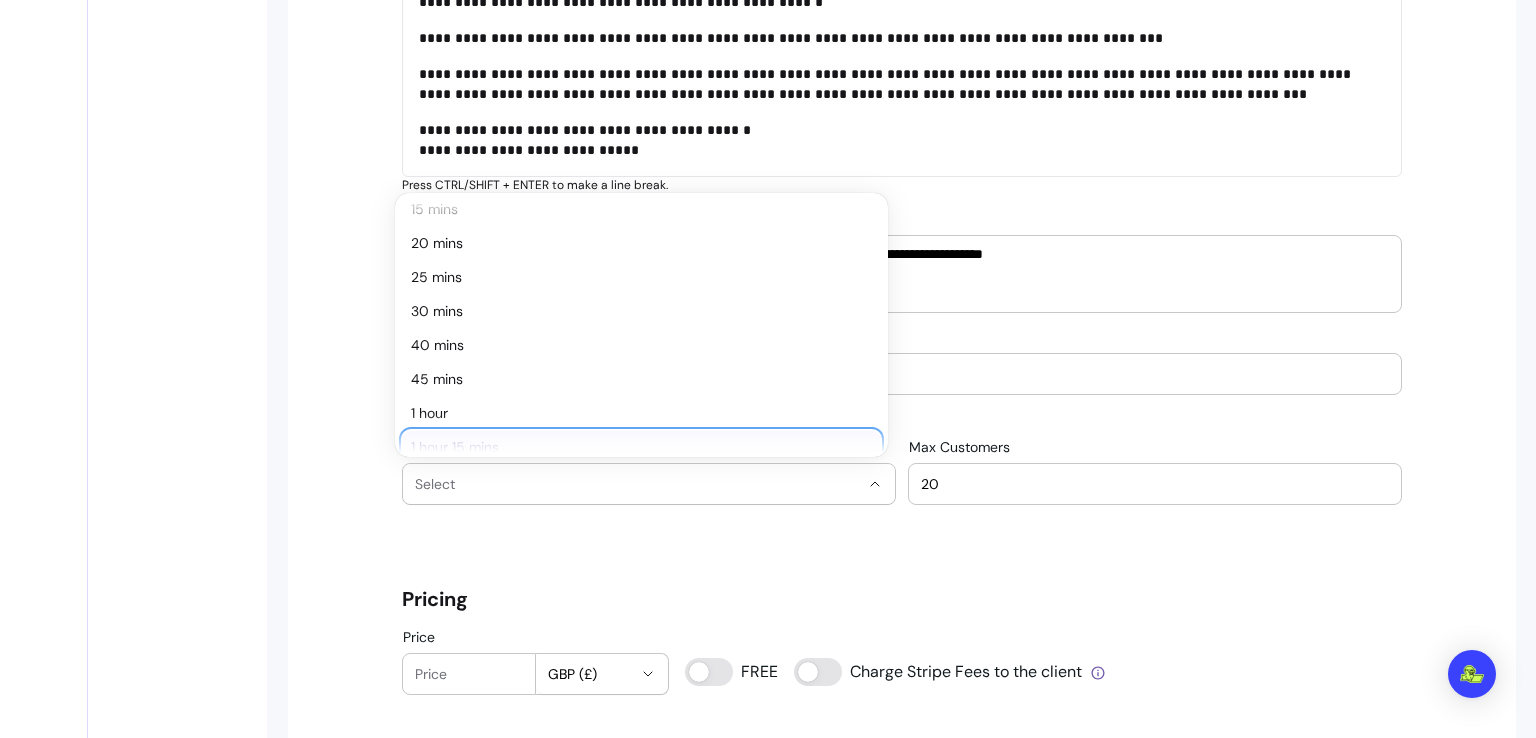 scroll, scrollTop: 76, scrollLeft: 0, axis: vertical 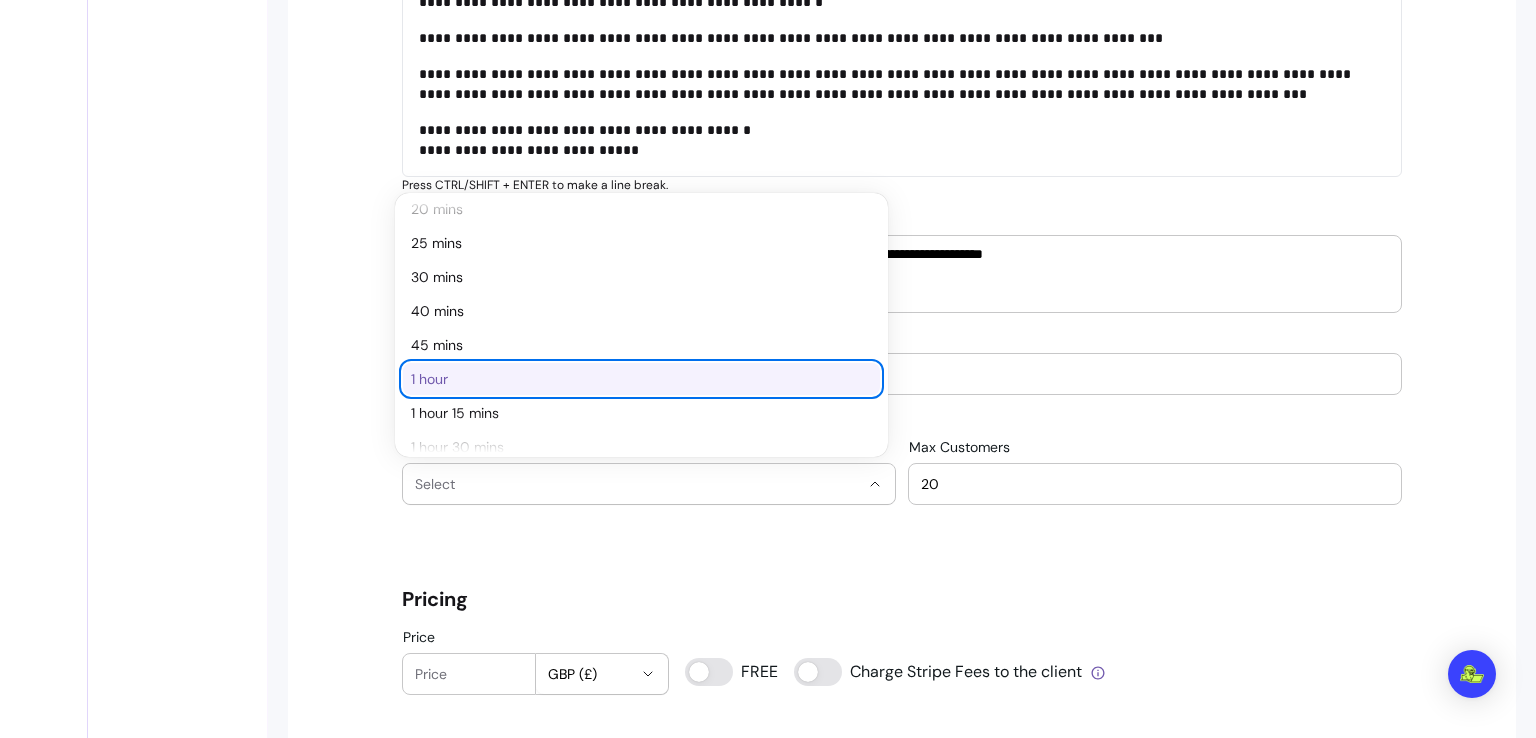 click on "1 hour" at bounding box center (631, 379) 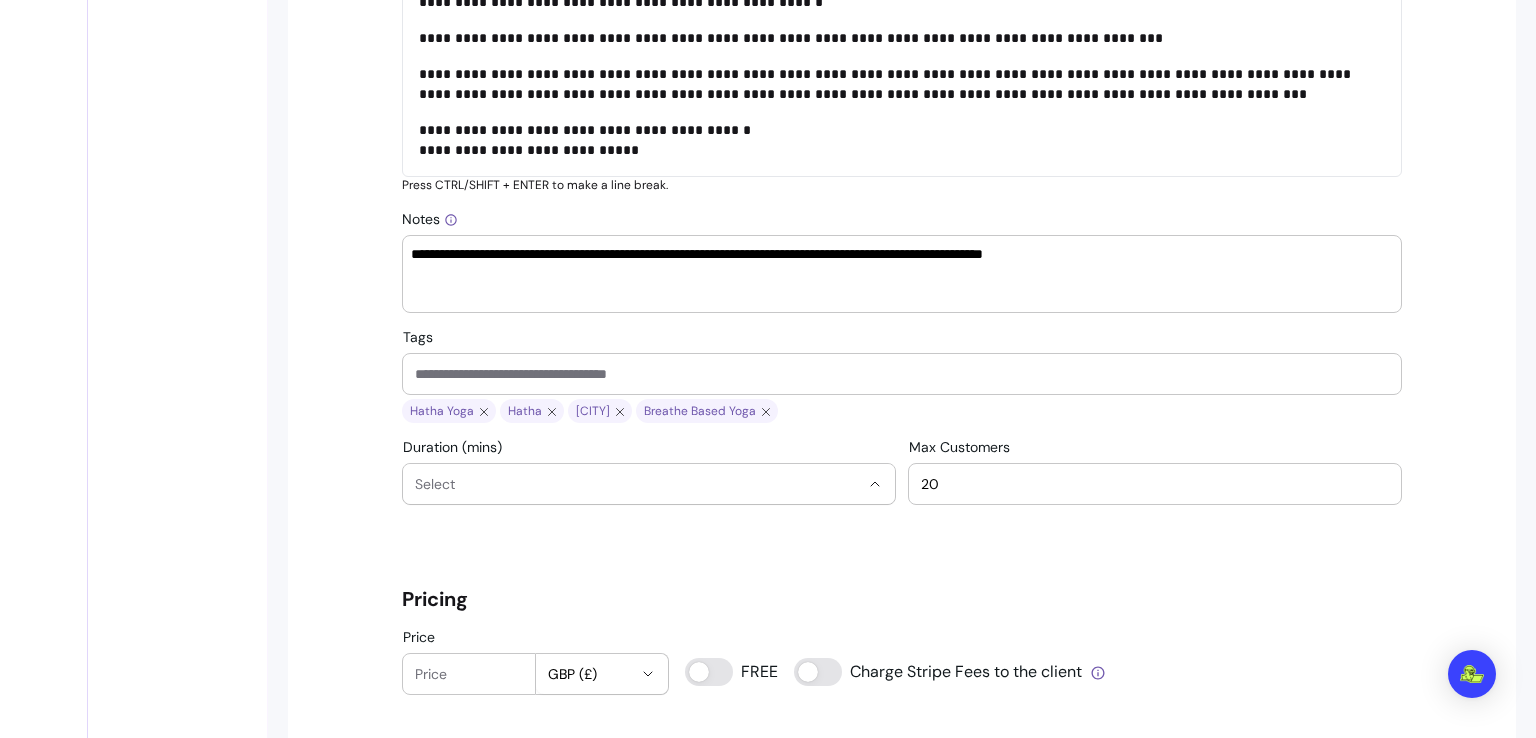 select on "**" 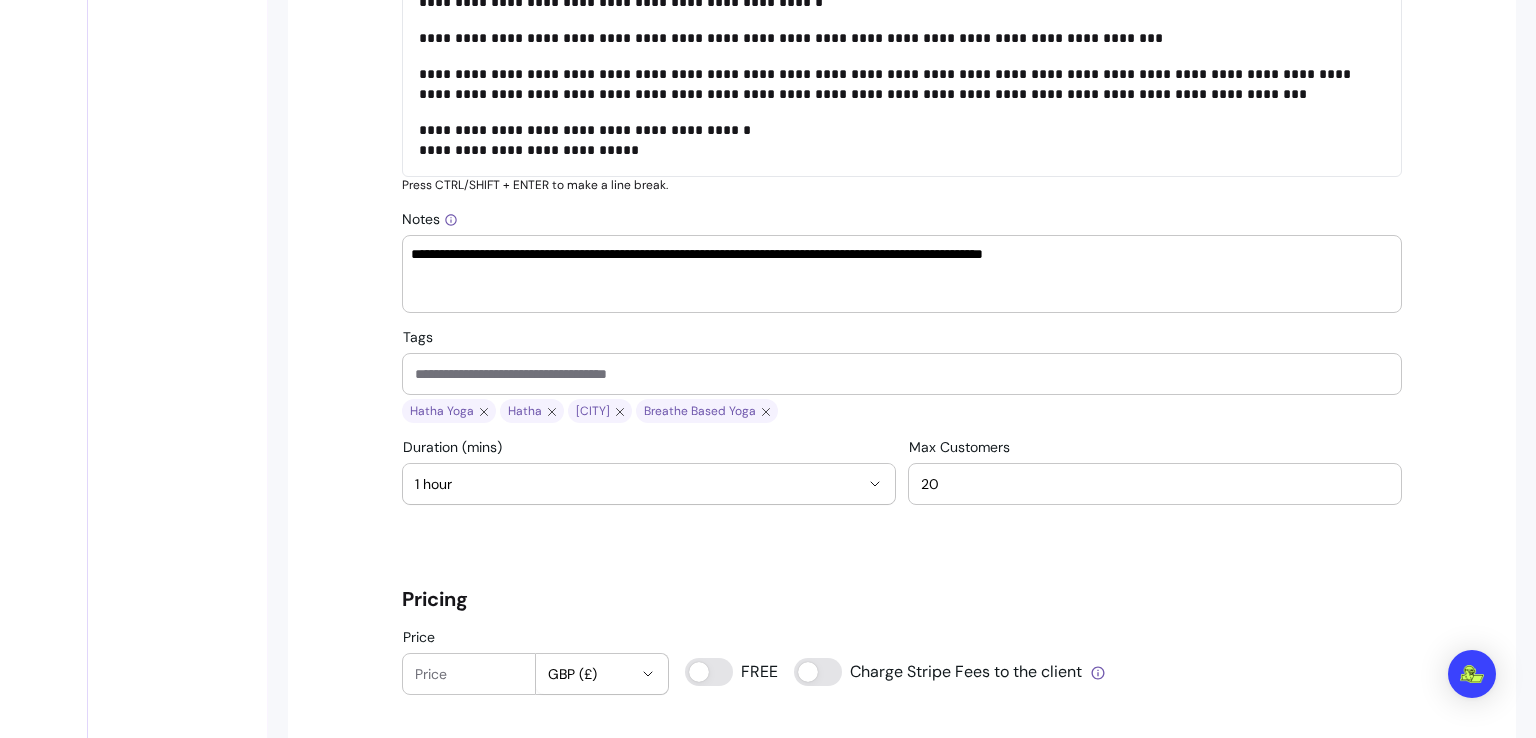 click on "20" at bounding box center [1155, 484] 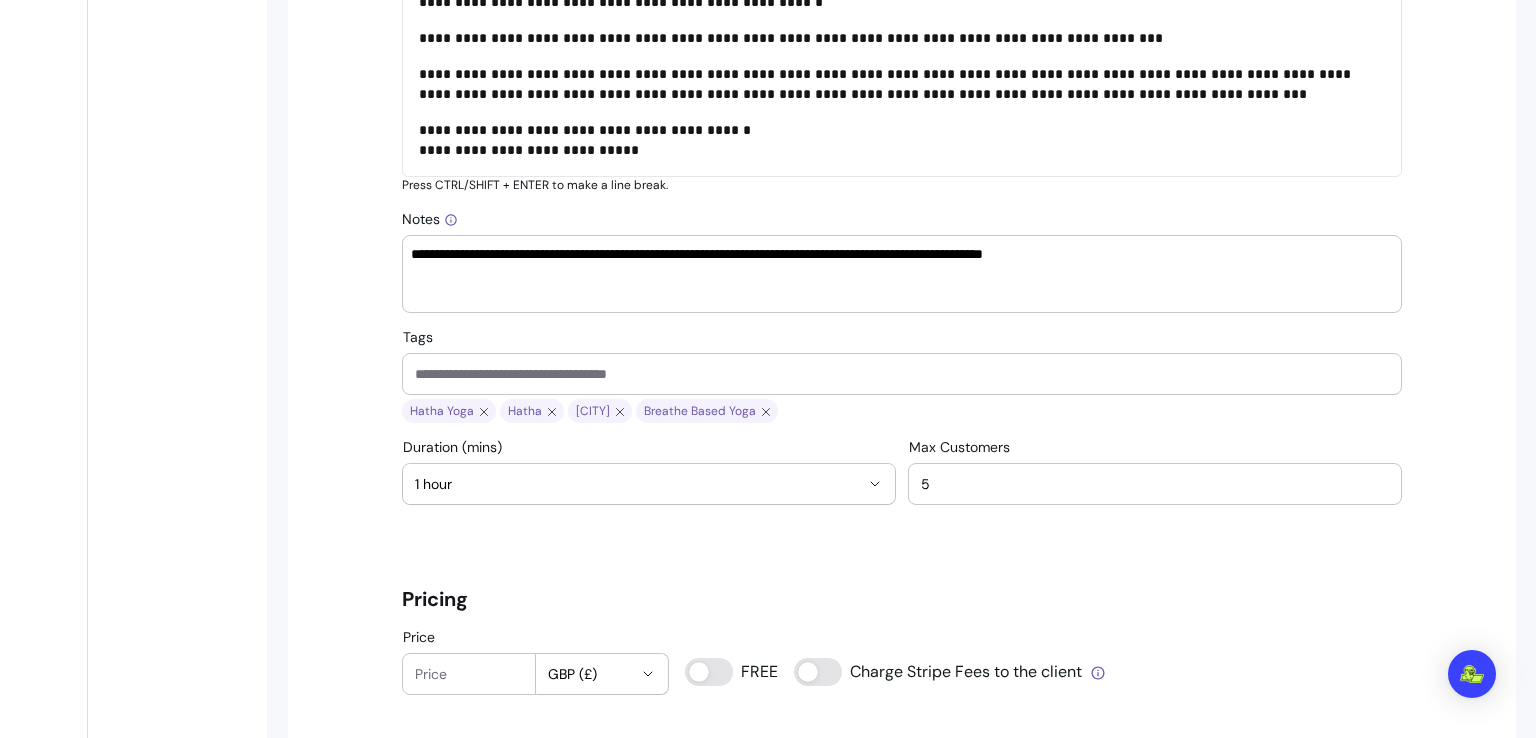 type on "5" 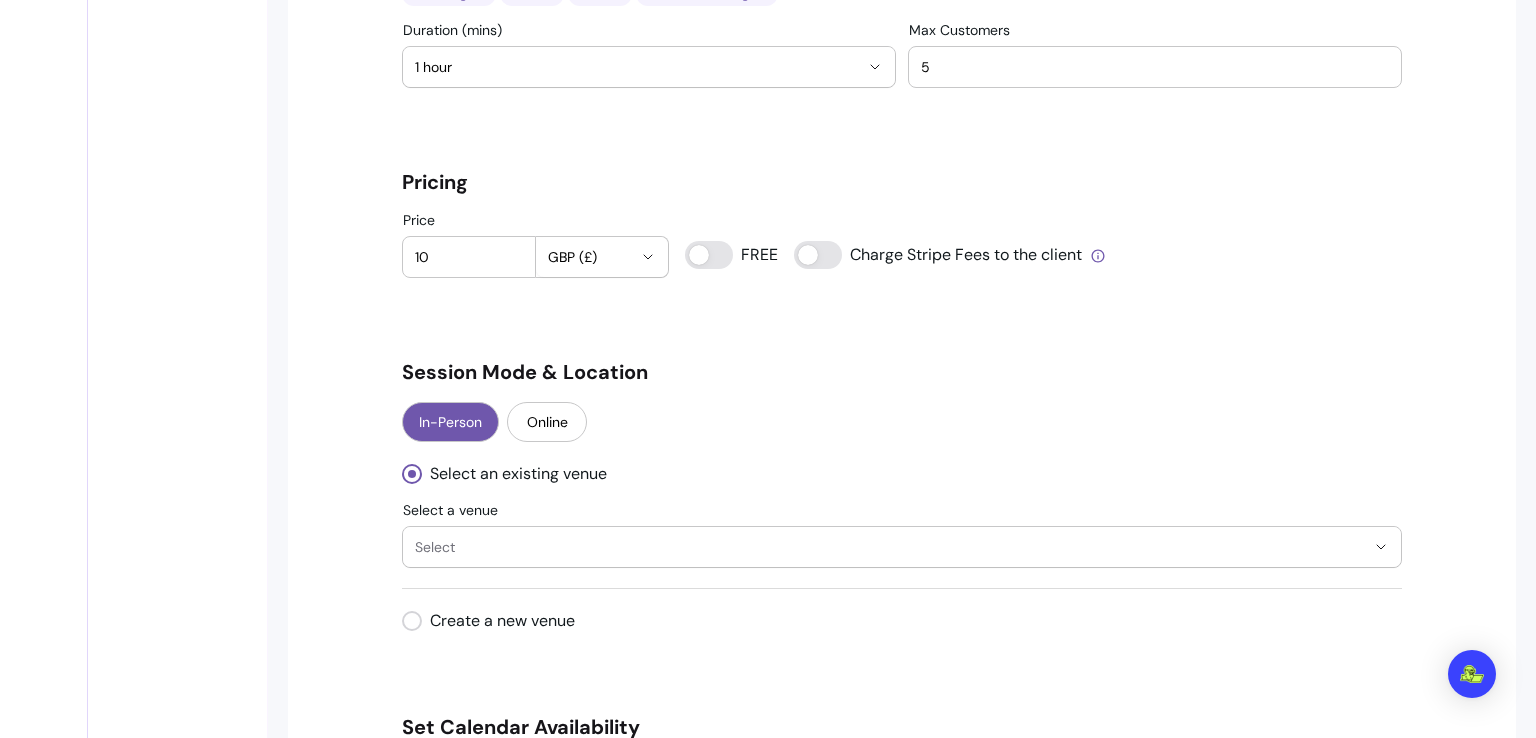 scroll, scrollTop: 1648, scrollLeft: 0, axis: vertical 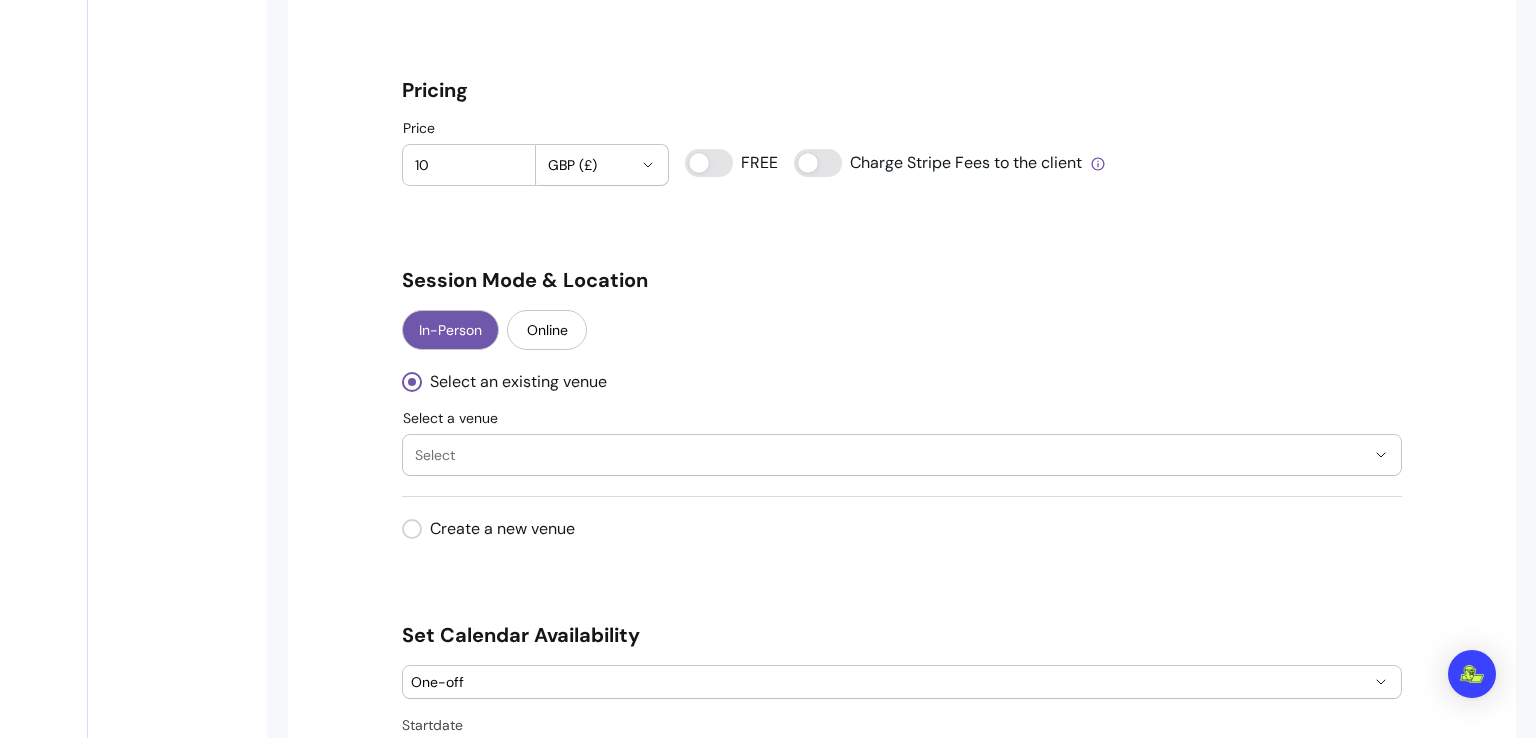 type on "10" 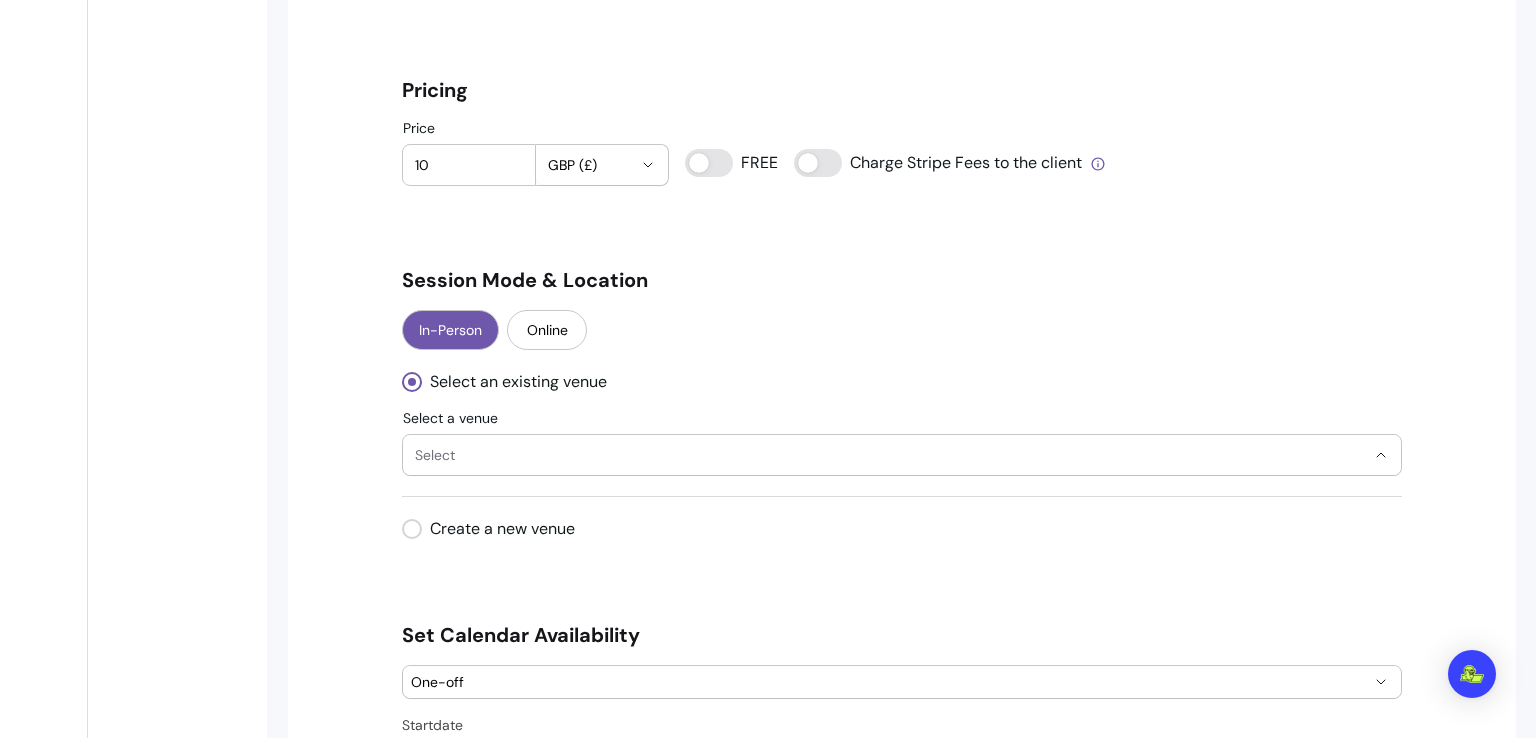 click on "Select" at bounding box center (890, 455) 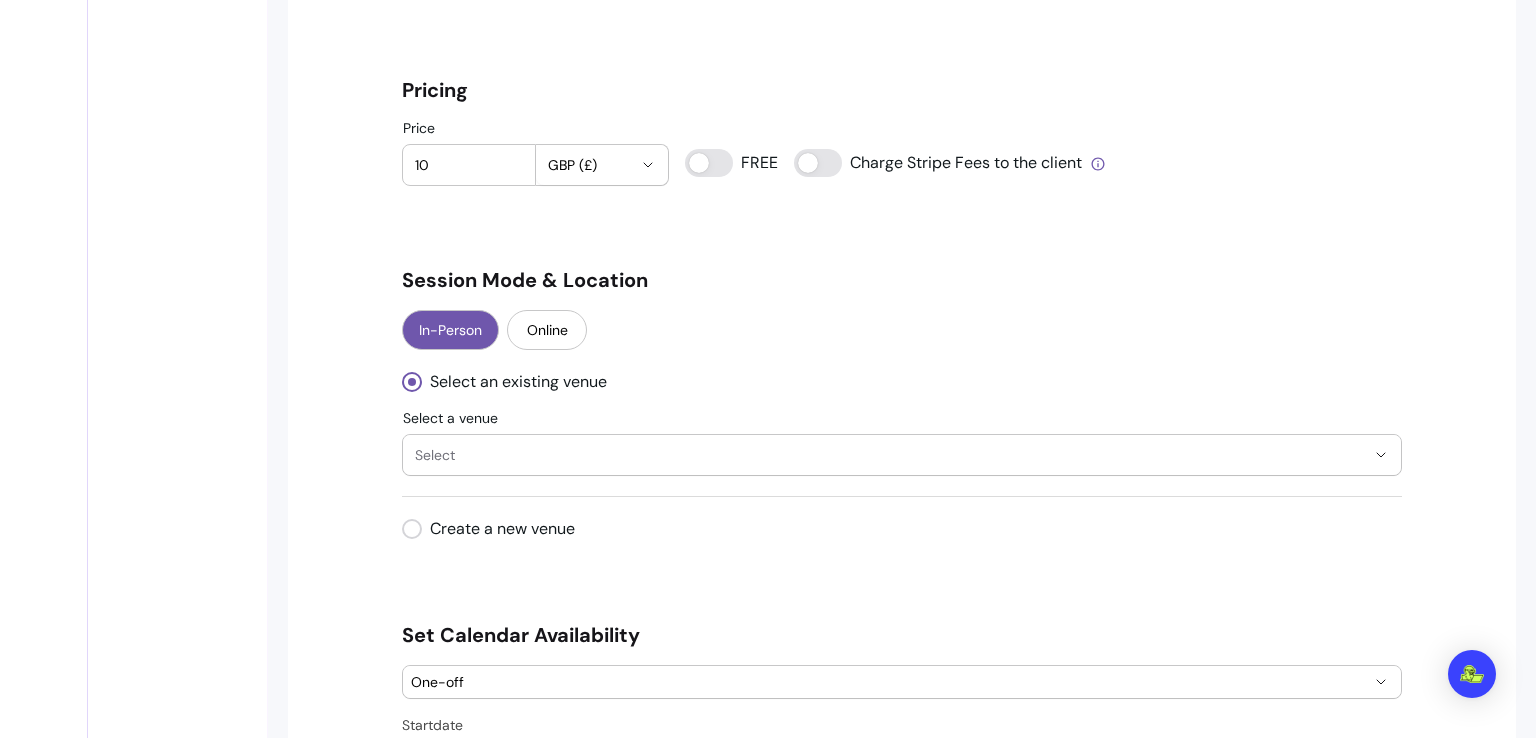 click on "**********" at bounding box center (902, 423) 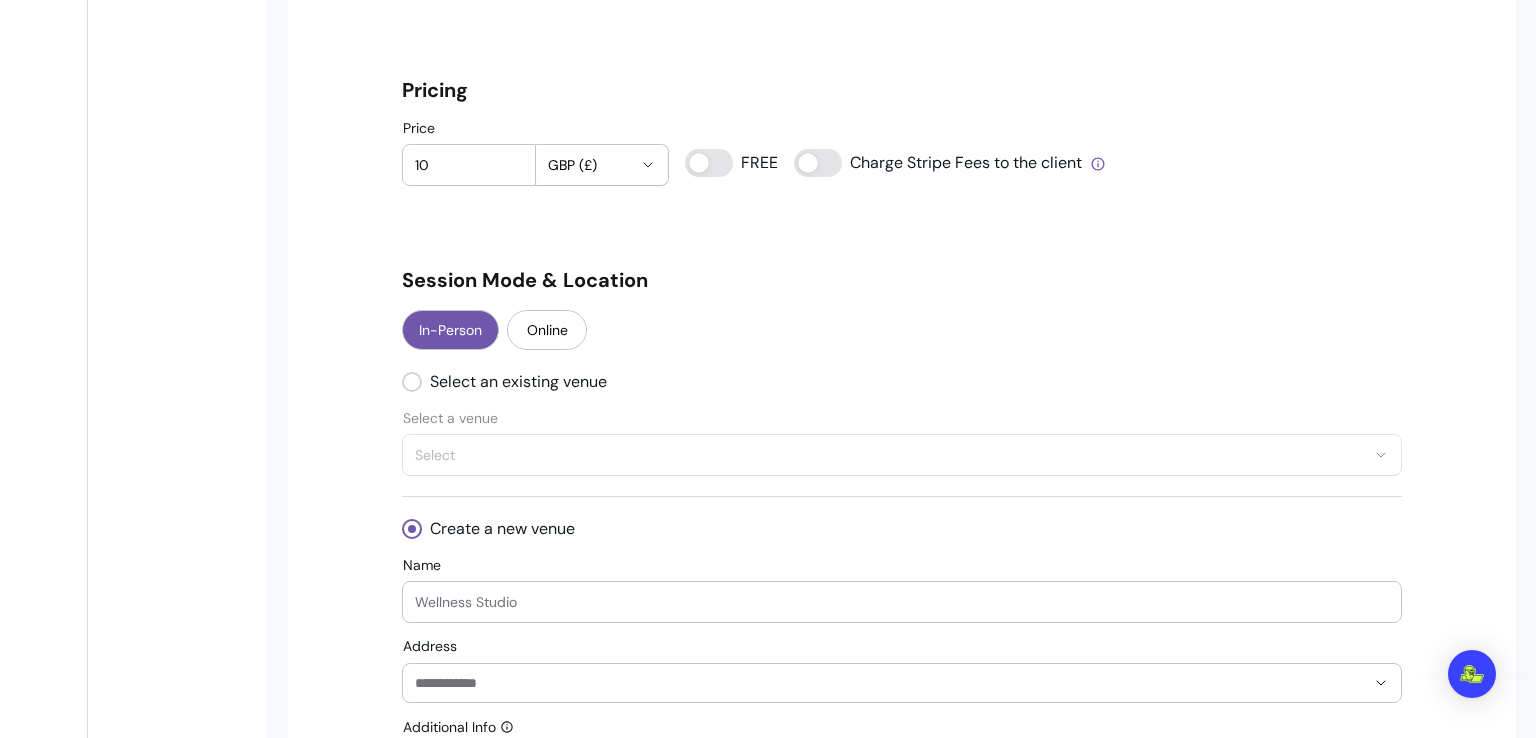 click at bounding box center (902, 602) 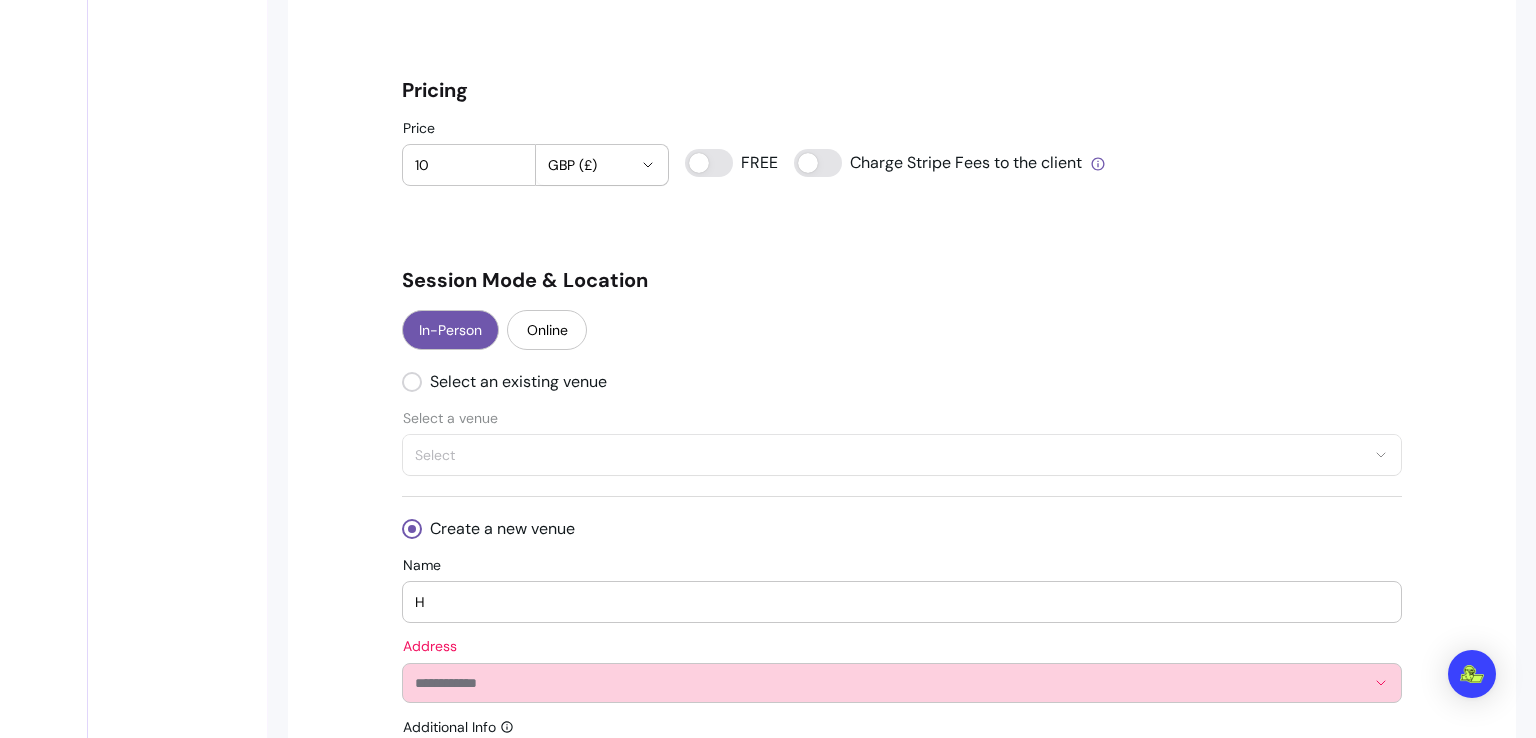 type on "H" 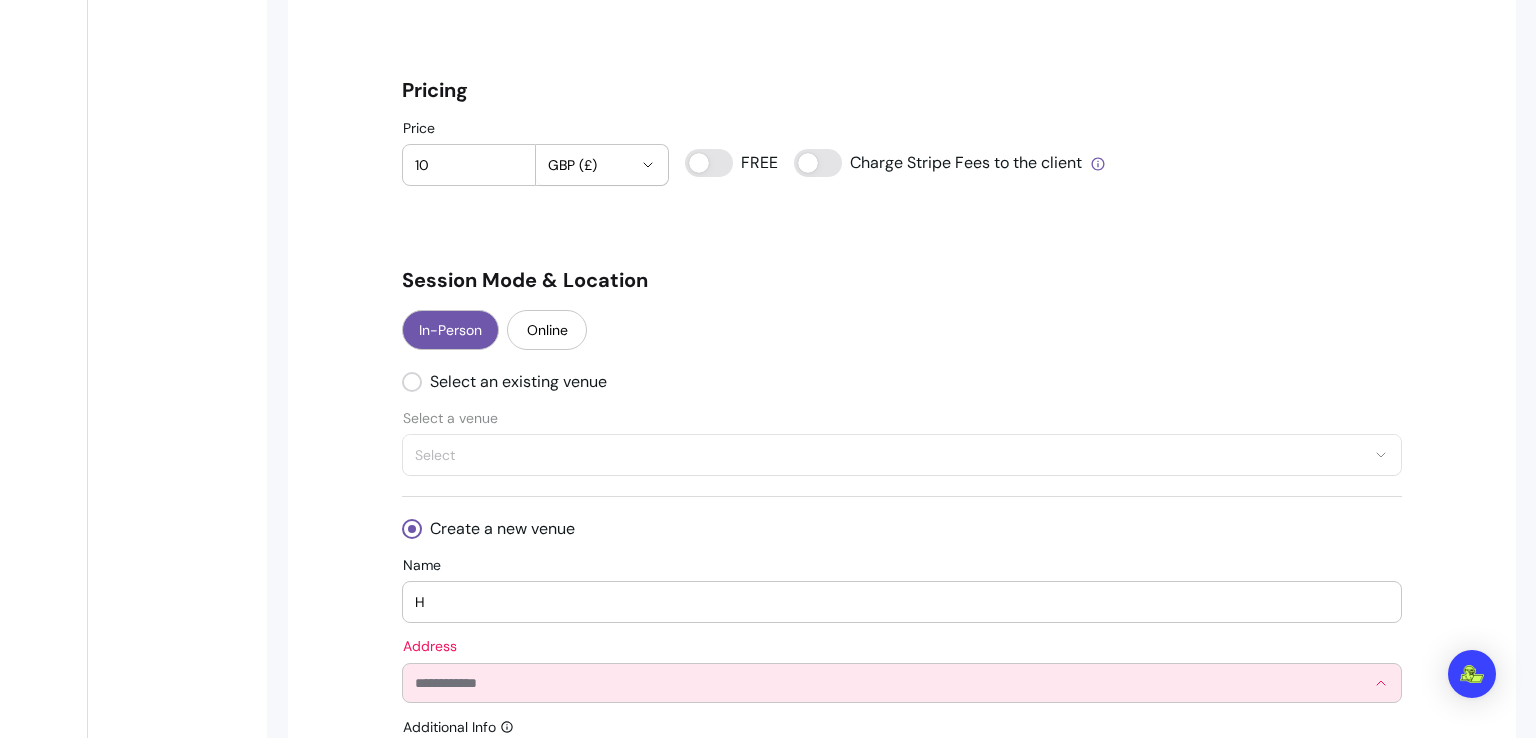 click on "Address" at bounding box center [890, 683] 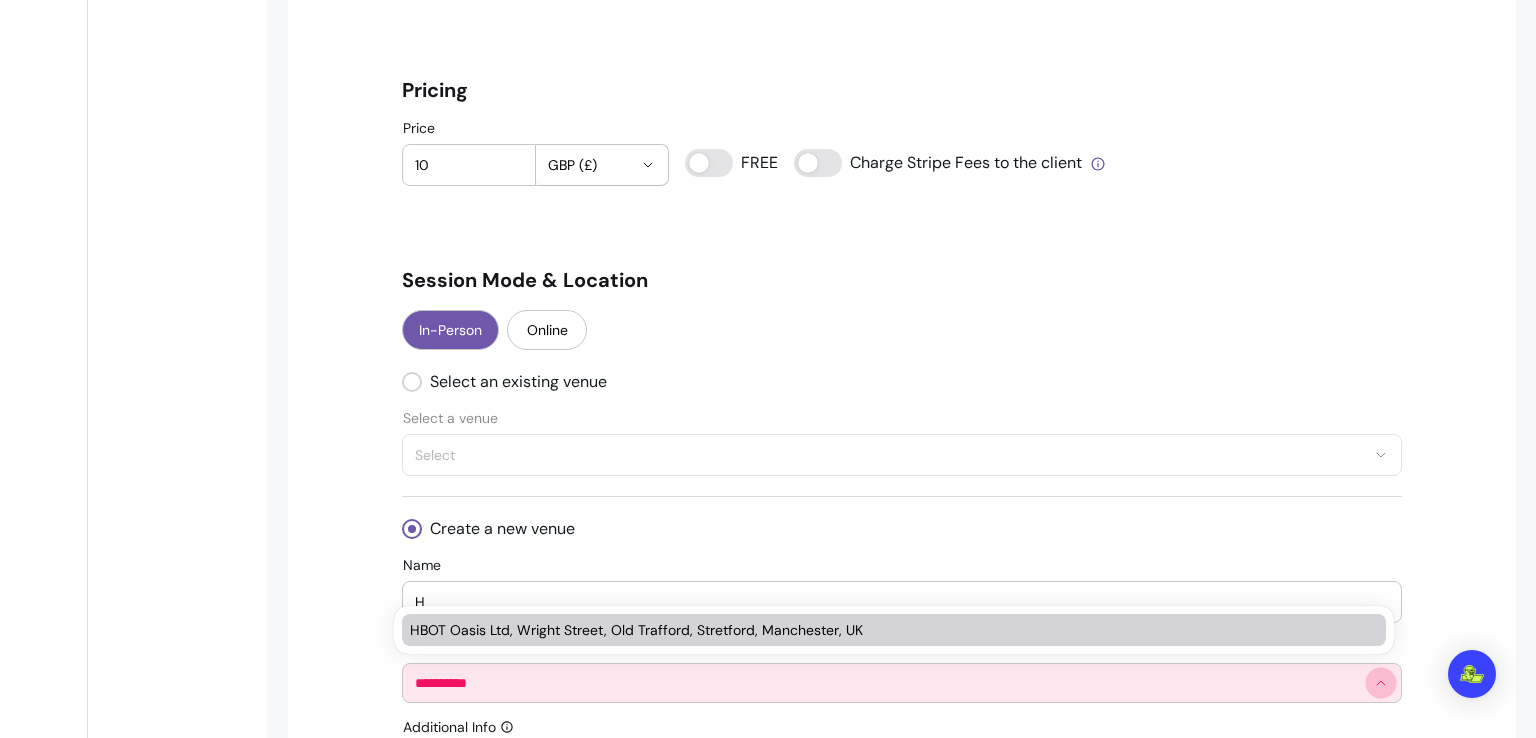 click 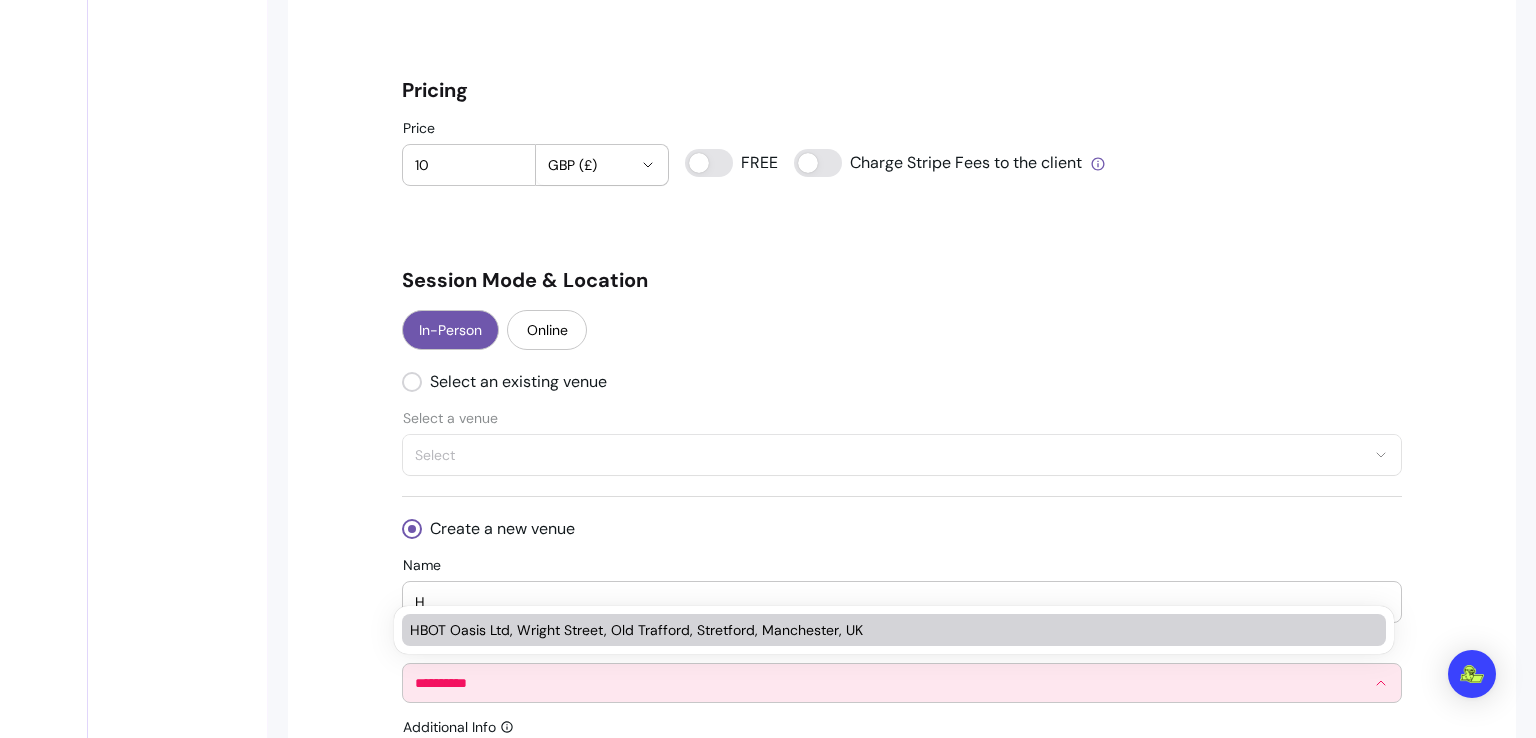 click on "HBOT Oasis Ltd, Wright Street, Old Trafford, Stretford, Manchester, UK" at bounding box center [884, 630] 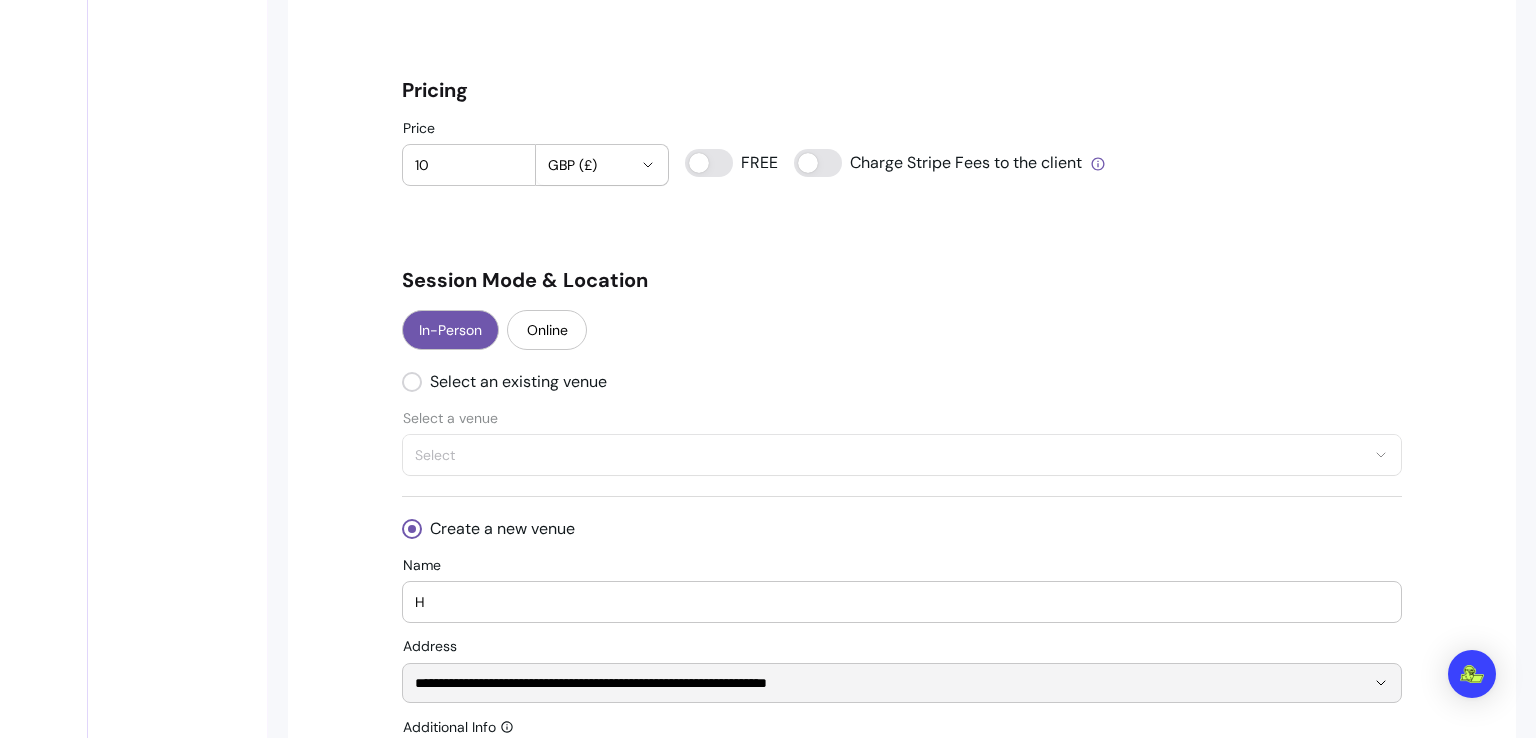 type on "**********" 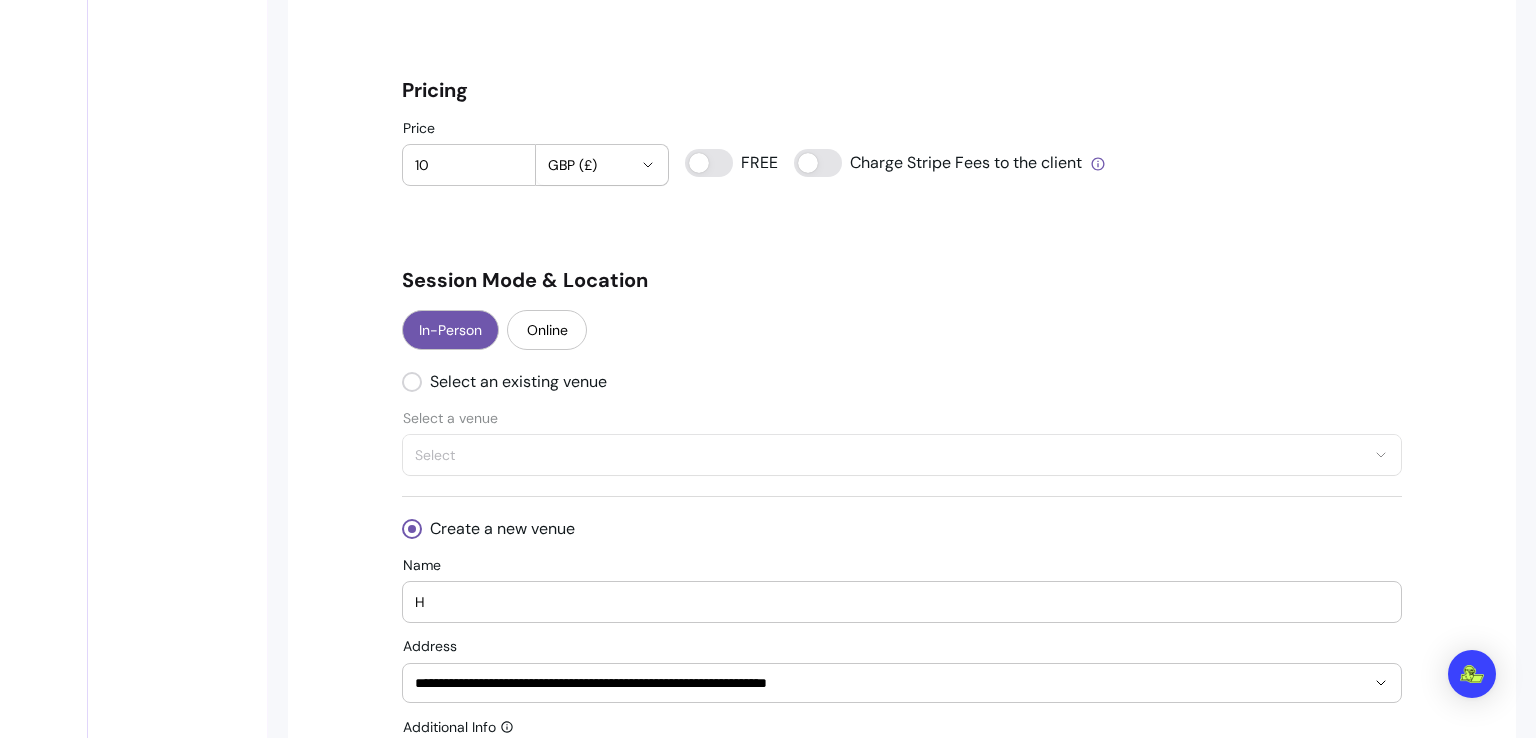 click on "H" at bounding box center [902, 602] 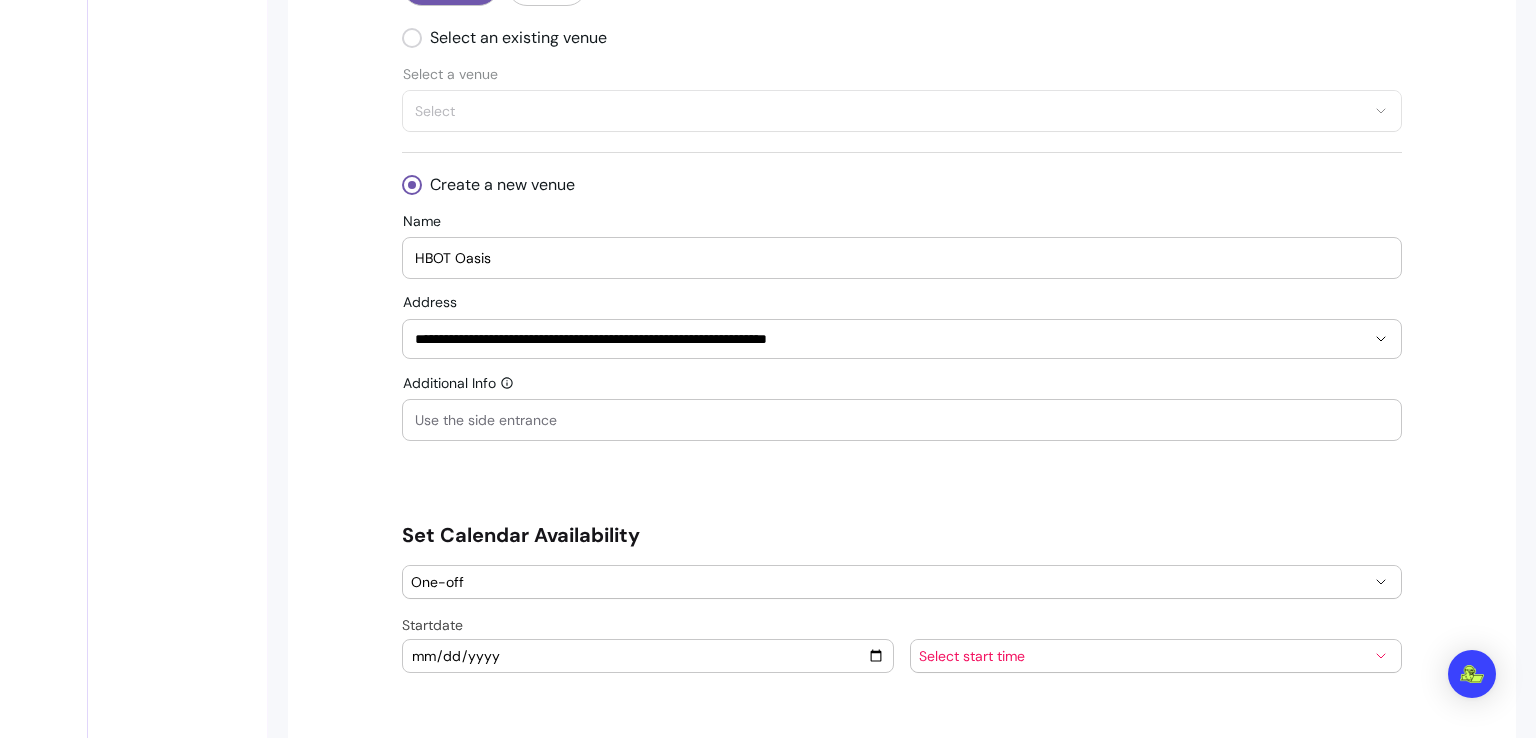scroll, scrollTop: 2011, scrollLeft: 0, axis: vertical 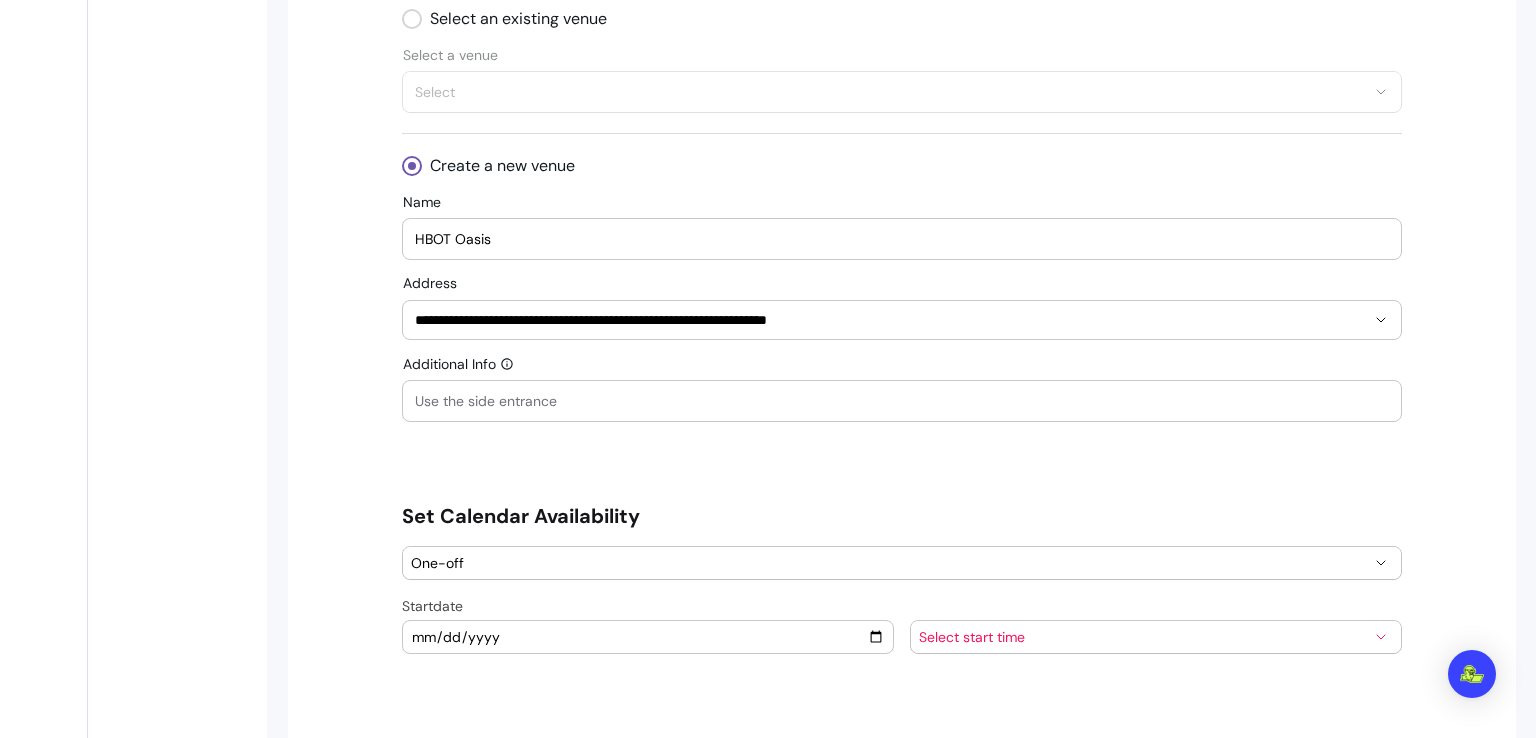 type on "HBOT Oasis" 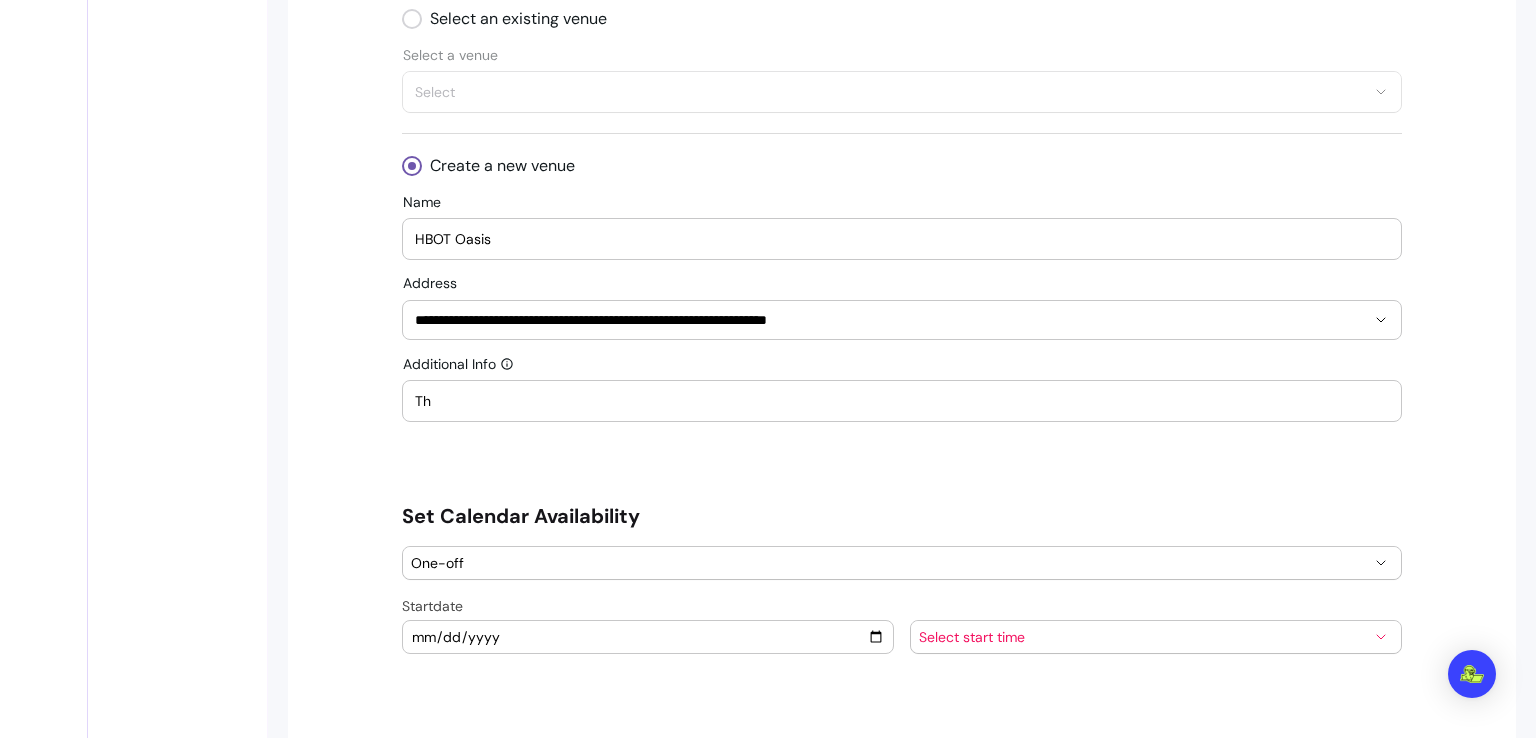 type on "T" 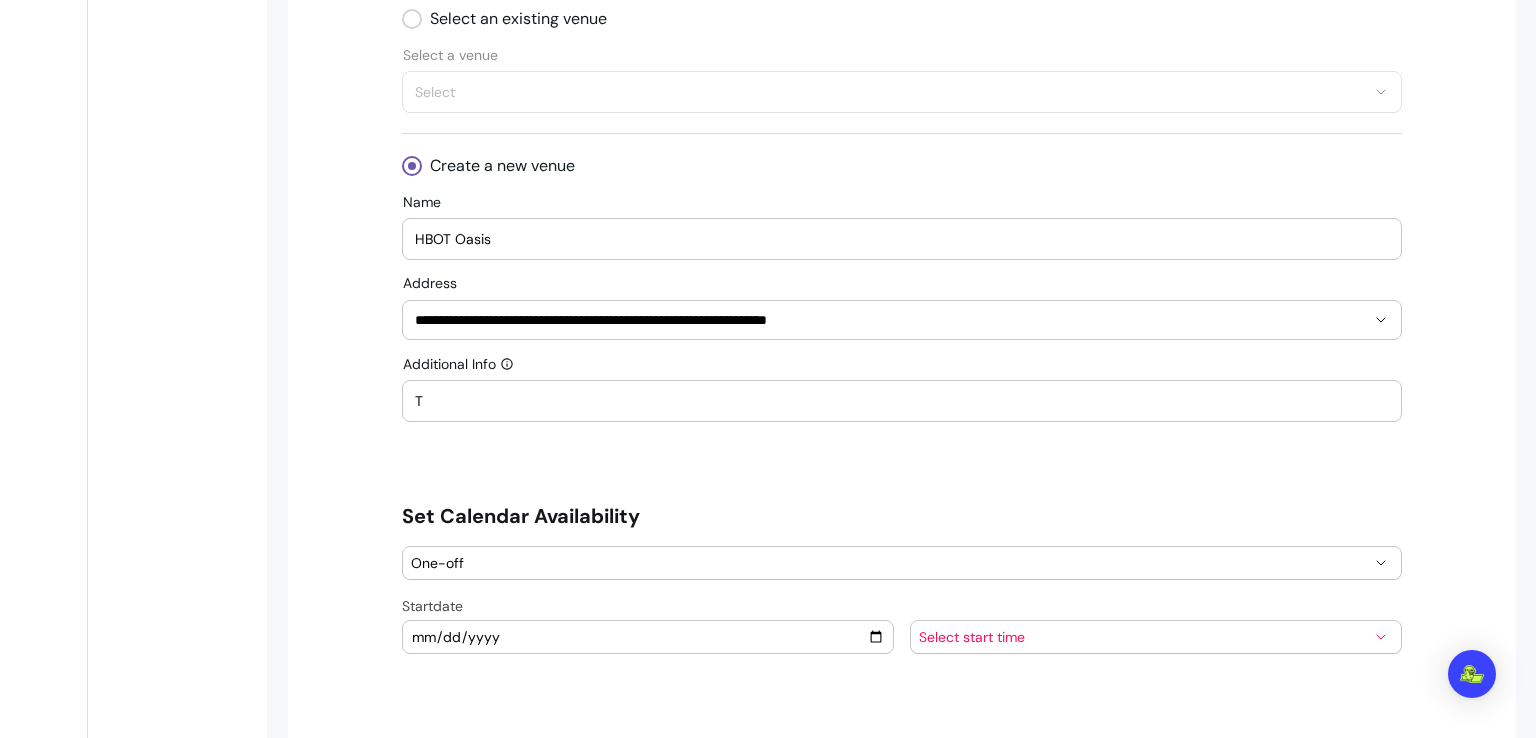 type 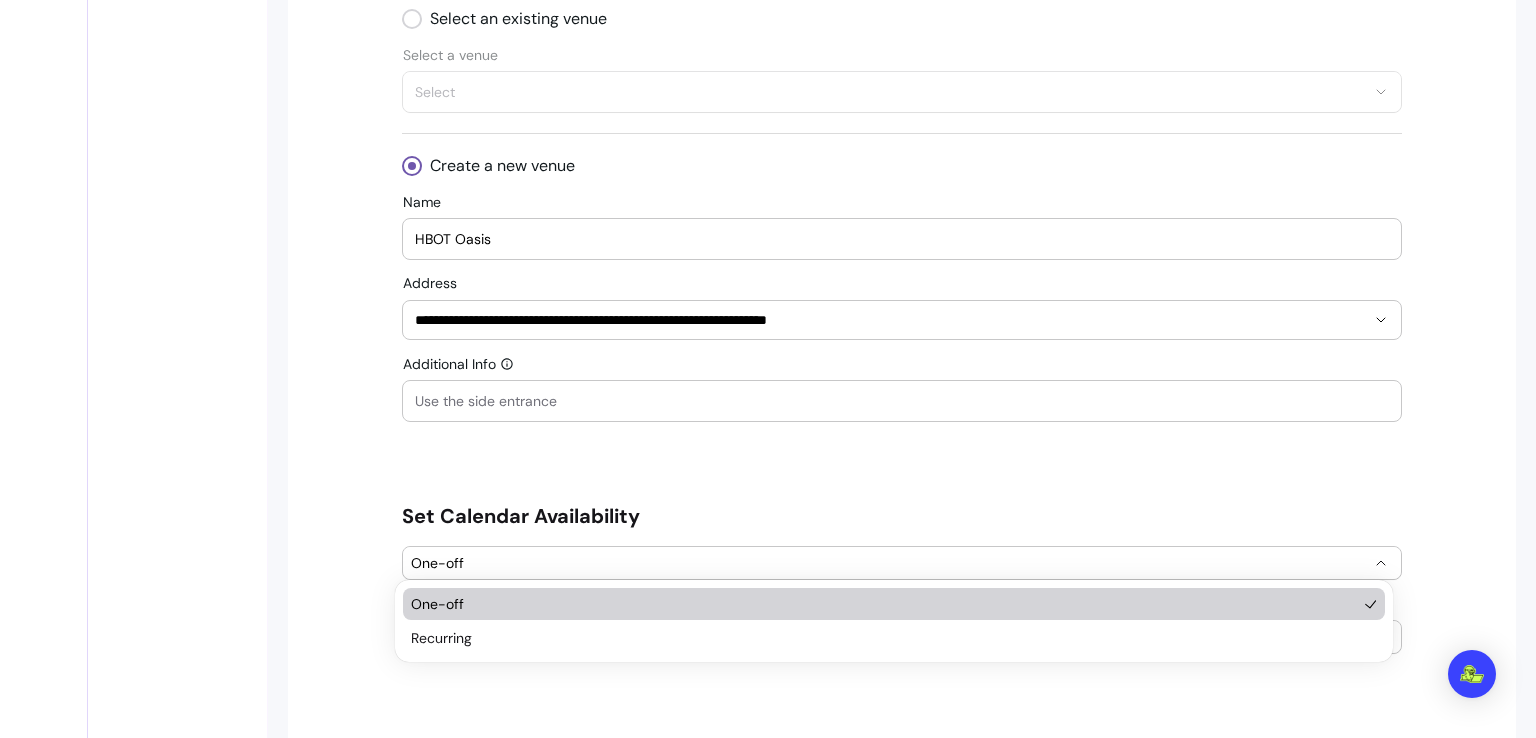click on "One-off" at bounding box center [890, 563] 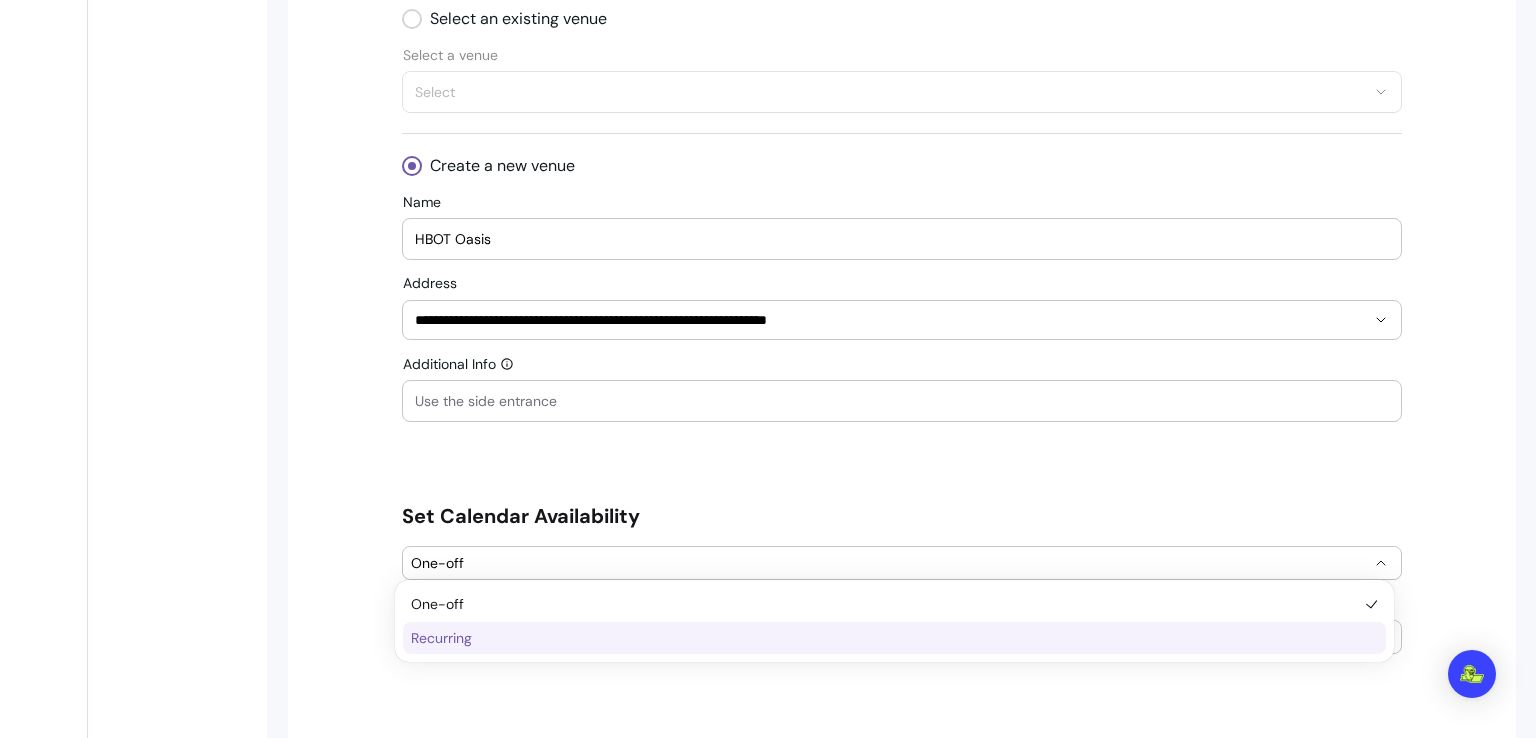 click on "Recurring" at bounding box center [894, 638] 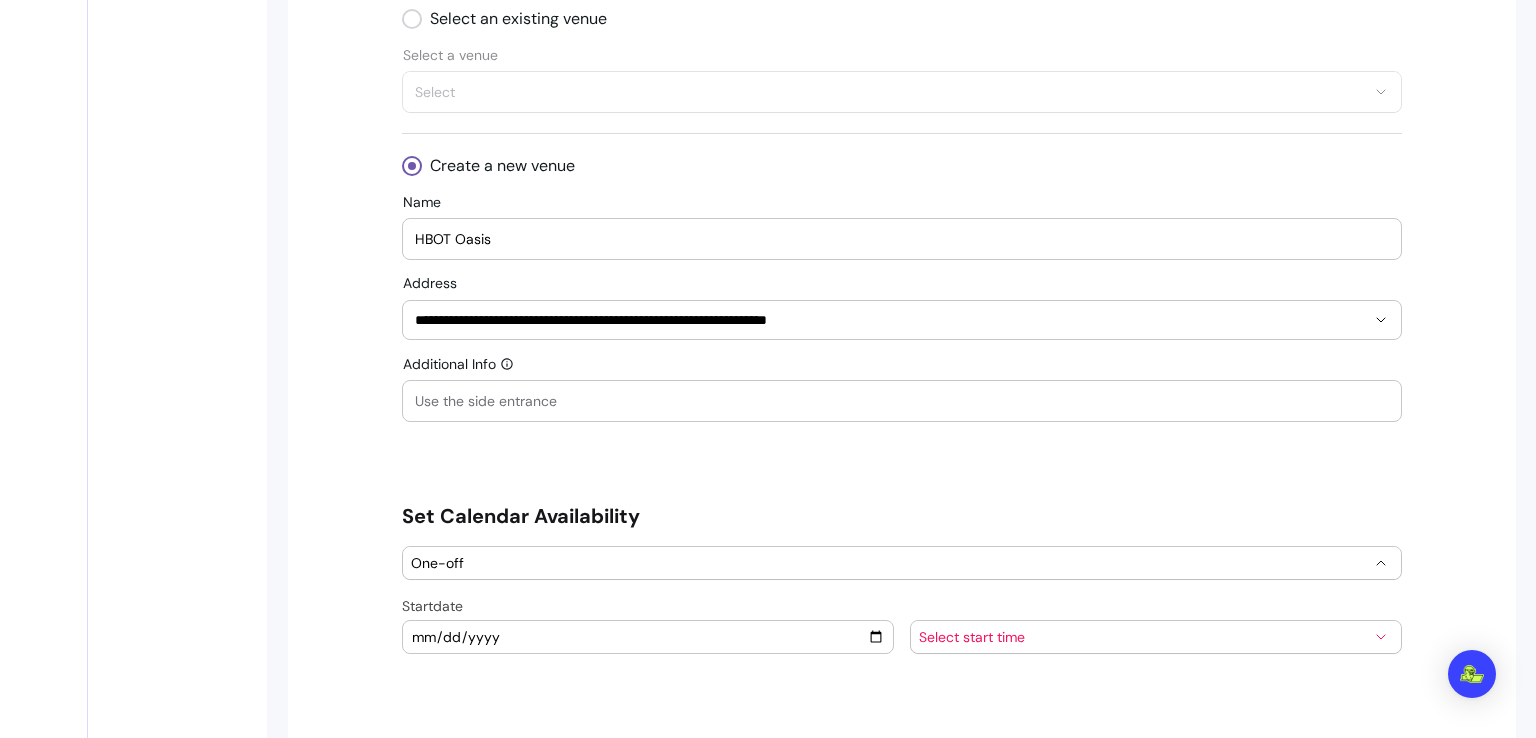 select on "*********" 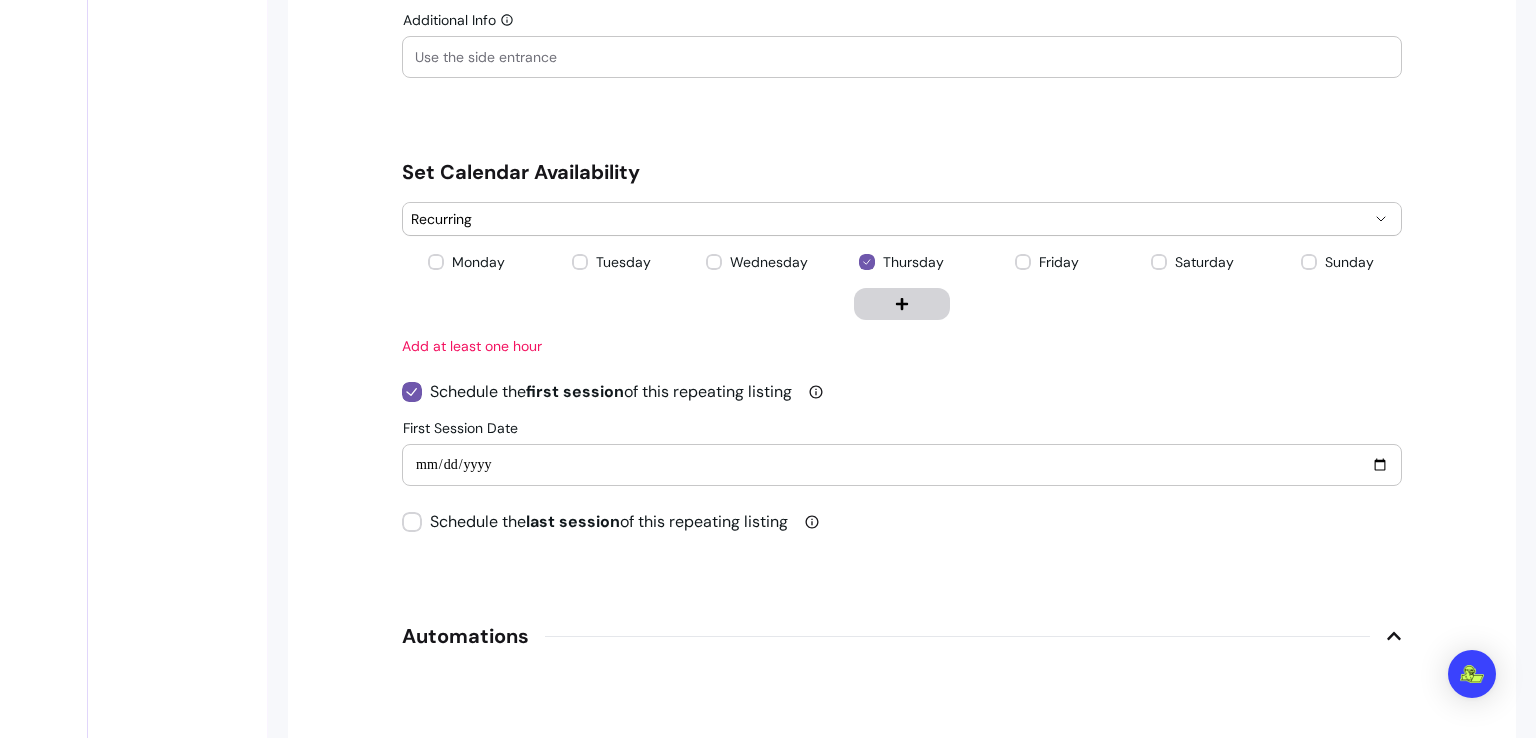 scroll, scrollTop: 2367, scrollLeft: 0, axis: vertical 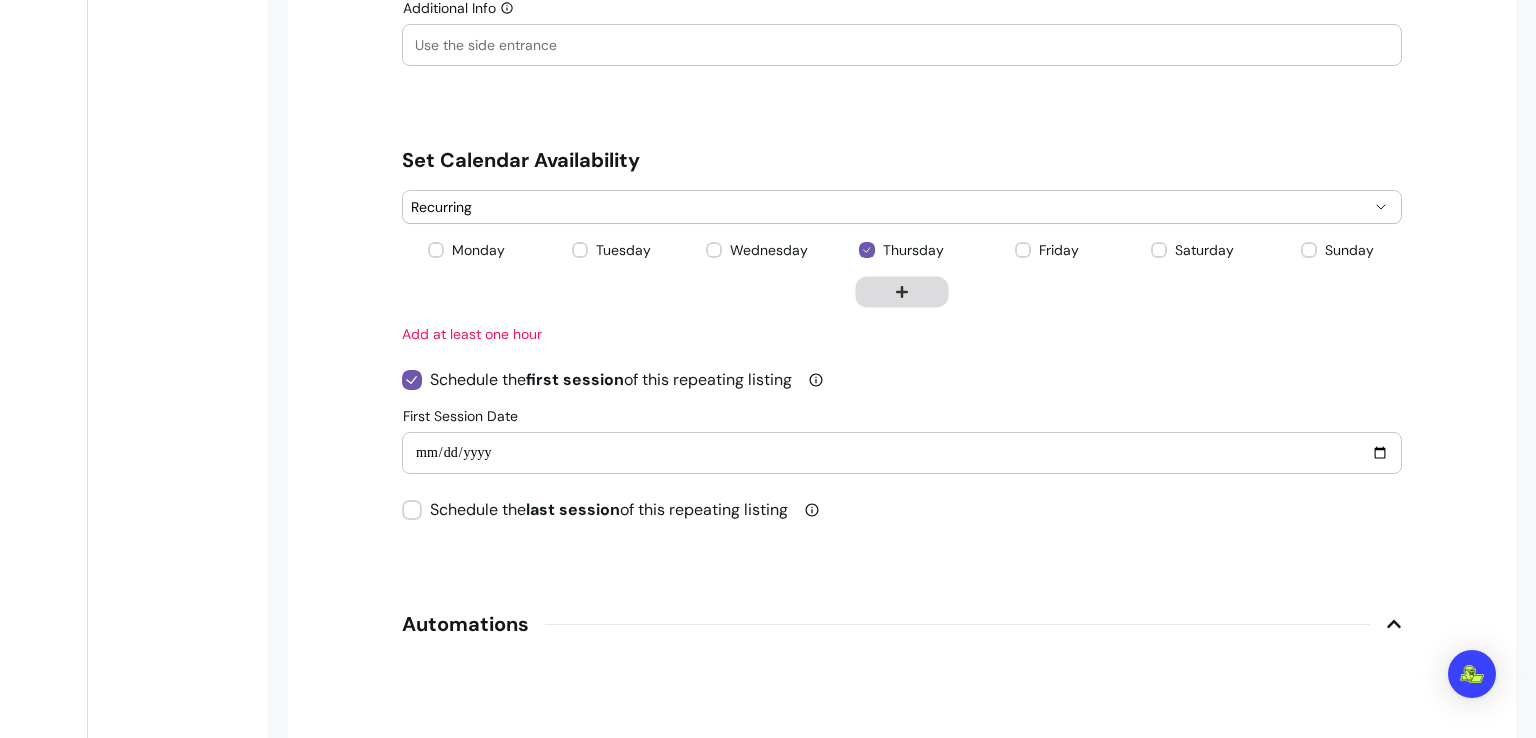 click 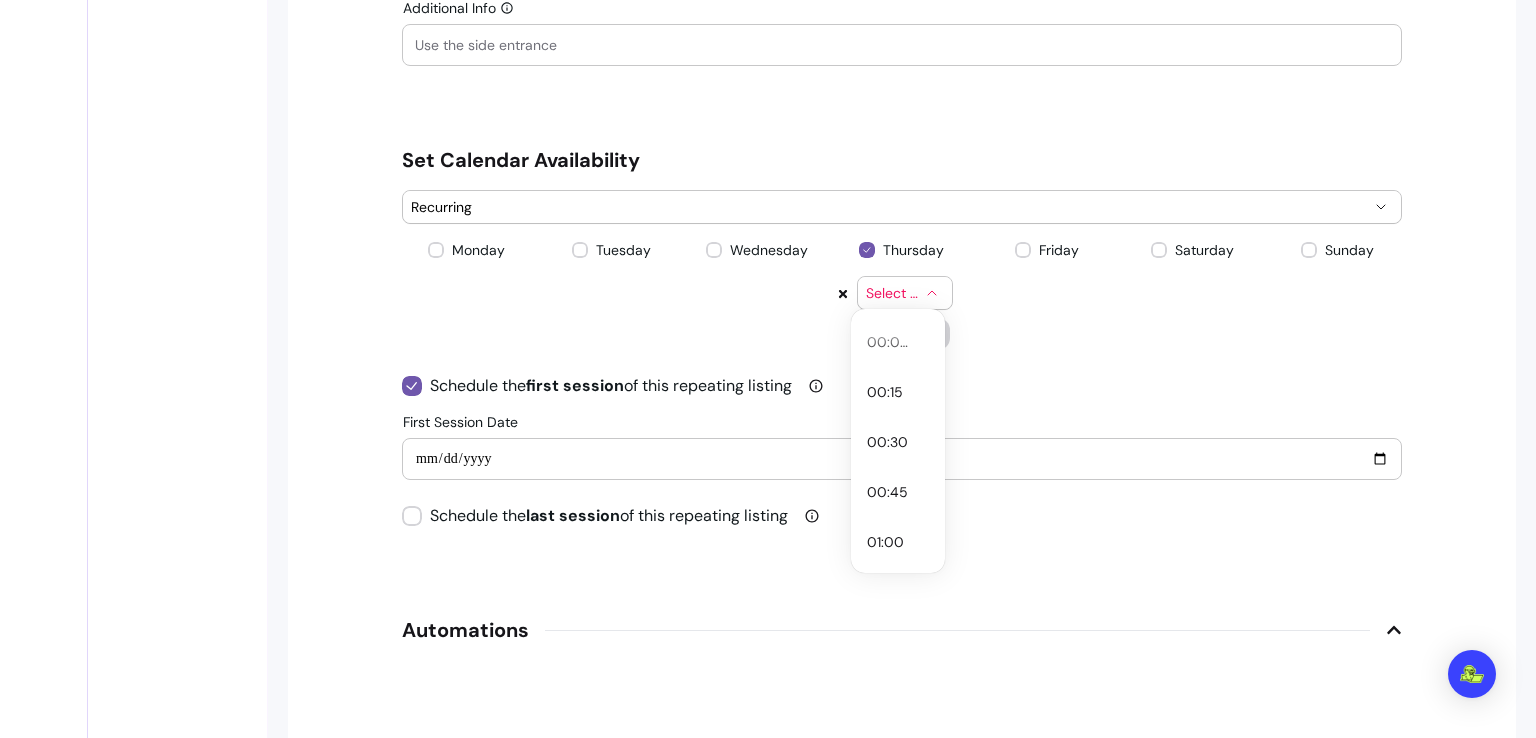 click 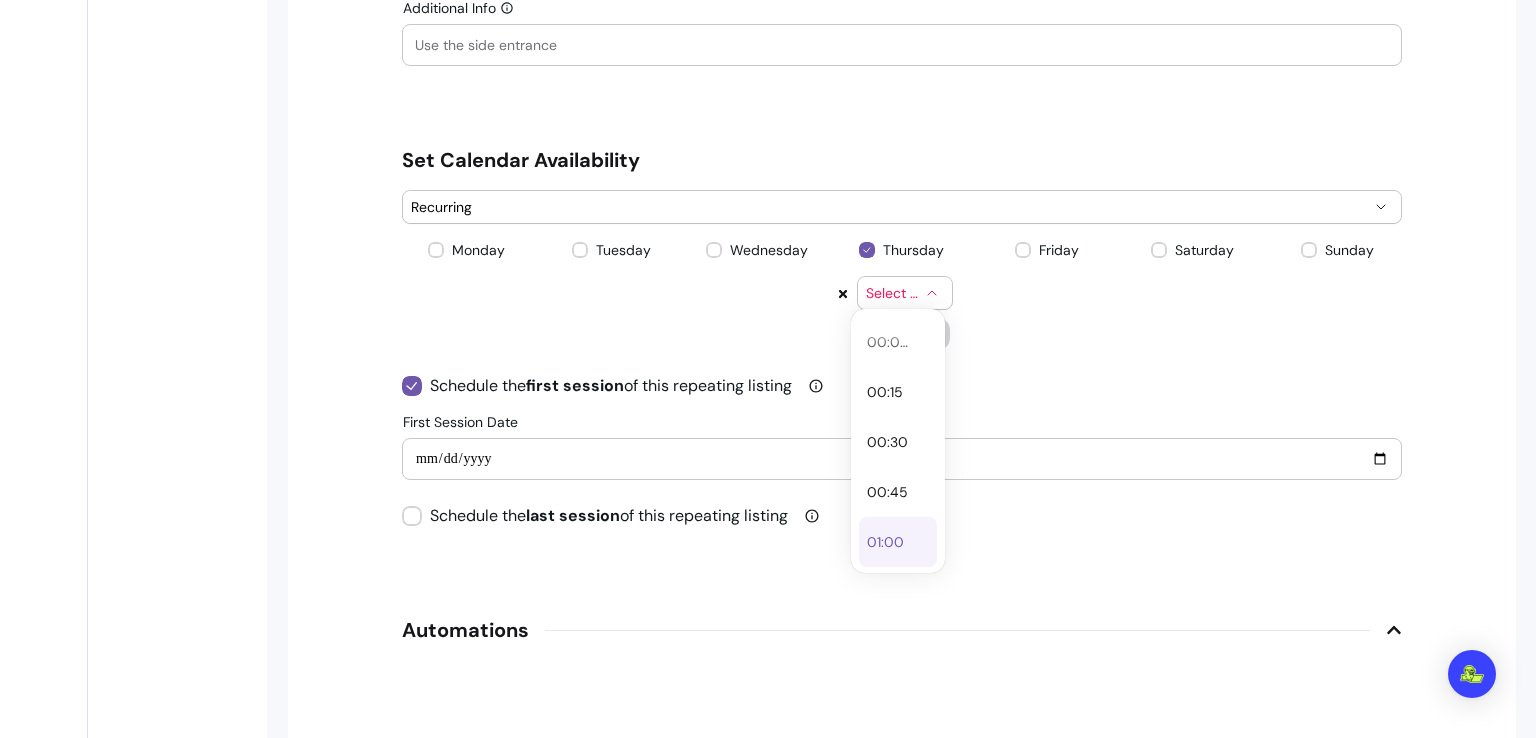 type 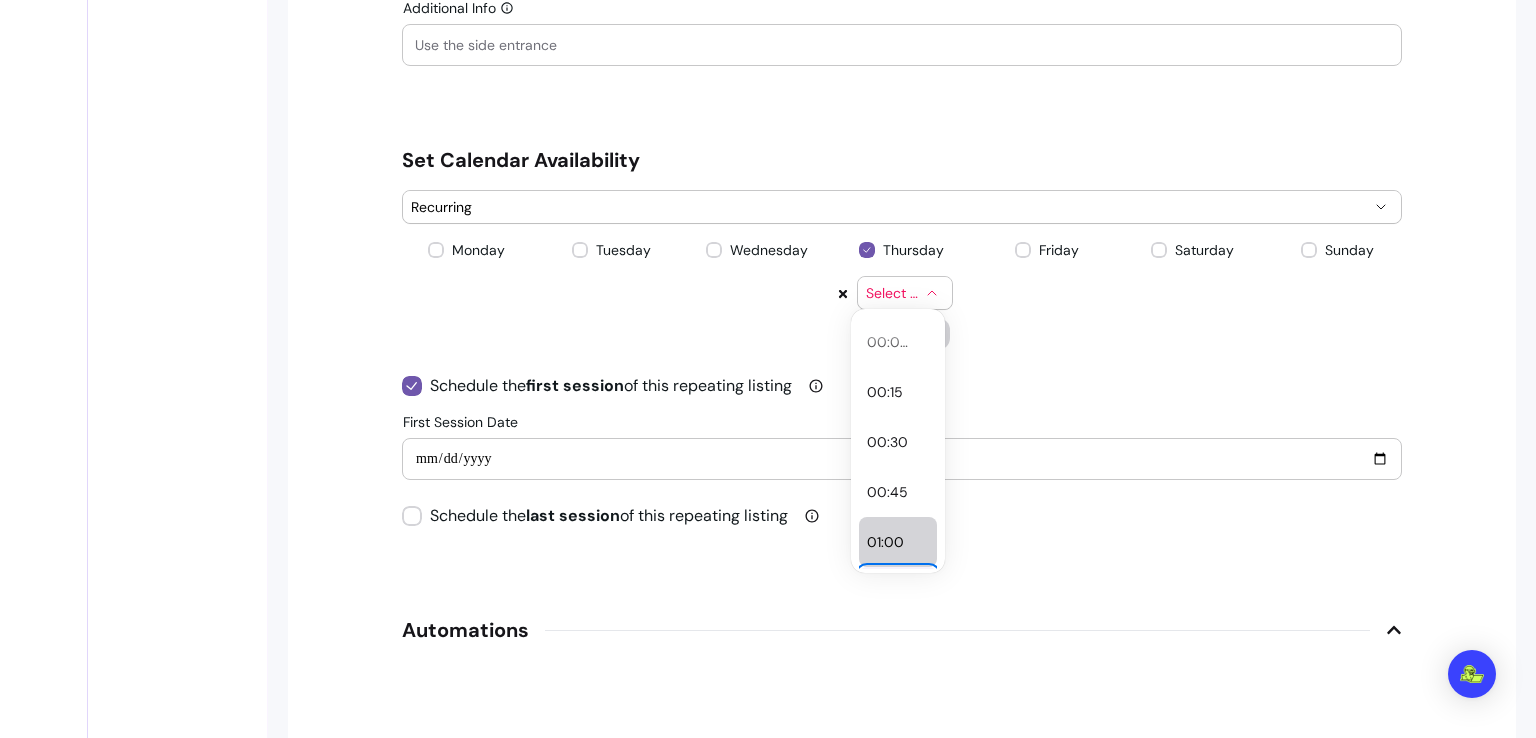 type 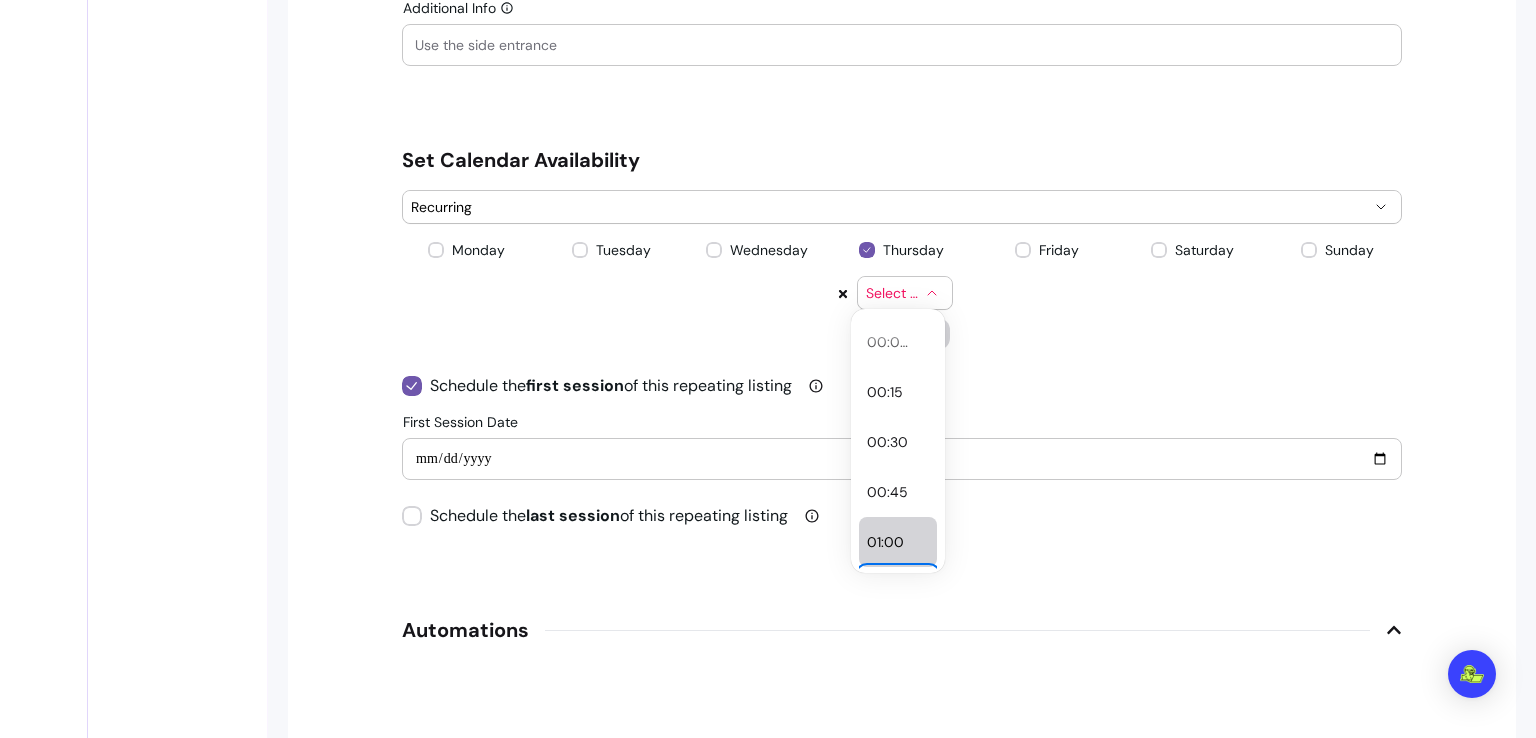 type 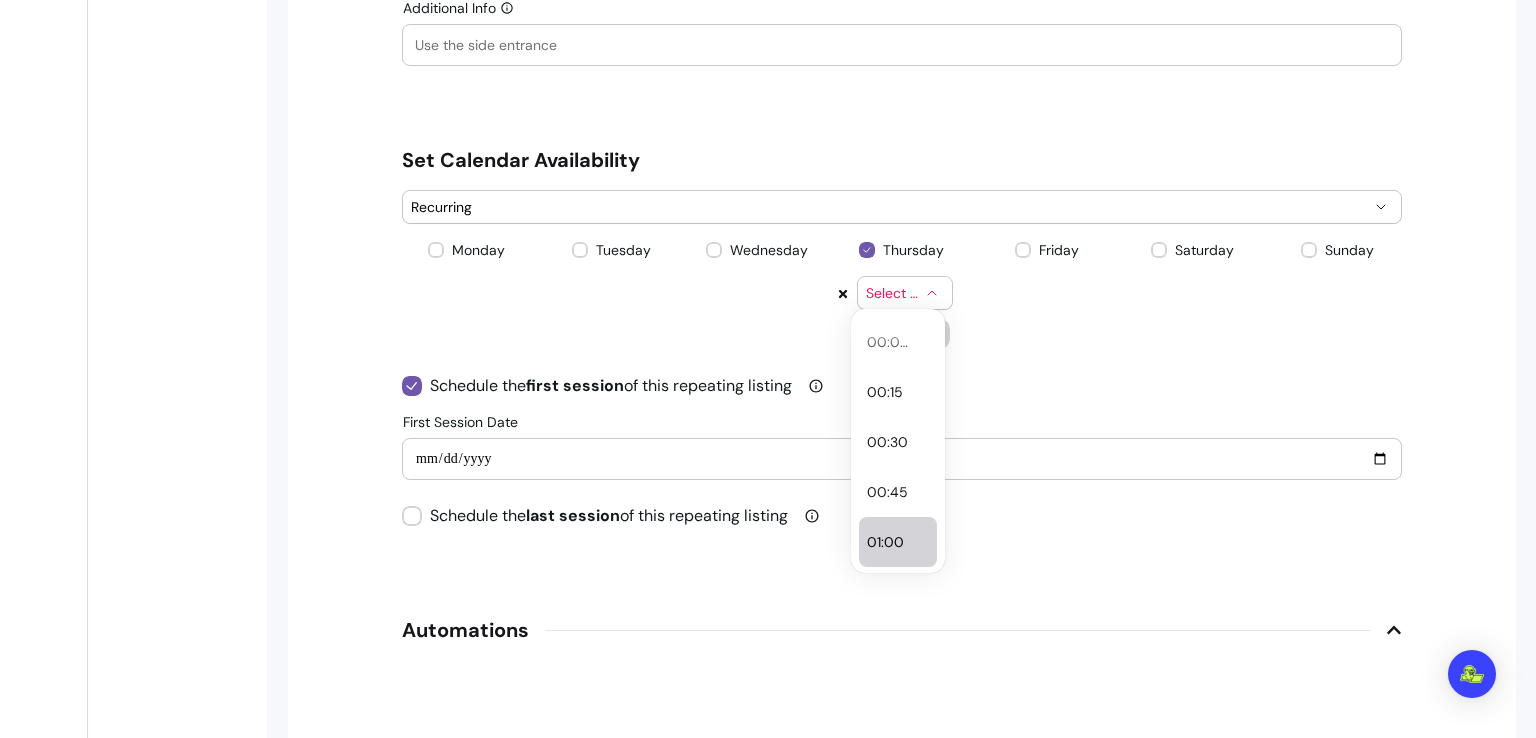 select on "*****" 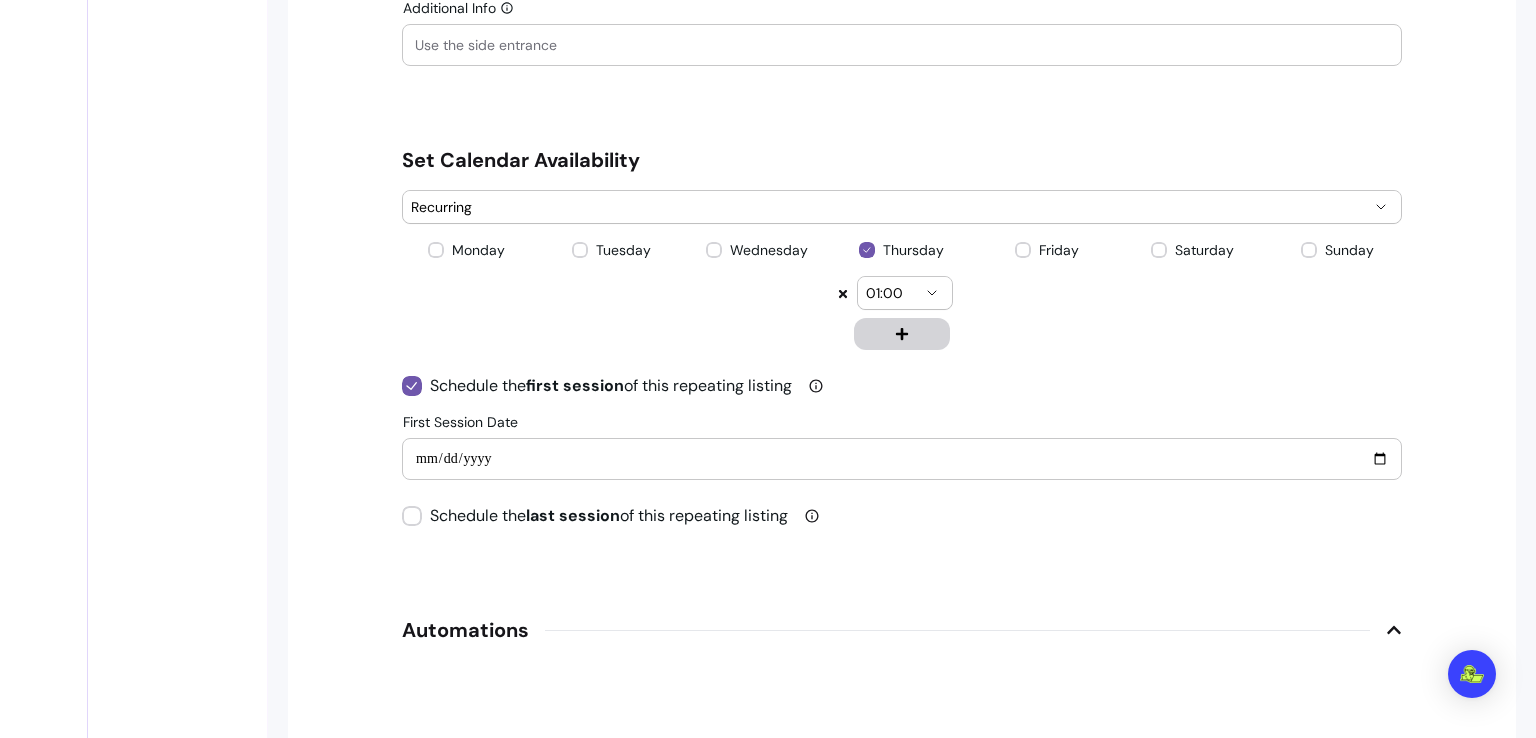 click 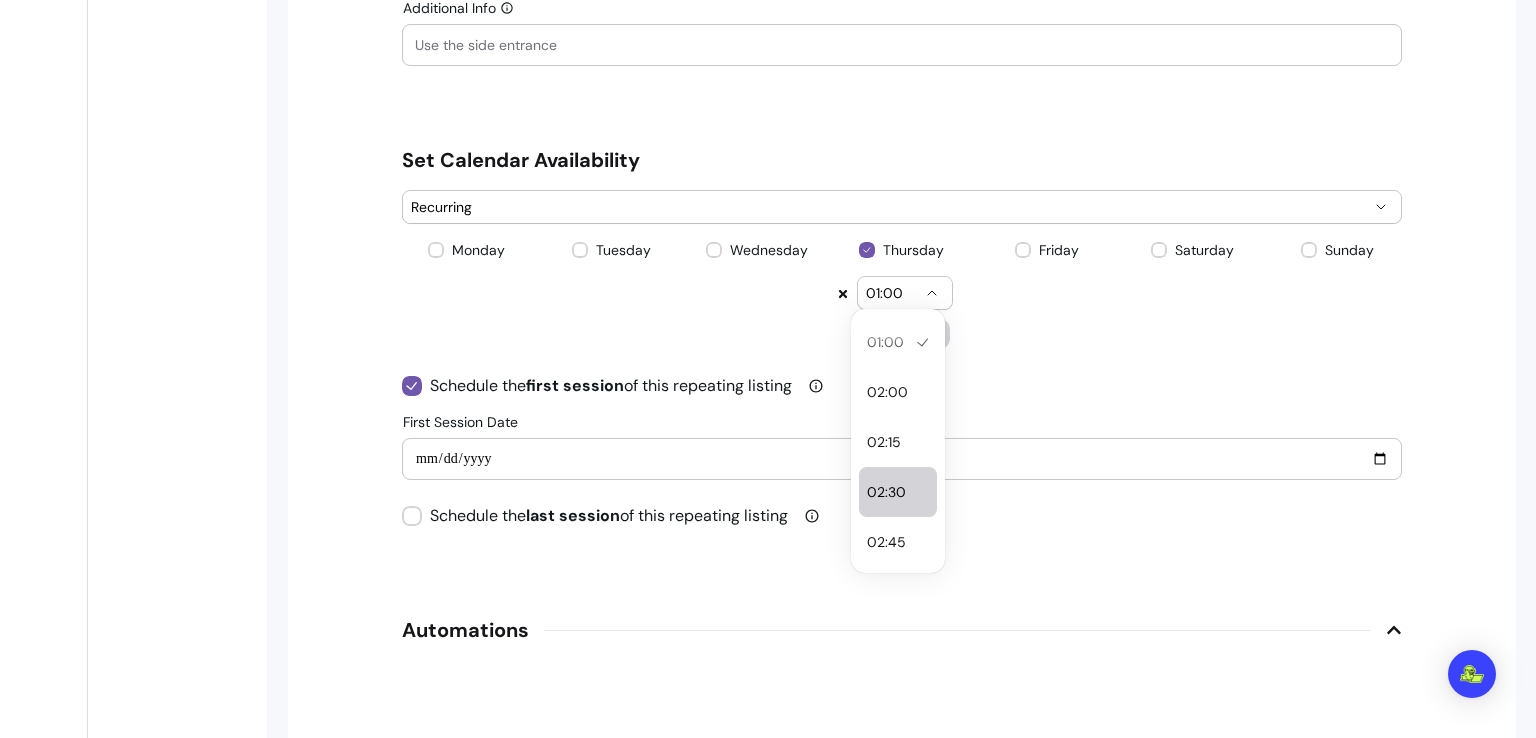 select on "*****" 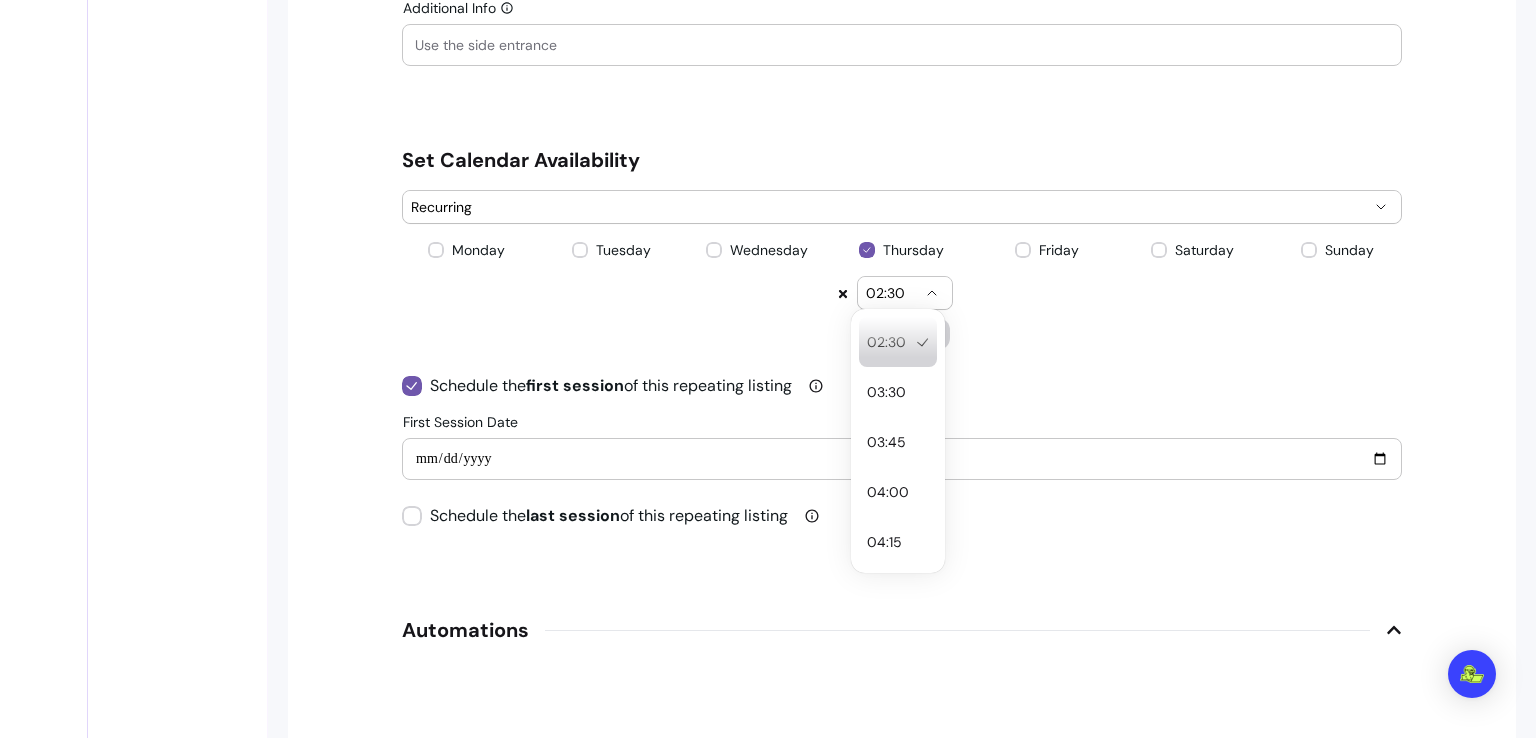 click on "02:30" at bounding box center (905, 293) 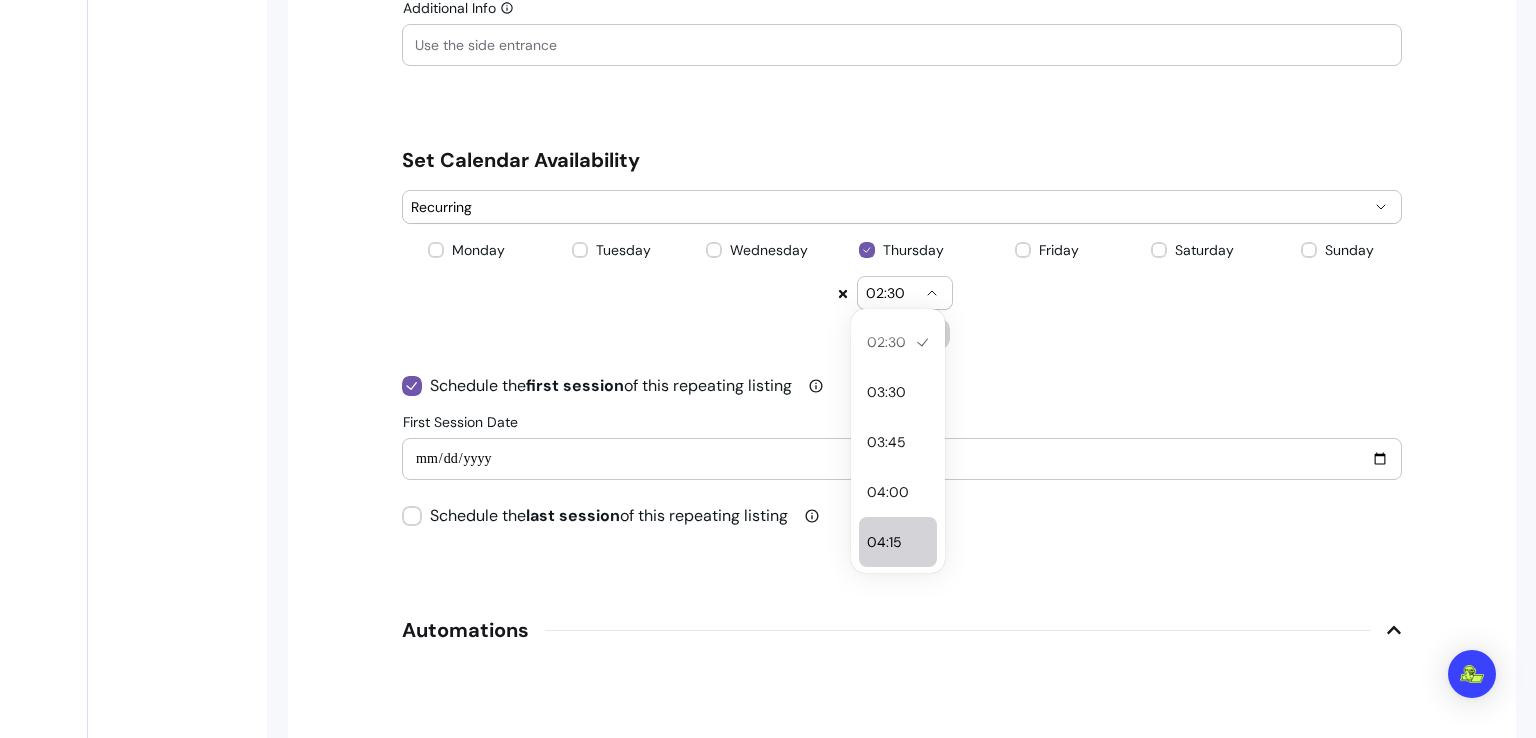select on "*****" 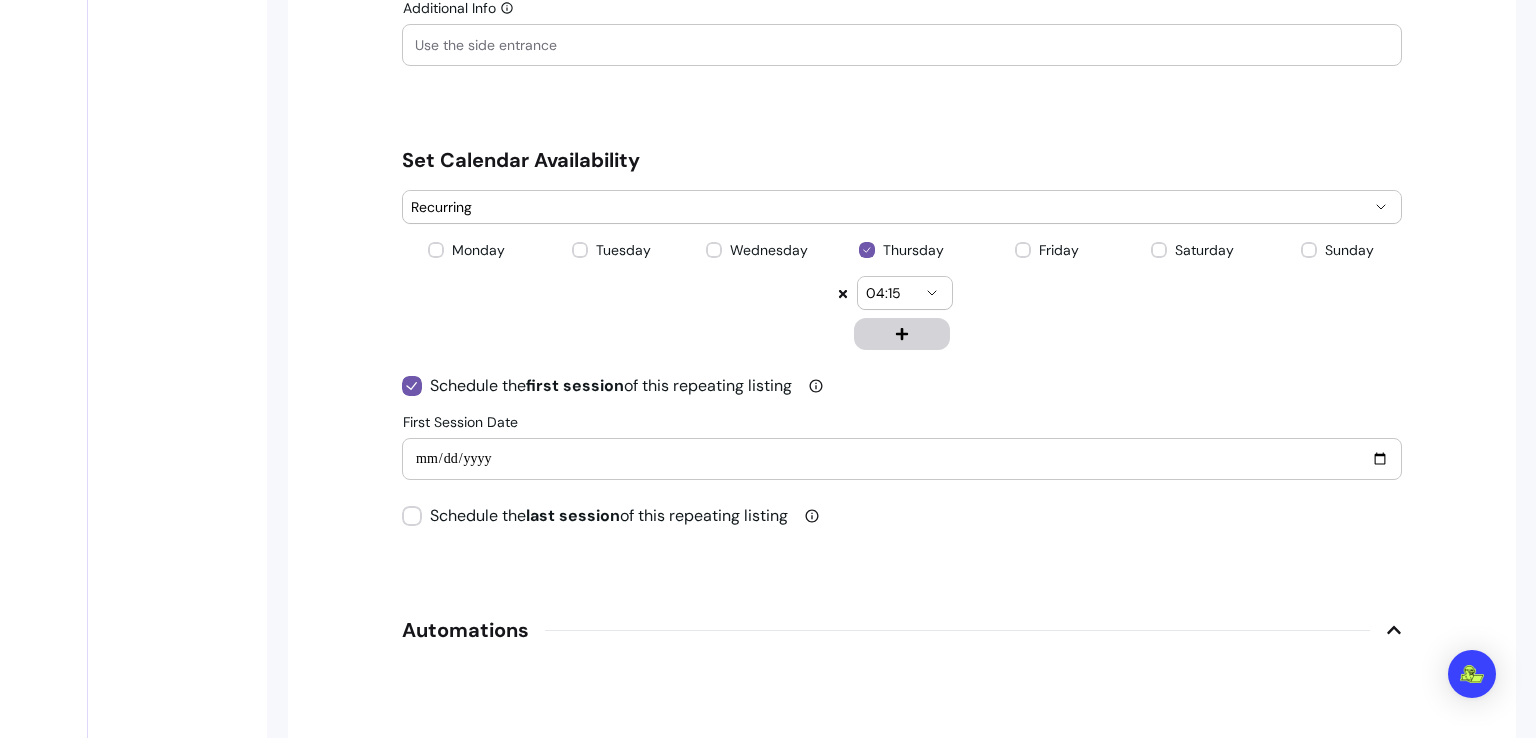 click on "04:15" at bounding box center (905, 293) 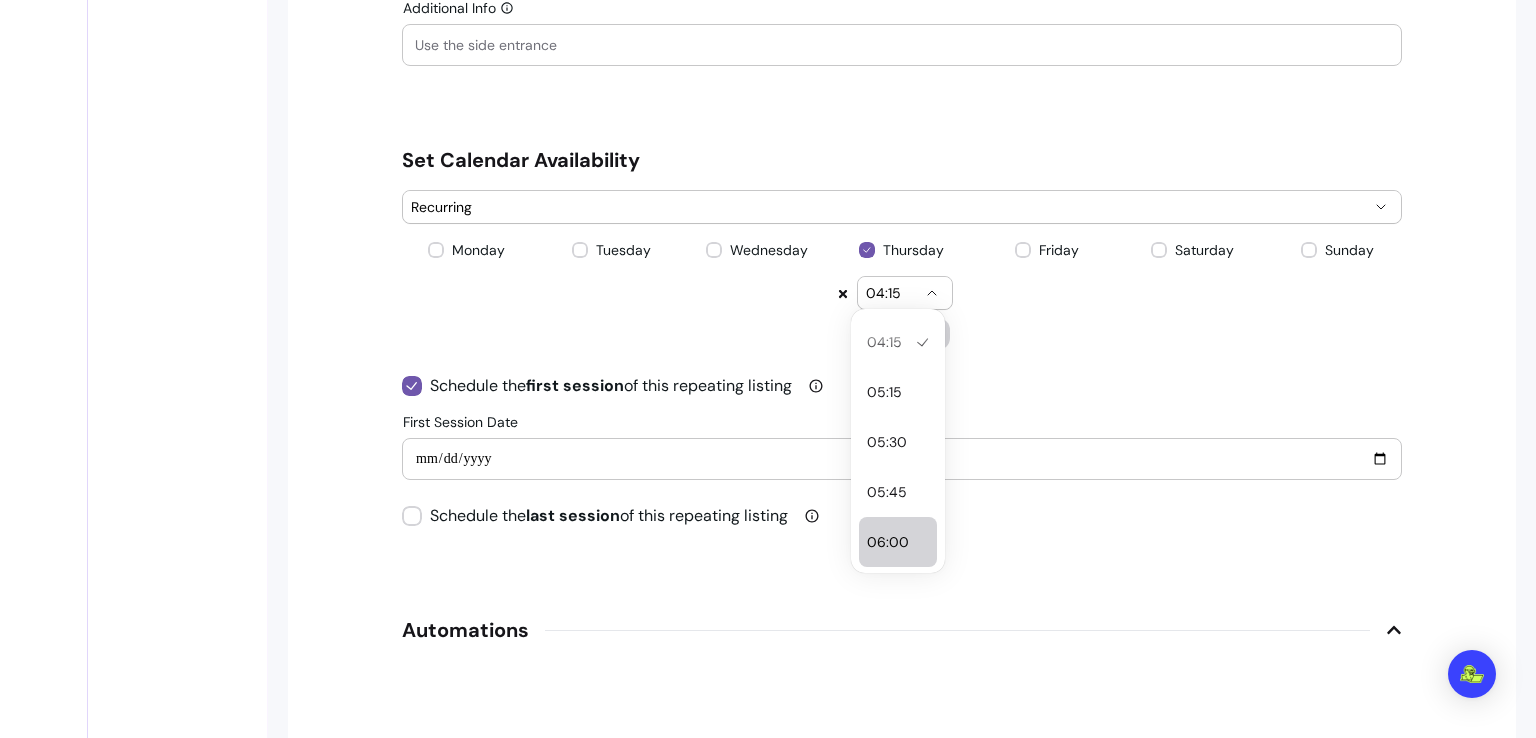 select on "*****" 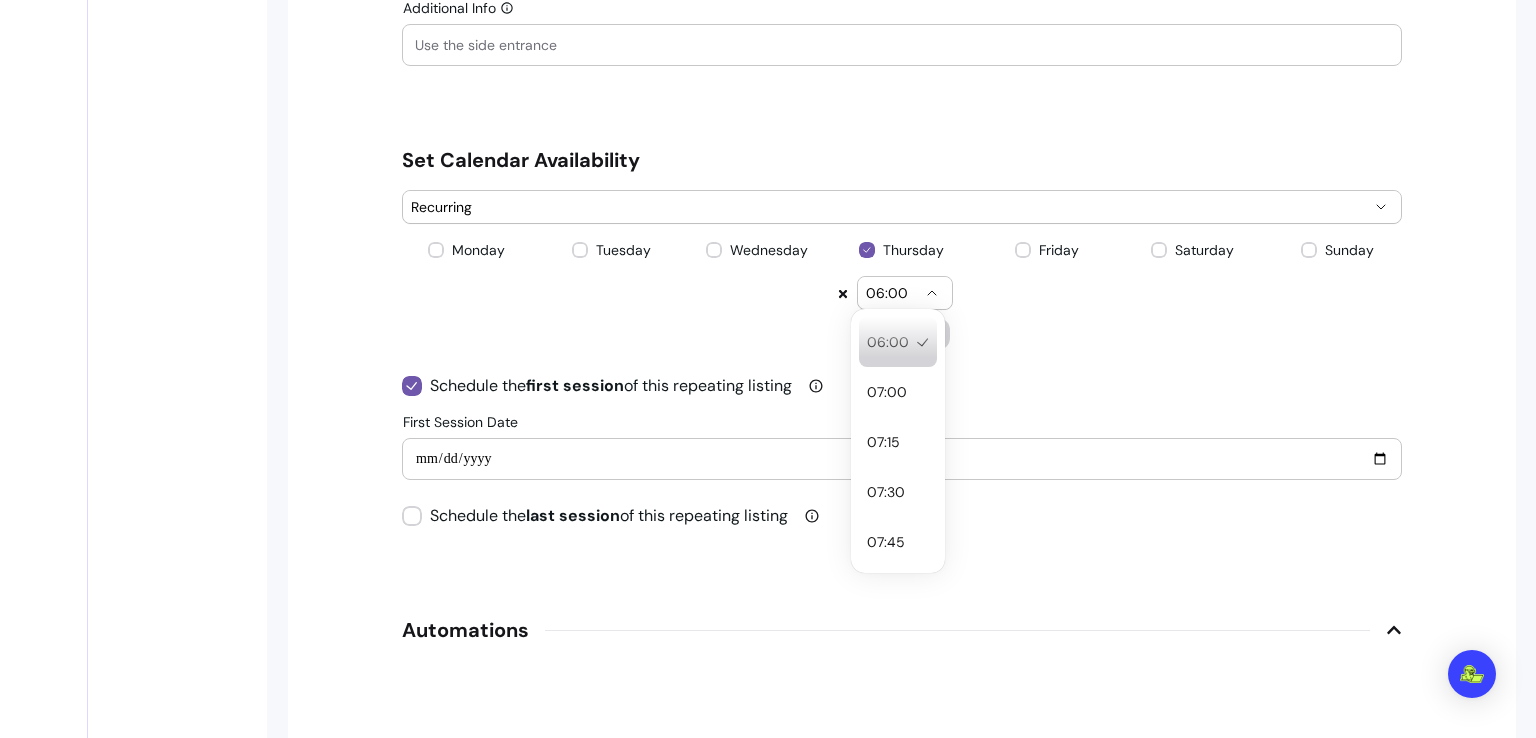 click 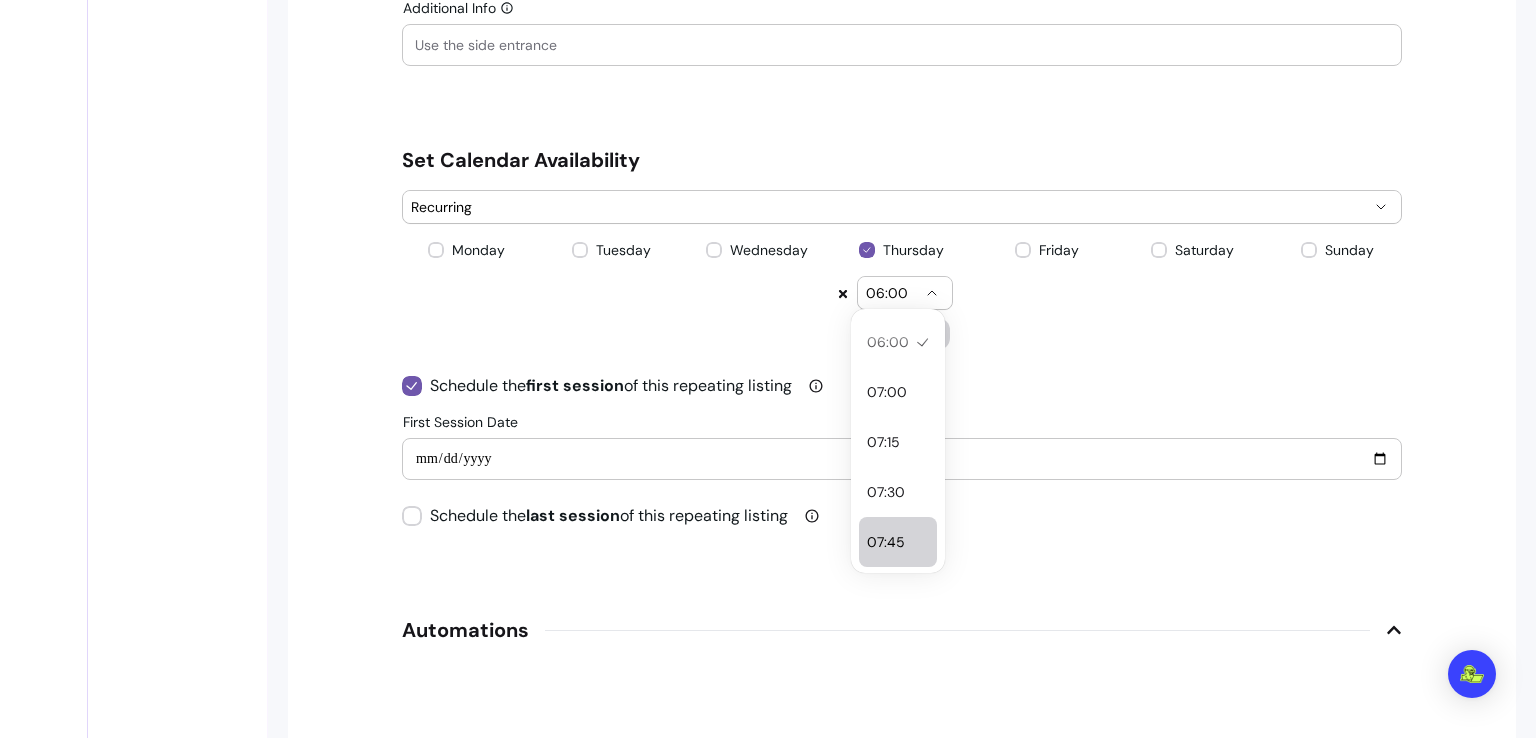 select on "*****" 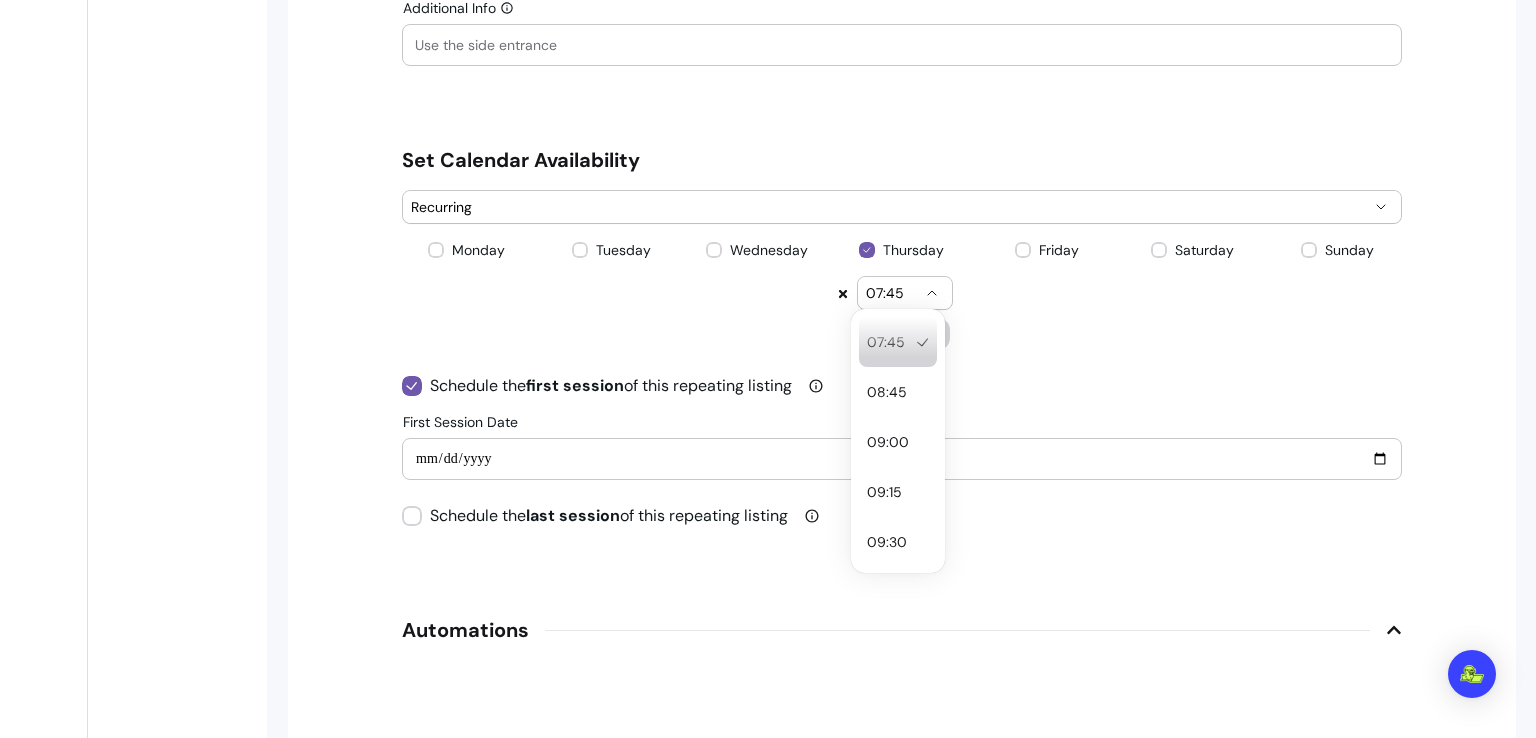 click 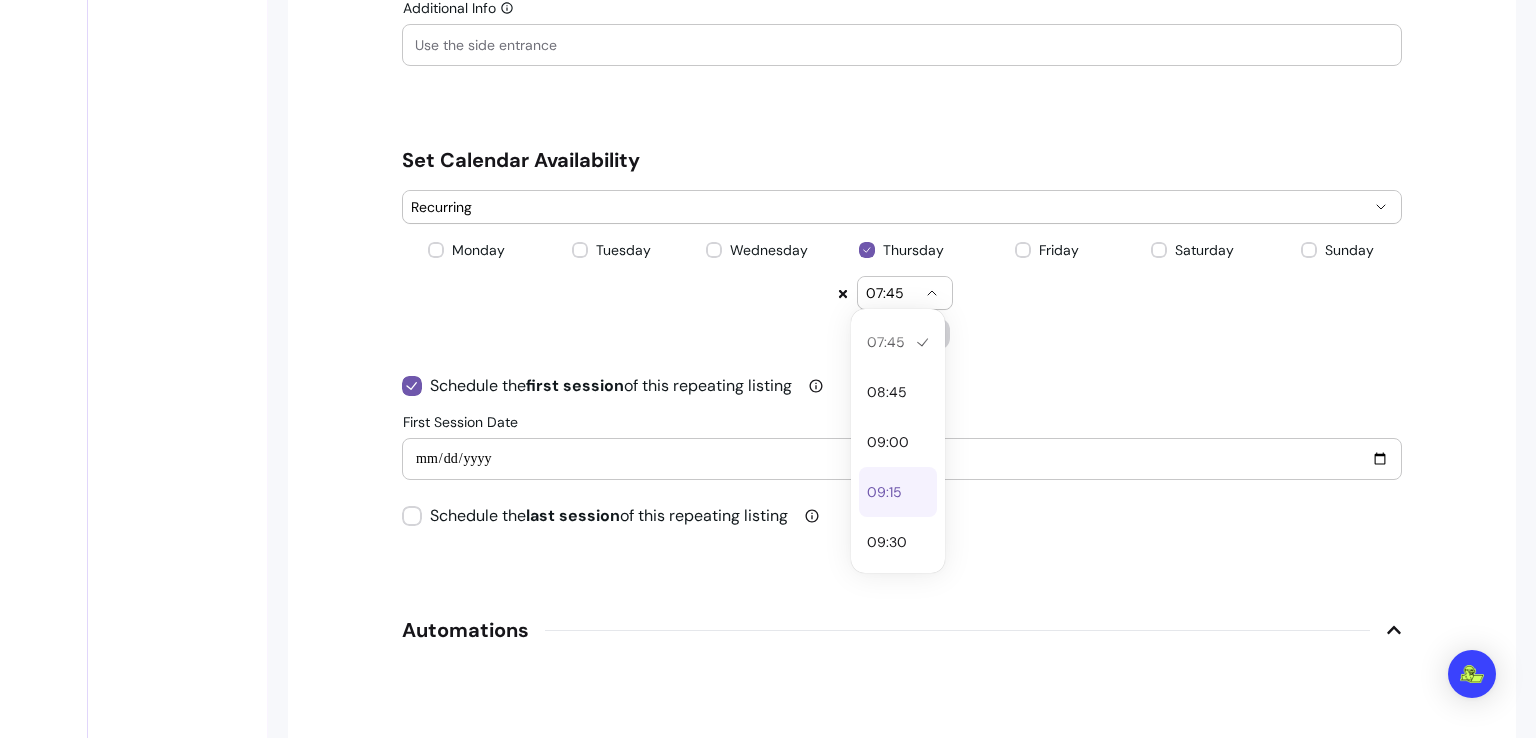 type 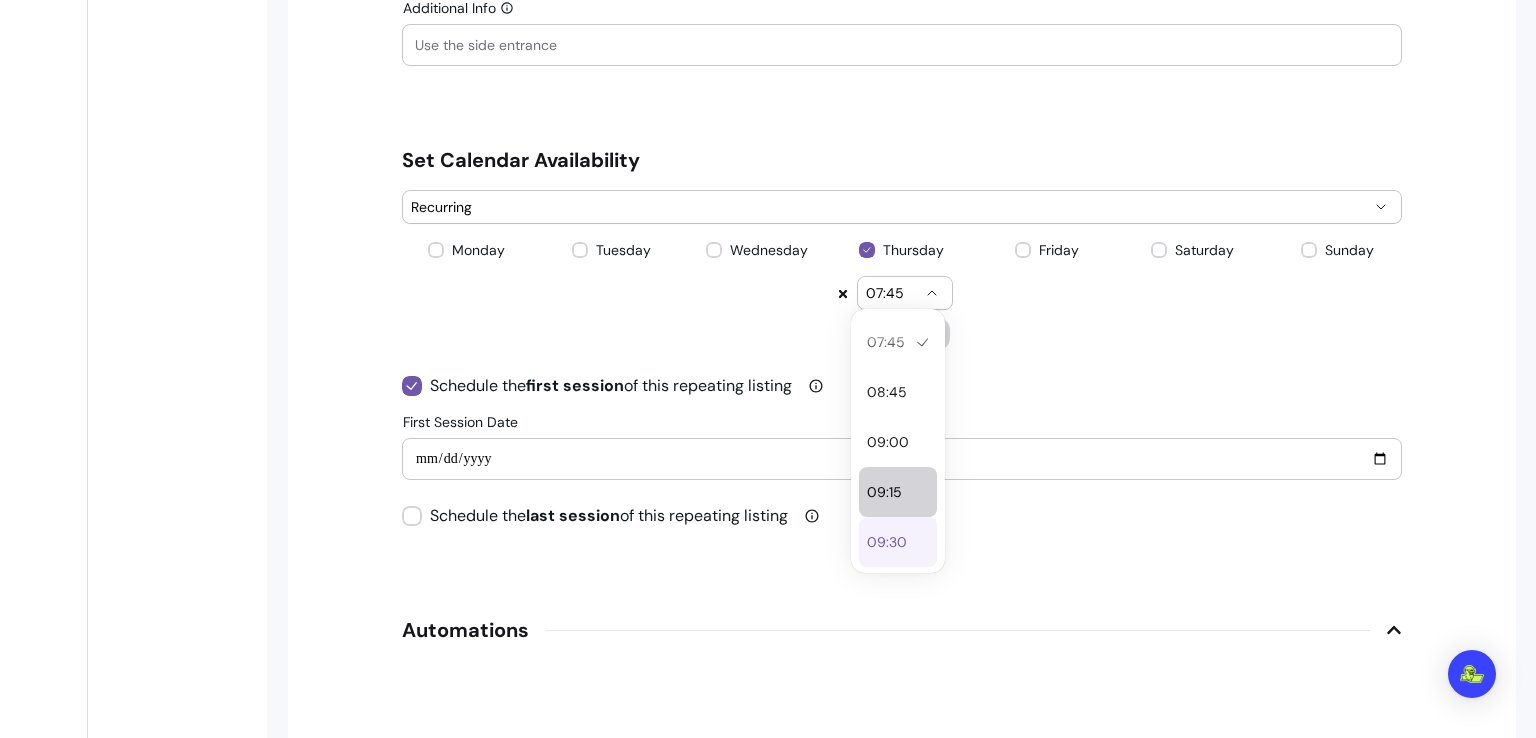 type 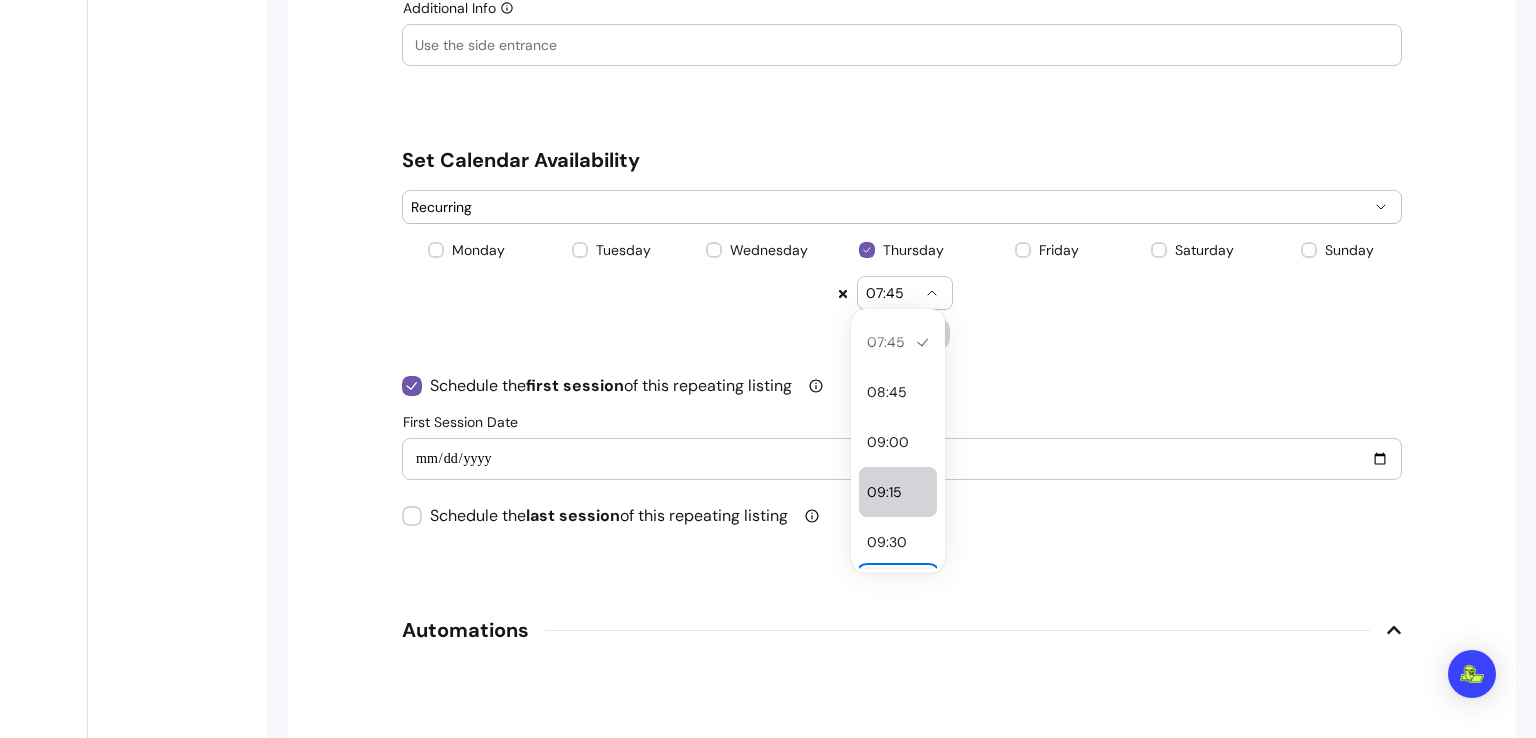 type 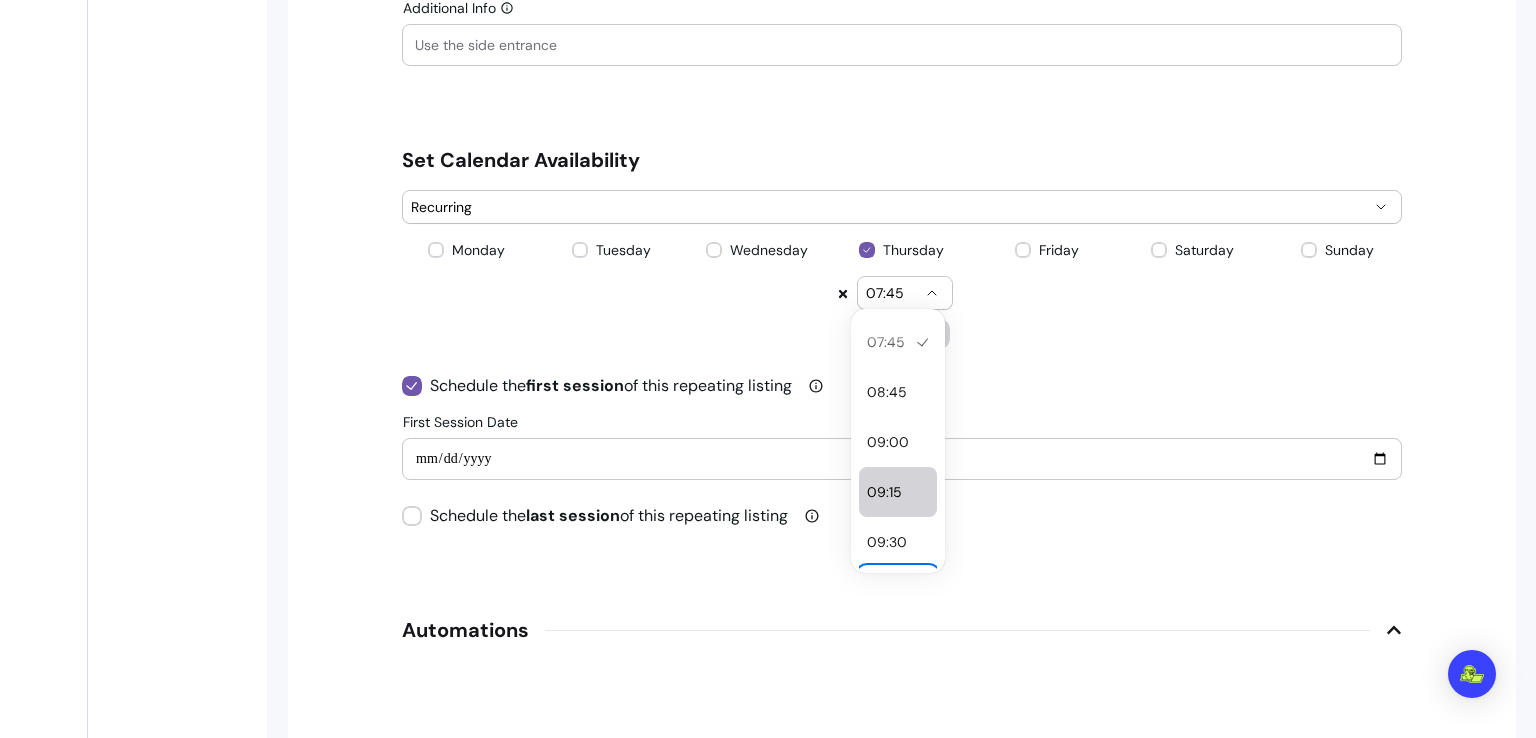 type 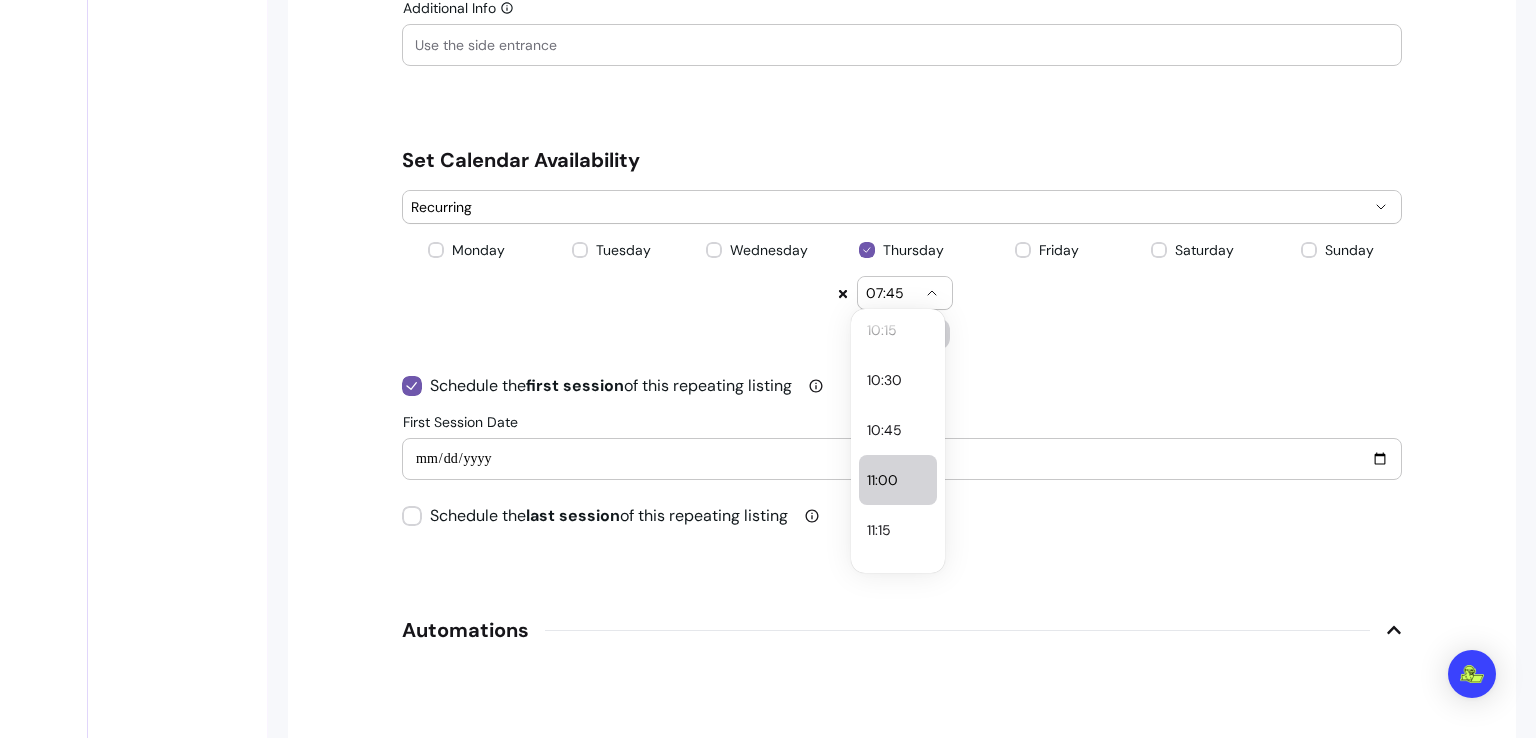 scroll, scrollTop: 400, scrollLeft: 0, axis: vertical 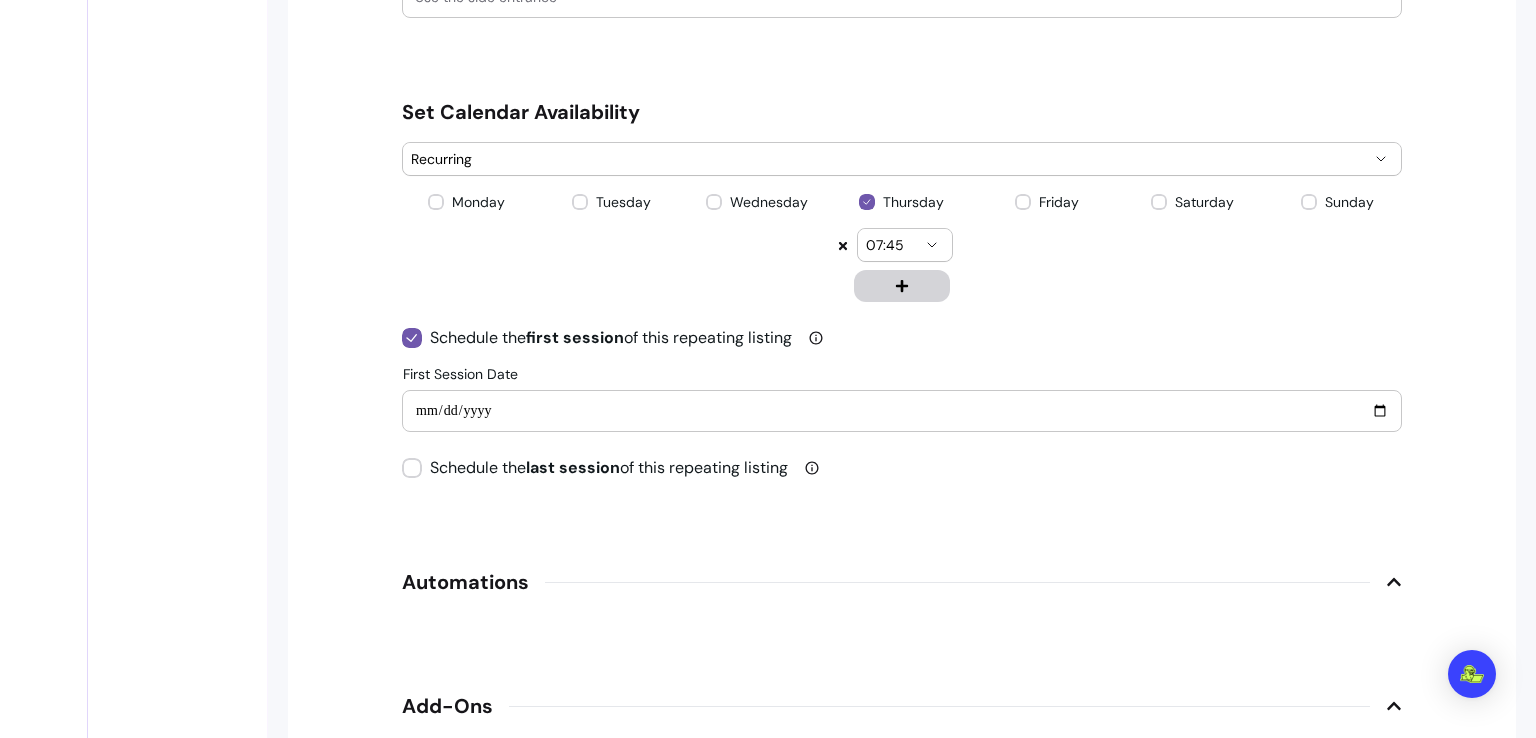 type 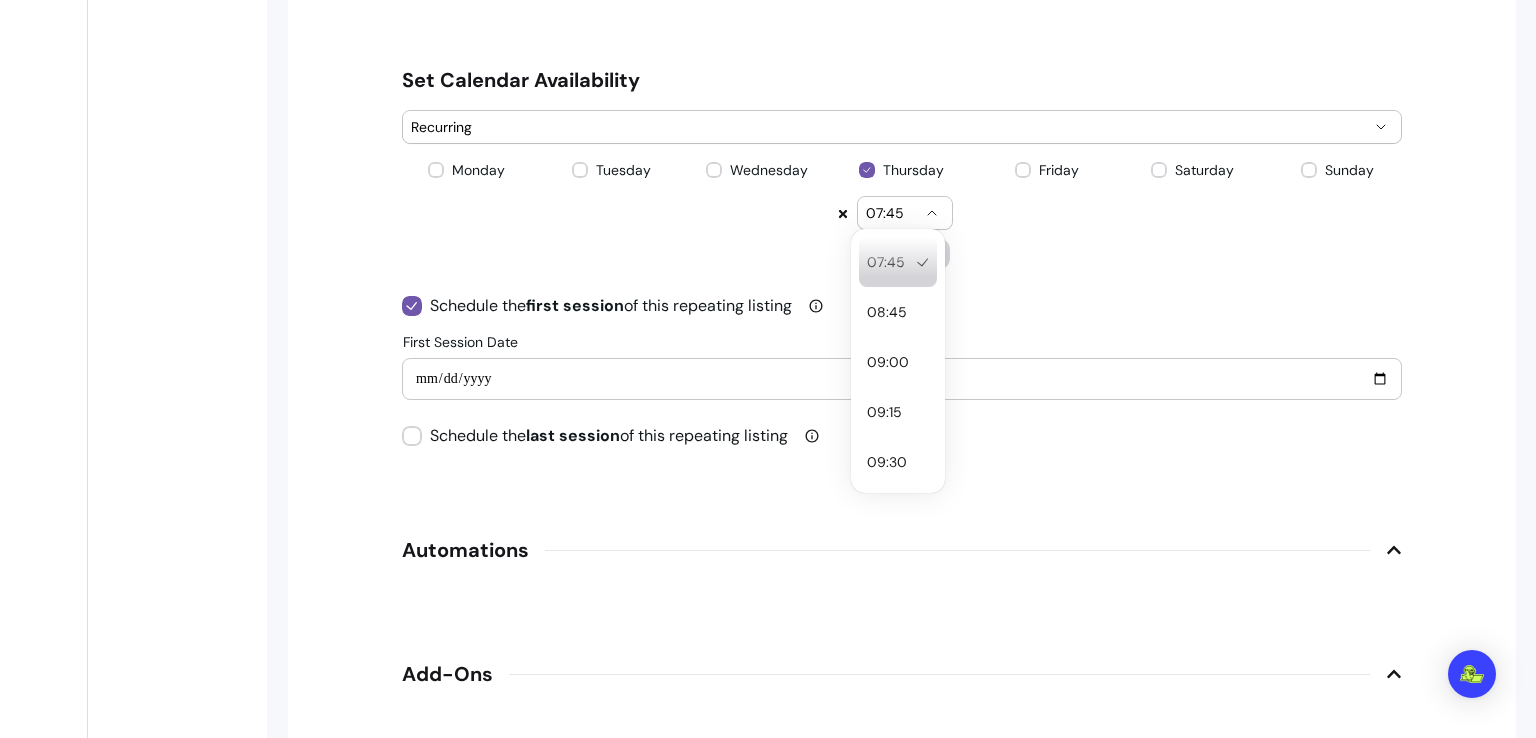 click on "07:45" at bounding box center [905, 213] 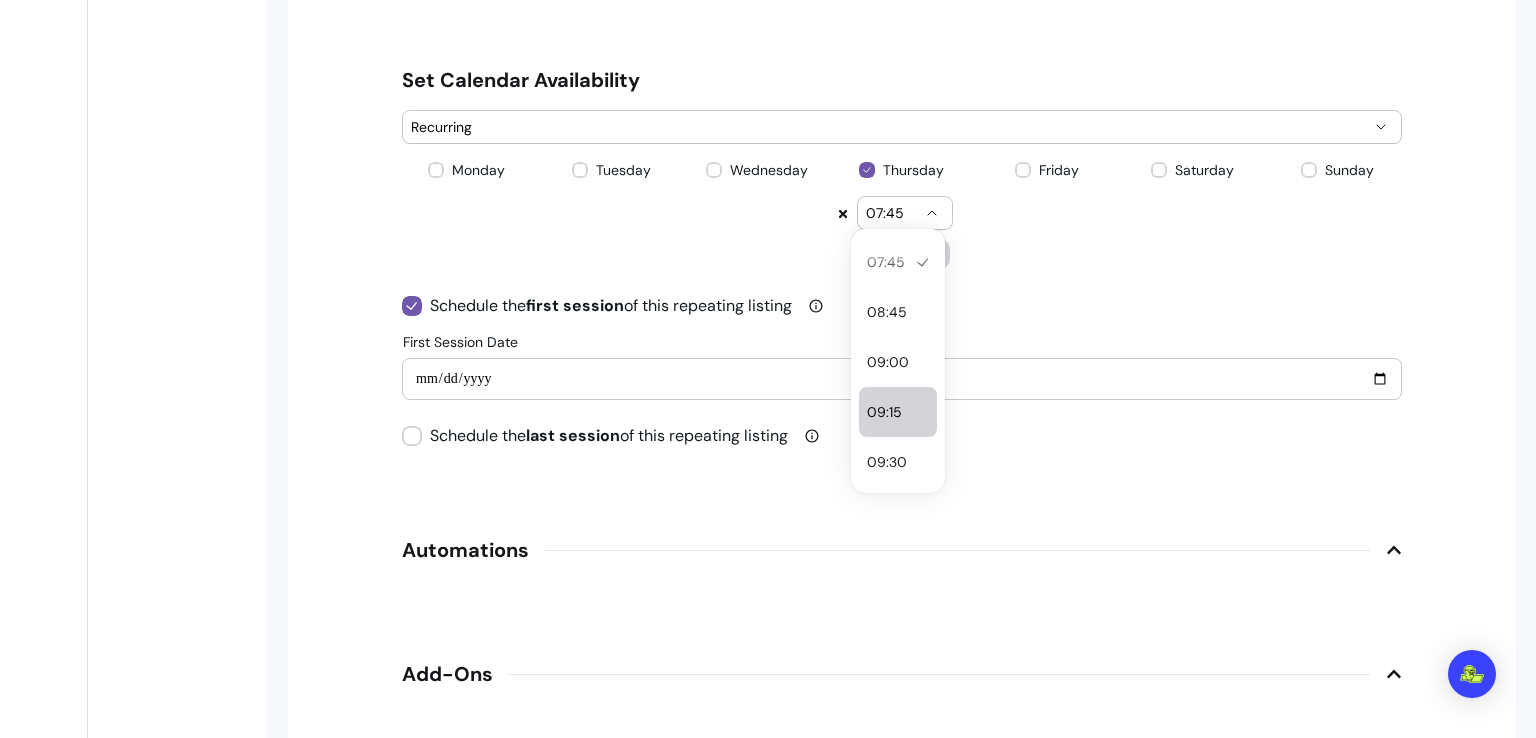 select on "*****" 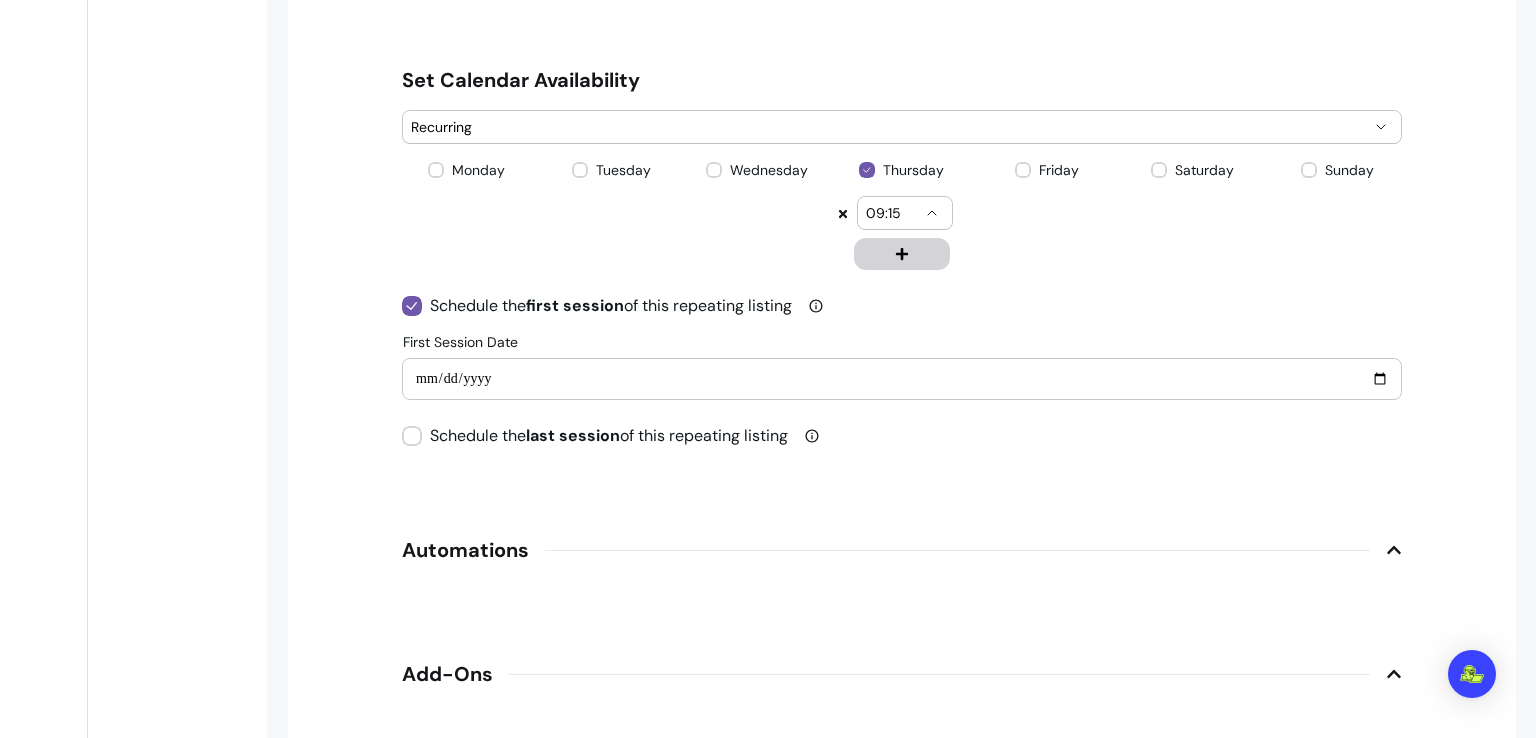 click on "09:15" at bounding box center (905, 213) 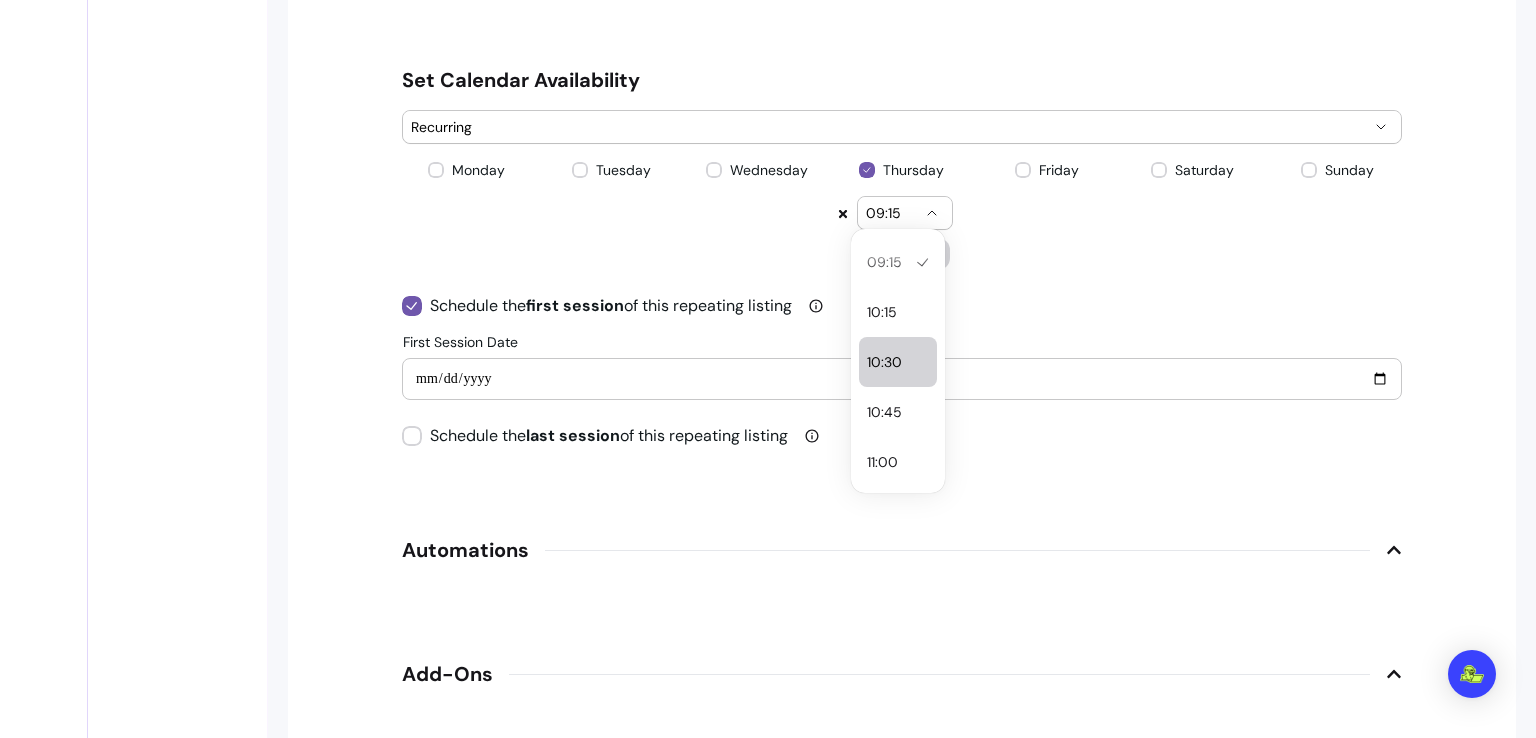 select on "*****" 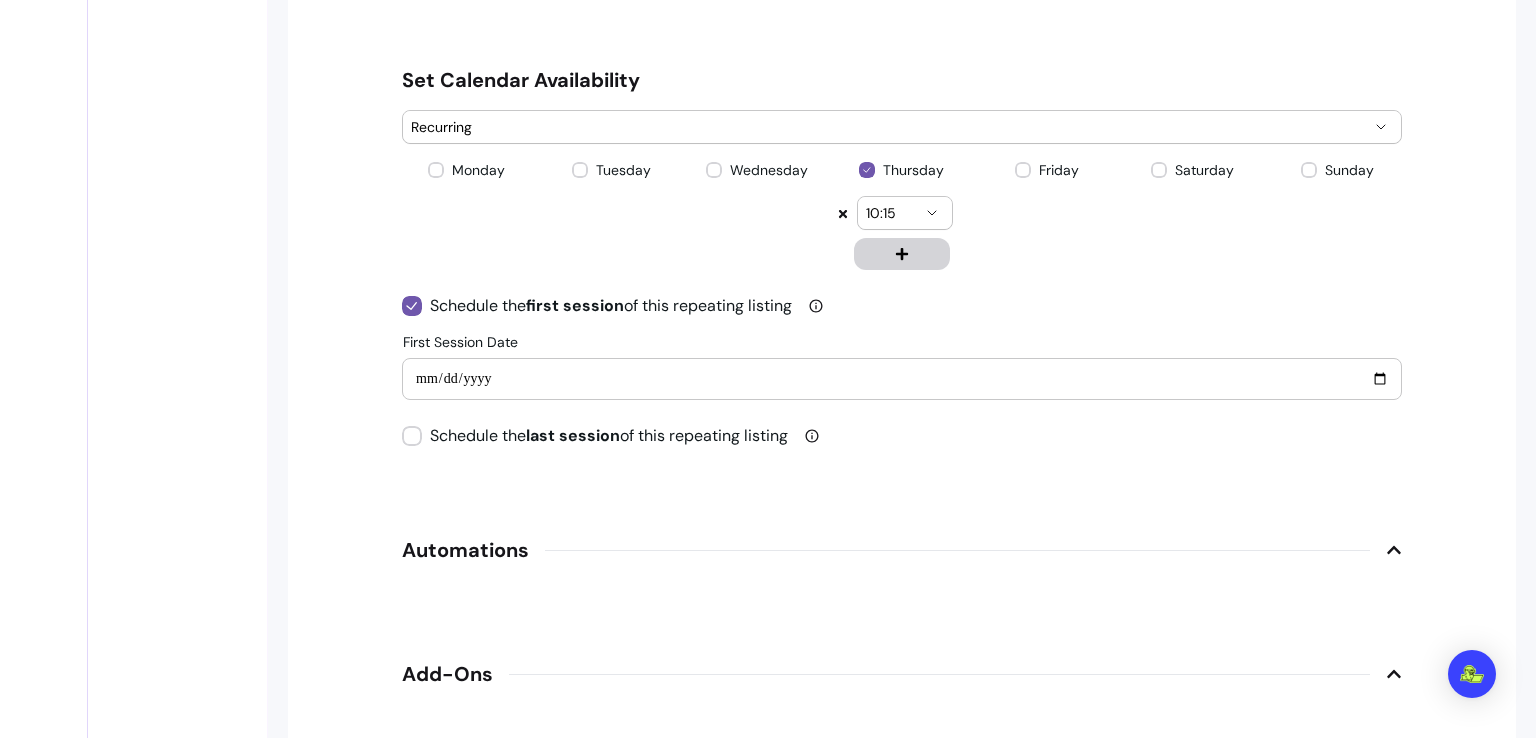 click on "Schedule the  first session  of this repeating listing" at bounding box center (902, 306) 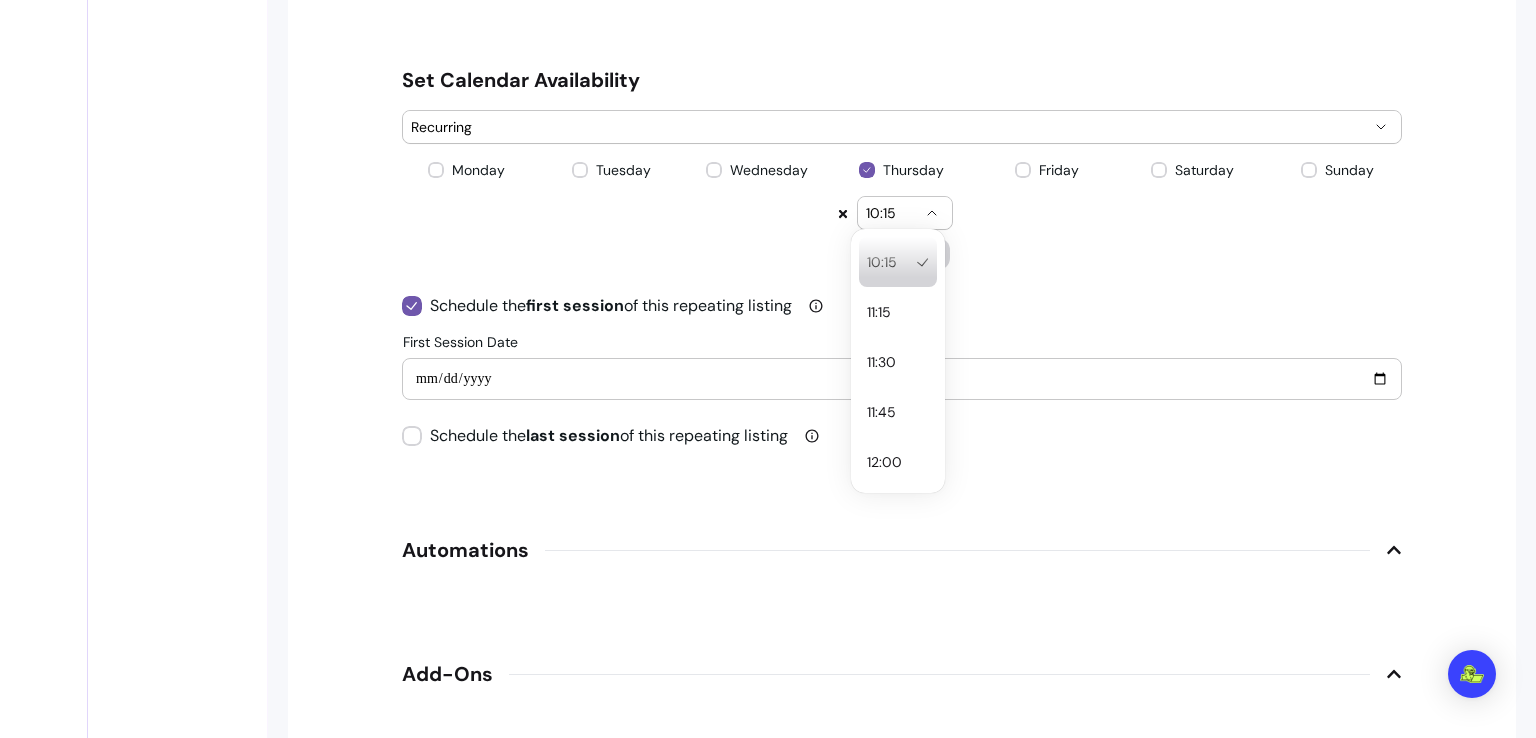 click 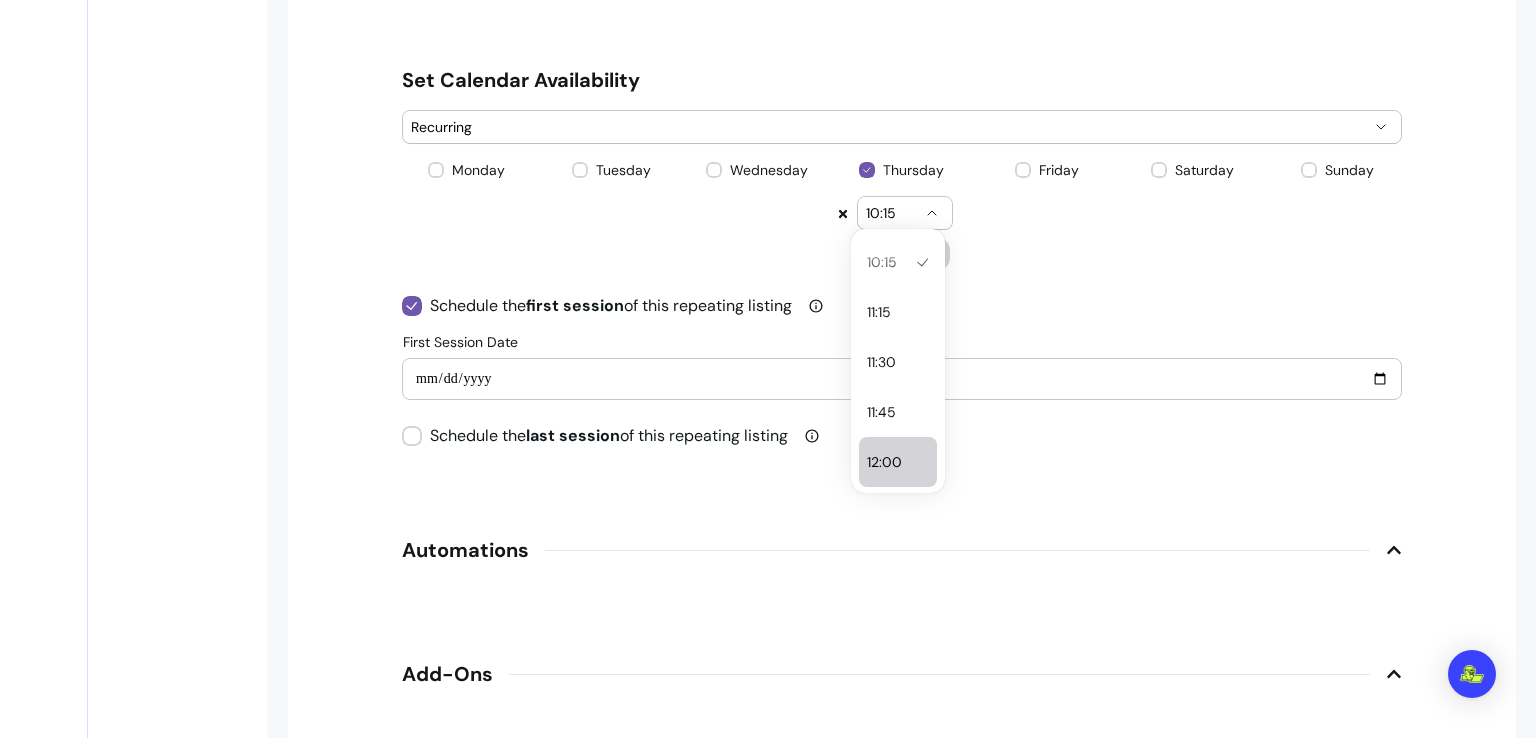 select on "*****" 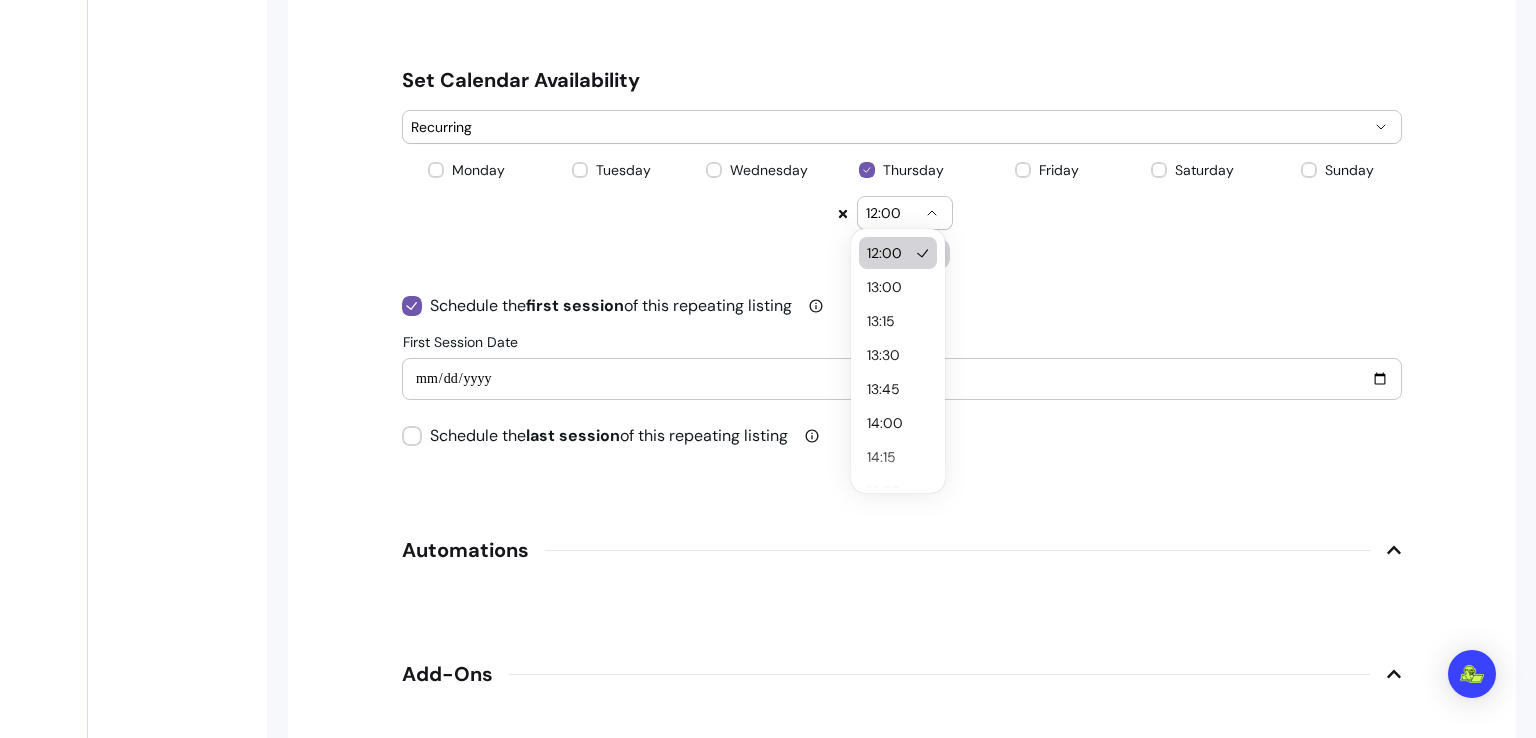 click 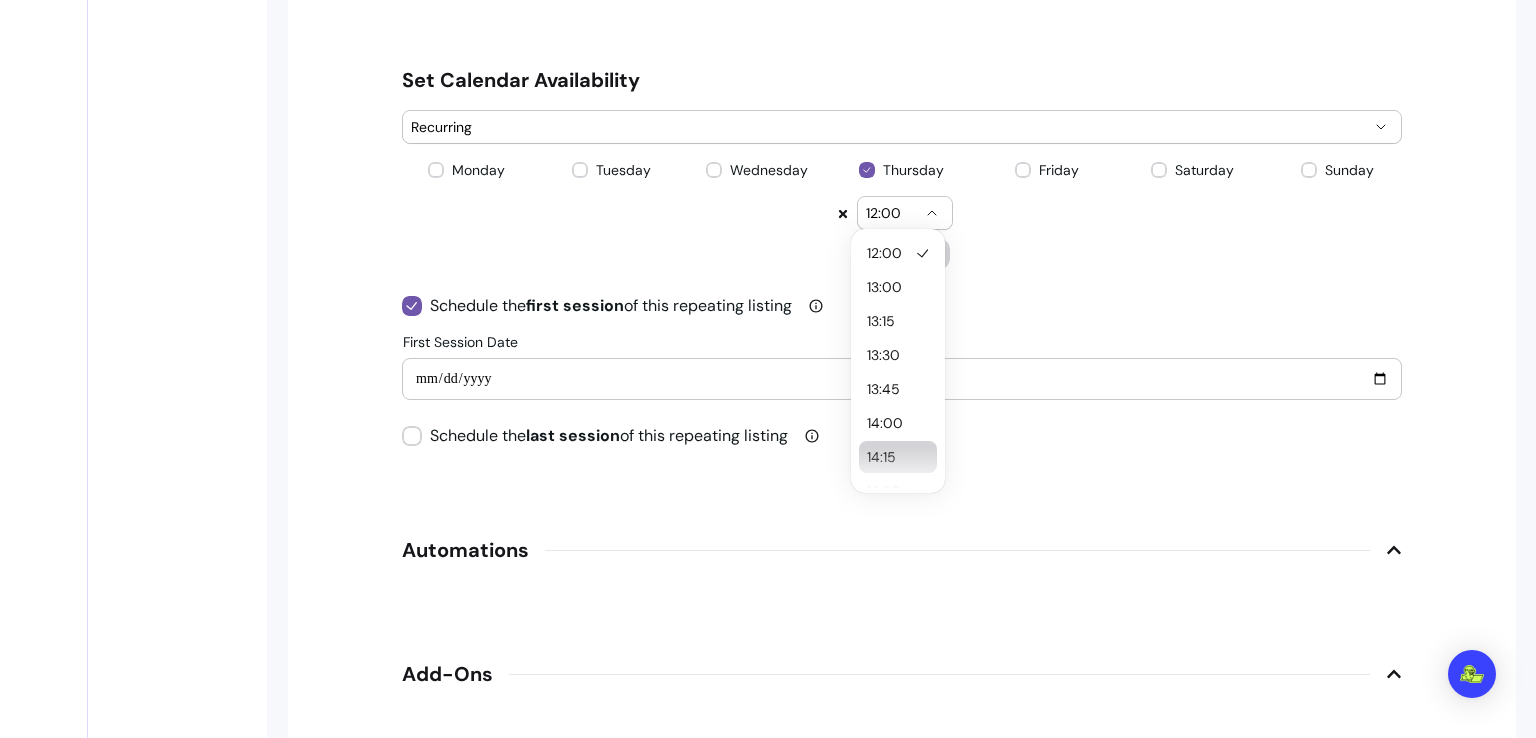 select on "*****" 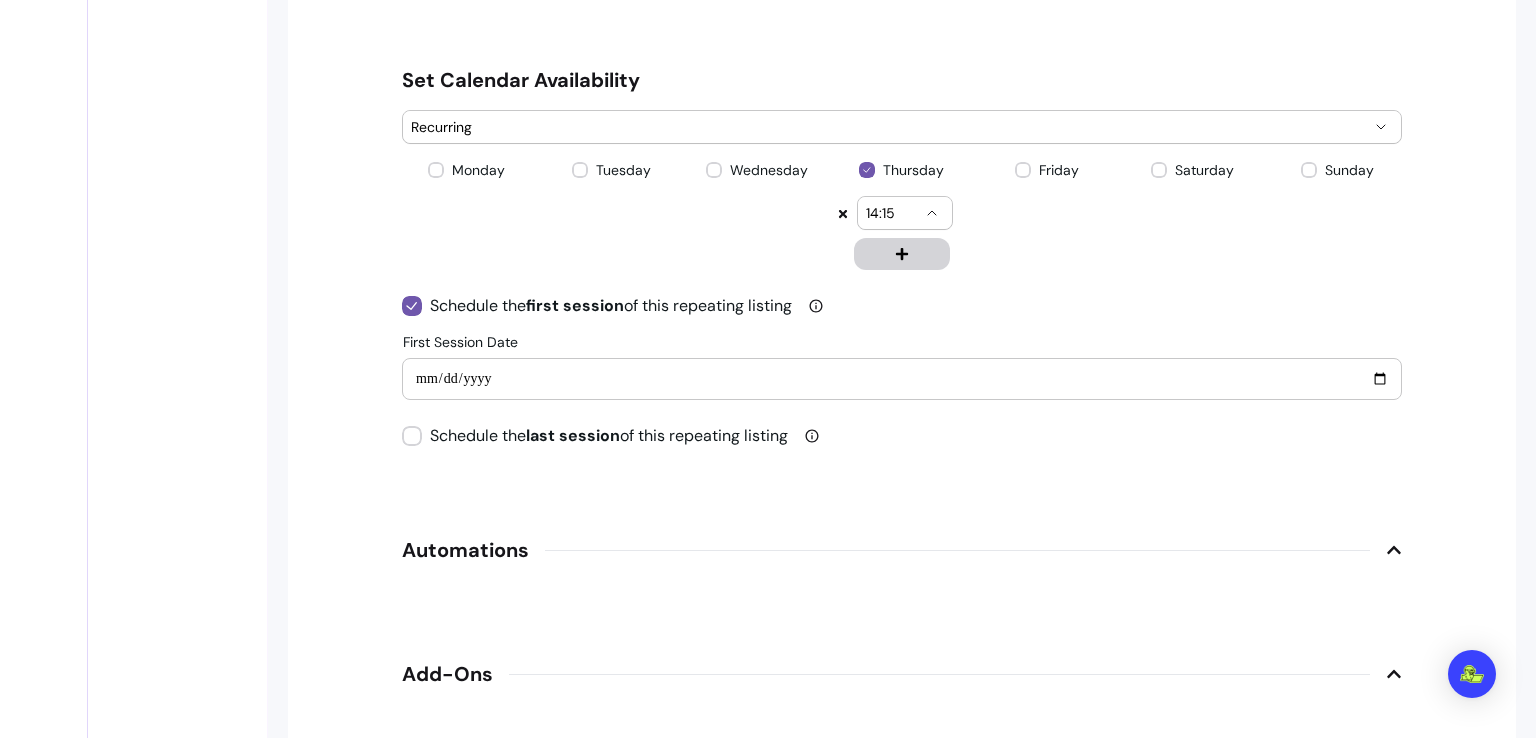 click on "14:15" at bounding box center (905, 213) 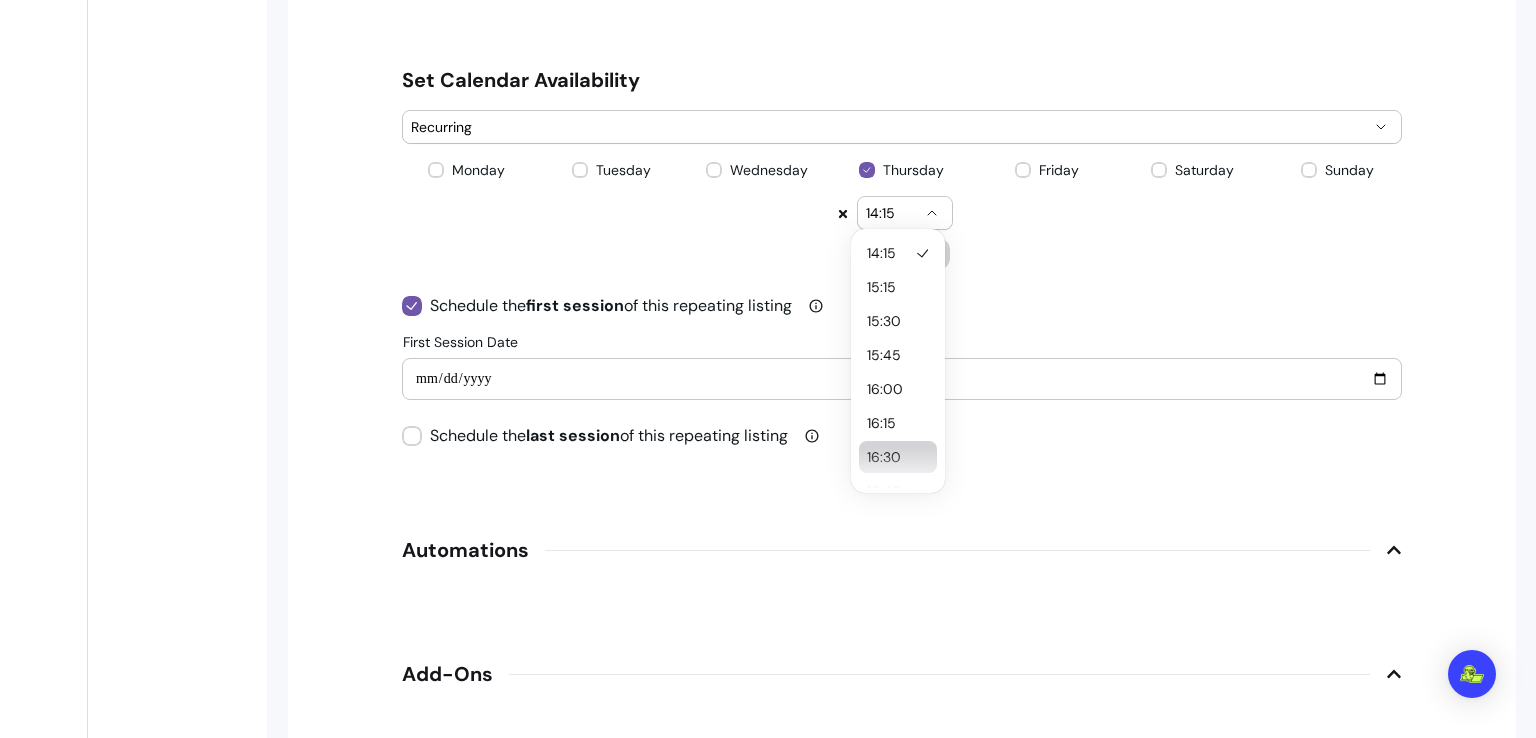 select on "*****" 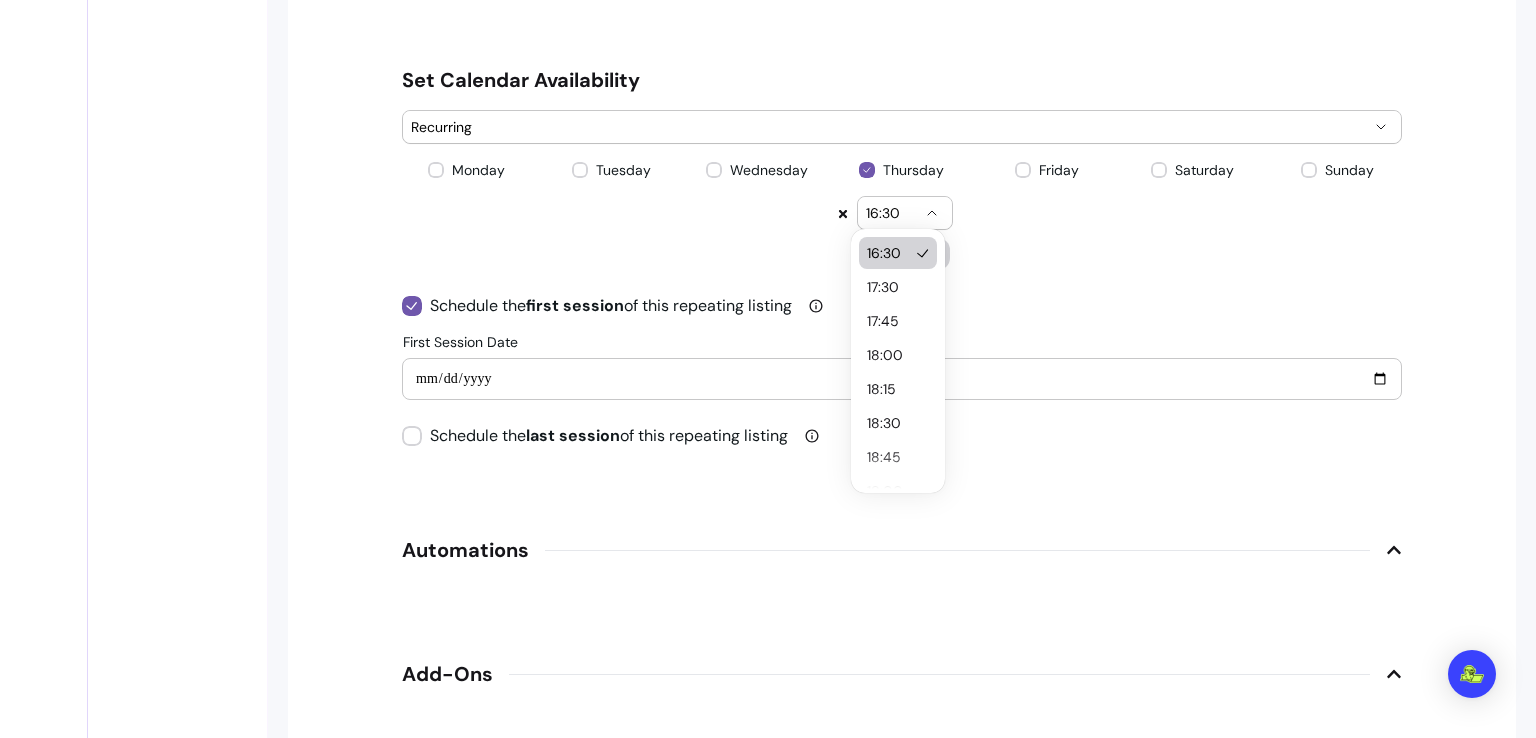 click 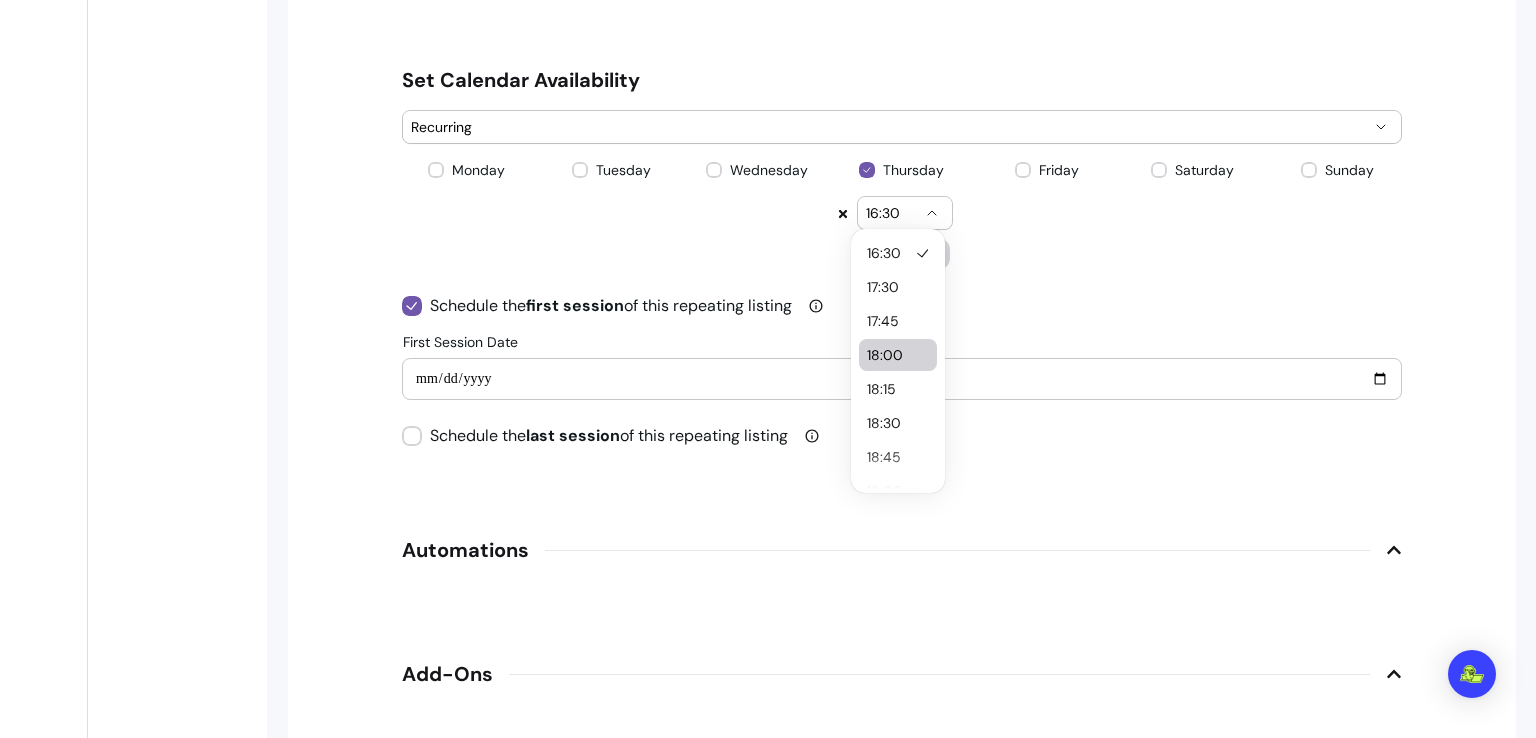 select on "*****" 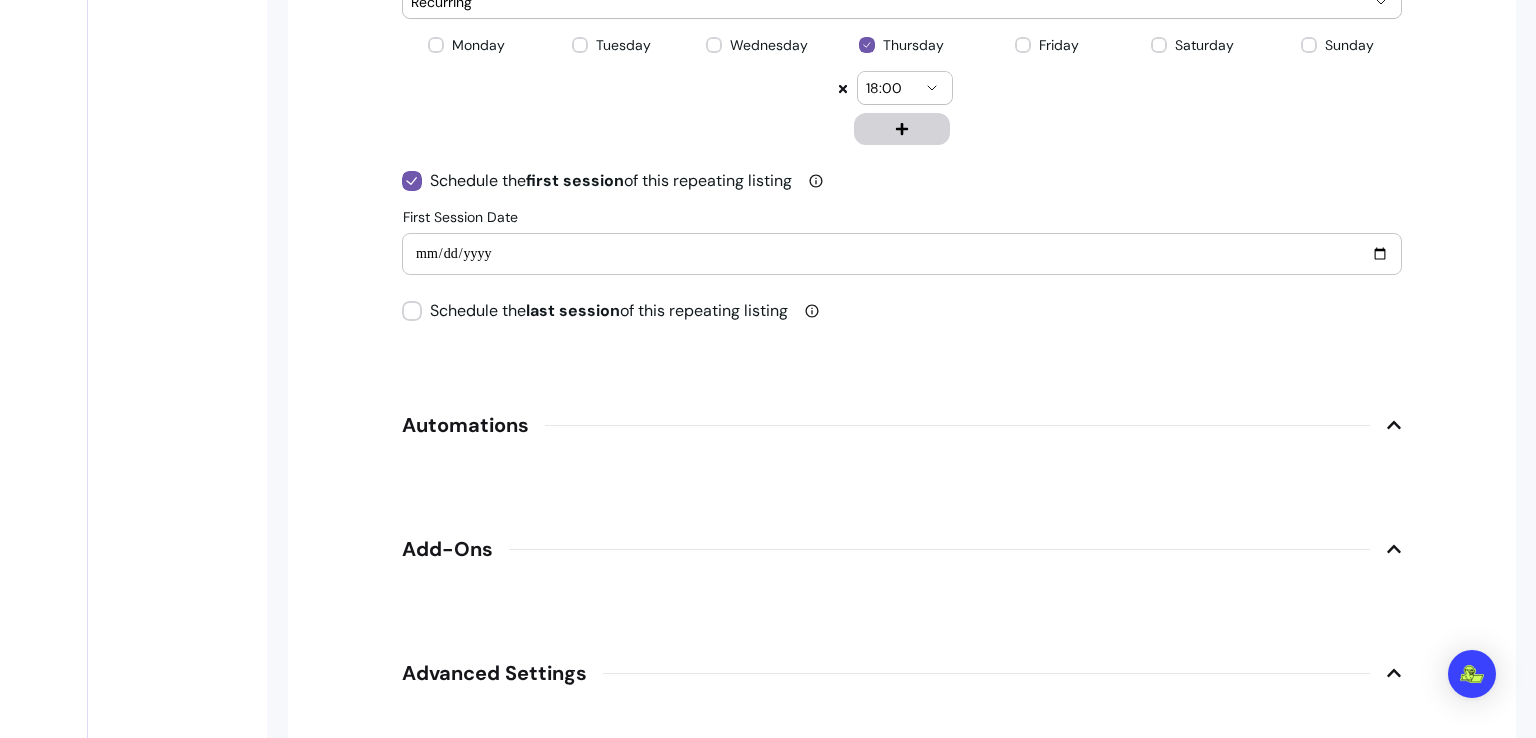 scroll, scrollTop: 2576, scrollLeft: 0, axis: vertical 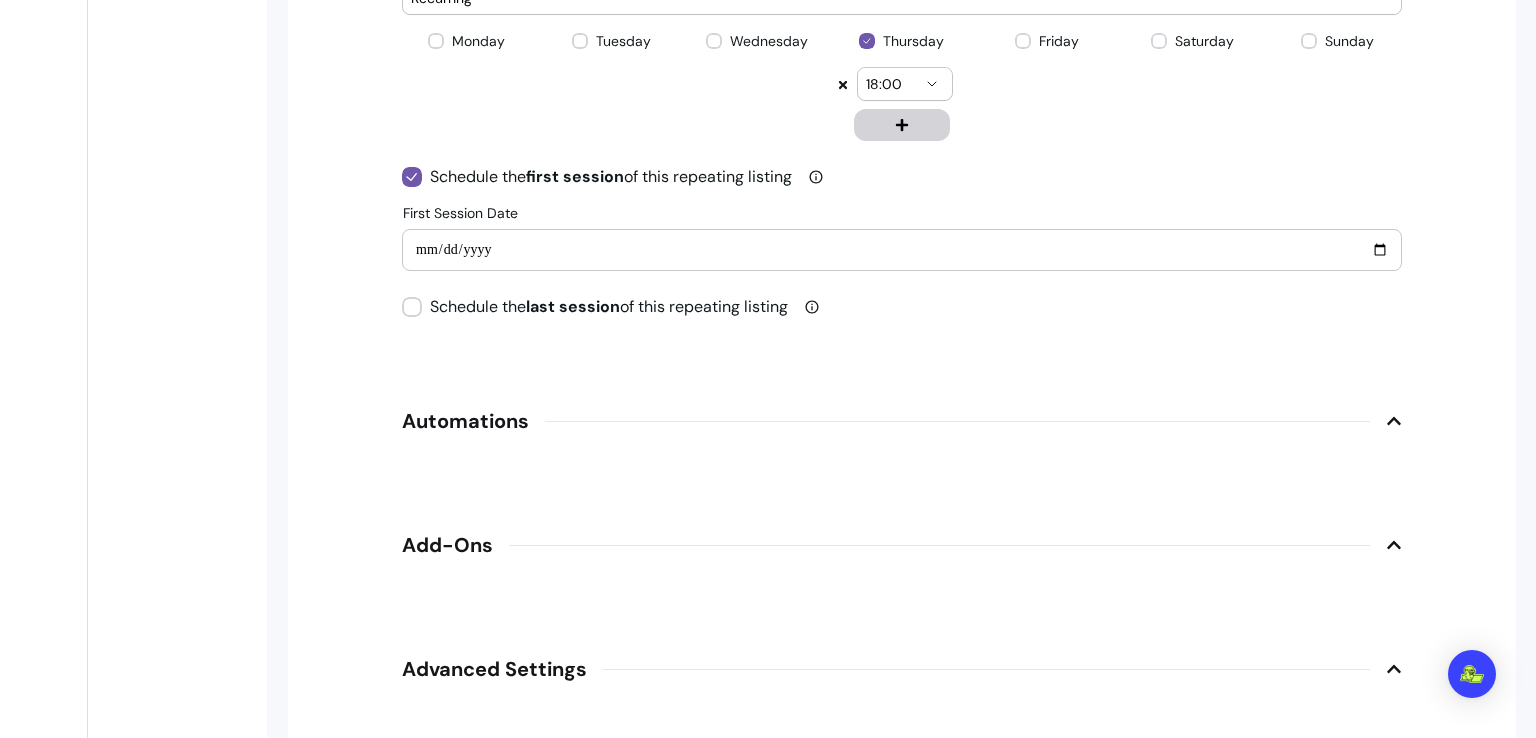 click on "**********" at bounding box center [902, -641] 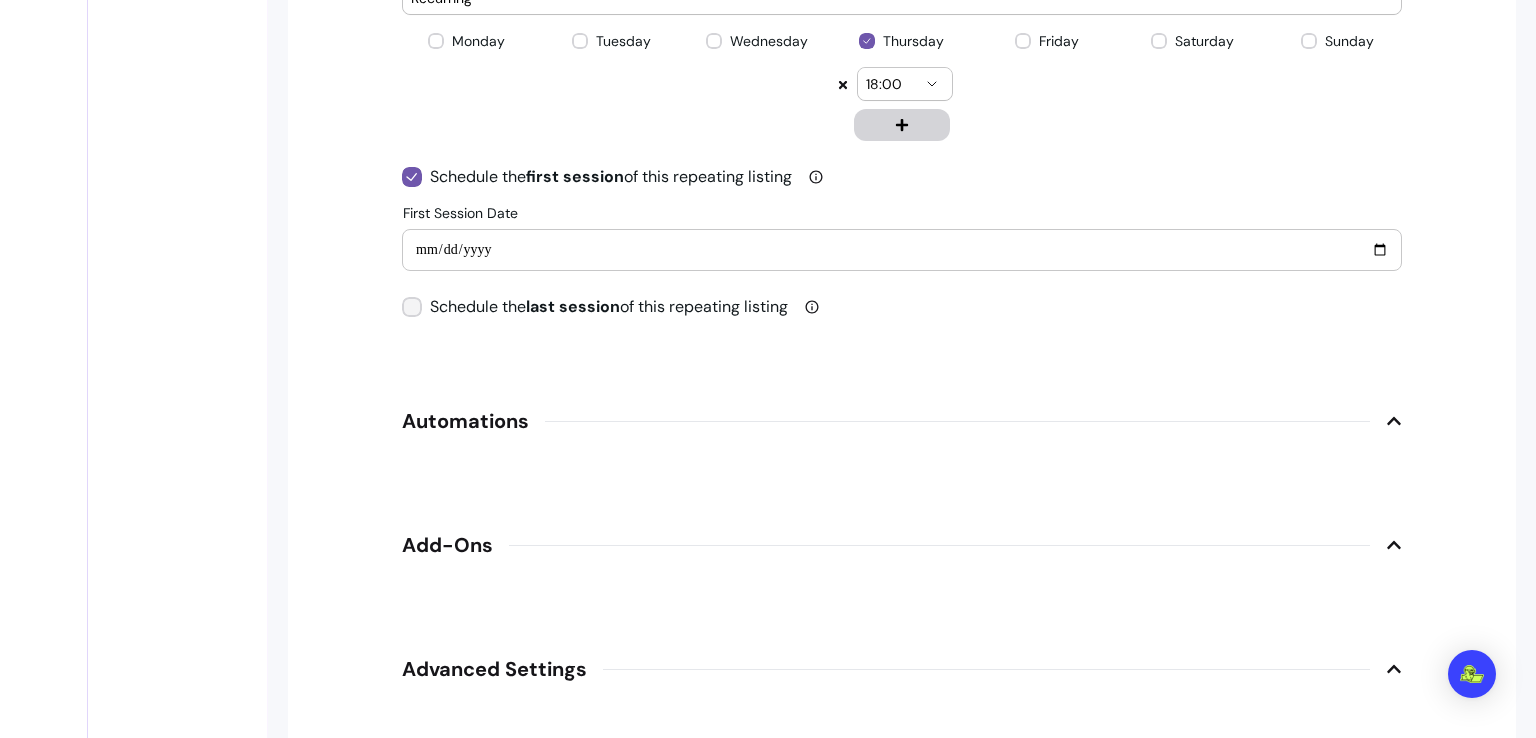 type on "**********" 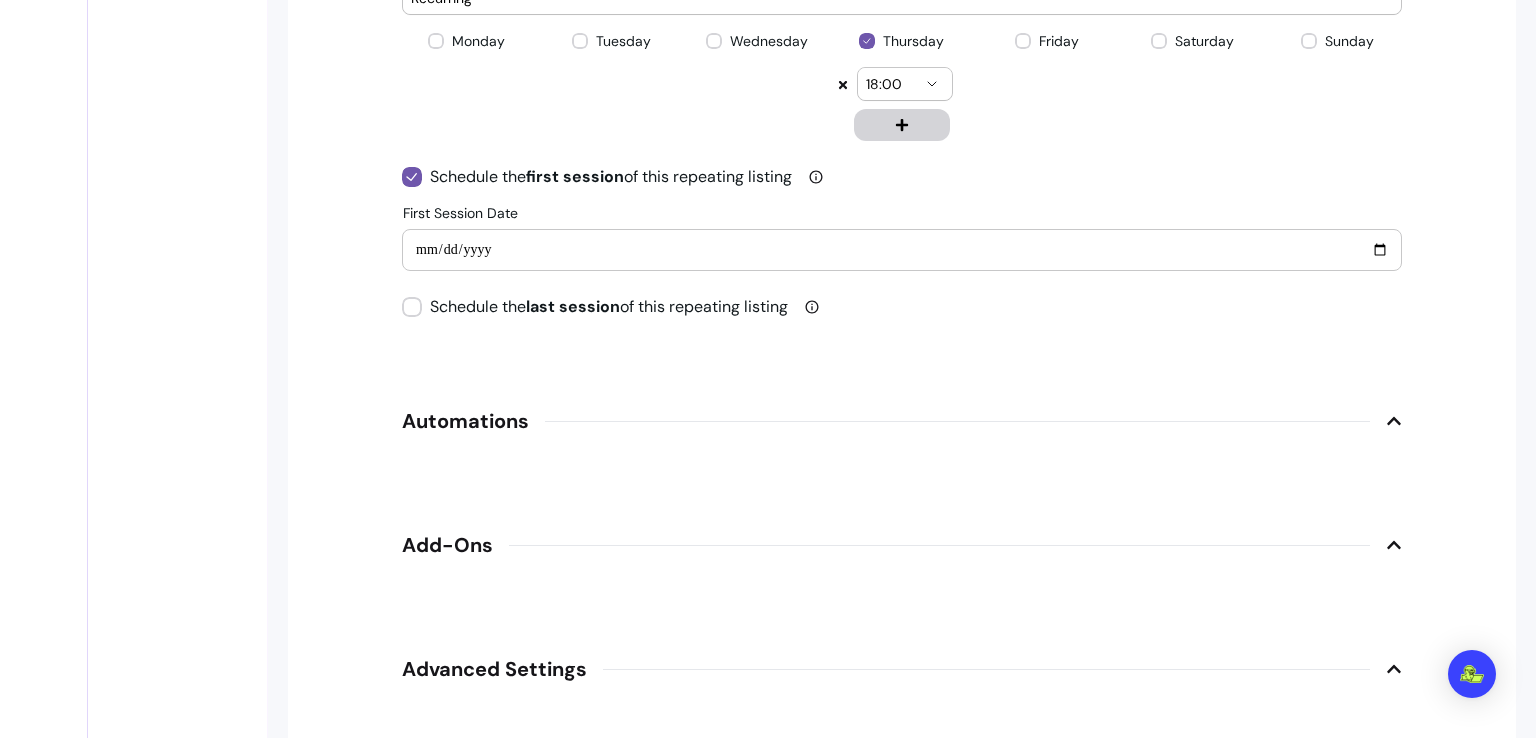 click on "**********" at bounding box center (902, -641) 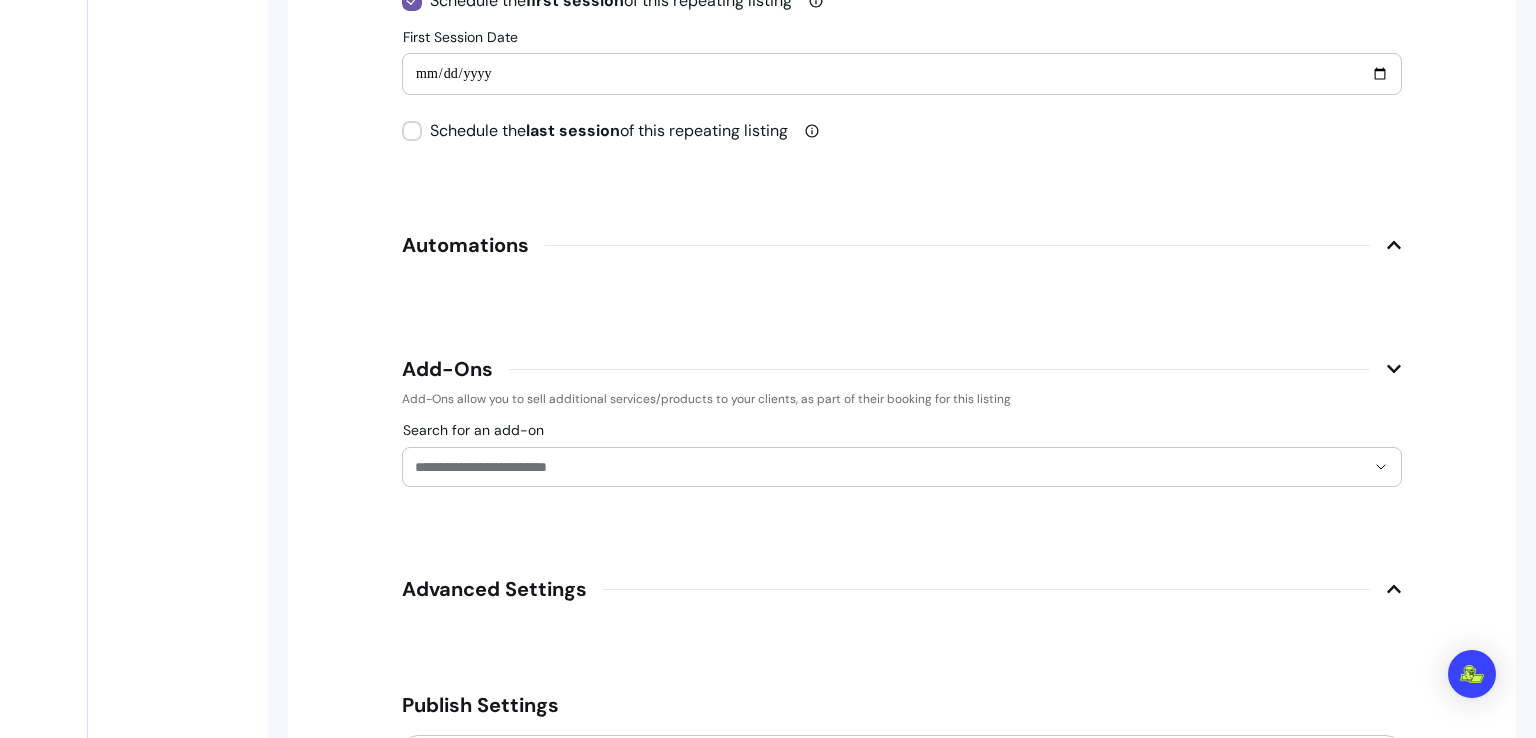 scroll, scrollTop: 2761, scrollLeft: 0, axis: vertical 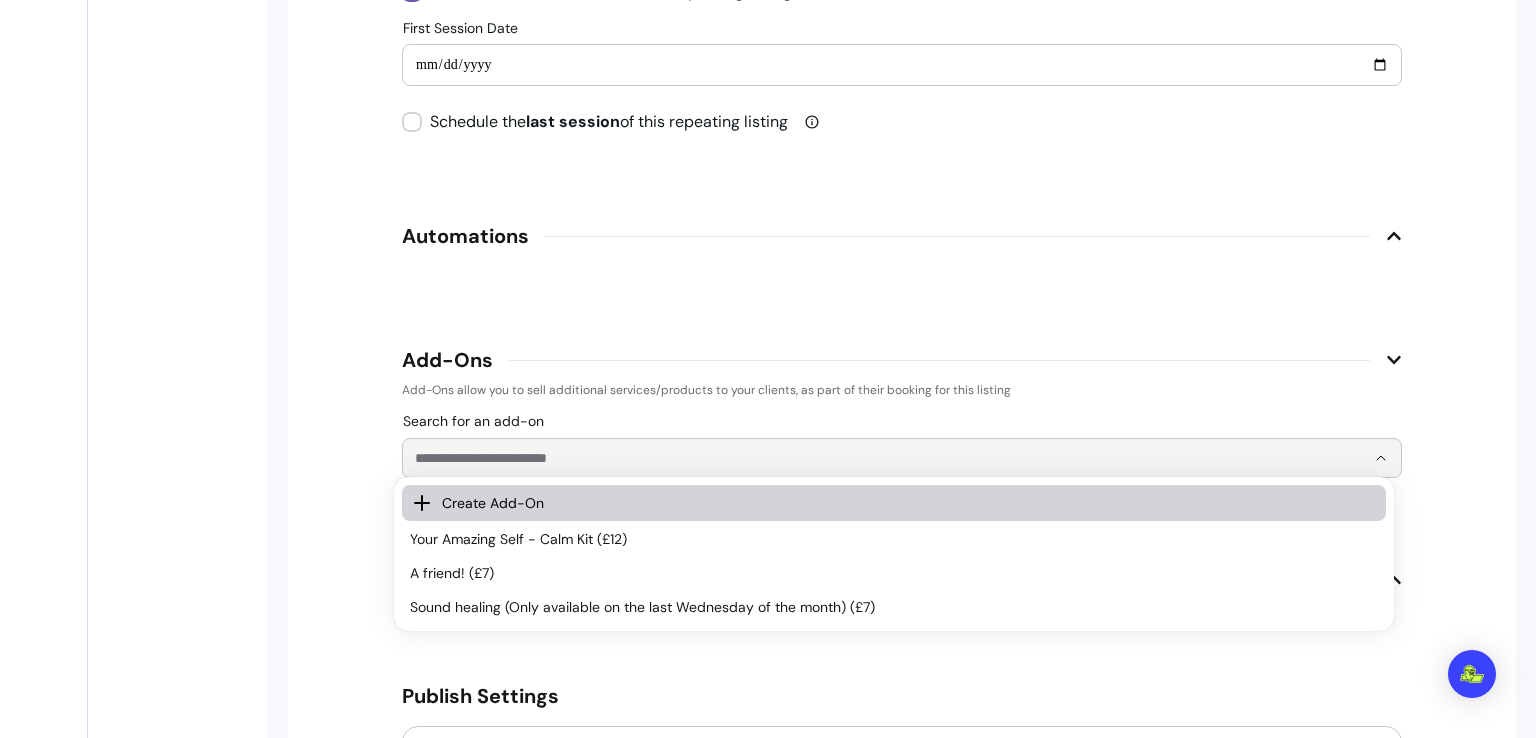 click on "Search for an add-on" at bounding box center [890, 458] 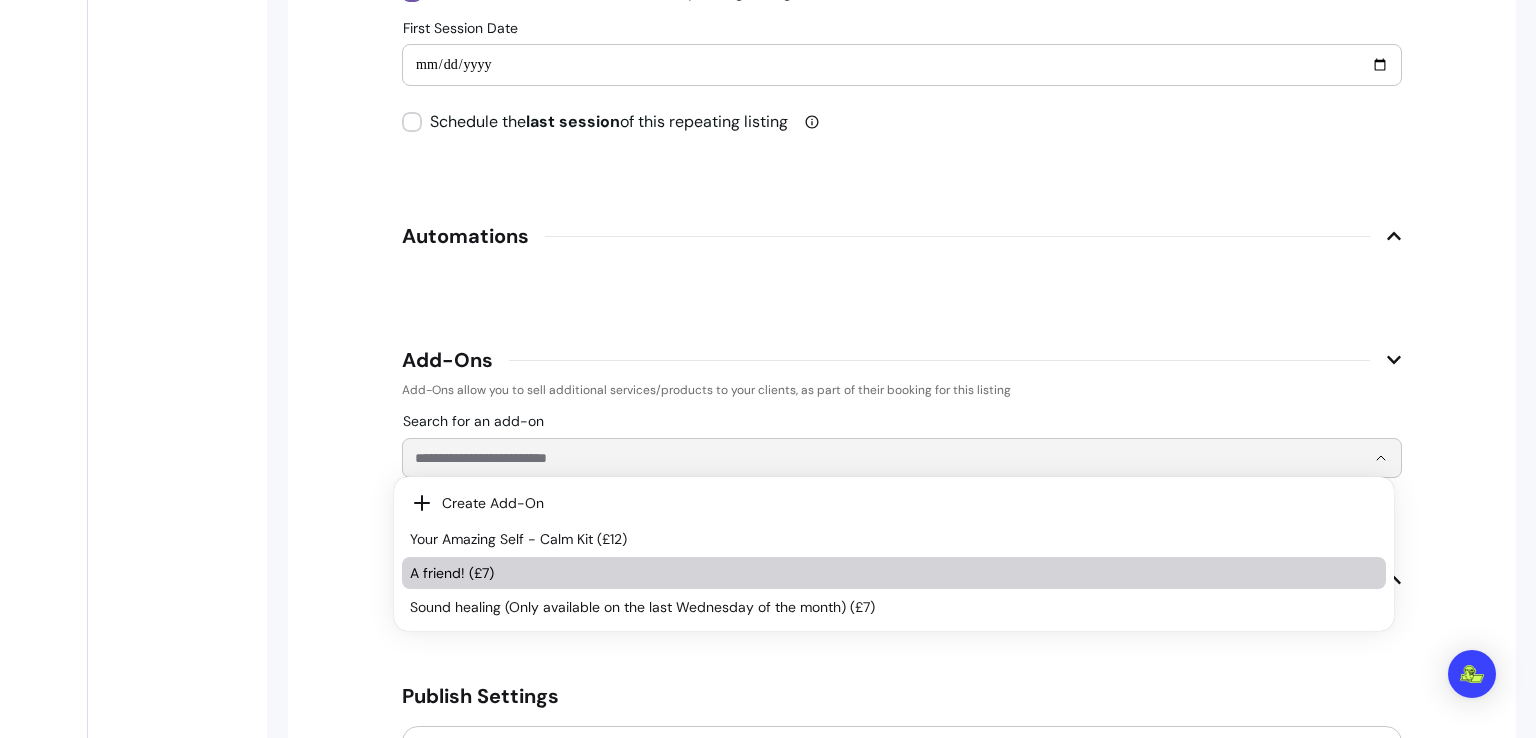 click on "A friend! (£7)" at bounding box center [884, 573] 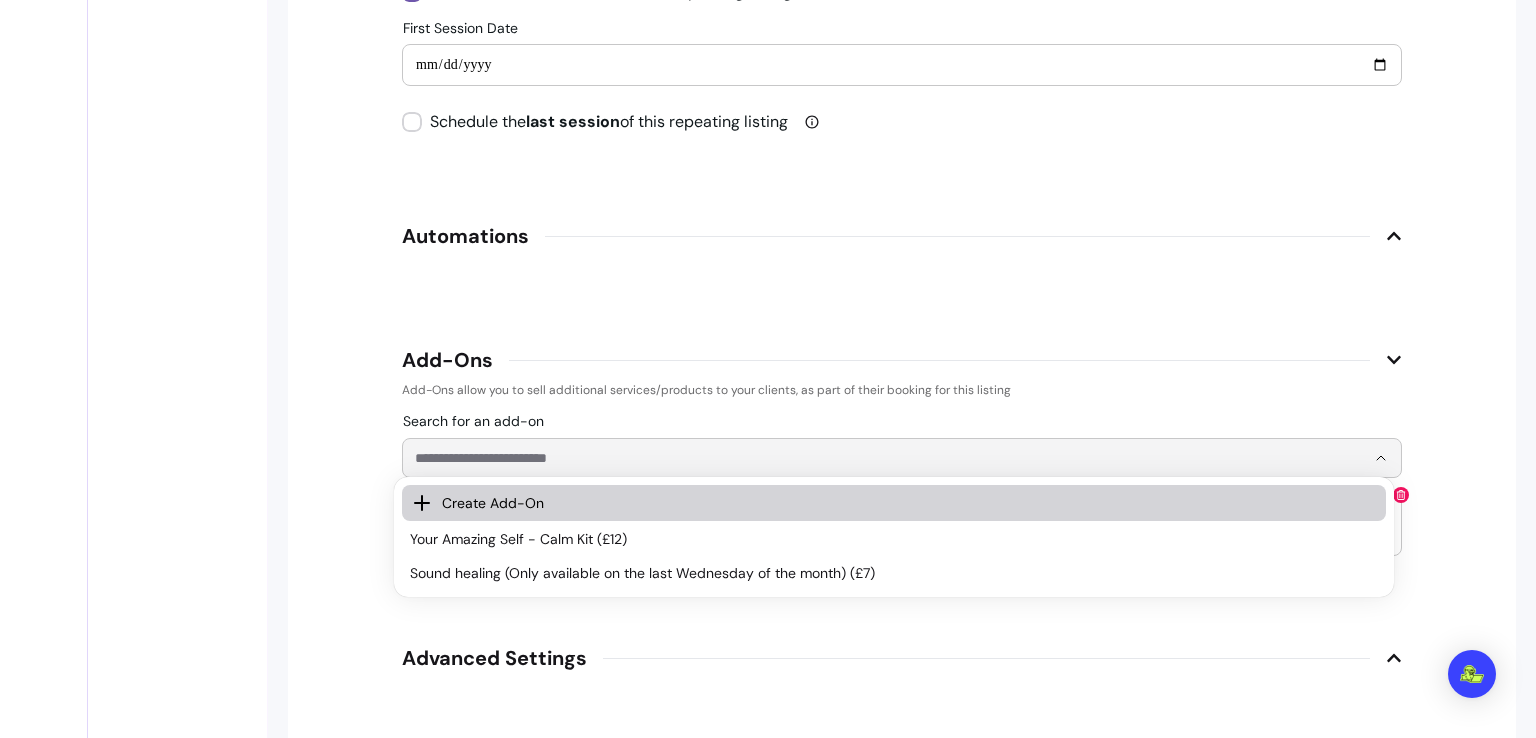 click at bounding box center [1381, 458] 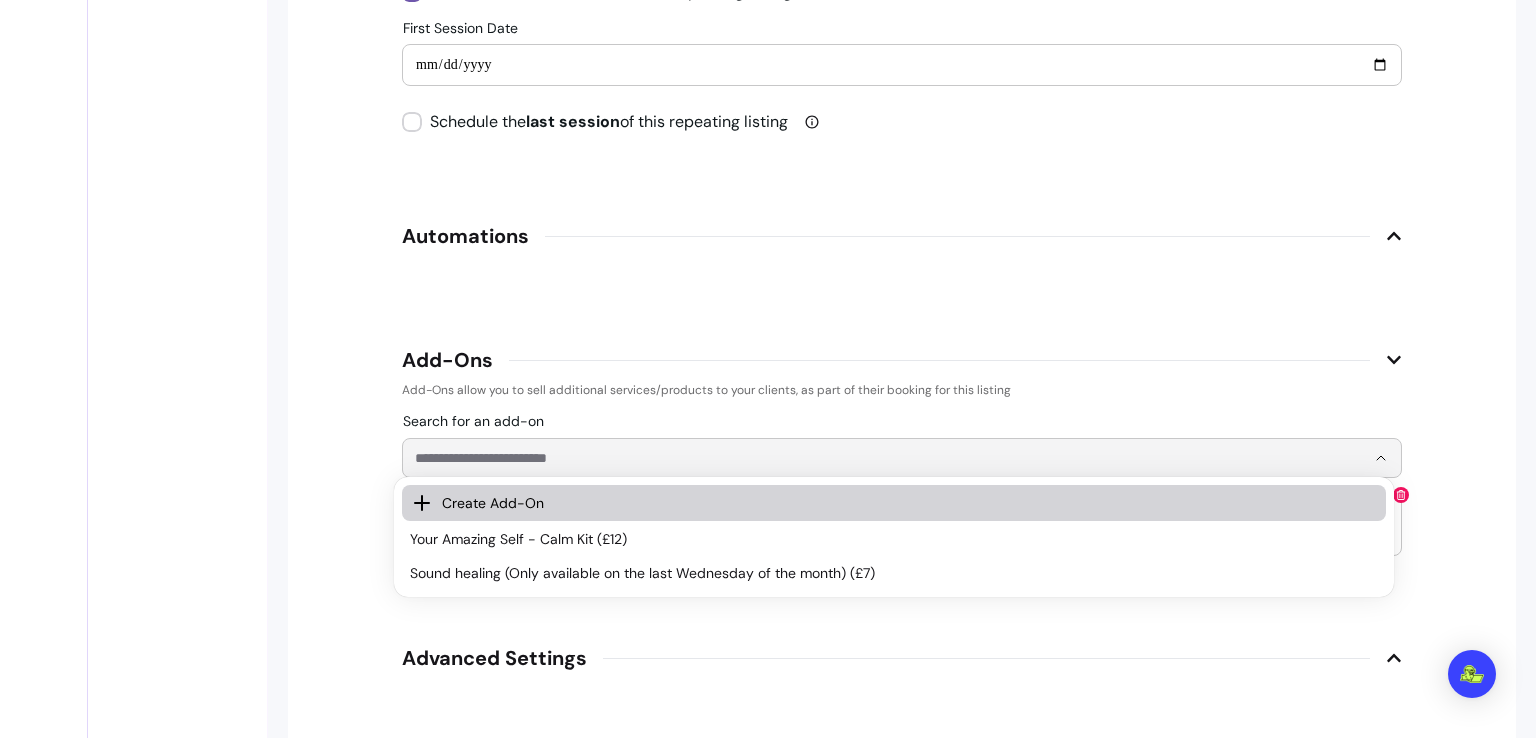 click on "Create Add-On" at bounding box center (900, 503) 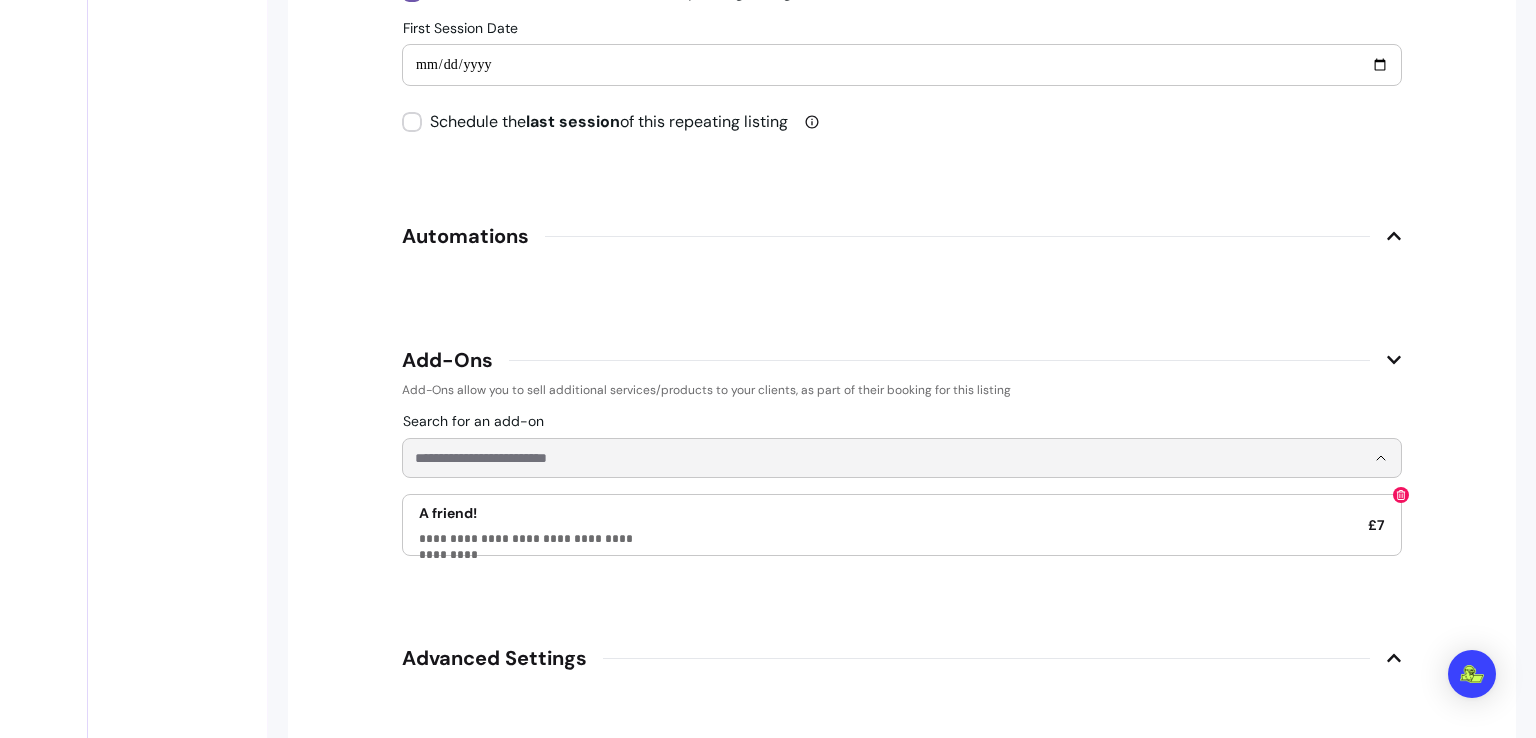select on "***" 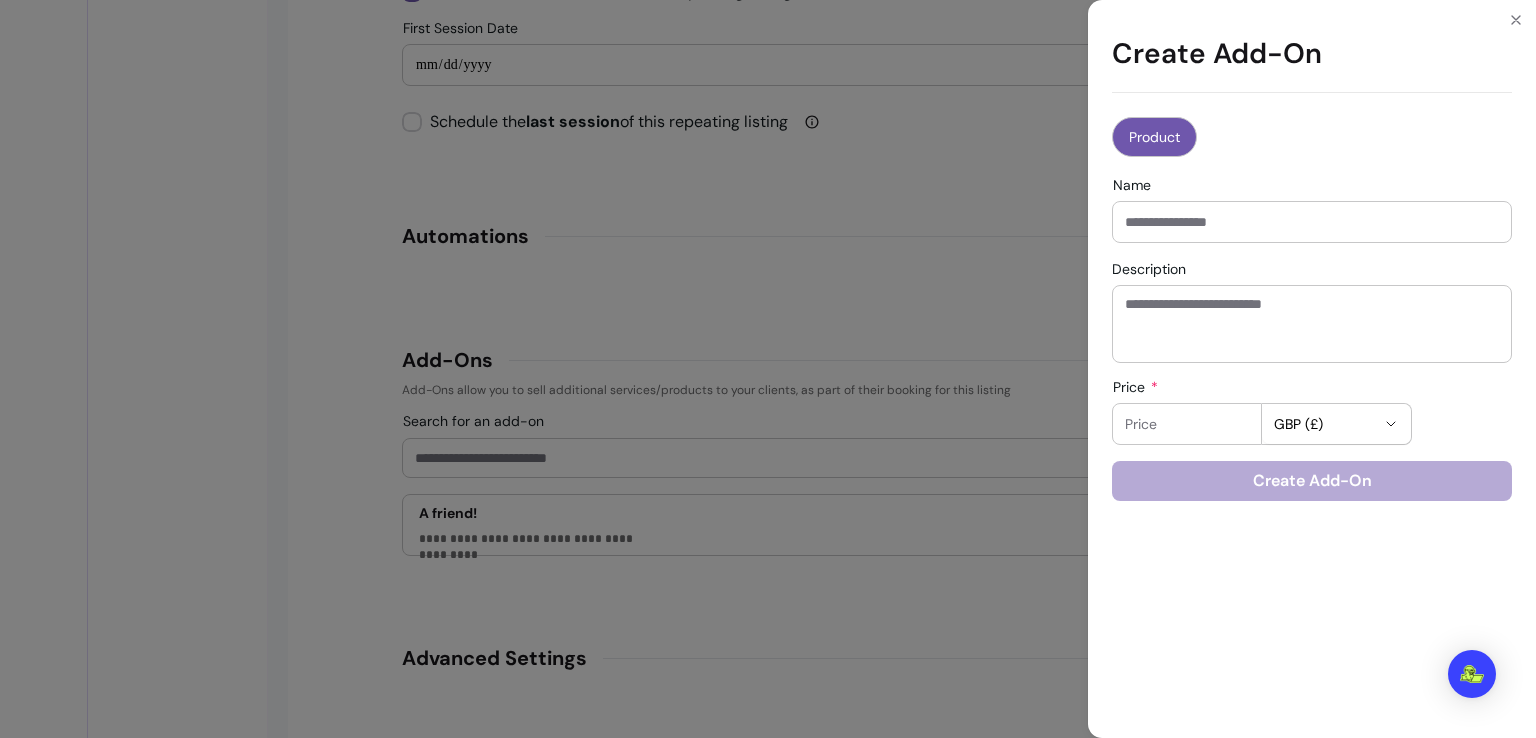 click at bounding box center (1312, 222) 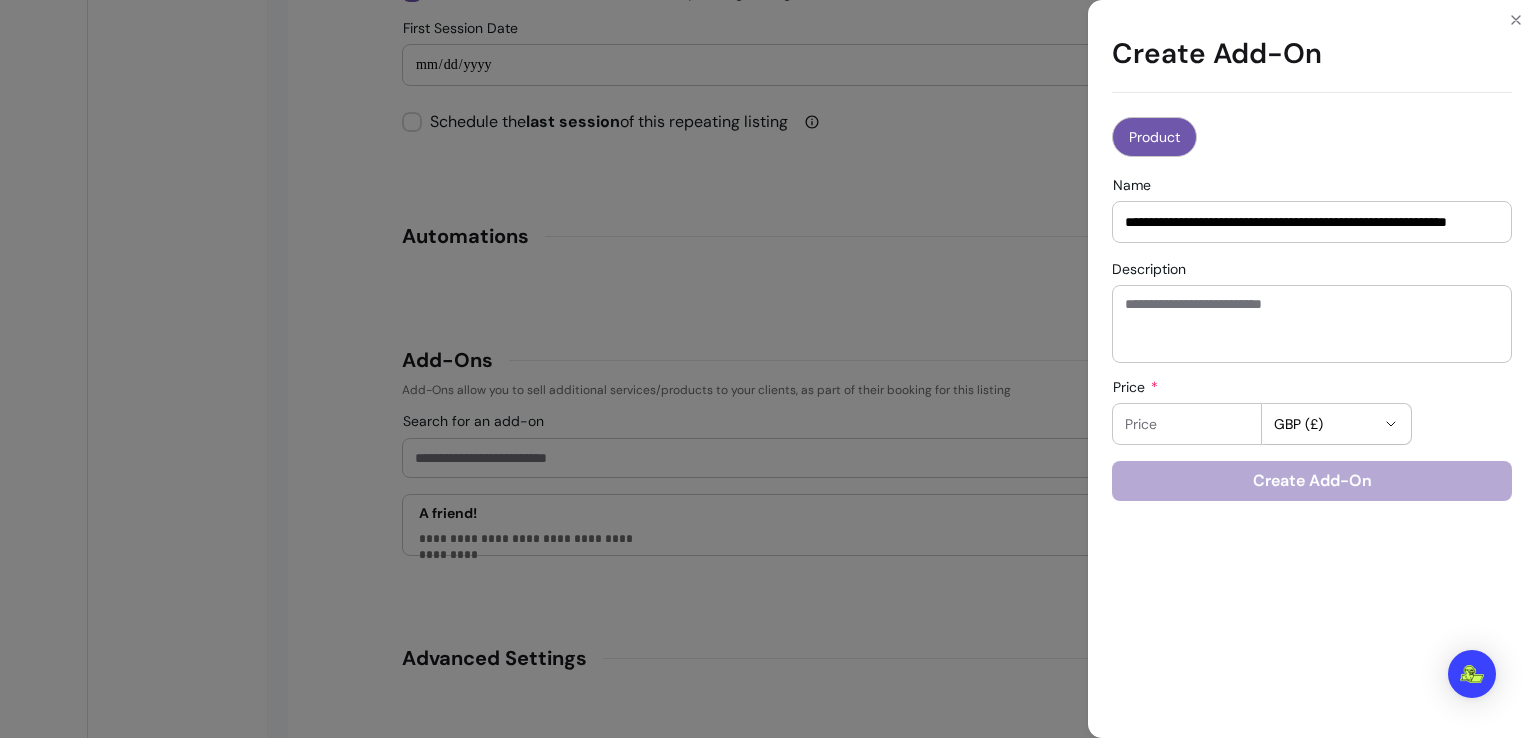 scroll, scrollTop: 0, scrollLeft: 44, axis: horizontal 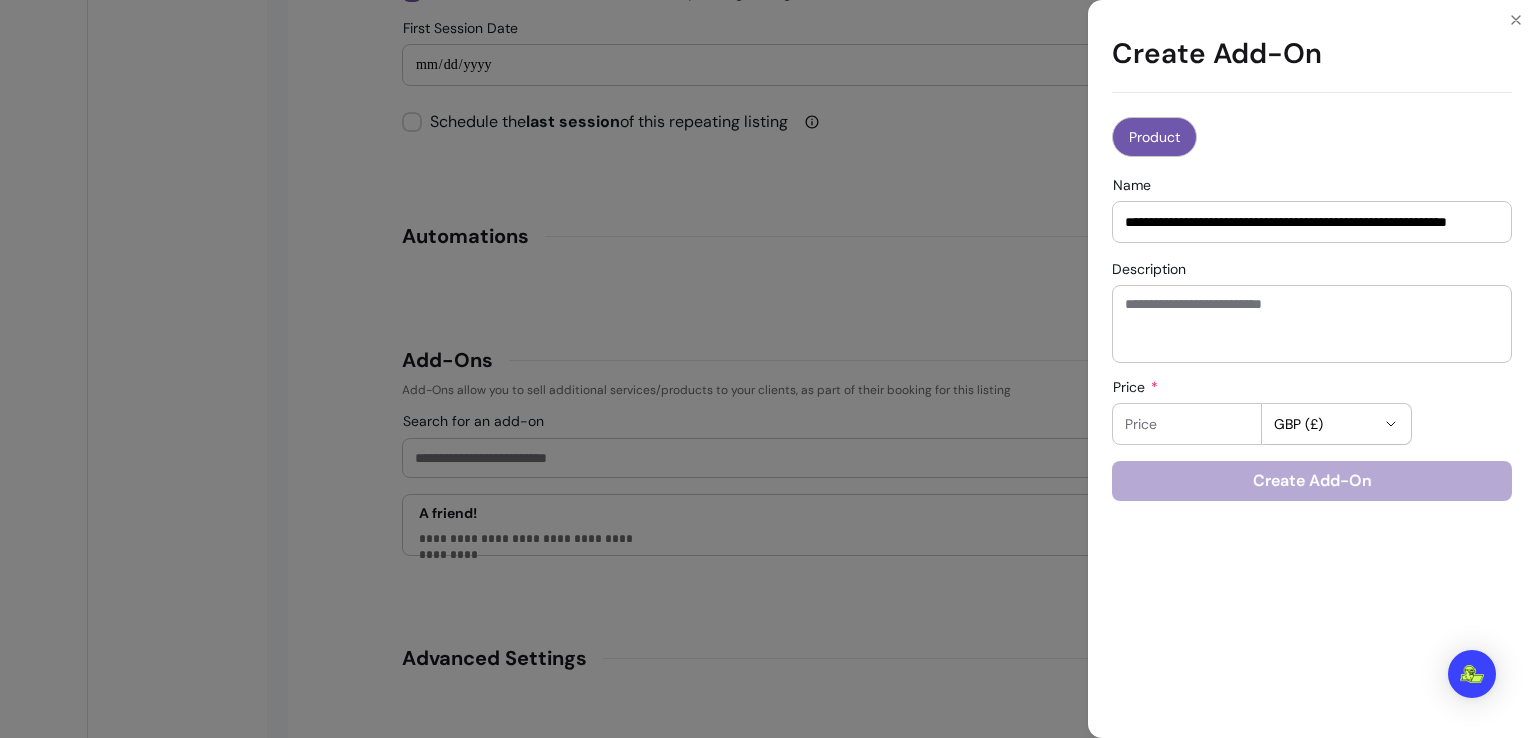 type on "**********" 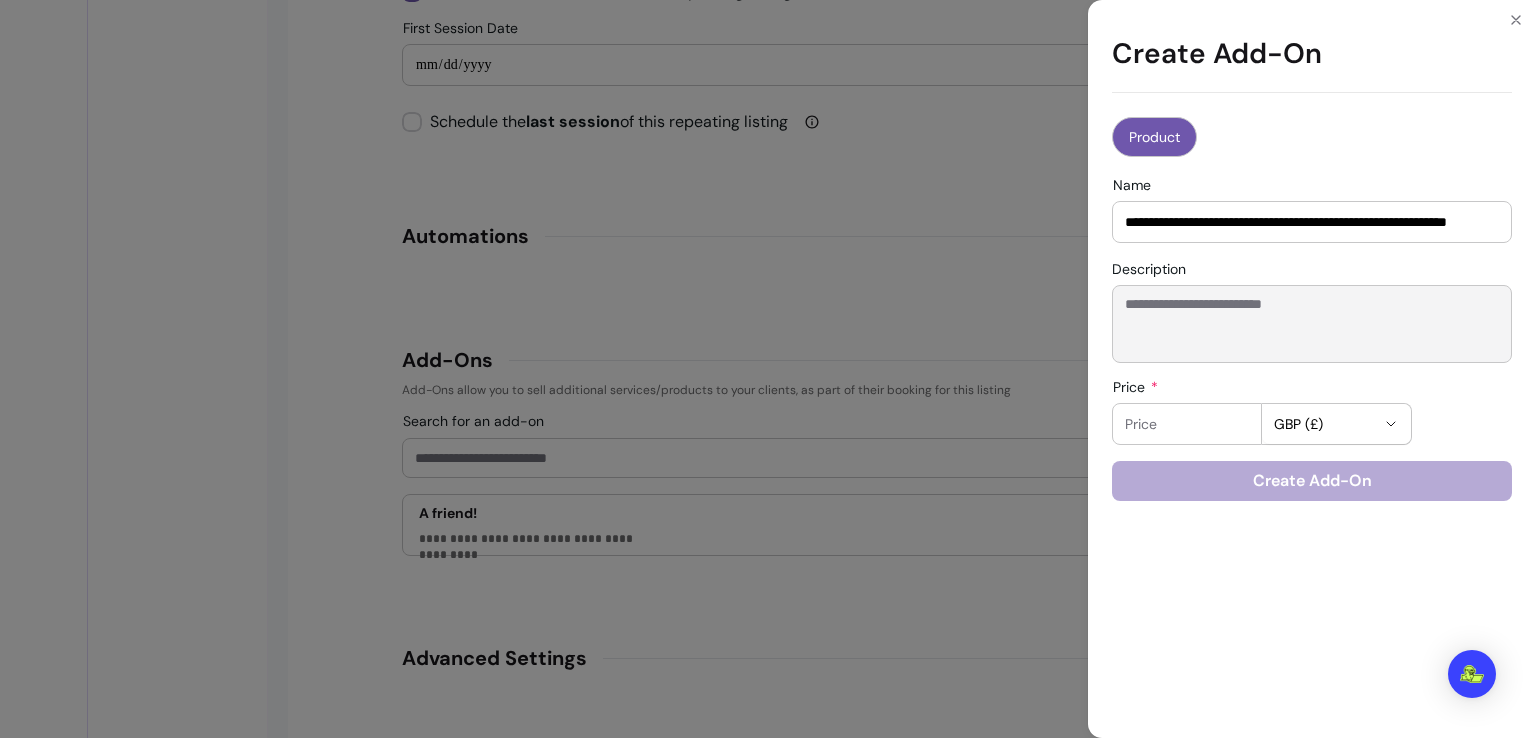 scroll, scrollTop: 0, scrollLeft: 0, axis: both 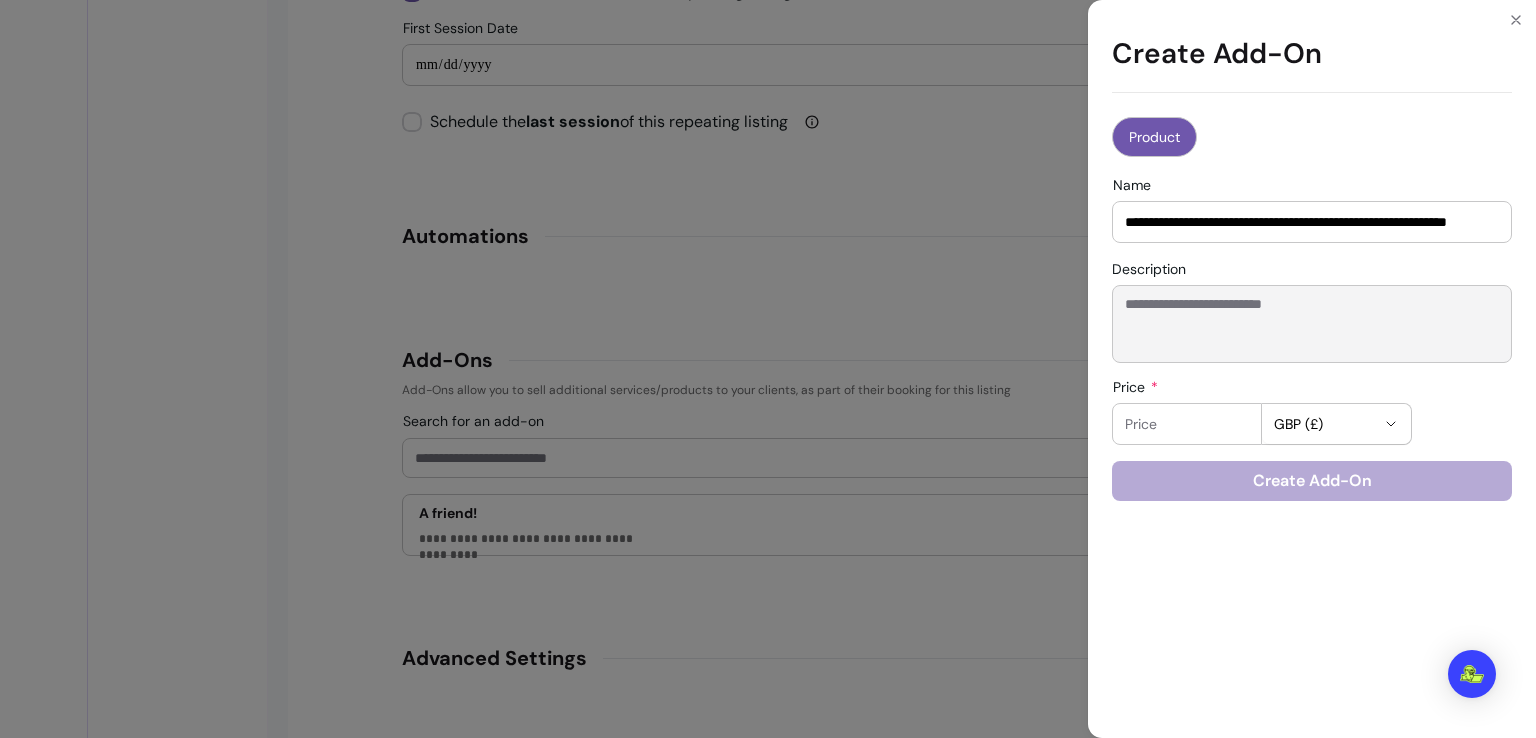 click on "Description" at bounding box center [1312, 324] 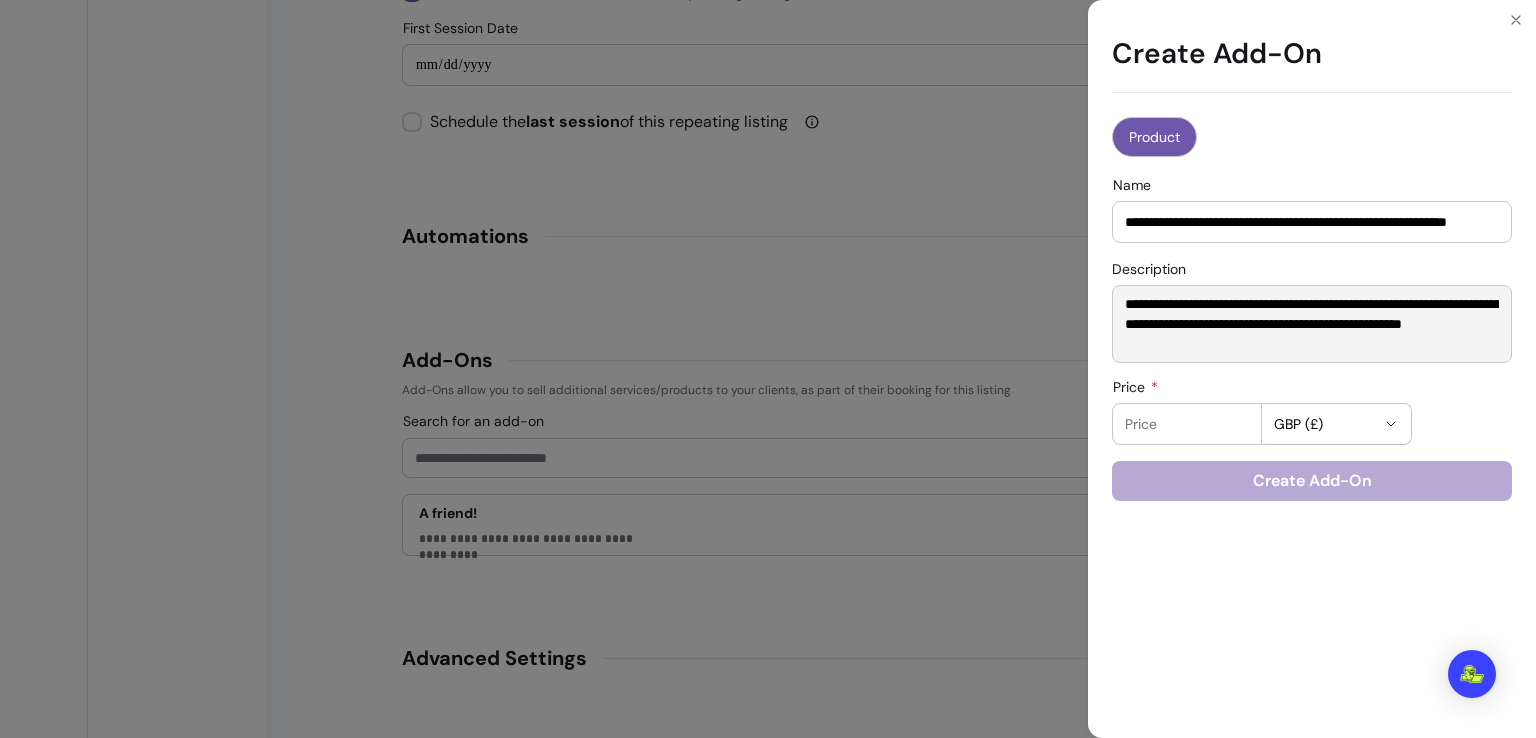 type on "**********" 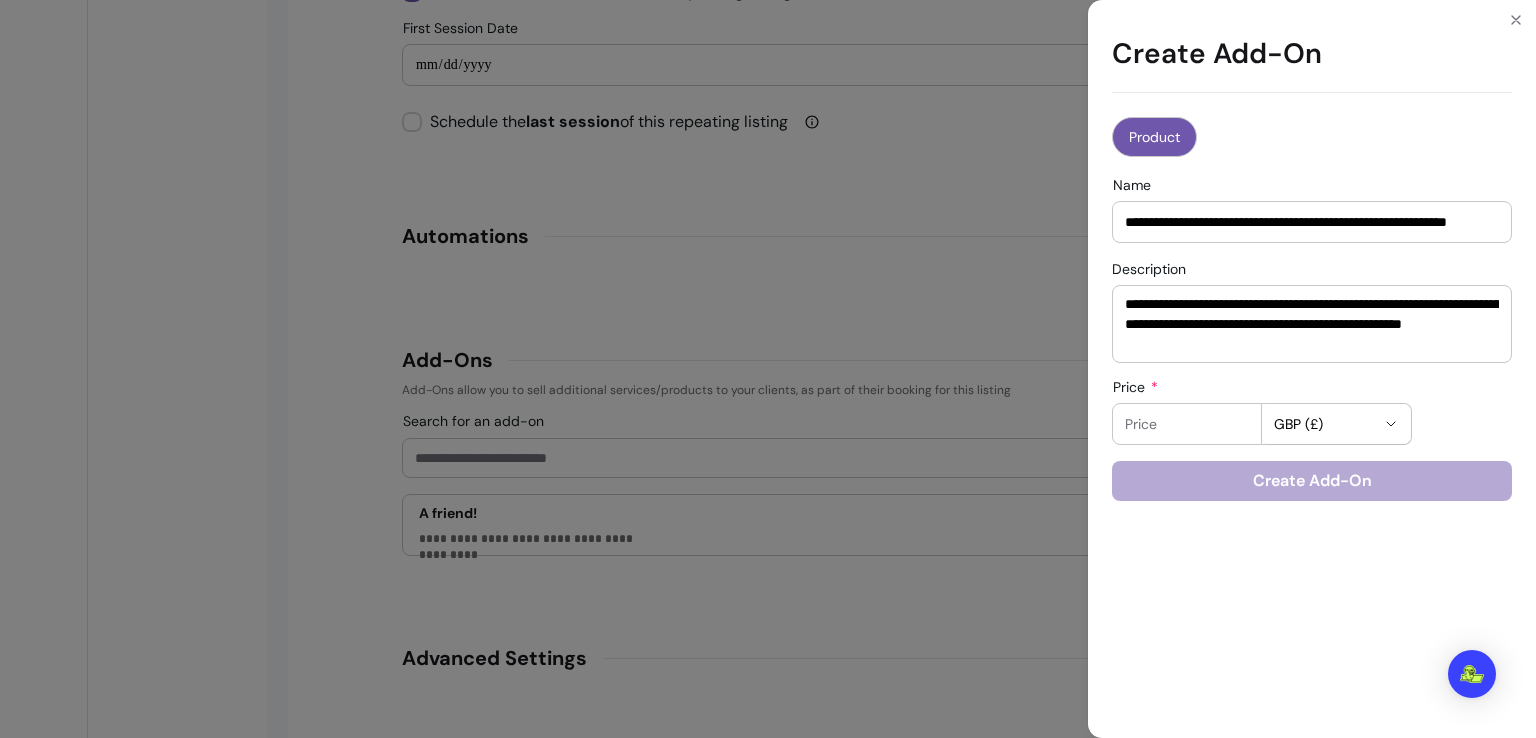 click at bounding box center (1187, 424) 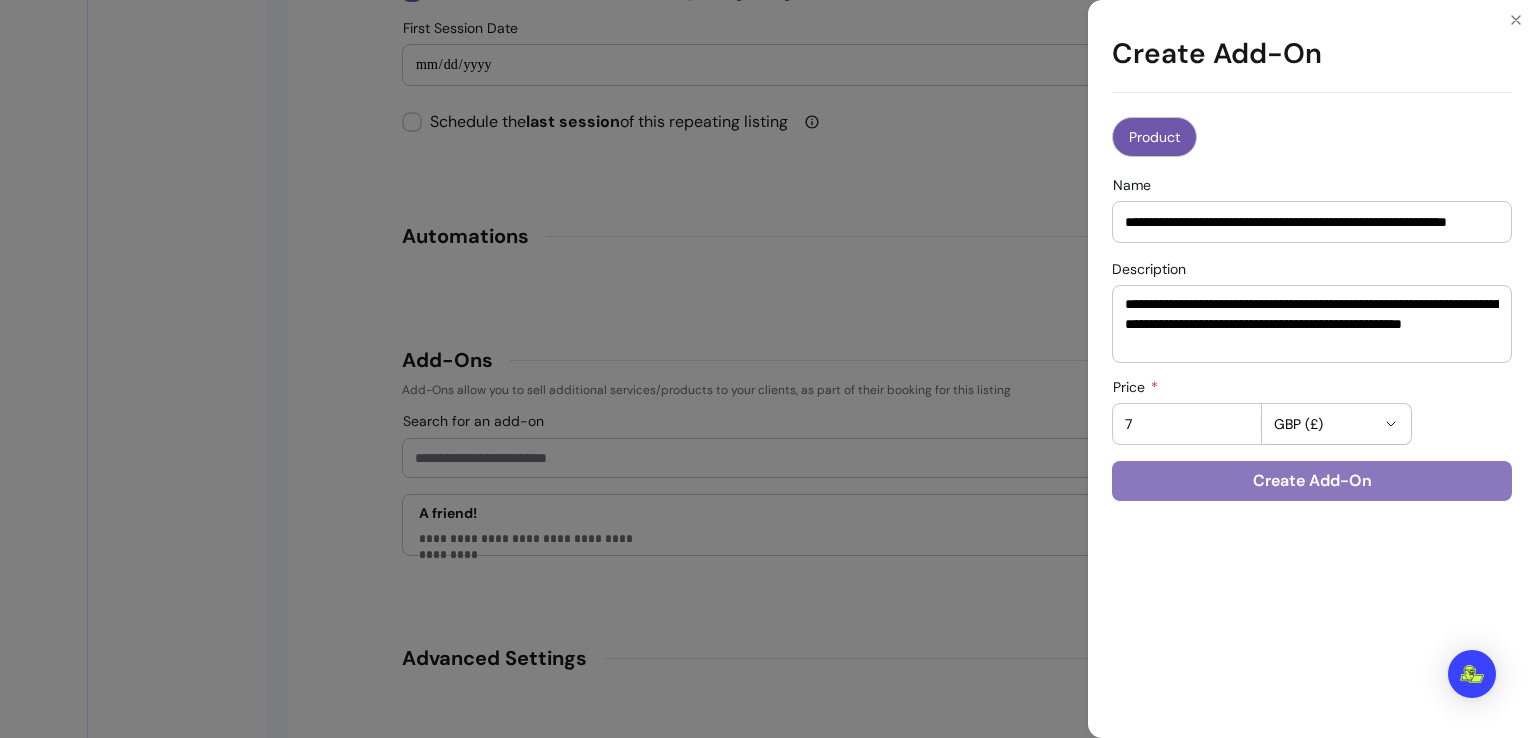 type on "7" 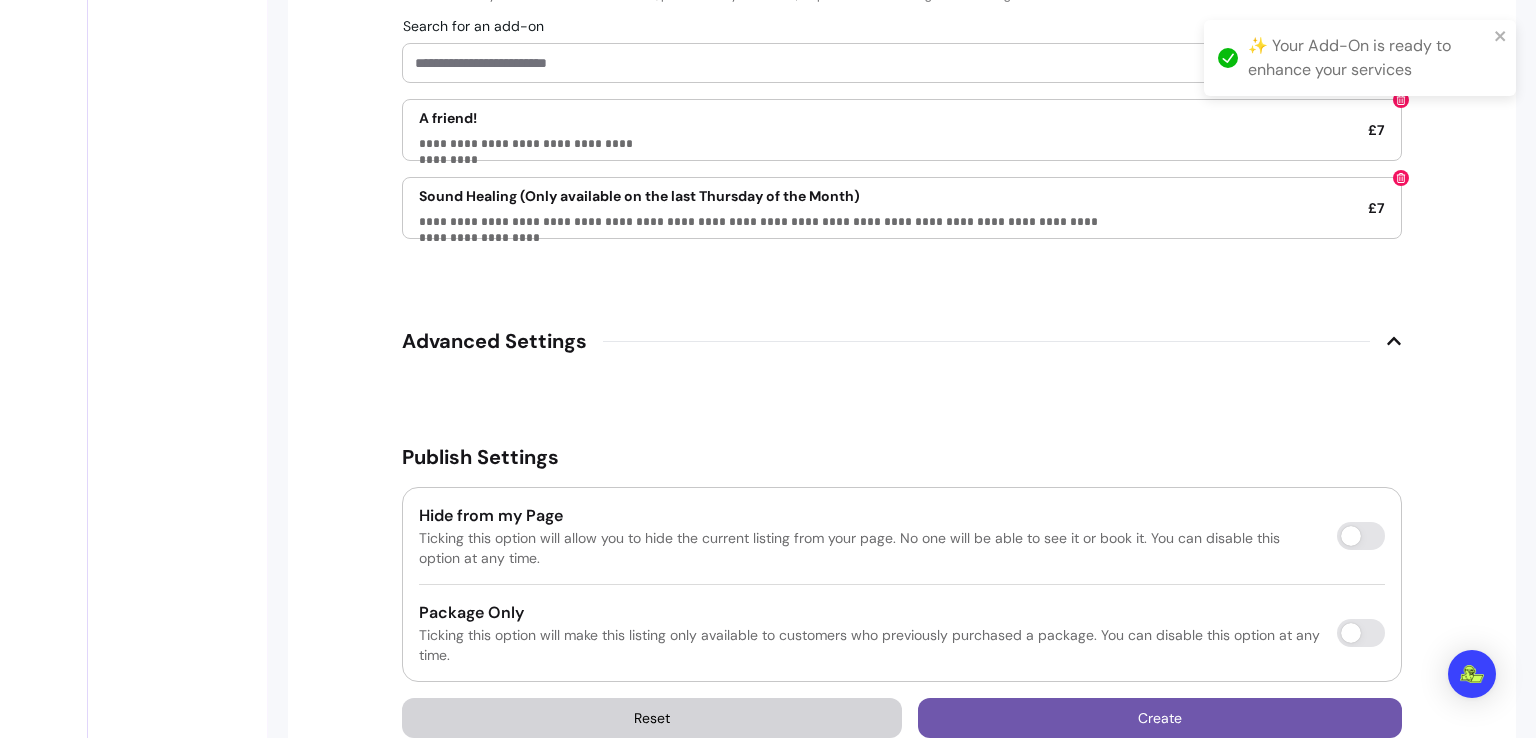 scroll, scrollTop: 3202, scrollLeft: 0, axis: vertical 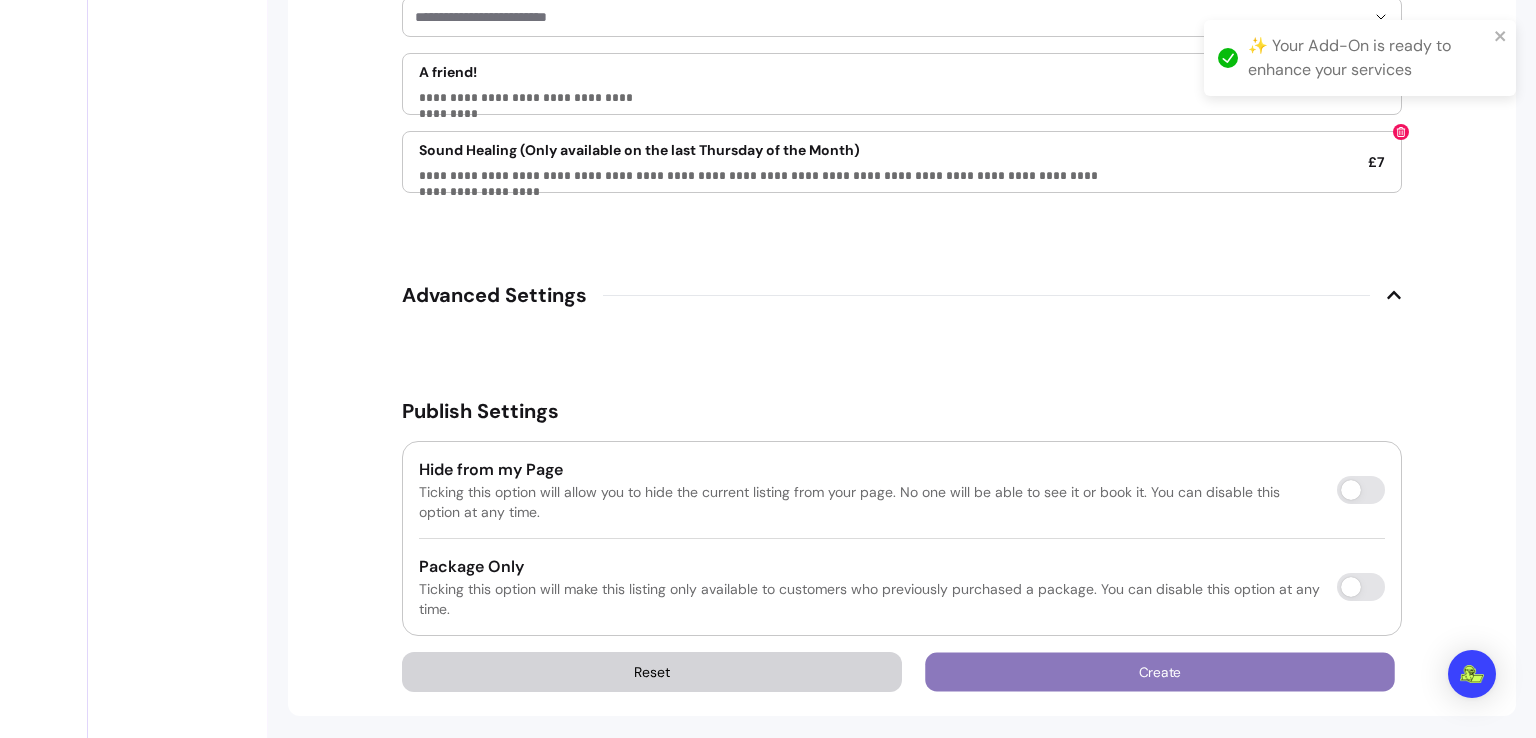 click on "Create" at bounding box center [1160, 672] 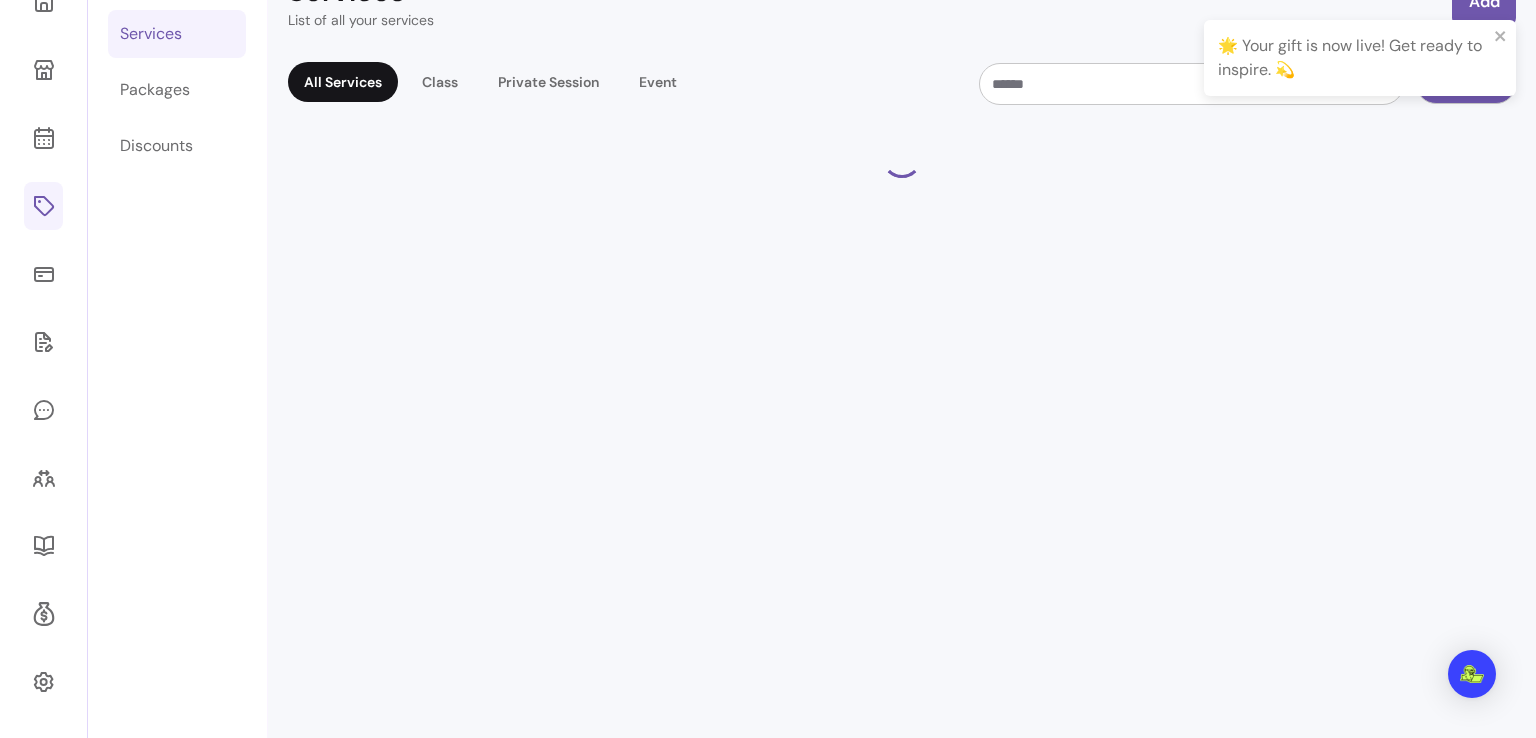scroll, scrollTop: 124, scrollLeft: 0, axis: vertical 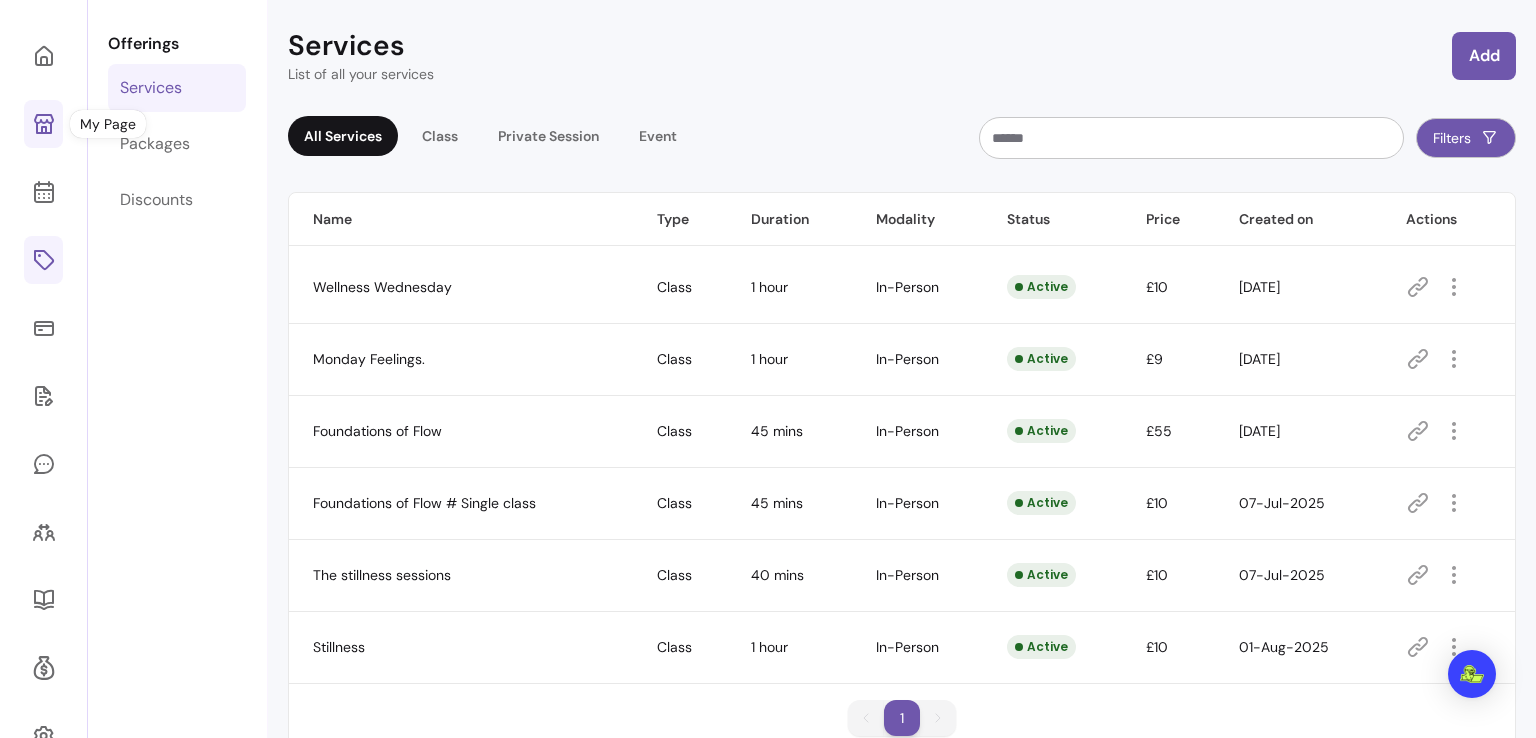 click at bounding box center [43, 124] 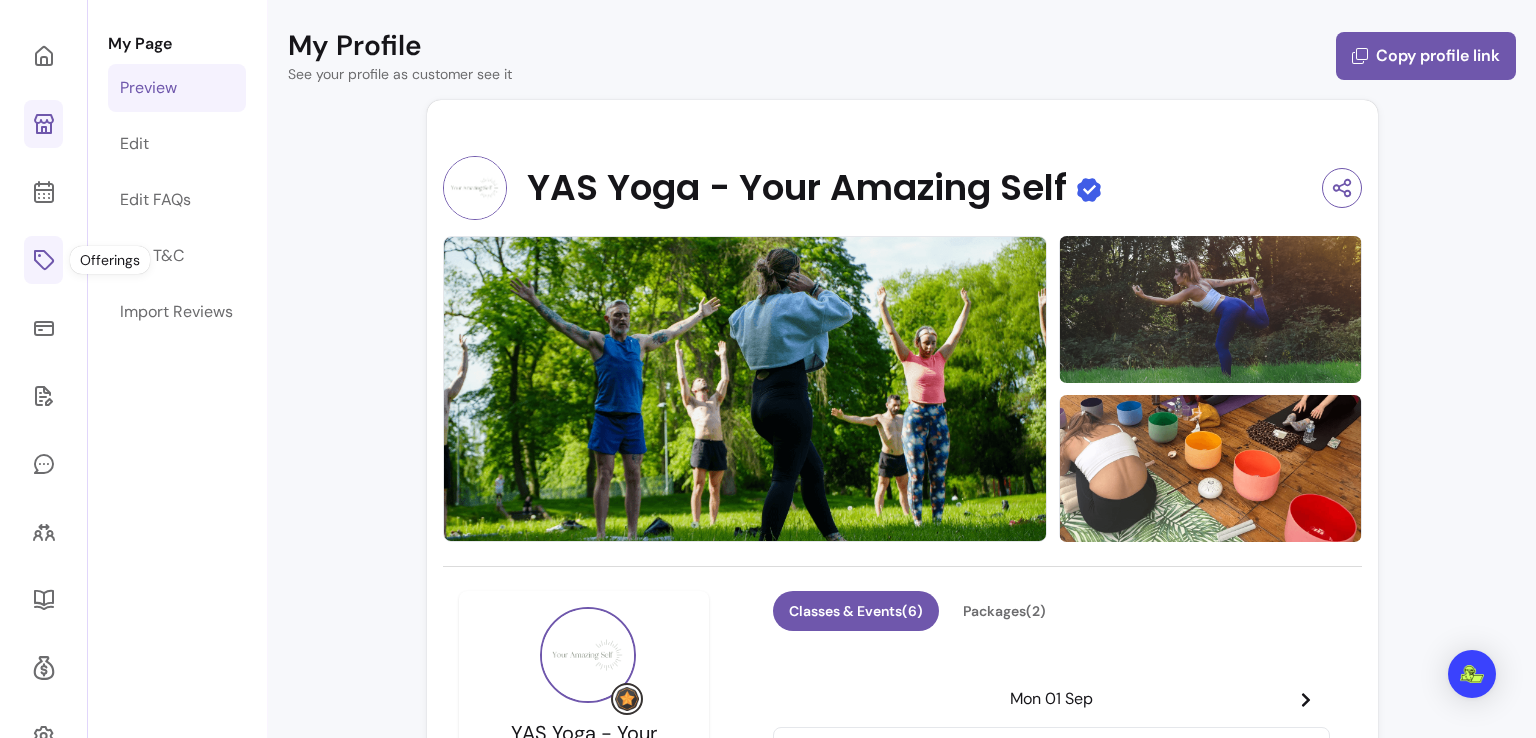 click 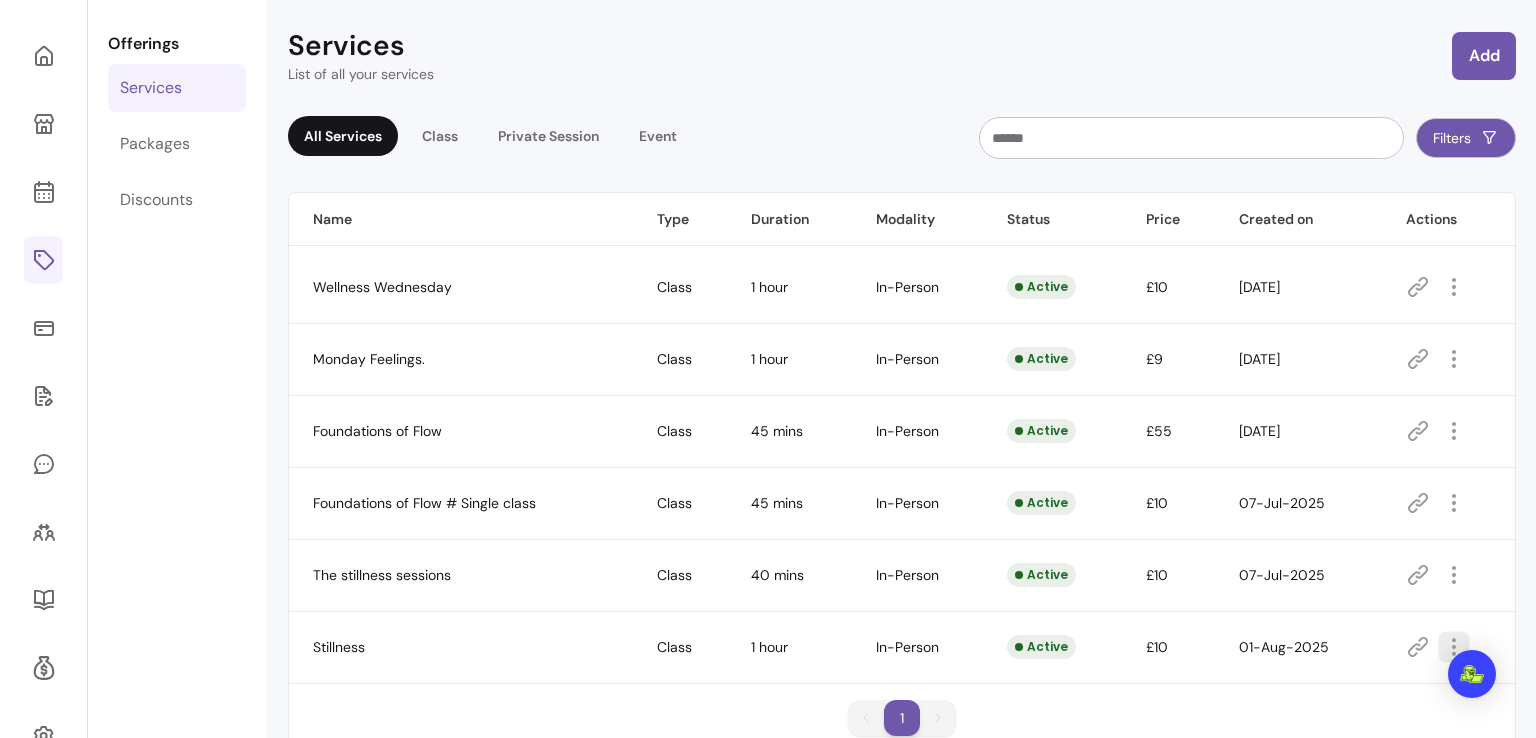 click 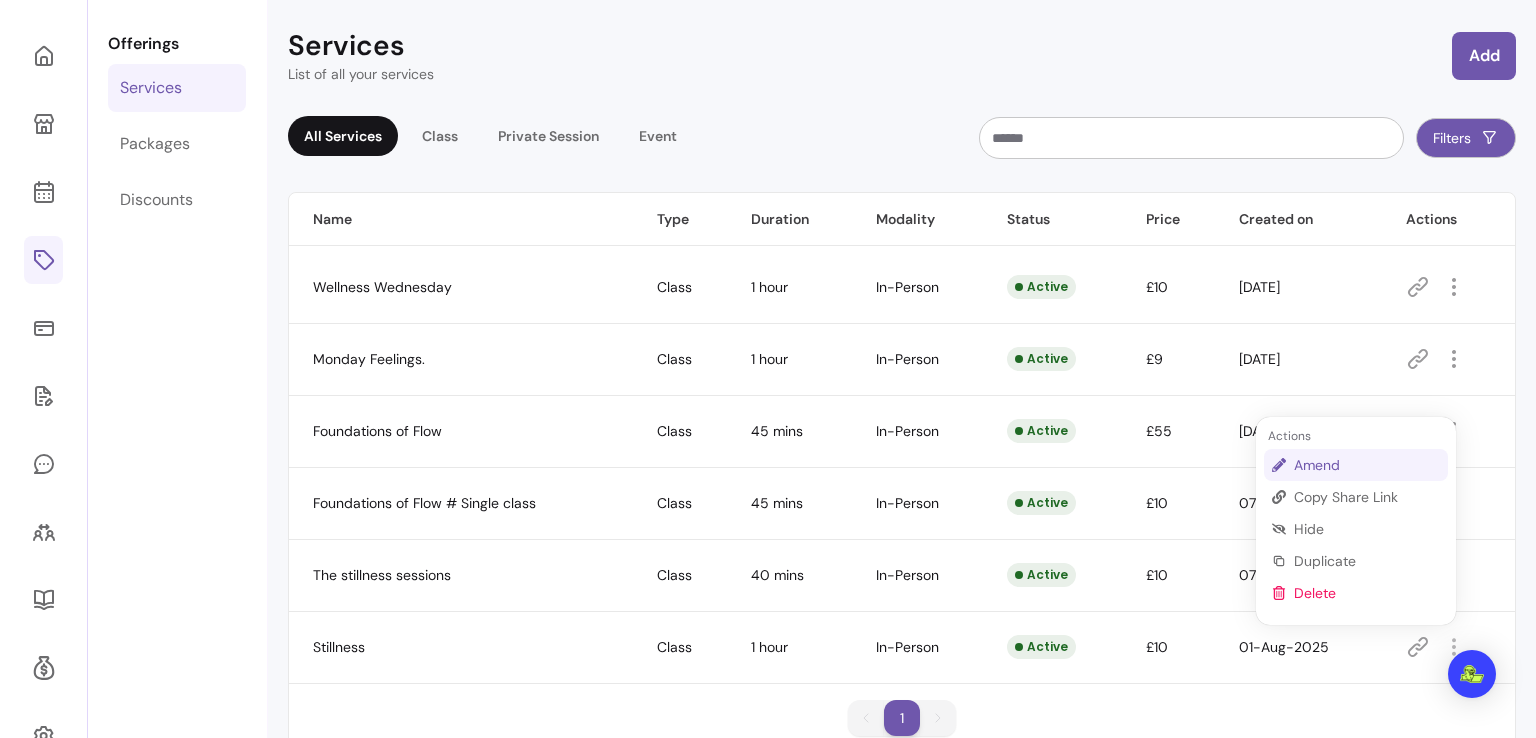 click on "Amend" at bounding box center [1367, 465] 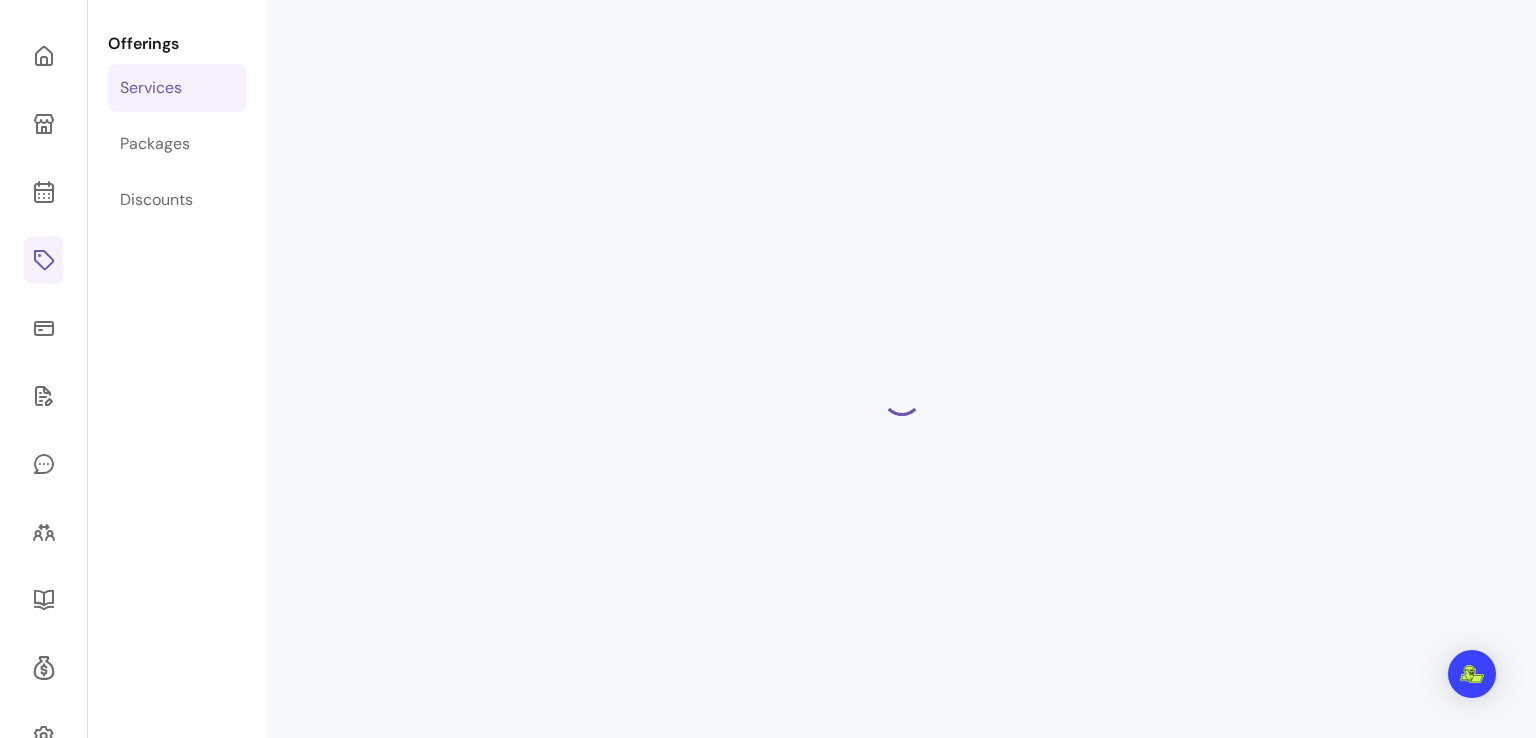 select on "**" 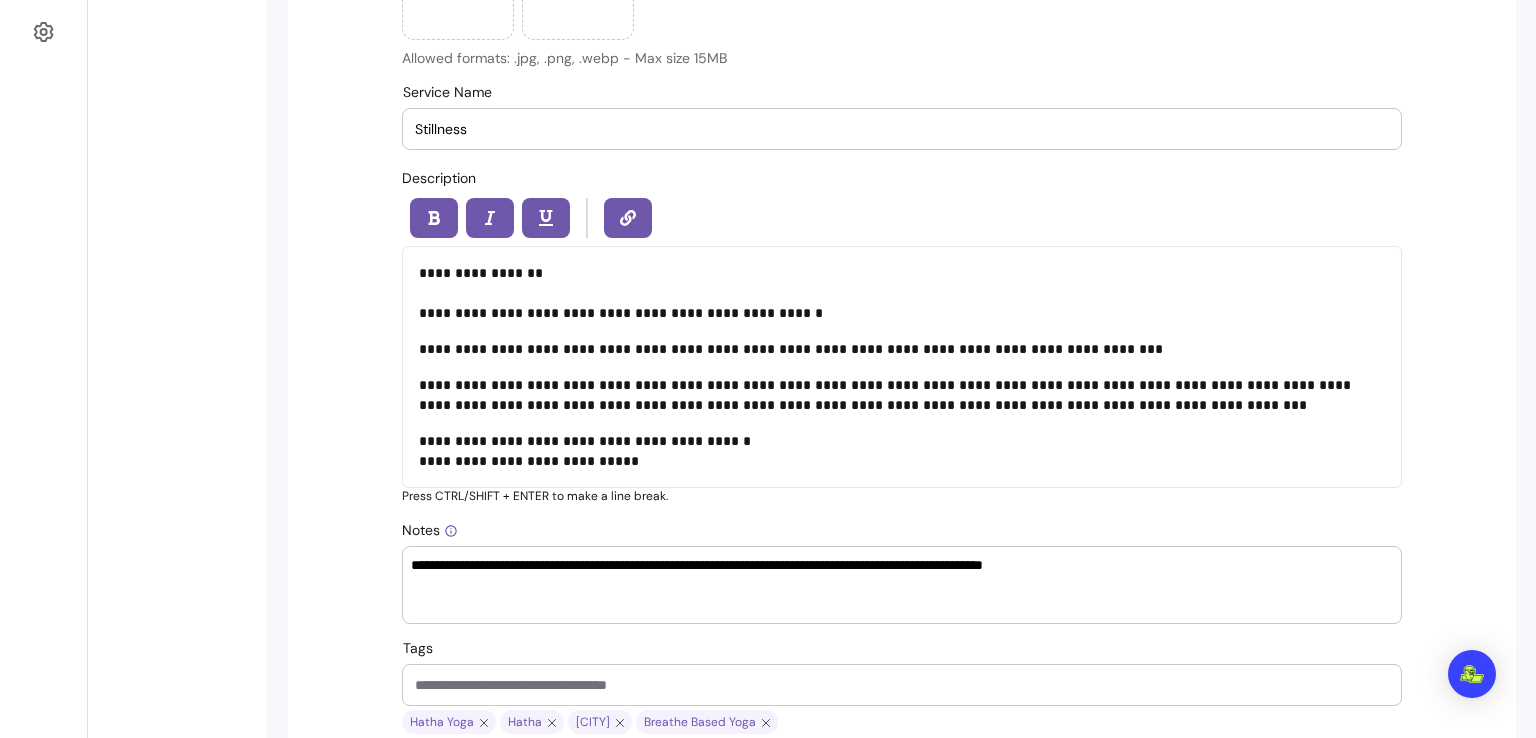 scroll, scrollTop: 832, scrollLeft: 0, axis: vertical 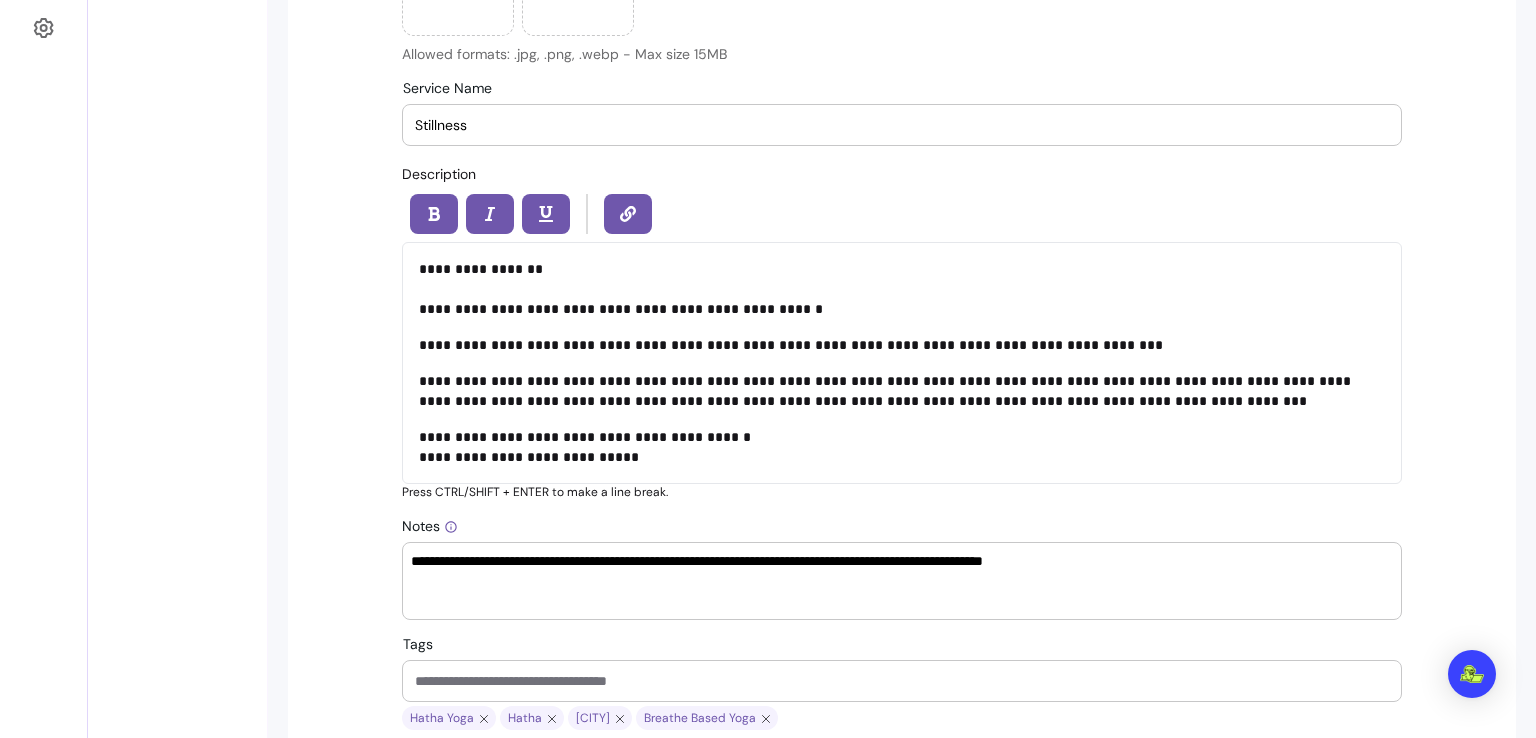 drag, startPoint x: 984, startPoint y: 125, endPoint x: 308, endPoint y: 208, distance: 681.07635 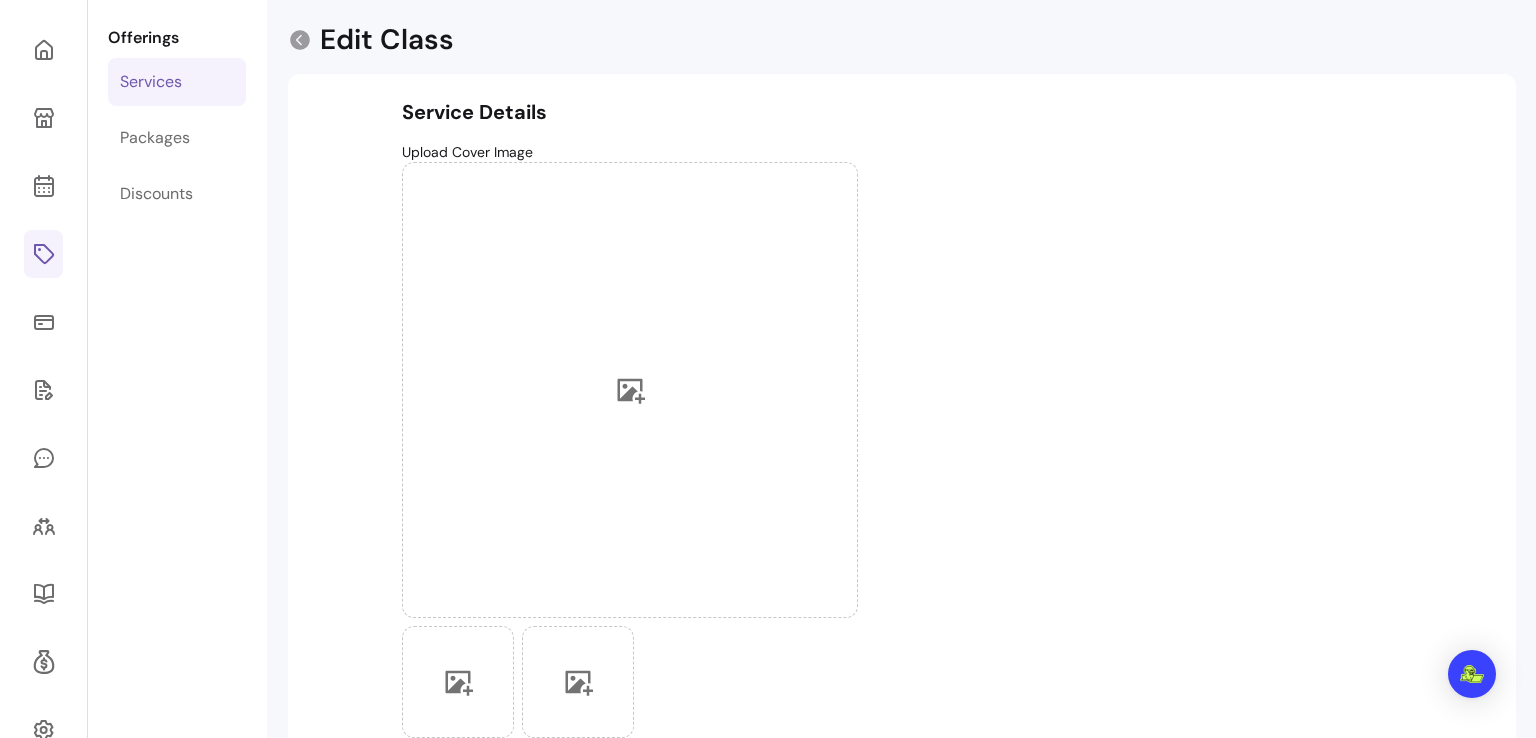 scroll, scrollTop: 290, scrollLeft: 0, axis: vertical 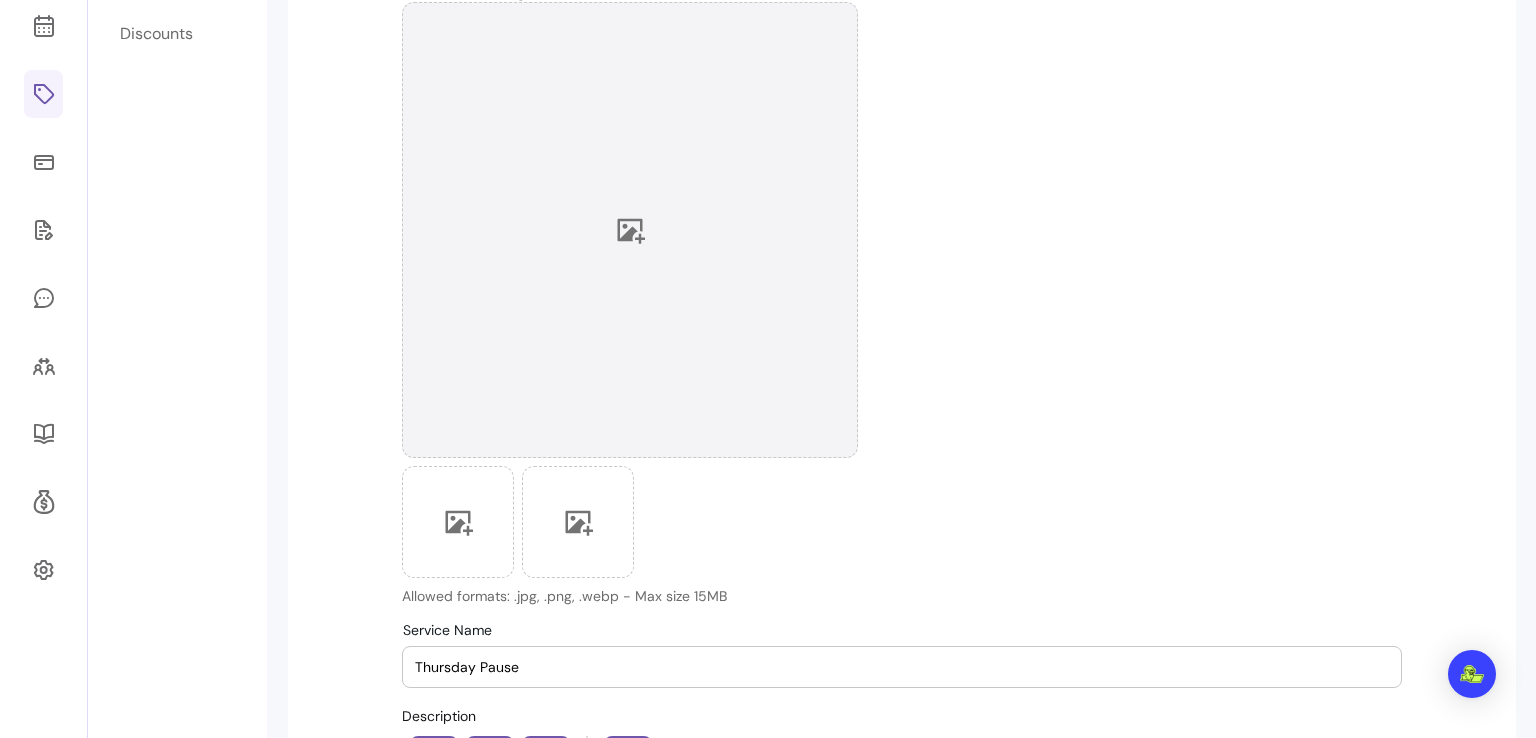 type on "Thursday Pause" 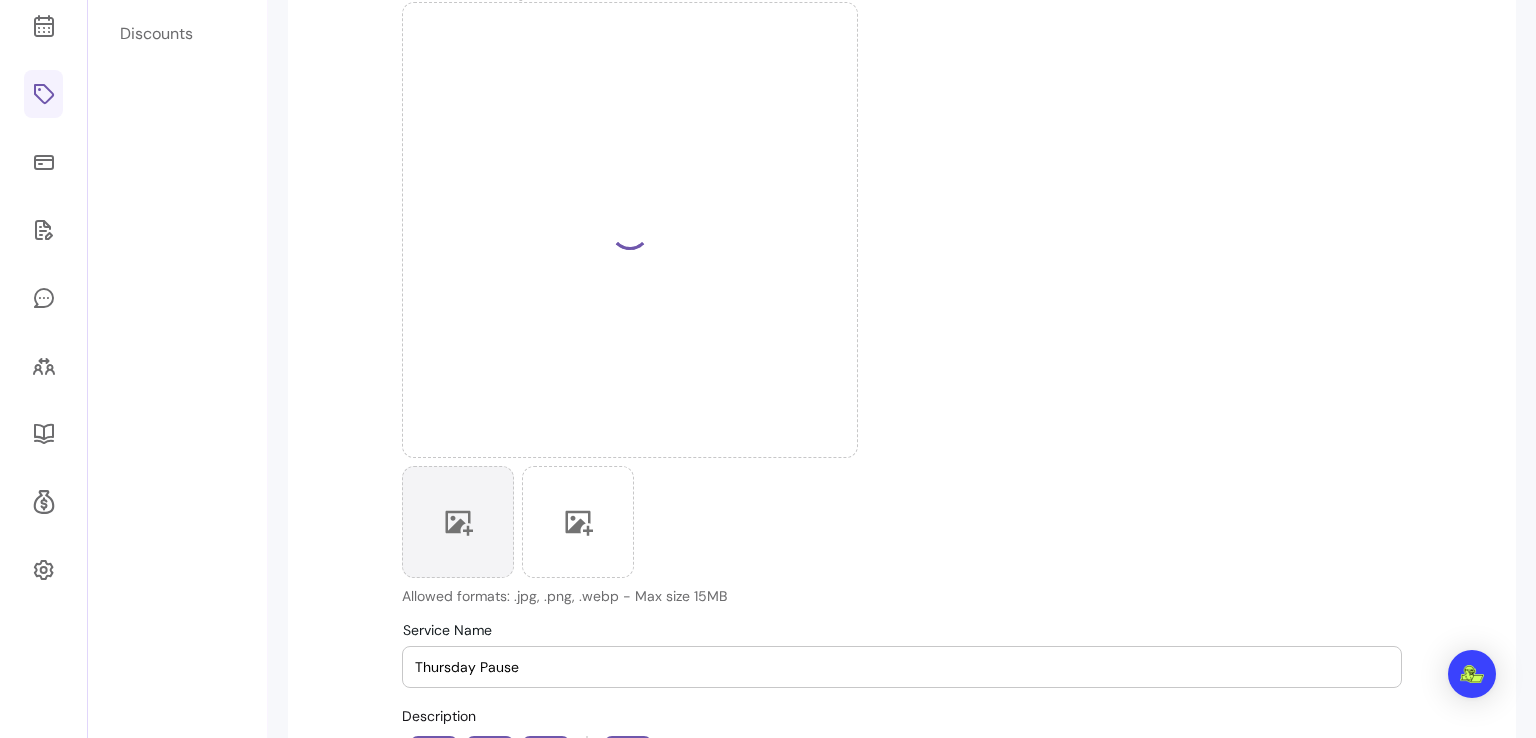 click at bounding box center (458, 522) 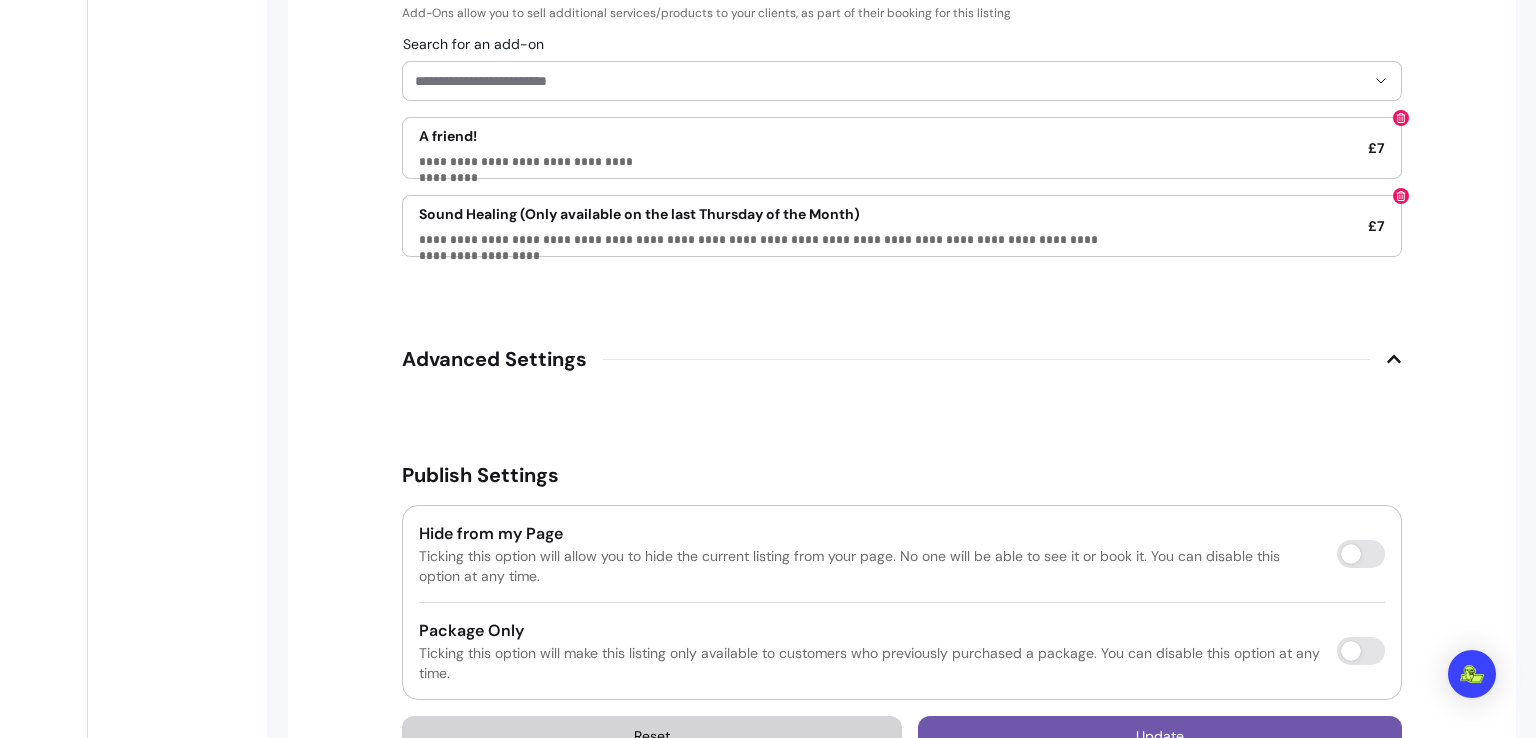 scroll, scrollTop: 2959, scrollLeft: 0, axis: vertical 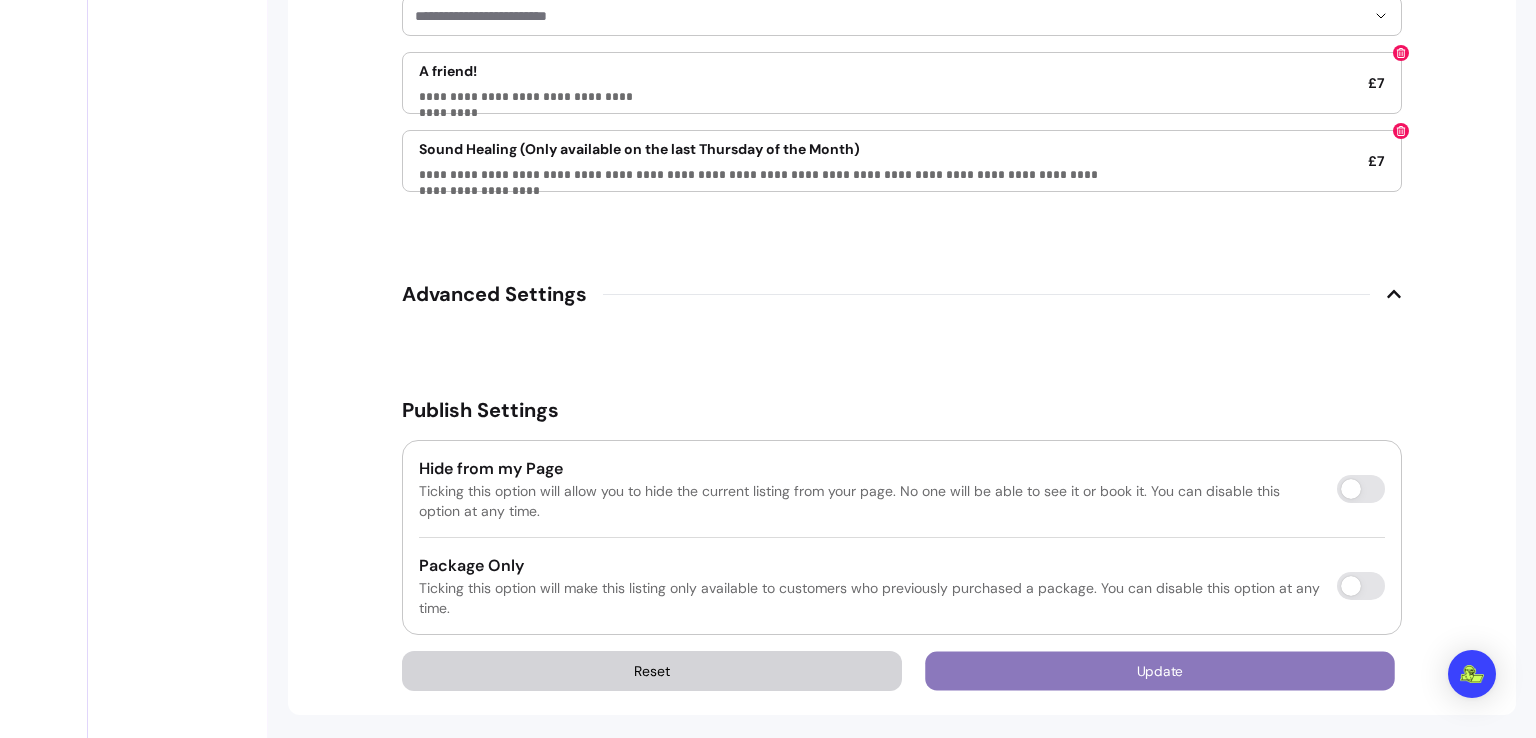click on "Update" at bounding box center [1160, 671] 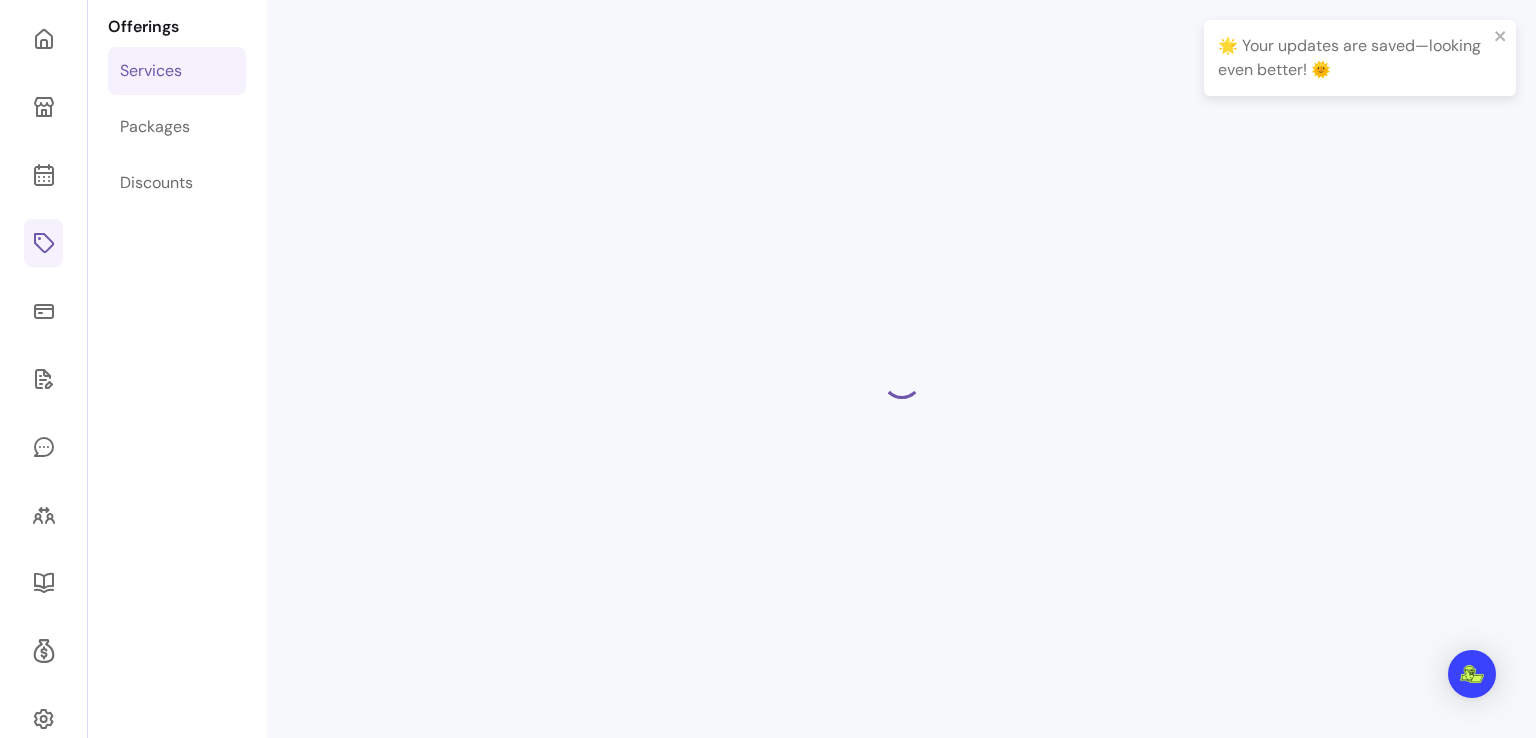 scroll, scrollTop: 124, scrollLeft: 0, axis: vertical 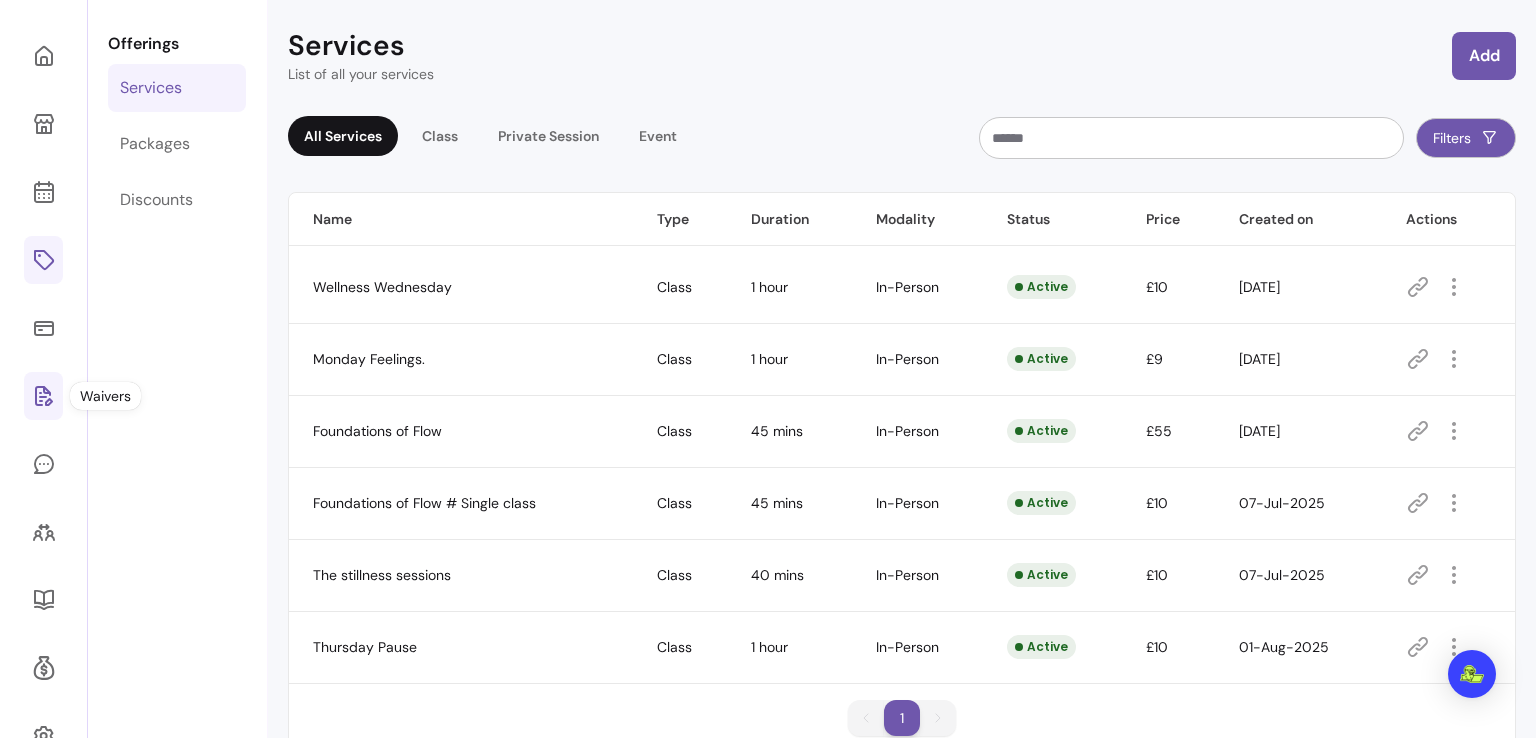 click 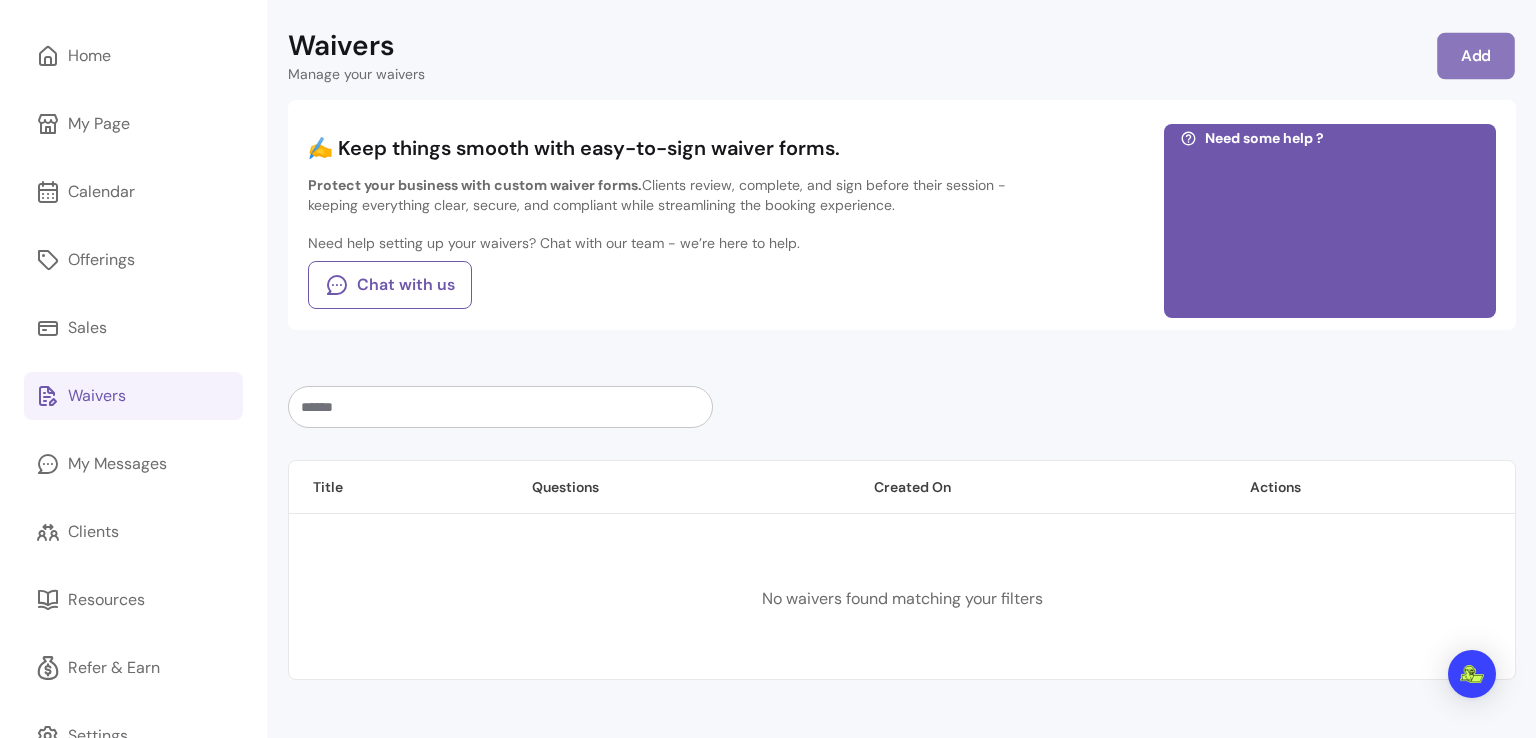 click on "Add" at bounding box center (1476, 56) 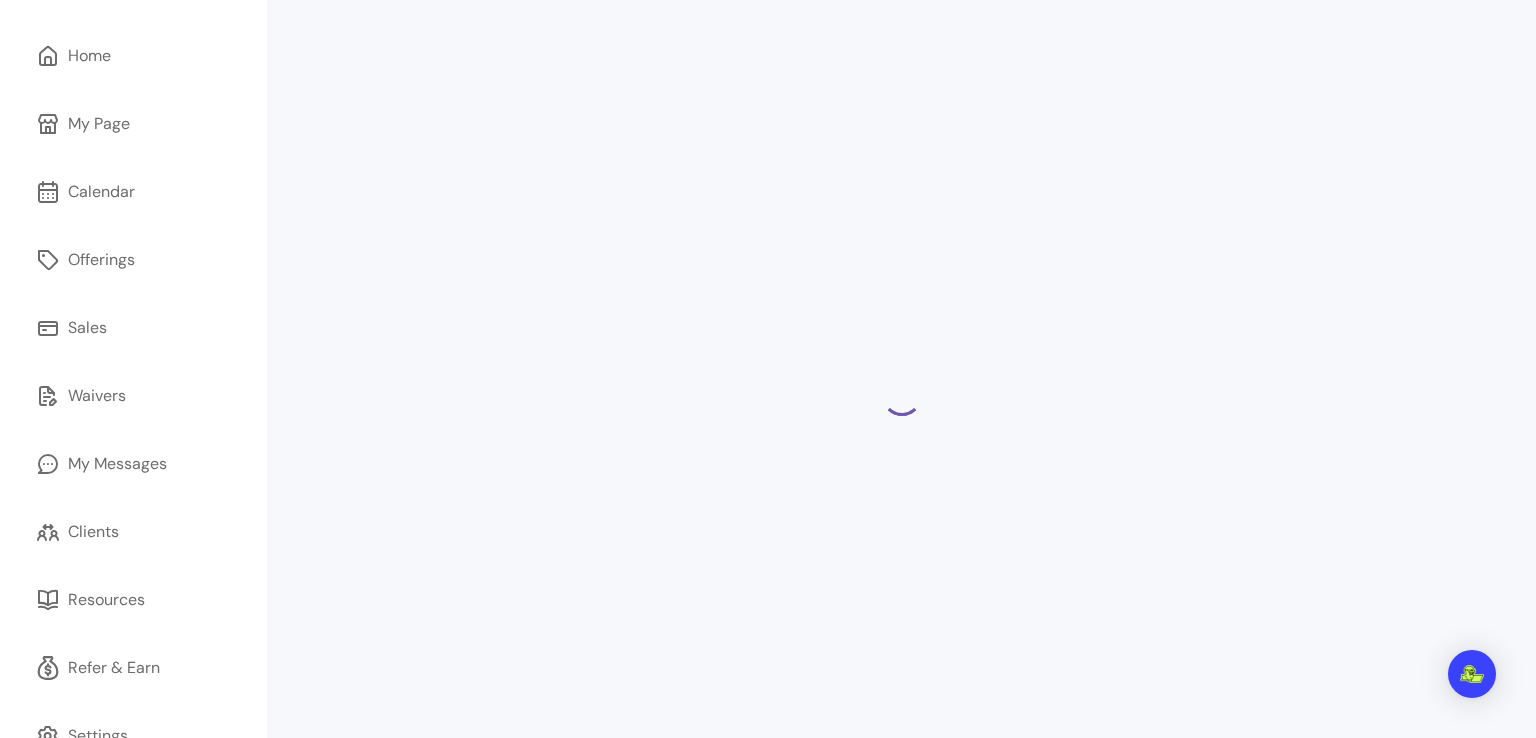 select on "*" 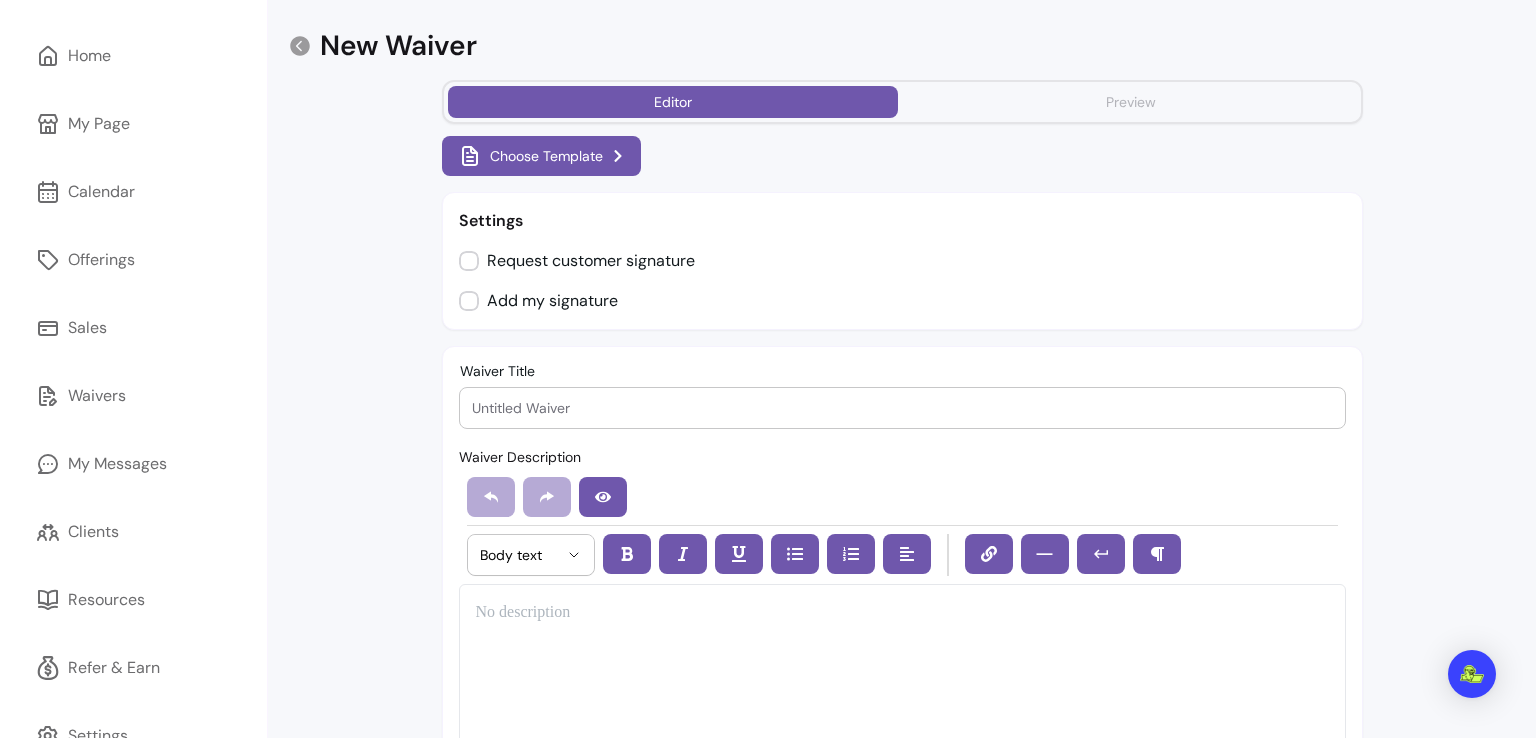 click on "Preview" at bounding box center (1131, 102) 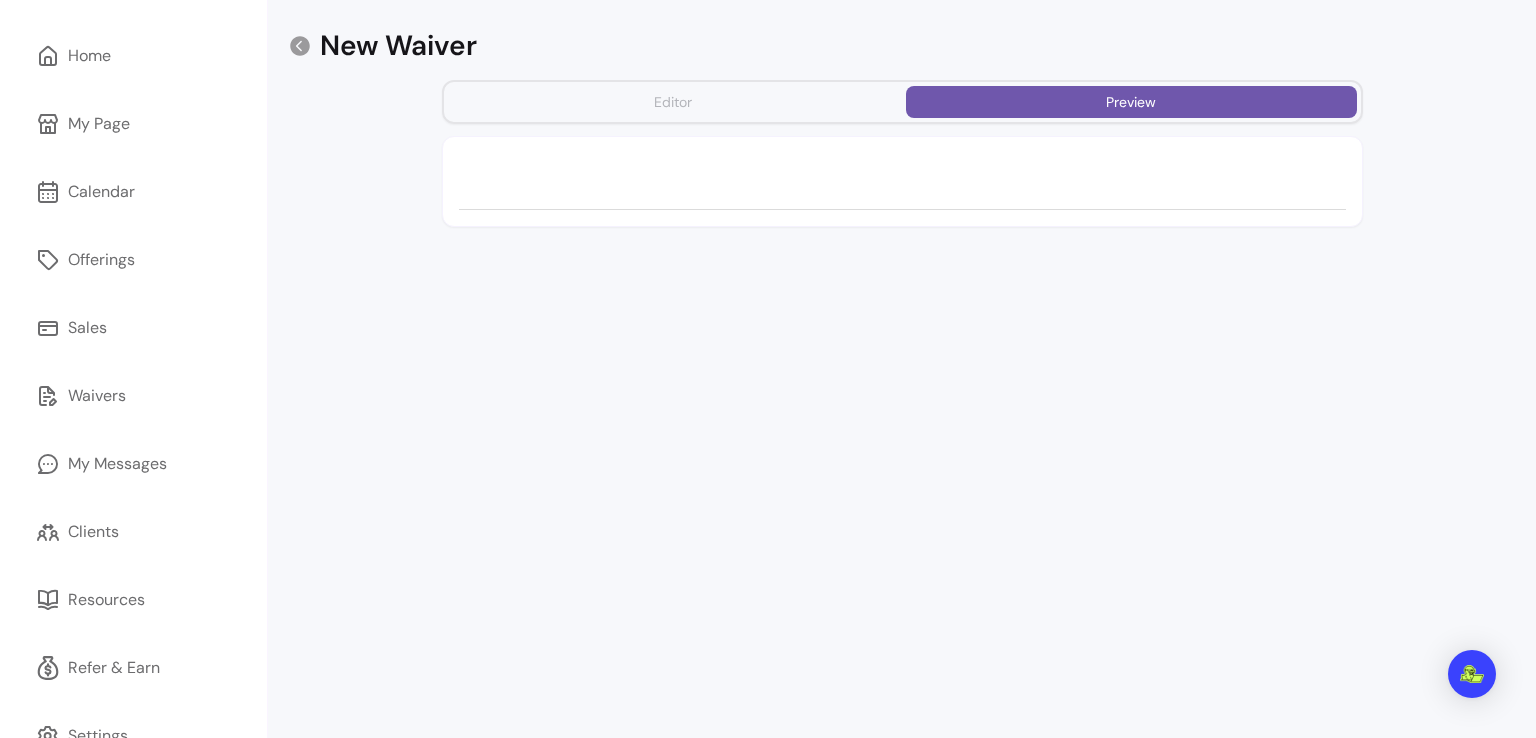 click on "Editor" at bounding box center [673, 102] 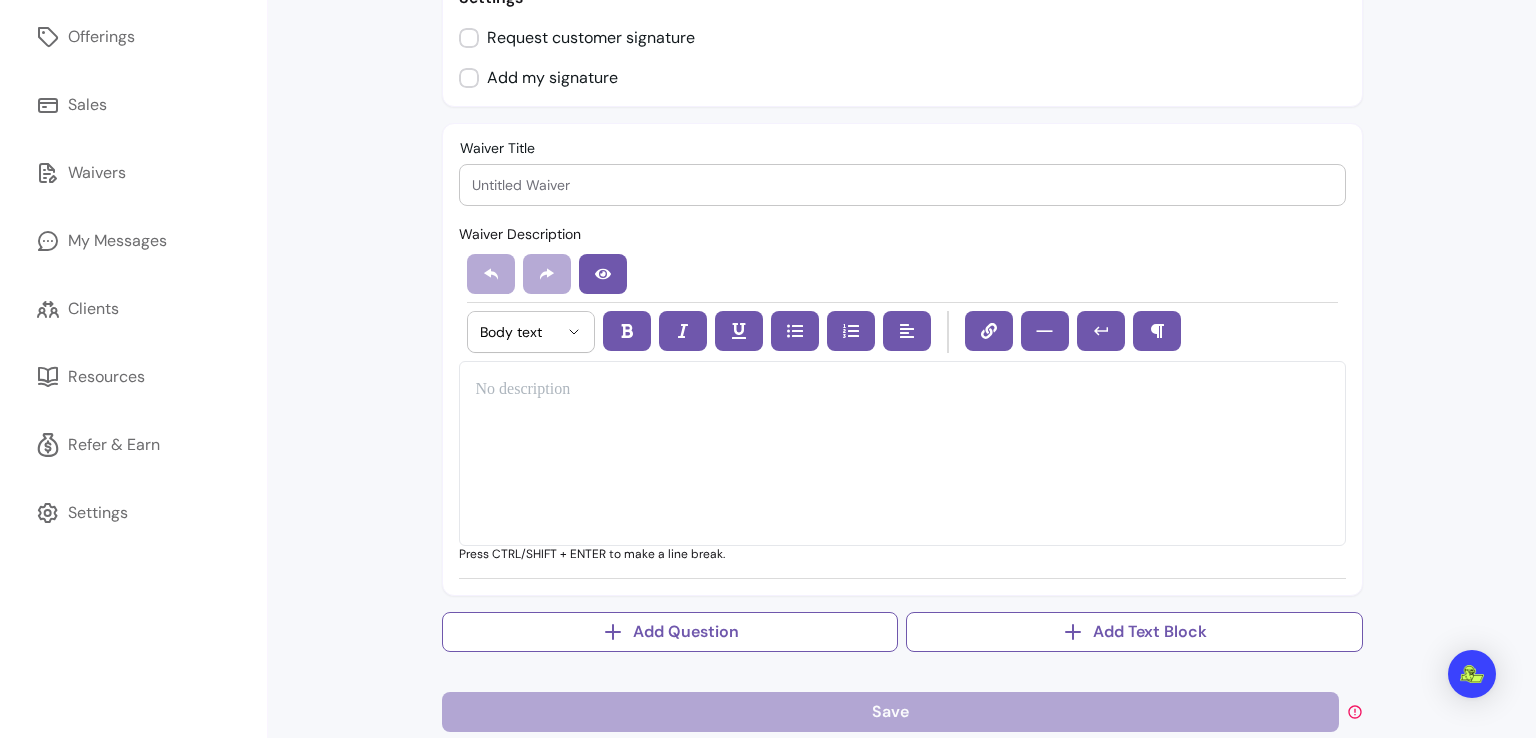 scroll, scrollTop: 341, scrollLeft: 0, axis: vertical 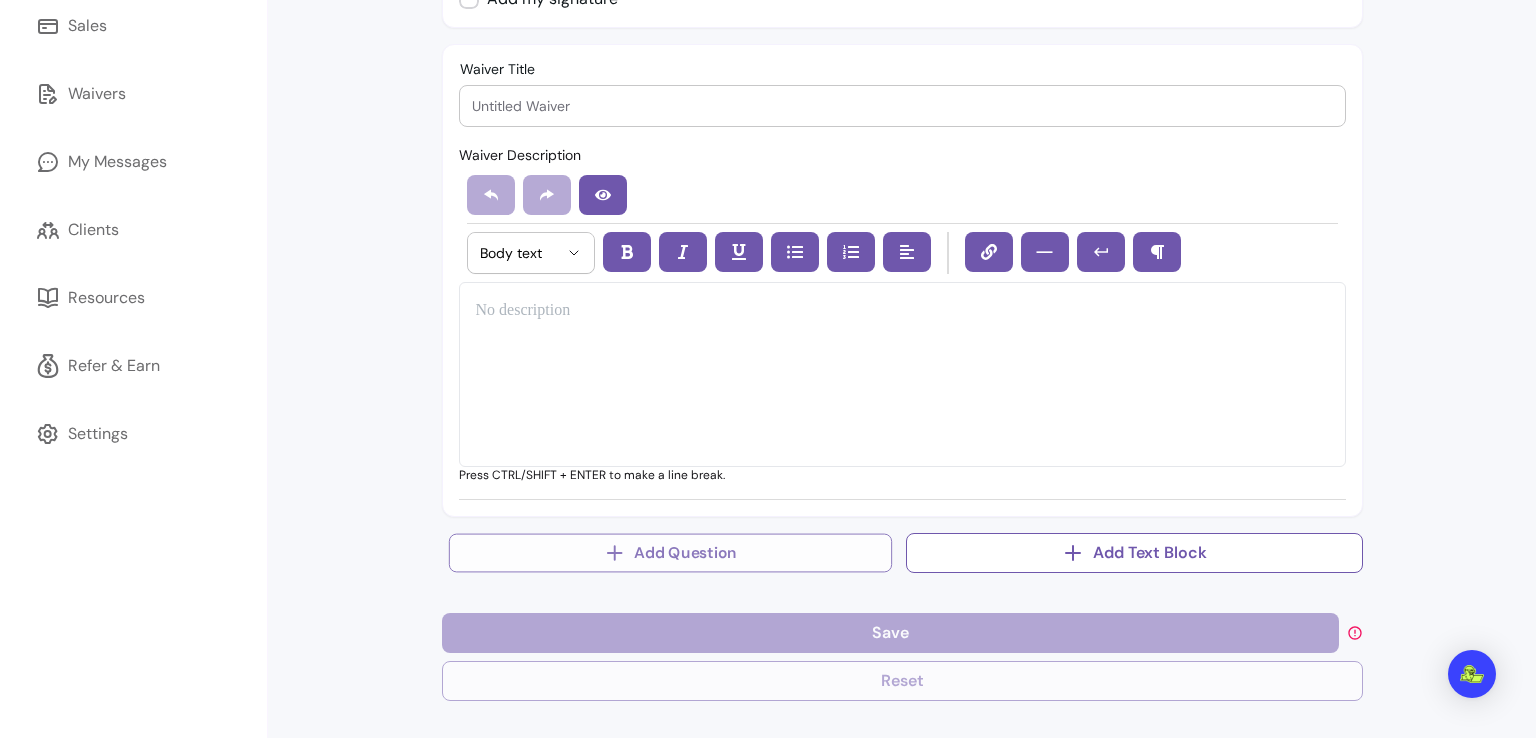 click on "Add Question" at bounding box center (669, 552) 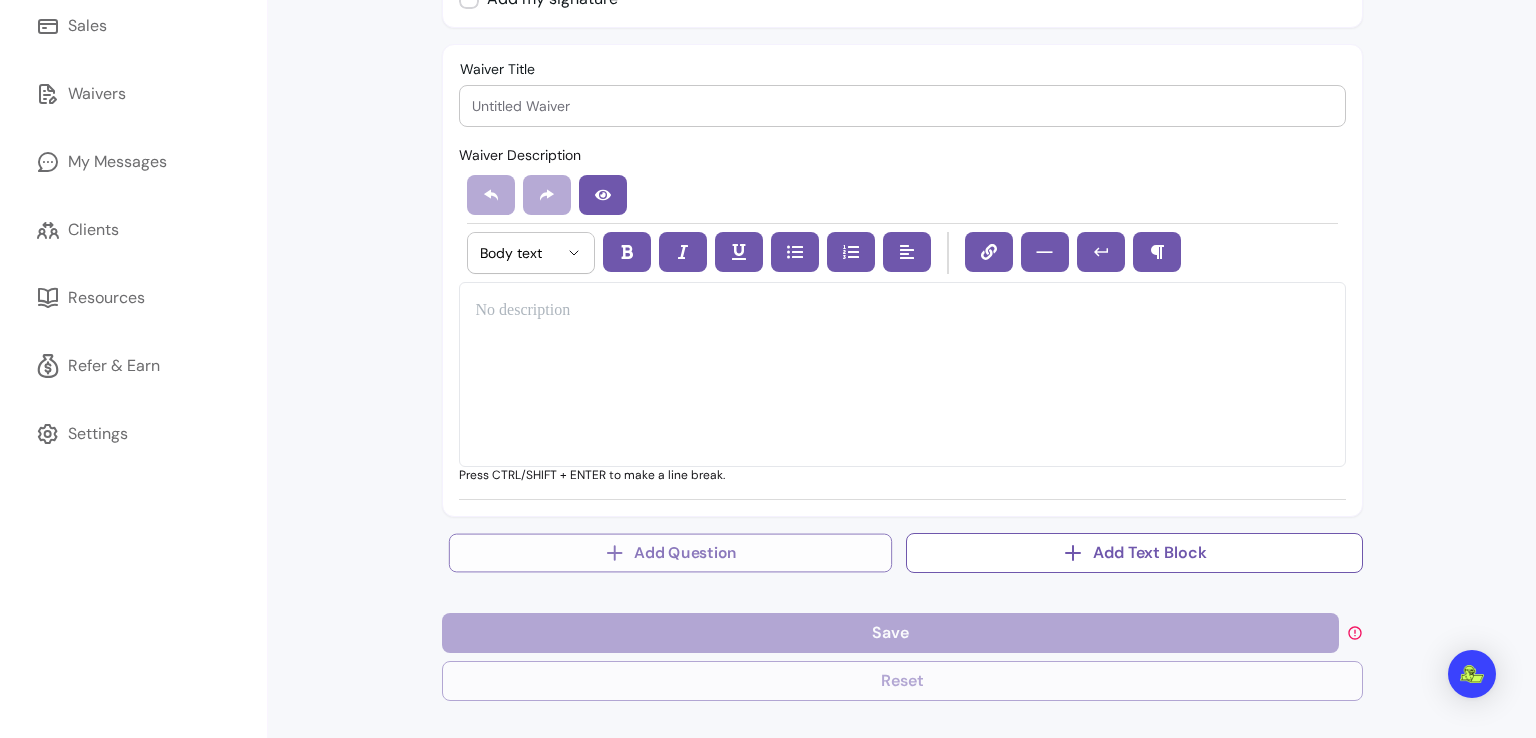 select on "****" 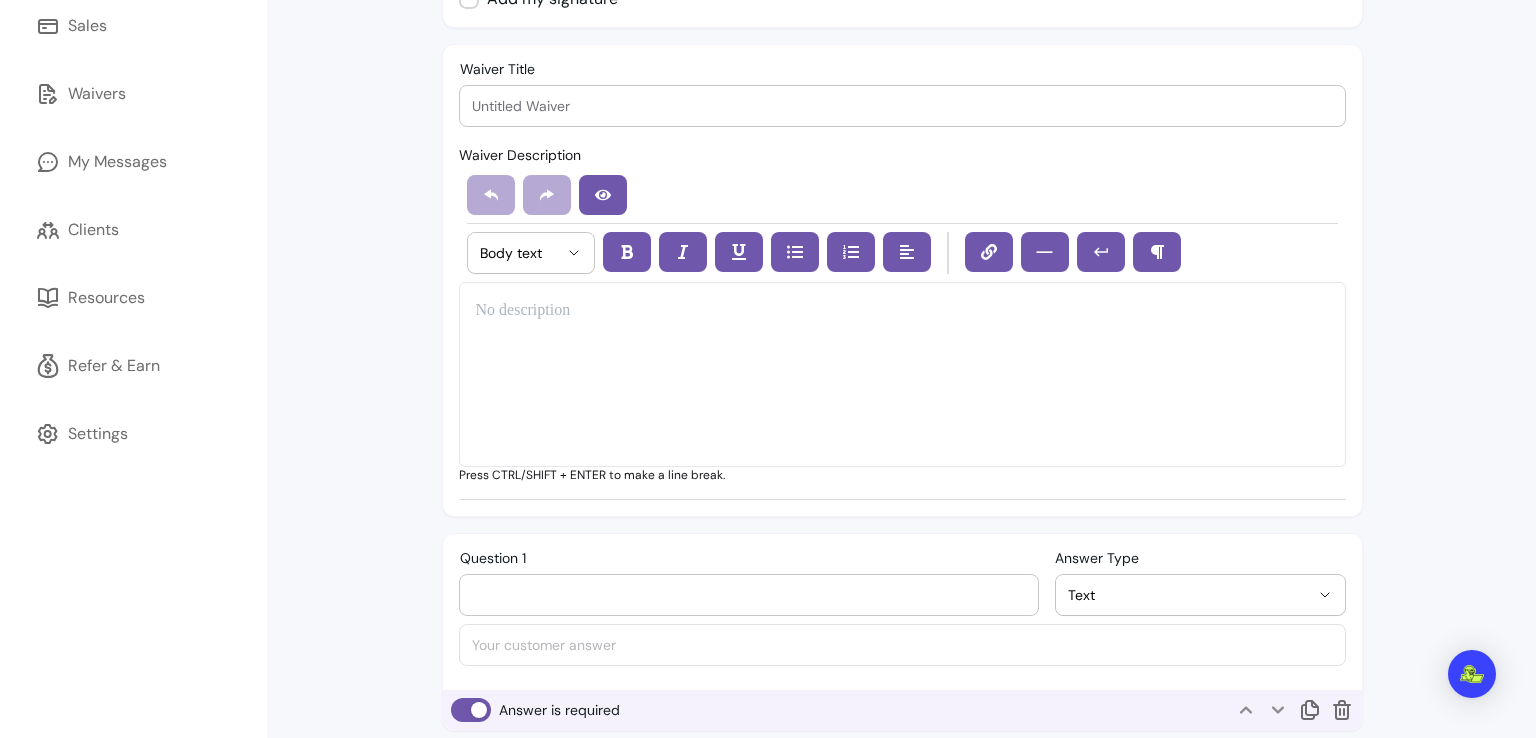 click on "Question 1" at bounding box center (749, 595) 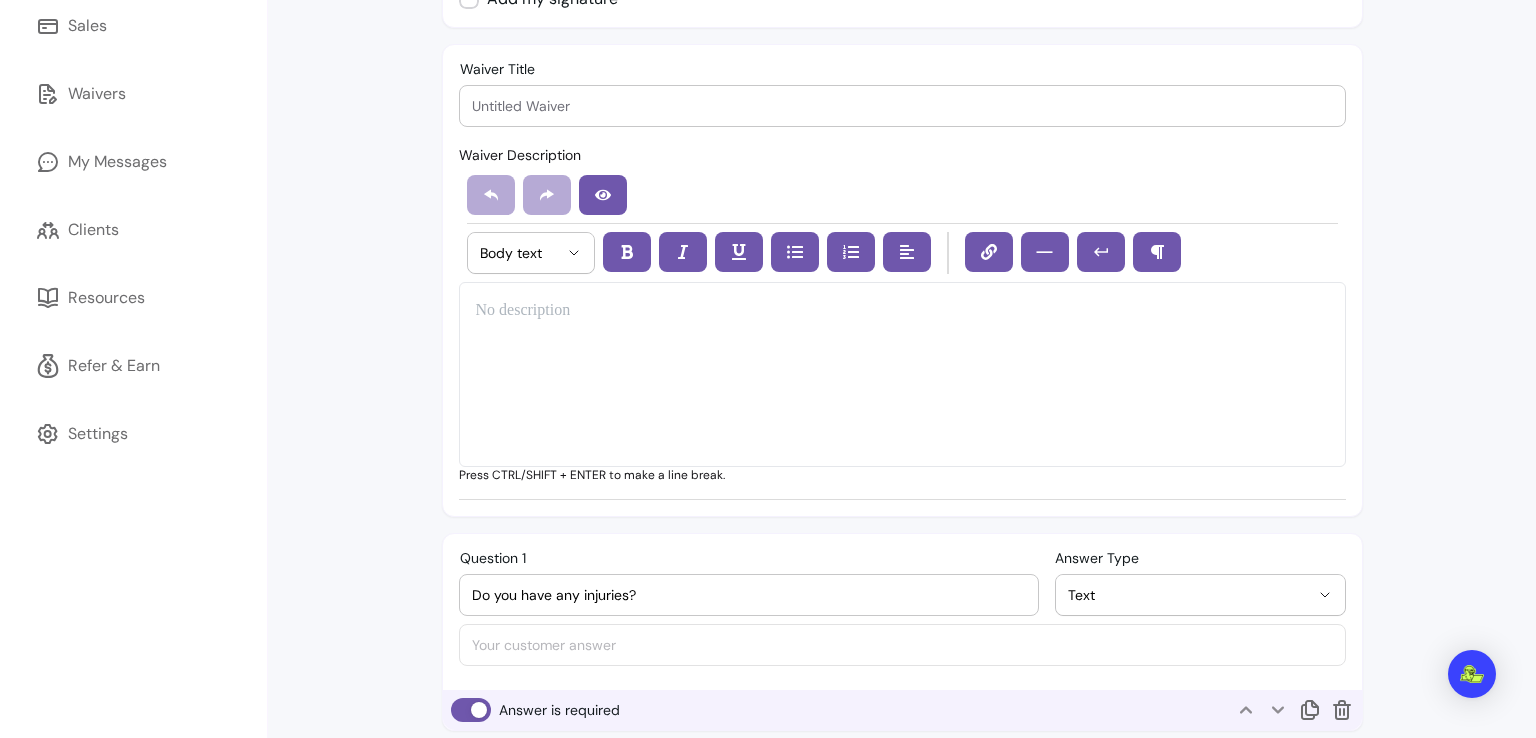 type on "Do you have any injuries?" 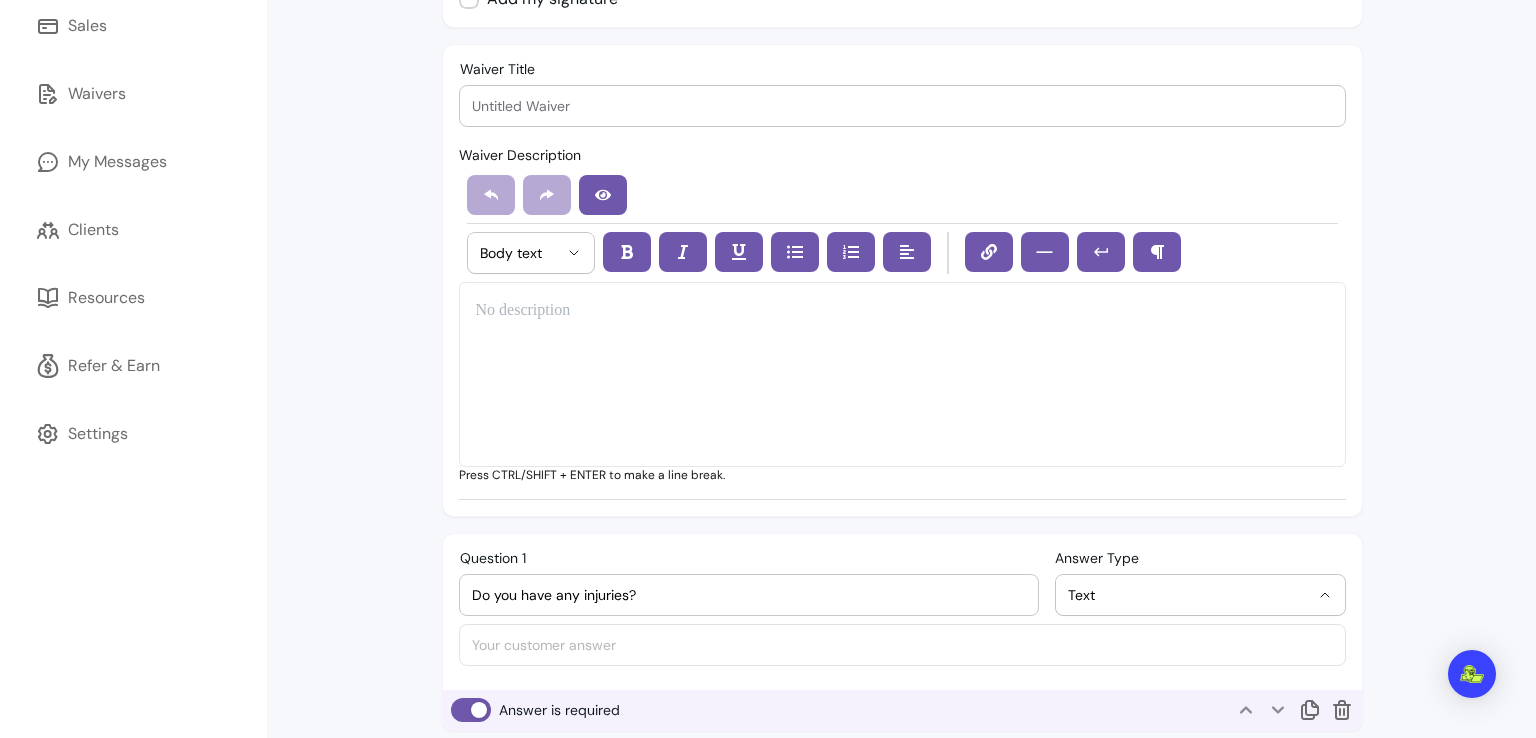 click on "Text" at bounding box center (1188, 595) 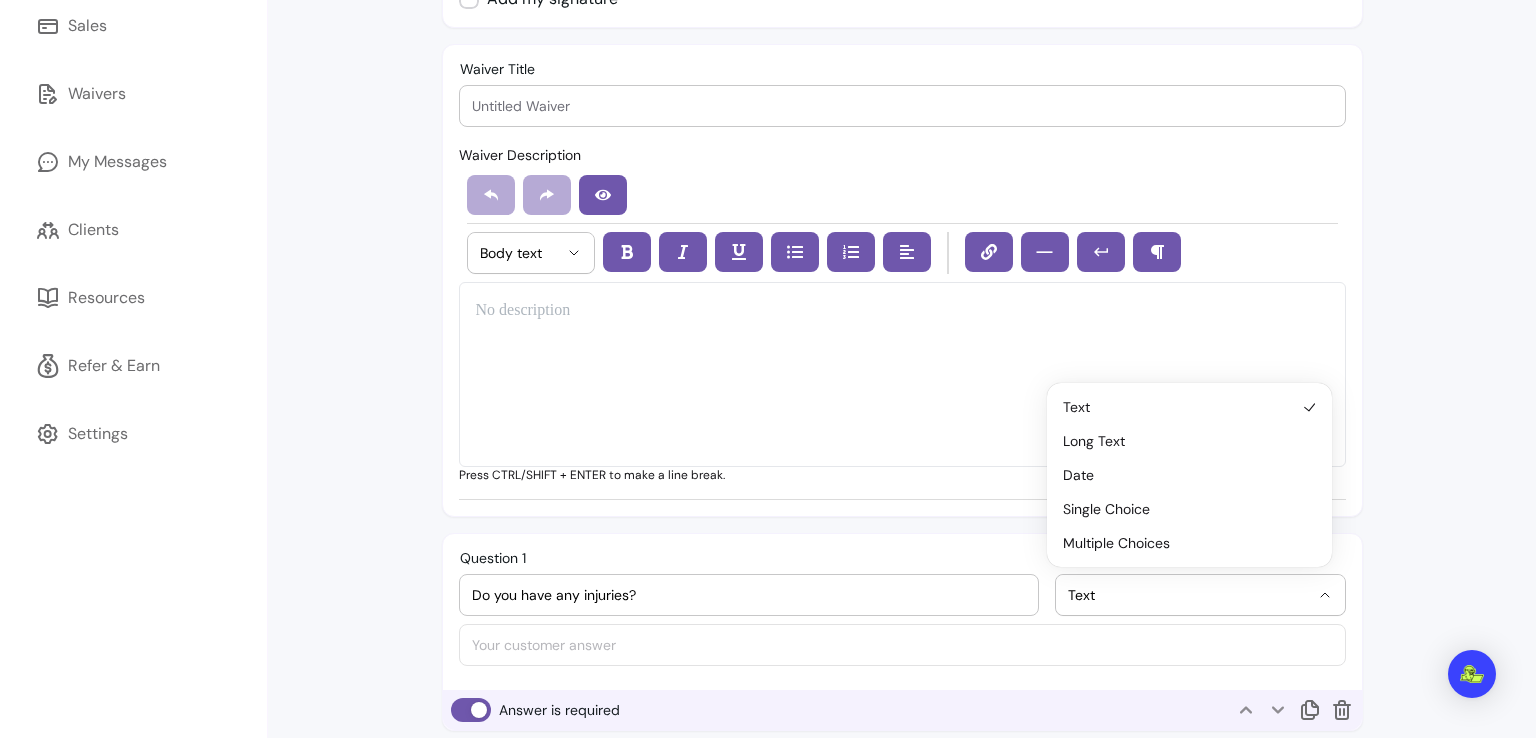 click on "Text" at bounding box center (1188, 595) 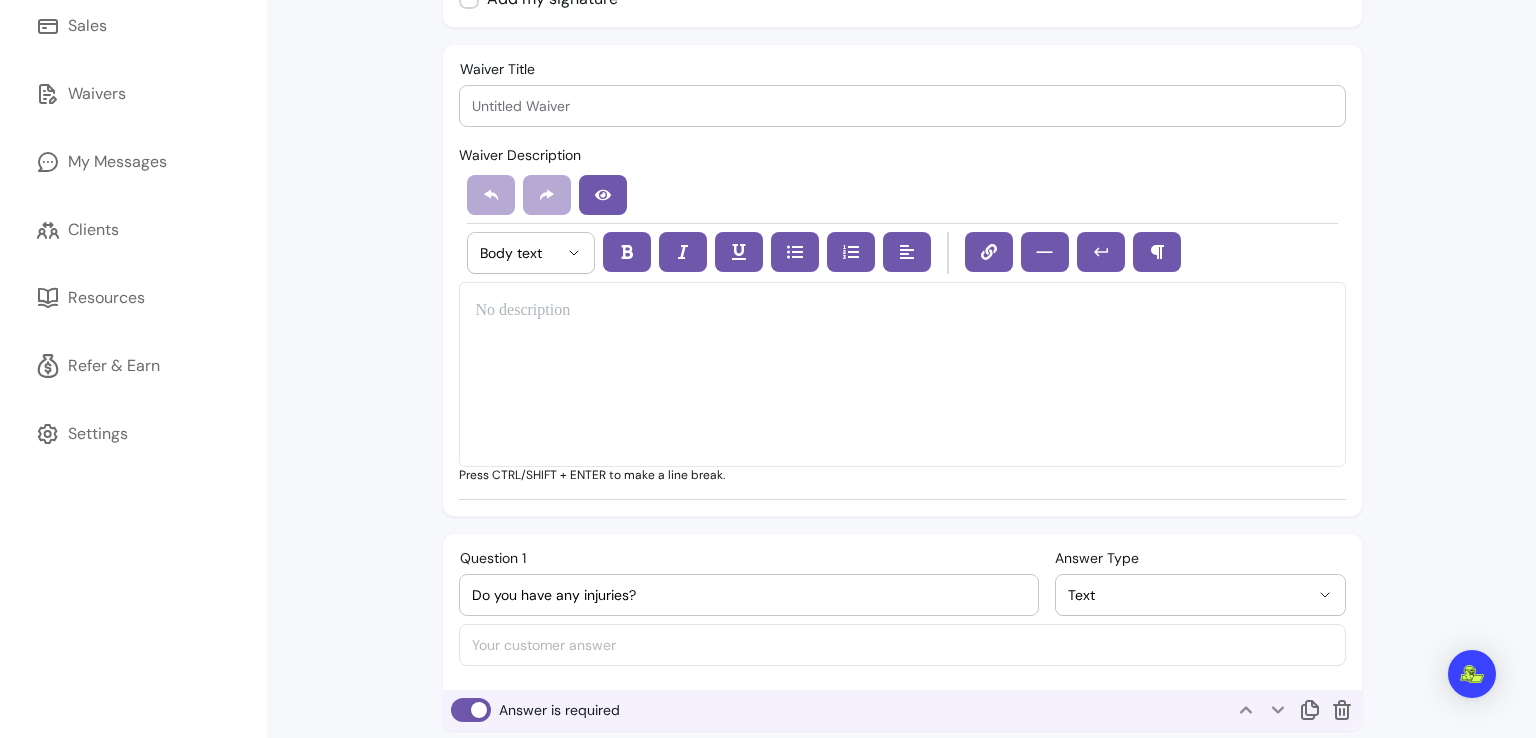 scroll, scrollTop: 598, scrollLeft: 0, axis: vertical 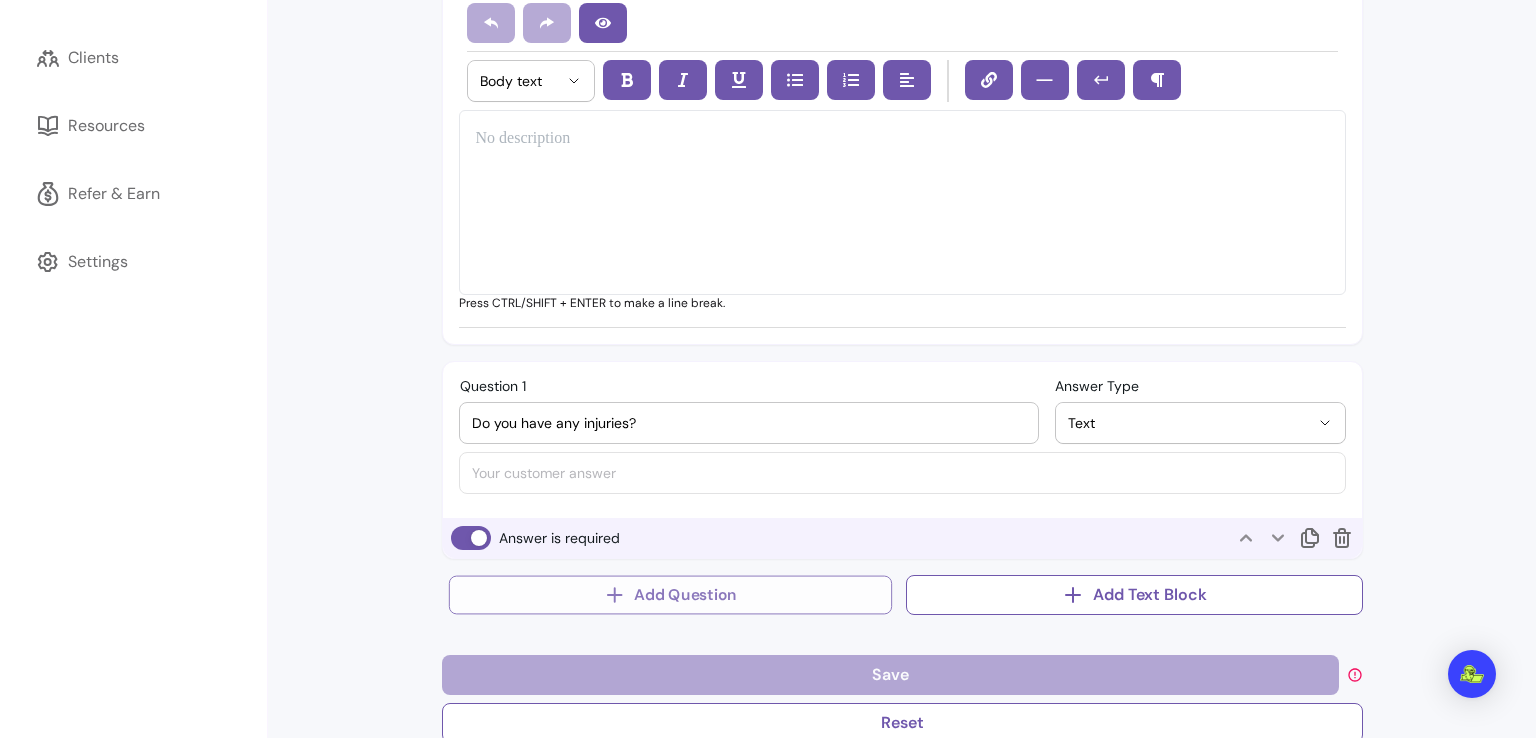 click on "Add Question" at bounding box center [669, 594] 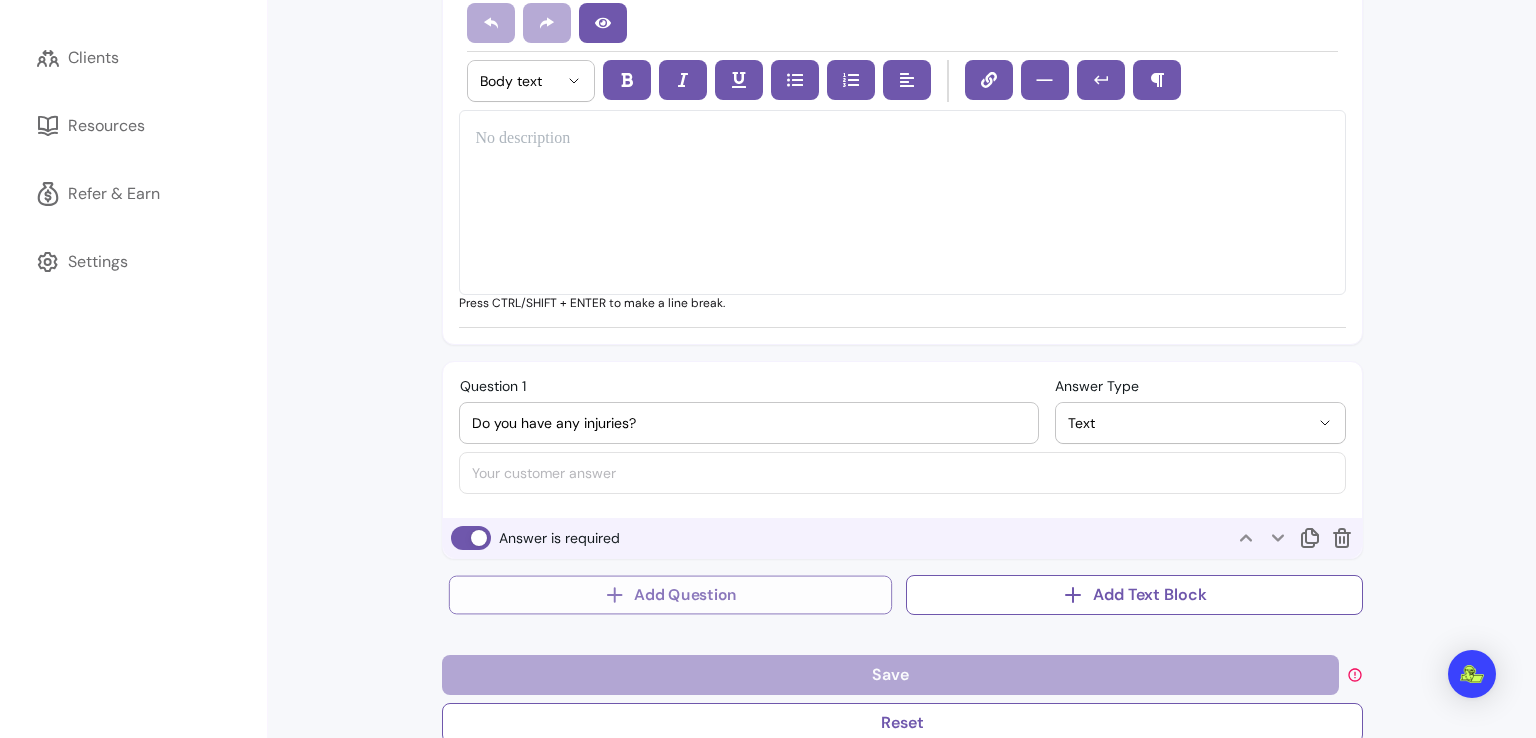 select on "****" 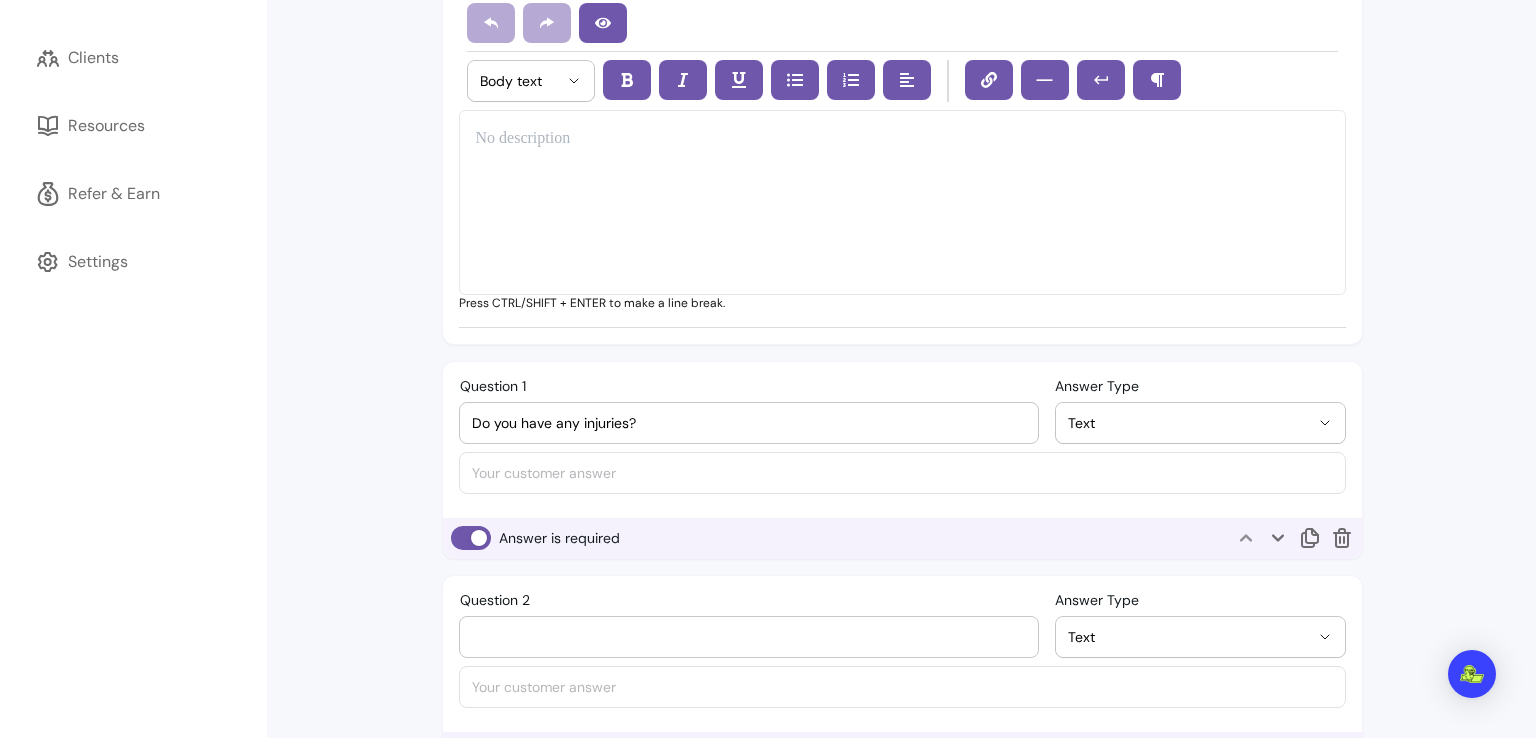 drag, startPoint x: 658, startPoint y: 631, endPoint x: 276, endPoint y: 568, distance: 387.1602 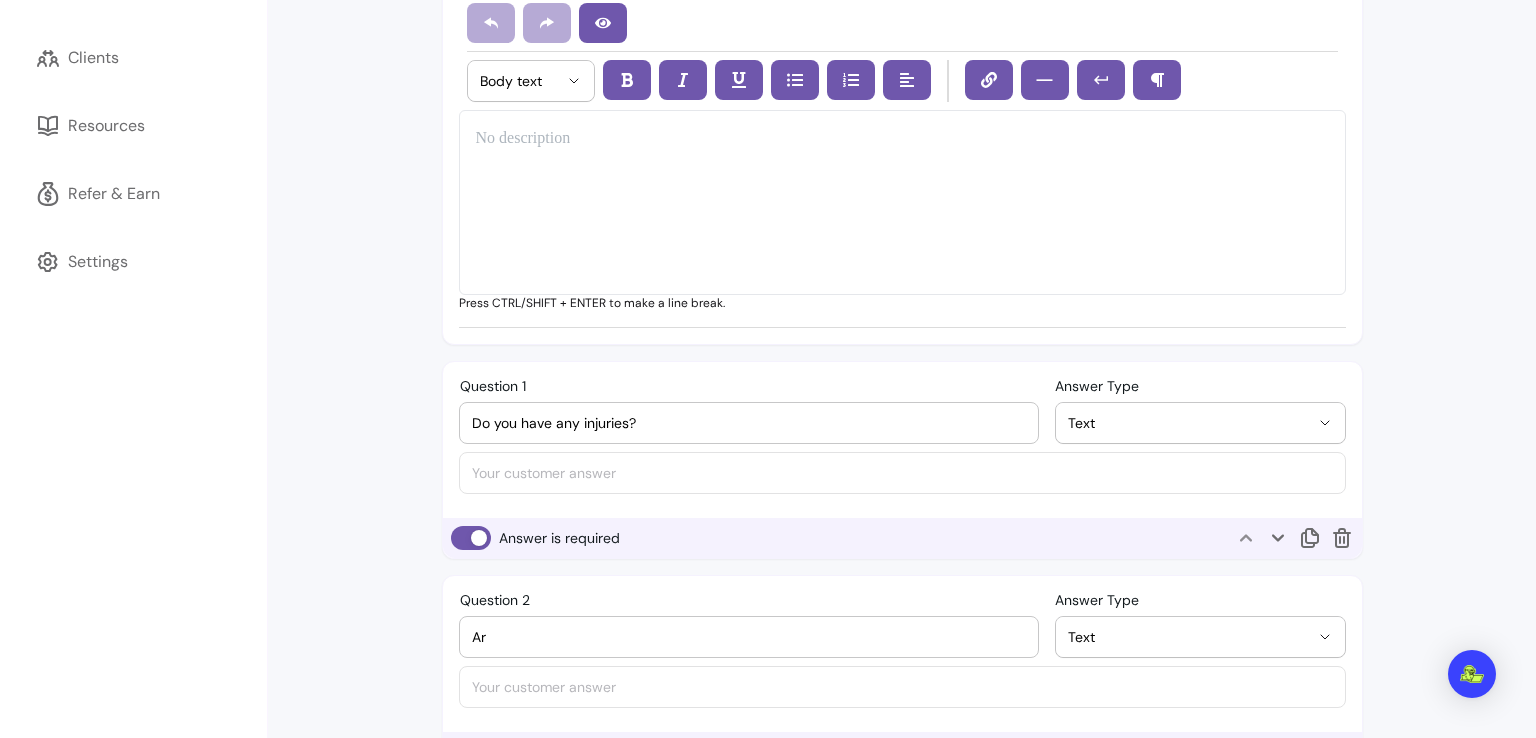 type on "A" 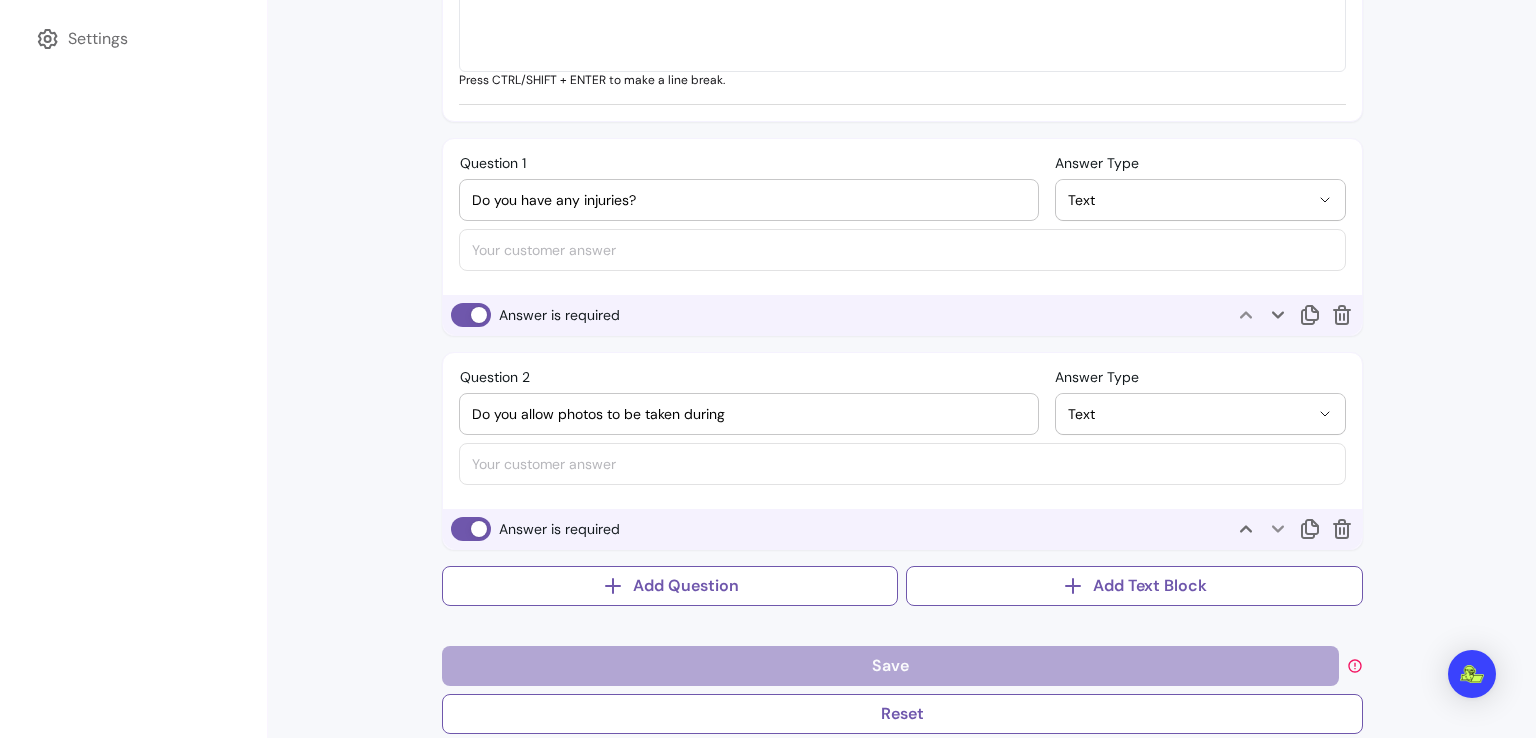 scroll, scrollTop: 826, scrollLeft: 0, axis: vertical 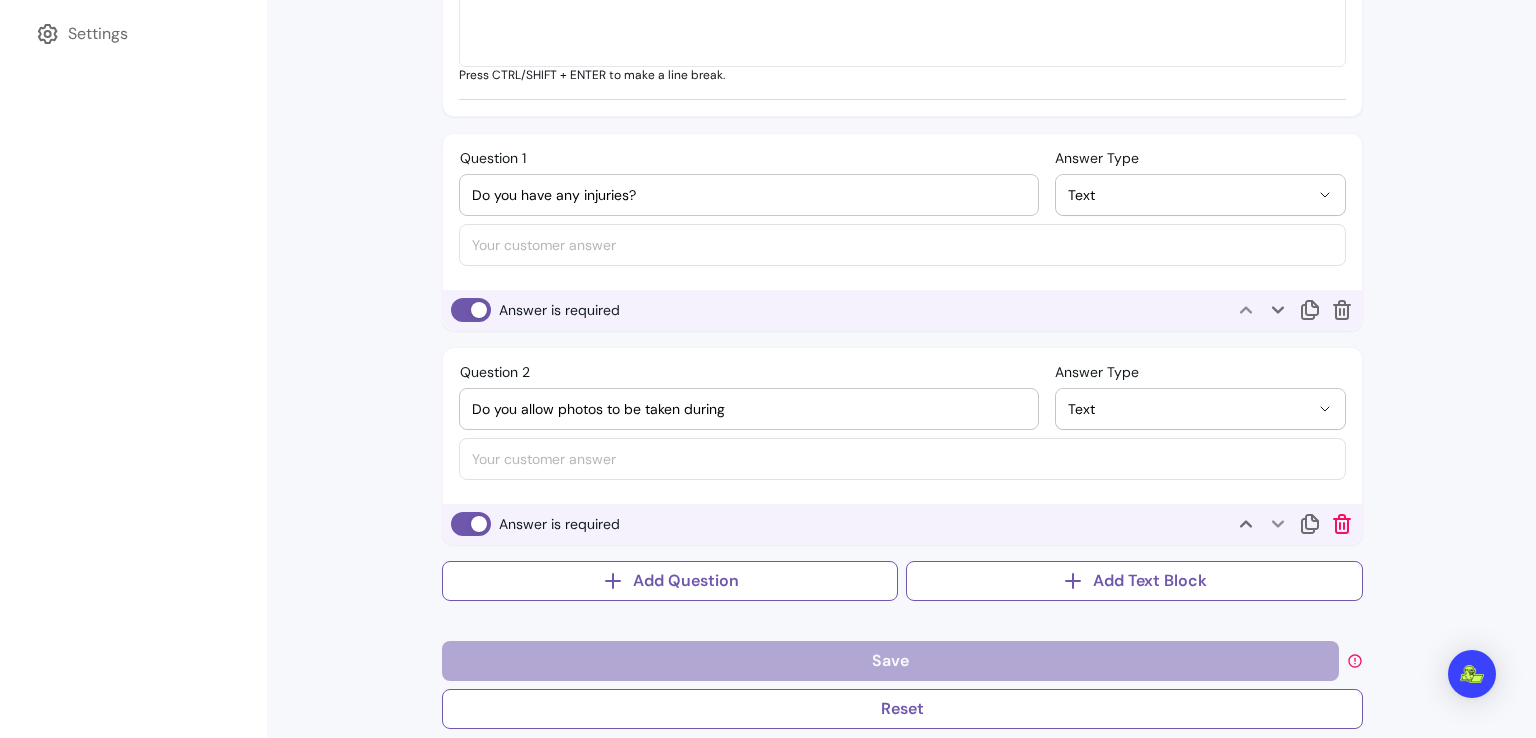 type on "Do you allow photos to be taken during" 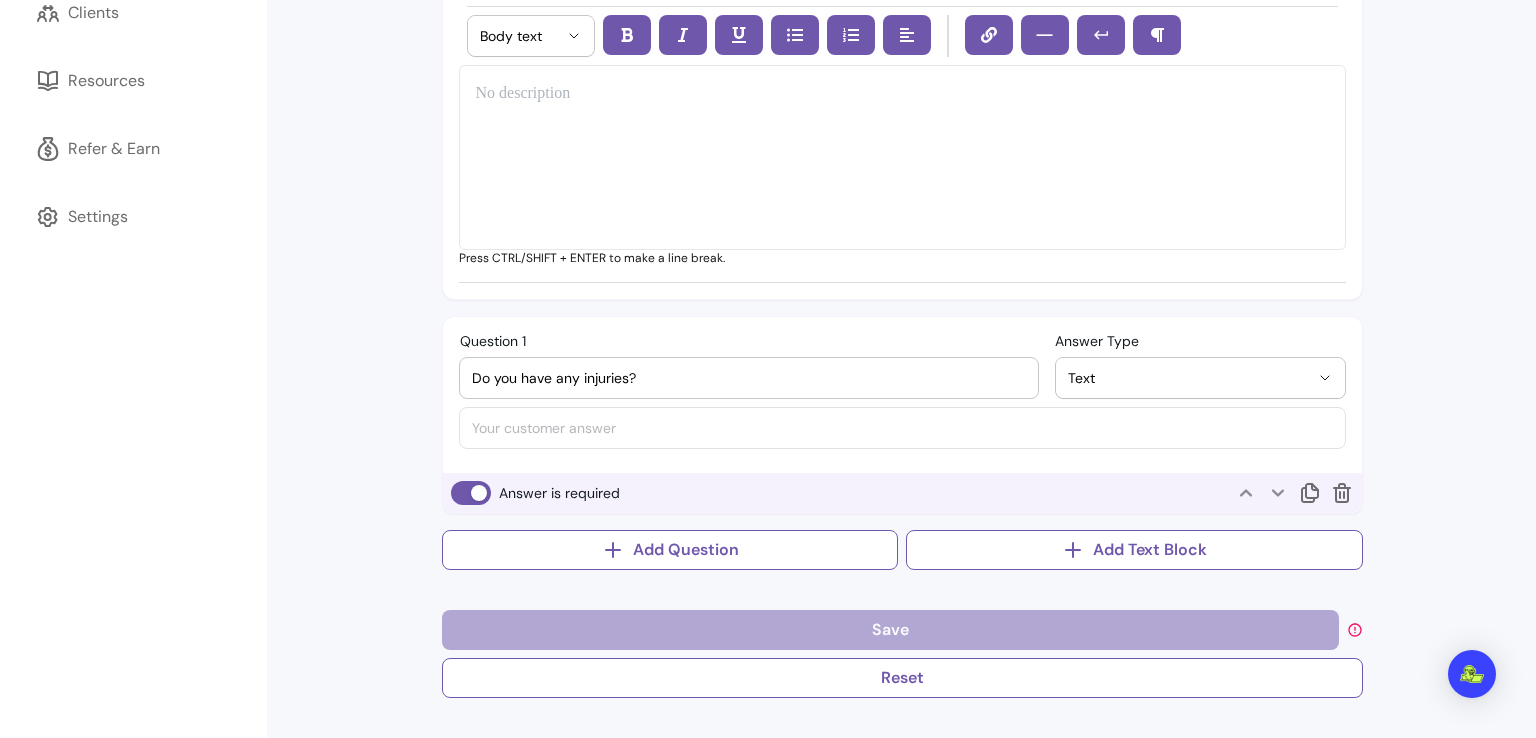 scroll, scrollTop: 639, scrollLeft: 0, axis: vertical 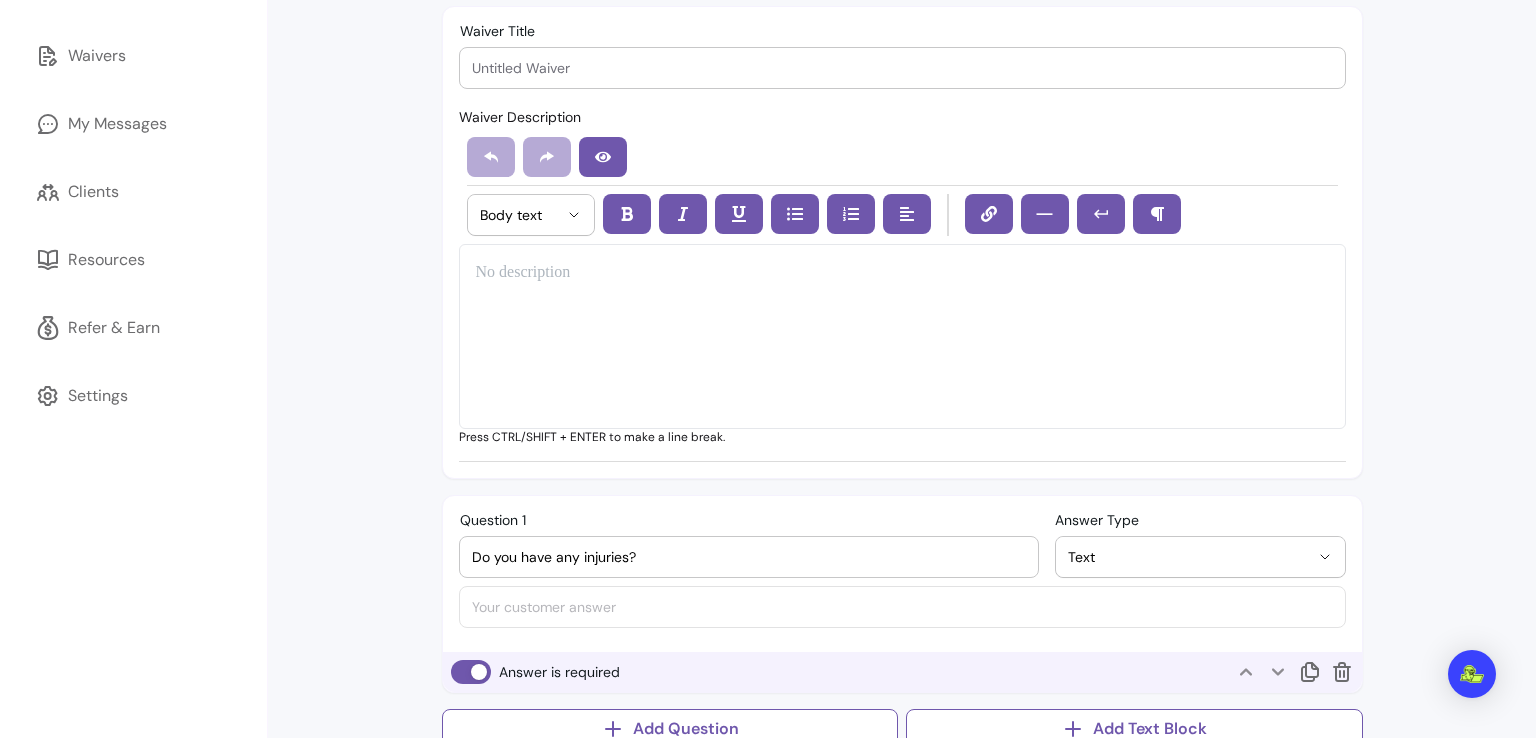 click at bounding box center (902, 336) 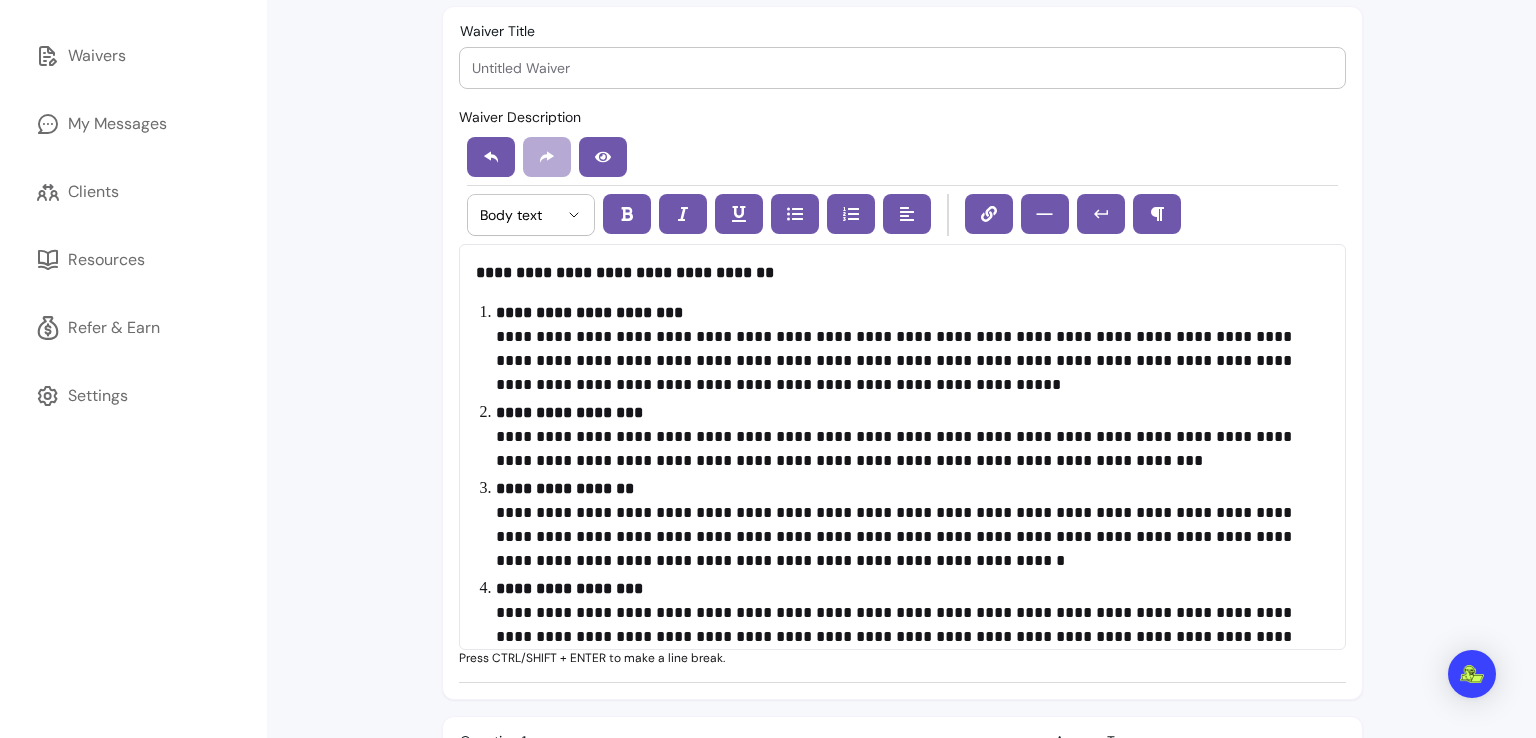 scroll, scrollTop: 476, scrollLeft: 0, axis: vertical 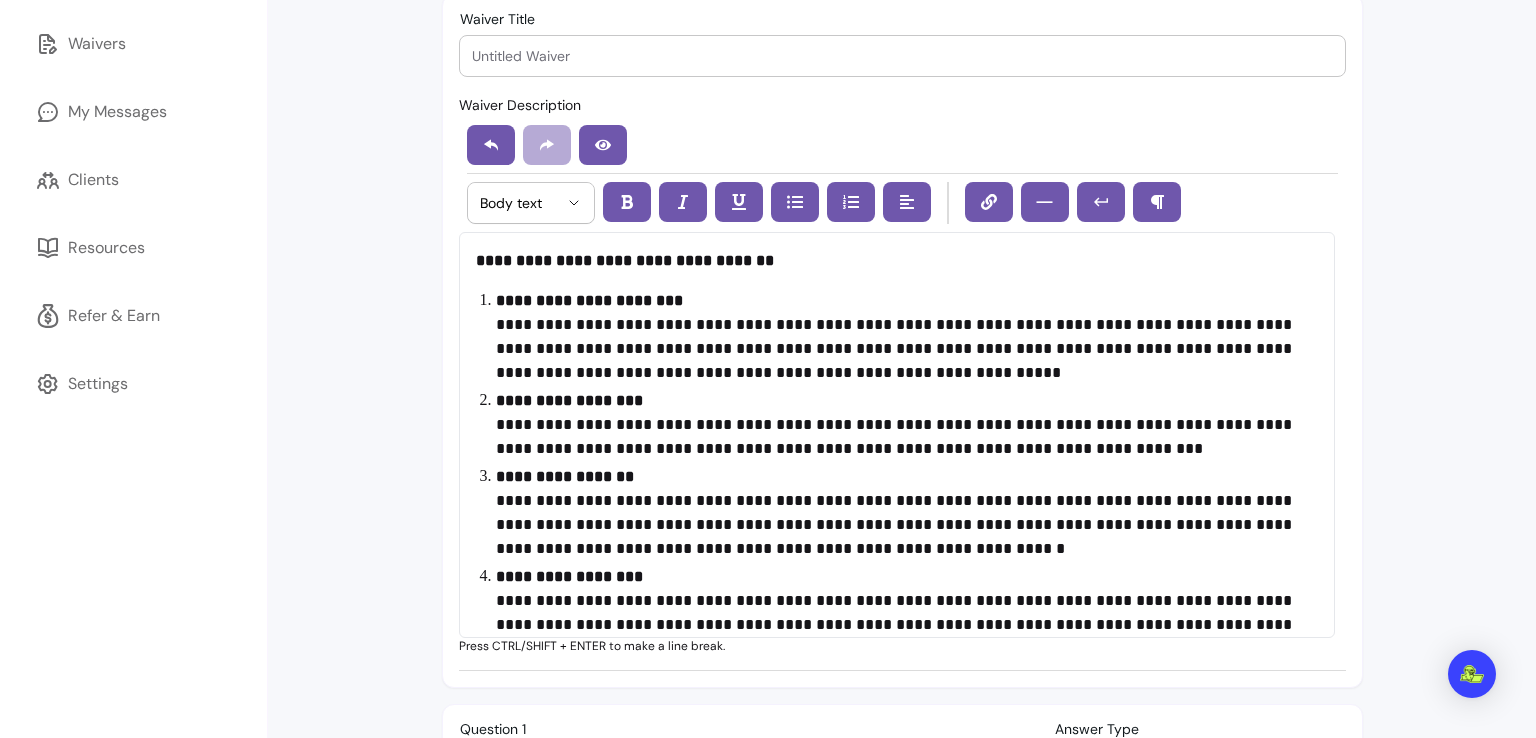 click on "**********" at bounding box center [897, 261] 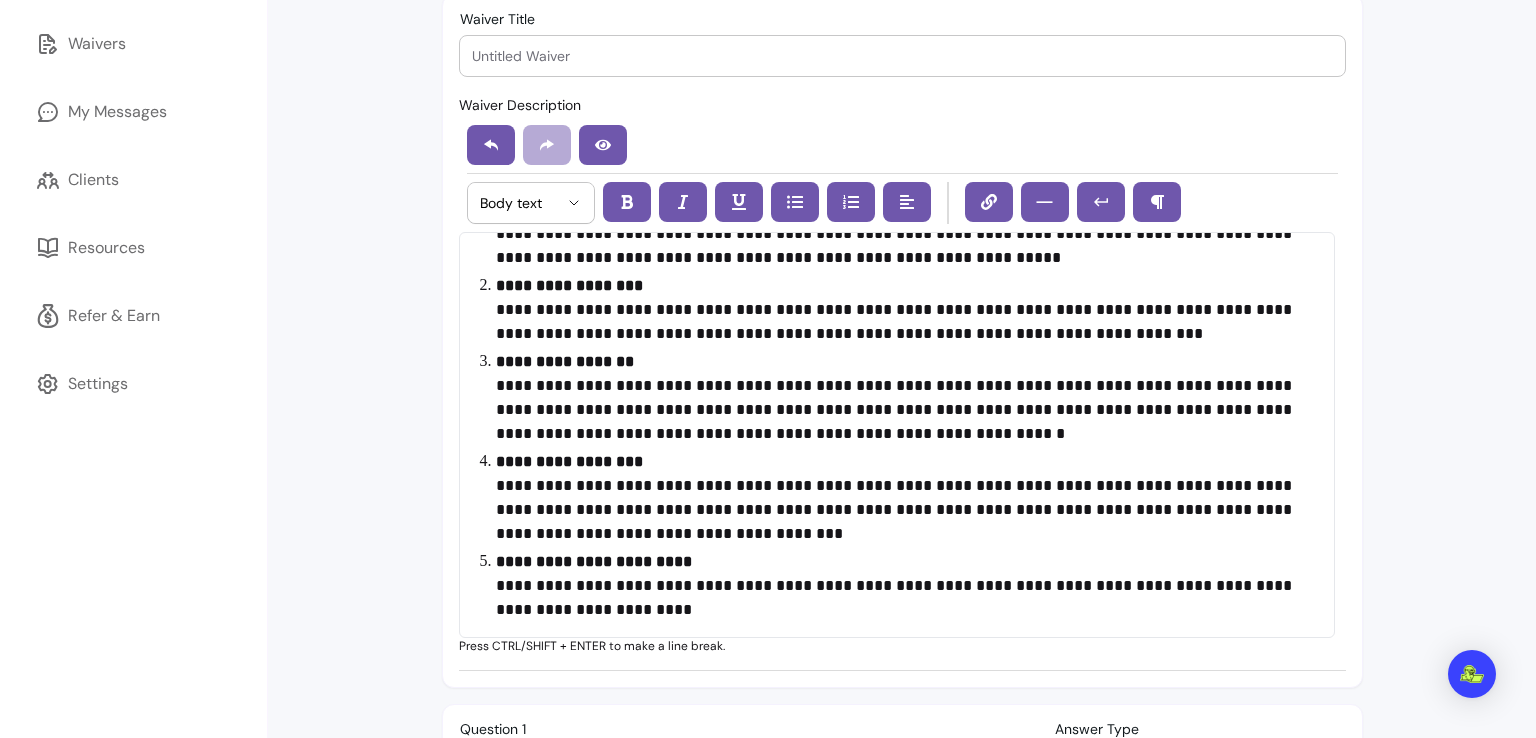 scroll, scrollTop: 120, scrollLeft: 0, axis: vertical 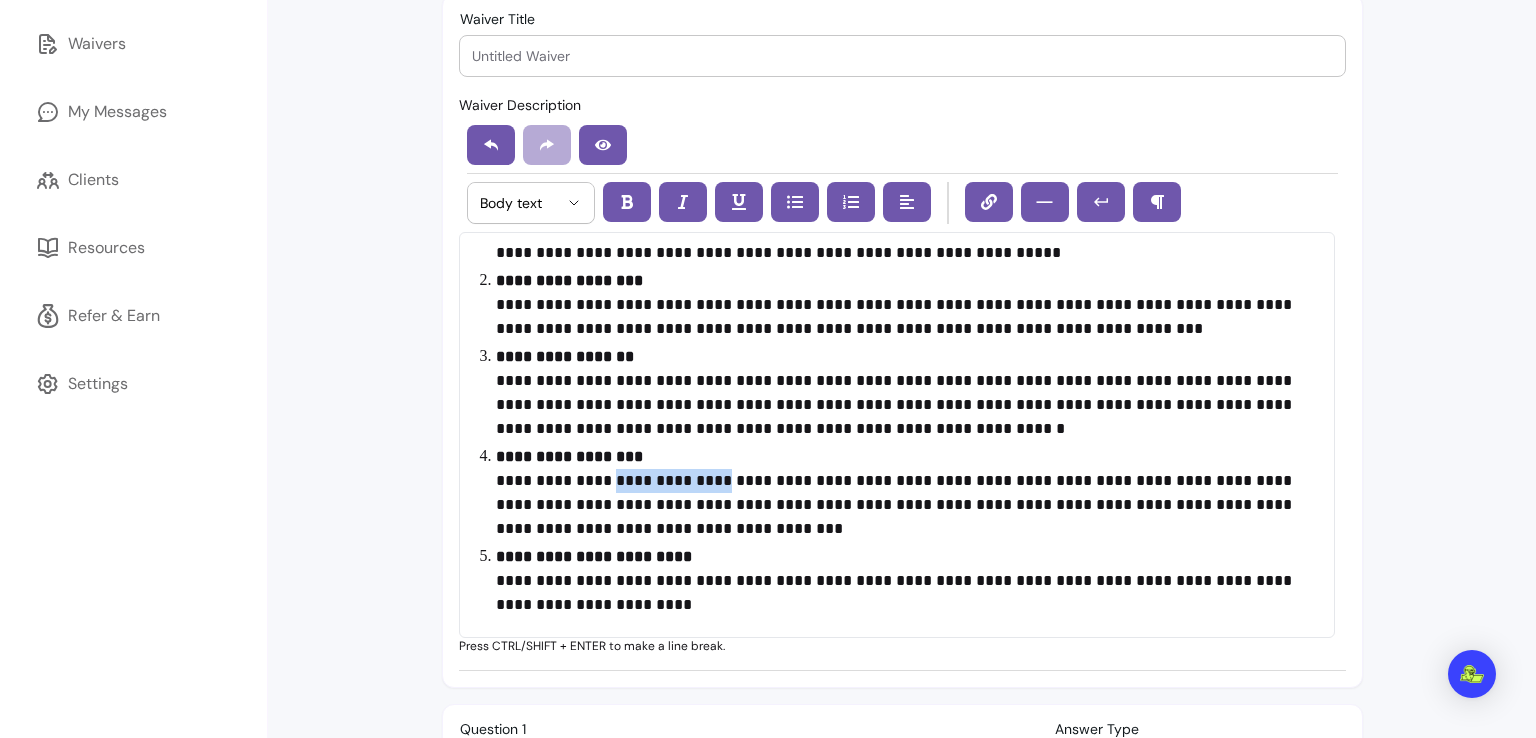drag, startPoint x: 594, startPoint y: 487, endPoint x: 706, endPoint y: 473, distance: 112.871605 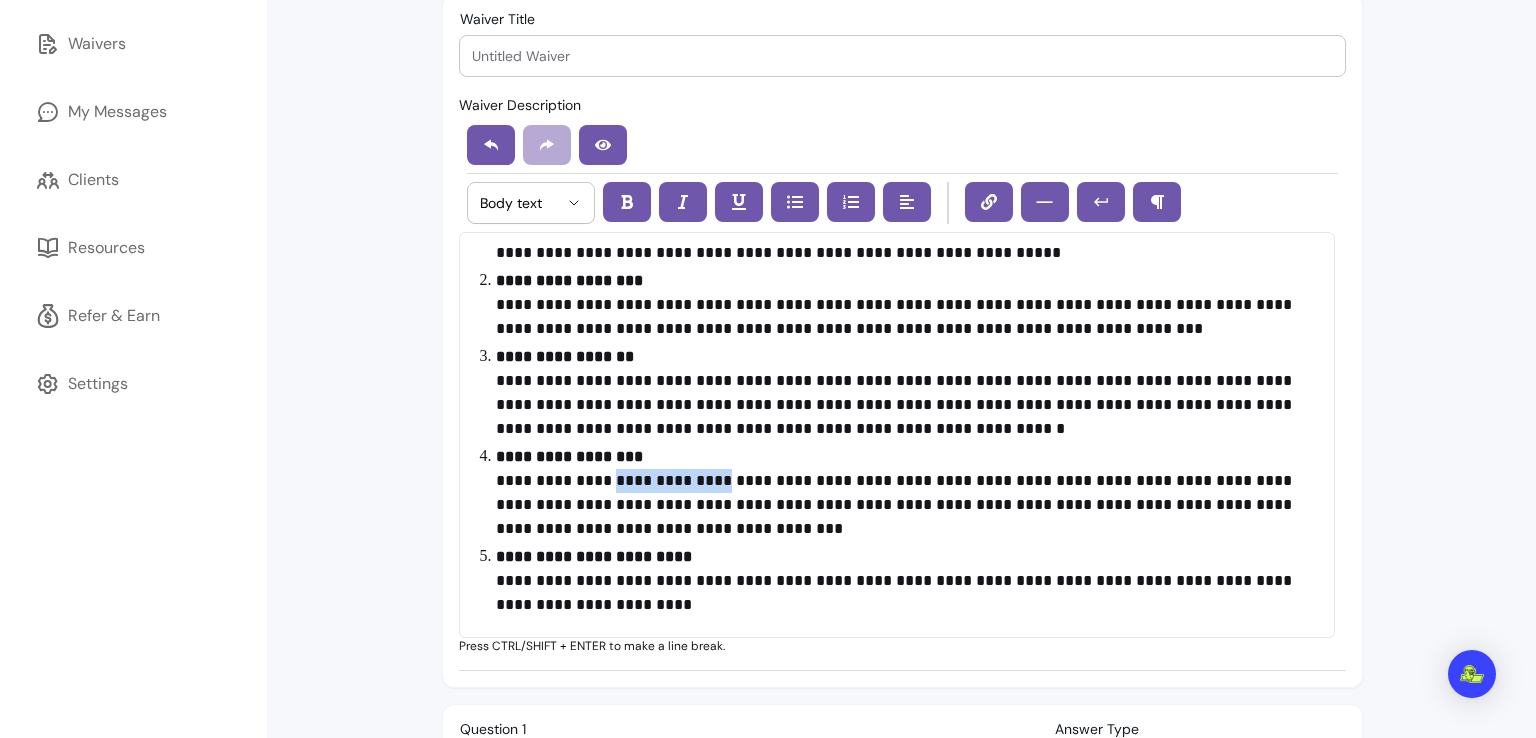 click on "**********" at bounding box center (899, 493) 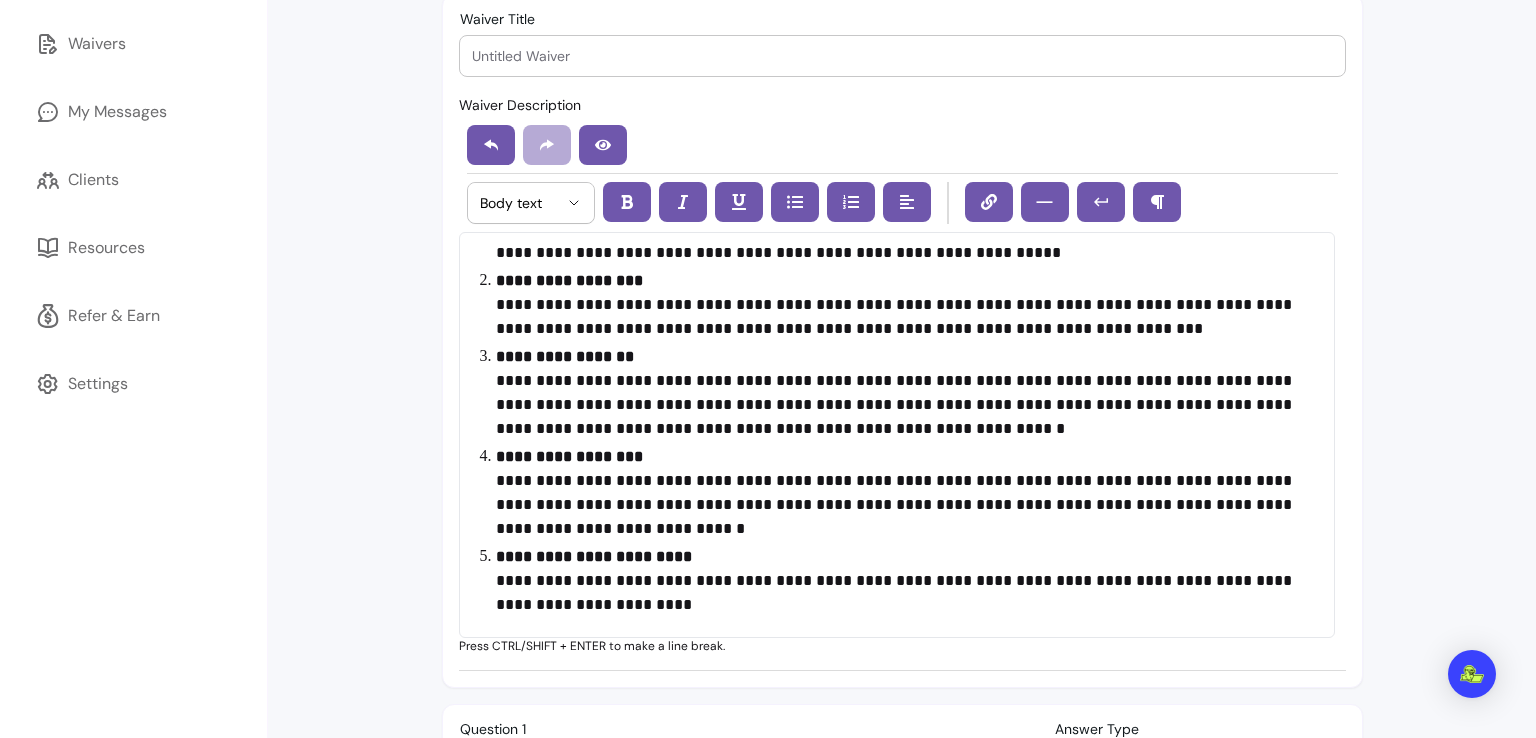click on "**********" at bounding box center (899, 493) 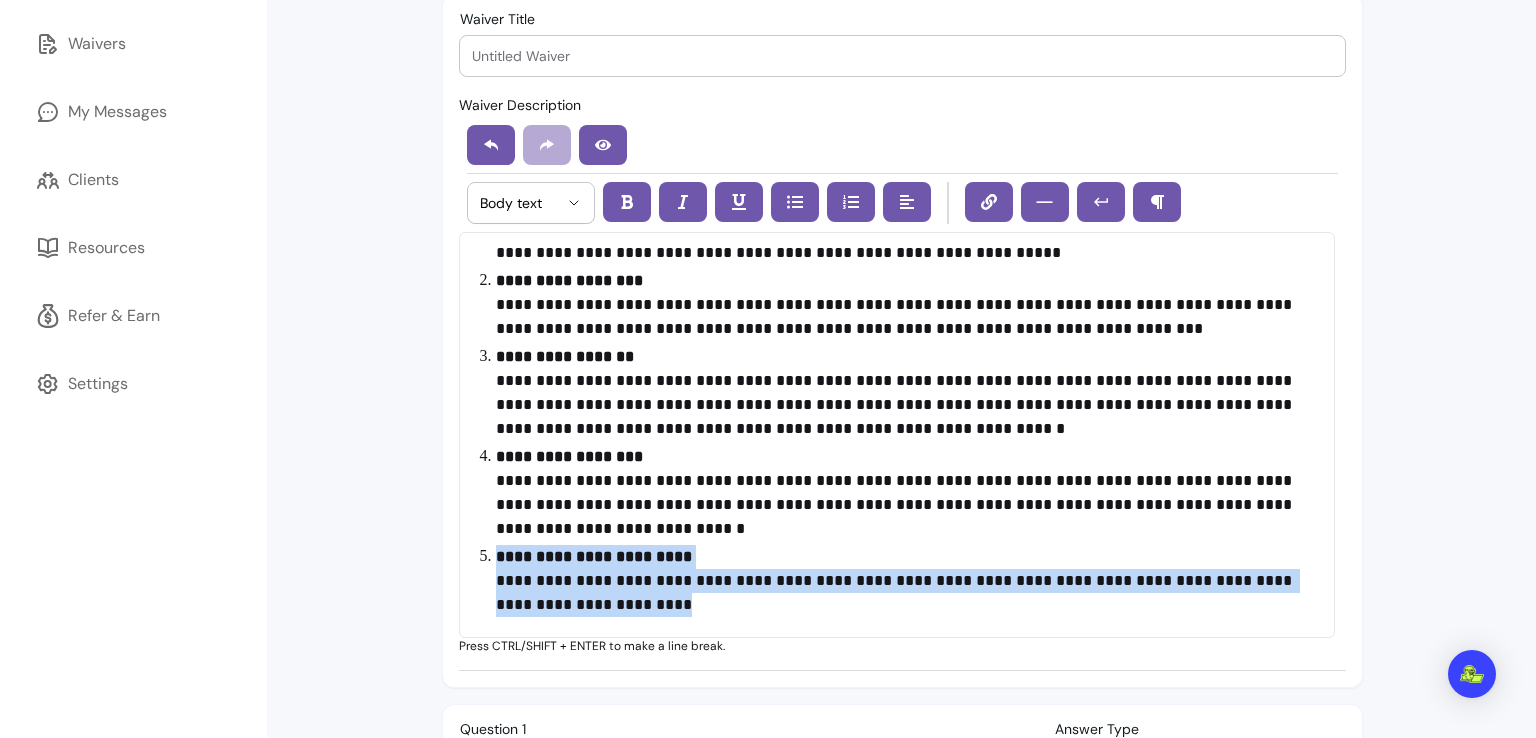 drag, startPoint x: 669, startPoint y: 611, endPoint x: 479, endPoint y: 562, distance: 196.21672 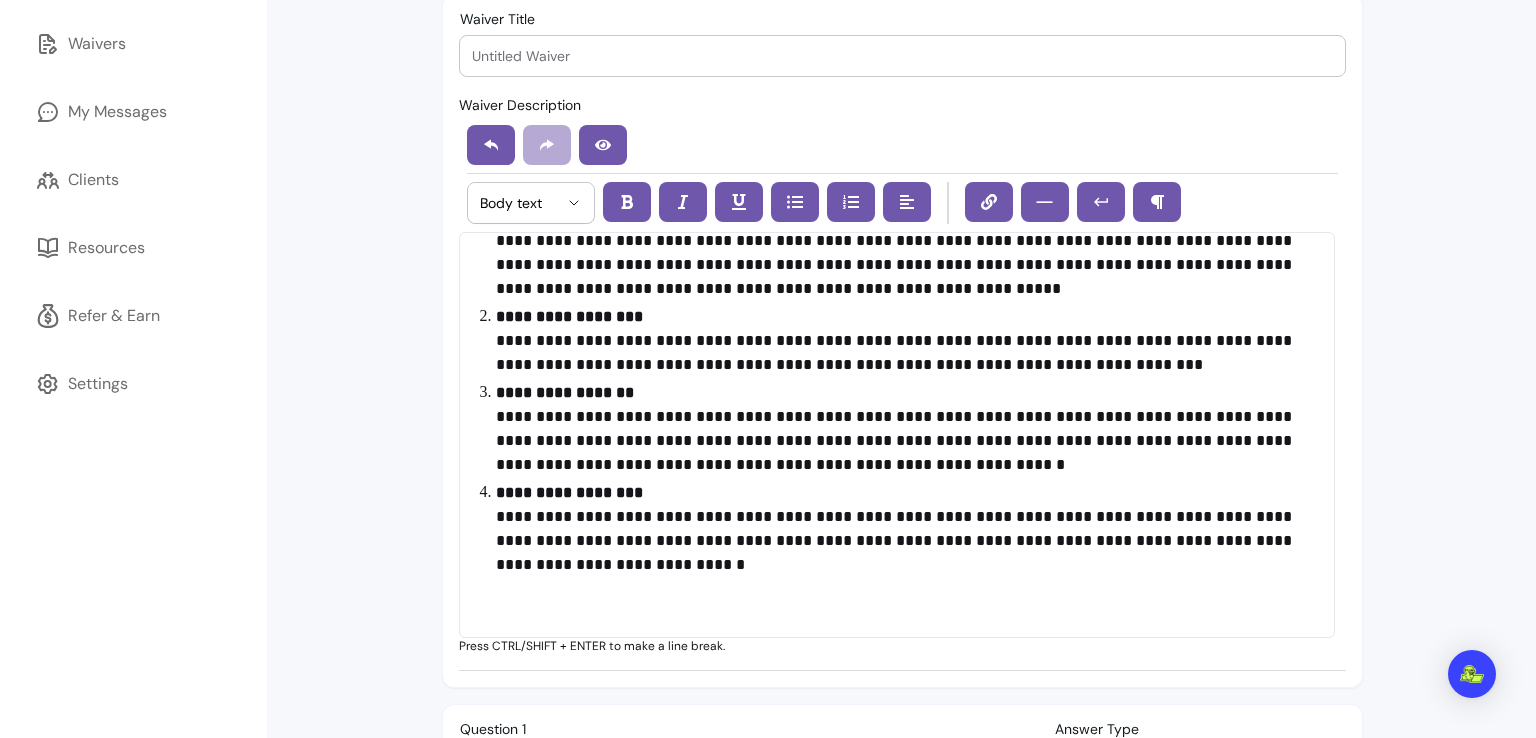 scroll, scrollTop: 44, scrollLeft: 0, axis: vertical 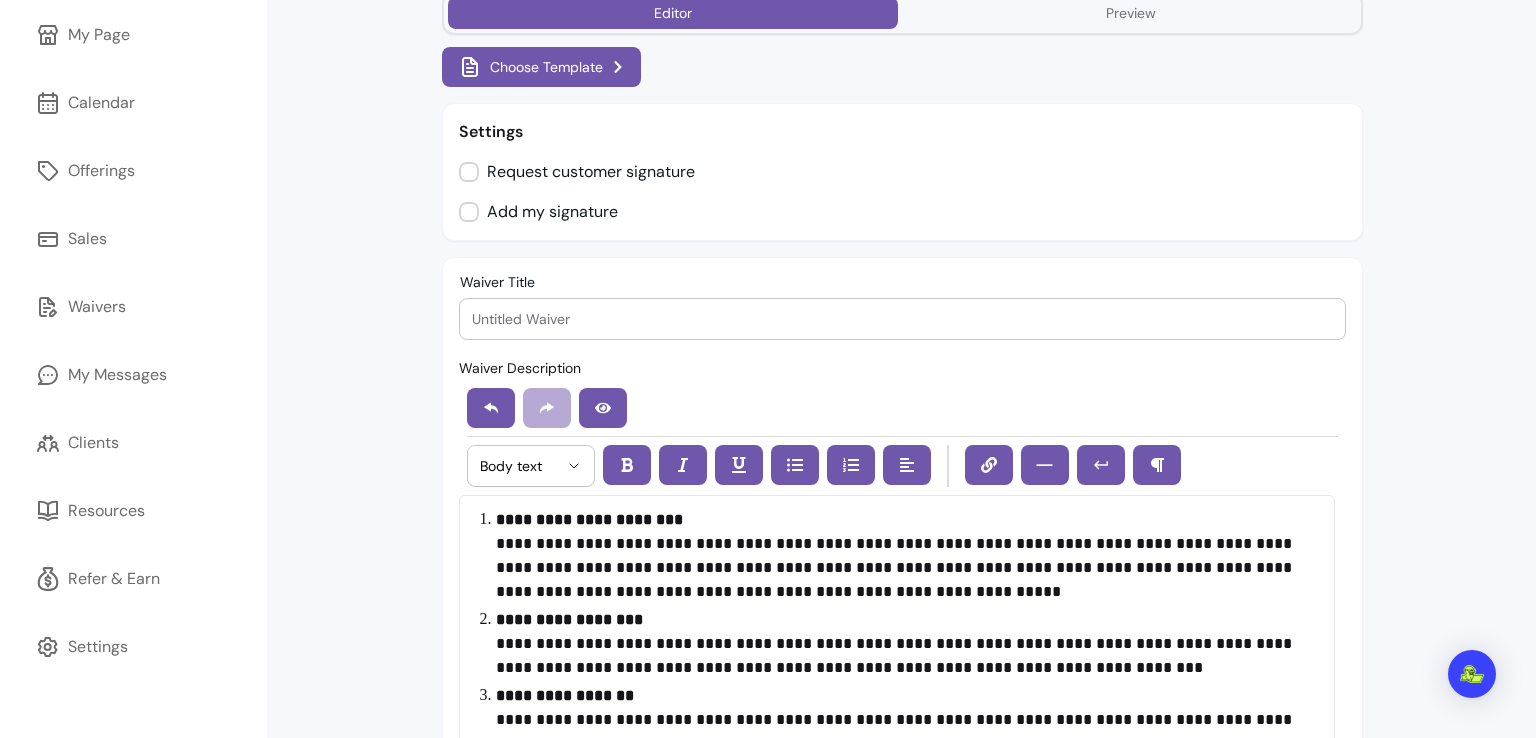 click at bounding box center [902, 319] 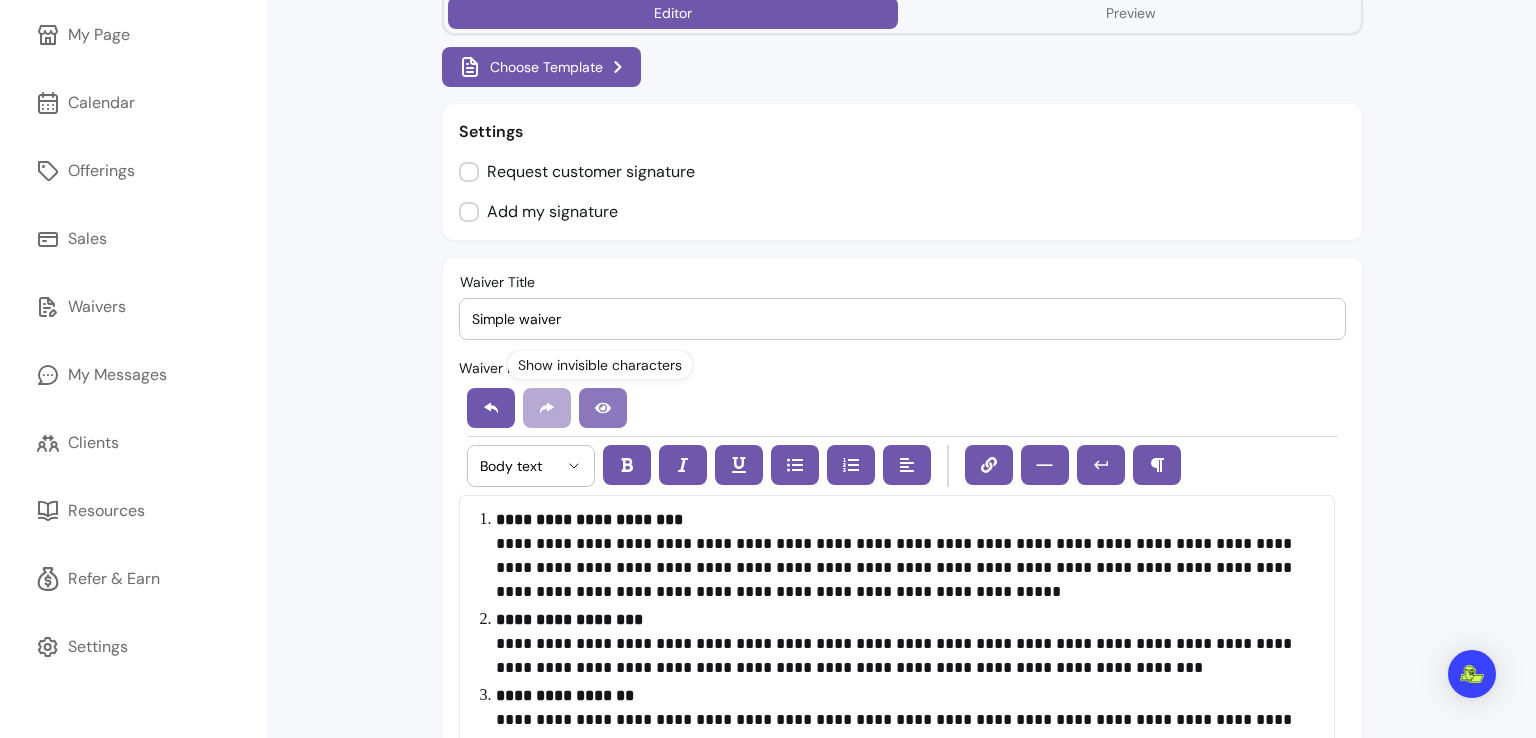 type on "Simple waiver" 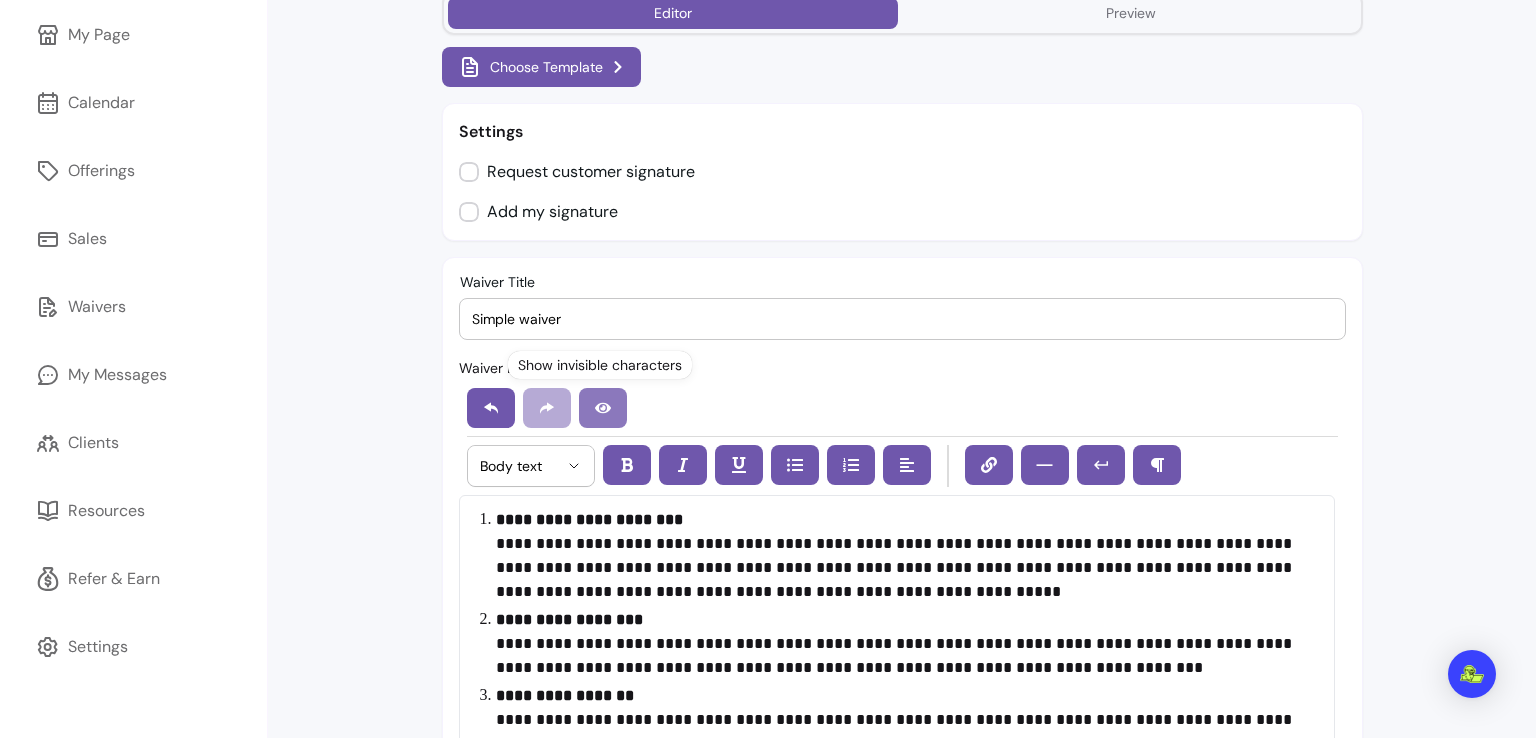 click at bounding box center (603, 408) 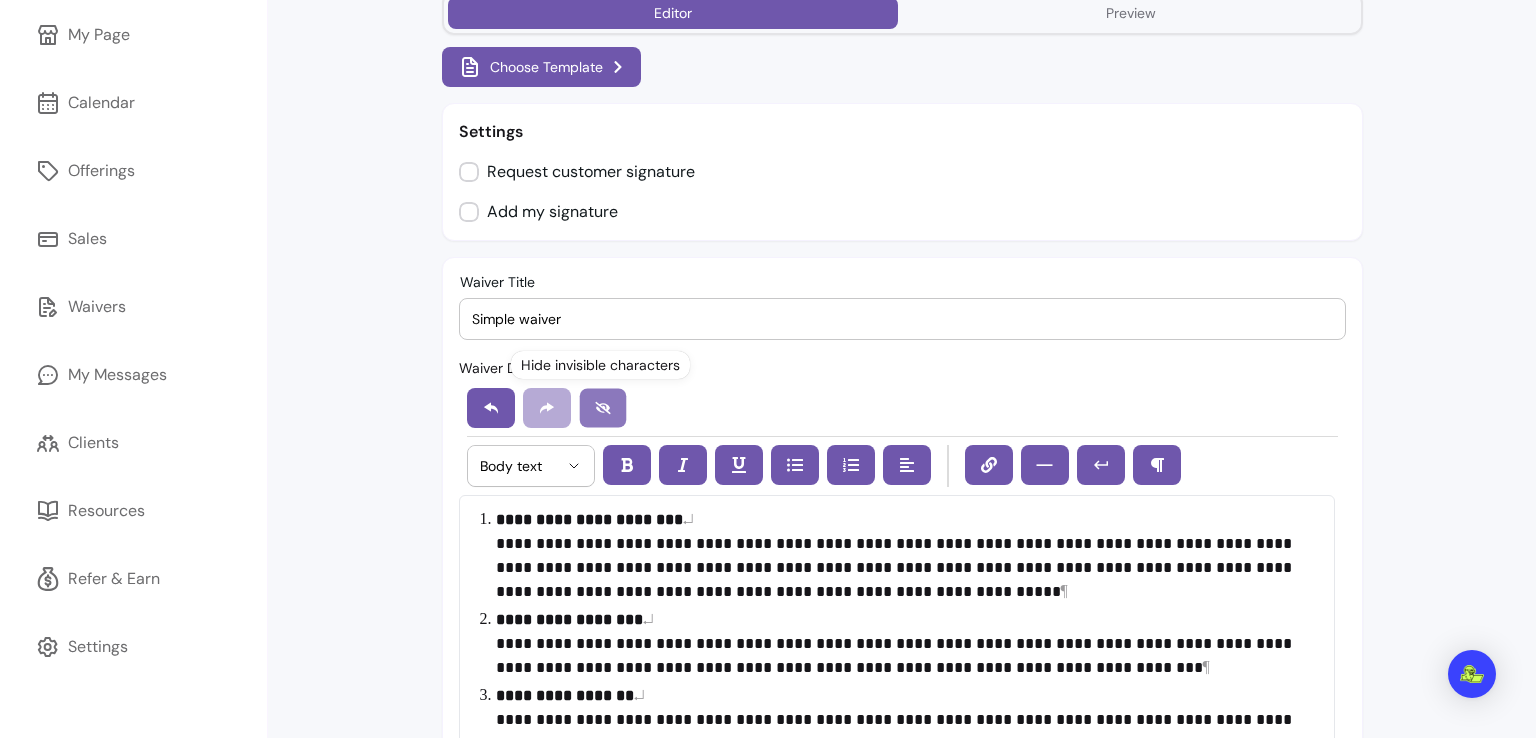 click at bounding box center [602, 408] 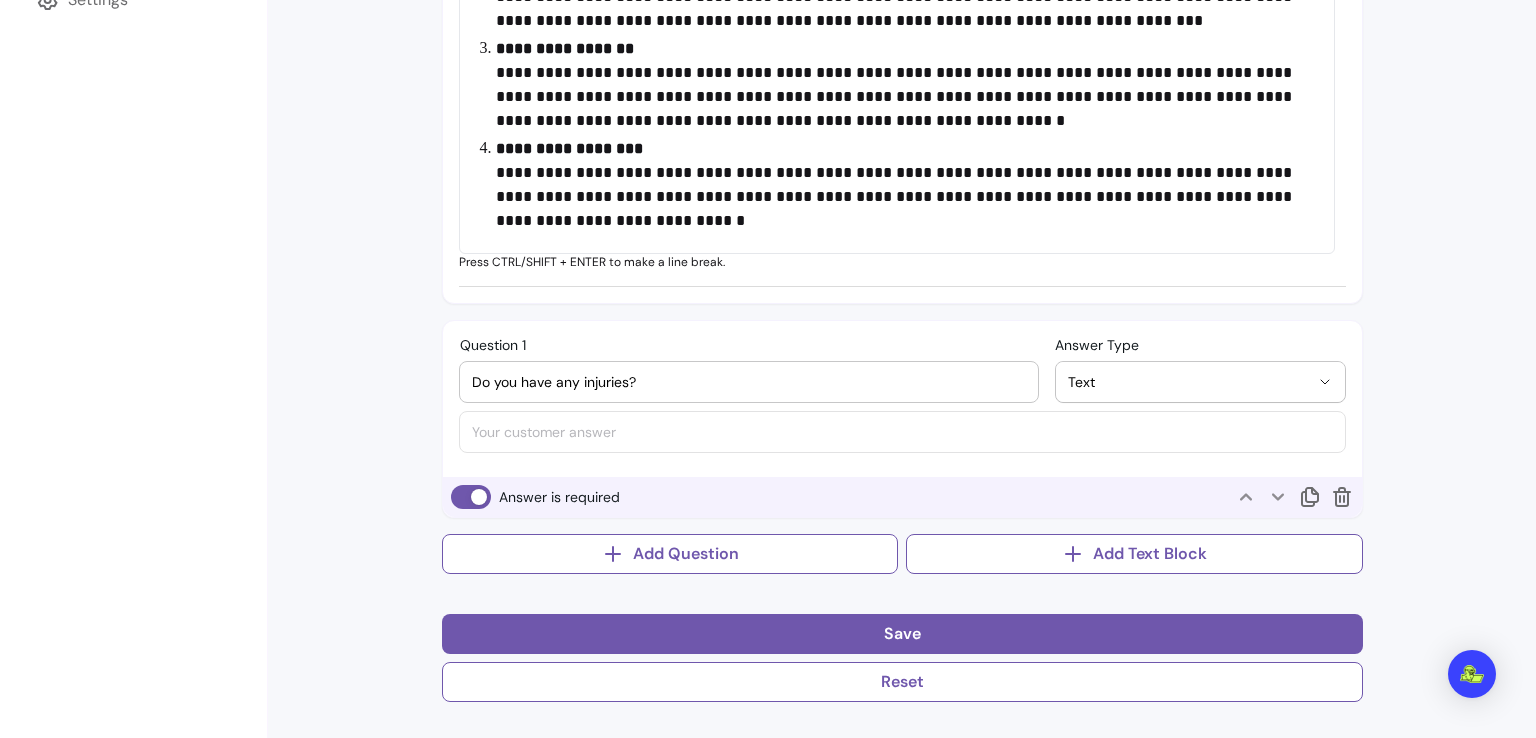 scroll, scrollTop: 860, scrollLeft: 0, axis: vertical 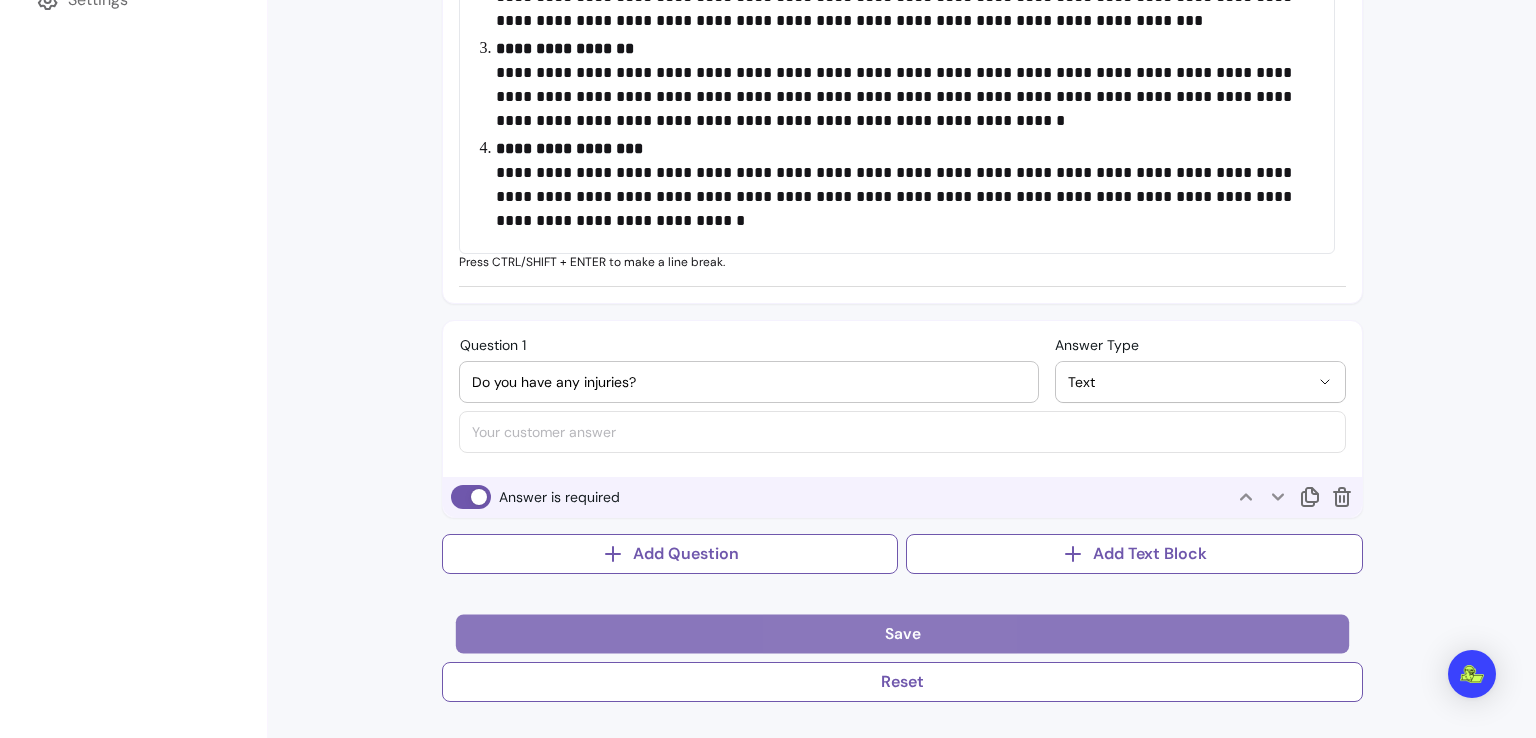 click on "Save" at bounding box center (901, 633) 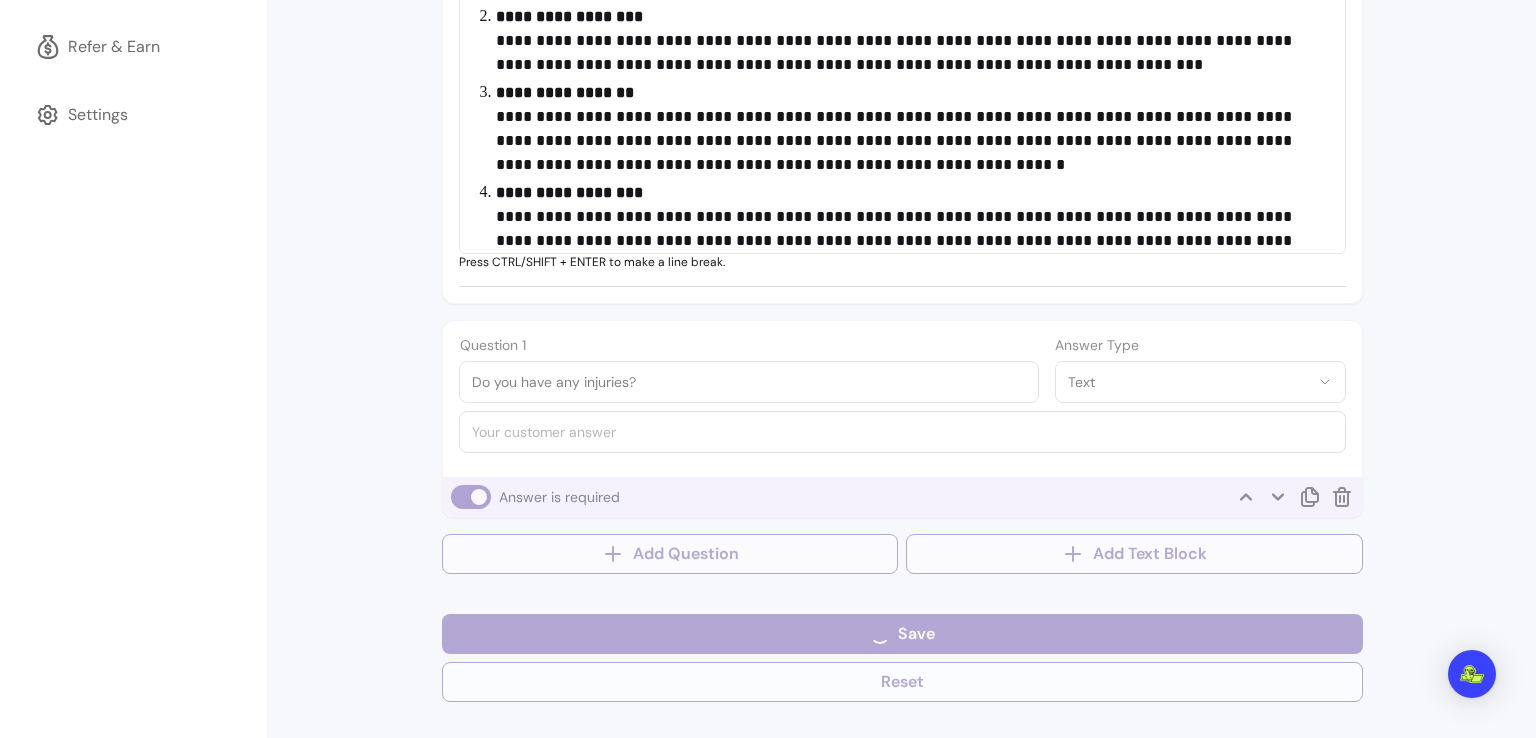 select on "*" 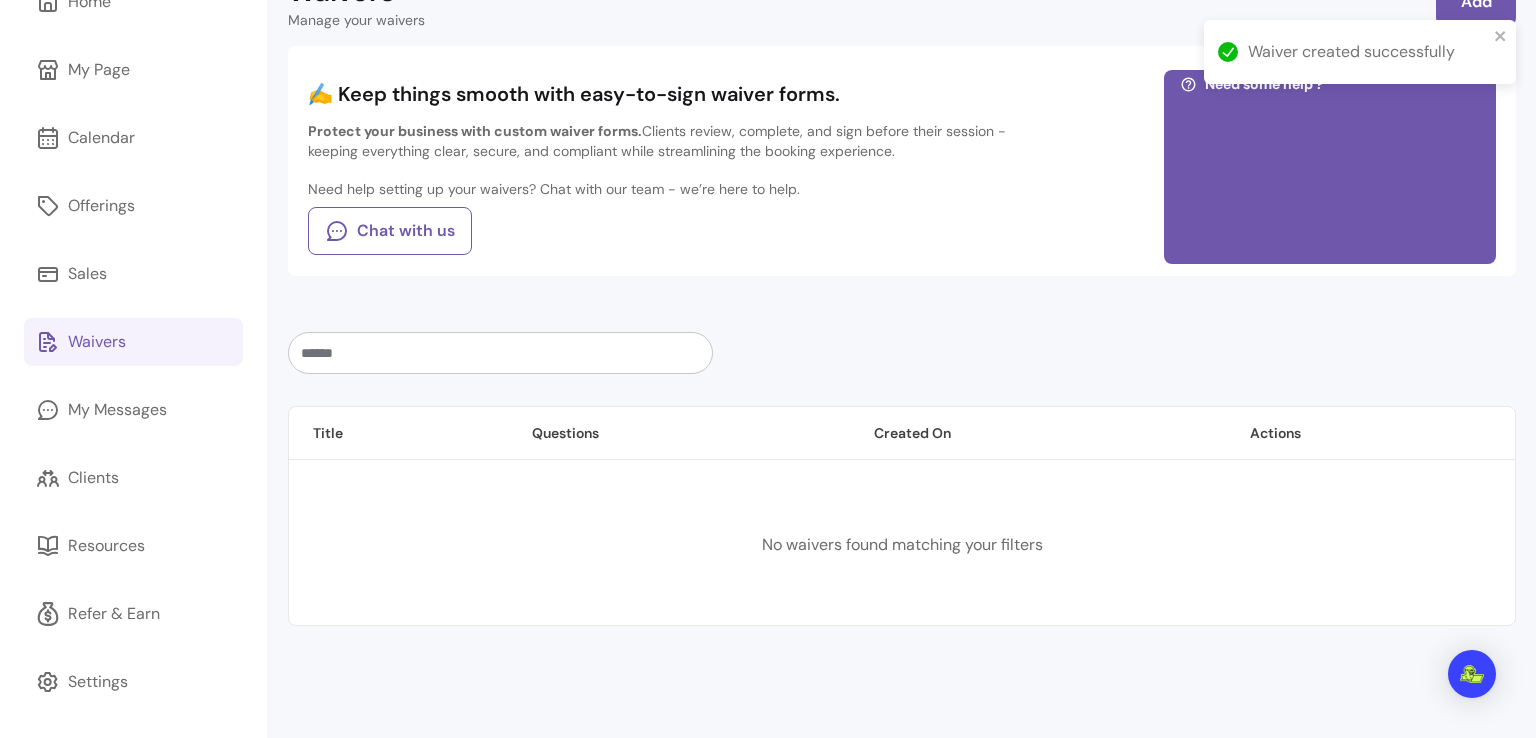 scroll, scrollTop: 124, scrollLeft: 0, axis: vertical 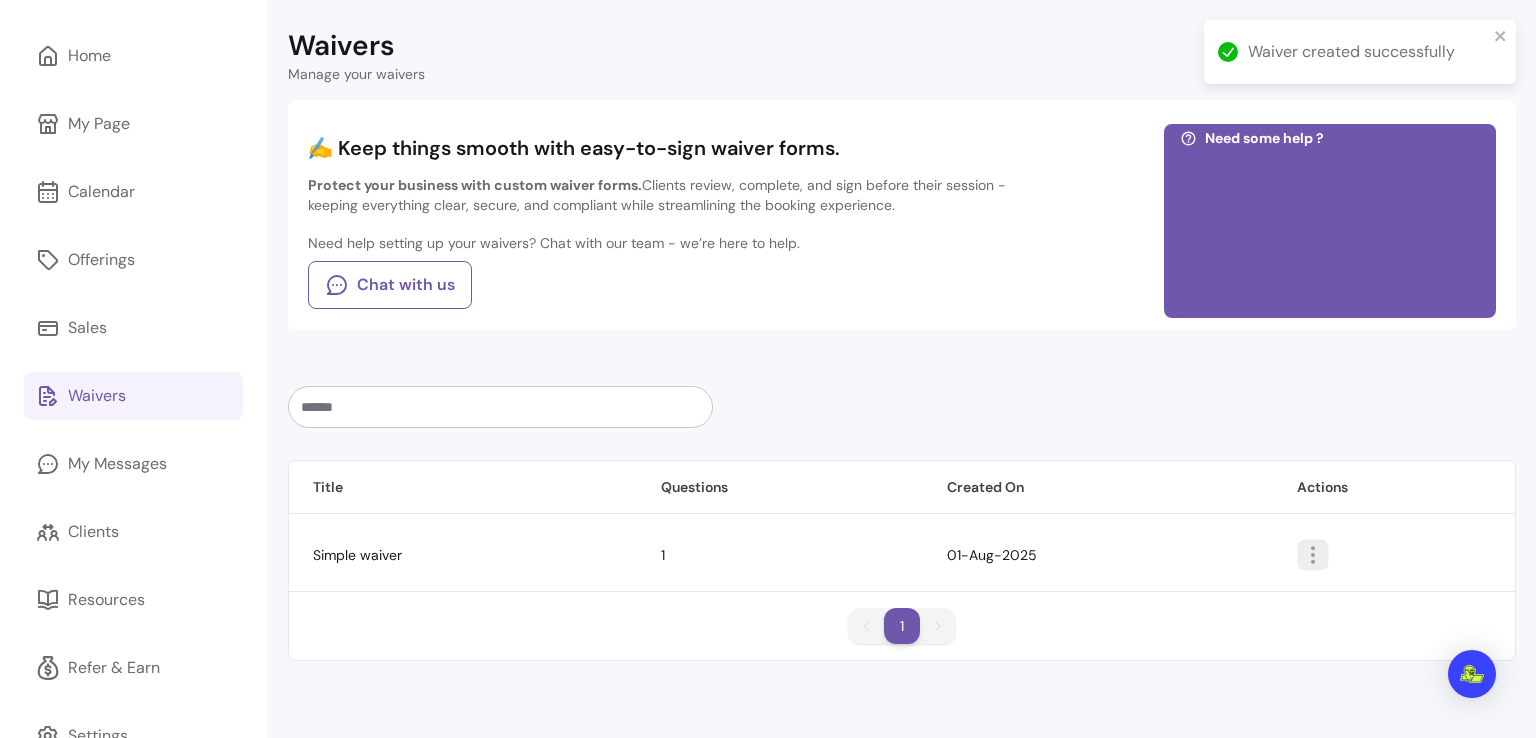 click 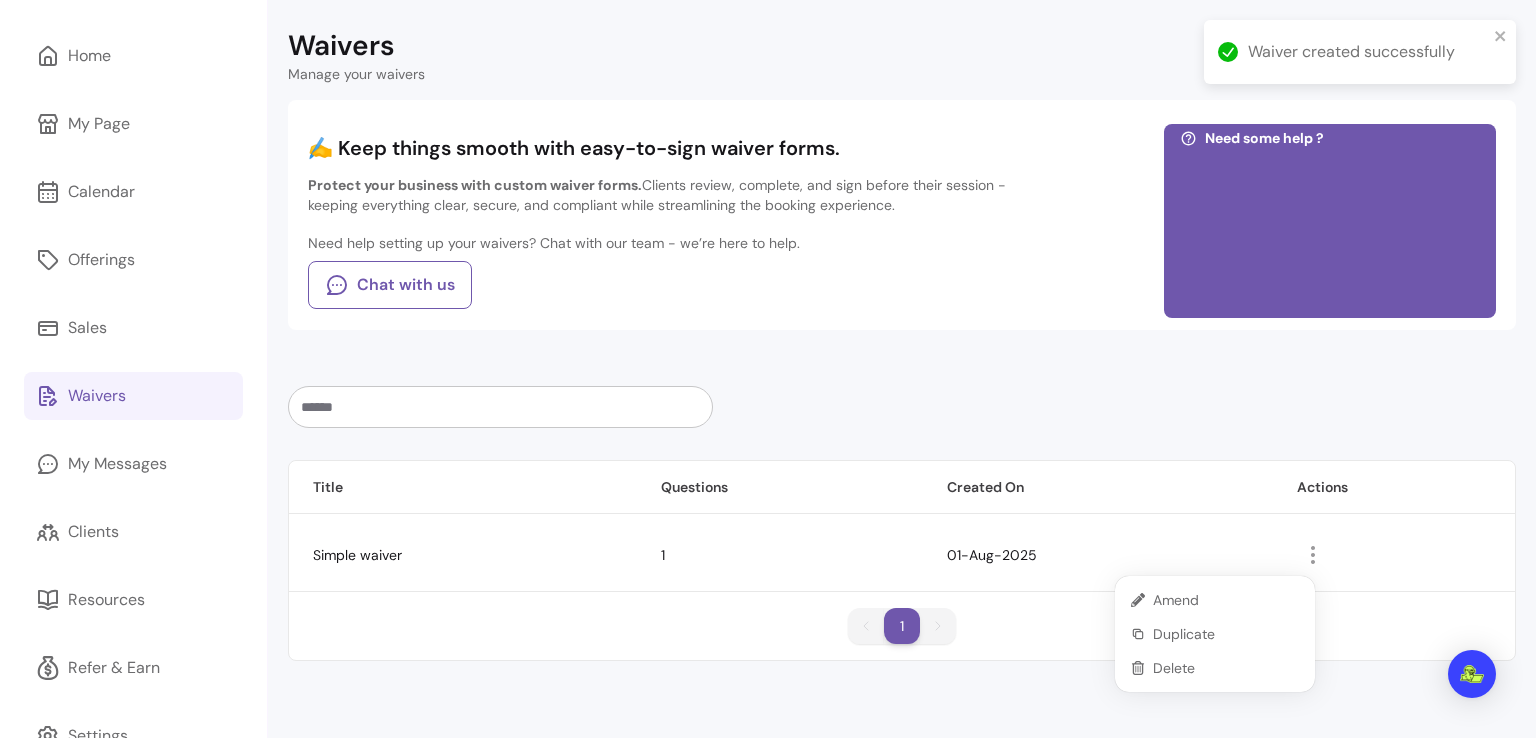 click on "01-Aug-2025" at bounding box center [1098, 555] 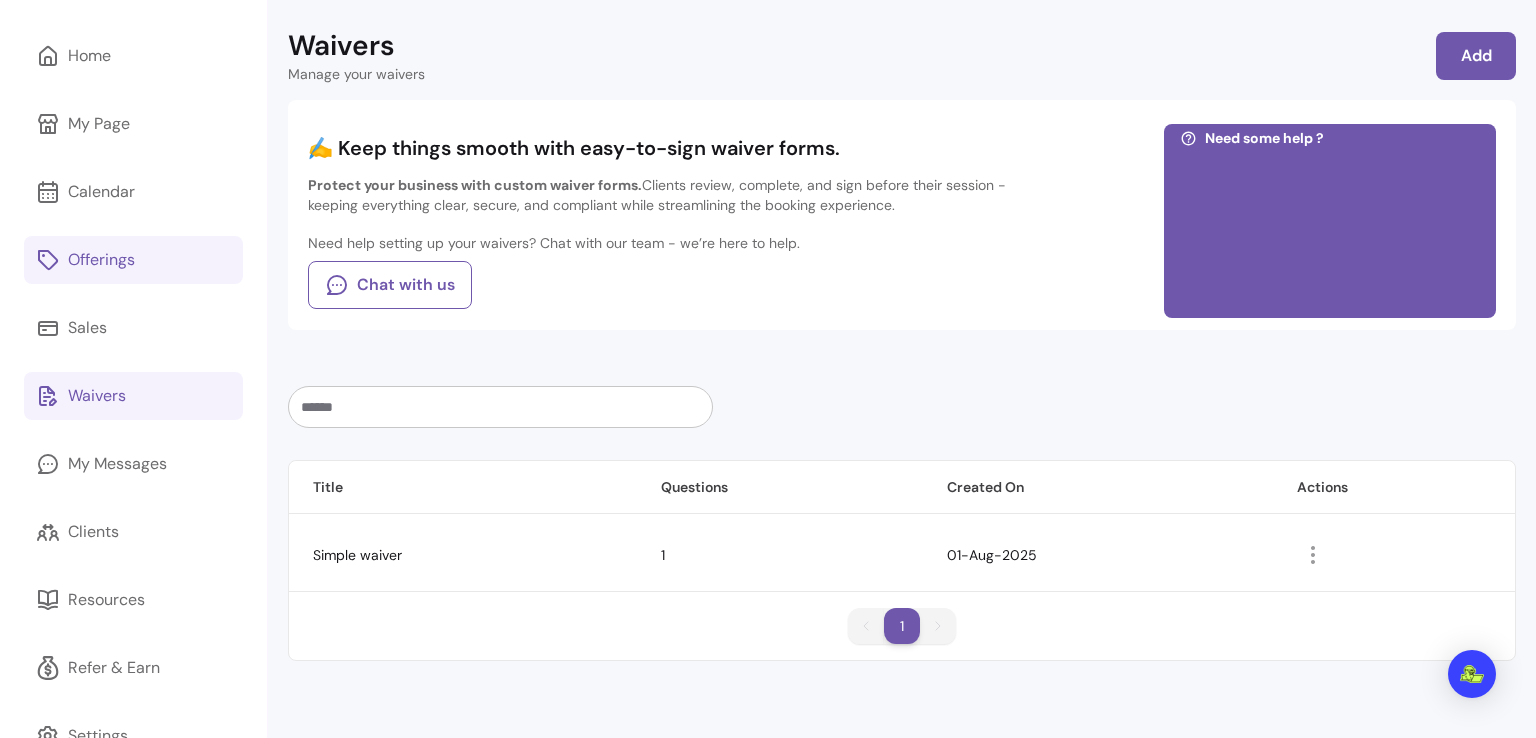 click on "Offerings" at bounding box center (133, 260) 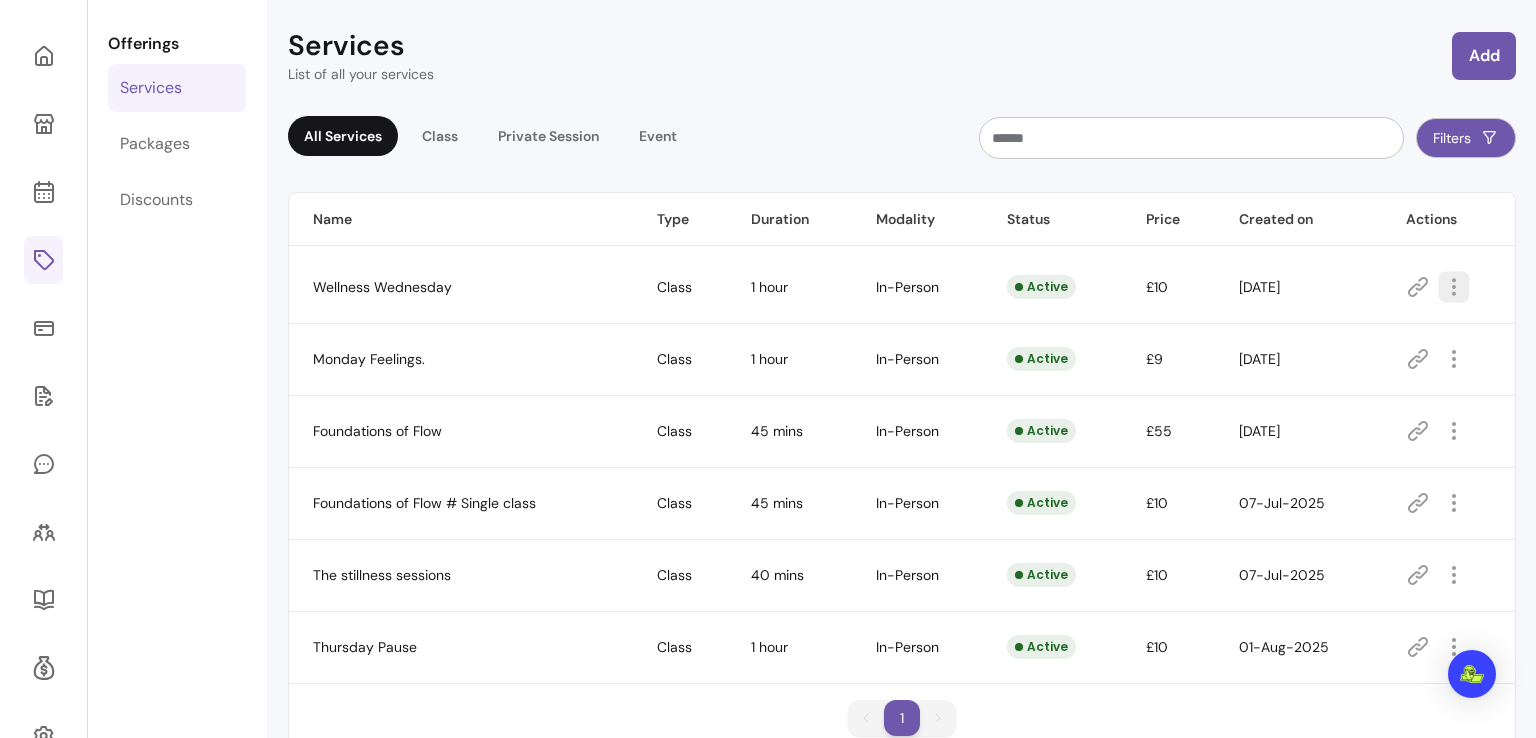 click 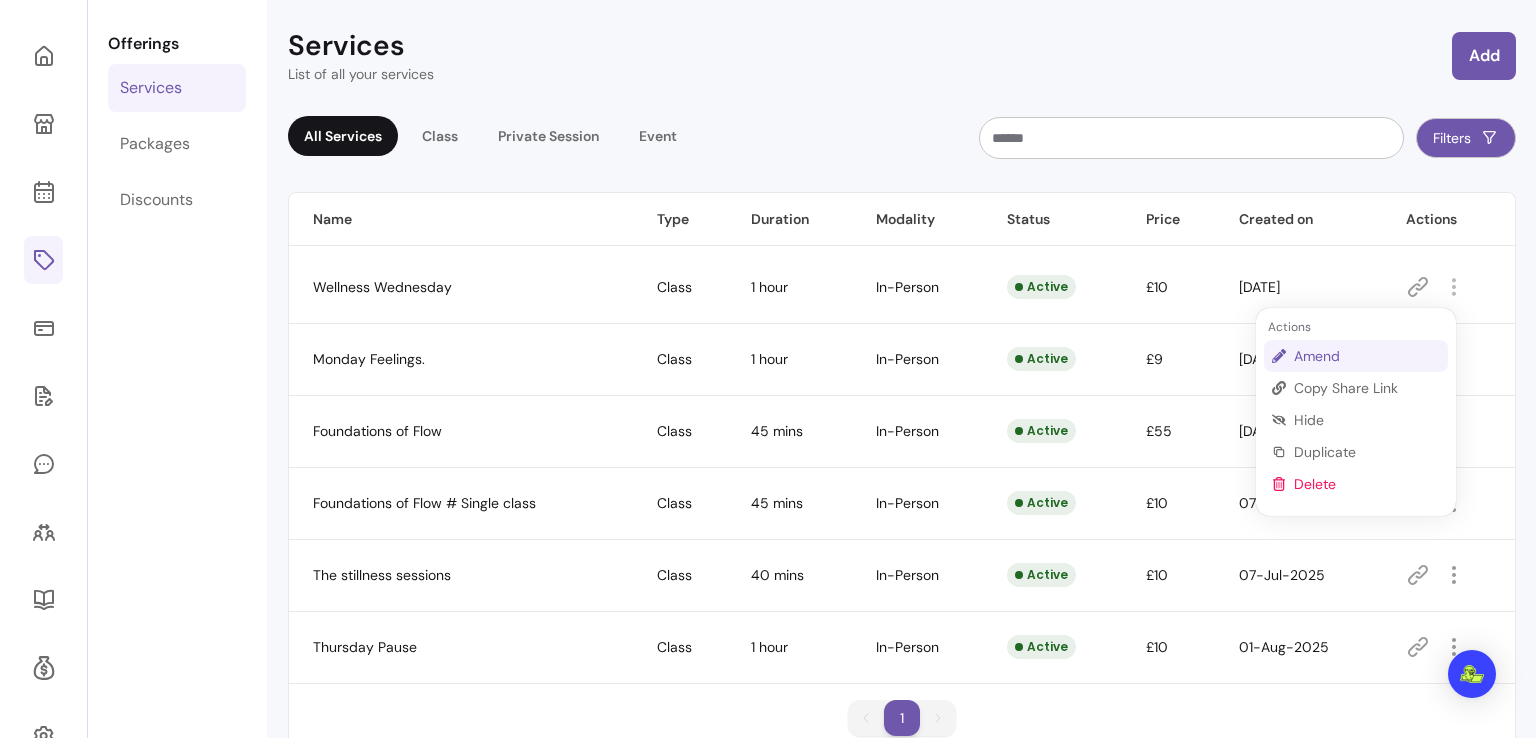 click on "Amend" at bounding box center [1356, 356] 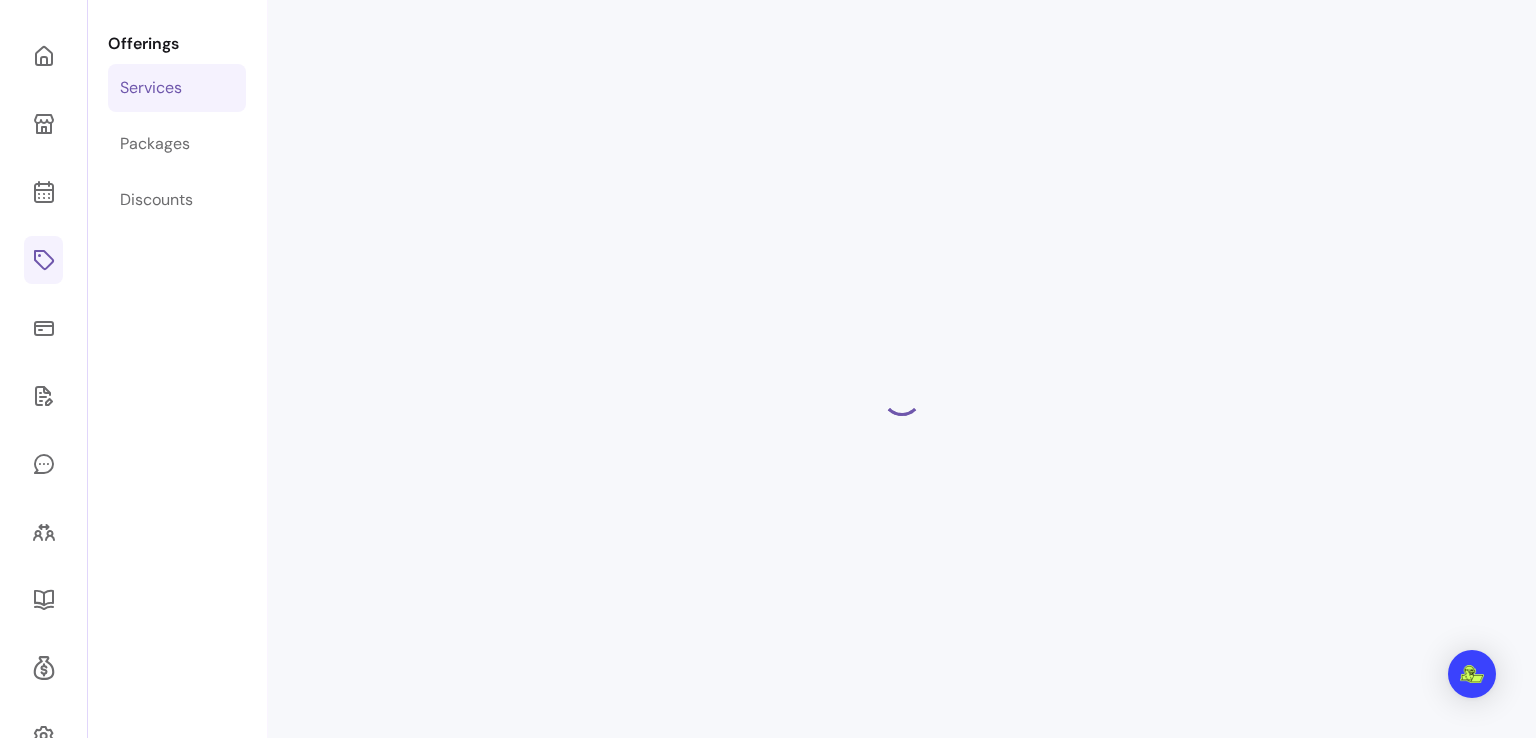 select on "**" 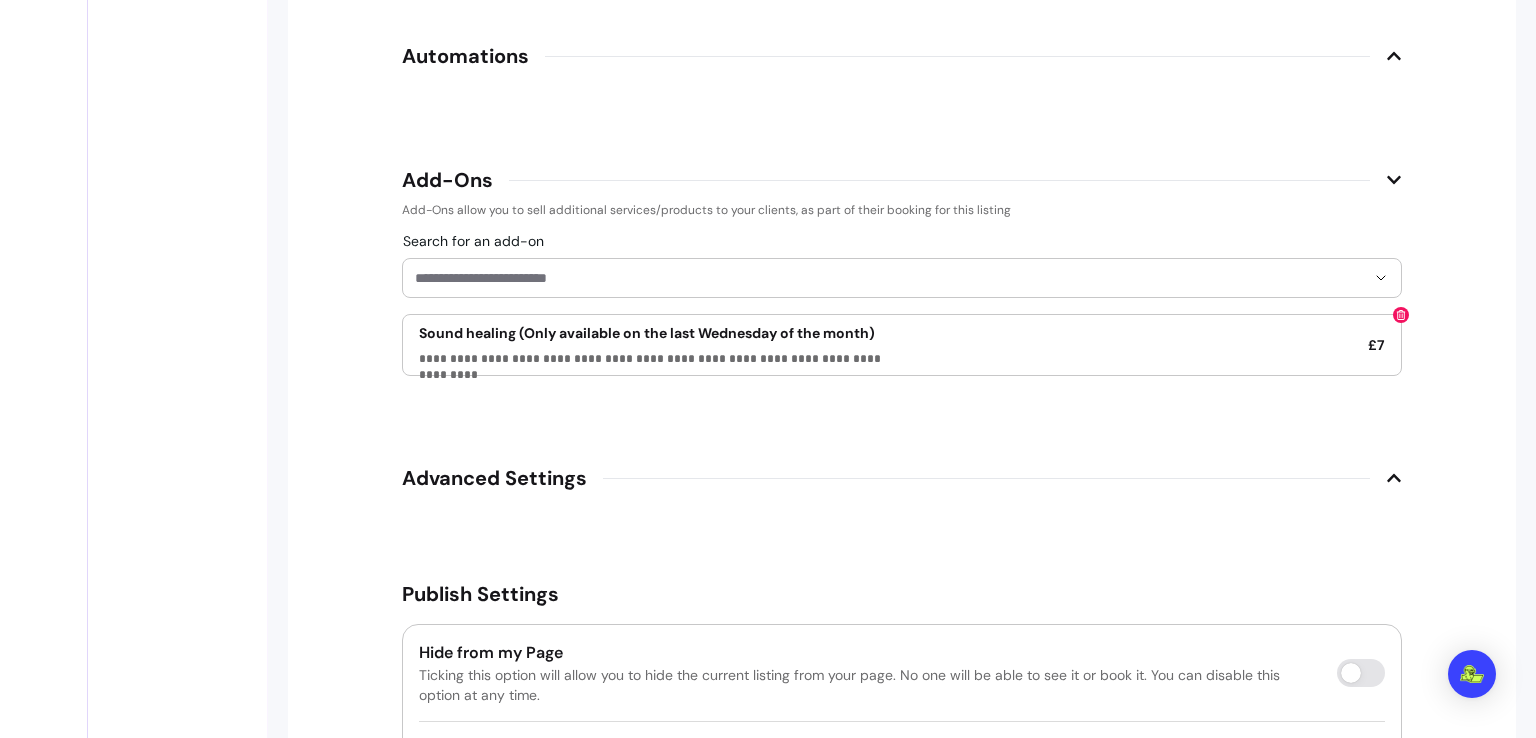 scroll, scrollTop: 2893, scrollLeft: 0, axis: vertical 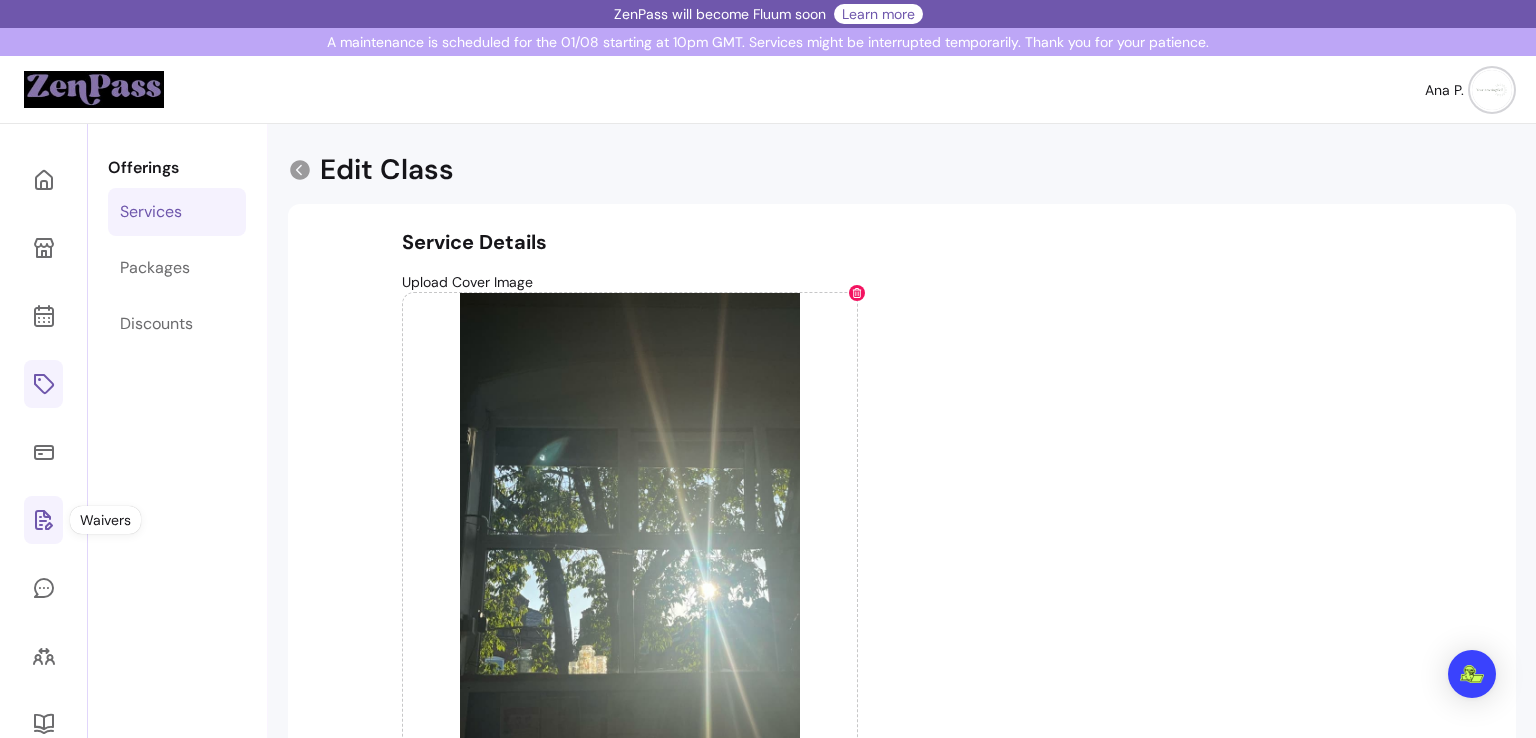 click at bounding box center (43, 520) 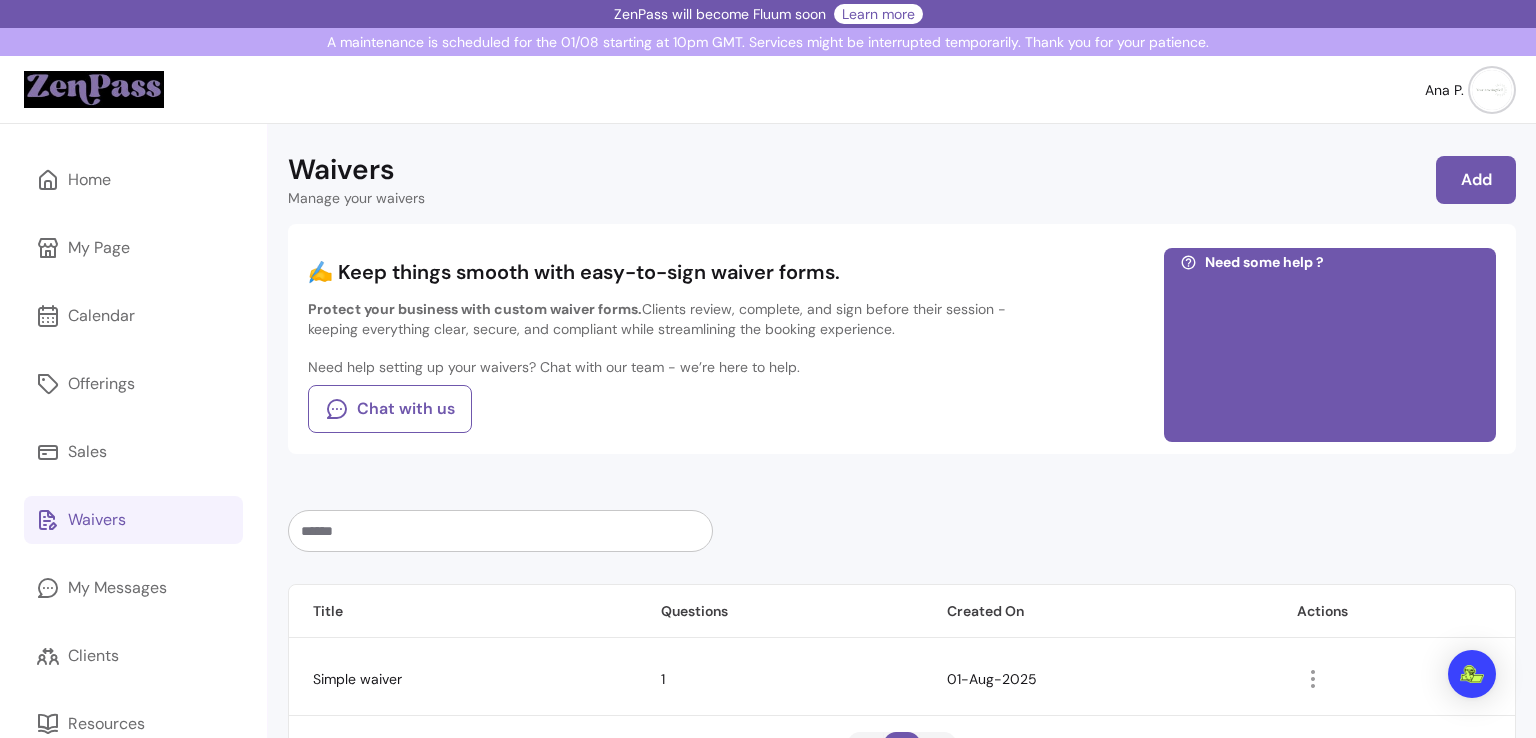 scroll, scrollTop: 178, scrollLeft: 0, axis: vertical 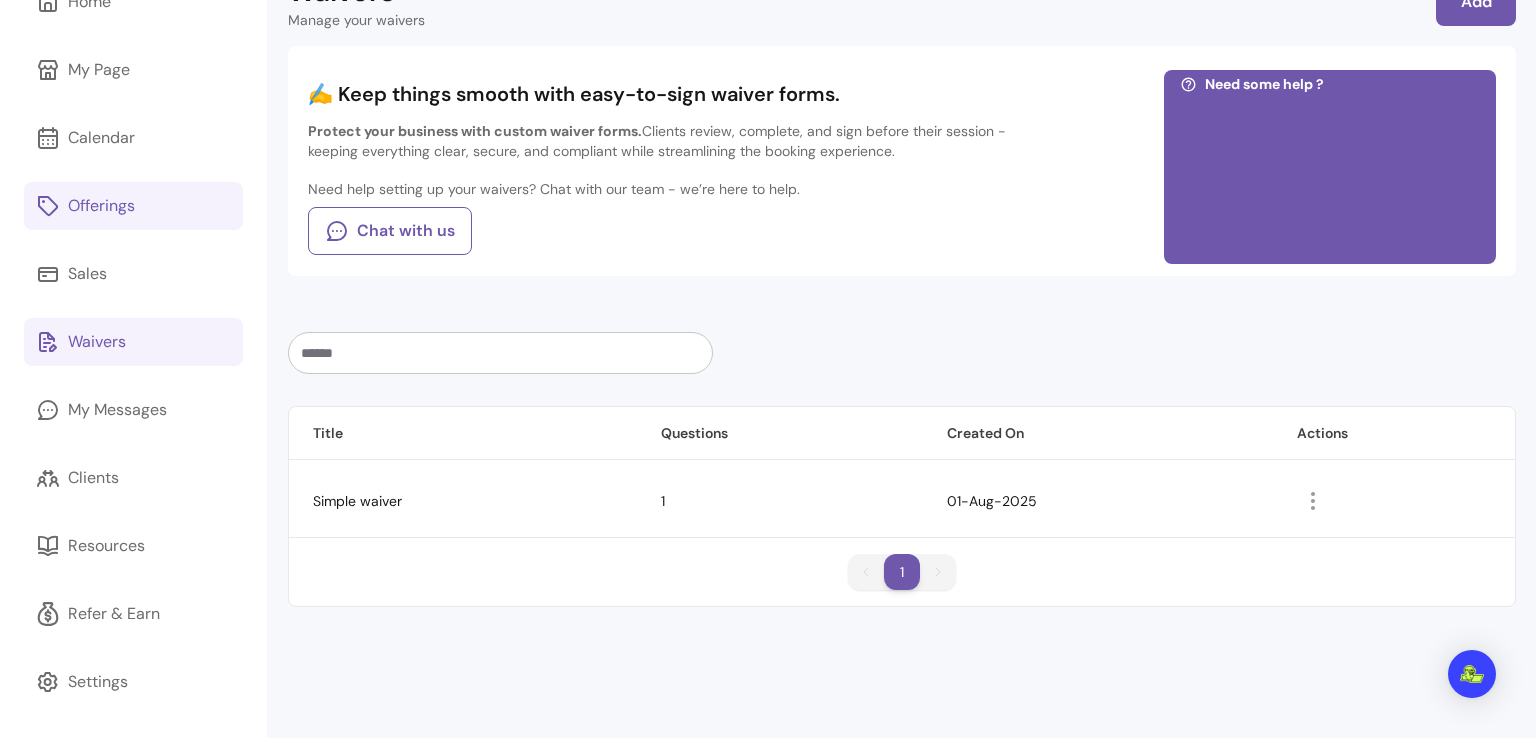 click on "Offerings" at bounding box center [133, 206] 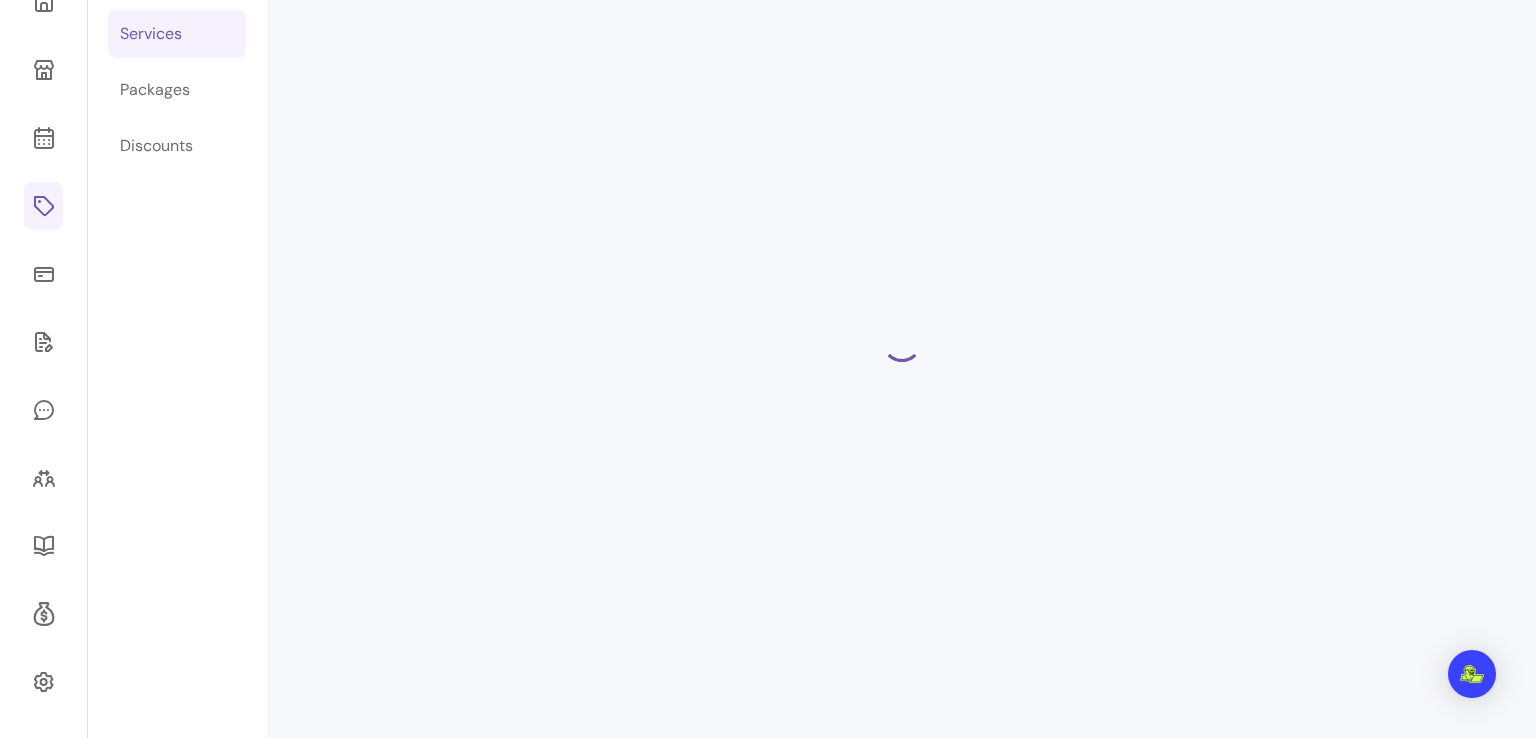 scroll, scrollTop: 124, scrollLeft: 0, axis: vertical 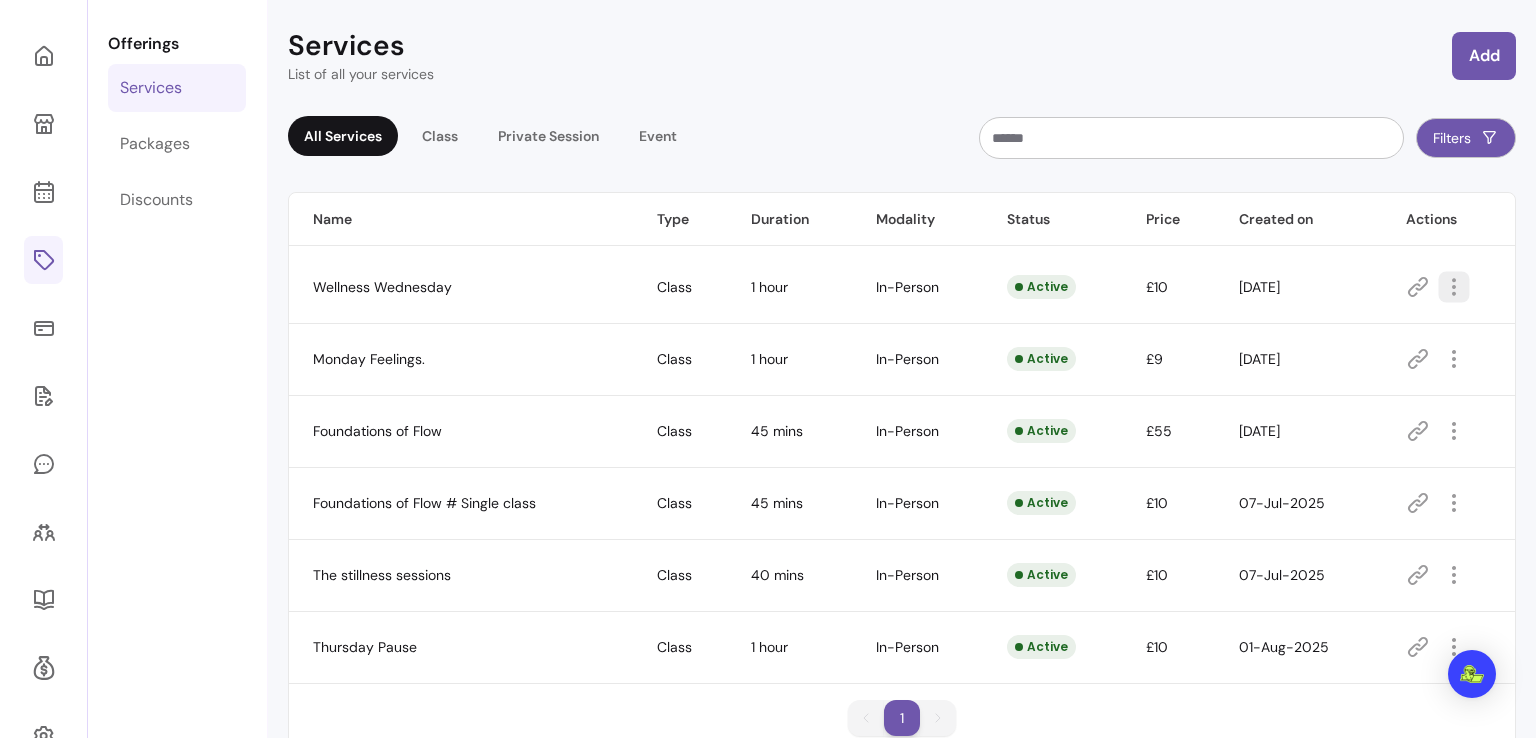 click 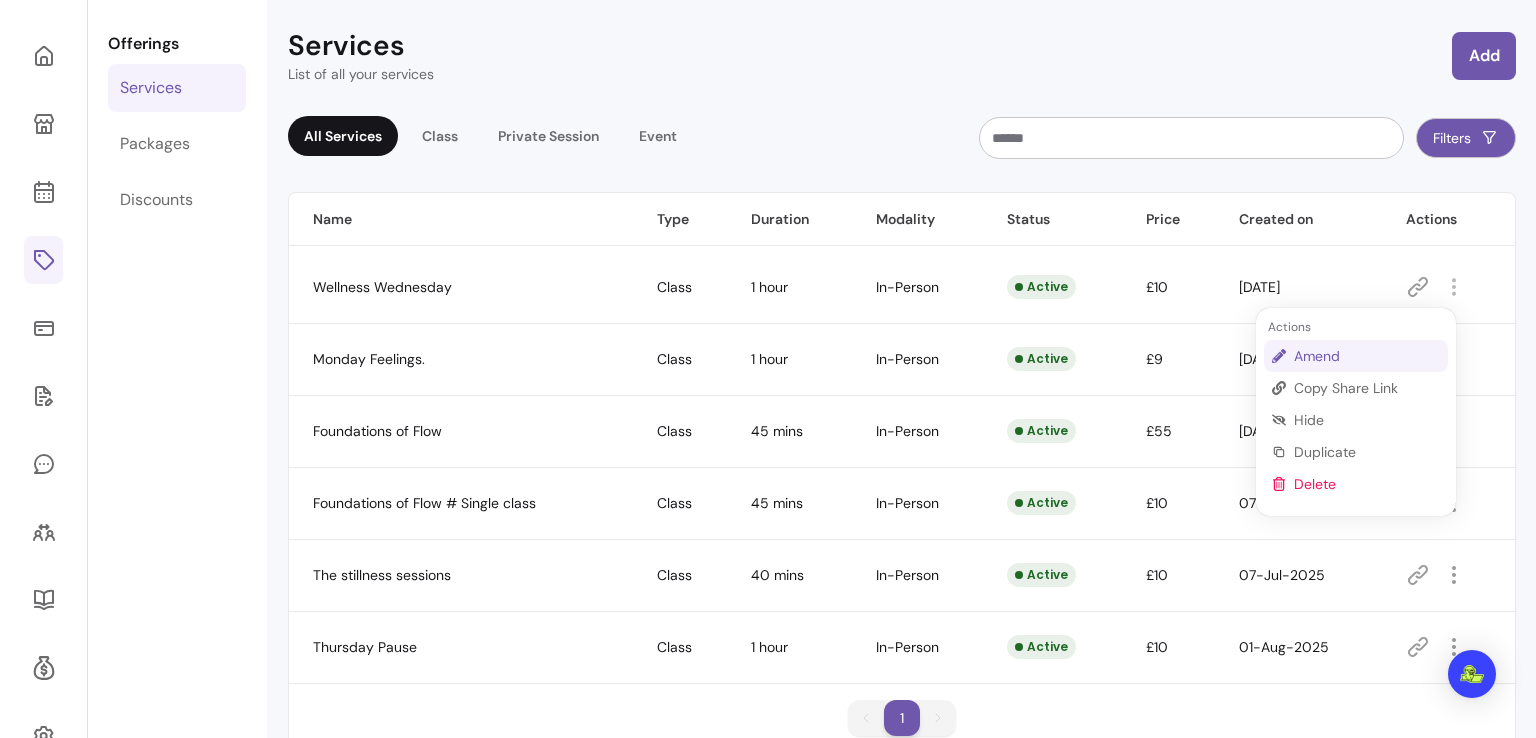 click on "Amend" at bounding box center [1367, 356] 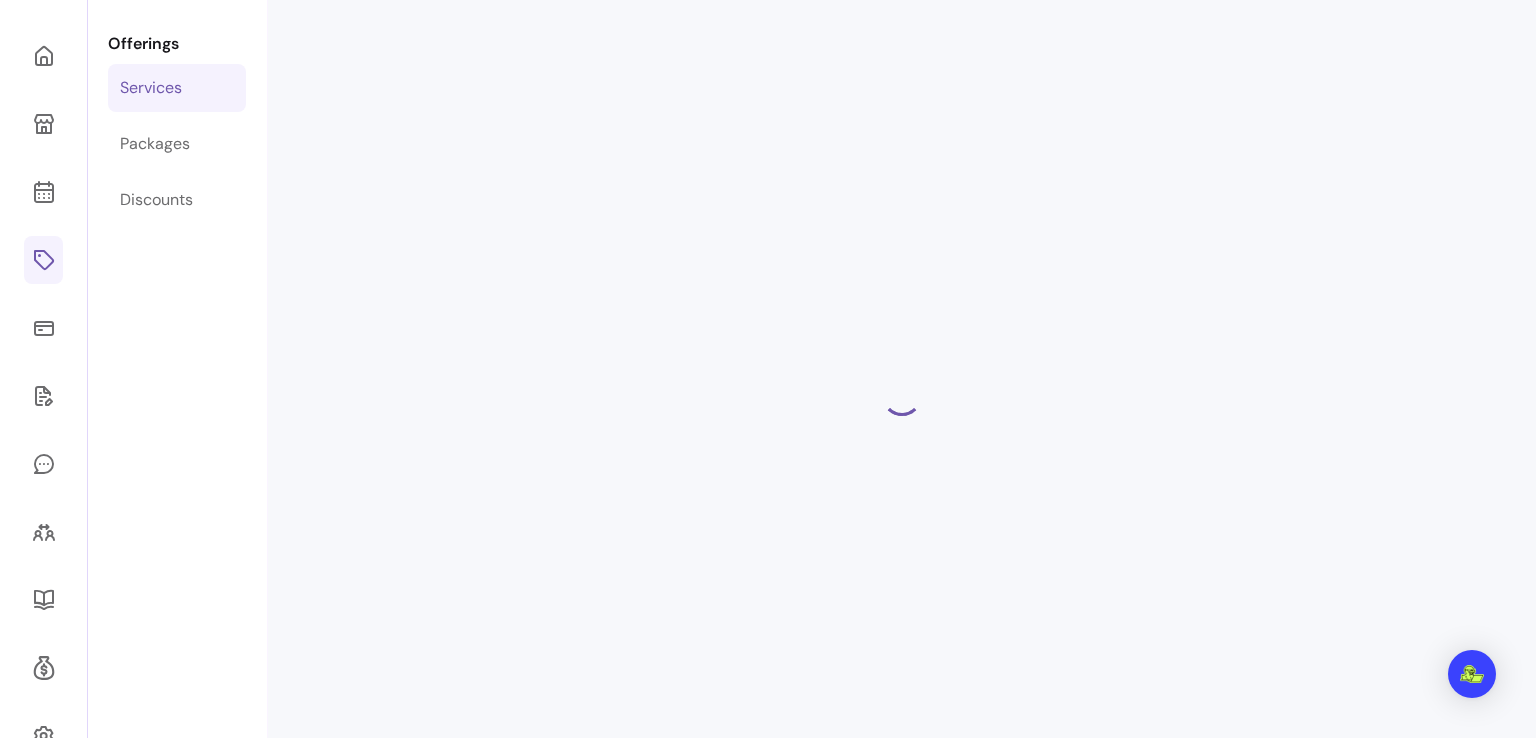 select on "**" 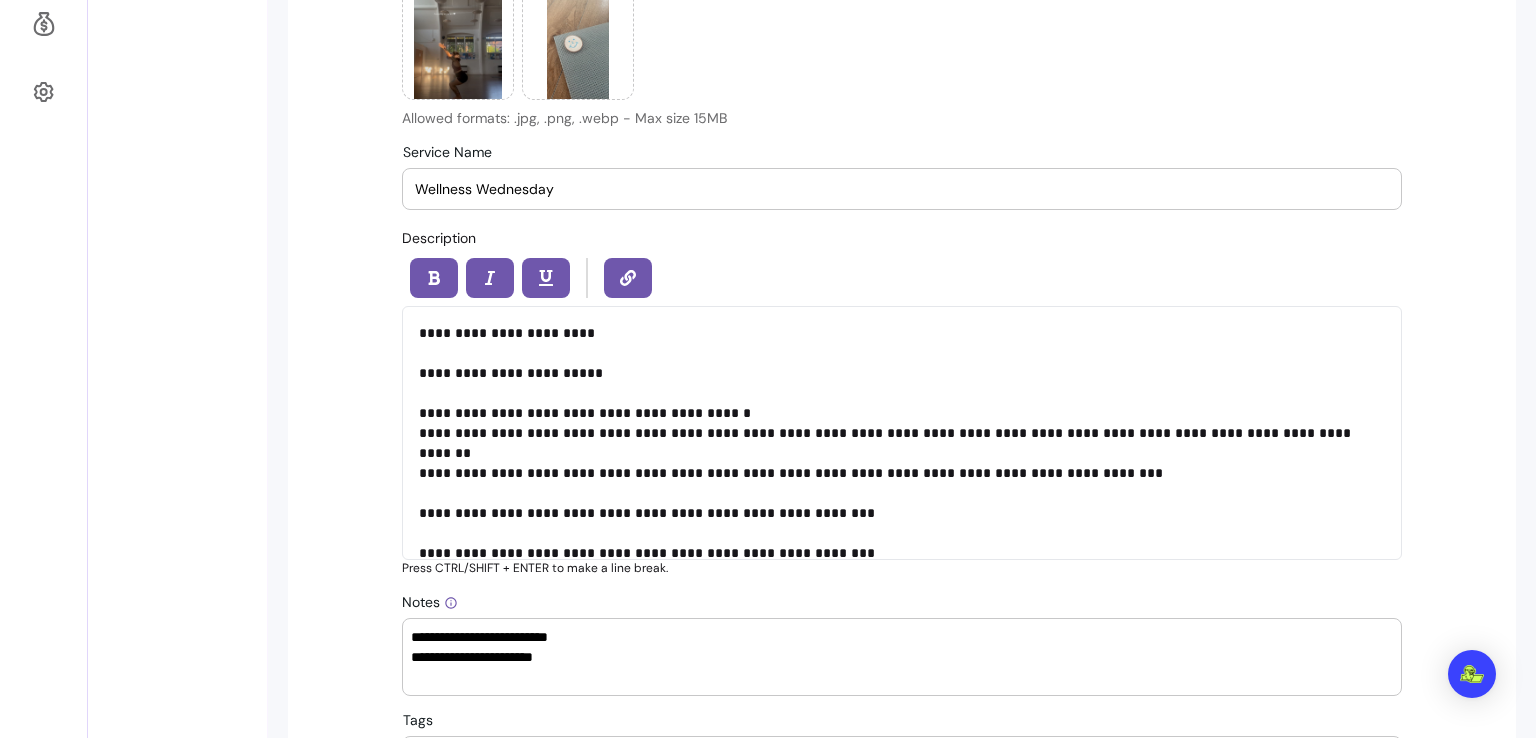 scroll, scrollTop: 1195, scrollLeft: 0, axis: vertical 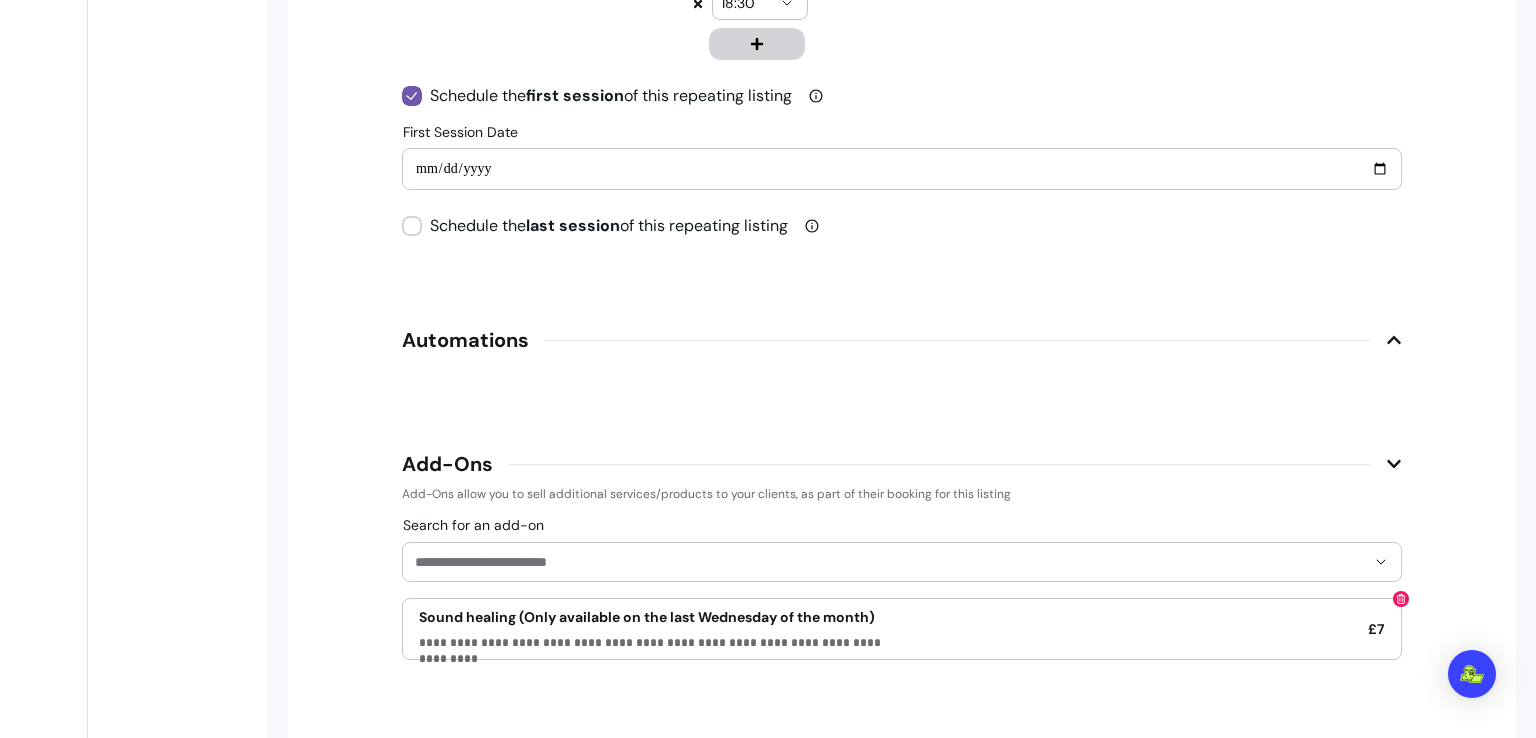 click 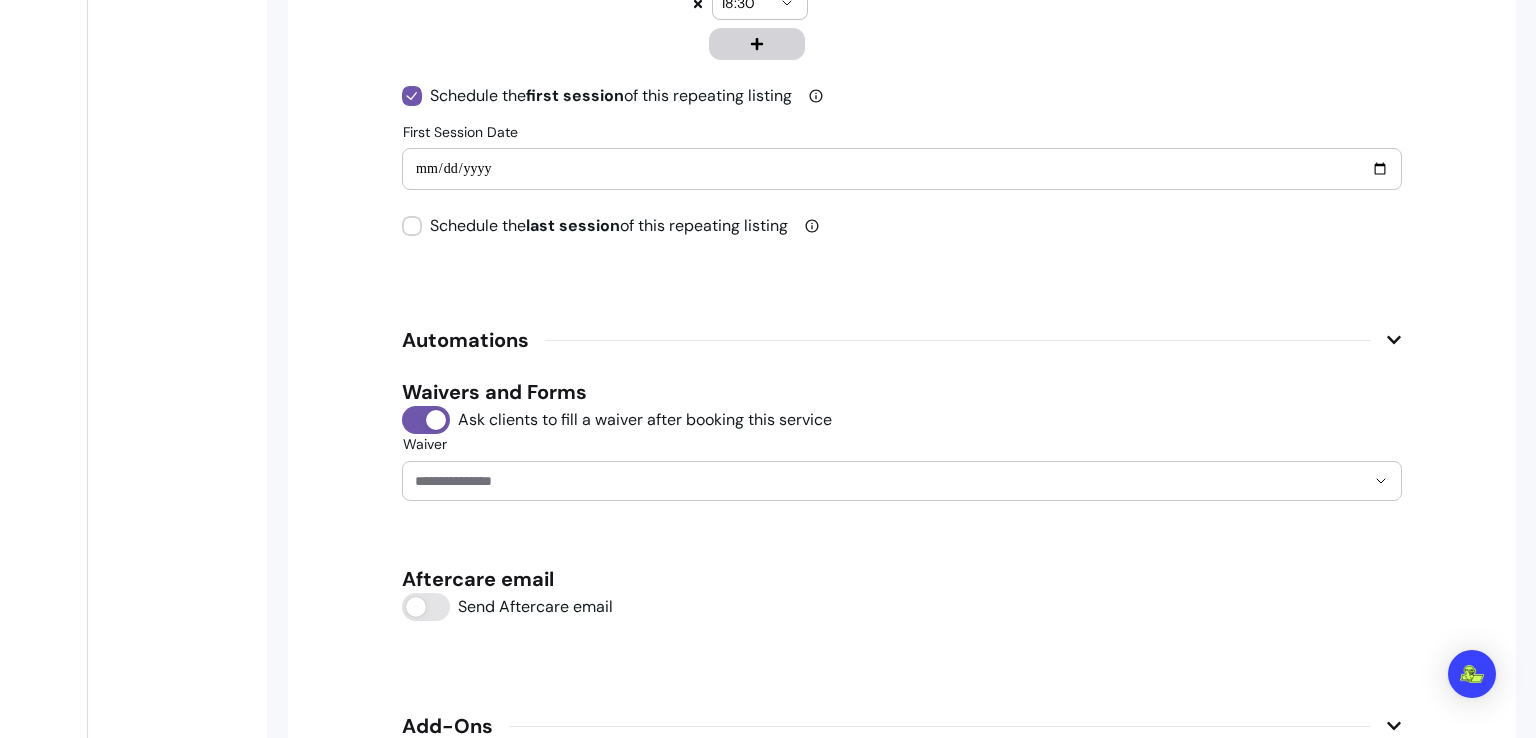click on "Waiver" at bounding box center [902, 469] 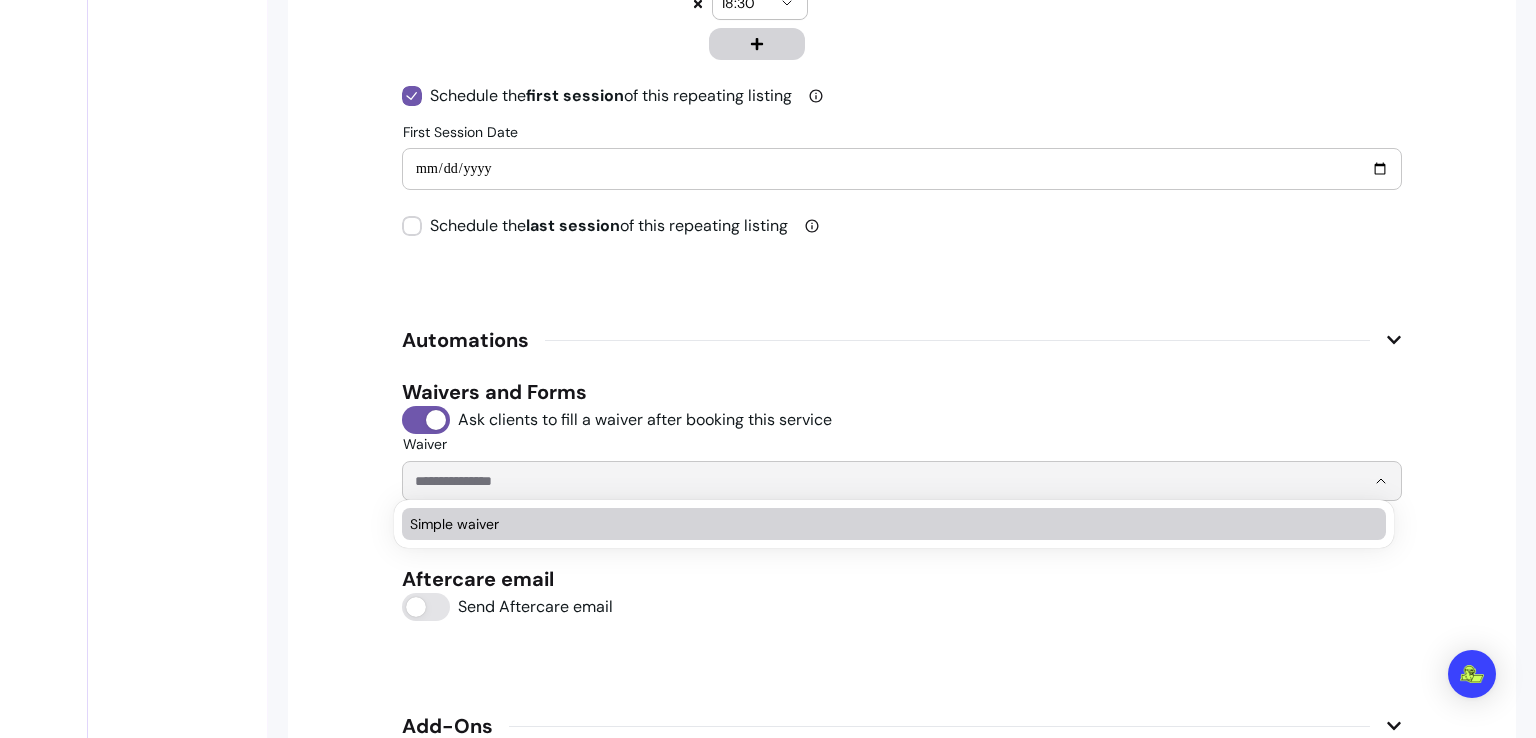 click on "Waiver" at bounding box center [874, 481] 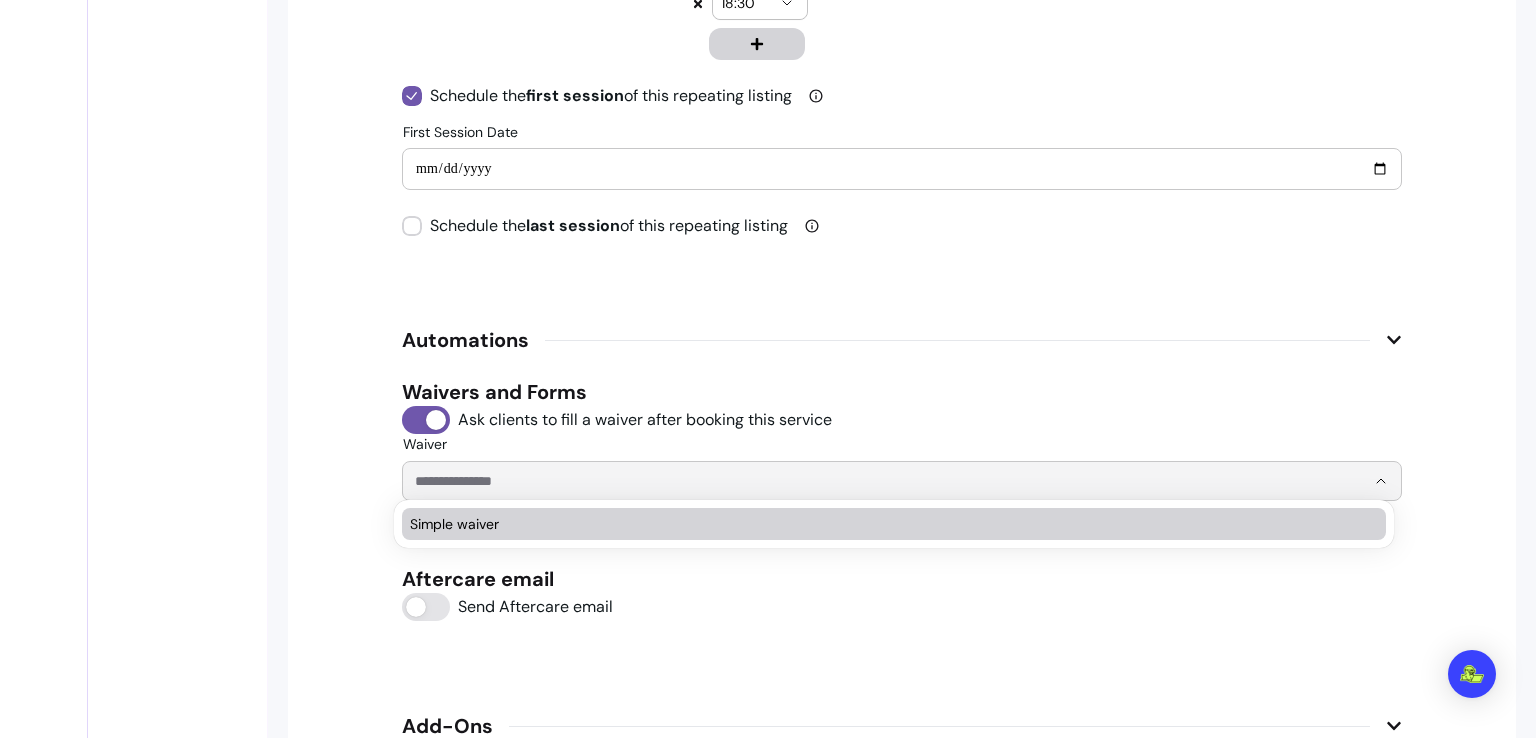 click on "Simple waiver" at bounding box center (884, 524) 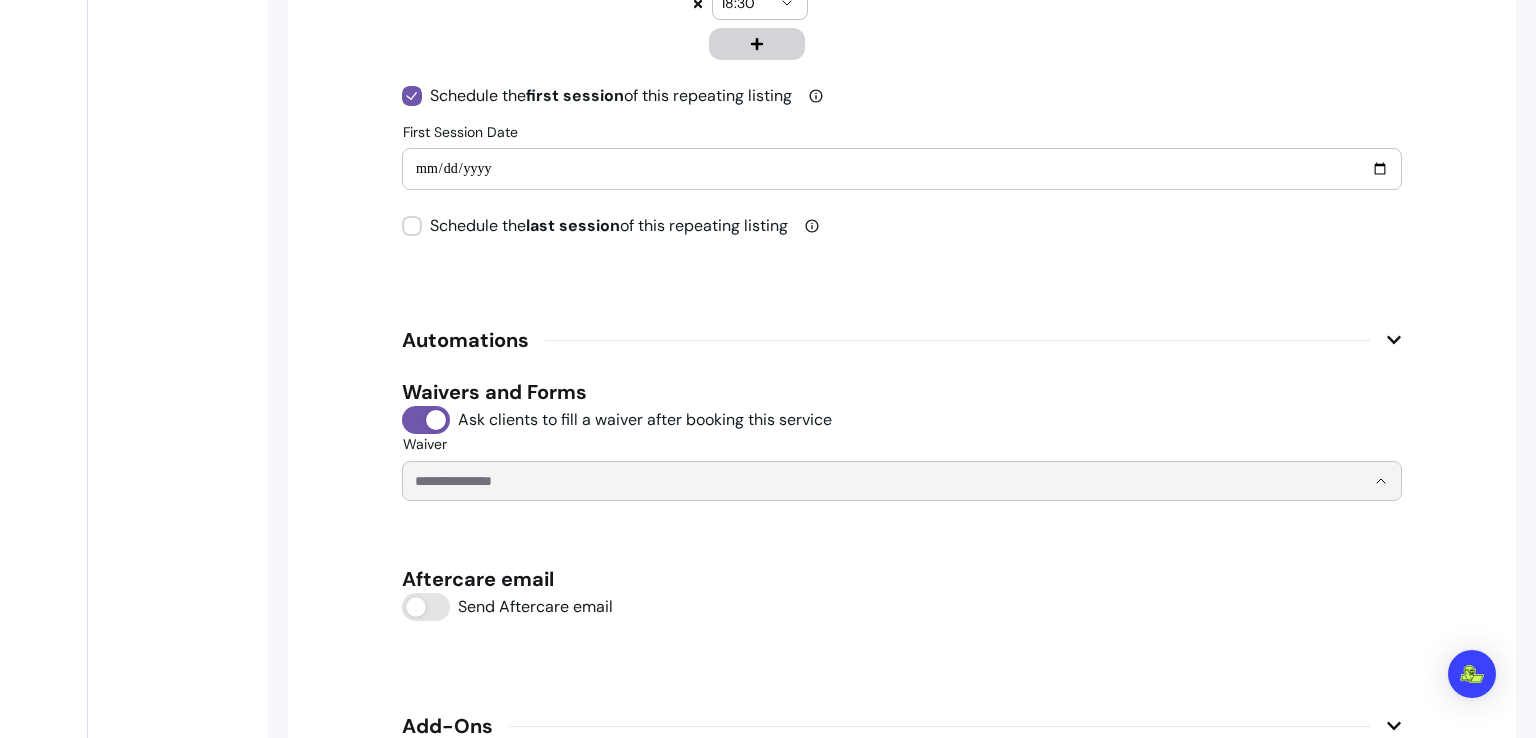 type on "**********" 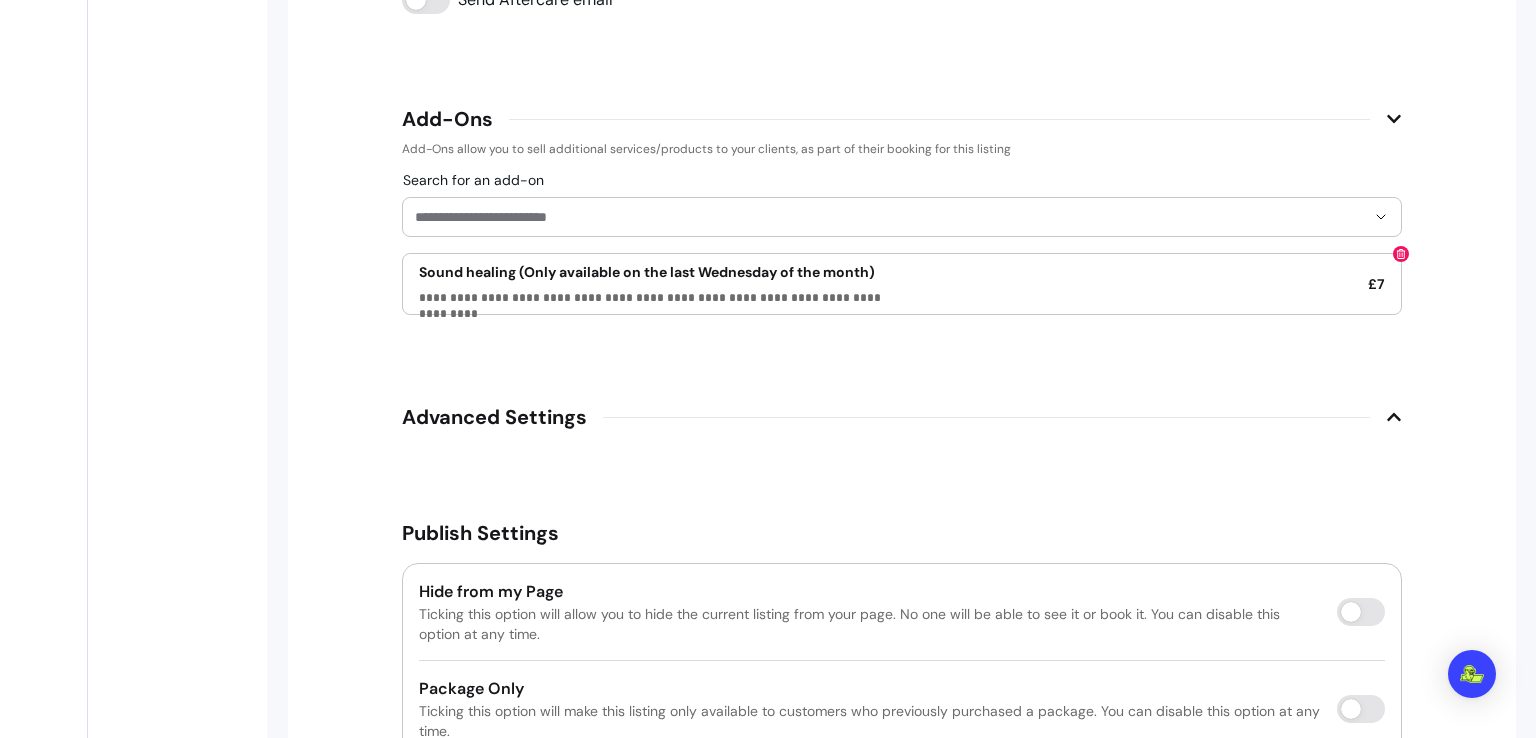 scroll, scrollTop: 3154, scrollLeft: 0, axis: vertical 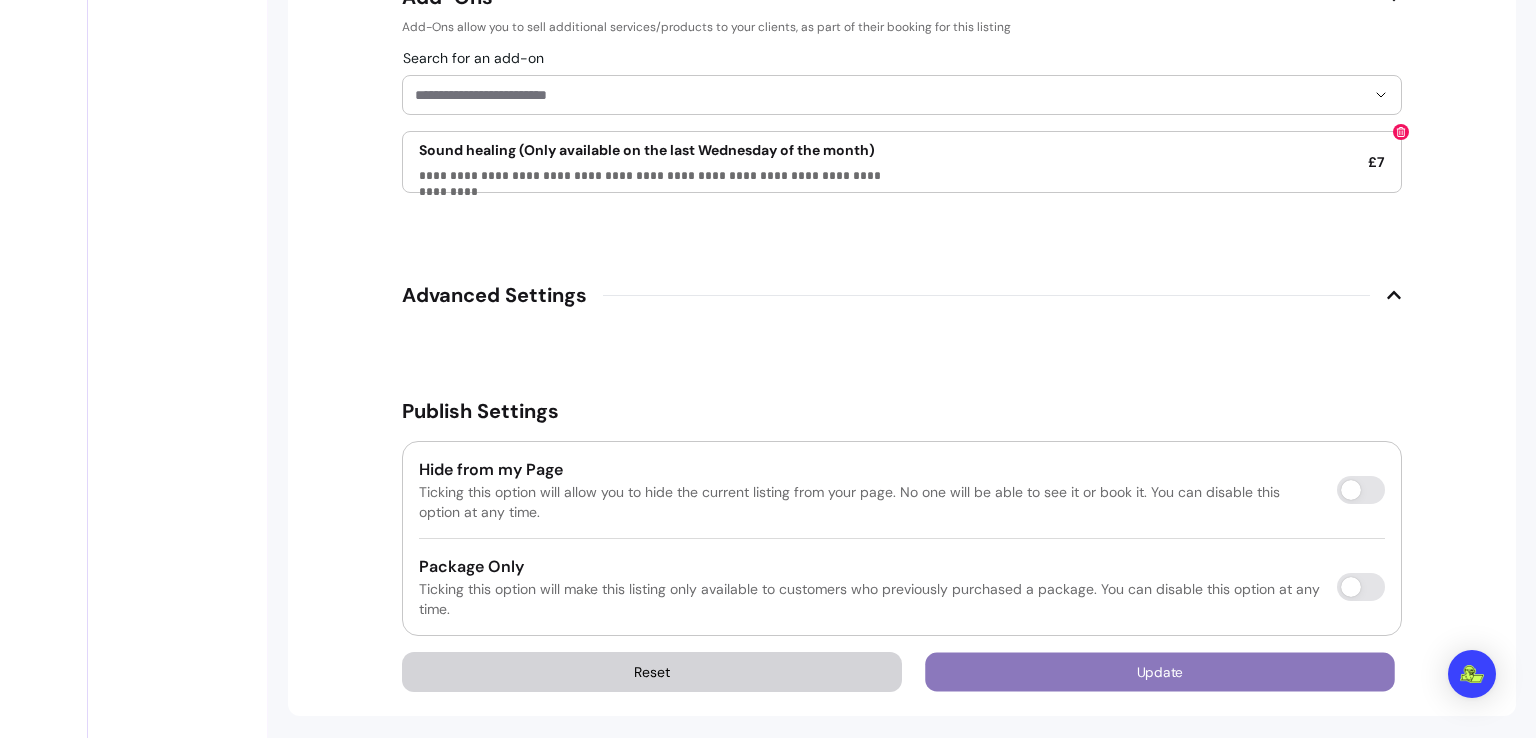 click on "Update" at bounding box center (1160, 672) 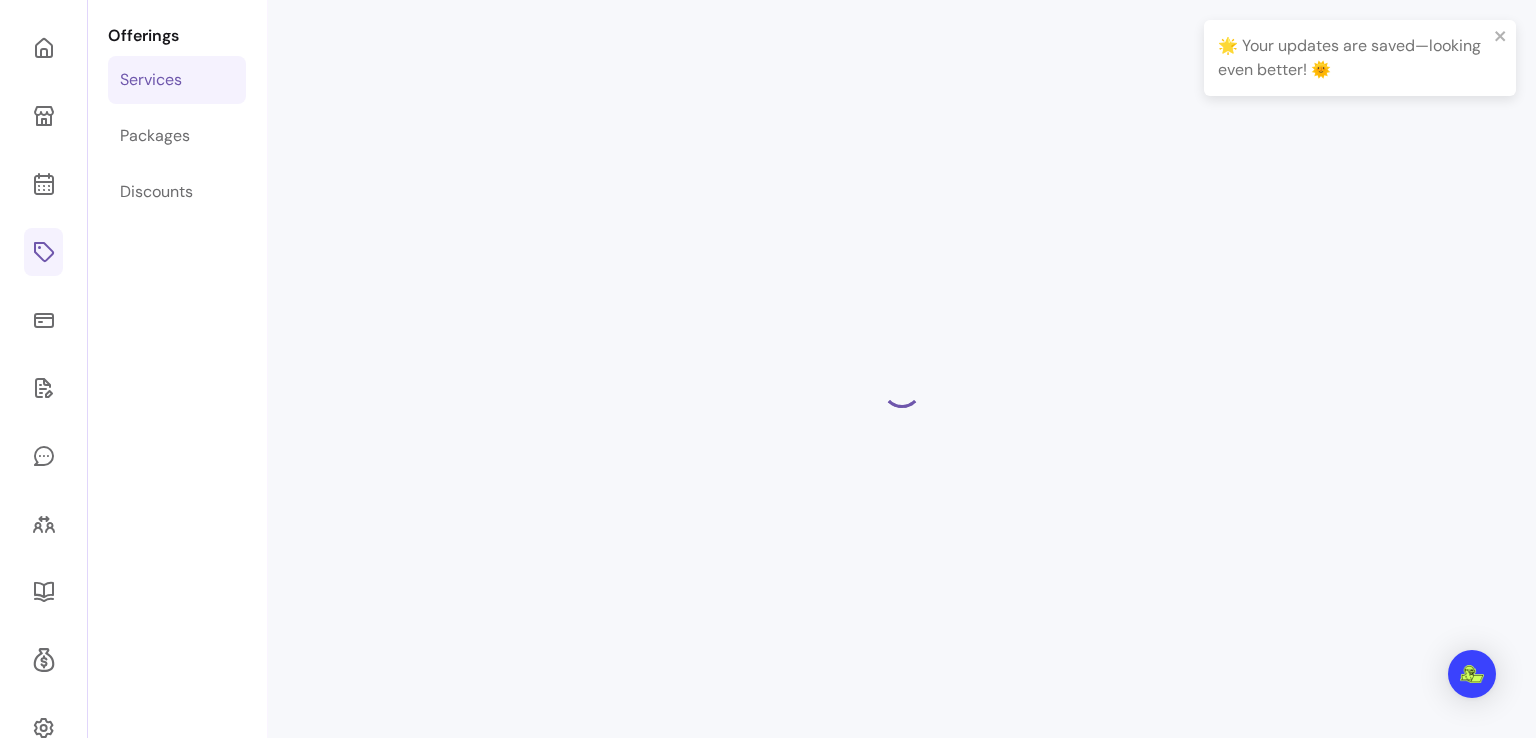 scroll, scrollTop: 124, scrollLeft: 0, axis: vertical 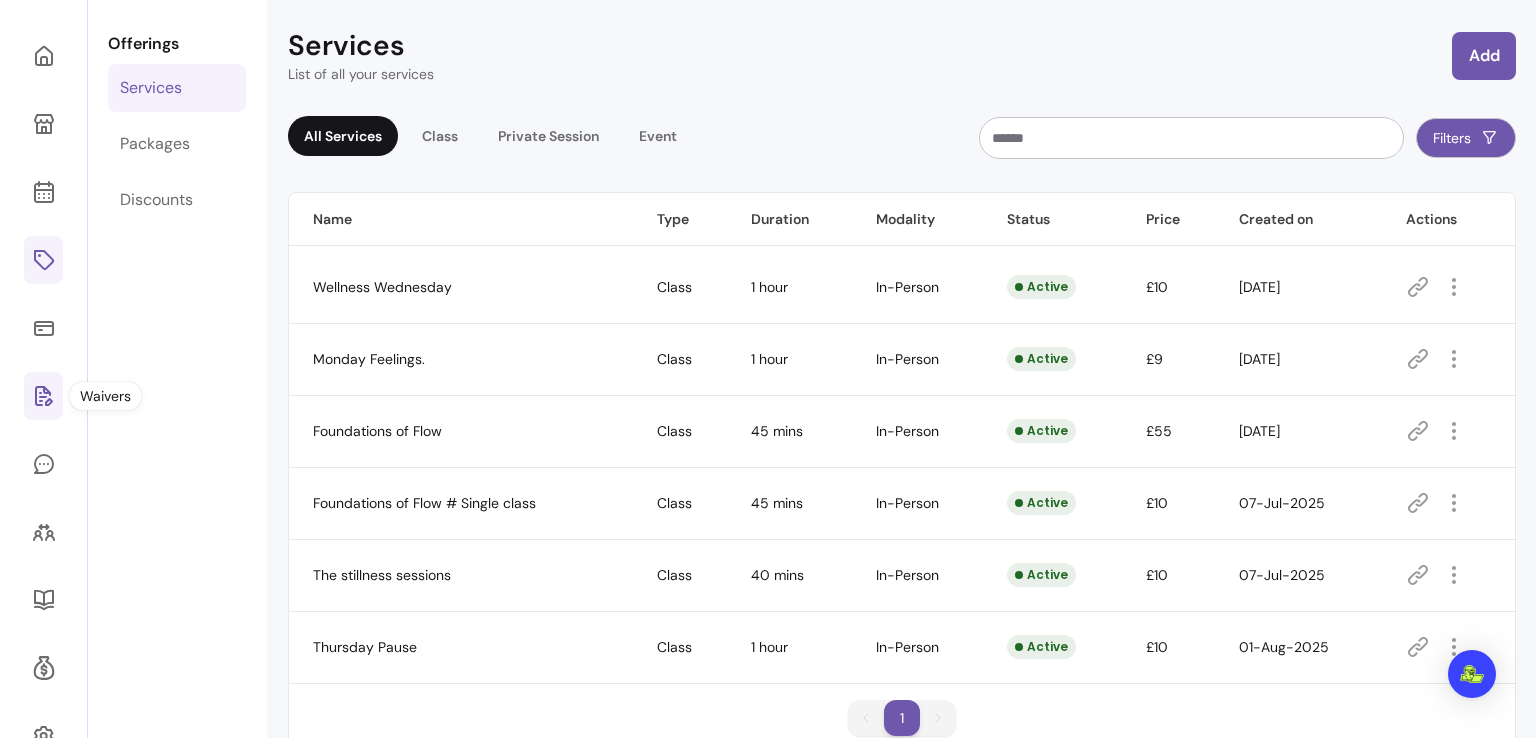 click 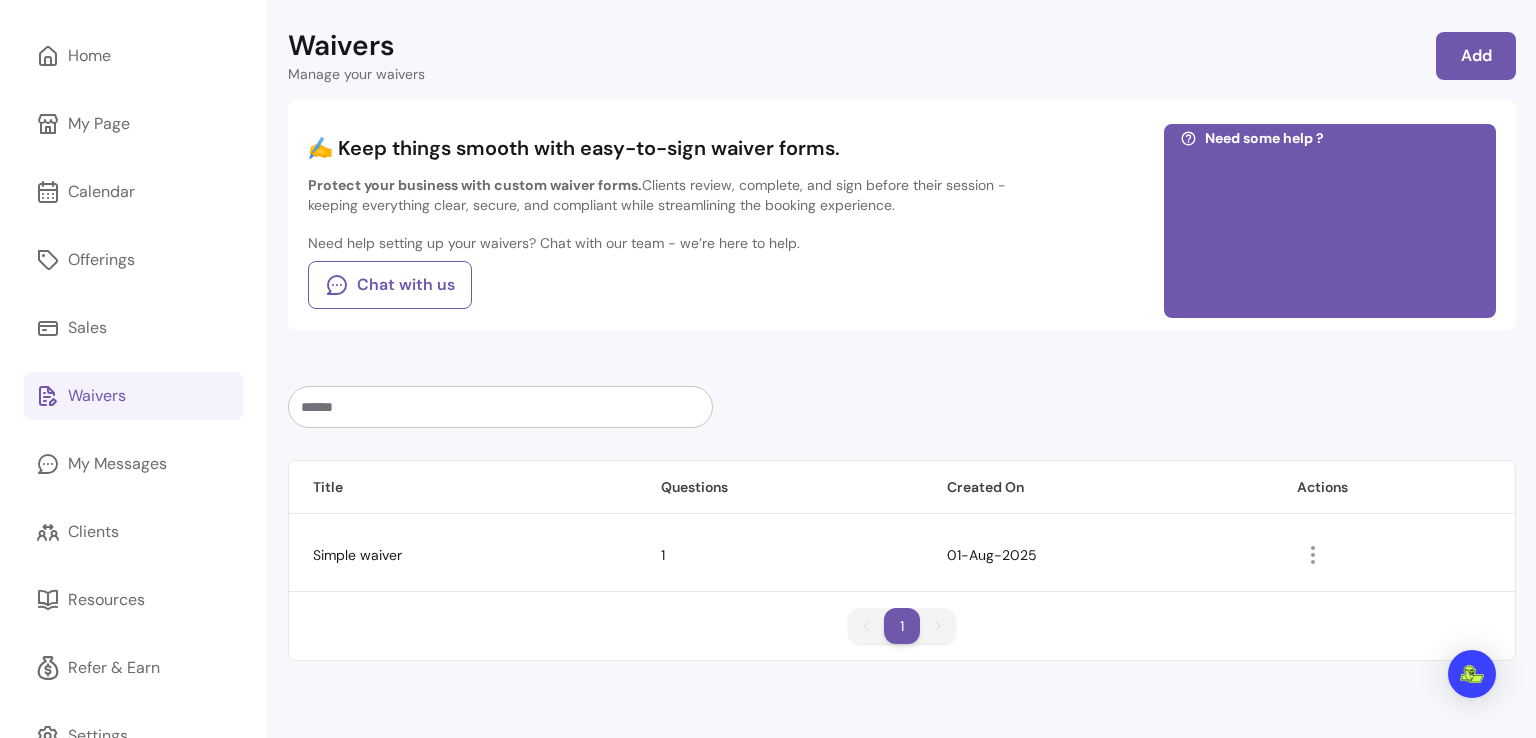 click at bounding box center [1330, 227] 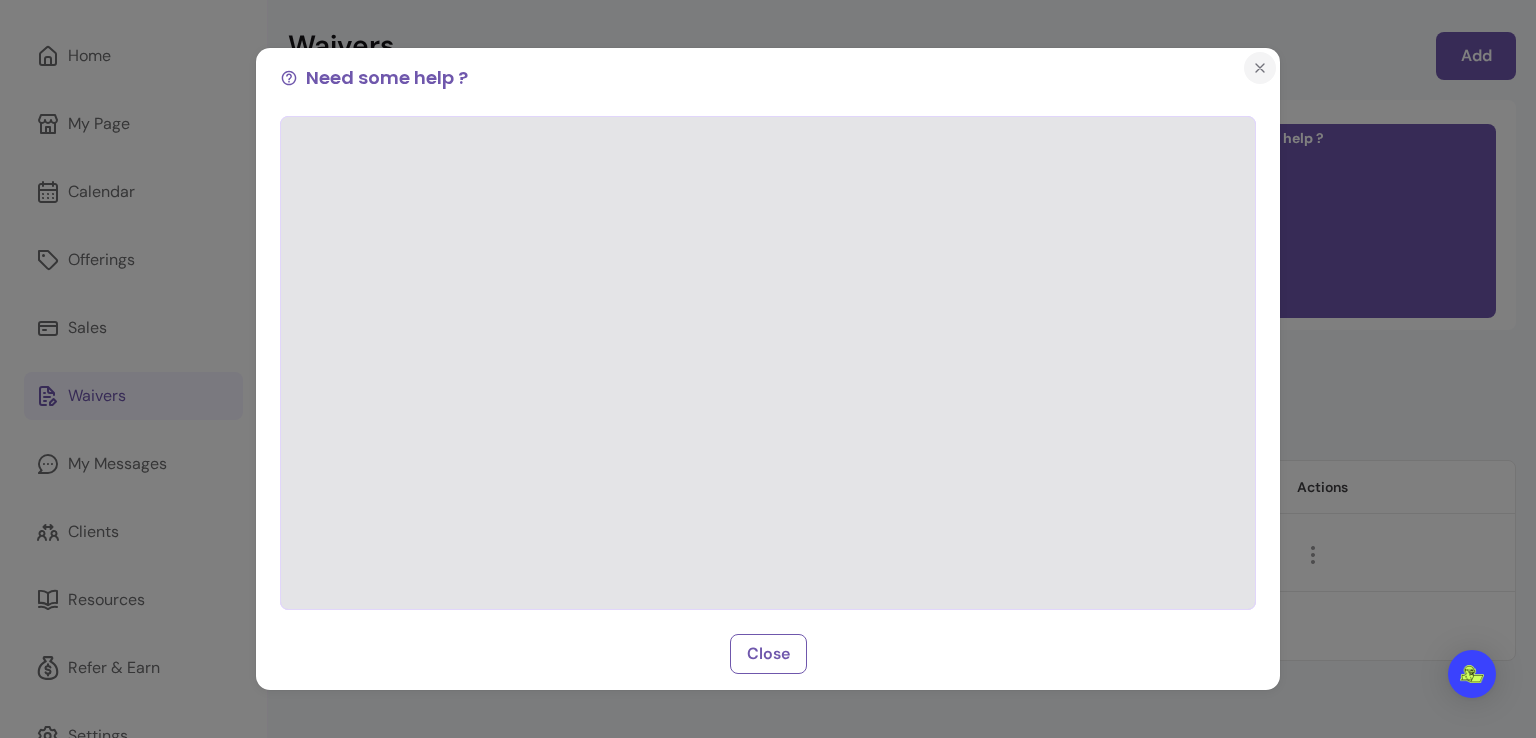 click 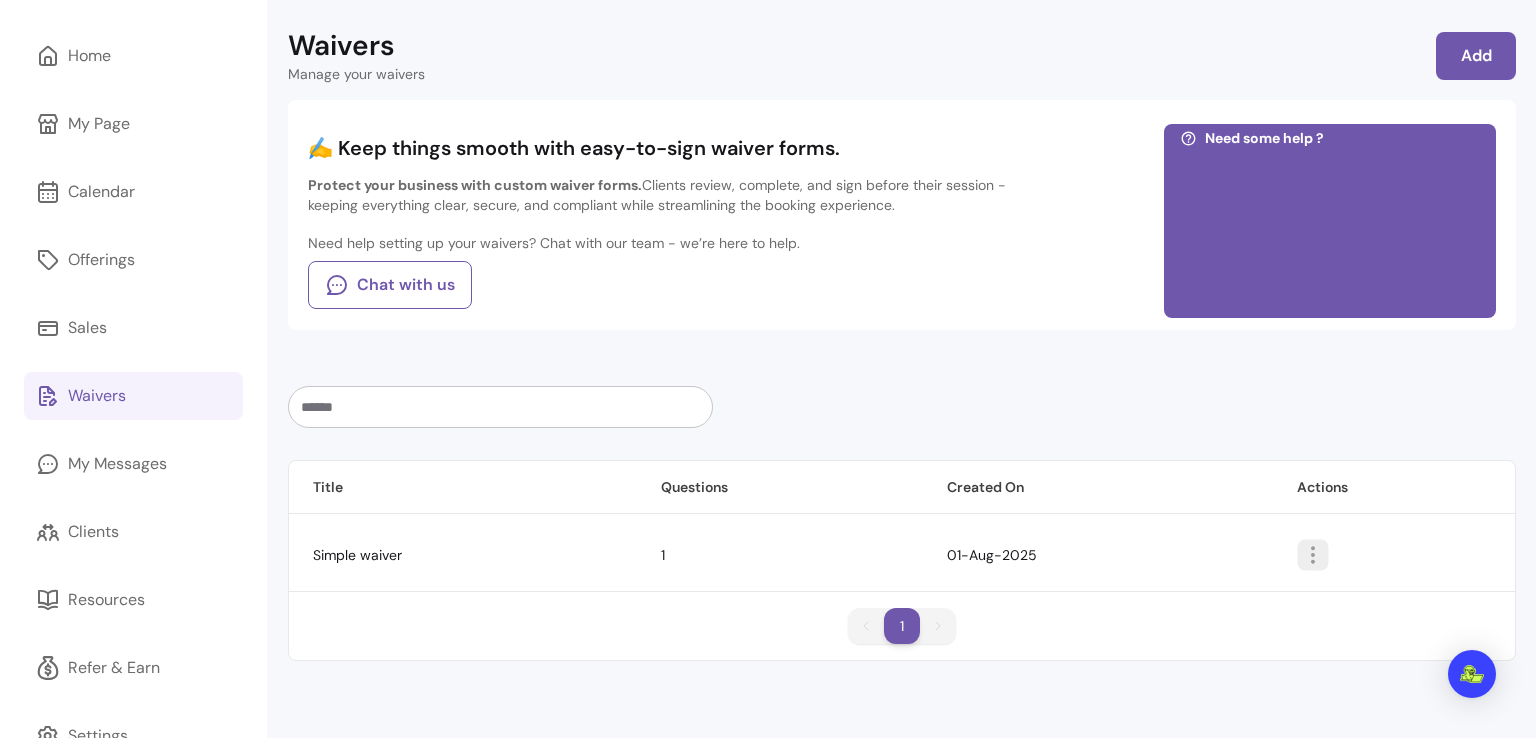 click 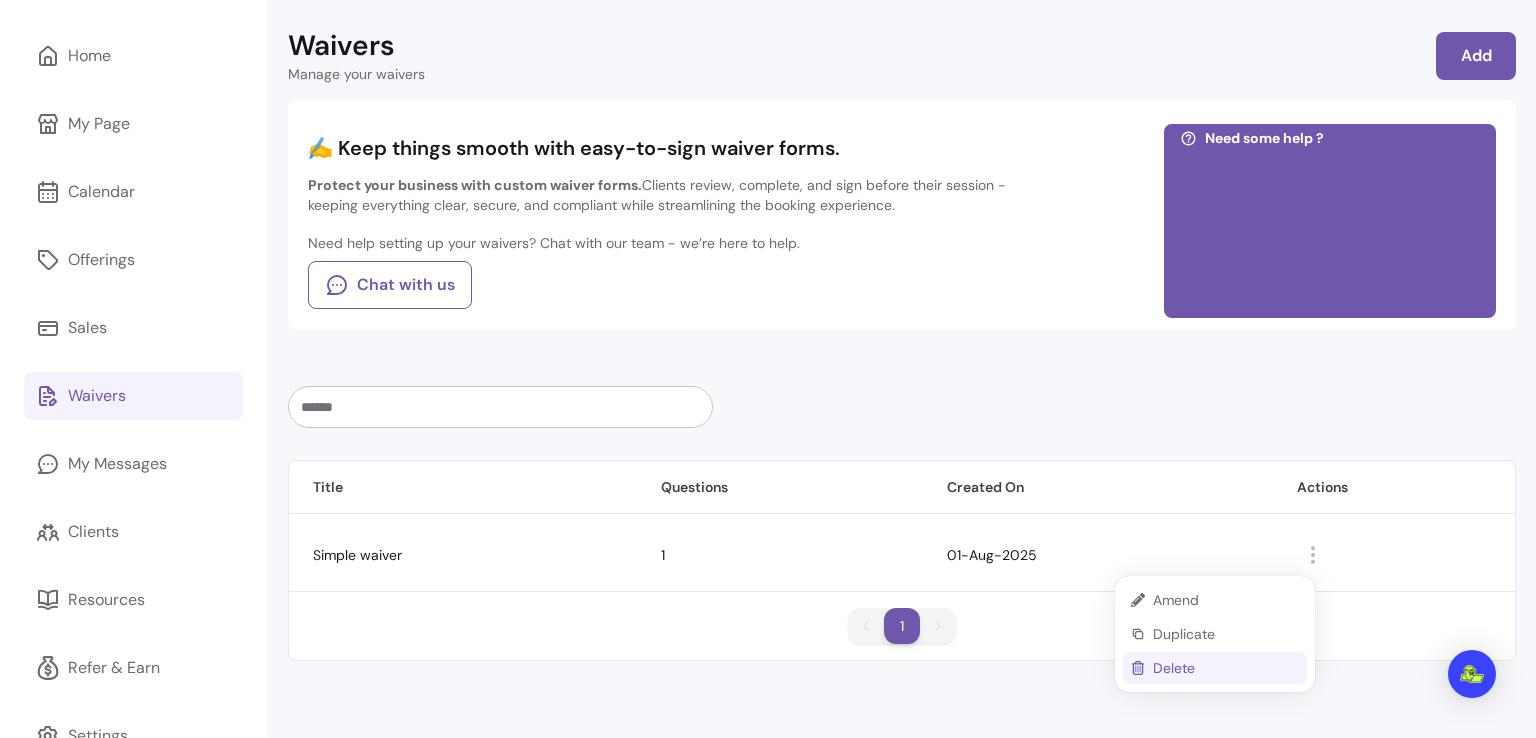 click on "Delete" at bounding box center [1226, 668] 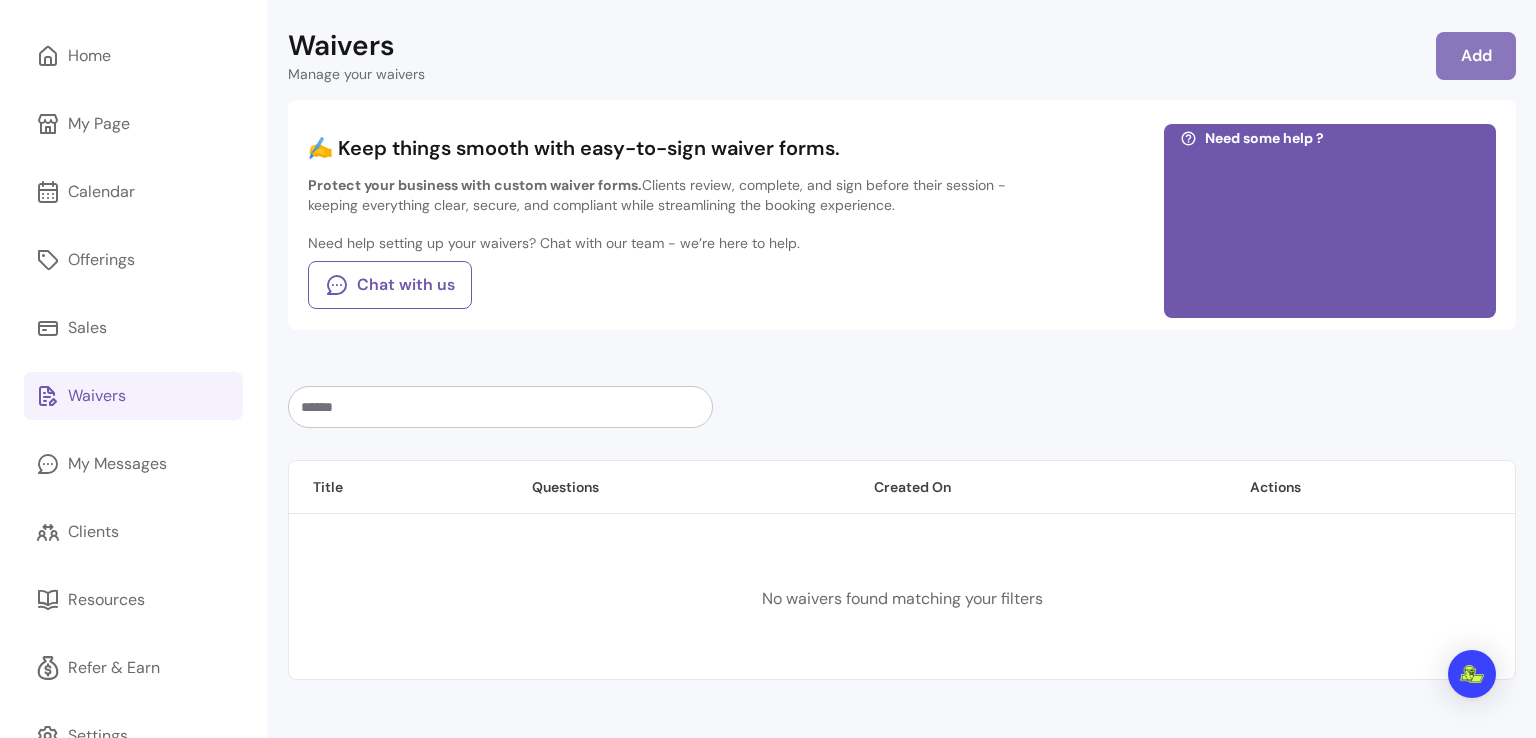 click on "Add" at bounding box center (1476, 56) 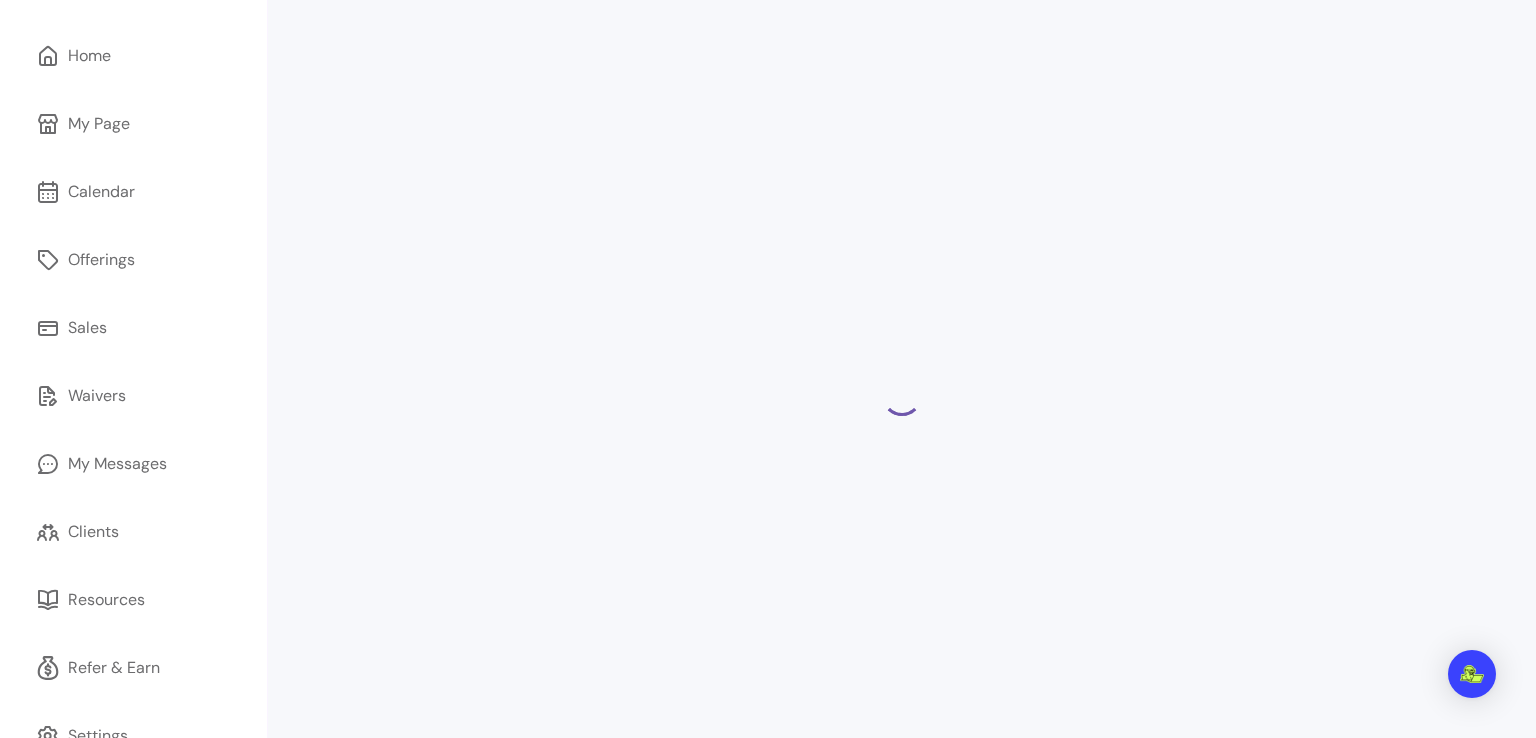 select on "*" 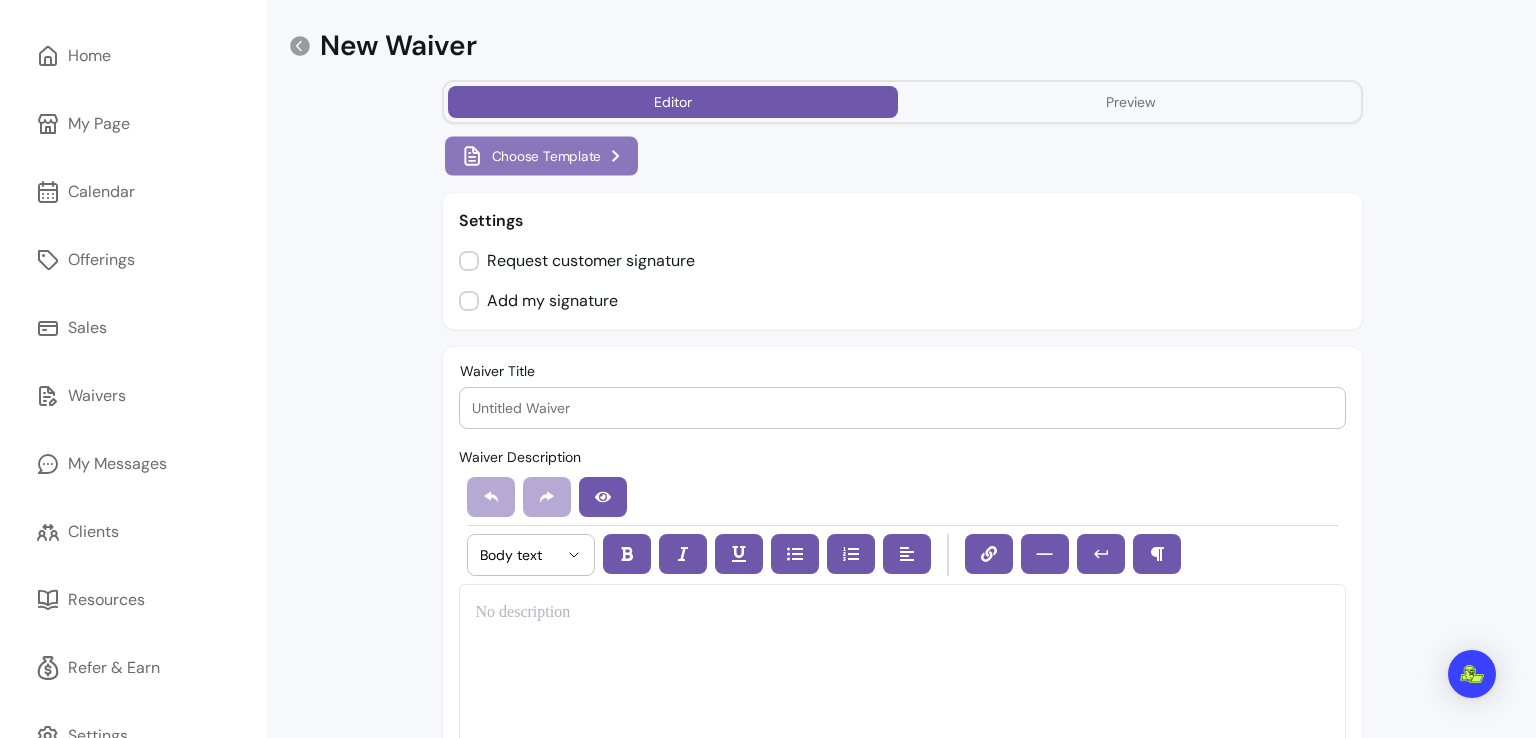 click on "Choose Template" at bounding box center [540, 156] 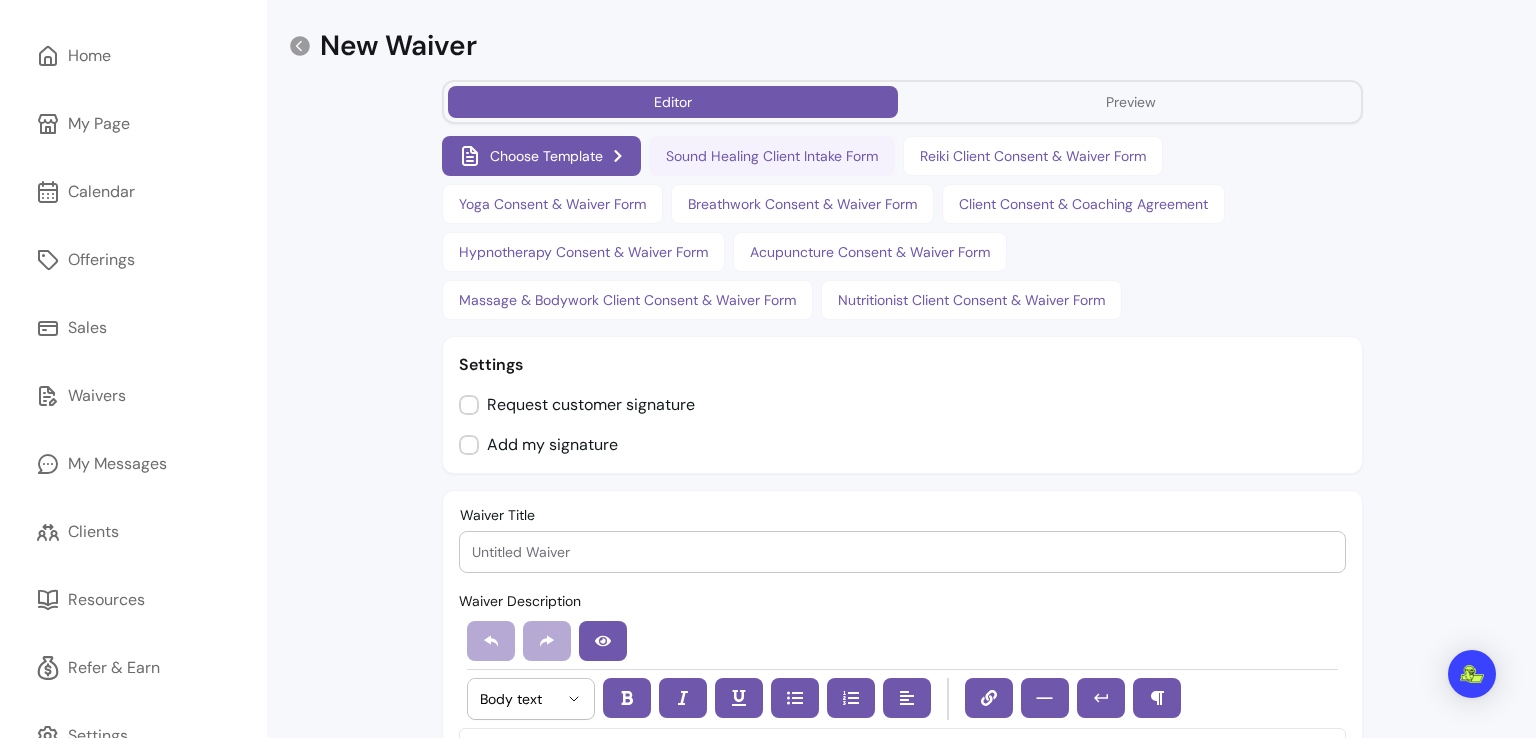 click on "Sound Healing Client Intake Form" at bounding box center (772, 156) 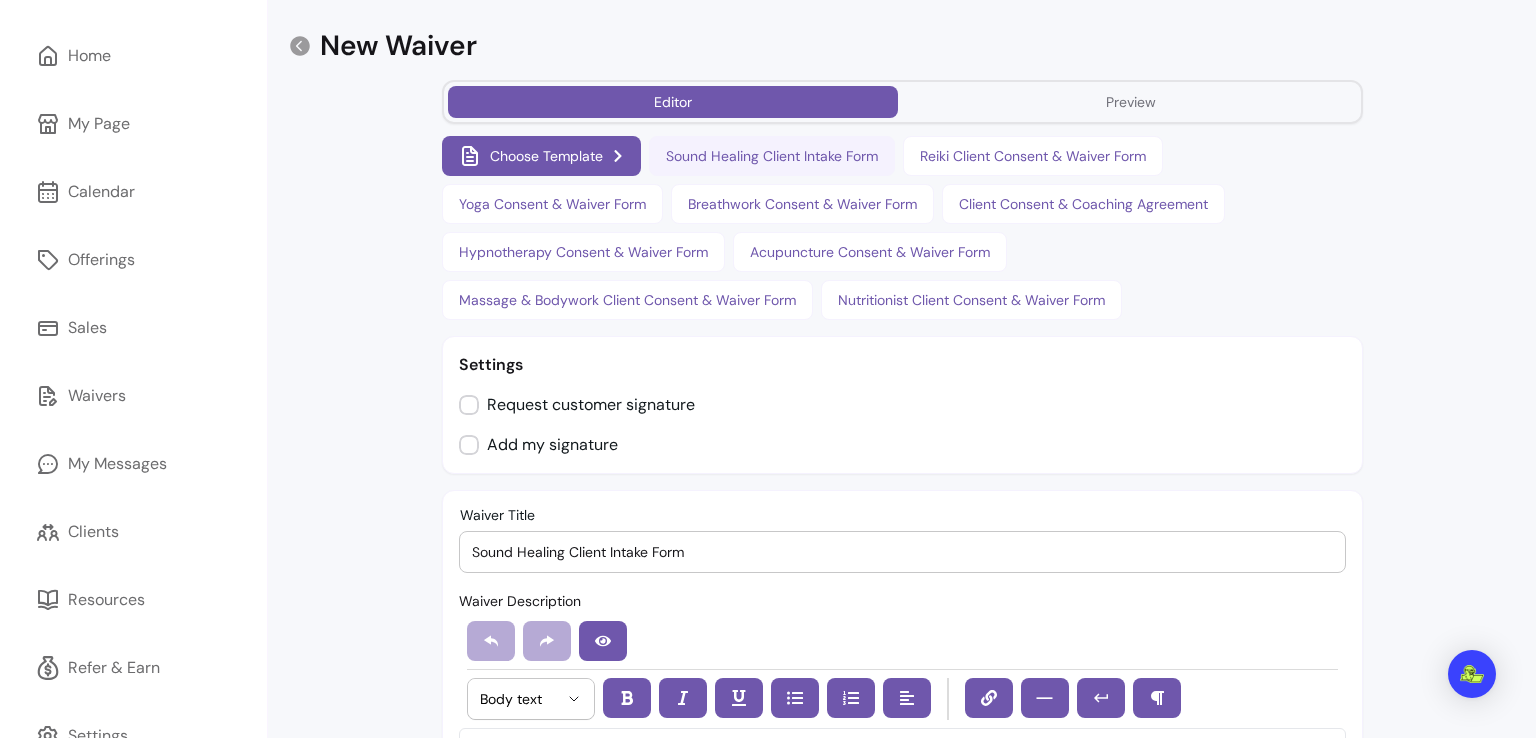 select on "*" 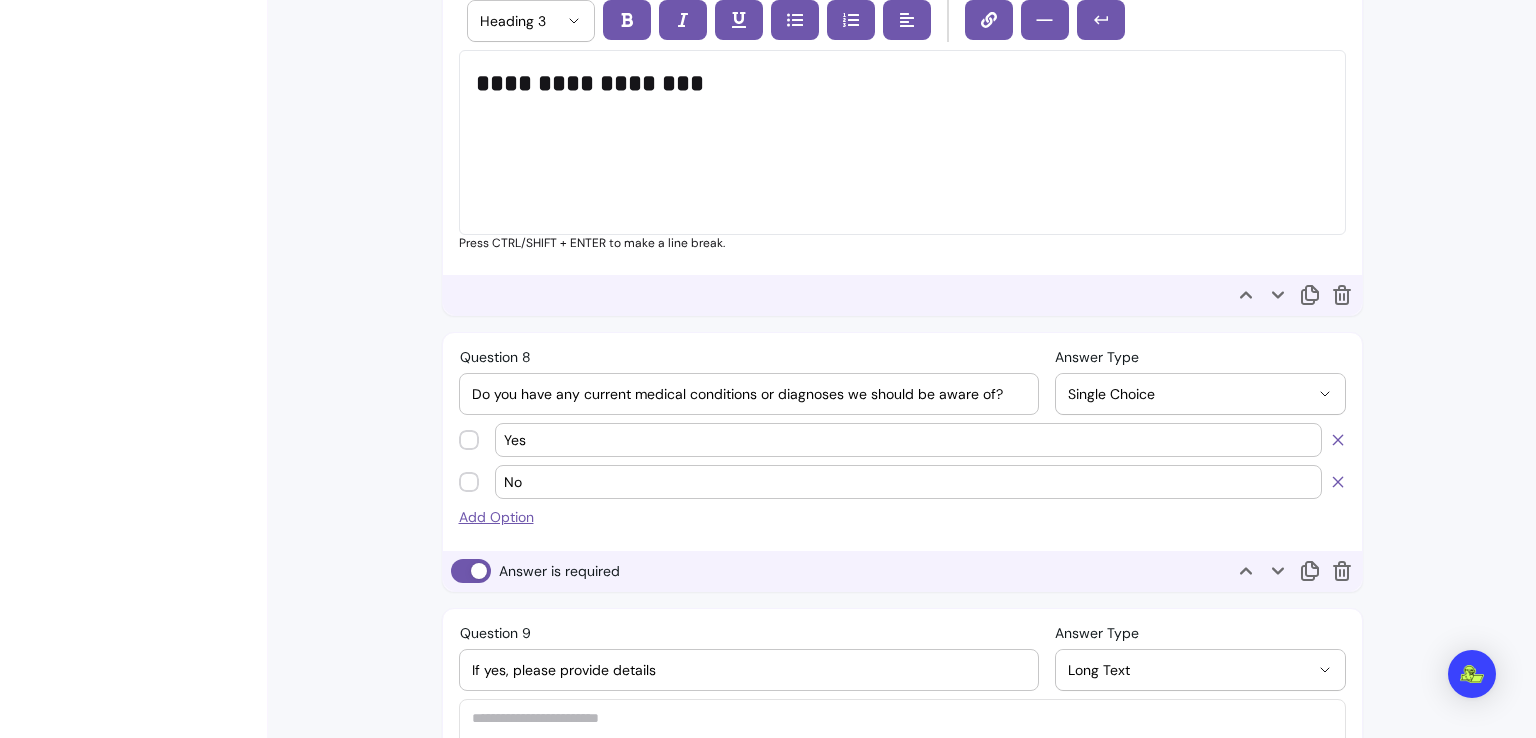 scroll, scrollTop: 2433, scrollLeft: 0, axis: vertical 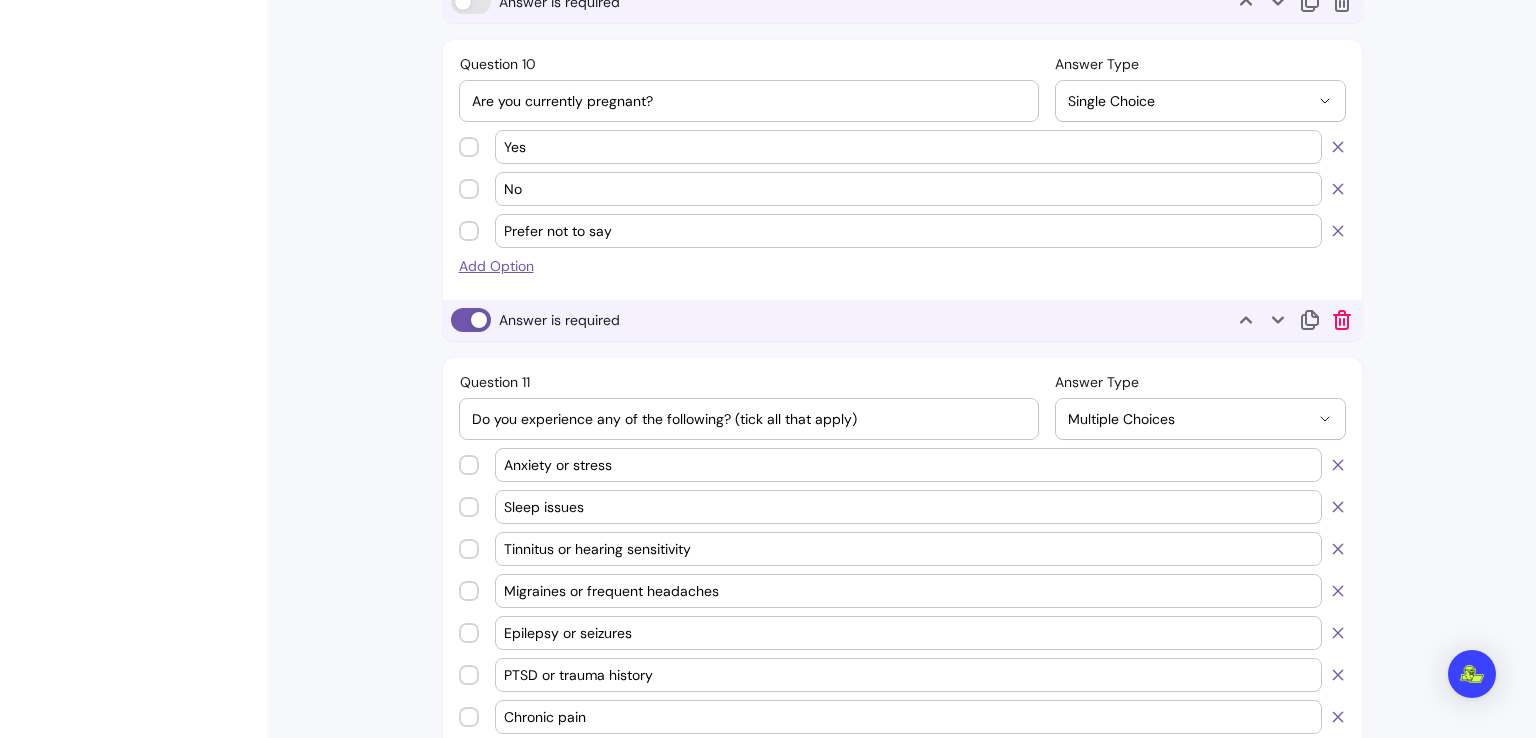 click 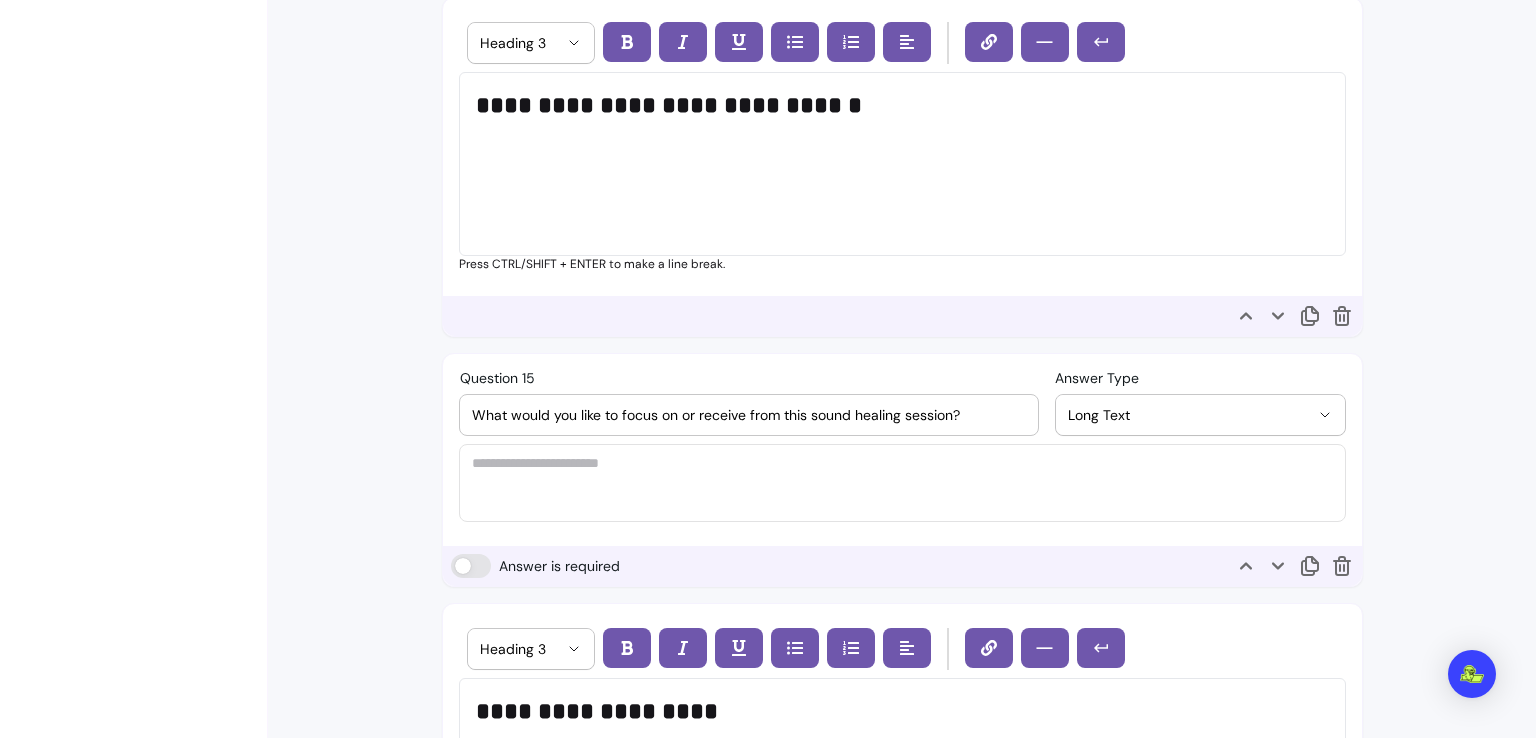scroll, scrollTop: 4546, scrollLeft: 0, axis: vertical 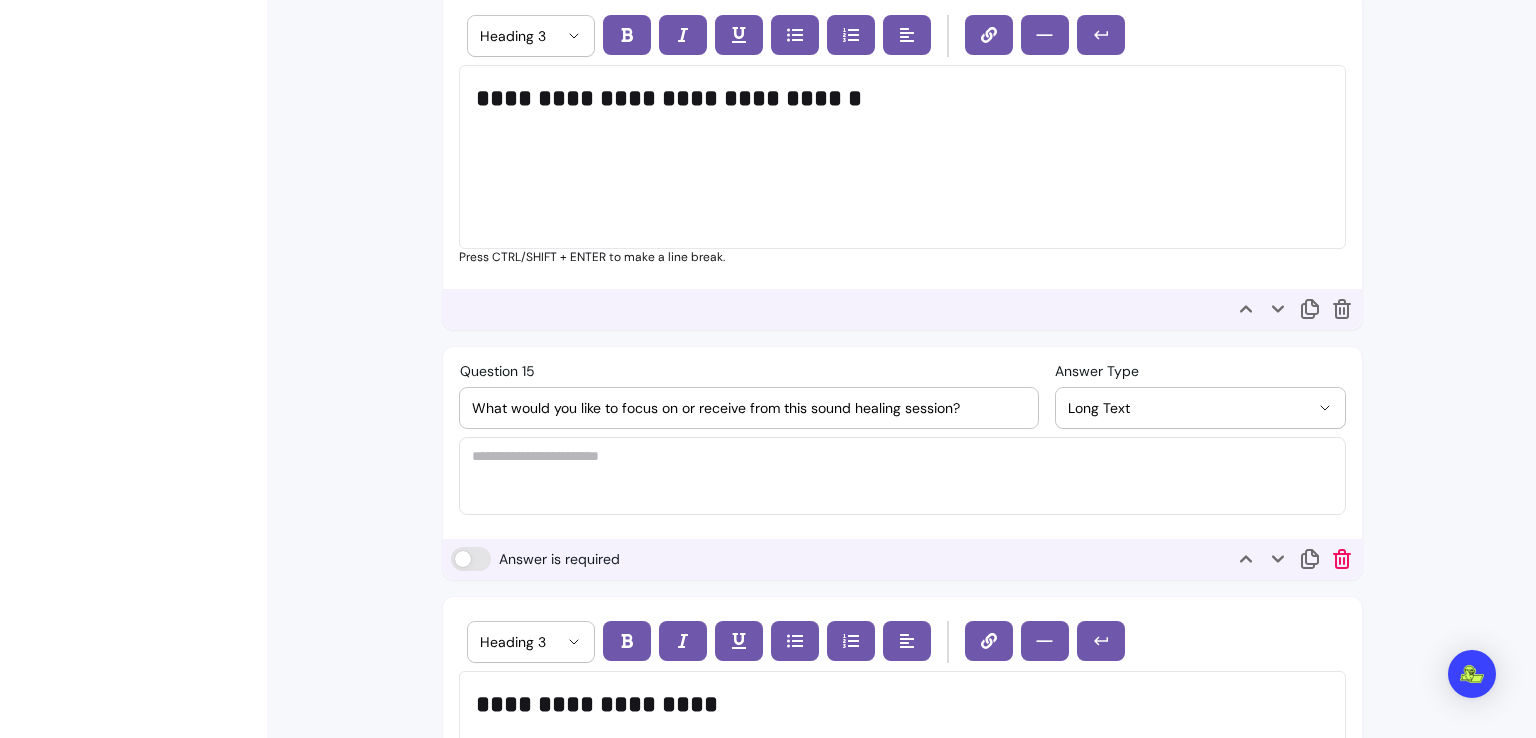 click 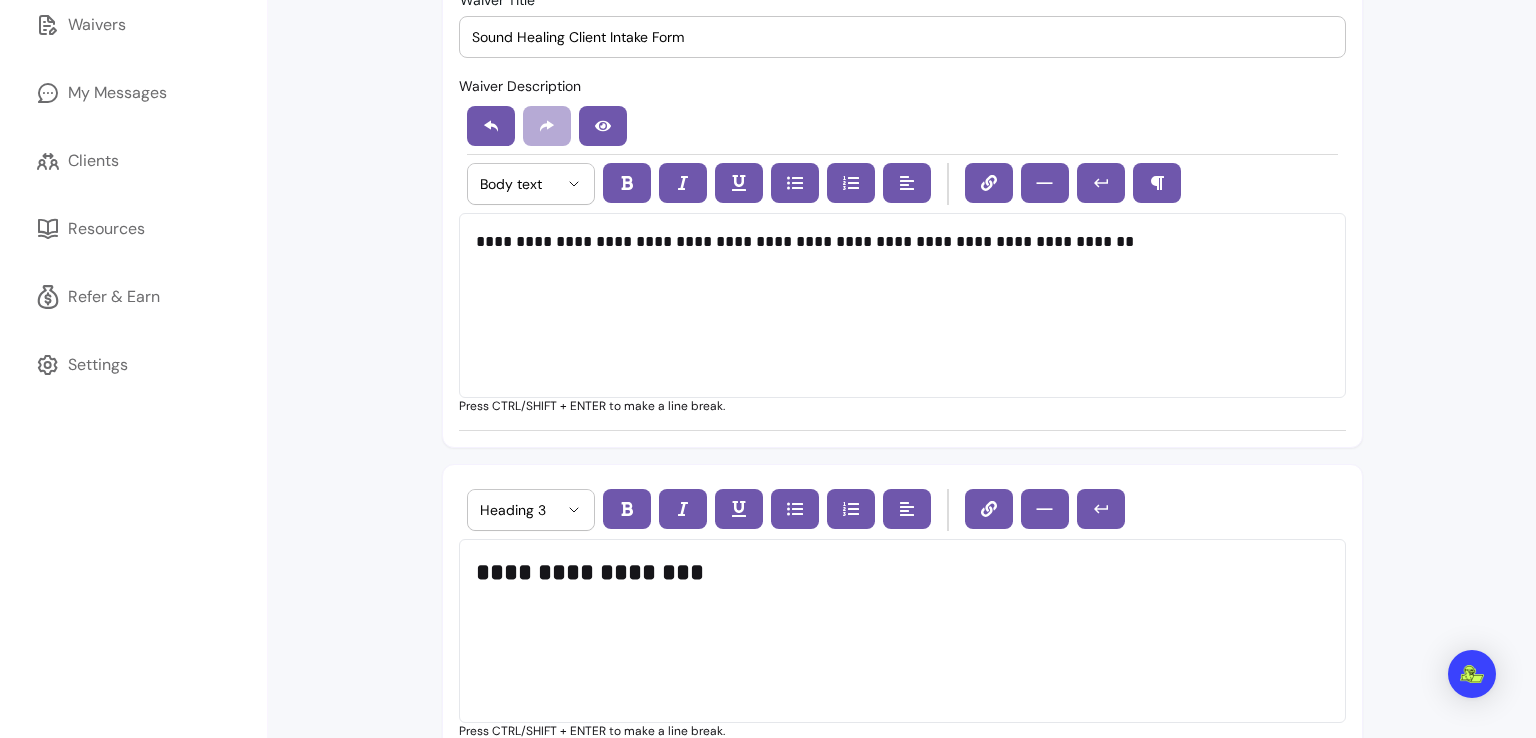 scroll, scrollTop: 0, scrollLeft: 0, axis: both 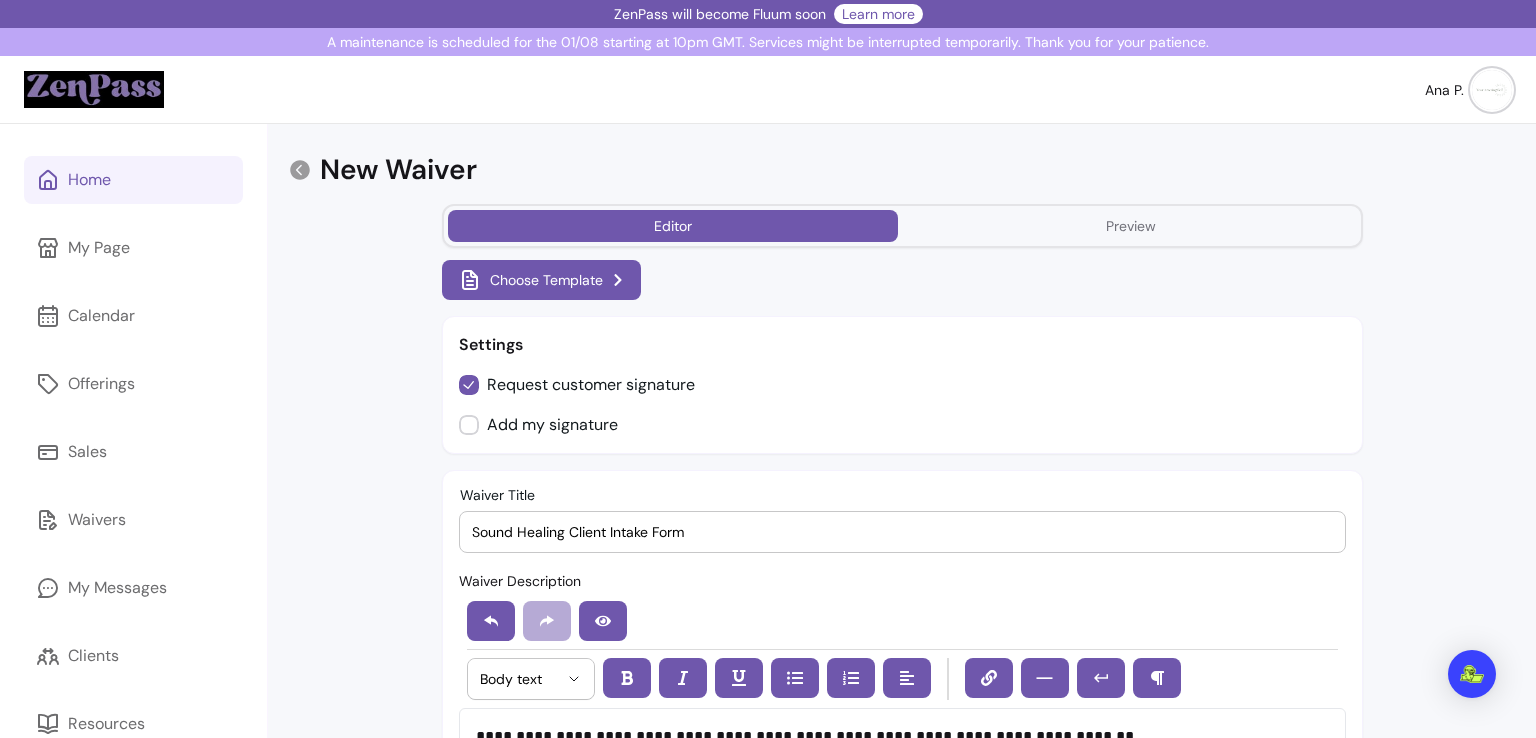 click on "Home" at bounding box center [89, 180] 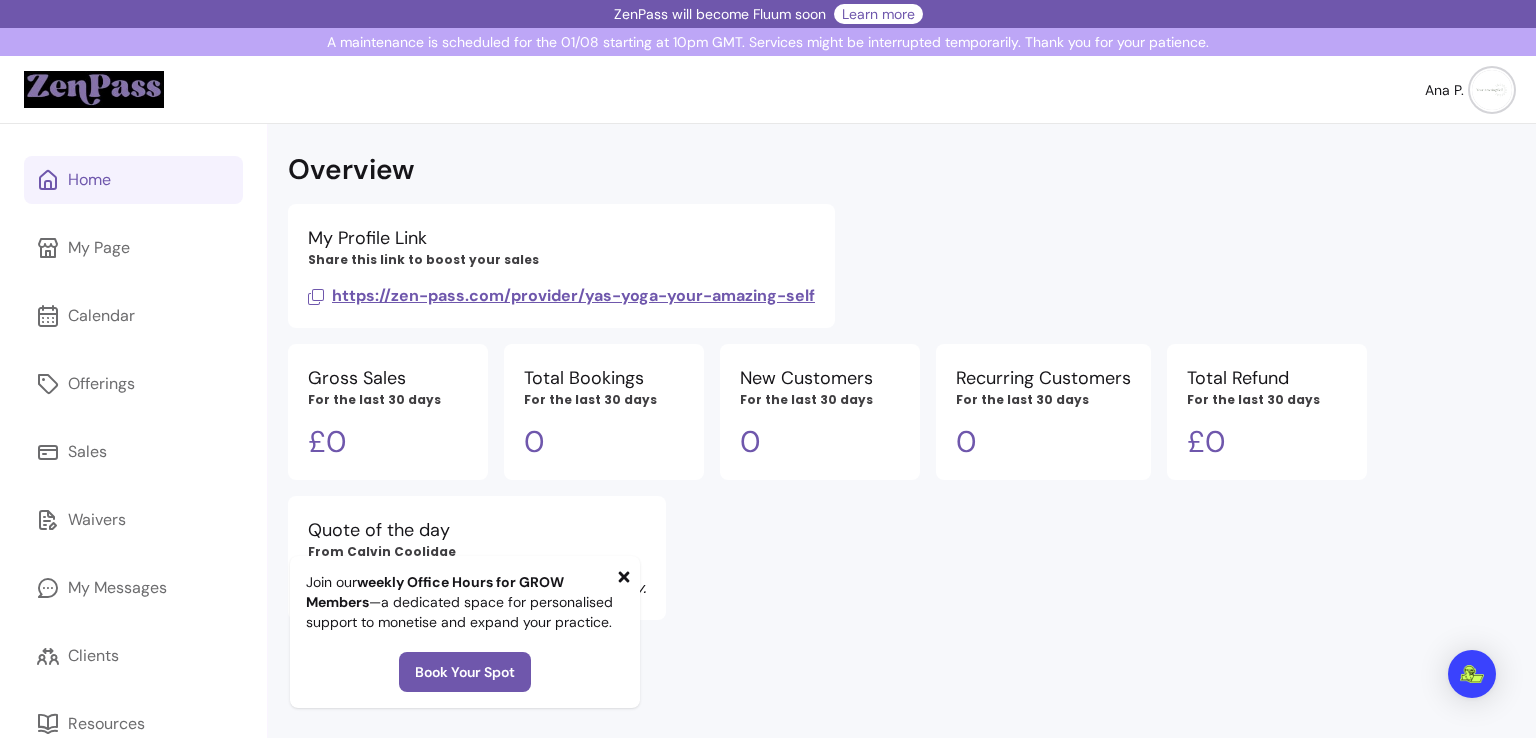 click 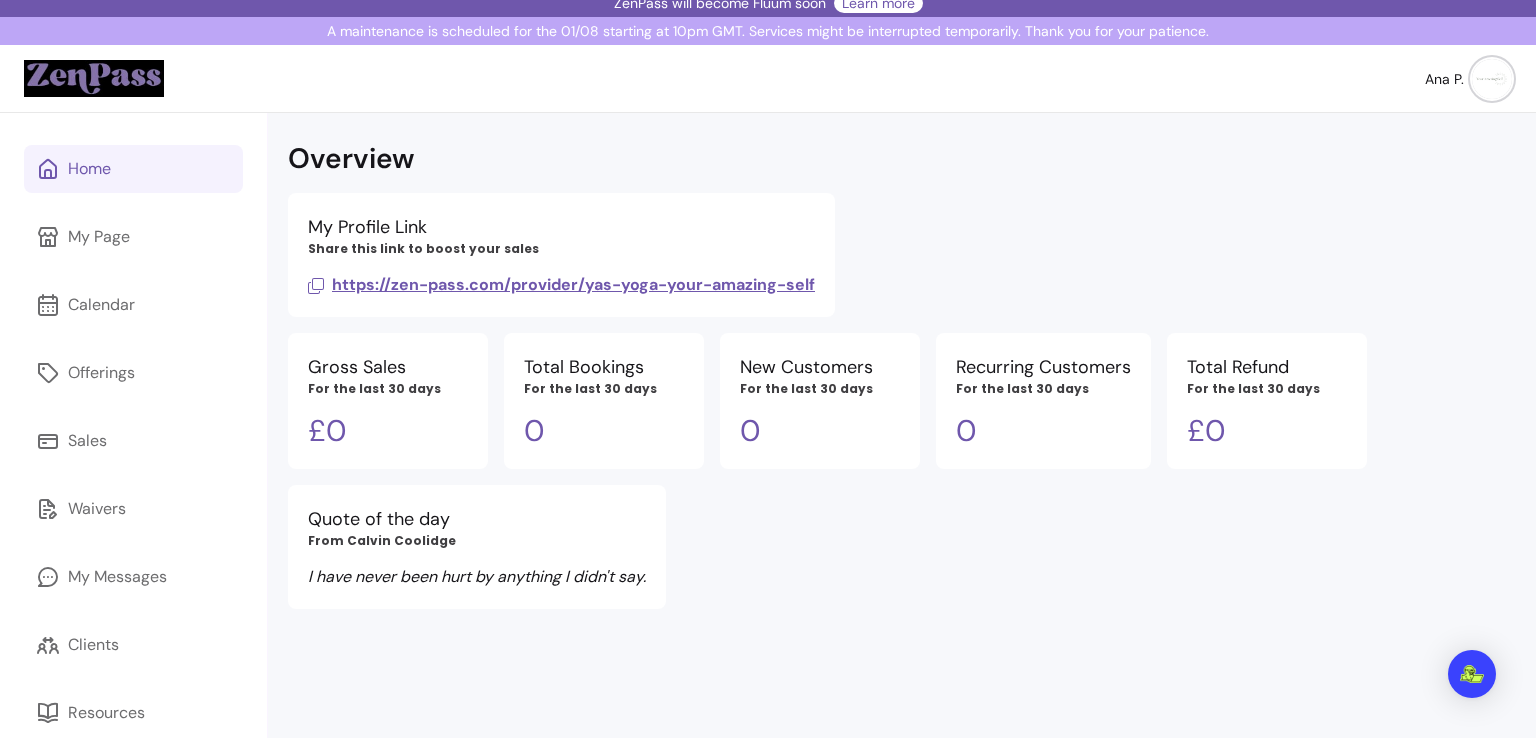 scroll, scrollTop: 10, scrollLeft: 0, axis: vertical 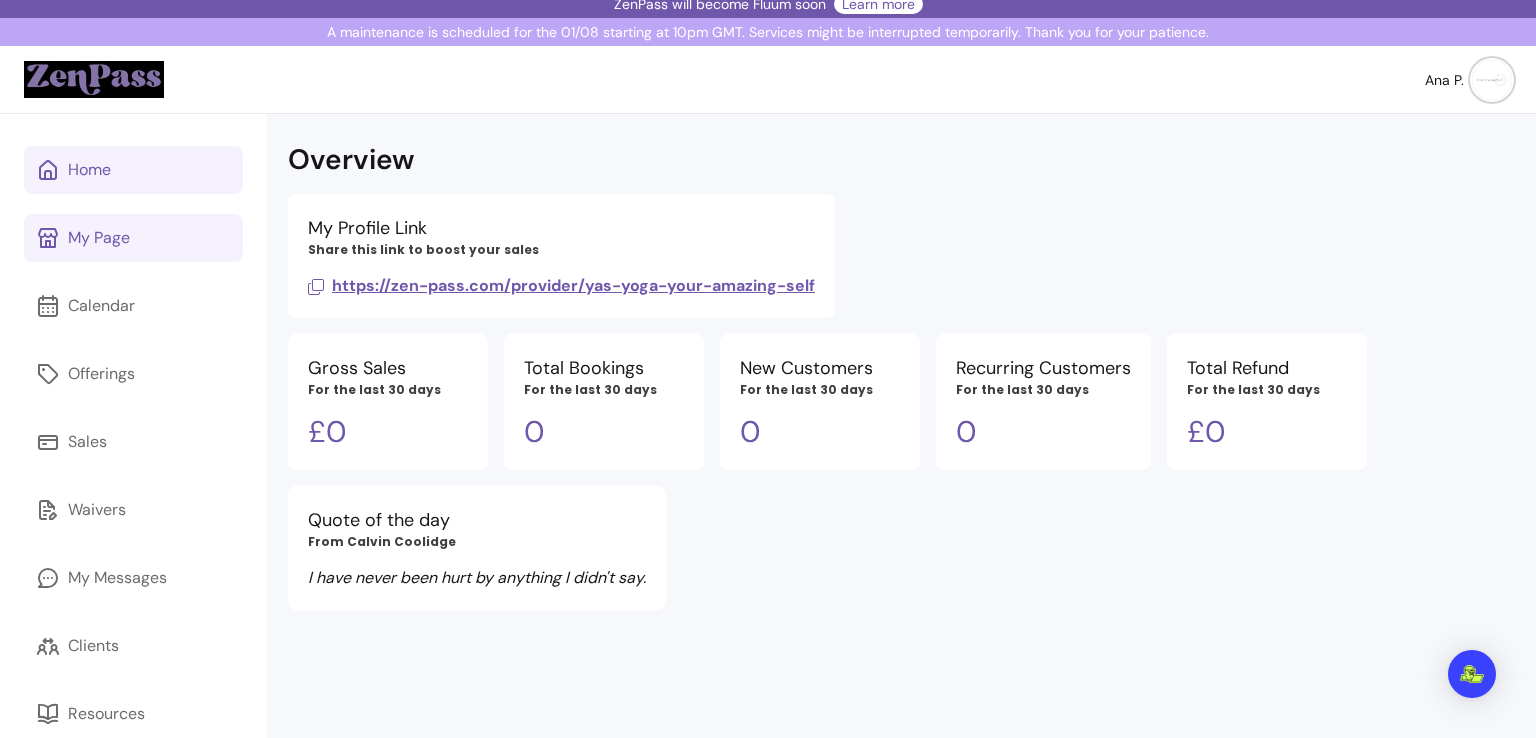 click on "My Page" at bounding box center [133, 238] 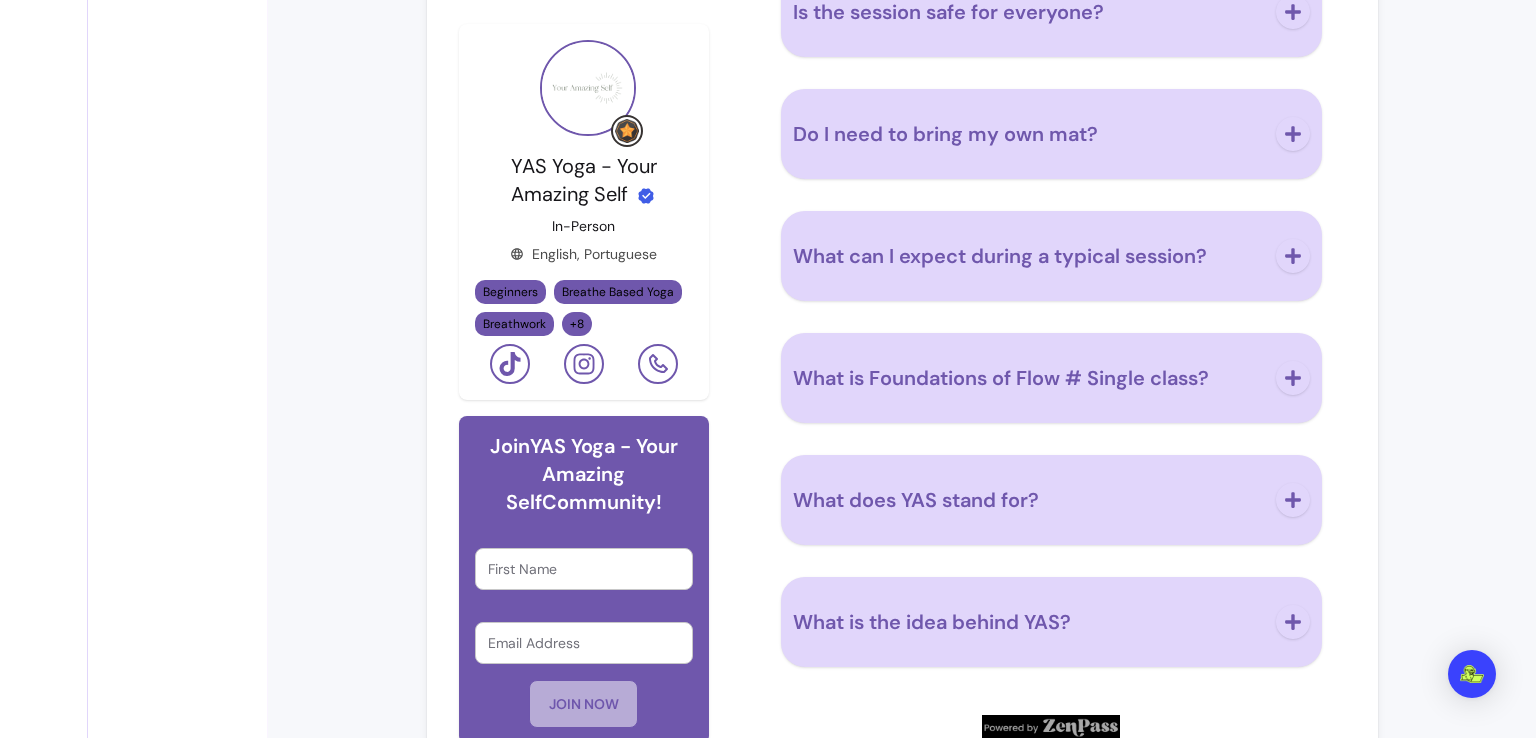 scroll, scrollTop: 1958, scrollLeft: 0, axis: vertical 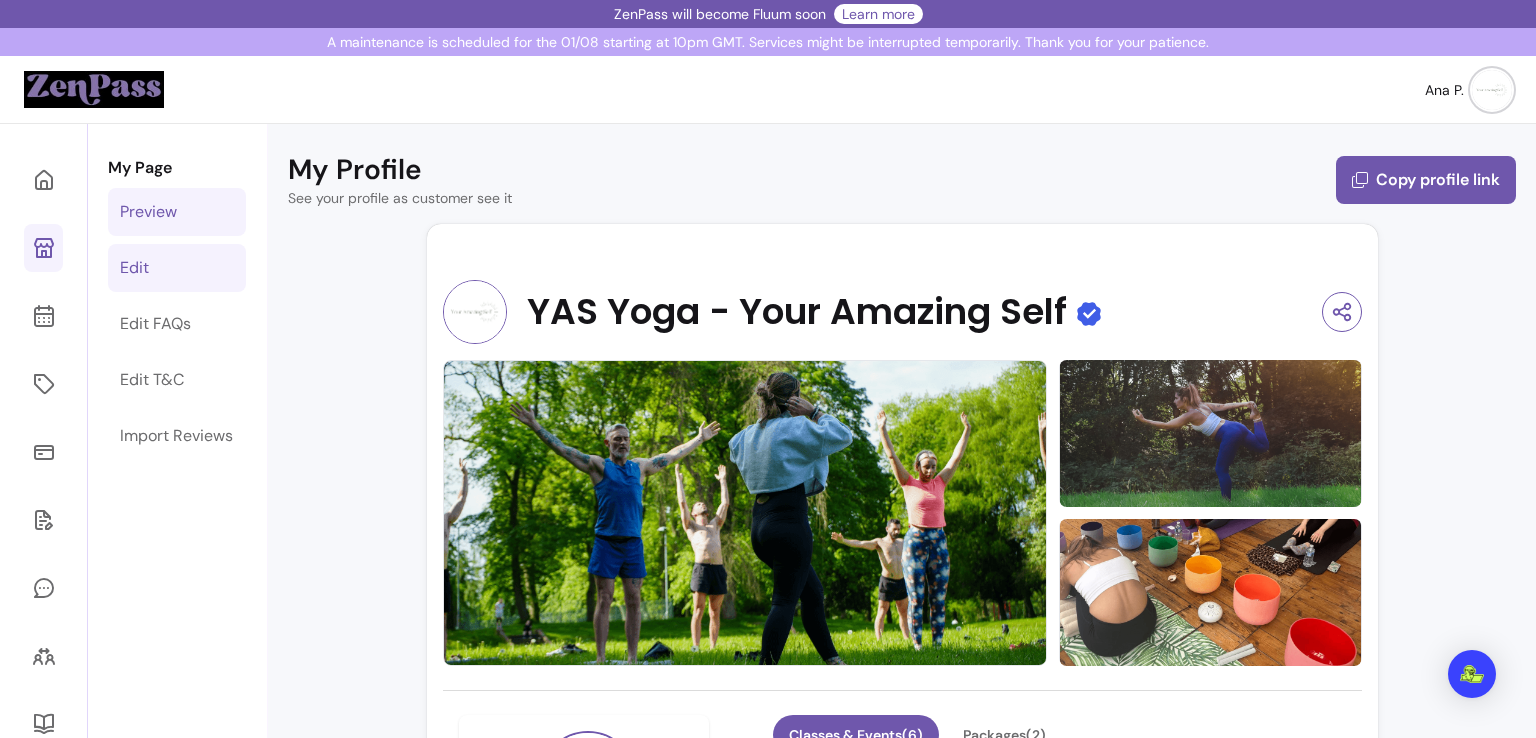 click on "Edit" at bounding box center (134, 268) 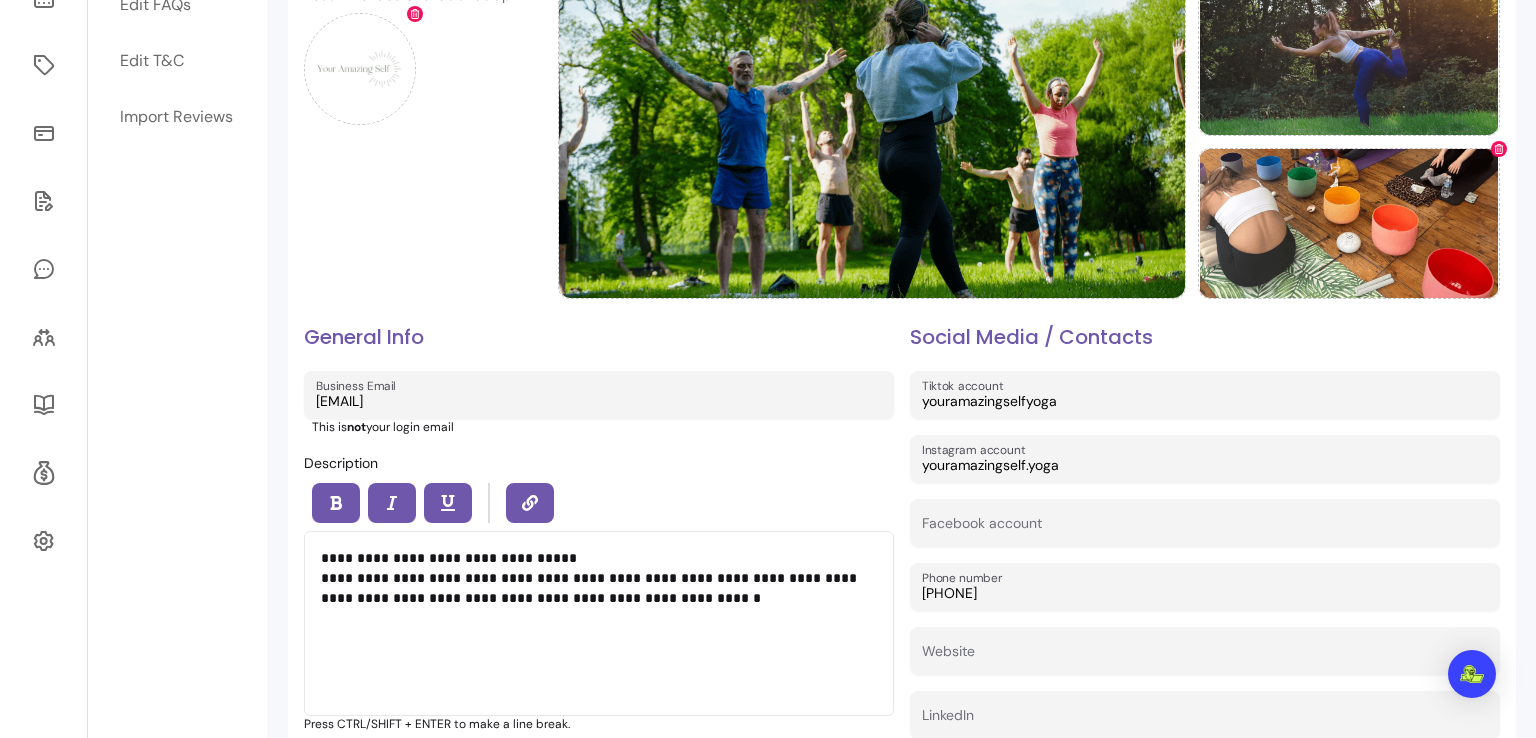 scroll, scrollTop: 321, scrollLeft: 0, axis: vertical 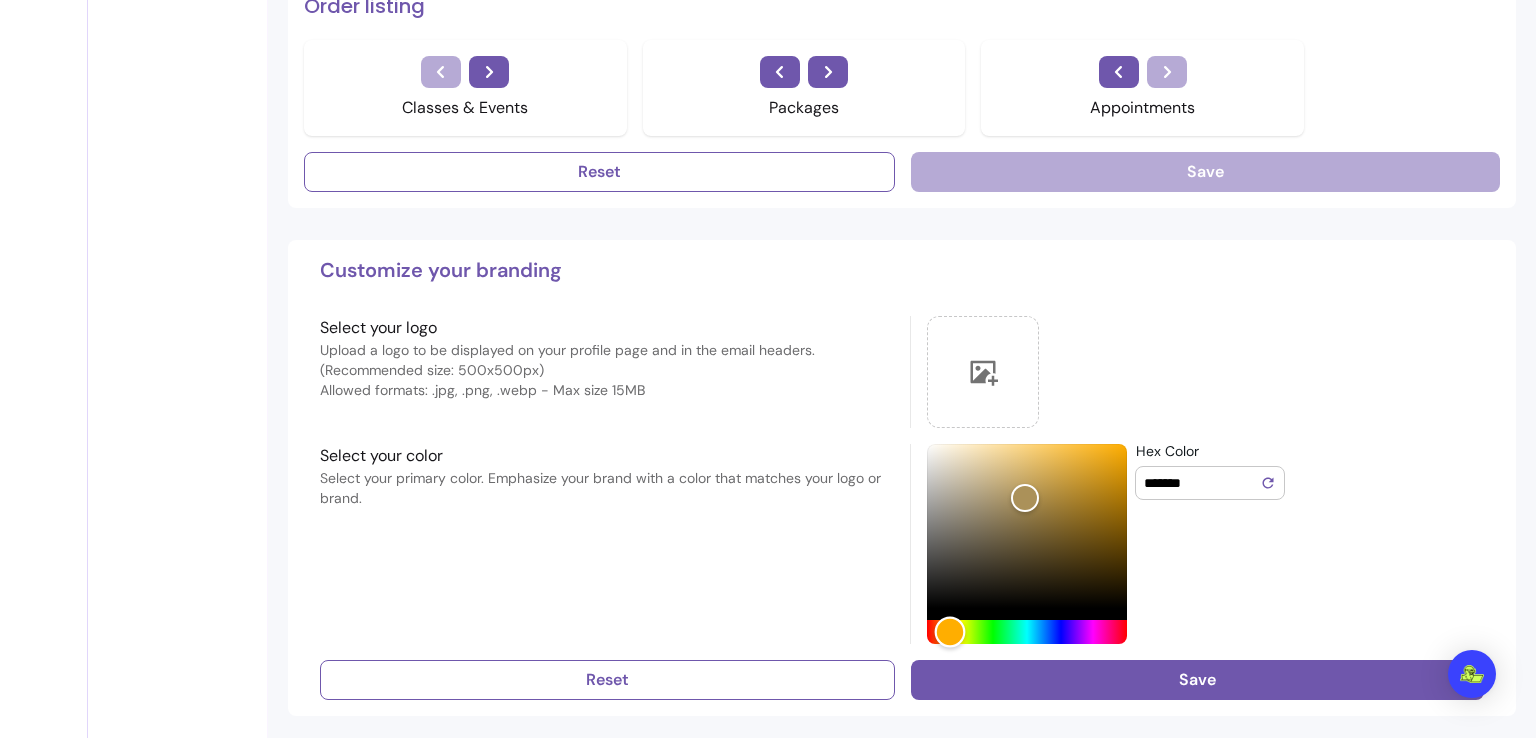 drag, startPoint x: 1061, startPoint y: 627, endPoint x: 942, endPoint y: 631, distance: 119.06721 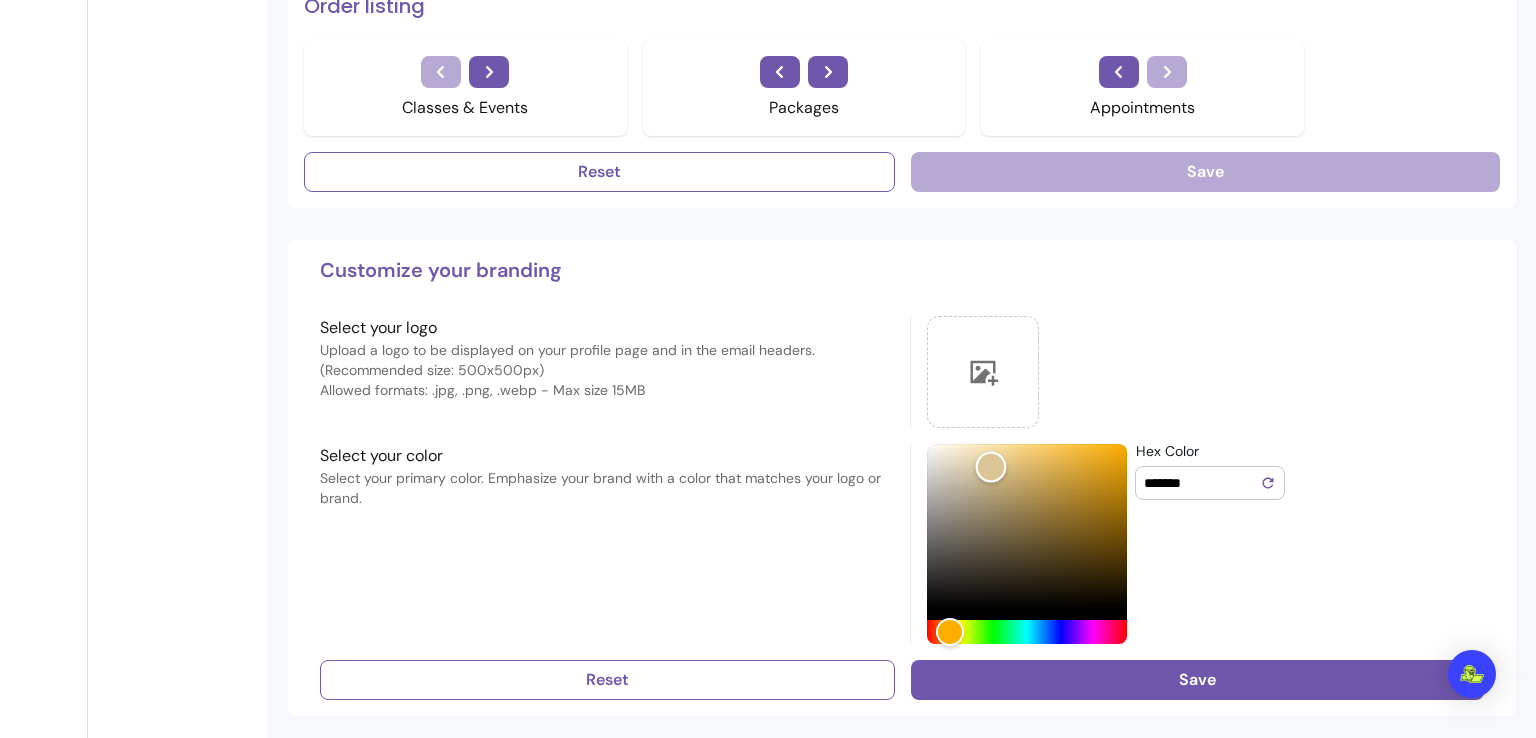 drag, startPoint x: 1010, startPoint y: 486, endPoint x: 983, endPoint y: 461, distance: 36.796738 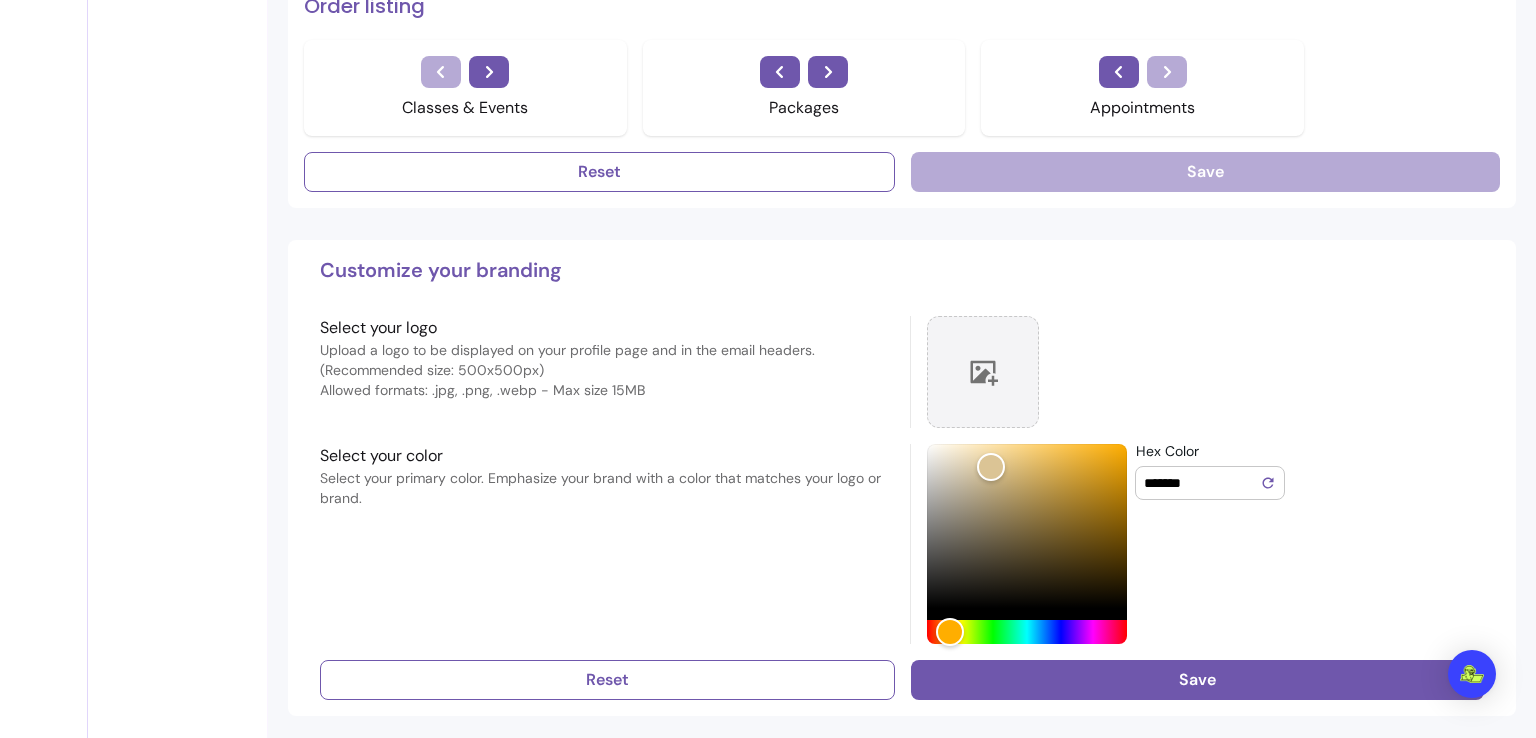 click at bounding box center (983, 372) 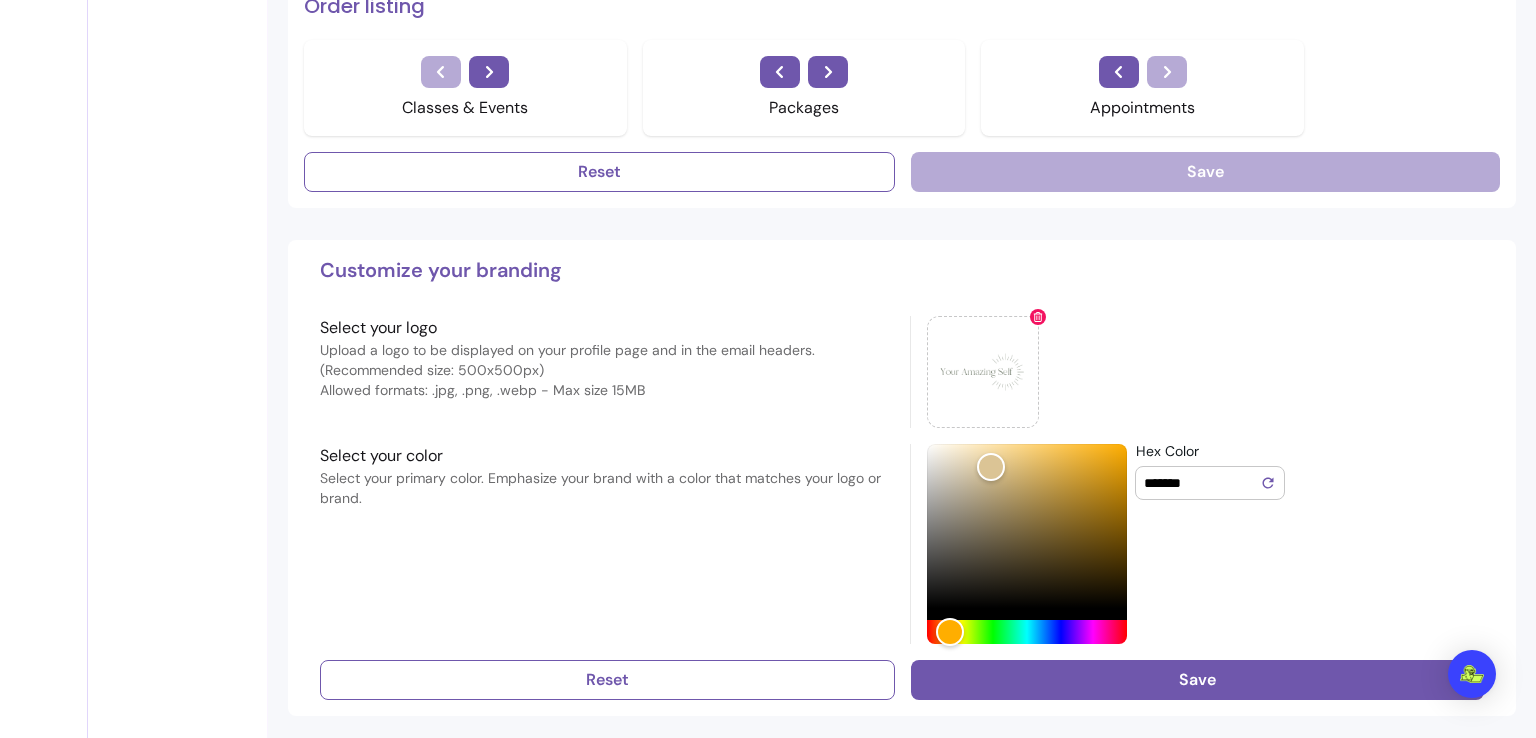 click on "*******" at bounding box center (1202, 483) 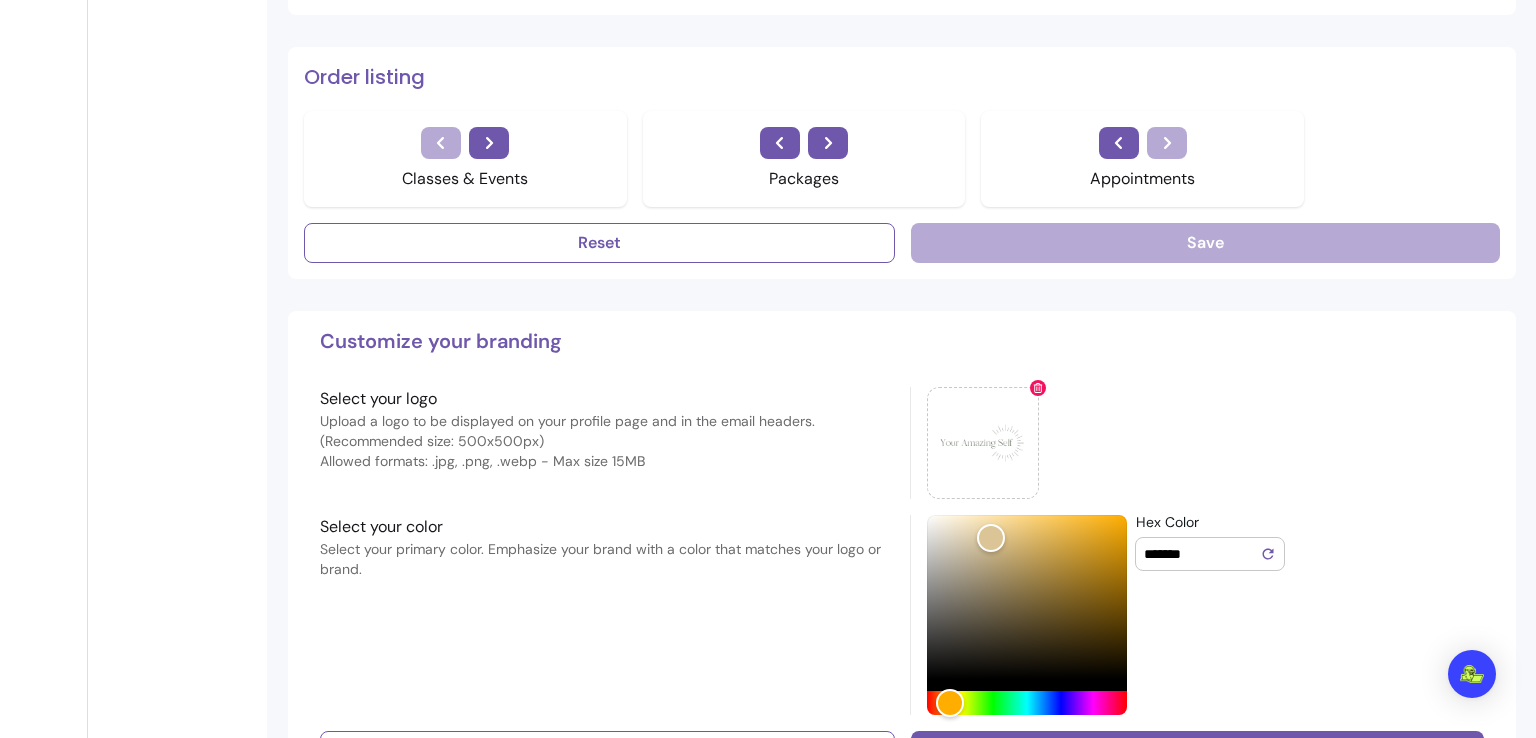 scroll, scrollTop: 1367, scrollLeft: 0, axis: vertical 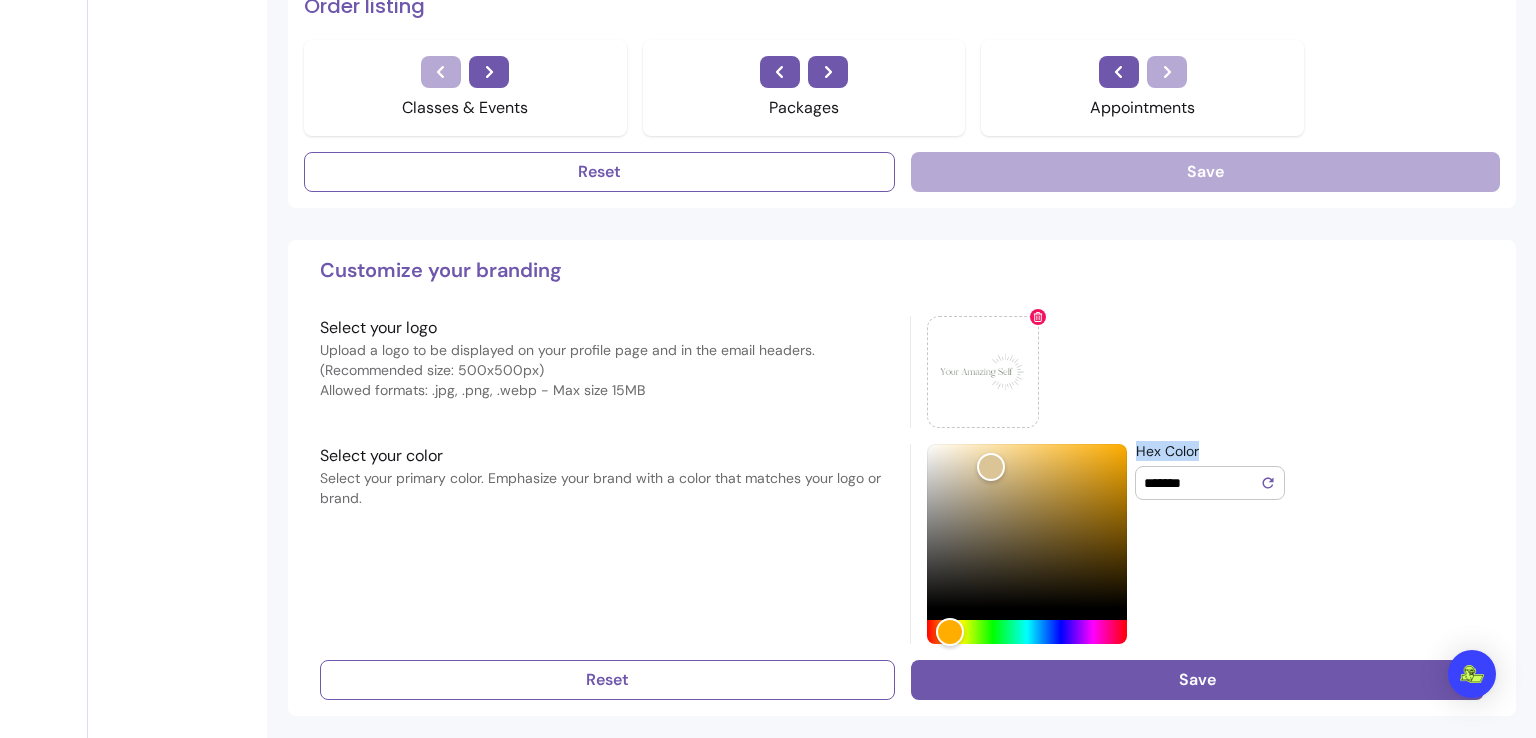 drag, startPoint x: 1233, startPoint y: 486, endPoint x: 1062, endPoint y: 451, distance: 174.54512 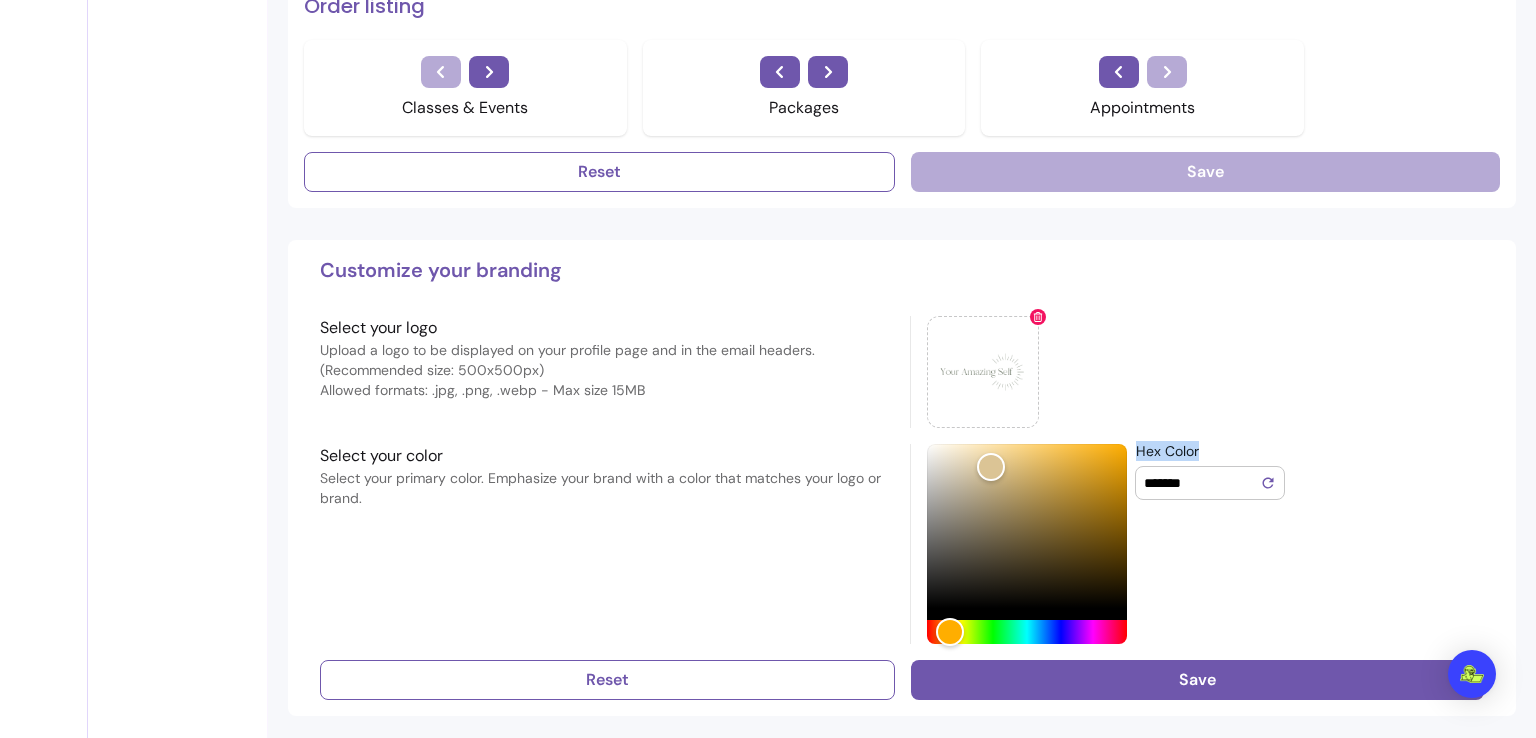 click on "*******" at bounding box center (1202, 483) 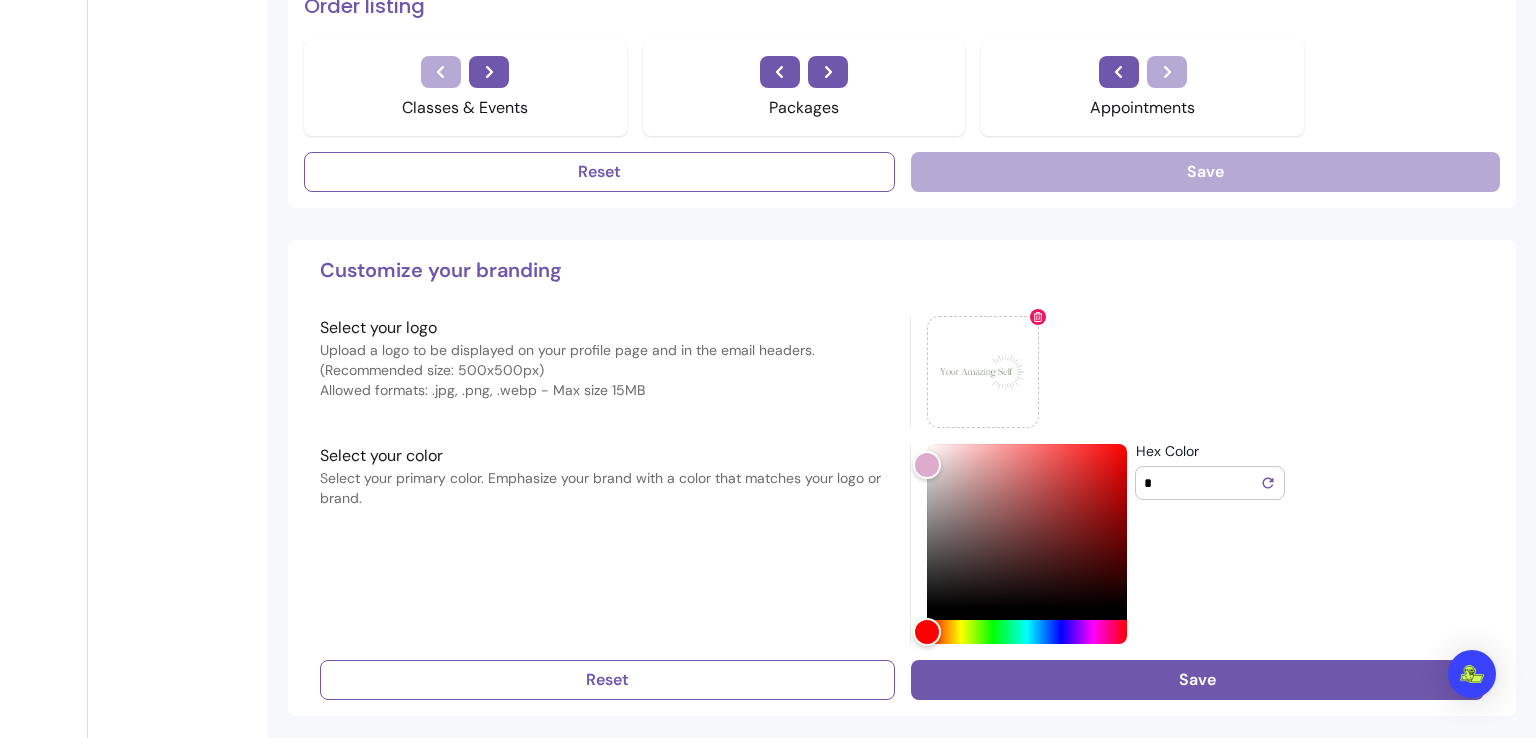 paste 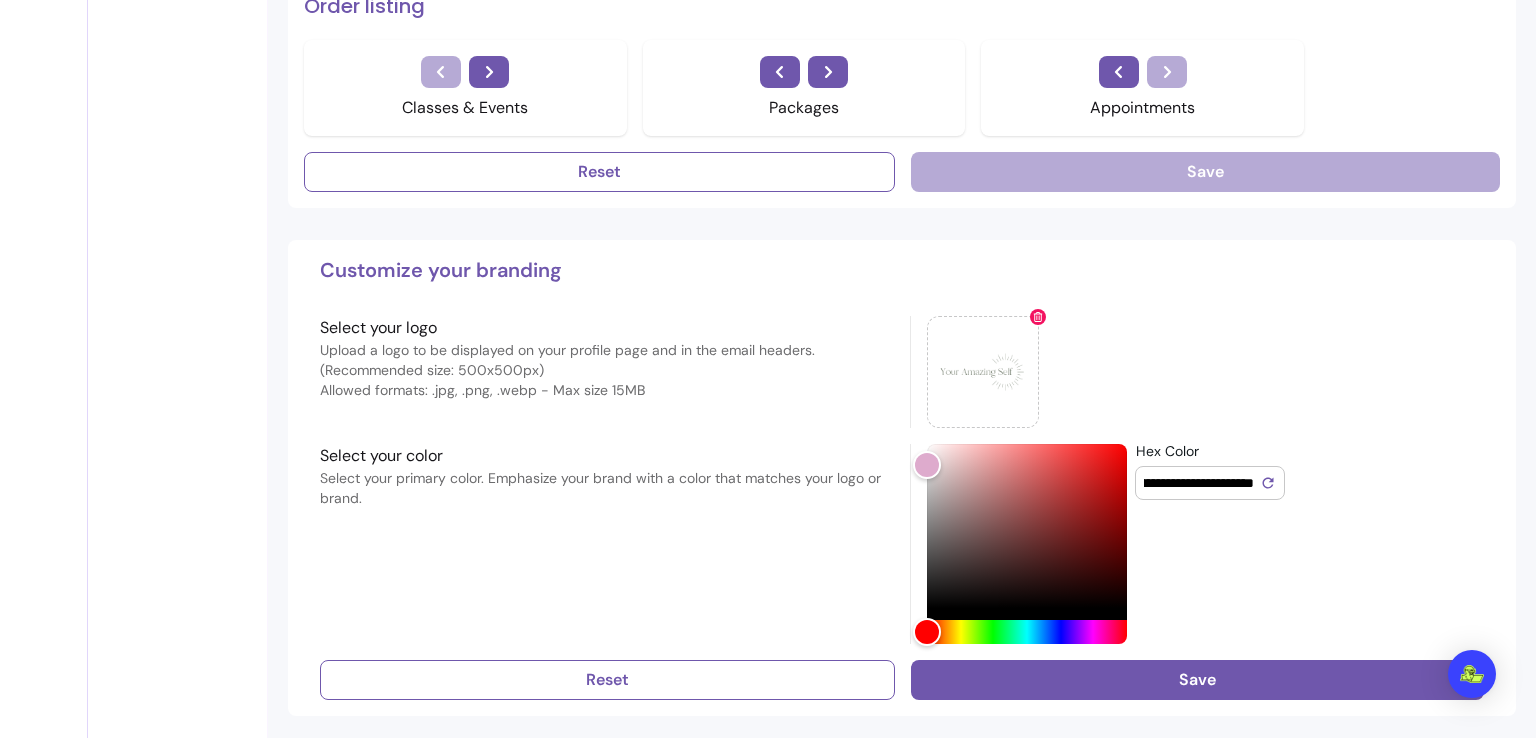 scroll, scrollTop: 0, scrollLeft: 7719, axis: horizontal 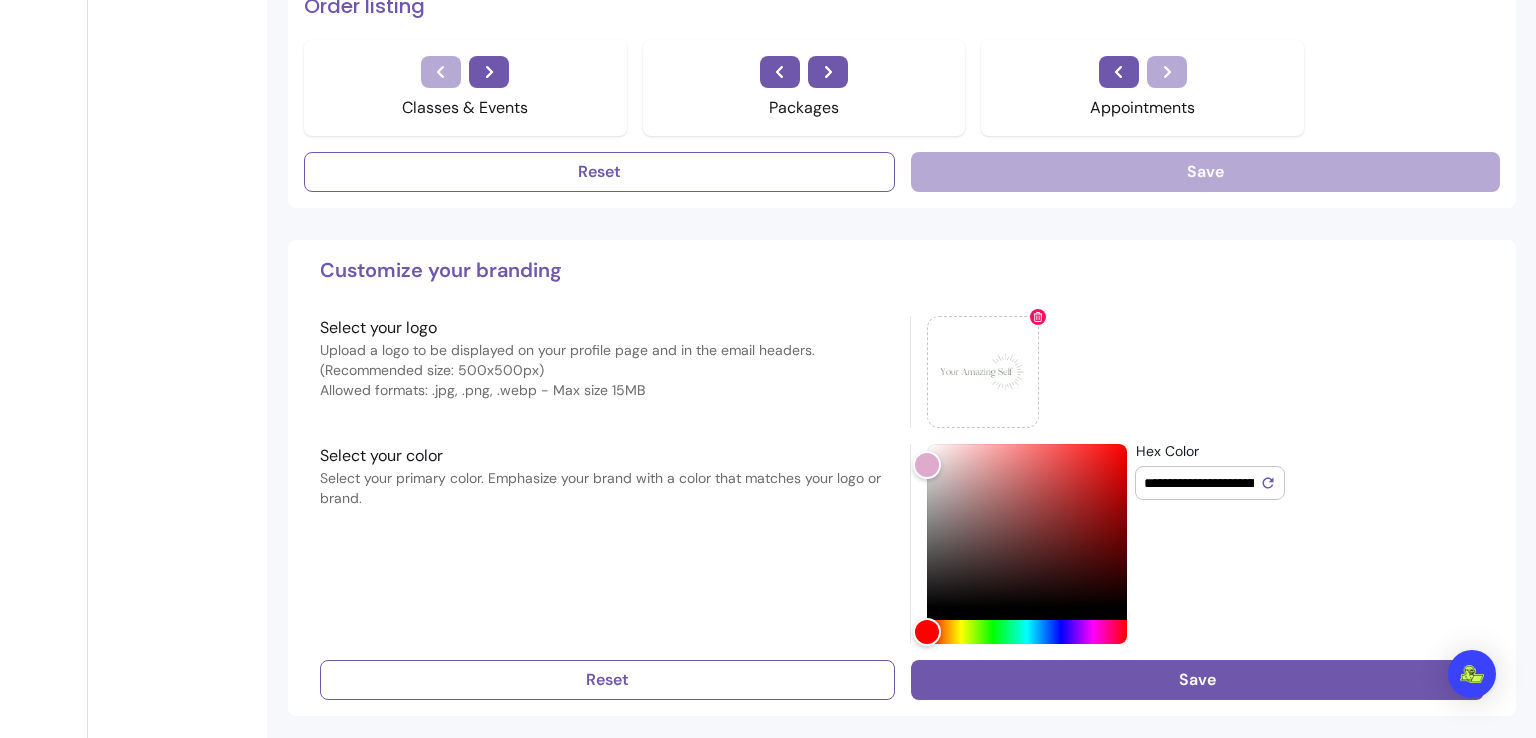 click 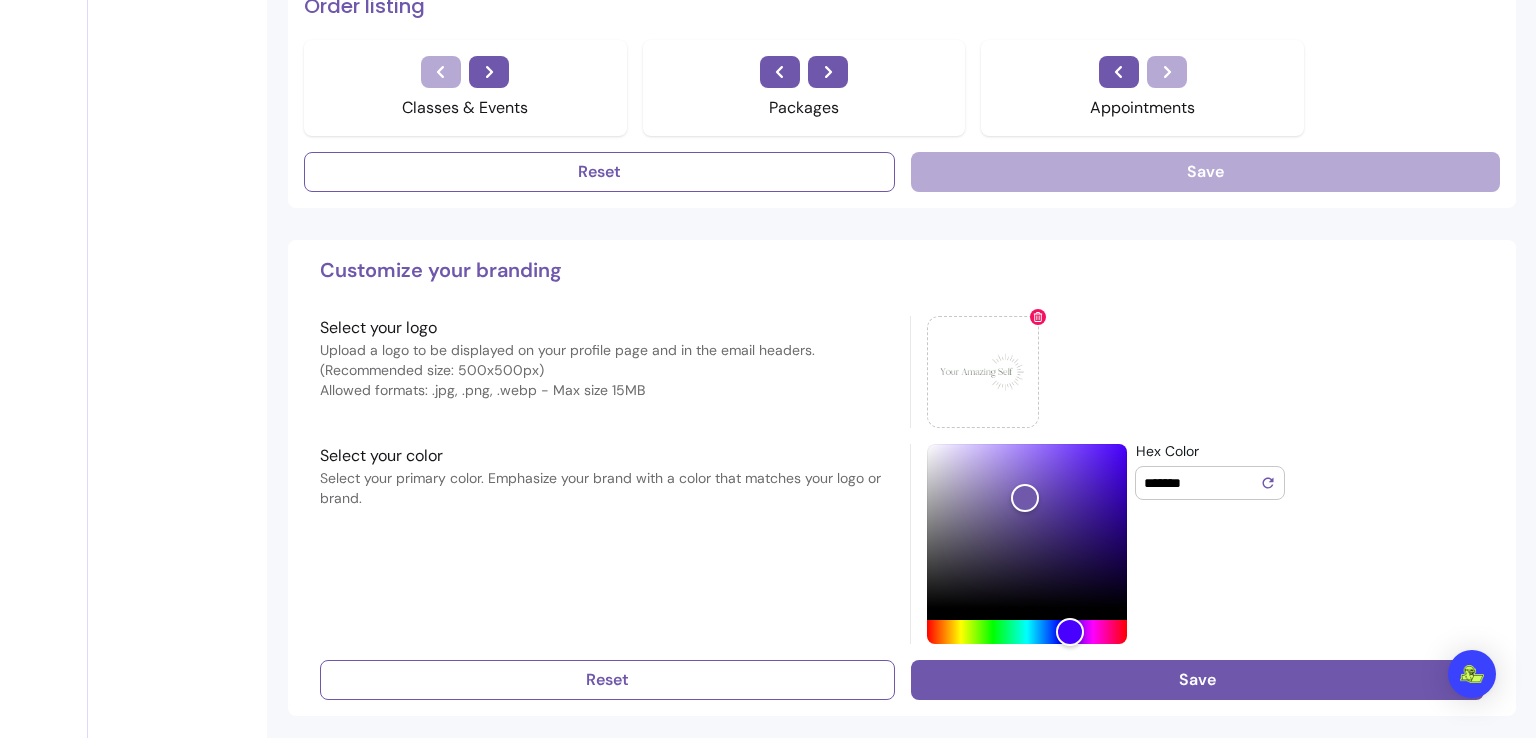 drag, startPoint x: 1233, startPoint y: 477, endPoint x: 1074, endPoint y: 477, distance: 159 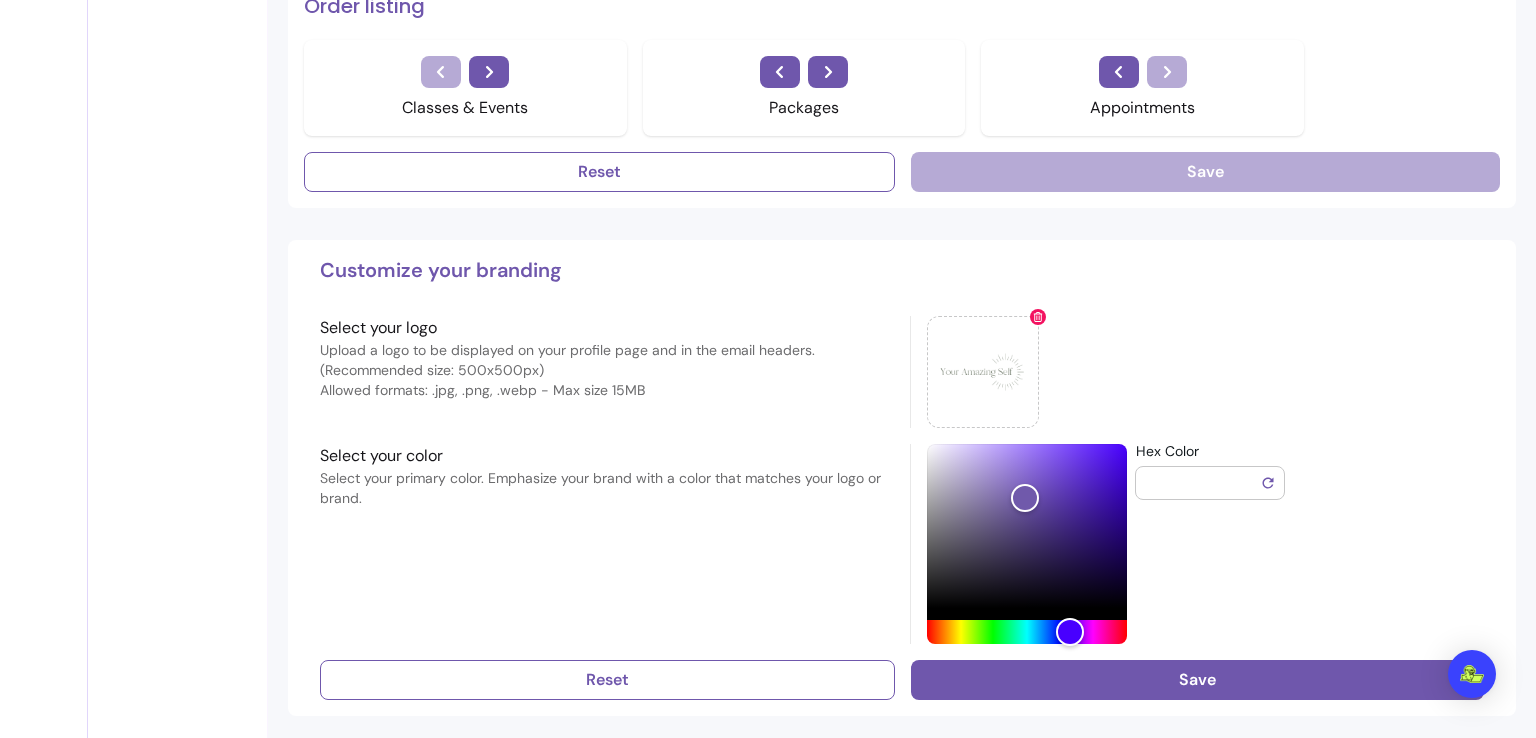 paste 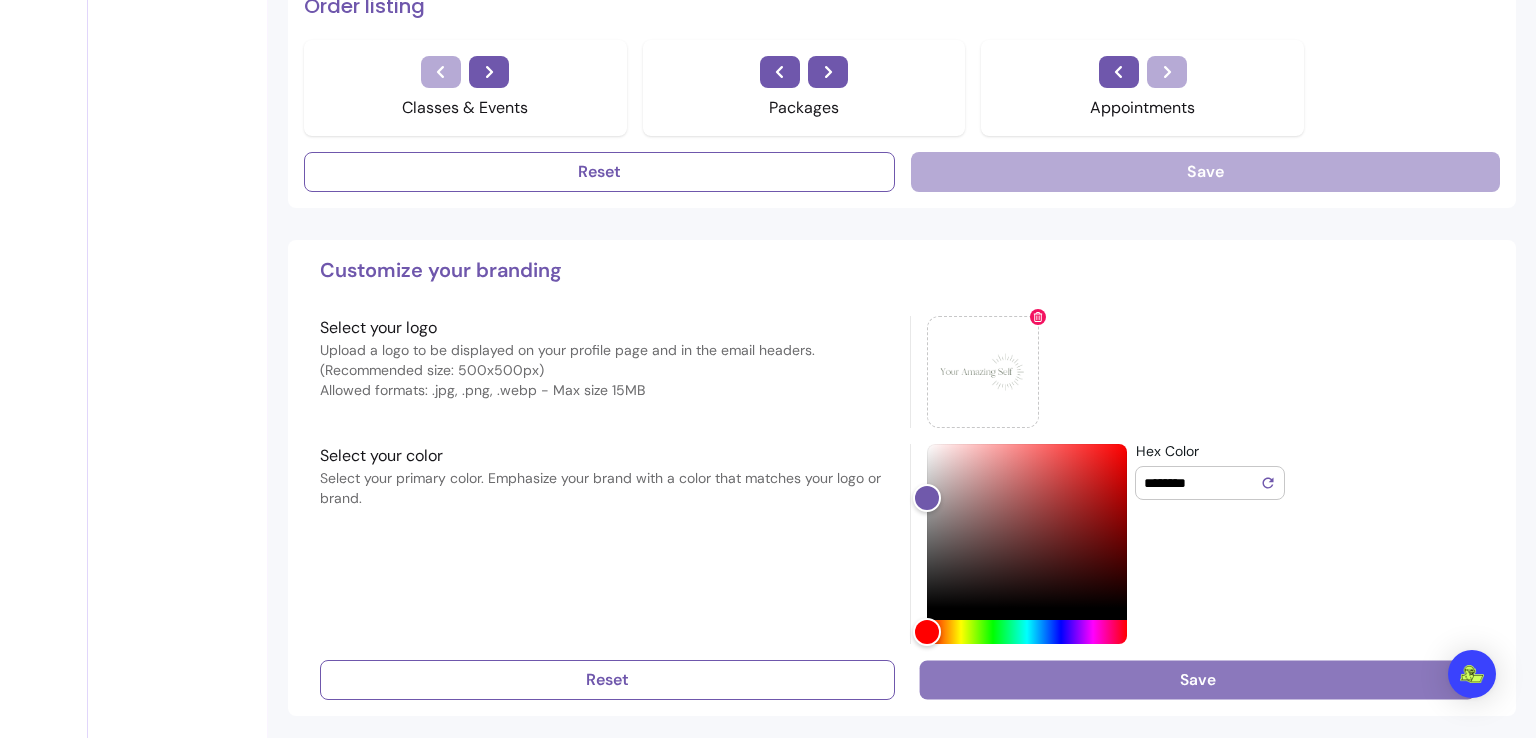 click on "Save" at bounding box center (1197, 679) 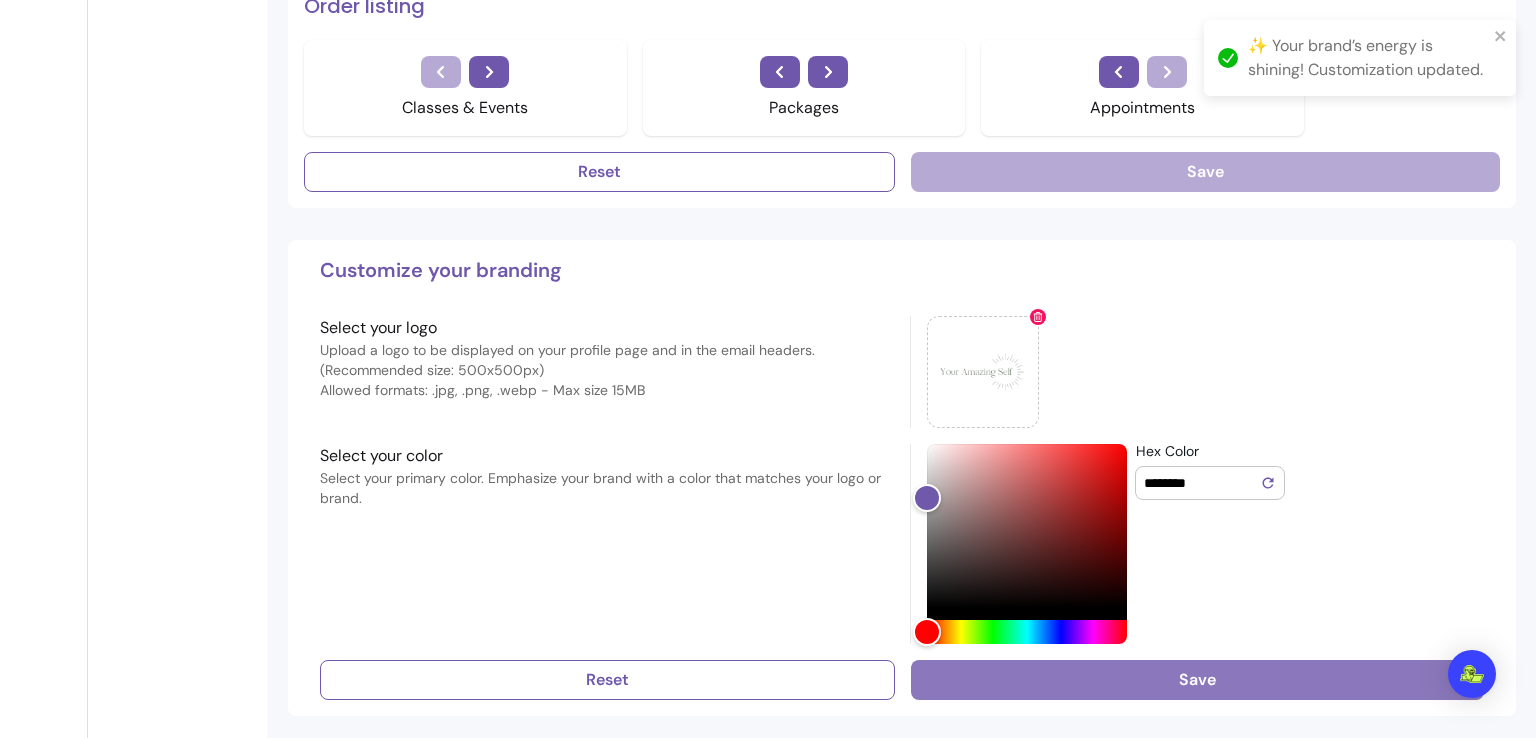 type on "*******" 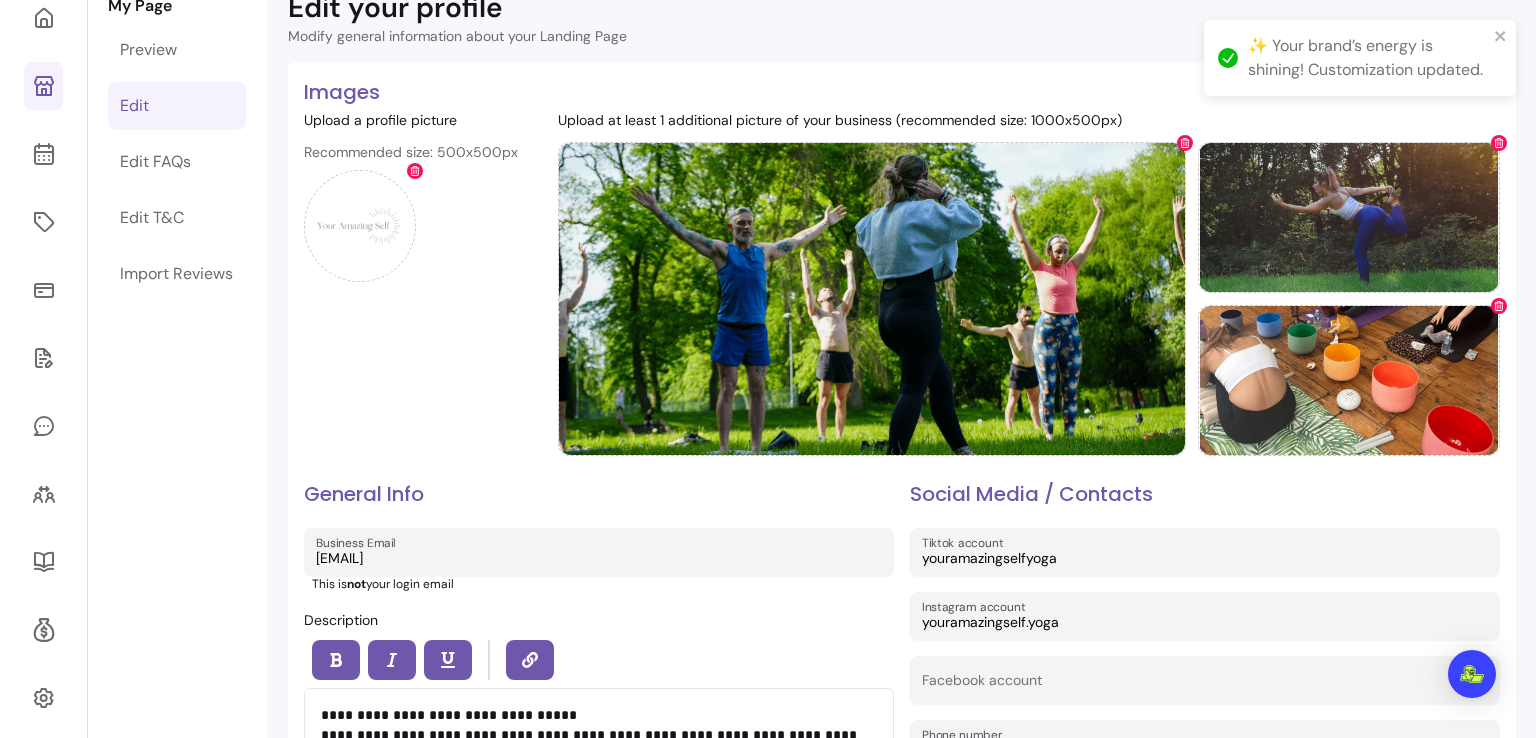 scroll, scrollTop: 0, scrollLeft: 0, axis: both 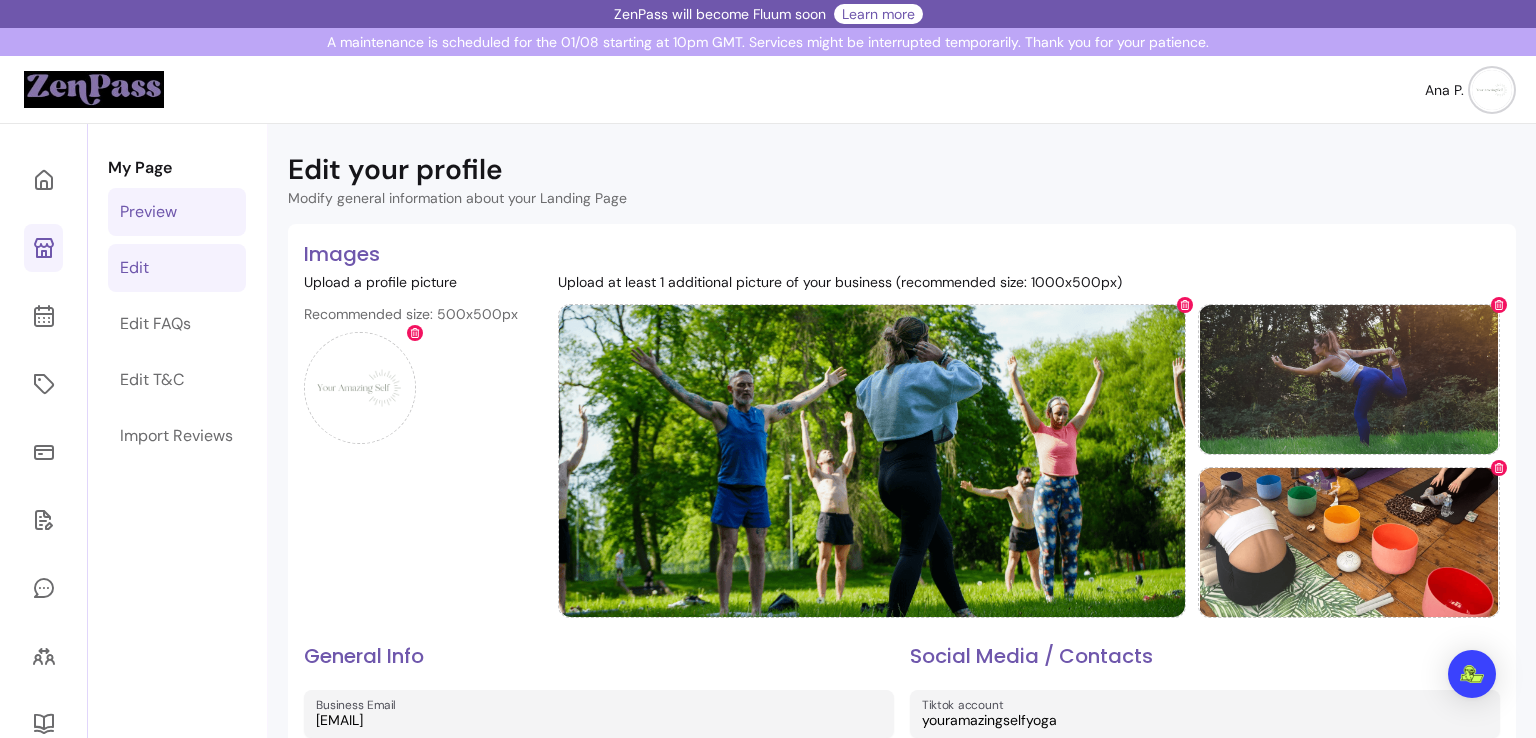 click on "Preview" at bounding box center [177, 212] 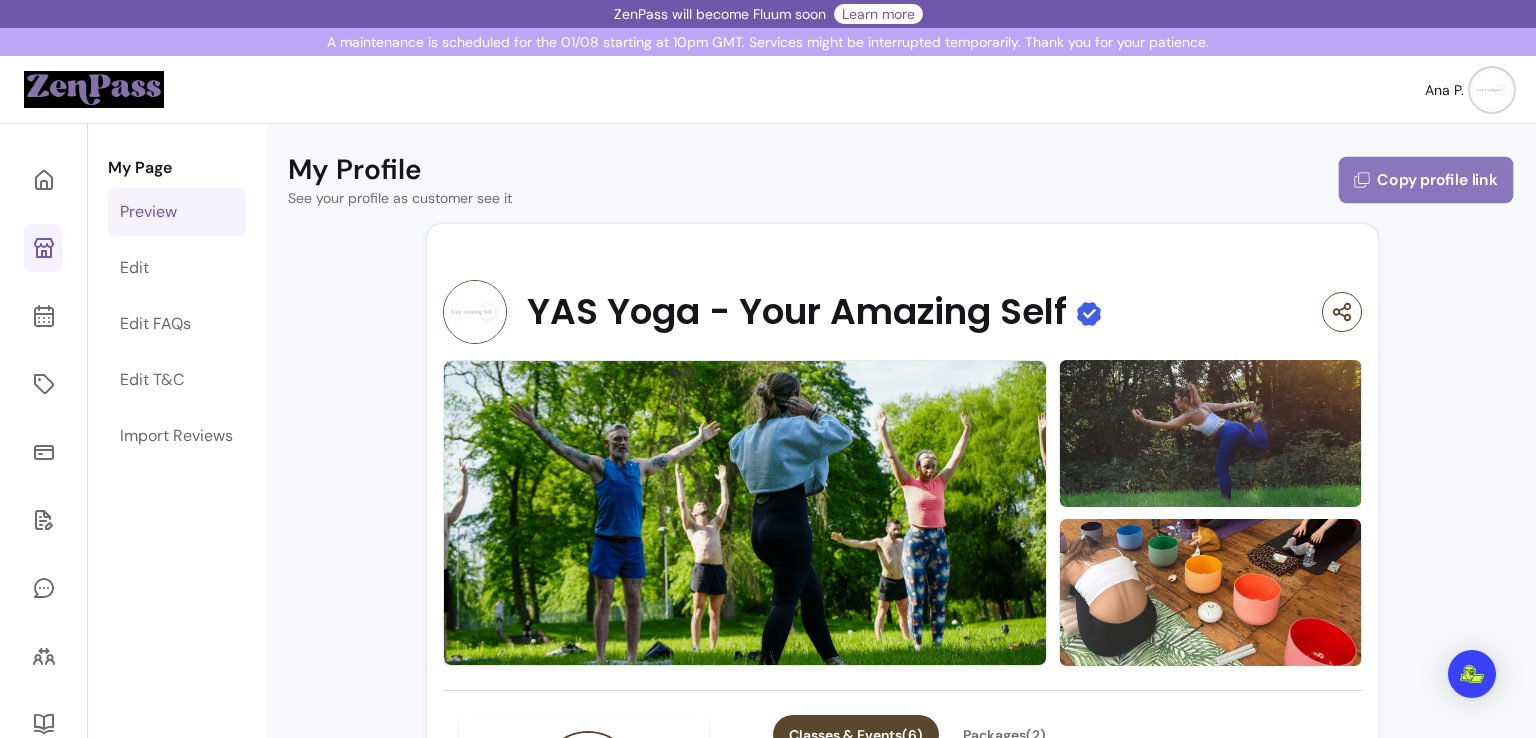 click on "Copy profile link" at bounding box center (1426, 180) 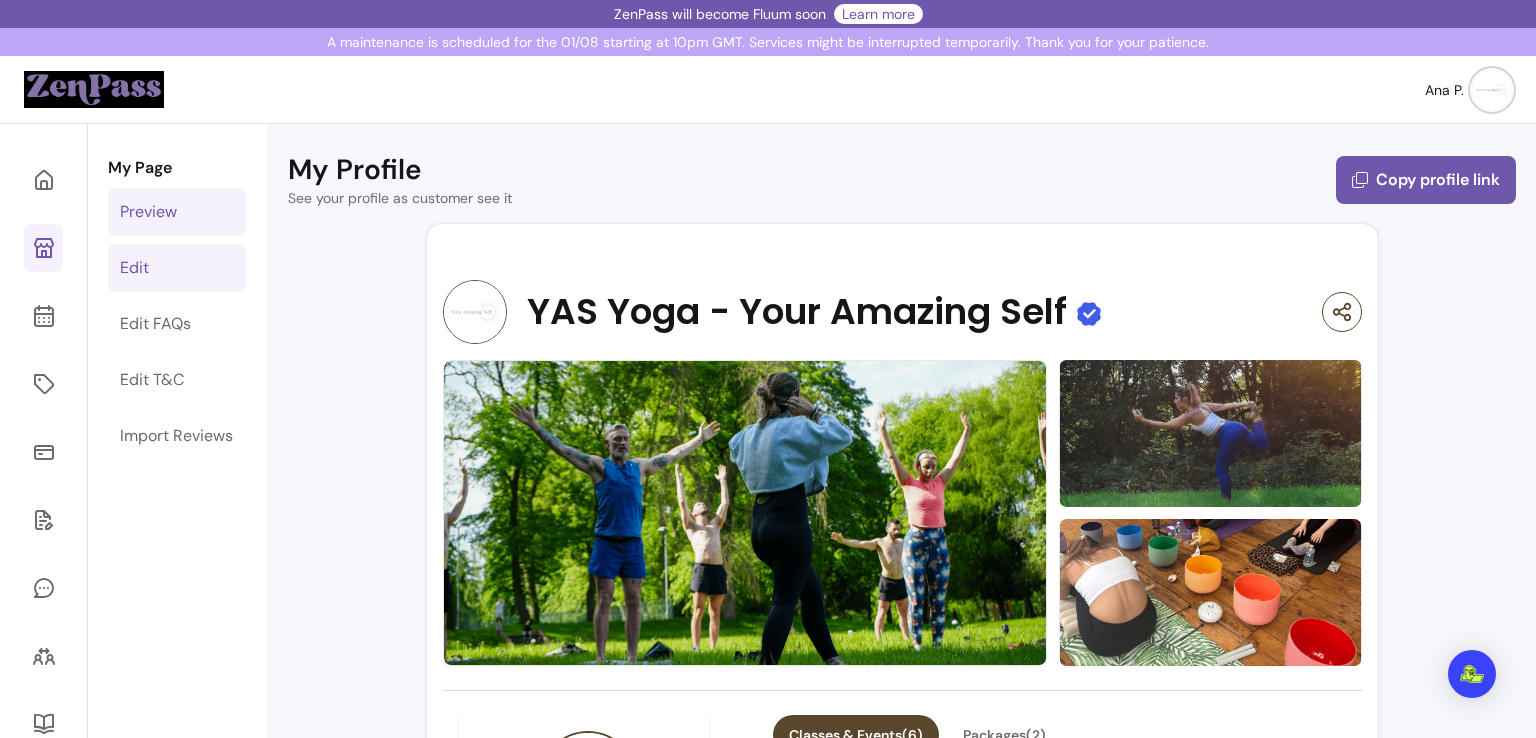 click on "Edit" at bounding box center (177, 268) 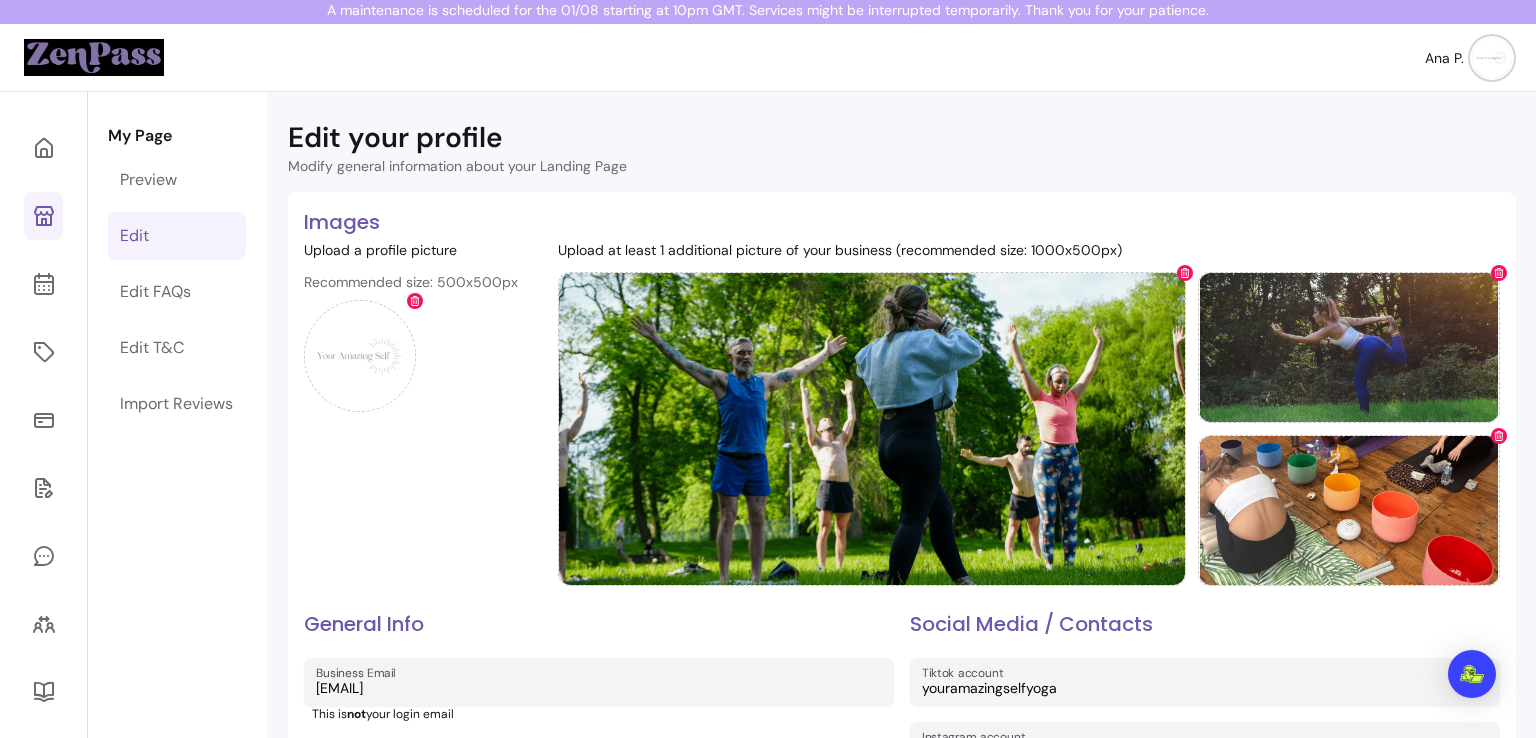 scroll, scrollTop: 0, scrollLeft: 0, axis: both 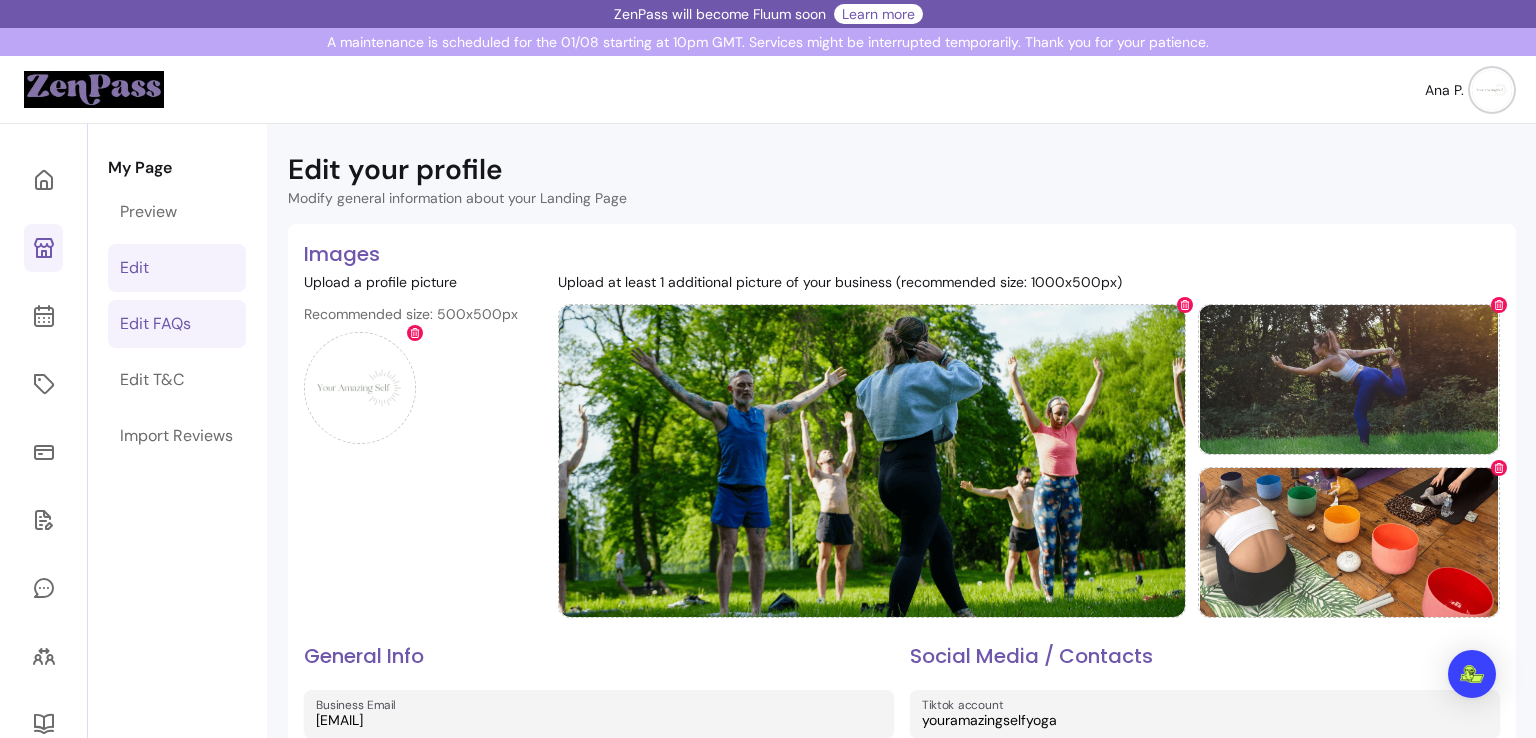 click on "Edit FAQs" at bounding box center [155, 324] 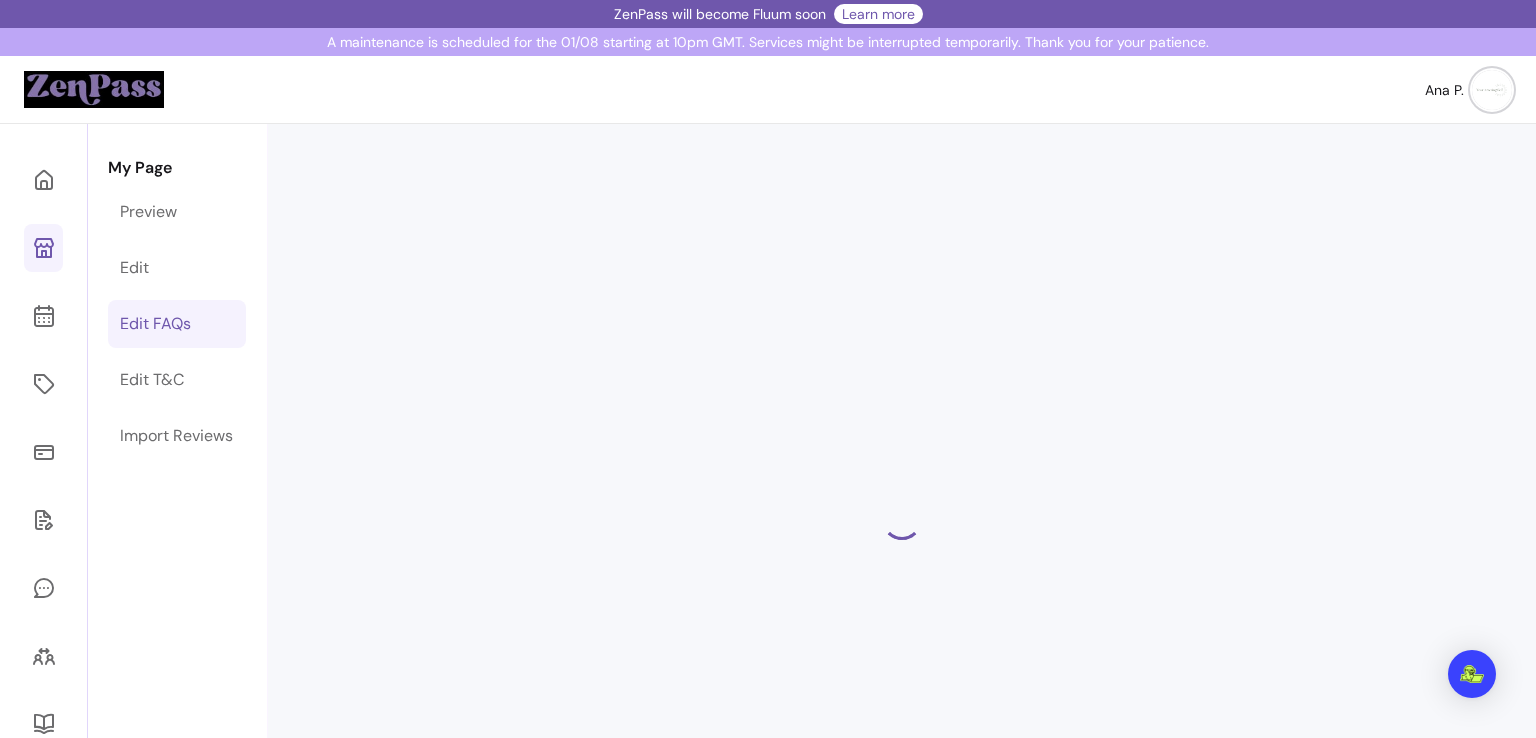 select on "*" 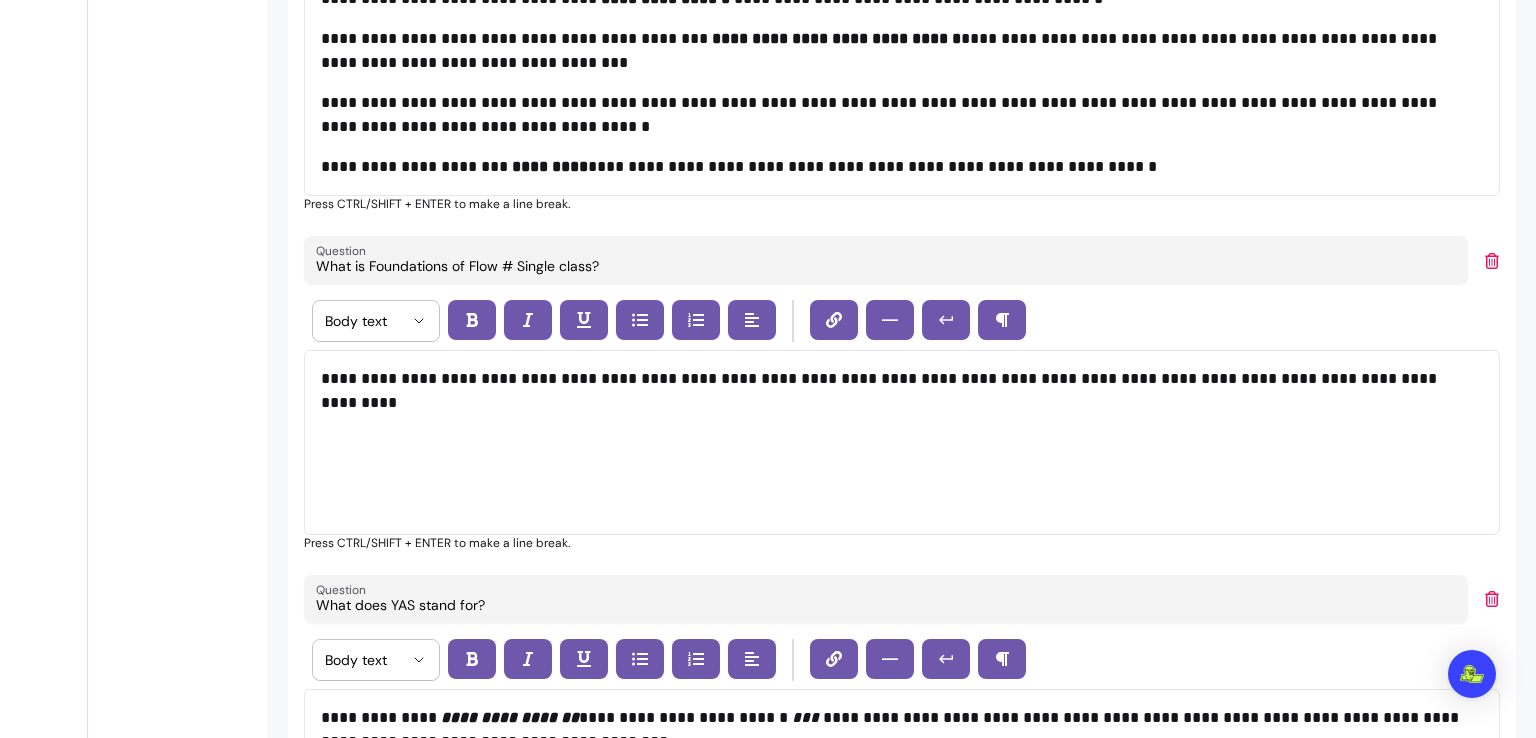 scroll, scrollTop: 1549, scrollLeft: 0, axis: vertical 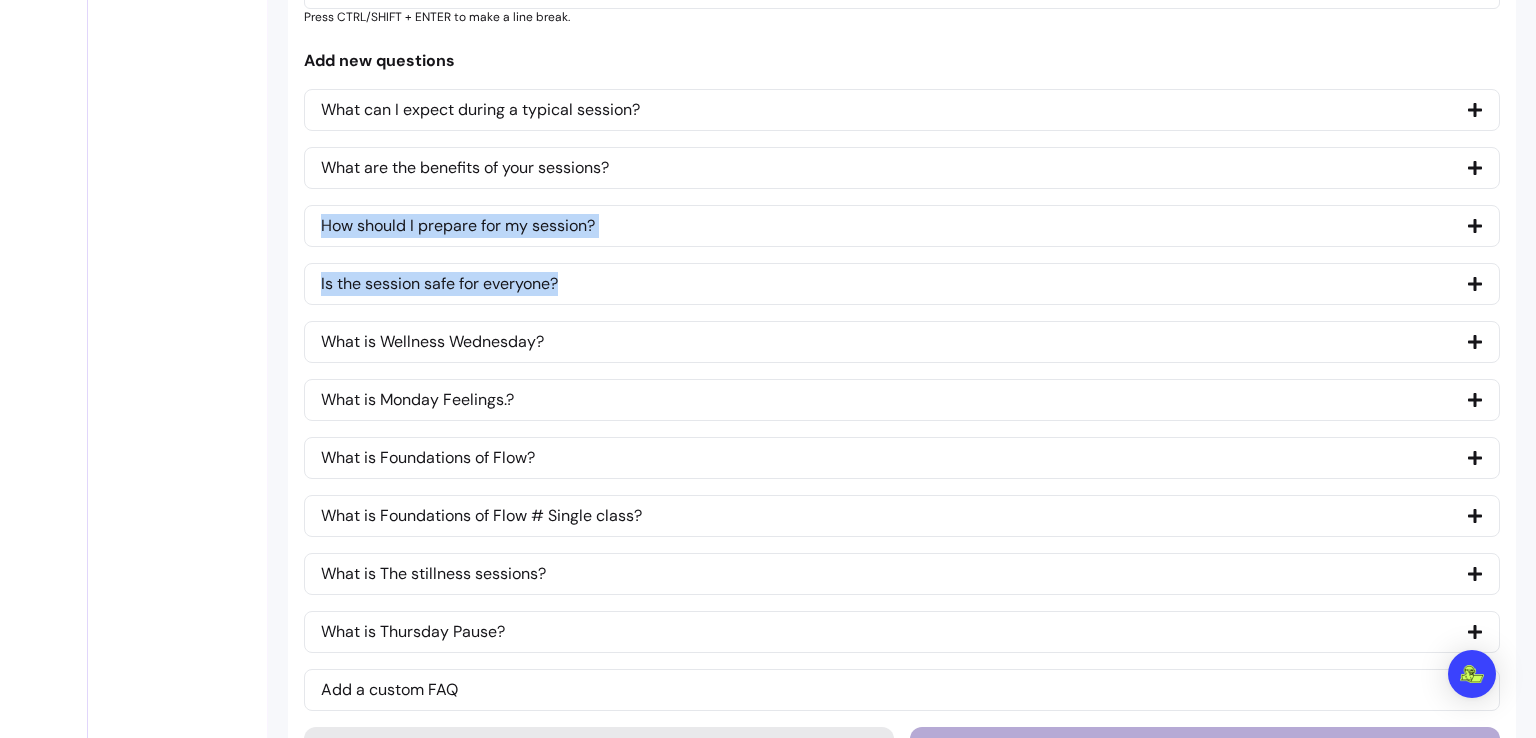 drag, startPoint x: 747, startPoint y: 173, endPoint x: 708, endPoint y: 280, distance: 113.88591 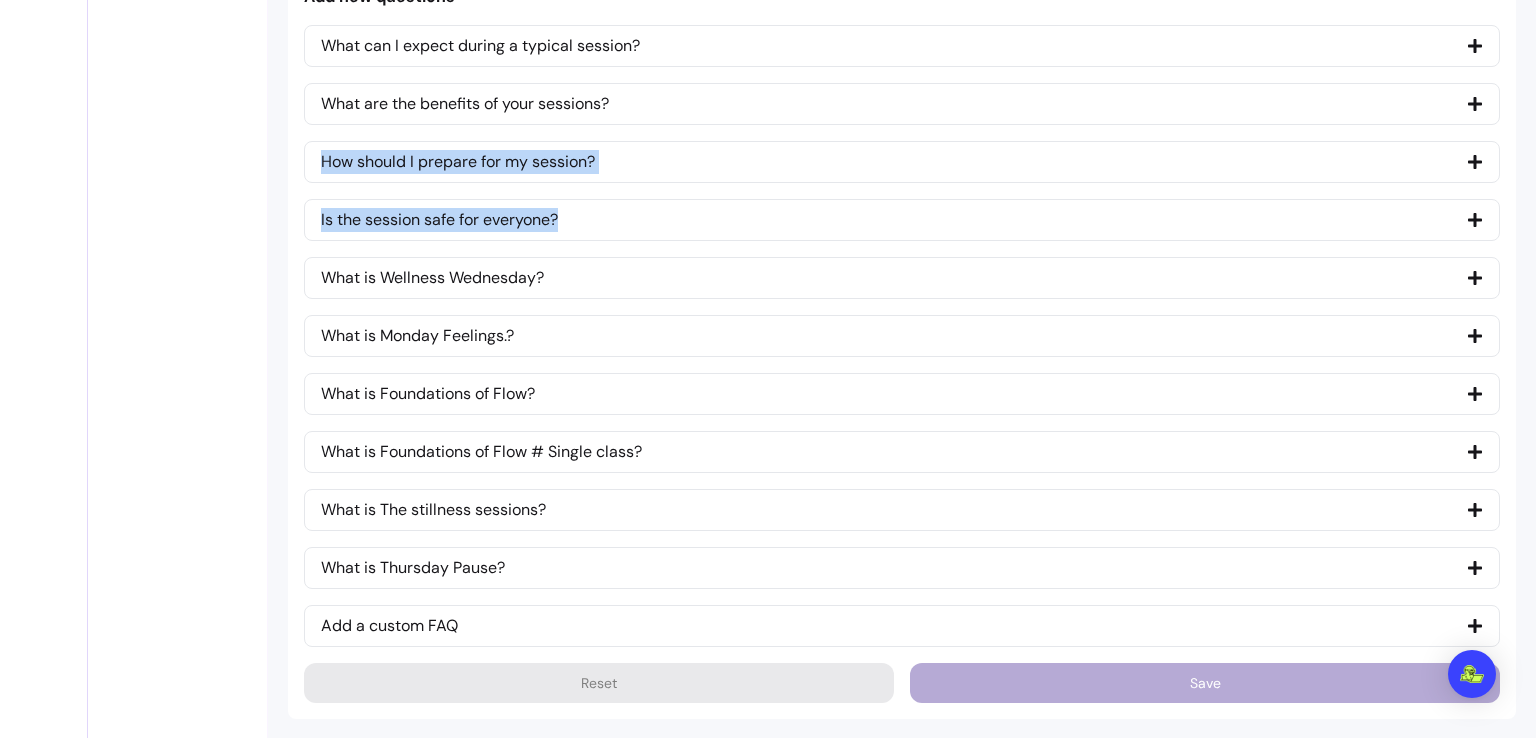 scroll, scrollTop: 0, scrollLeft: 0, axis: both 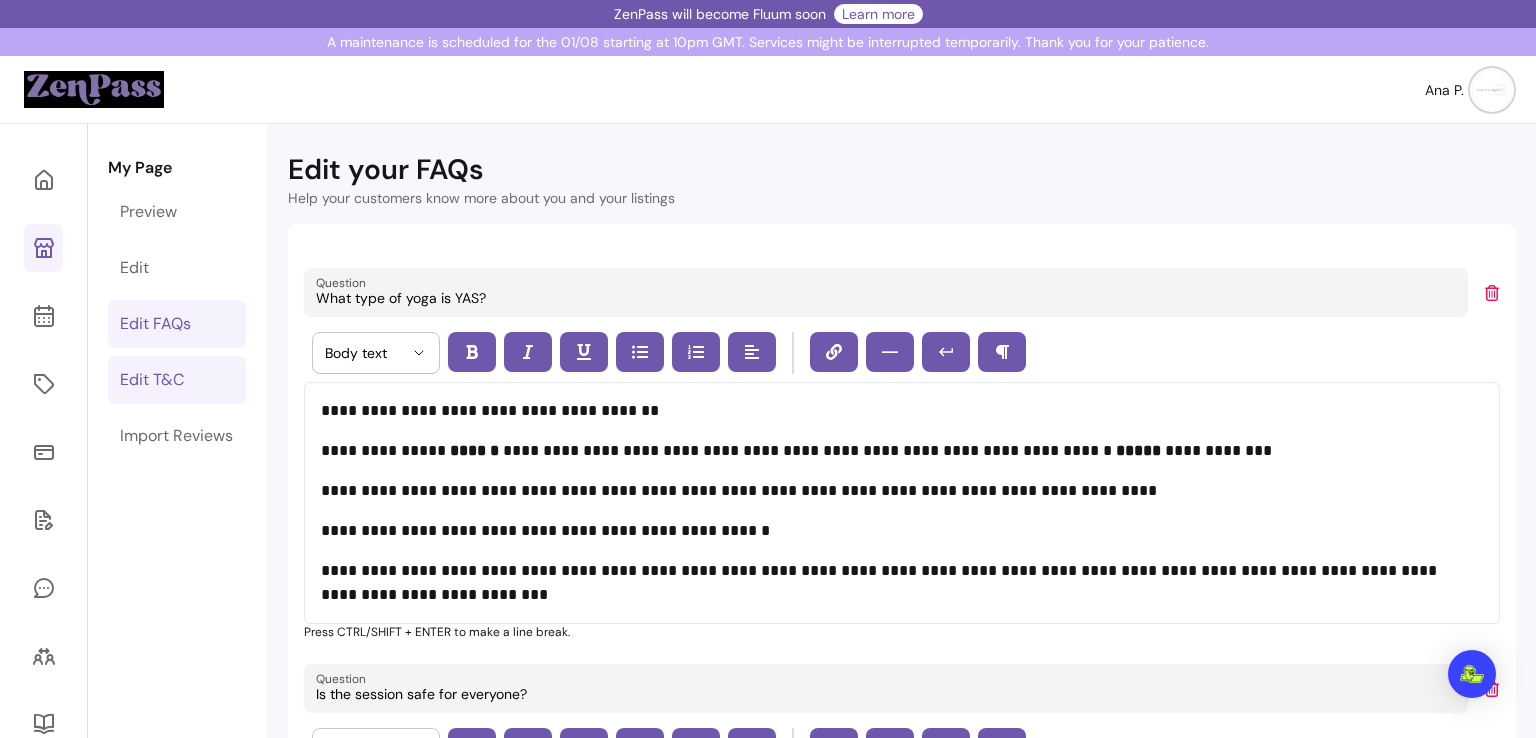 click on "Edit T&C" at bounding box center [177, 380] 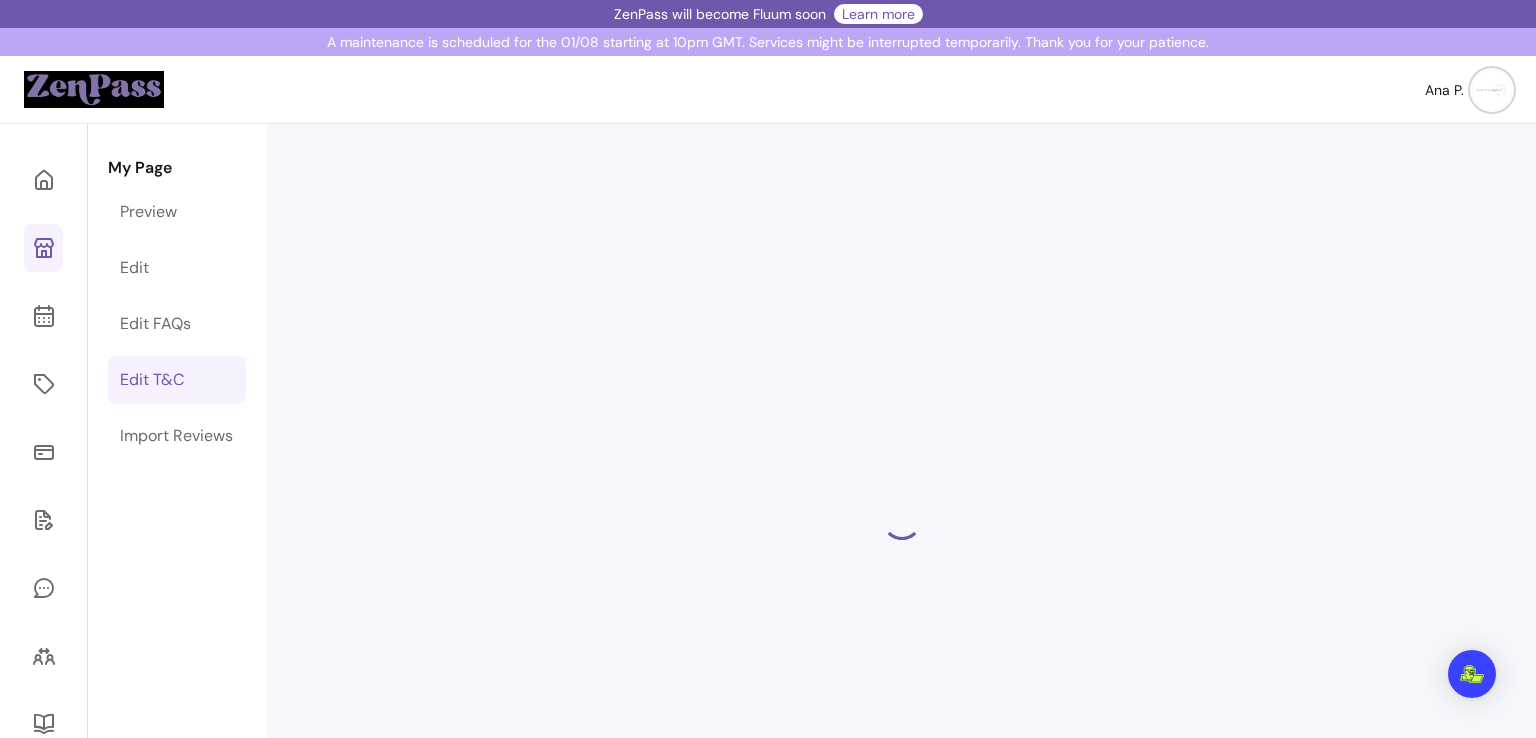 select on "*" 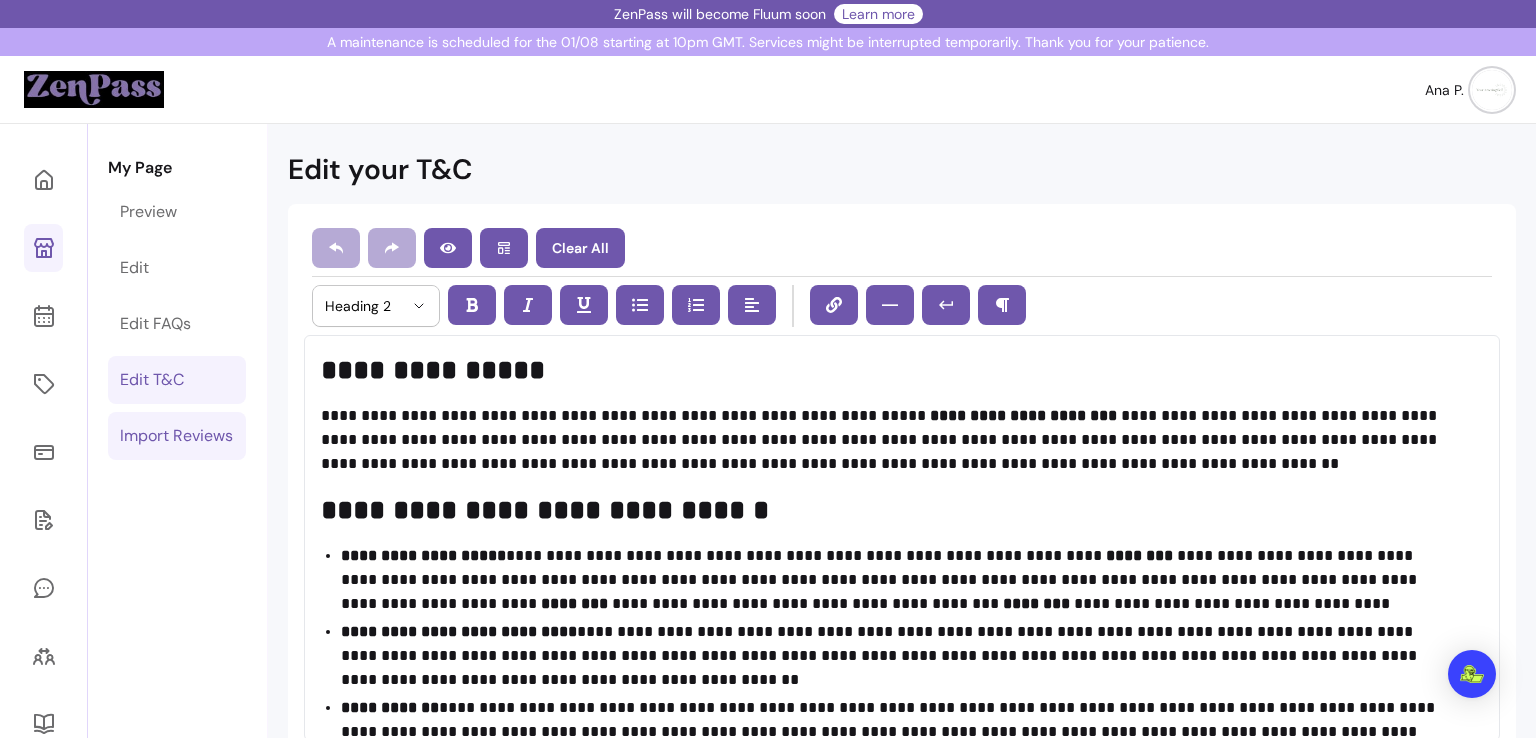 click on "Import Reviews" at bounding box center (176, 436) 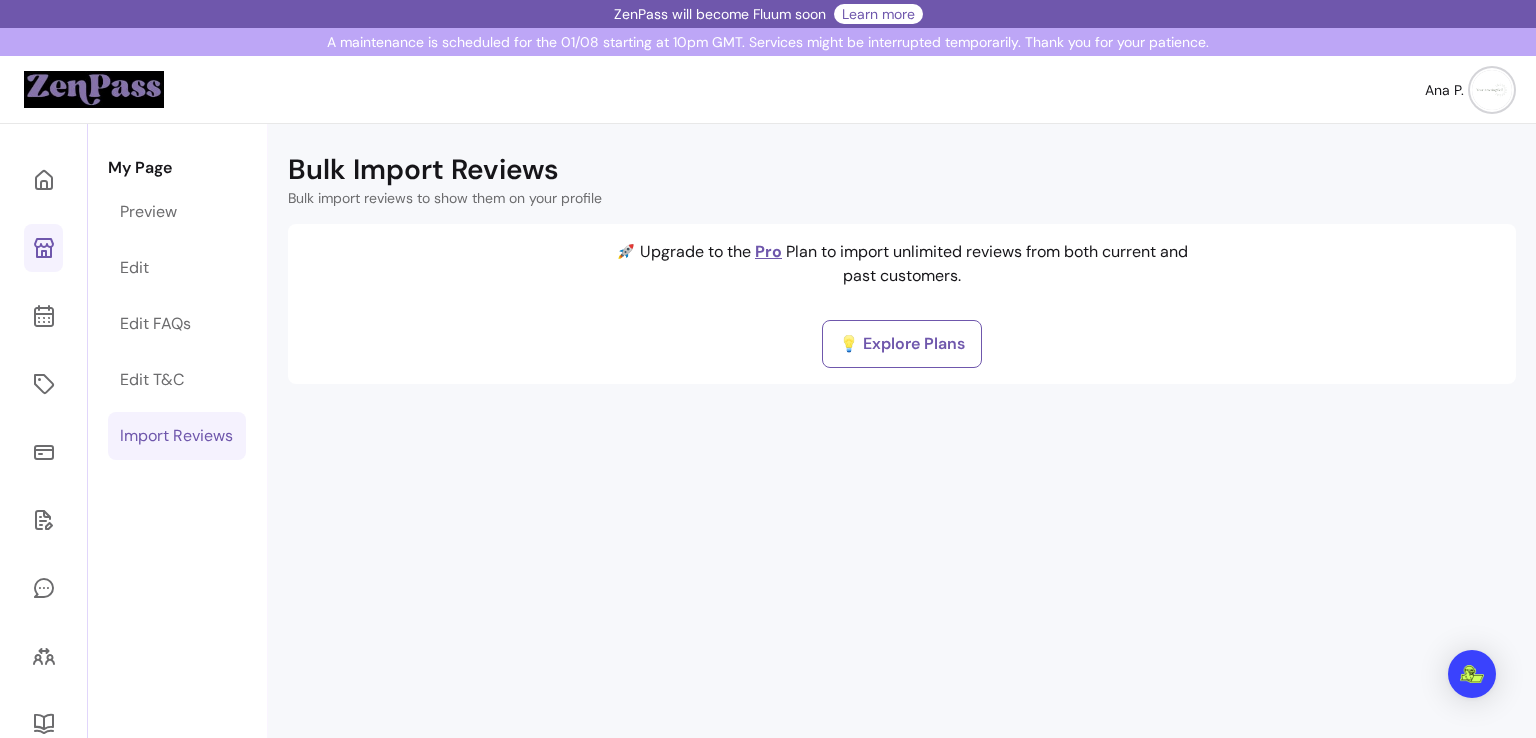 click at bounding box center [44, 520] 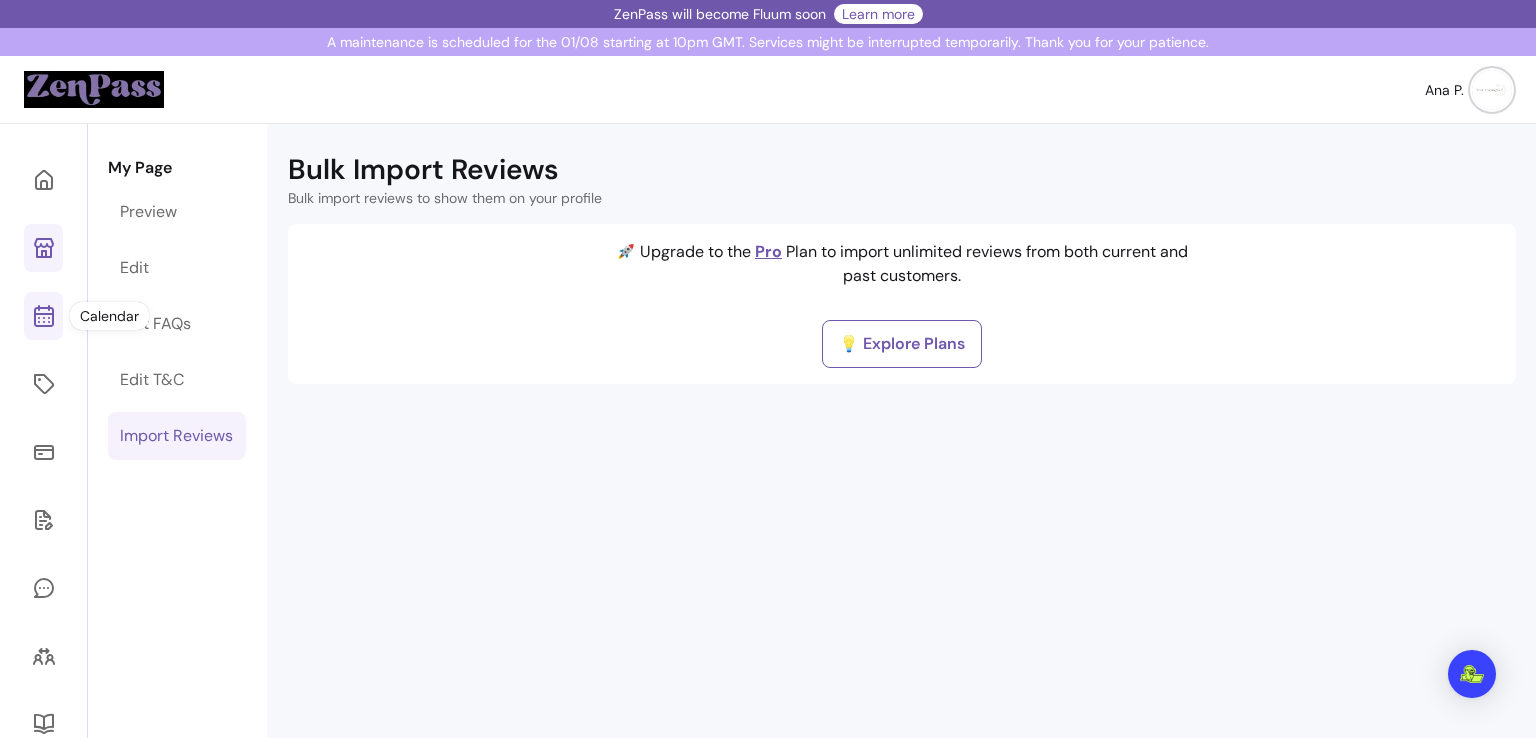 click 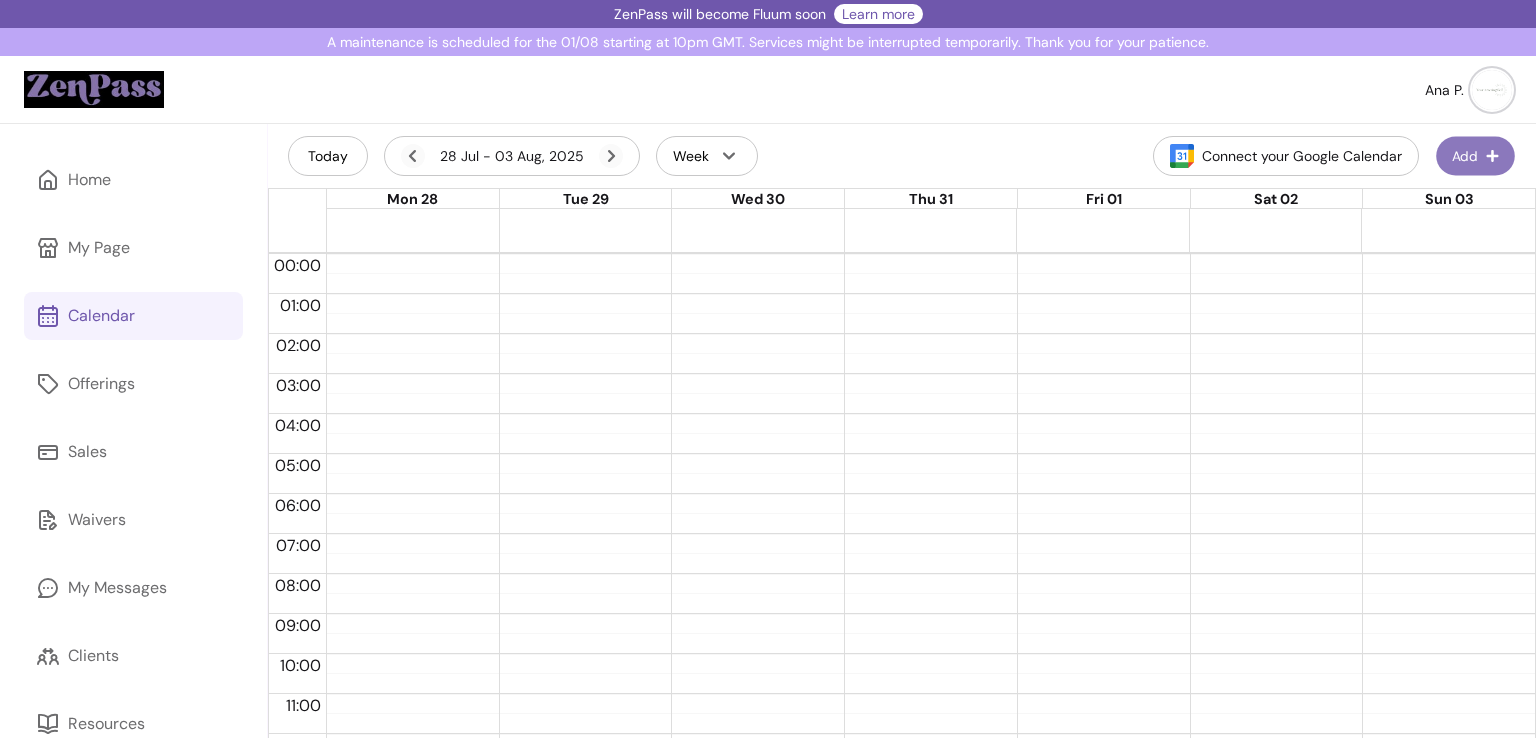 click on "Add" at bounding box center [1475, 156] 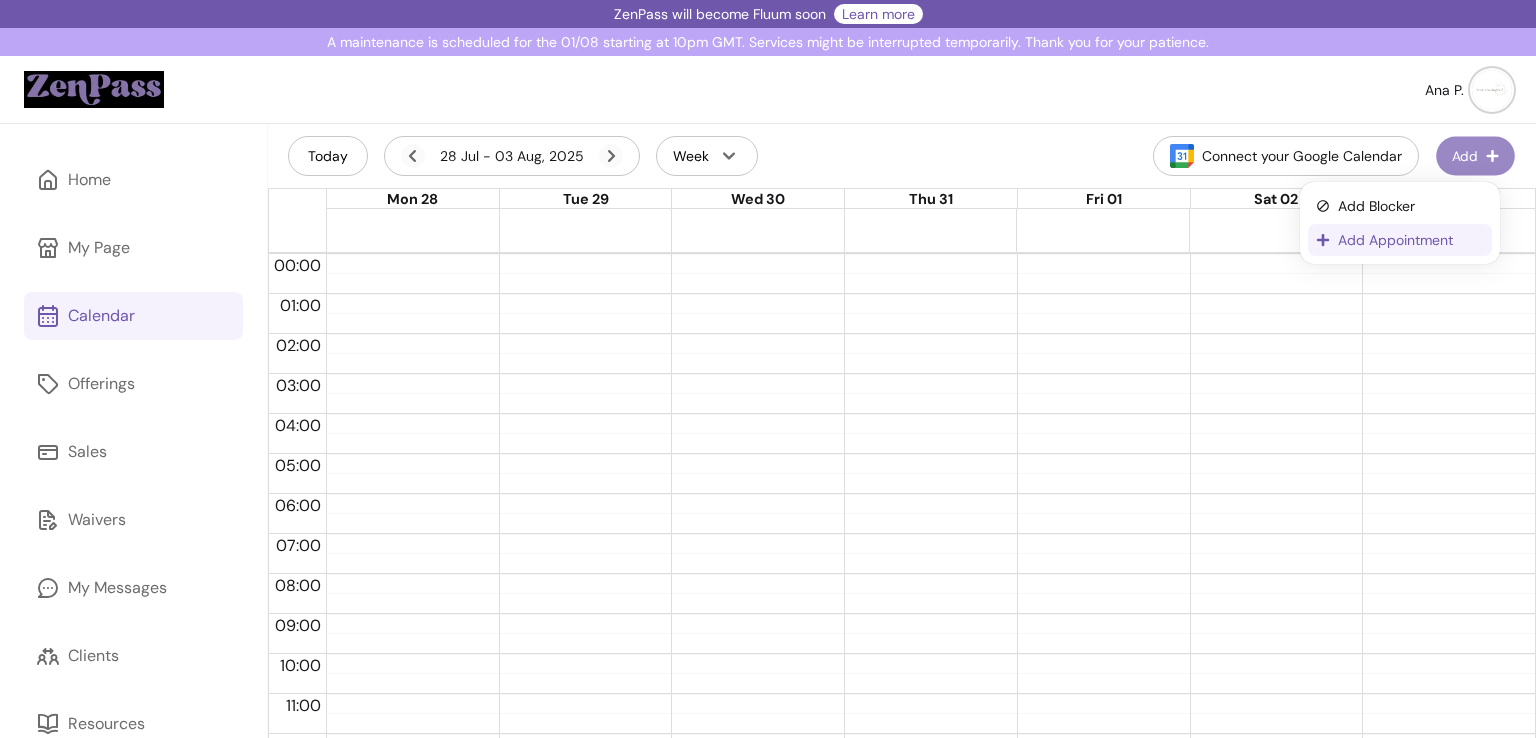 click on "Add Appointment" at bounding box center (1411, 240) 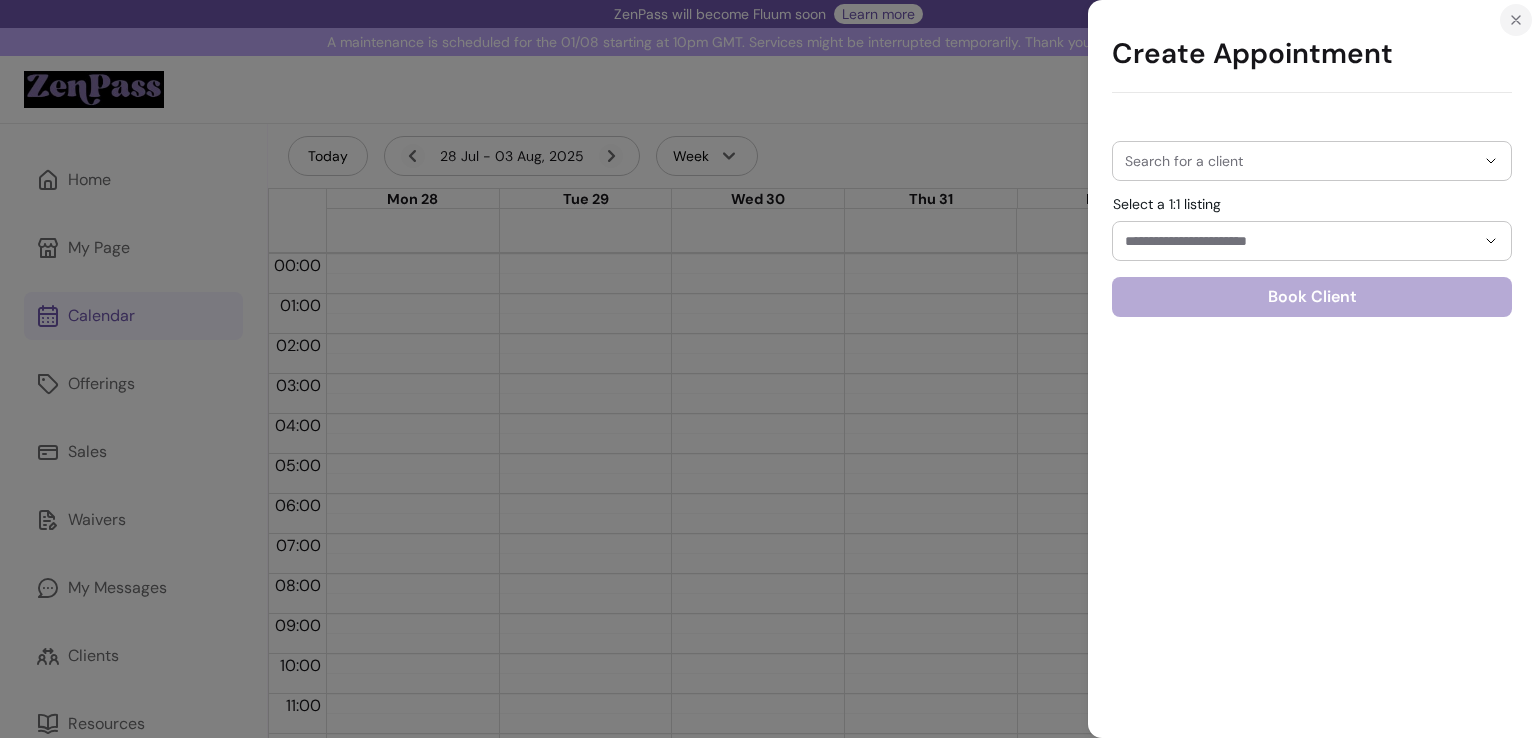 click 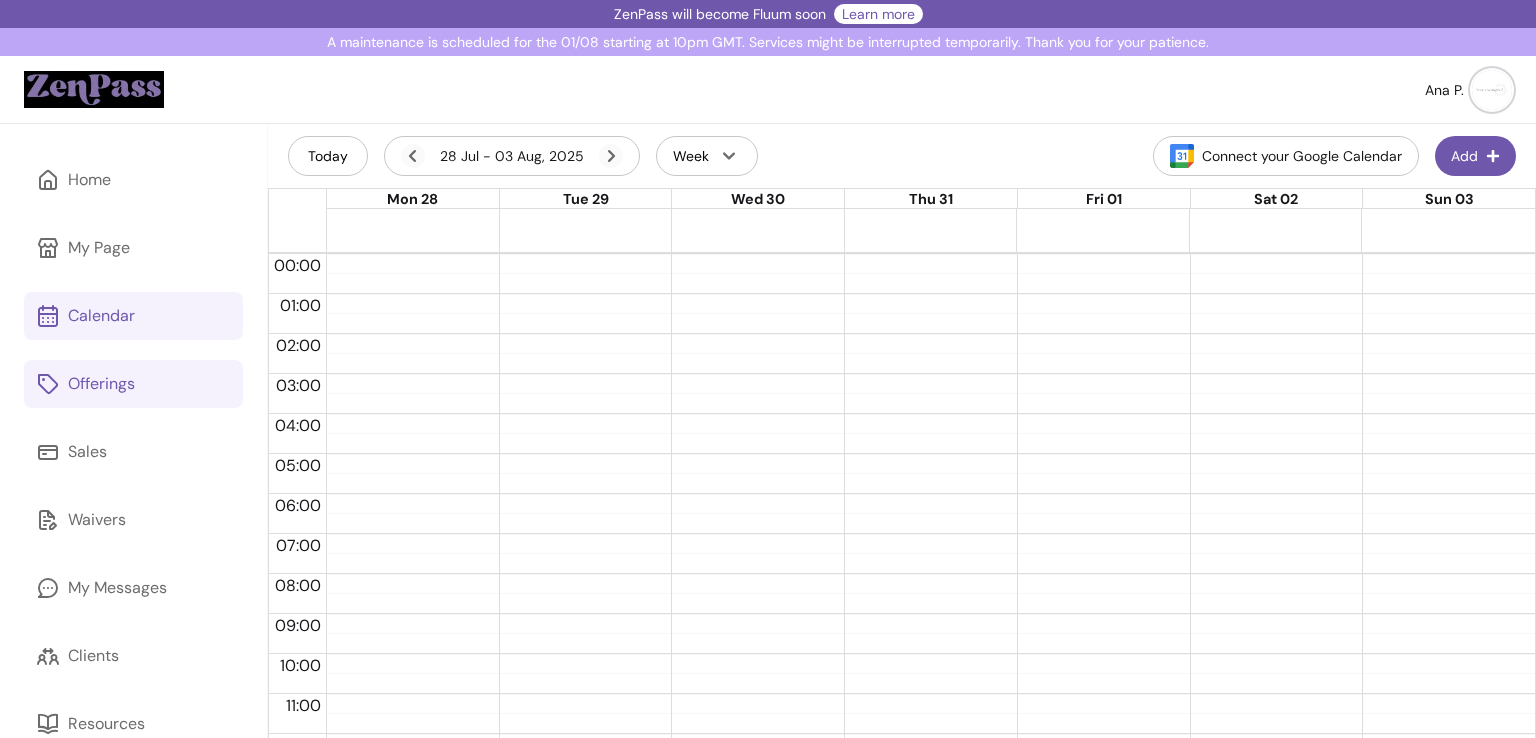 click on "Offerings" at bounding box center [133, 384] 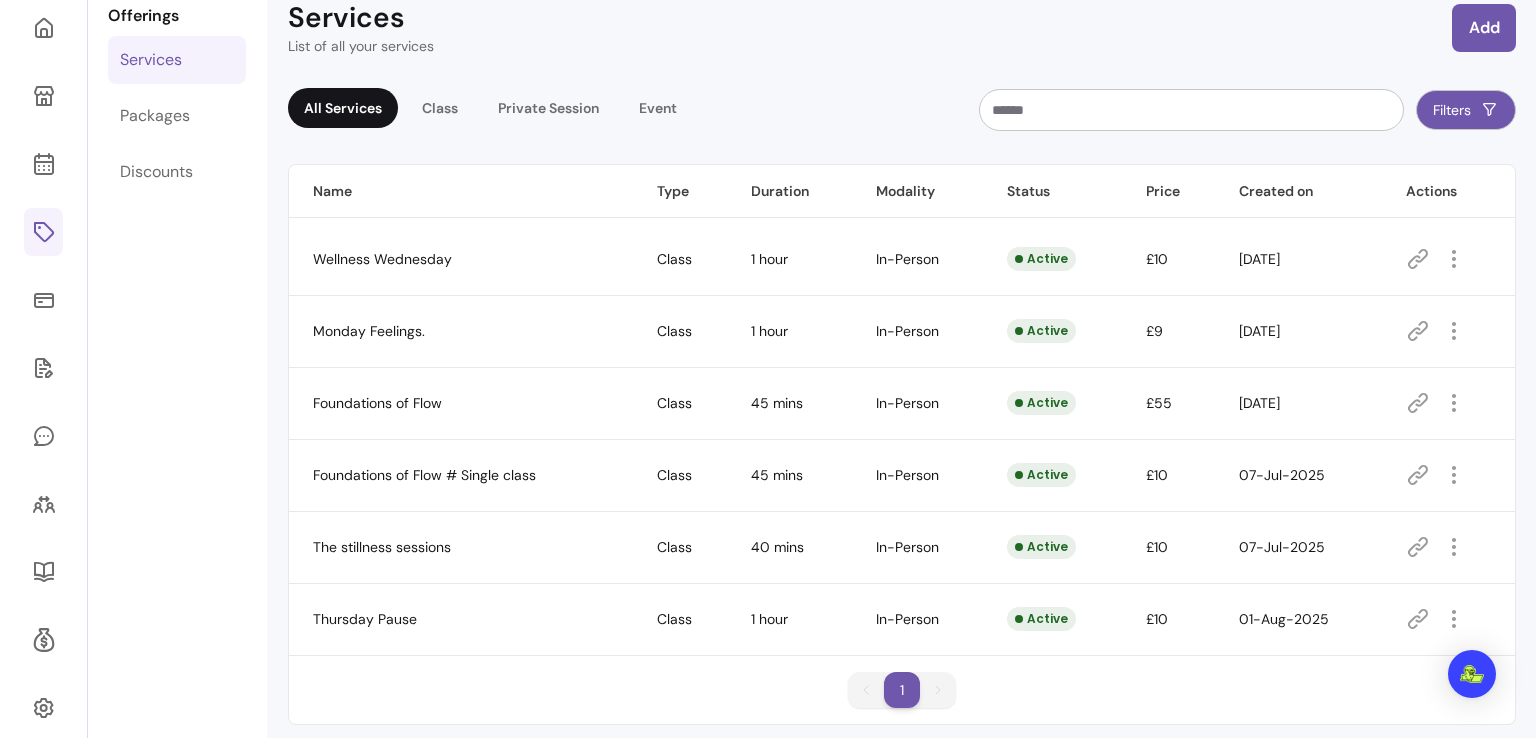 scroll, scrollTop: 178, scrollLeft: 0, axis: vertical 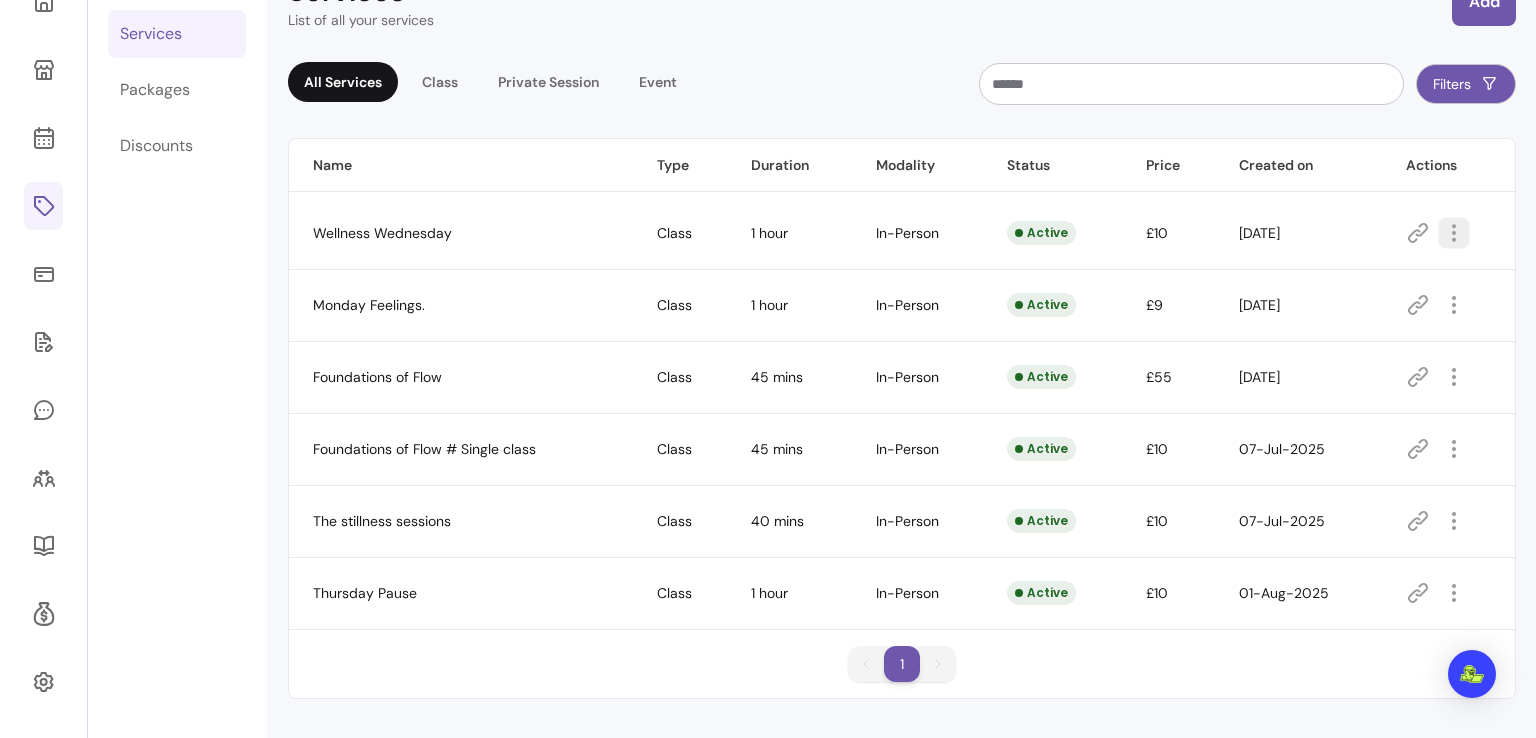 click 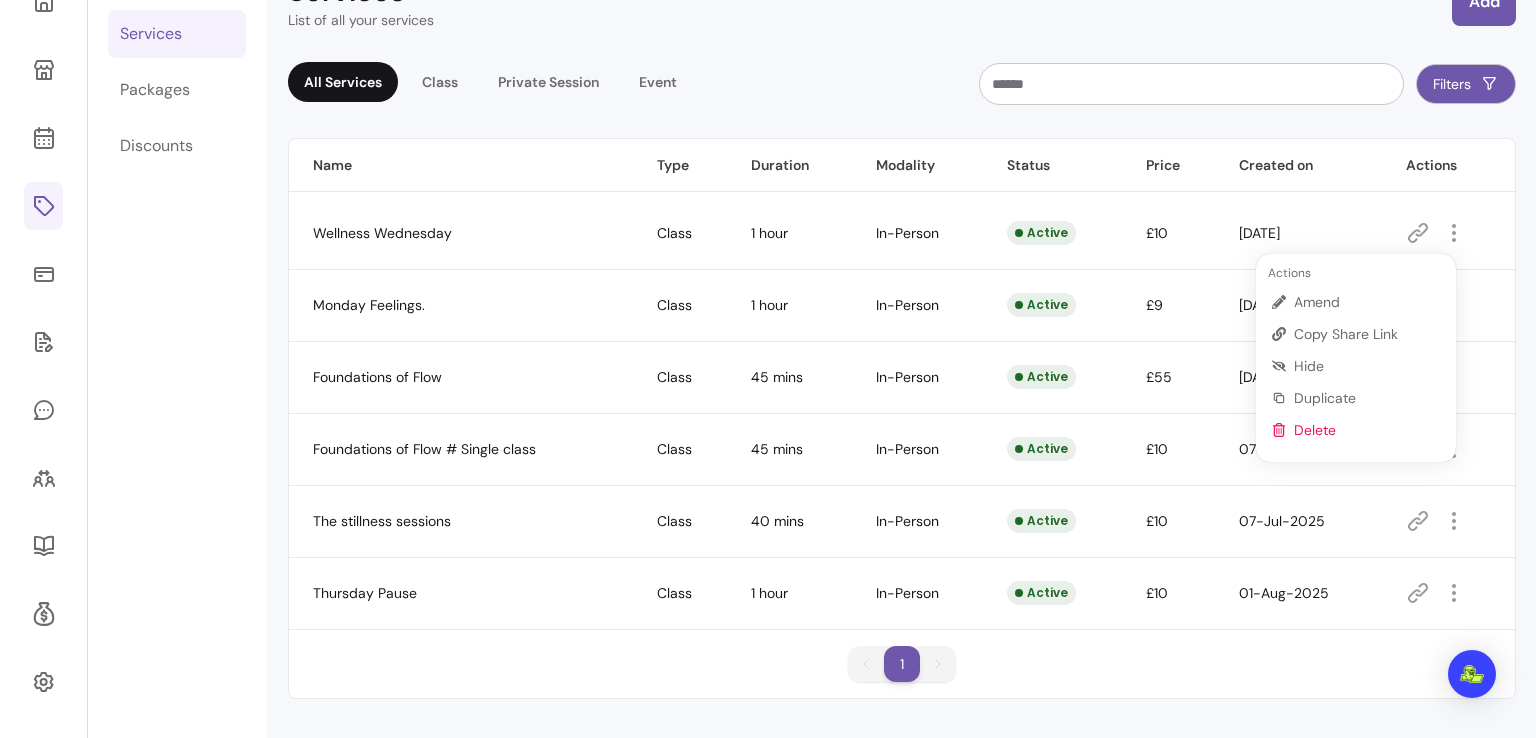 click on "All Services Class Private Session Event Filters Name Type Duration Modality Status Price Created on Actions Wellness Wednesday Class 1 hour In-Person Active £10  03-Jul-2025 Monday Feelings. Class 1 hour In-Person Active £9  03-Jul-2025 Foundations of Flow Class 45 mins In-Person Active £55  03-Jul-2025 Foundations of Flow # Single class Class 45 mins In-Person Active £10  07-Jul-2025 The stillness sessions Class 40 mins In-Person Active £10  07-Jul-2025 Thursday Pause Class 1 hour In-Person Active £10  01-Aug-2025 1 1" at bounding box center (902, 372) 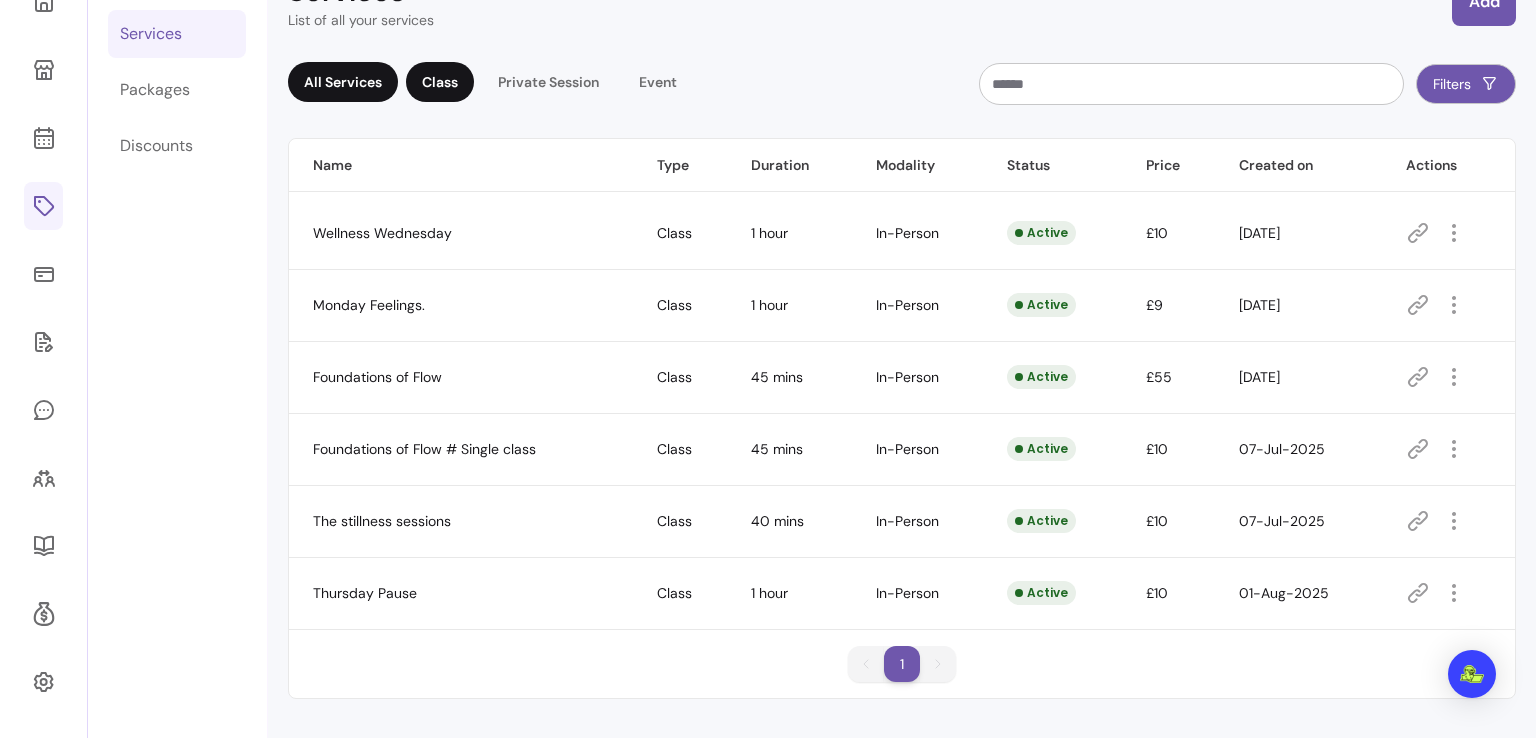 click on "Class" at bounding box center (440, 82) 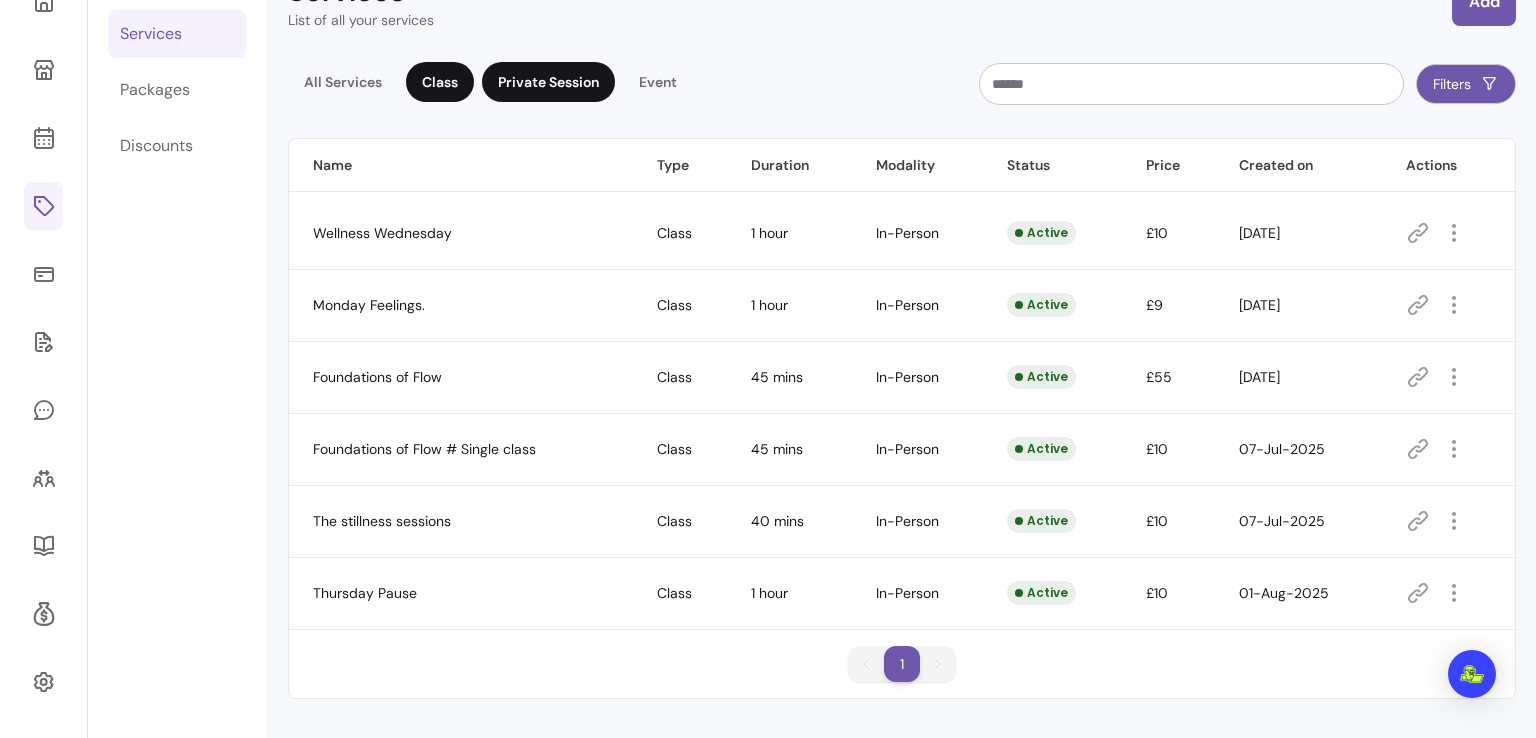 click on "Private Session" at bounding box center (548, 82) 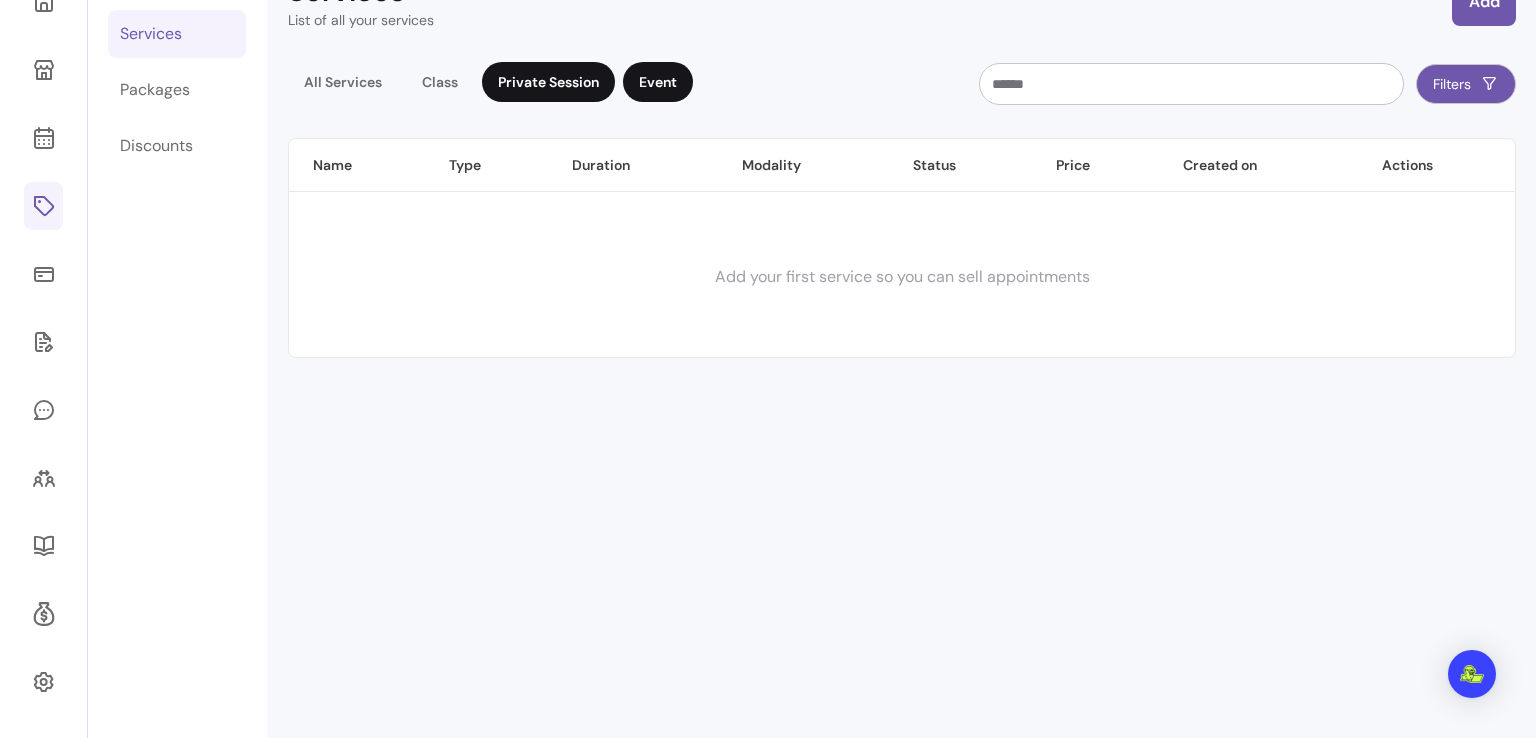 click on "Event" at bounding box center (658, 82) 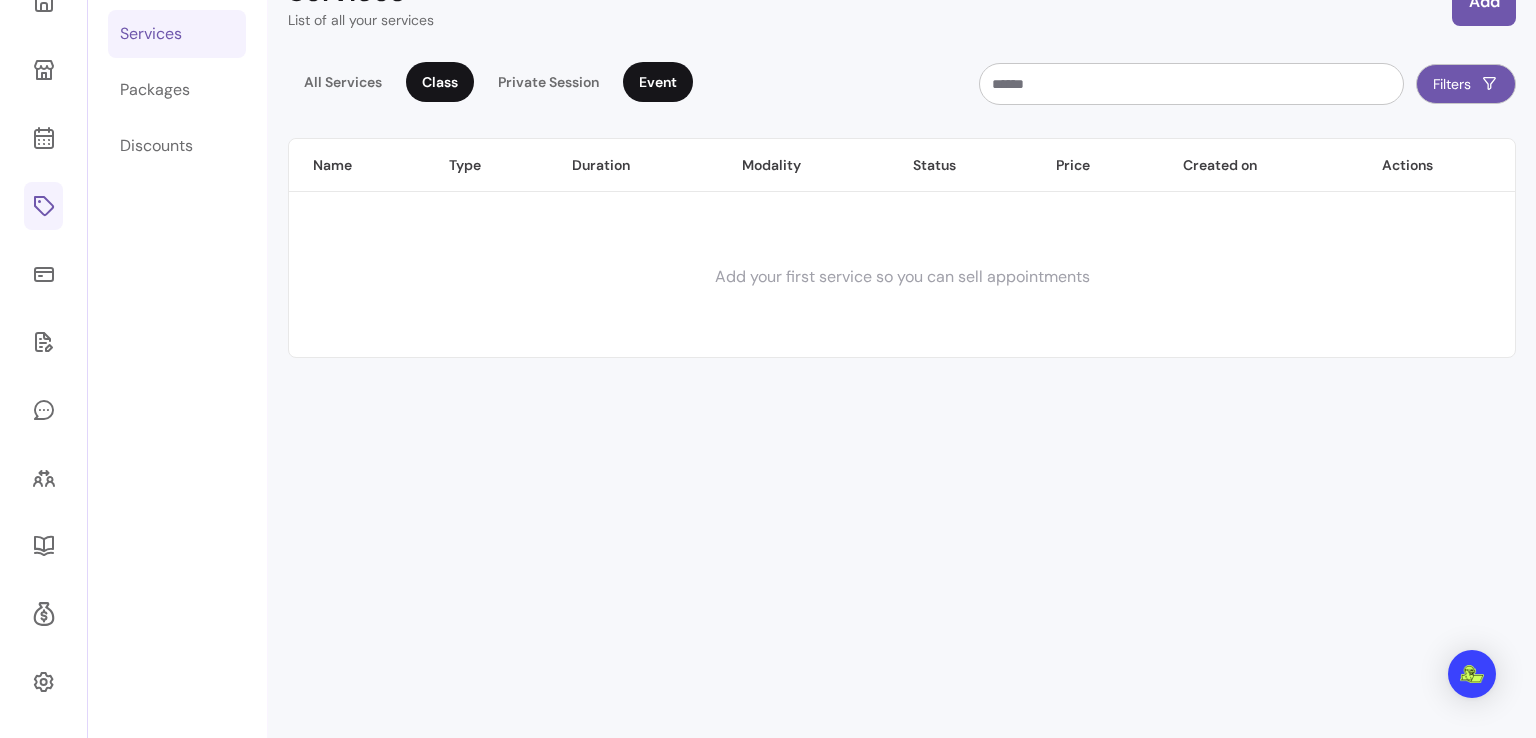 click on "Class" at bounding box center (440, 82) 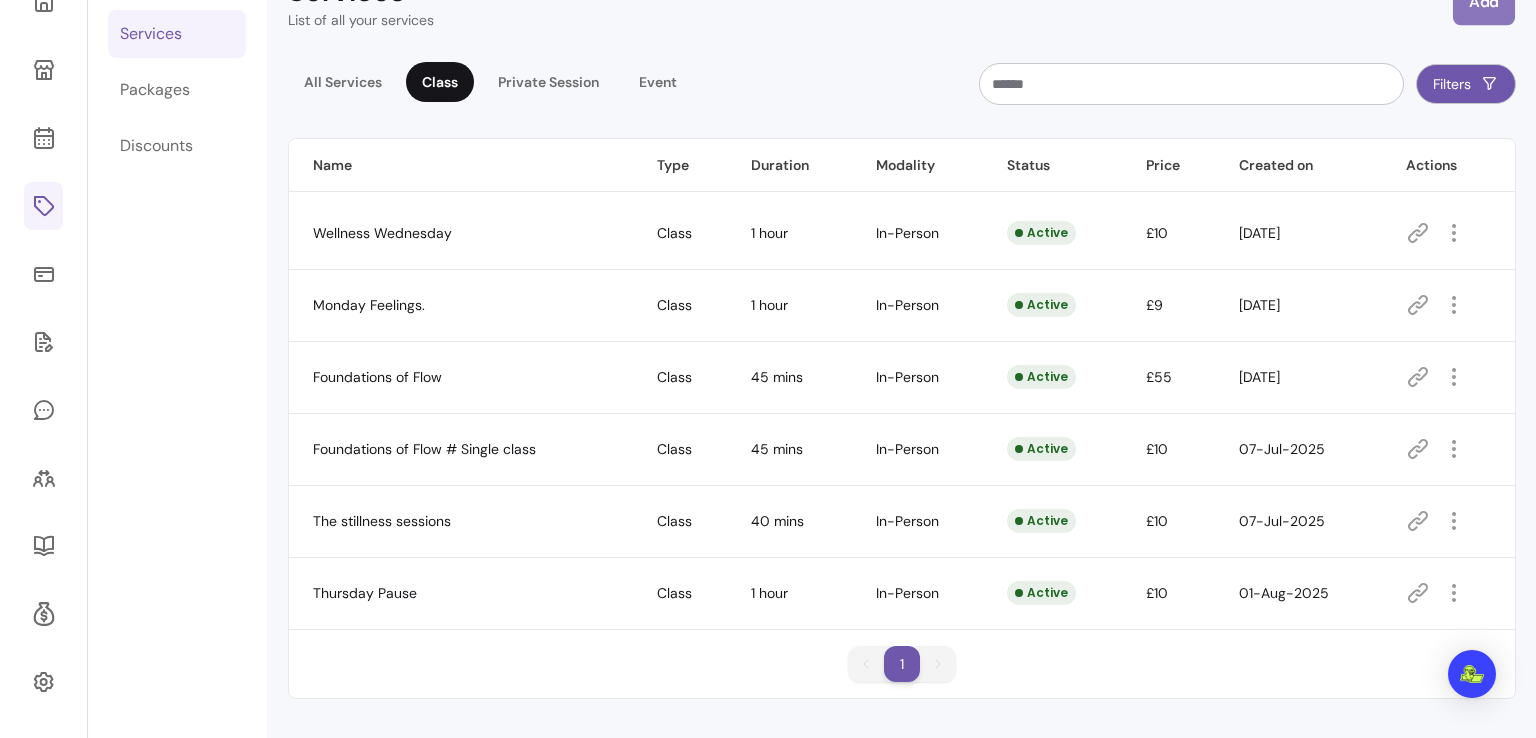 click on "Add" at bounding box center [1484, 2] 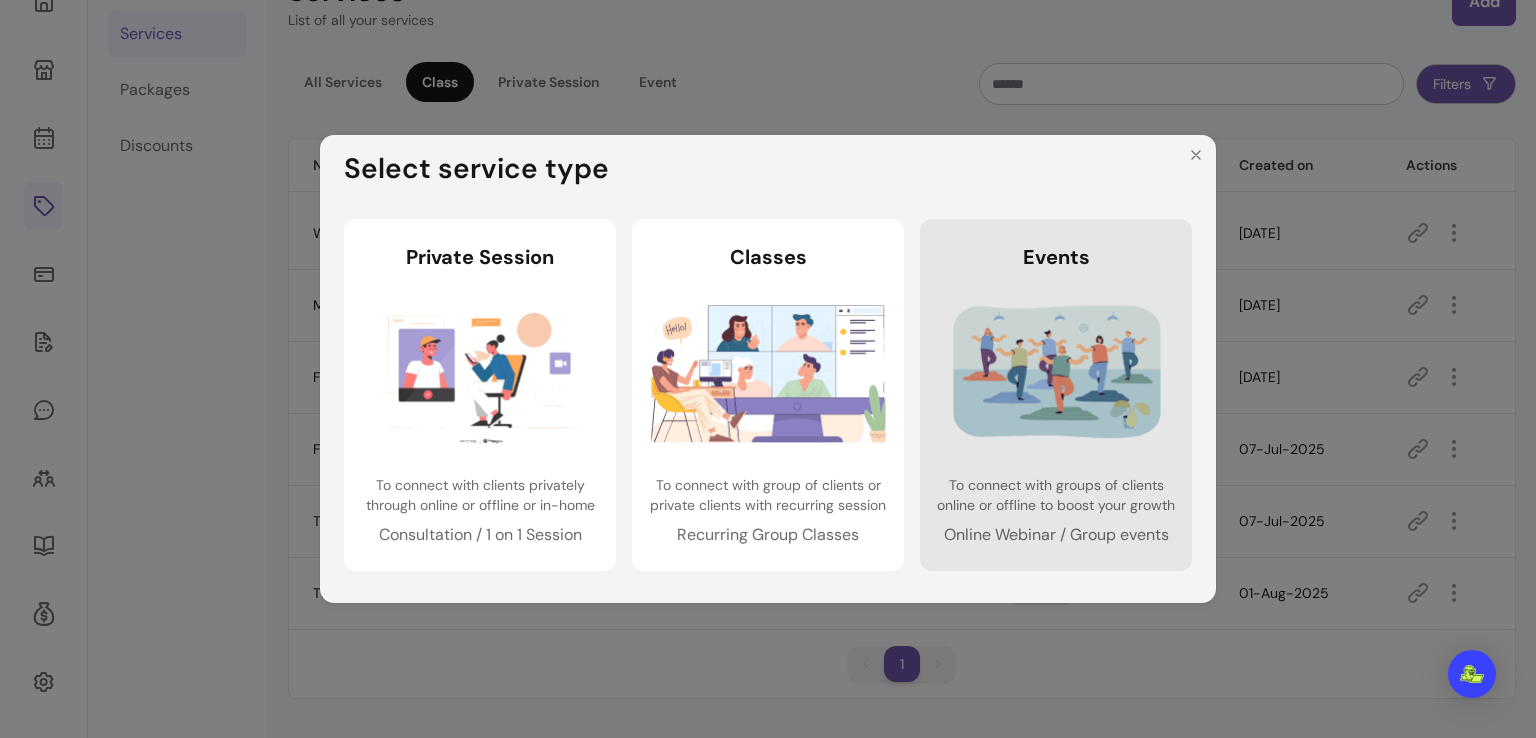 click at bounding box center (1056, 373) 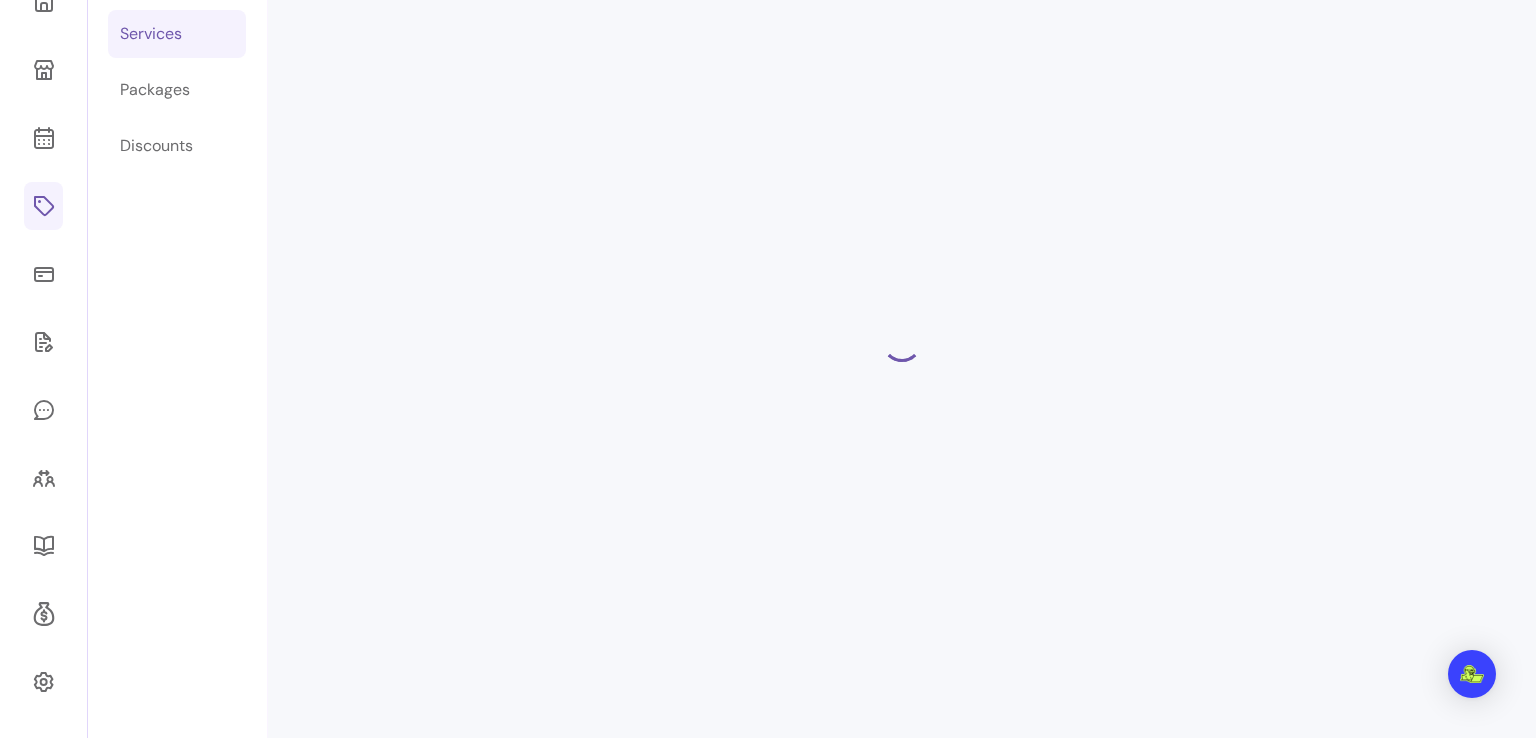 select on "***" 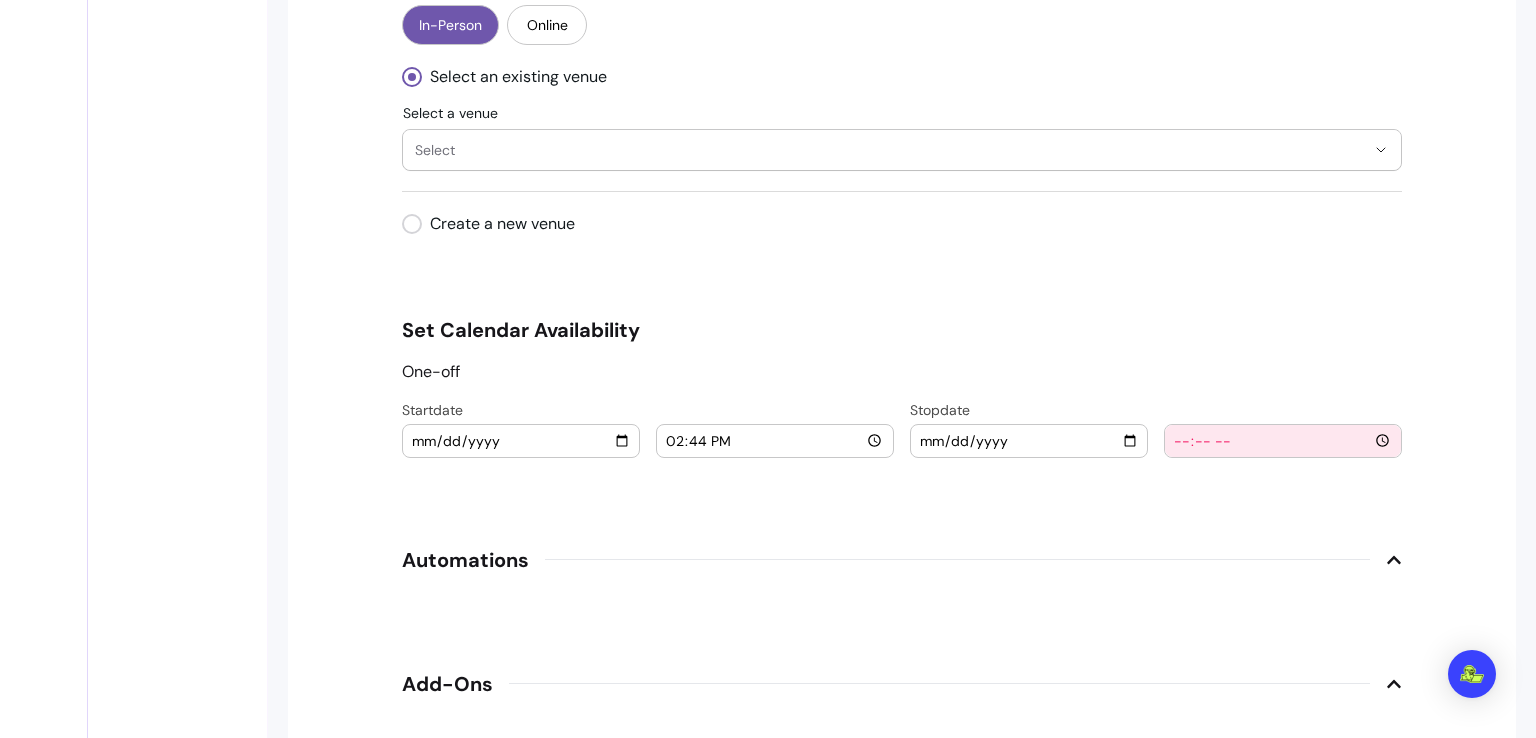 scroll, scrollTop: 1924, scrollLeft: 0, axis: vertical 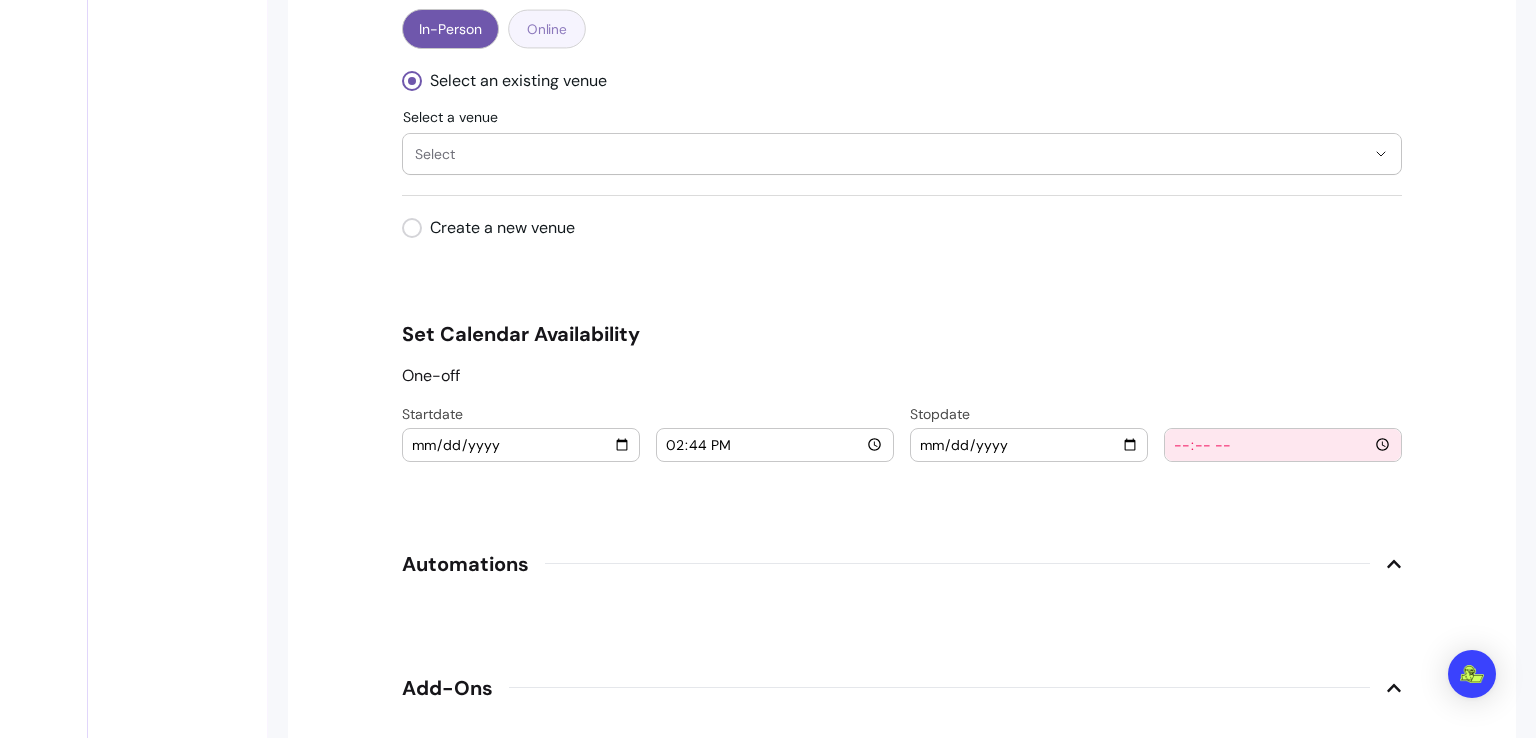 click on "Online" at bounding box center (547, 28) 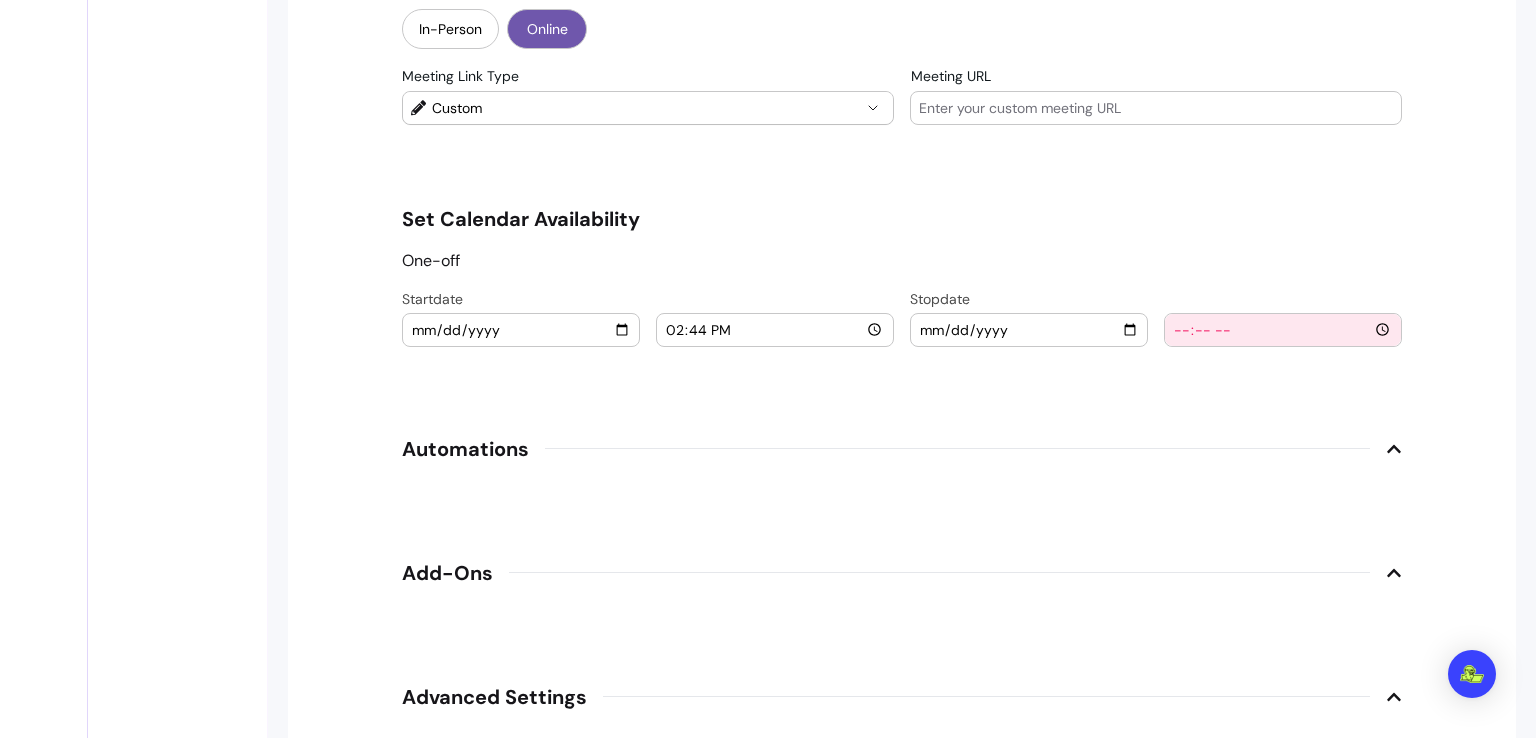 click on "2025-08-01" at bounding box center (521, 330) 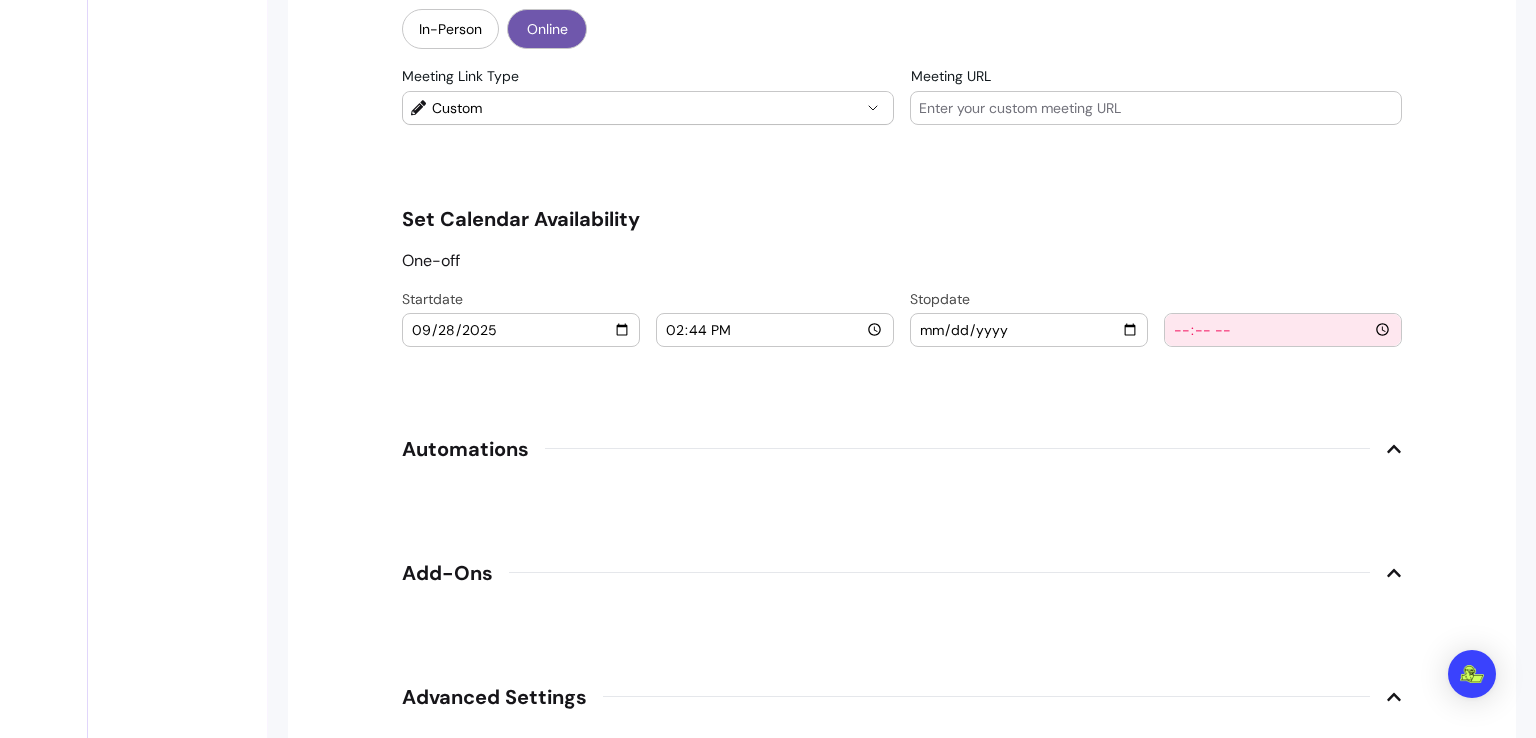 type on "2025-09-28" 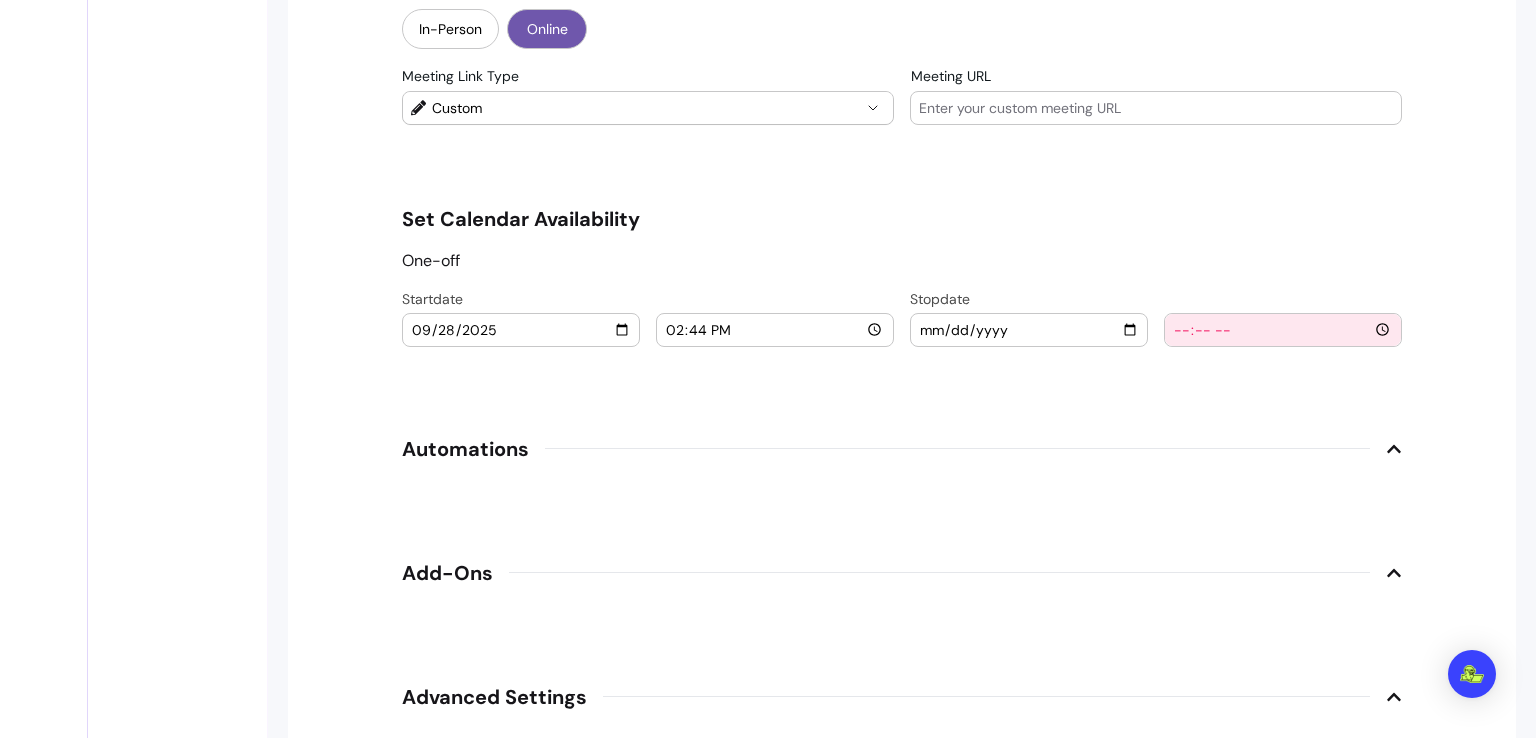 click on "**********" at bounding box center (902, -301) 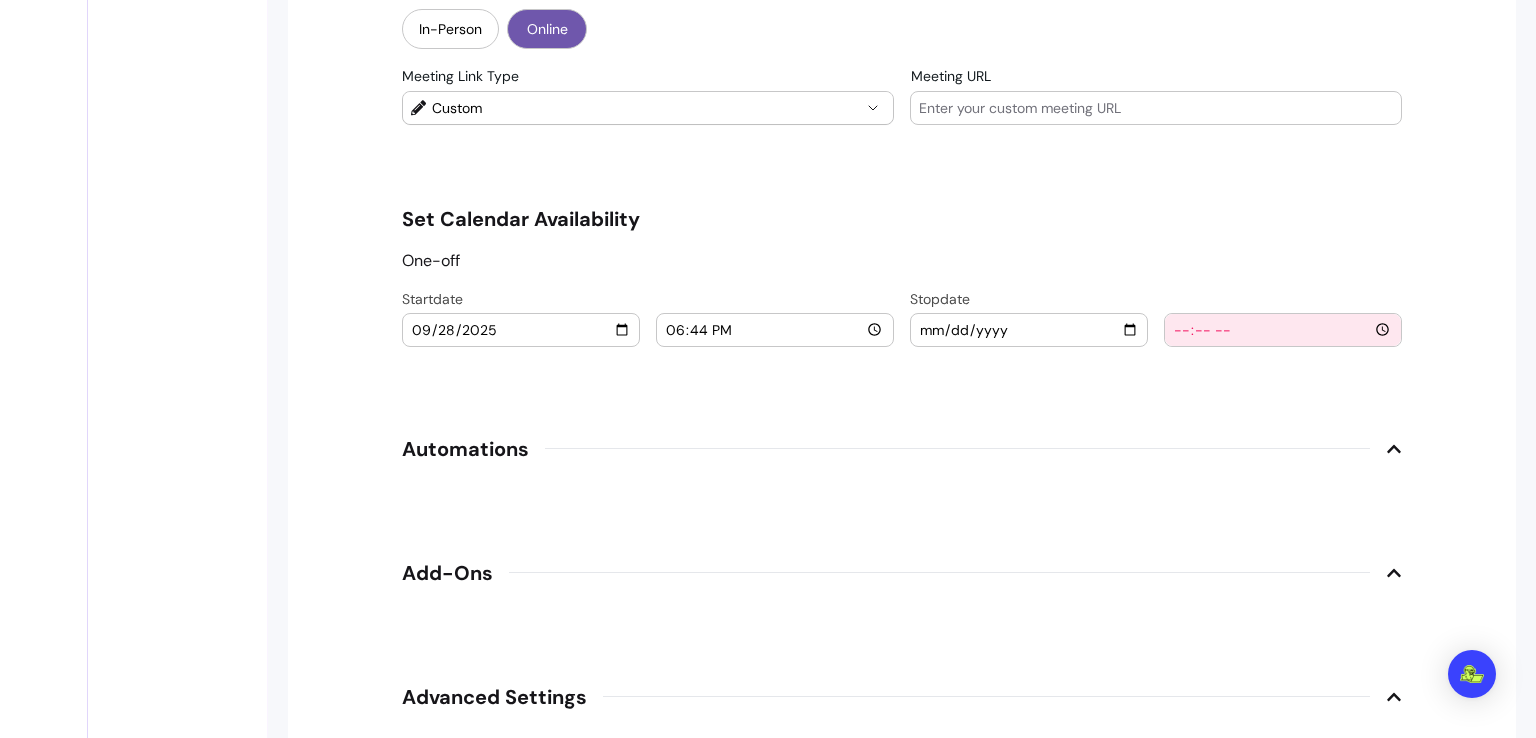 click on "18:44" at bounding box center [775, 330] 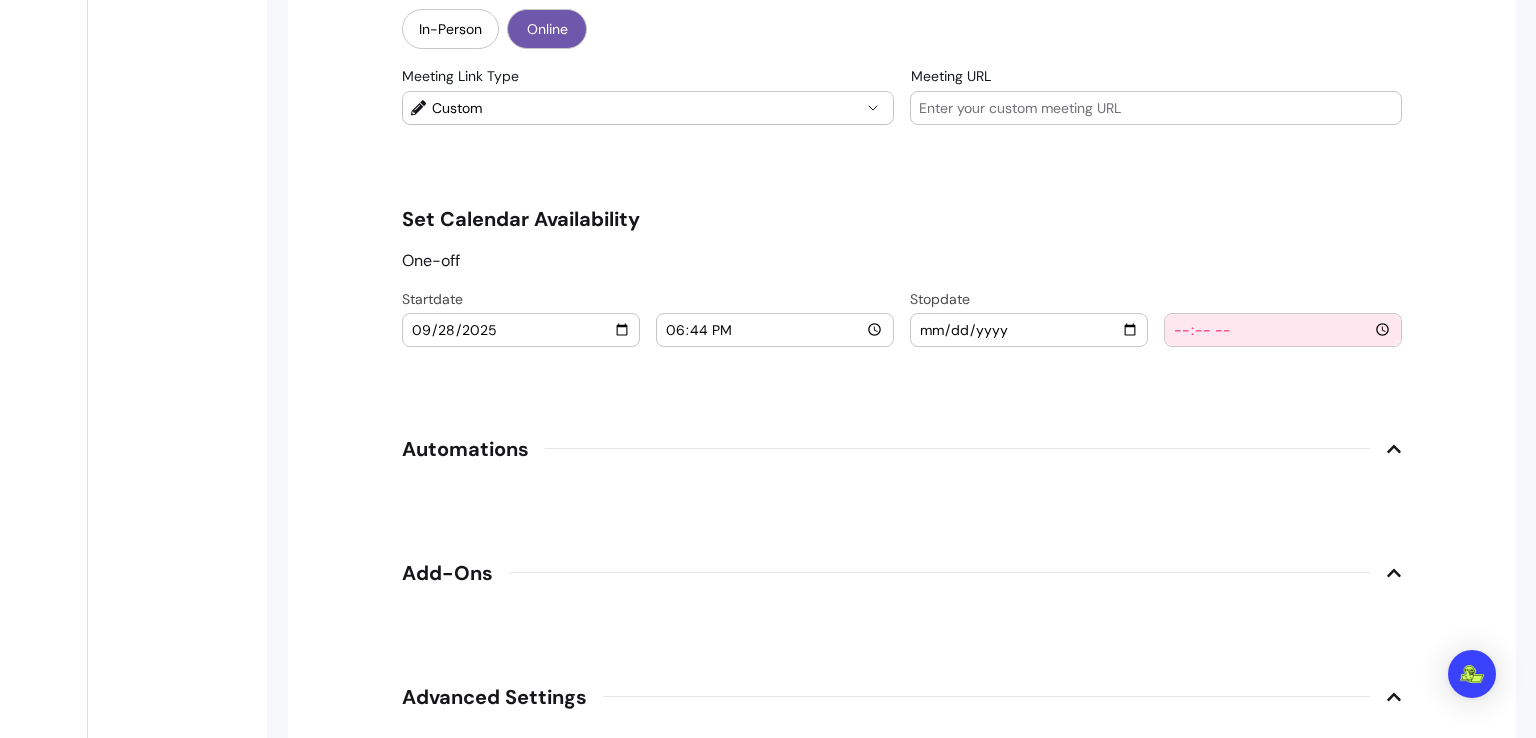 click on "18:44" at bounding box center (775, 330) 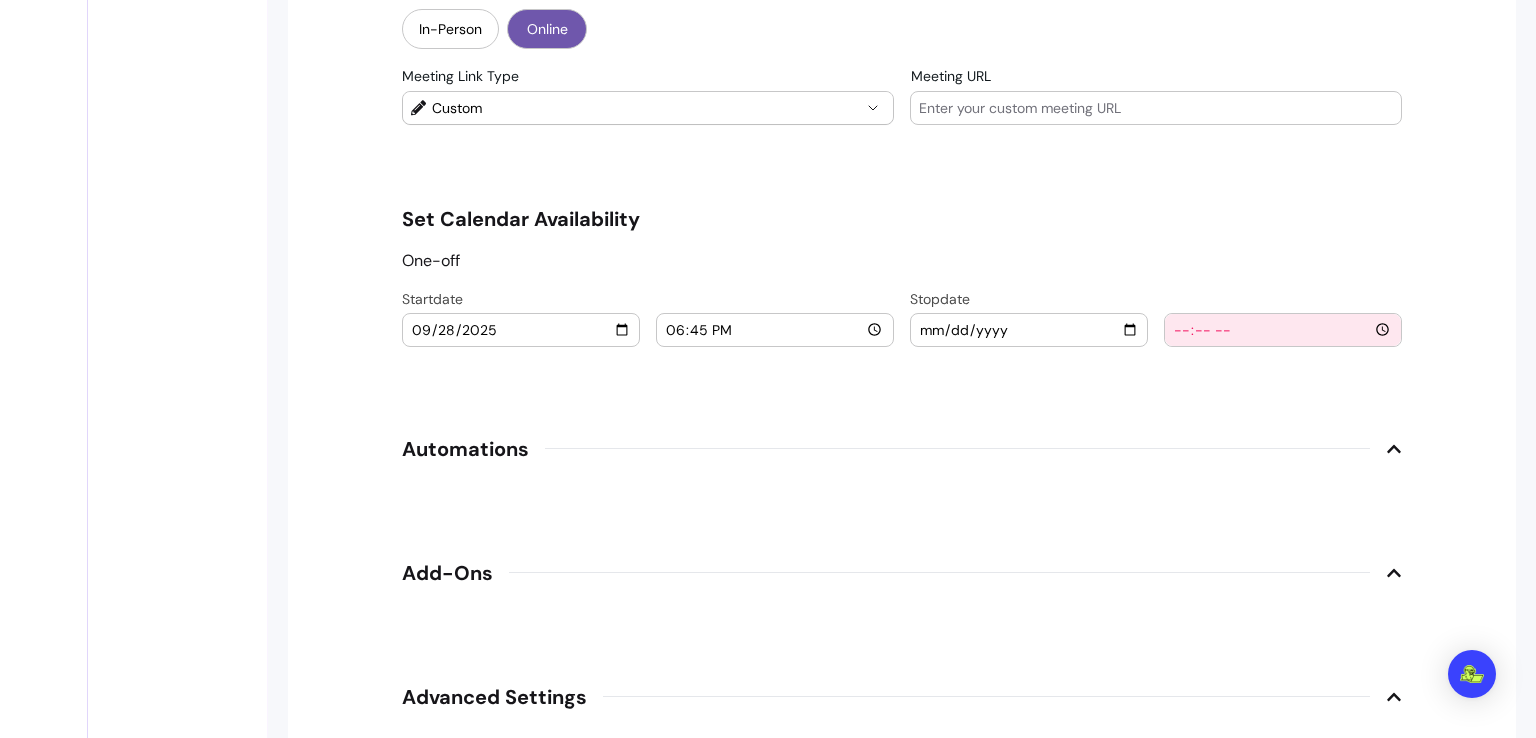 click at bounding box center (1029, 330) 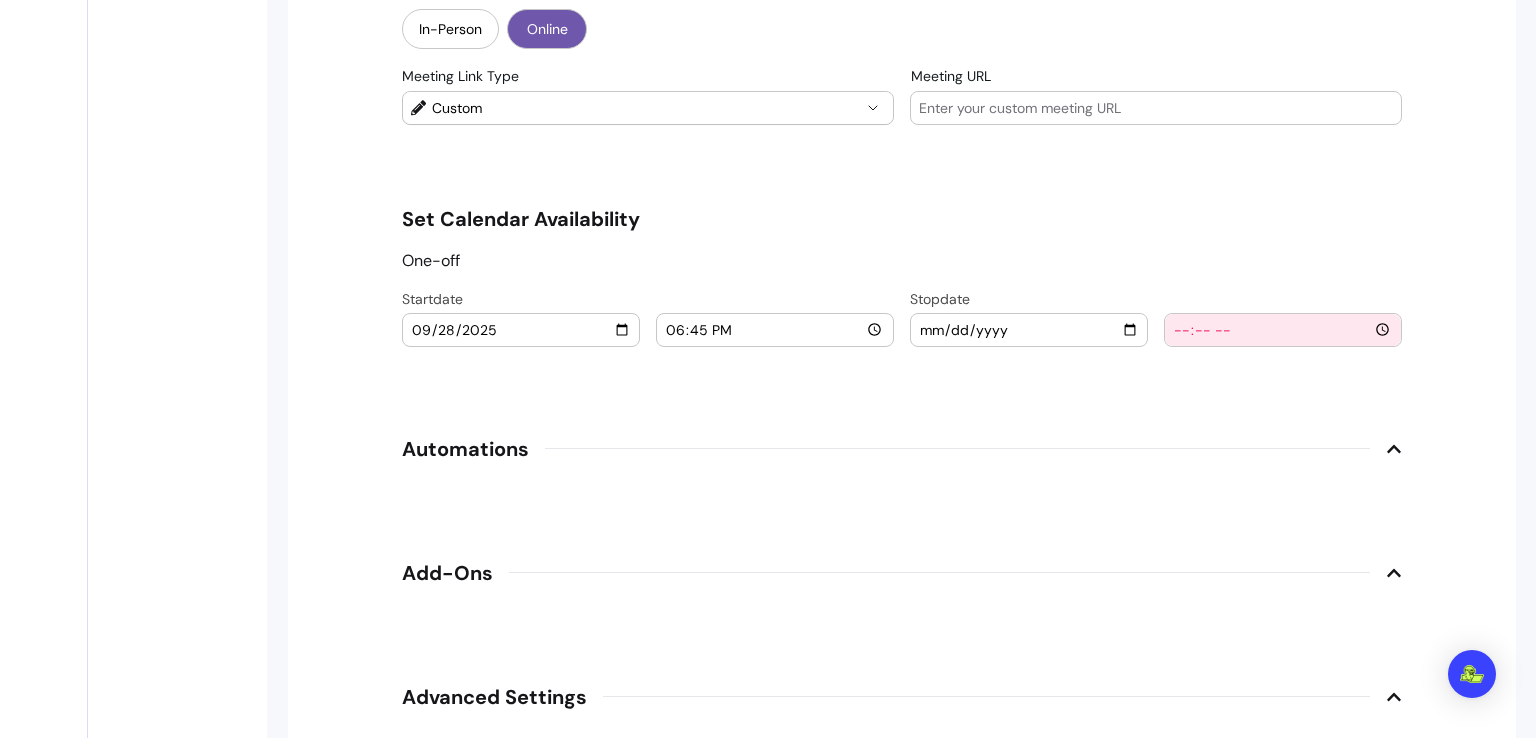 click at bounding box center (1029, 330) 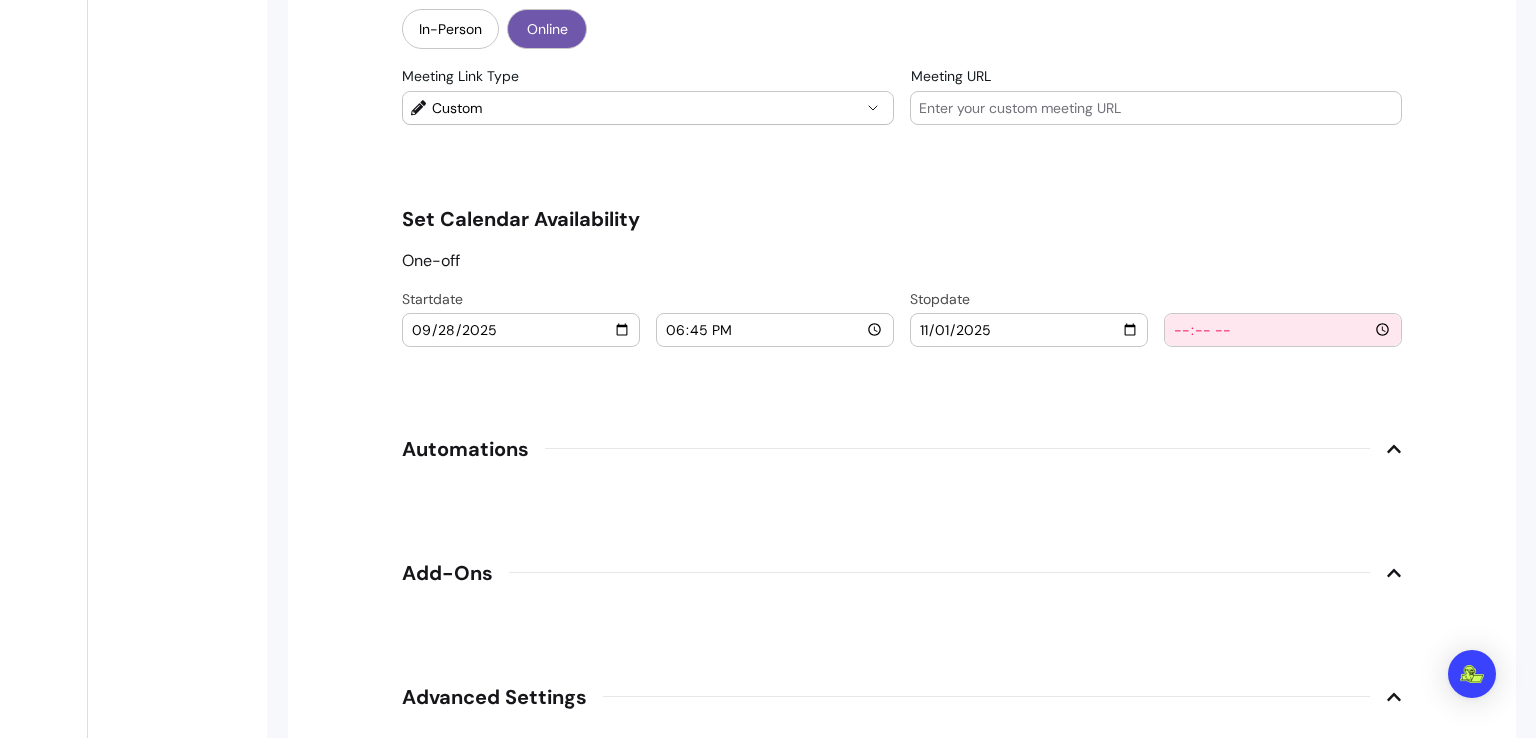 type on "2025-11-30" 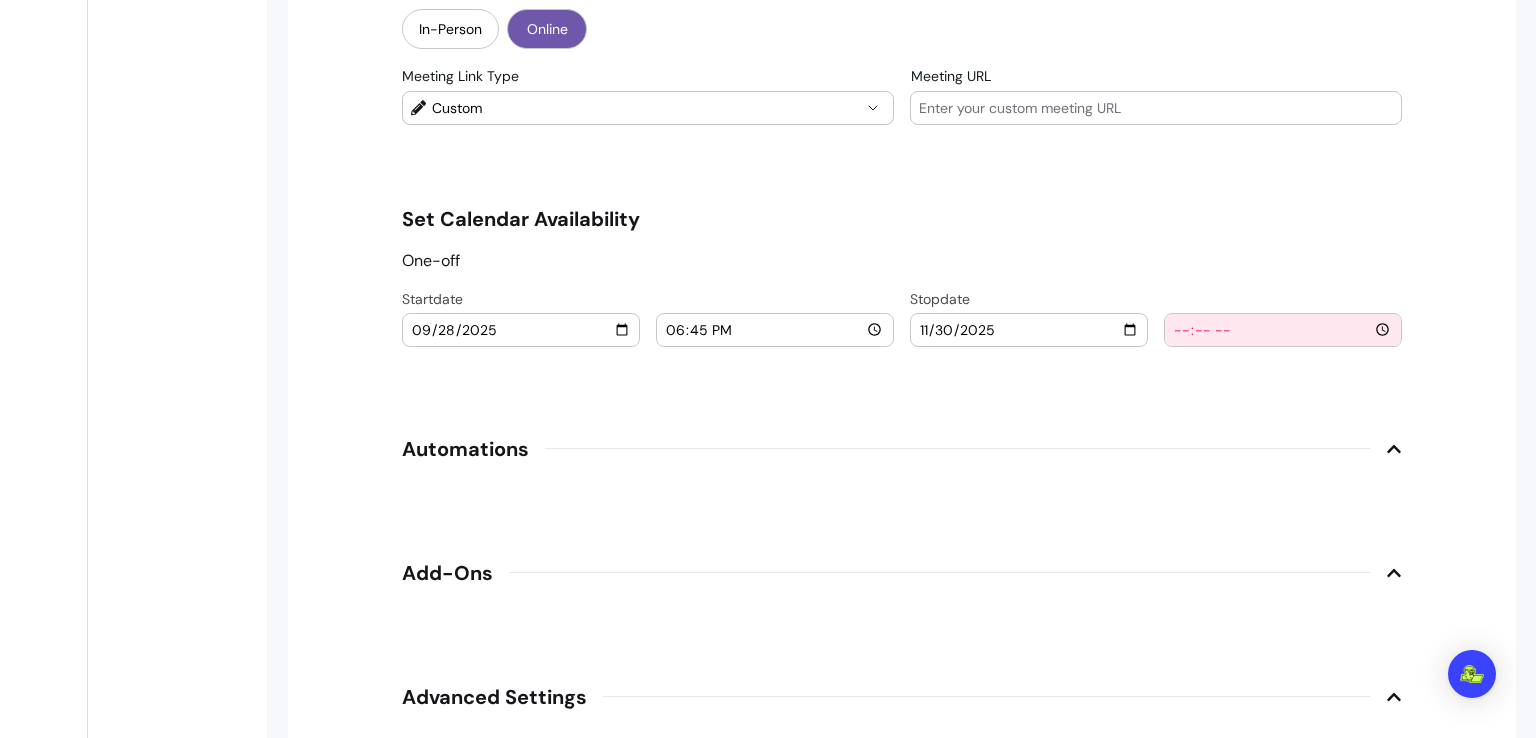 click at bounding box center (1283, 330) 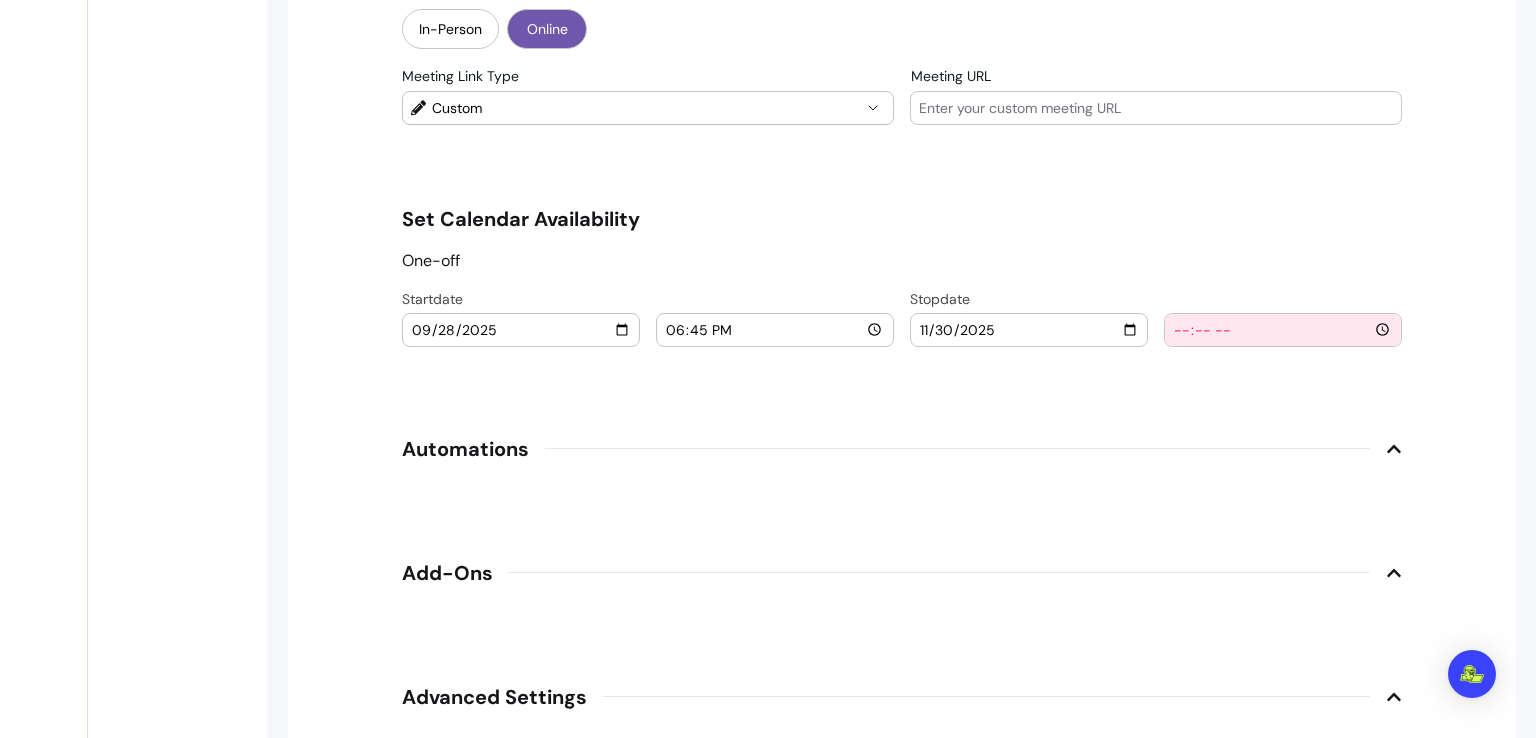 click at bounding box center [1283, 330] 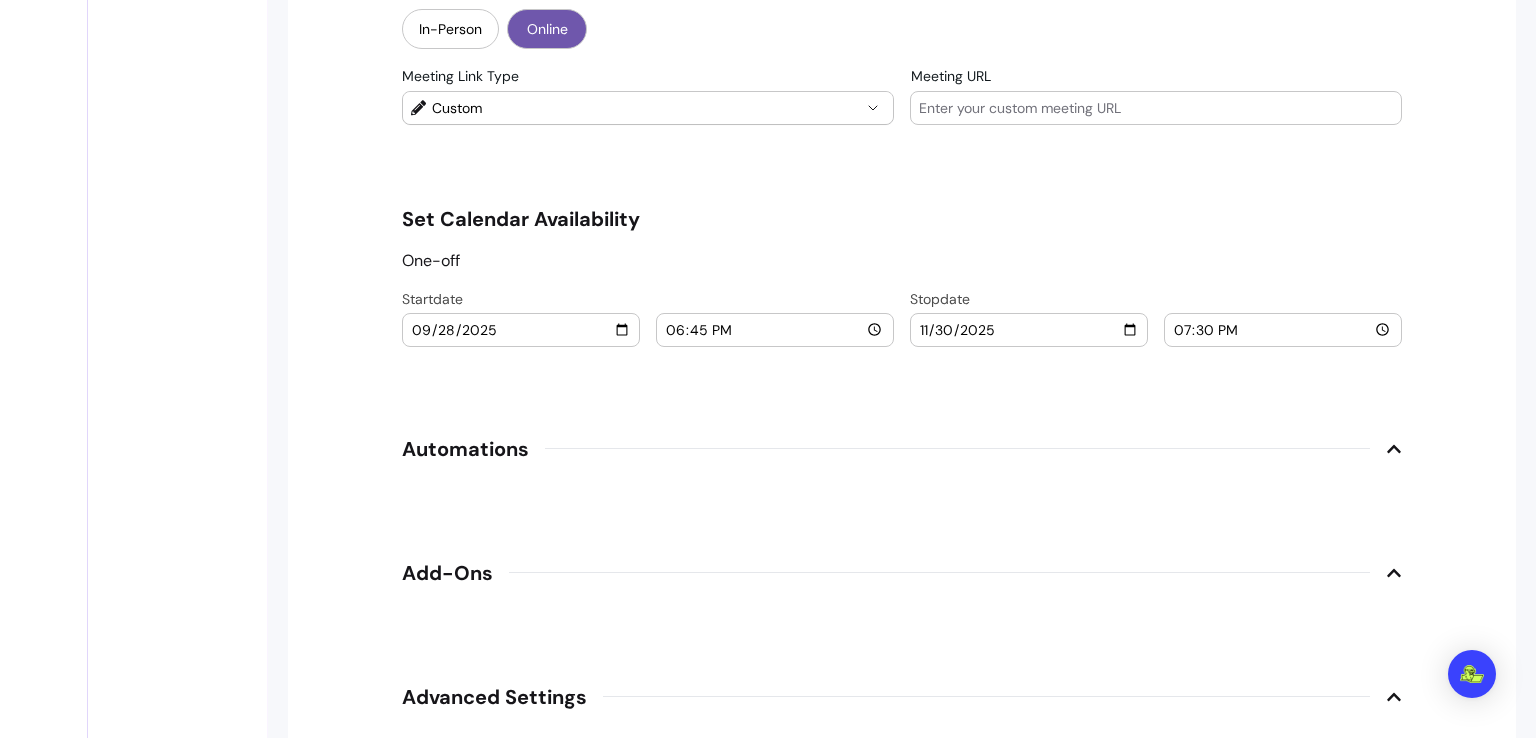 type on "19:30" 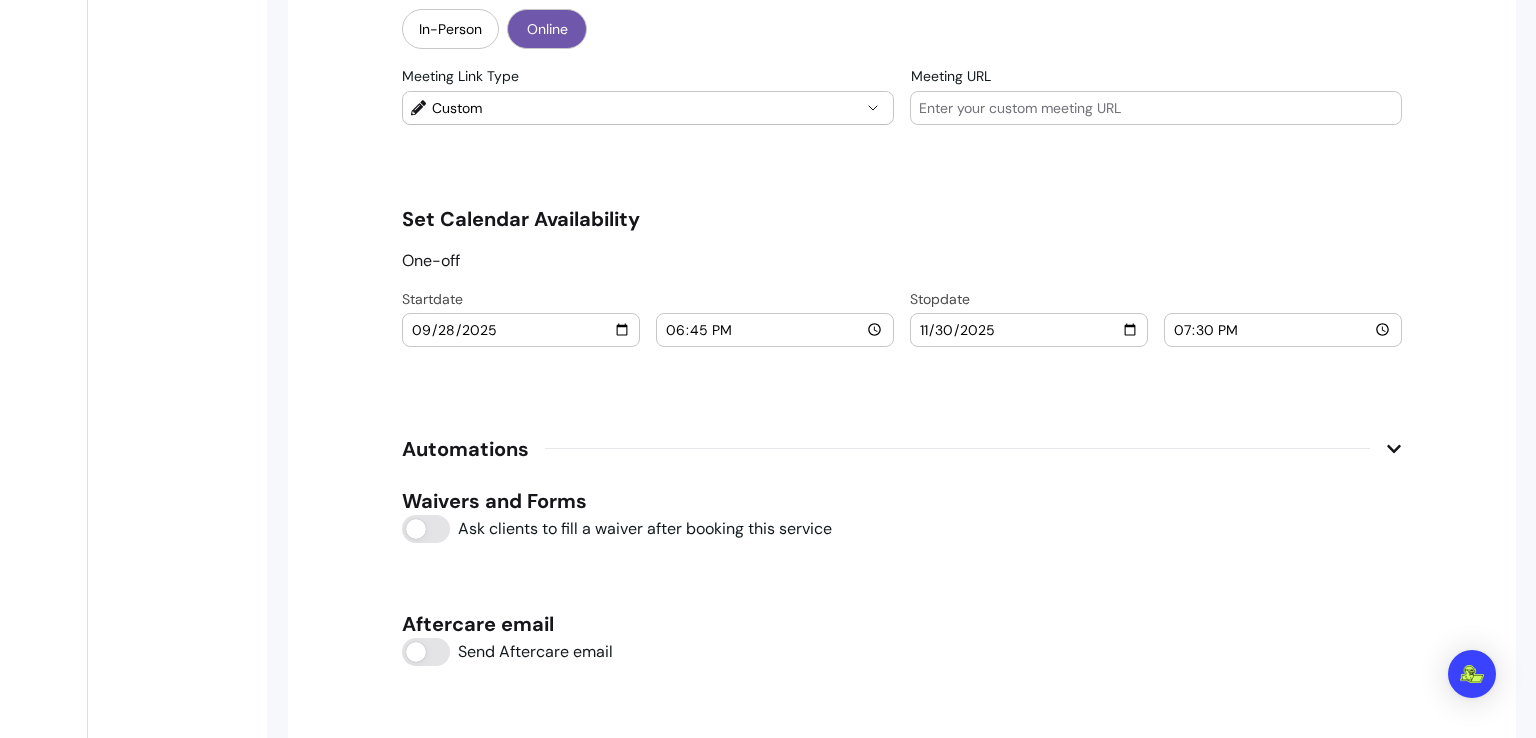 click 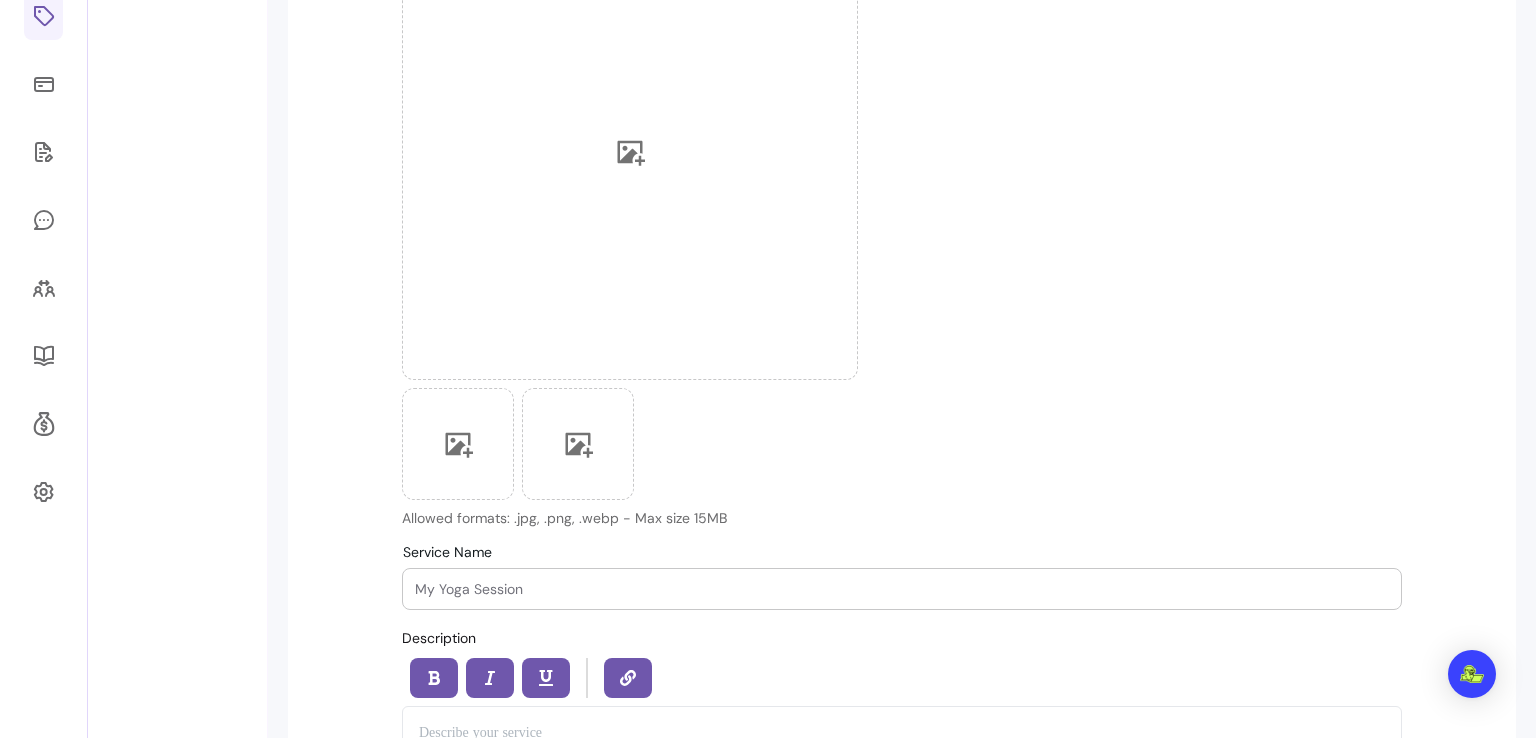 scroll, scrollTop: 109, scrollLeft: 0, axis: vertical 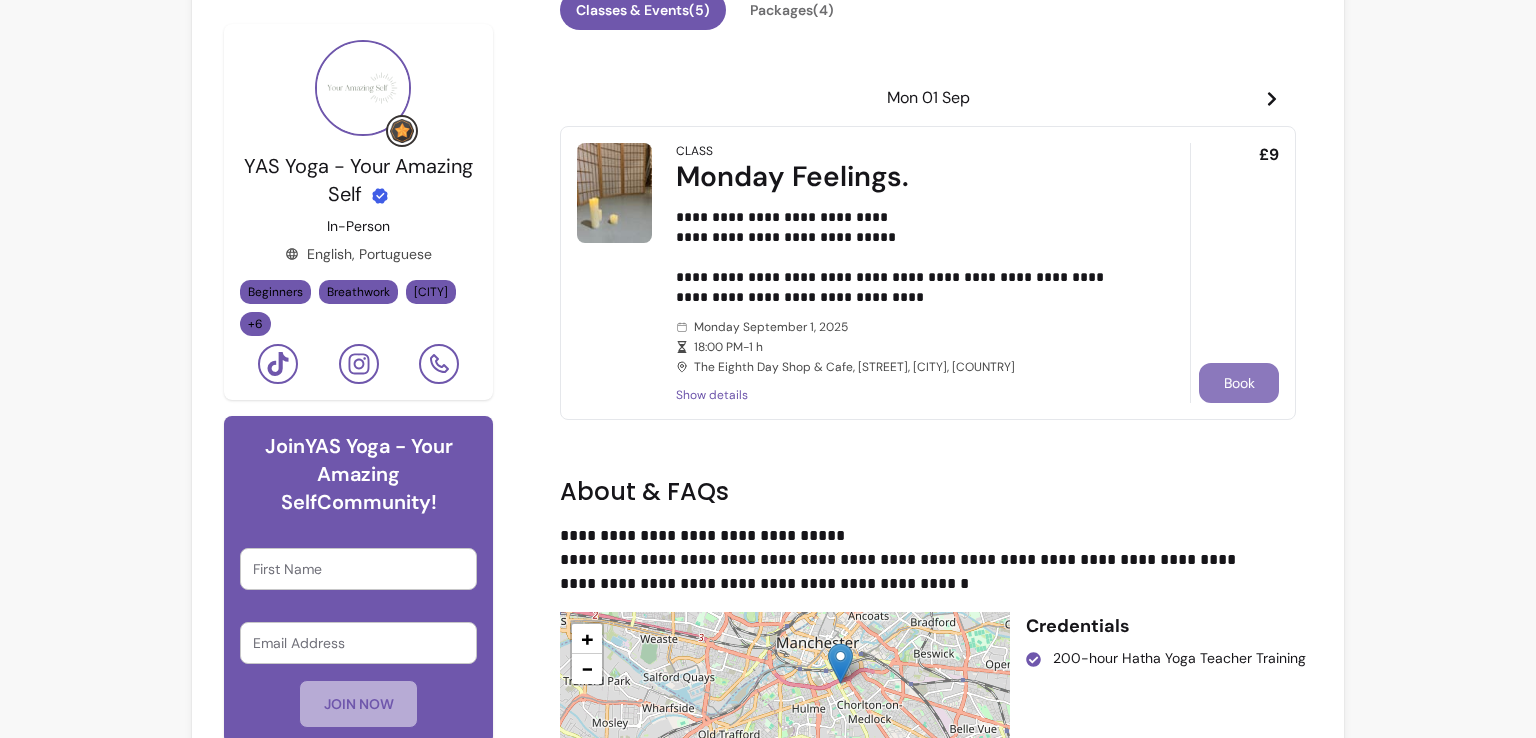click on "Book" at bounding box center [1239, 383] 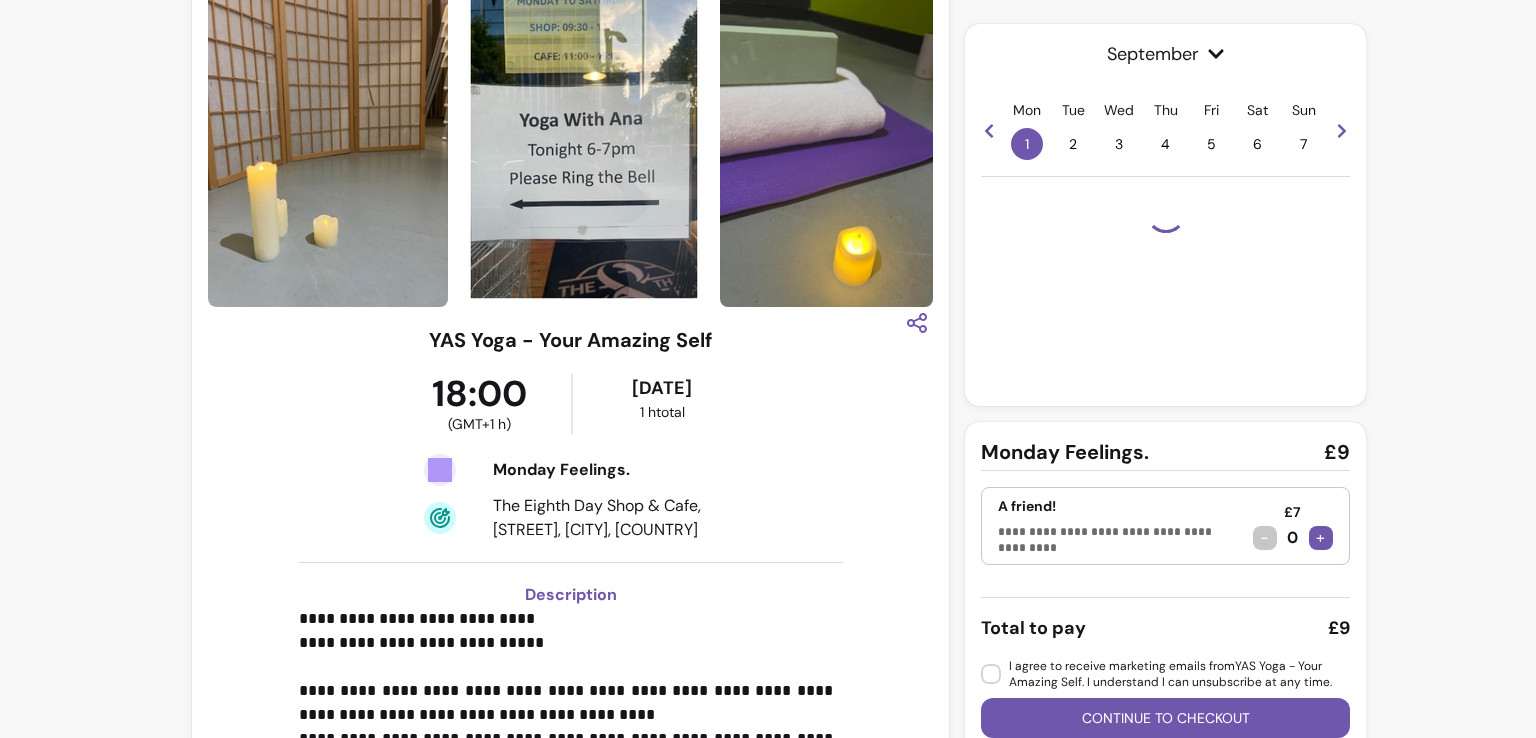 scroll, scrollTop: 80, scrollLeft: 0, axis: vertical 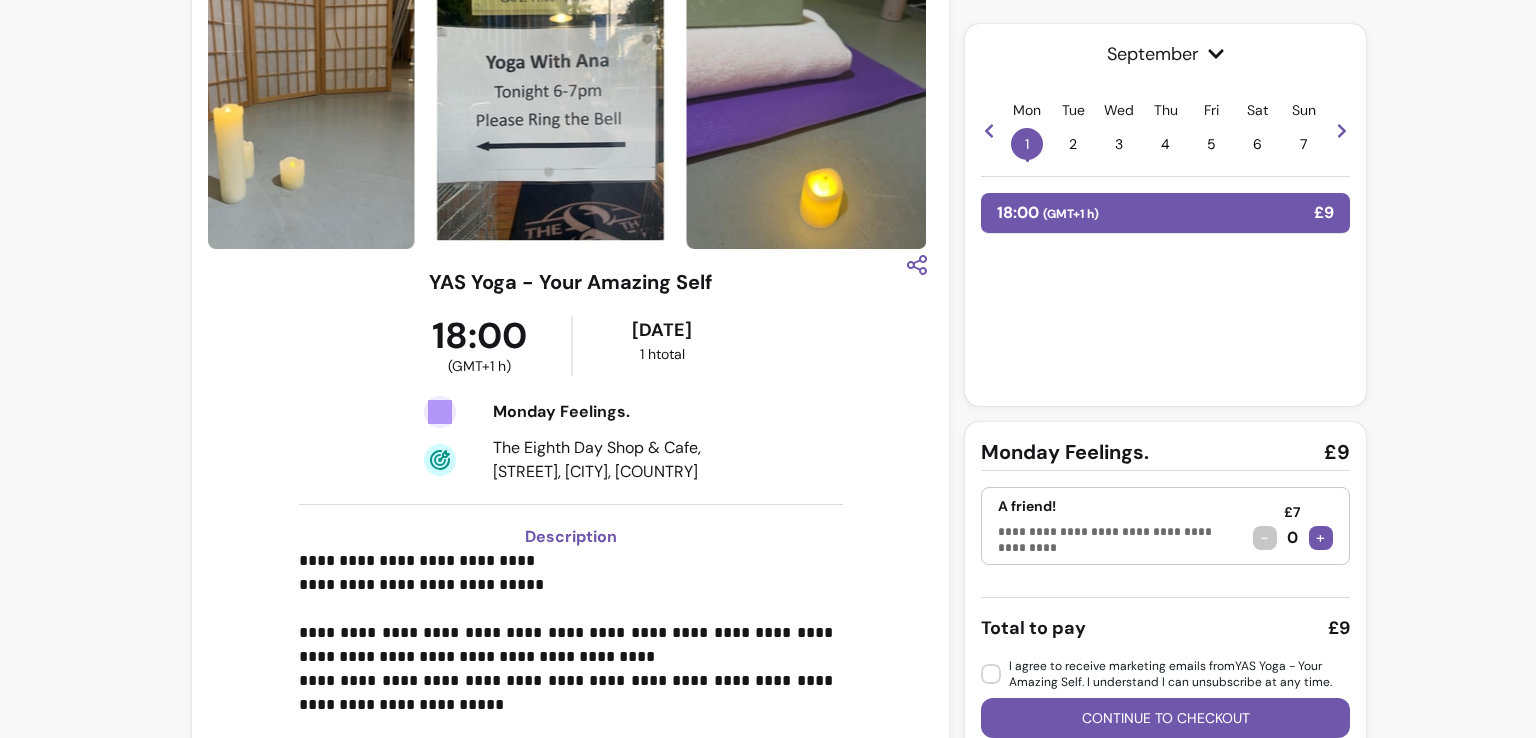 click on "+" at bounding box center (1321, 538) 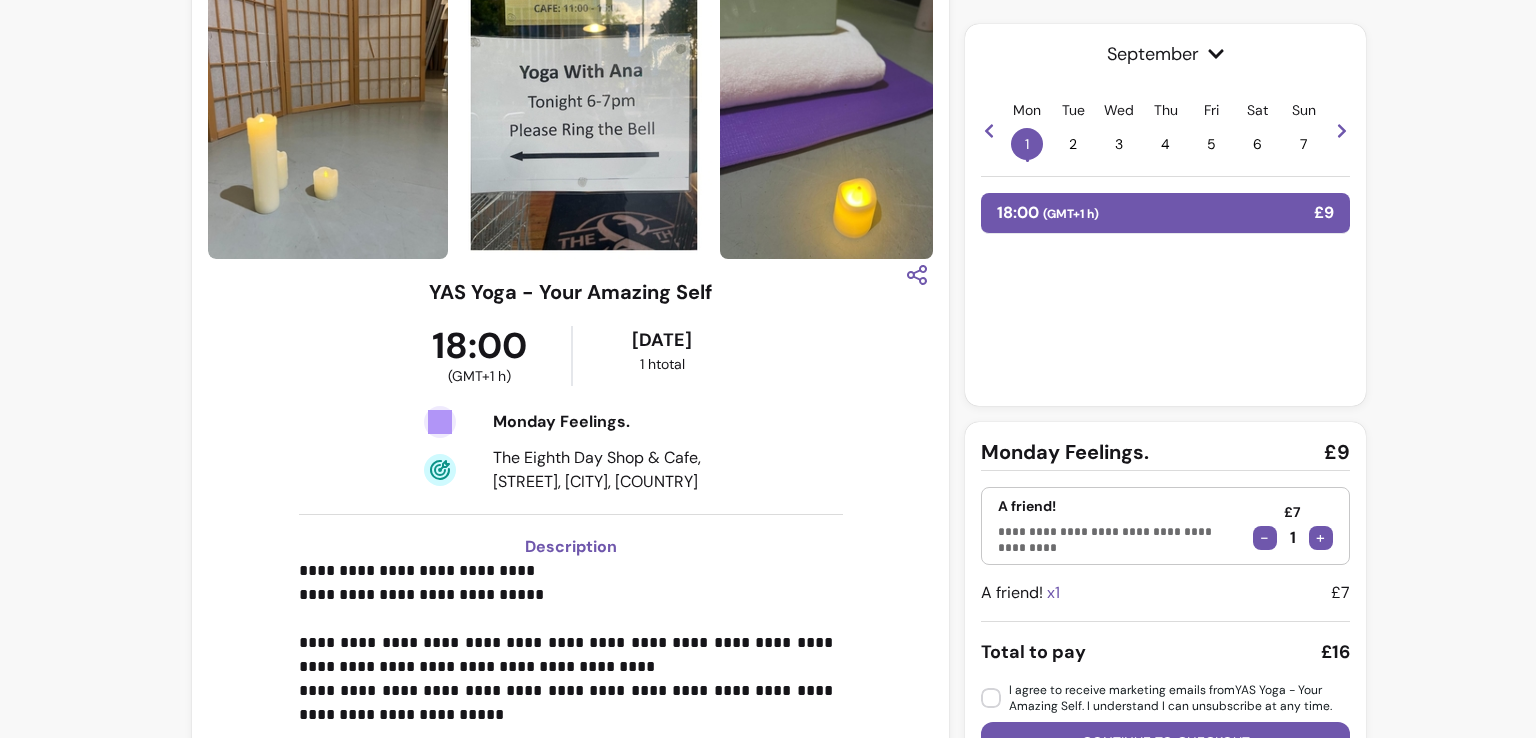 scroll, scrollTop: 0, scrollLeft: 0, axis: both 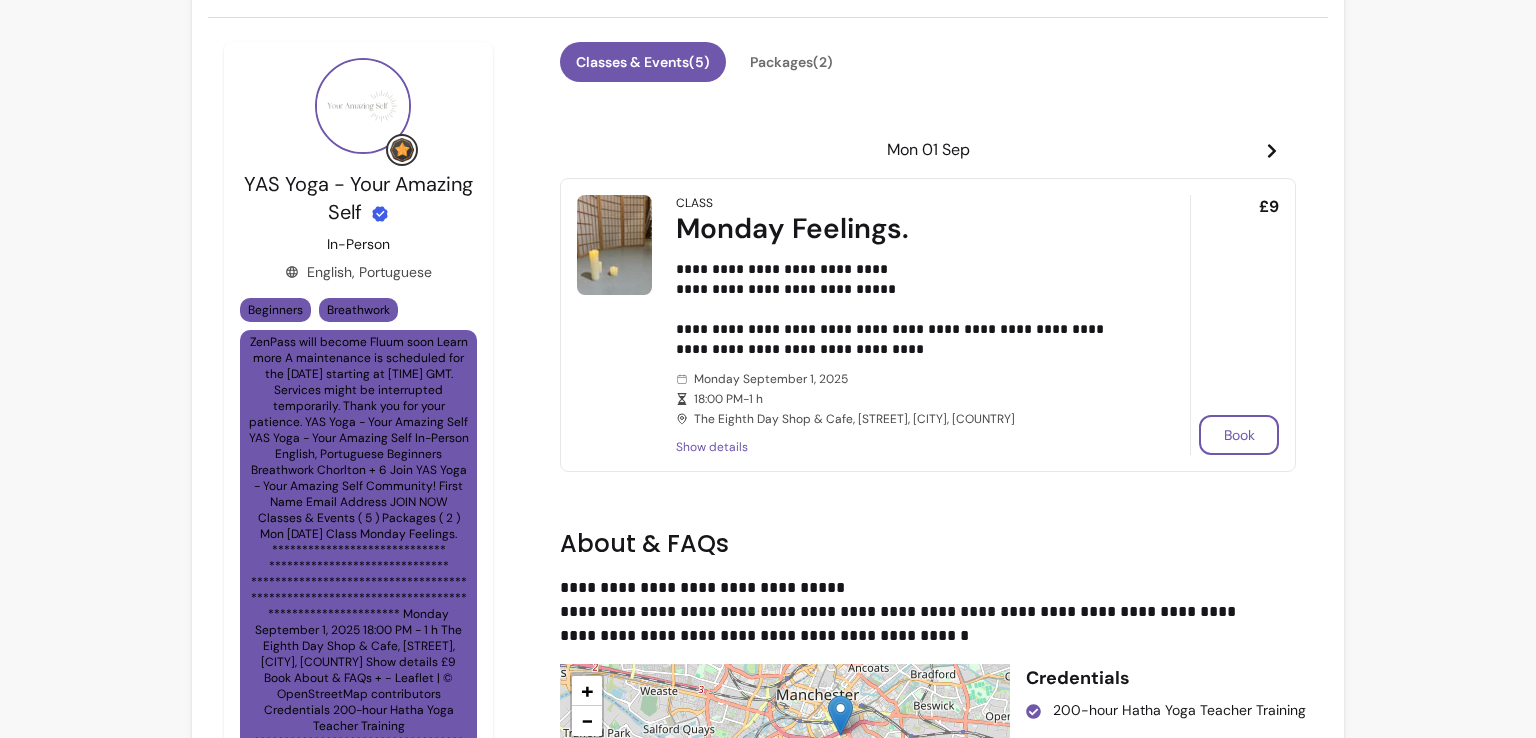 click 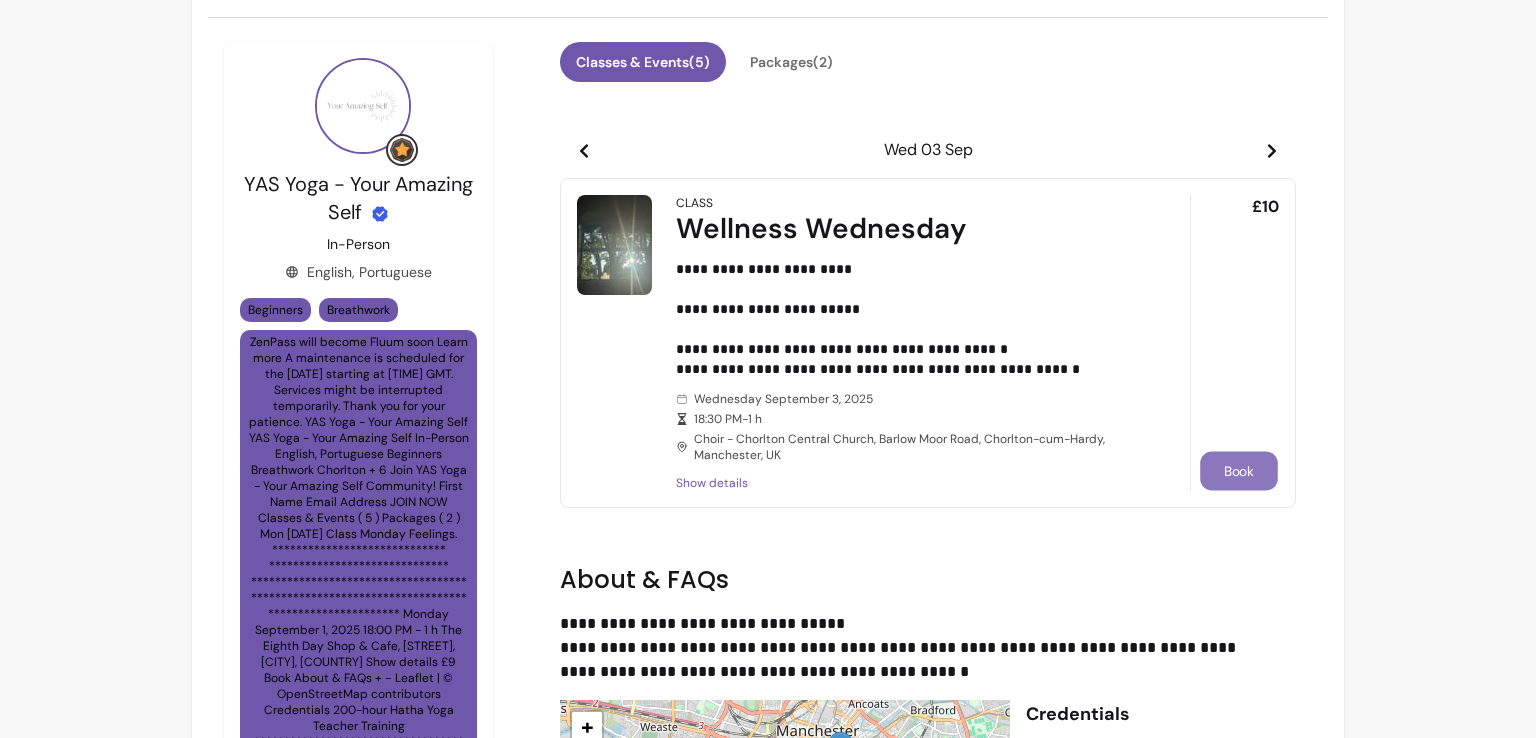 click on "Book" at bounding box center (1239, 471) 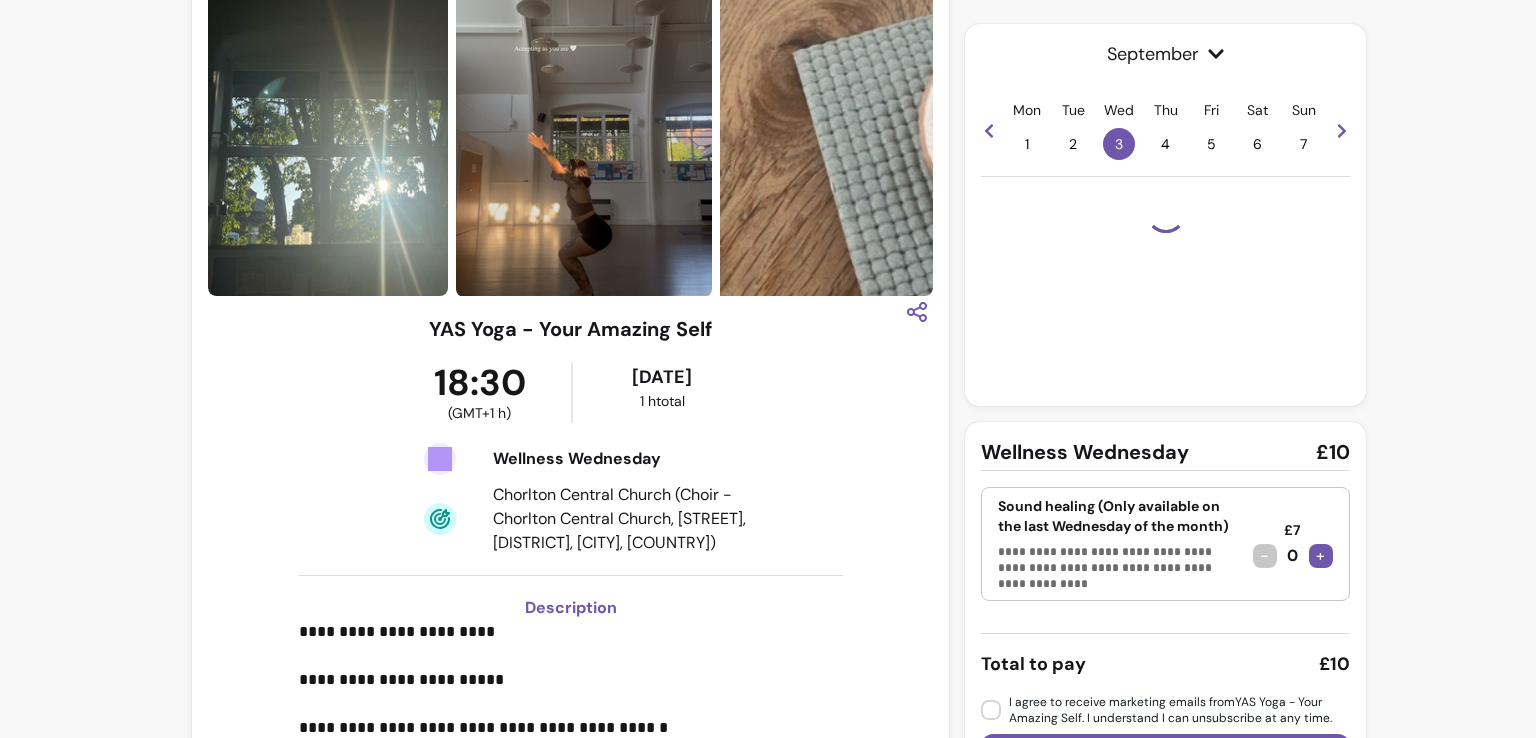 scroll, scrollTop: 80, scrollLeft: 0, axis: vertical 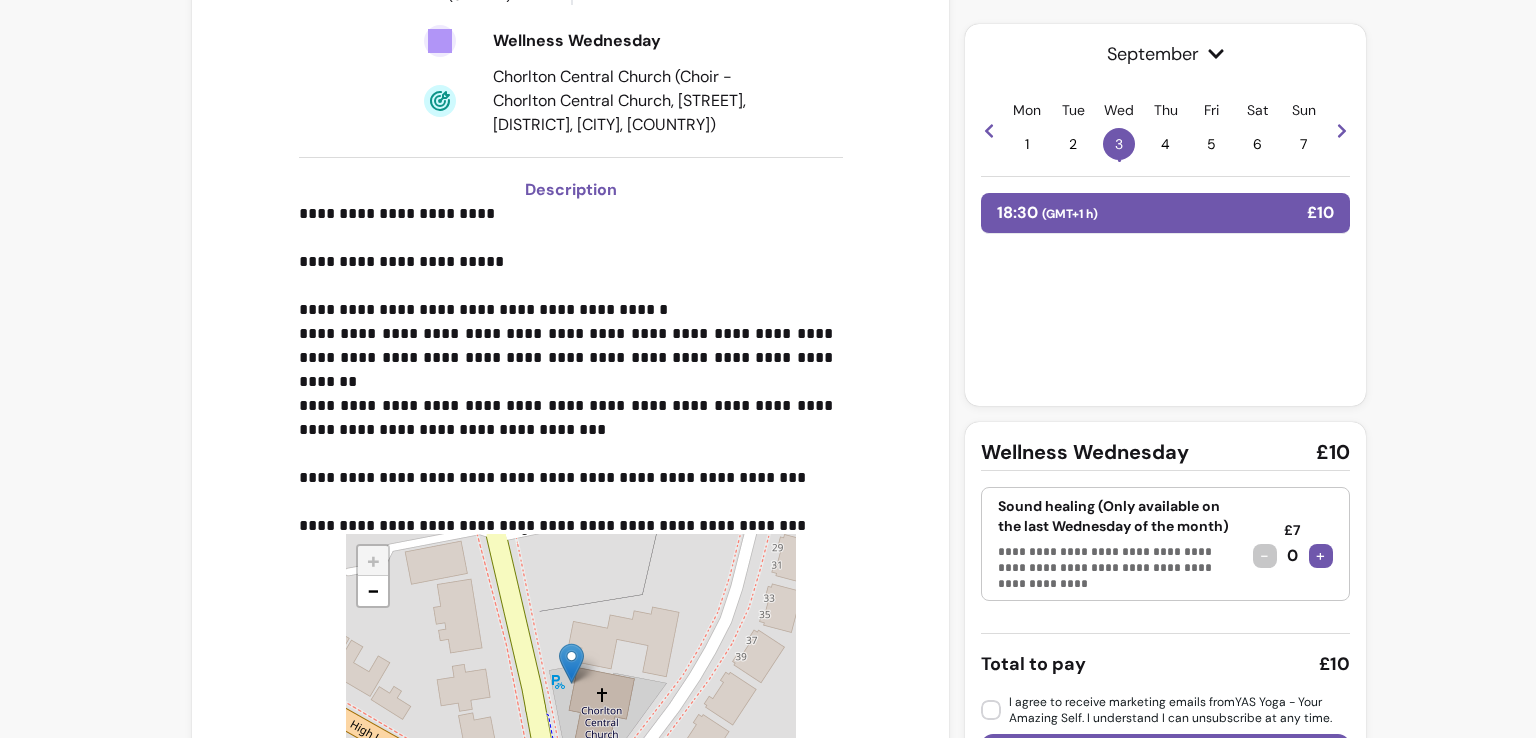 drag, startPoint x: 1519, startPoint y: 434, endPoint x: 1512, endPoint y: 224, distance: 210.11664 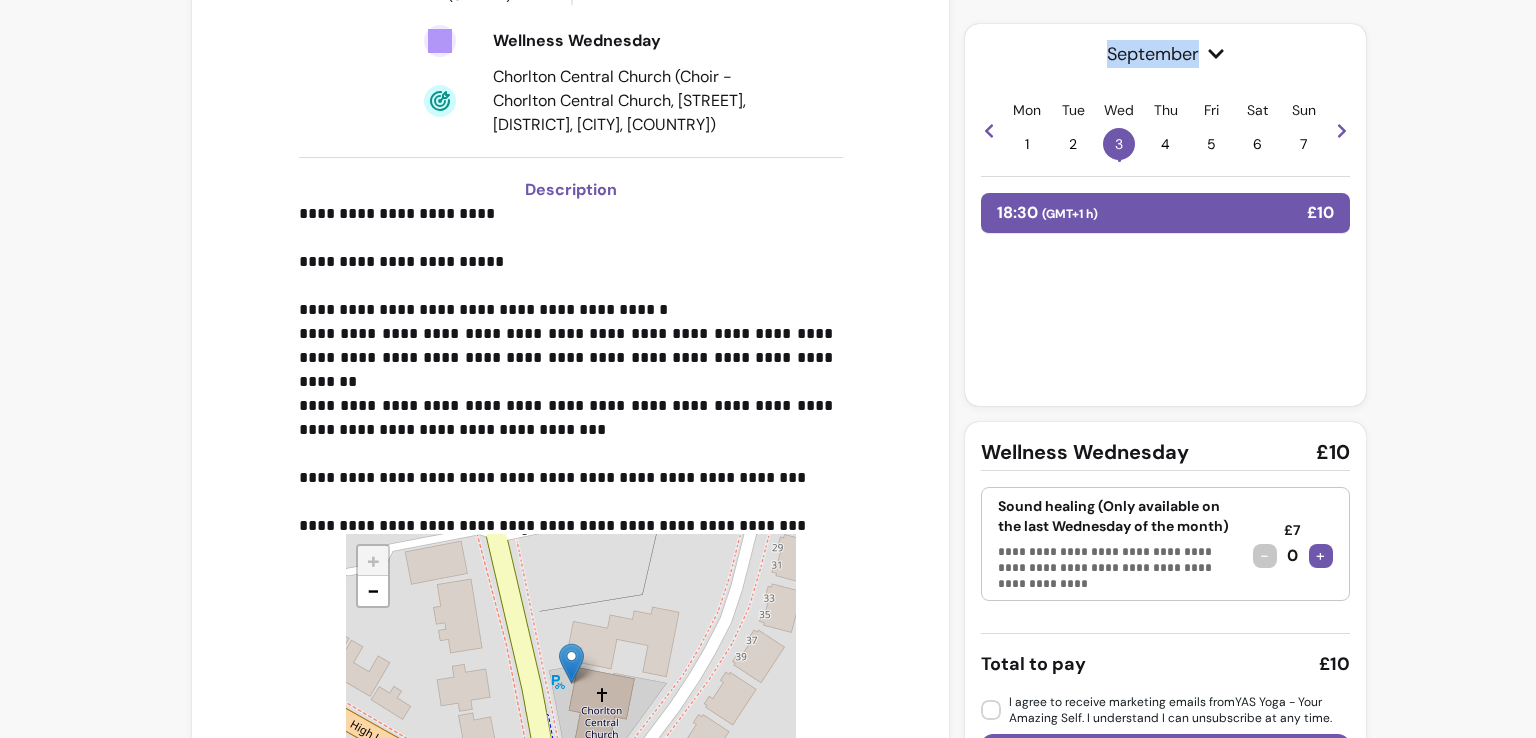 drag, startPoint x: 1512, startPoint y: 224, endPoint x: 1535, endPoint y: 262, distance: 44.418465 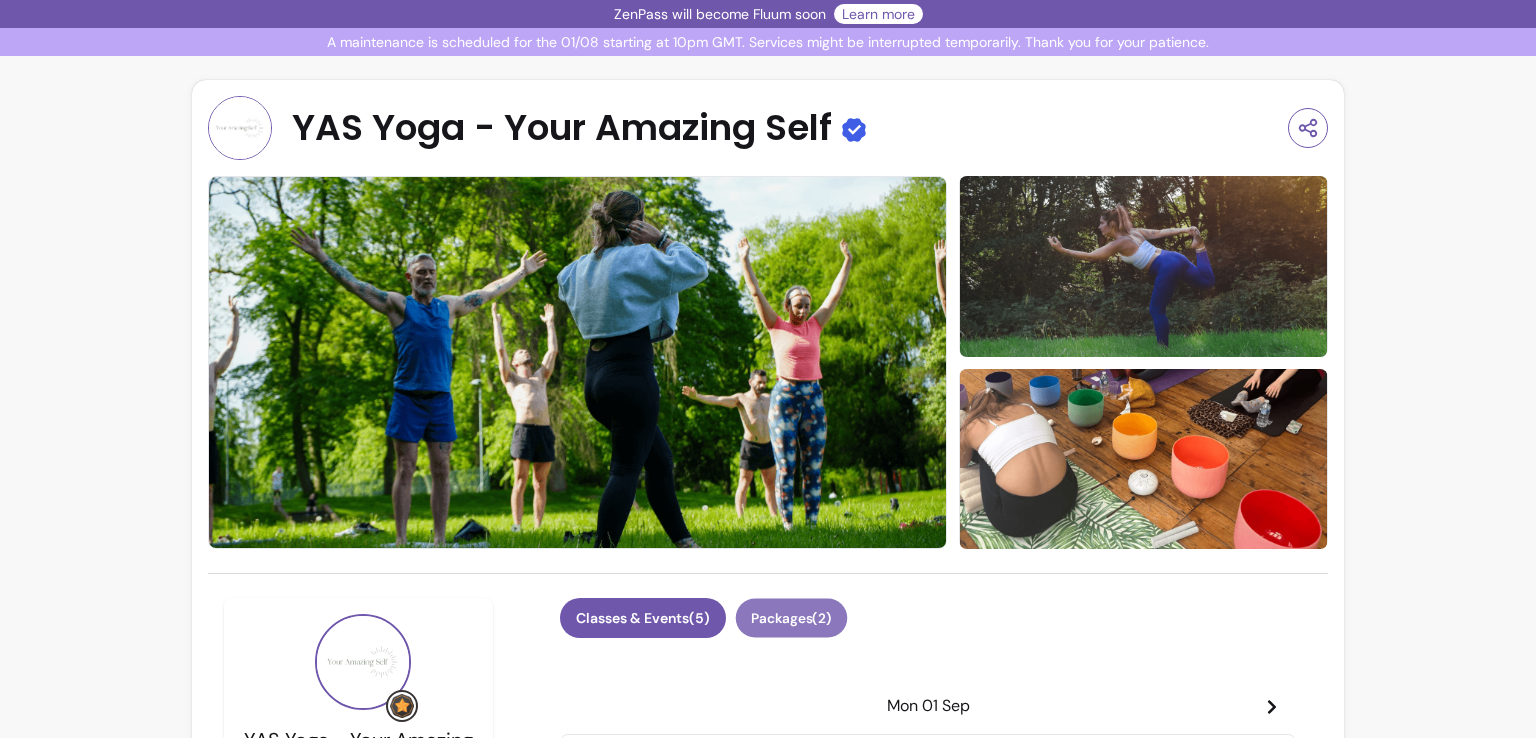 click on "Packages  ( 2 )" at bounding box center (792, 618) 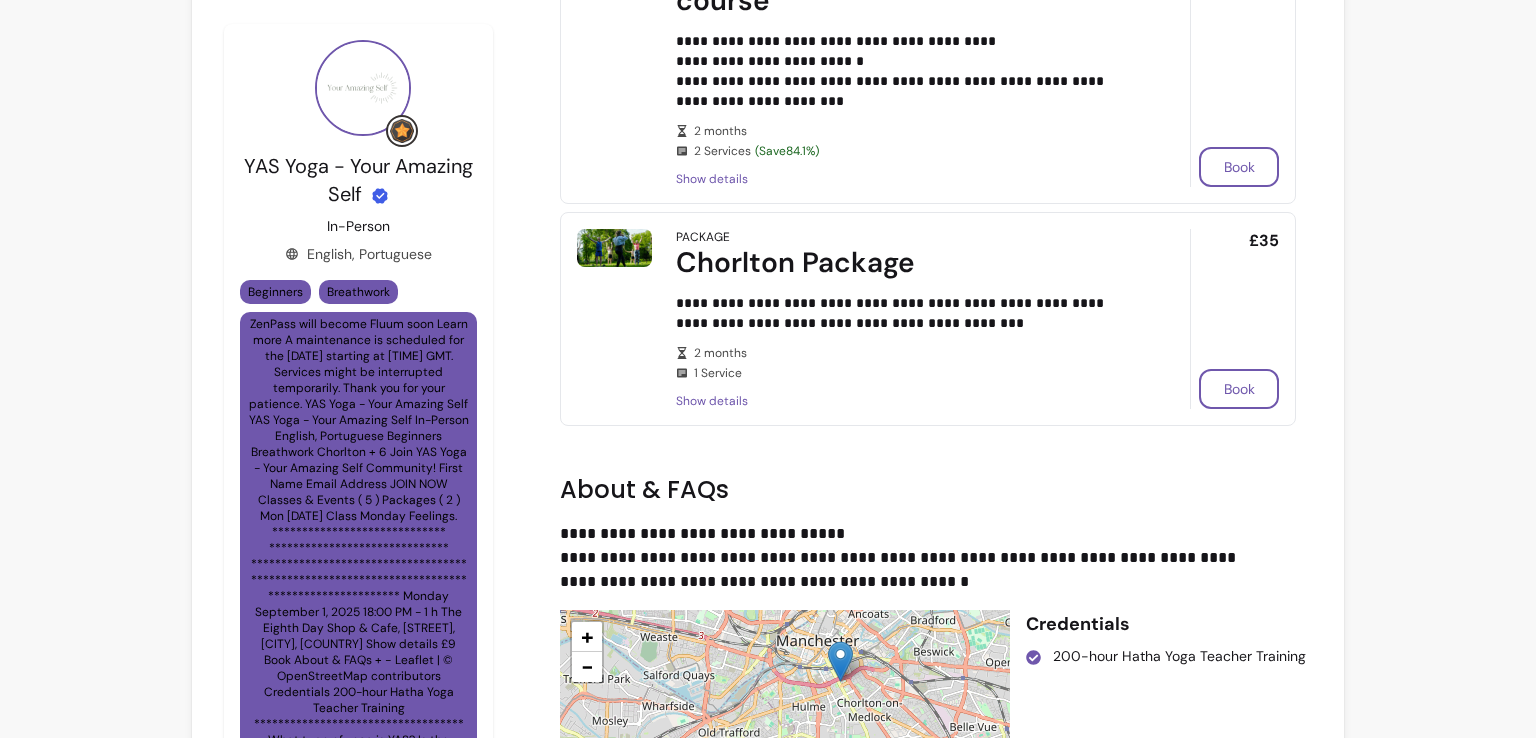 scroll, scrollTop: 820, scrollLeft: 0, axis: vertical 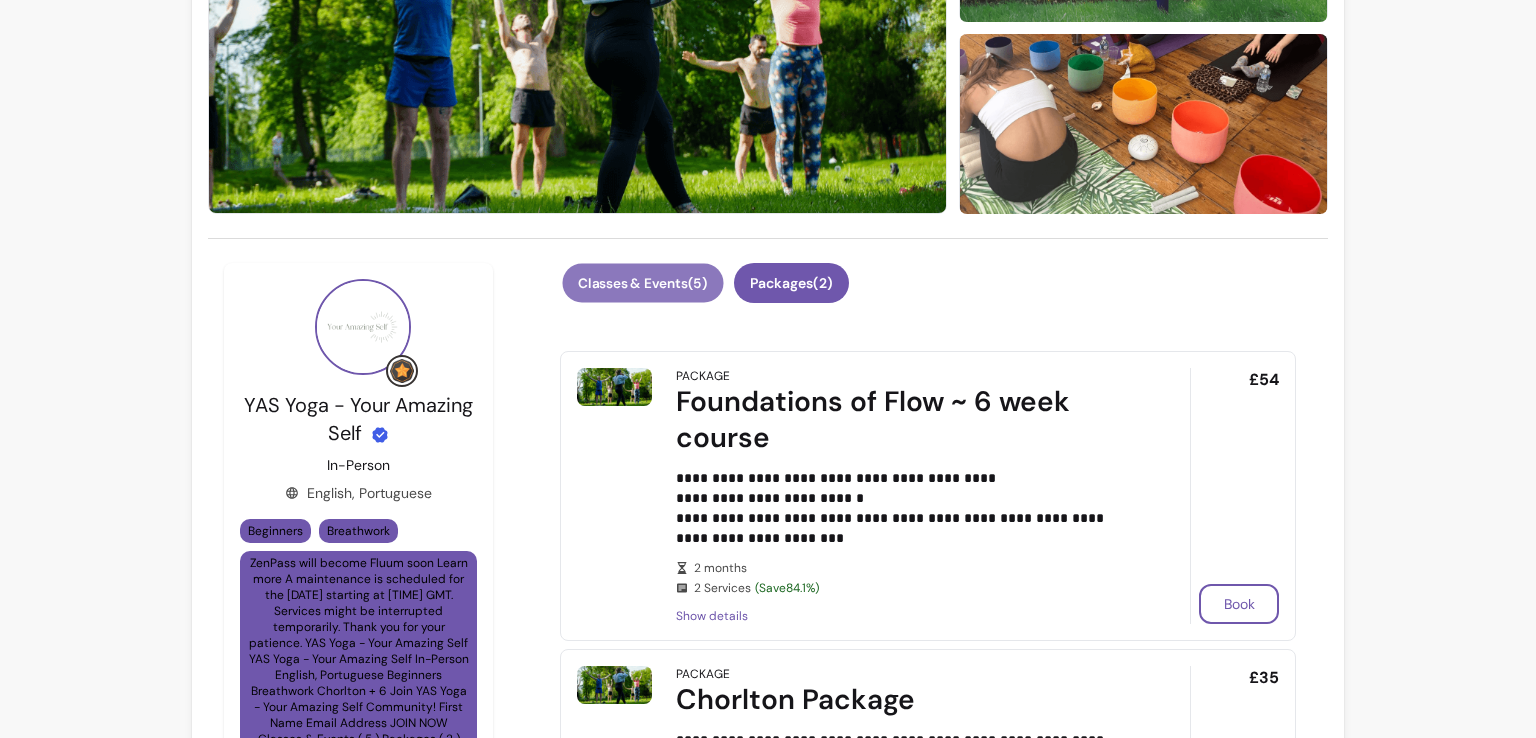 click on "Classes & Events  ( 5 )" at bounding box center (642, 283) 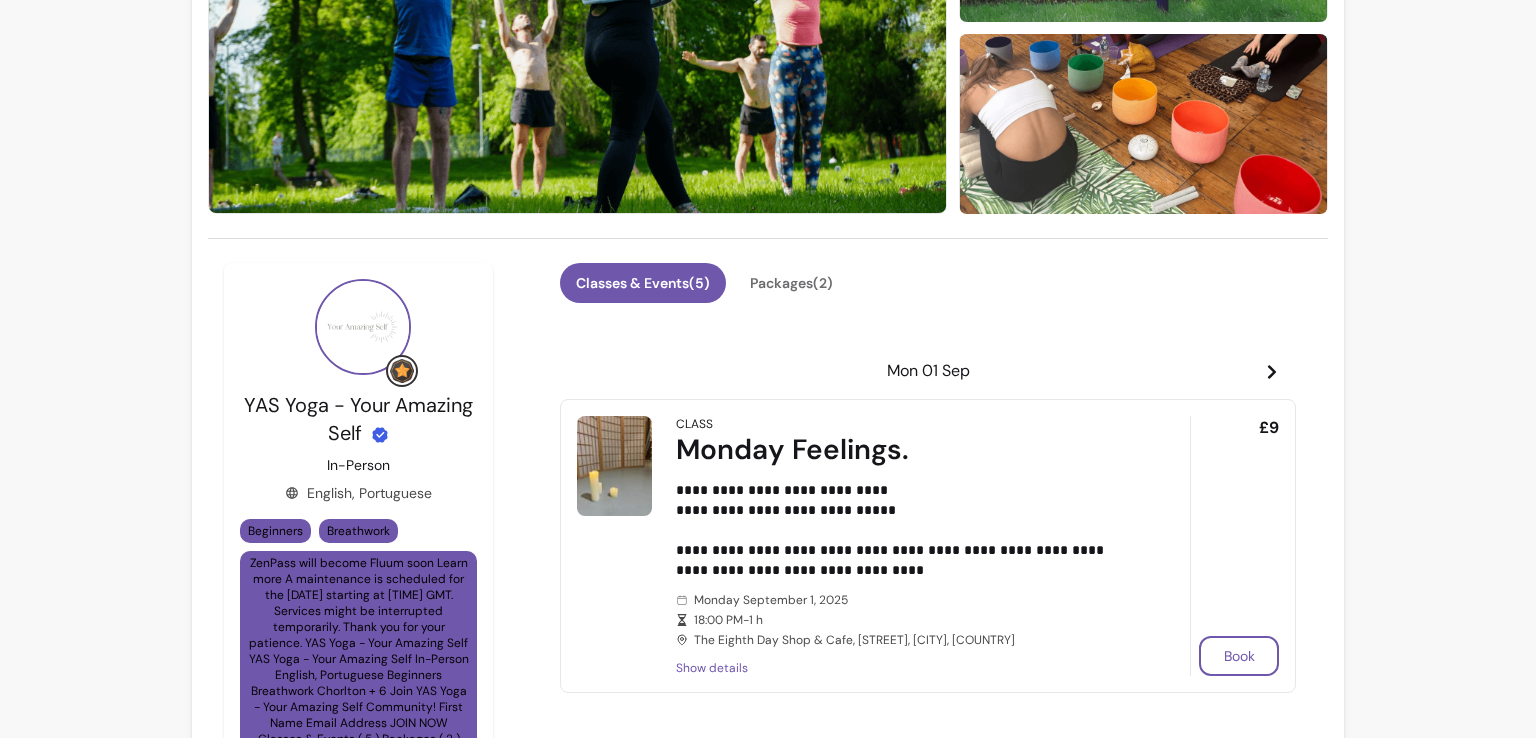 scroll, scrollTop: 0, scrollLeft: 0, axis: both 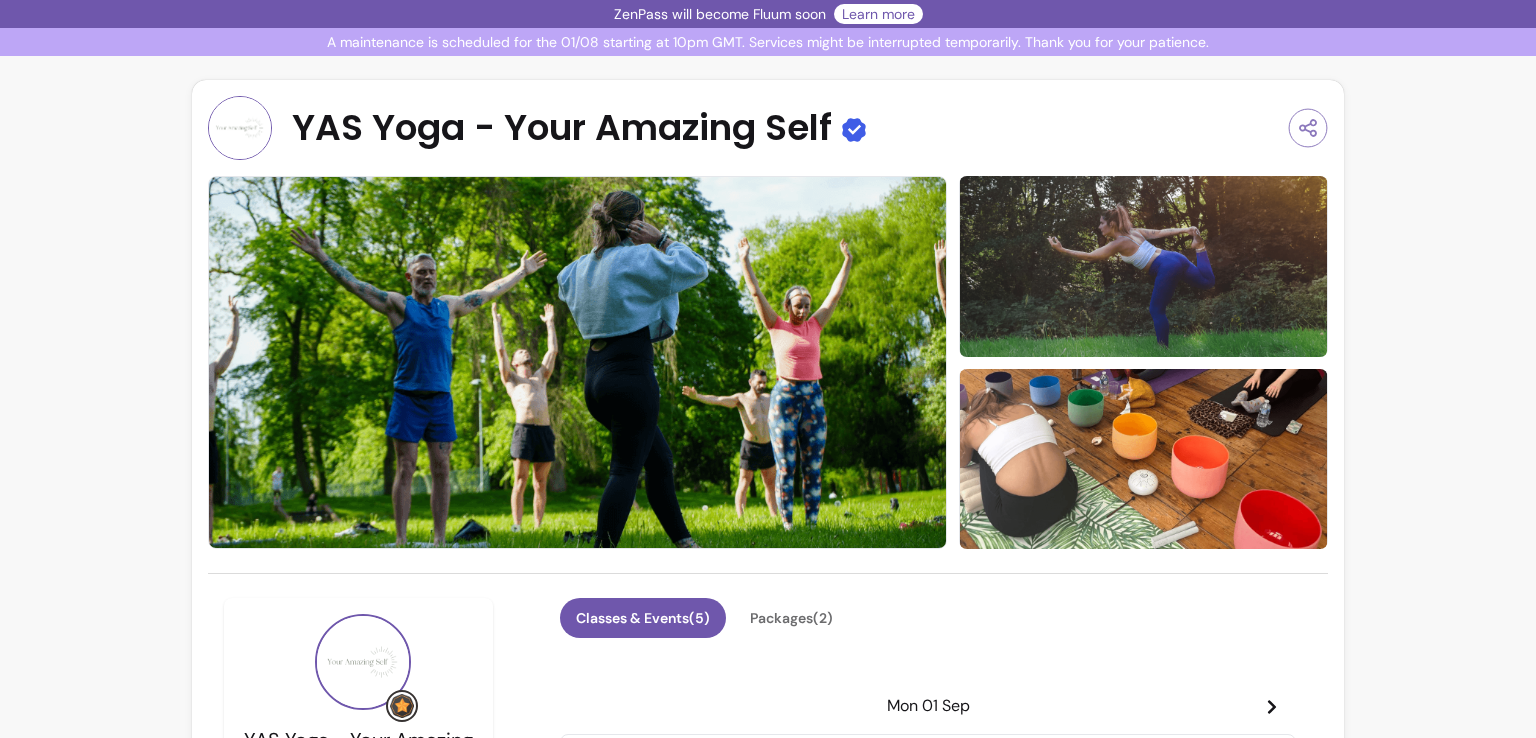 click 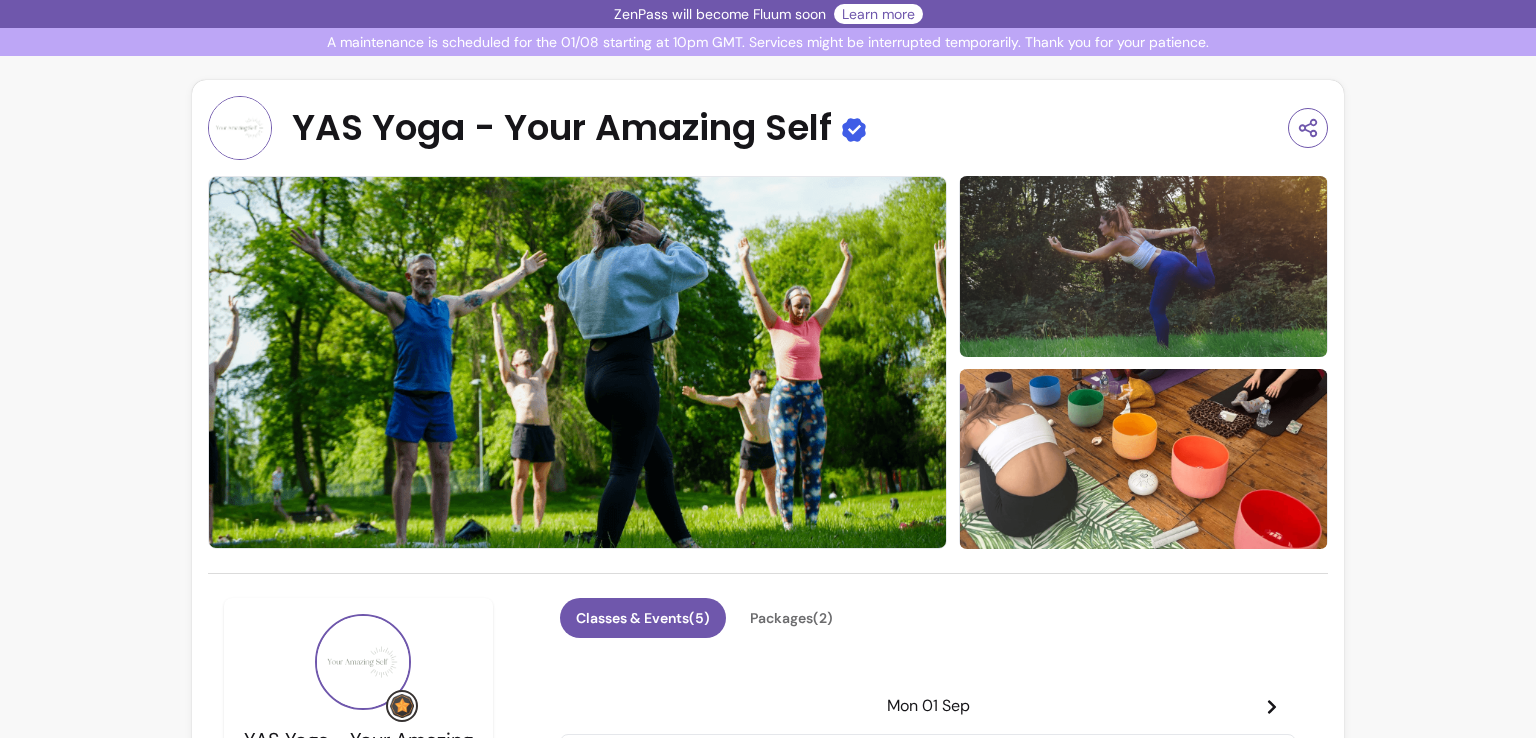drag, startPoint x: 1520, startPoint y: 25, endPoint x: 1508, endPoint y: -15, distance: 41.761227 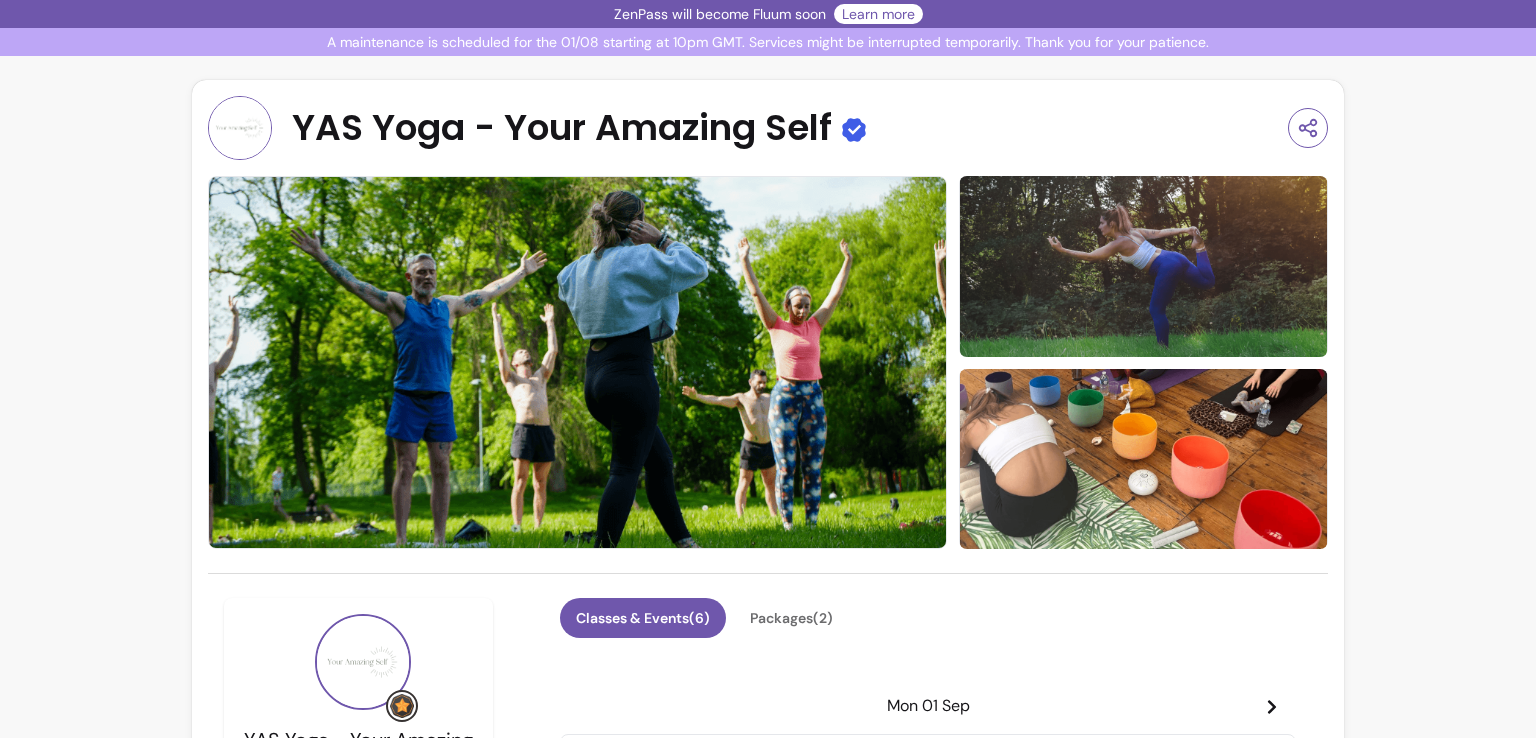 scroll, scrollTop: 0, scrollLeft: 0, axis: both 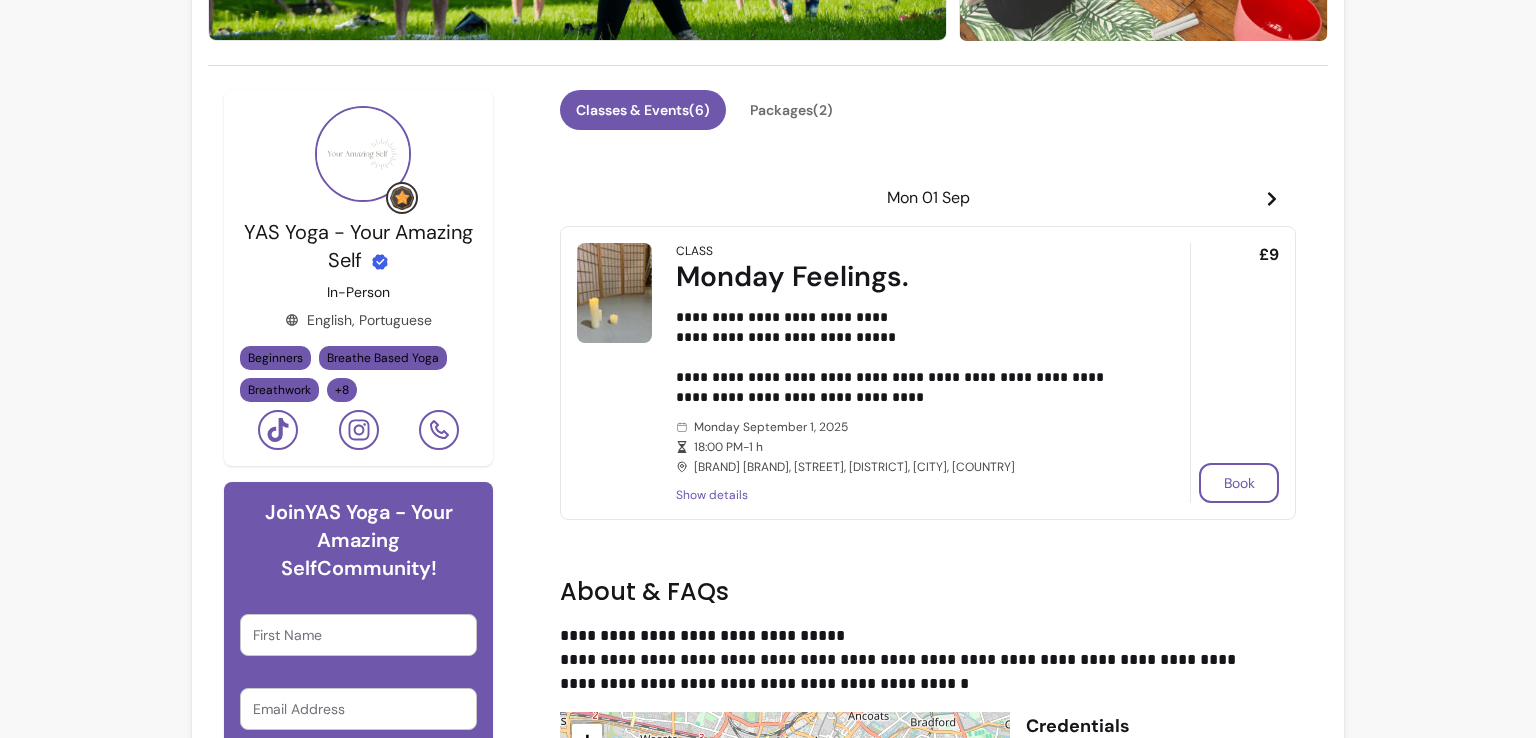 click 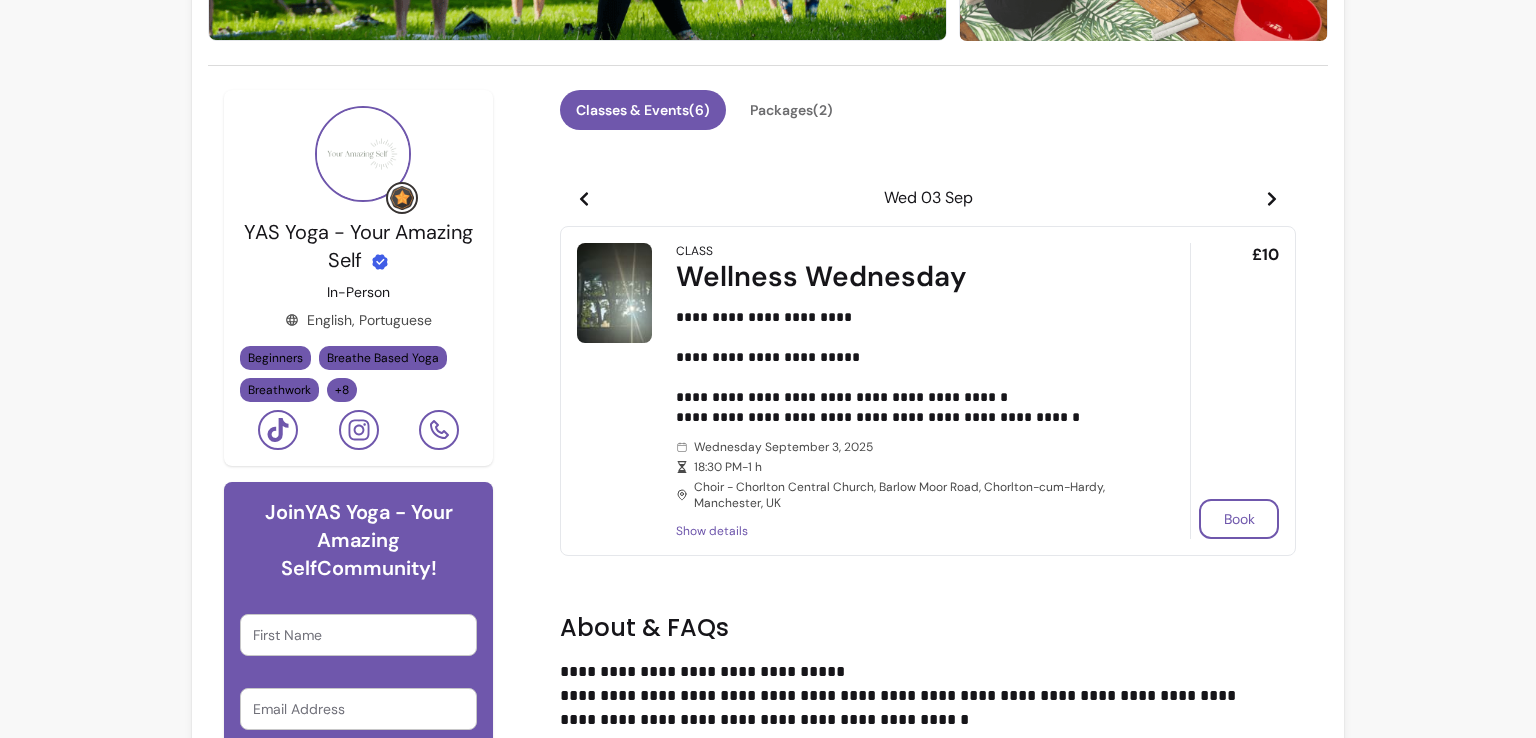 click 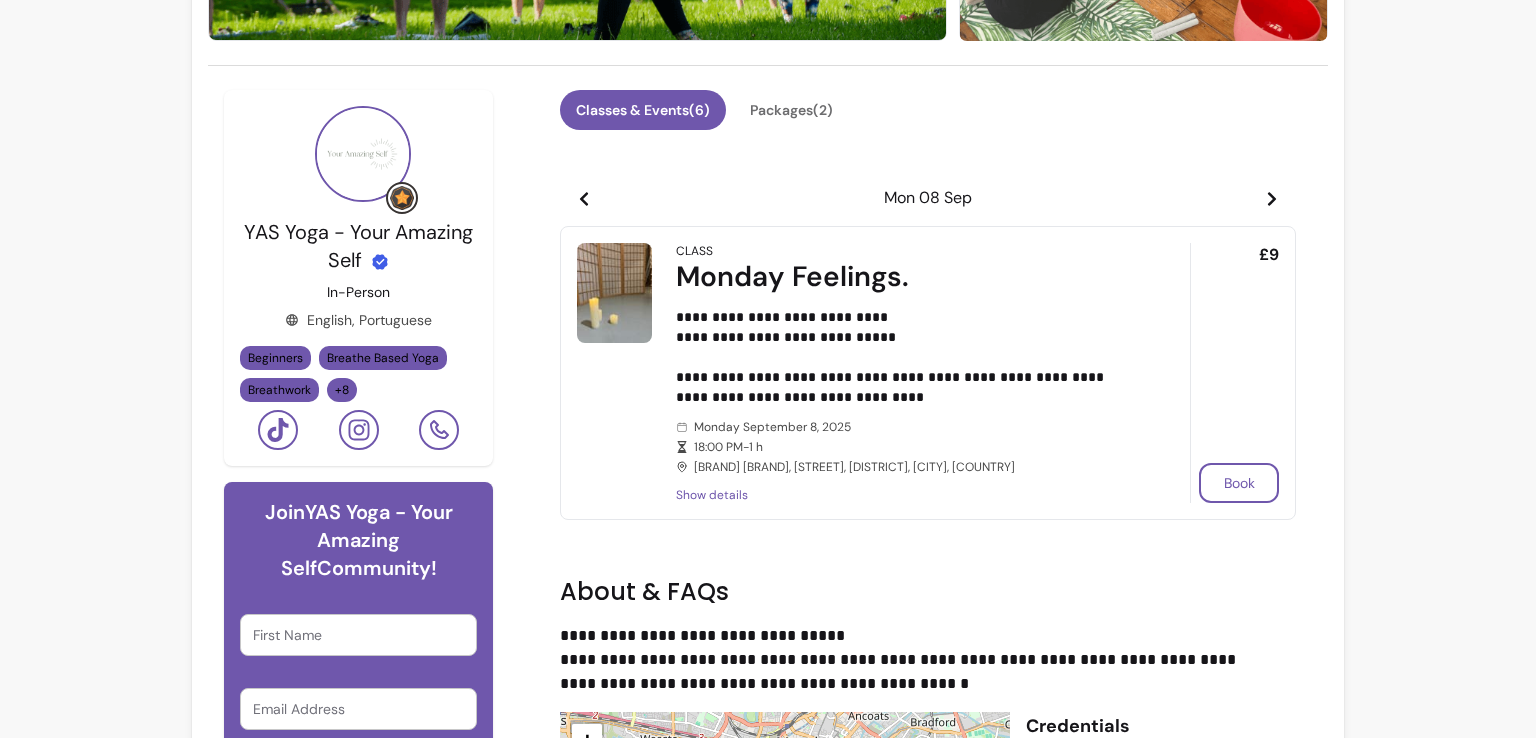 click 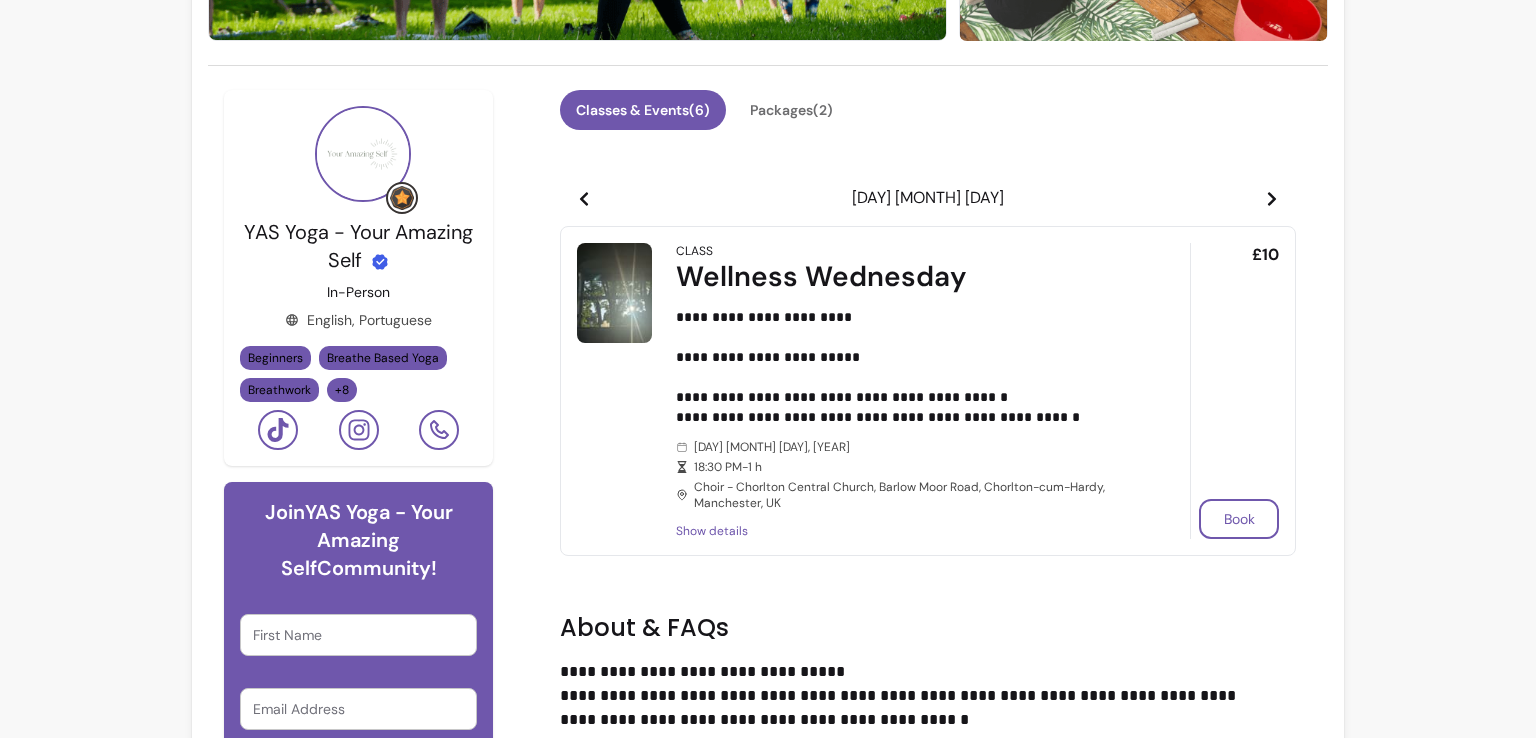 click 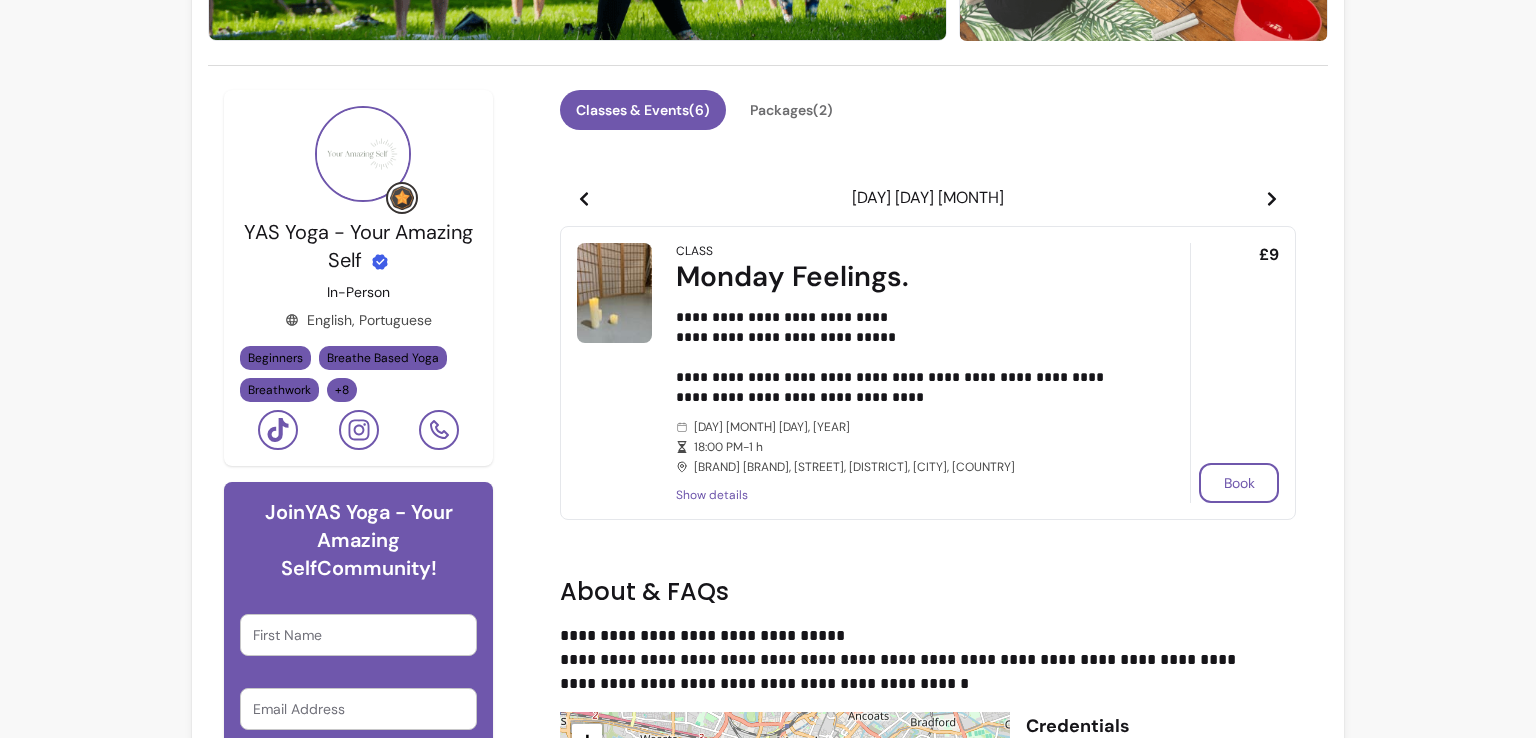 click 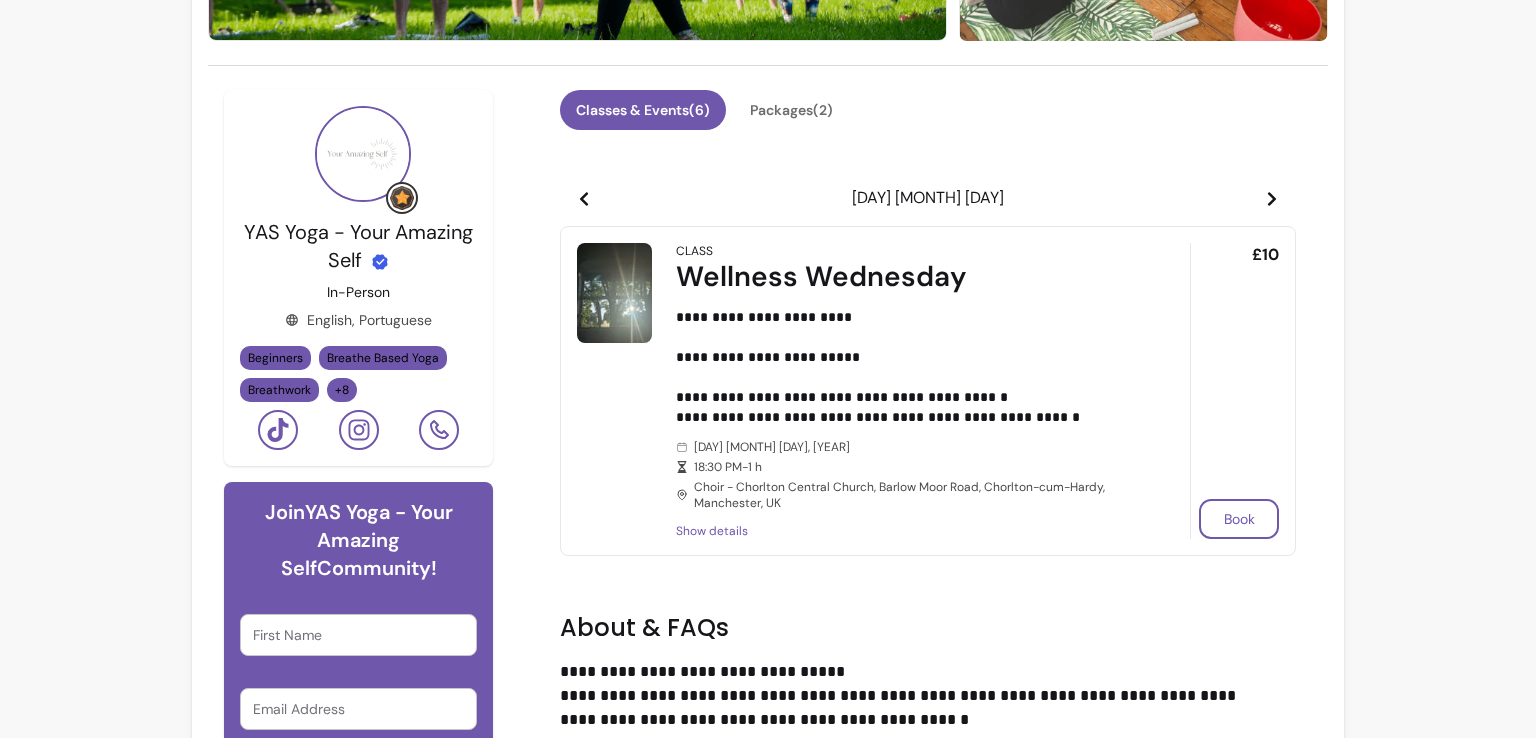 click 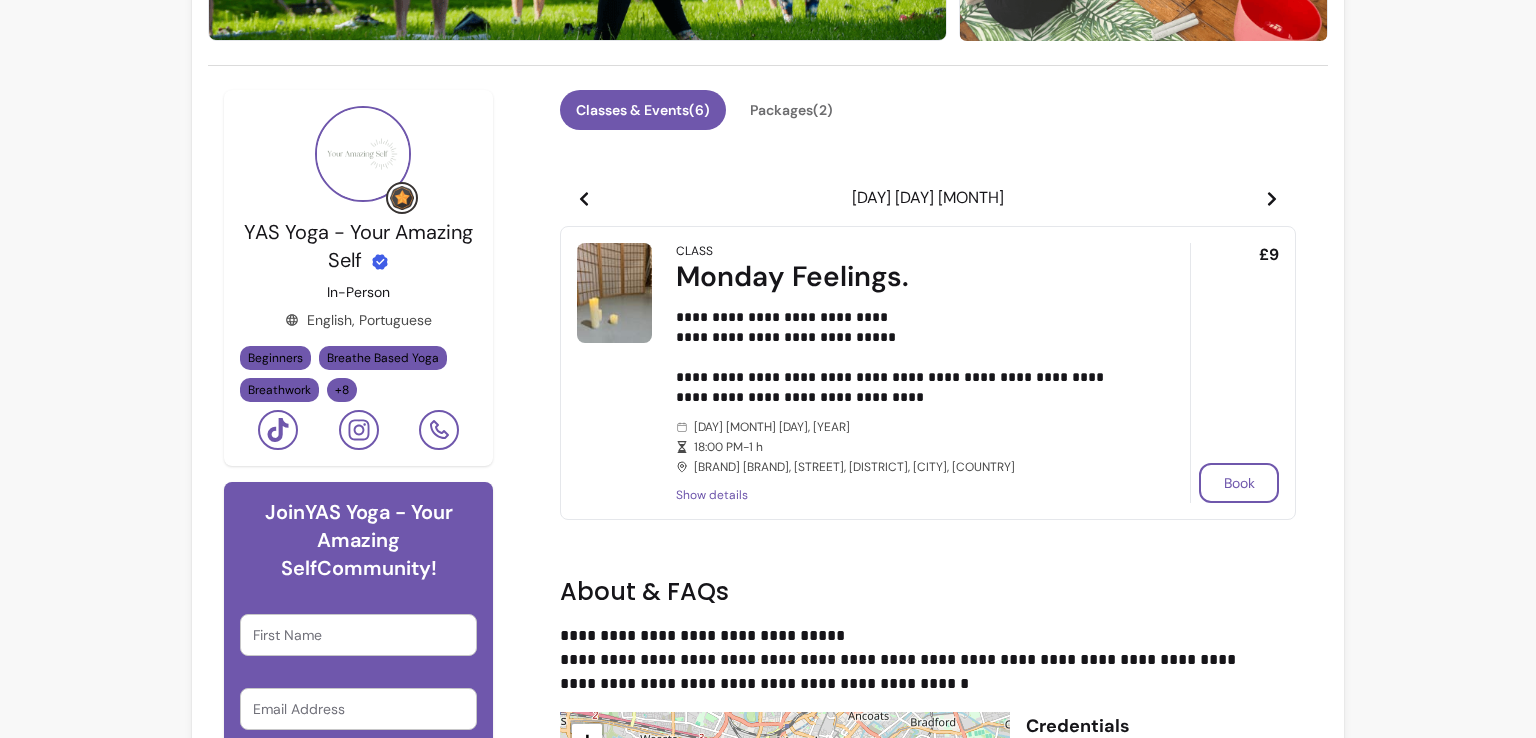 click 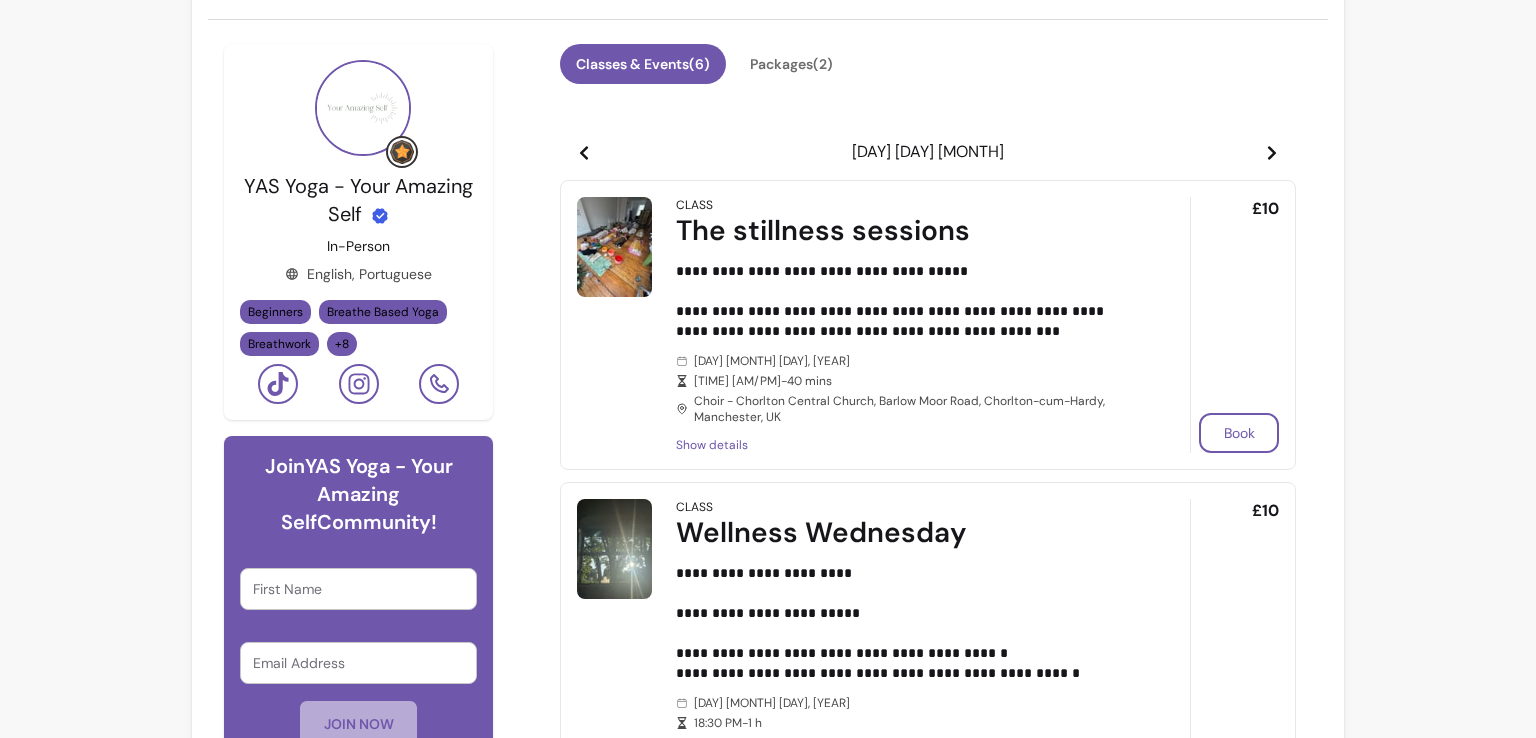 scroll, scrollTop: 574, scrollLeft: 0, axis: vertical 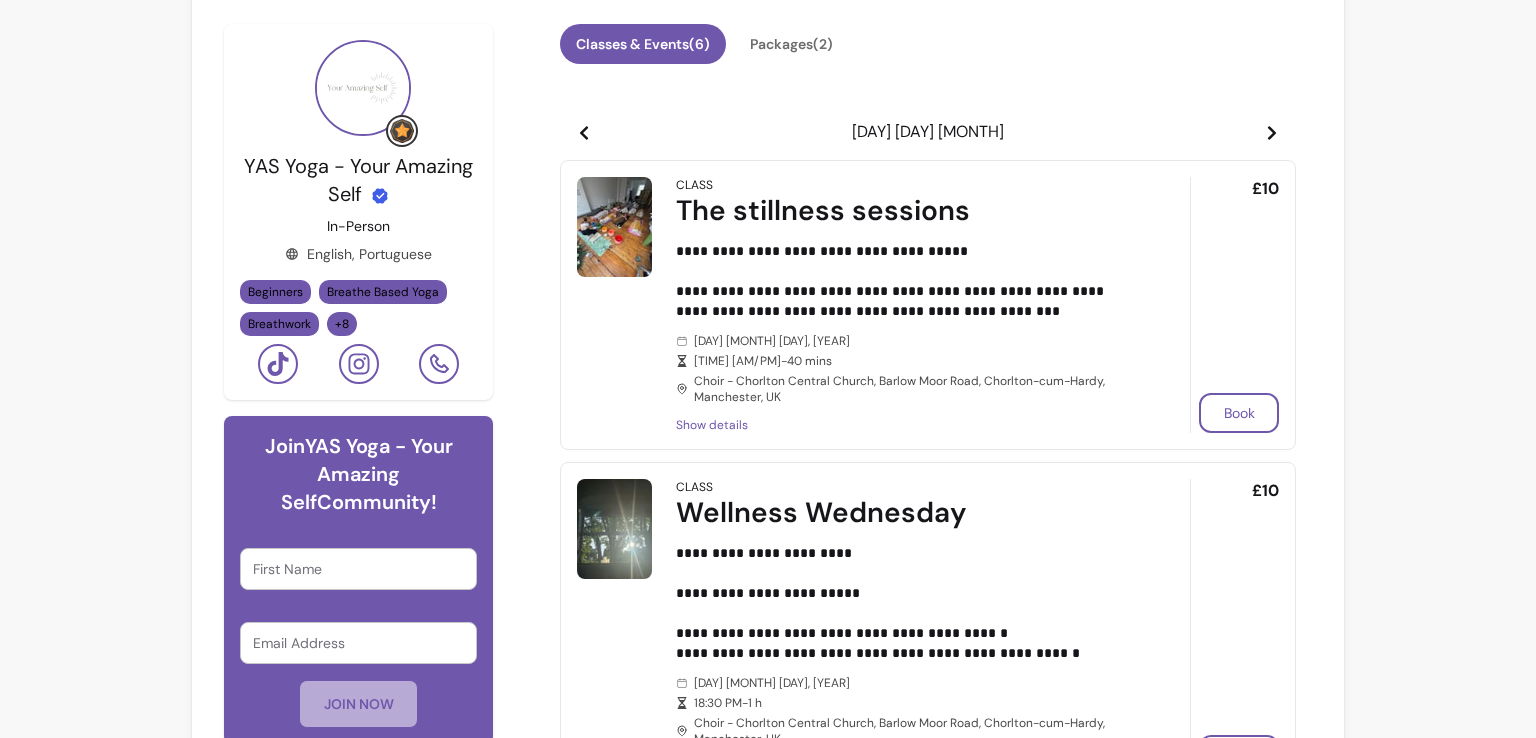 click 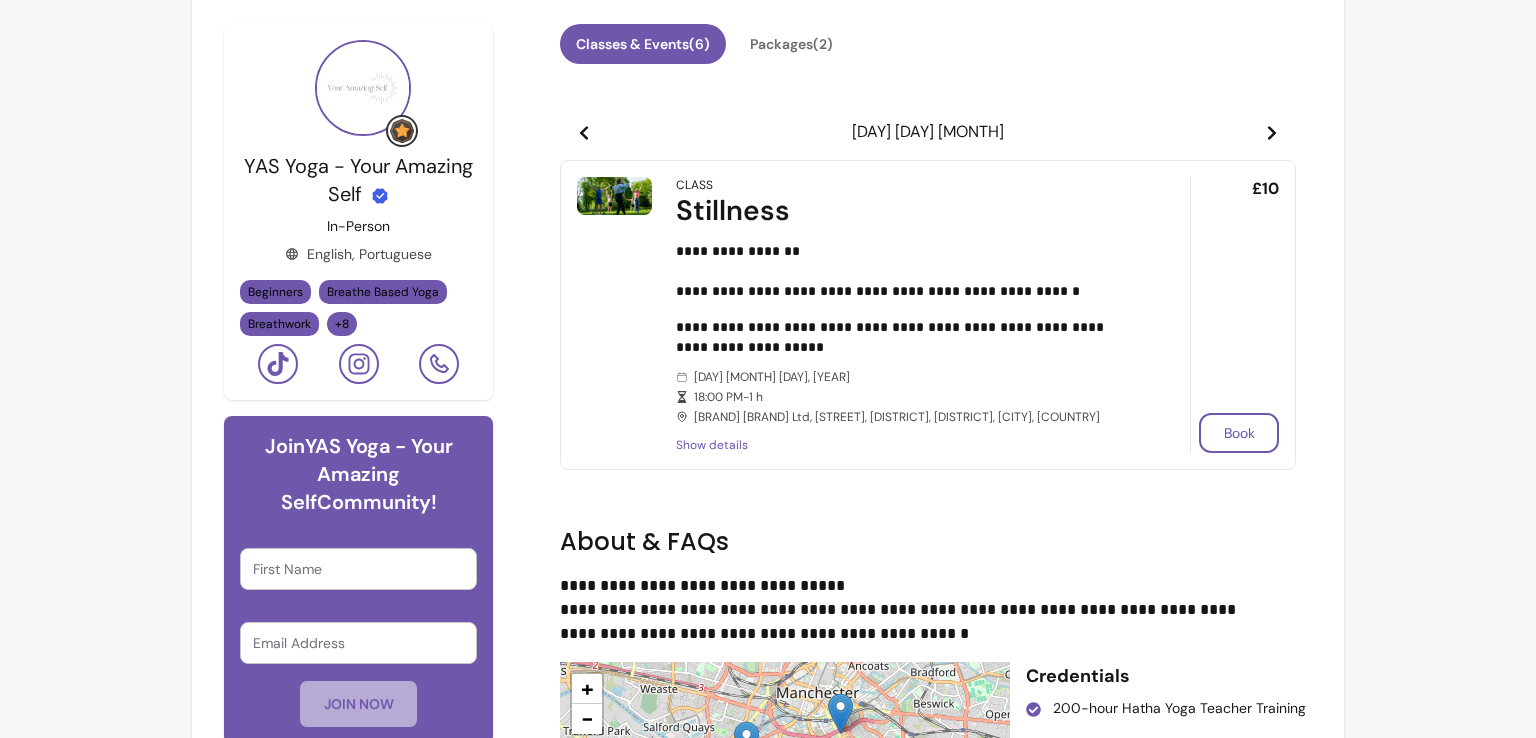 click 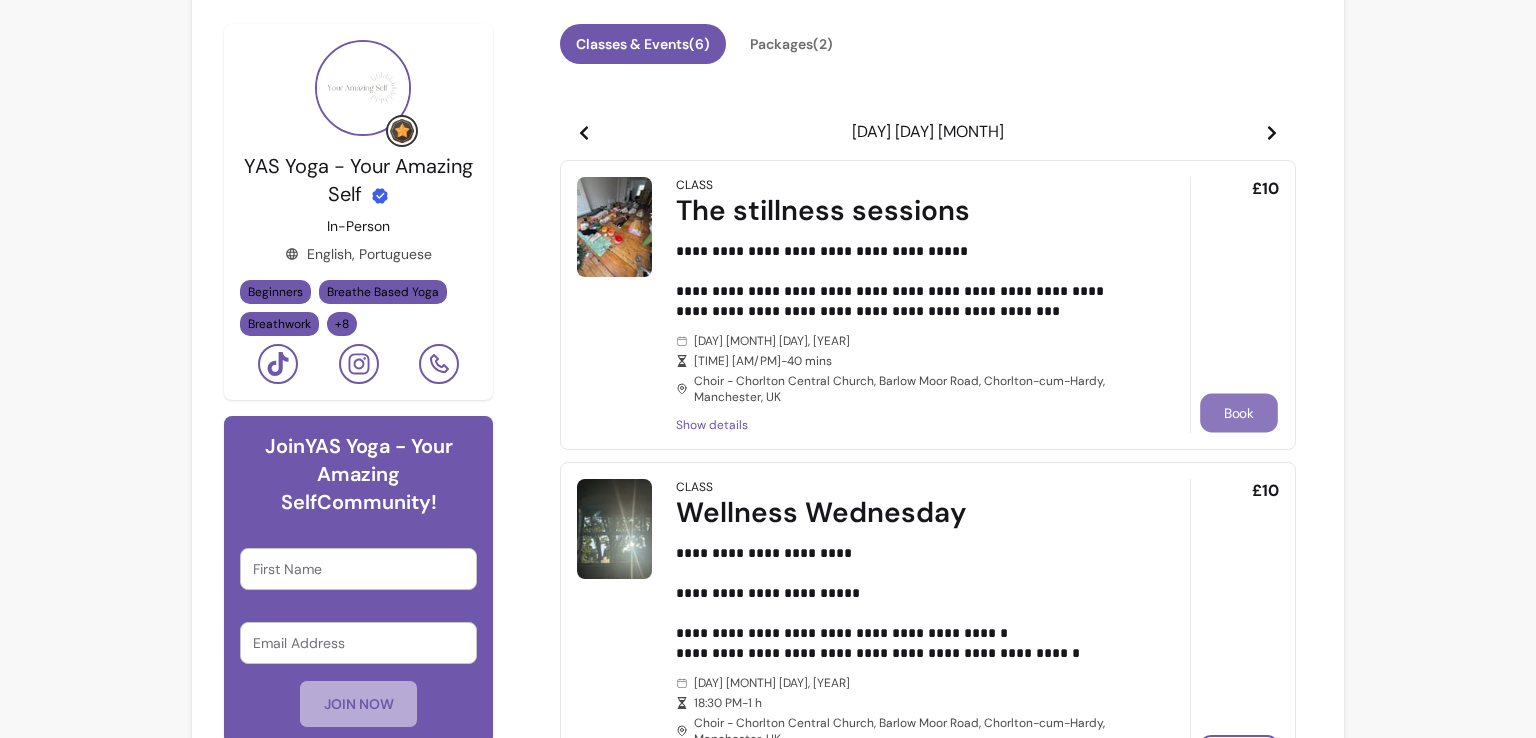 click on "Book" at bounding box center [1239, 413] 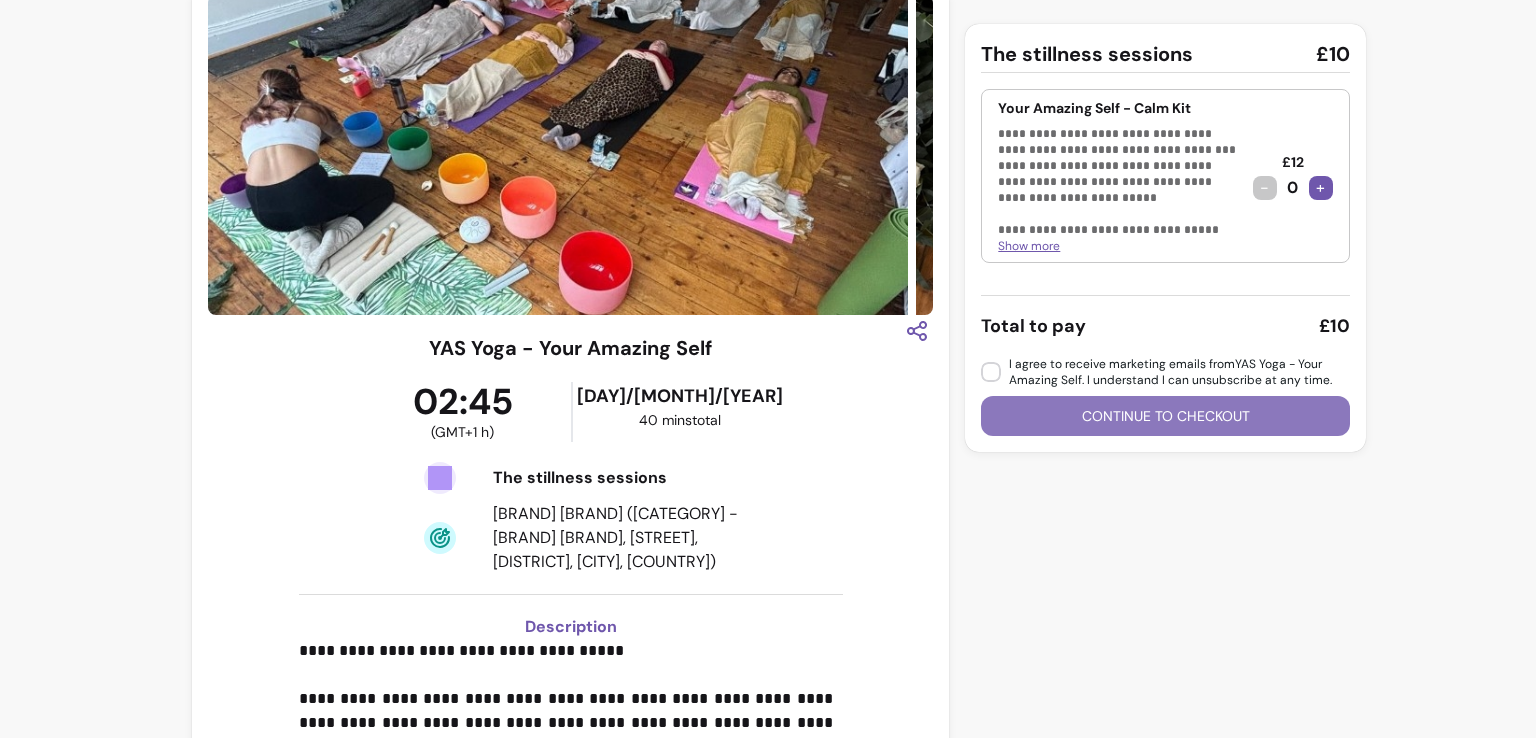 scroll, scrollTop: 80, scrollLeft: 0, axis: vertical 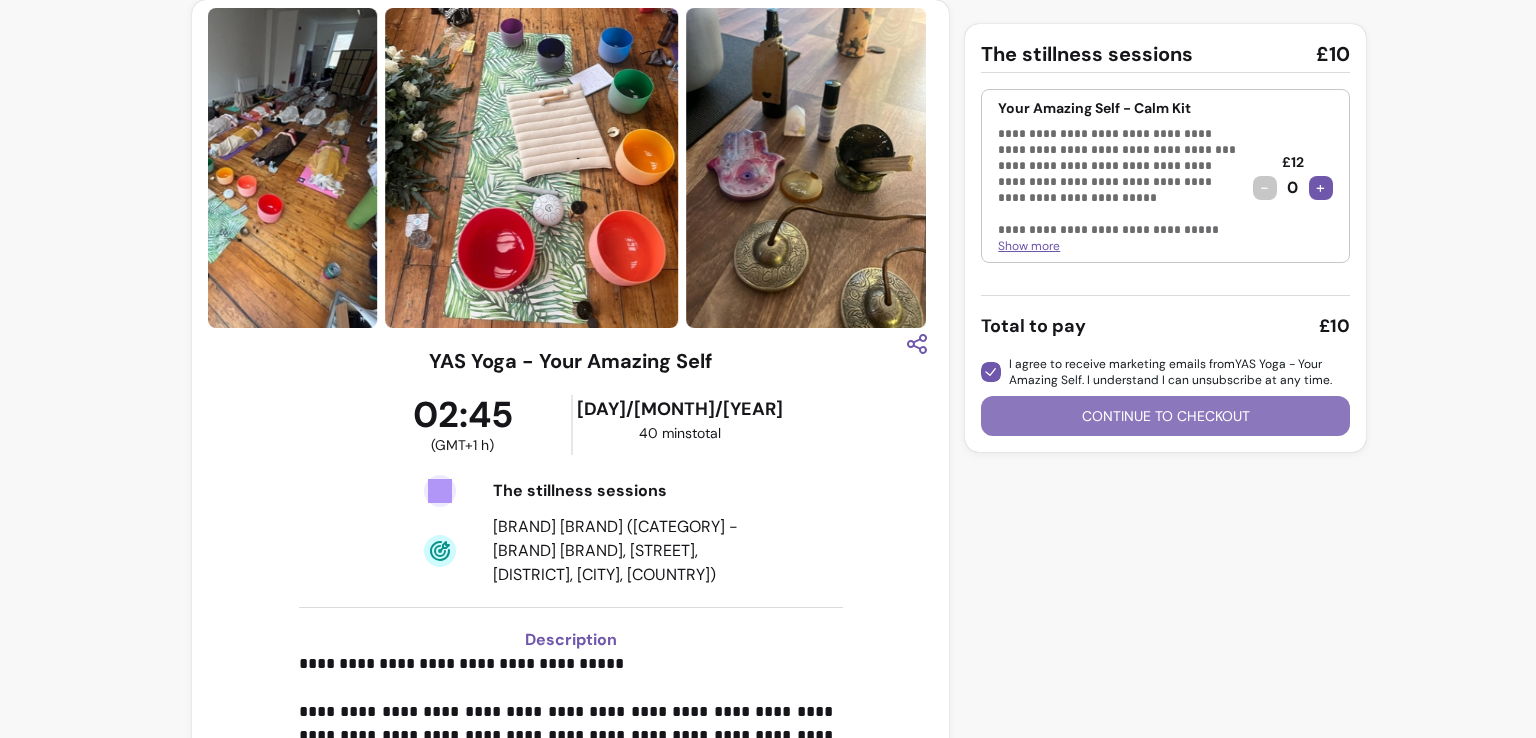 click on "Continue to checkout" at bounding box center [1165, 416] 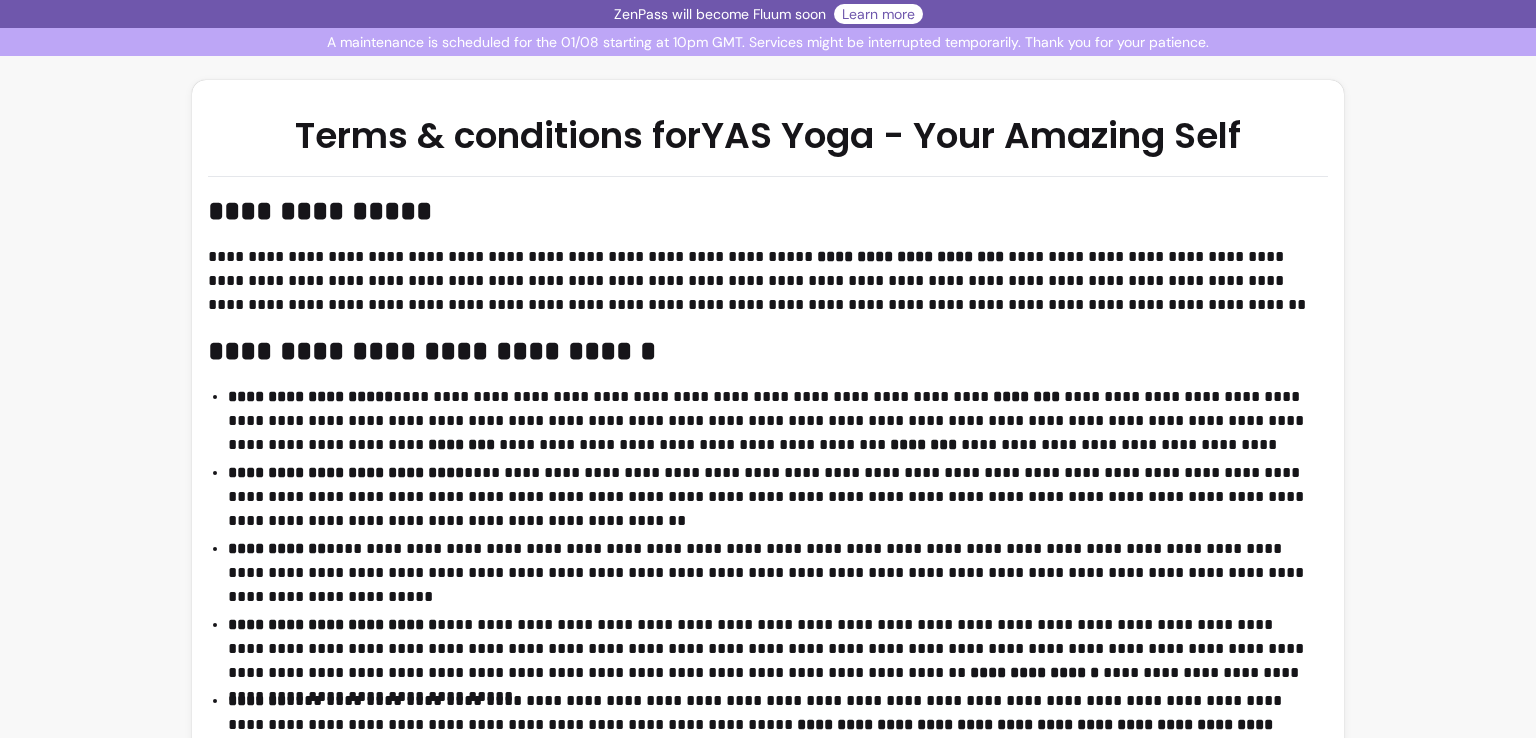 scroll, scrollTop: 0, scrollLeft: 0, axis: both 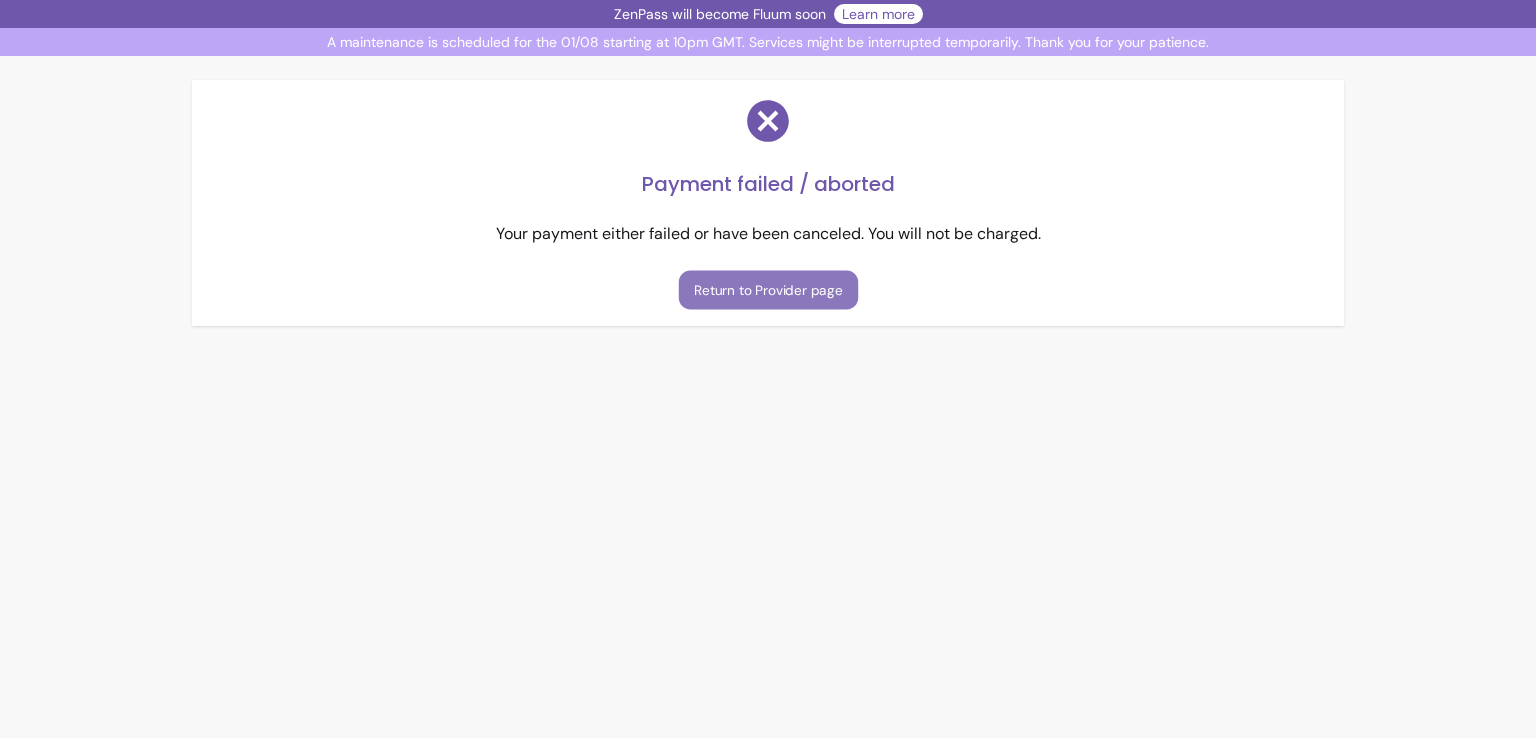 click on "Return to Provider page" at bounding box center (767, 290) 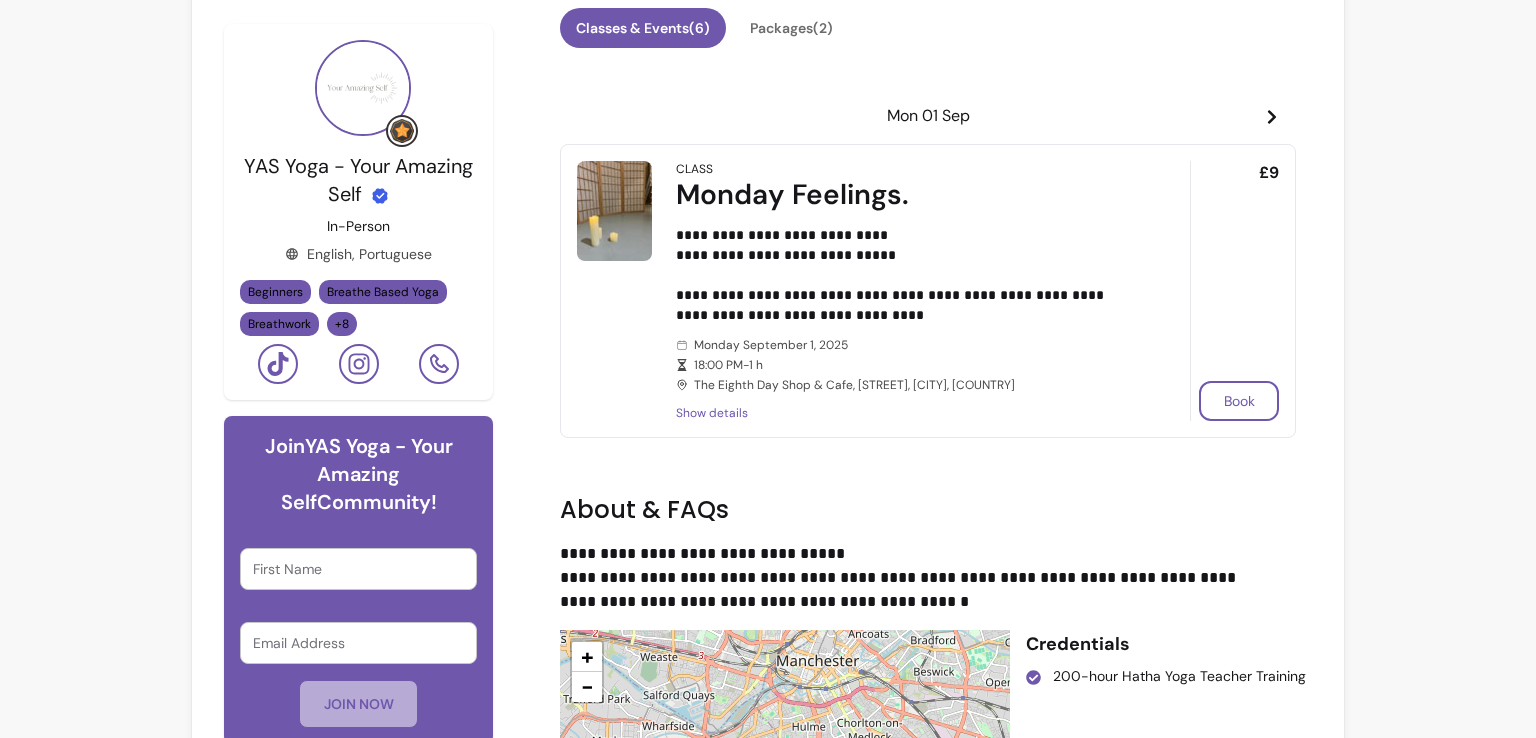 scroll, scrollTop: 610, scrollLeft: 0, axis: vertical 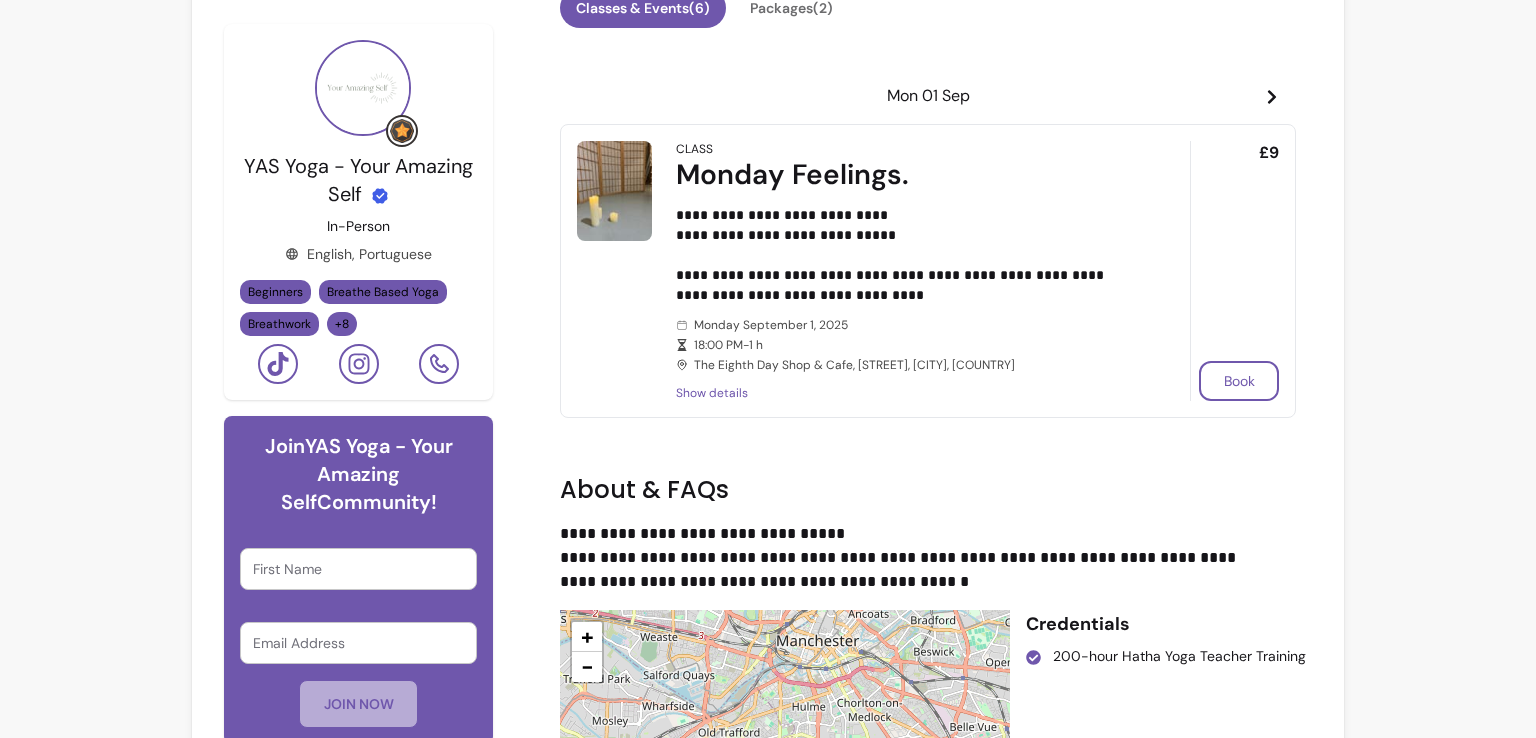 click 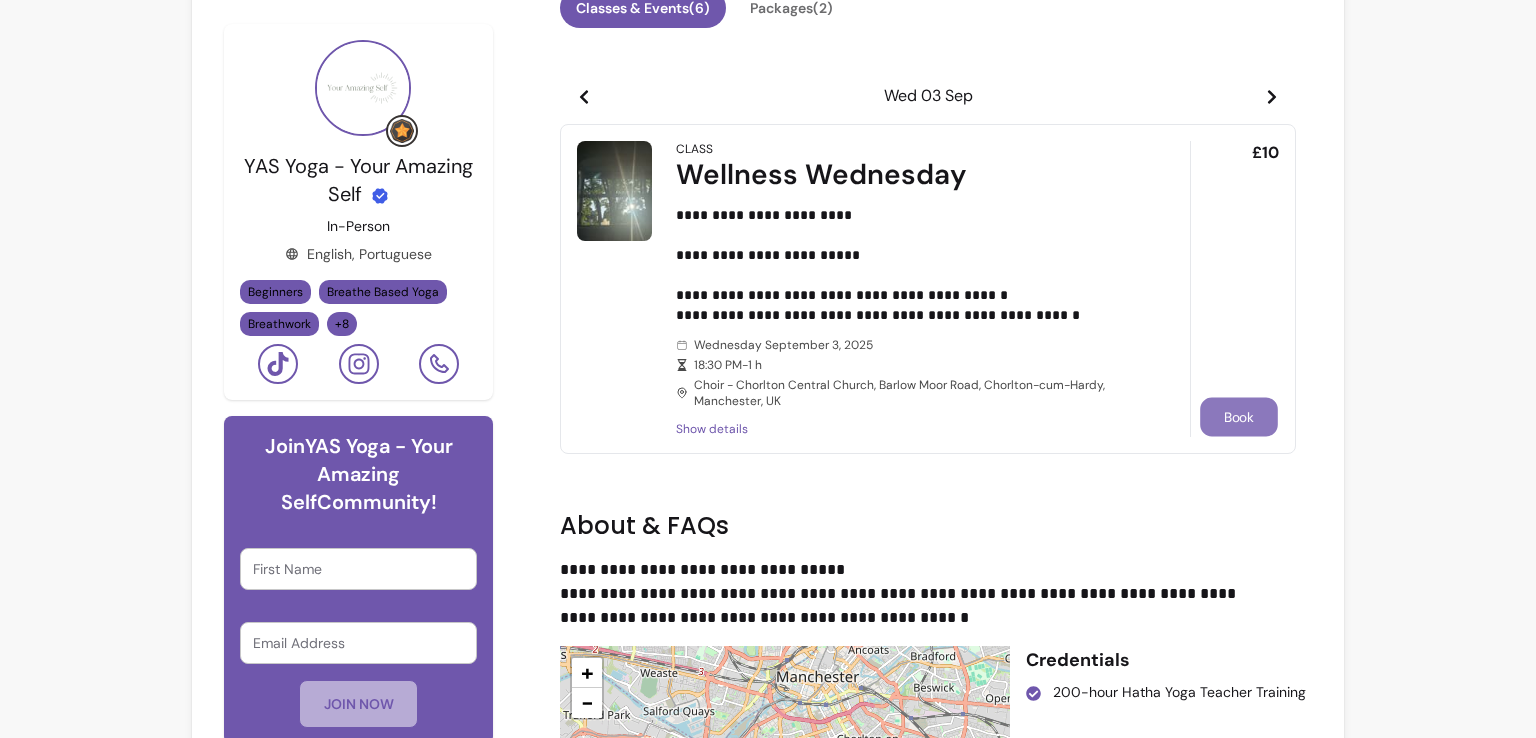 click on "Book" at bounding box center [1239, 417] 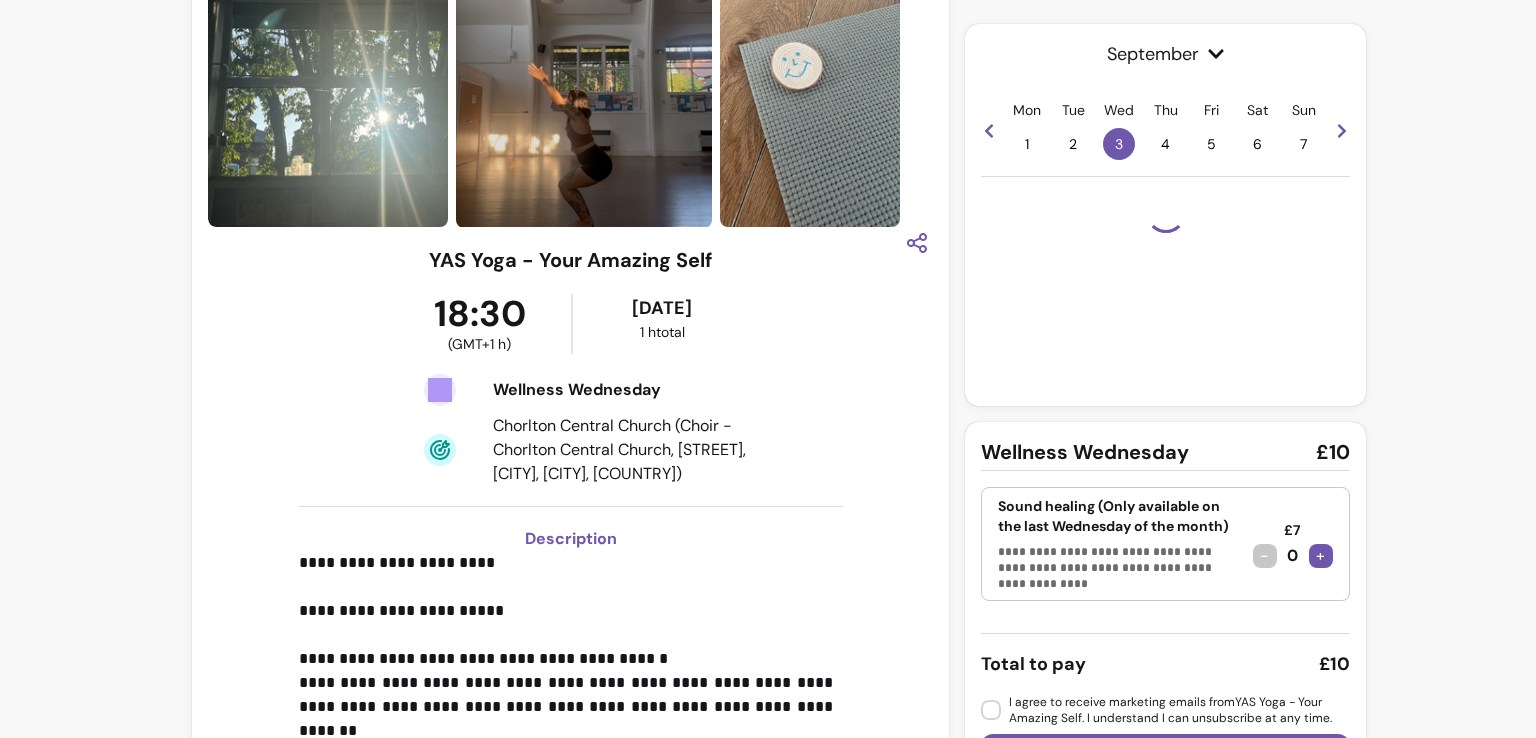 scroll, scrollTop: 80, scrollLeft: 0, axis: vertical 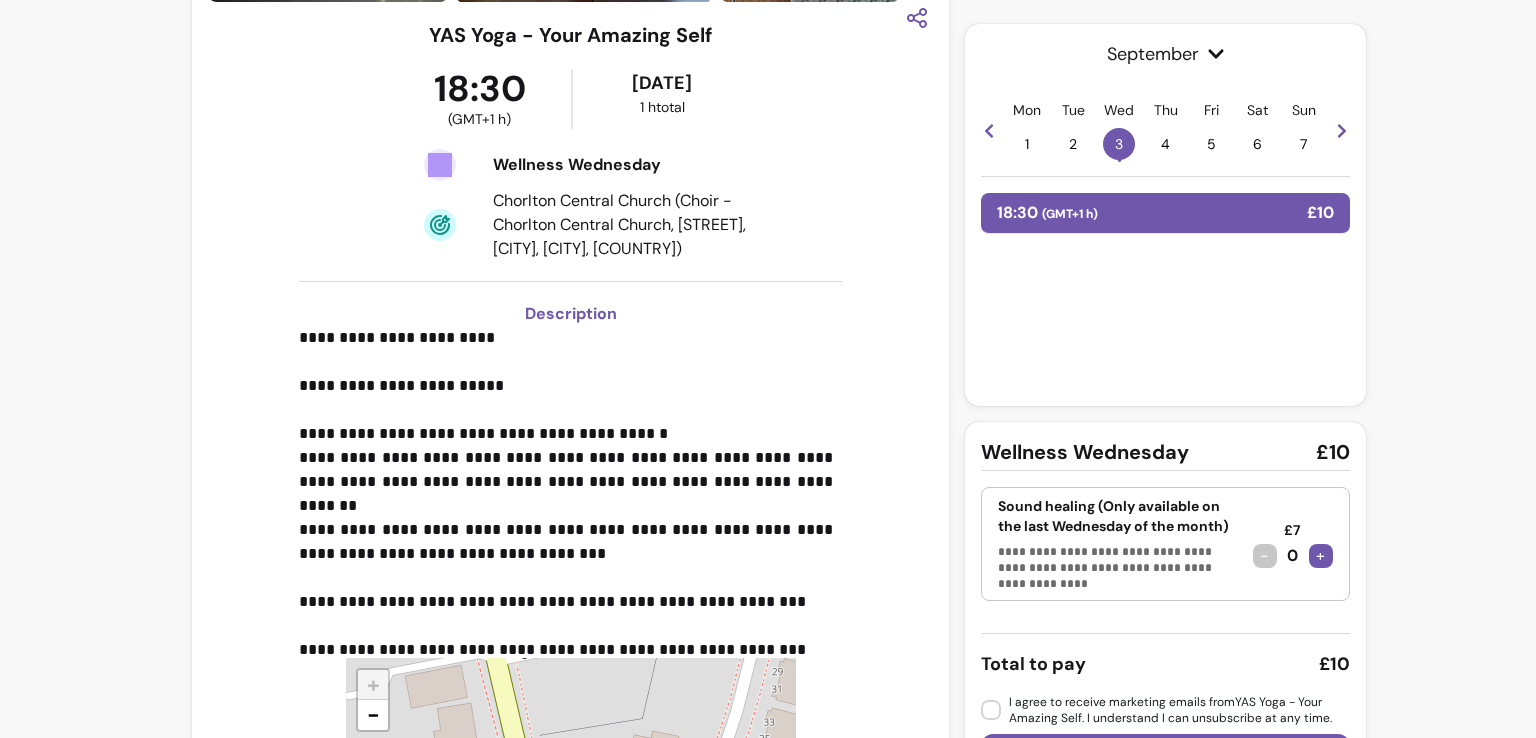 click on "18:30   ( GMT+1 h ) £10" at bounding box center [1165, 213] 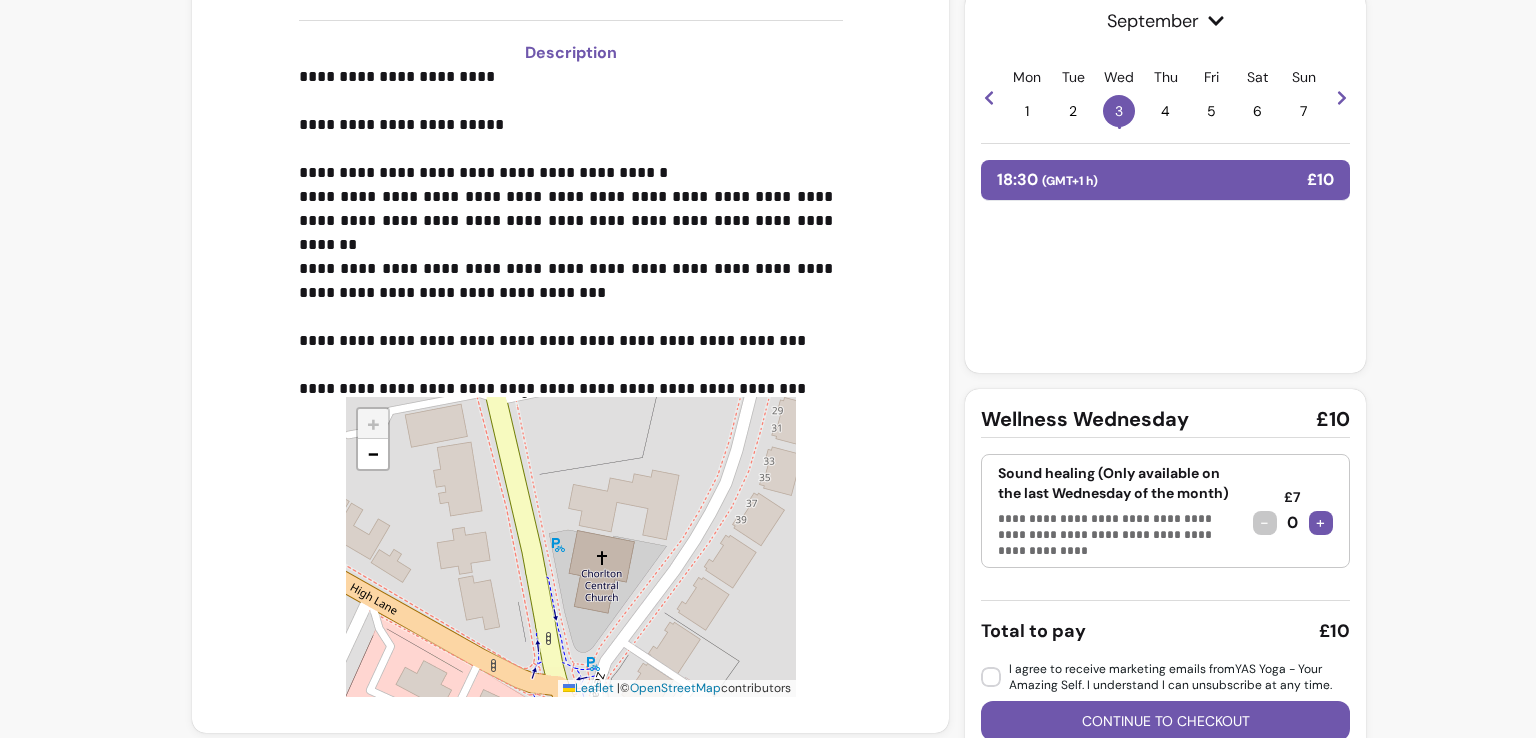 scroll, scrollTop: 701, scrollLeft: 0, axis: vertical 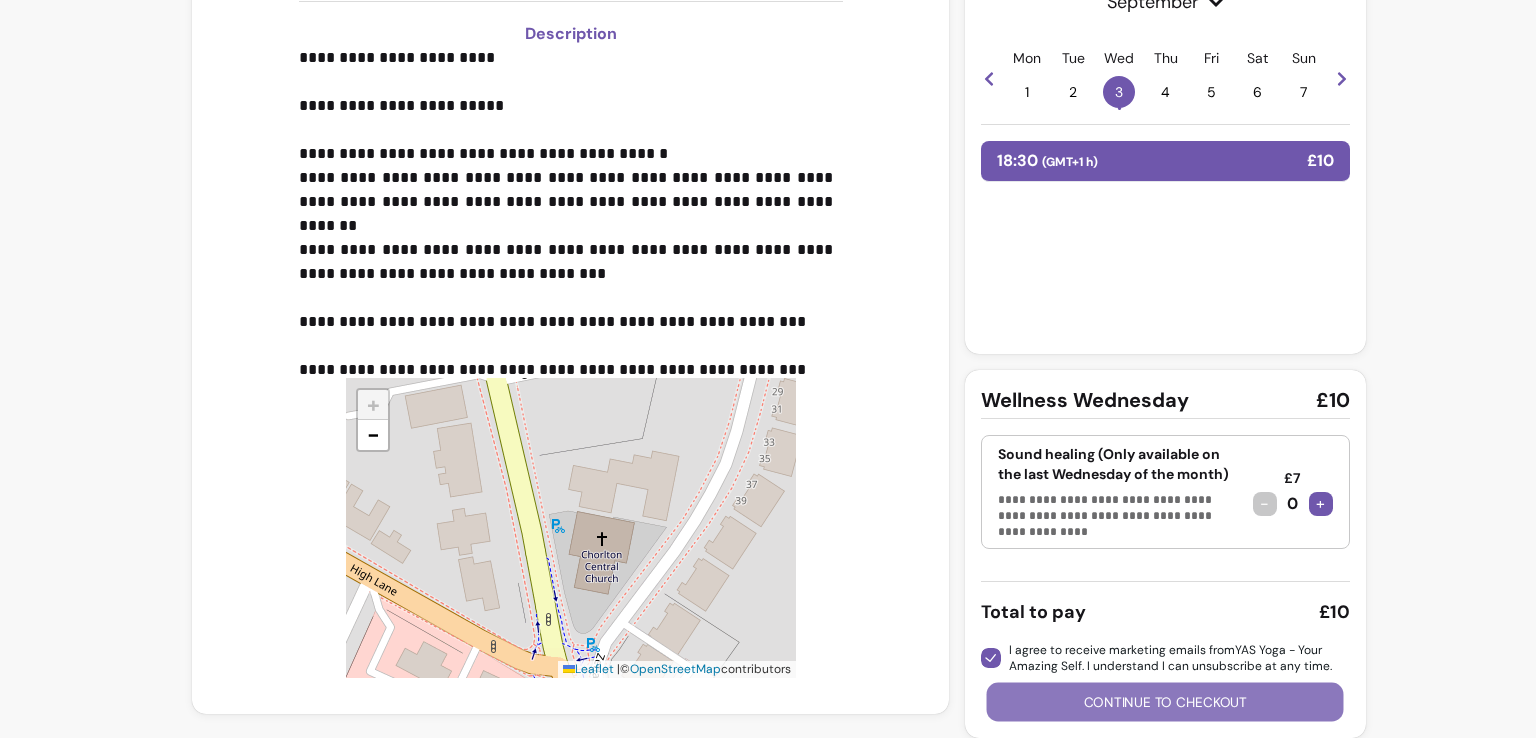 click on "Continue to checkout" at bounding box center [1165, 701] 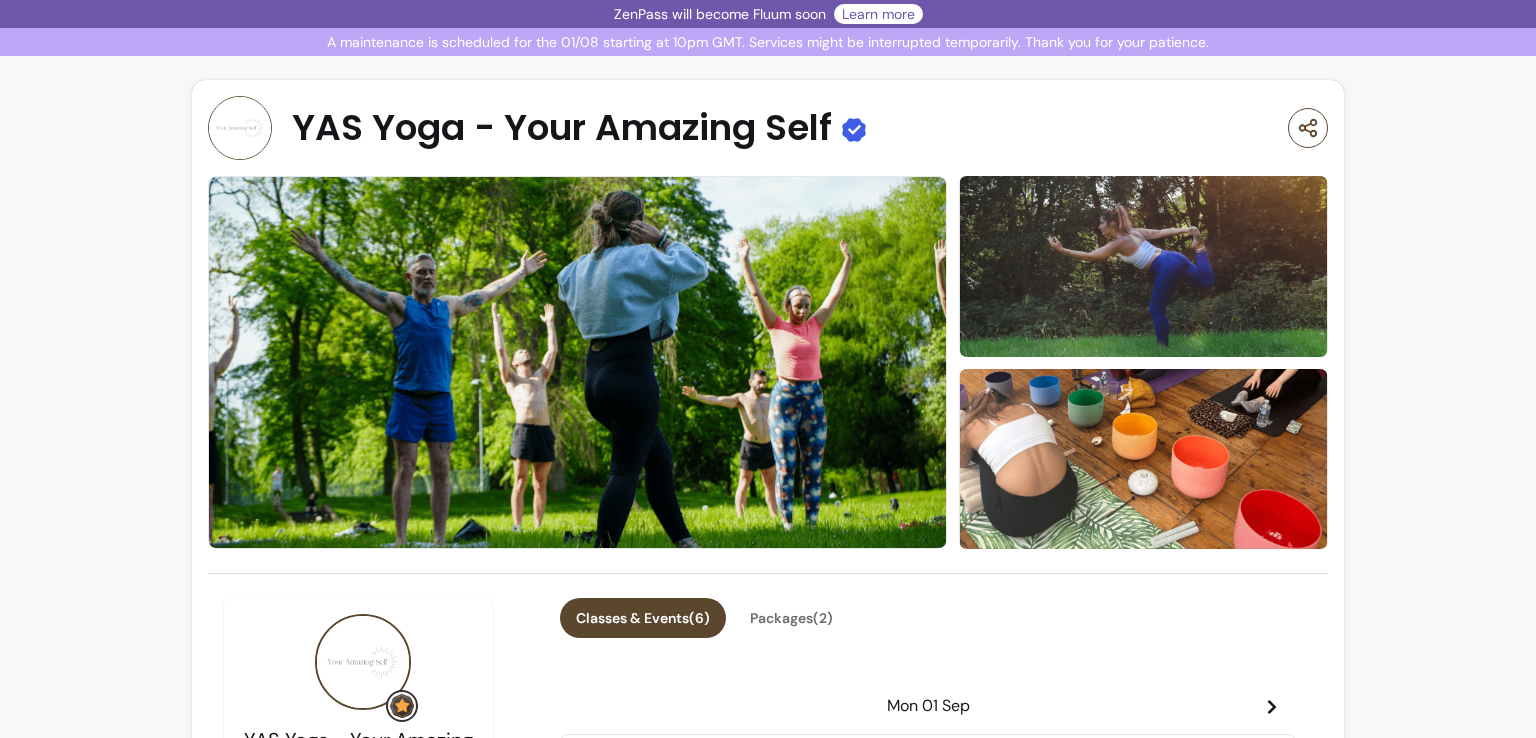 scroll, scrollTop: 0, scrollLeft: 0, axis: both 